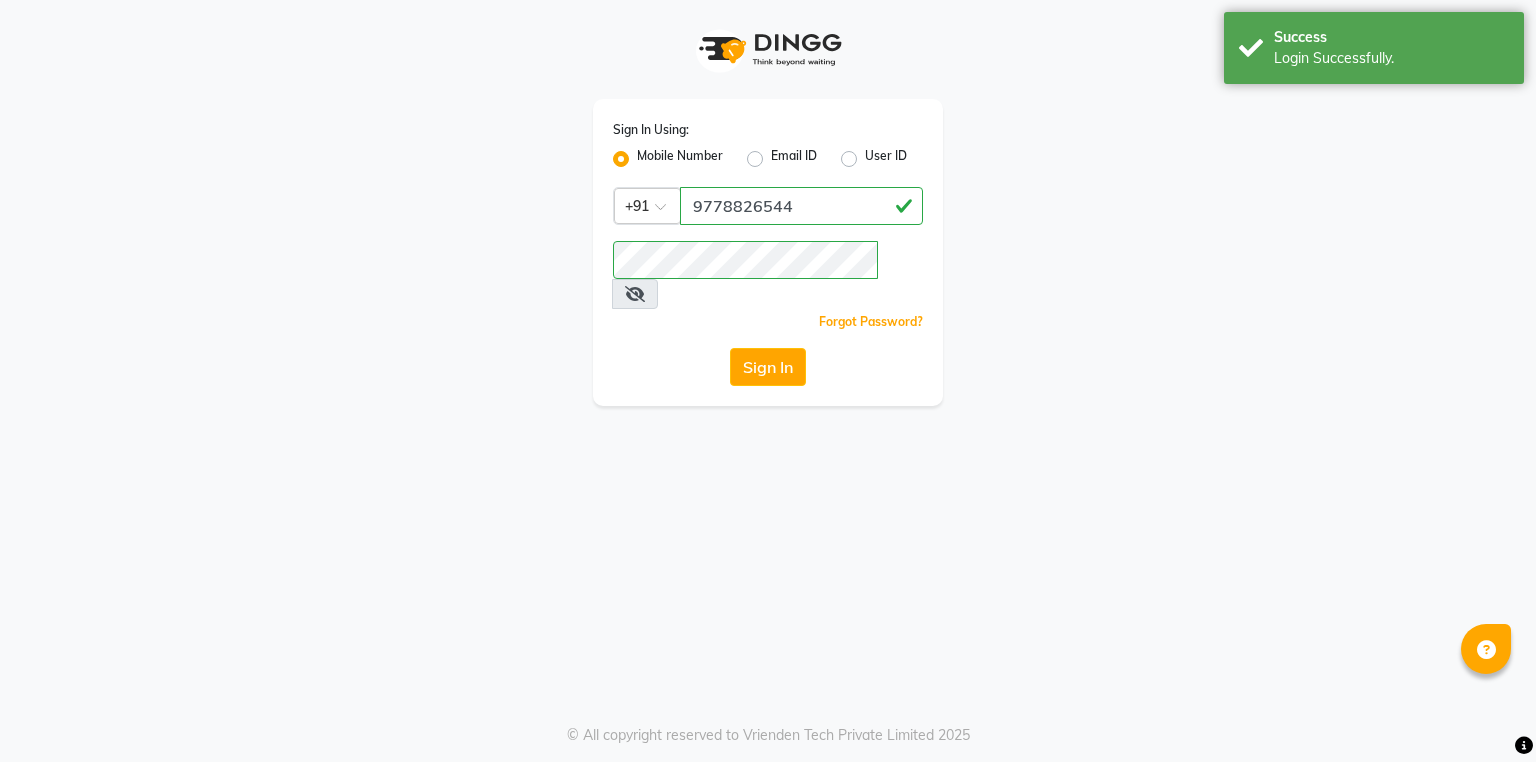 scroll, scrollTop: 0, scrollLeft: 0, axis: both 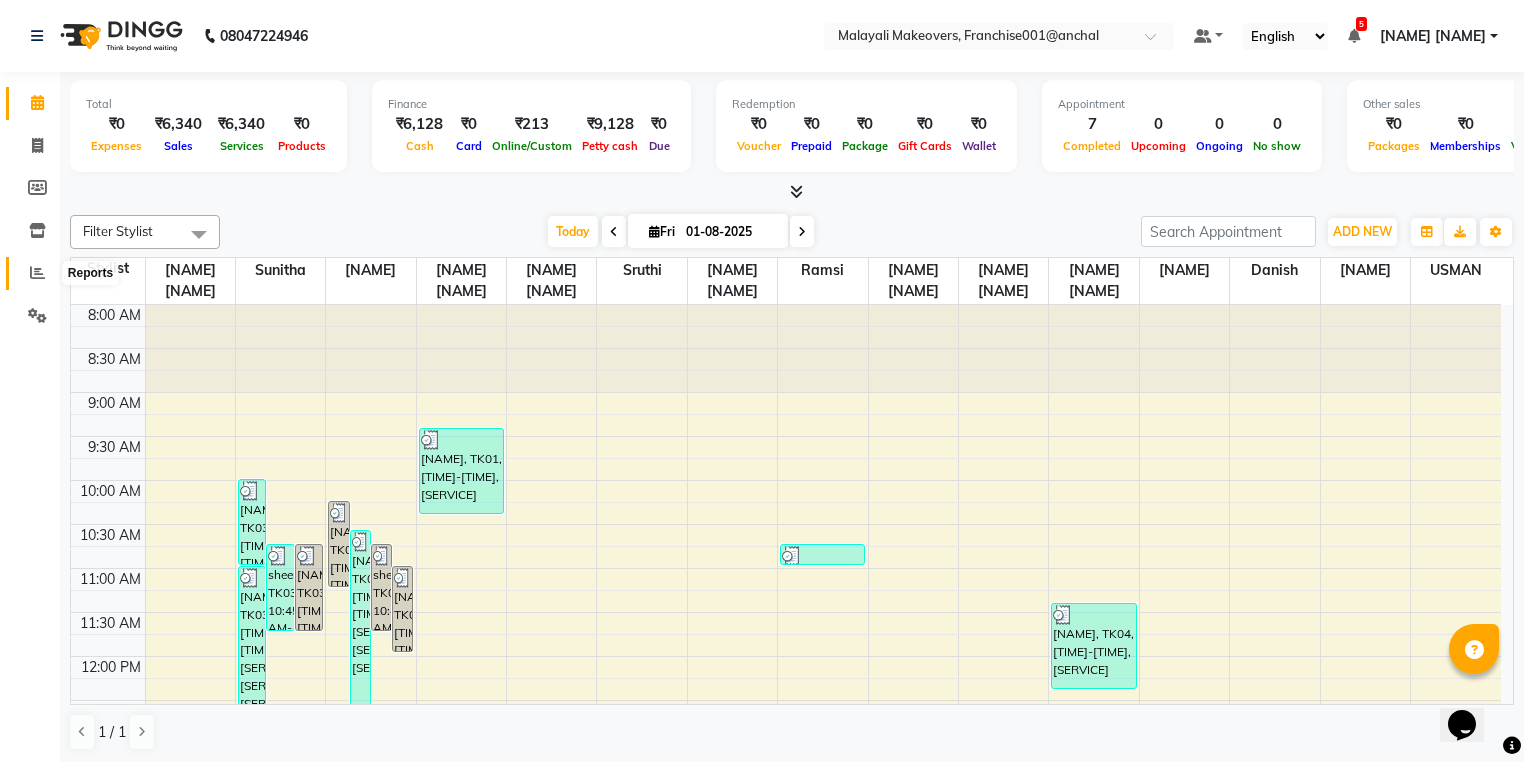 click 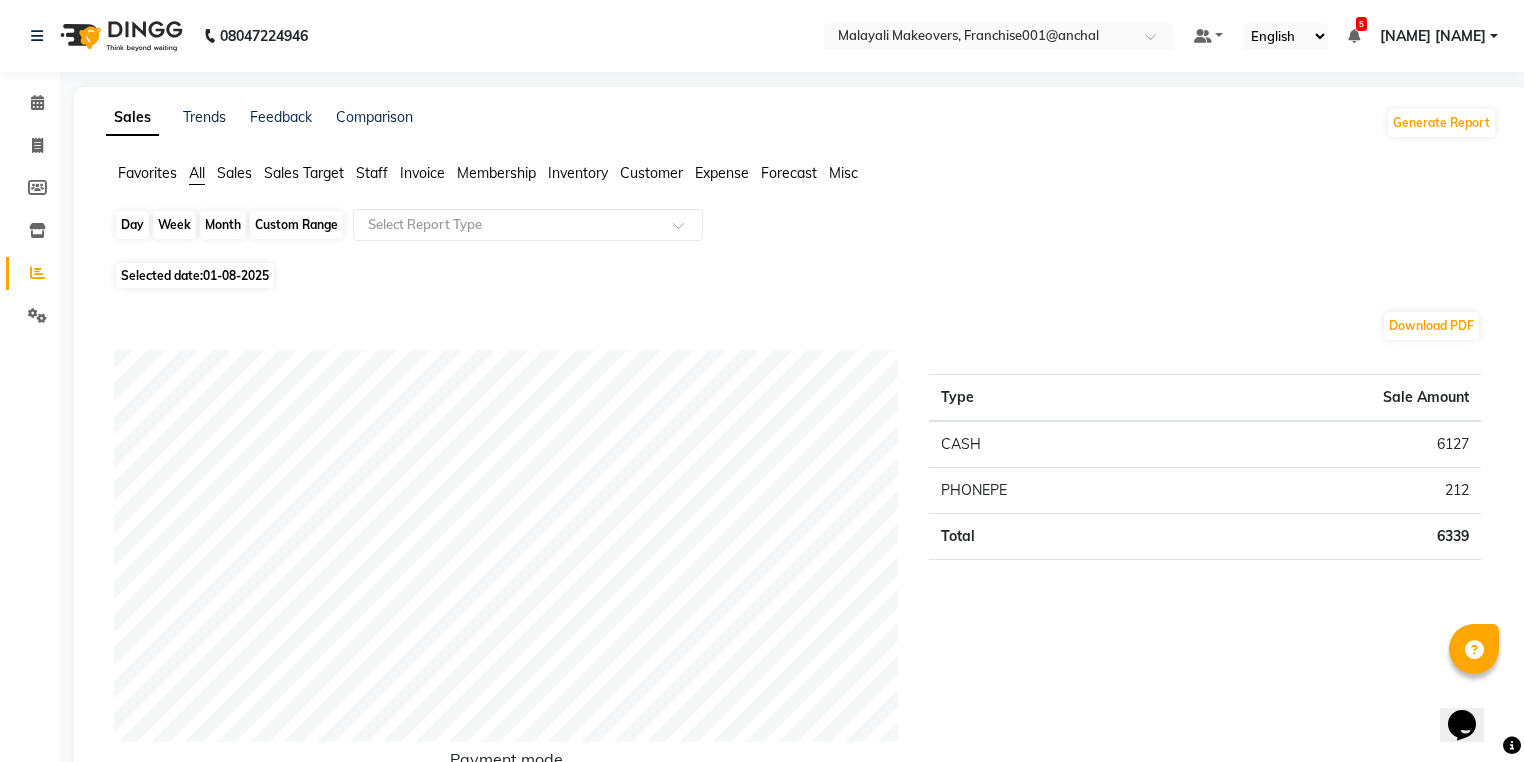 click on "Day" 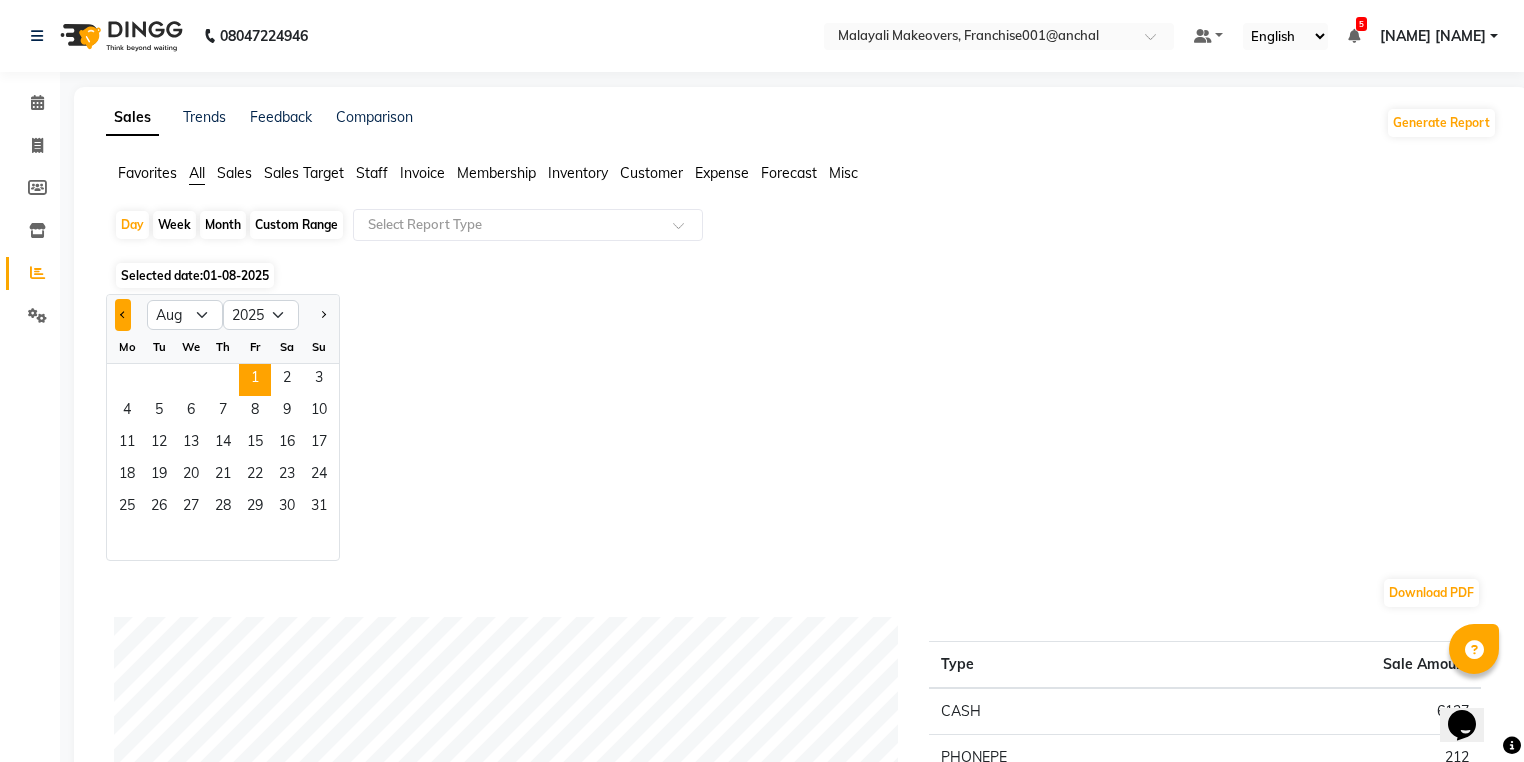 click 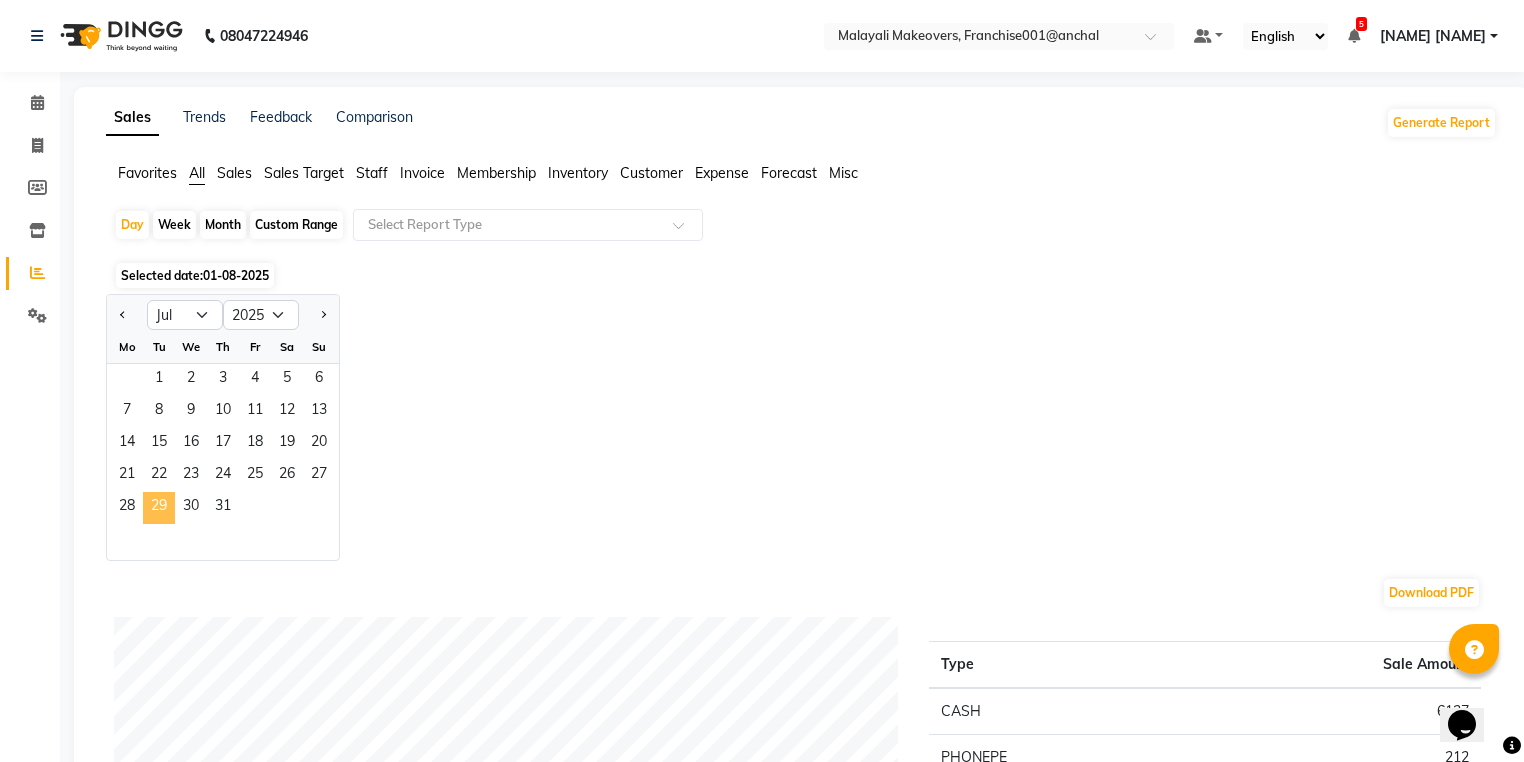 click on "29" 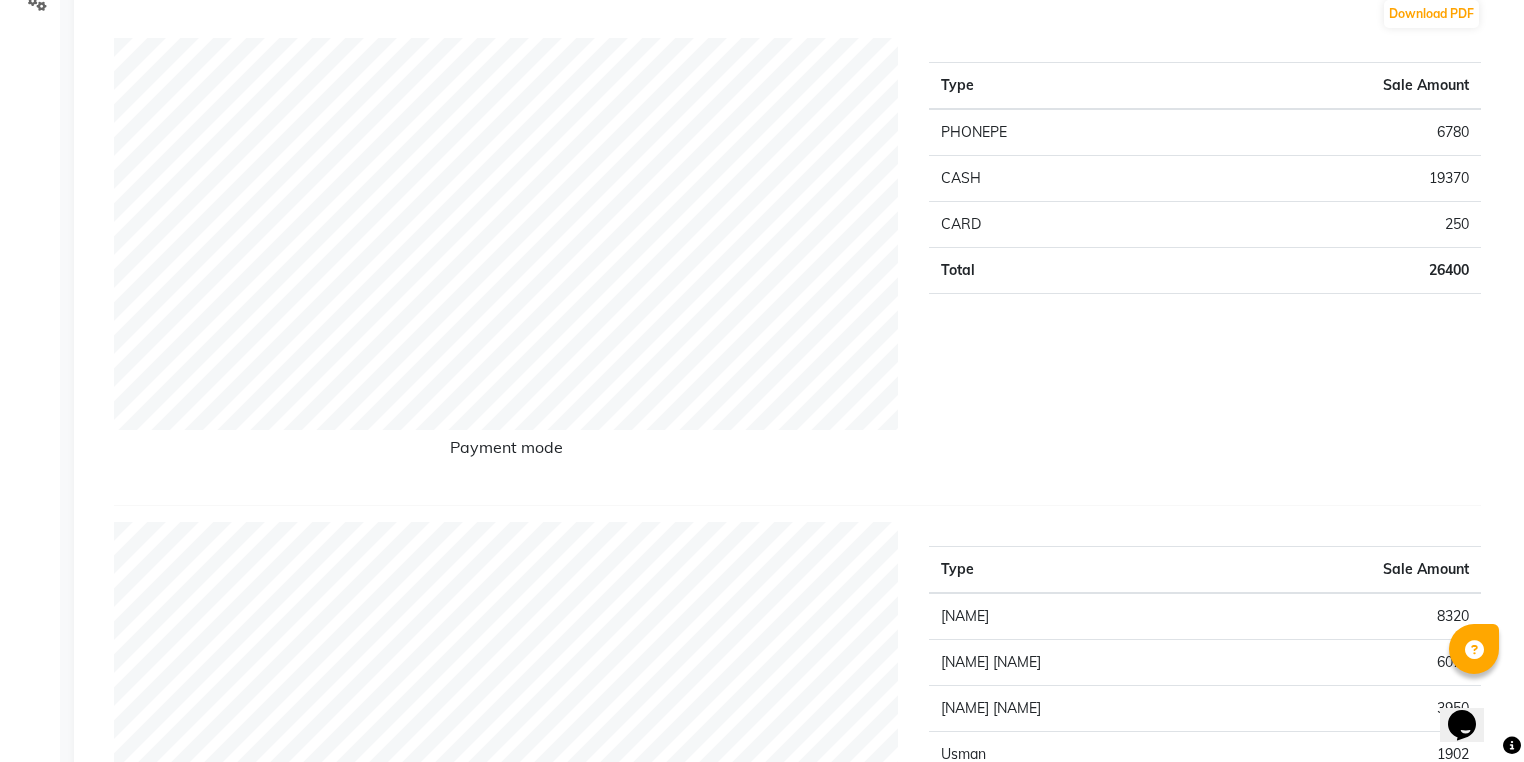 scroll, scrollTop: 160, scrollLeft: 0, axis: vertical 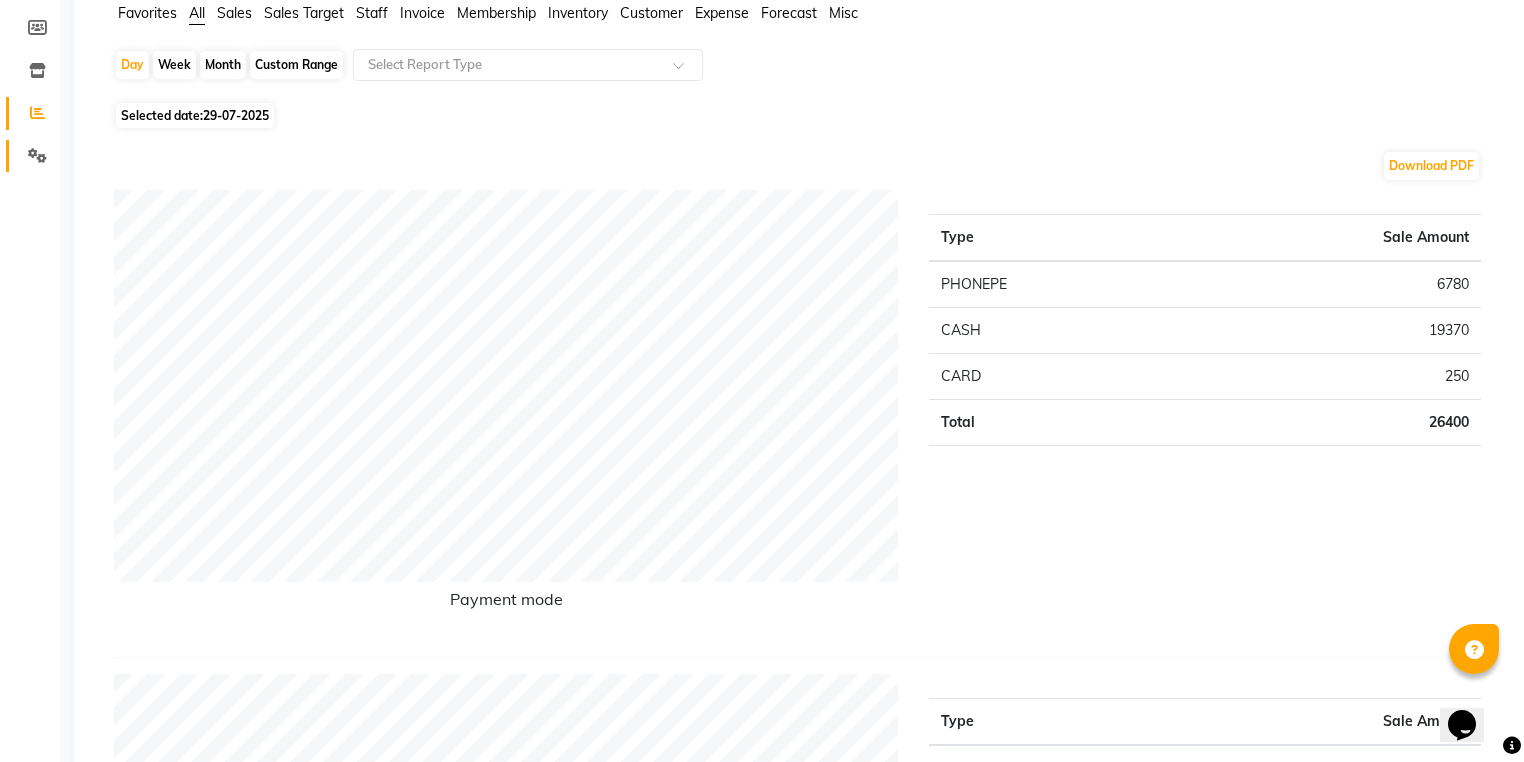 click 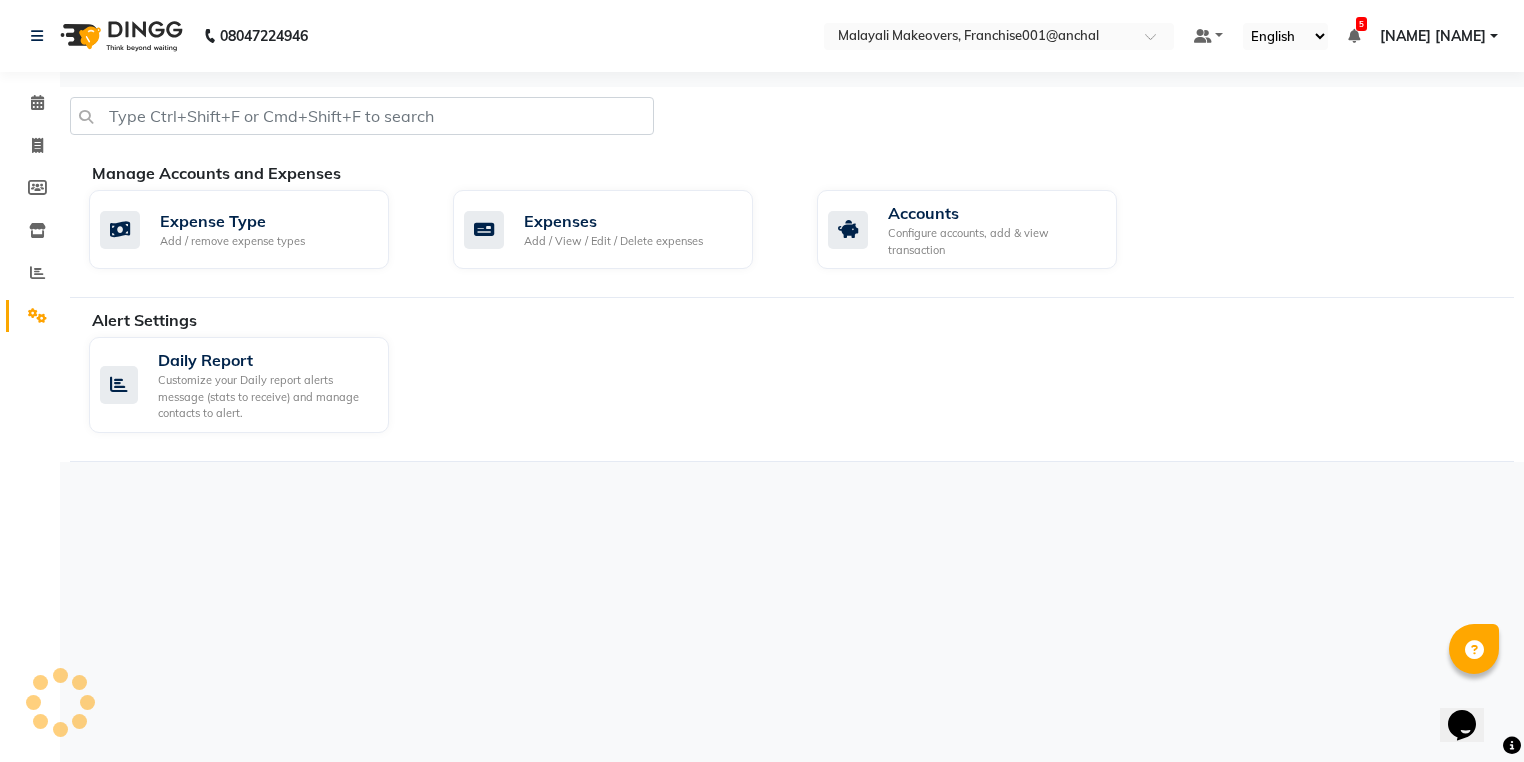 scroll, scrollTop: 0, scrollLeft: 0, axis: both 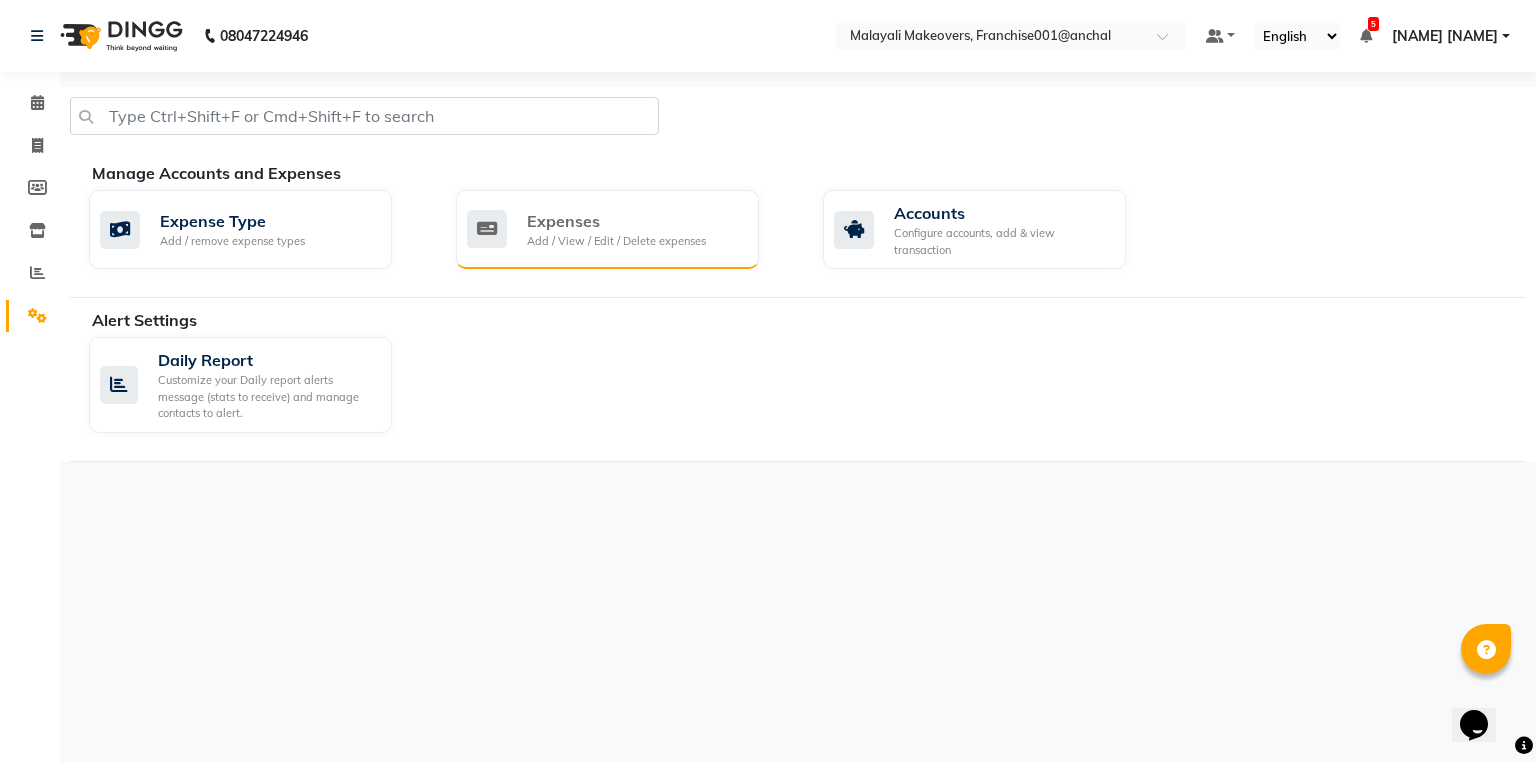 click on "Expenses" 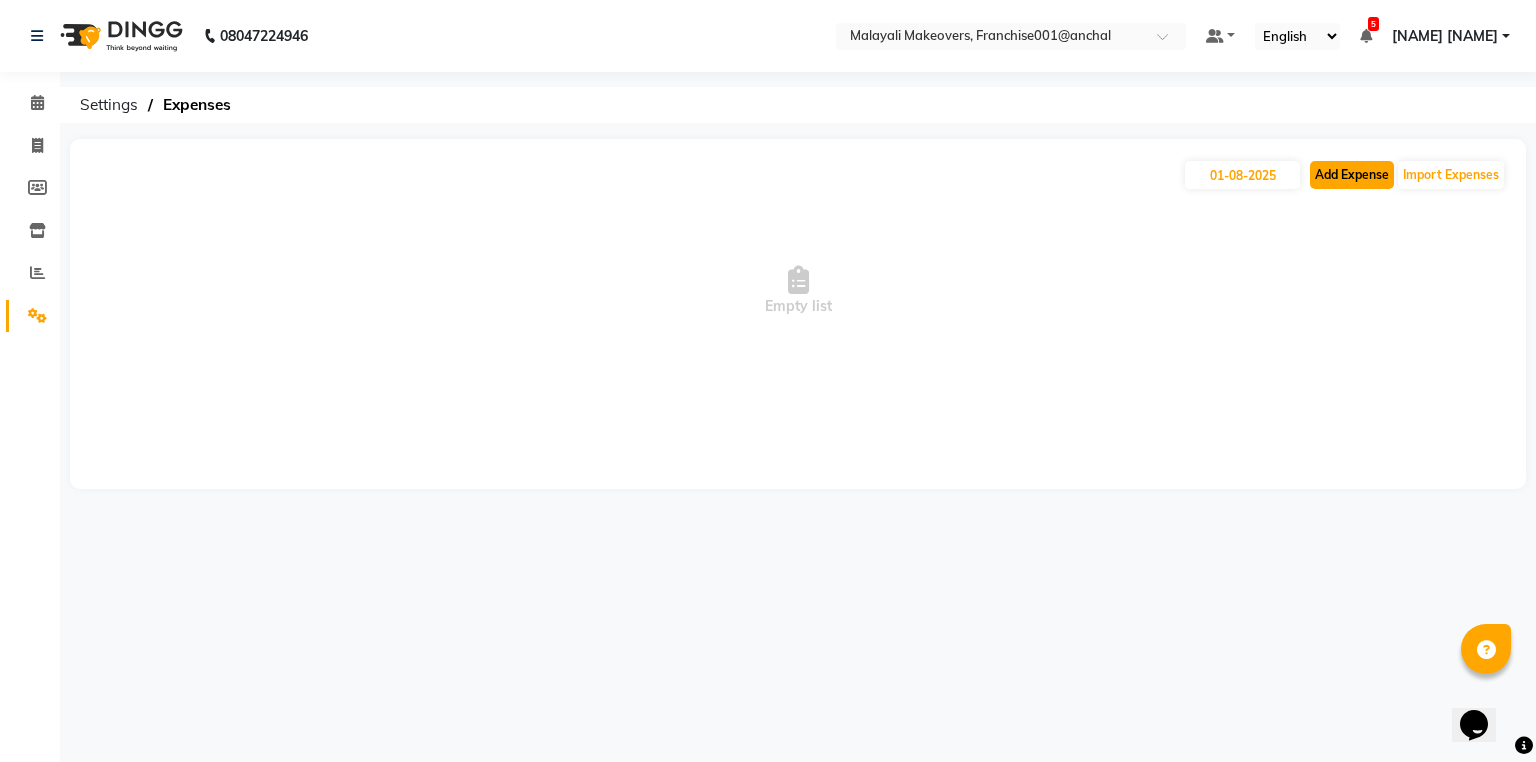 click on "Add Expense" 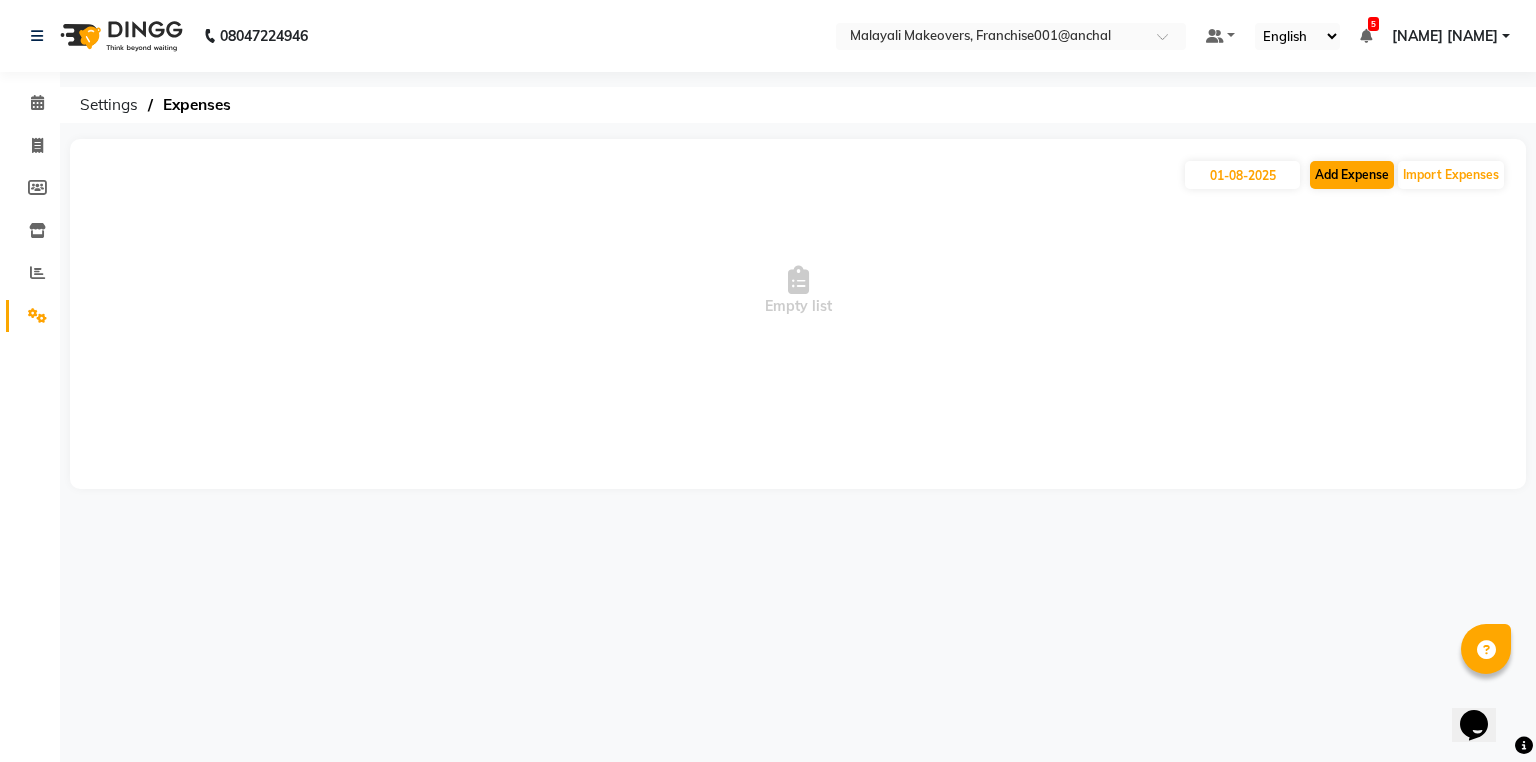 select on "1" 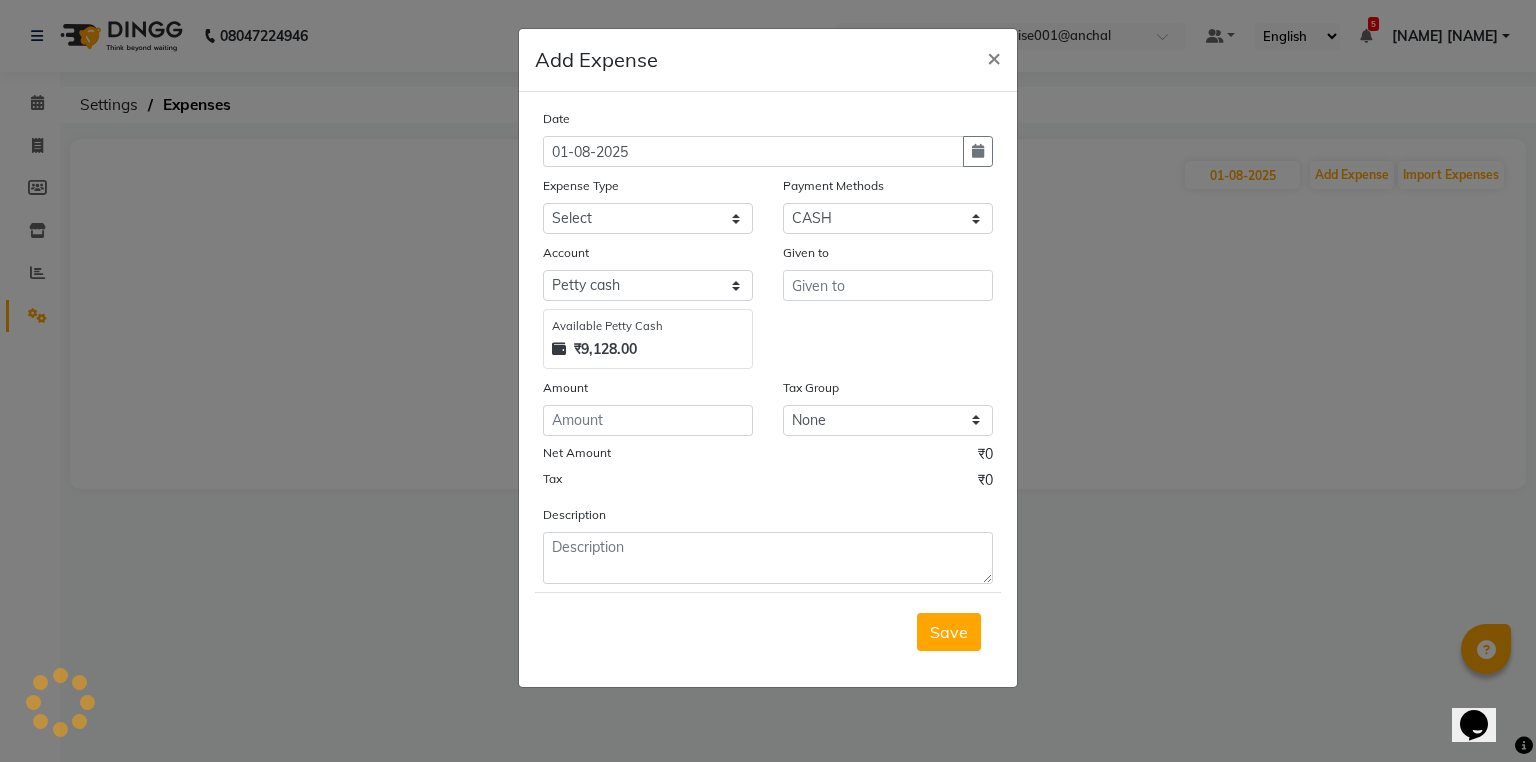 drag, startPoint x: 1231, startPoint y: 303, endPoint x: 1224, endPoint y: 235, distance: 68.359344 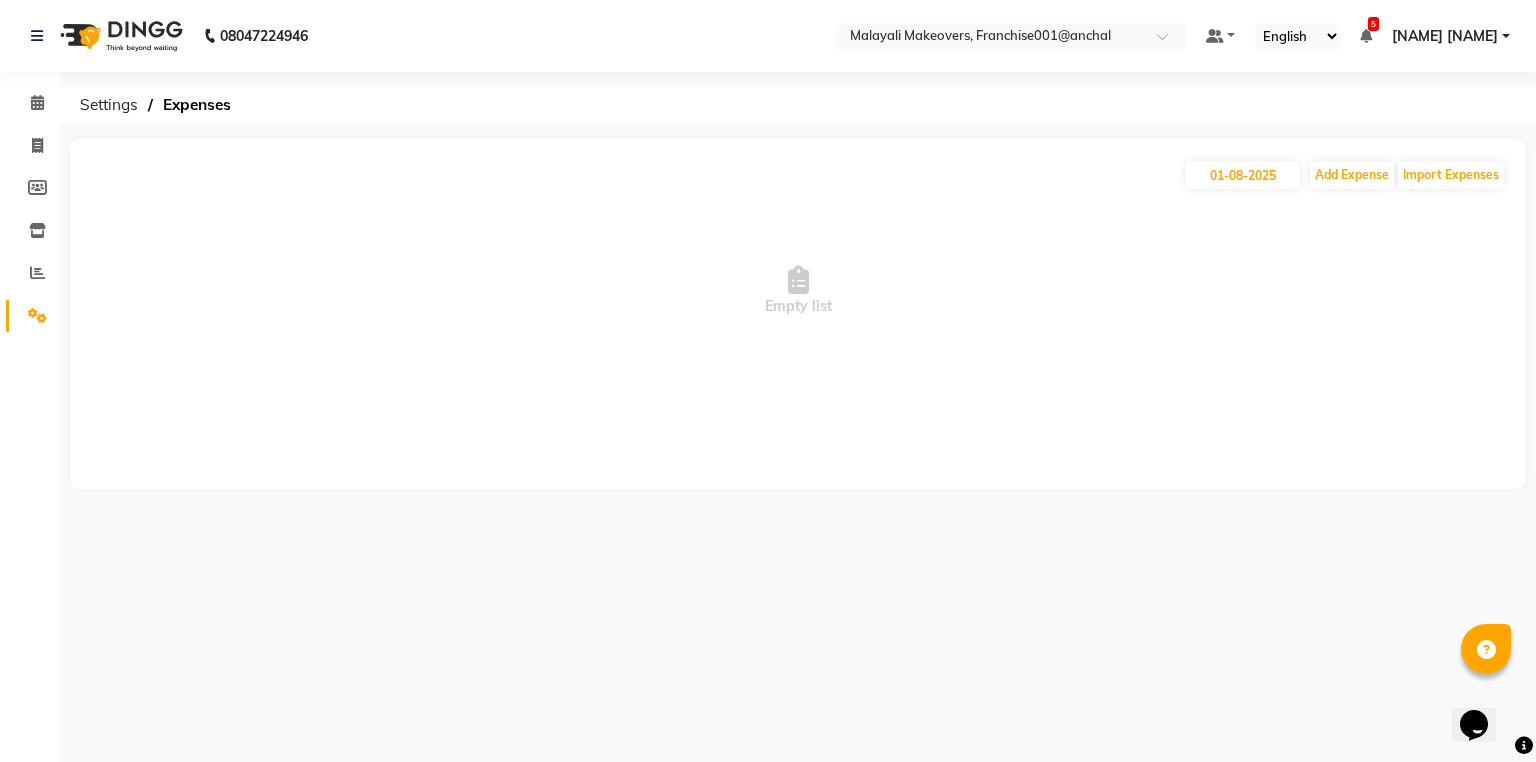 click on "01-08-2025 Add Expense Import Expenses  Empty list" 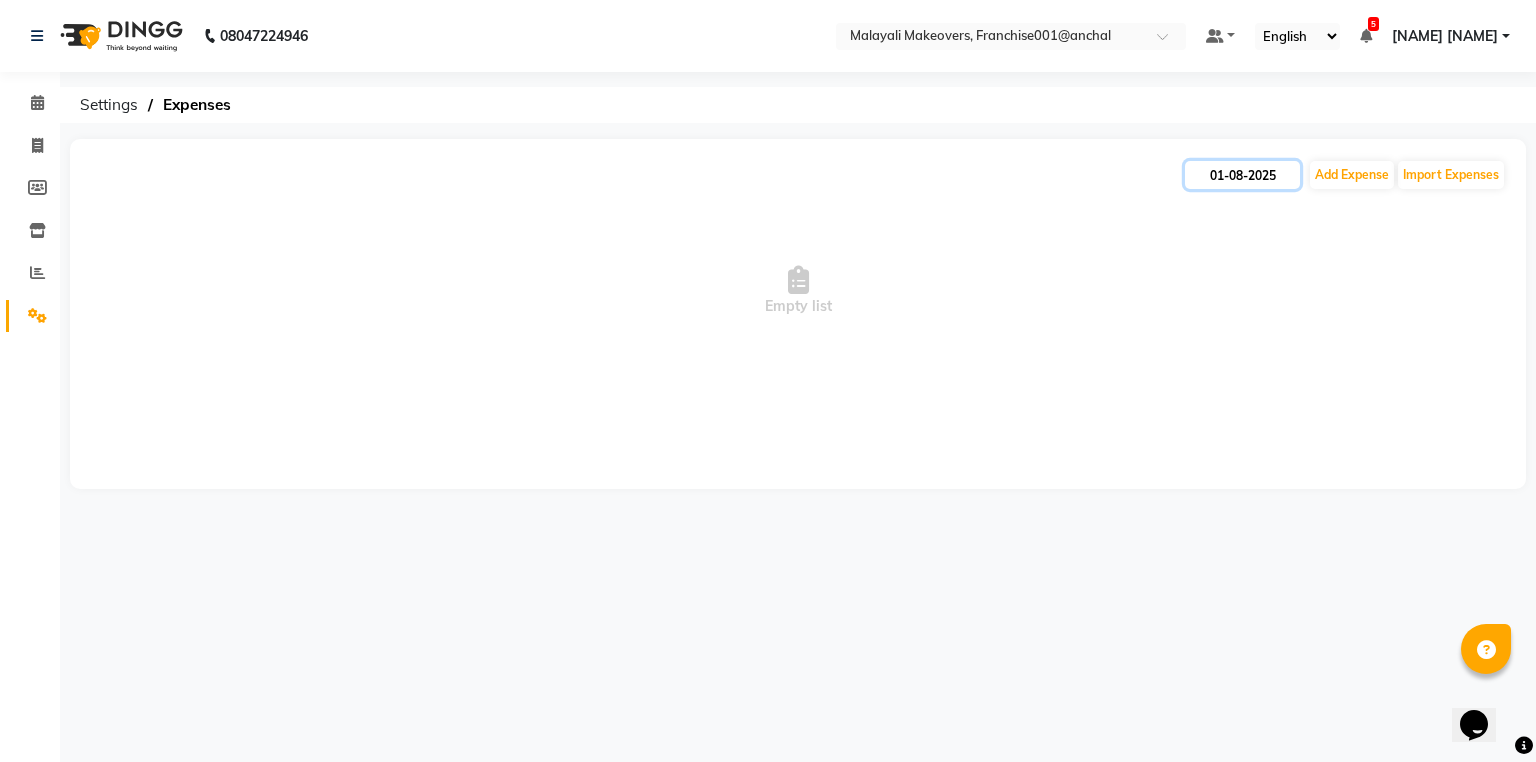 click on "01-08-2025" 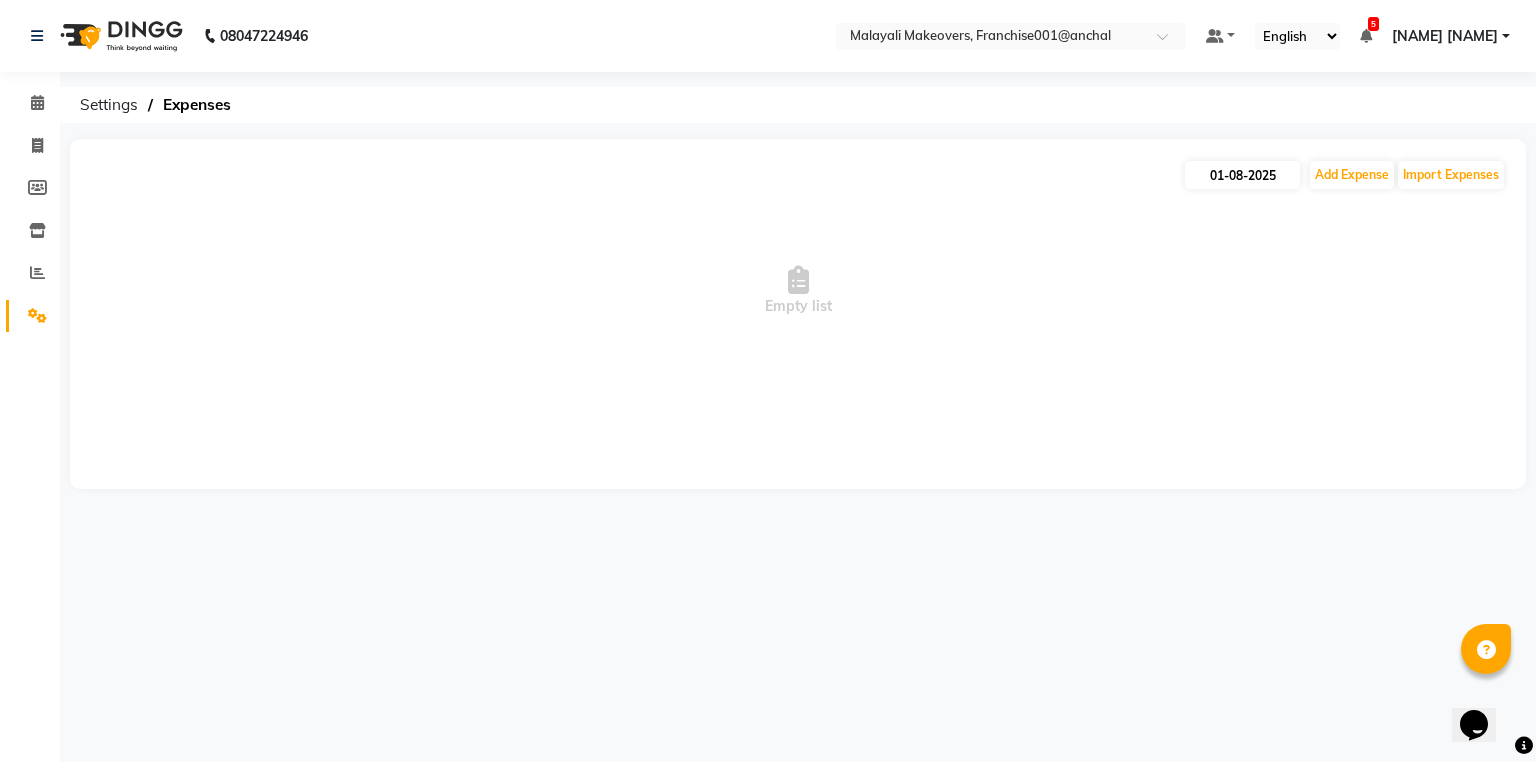 select on "8" 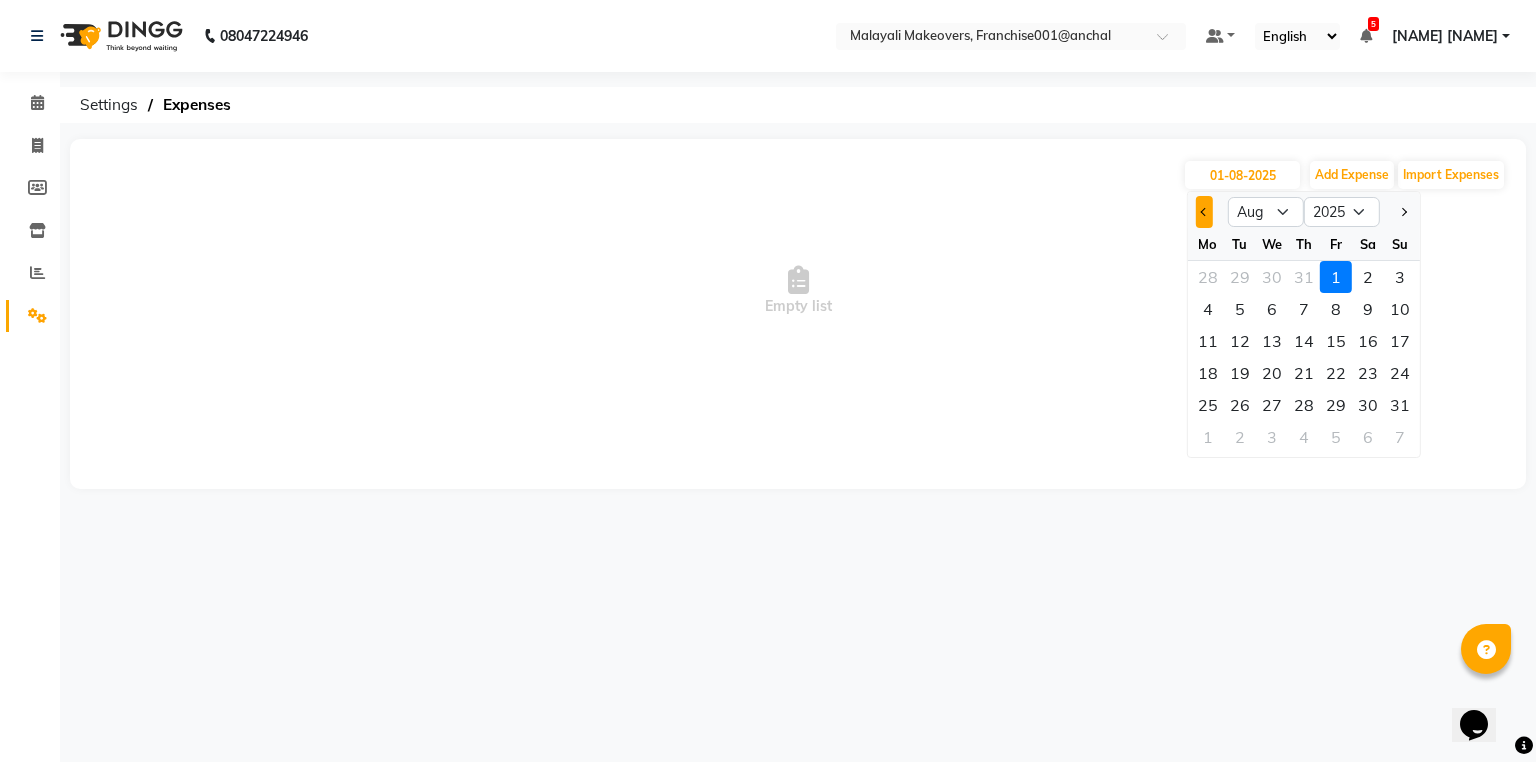 click 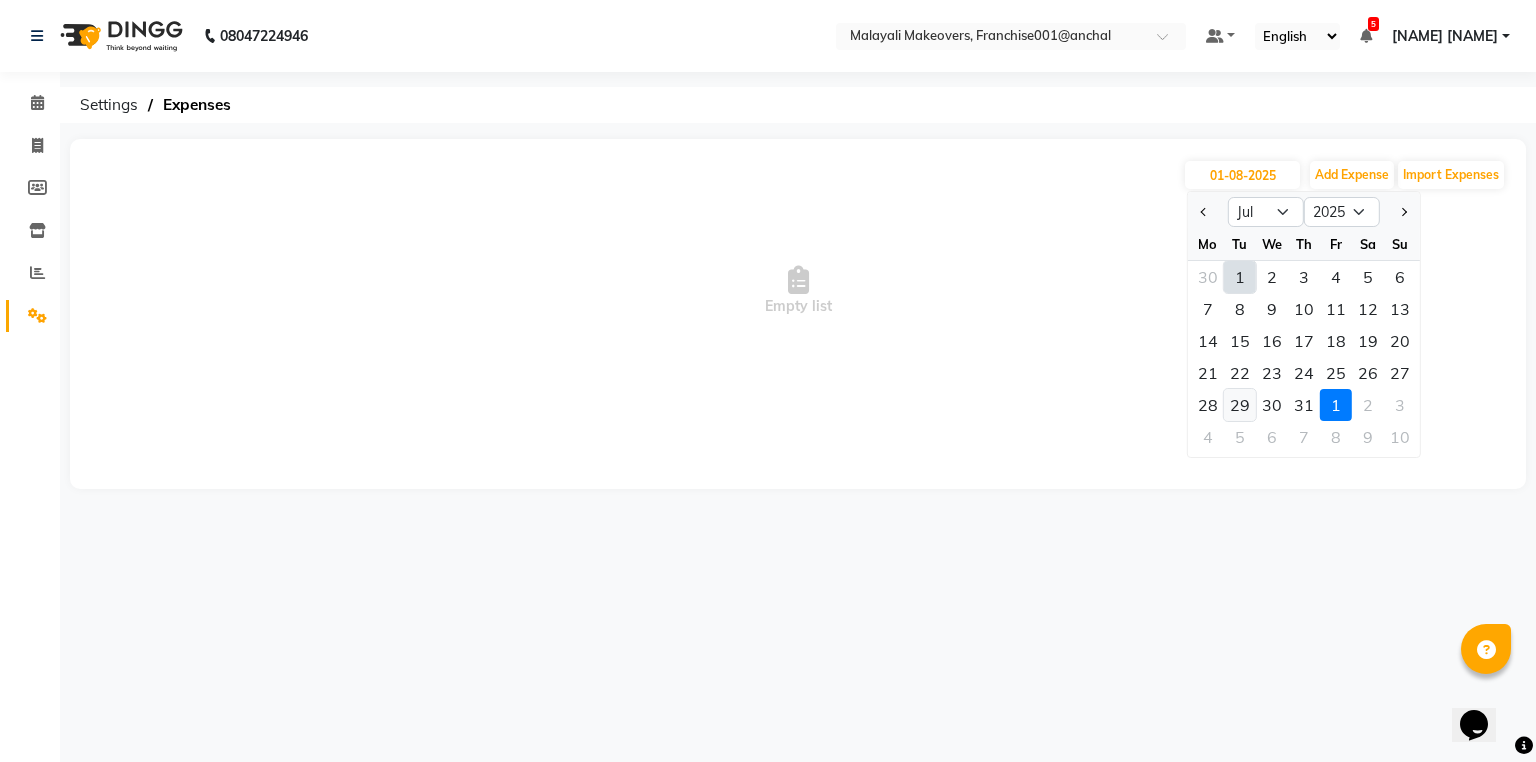 click on "29" 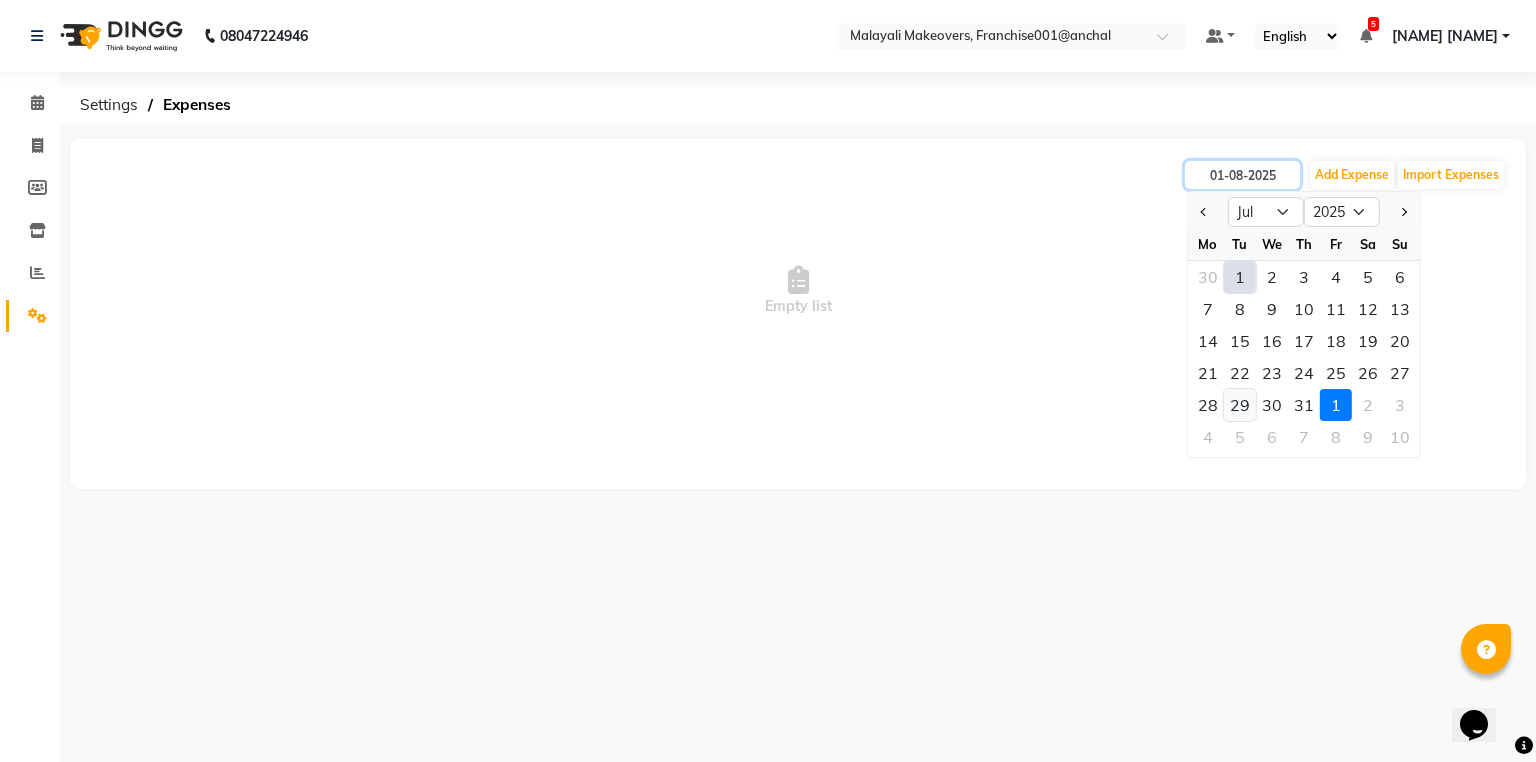 type on "29-07-2025" 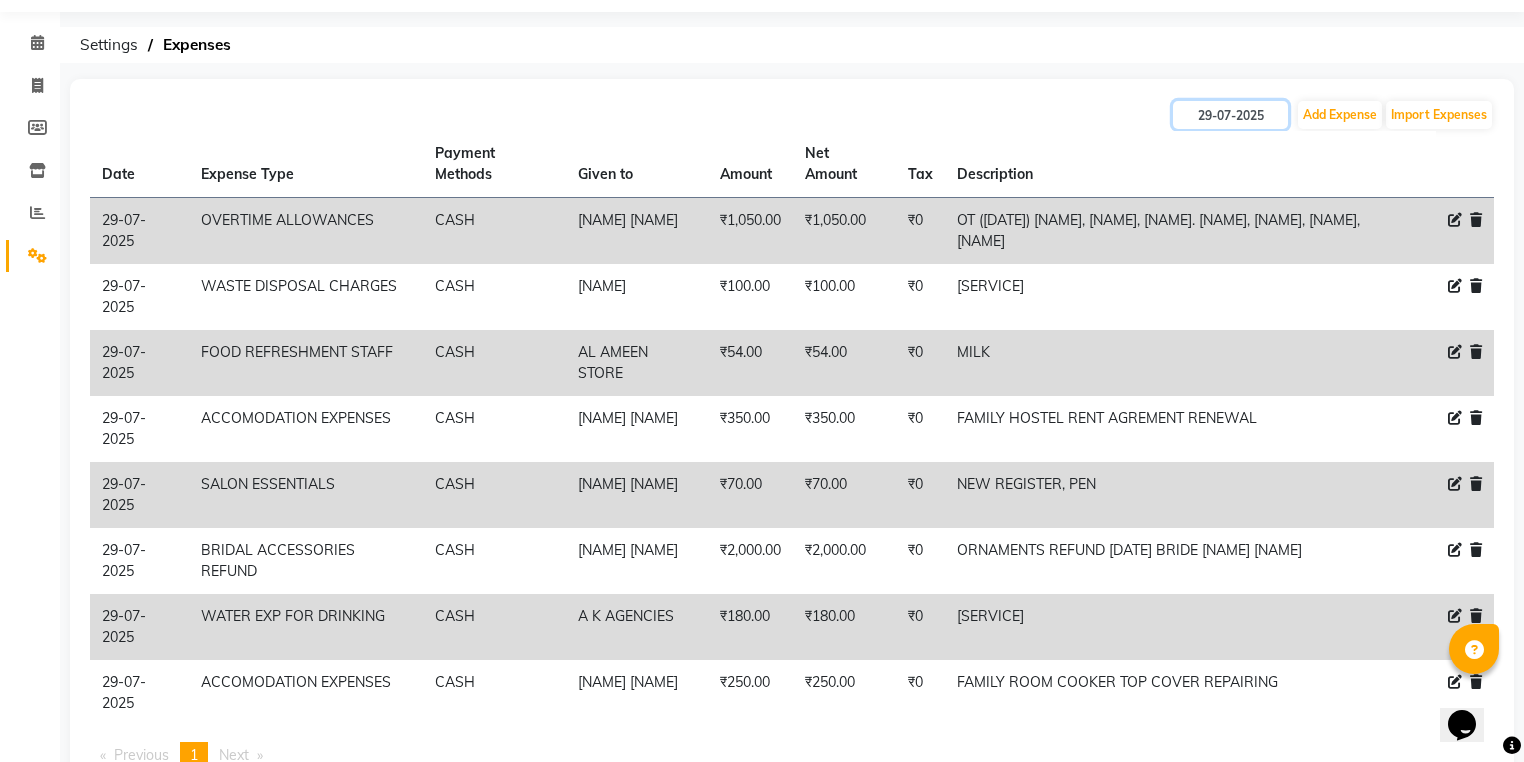 scroll, scrollTop: 132, scrollLeft: 0, axis: vertical 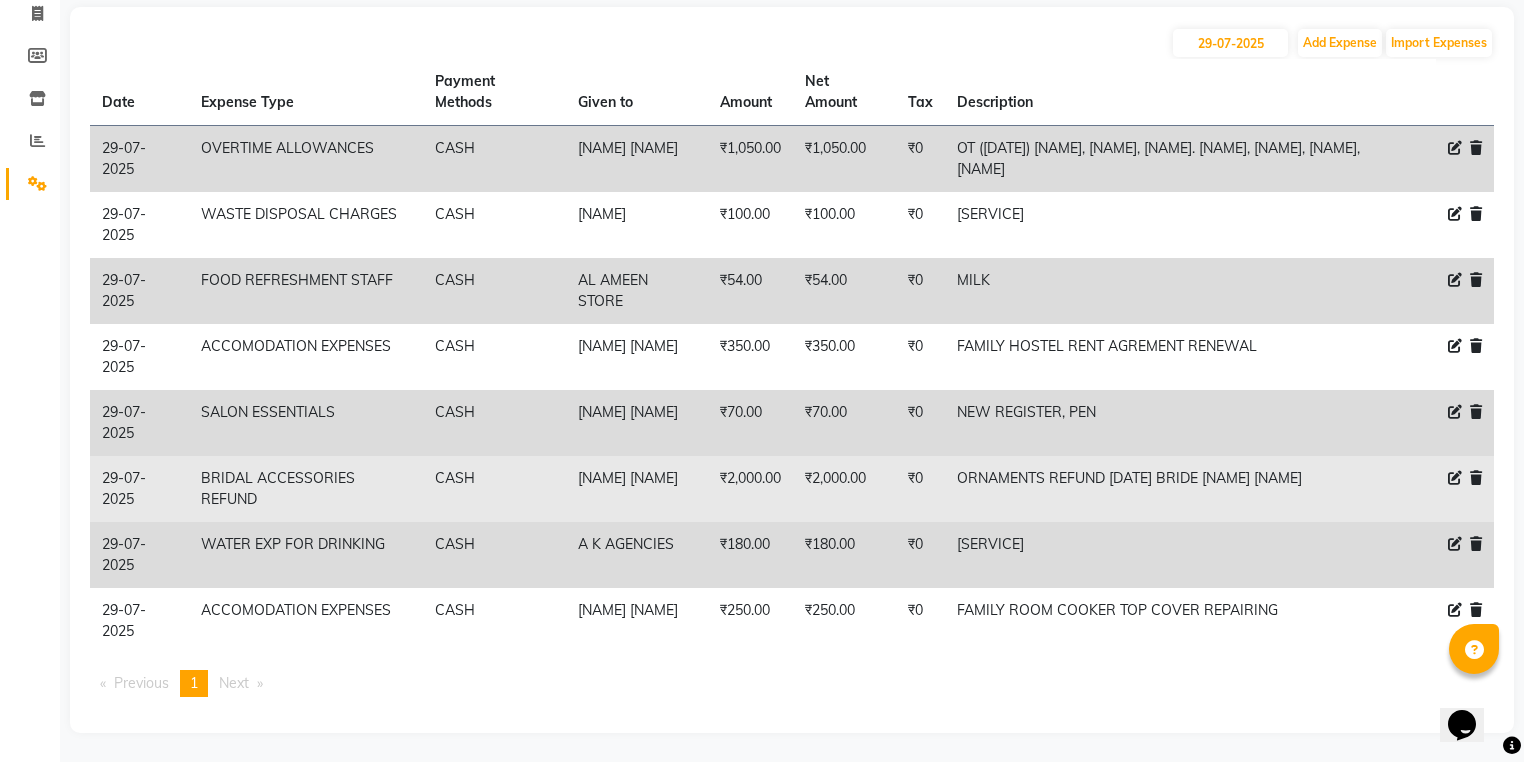 click 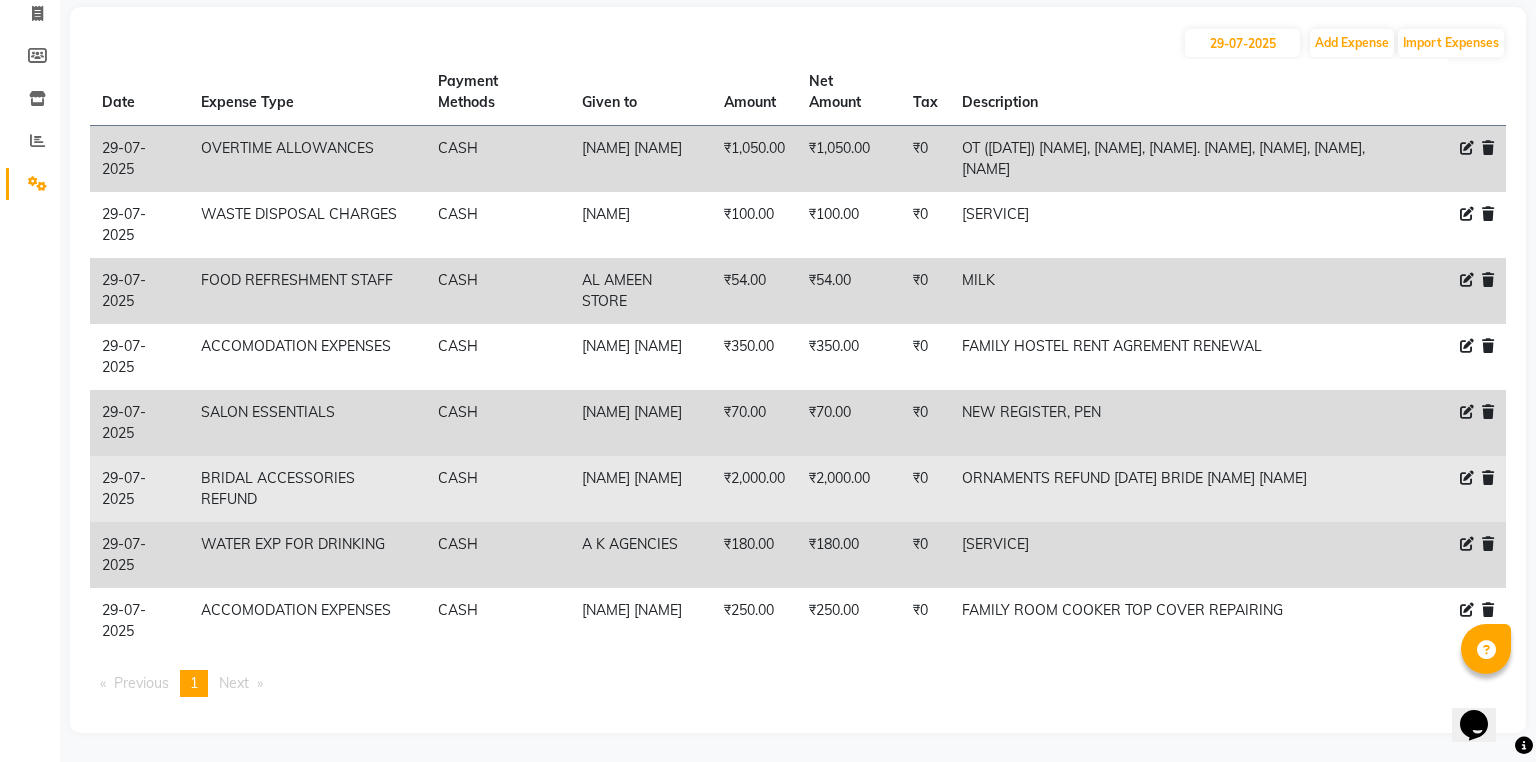 select on "15506" 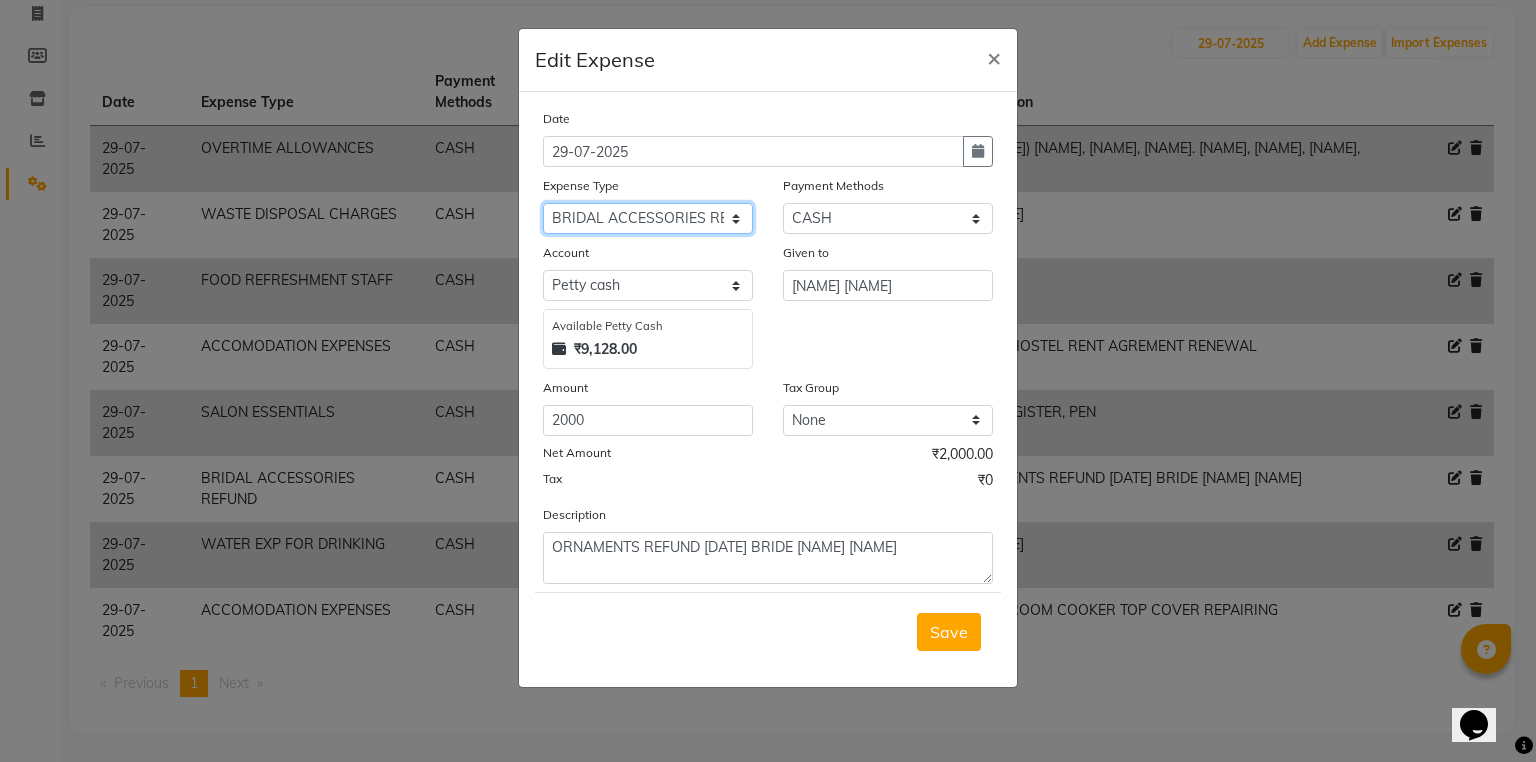 click on "Select ACCOMODATION EXPENSES ADVERTISEMENT SALES PROMOTIONAL EXPENSES BONUS BRIDAL ACCESSORIES REFUND BRIDAL COMMISSION BRIDAL FOOD BRIDAL INCENTIVES BRIDAL ORNAMENTS REFUND BRIDAL TA COMPUTER ACCESSORIES MOBILE PHONE DONATION AND CHARITY EXPENSES ELECTRICITY CHARGES ELECTRONICS FITTINGS FISH FOOD EXPENSES FOOD REFRESHMENT CLIENT FOOD REFRESHMENT STAFF FRIGHT CHARGE FUEL EXPENSES FUEL FOR GENERATOR FURNITURE EQUIPMENTS GIFTS FOR STAFFS GOKULAM CHITS HOSTEL RENT LAUNDRY EXPENSES LICENSE OTHER FEES LOADING UNLOADING CHARGES MEHNDI PAYMENTS MISCELLANEOUS EXPENSES NEWSPAPER PERIODICALS ORNAMENTS MAINTENANCE EXPENSES OVERTIME ALLOWANCES POSTAGE COURIER CHARGES PRINTING STATIONERY EXPENSES PROFESSIONAL TAX REPAIRS MAINTENANCE SALARY SALARY ADVANCE SALES INCENTIVES MEMBERSHIP CARD SALES INCENTIVES PRODUCT SALES INCENTIVES SERVICES SALON ESSENTIALS SALON RENT SERVICE REFUND SOFTWARE CHARGES STATIONERY AND PROVISIONAL EXPENSES SUPPORT FACILITY REIMBURSEMENT TELEPHONE INTERNET CHARGES TRANSPORTATION CHARGES" 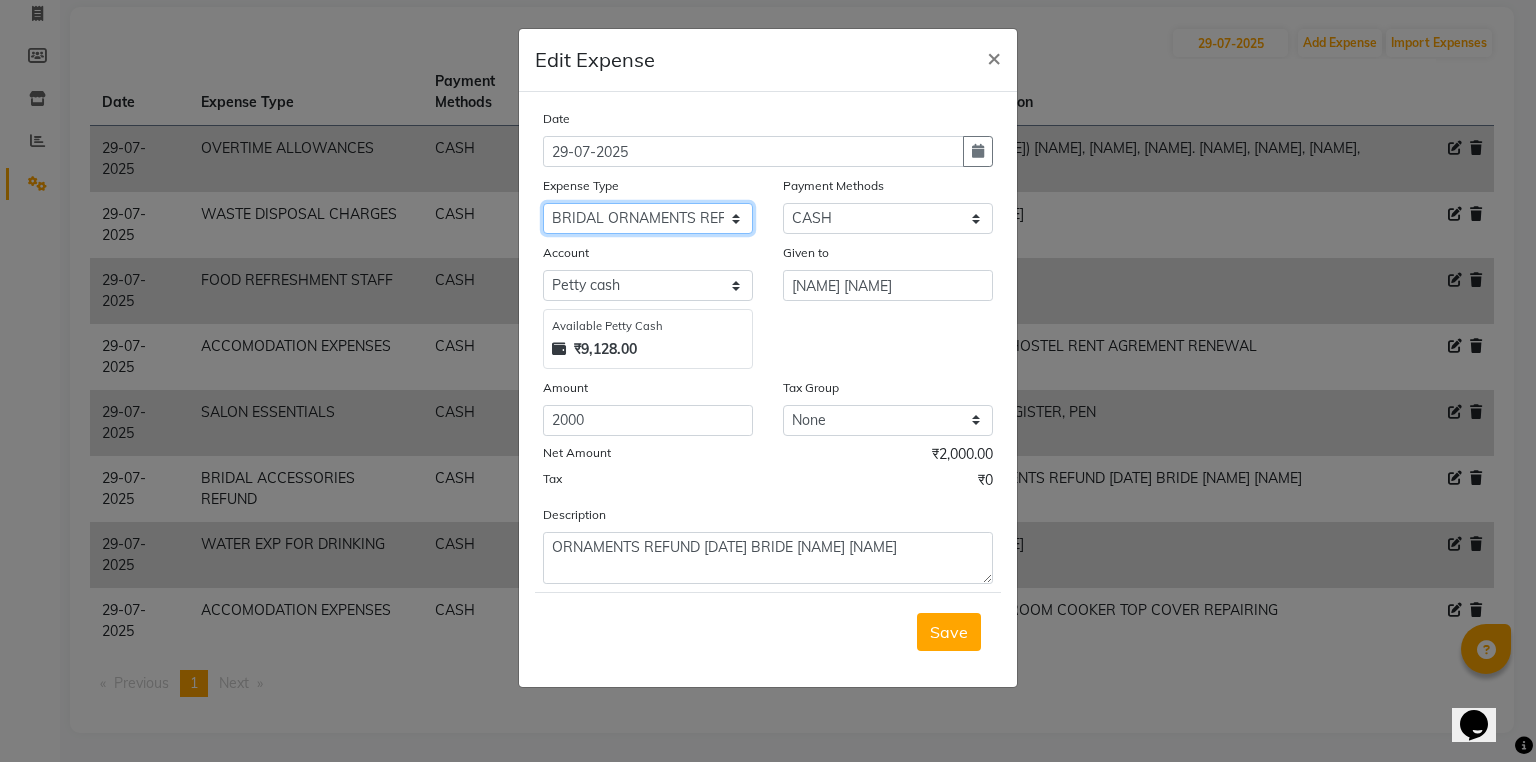 click on "Select ACCOMODATION EXPENSES ADVERTISEMENT SALES PROMOTIONAL EXPENSES BONUS BRIDAL ACCESSORIES REFUND BRIDAL COMMISSION BRIDAL FOOD BRIDAL INCENTIVES BRIDAL ORNAMENTS REFUND BRIDAL TA COMPUTER ACCESSORIES MOBILE PHONE DONATION AND CHARITY EXPENSES ELECTRICITY CHARGES ELECTRONICS FITTINGS FISH FOOD EXPENSES FOOD REFRESHMENT CLIENT FOOD REFRESHMENT STAFF FRIGHT CHARGE FUEL EXPENSES FUEL FOR GENERATOR FURNITURE EQUIPMENTS GIFTS FOR STAFFS GOKULAM CHITS HOSTEL RENT LAUNDRY EXPENSES LICENSE OTHER FEES LOADING UNLOADING CHARGES MEHNDI PAYMENTS MISCELLANEOUS EXPENSES NEWSPAPER PERIODICALS ORNAMENTS MAINTENANCE EXPENSES OVERTIME ALLOWANCES POSTAGE COURIER CHARGES PRINTING STATIONERY EXPENSES PROFESSIONAL TAX REPAIRS MAINTENANCE SALARY SALARY ADVANCE SALES INCENTIVES MEMBERSHIP CARD SALES INCENTIVES PRODUCT SALES INCENTIVES SERVICES SALON ESSENTIALS SALON RENT SERVICE REFUND SOFTWARE CHARGES STATIONERY AND PROVISIONAL EXPENSES SUPPORT FACILITY REIMBURSEMENT TELEPHONE INTERNET CHARGES TRANSPORTATION CHARGES" 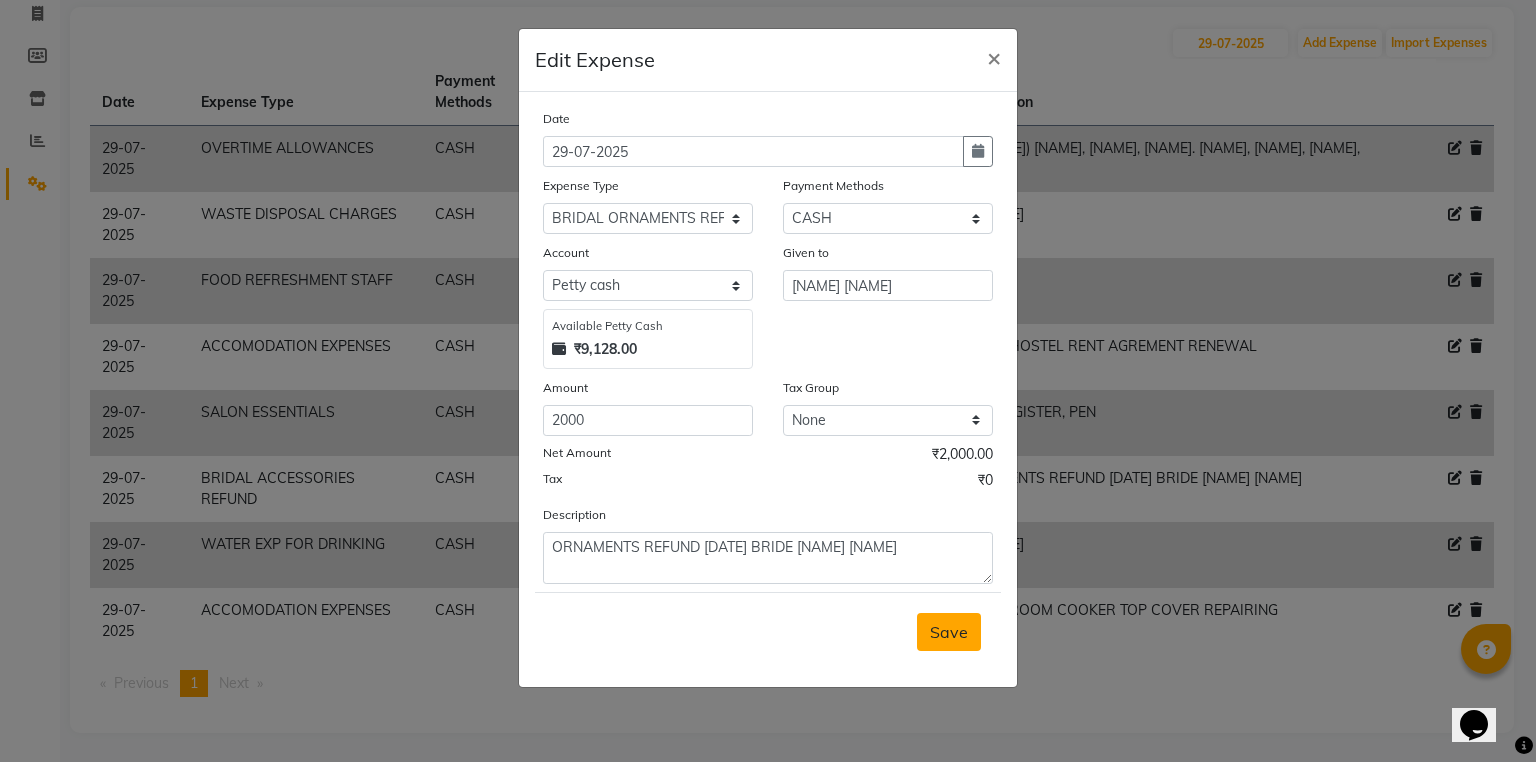 click on "Save" at bounding box center [949, 632] 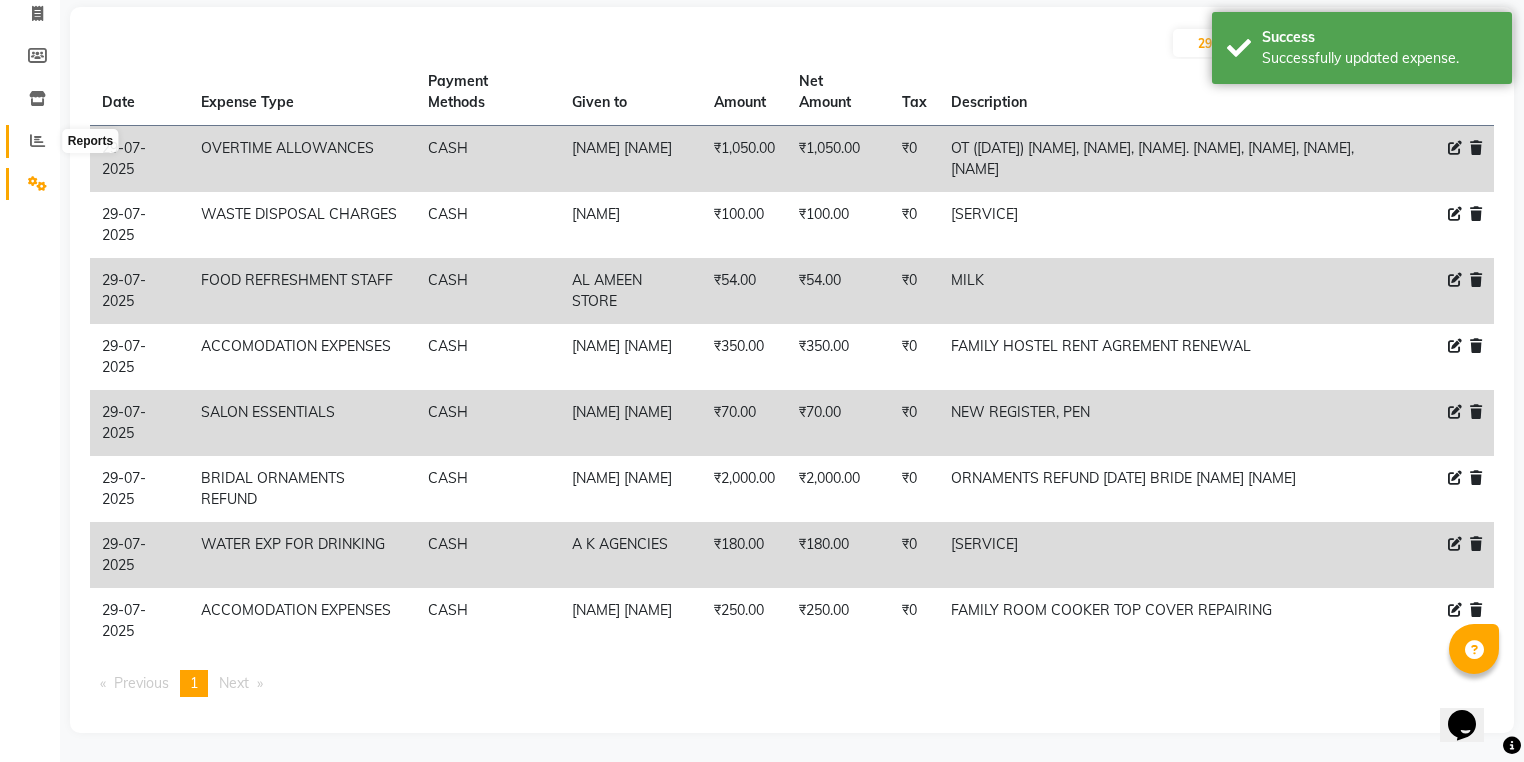 click 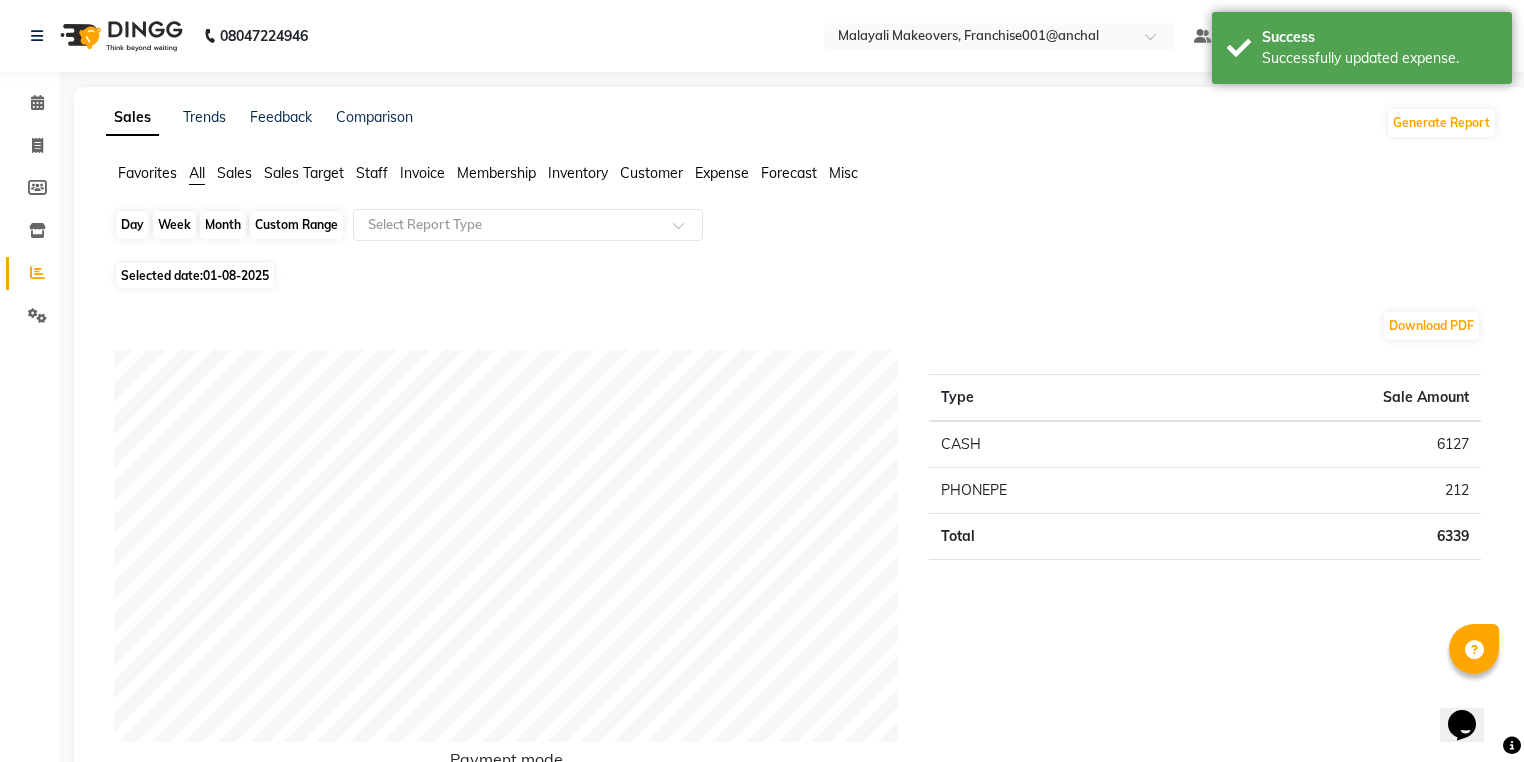 click on "Day" 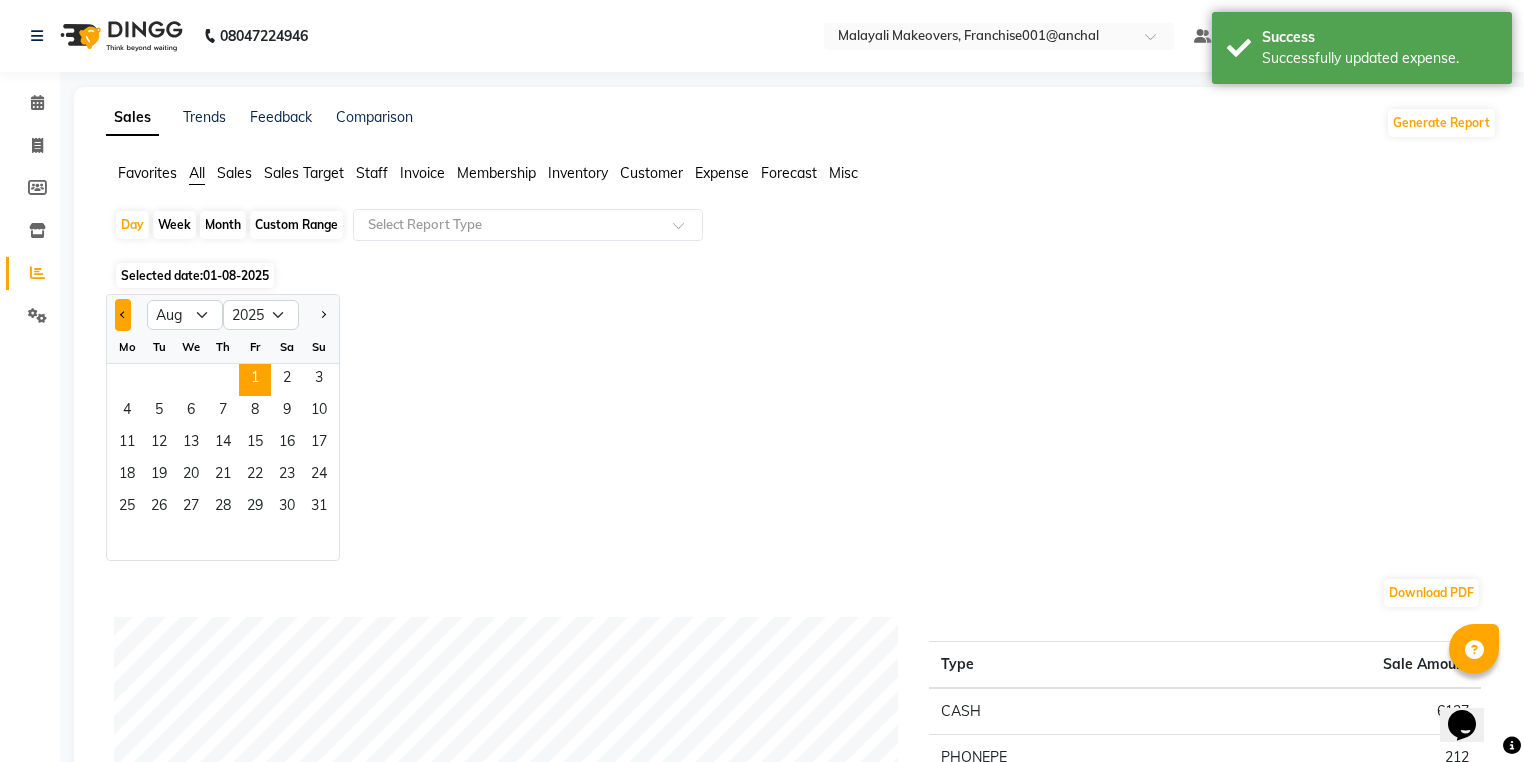 click 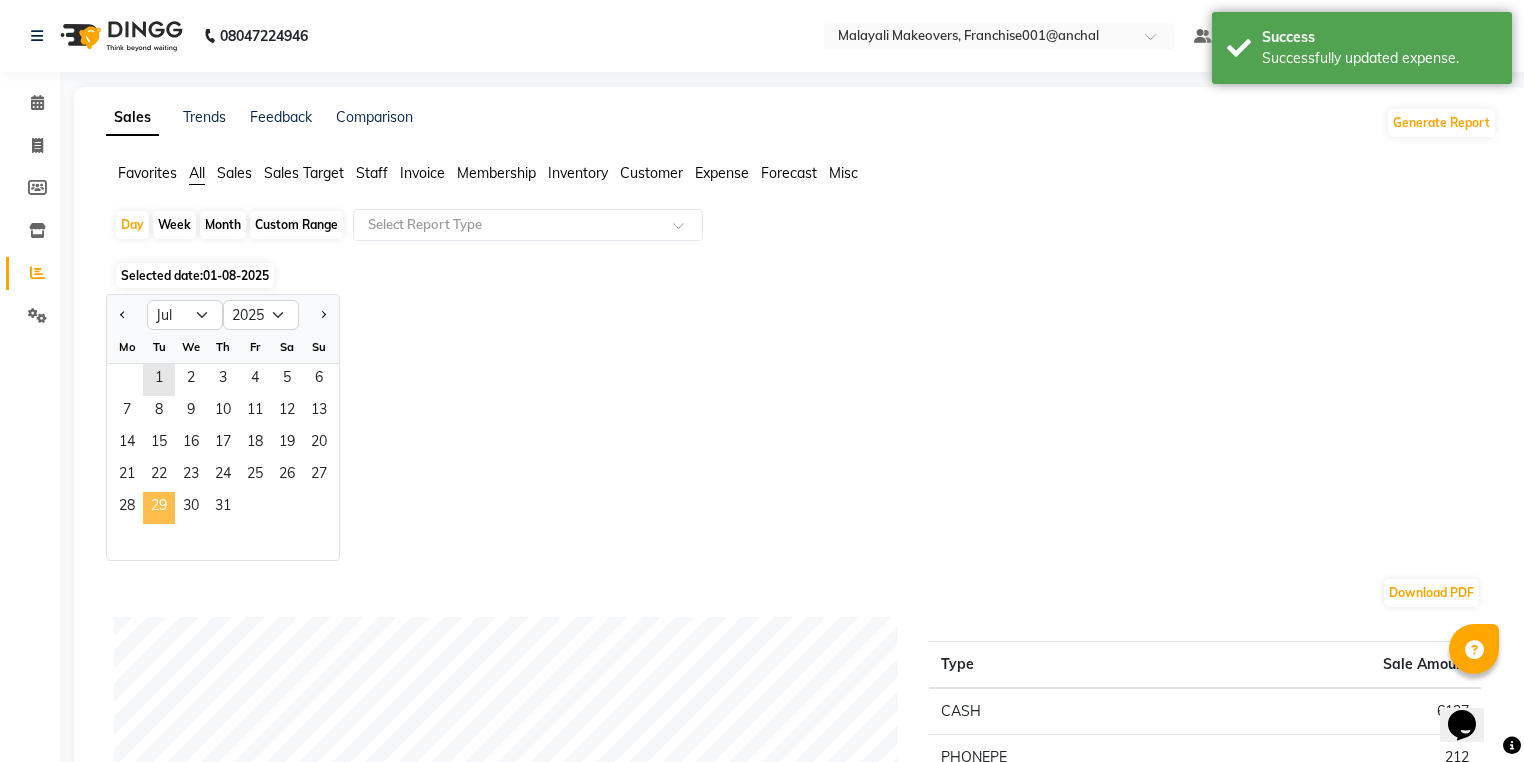 drag, startPoint x: 172, startPoint y: 511, endPoint x: 156, endPoint y: 521, distance: 18.867962 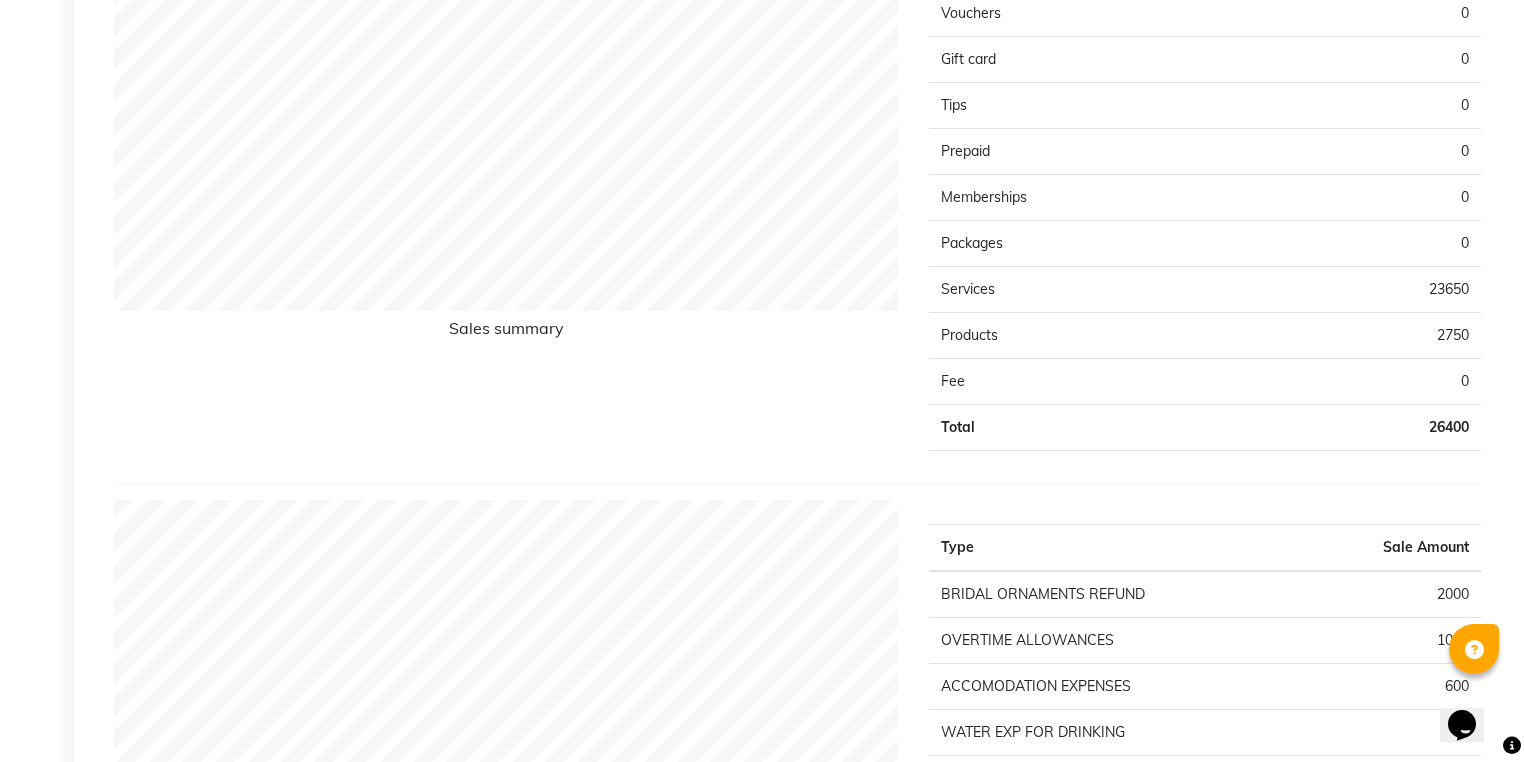 scroll, scrollTop: 1680, scrollLeft: 0, axis: vertical 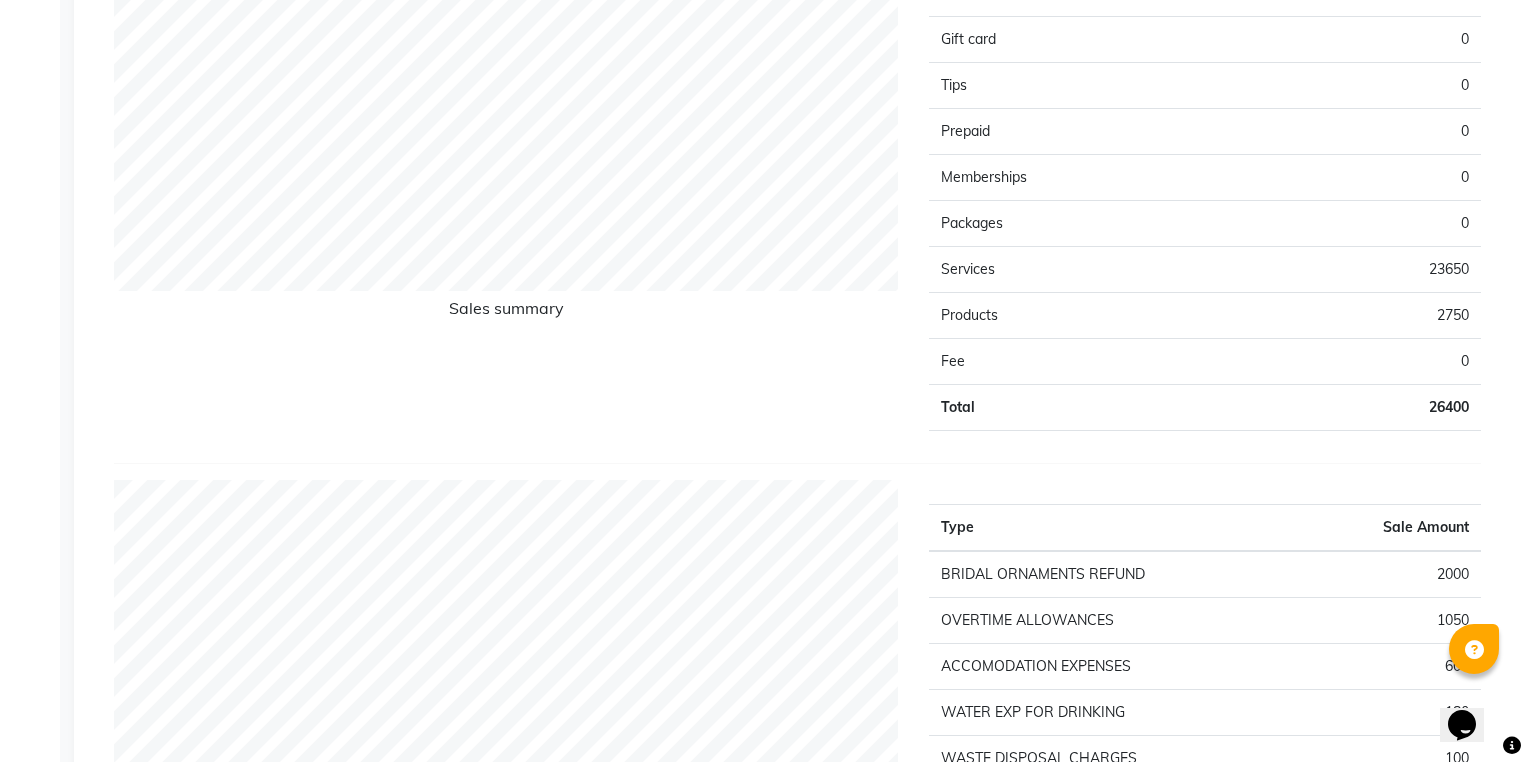 type 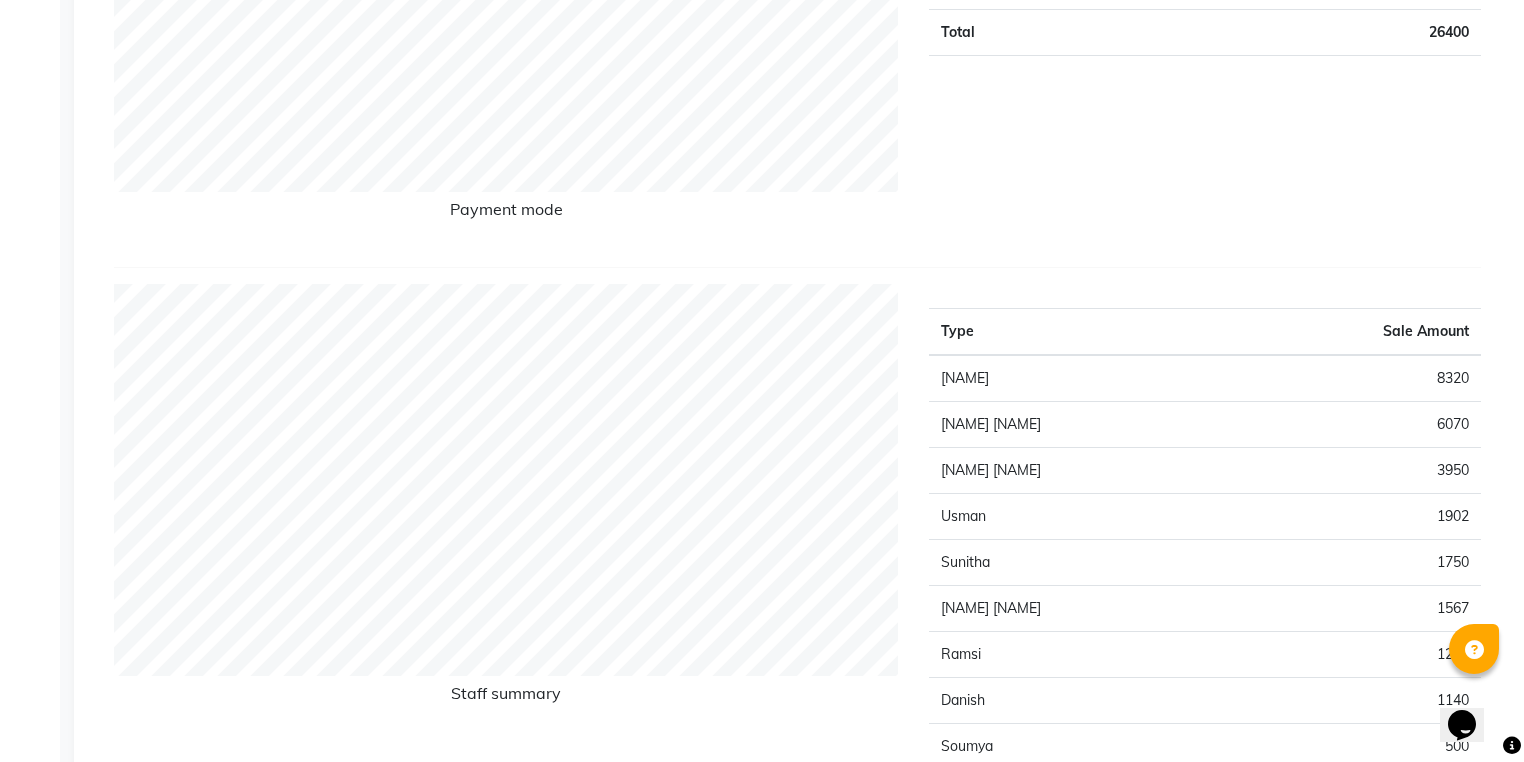 scroll, scrollTop: 332, scrollLeft: 0, axis: vertical 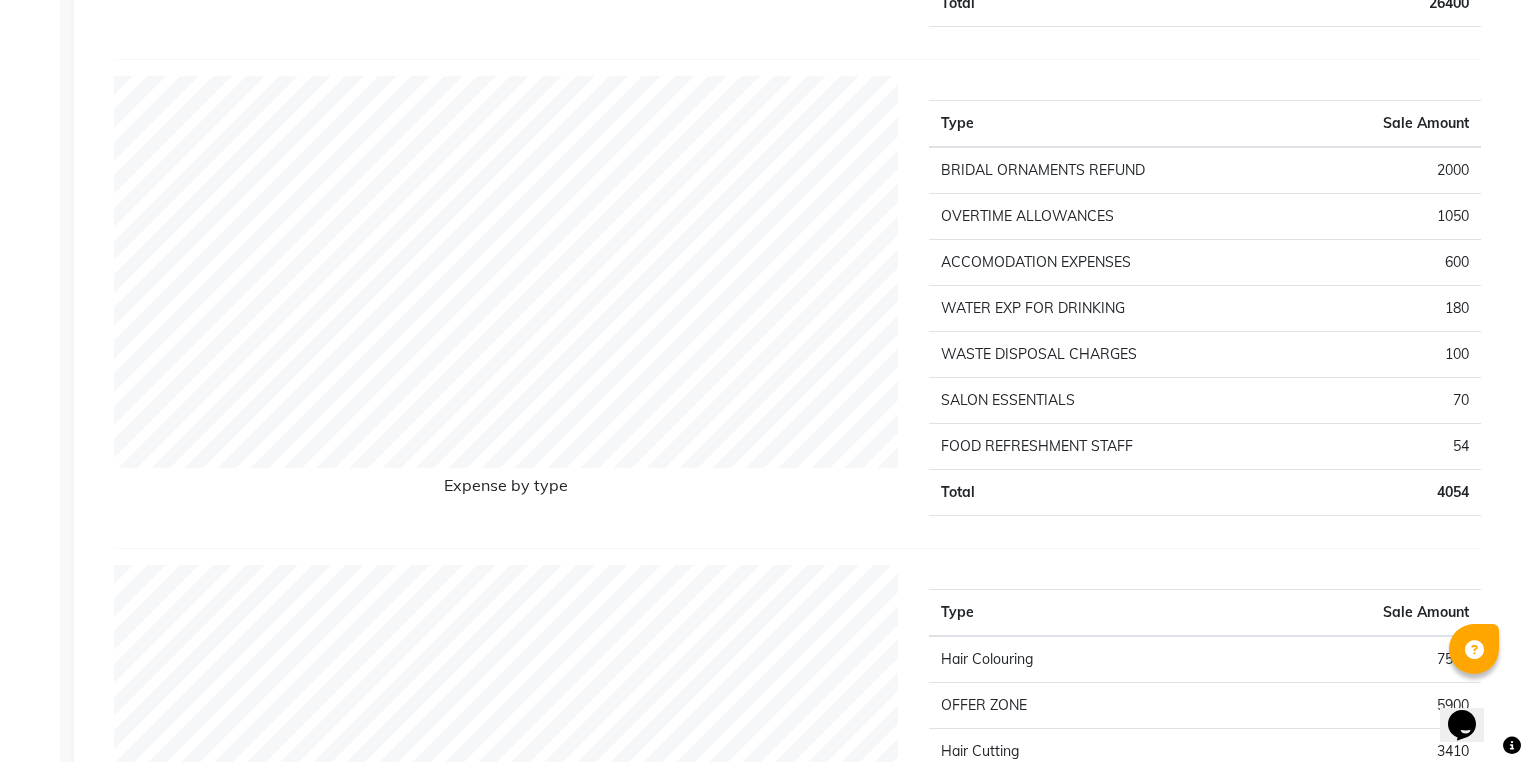 type 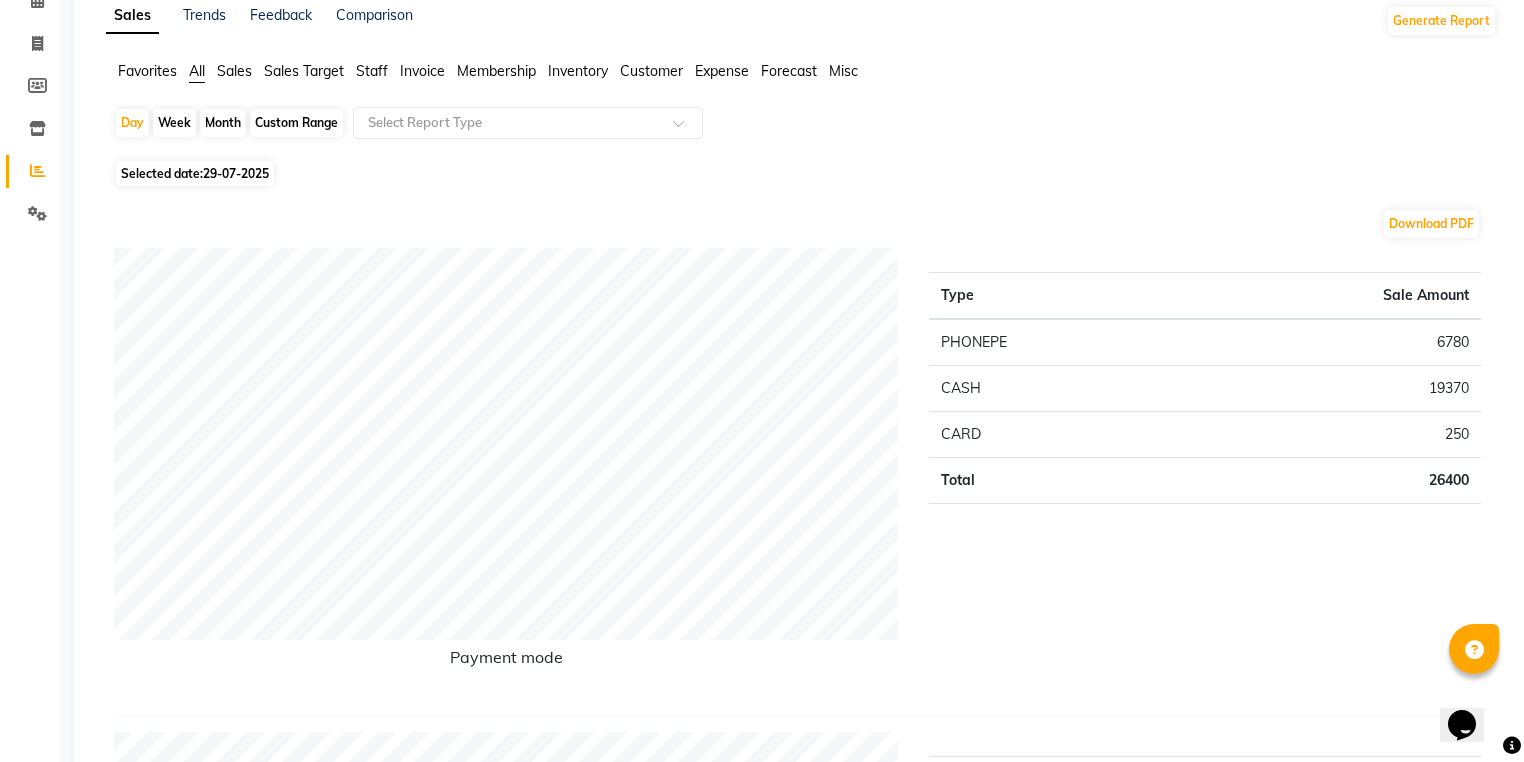 scroll, scrollTop: 0, scrollLeft: 0, axis: both 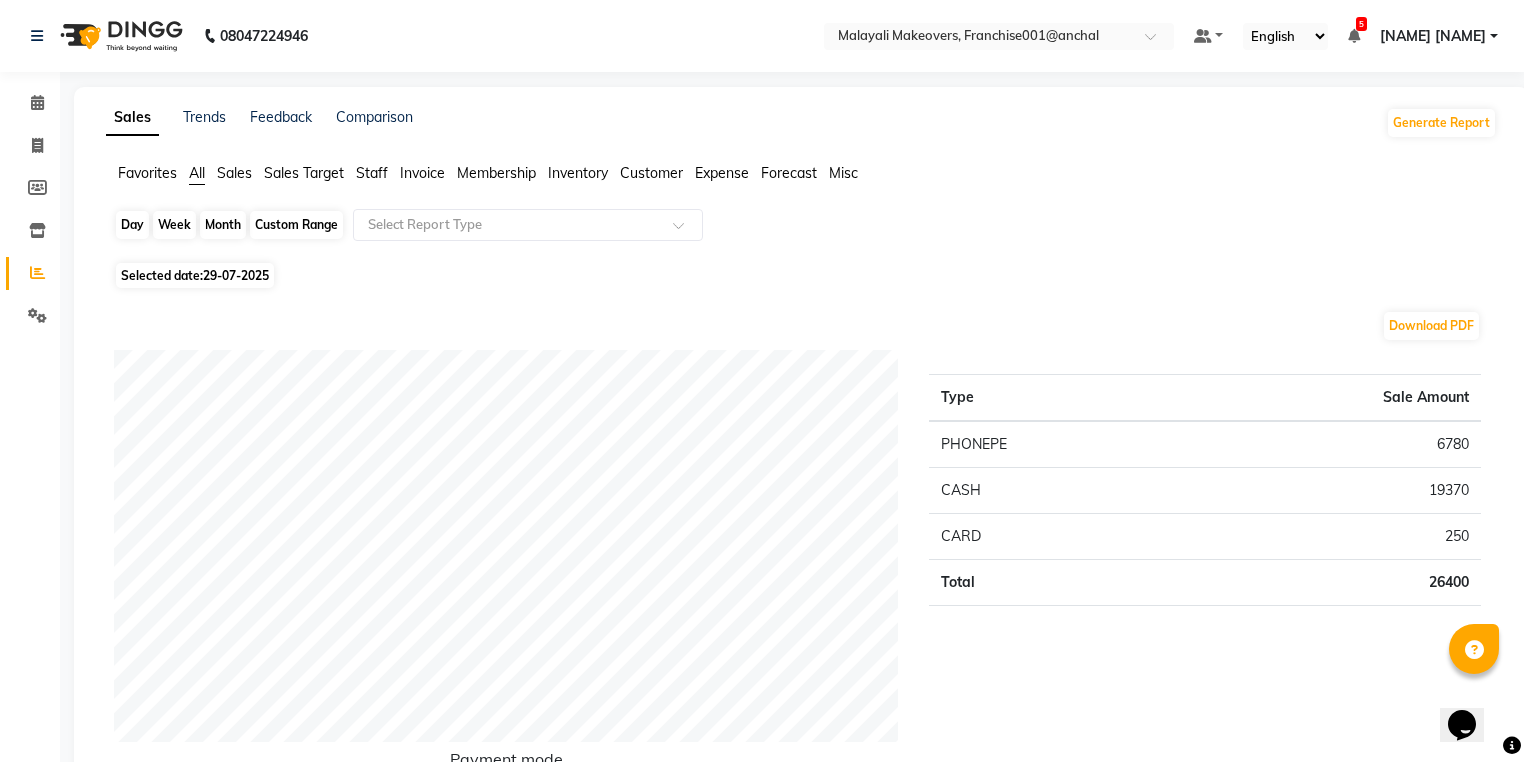 click on "Day" 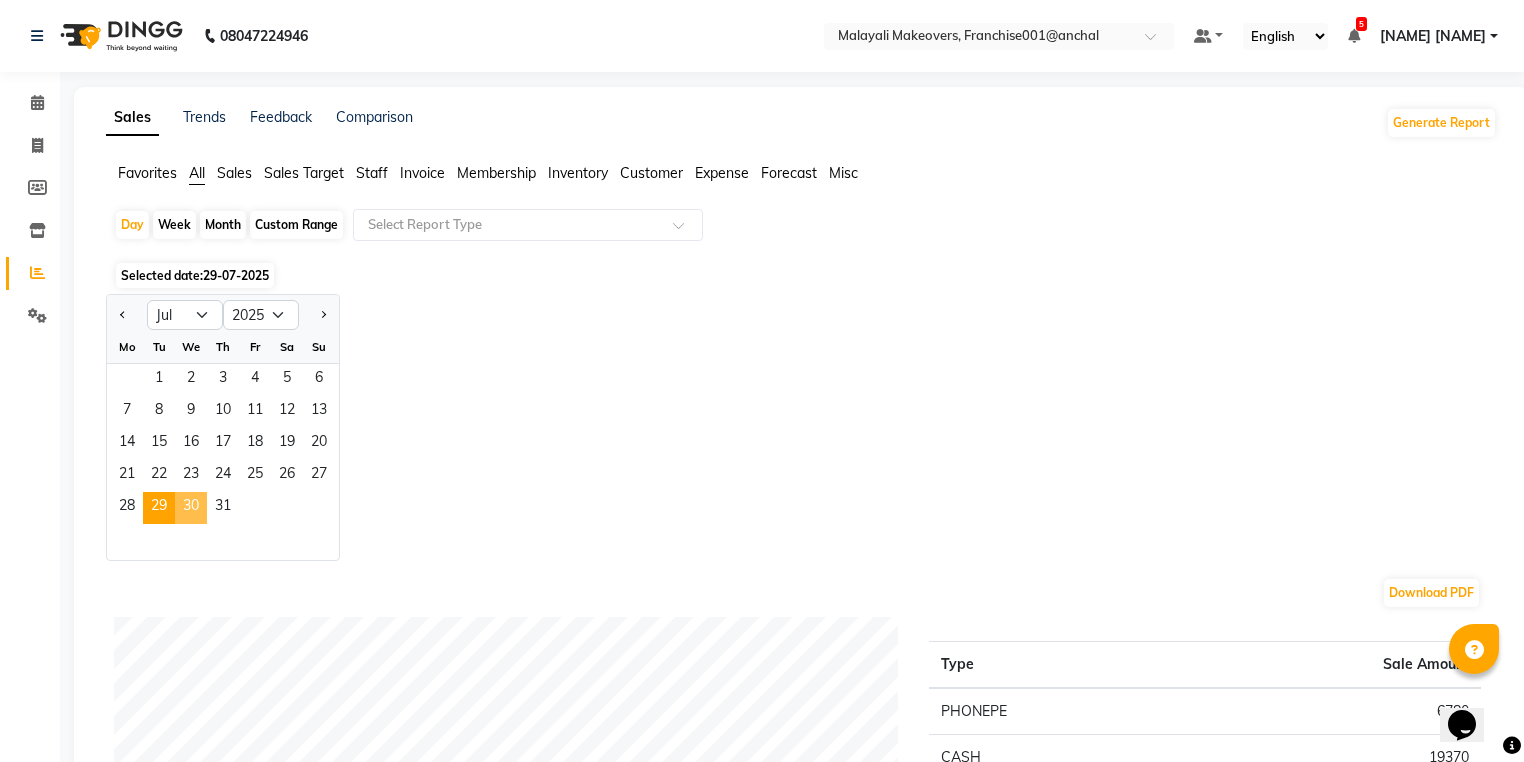 click on "30" 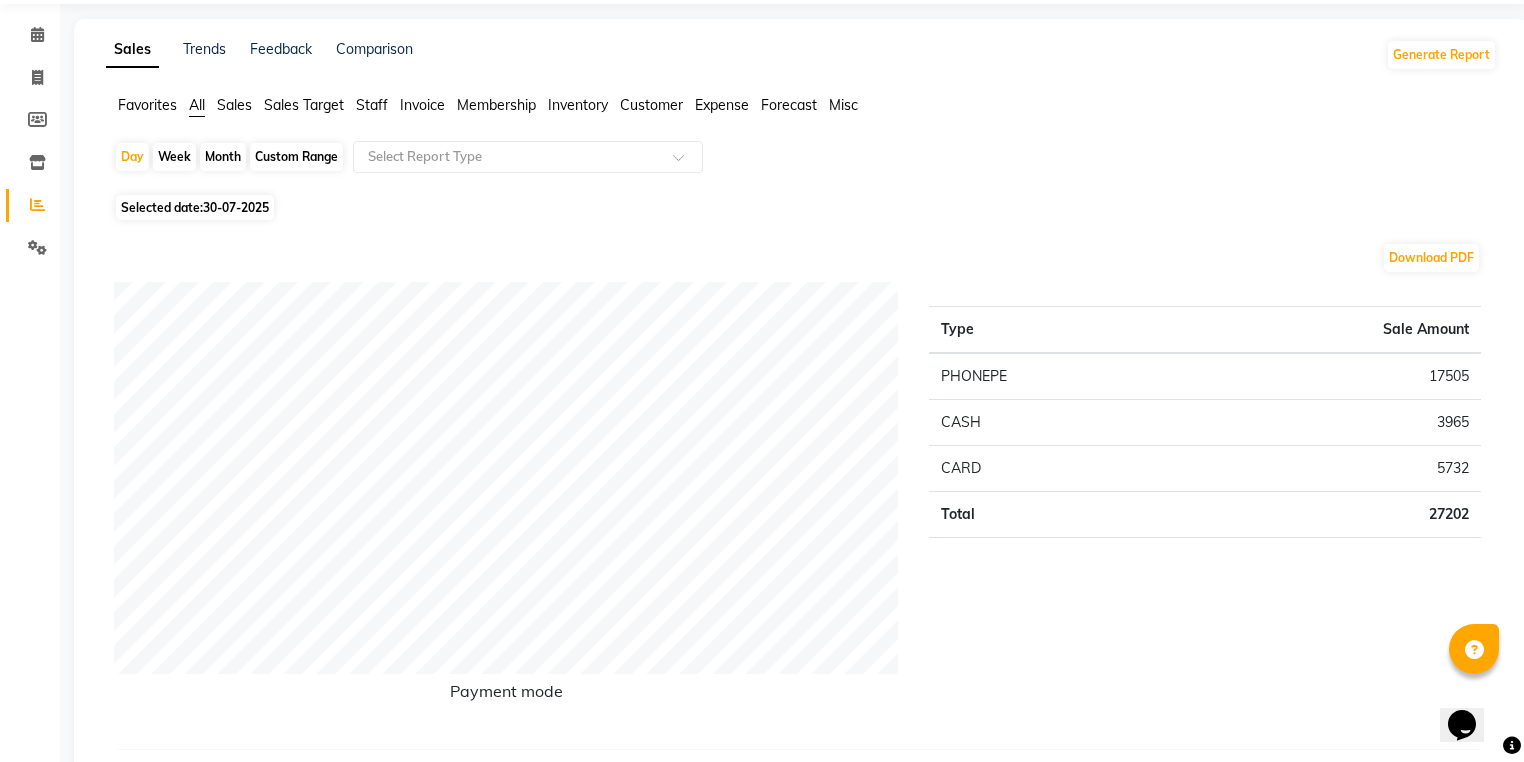 scroll, scrollTop: 0, scrollLeft: 0, axis: both 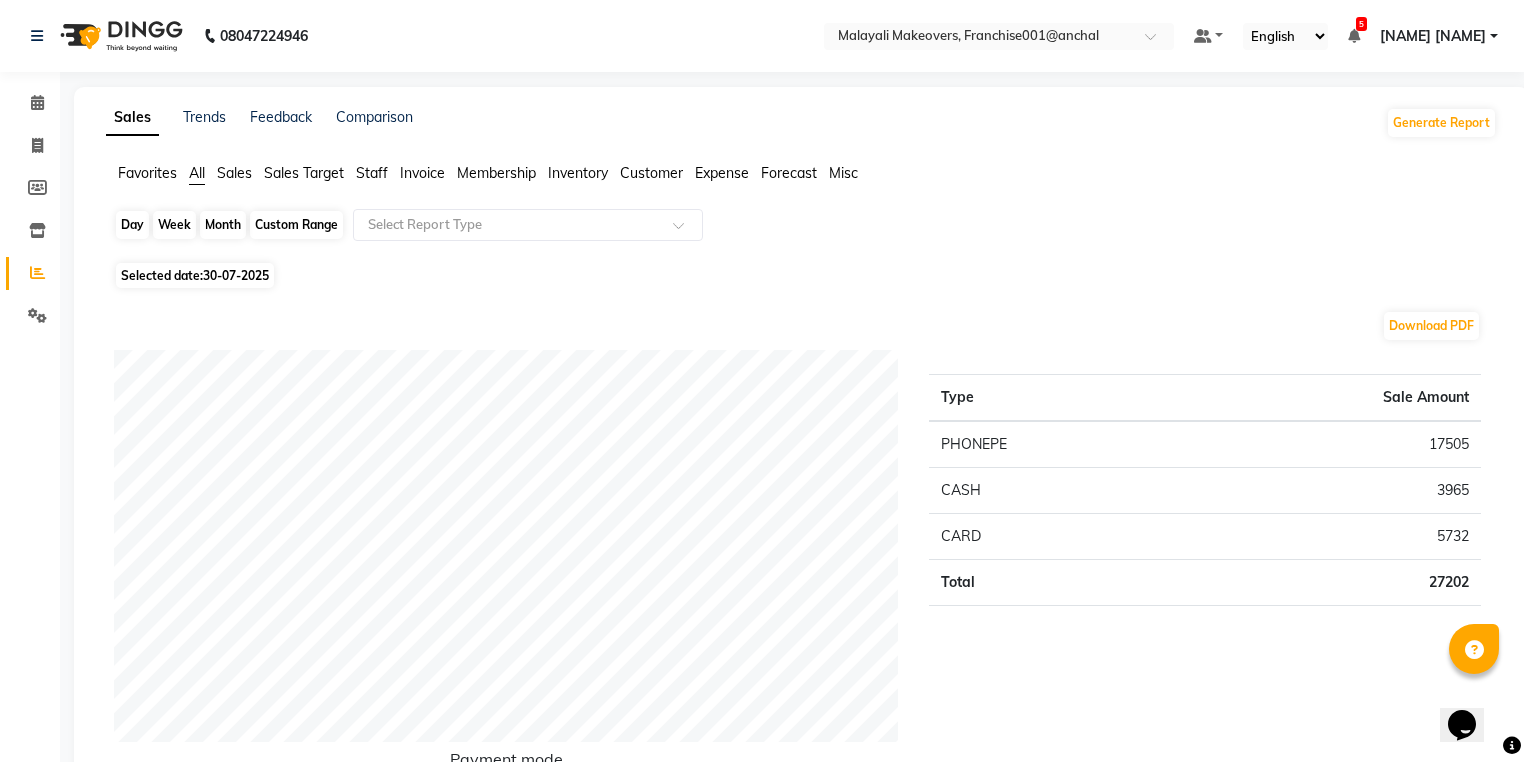 click on "Day" 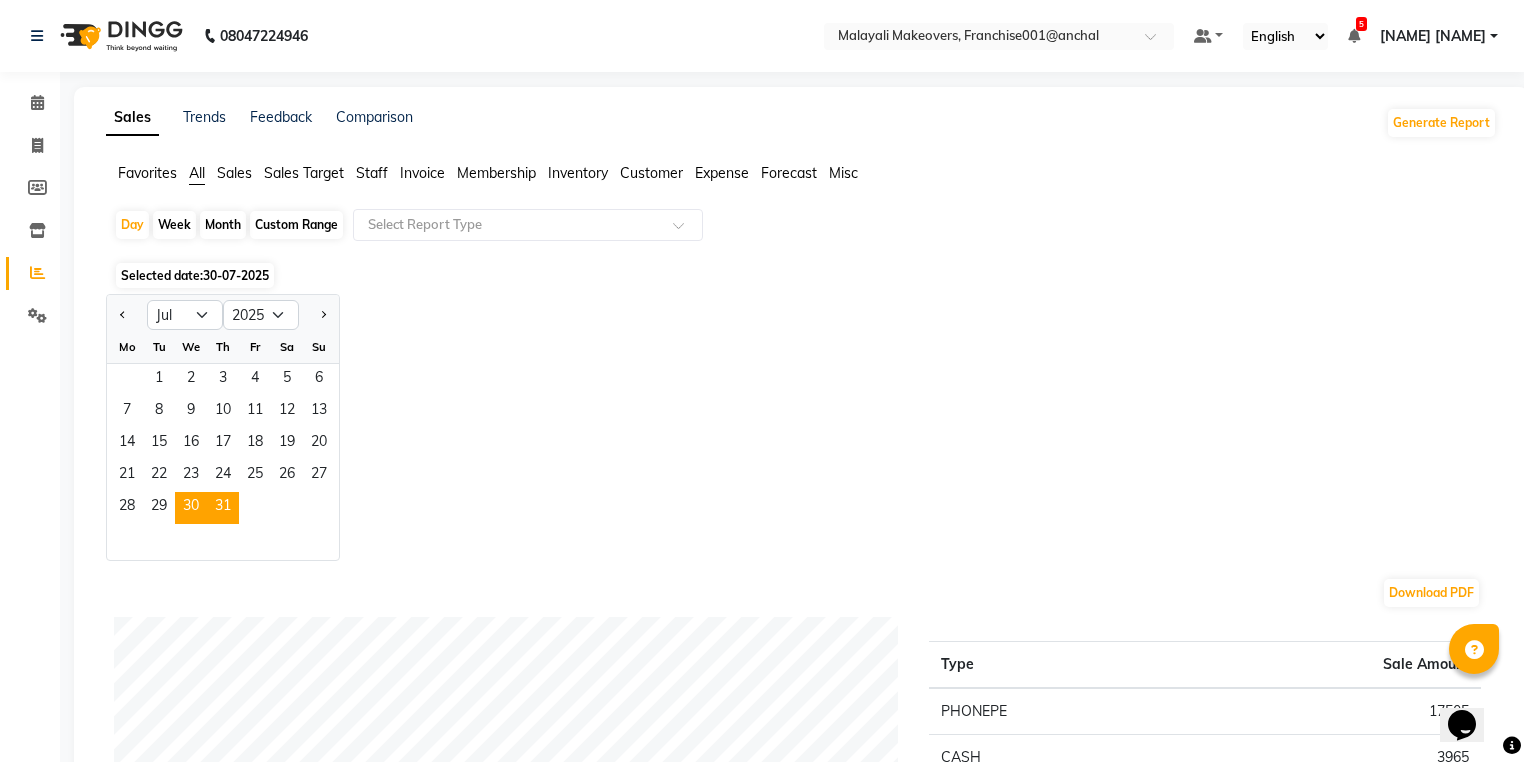 click on "31" 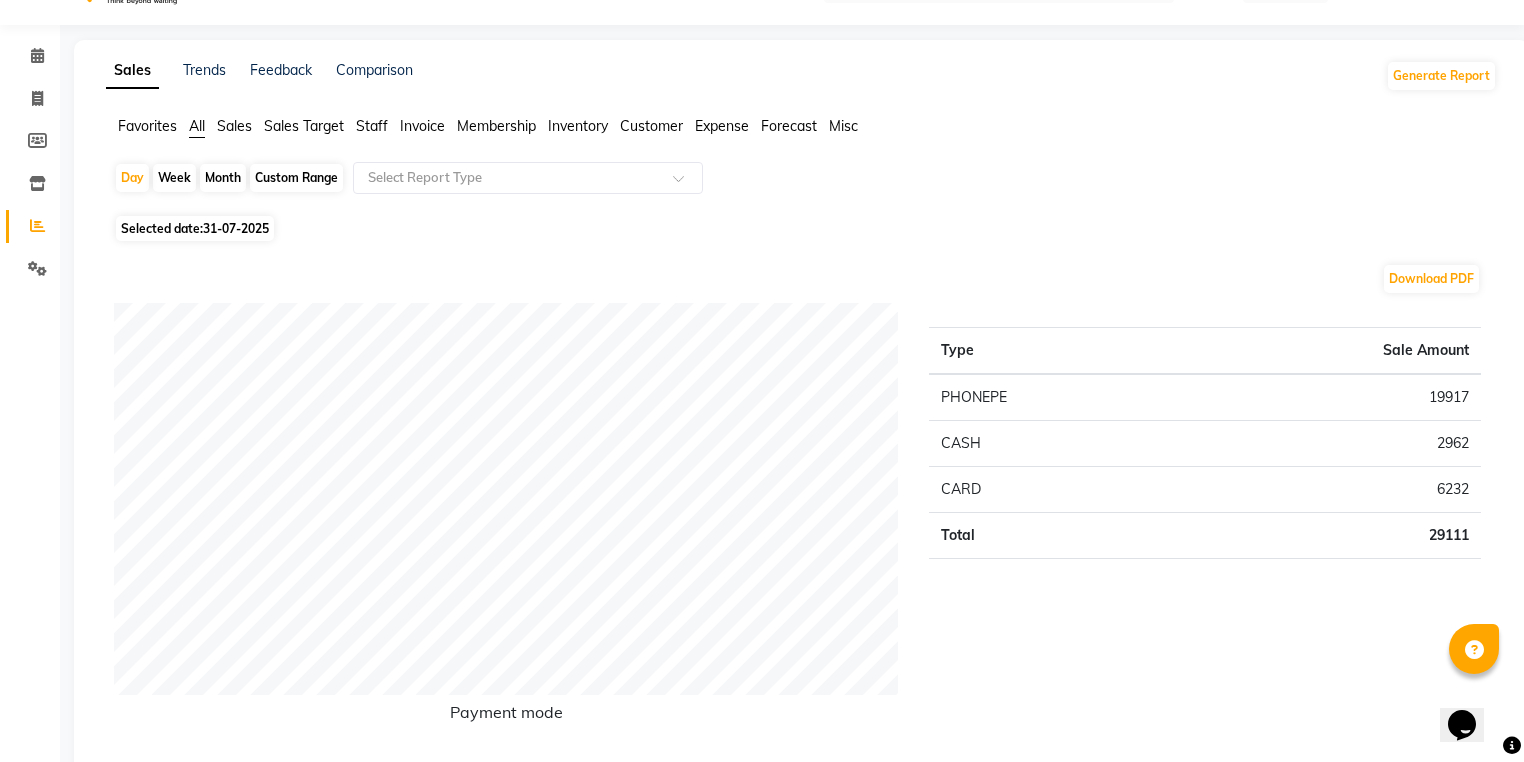 scroll, scrollTop: 0, scrollLeft: 0, axis: both 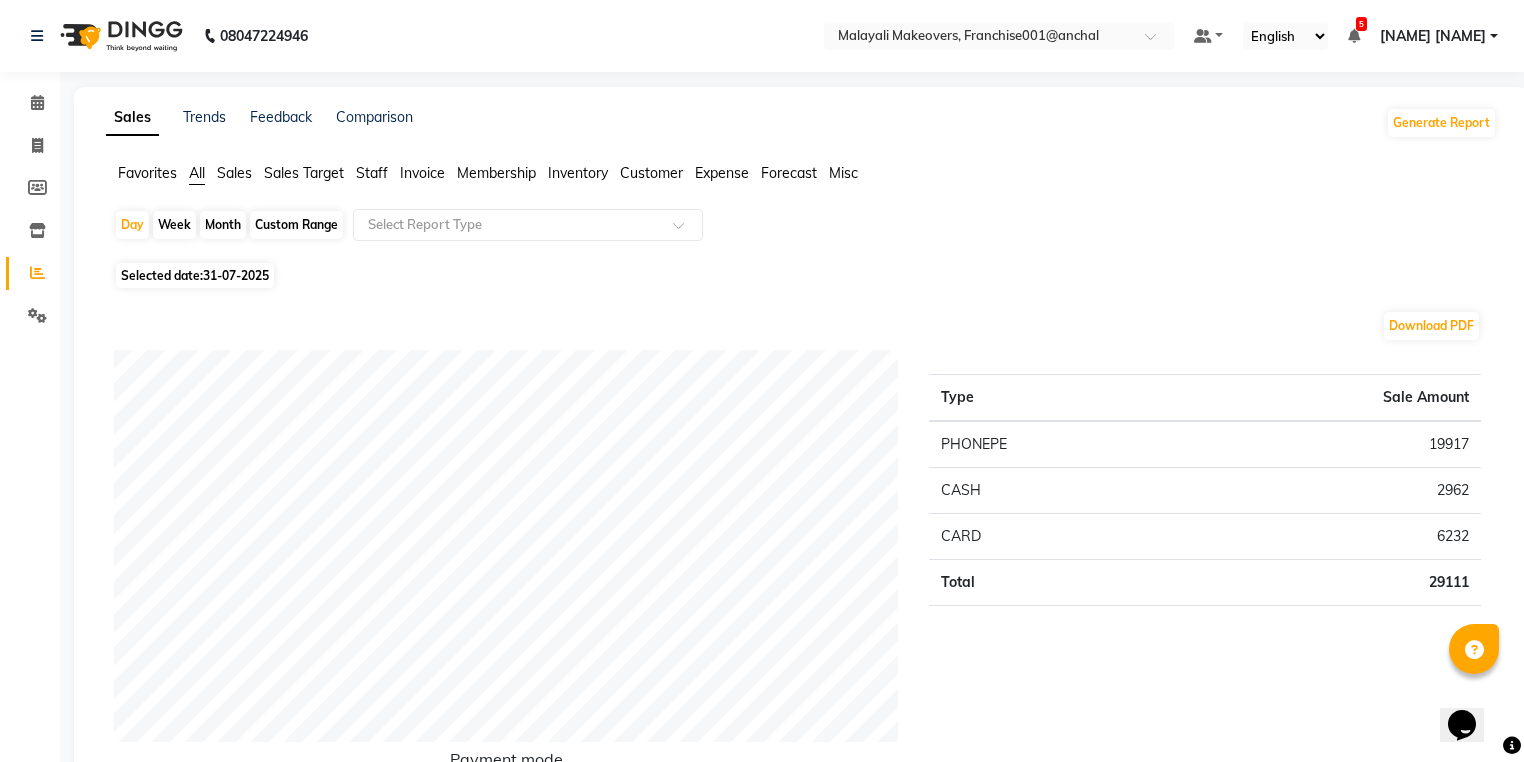 click on "Month" 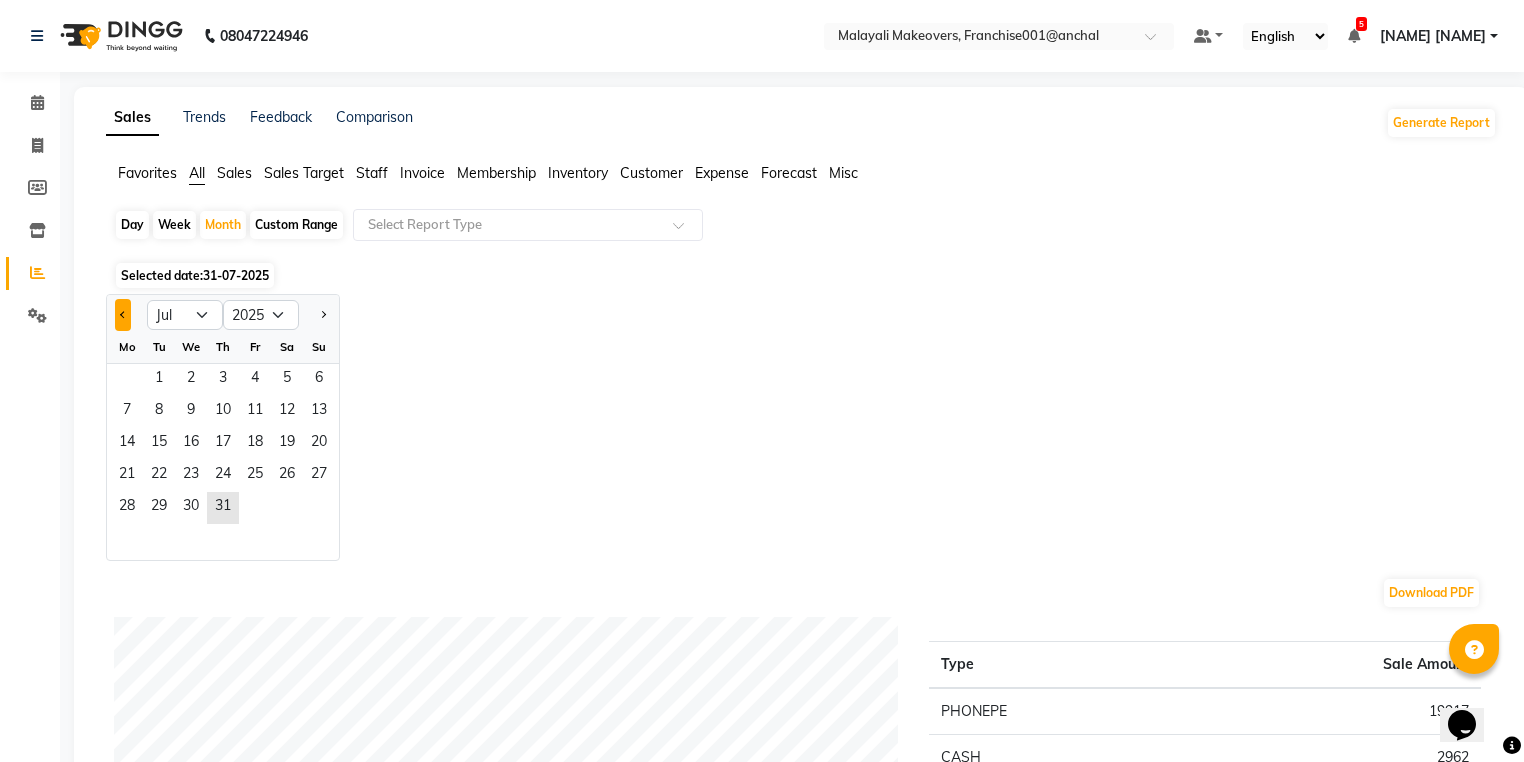 click 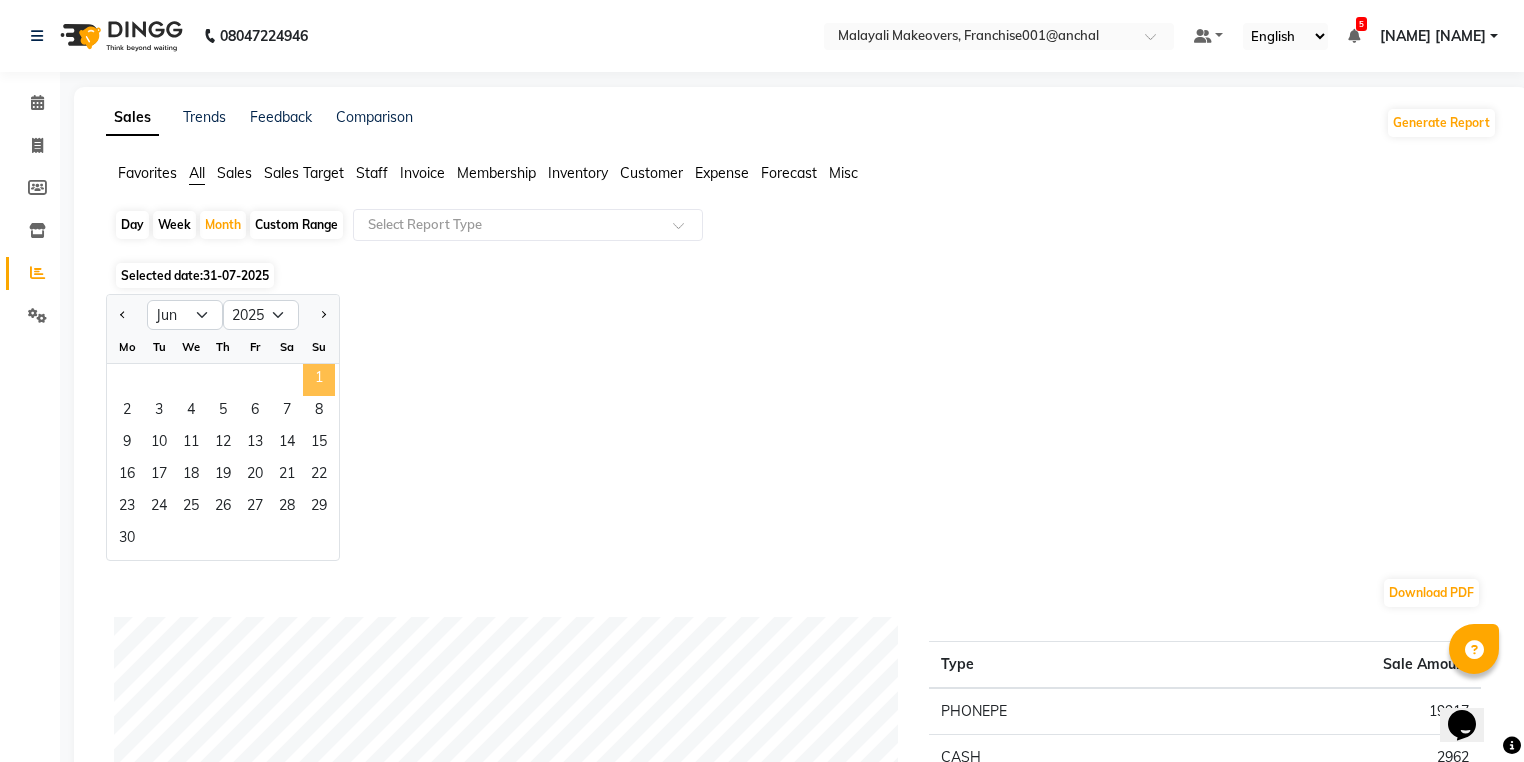 click on "1" 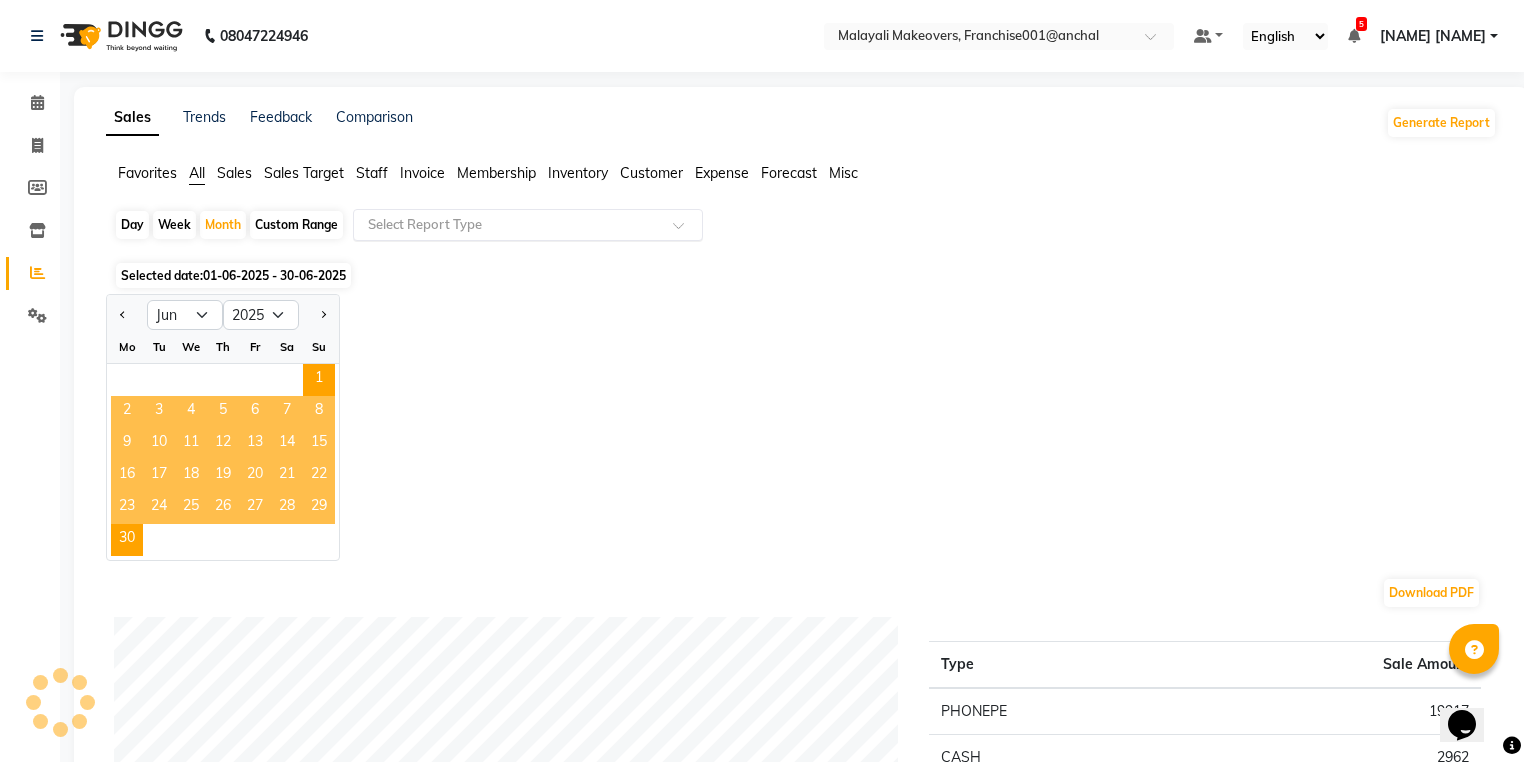 click 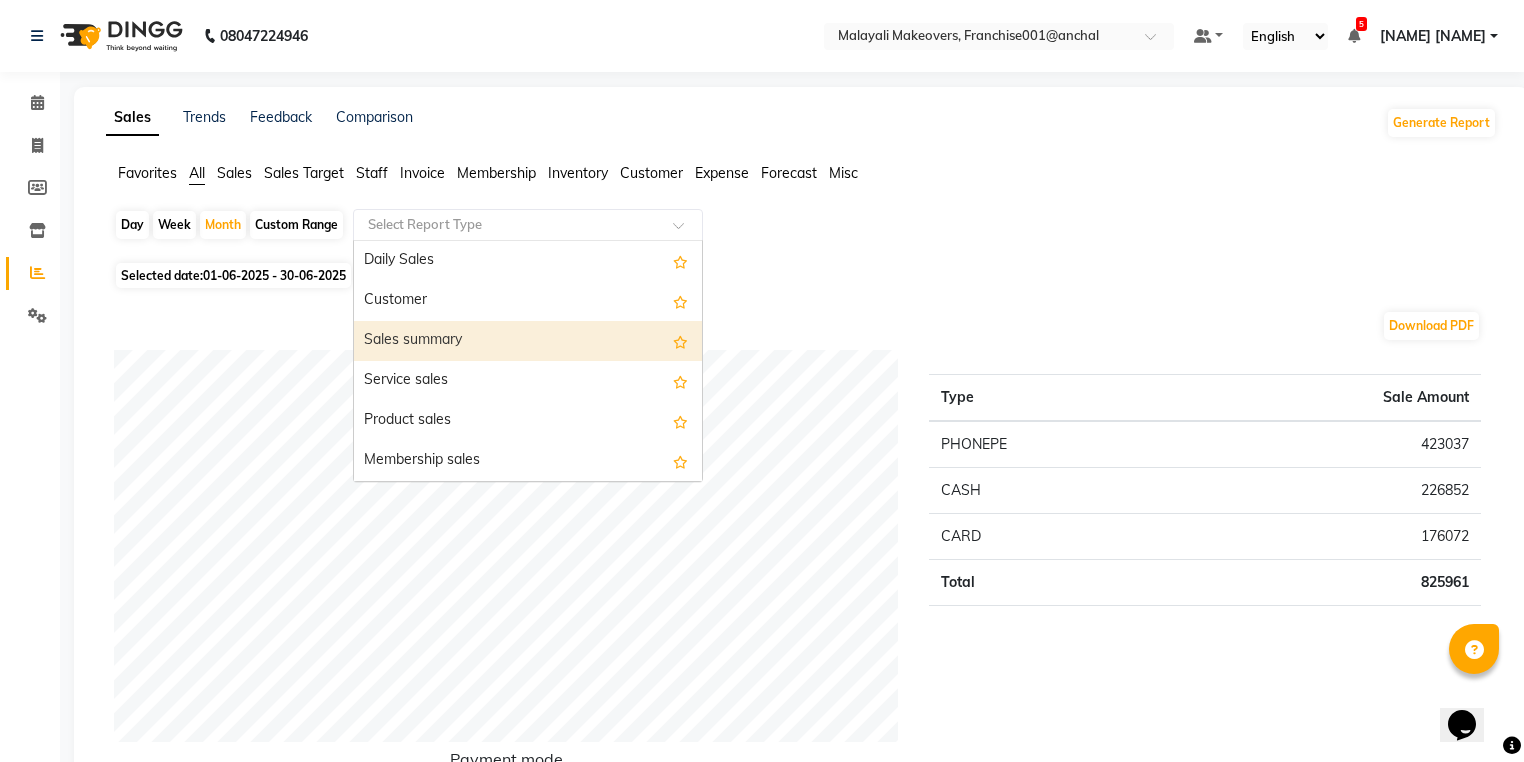 click on "Sales summary" at bounding box center [528, 341] 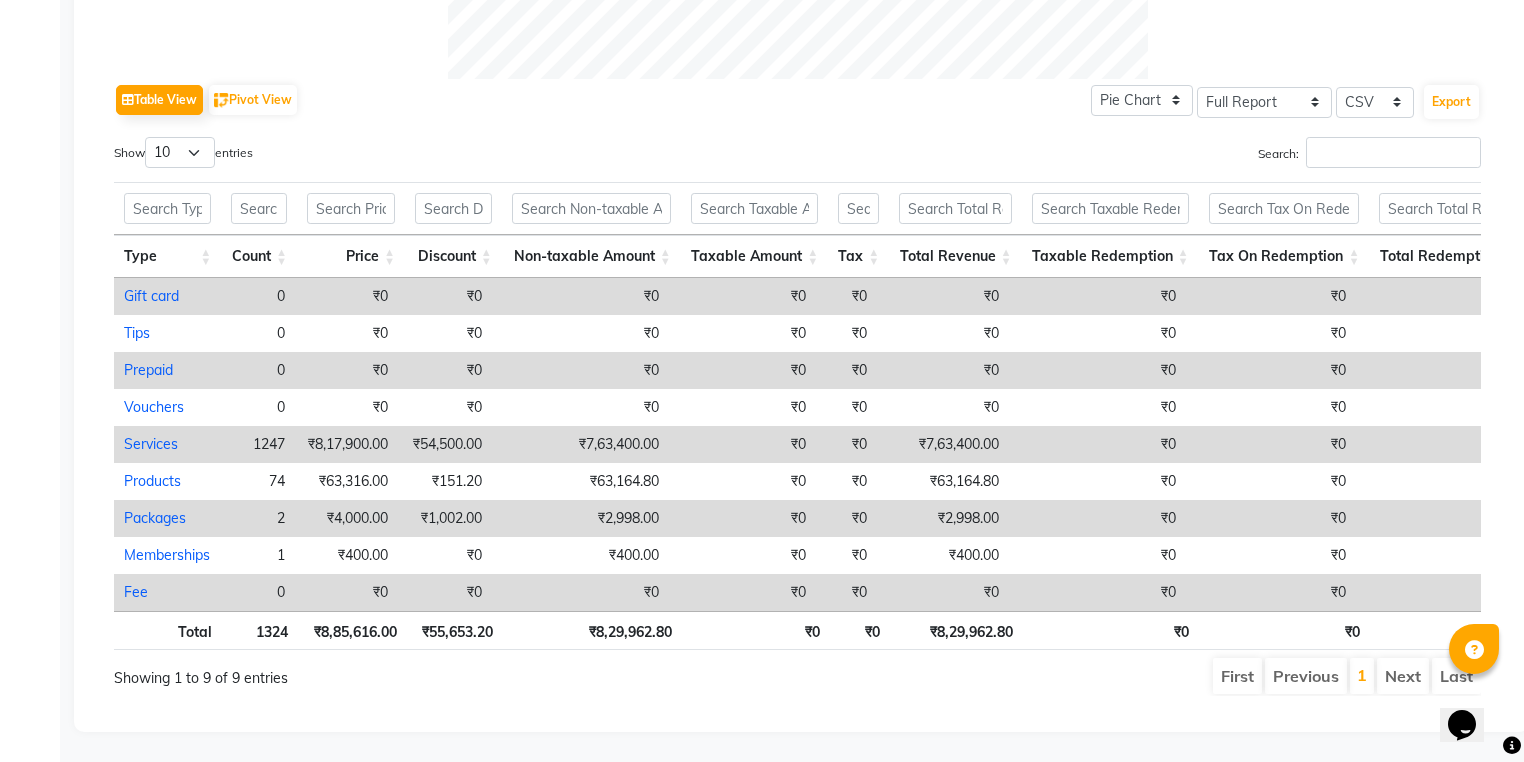 scroll, scrollTop: 976, scrollLeft: 0, axis: vertical 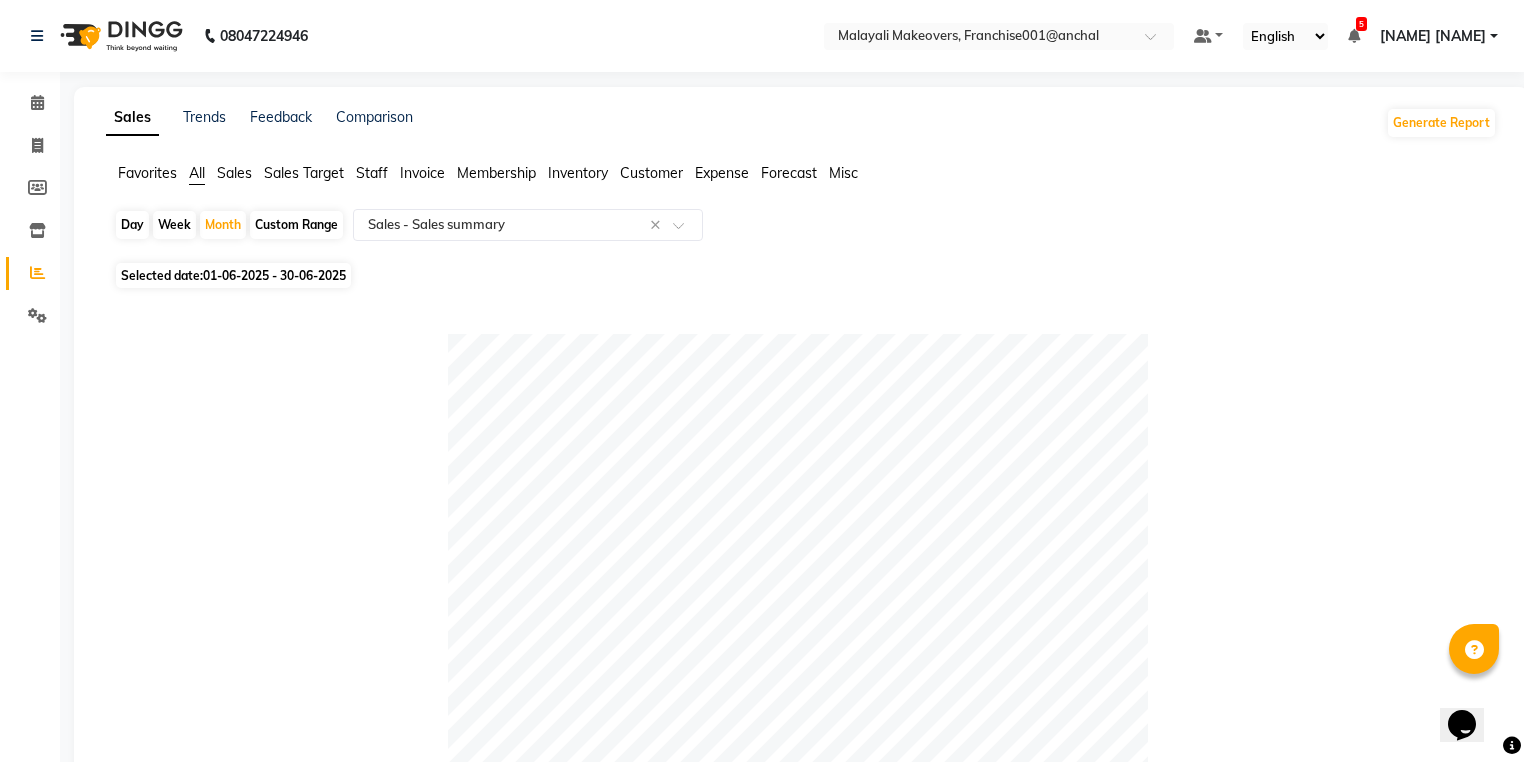 click on "Custom Range" 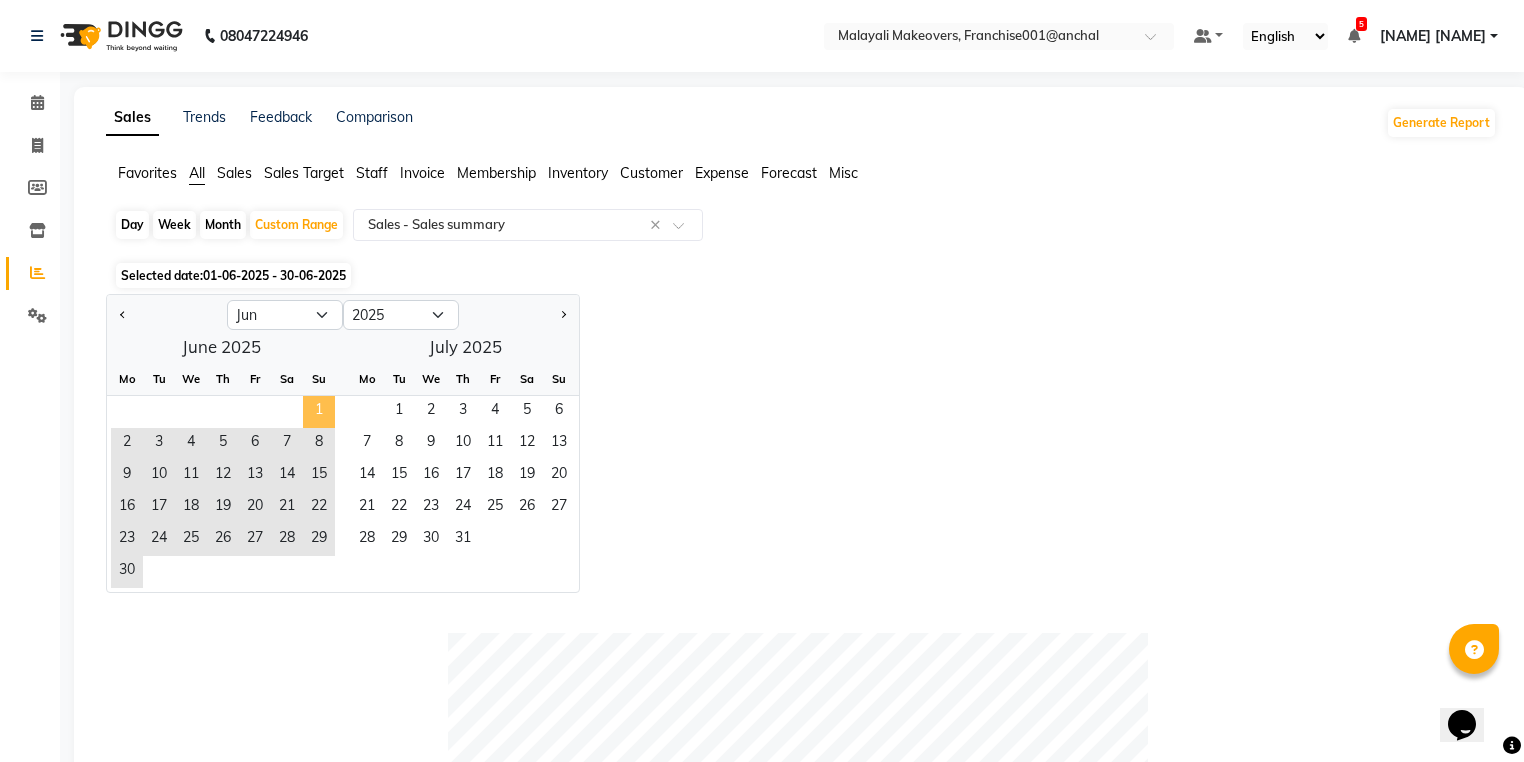 click on "1" 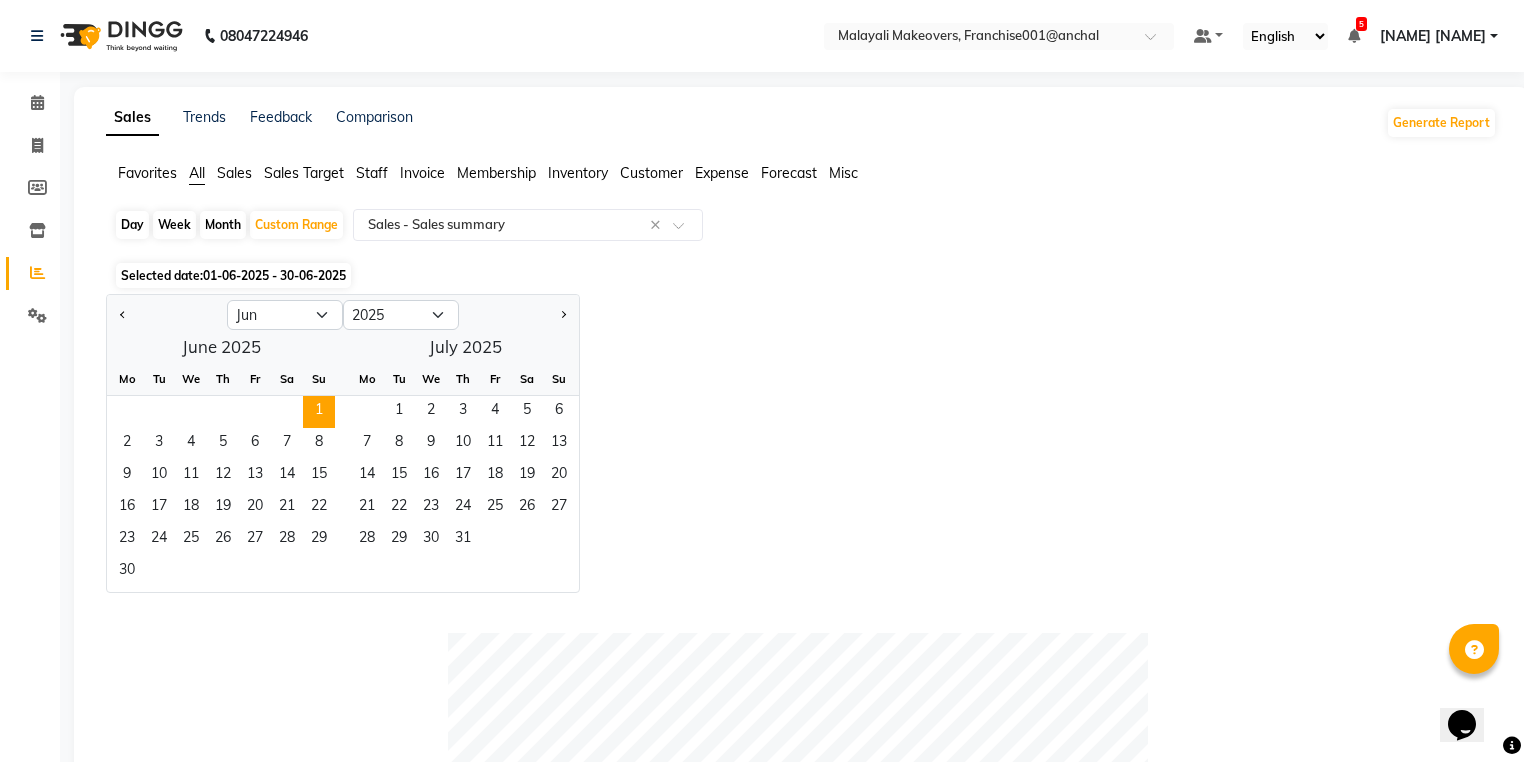 click on "Month" 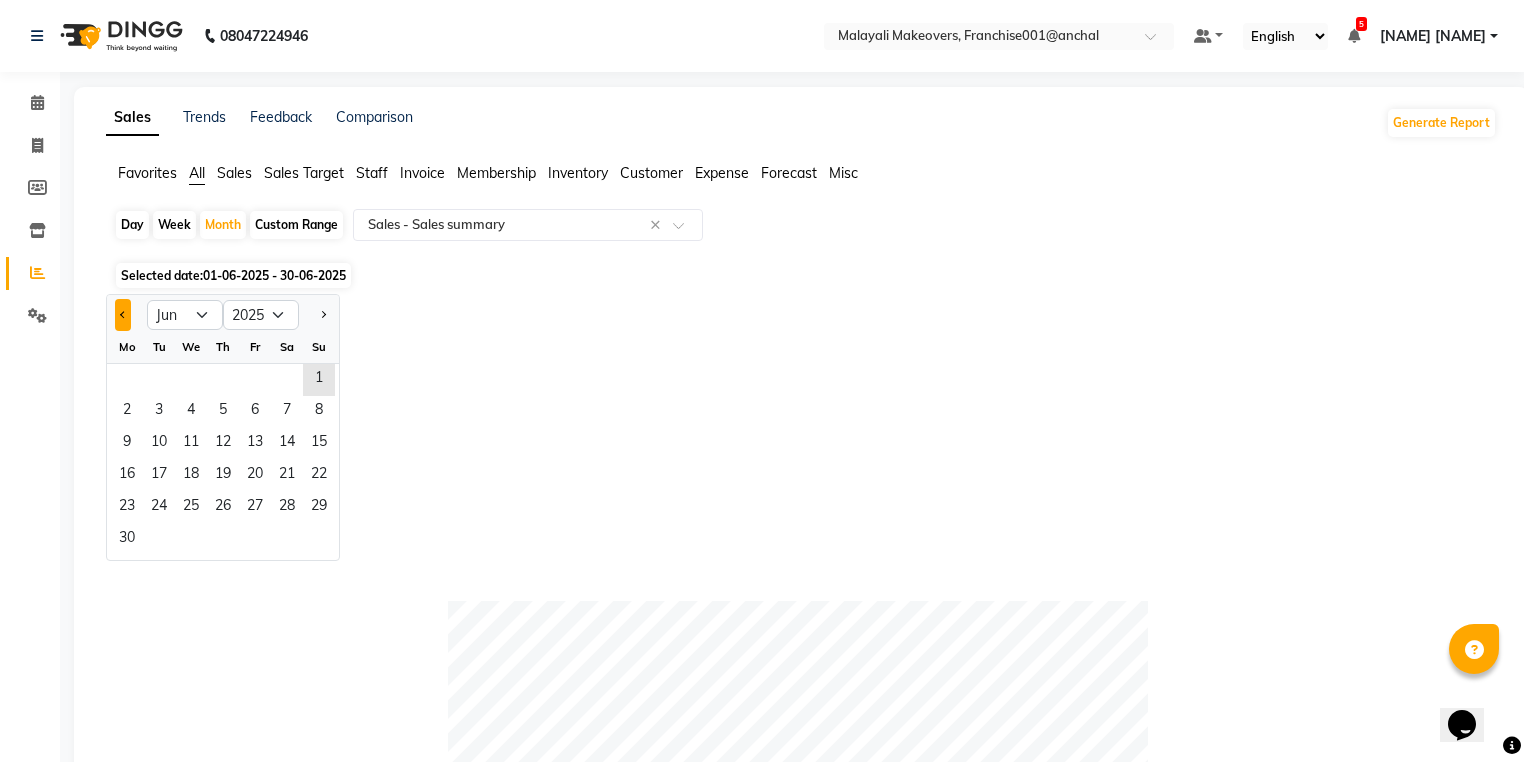 click 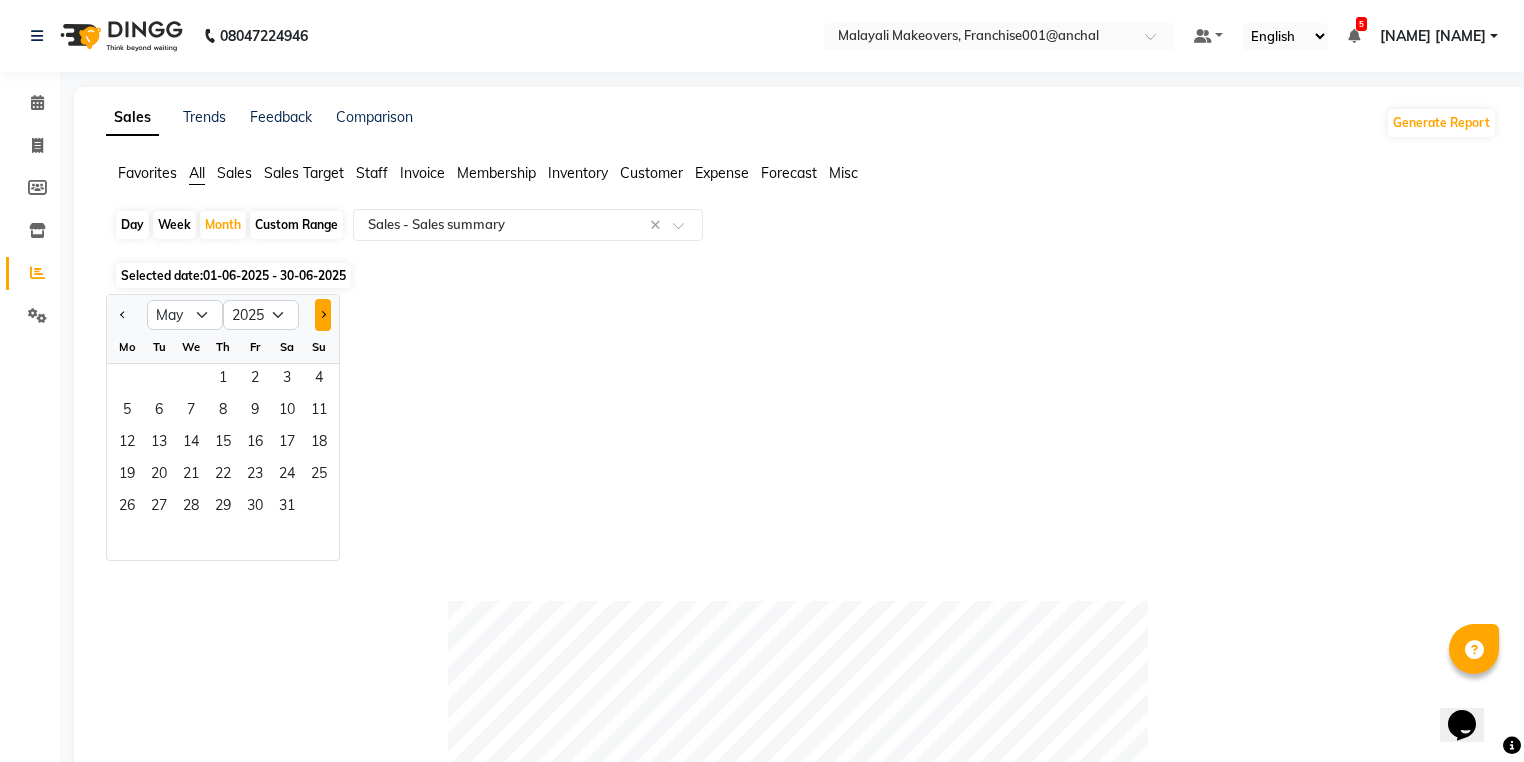 click 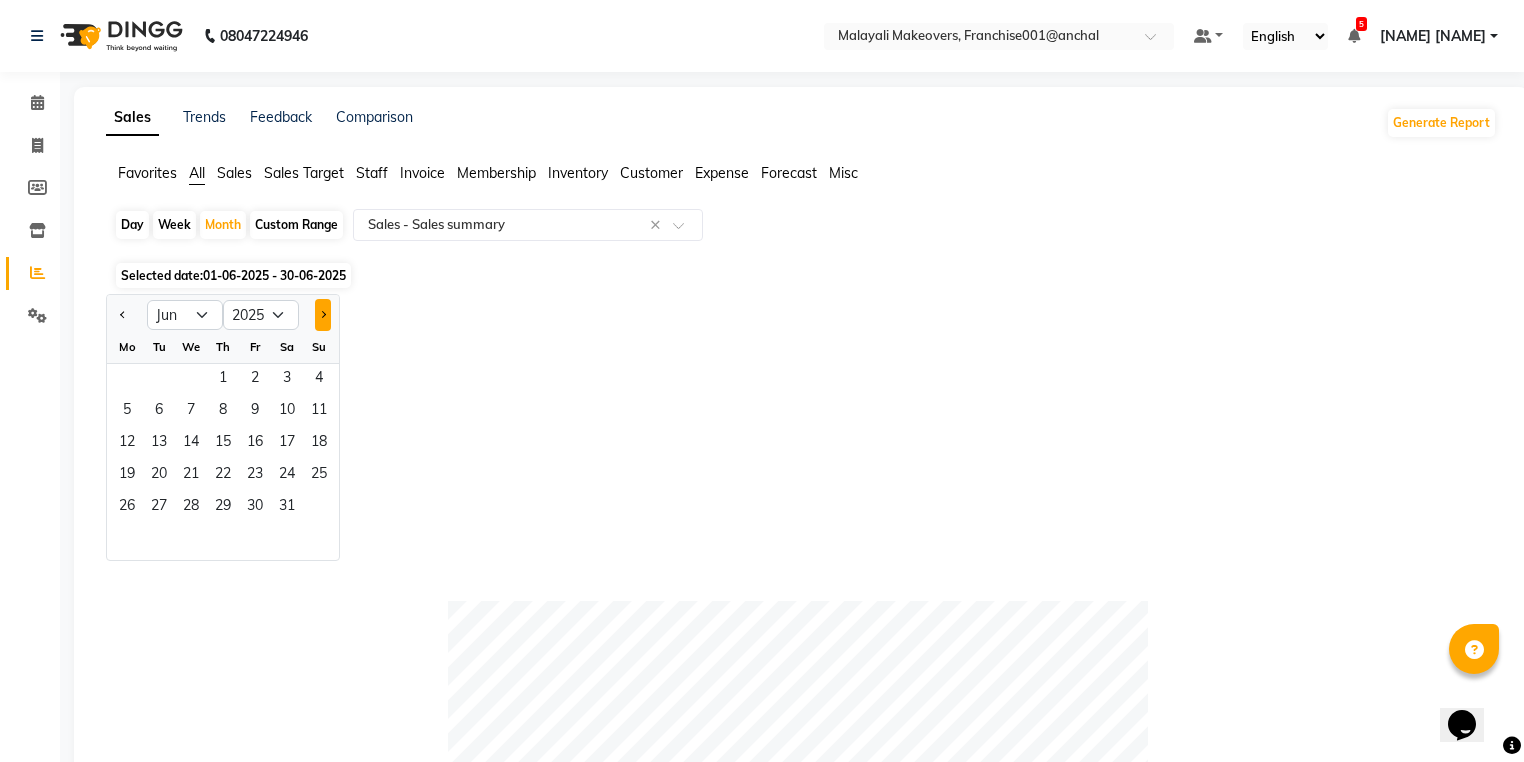 click 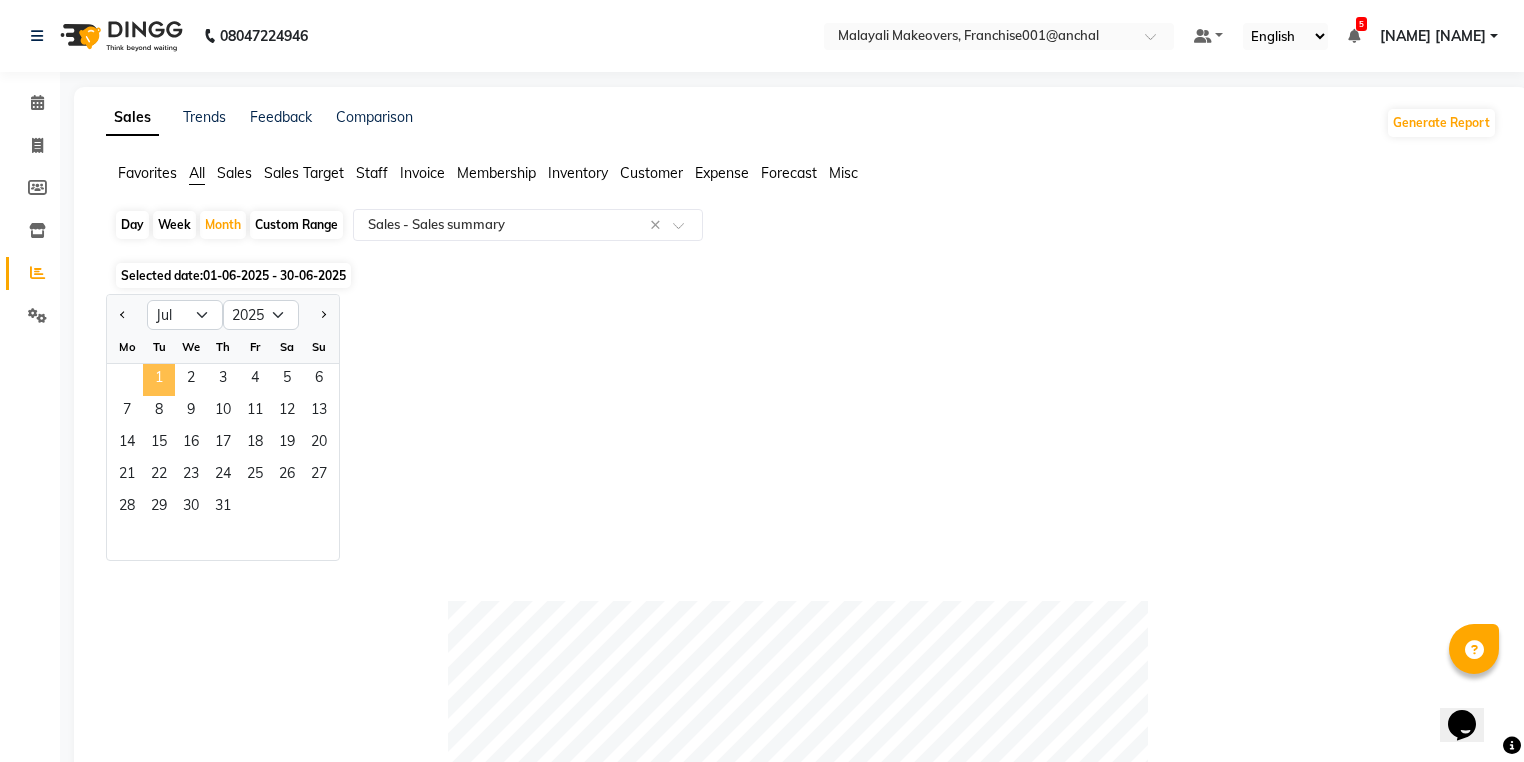 click on "1" 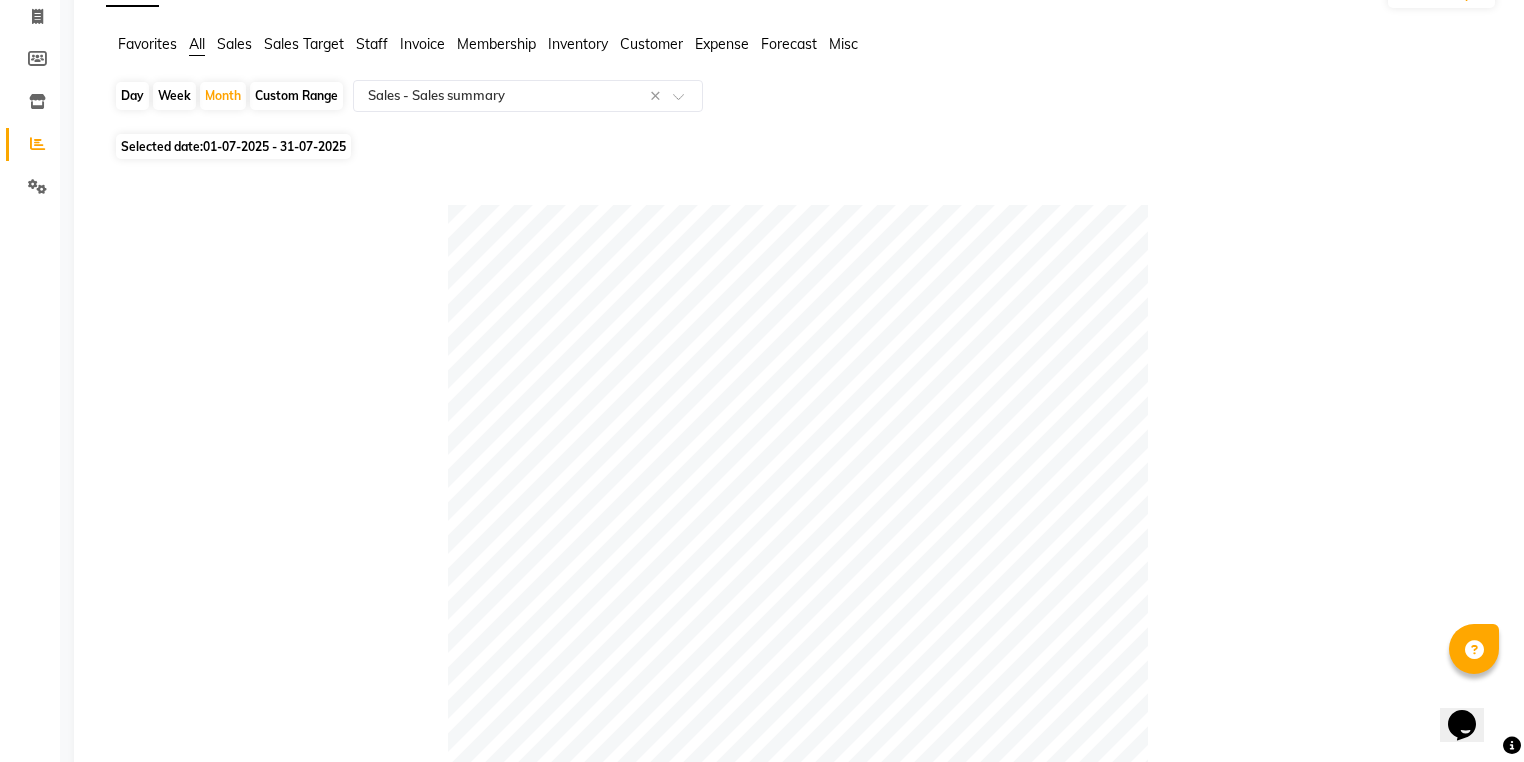 scroll, scrollTop: 0, scrollLeft: 0, axis: both 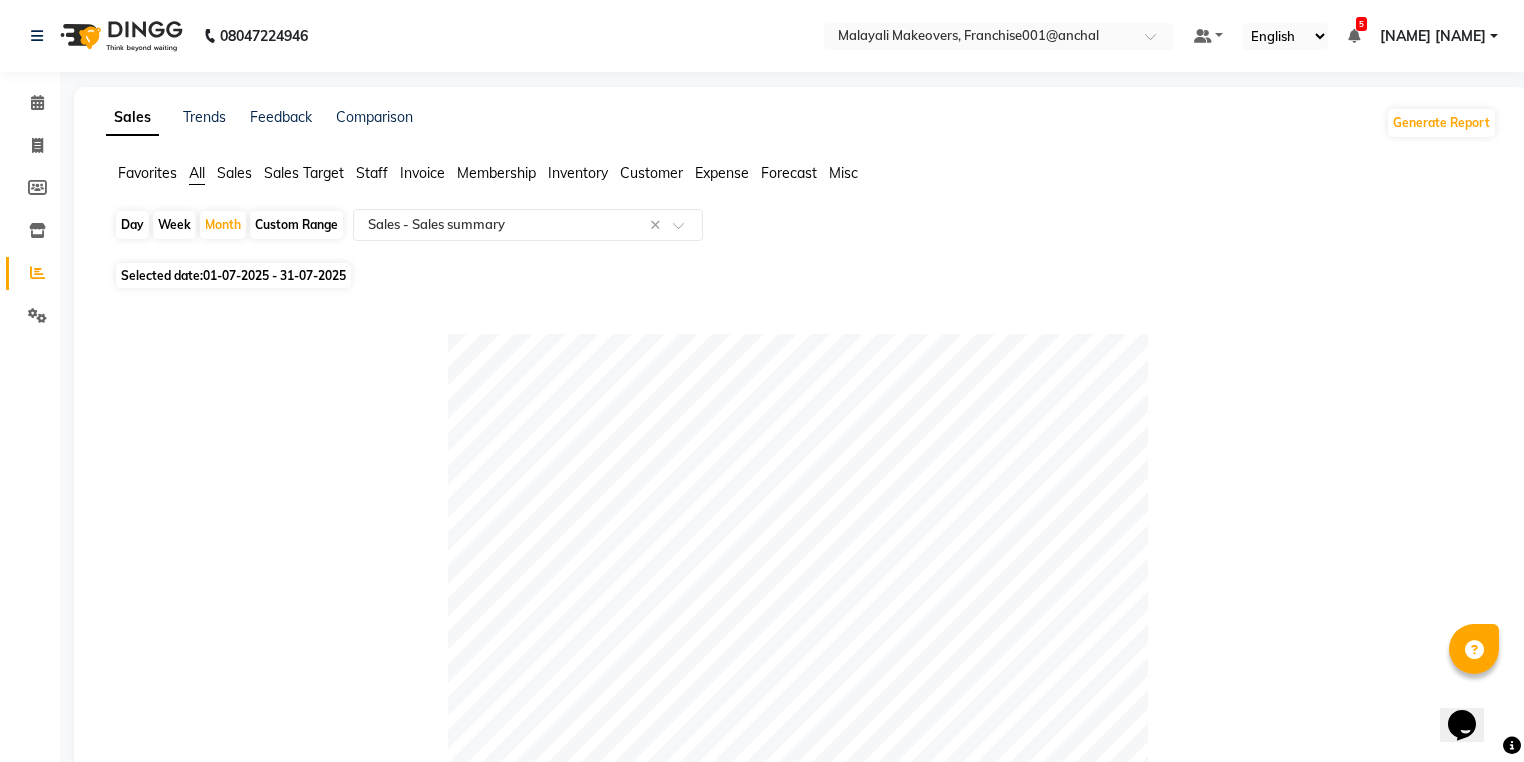 click on "Custom Range" 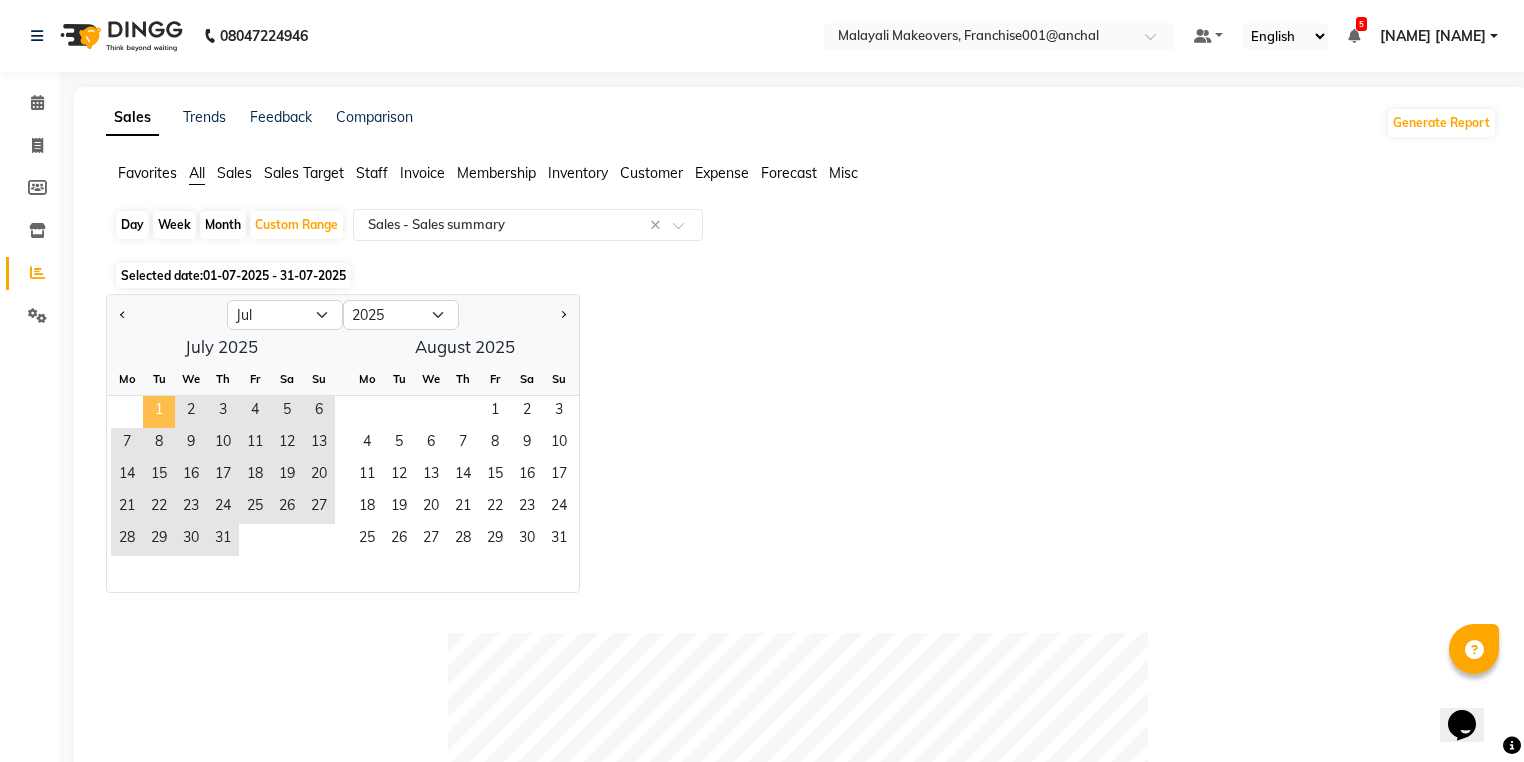 click on "1" 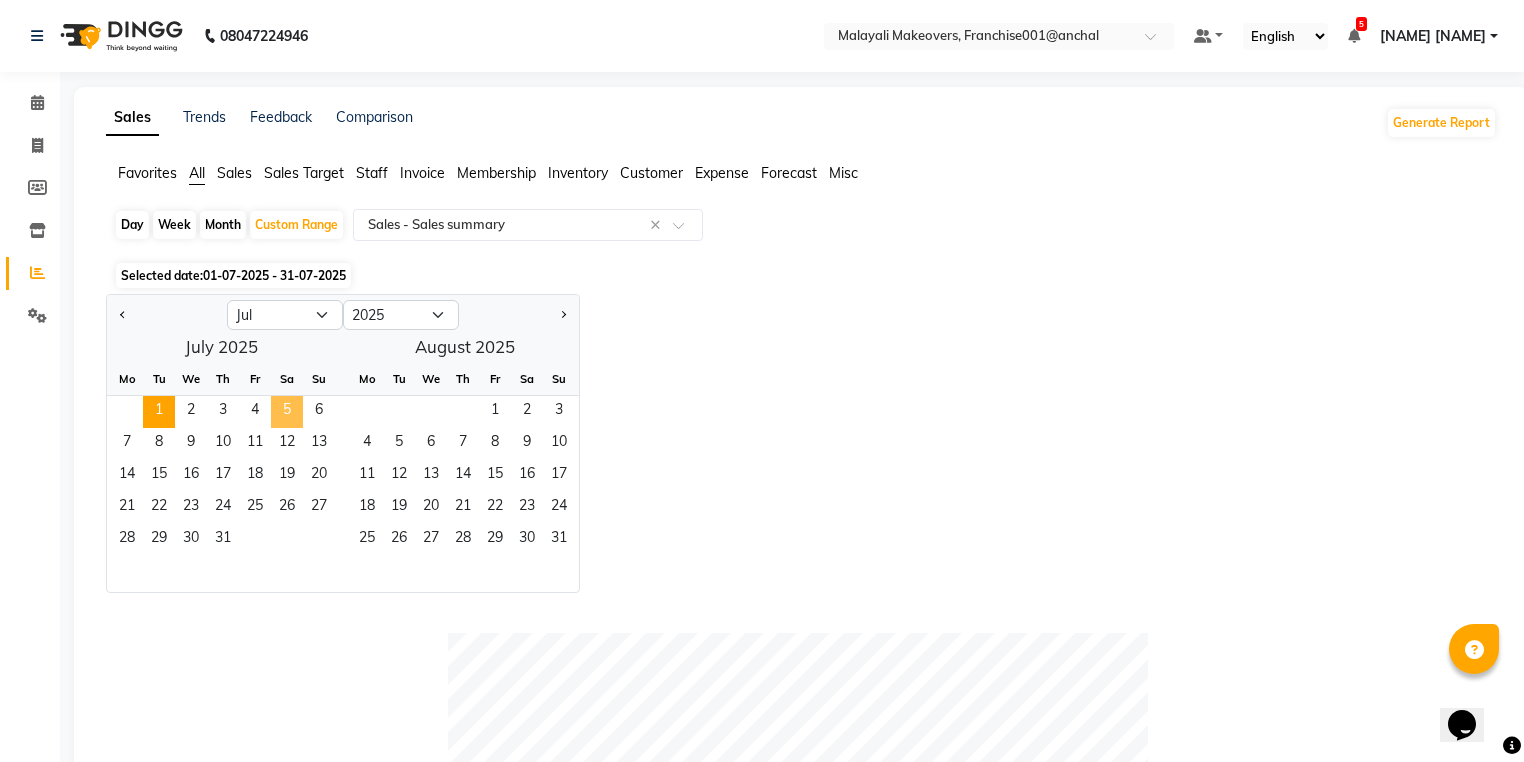 click on "5" 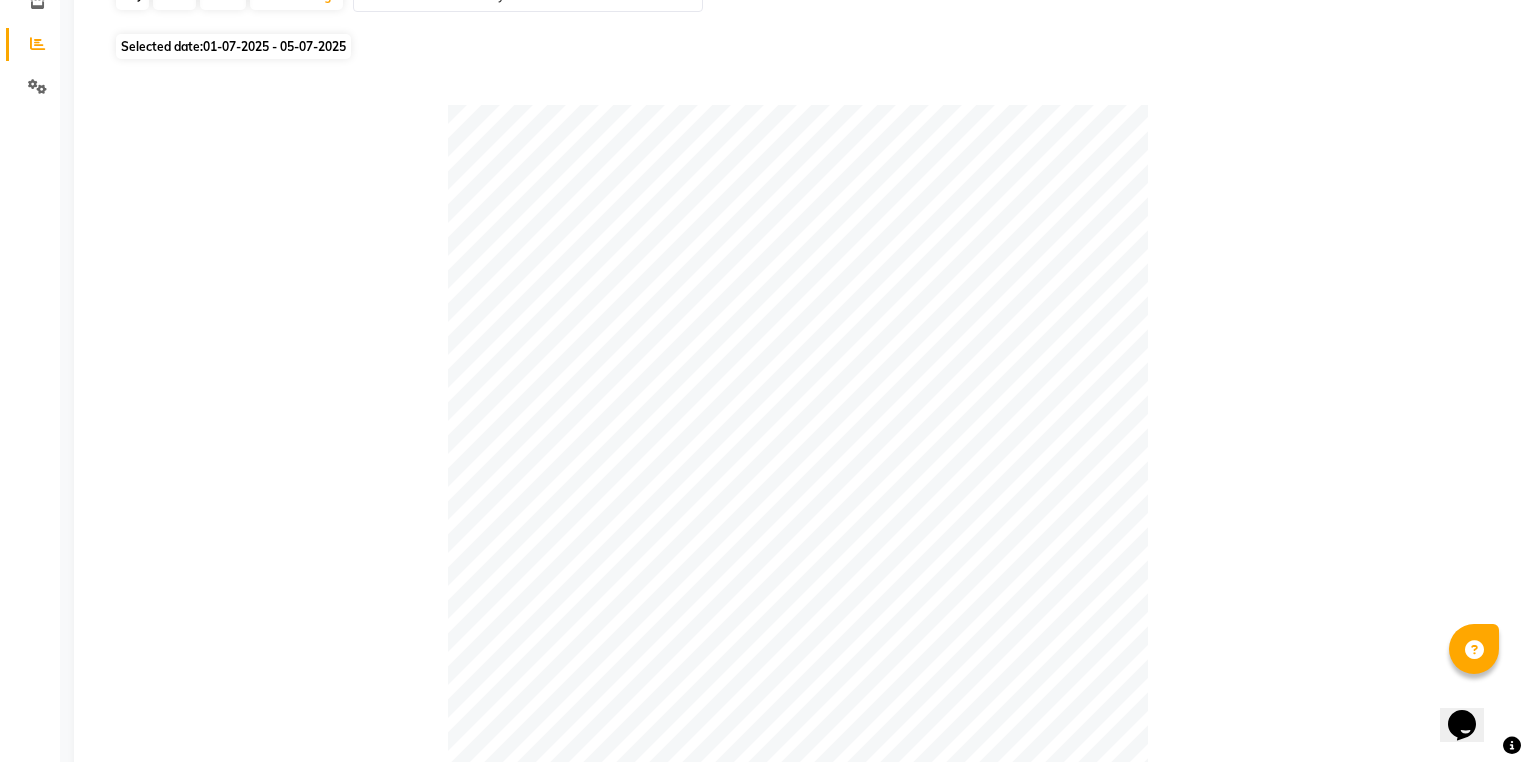 scroll, scrollTop: 0, scrollLeft: 0, axis: both 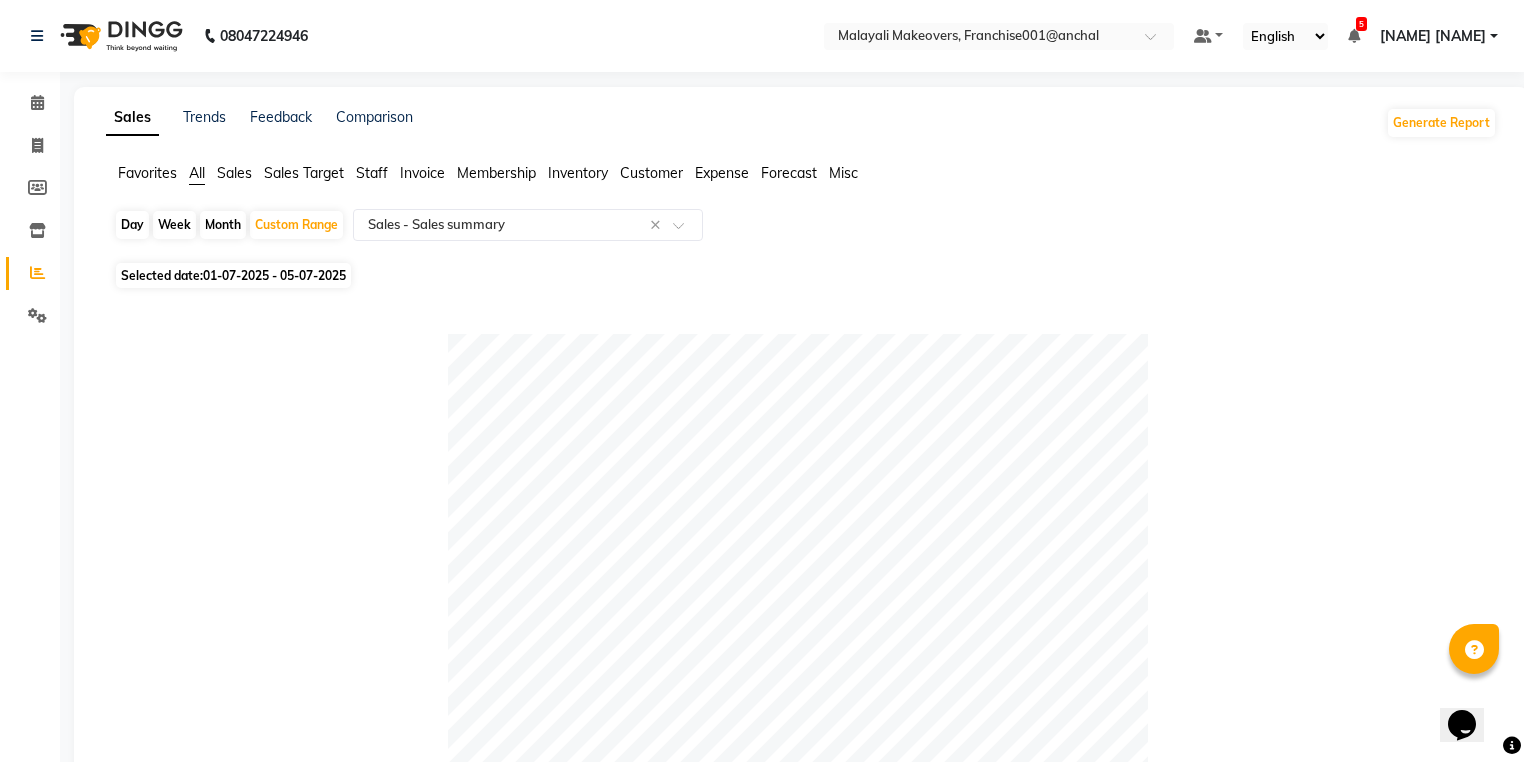 click on "Day" 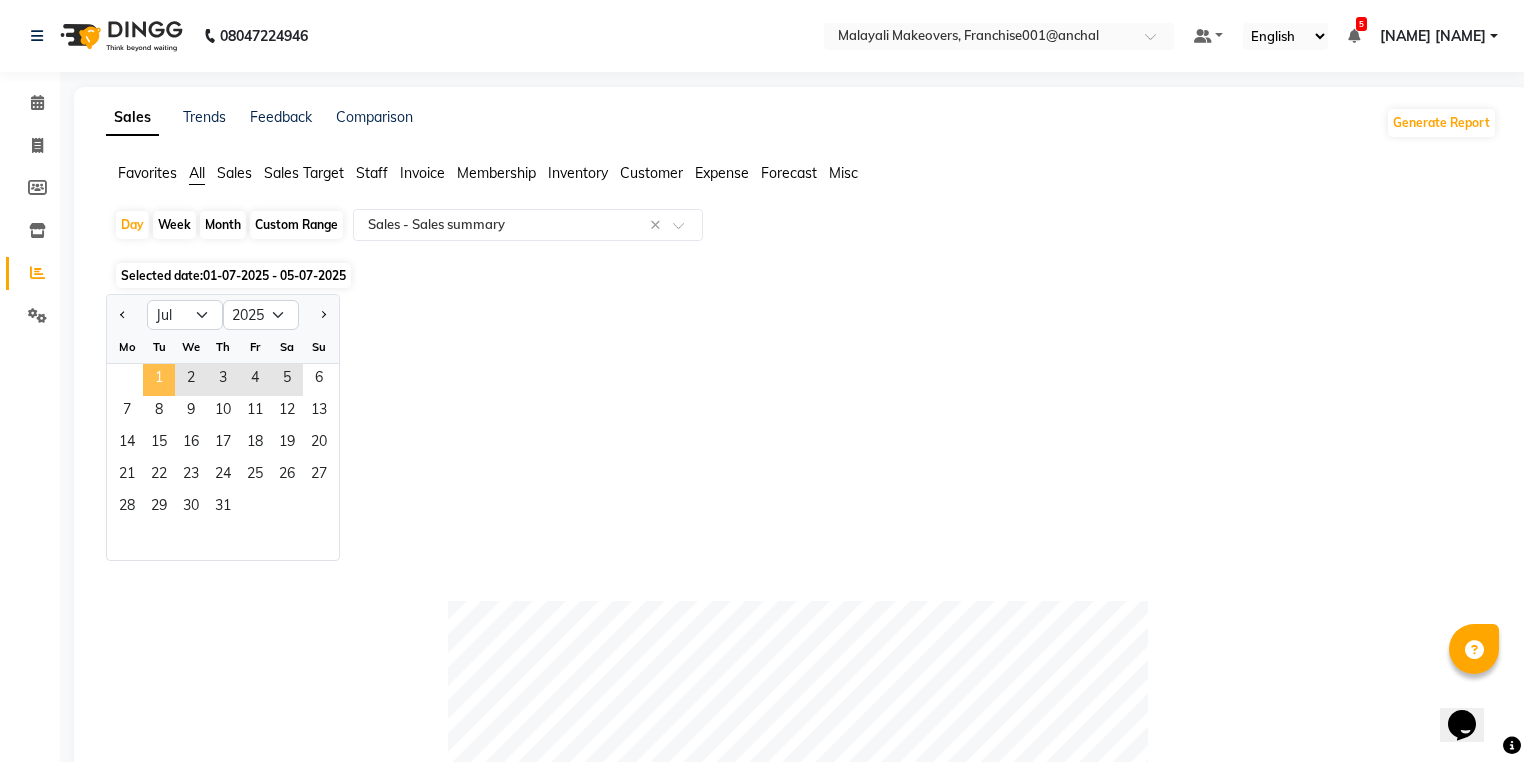 click on "1" 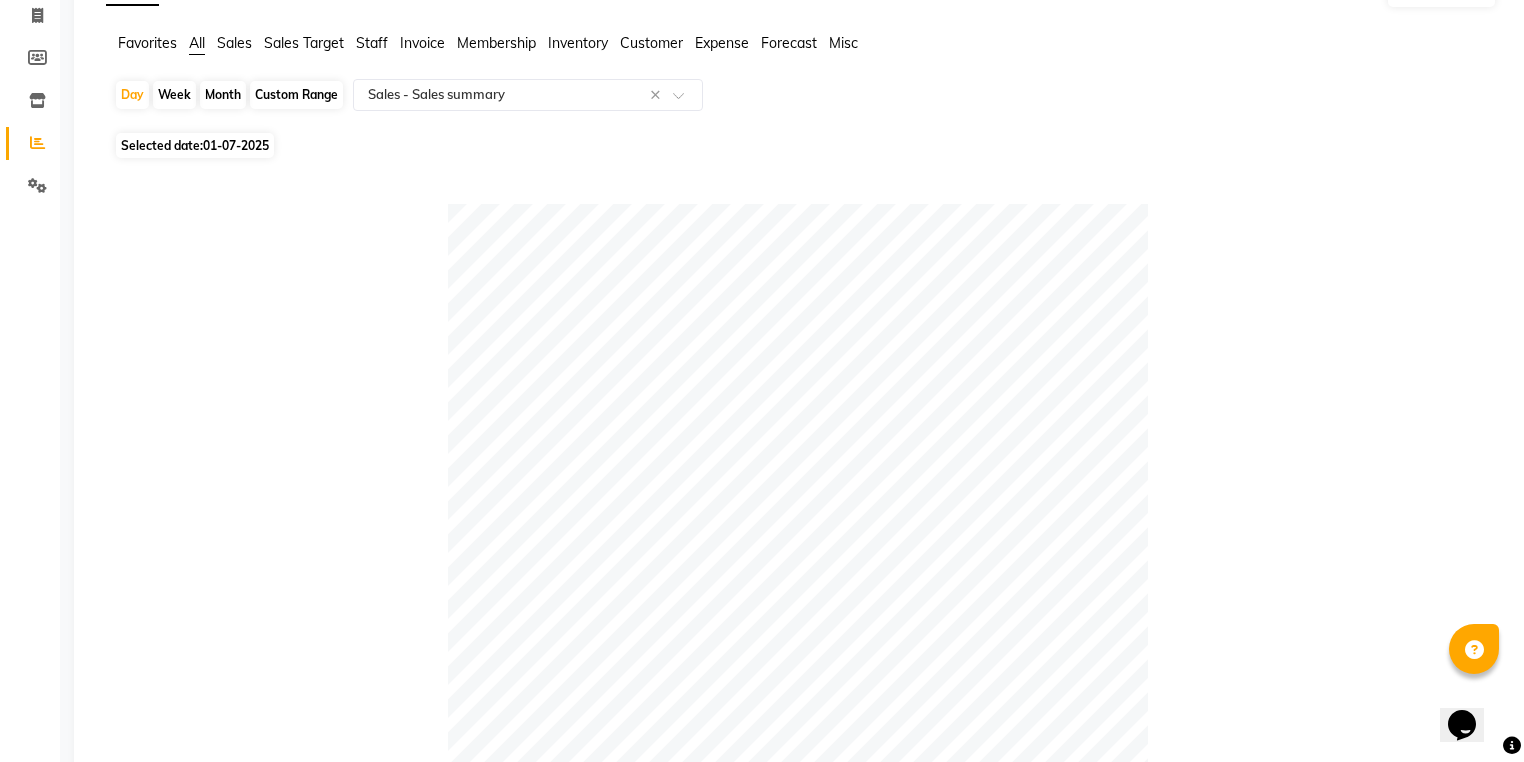 scroll, scrollTop: 0, scrollLeft: 0, axis: both 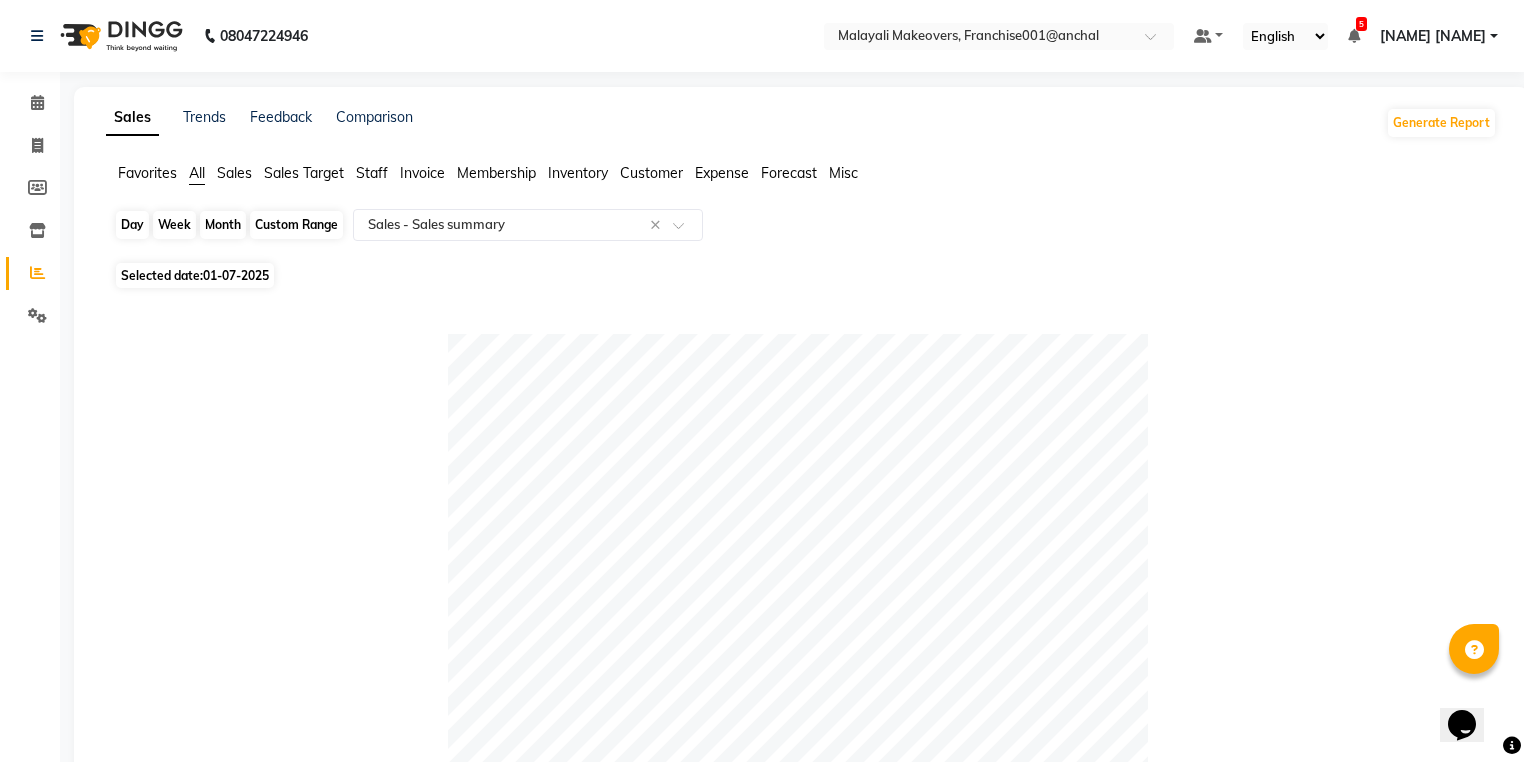 click on "Day" 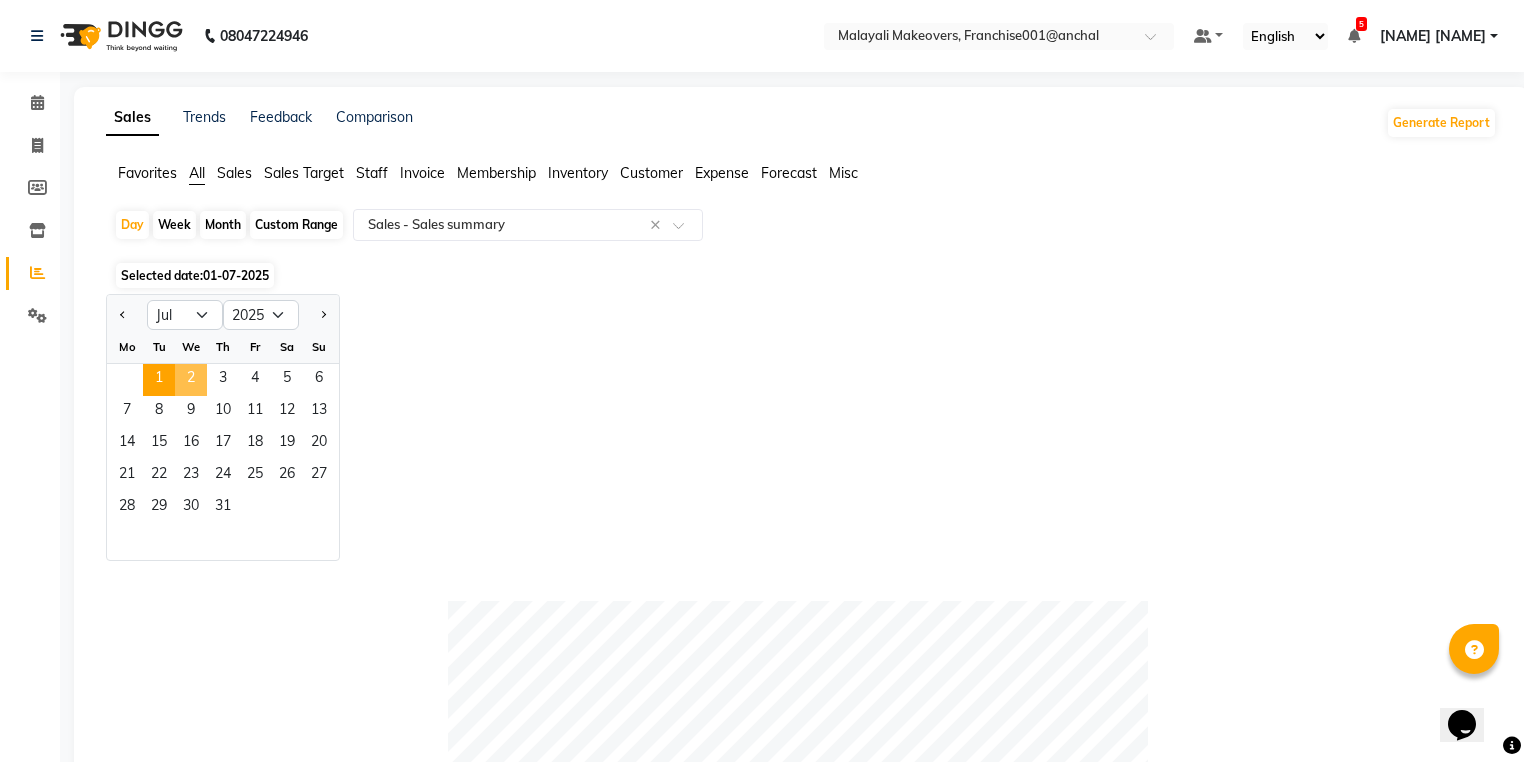 click on "2" 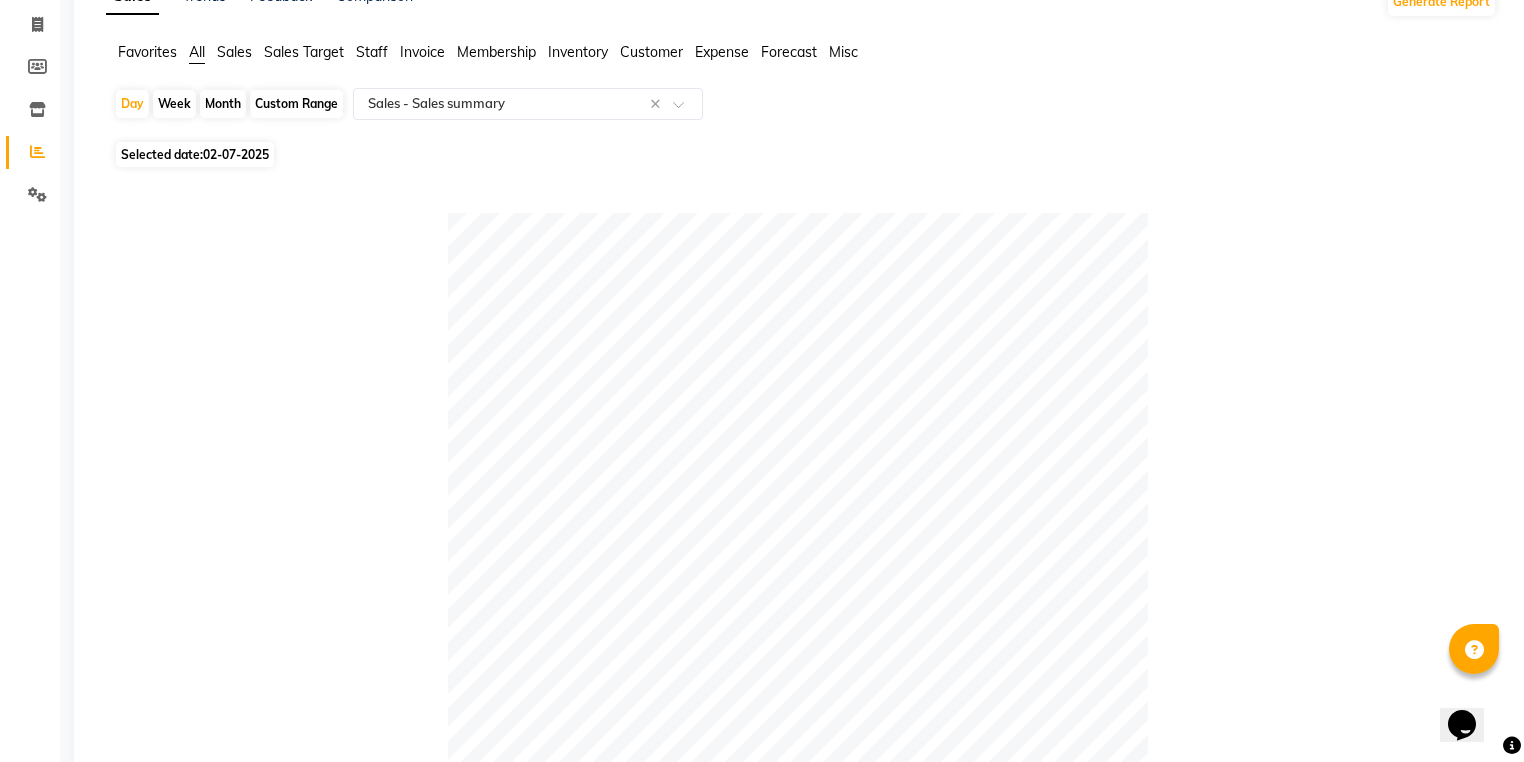 scroll, scrollTop: 0, scrollLeft: 0, axis: both 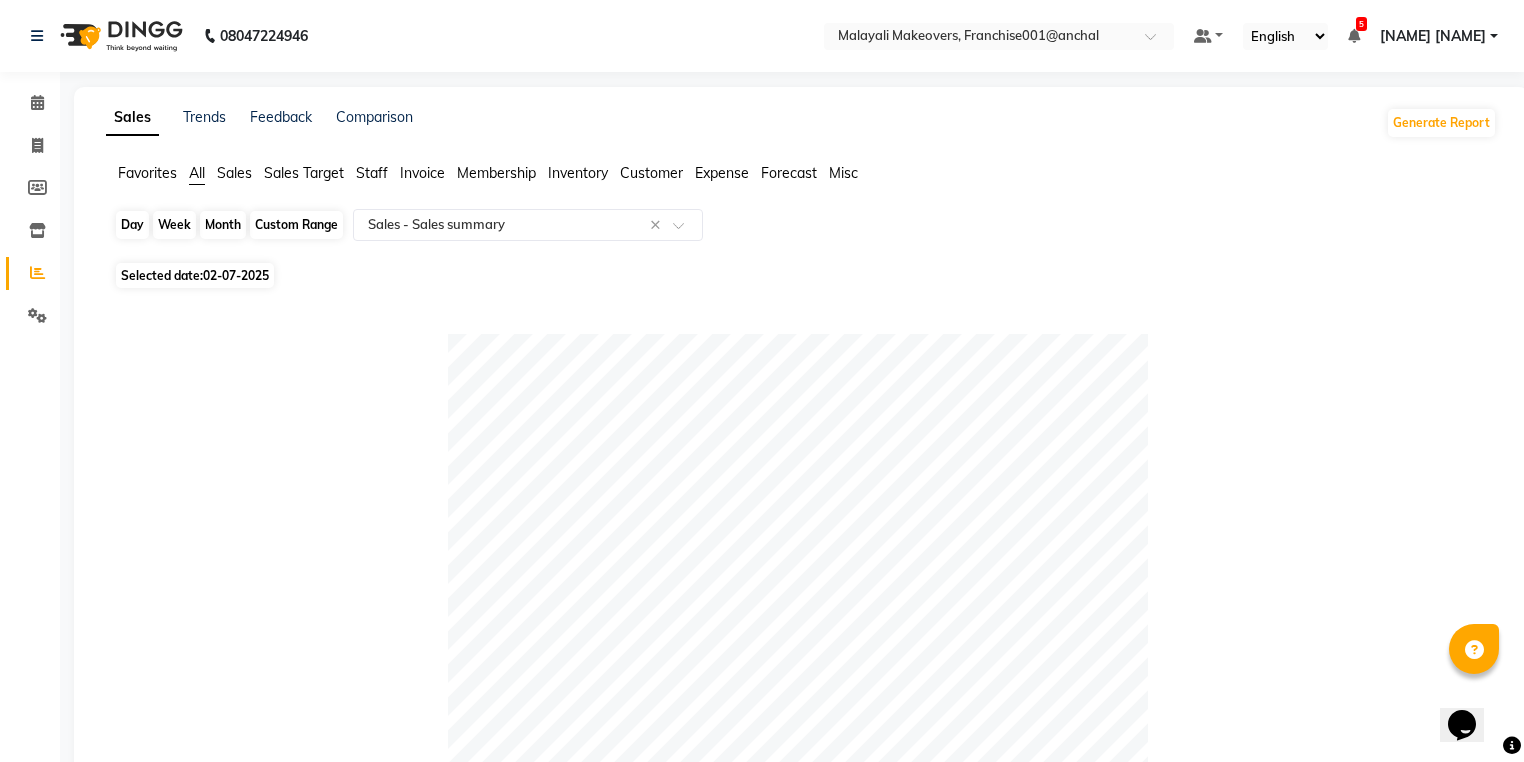 click on "Day" 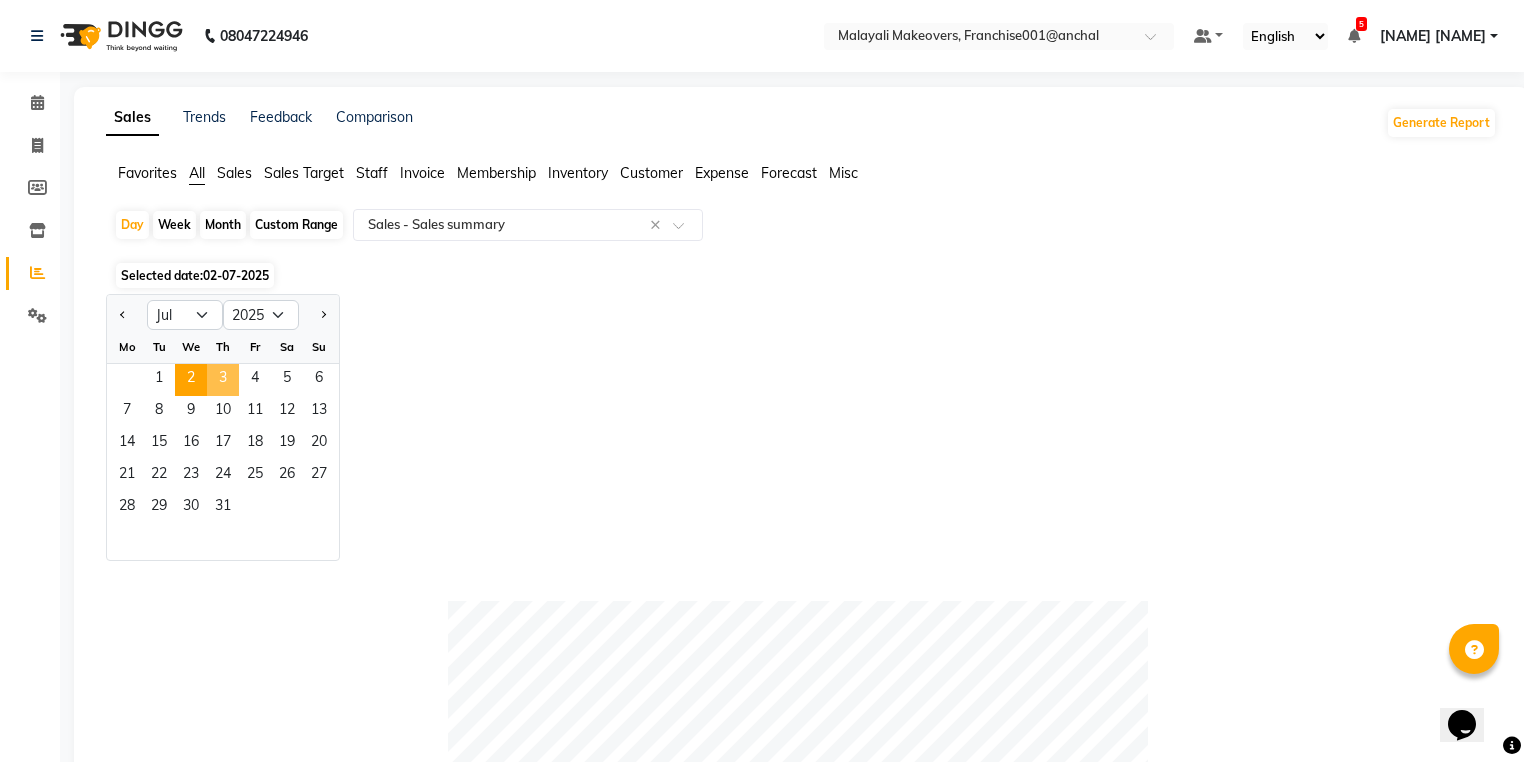 click on "3" 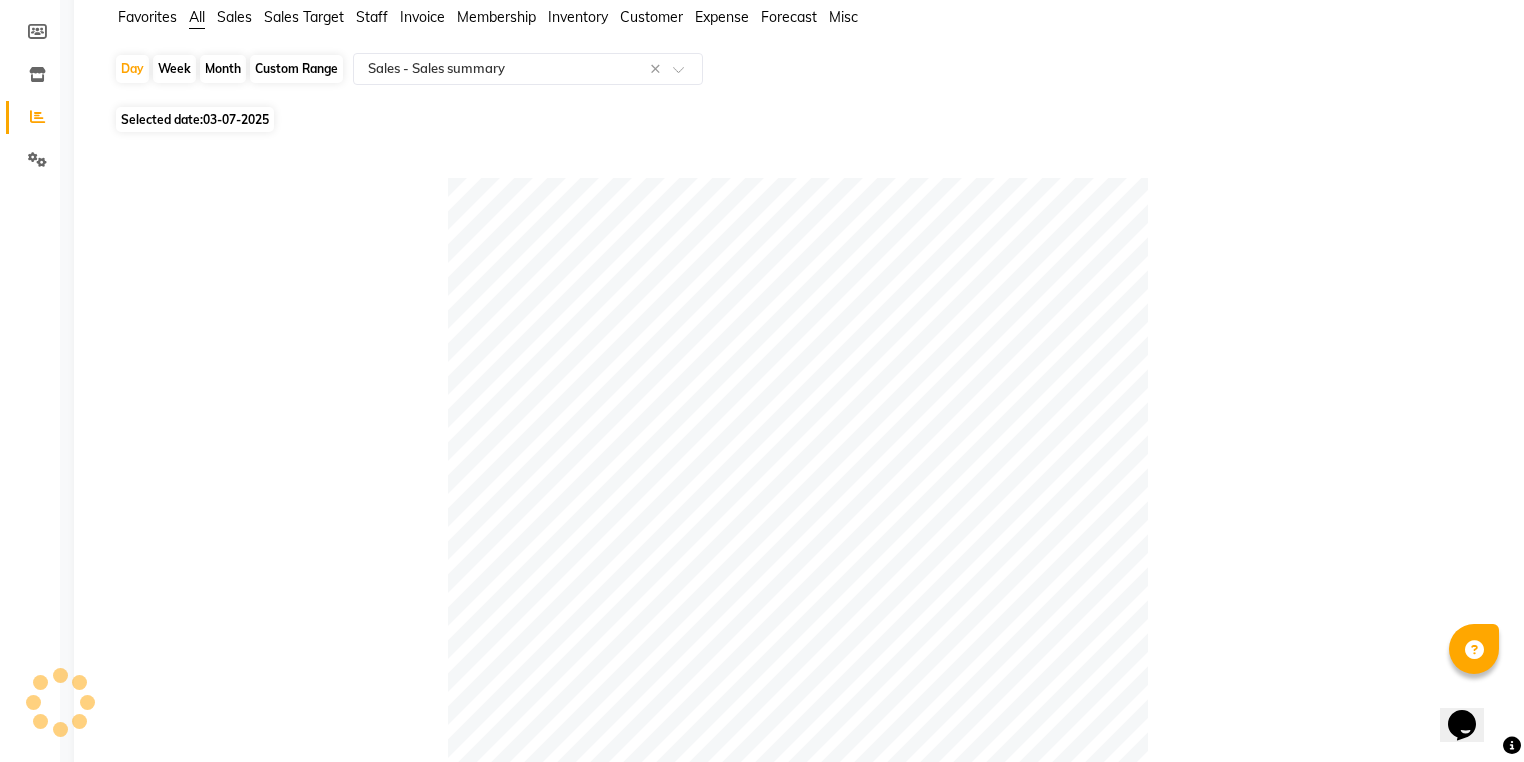 scroll, scrollTop: 0, scrollLeft: 0, axis: both 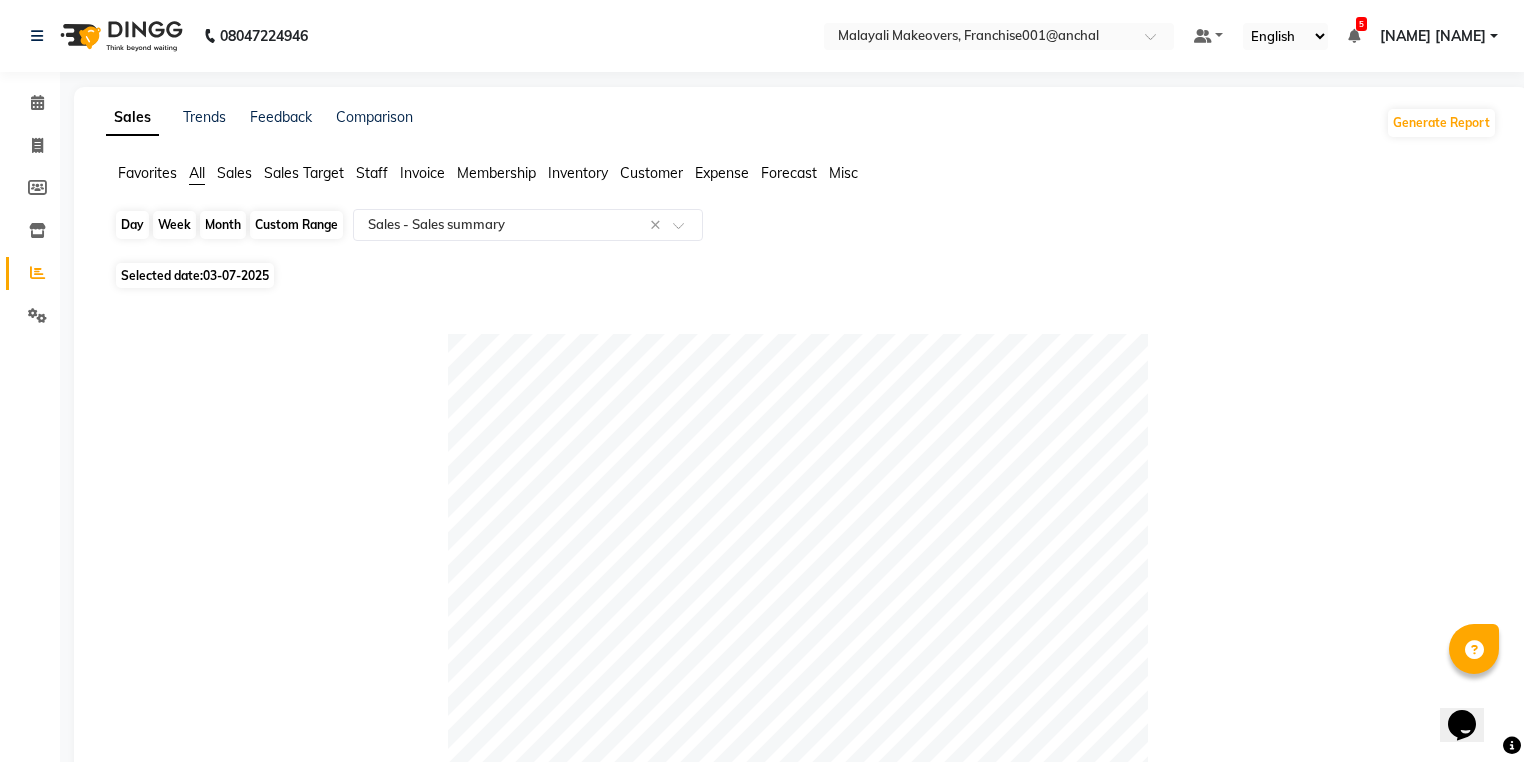 click on "Day" 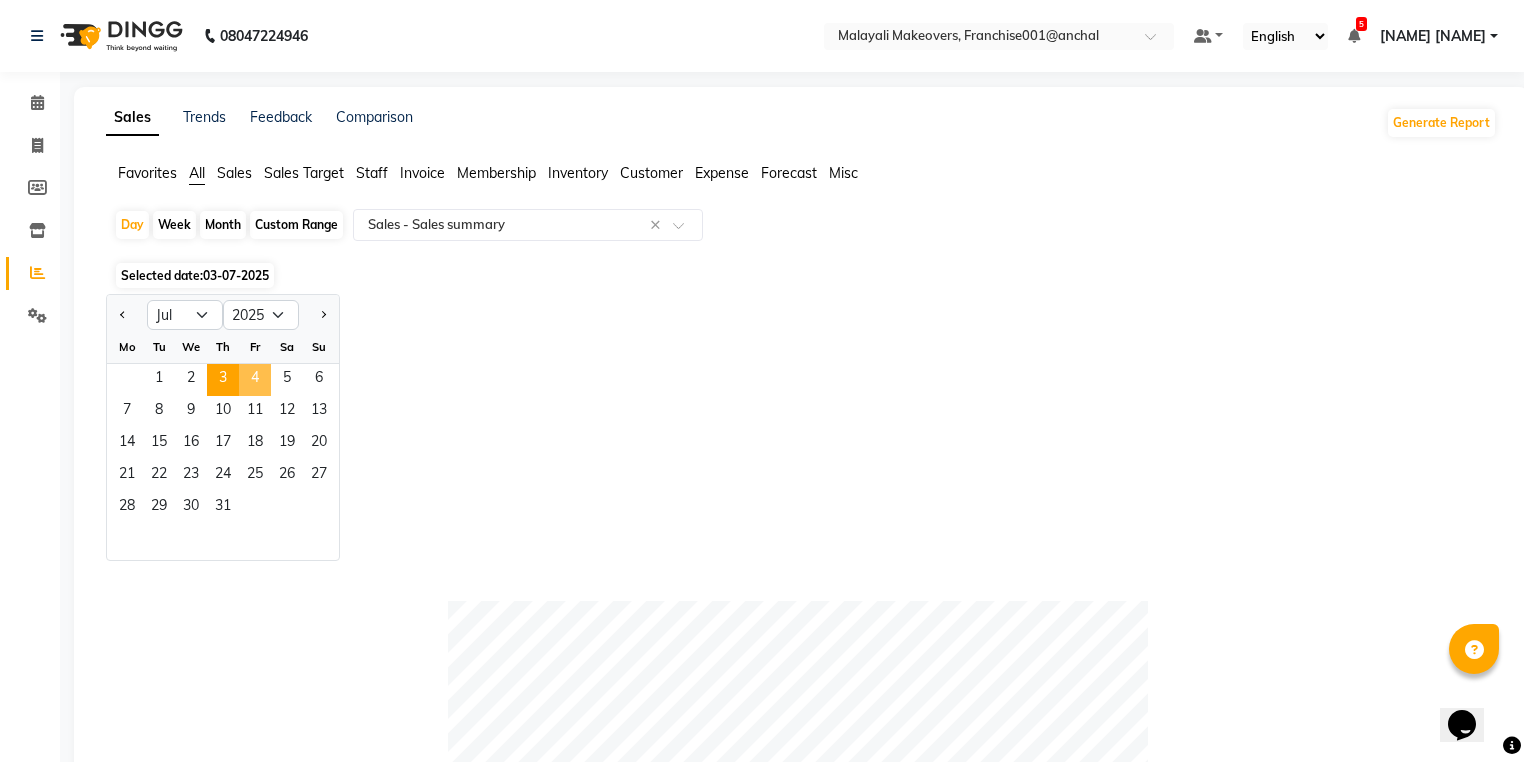 click on "4" 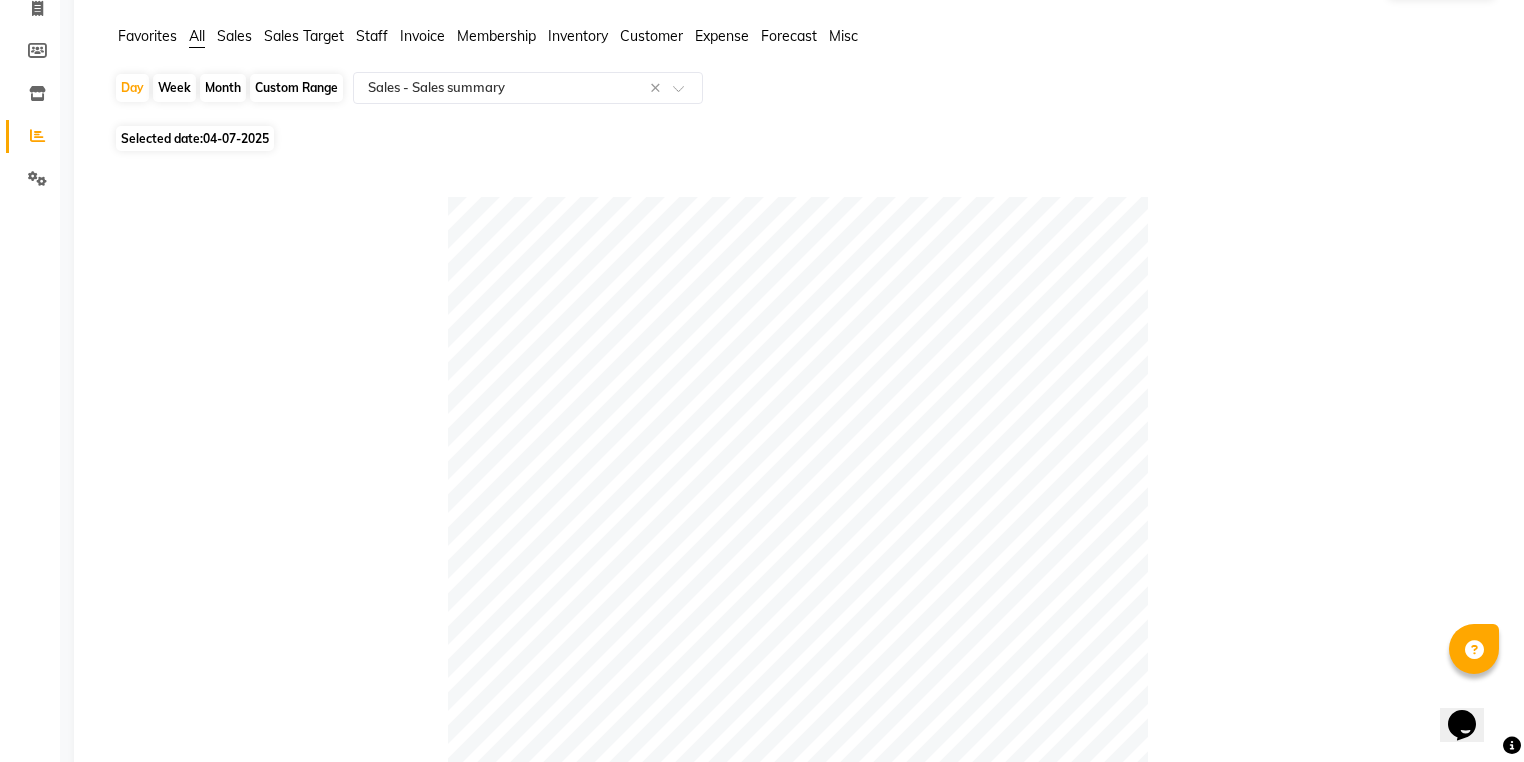 scroll, scrollTop: 0, scrollLeft: 0, axis: both 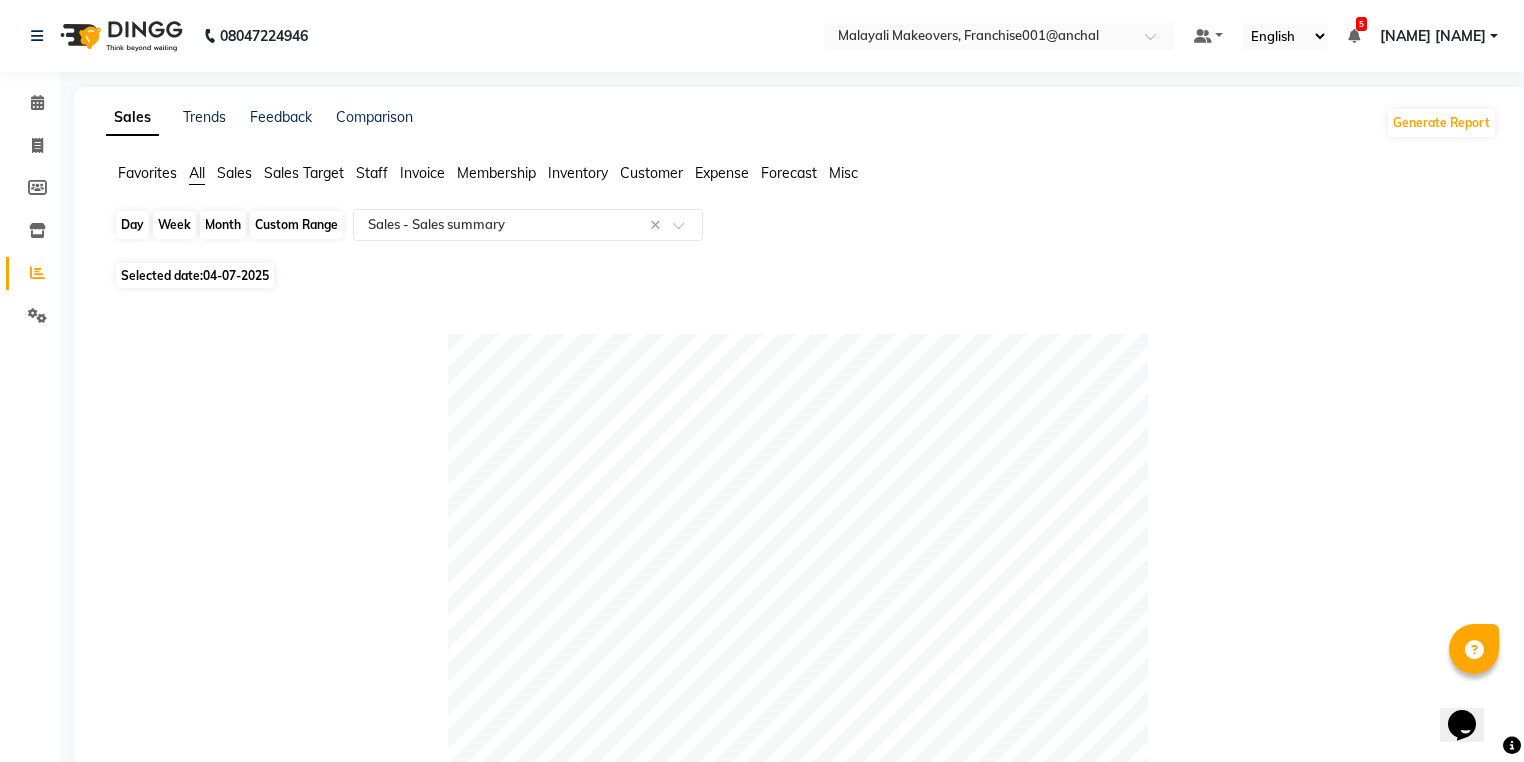click on "Day" 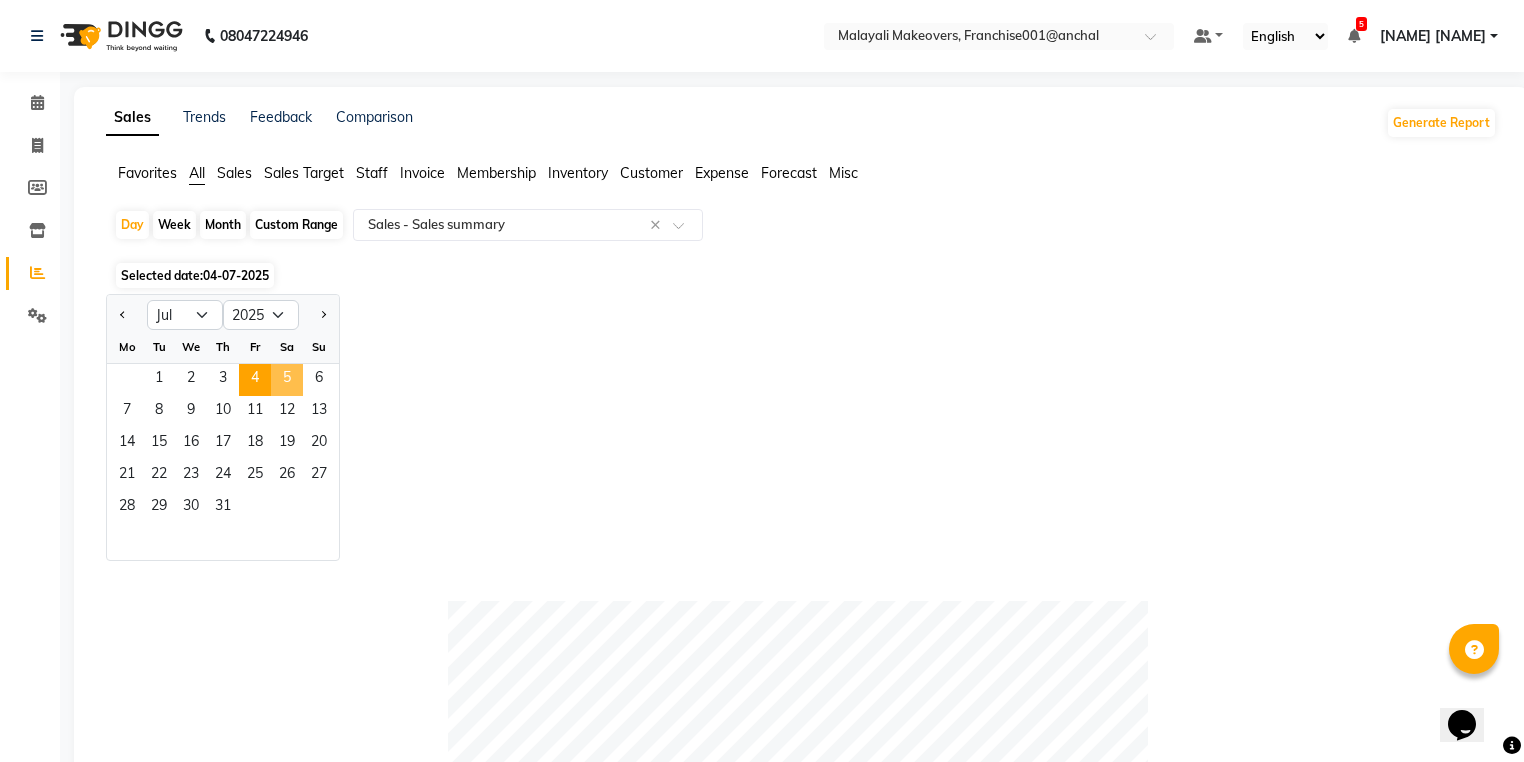 click on "5" 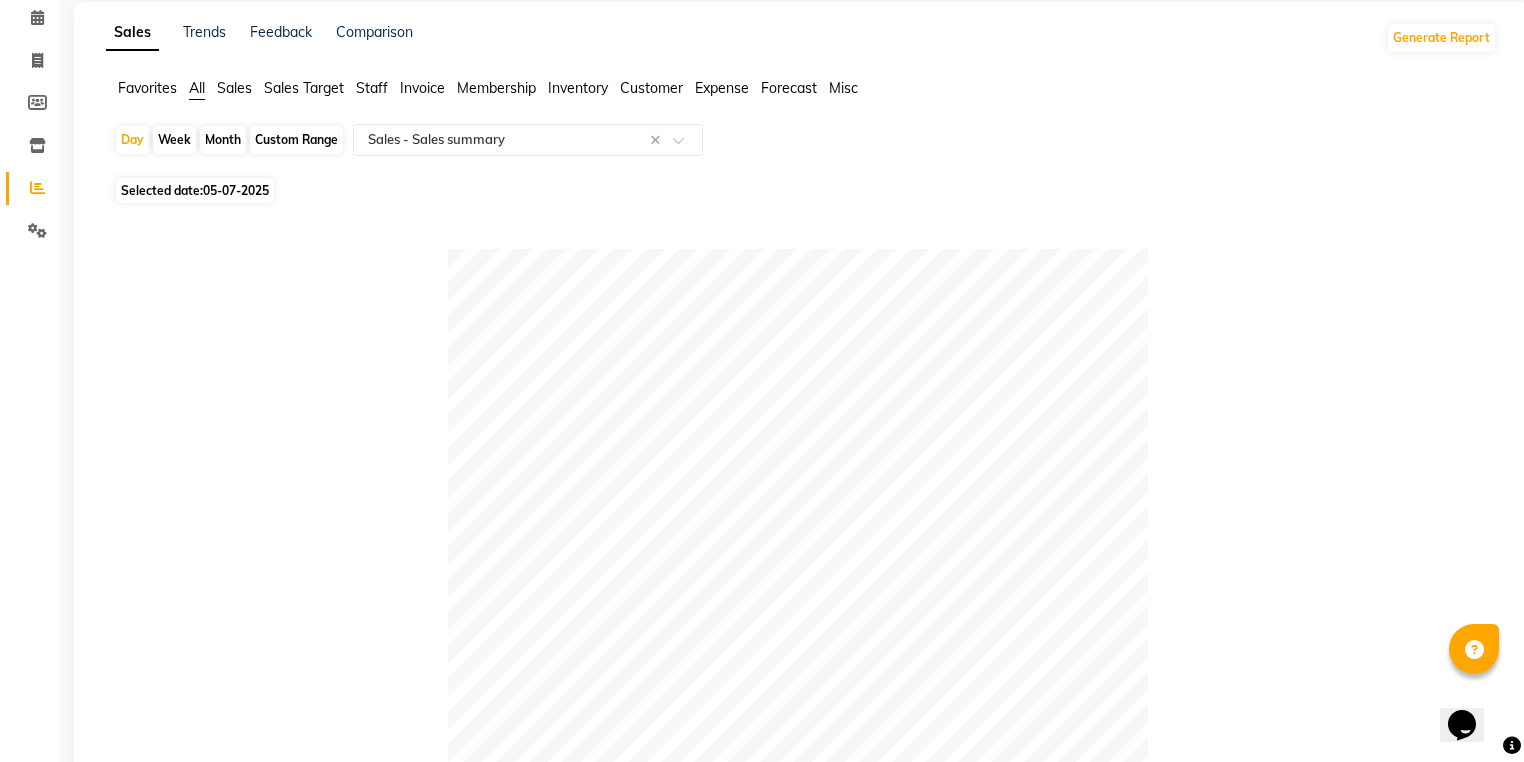 scroll, scrollTop: 0, scrollLeft: 0, axis: both 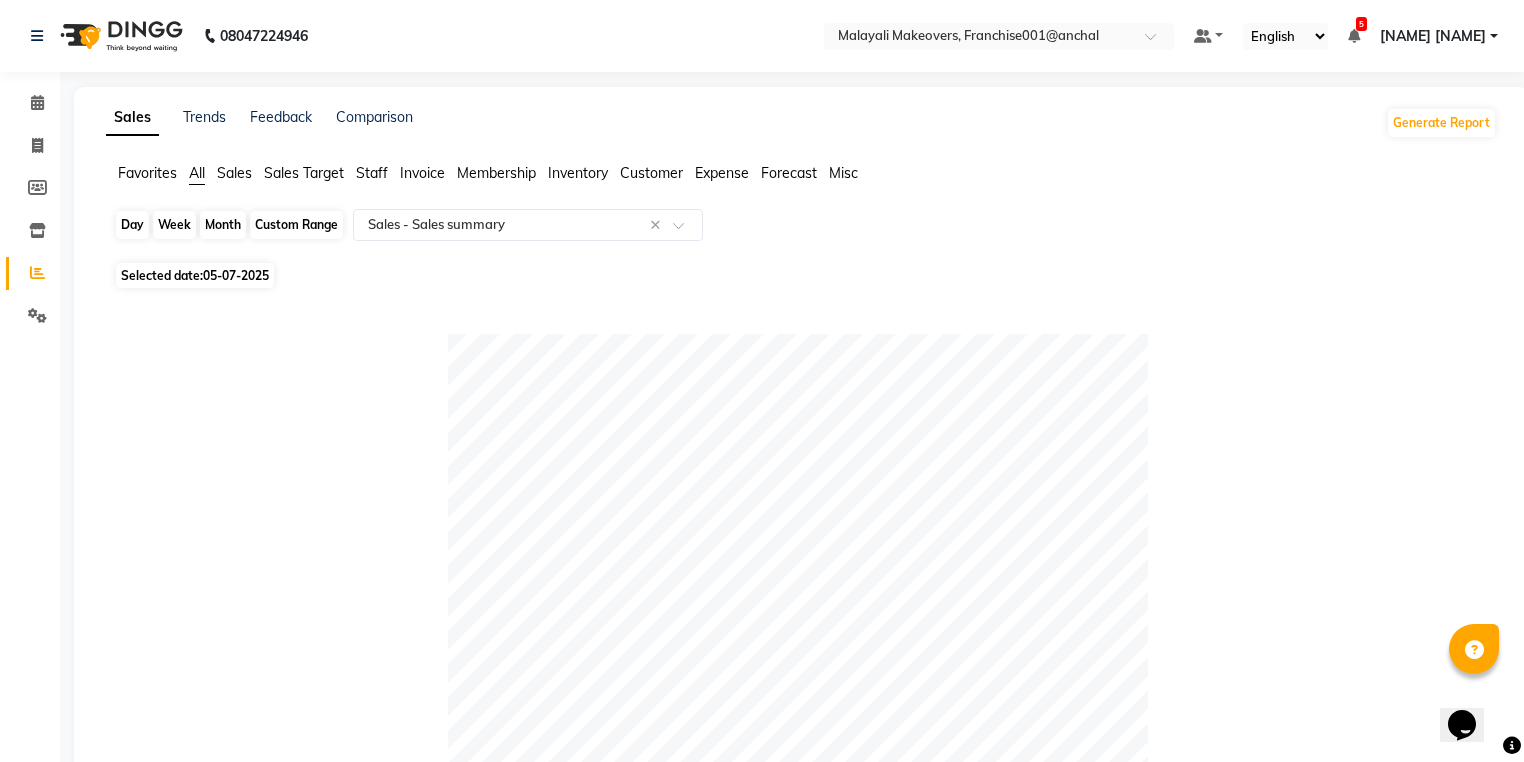 click on "Day" 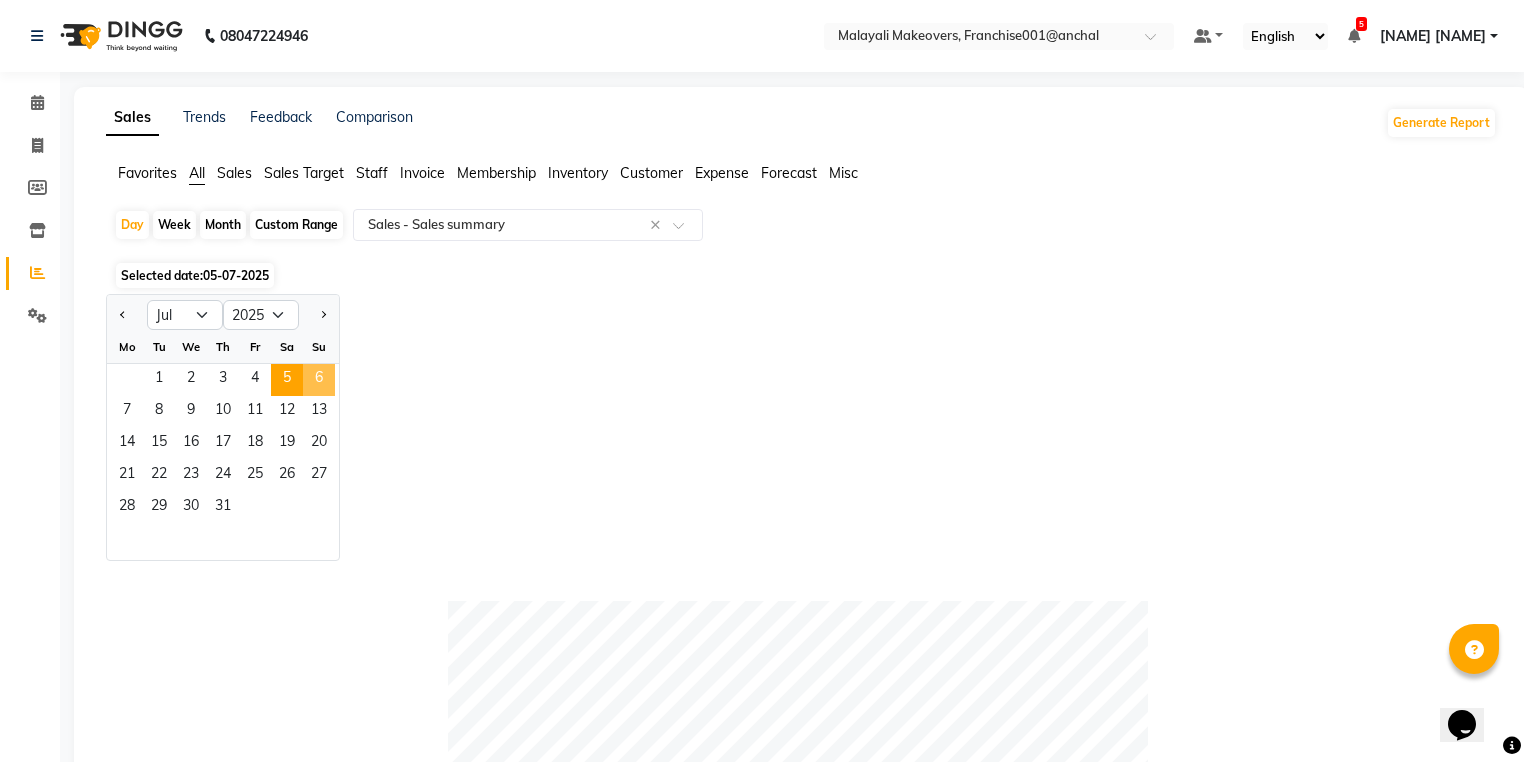 click on "6" 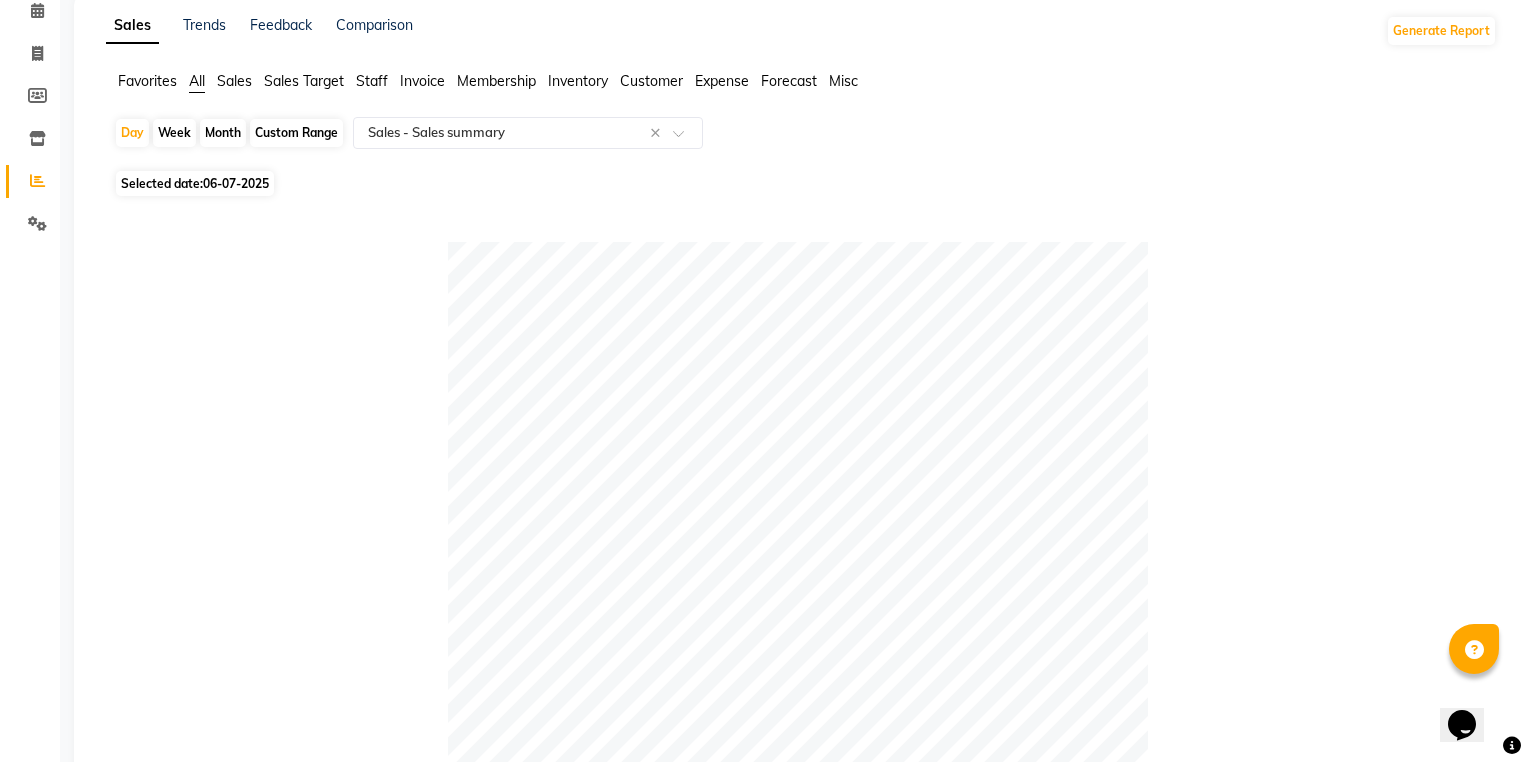 scroll, scrollTop: 0, scrollLeft: 0, axis: both 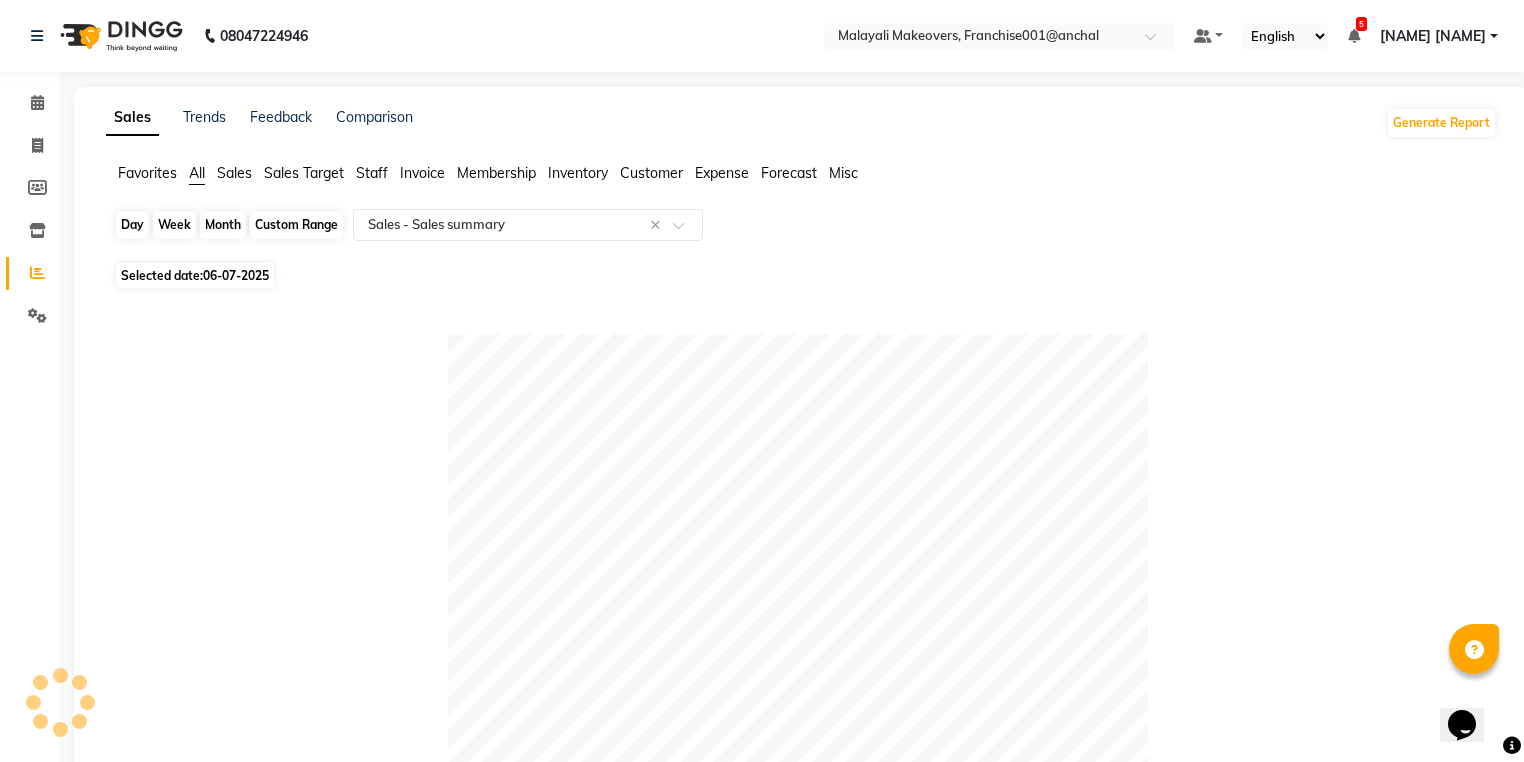 click on "Day" 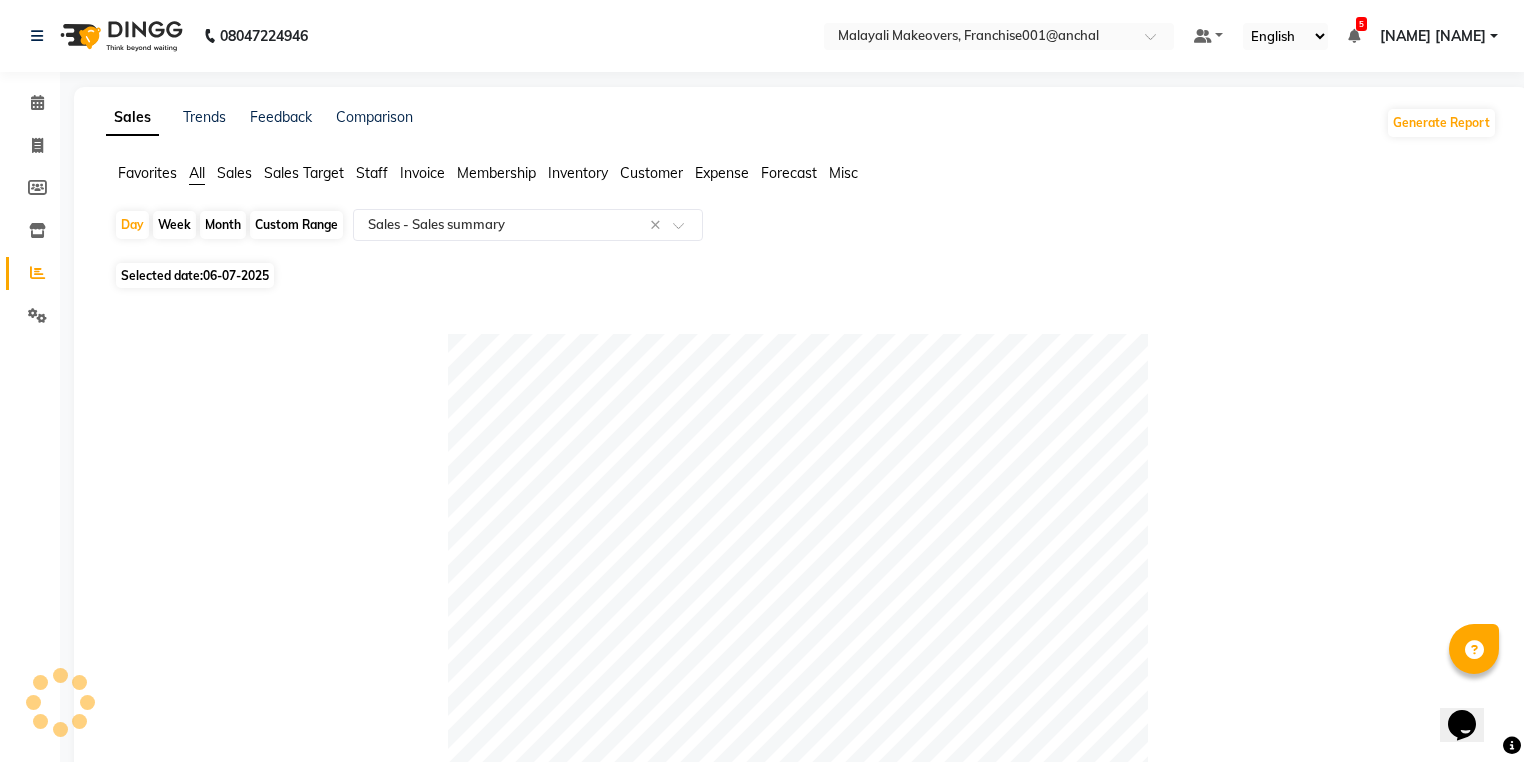 select on "7" 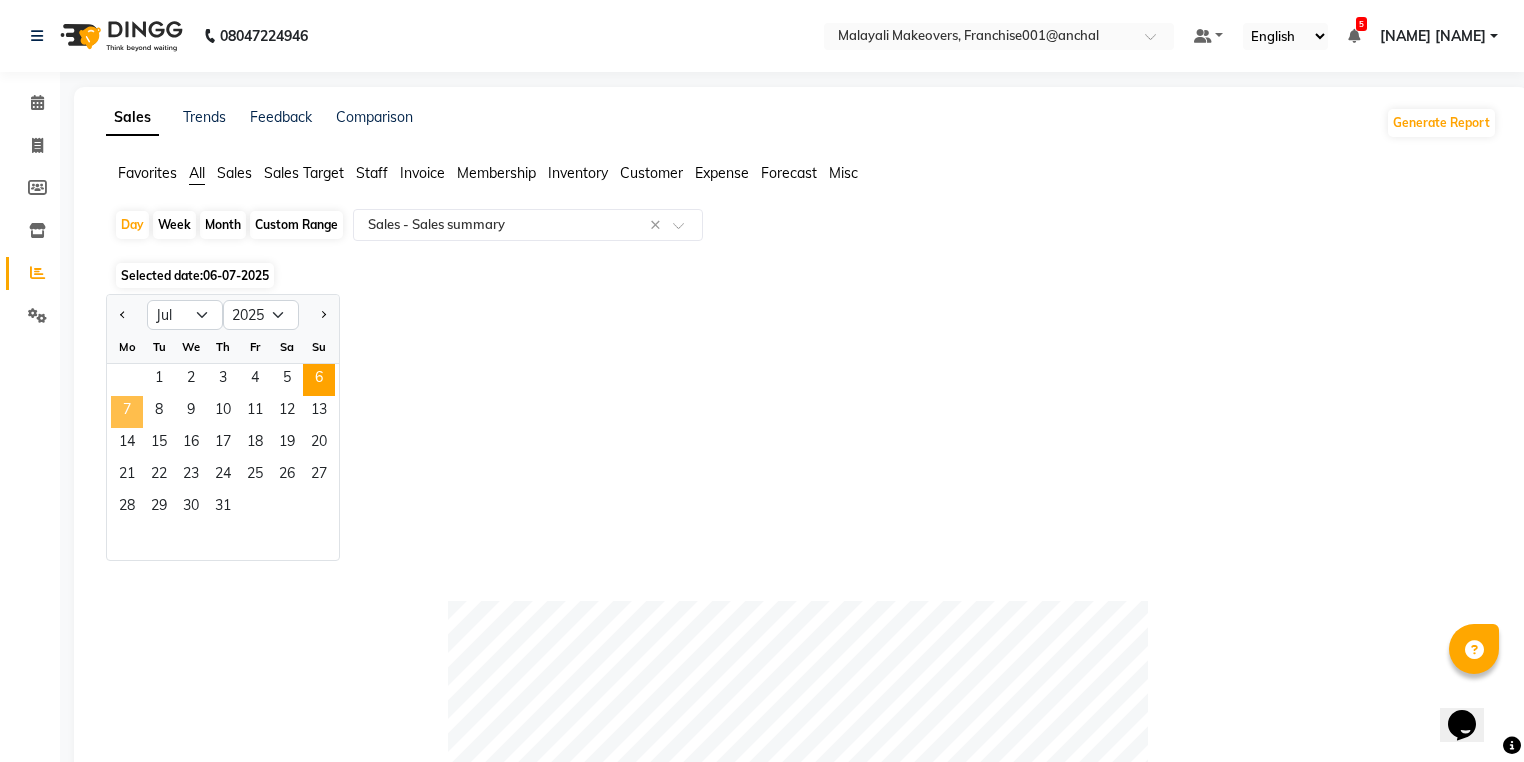 click on "7" 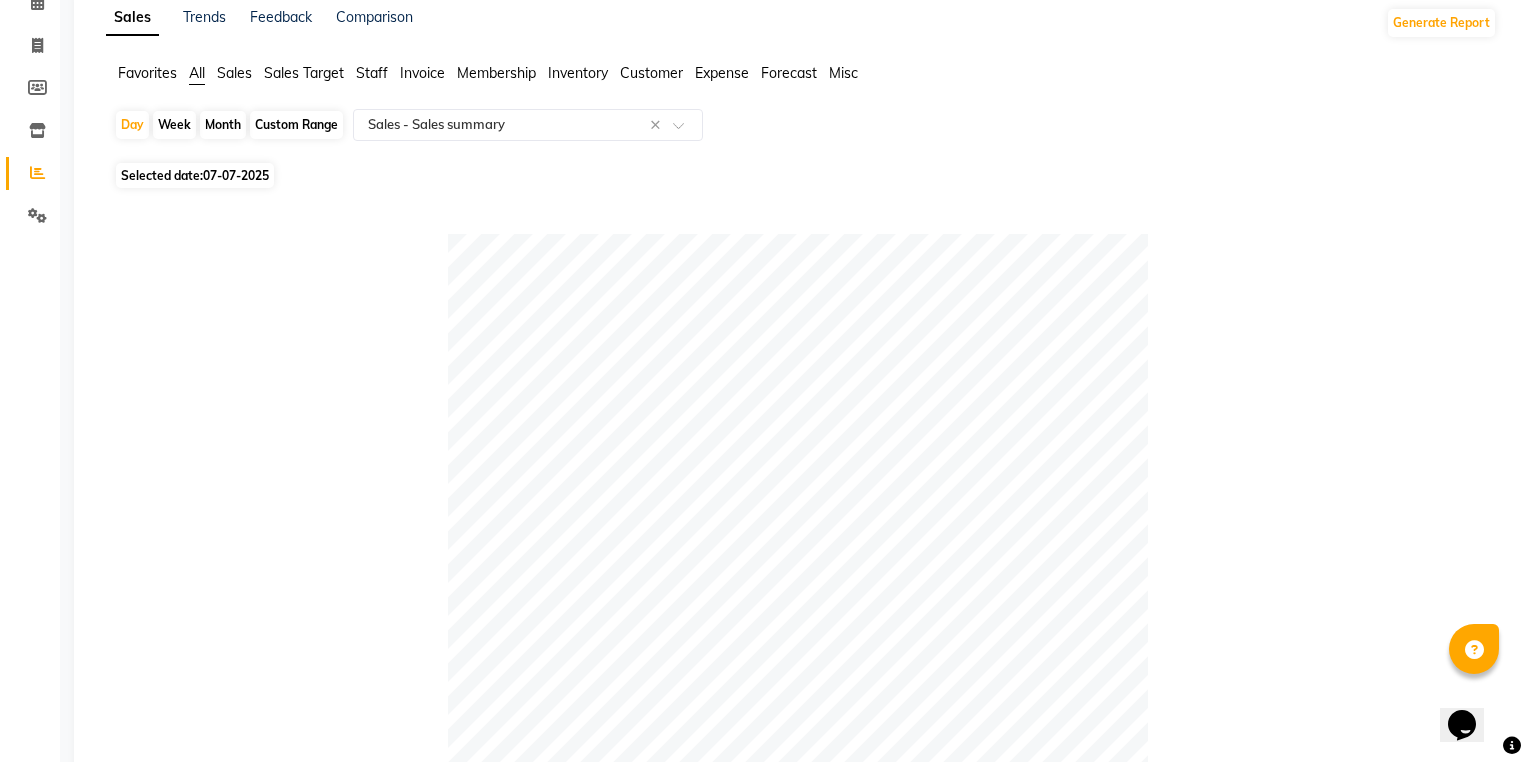 scroll, scrollTop: 0, scrollLeft: 0, axis: both 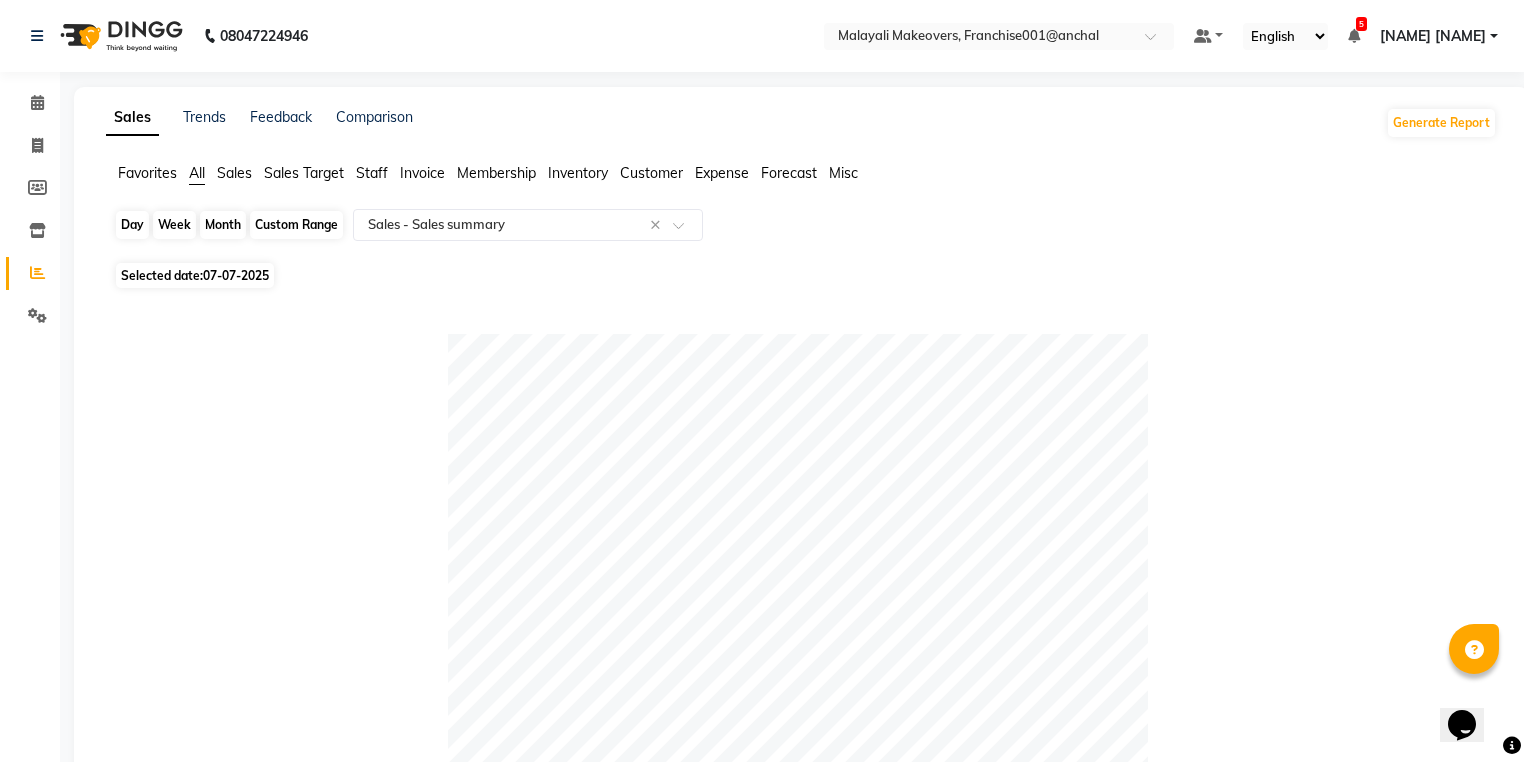click on "Day" 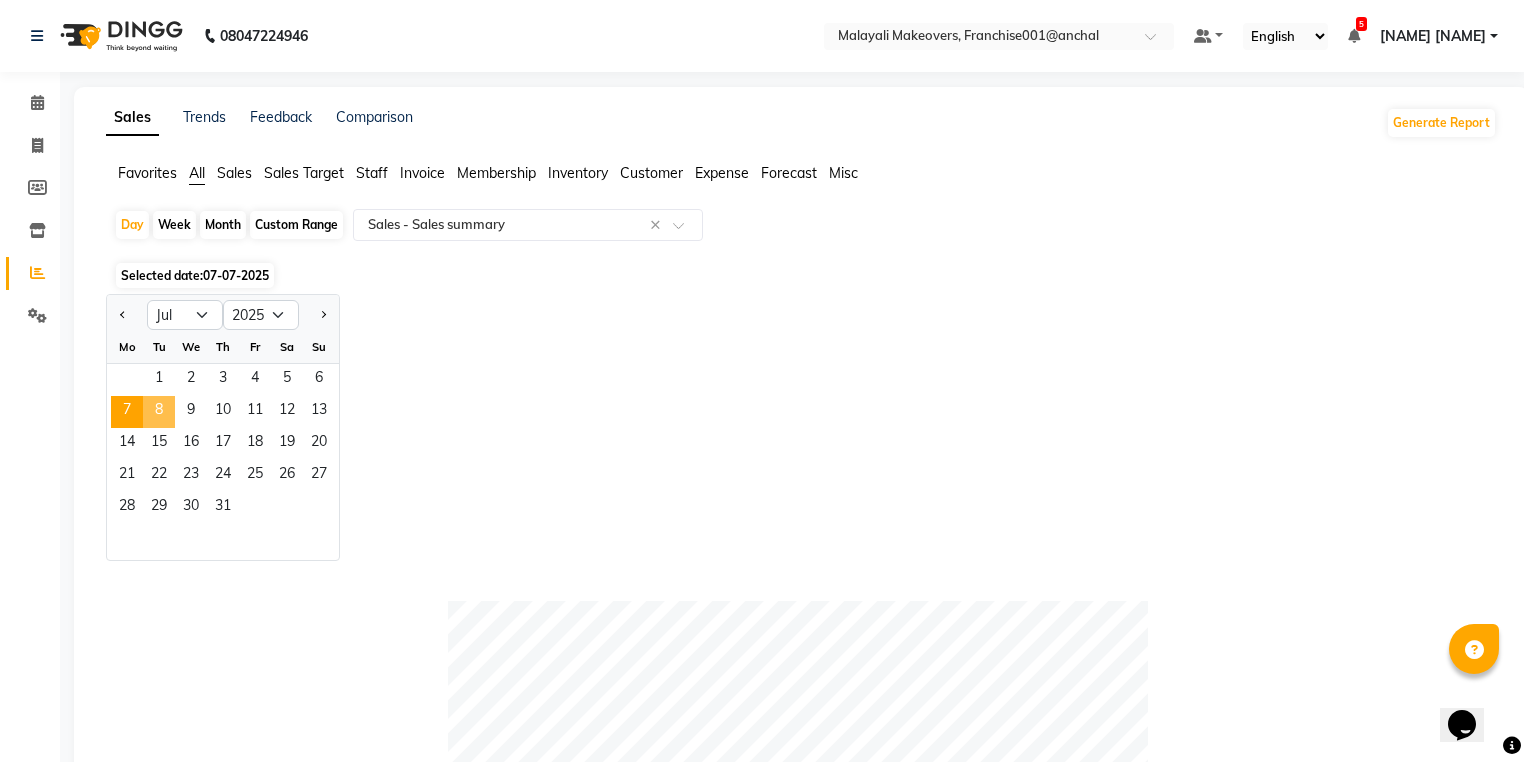 click on "8" 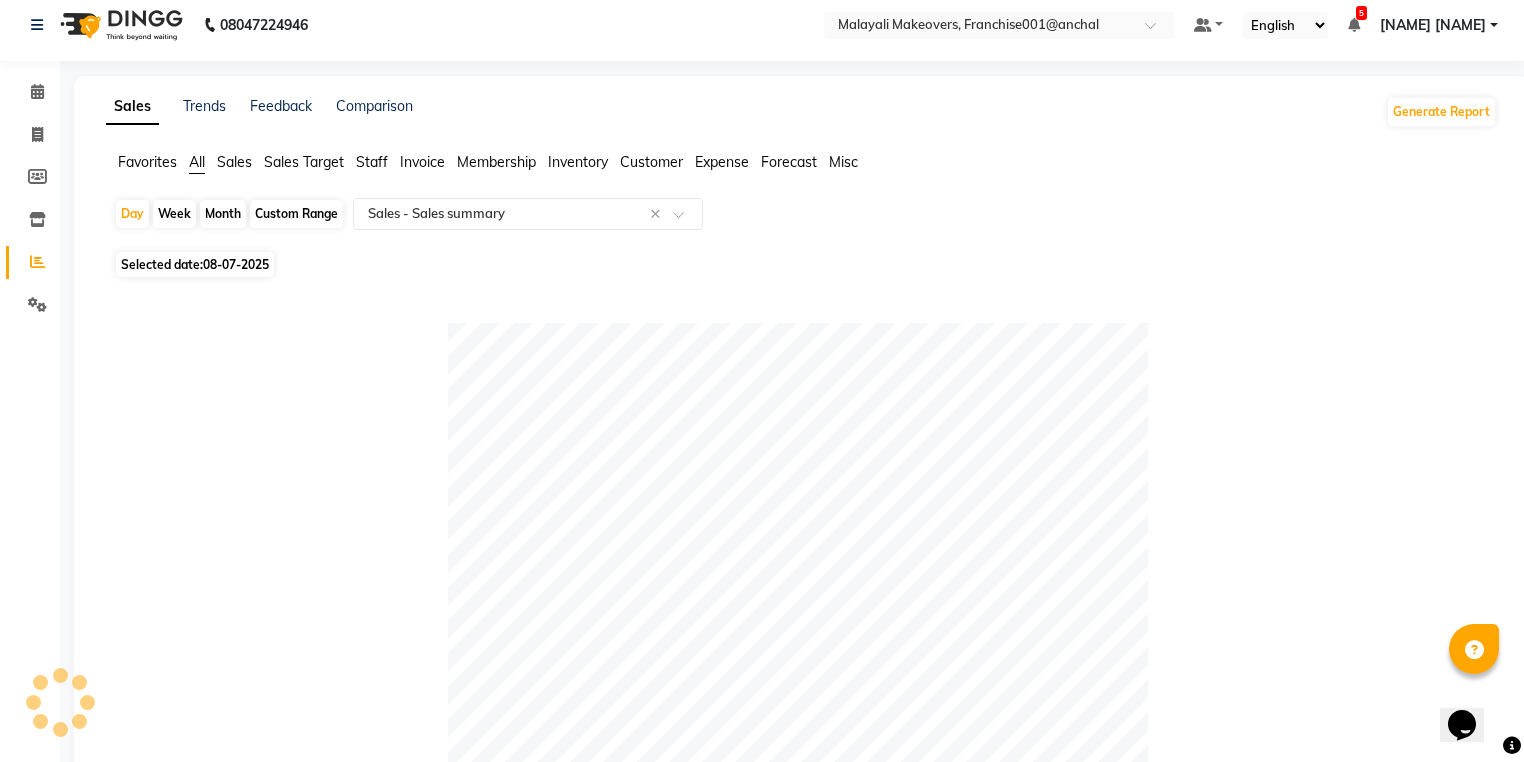 scroll, scrollTop: 0, scrollLeft: 0, axis: both 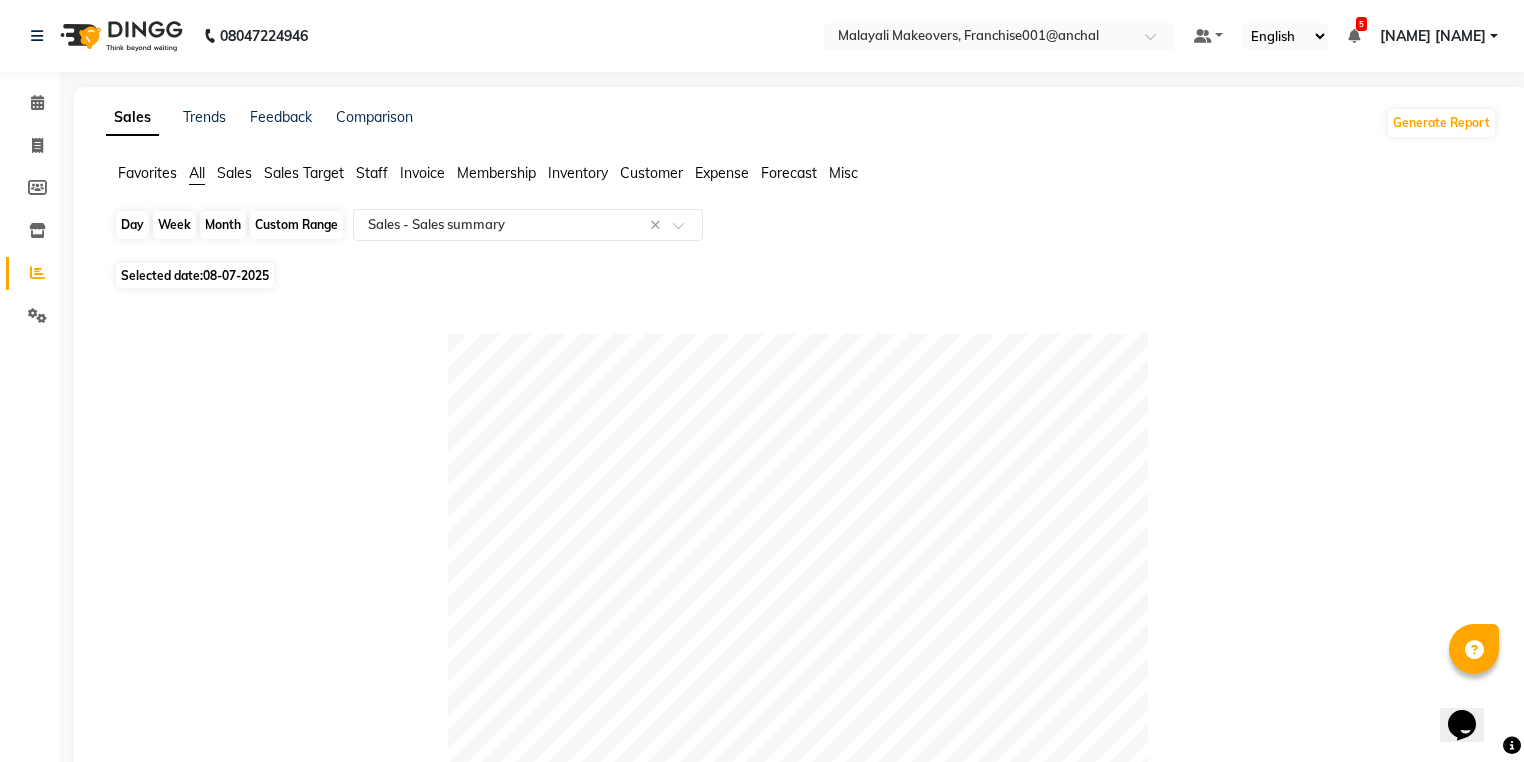 click on "Day" 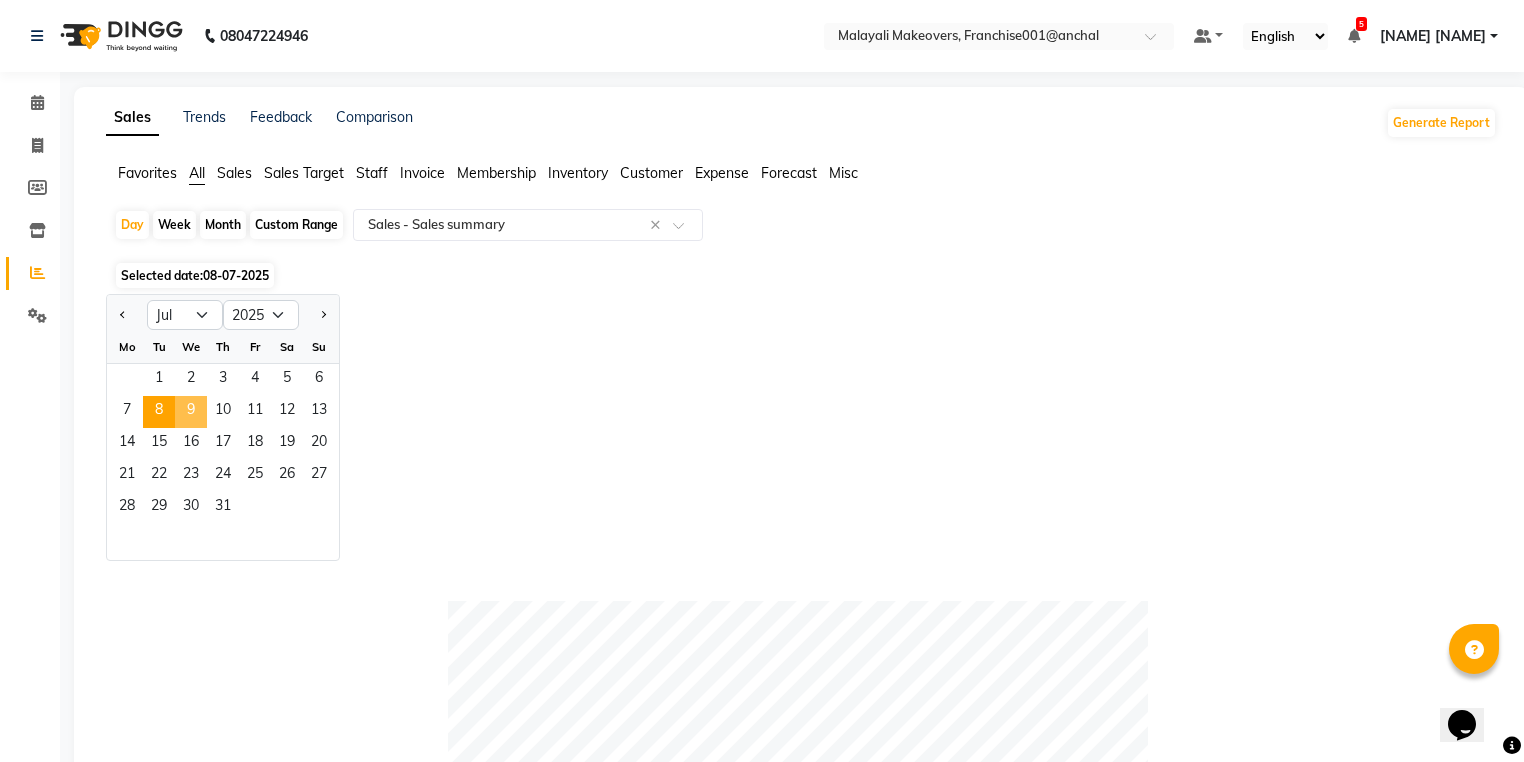 click on "9" 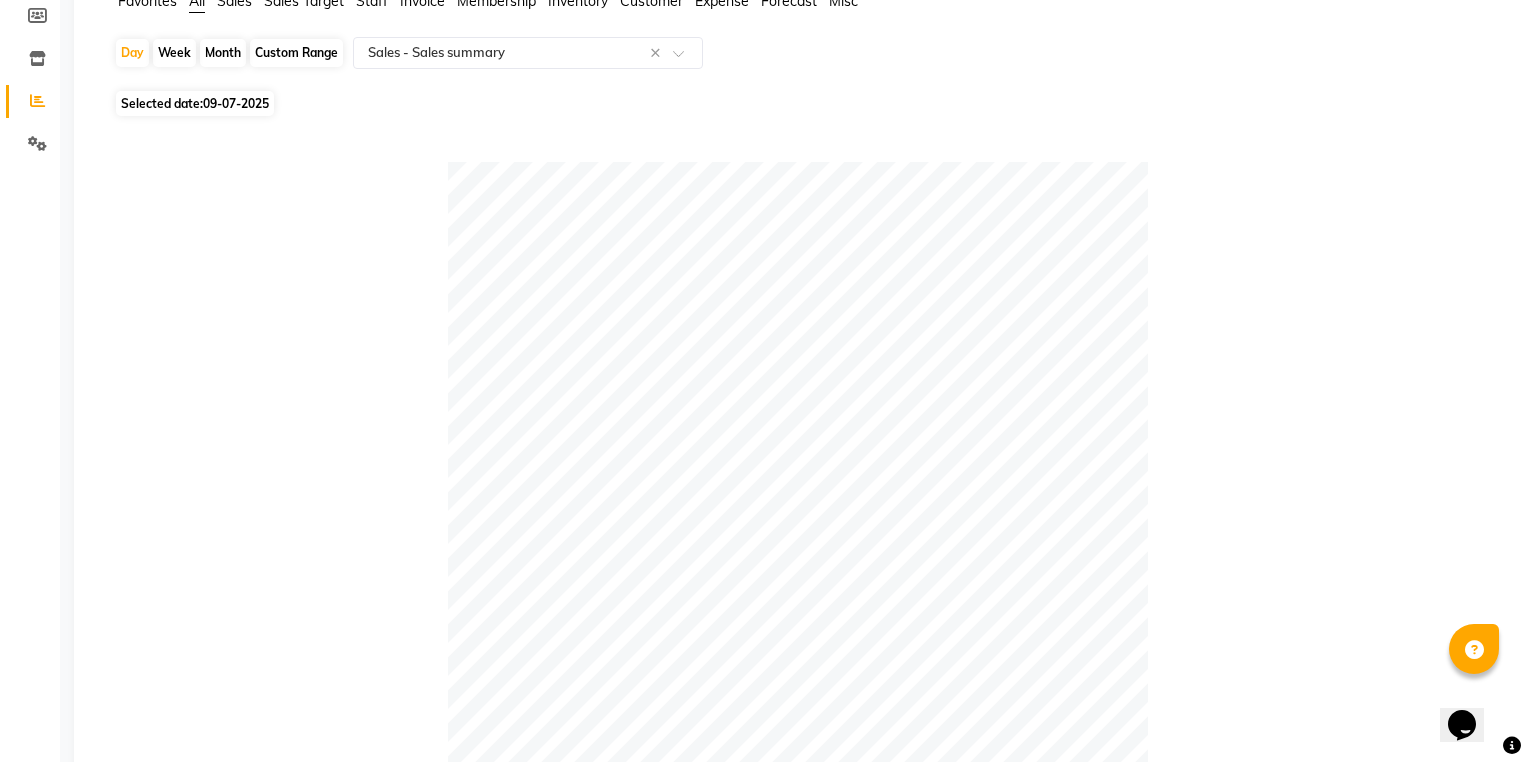 scroll, scrollTop: 0, scrollLeft: 0, axis: both 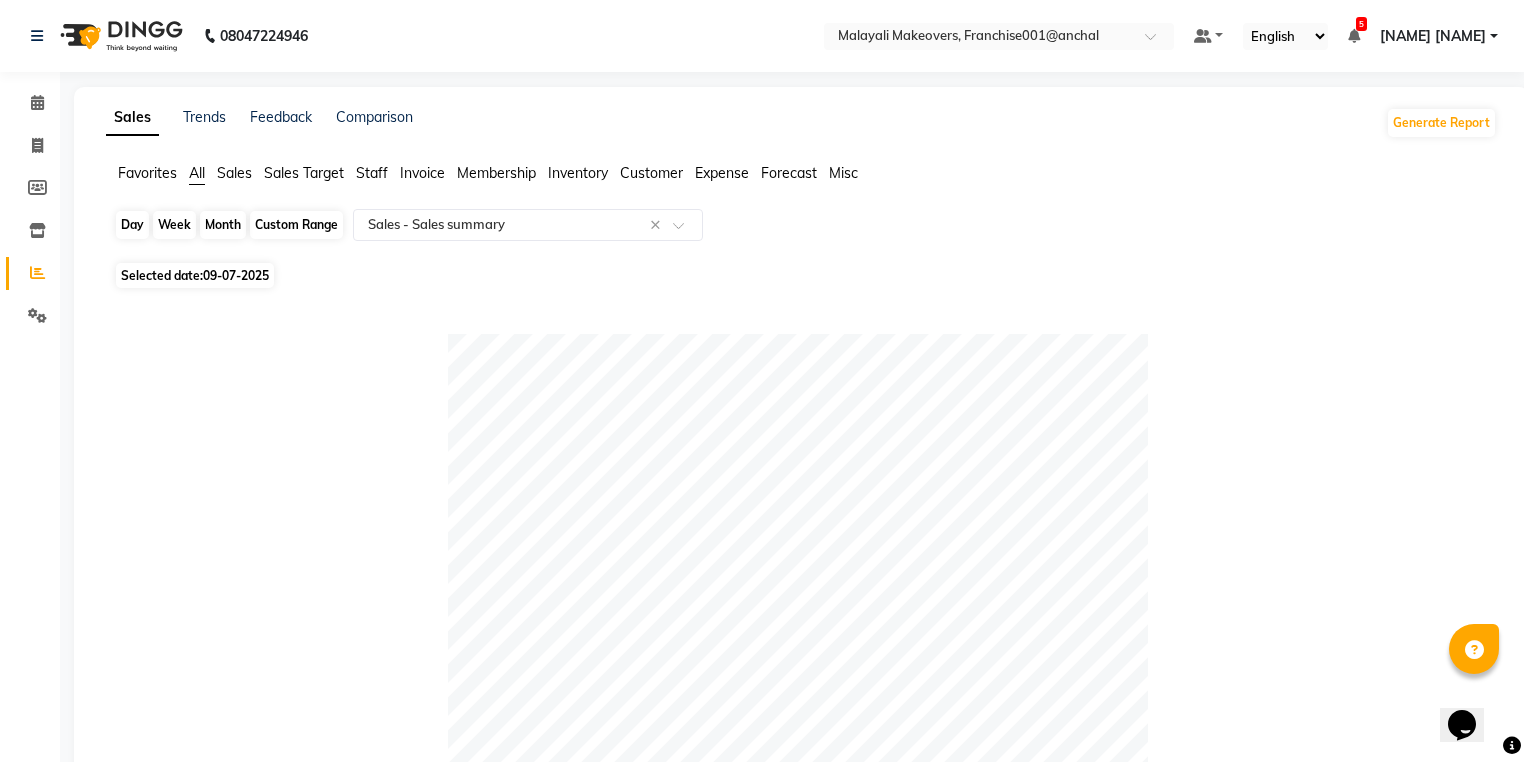 click on "Day" 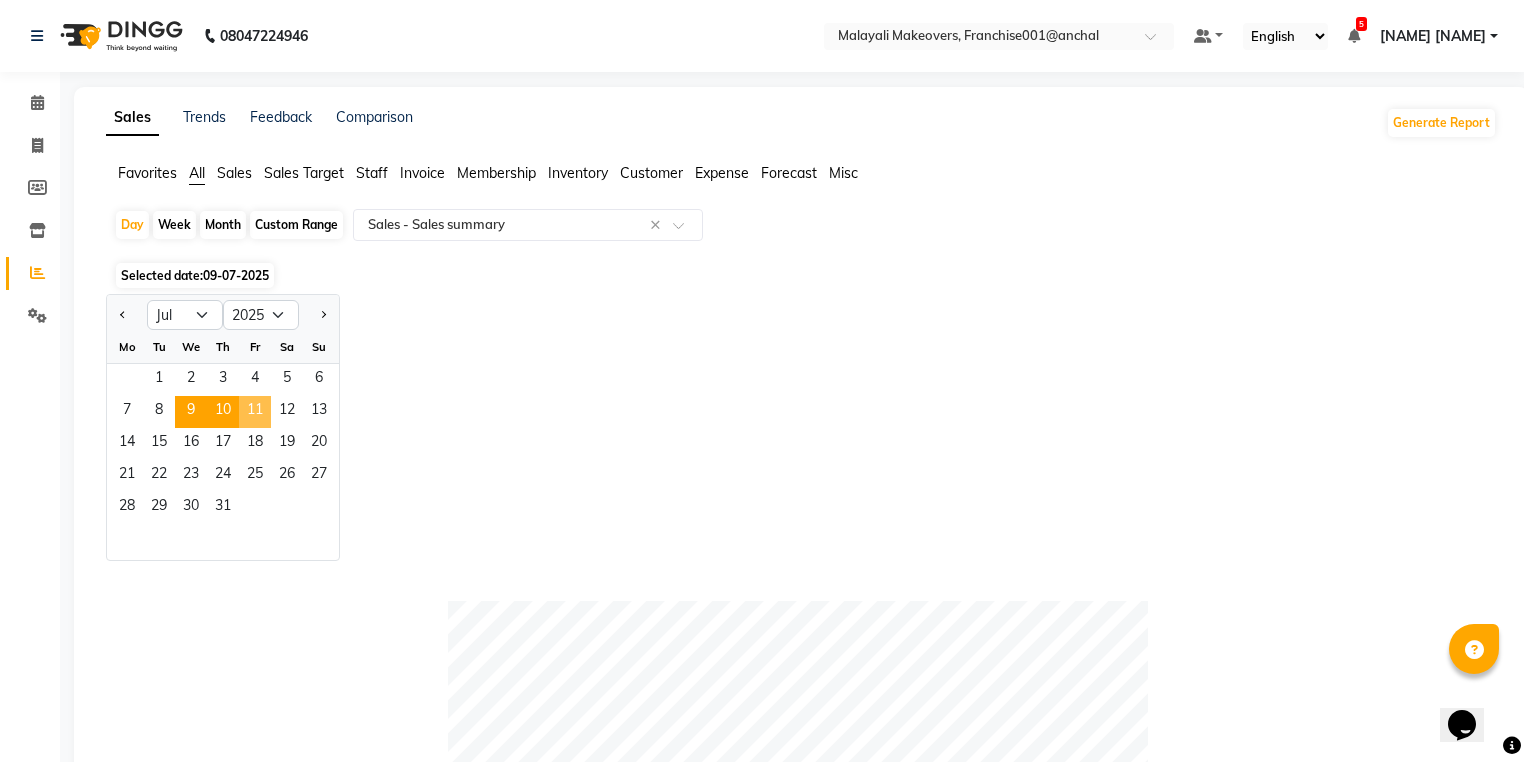 click on "10" 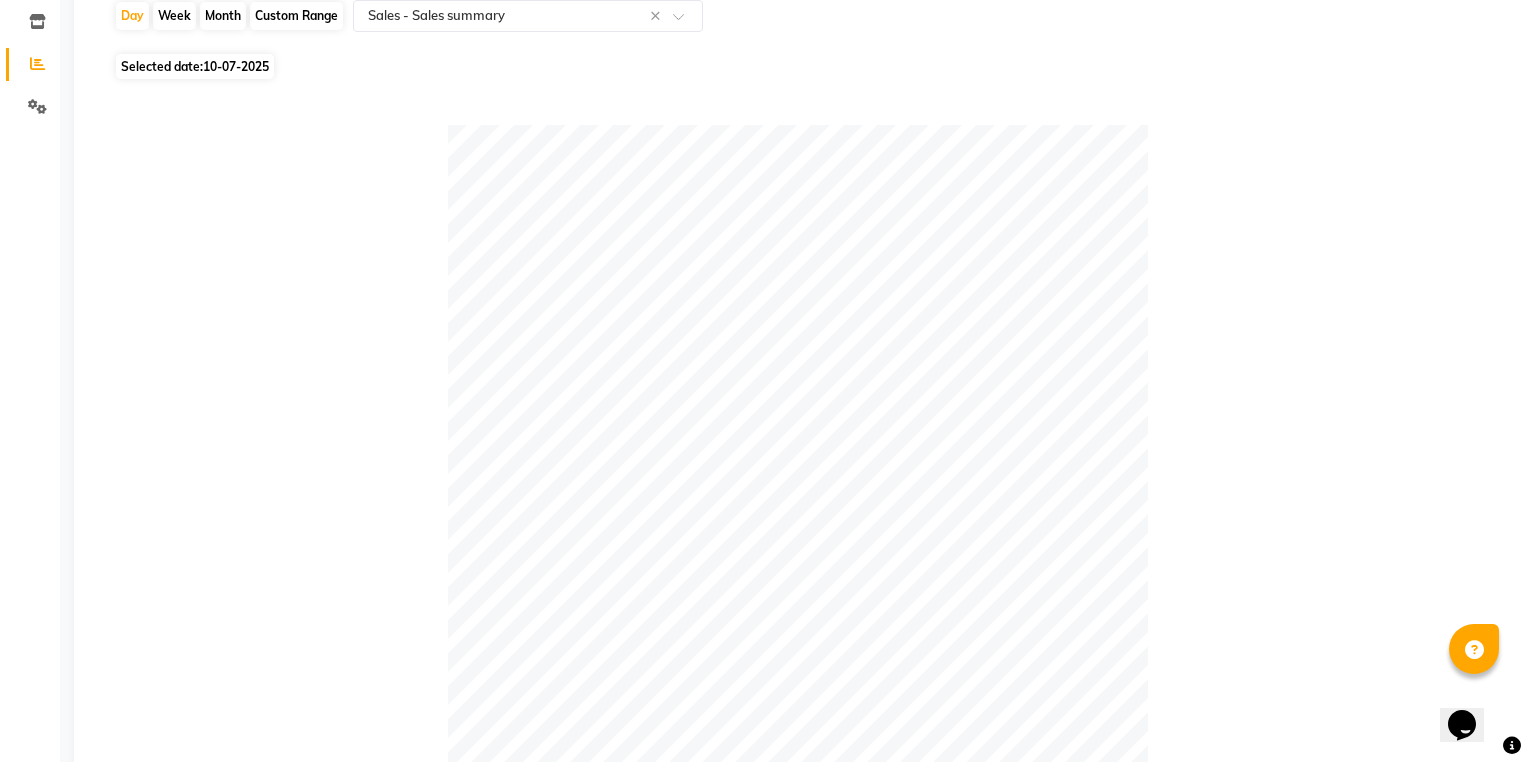 scroll, scrollTop: 0, scrollLeft: 0, axis: both 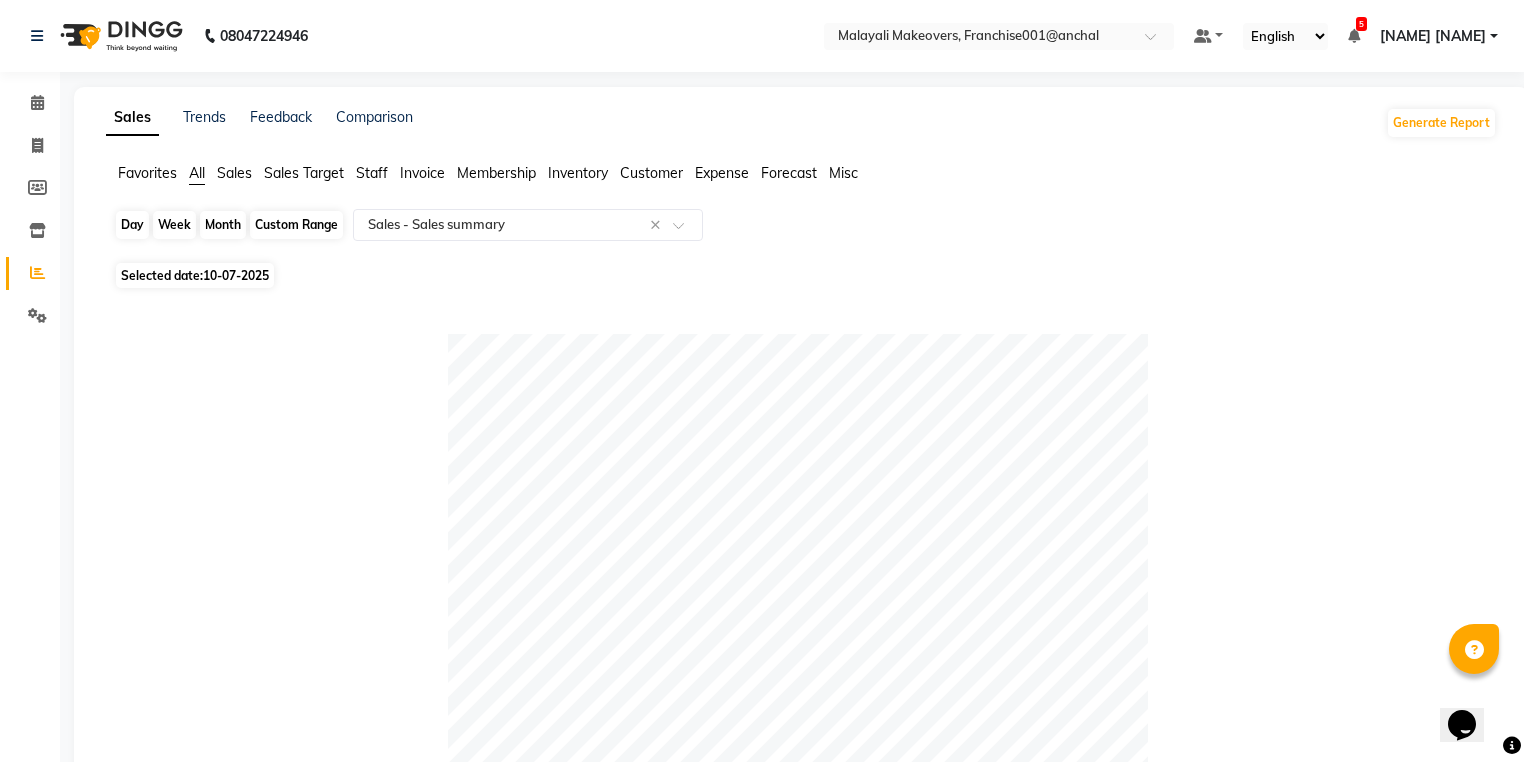 click on "Day" 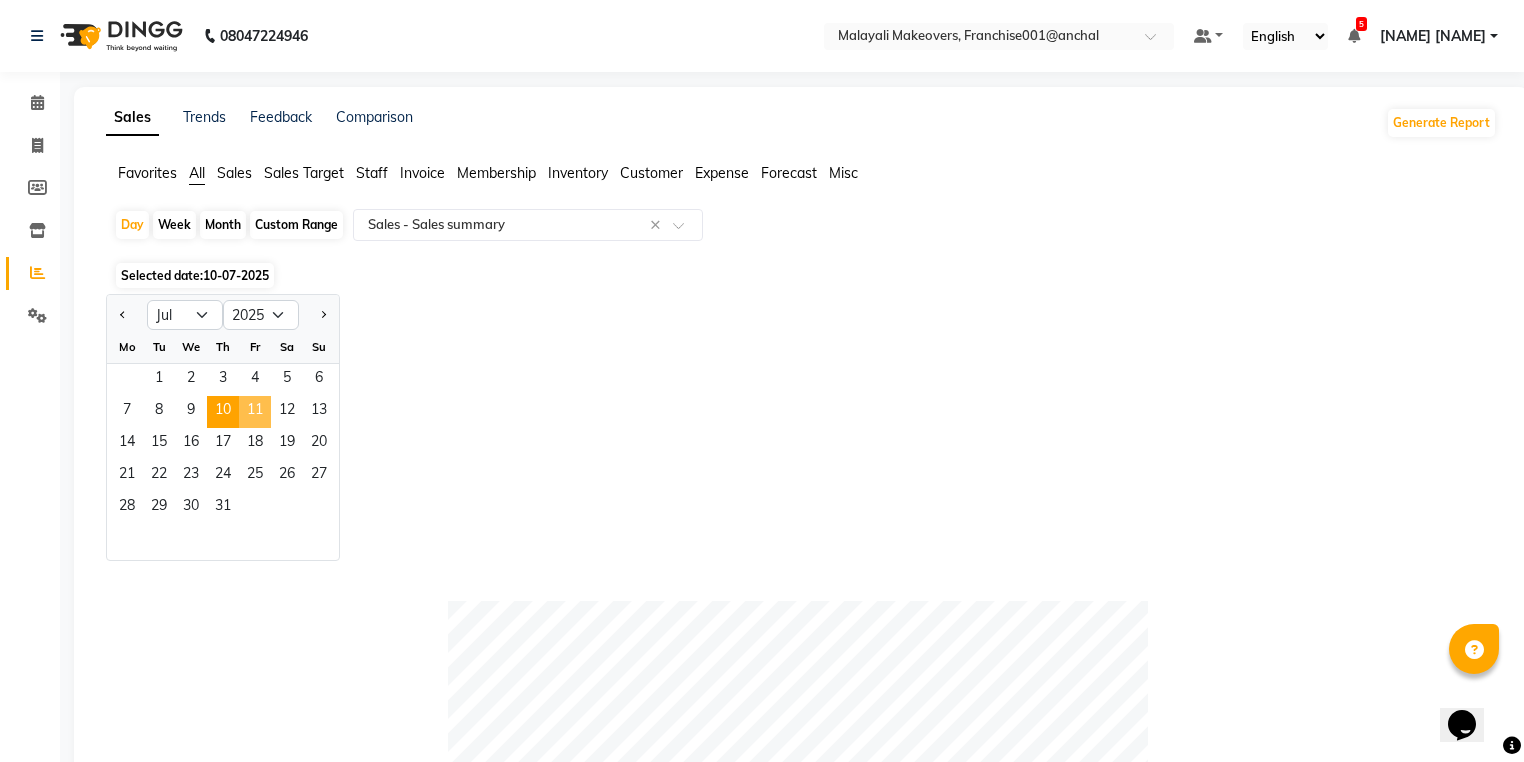 click on "11" 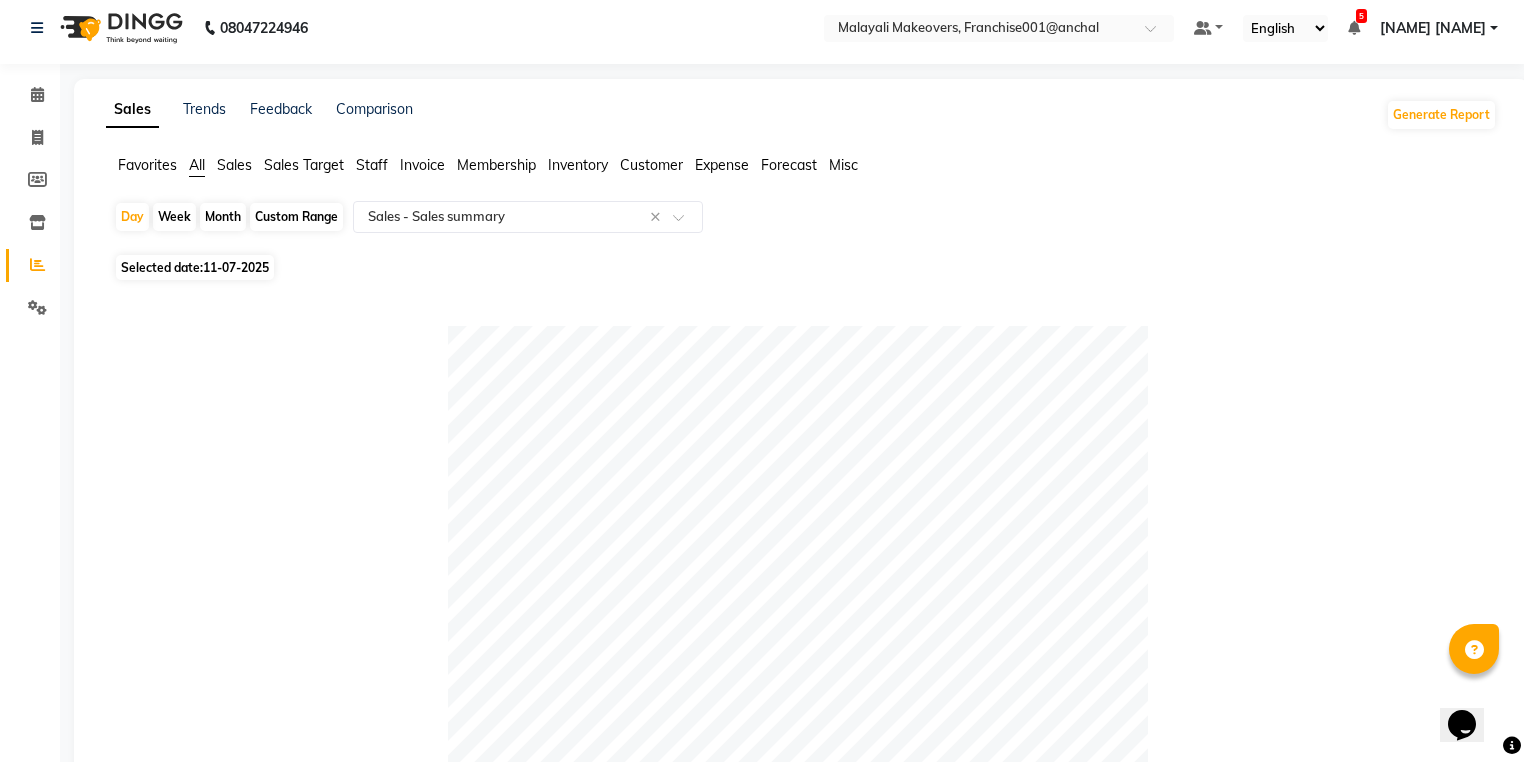 scroll, scrollTop: 0, scrollLeft: 0, axis: both 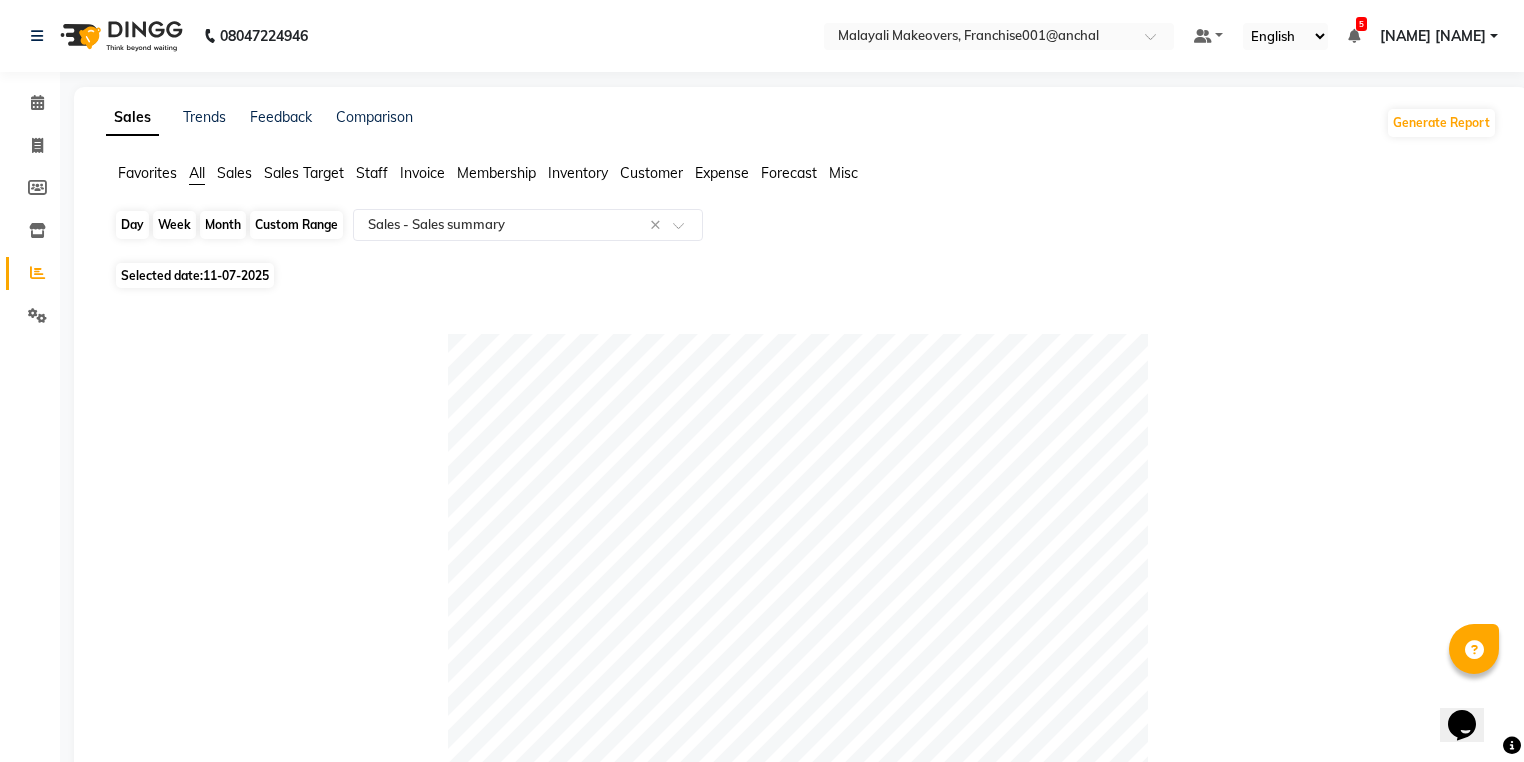click on "Day" 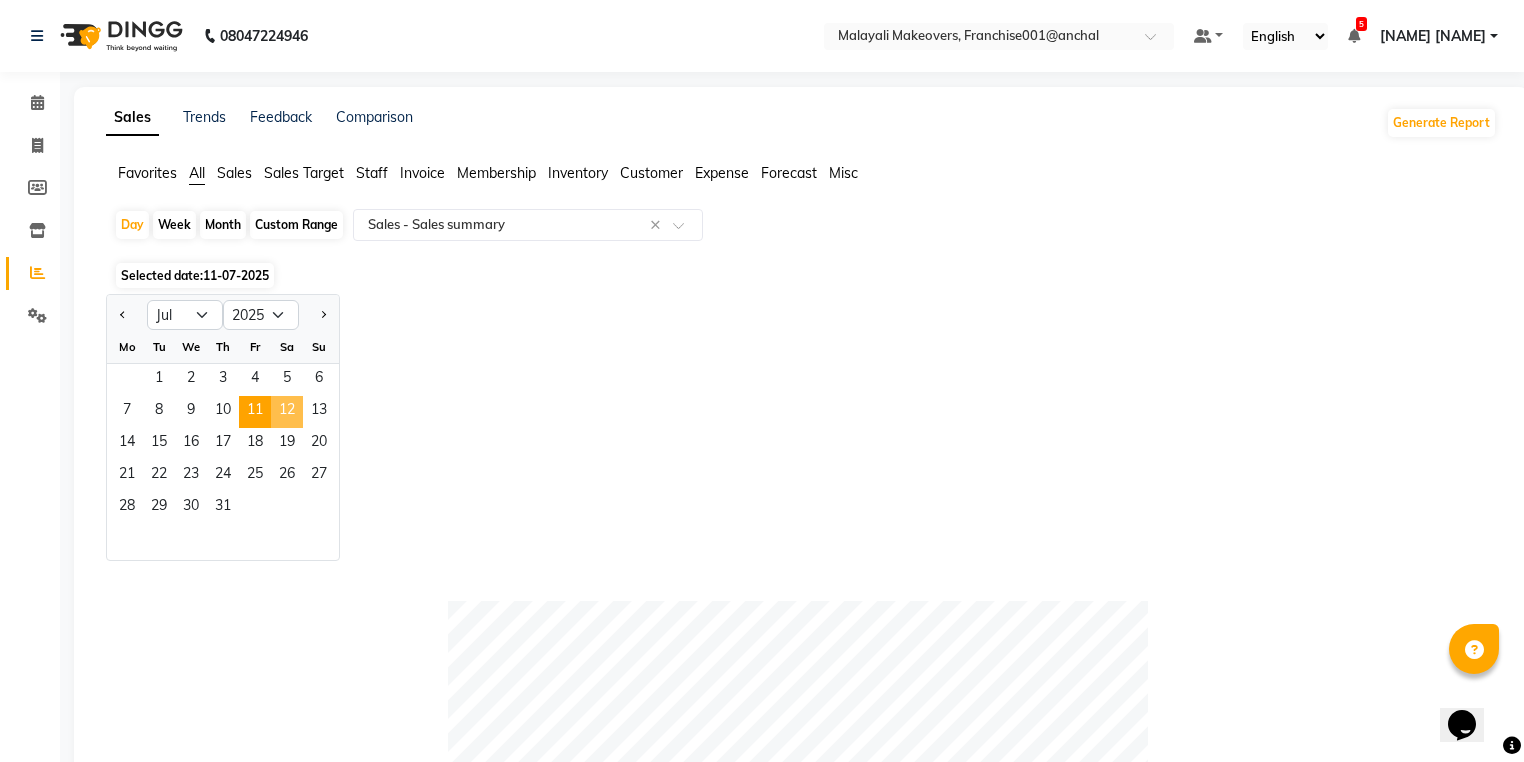 click on "12" 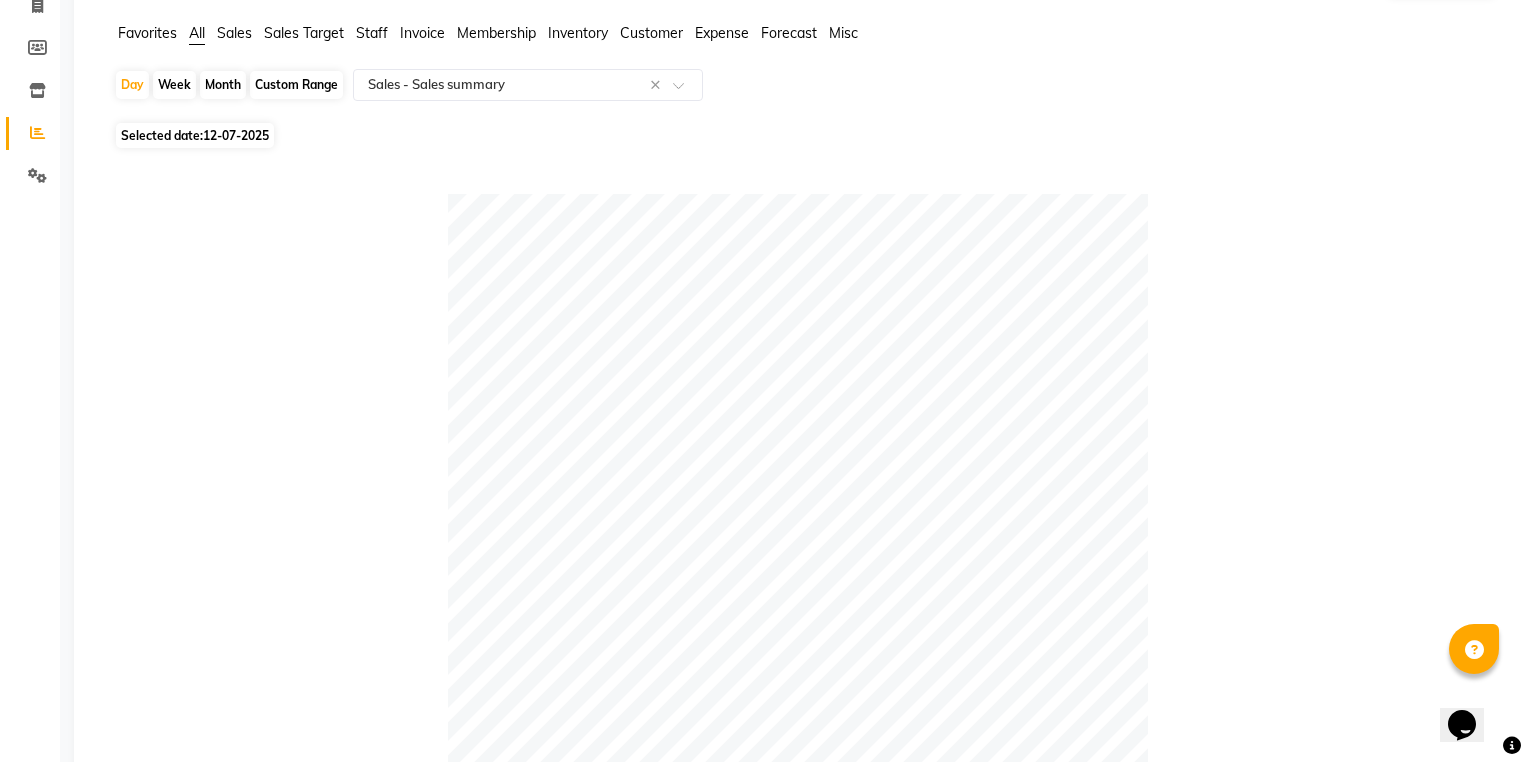 scroll, scrollTop: 0, scrollLeft: 0, axis: both 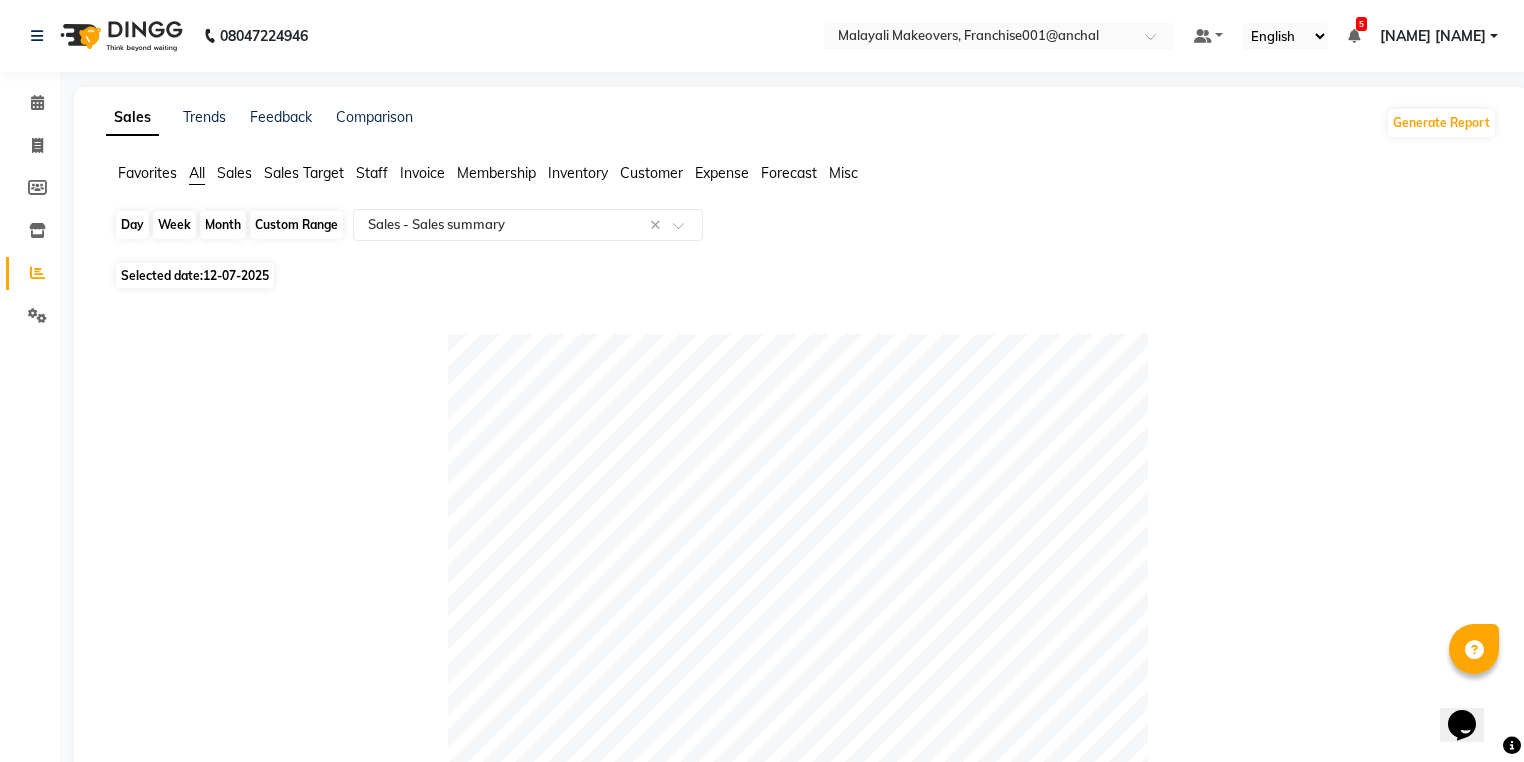 click on "Day" 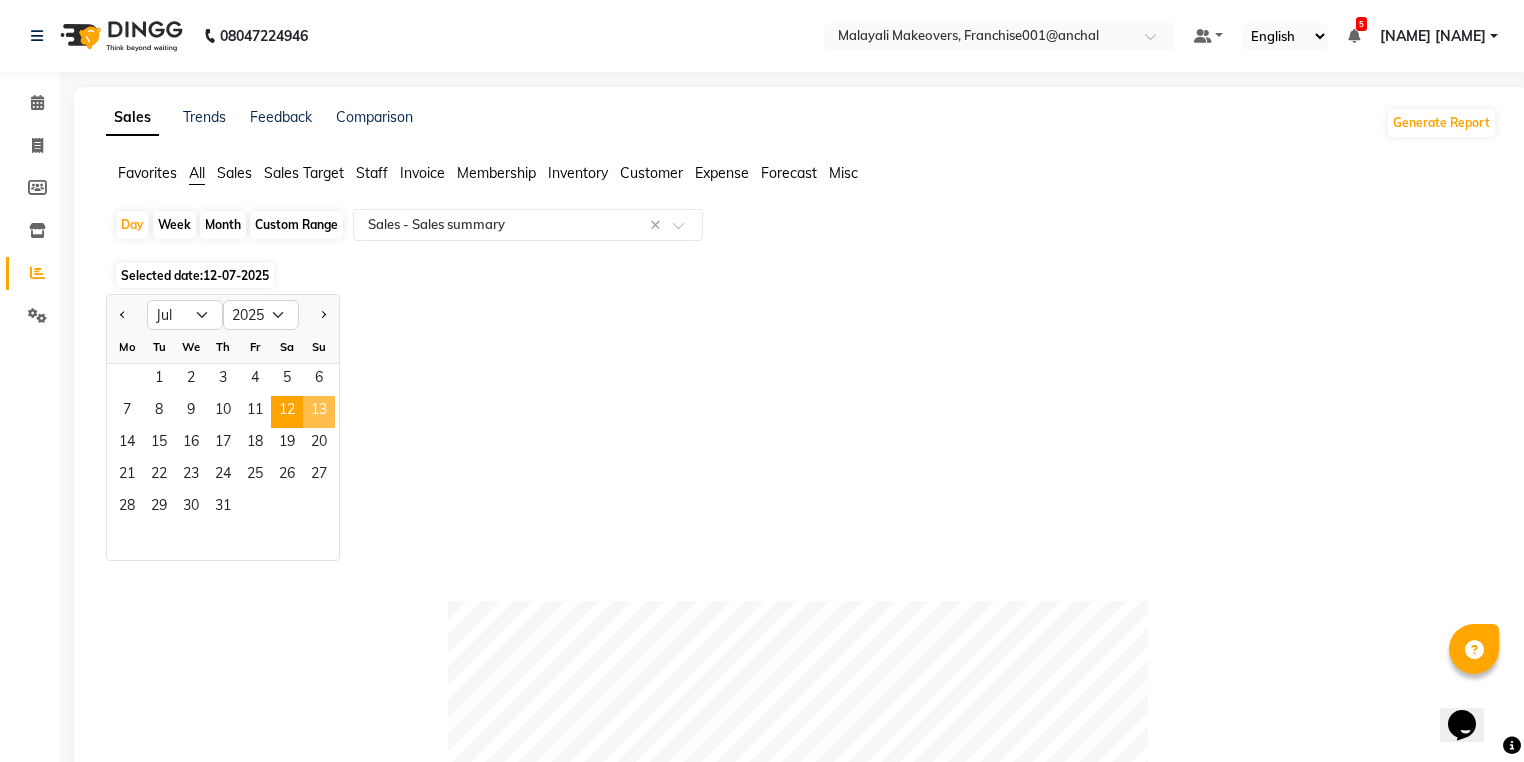 click on "13" 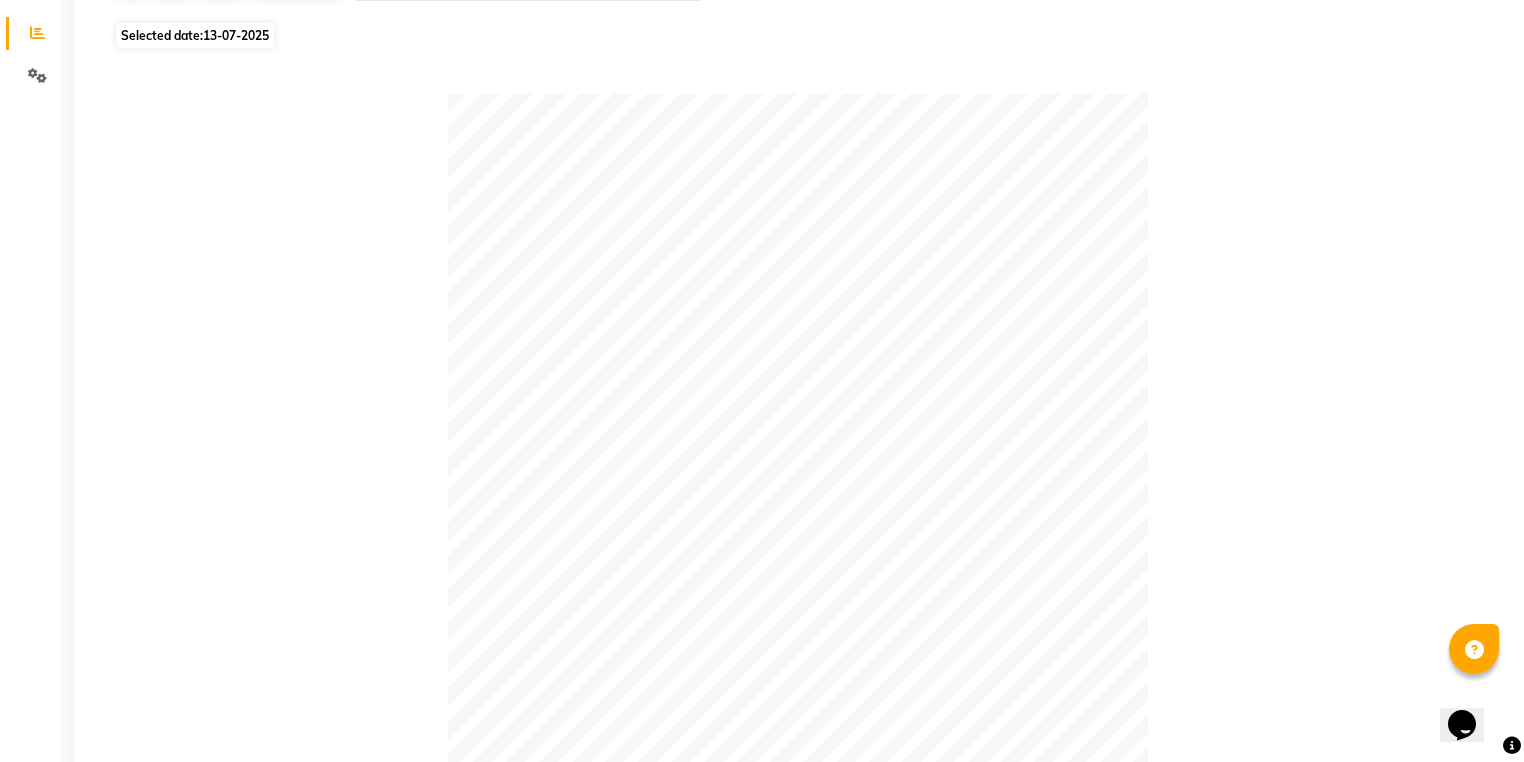 scroll, scrollTop: 0, scrollLeft: 0, axis: both 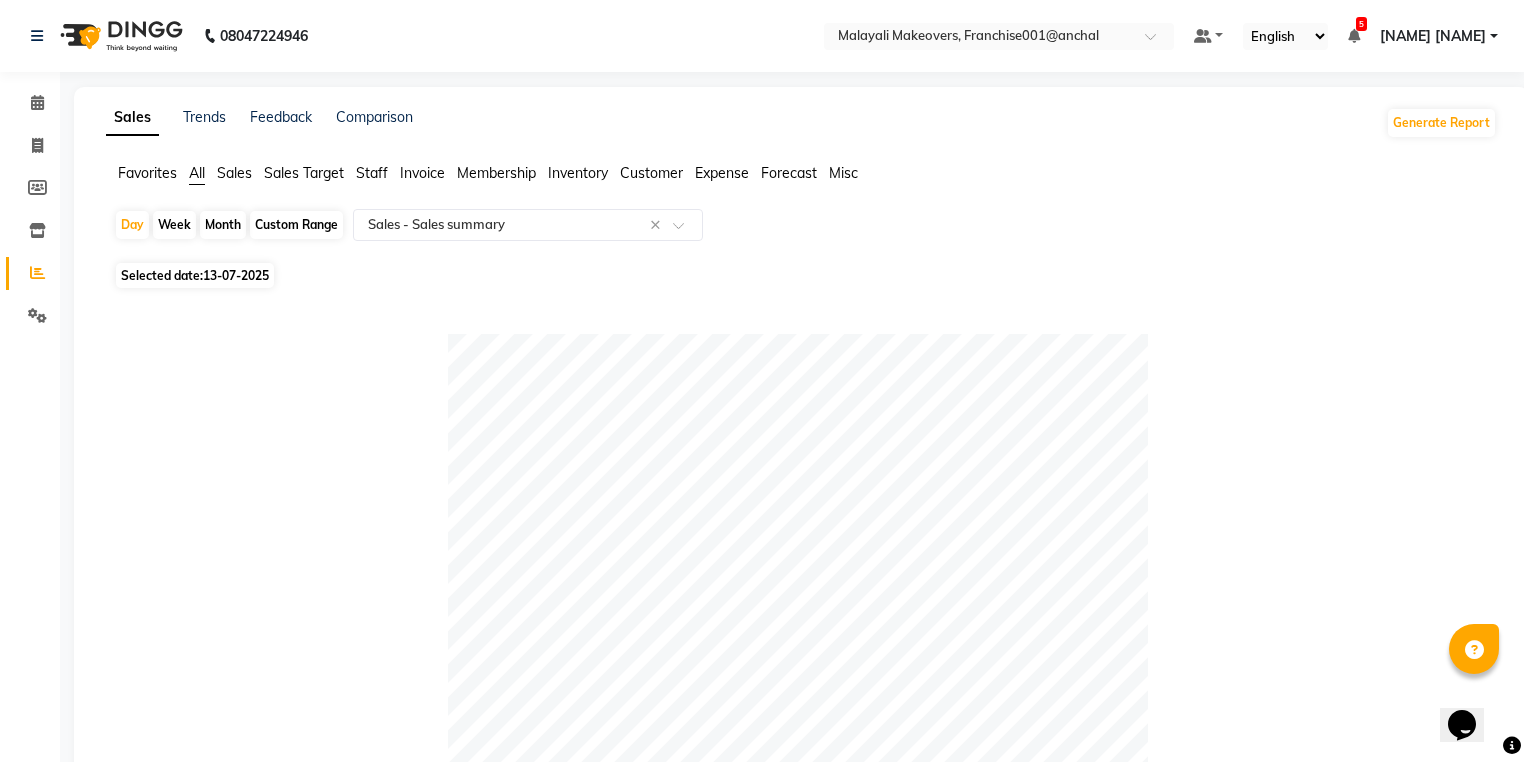 click on "Day   Week   Month   Custom Range  Select Report Type × Sales -  Sales summary ×" 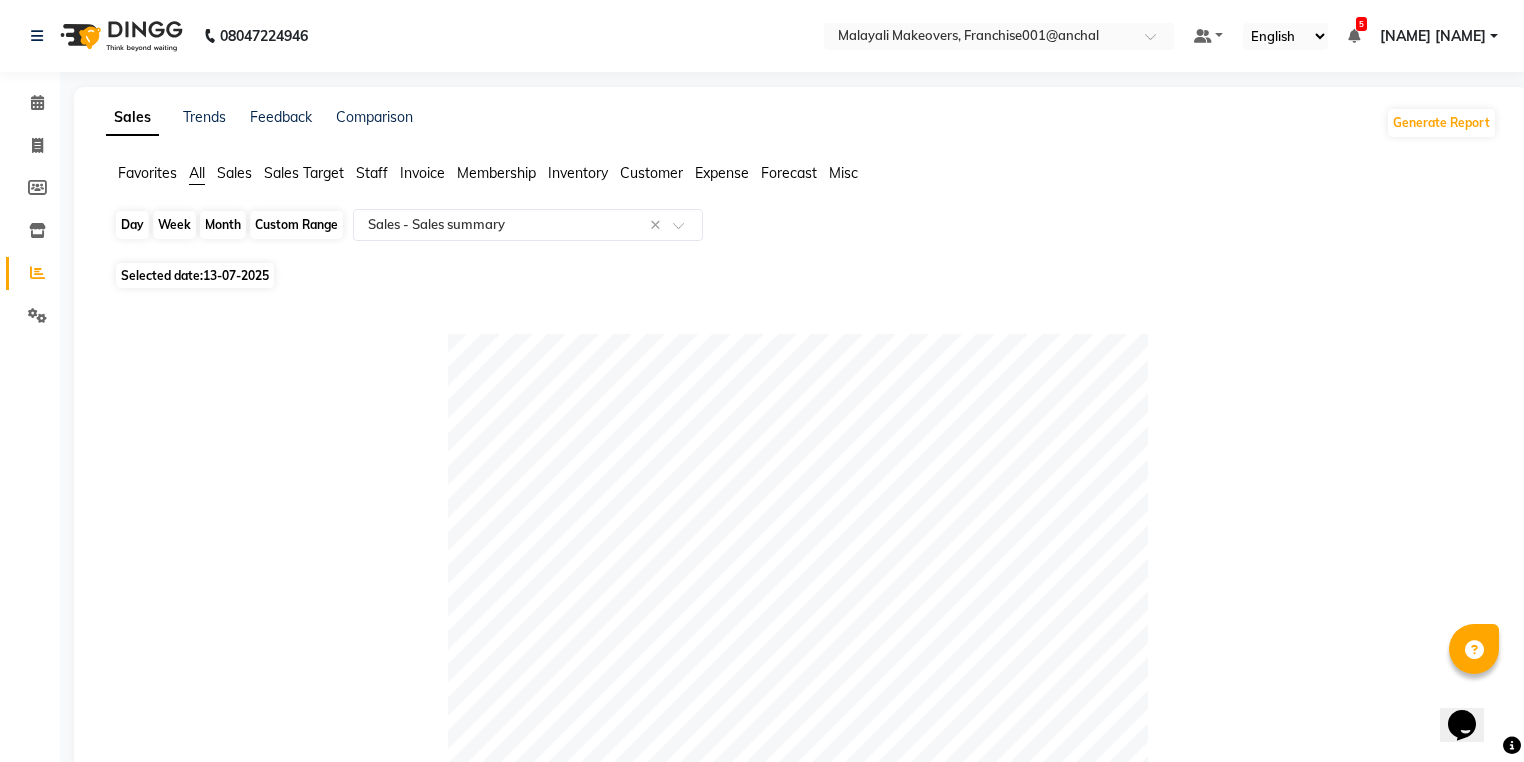 click on "Day" 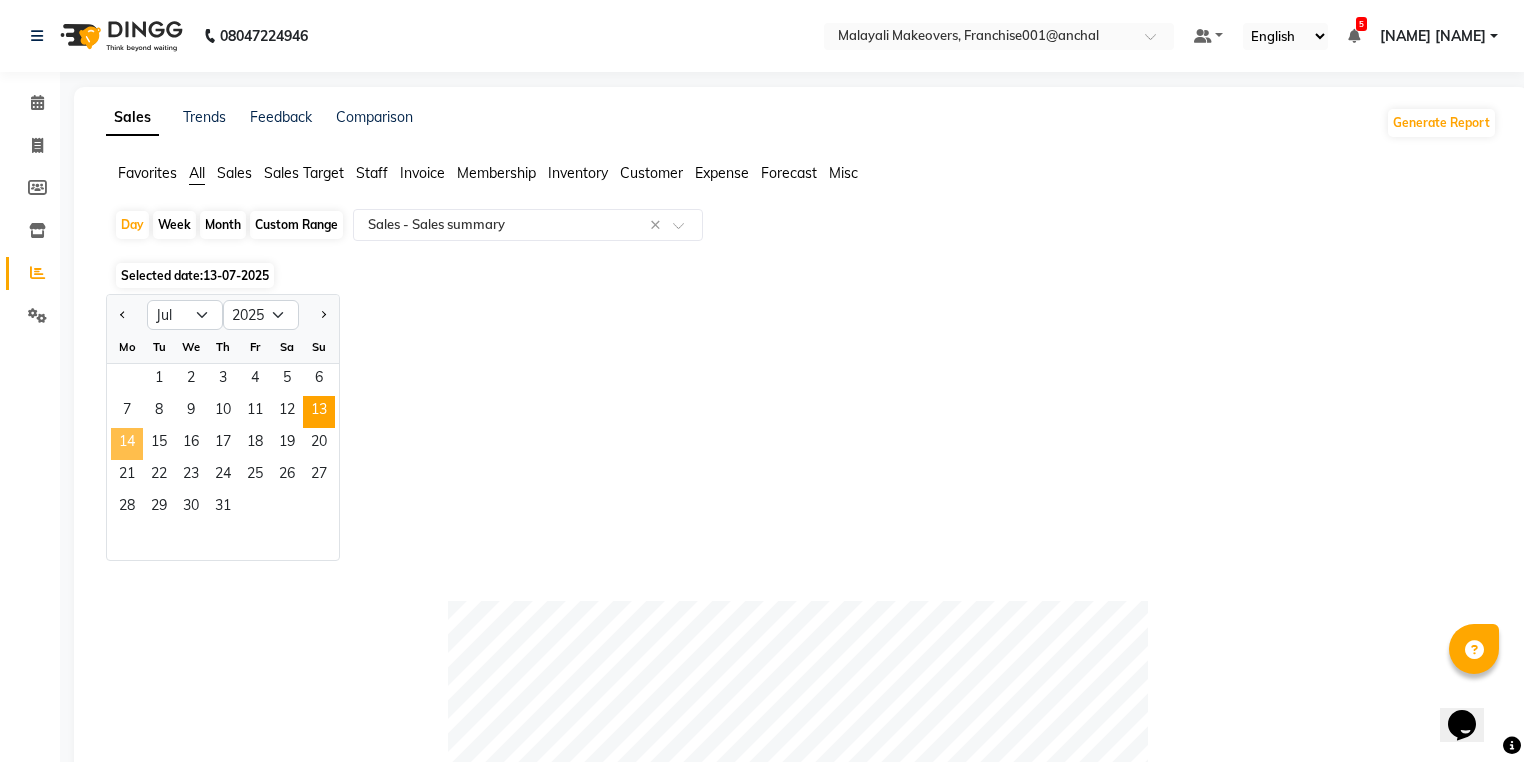 click on "14" 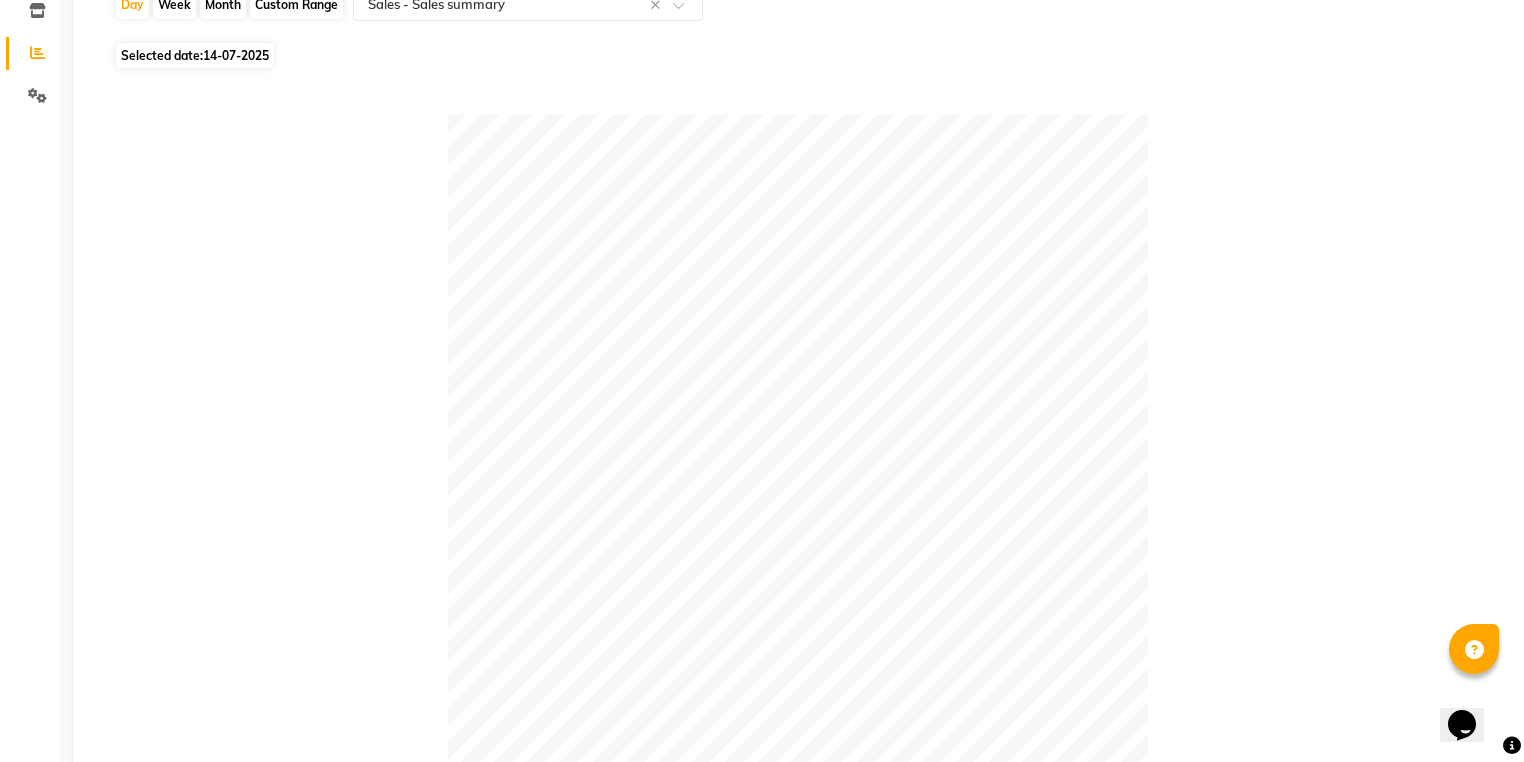 scroll, scrollTop: 16, scrollLeft: 0, axis: vertical 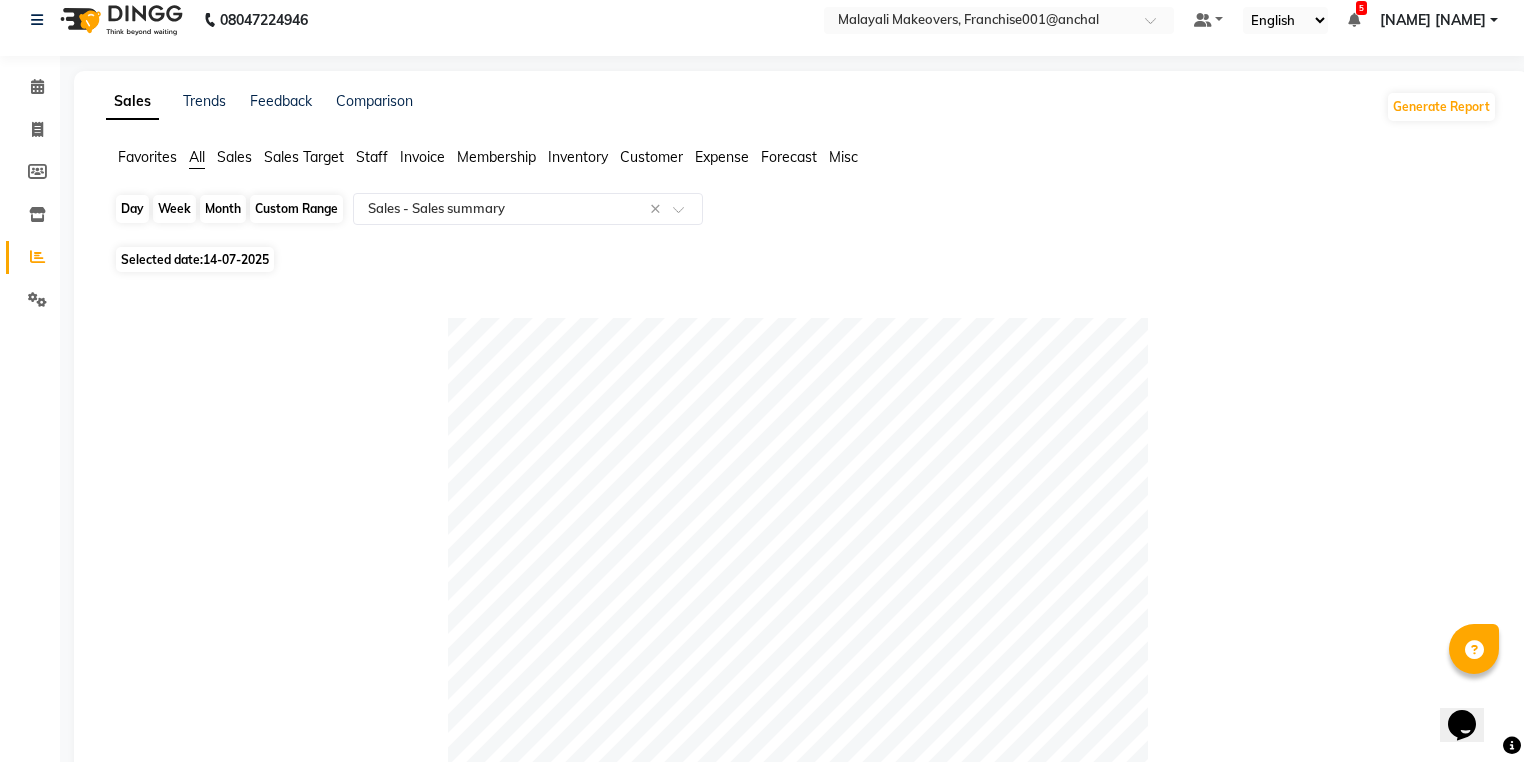 click on "Day" 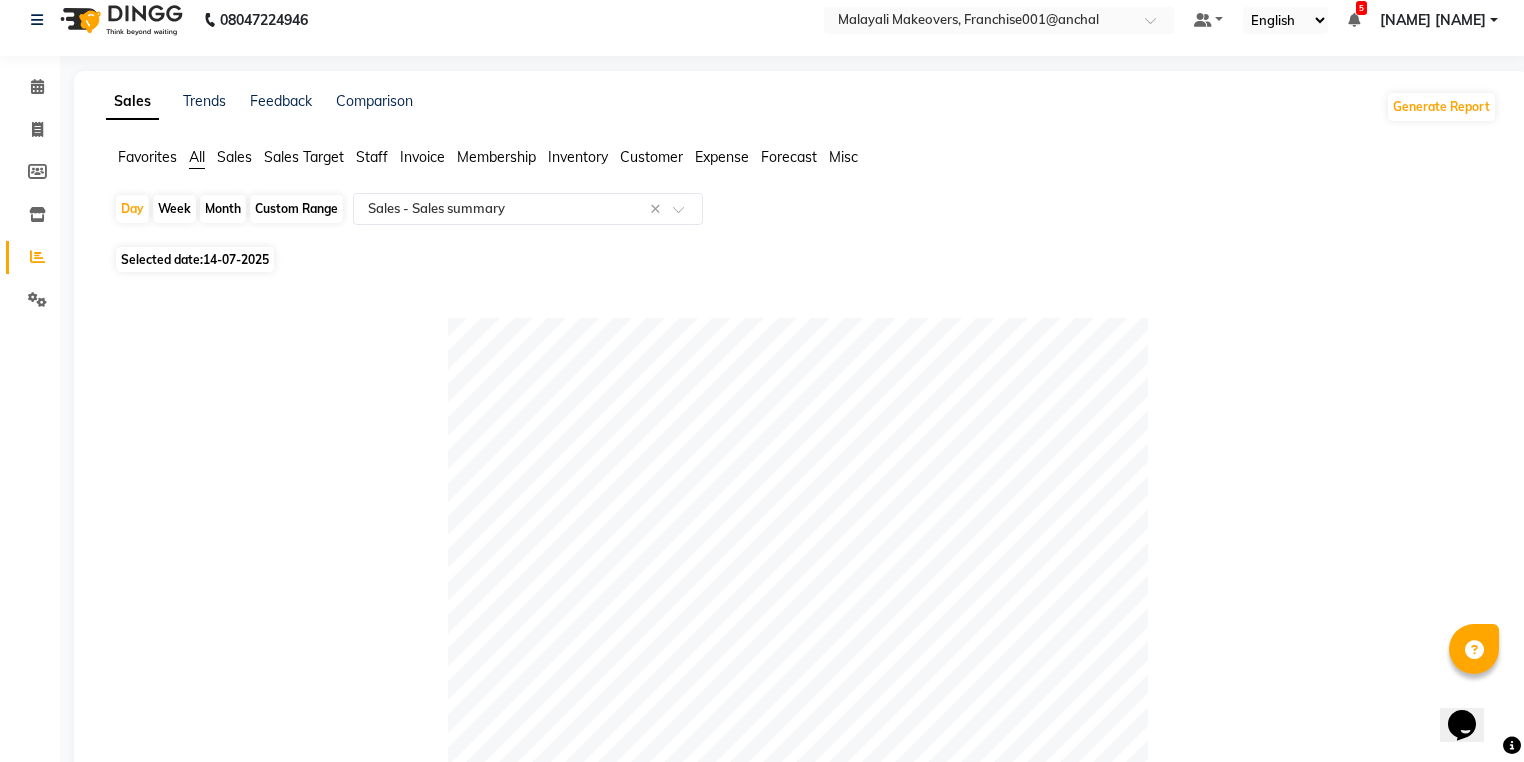select on "7" 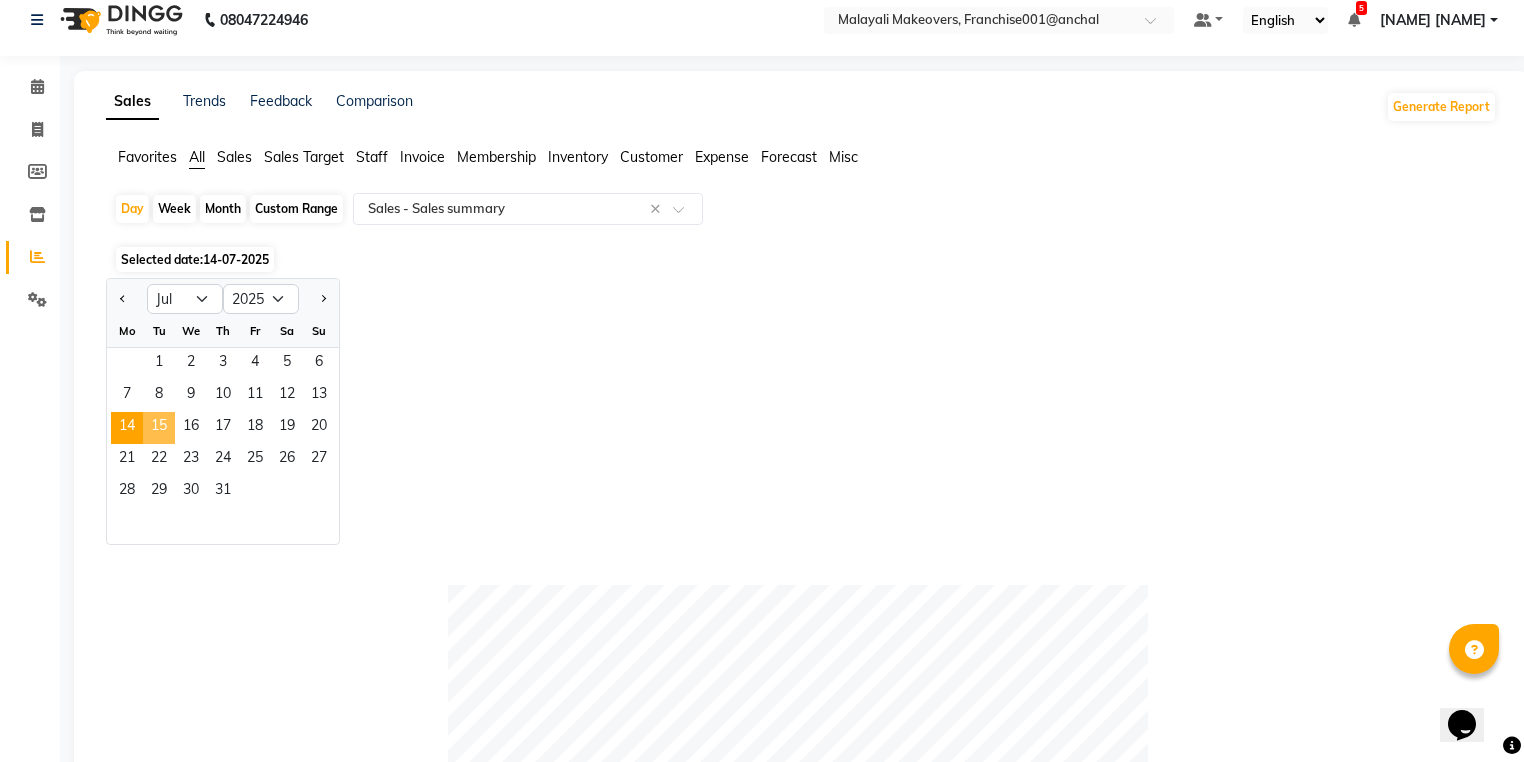 click on "15" 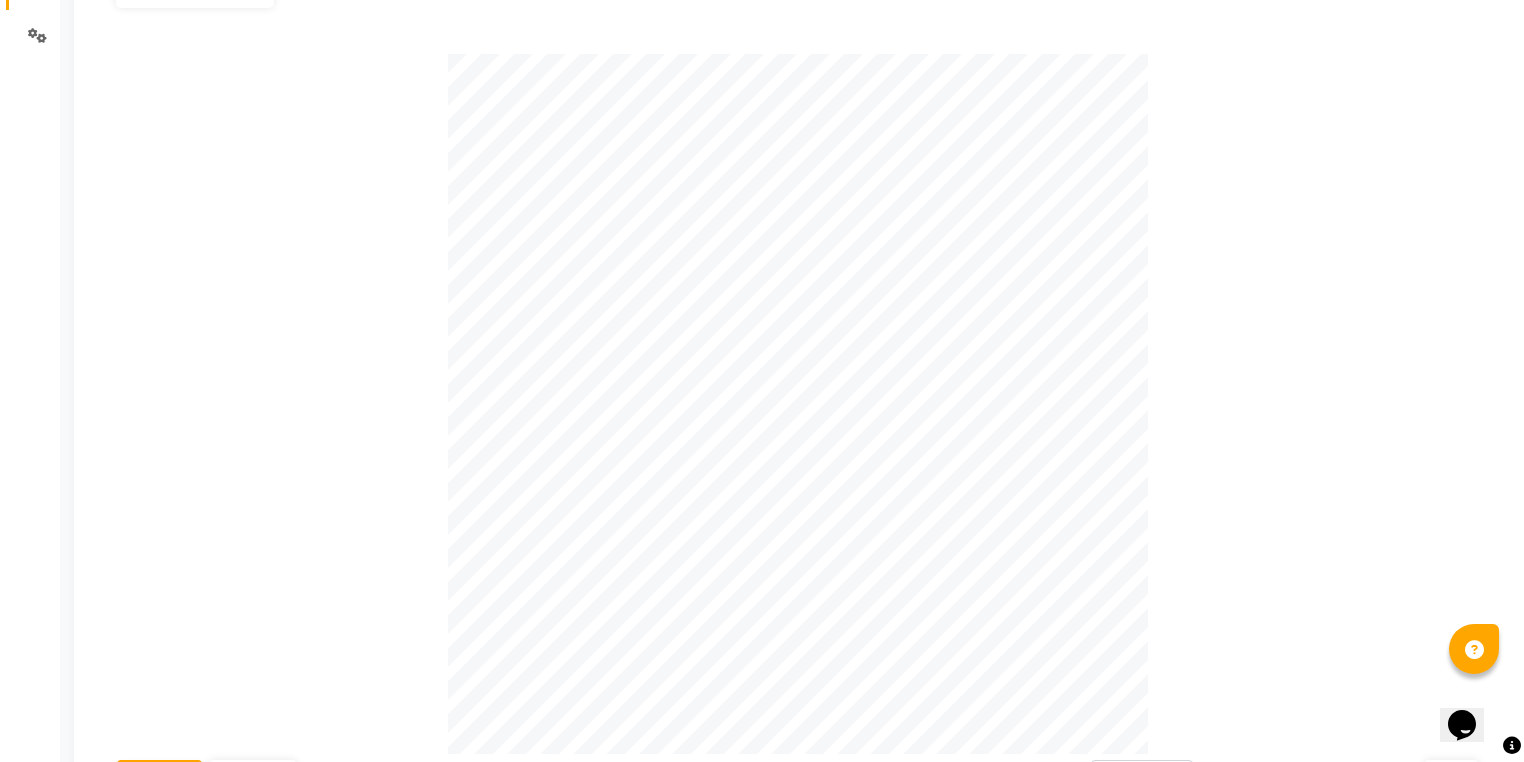 scroll, scrollTop: 0, scrollLeft: 0, axis: both 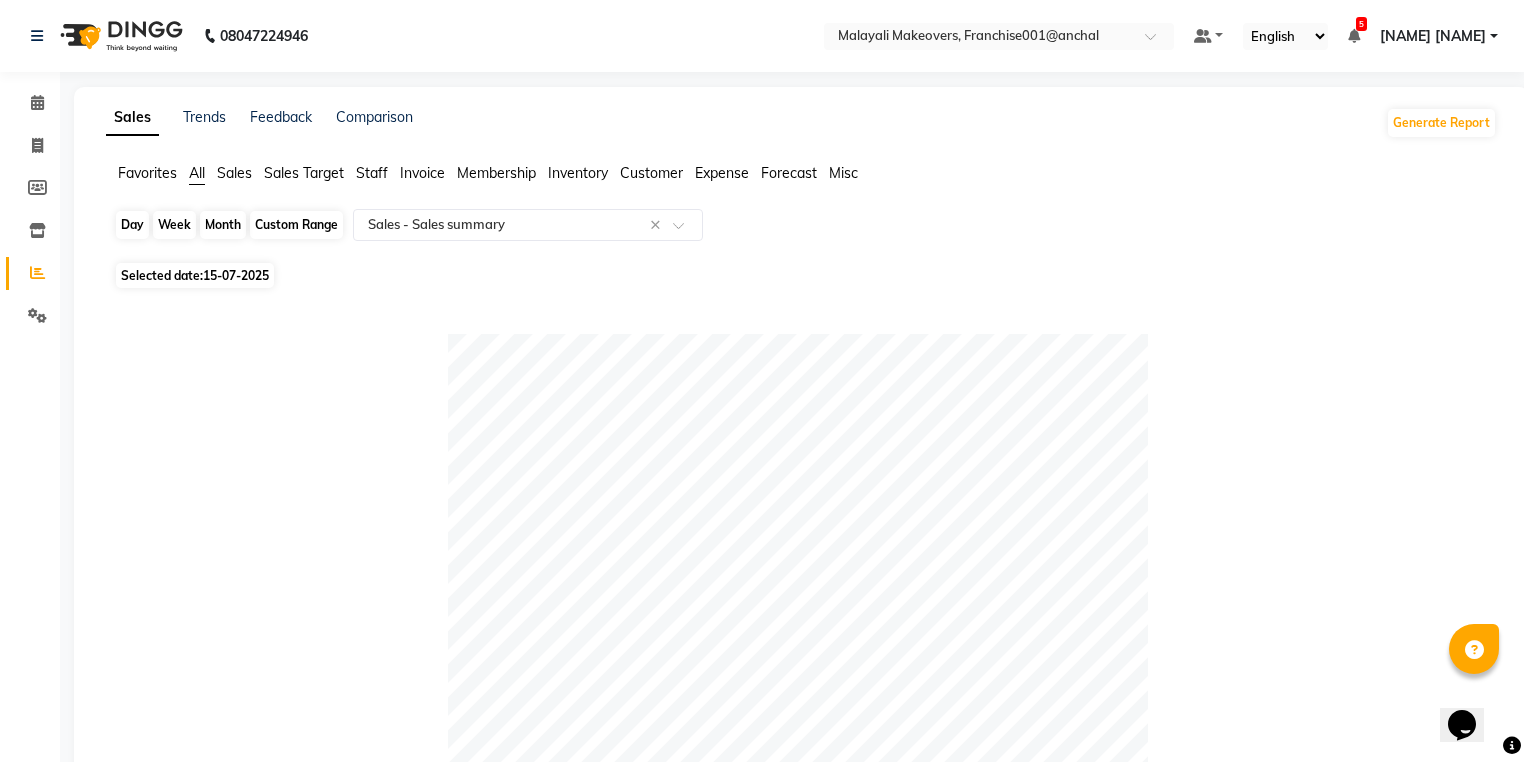 click on "Day" 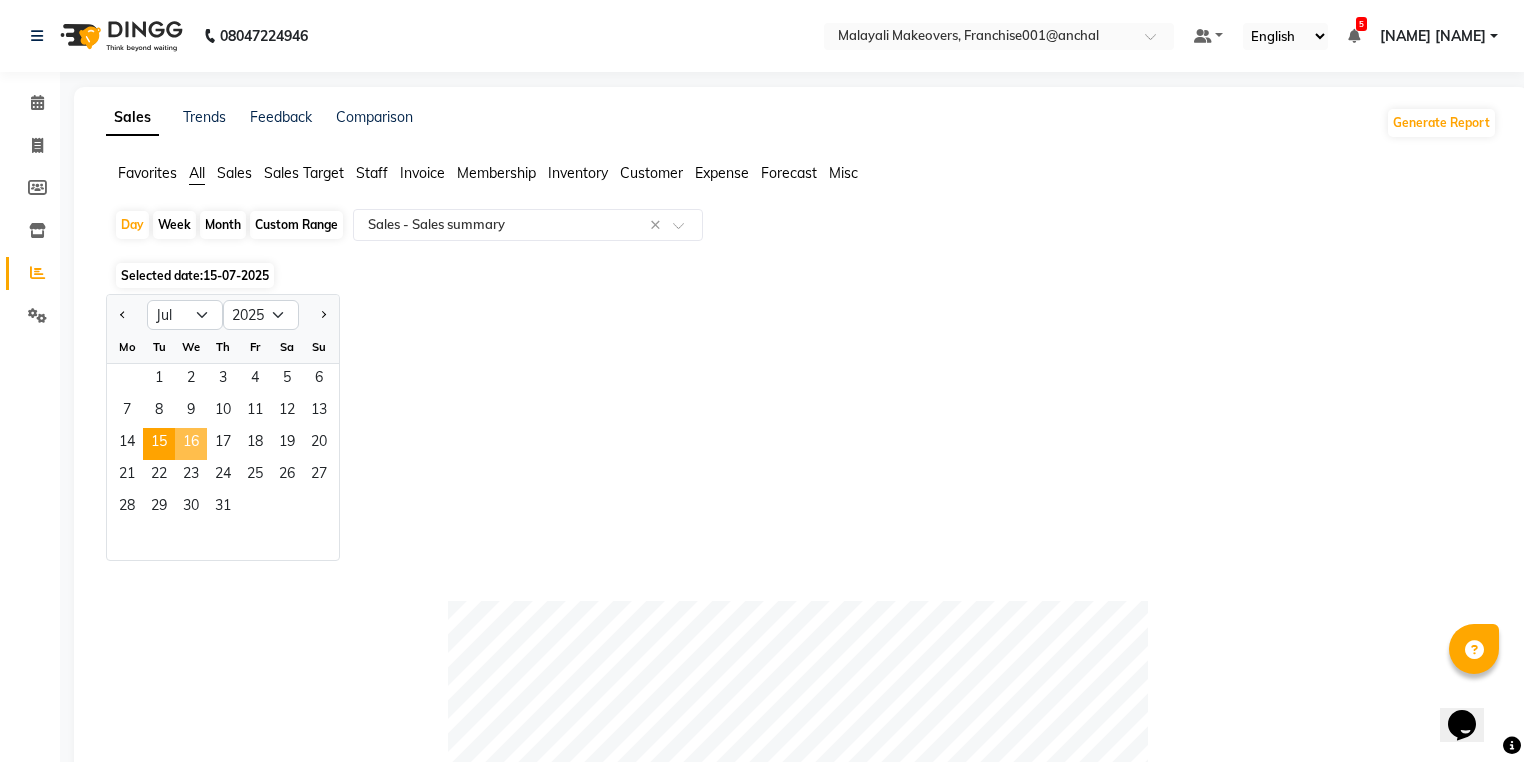 click on "16" 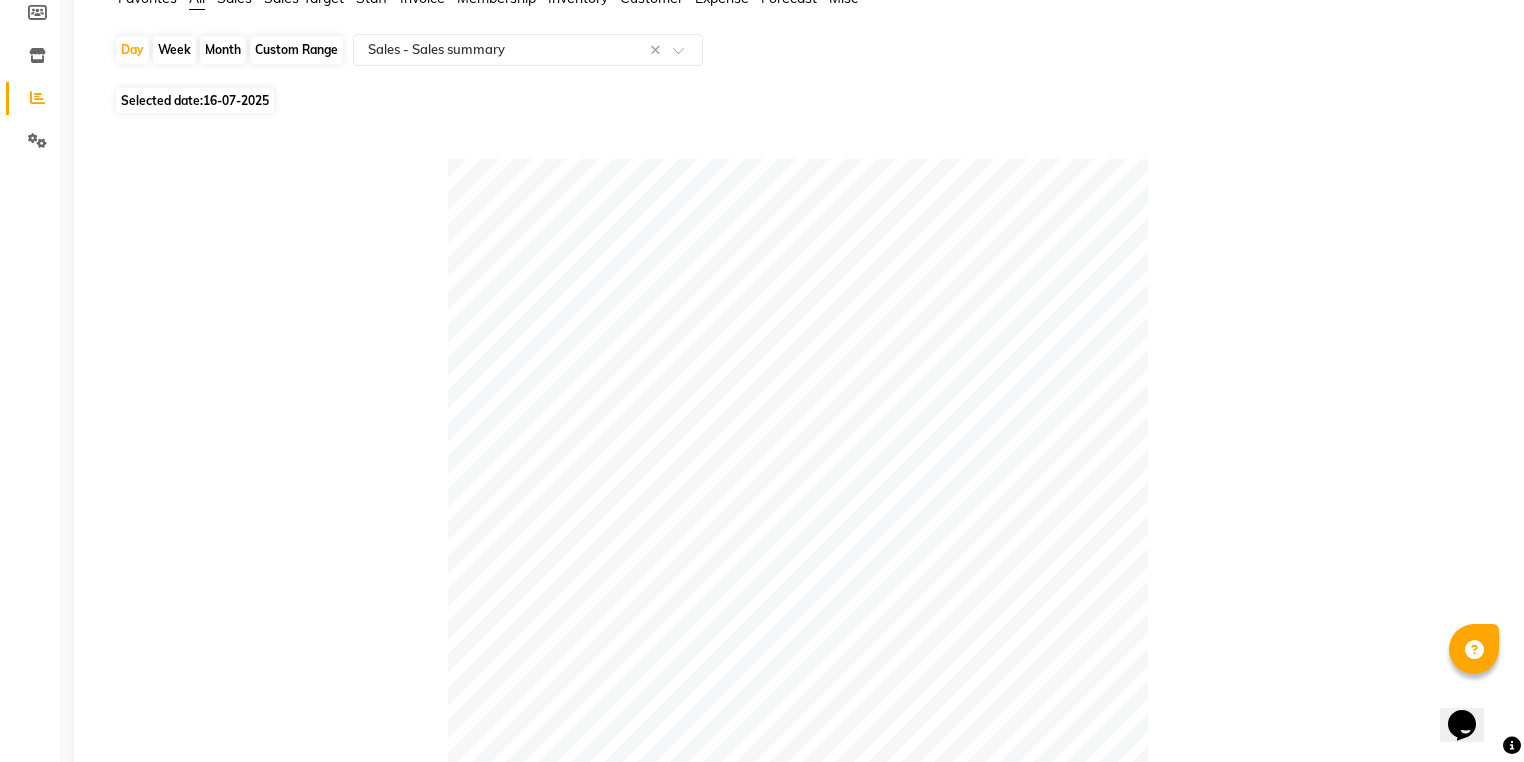 scroll, scrollTop: 0, scrollLeft: 0, axis: both 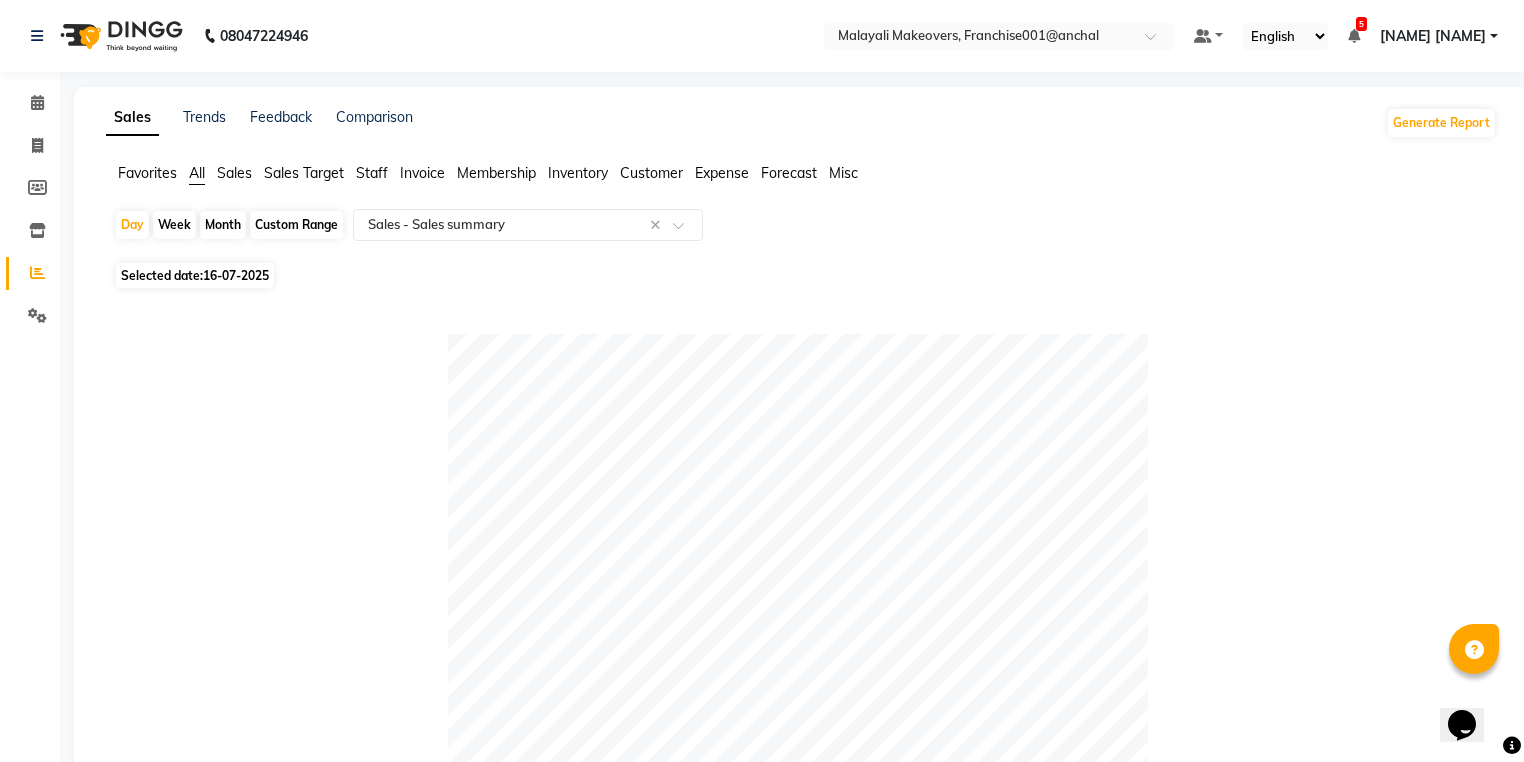 click on "Day   Week   Month   Custom Range  Select Report Type × Sales -  Sales summary × Selected date:  16-07-2025   Table View   Pivot View  Pie Chart Bar Chart Select Full Report Filtered Report Select CSV PDF  Export  Show  10 25 50 100  entries Search: Type Count Price Discount Non-taxable Amount Taxable Amount Tax Total Revenue Taxable Redemption Tax On Redemption Total Redemption Total Tax Grand Total Type Count Price Discount Non-taxable Amount Taxable Amount Tax Total Revenue Taxable Redemption Tax On Redemption Total Redemption Total Tax Grand Total Total 92 ₹44,100.00 ₹6,862.50 ₹37,237.50 ₹0 ₹0 ₹37,237.50 ₹0 ₹0 ₹0 ₹0 ₹37,237.50 Vouchers 0 ₹0 ₹0 ₹0 ₹0 ₹0 ₹0 ₹0 ₹0 ₹0 ₹0 ₹0 Prepaid 0 ₹0 ₹0 ₹0 ₹0 ₹0 ₹0 ₹0 ₹0 ₹0 ₹0 ₹0 Memberships 0 ₹0 ₹0 ₹0 ₹0 ₹0 ₹0 ₹0 ₹0 ₹0 ₹0 ₹0 Gift card 0 ₹0 ₹0 ₹0 ₹0 ₹0 ₹0 ₹0 ₹0 ₹0 ₹0 ₹0 Products 0 ₹0 ₹0 ₹0 ₹0 ₹0 ₹0 ₹0 ₹0 ₹0 ₹0 ₹0 Packages 0 ₹0 ₹0 ₹0" 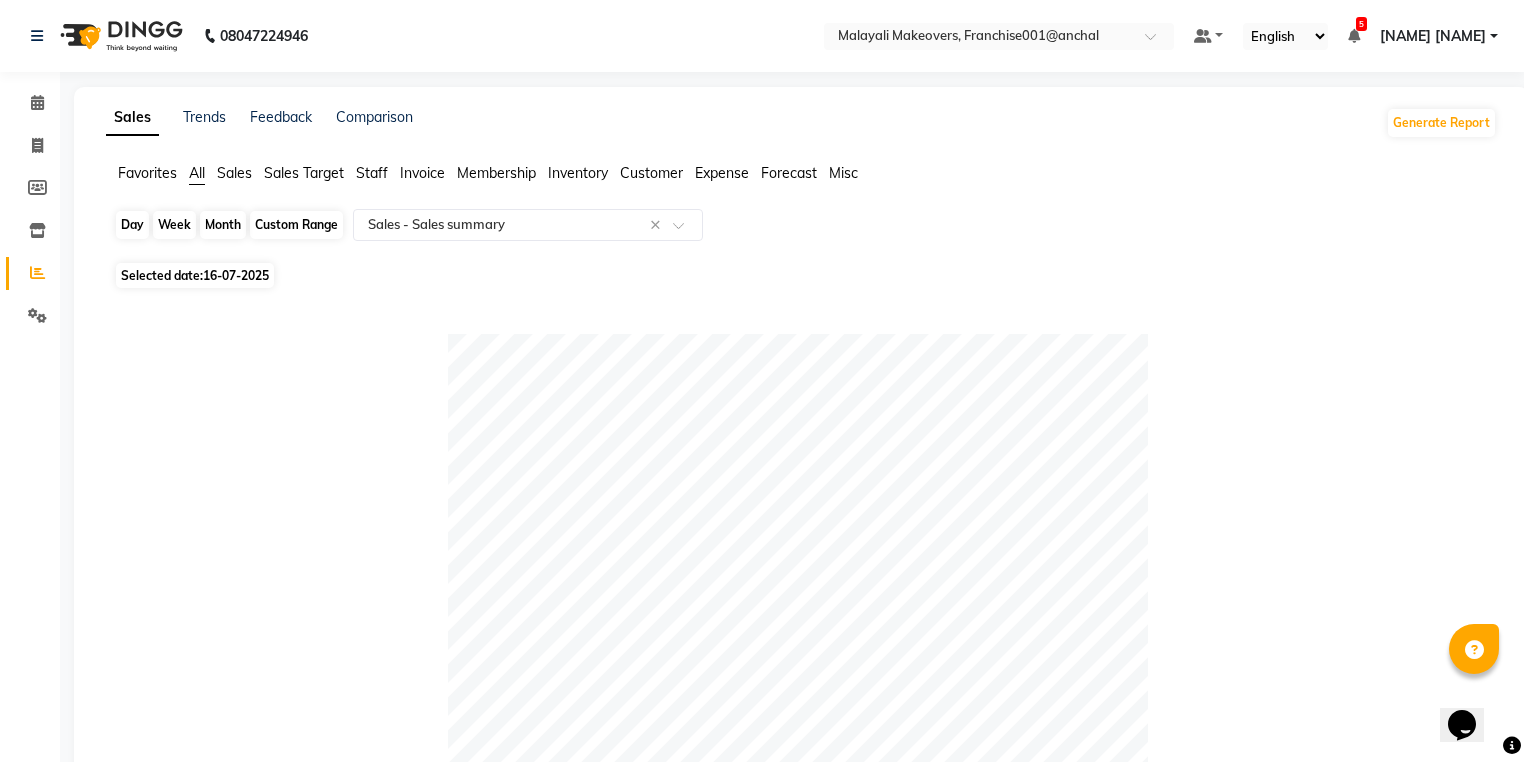 click on "Day" 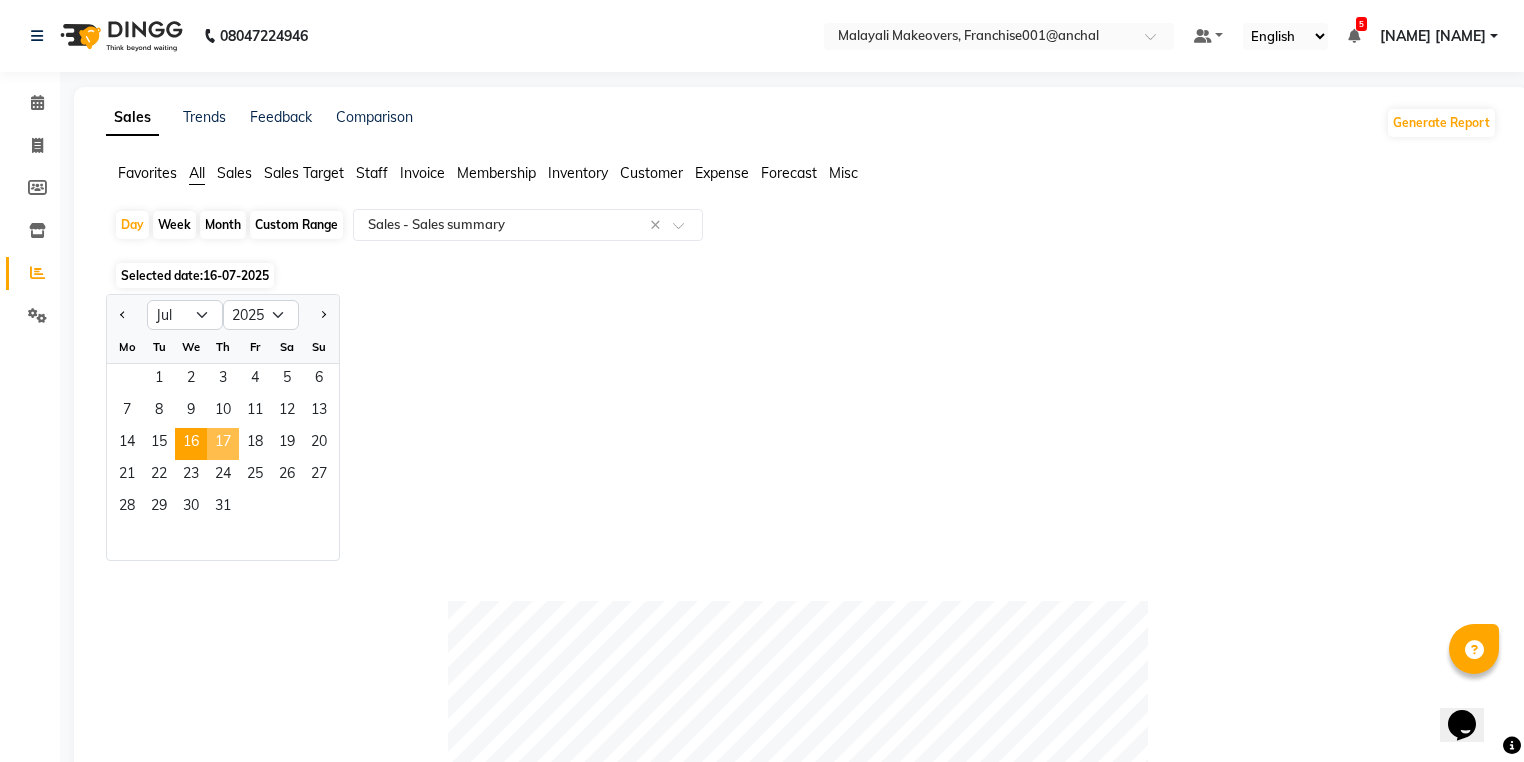click on "17" 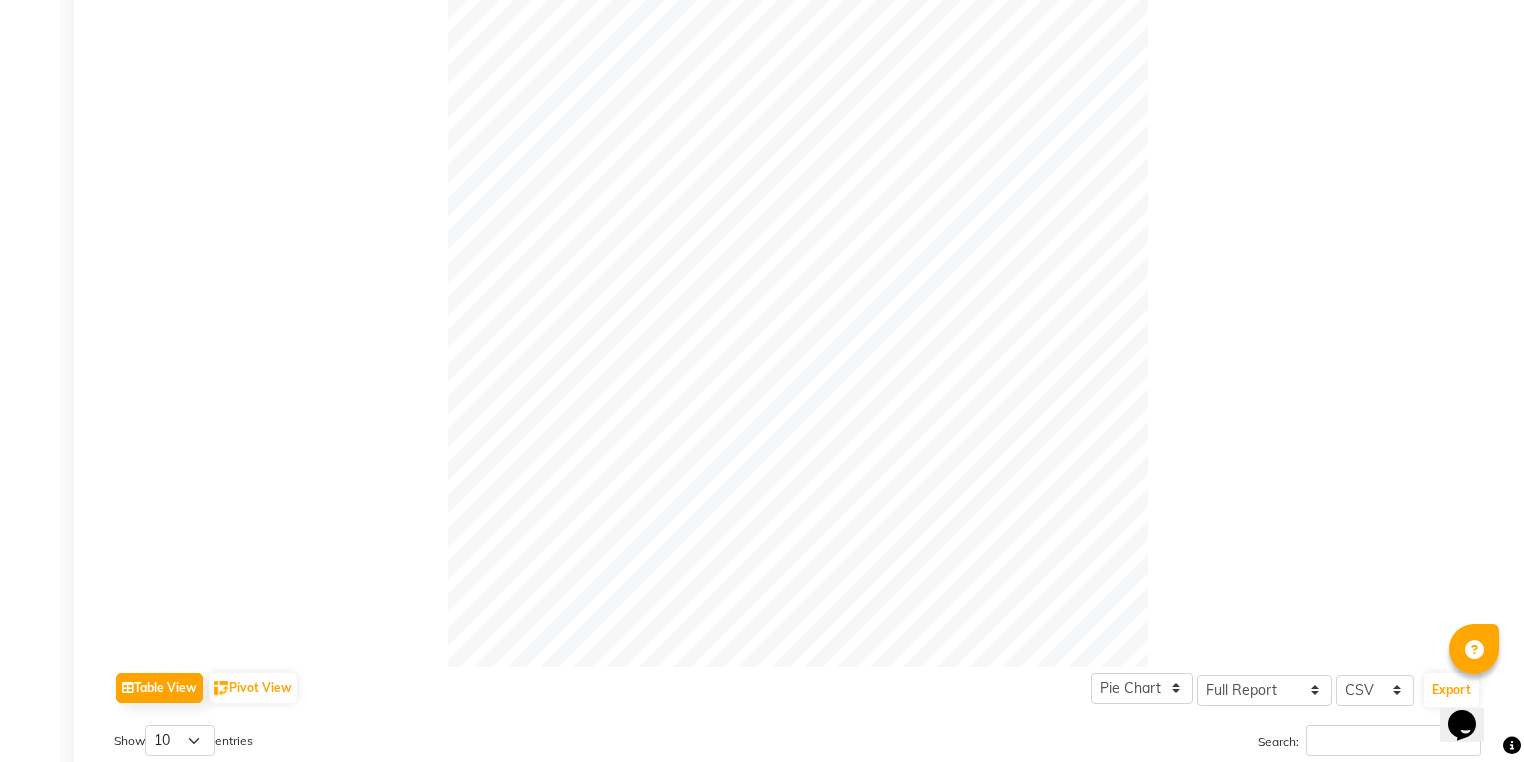 scroll, scrollTop: 96, scrollLeft: 0, axis: vertical 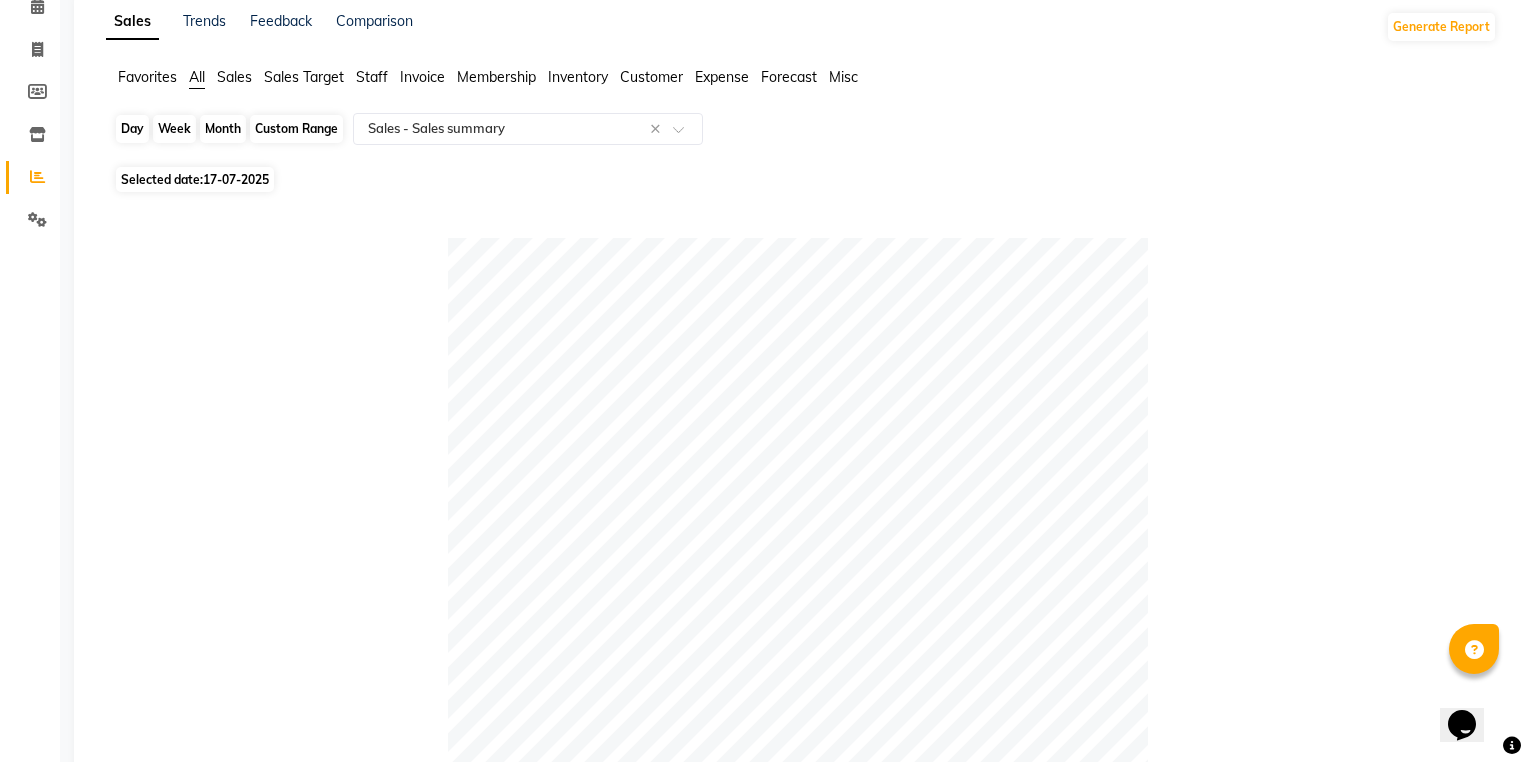 click on "Day" 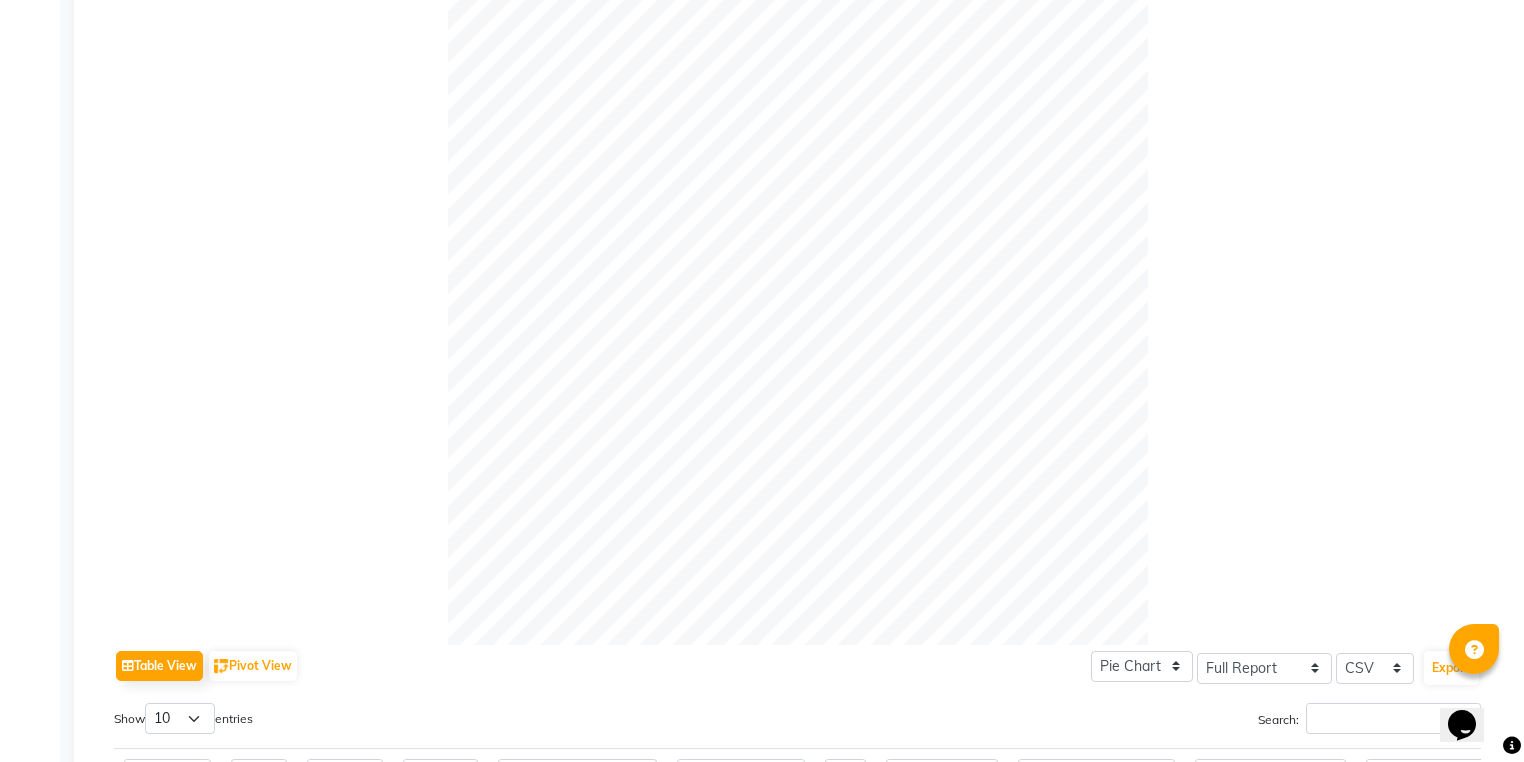 scroll, scrollTop: 256, scrollLeft: 0, axis: vertical 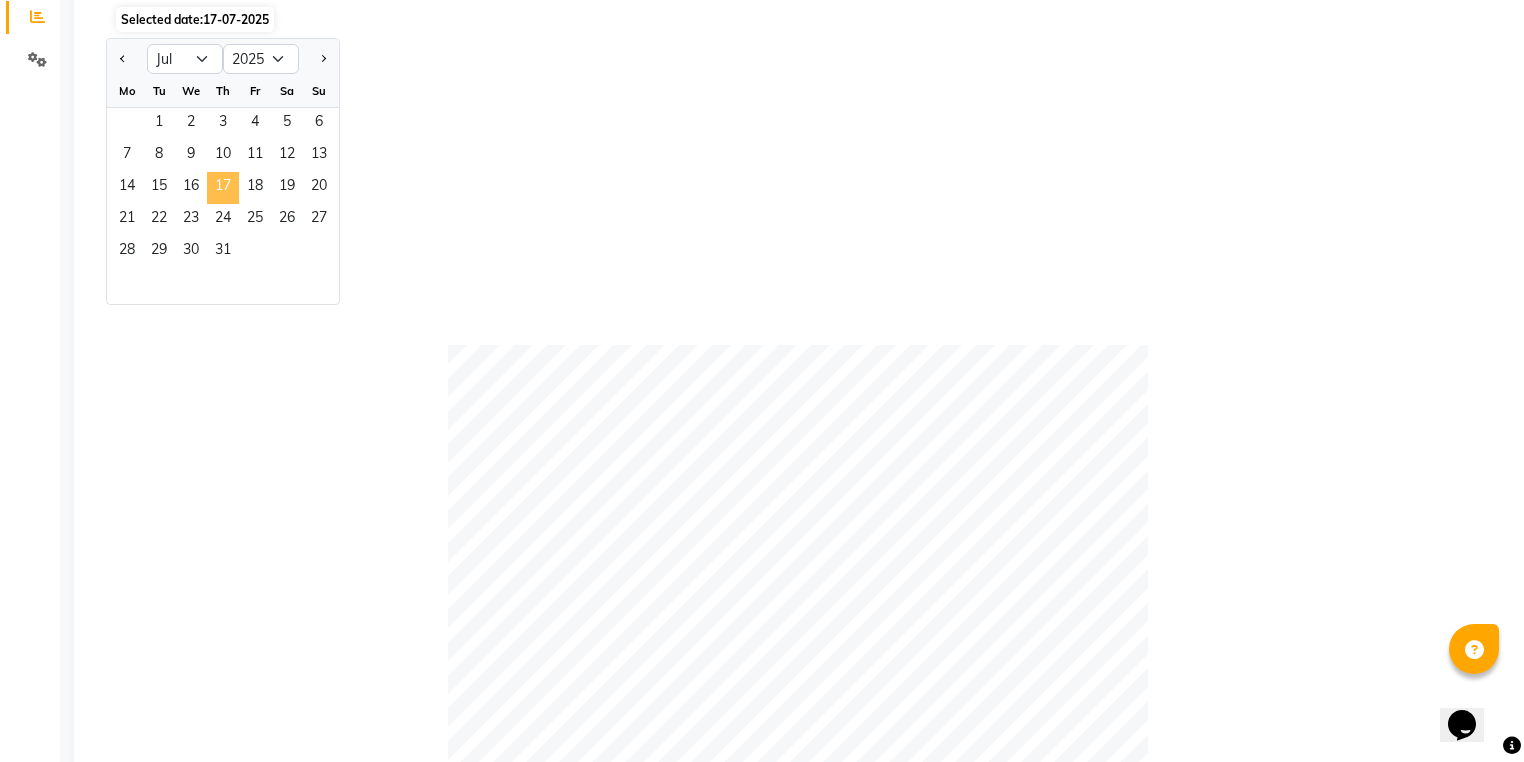 click on "17" 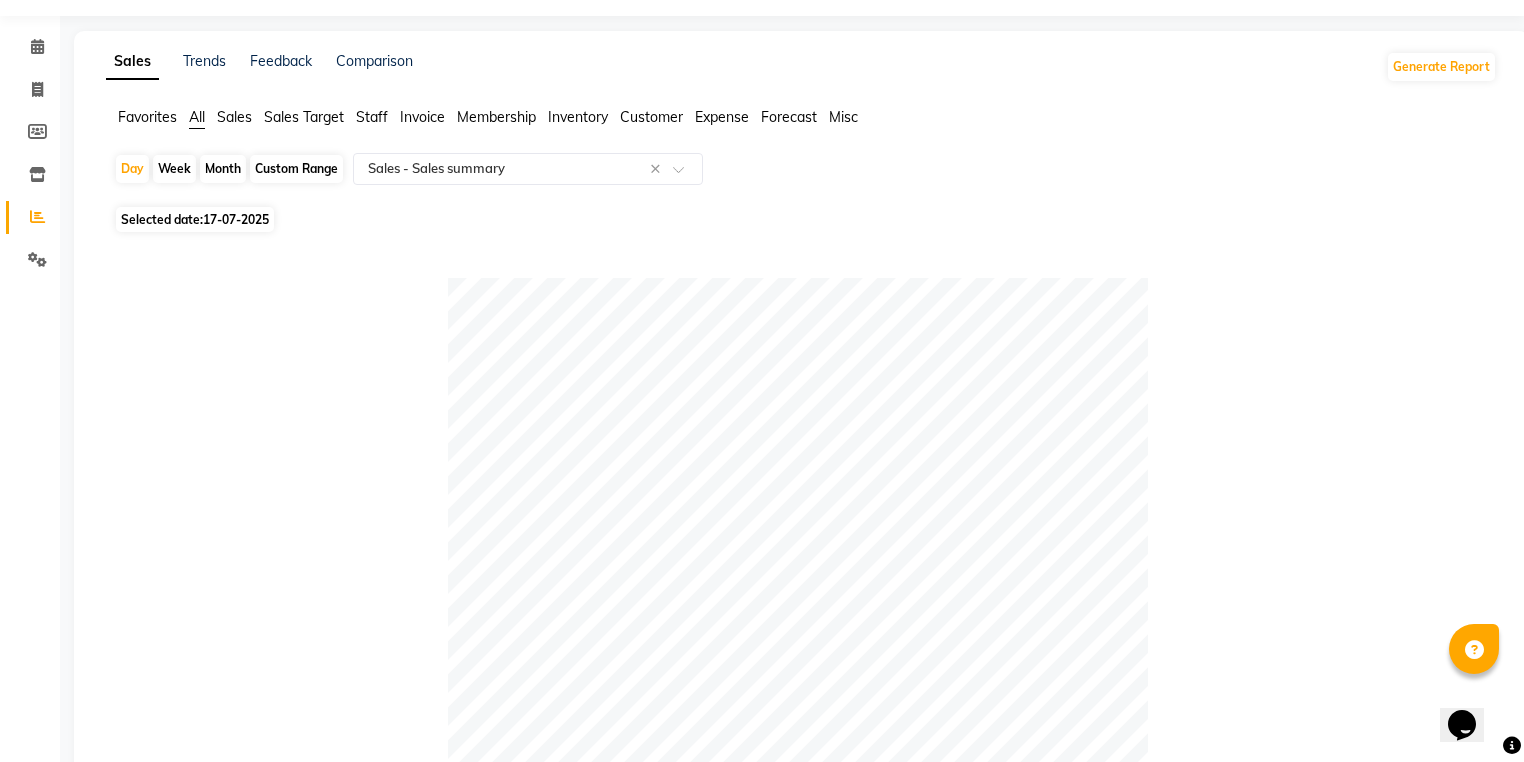 scroll, scrollTop: 0, scrollLeft: 0, axis: both 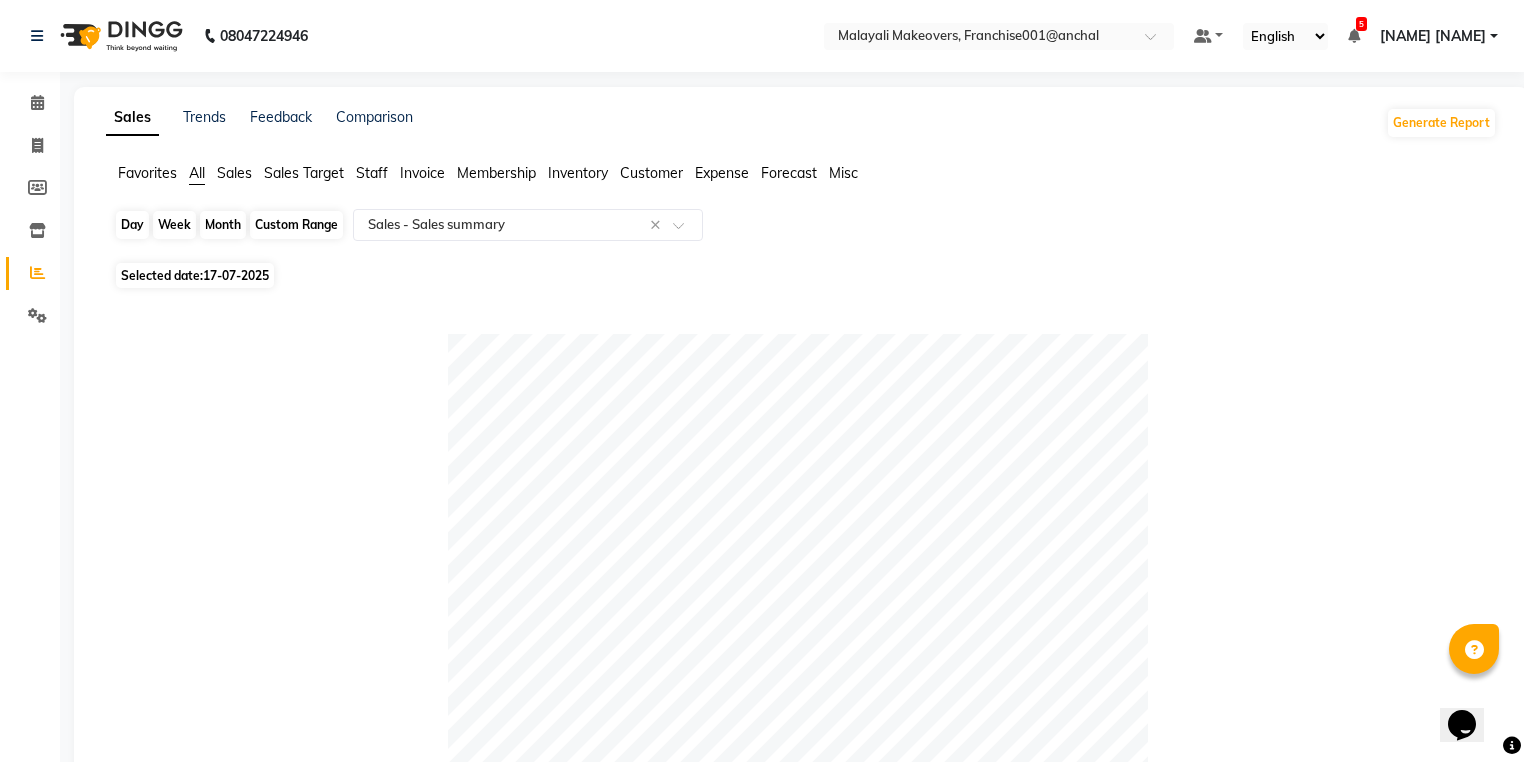 click on "Day" 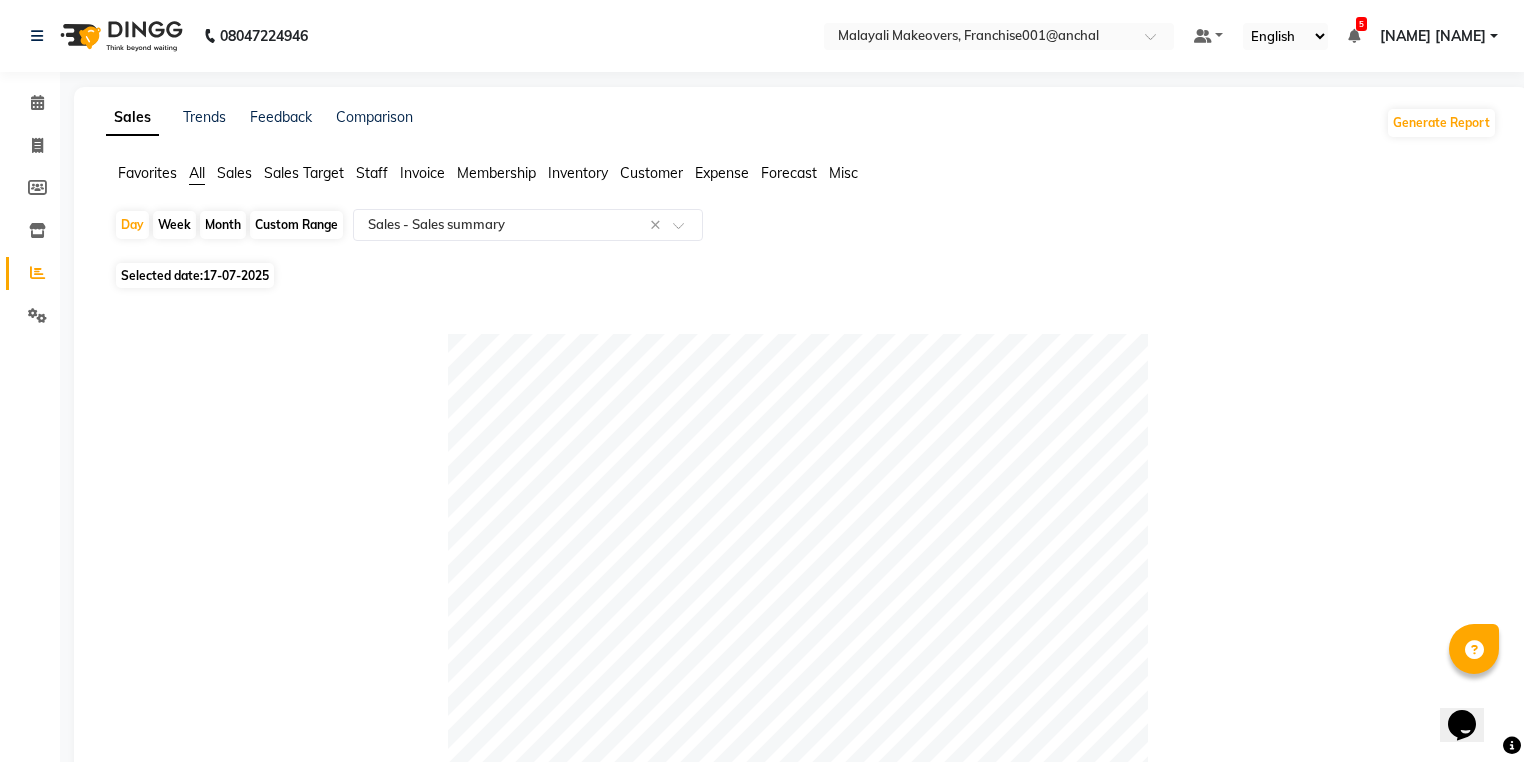 select on "7" 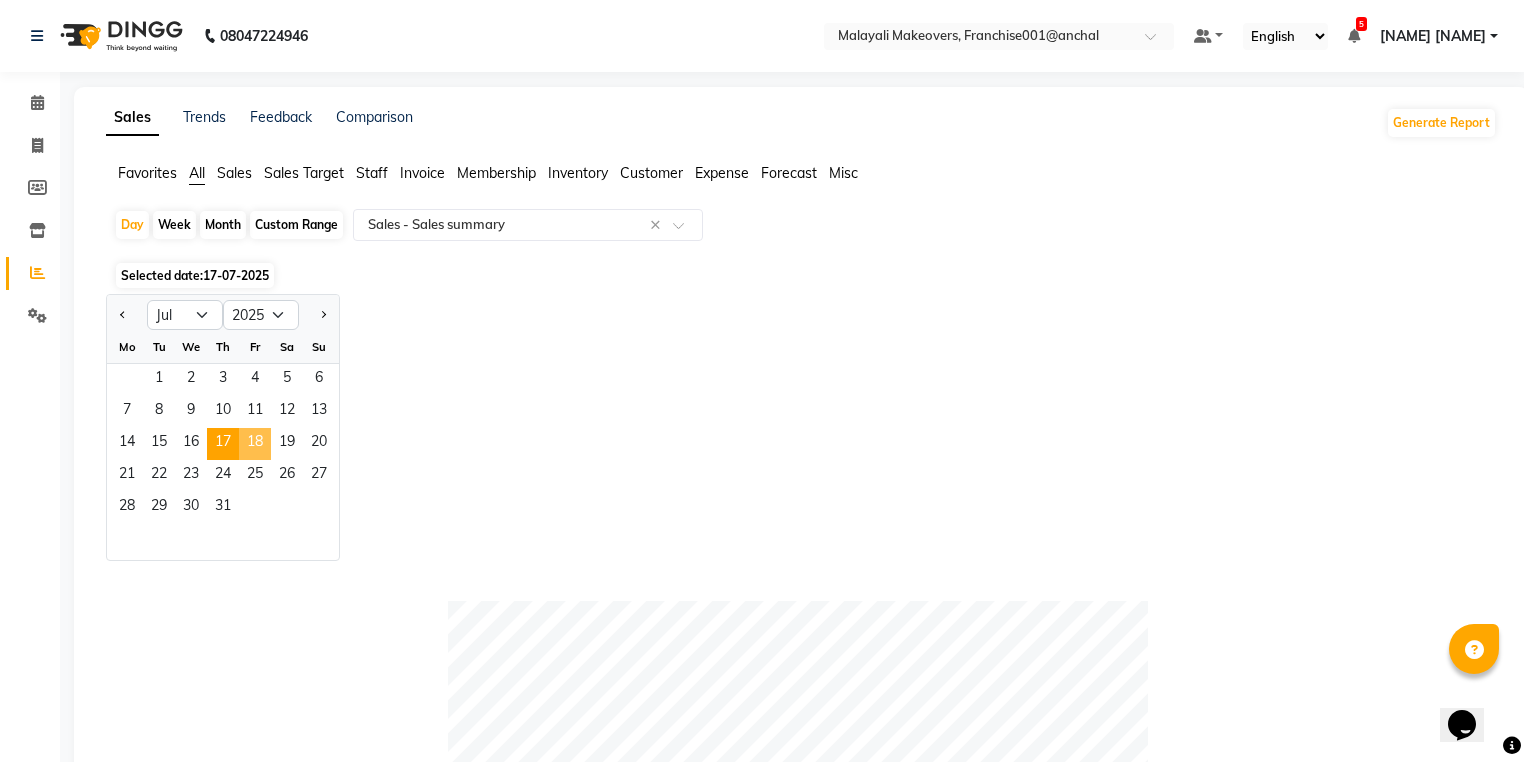 click on "18" 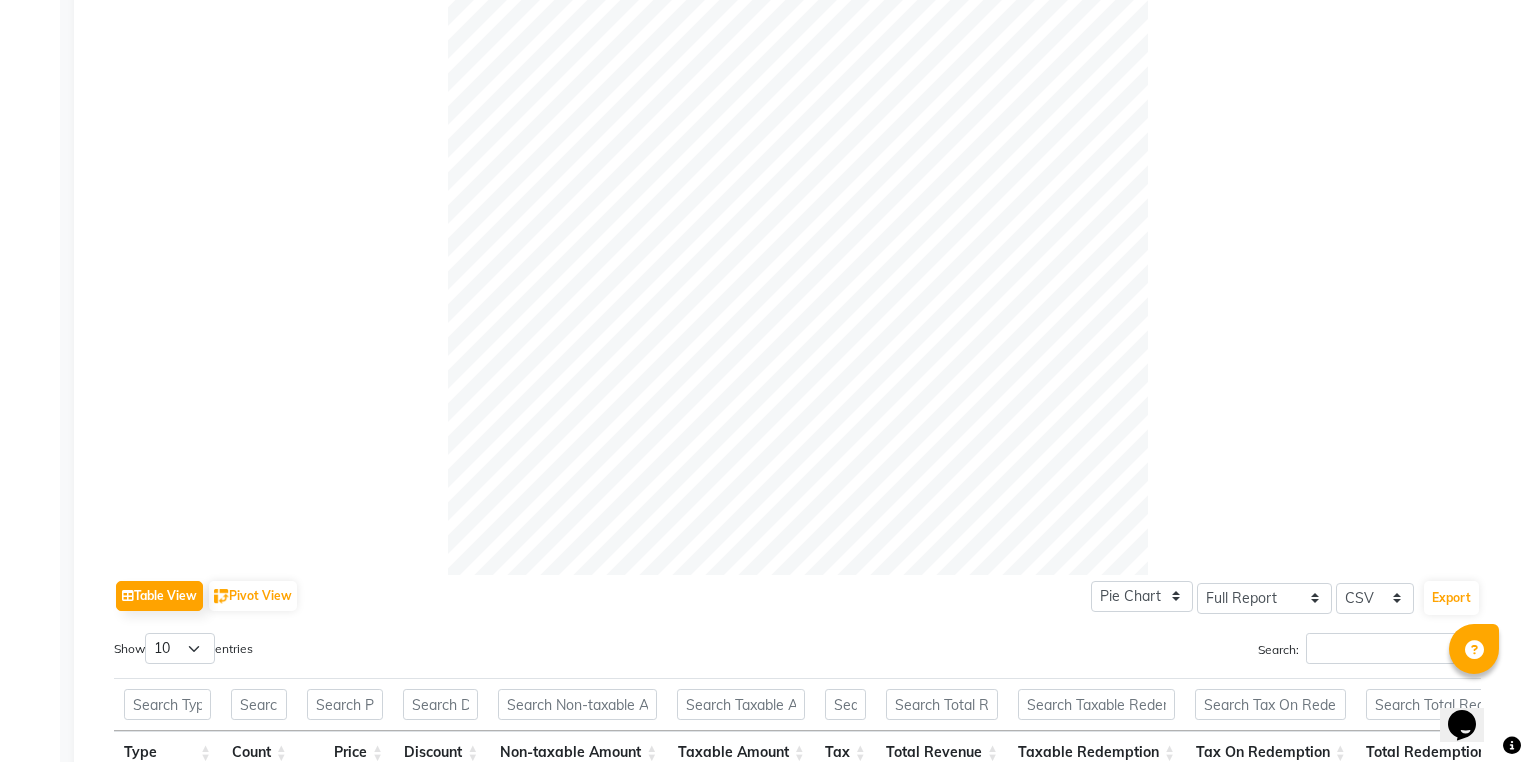 scroll, scrollTop: 0, scrollLeft: 0, axis: both 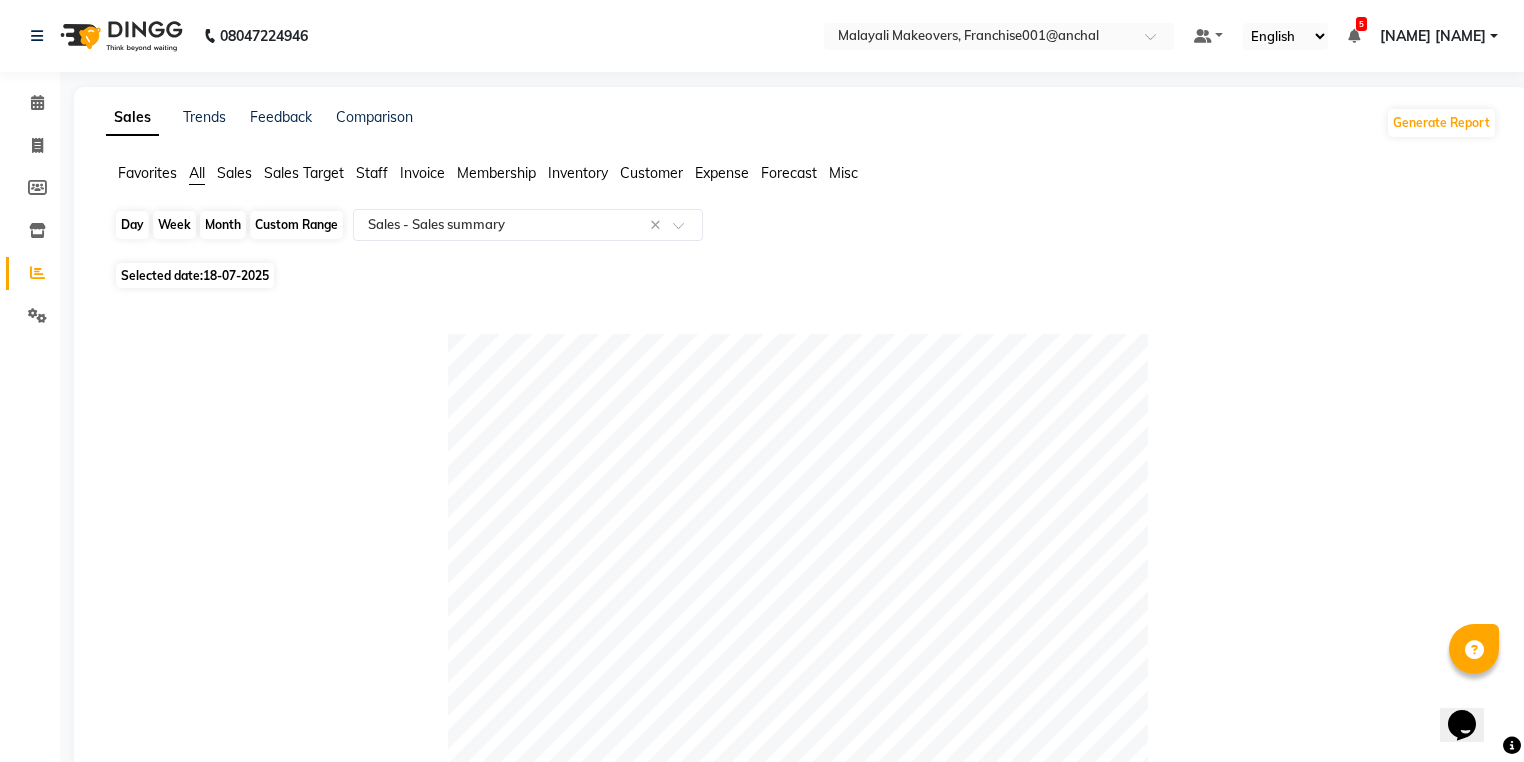click on "Day" 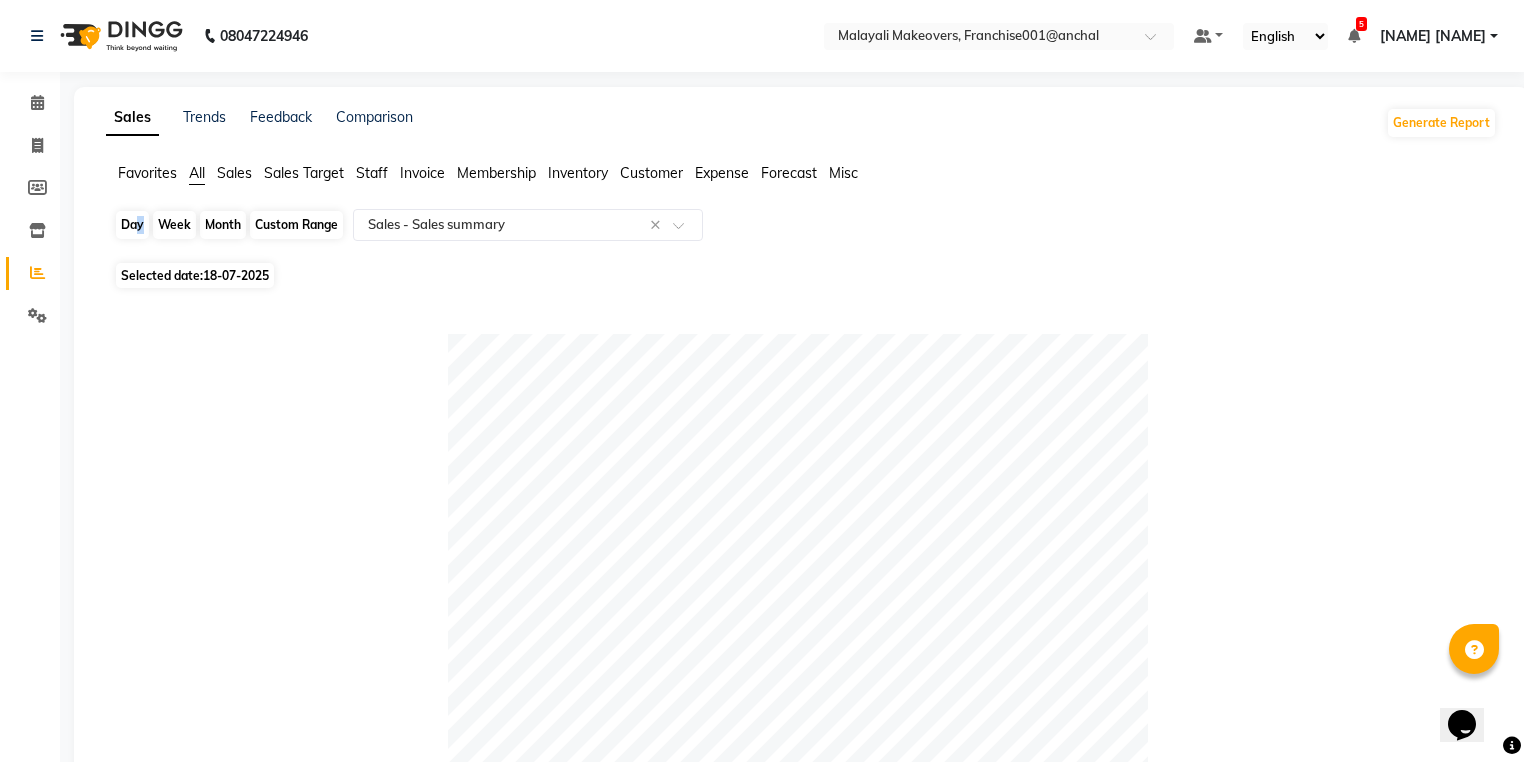 select on "7" 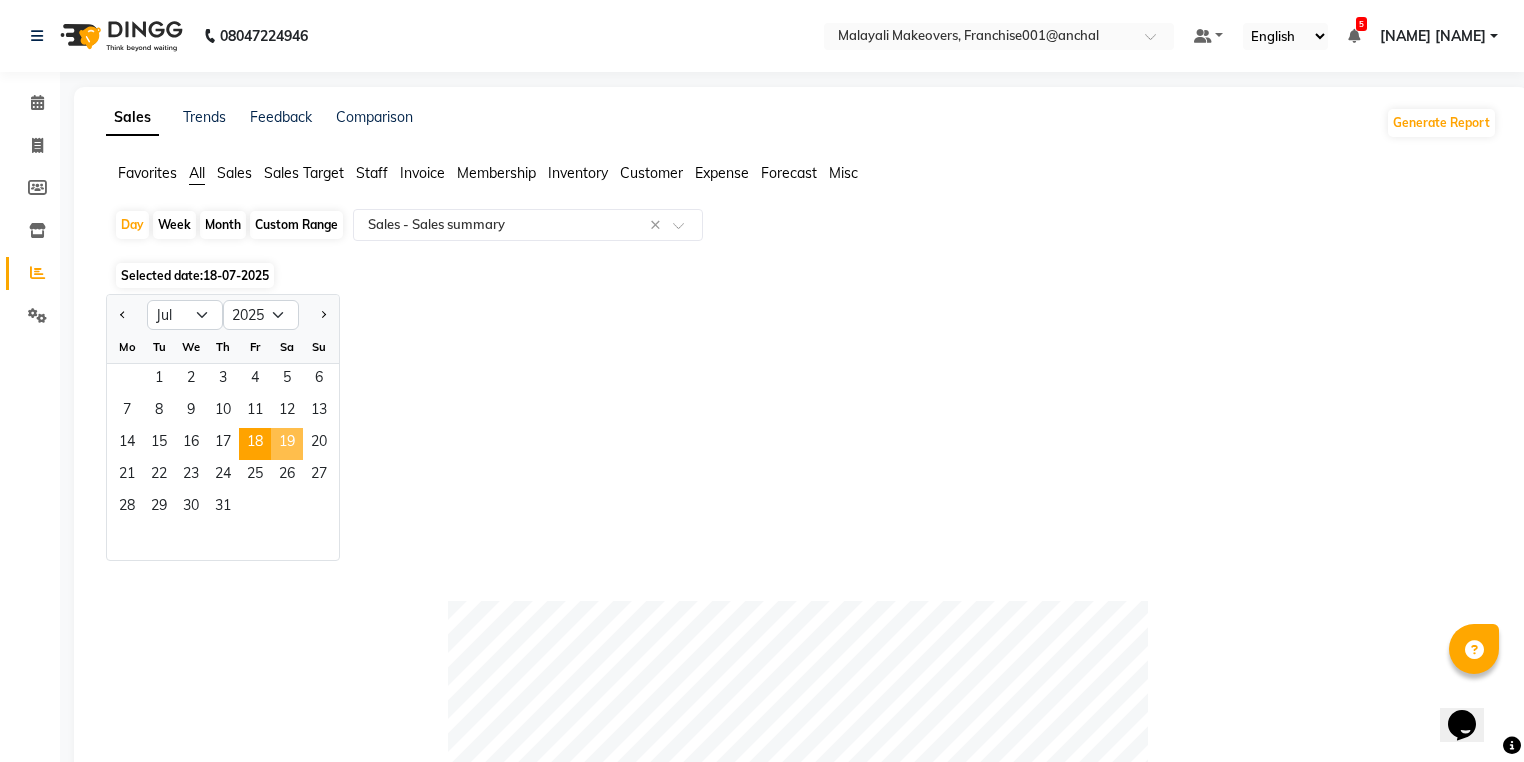 click on "19" 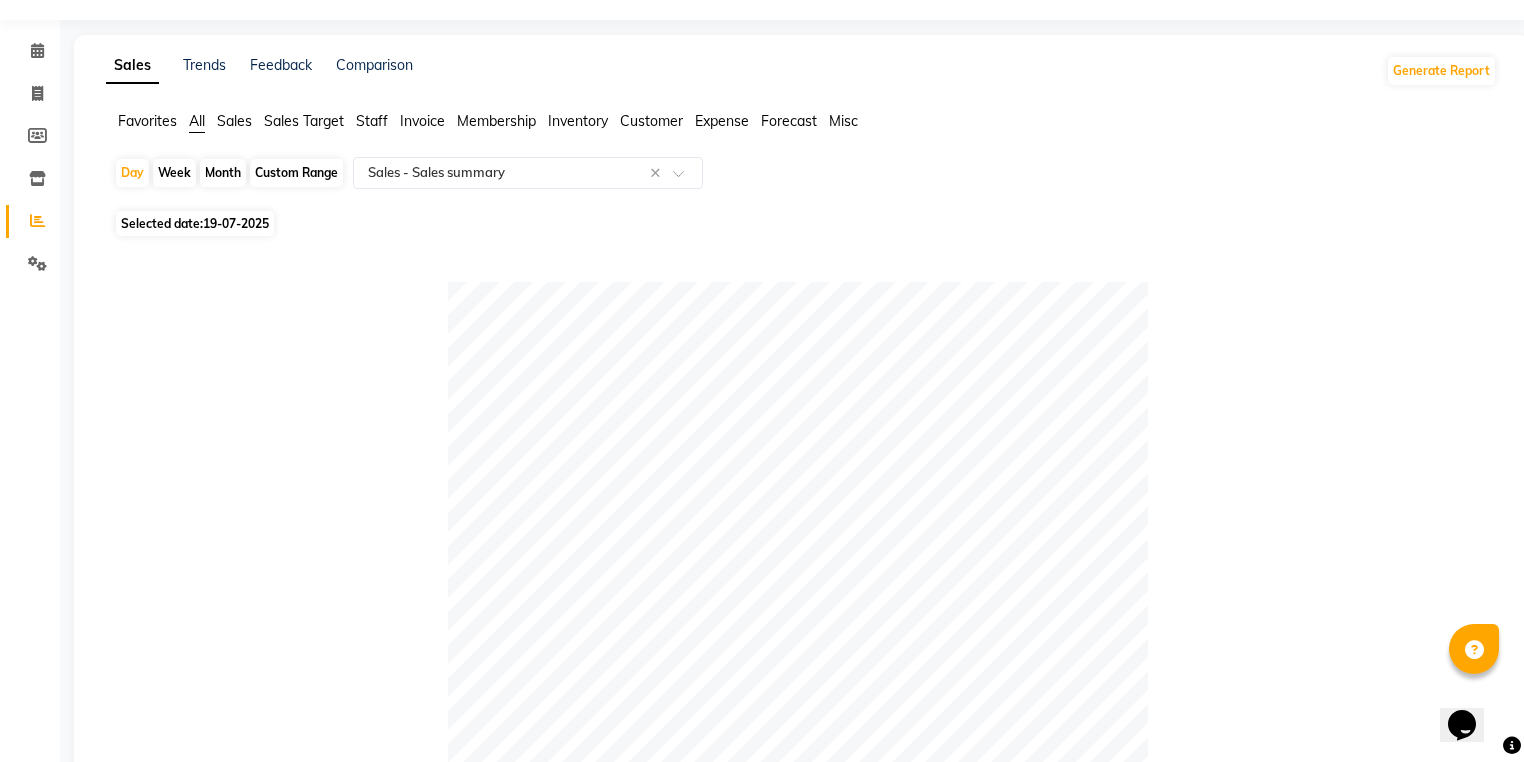 scroll, scrollTop: 0, scrollLeft: 0, axis: both 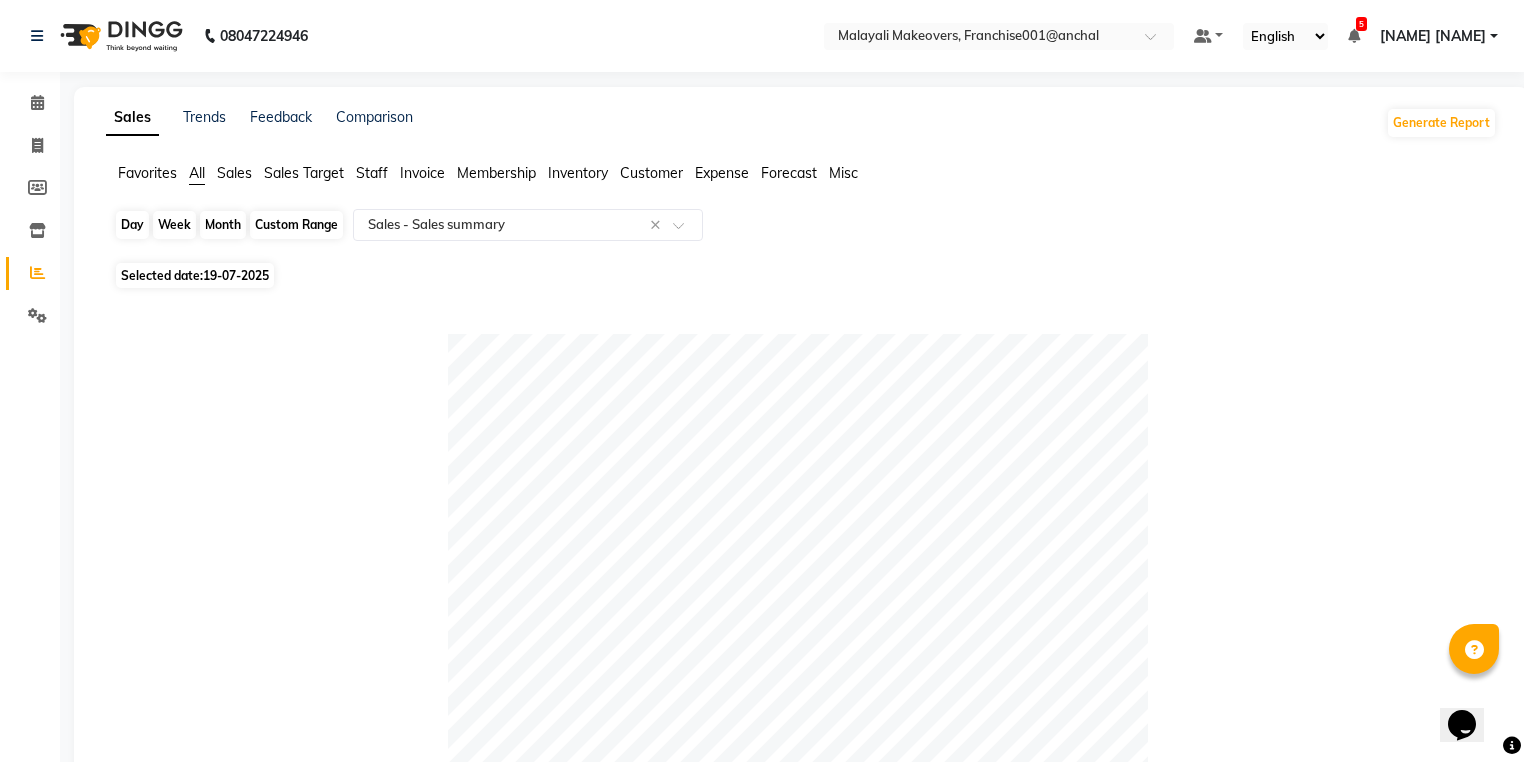 click on "Day" 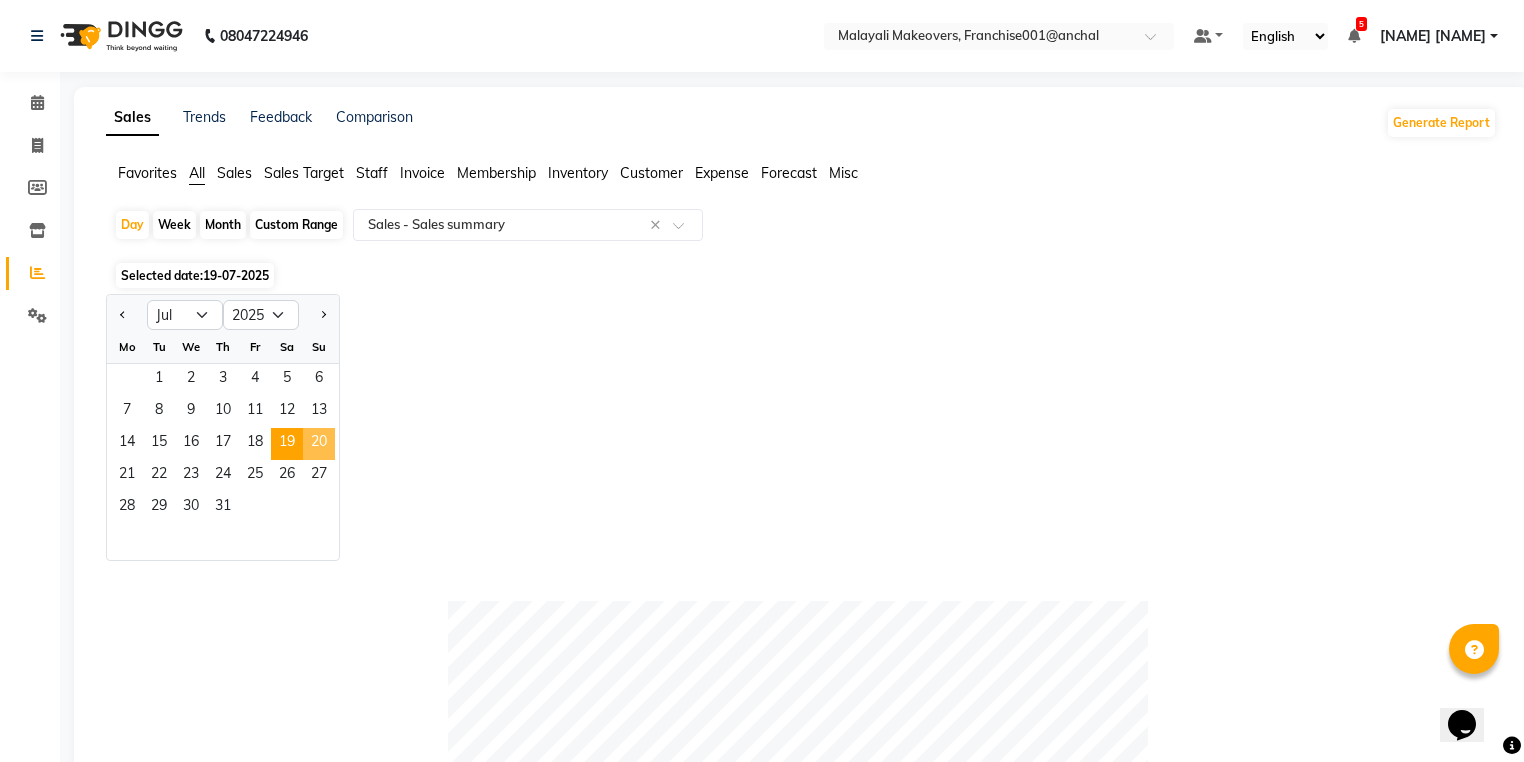 click on "20" 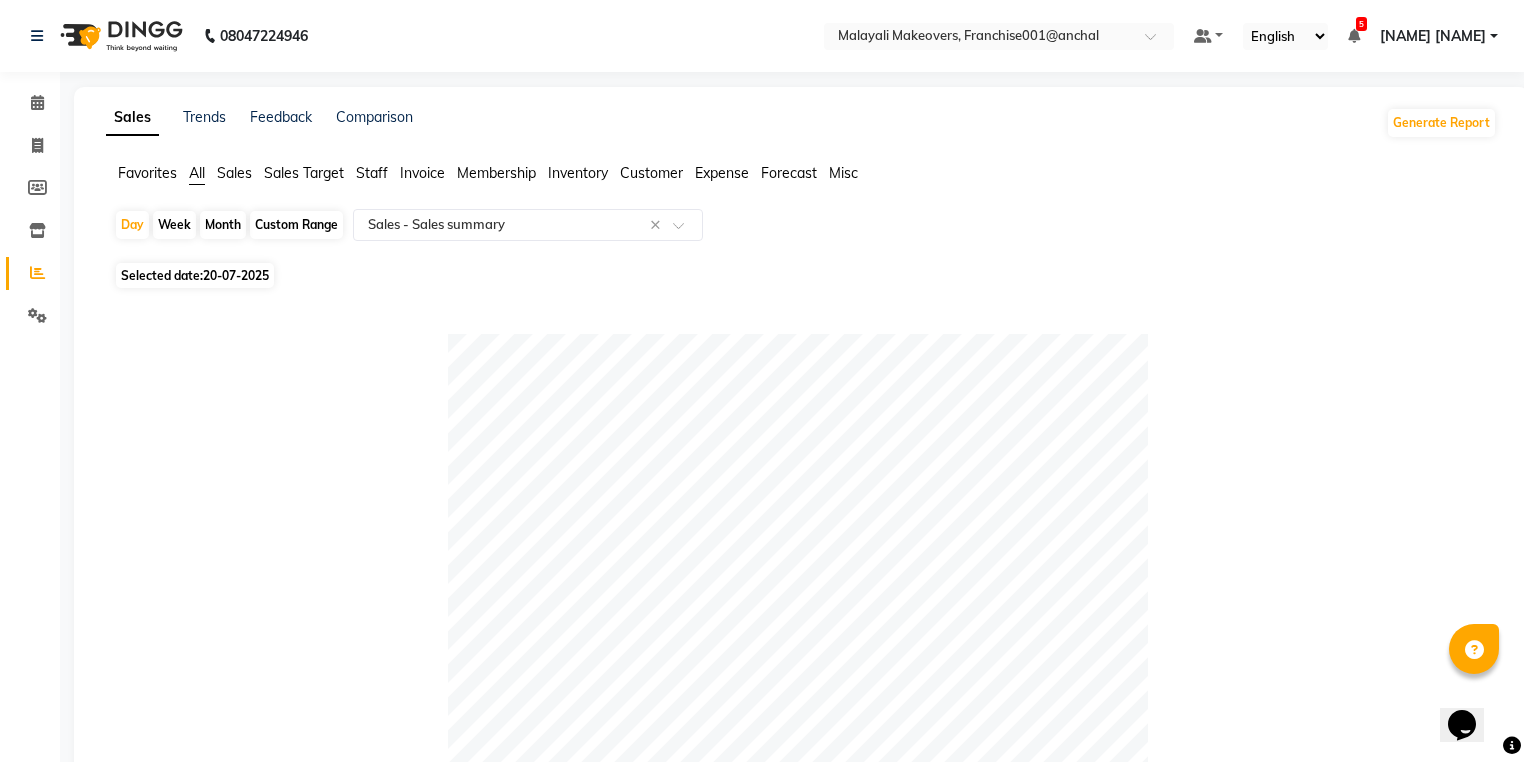scroll, scrollTop: 0, scrollLeft: 0, axis: both 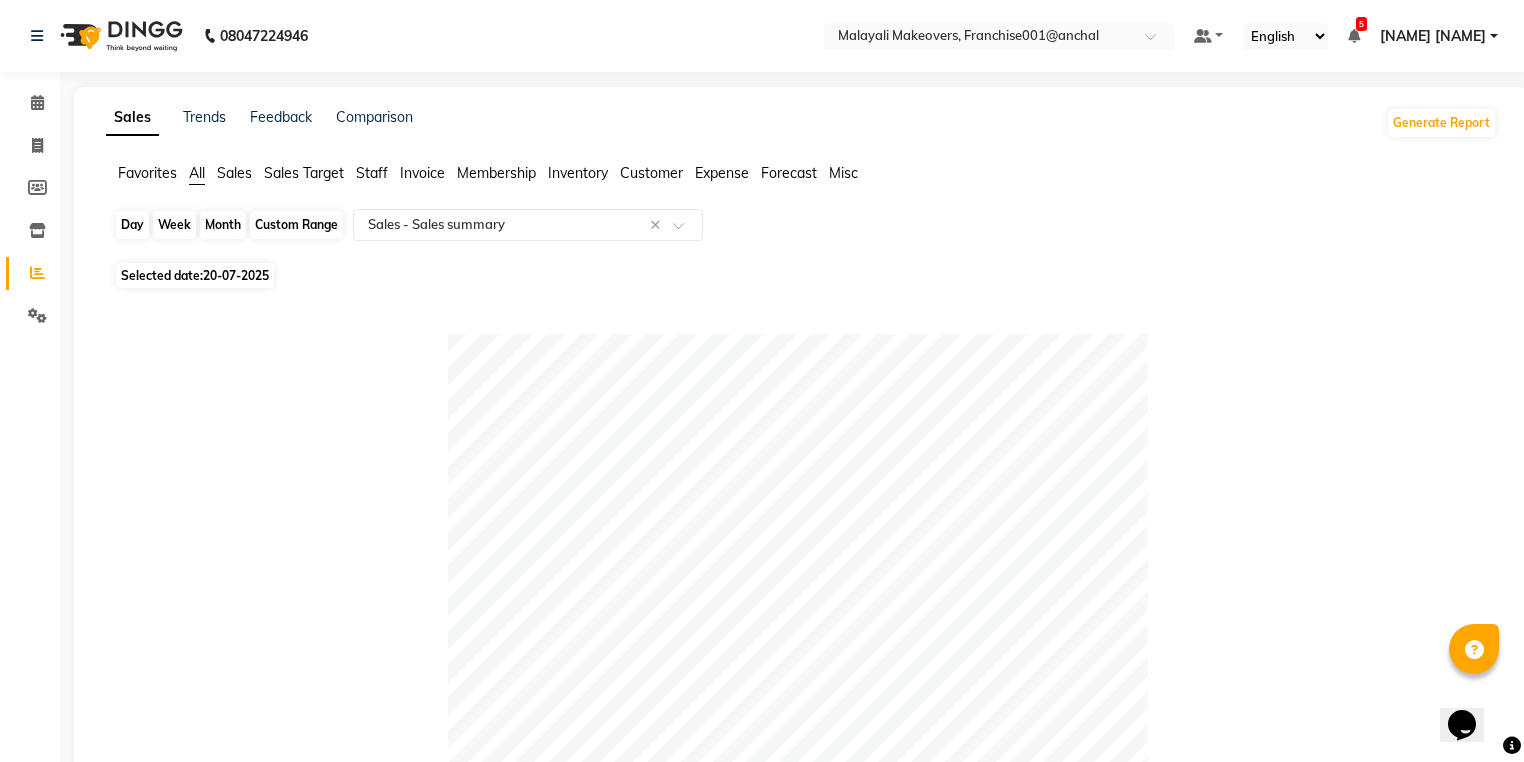 click on "Day" 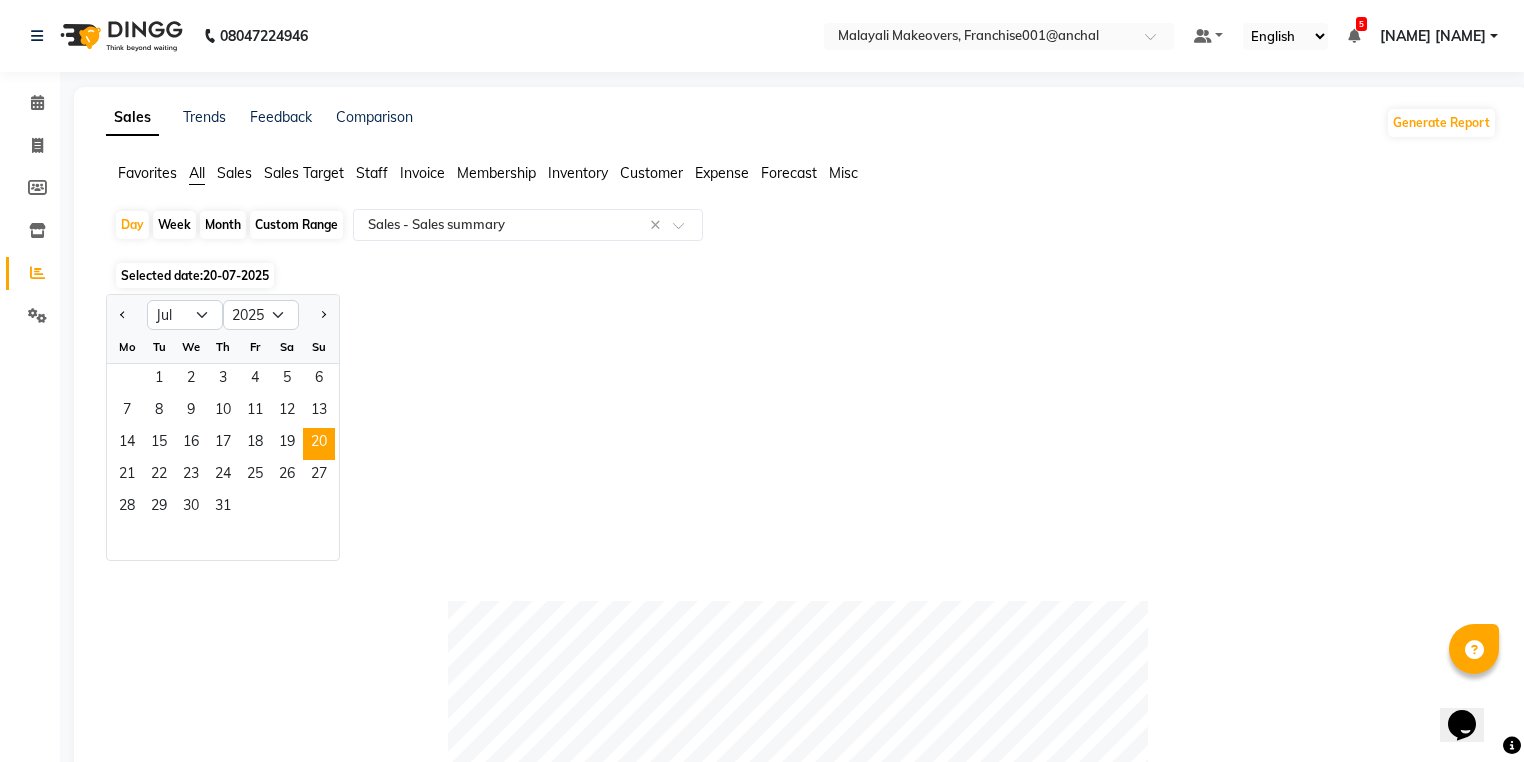 click on "Custom Range" 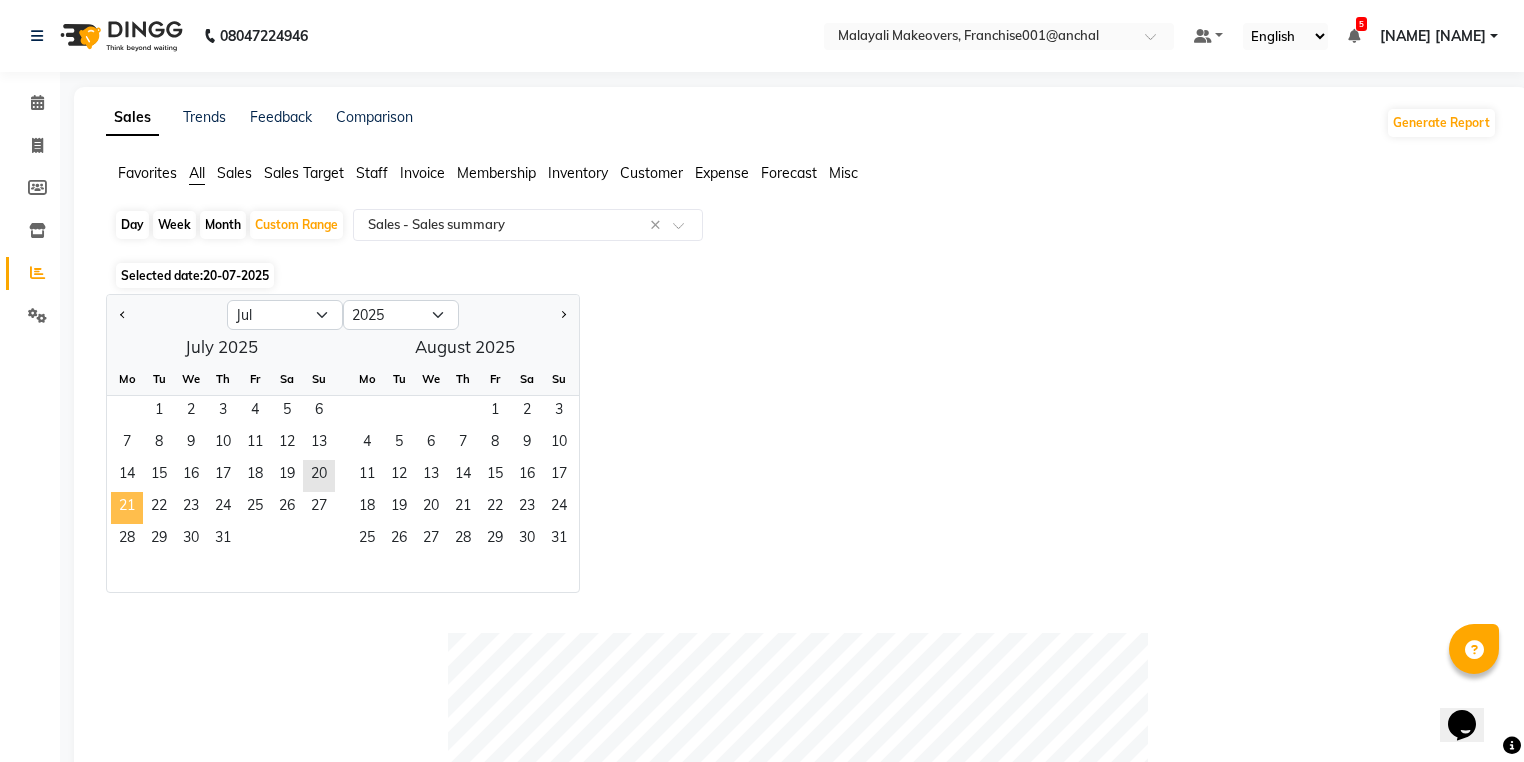 click on "21" 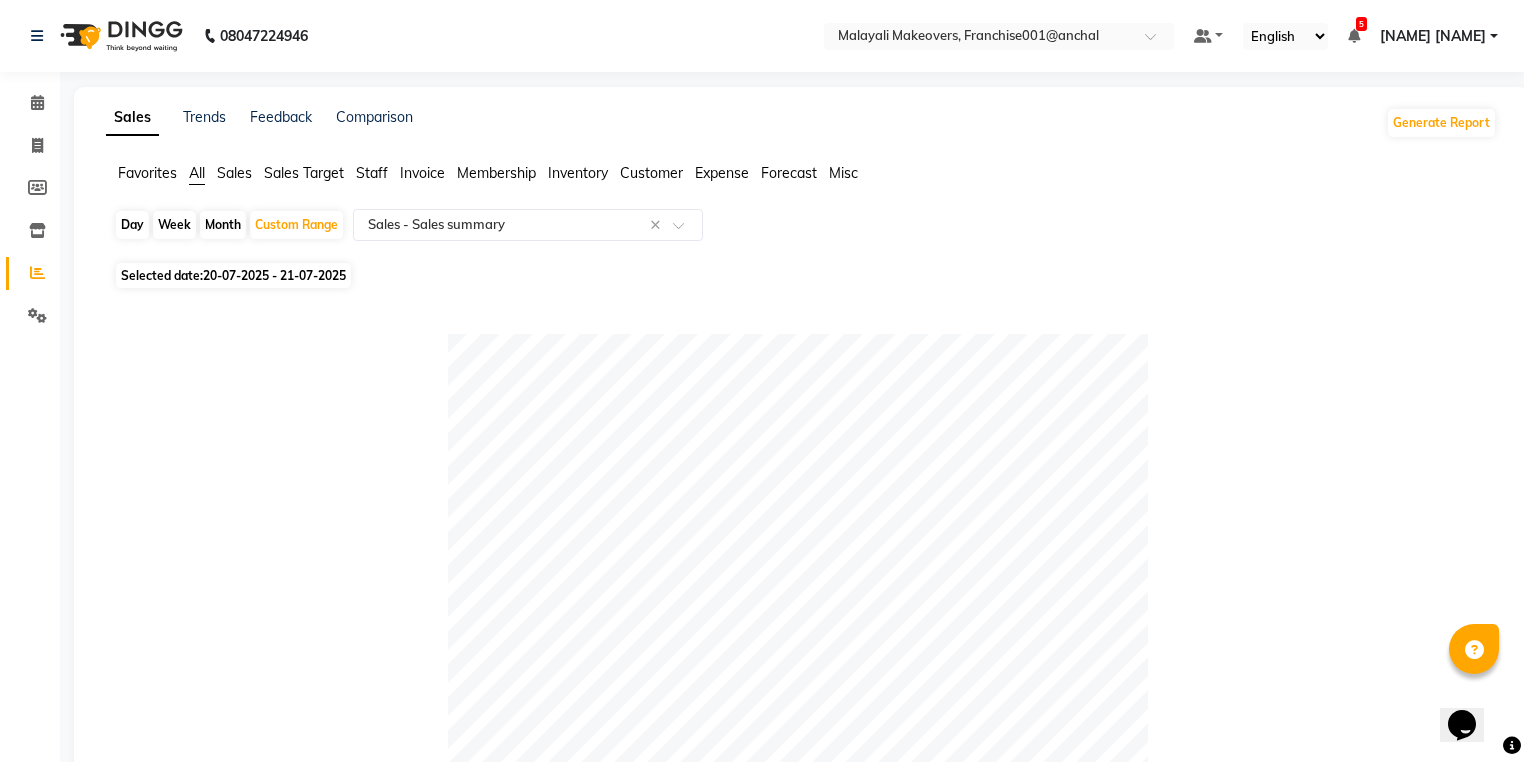 click 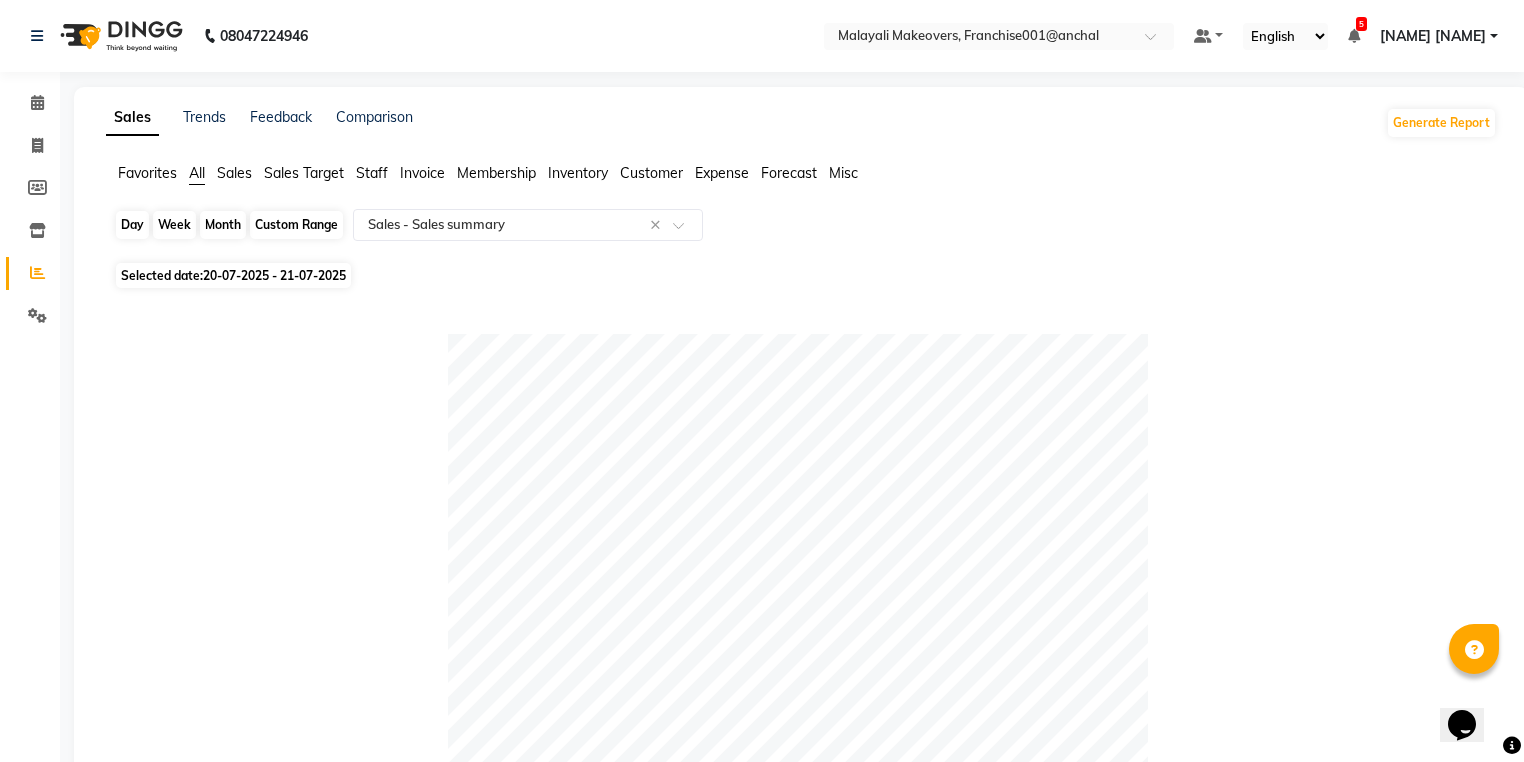 click on "Custom Range" 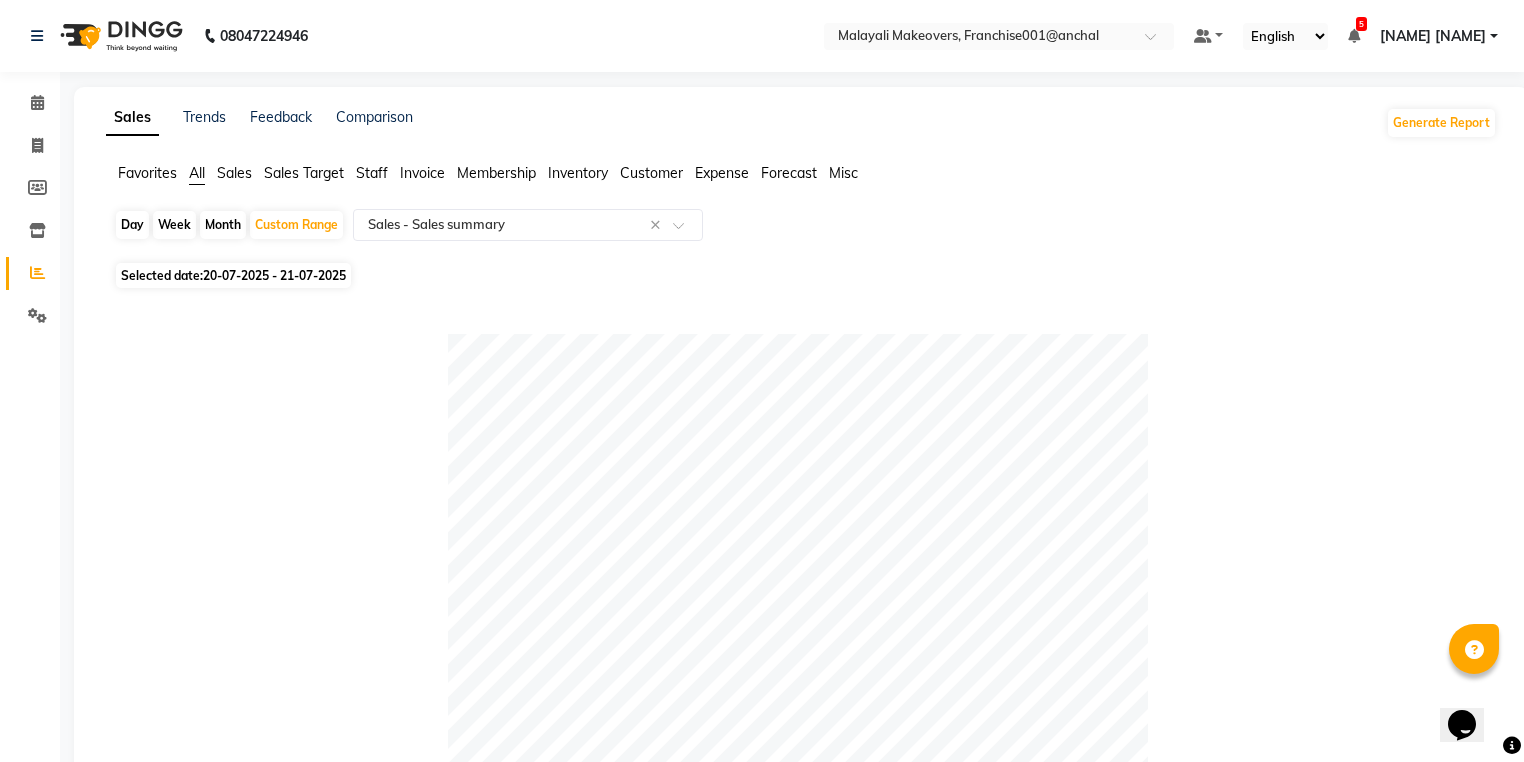 select on "7" 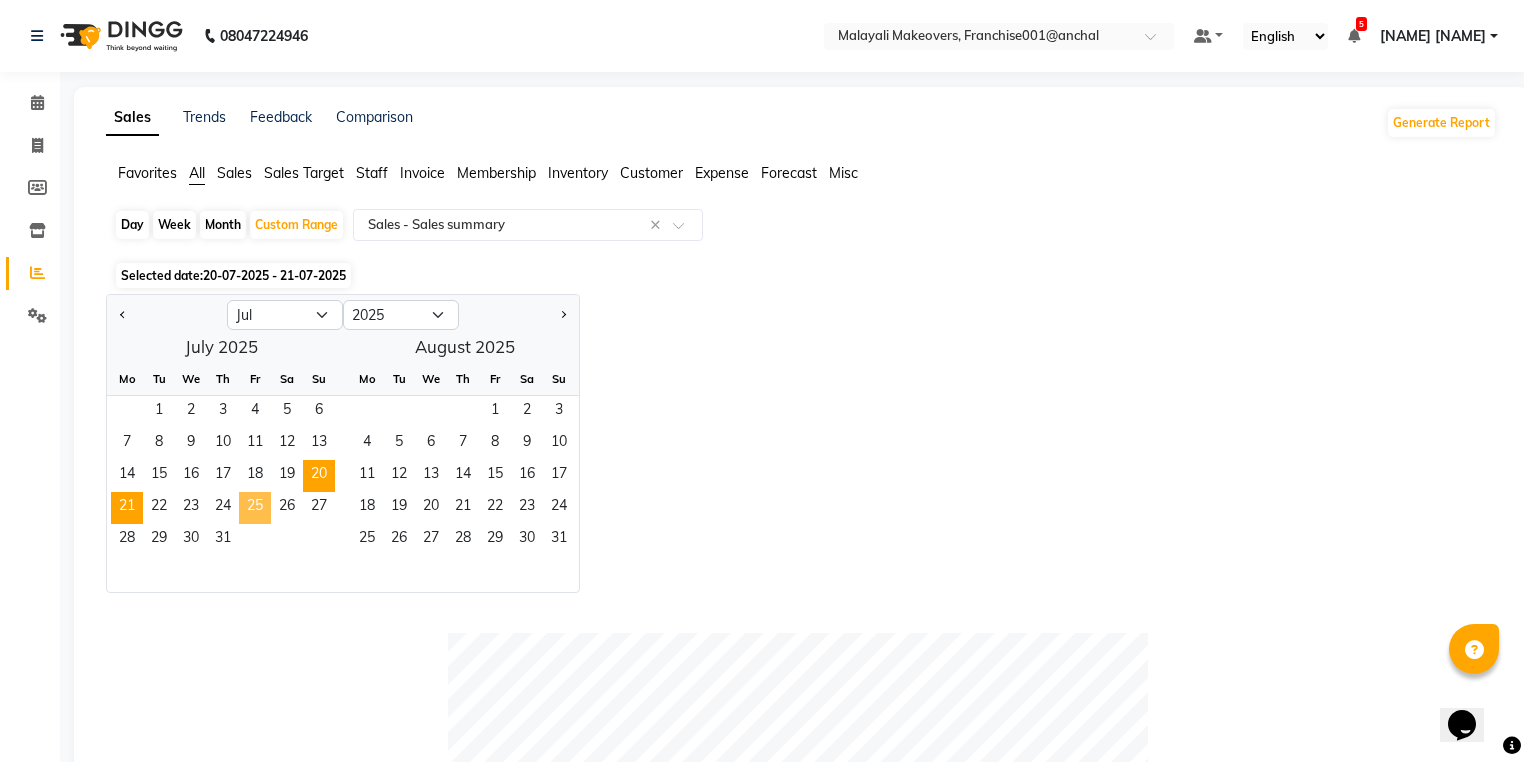 click on "25" 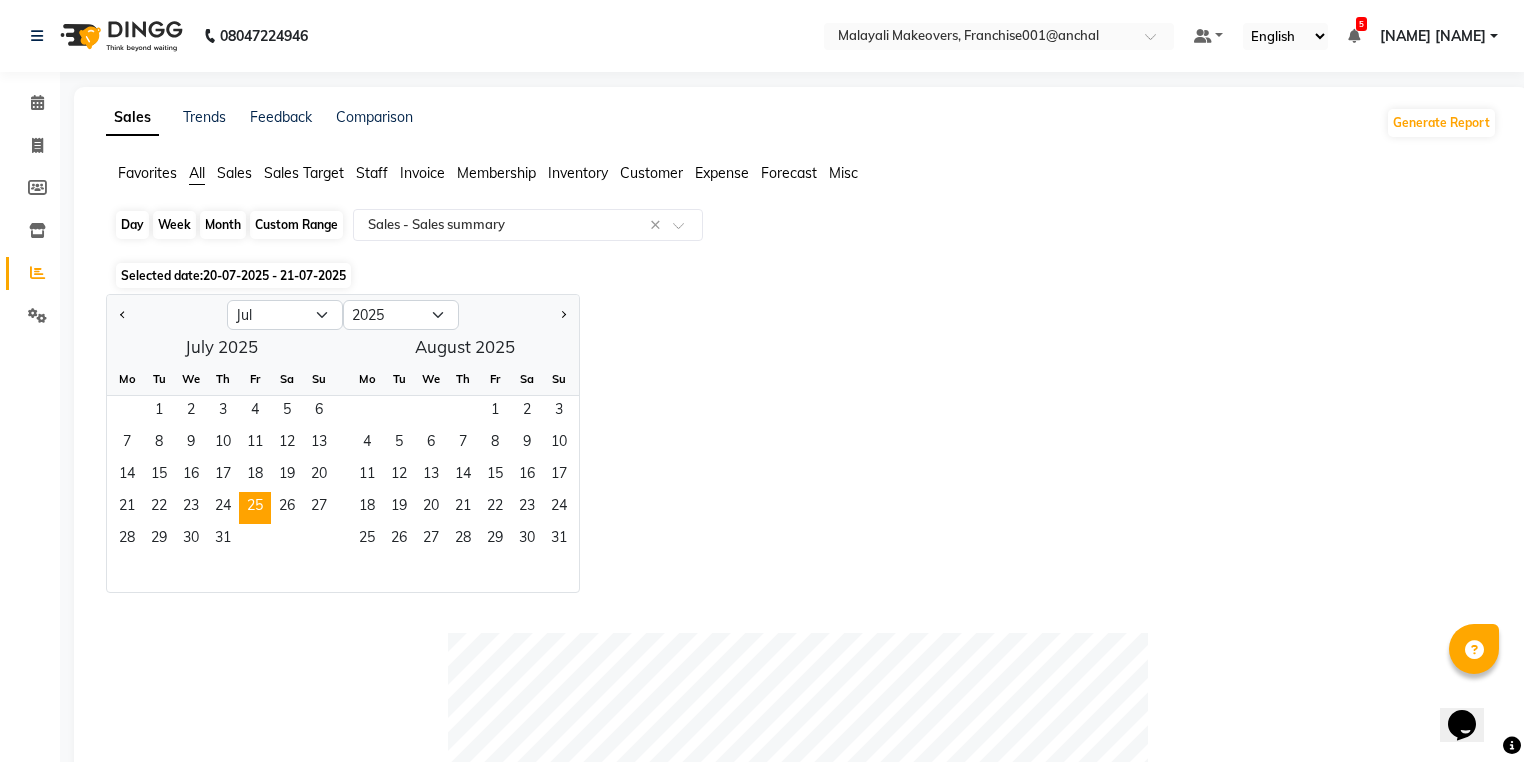 click on "Custom Range" 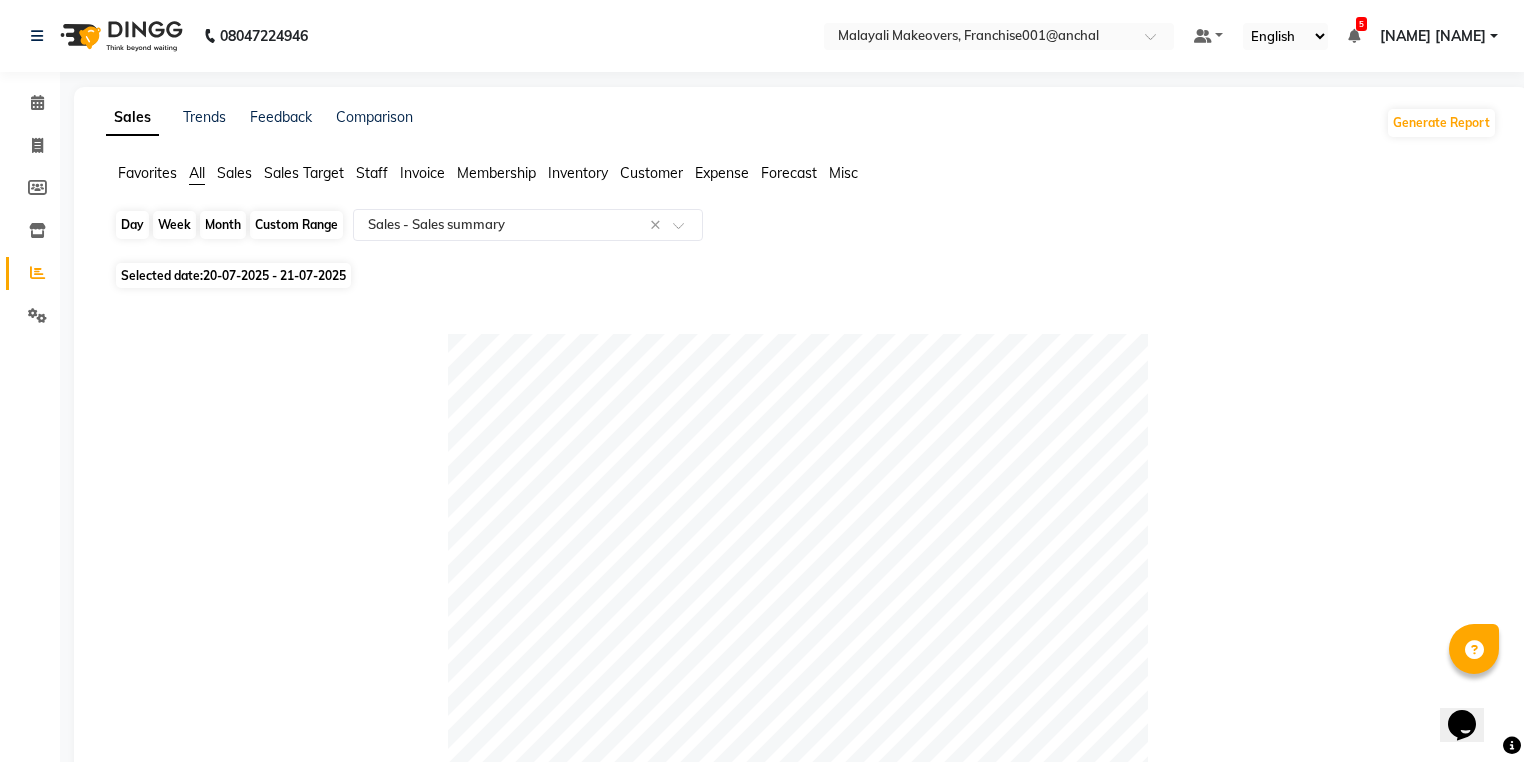 click on "Custom Range" 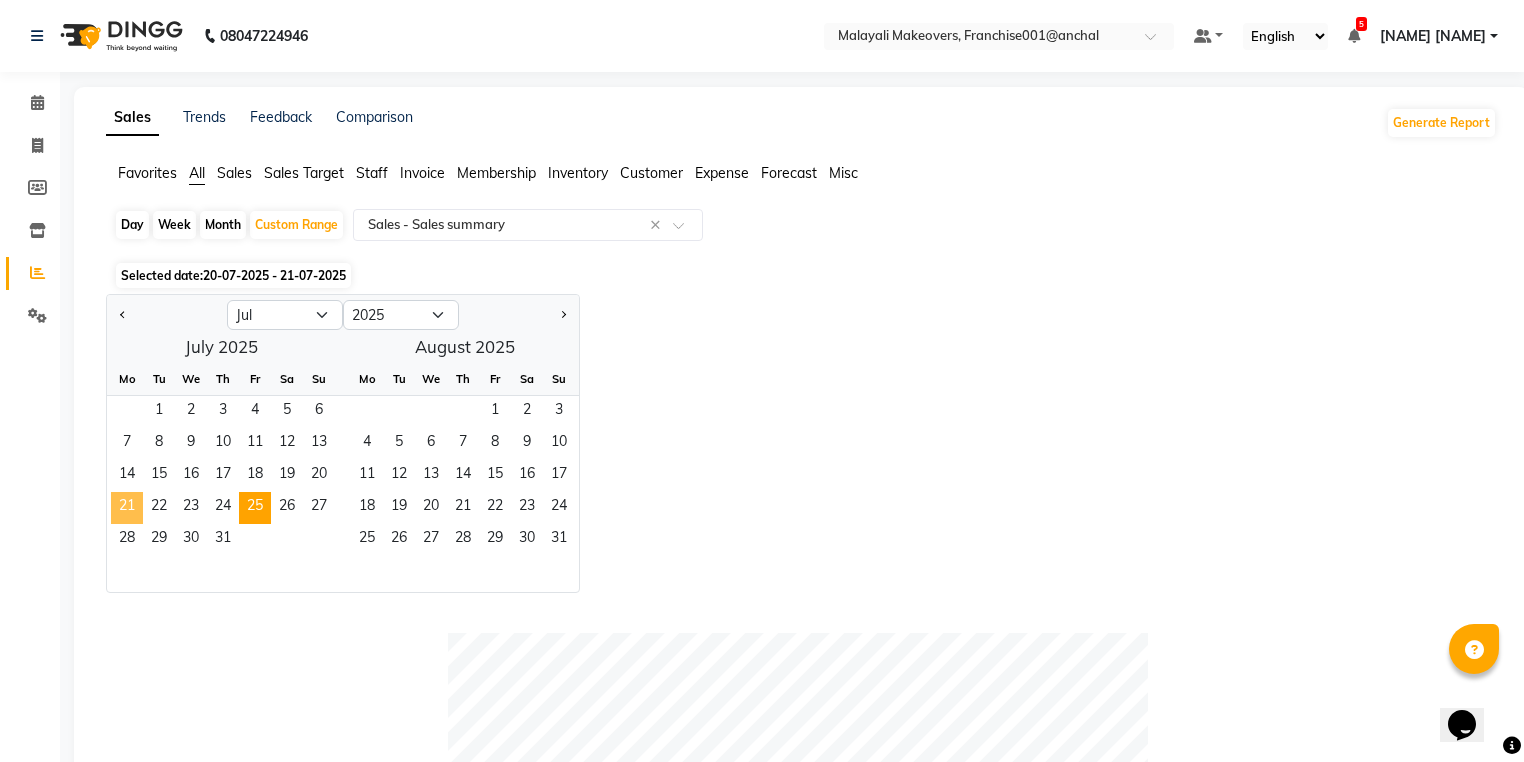 click on "21" 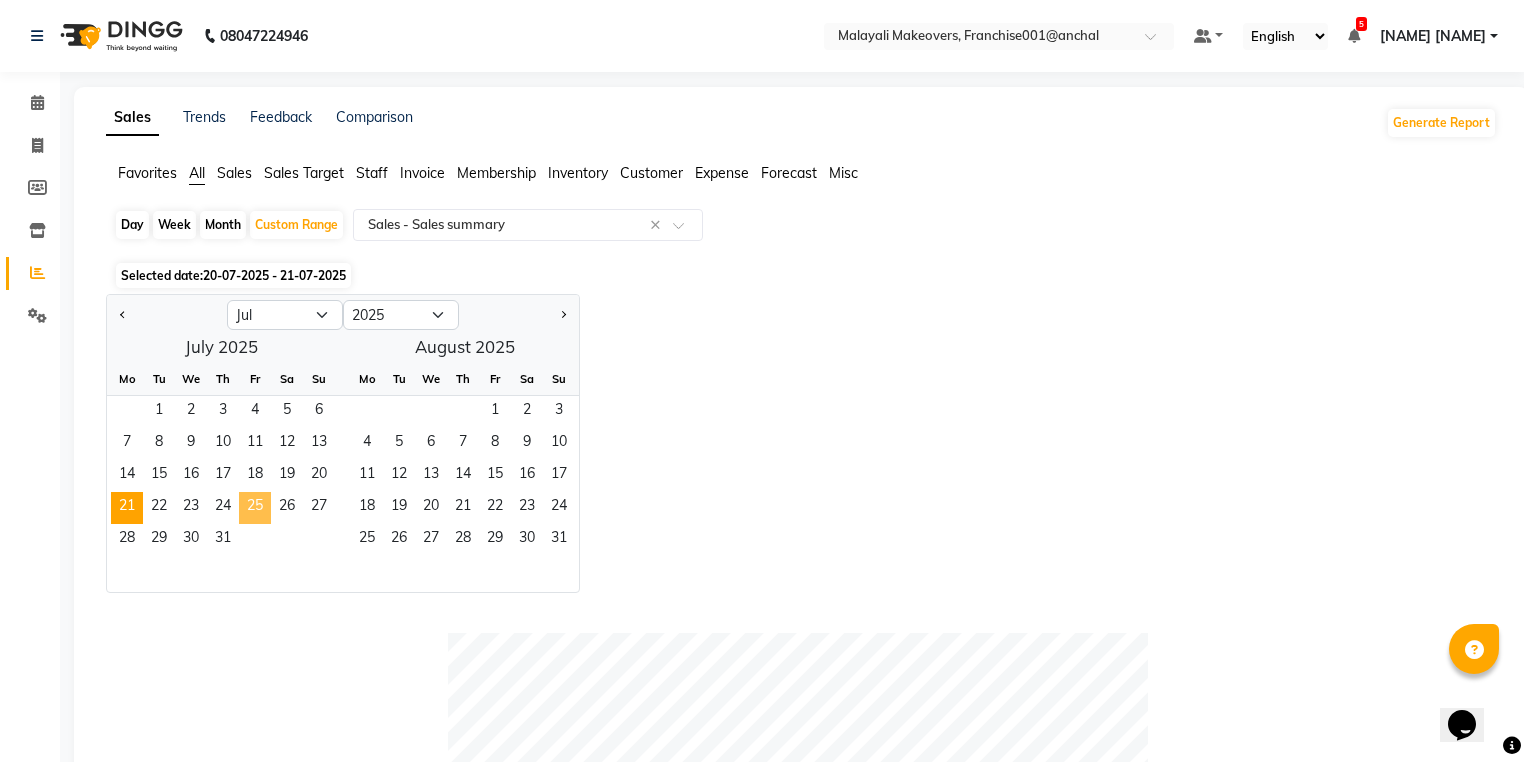 click on "25" 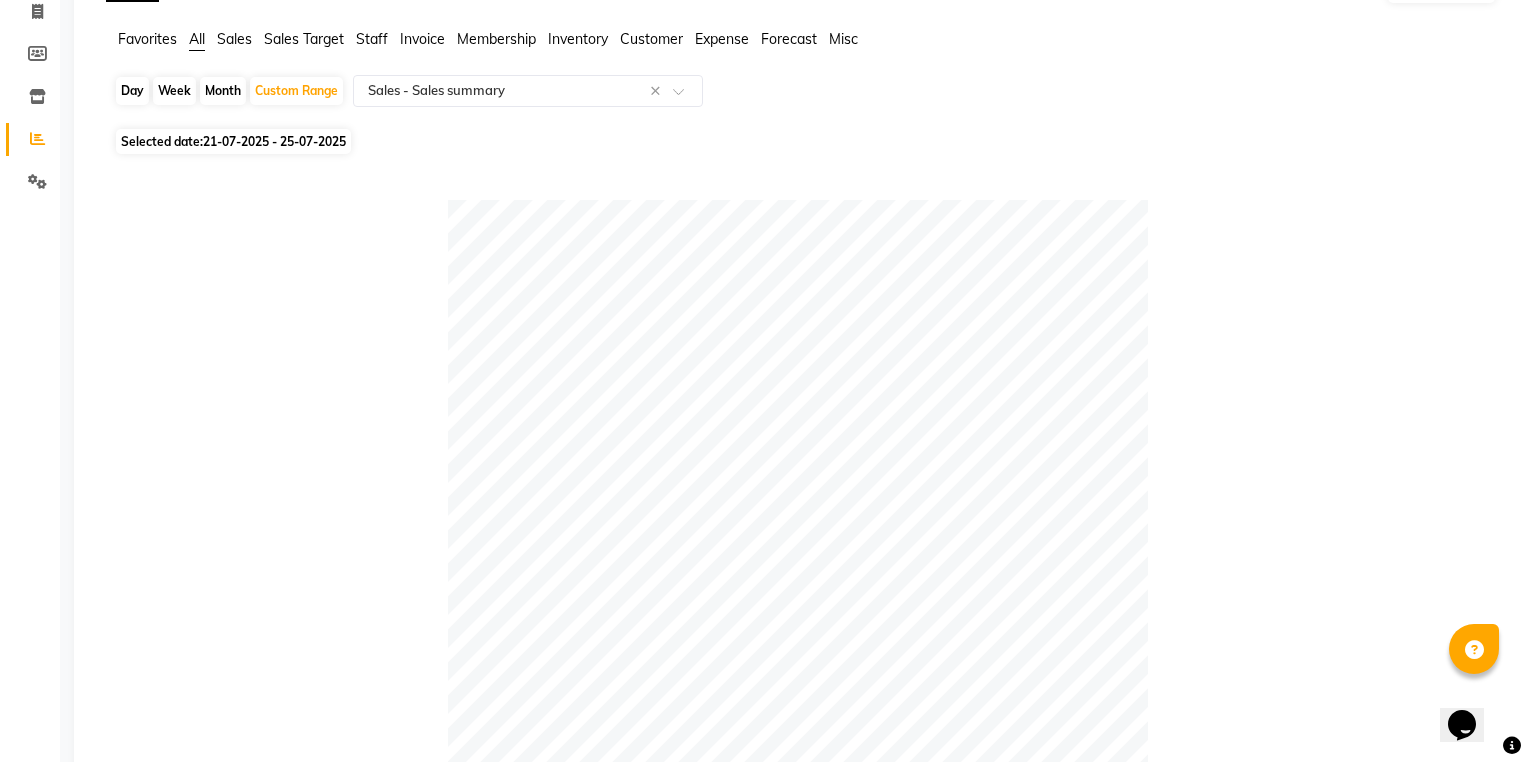 scroll, scrollTop: 0, scrollLeft: 0, axis: both 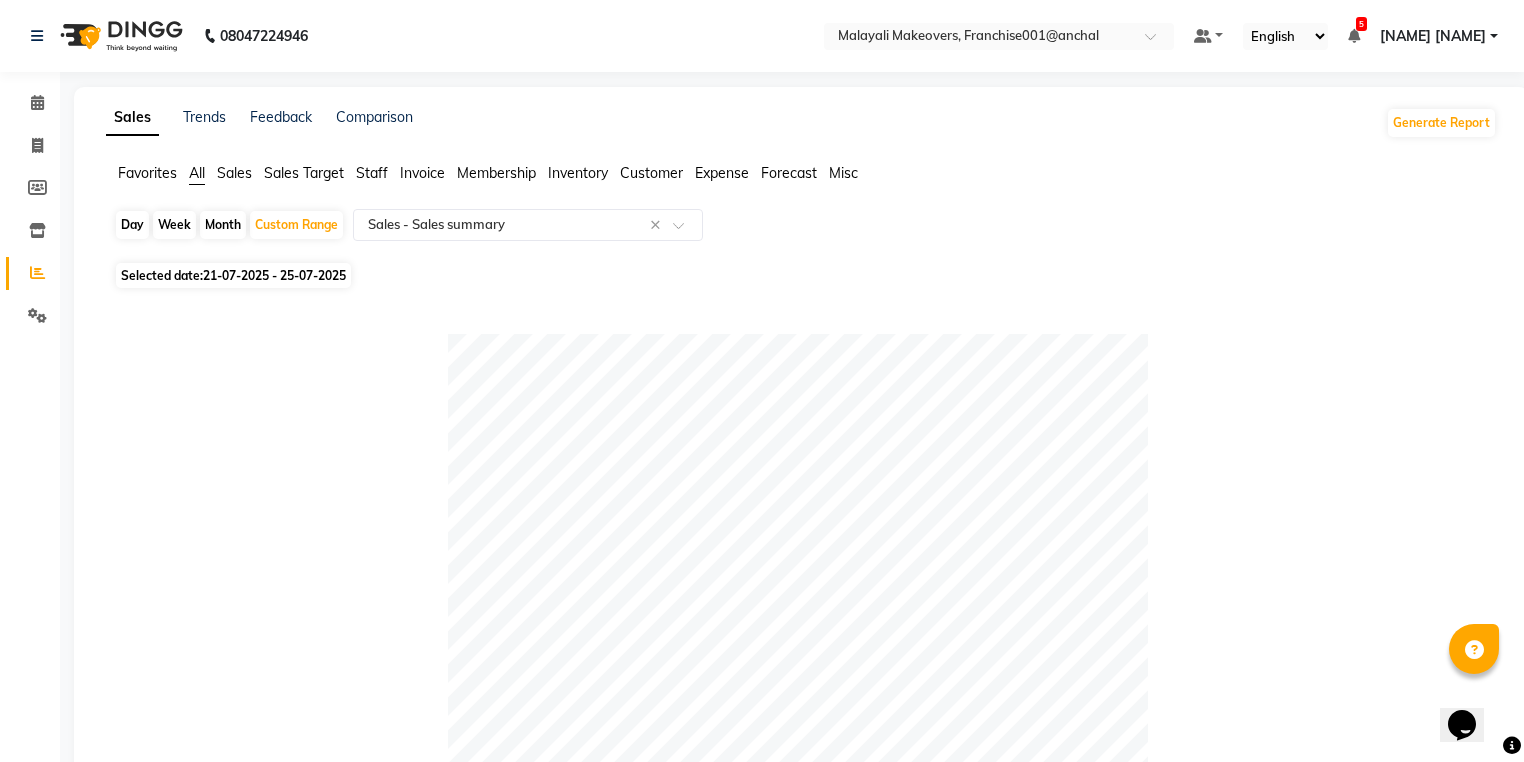 click on "Day   Week   Month   Custom Range  Select Report Type × Sales -  Sales summary ×" 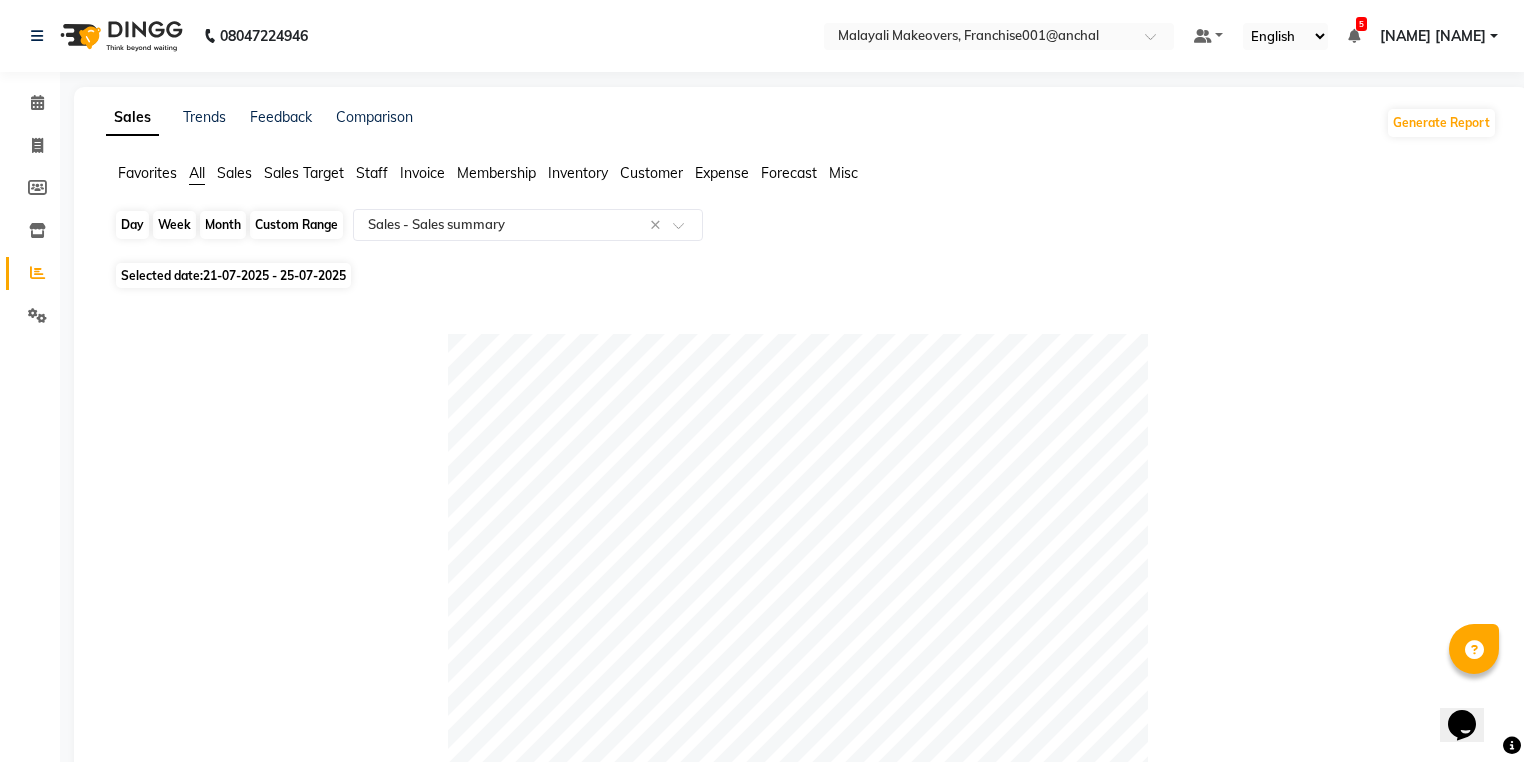 click on "Custom Range" 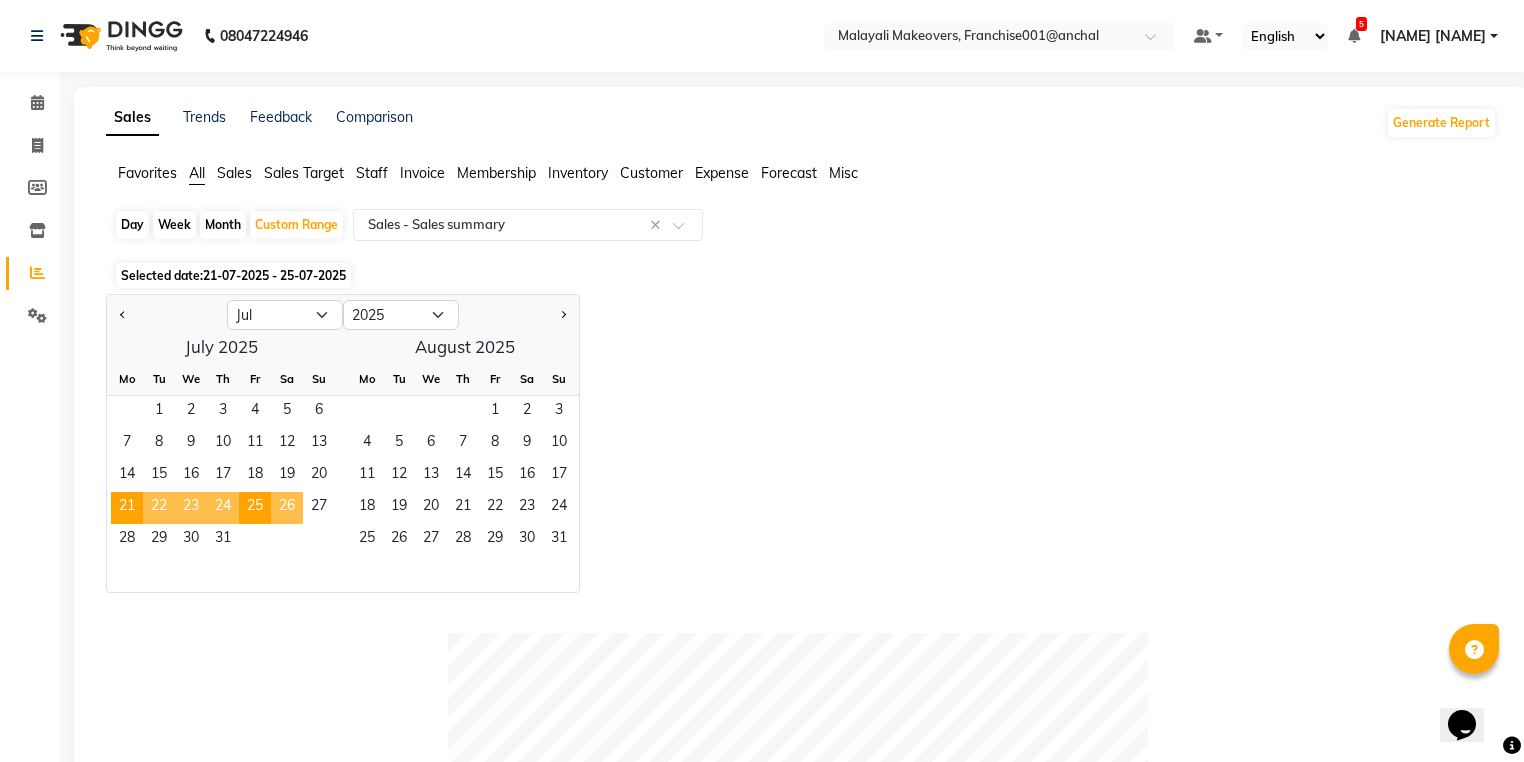 click on "26" 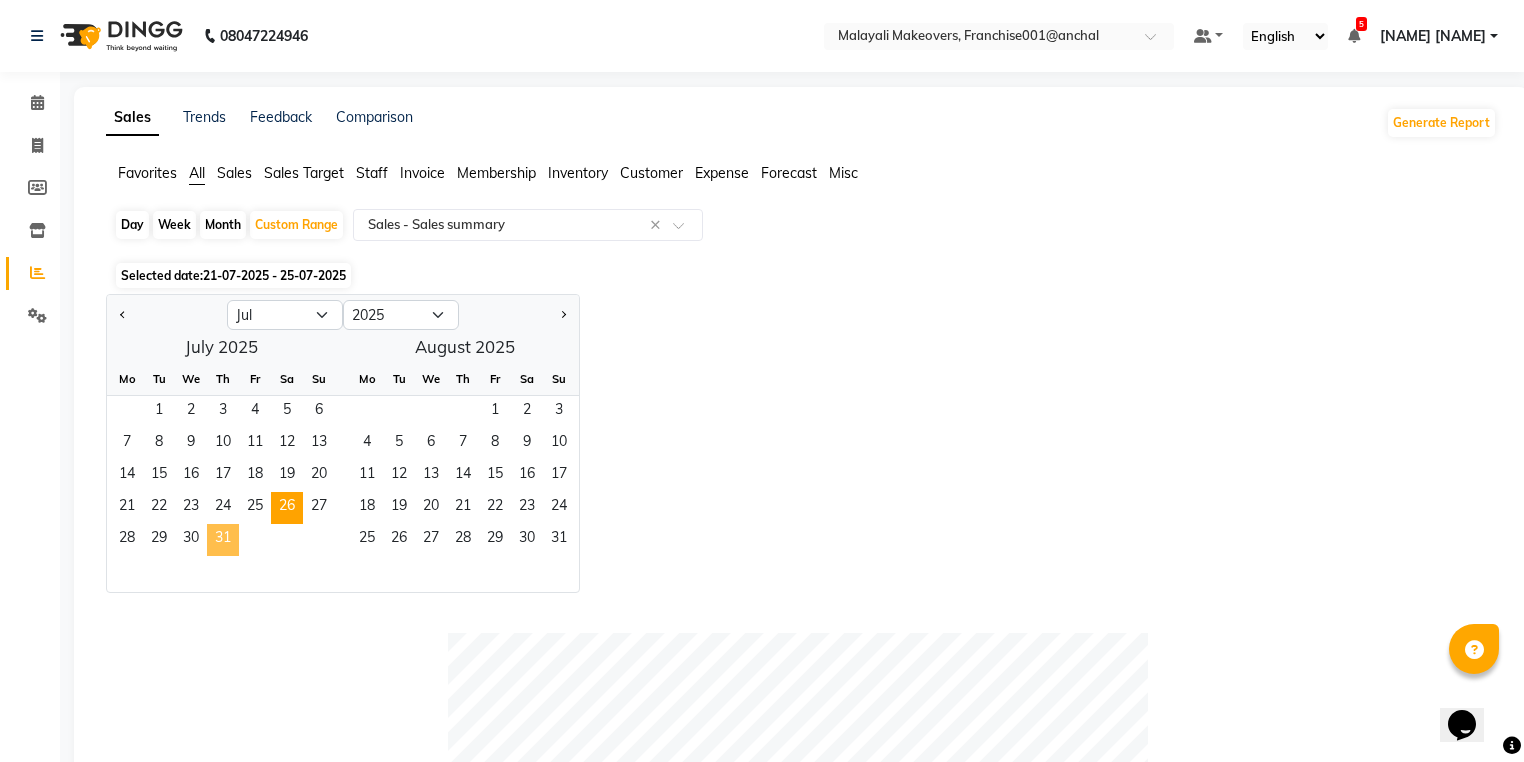 click on "31" 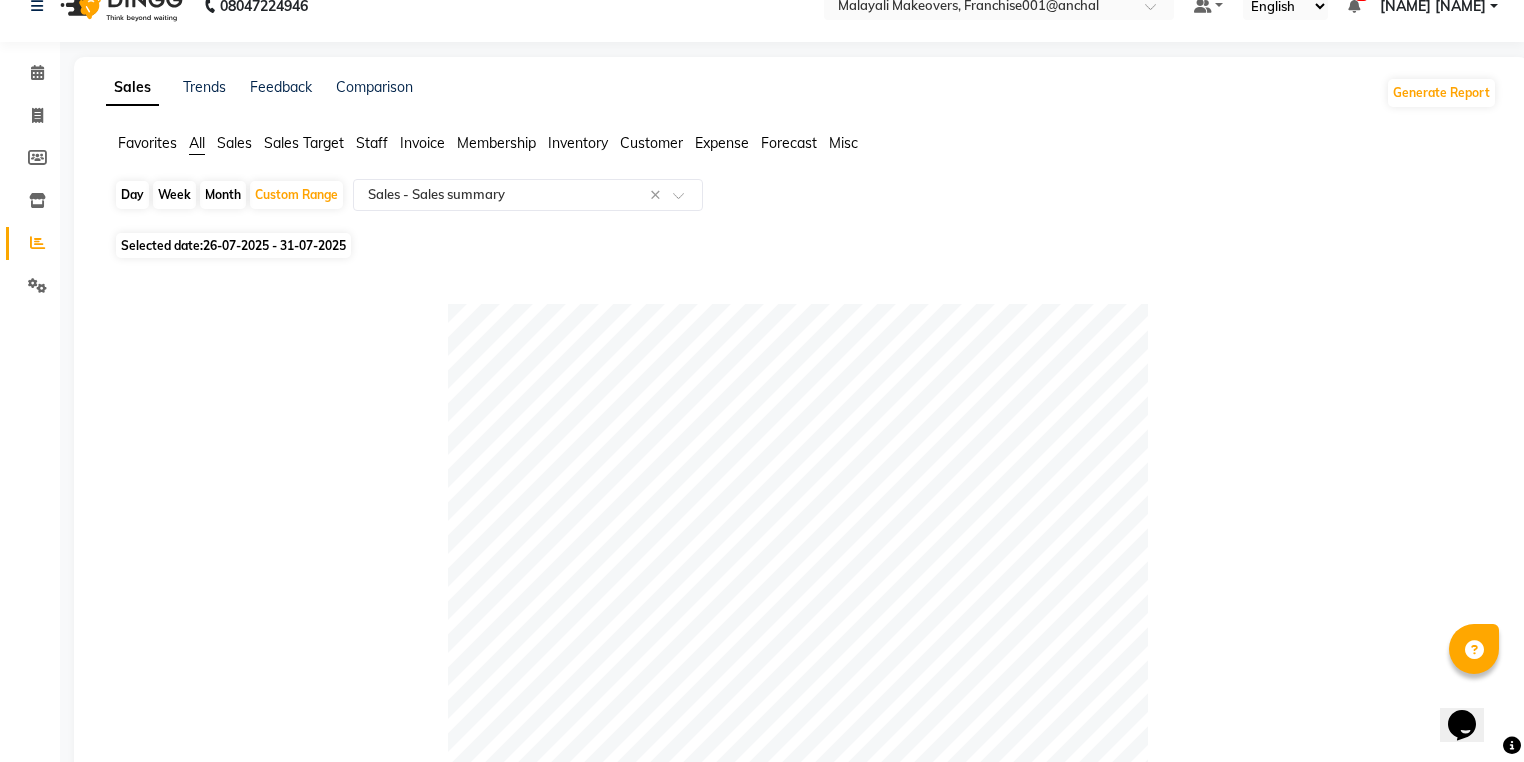scroll, scrollTop: 0, scrollLeft: 0, axis: both 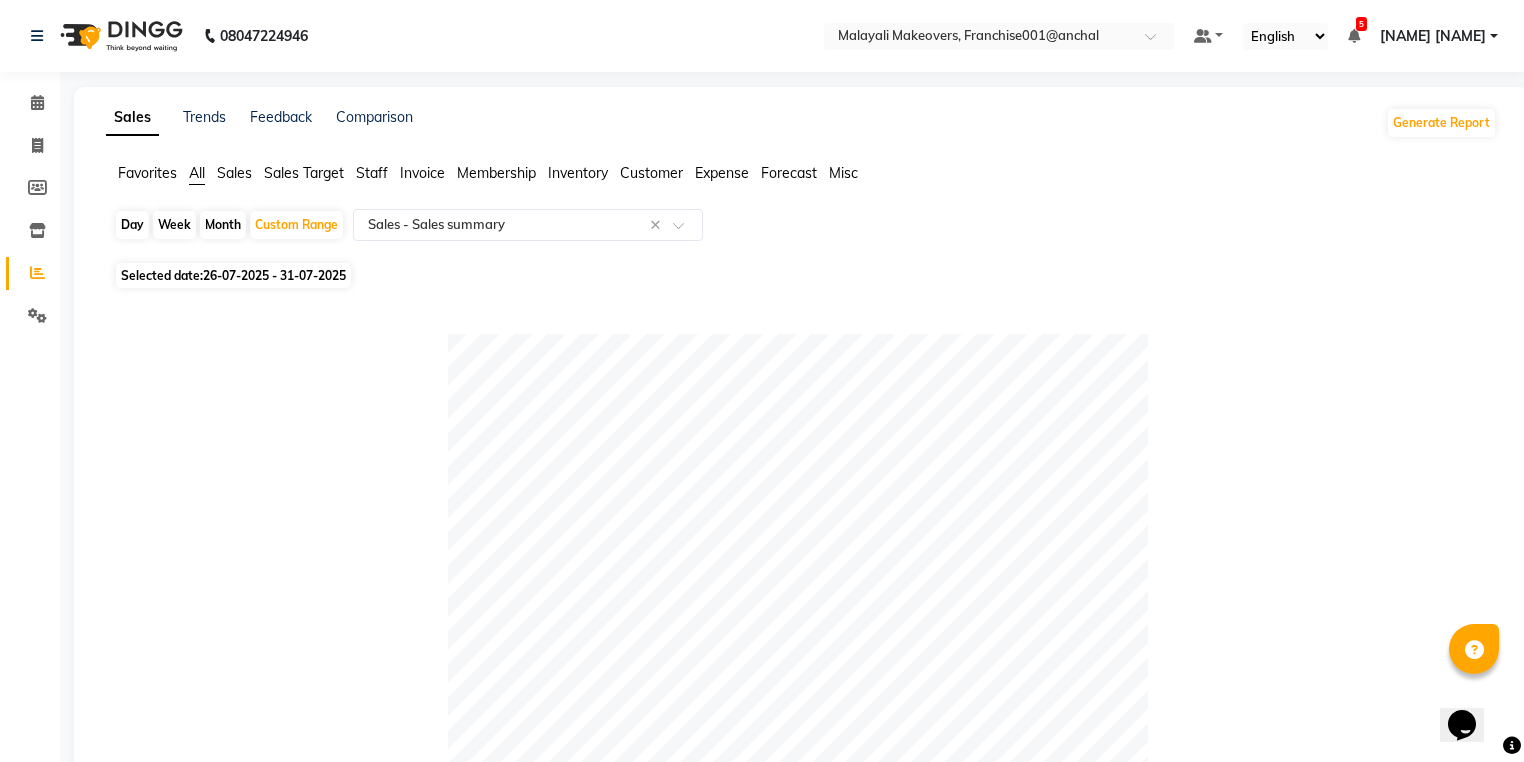 click on "Favorites All Sales Sales Target Staff Invoice Membership Inventory Customer Expense Forecast Misc  Day   Week   Month   Custom Range  Select Report Type × Sales -  Sales summary × Selected date:  26-07-2025 - 31-07-2025   Table View   Pivot View  Pie Chart Bar Chart Select Full Report Filtered Report Select CSV PDF  Export  Show  10 25 50 100  entries Search: Type Count Price Discount Non-taxable Amount Taxable Amount Tax Total Revenue Taxable Redemption Tax On Redemption Total Redemption Total Tax Grand Total Type Count Price Discount Non-taxable Amount Taxable Amount Tax Total Revenue Taxable Redemption Tax On Redemption Total Redemption Total Tax Grand Total Total 284 ₹1,41,580.00 ₹6,282.50 ₹1,35,297.50 ₹0 ₹0 ₹1,35,297.50 ₹0 ₹0 ₹0 ₹0 ₹1,35,297.50 Tips 0 ₹0 ₹0 ₹0 ₹0 ₹0 ₹0 ₹0 ₹0 ₹0 ₹0 ₹0 Memberships 0 ₹0 ₹0 ₹0 ₹0 ₹0 ₹0 ₹0 ₹0 ₹0 ₹0 ₹0 Gift card 0 ₹0 ₹0 ₹0 ₹0 ₹0 ₹0 ₹0 ₹0 ₹0 ₹0 ₹0 Prepaid 0 ₹0 ₹0 ₹0 ₹0 ₹0 ₹0" 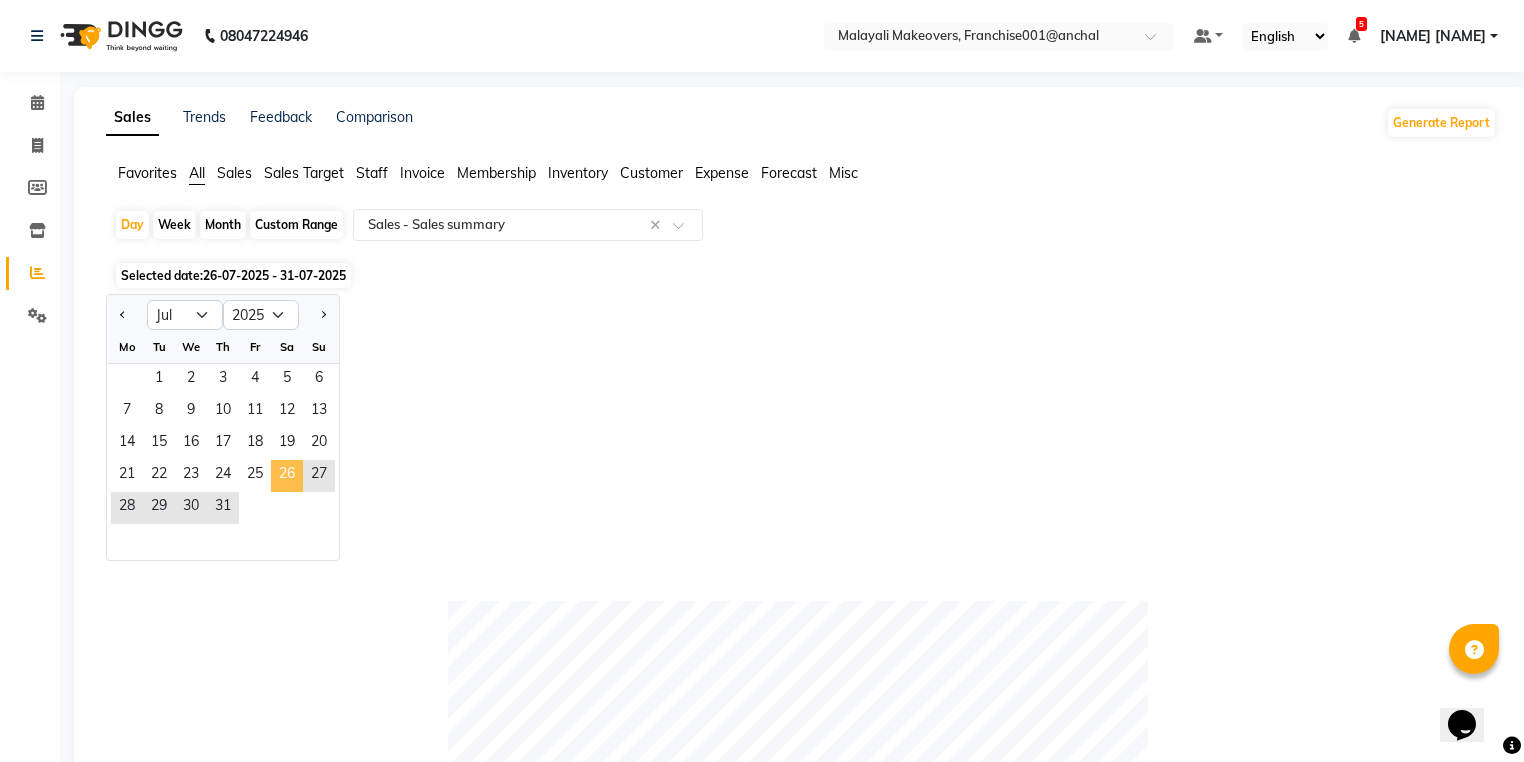 click on "26" 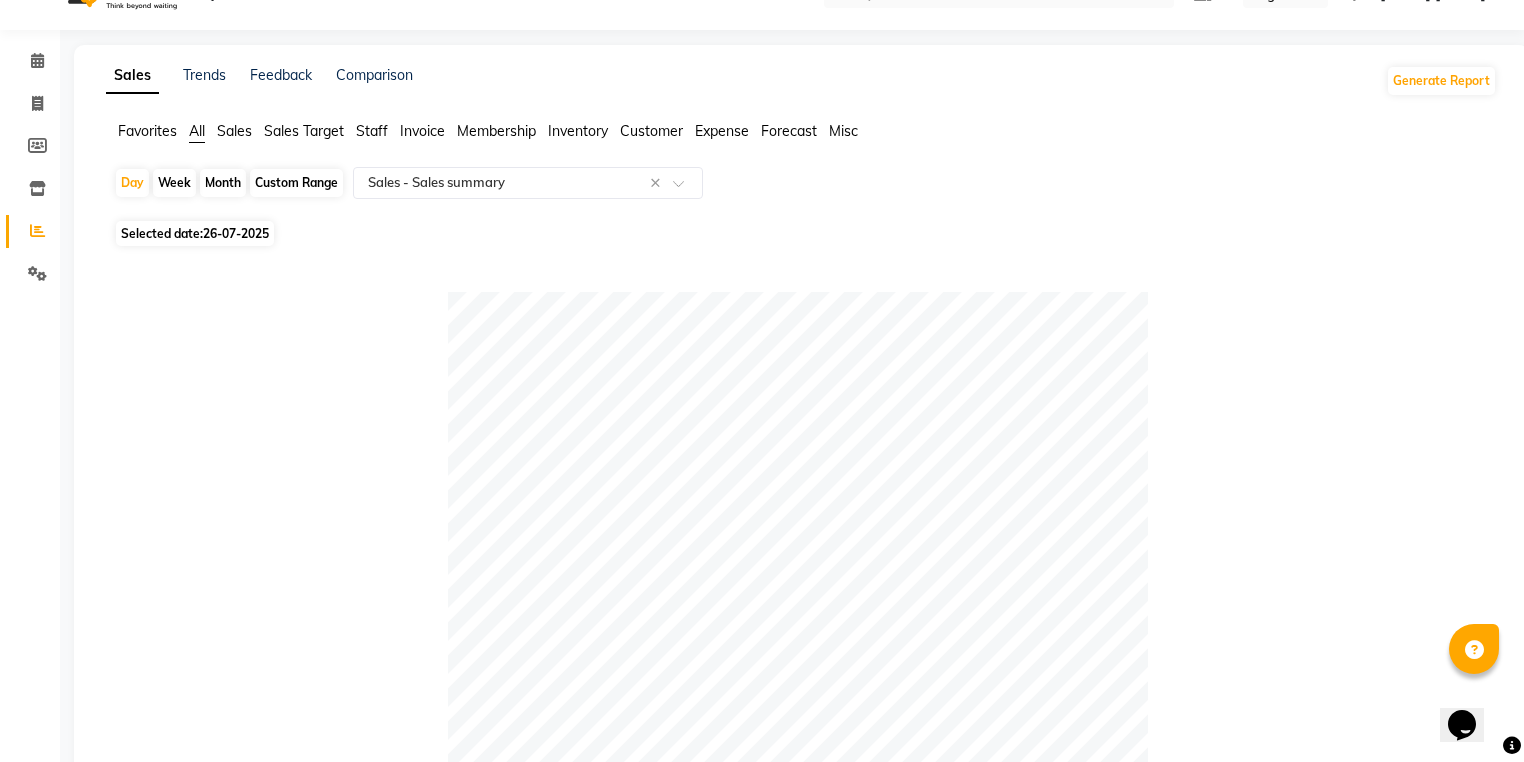 scroll, scrollTop: 0, scrollLeft: 0, axis: both 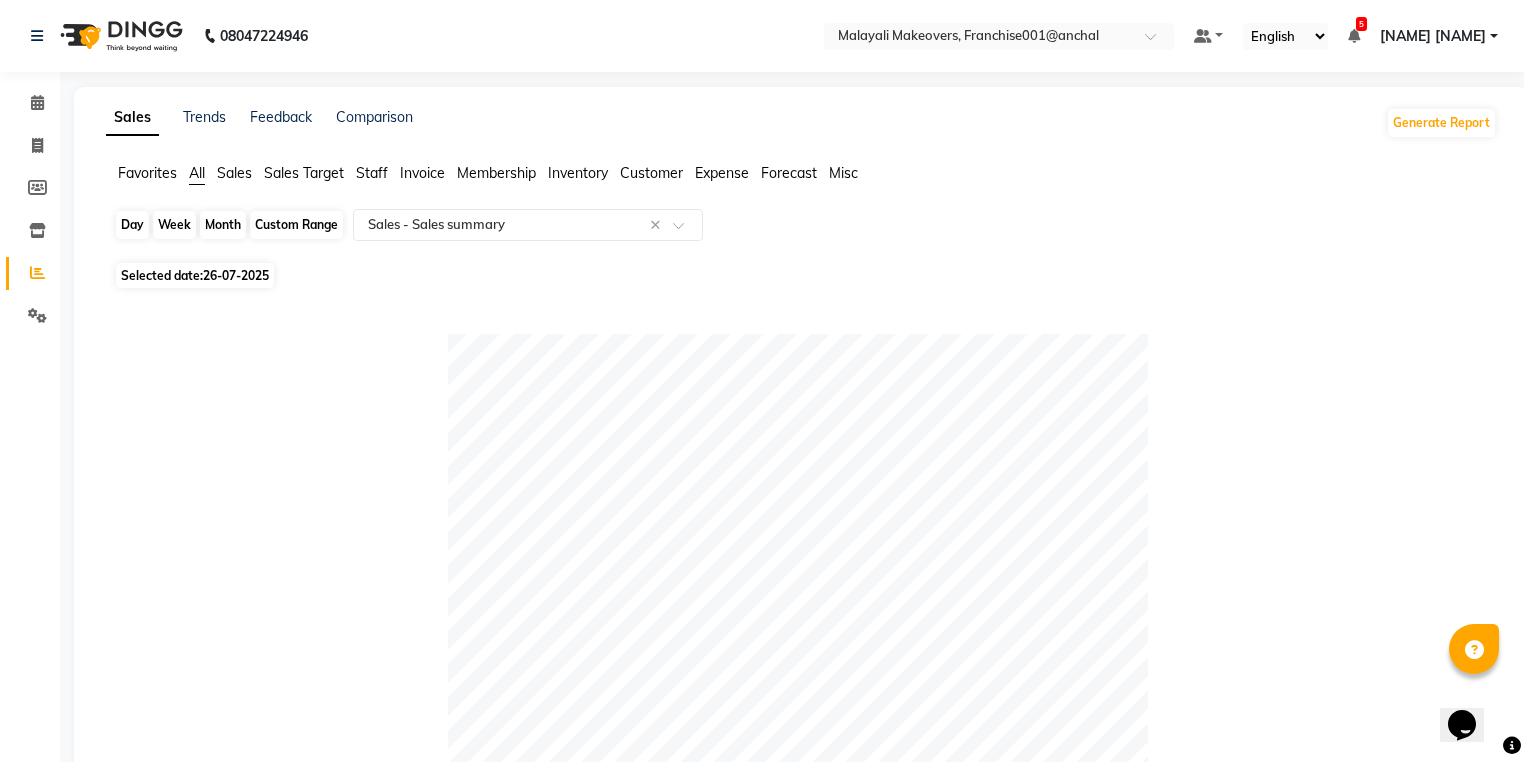 click on "Day" 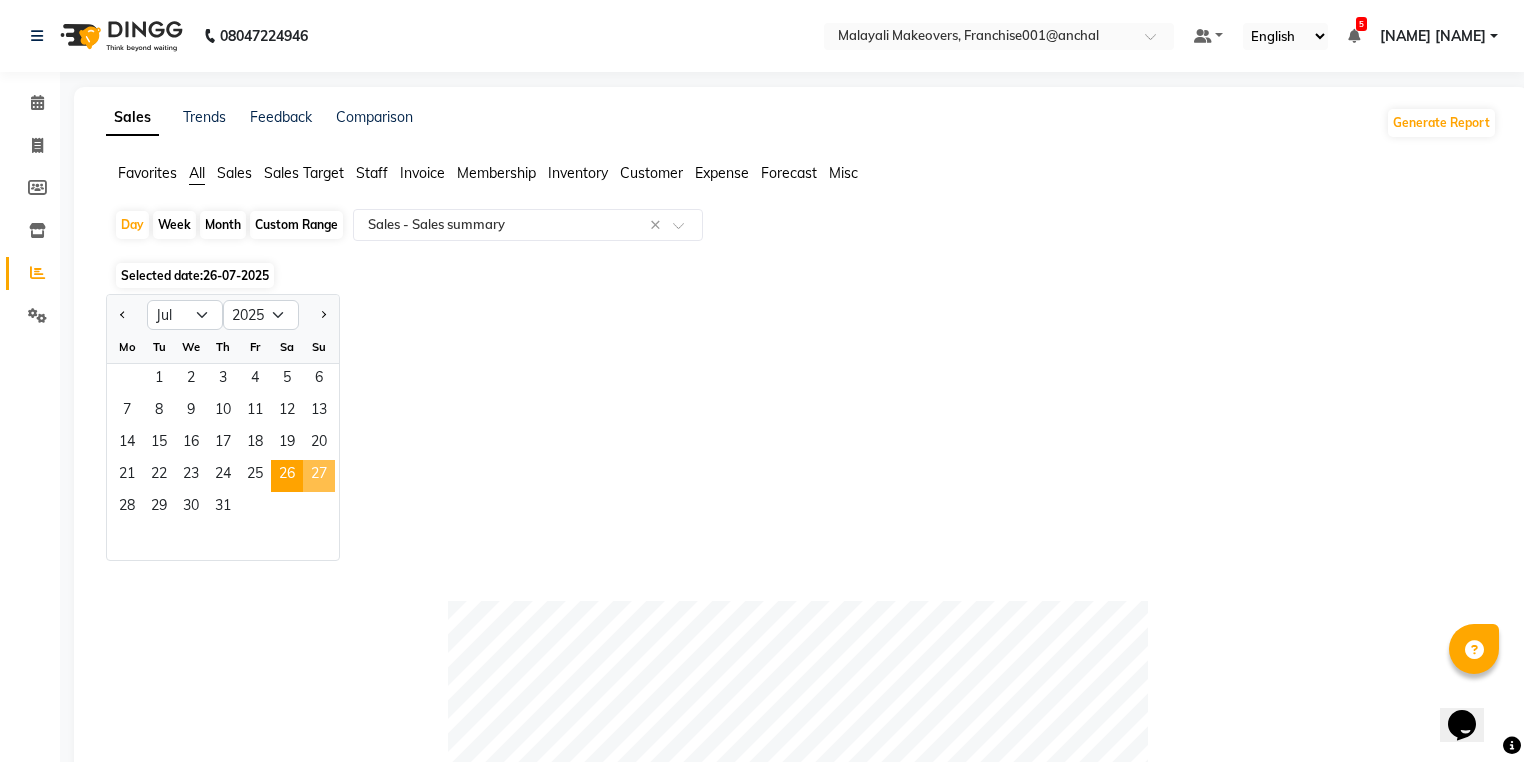 click on "27" 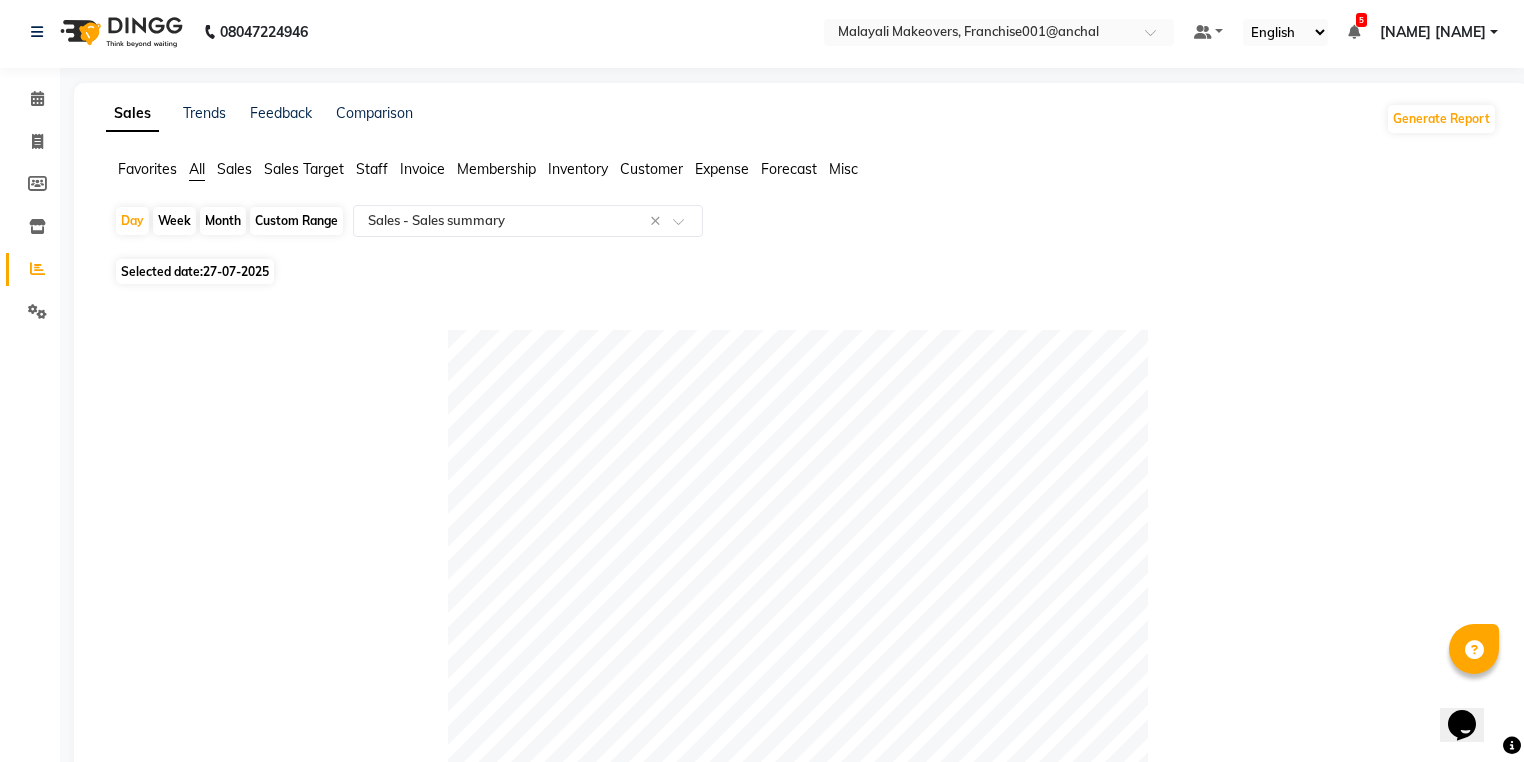 scroll, scrollTop: 0, scrollLeft: 0, axis: both 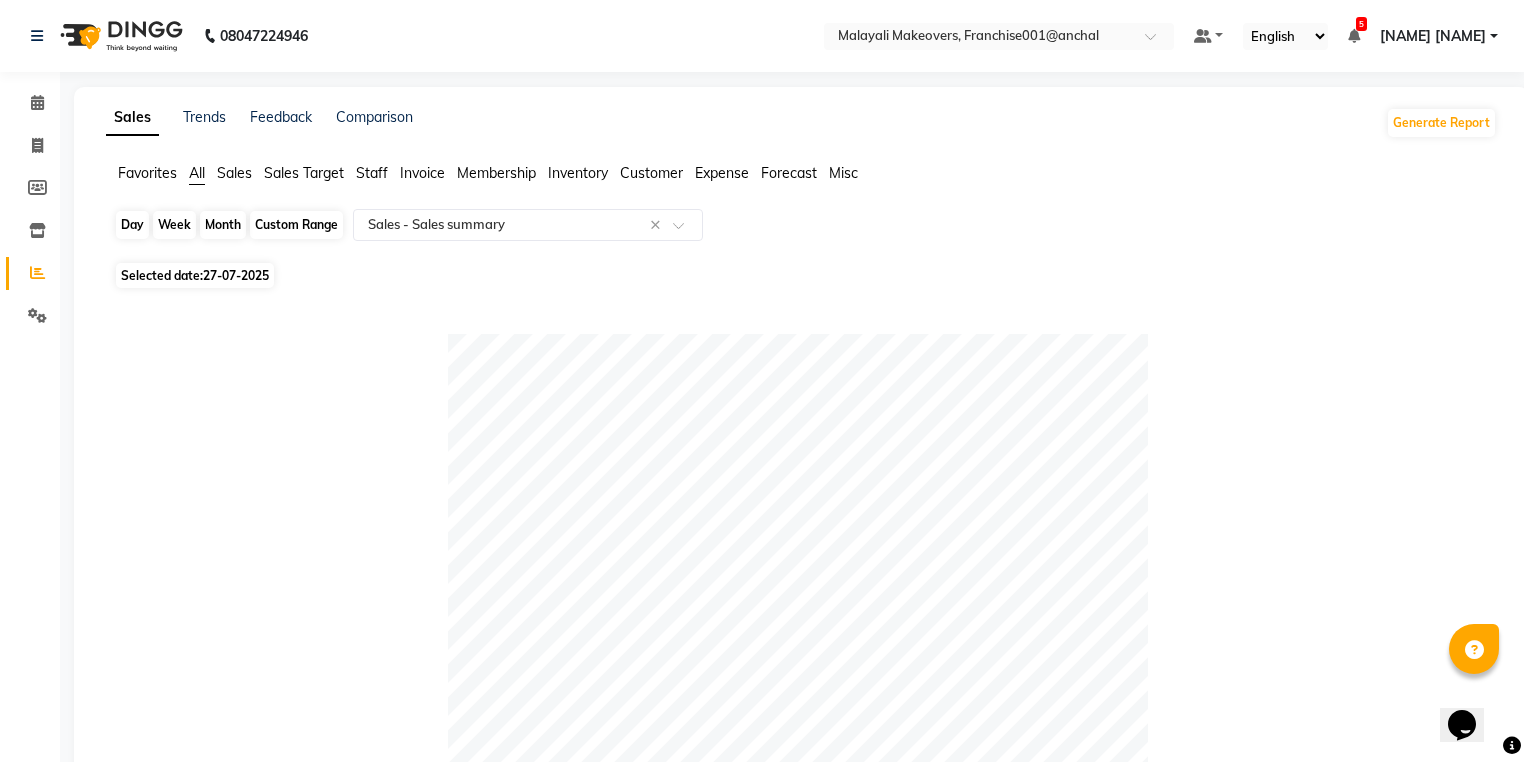 click on "Day" 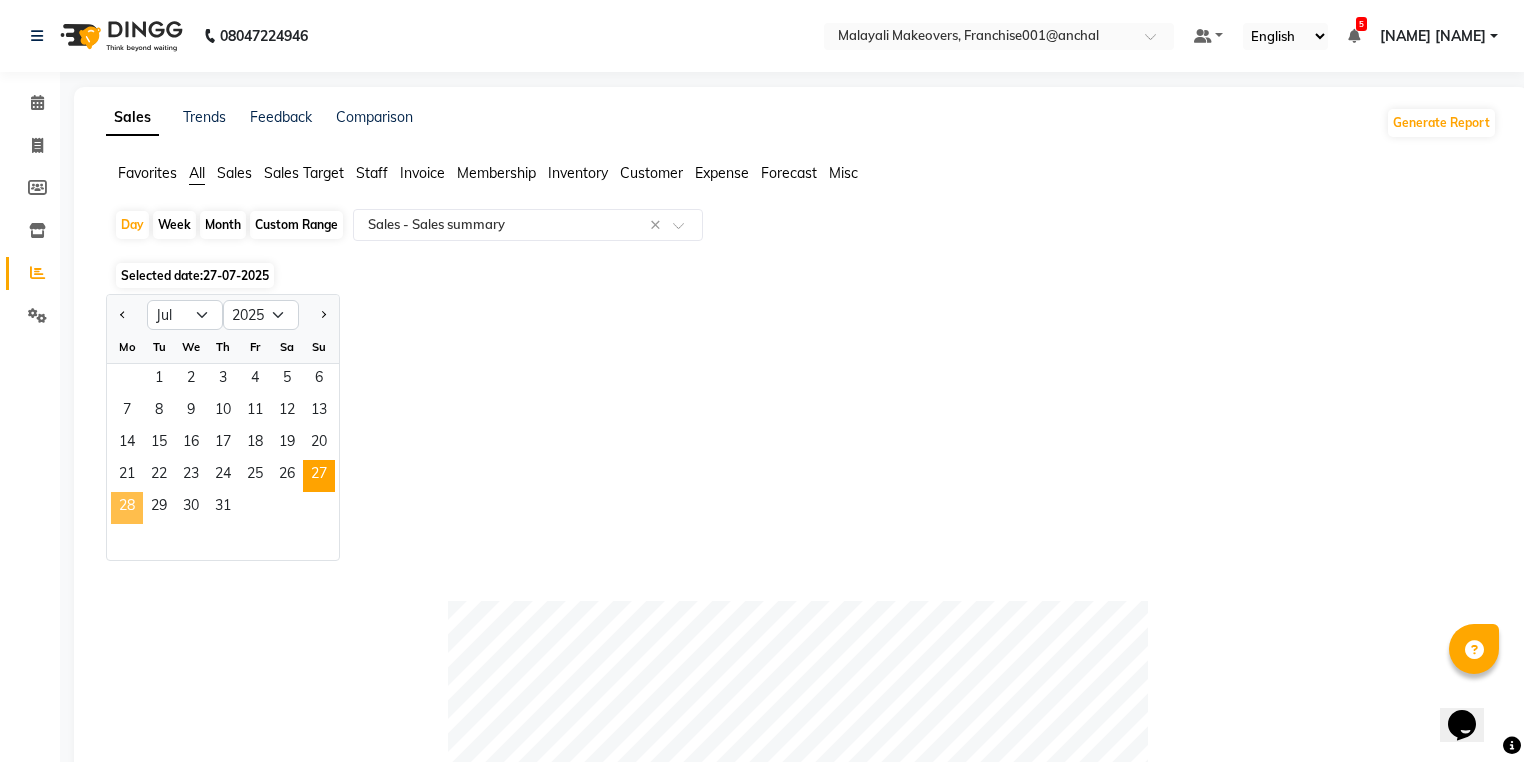 click on "28" 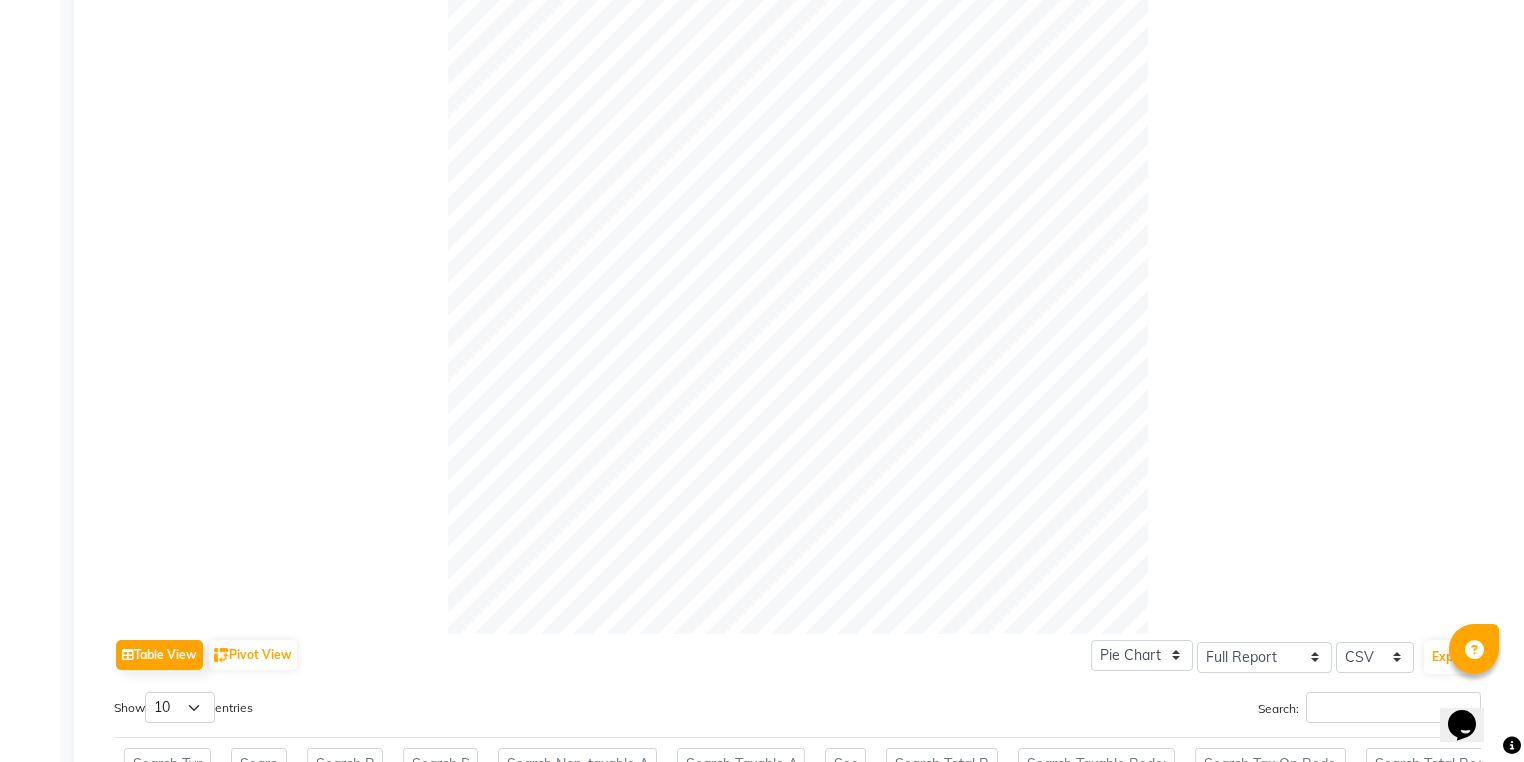 scroll, scrollTop: 0, scrollLeft: 0, axis: both 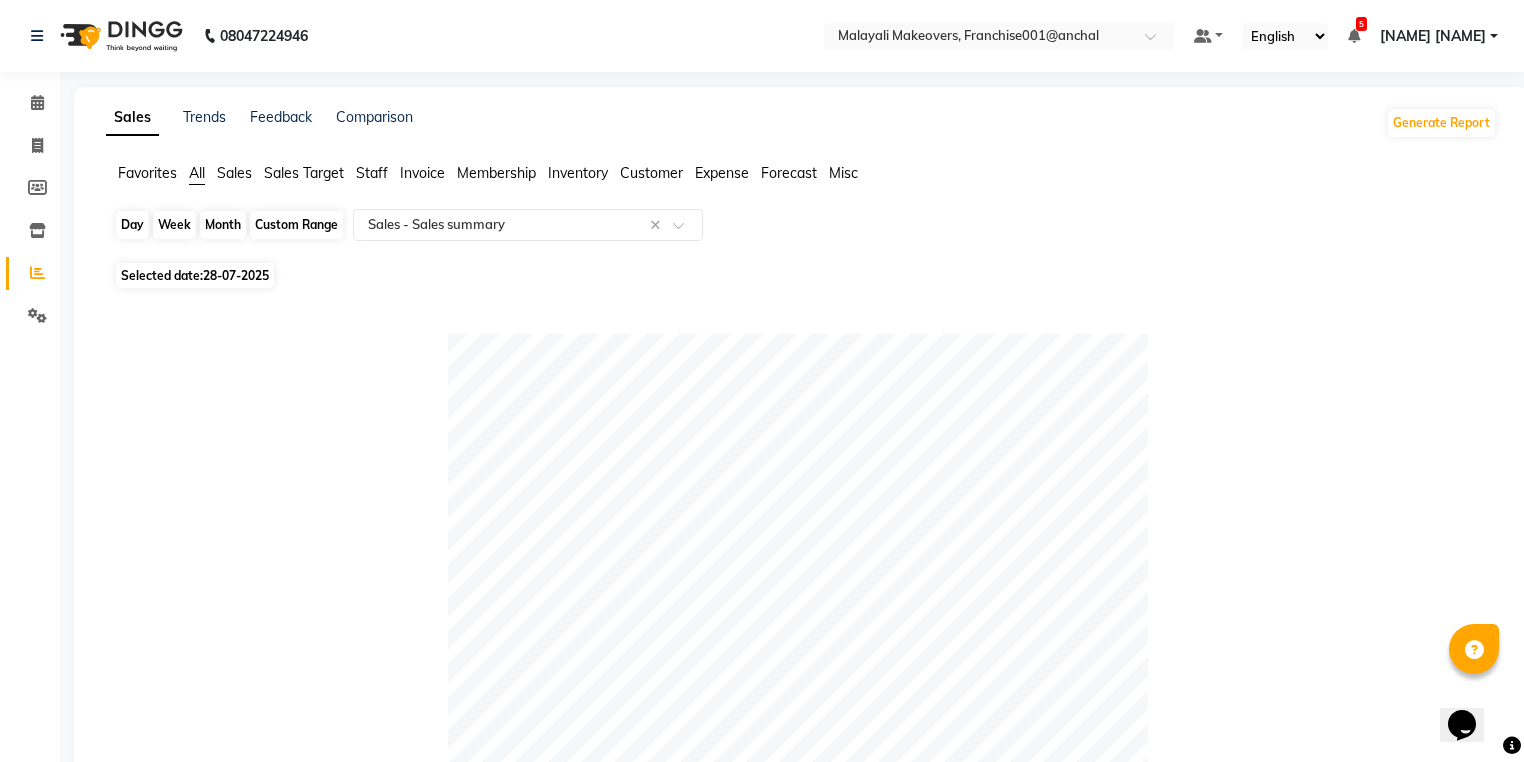click on "Day" 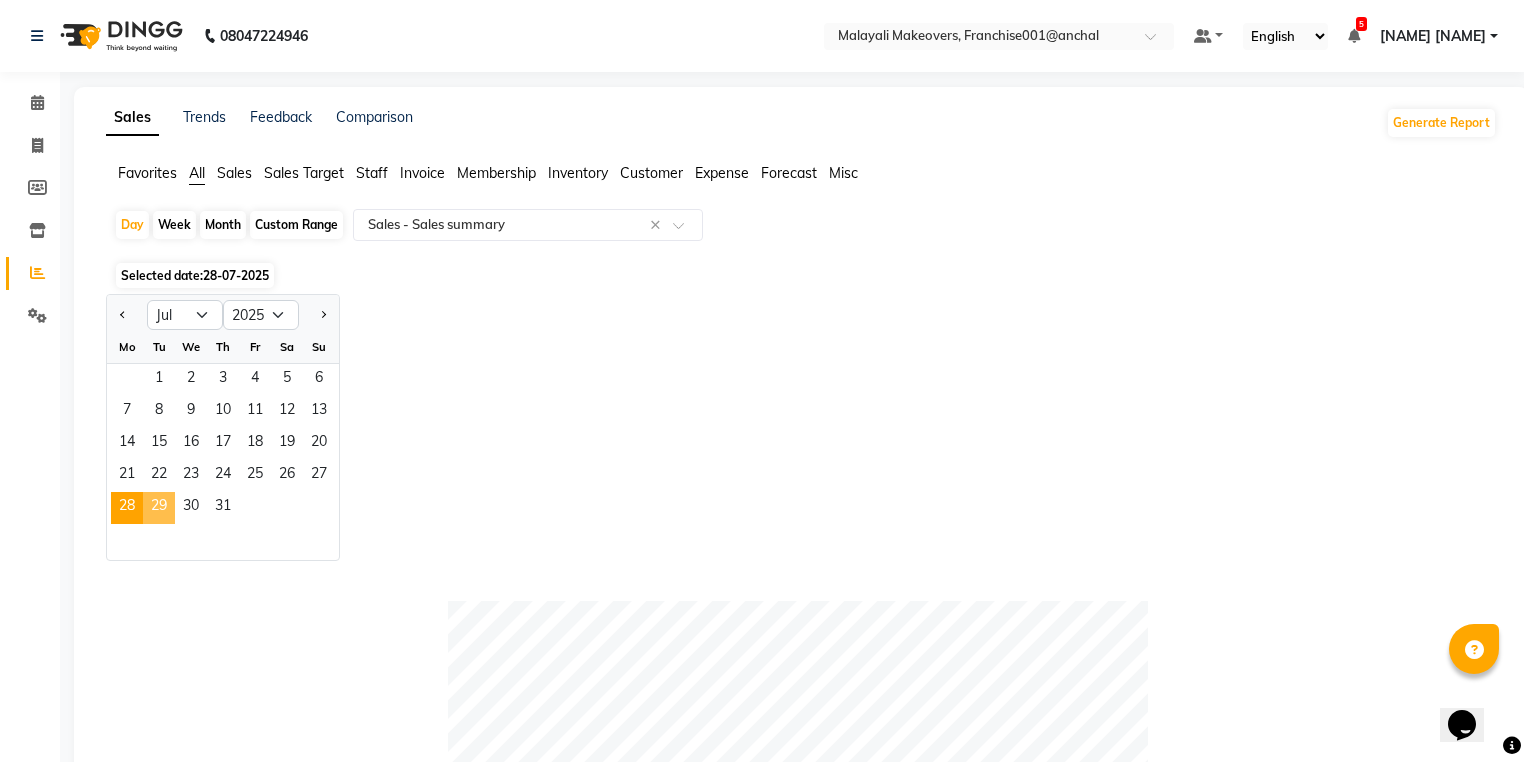 click on "29" 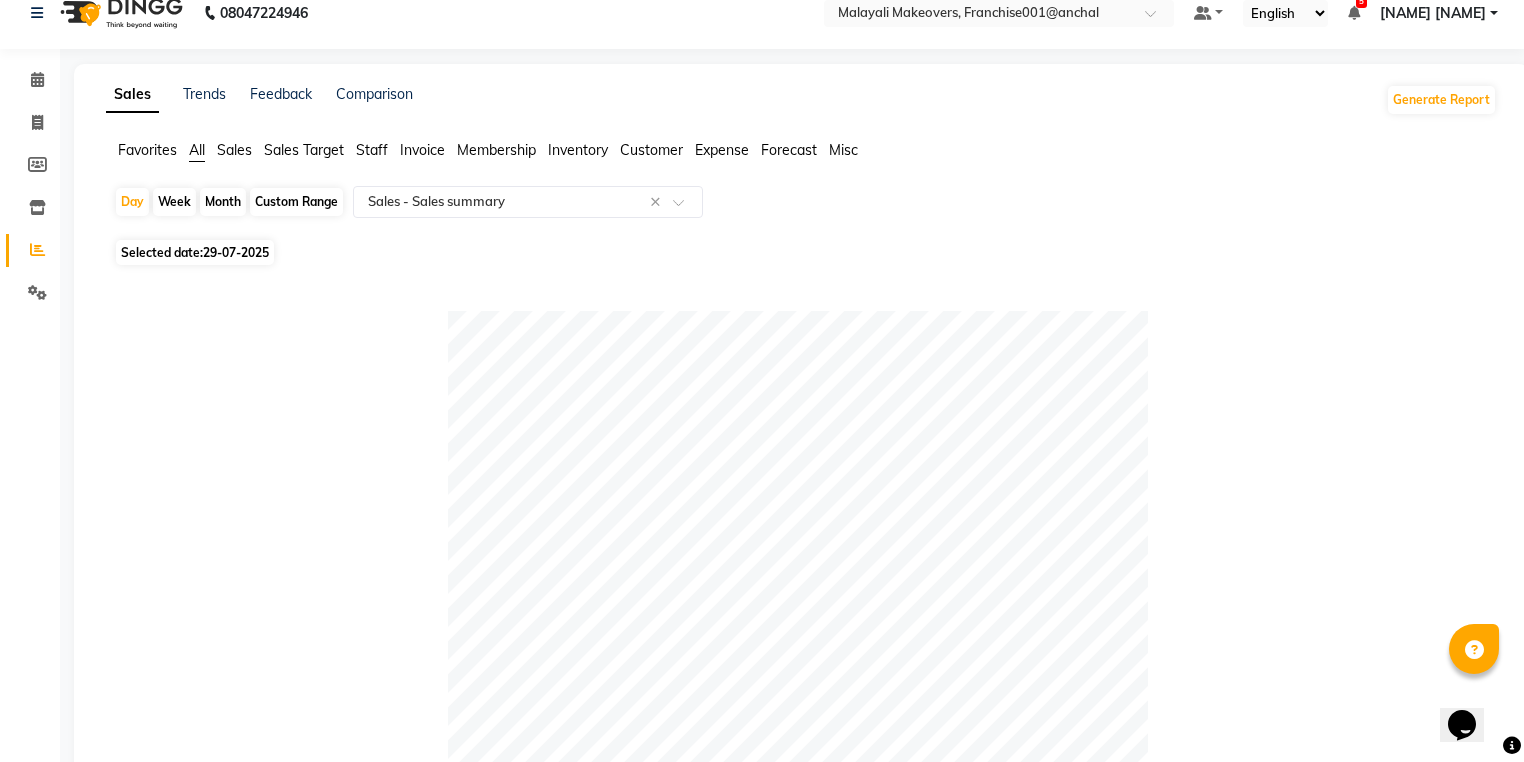 scroll, scrollTop: 0, scrollLeft: 0, axis: both 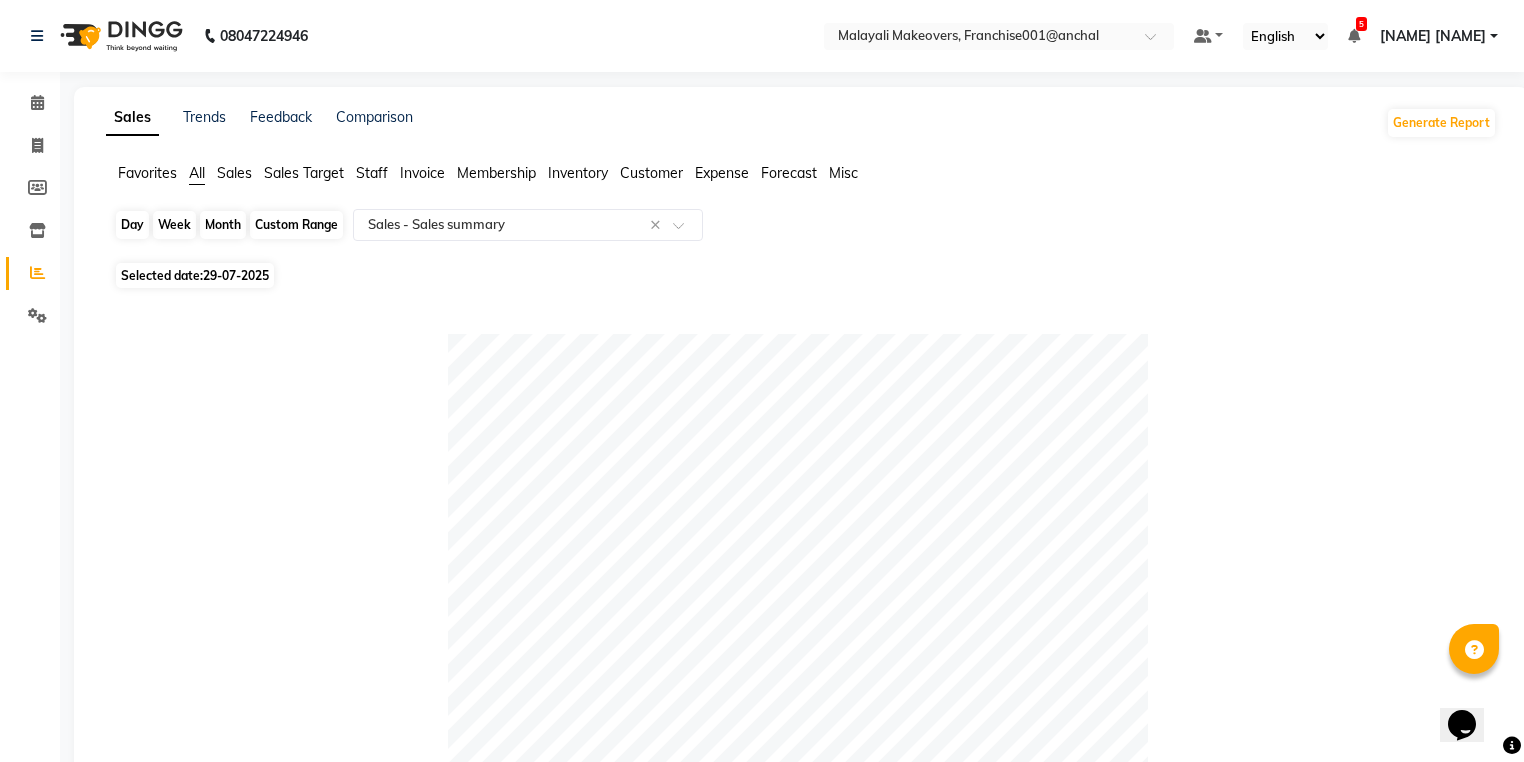 click on "Day" 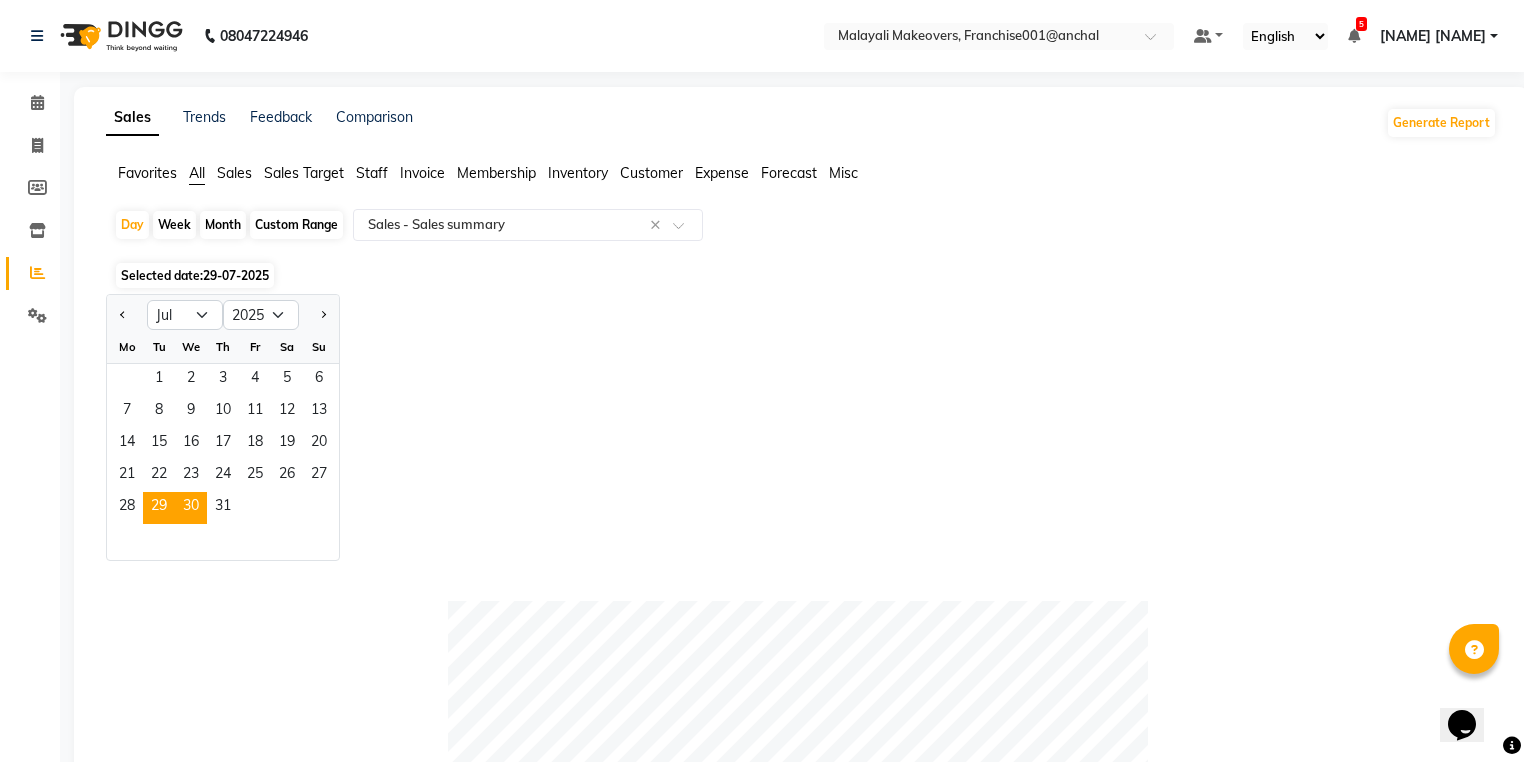 click on "30" 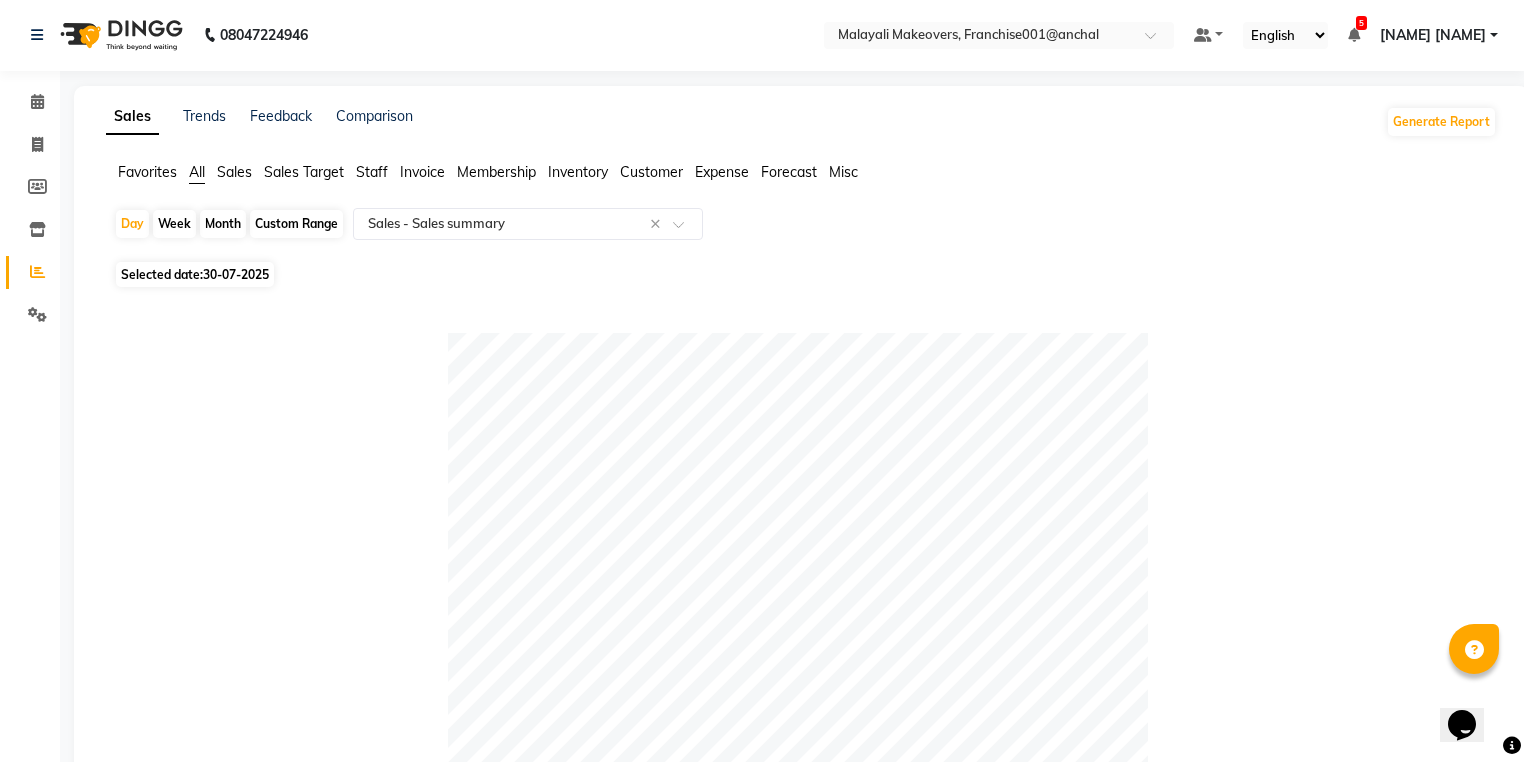 scroll, scrollTop: 0, scrollLeft: 0, axis: both 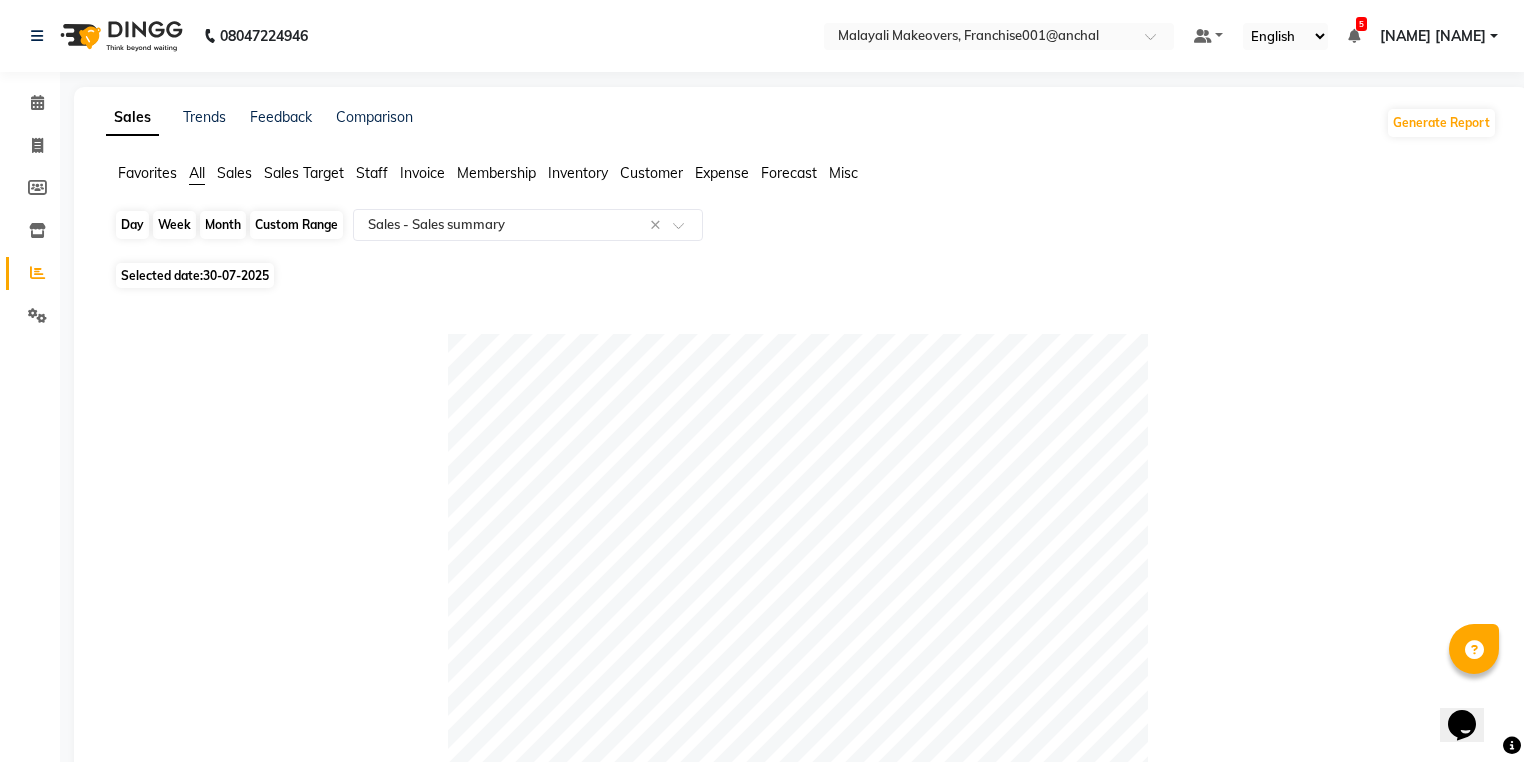 click on "Day" 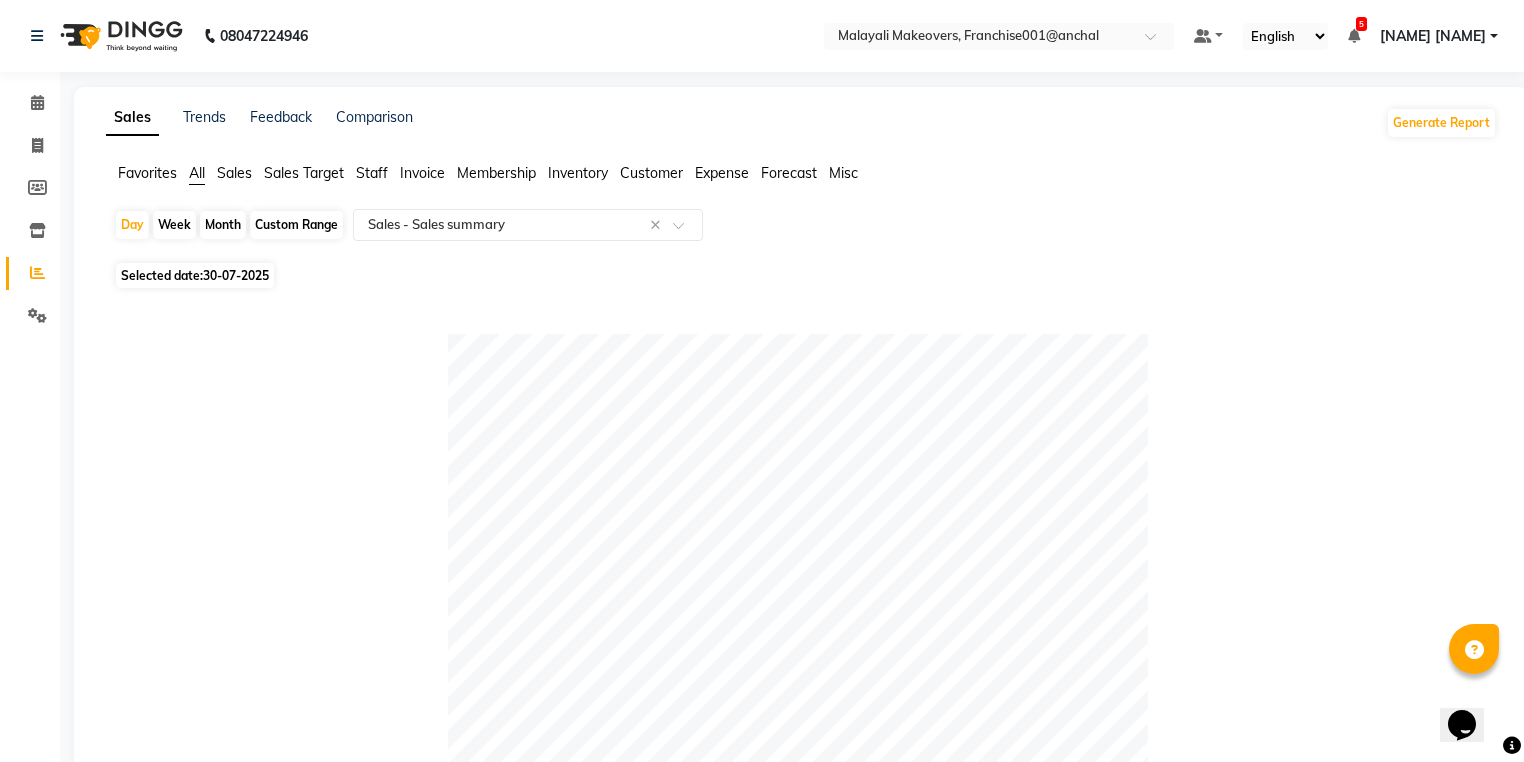 select on "7" 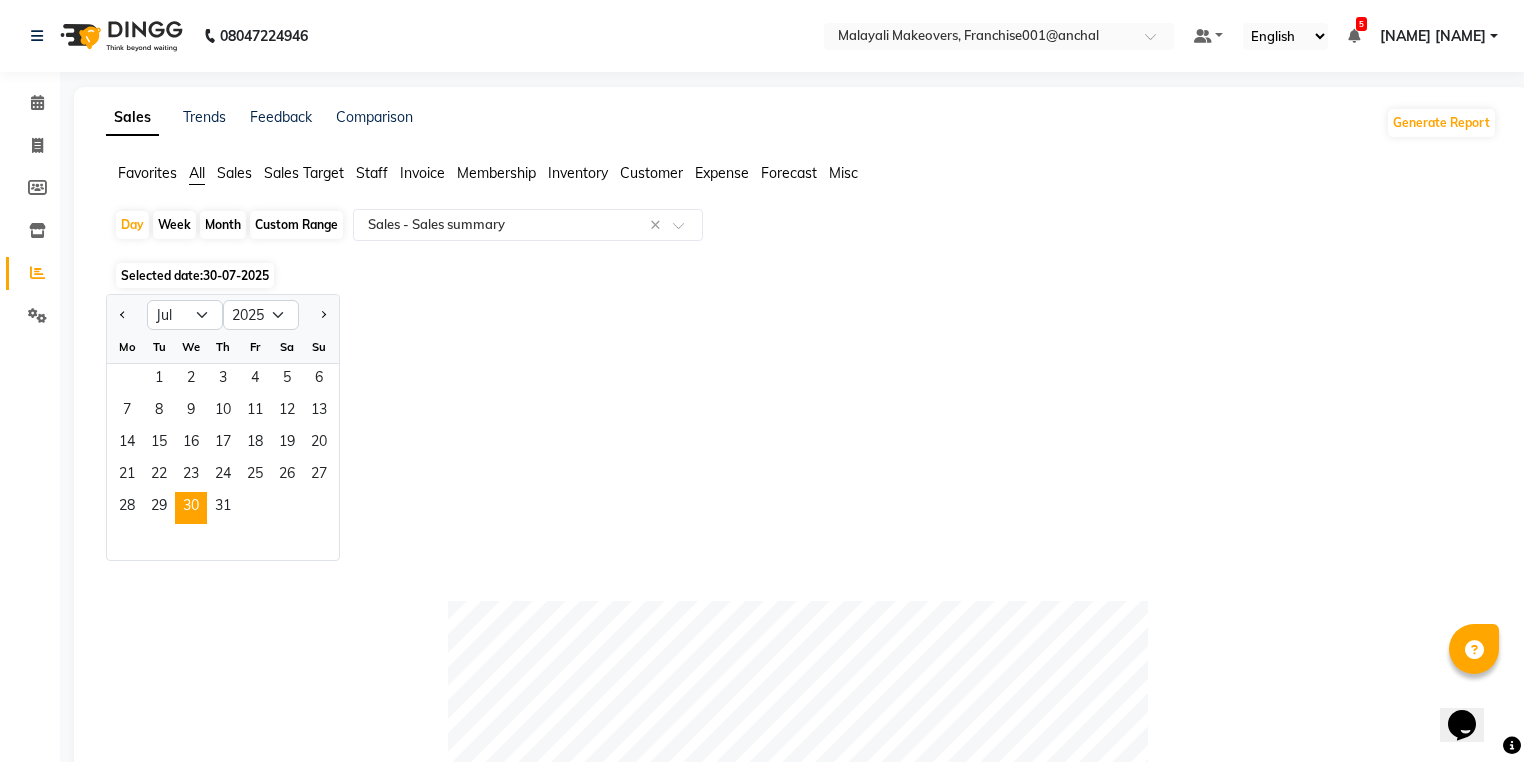 click 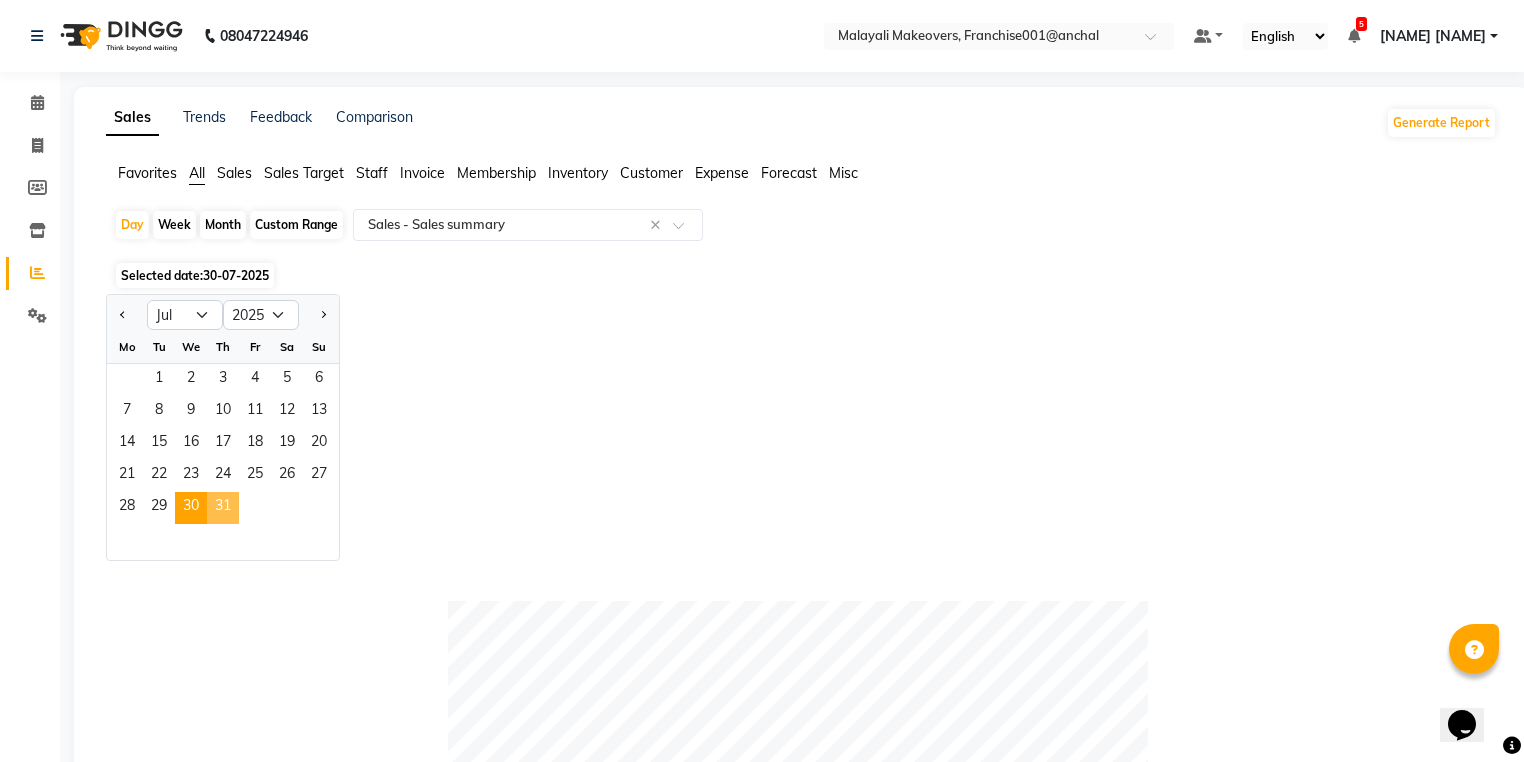 click on "31" 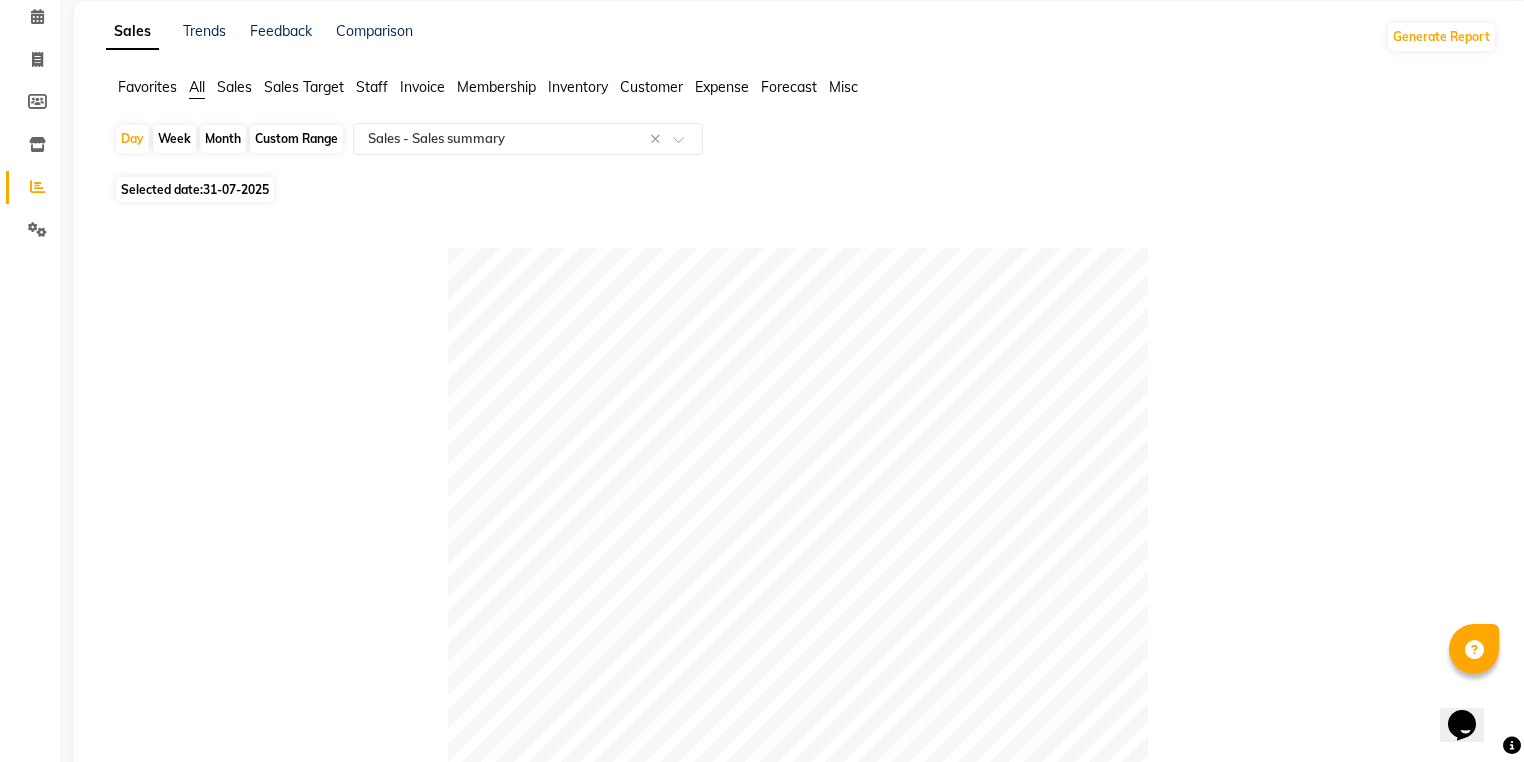 scroll, scrollTop: 0, scrollLeft: 0, axis: both 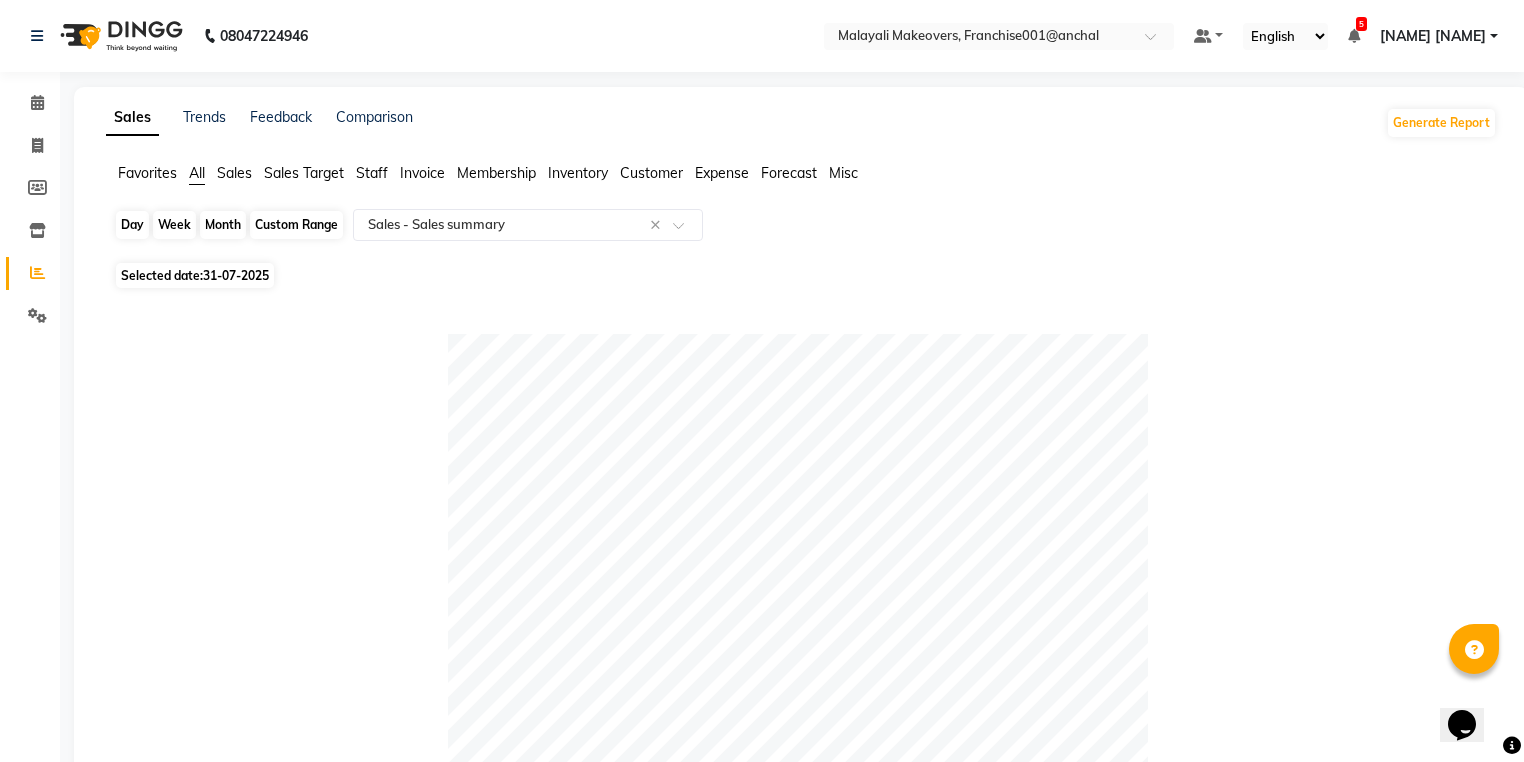 click on "Day" 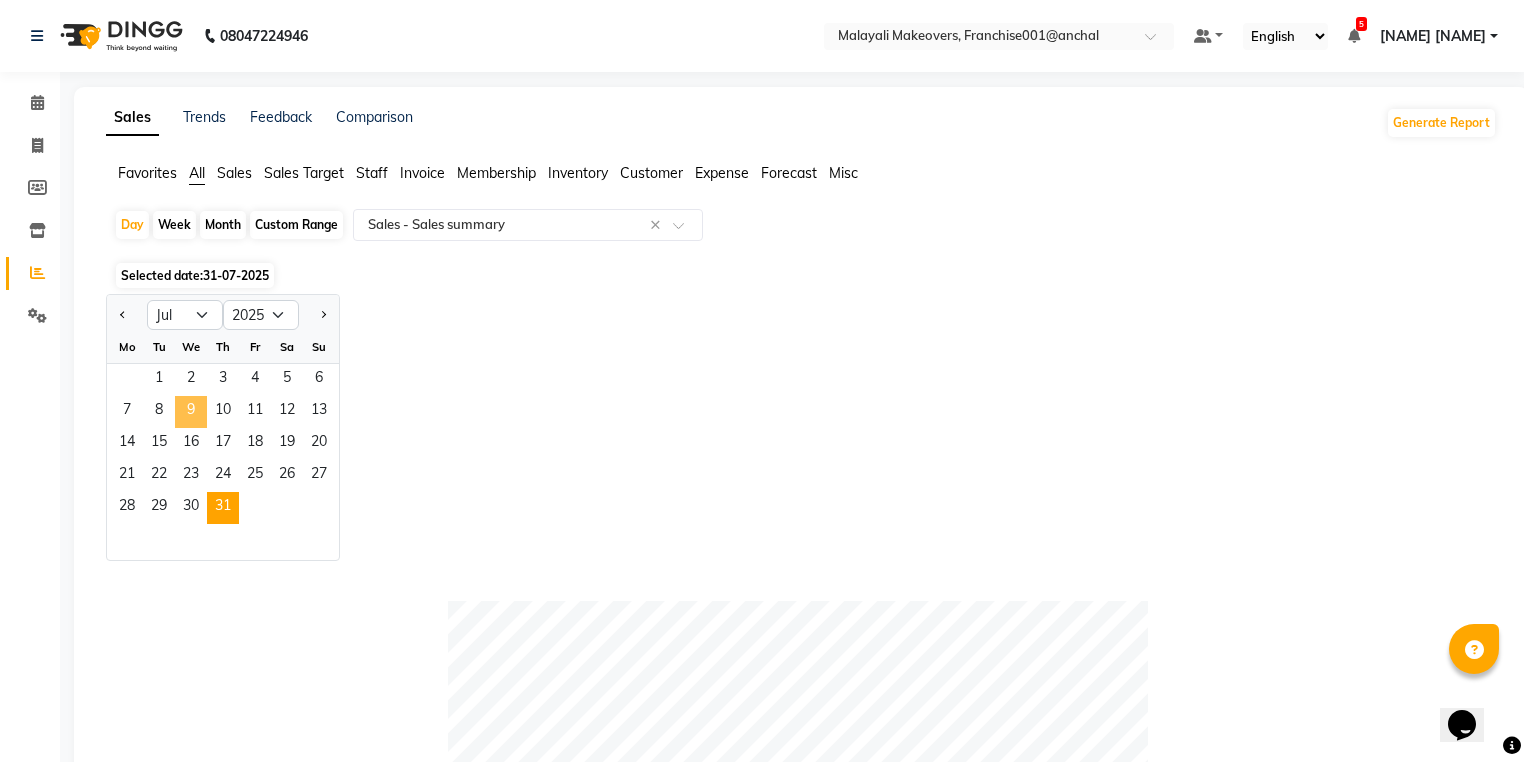 click on "9" 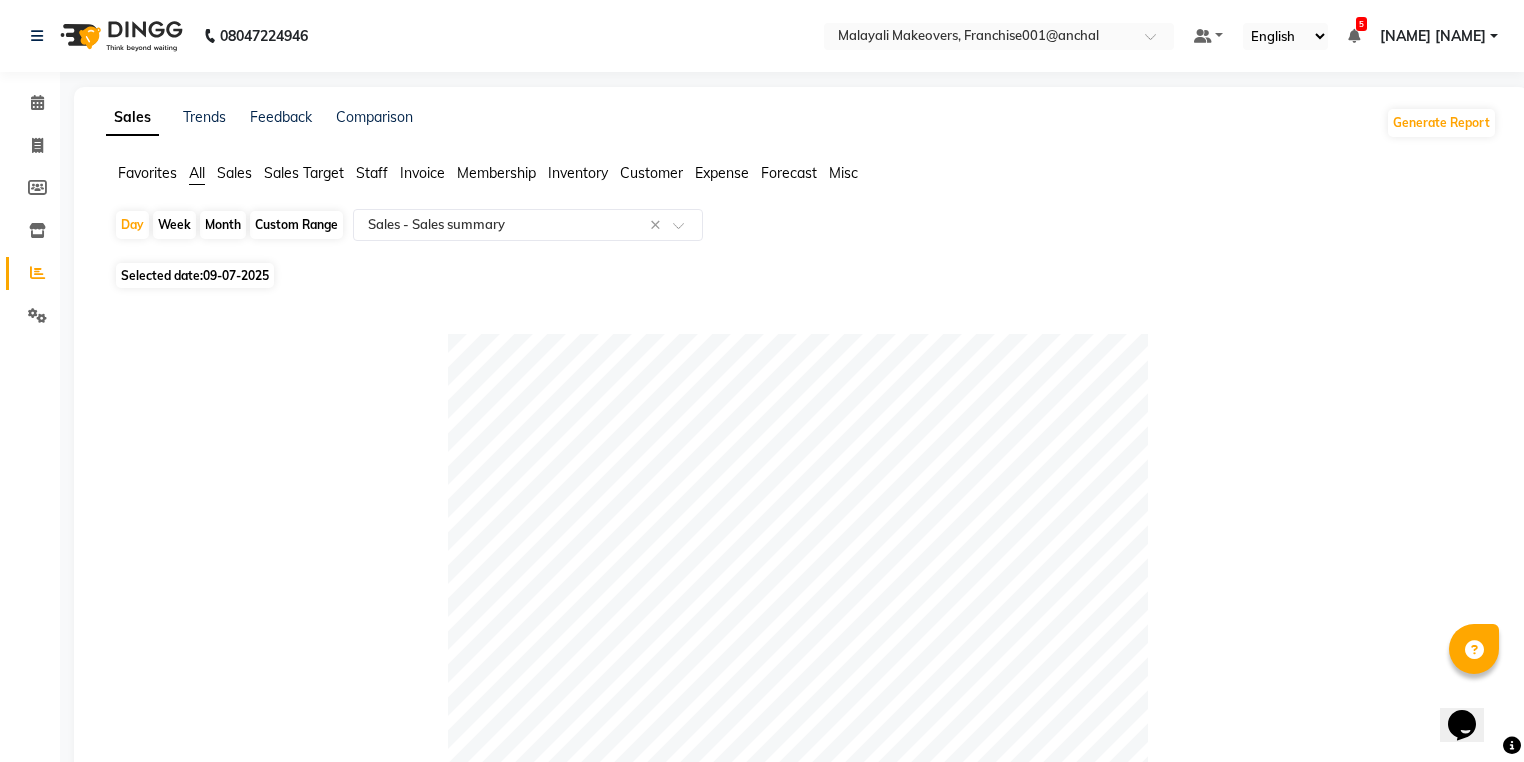 click on "Invoice" 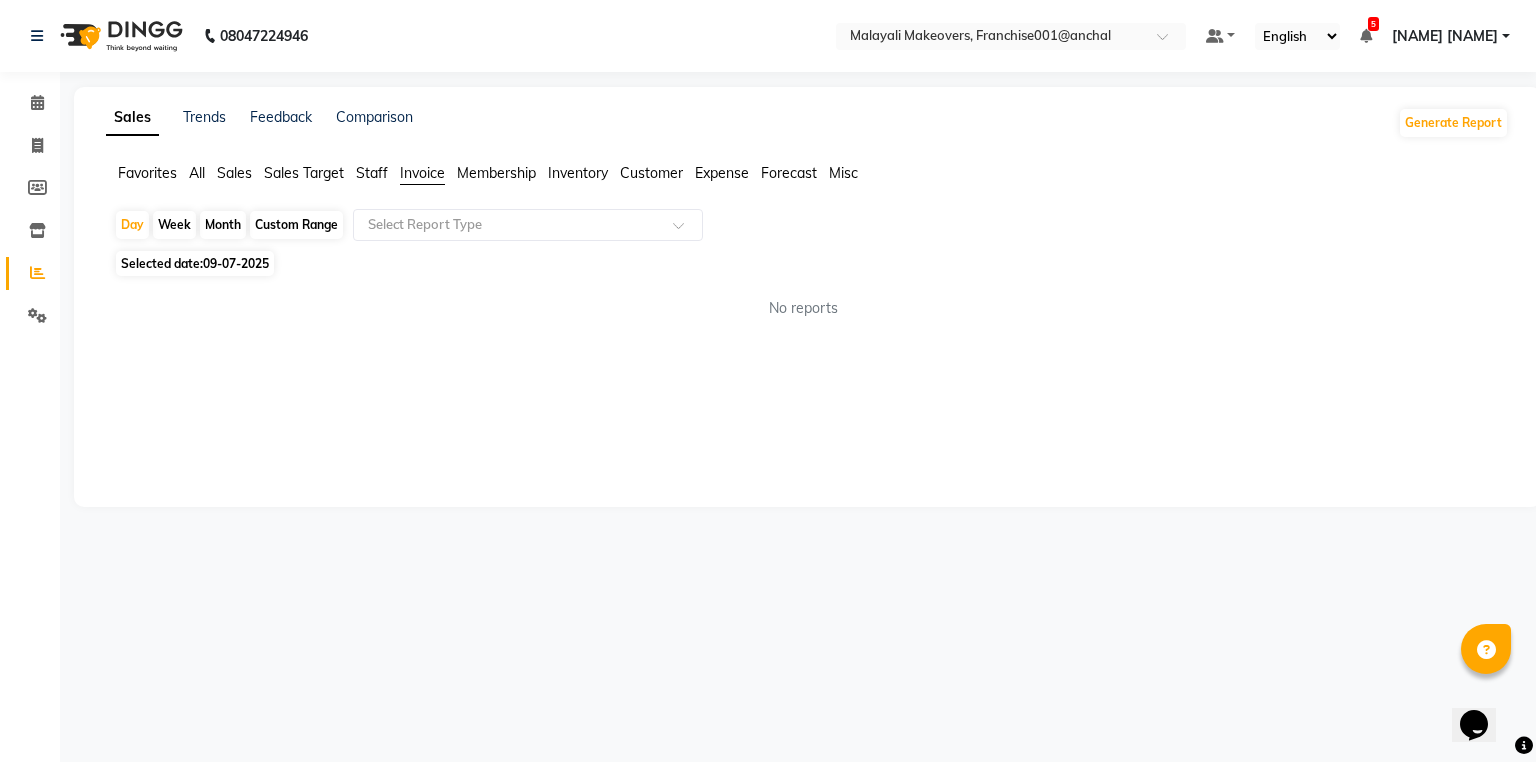 click 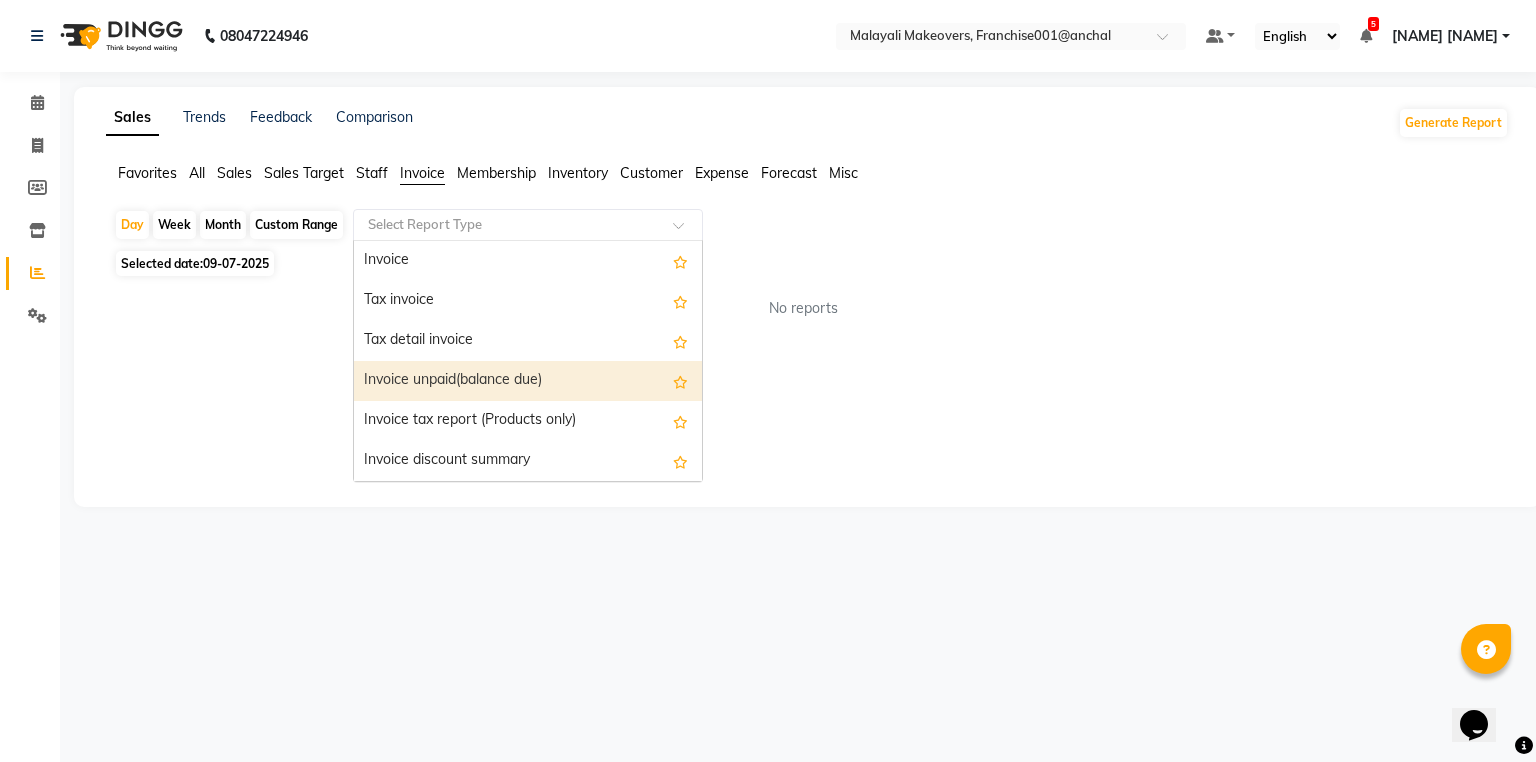 click on "Invoice unpaid(balance due)" at bounding box center (528, 381) 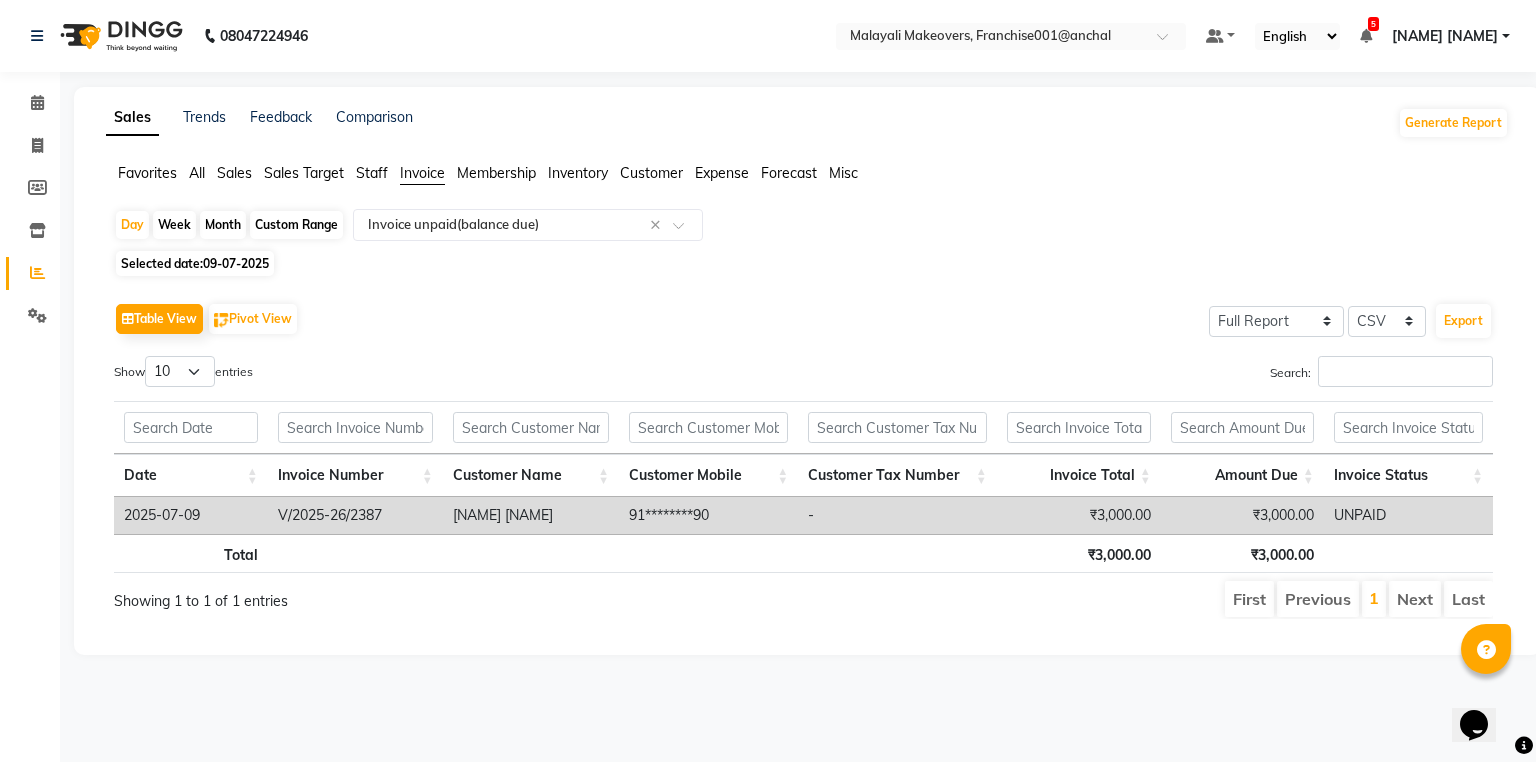 click on "Month" 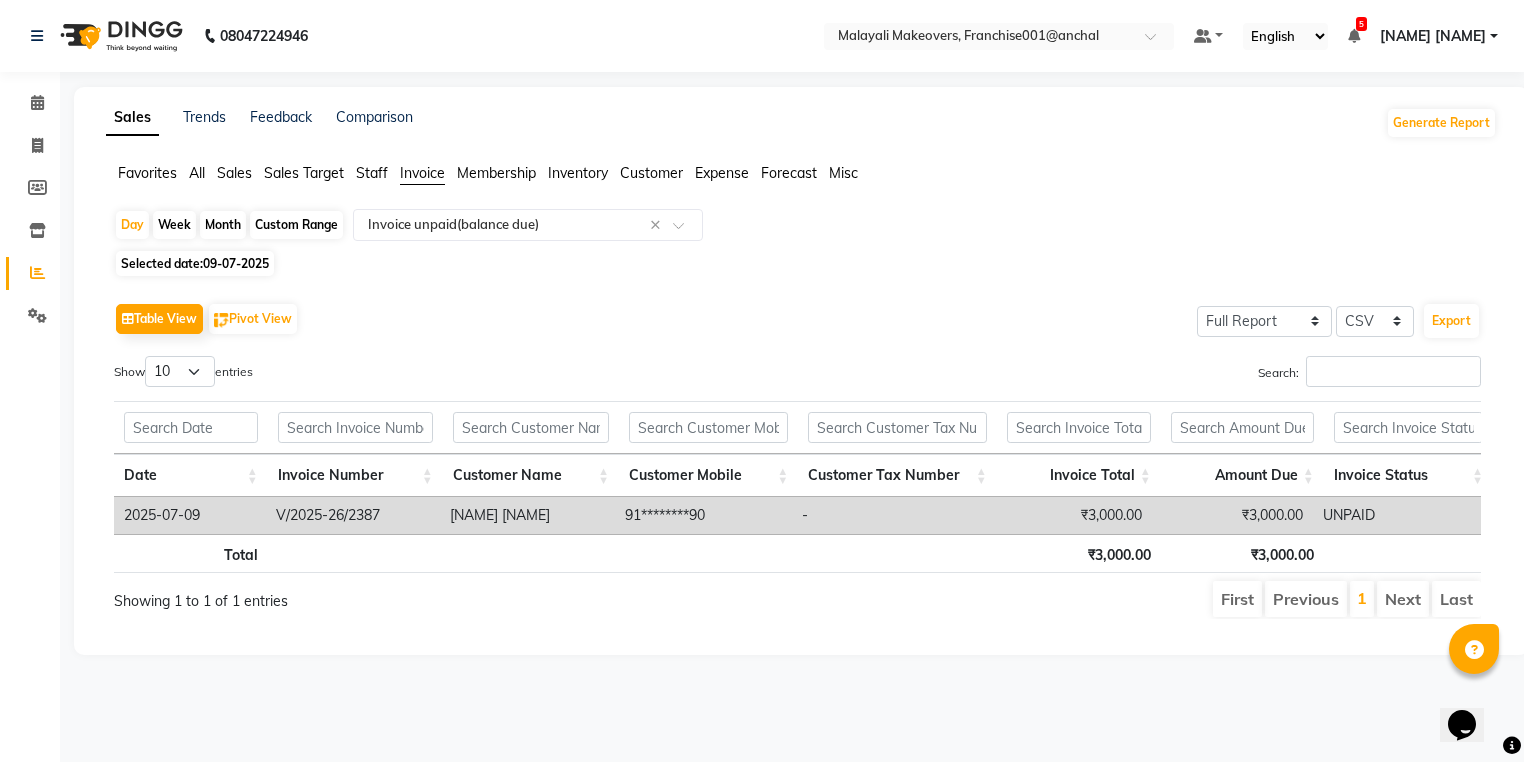 select on "7" 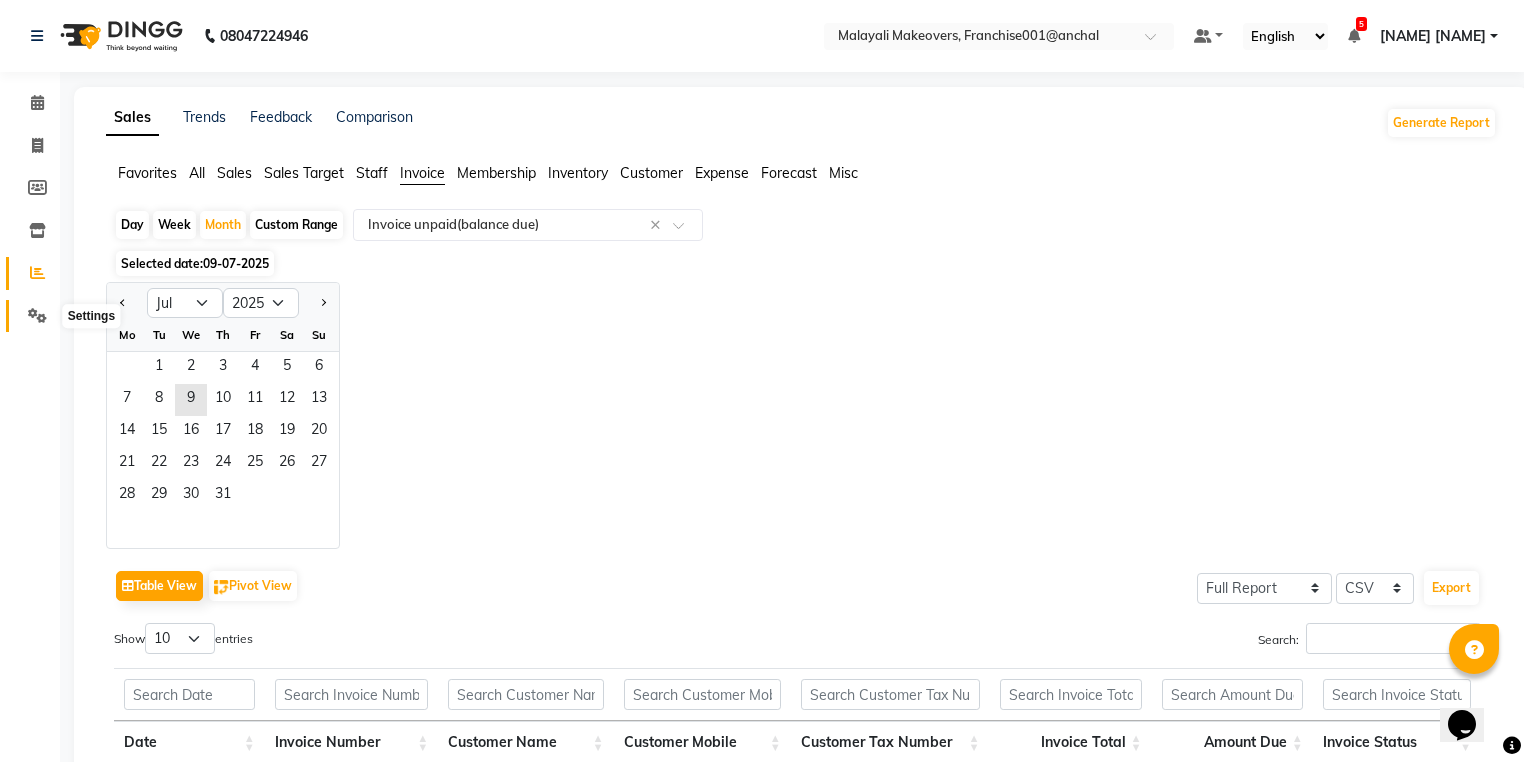 click 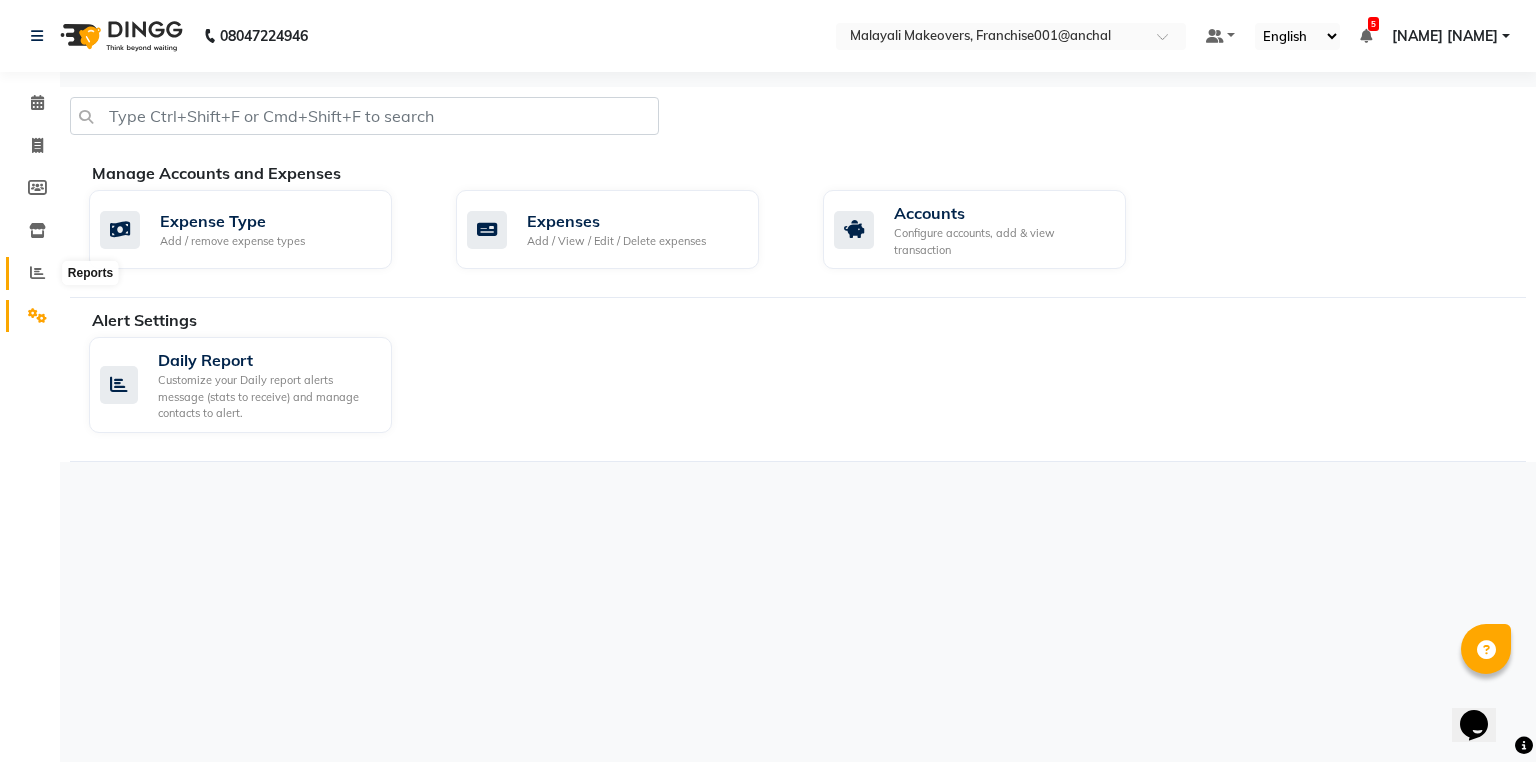 click 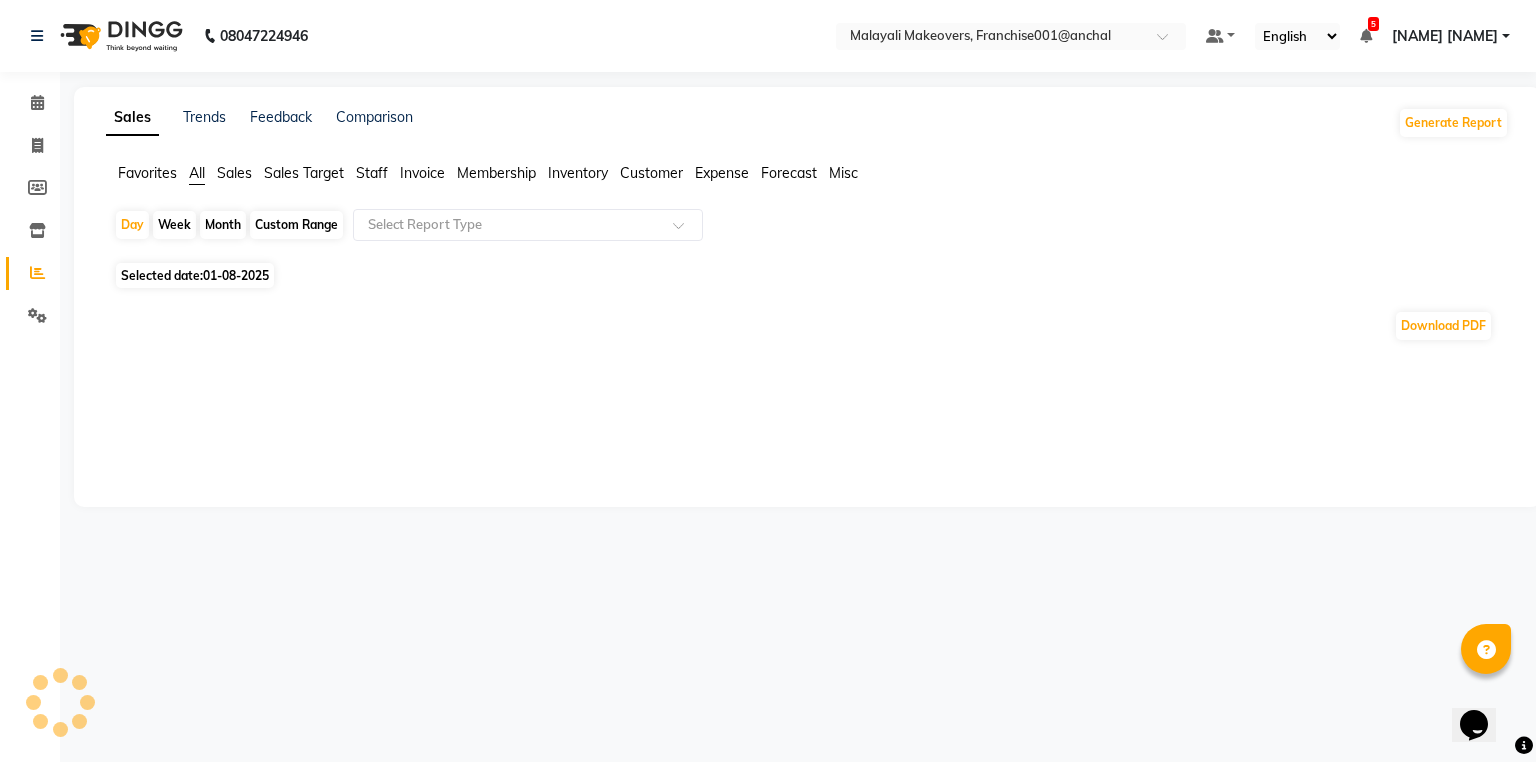 click on "Month" 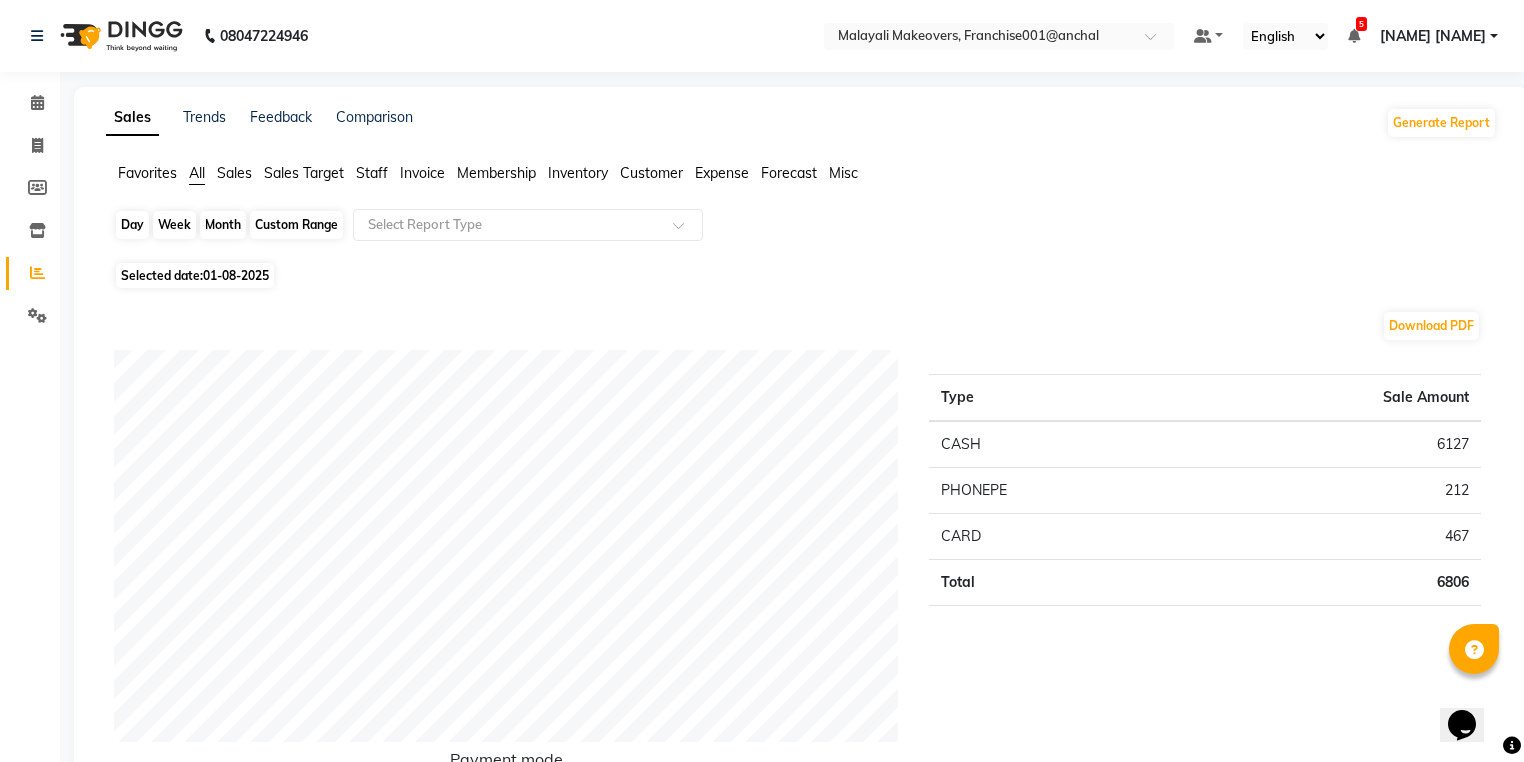 click on "Month" 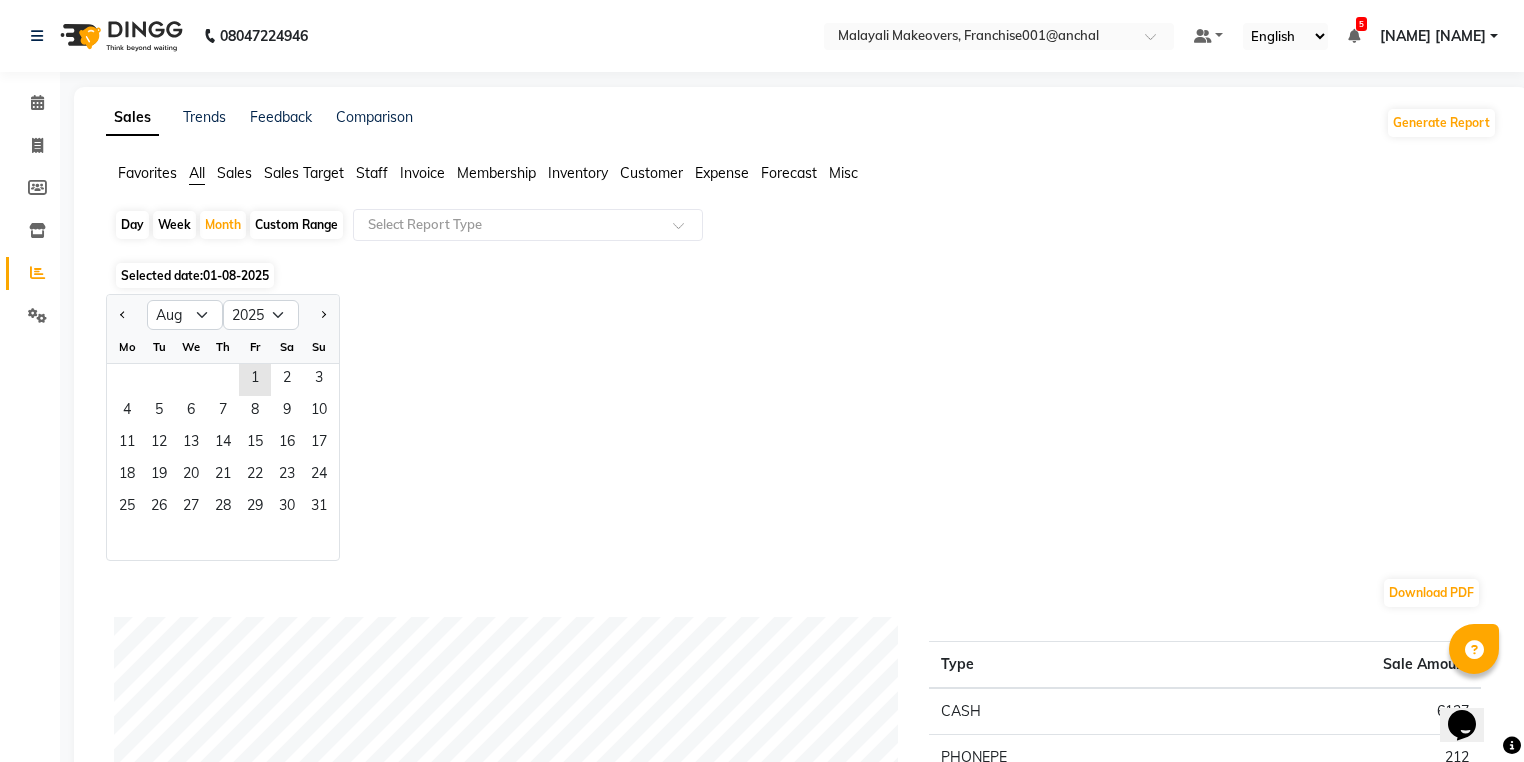click 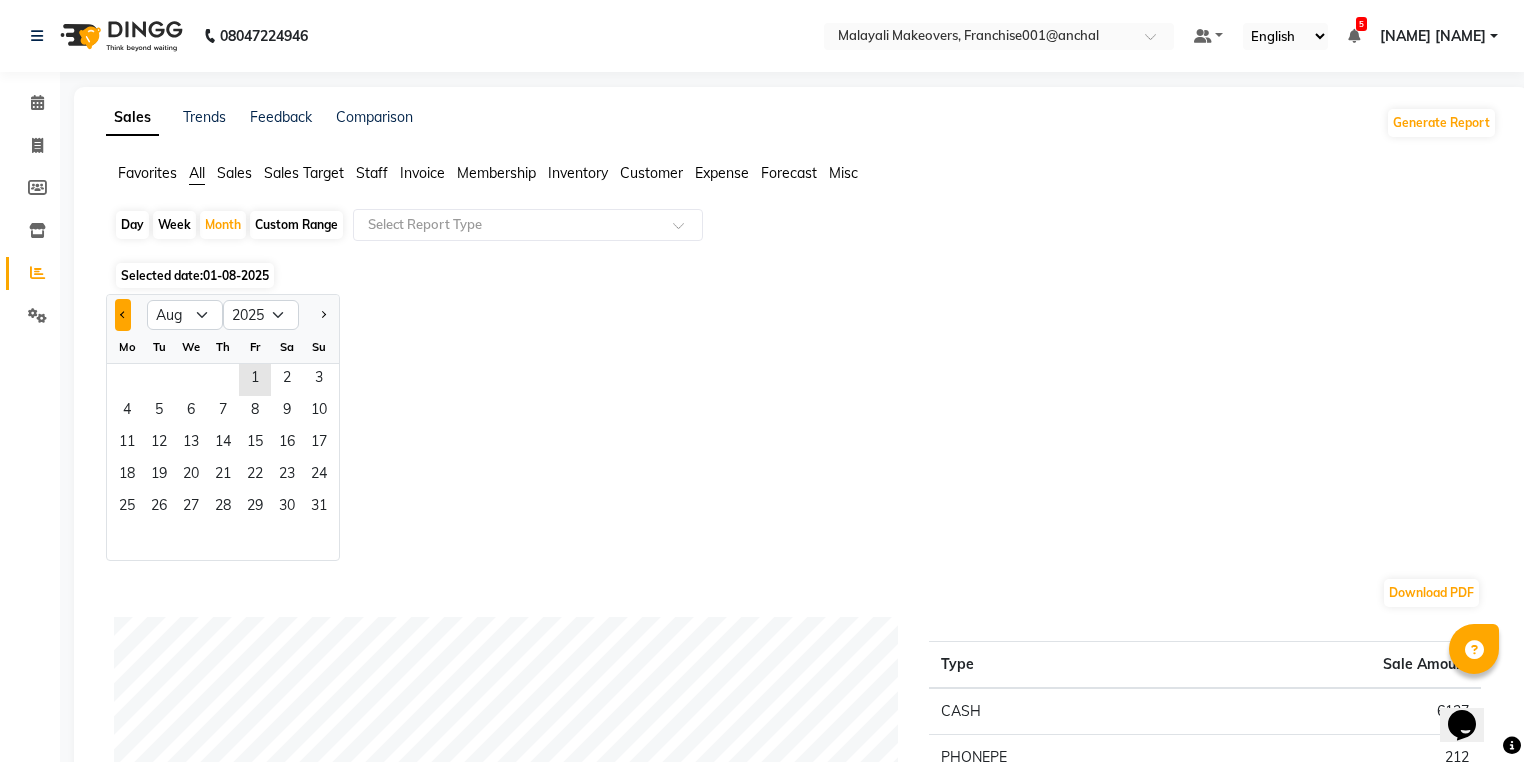 click 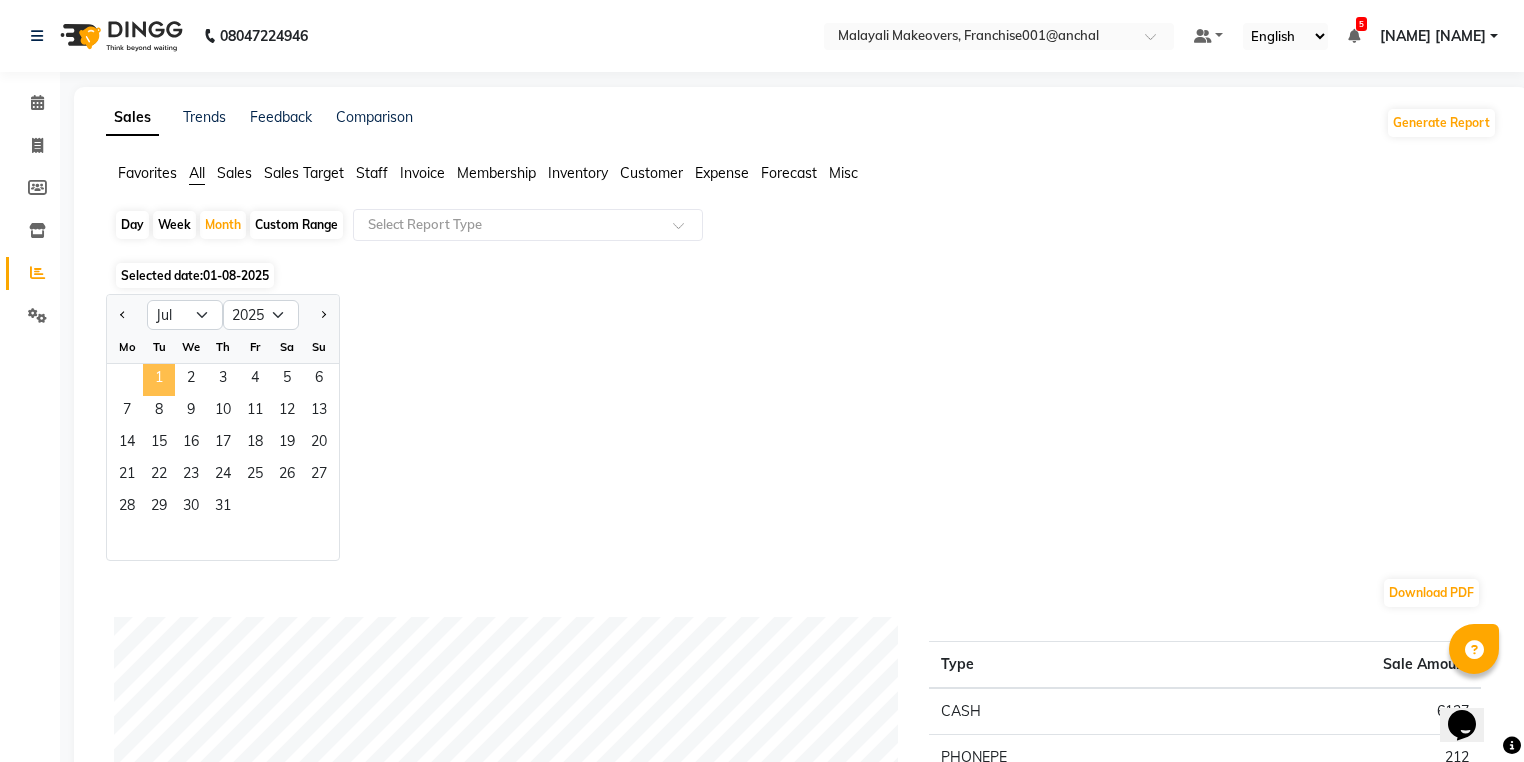 click on "1" 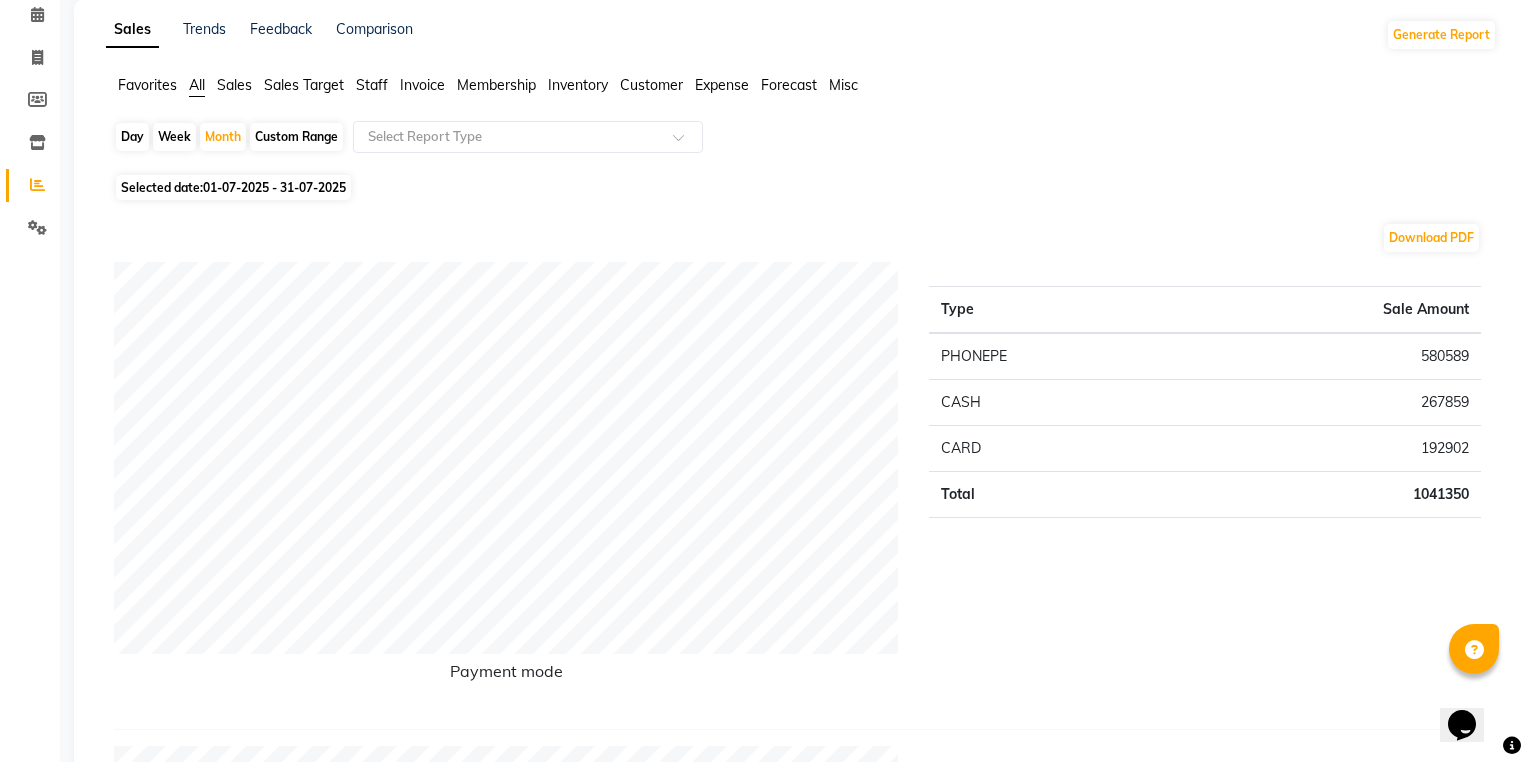 scroll, scrollTop: 0, scrollLeft: 0, axis: both 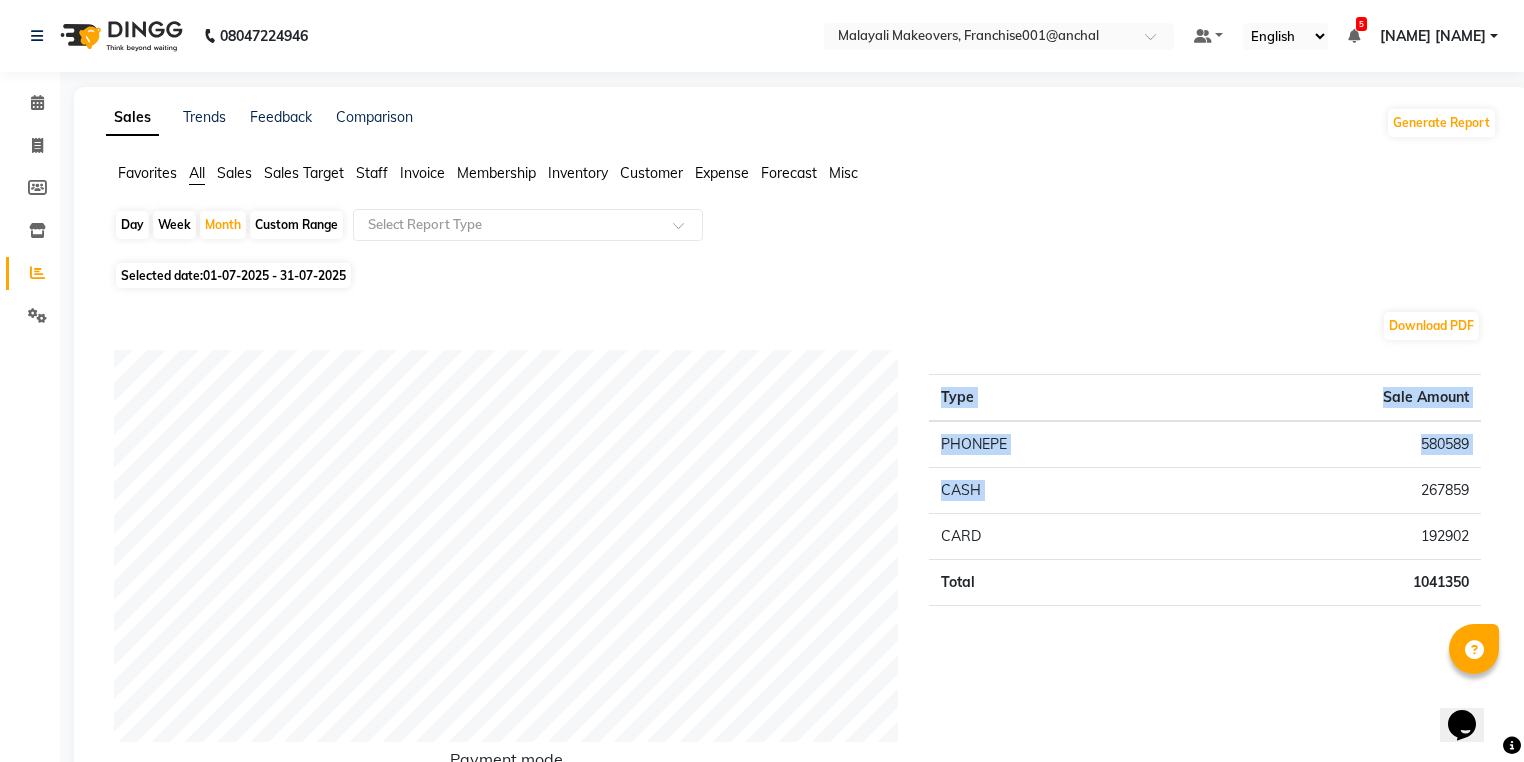 drag, startPoint x: 1395, startPoint y: 494, endPoint x: 1535, endPoint y: 484, distance: 140.35669 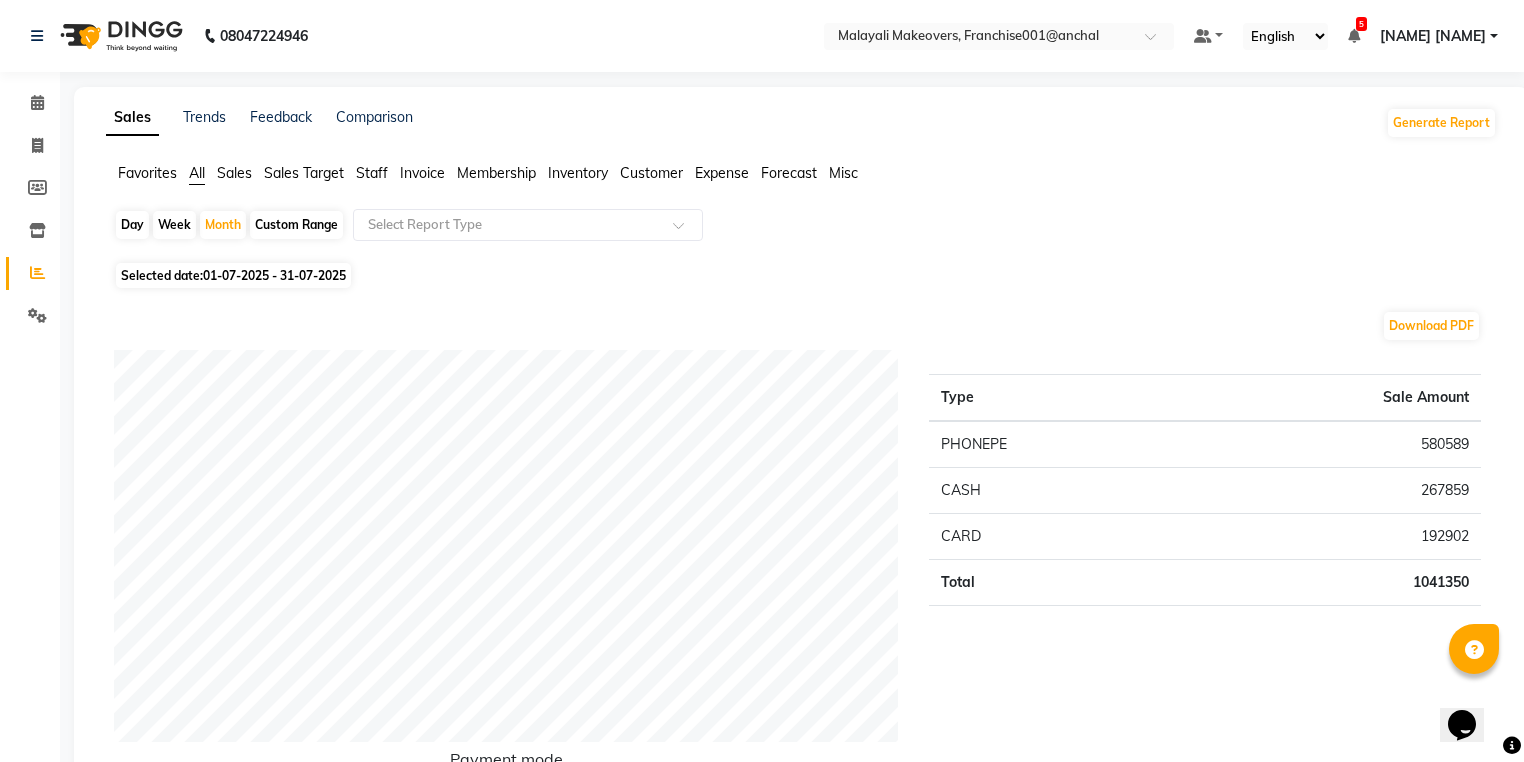 drag, startPoint x: 1068, startPoint y: 358, endPoint x: 1040, endPoint y: 363, distance: 28.442924 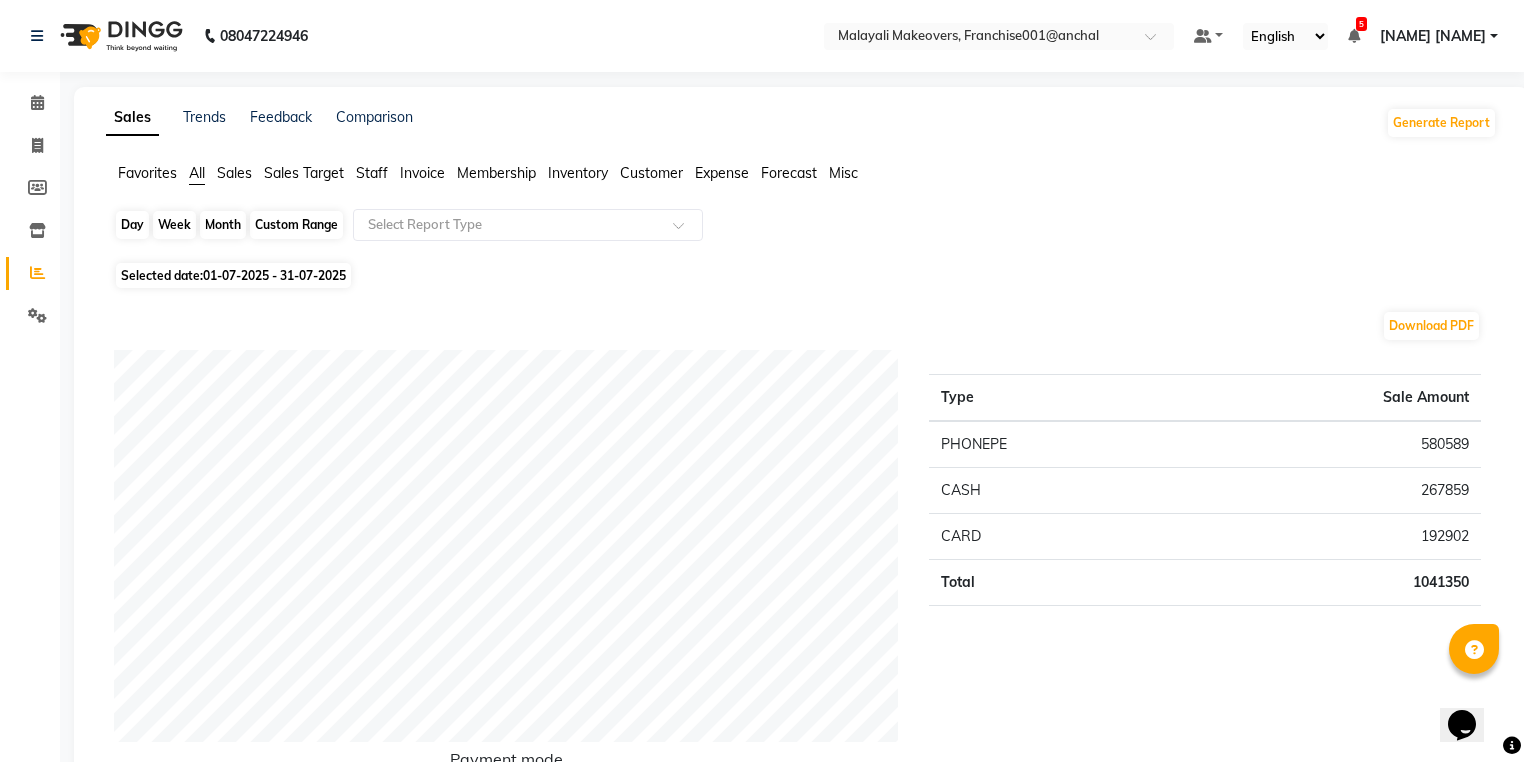 click on "Month" 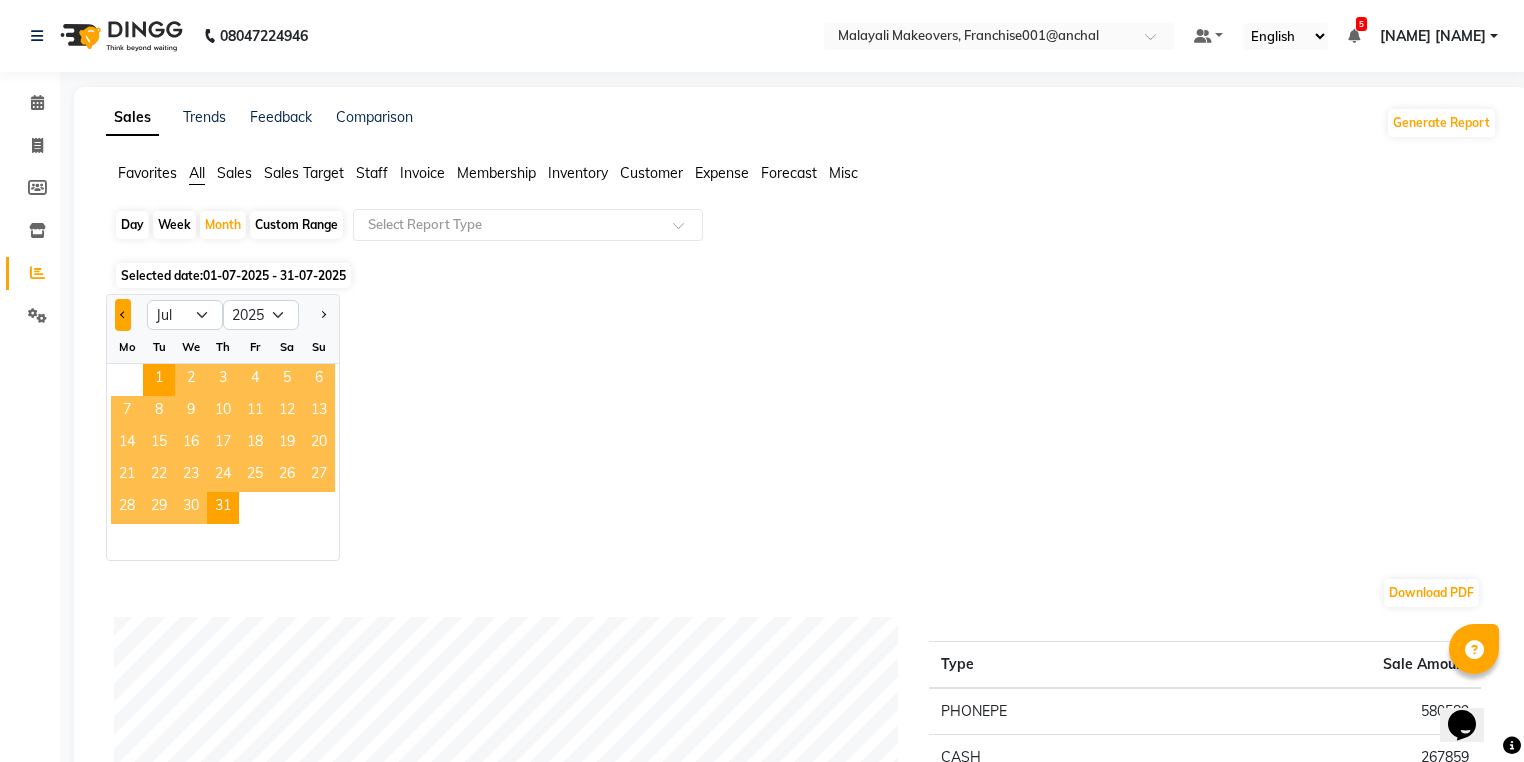 click 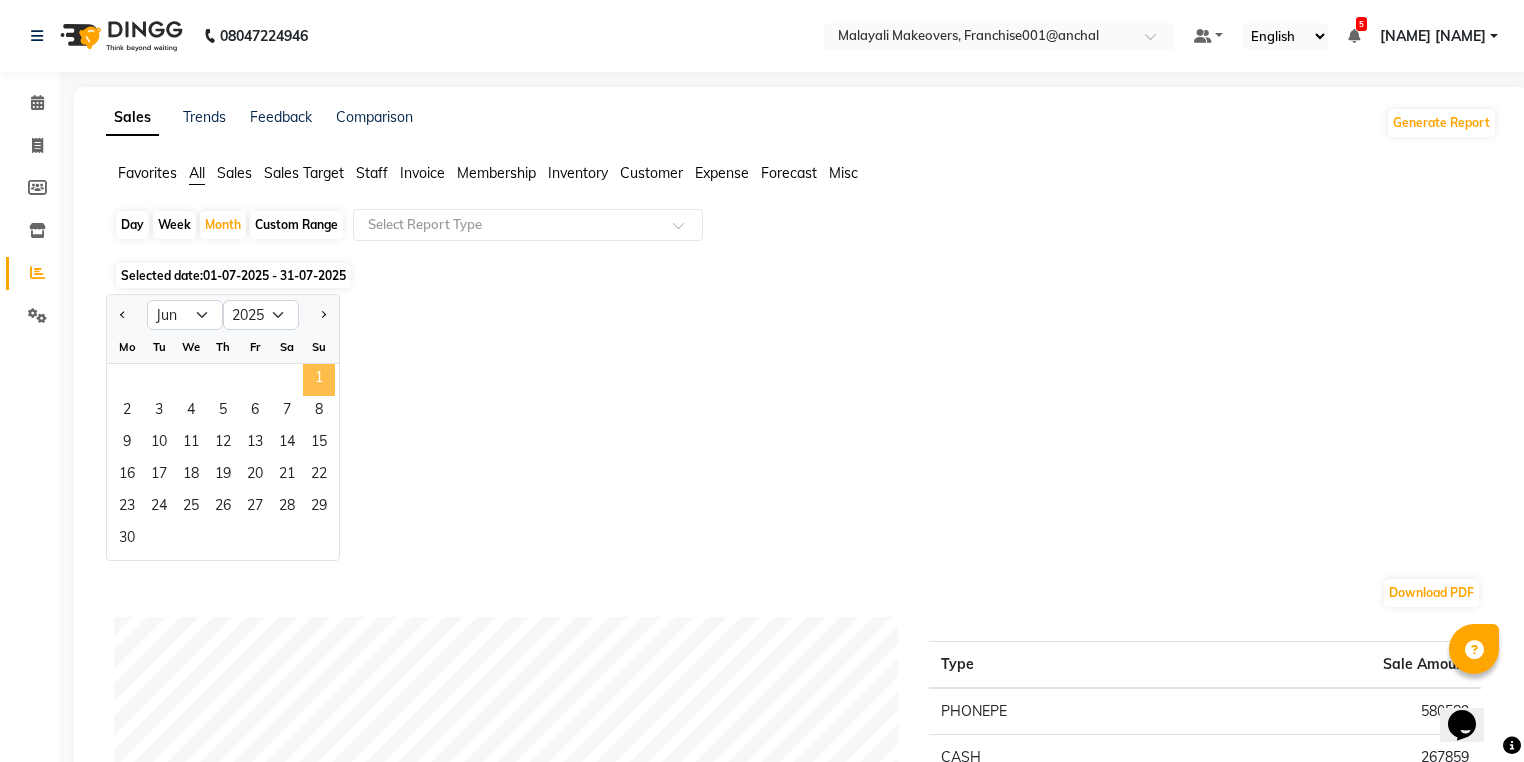 click on "1" 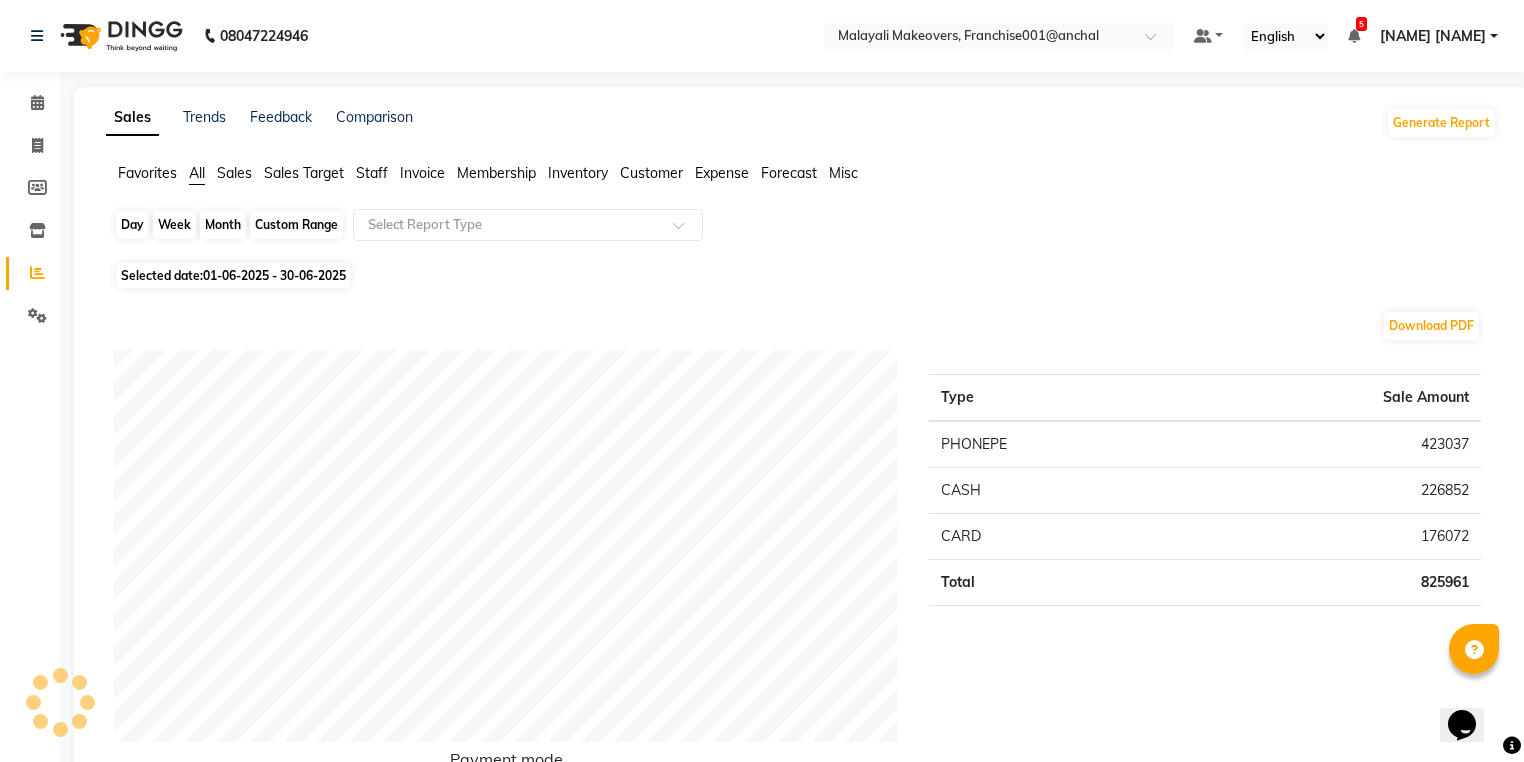 click on "Month" 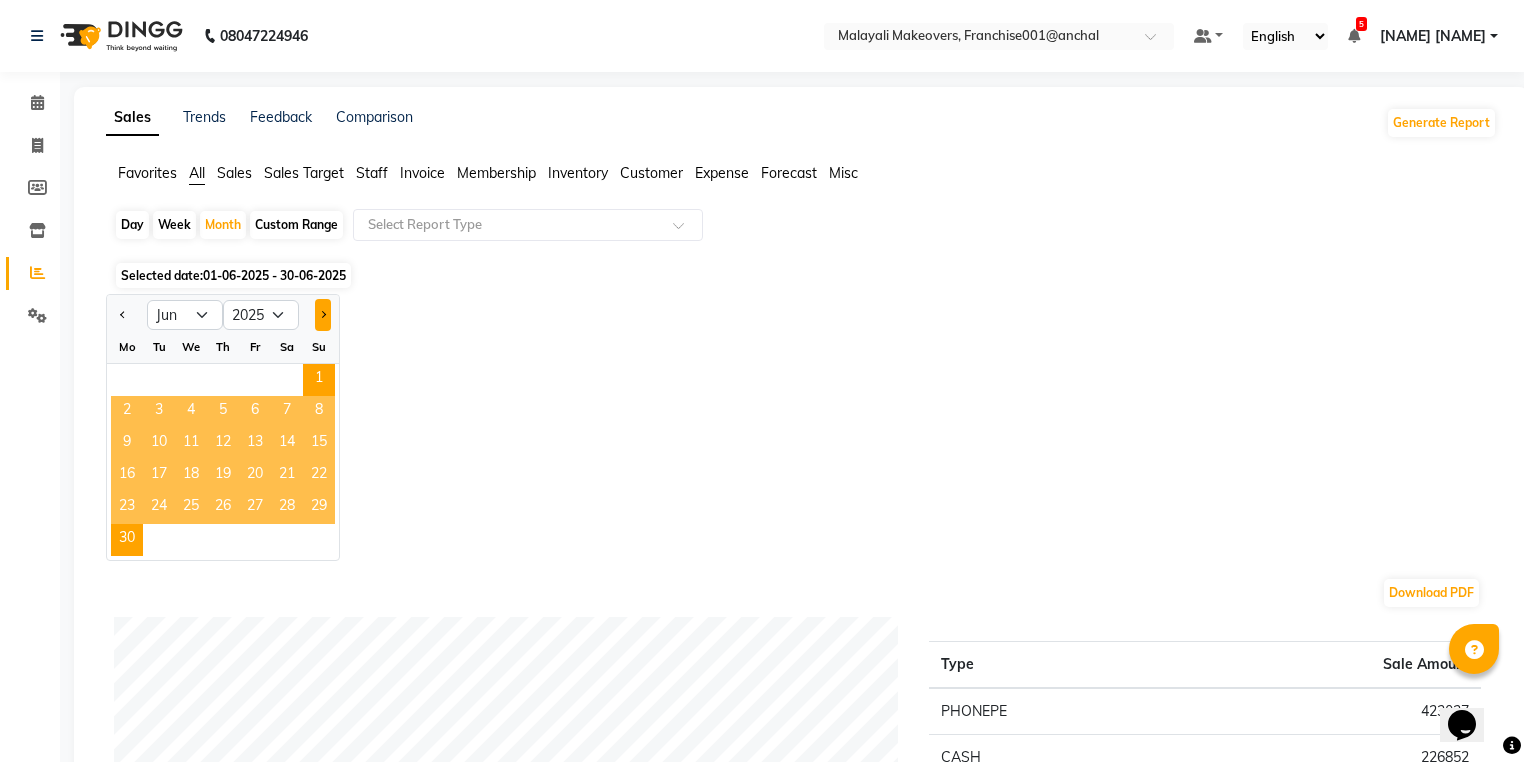 click 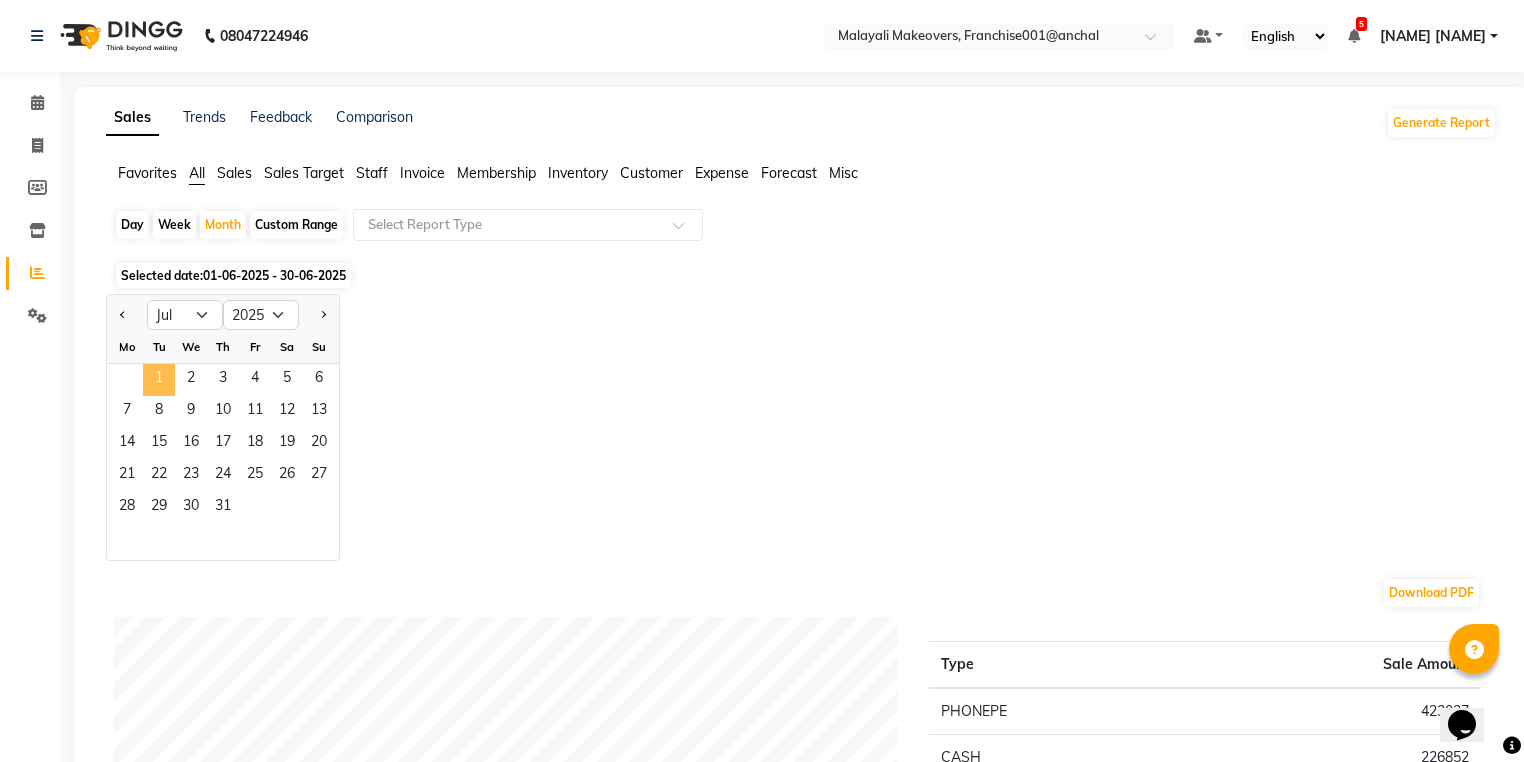 click on "1" 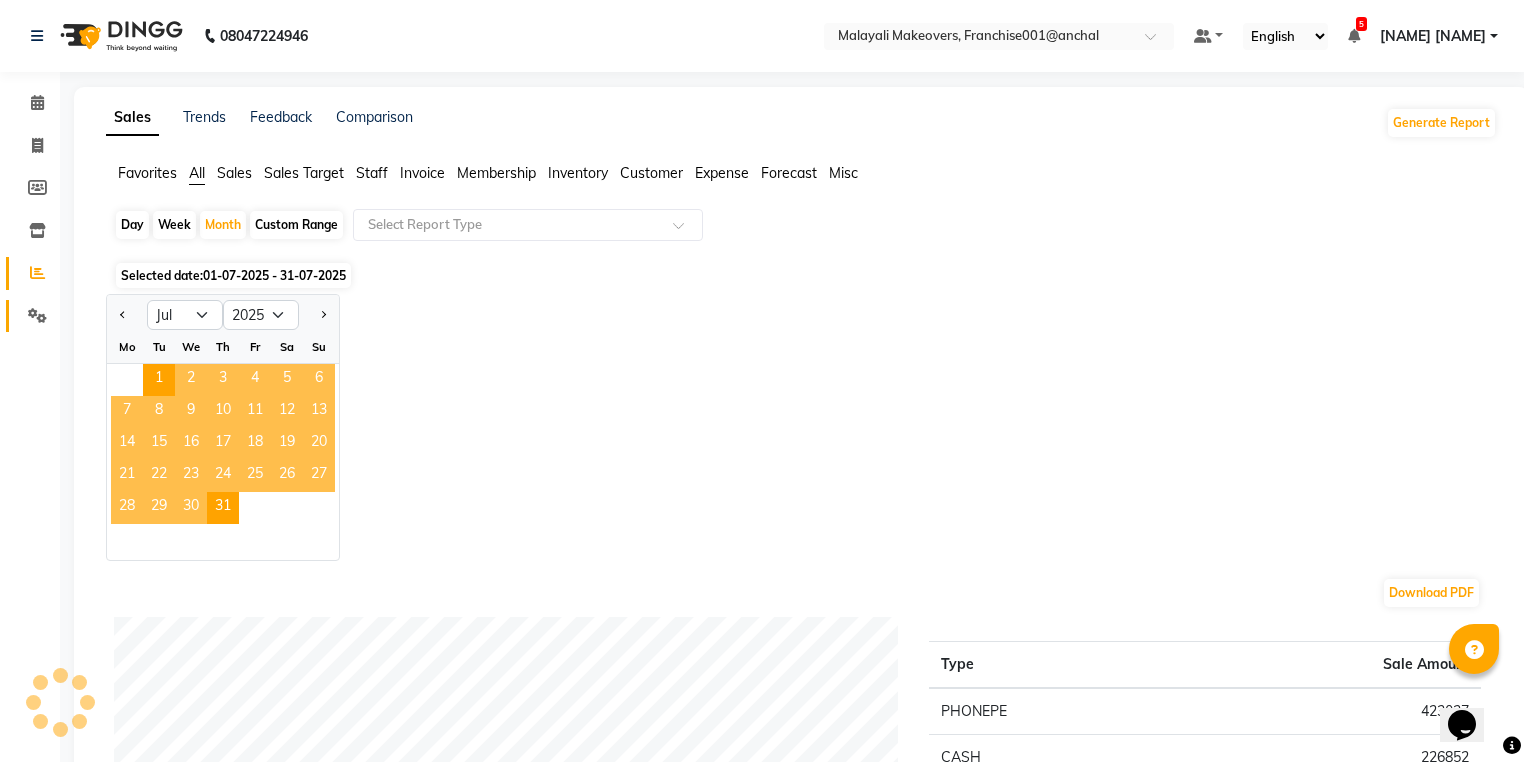 click on "Settings" 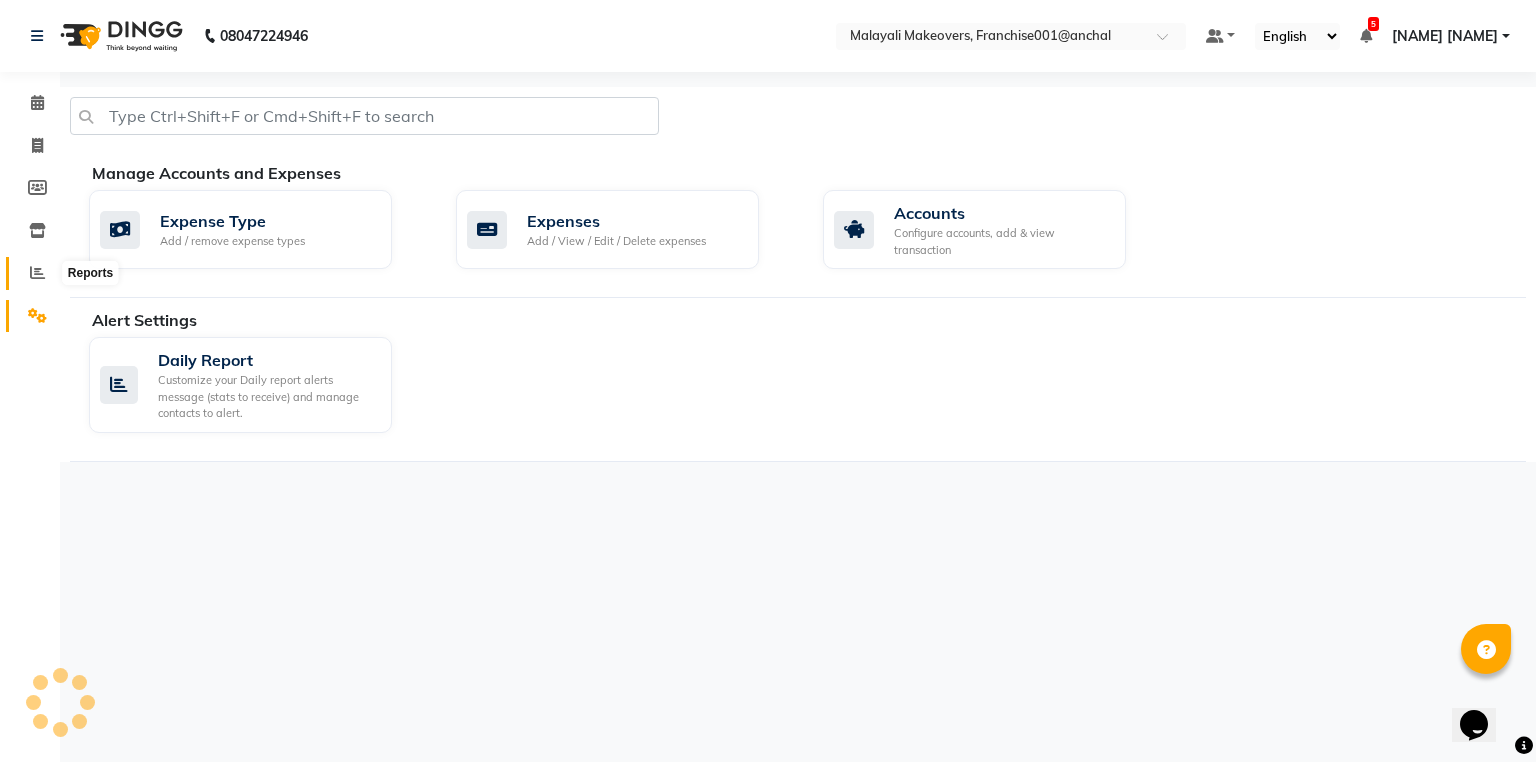 click 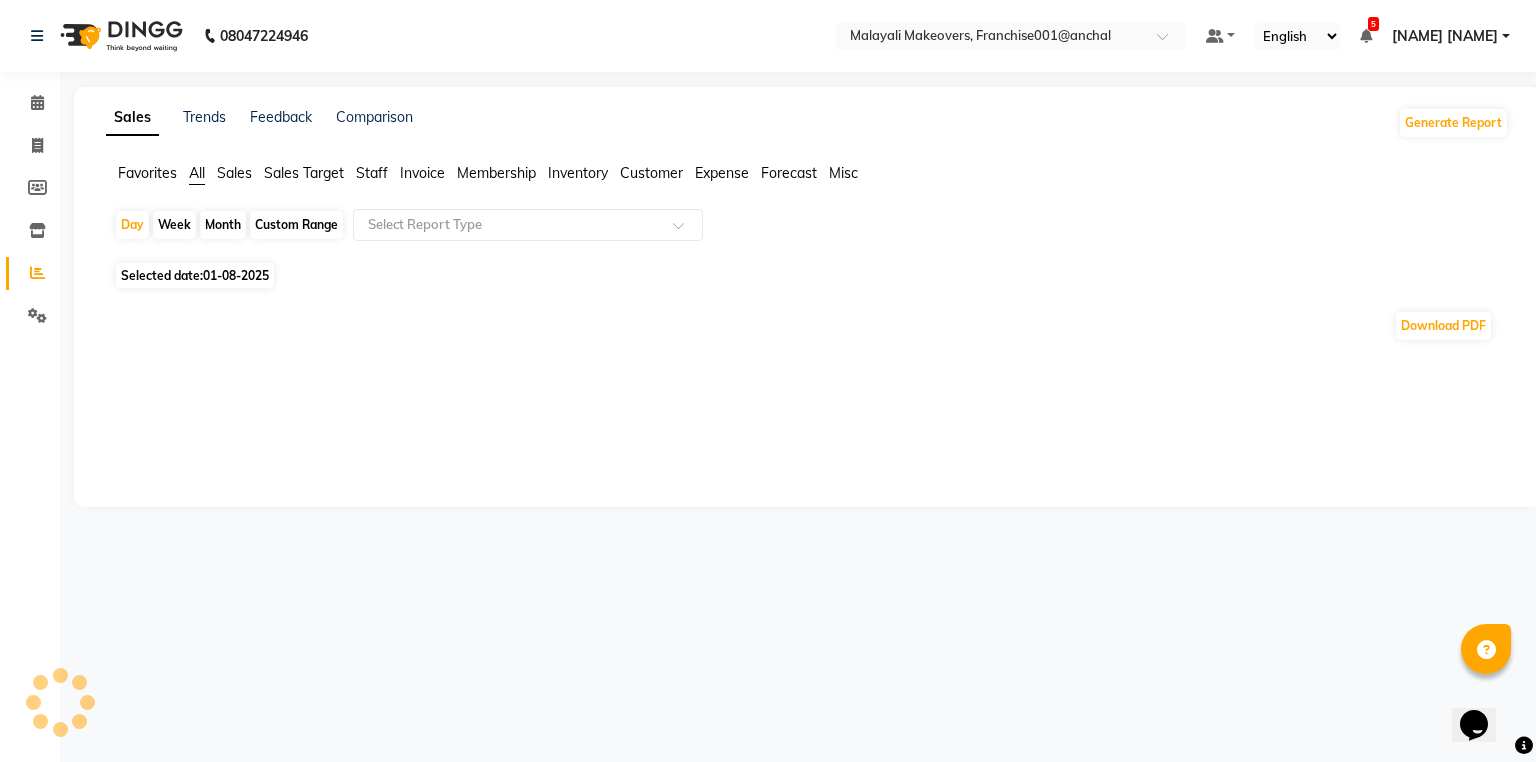 click on "Month" 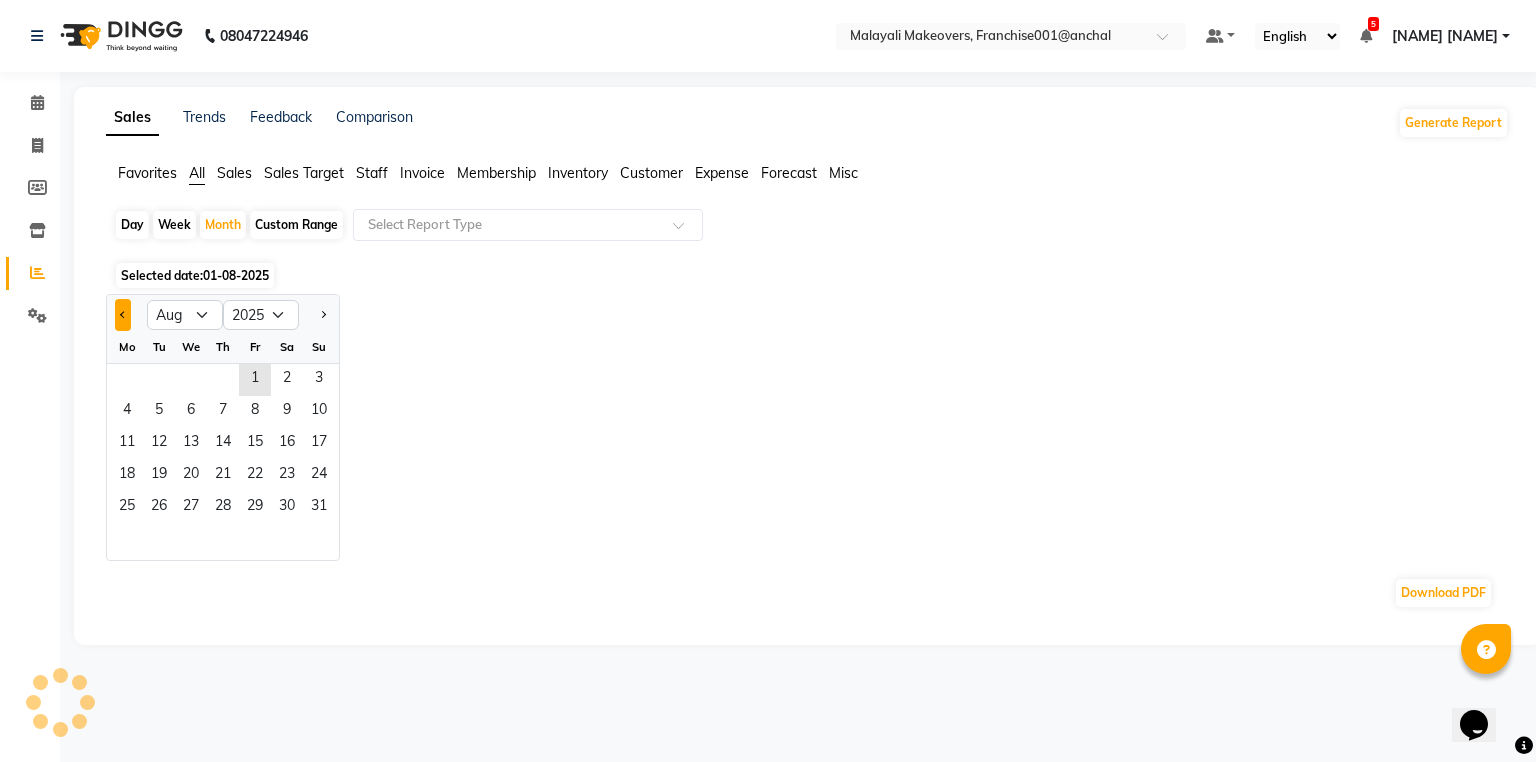 click 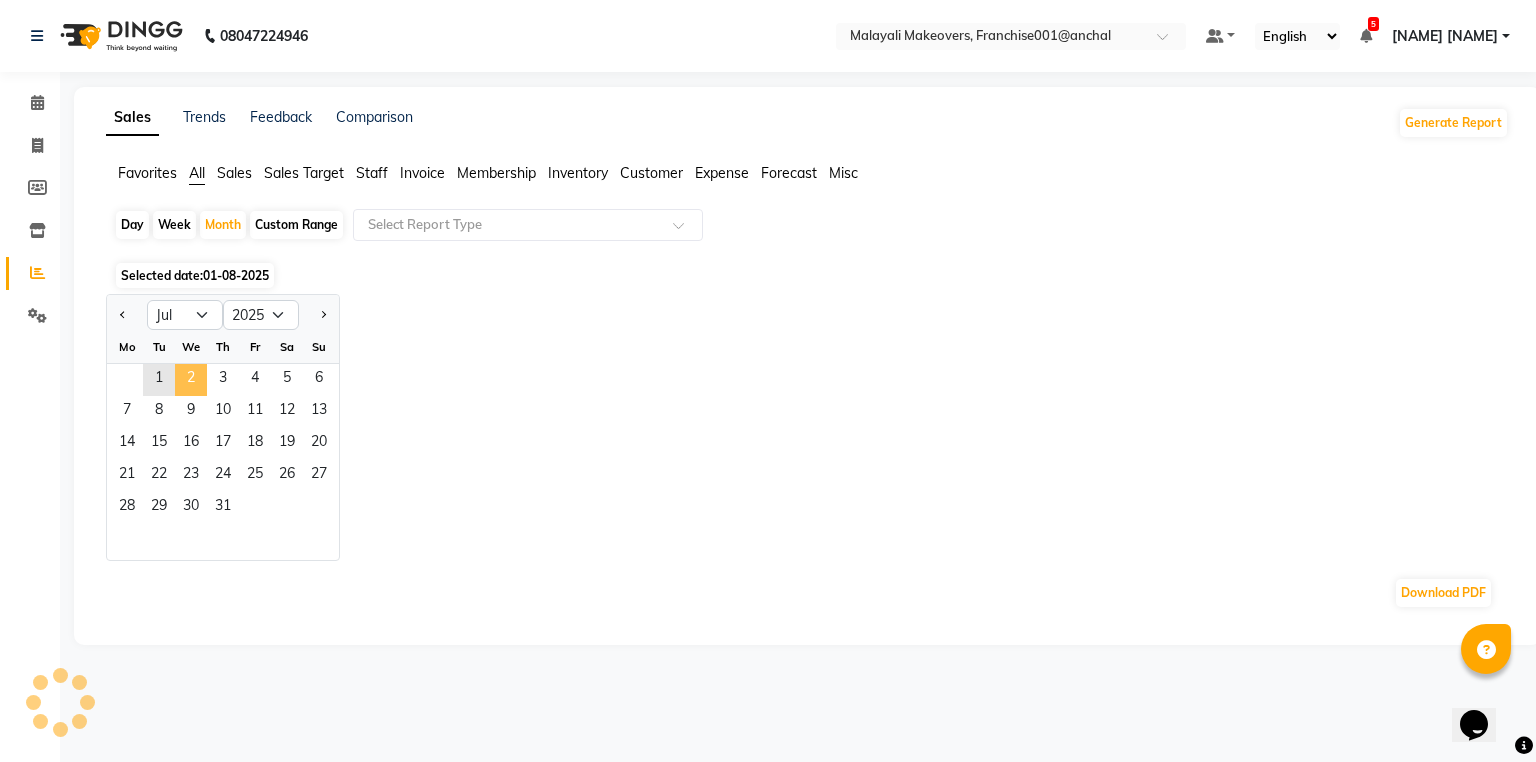 click on "2" 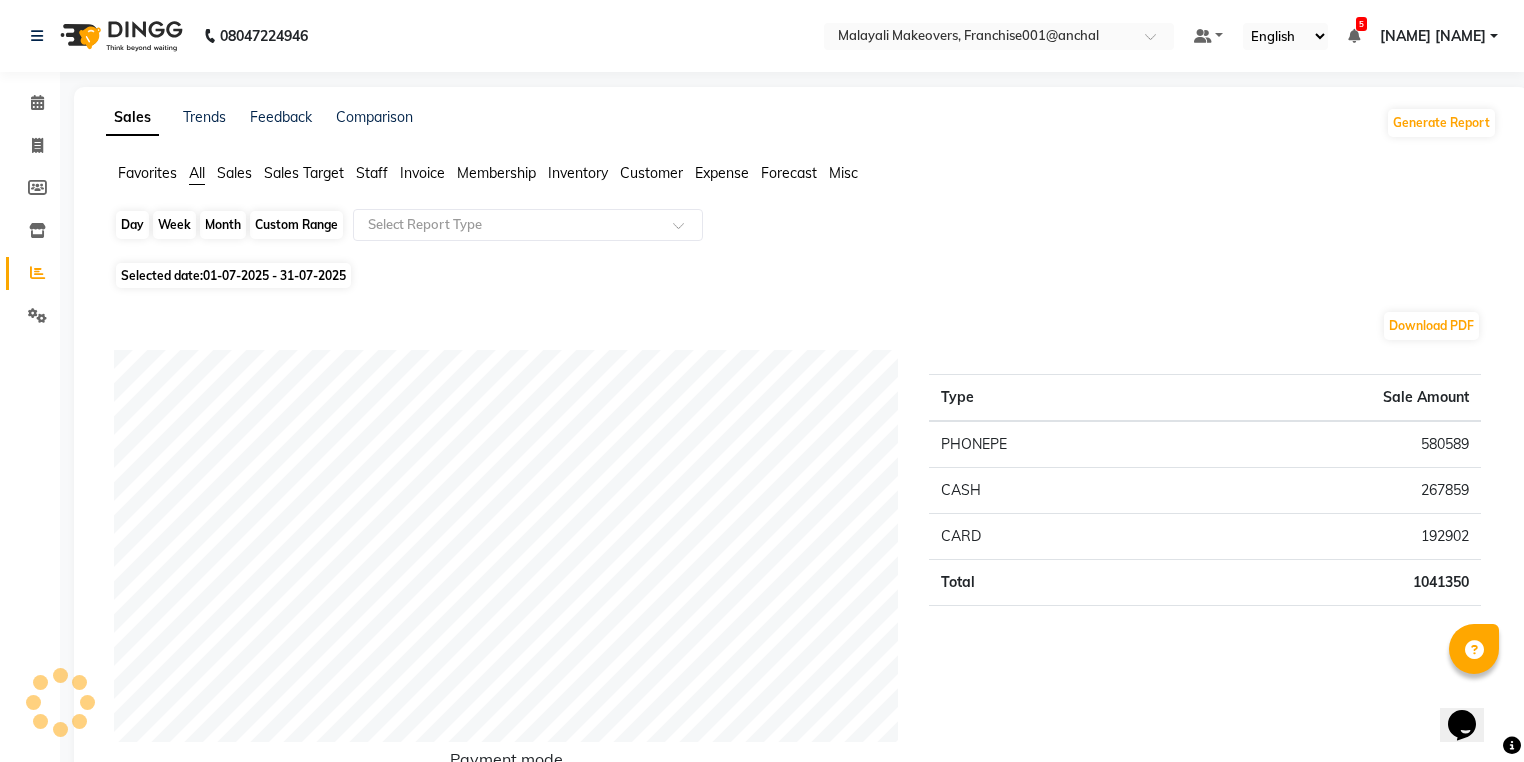 click on "Month" 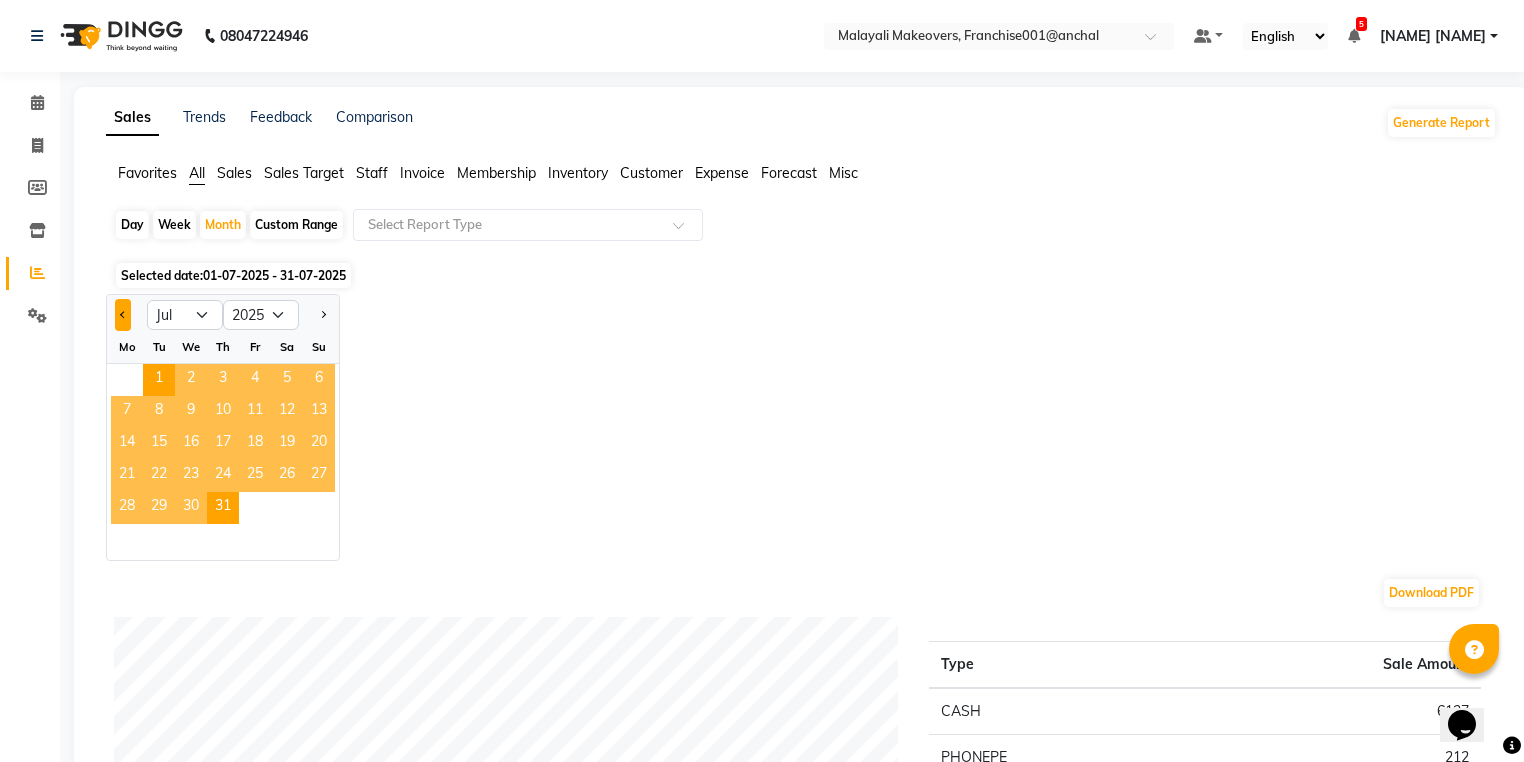 click 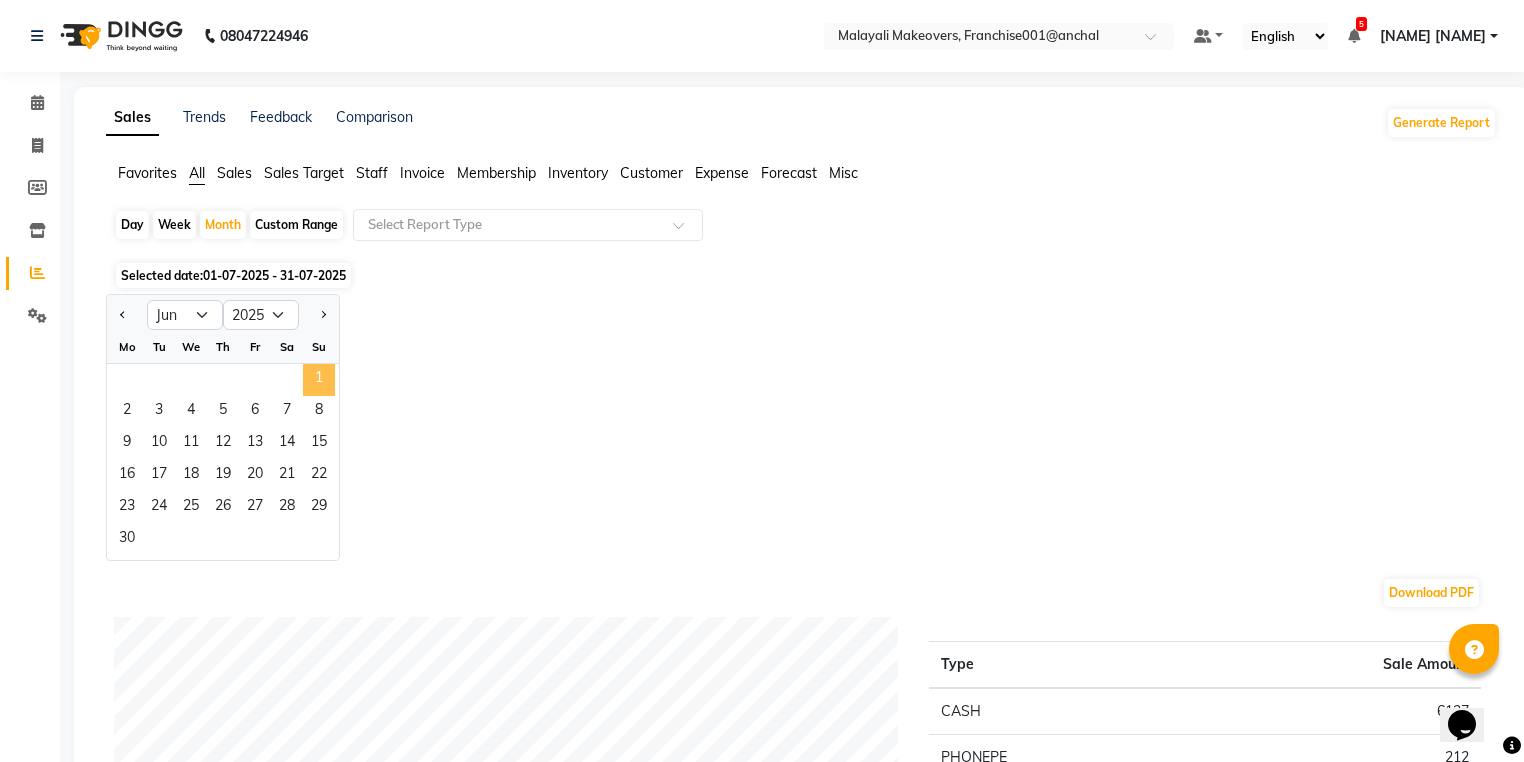 click on "1" 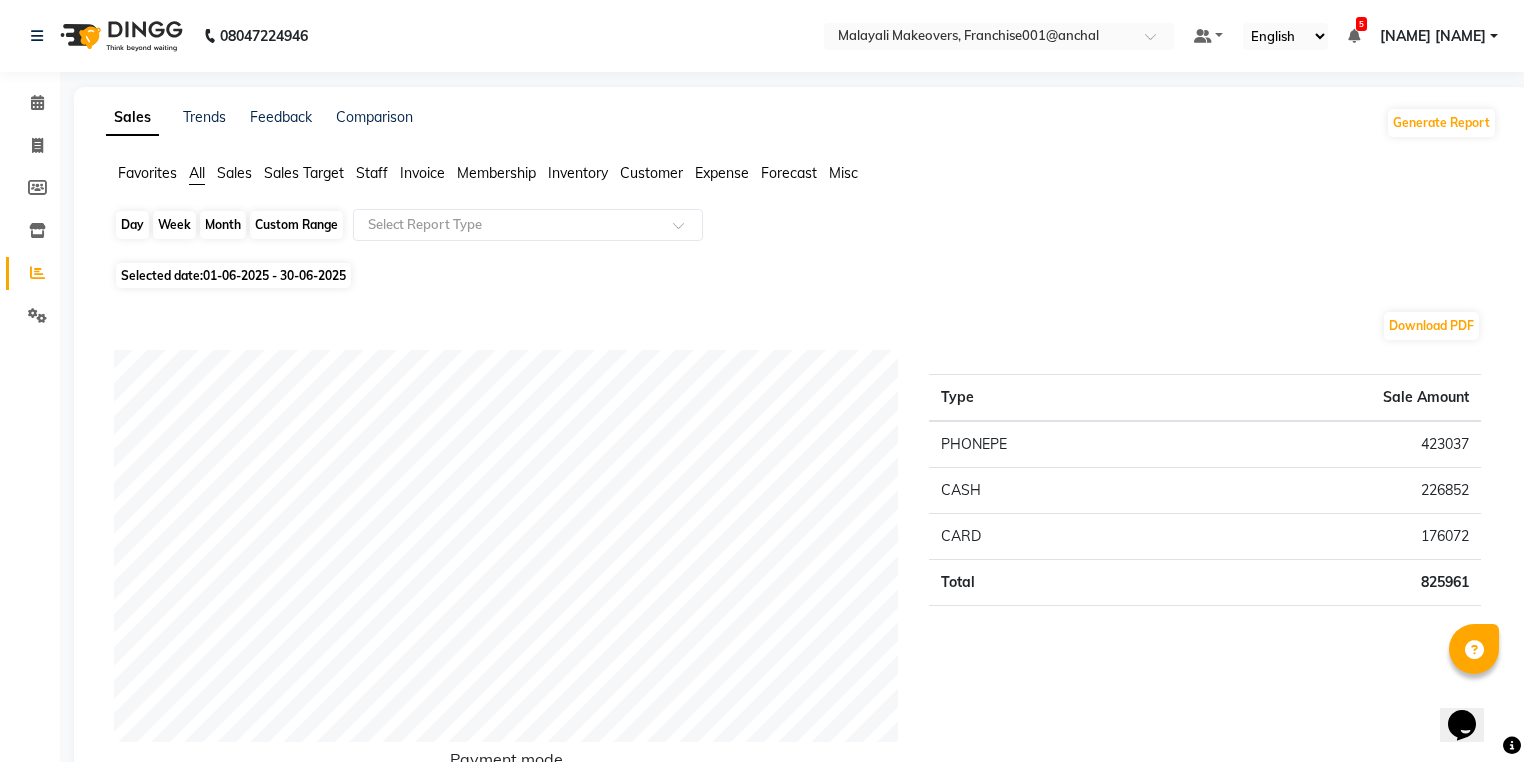 click on "Month" 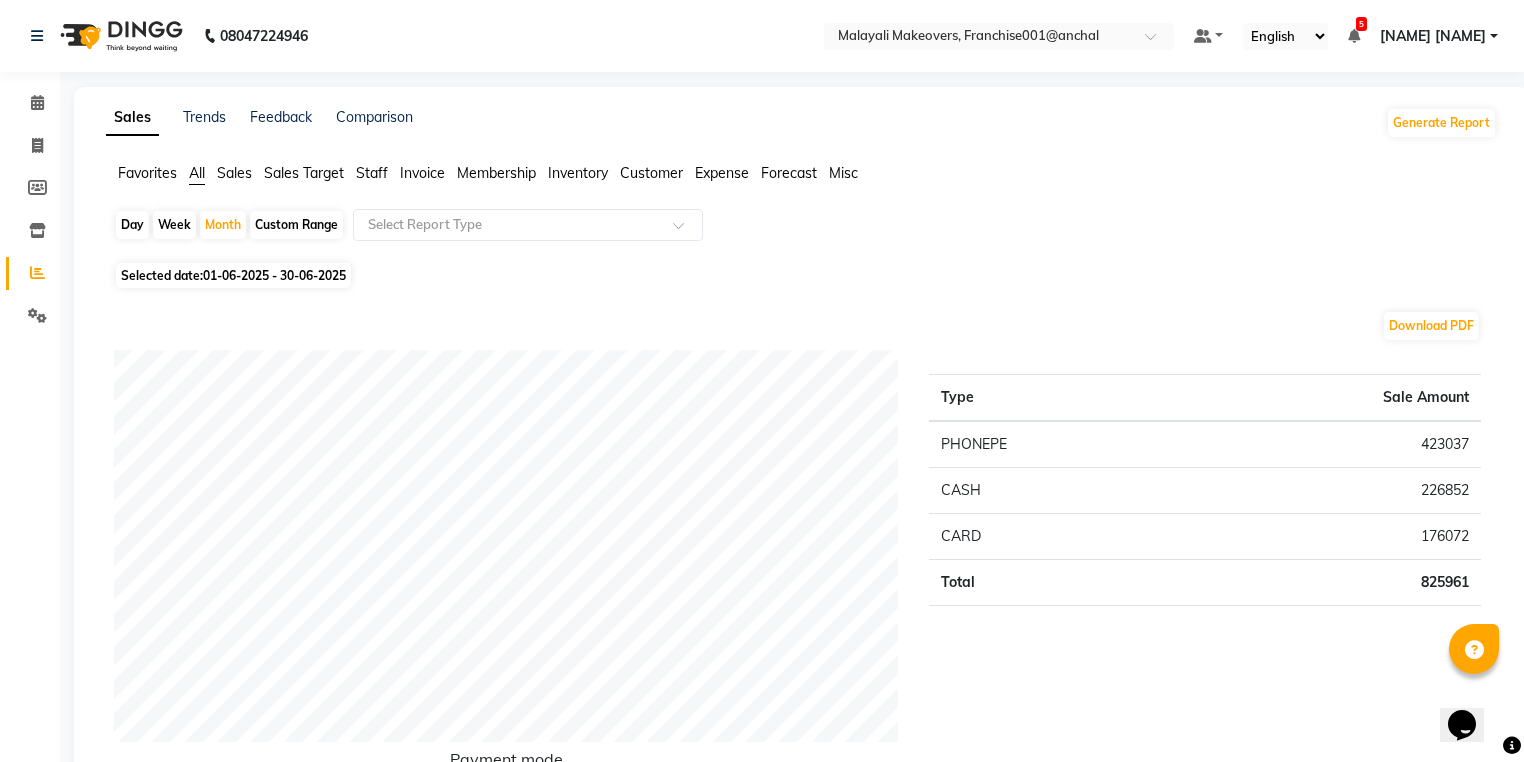 select on "6" 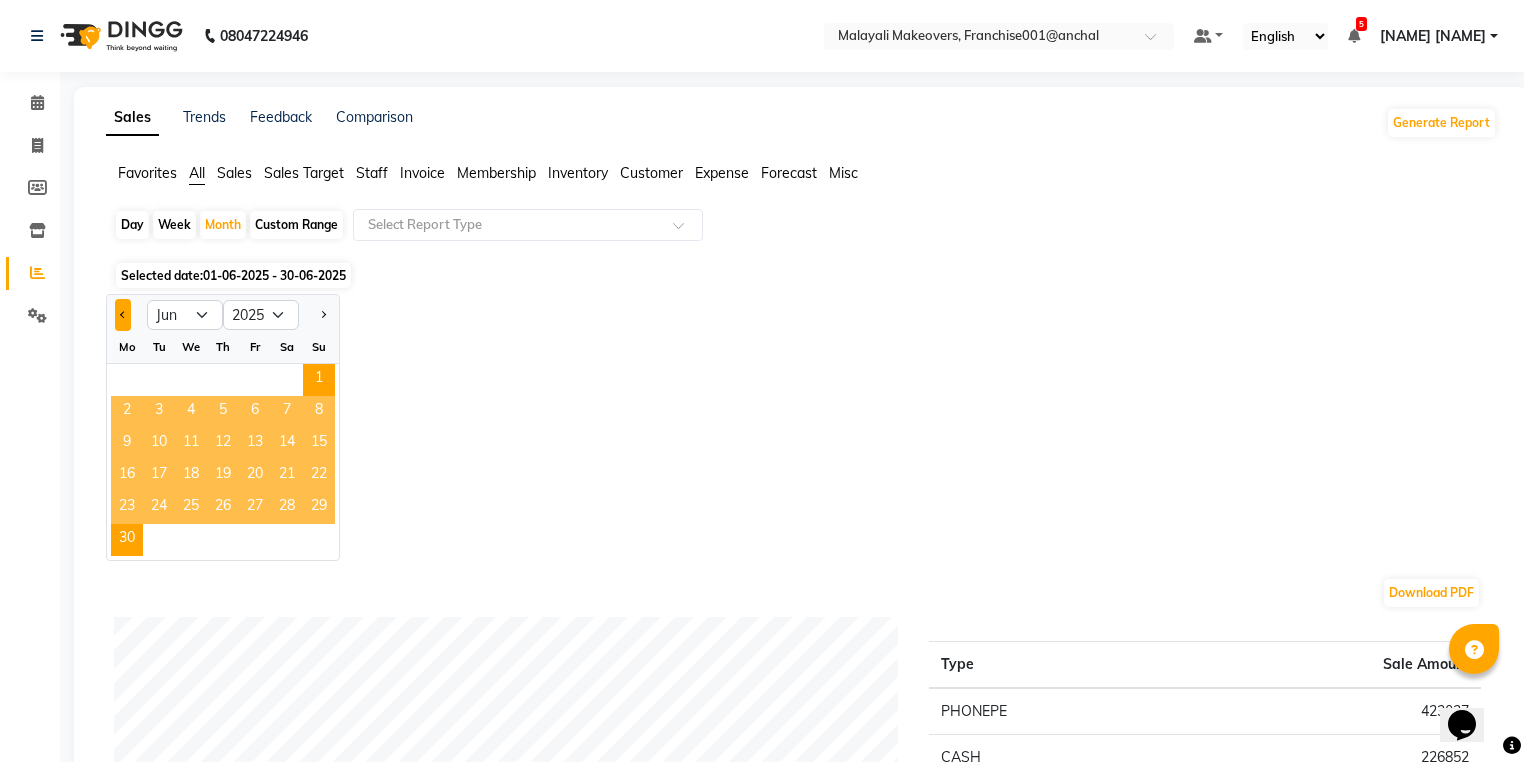 click 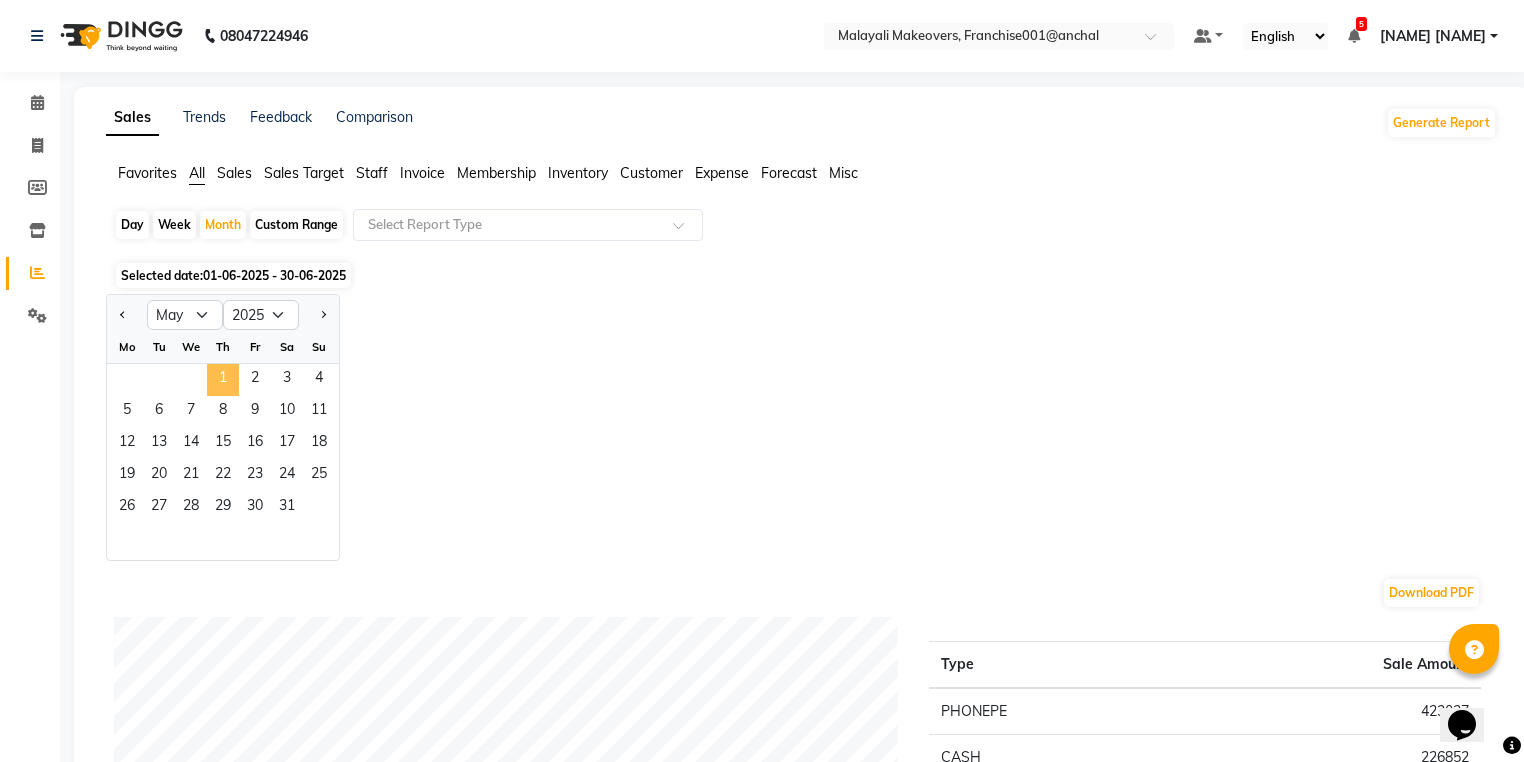 click on "1" 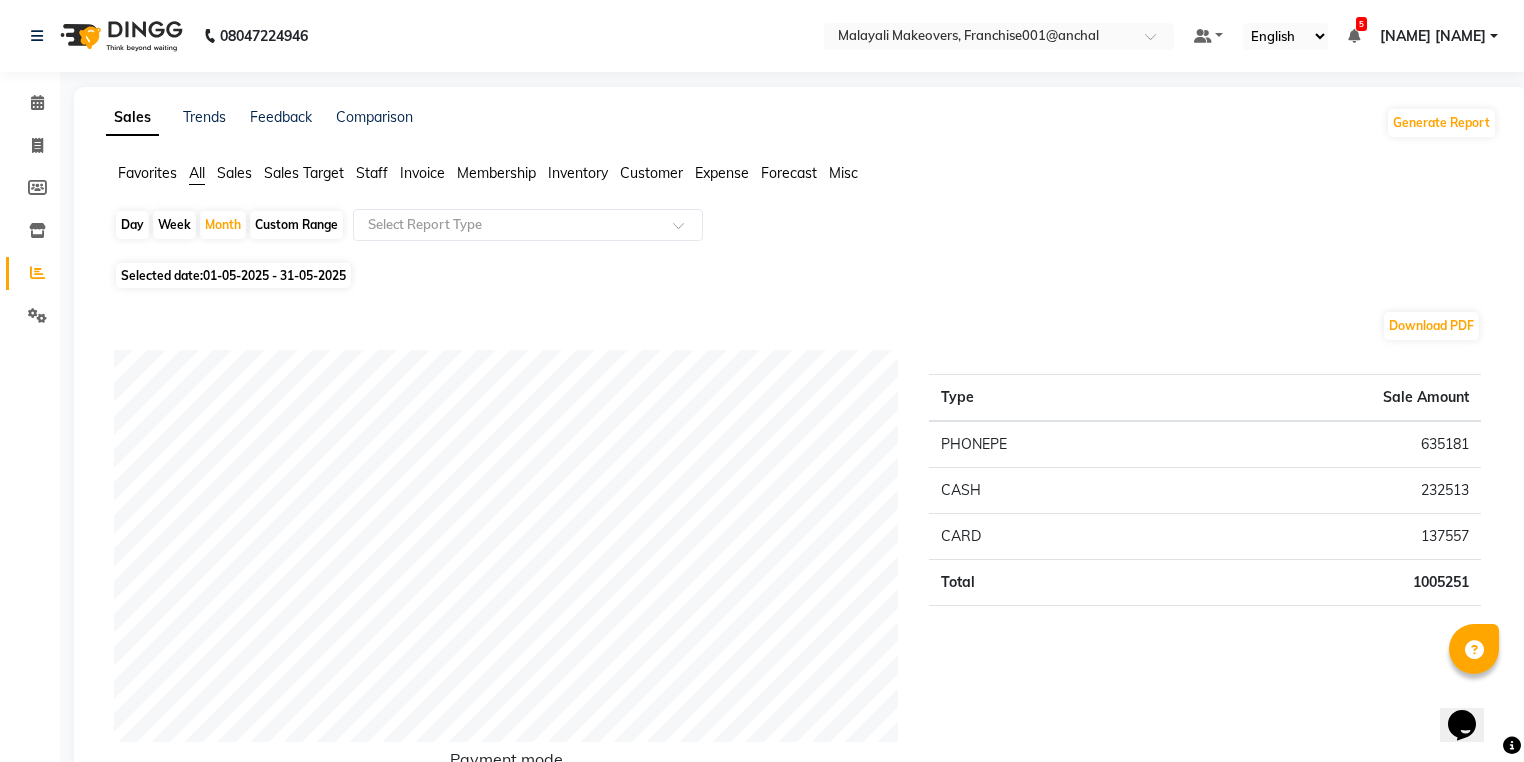 click on "Total" 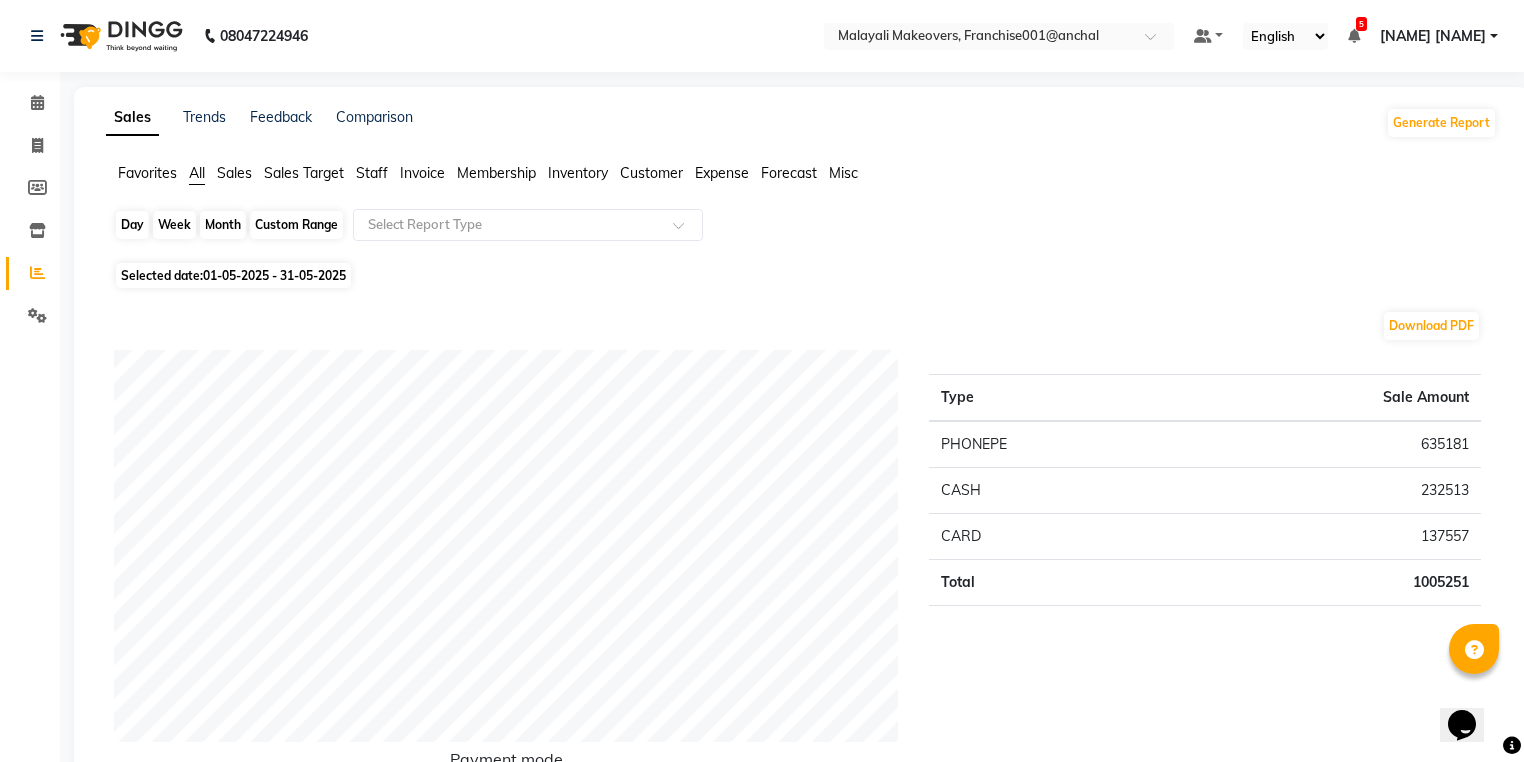 click on "Month" 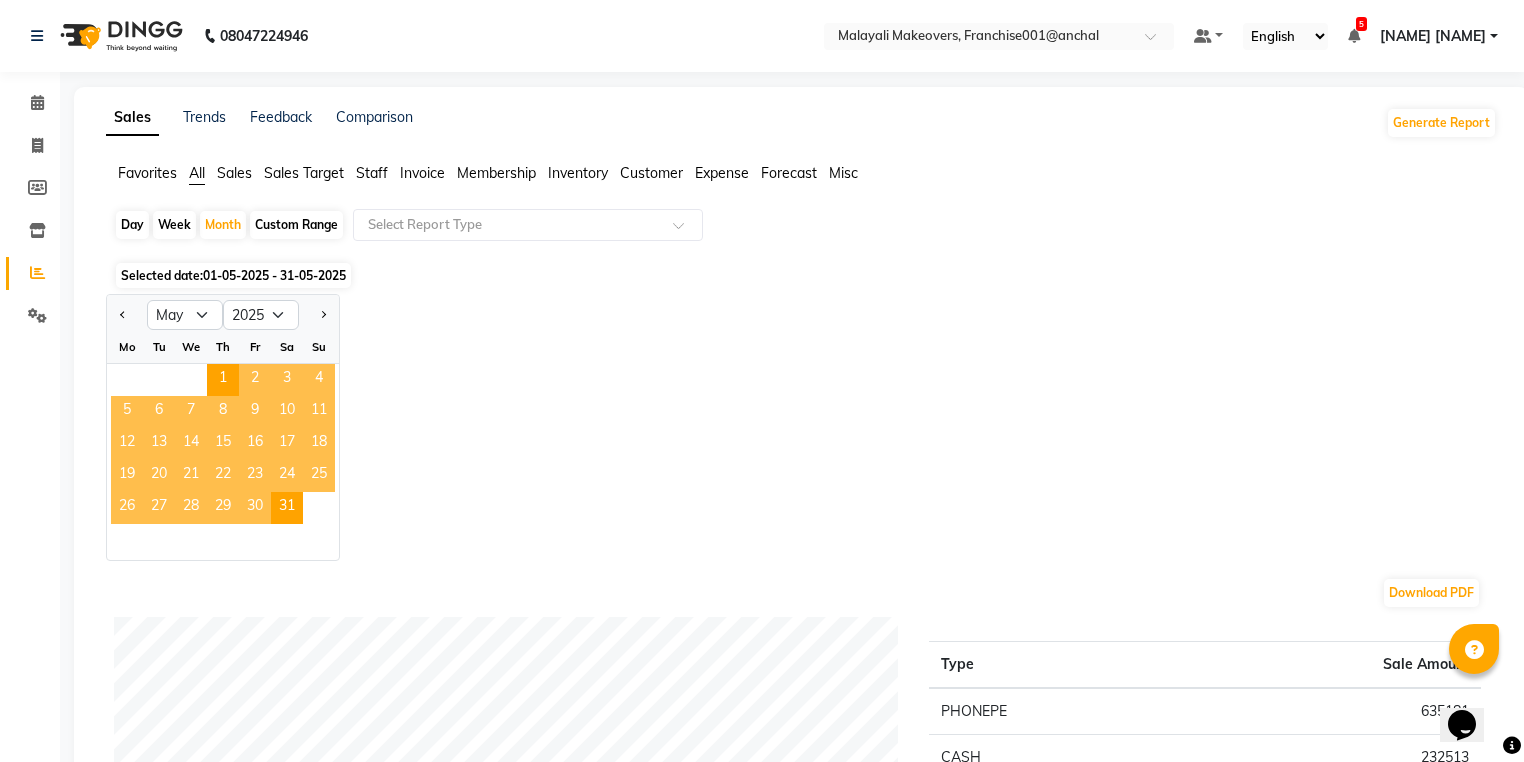 click on "Day   Week   Month   Custom Range  Select Report Type" 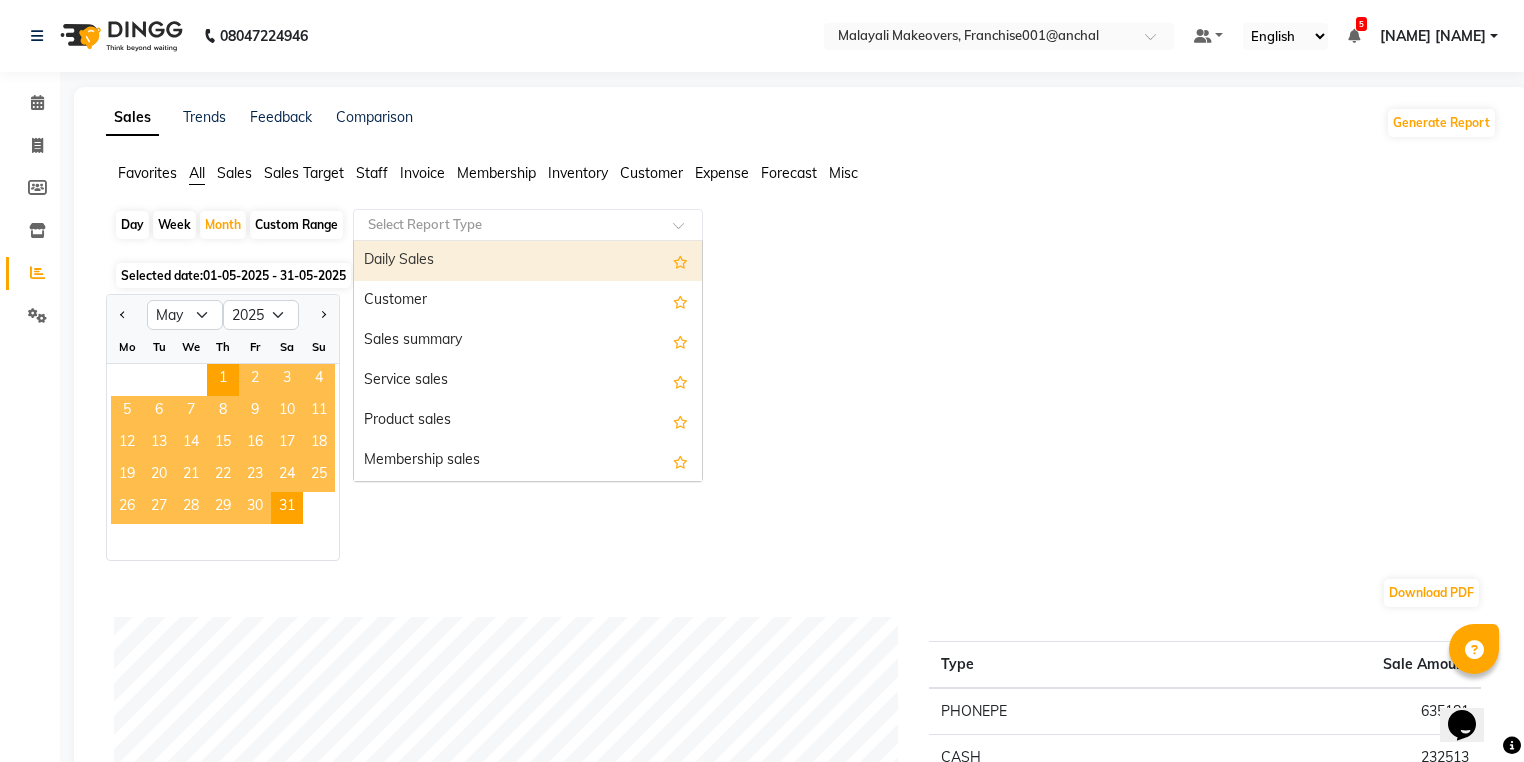 click 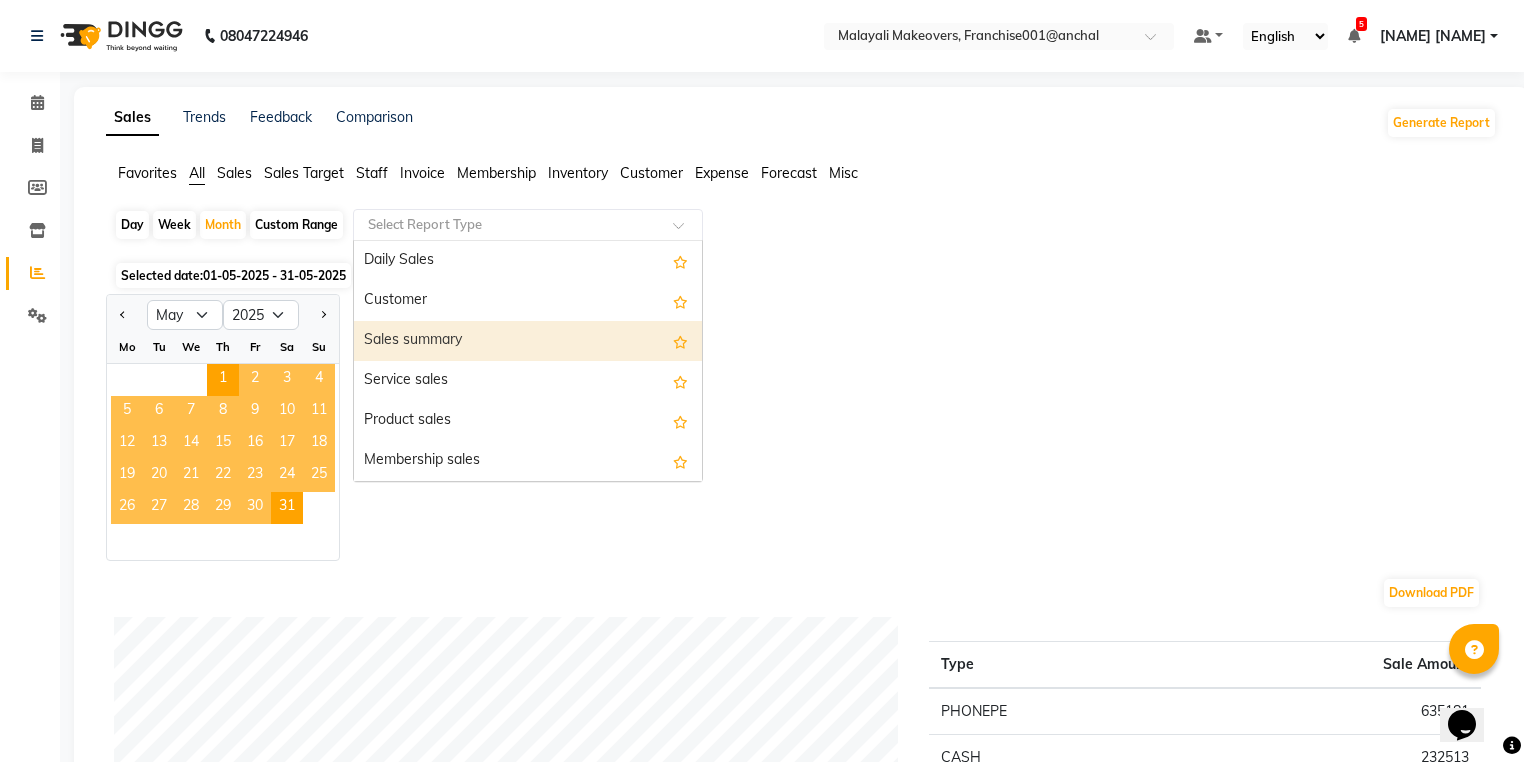 click on "Sales summary" at bounding box center (528, 341) 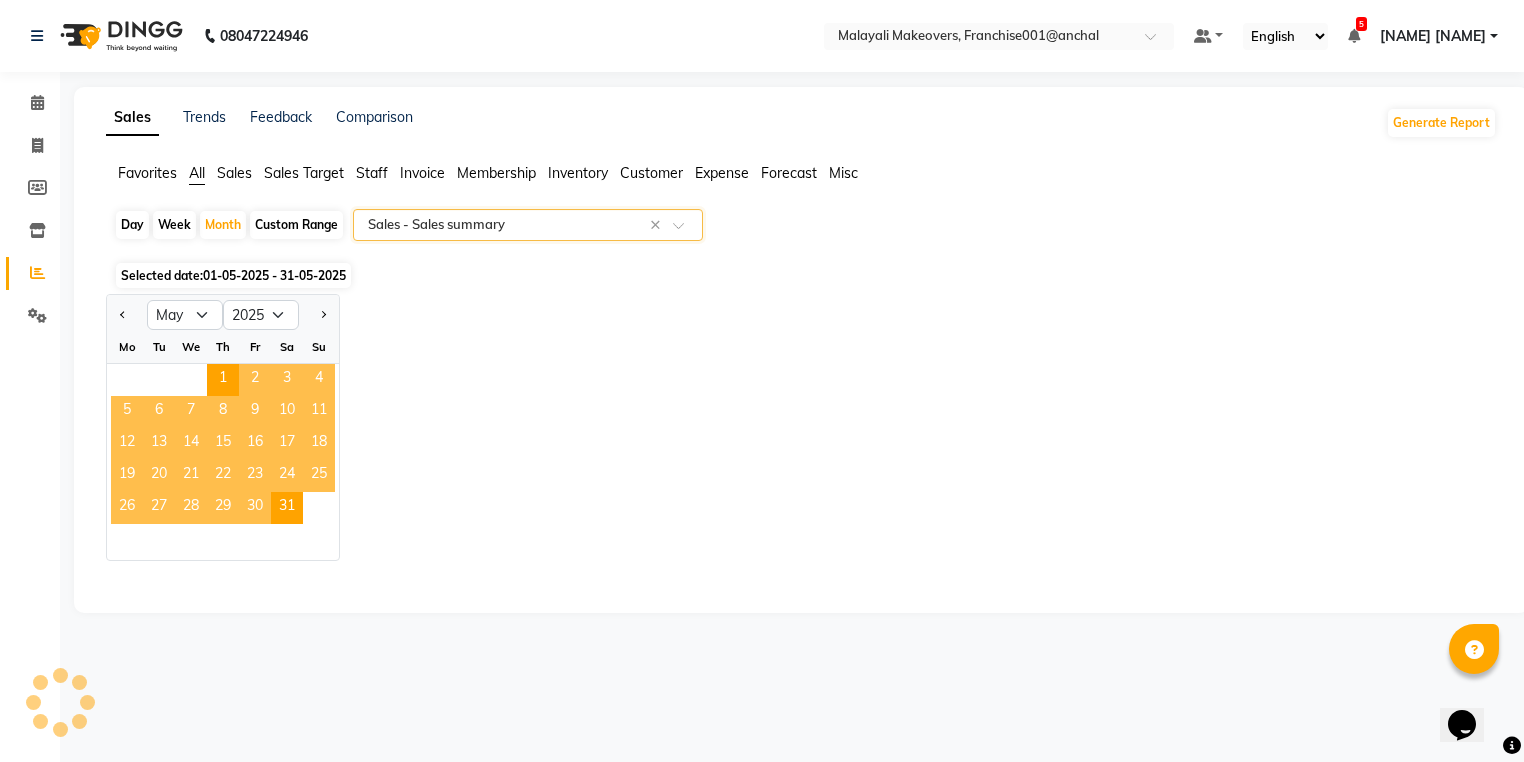 select on "full_report" 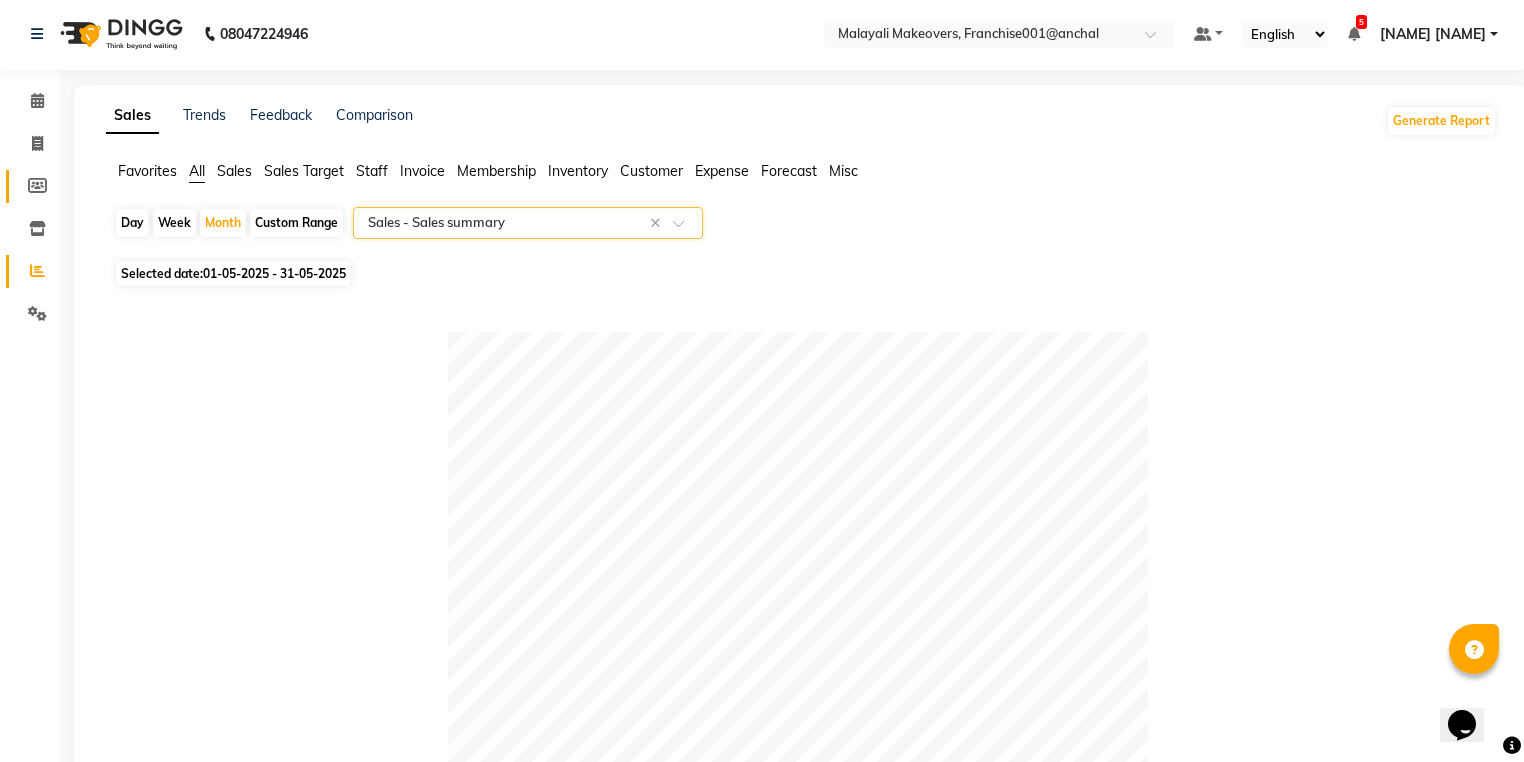 scroll, scrollTop: 0, scrollLeft: 0, axis: both 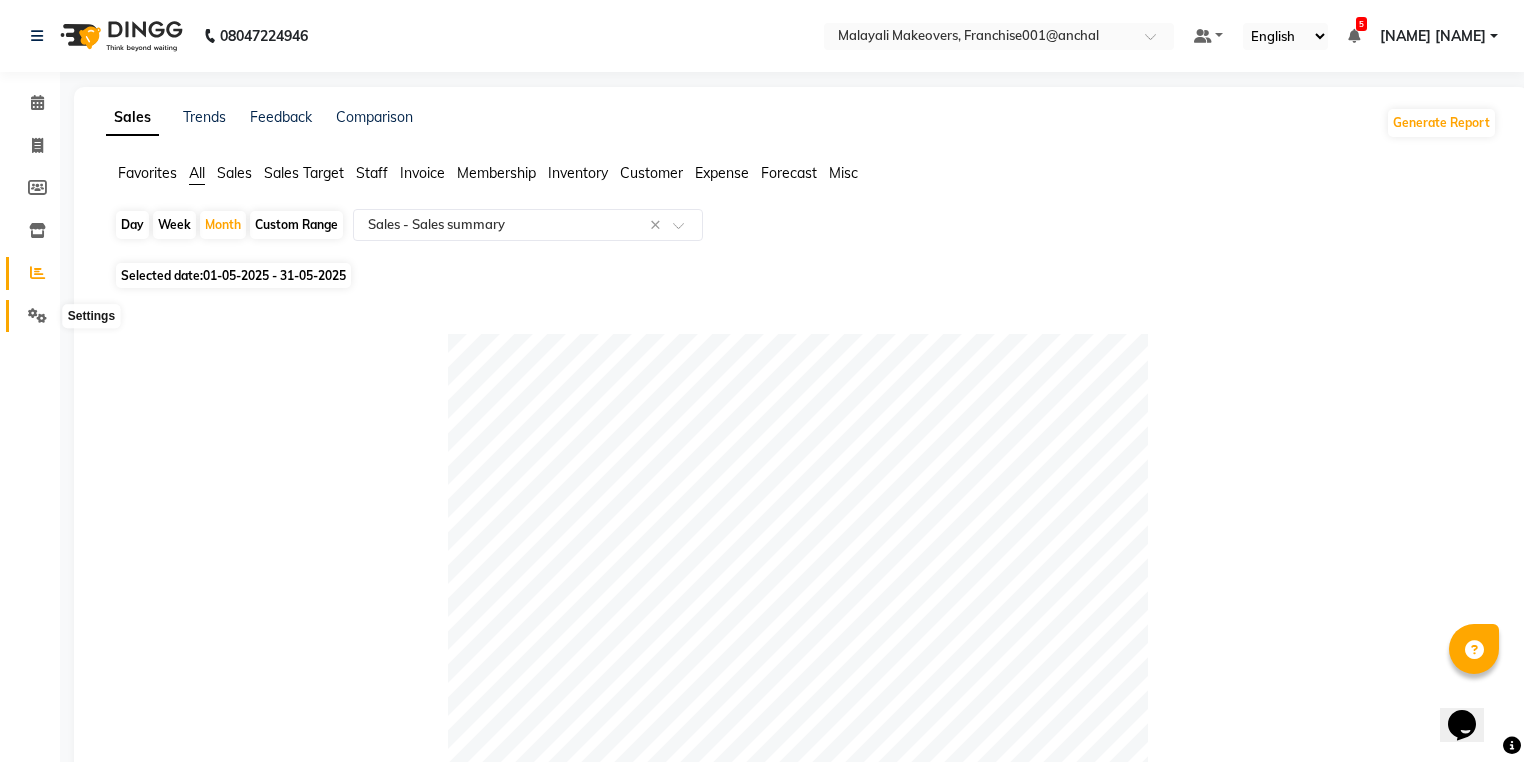 click 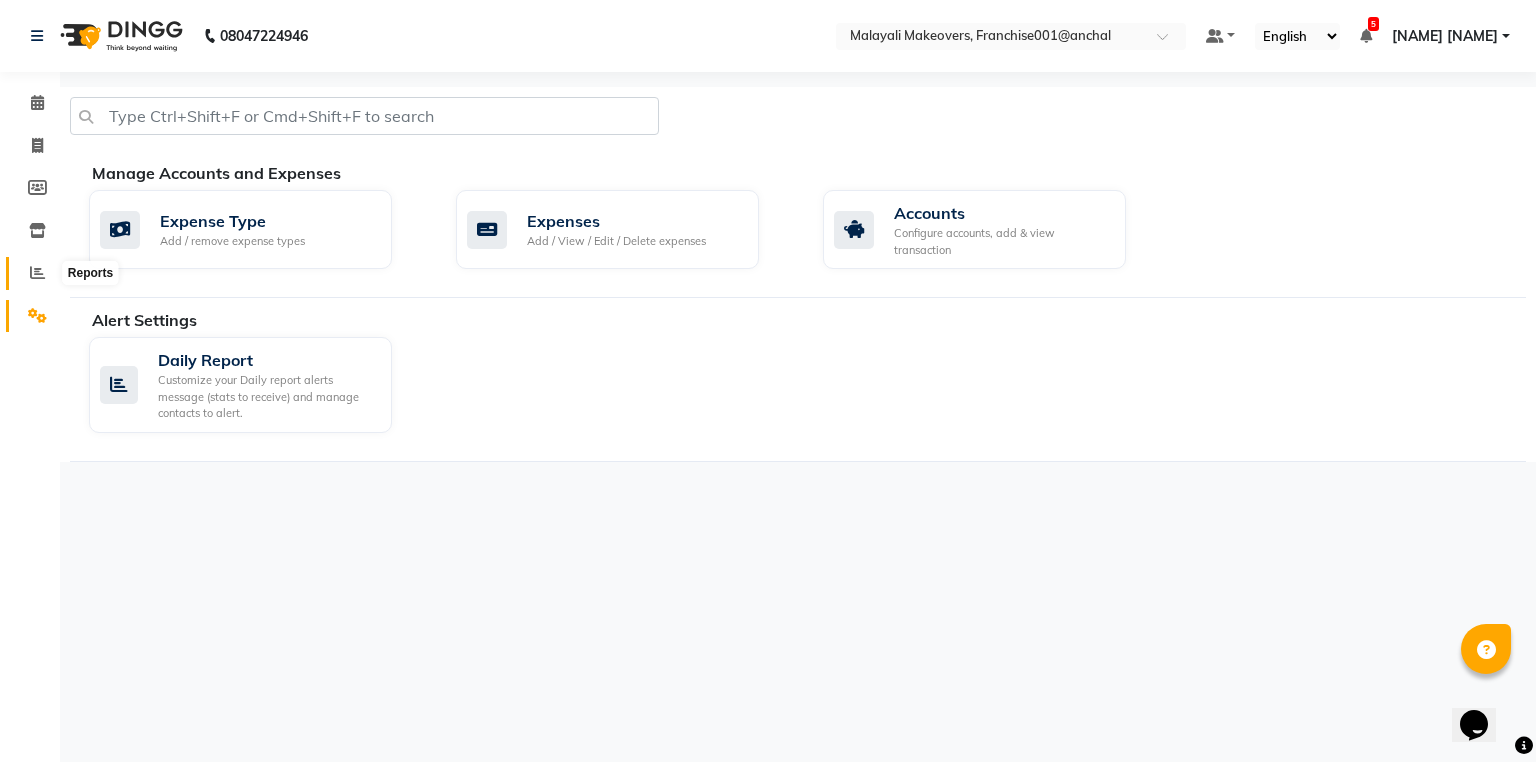 click 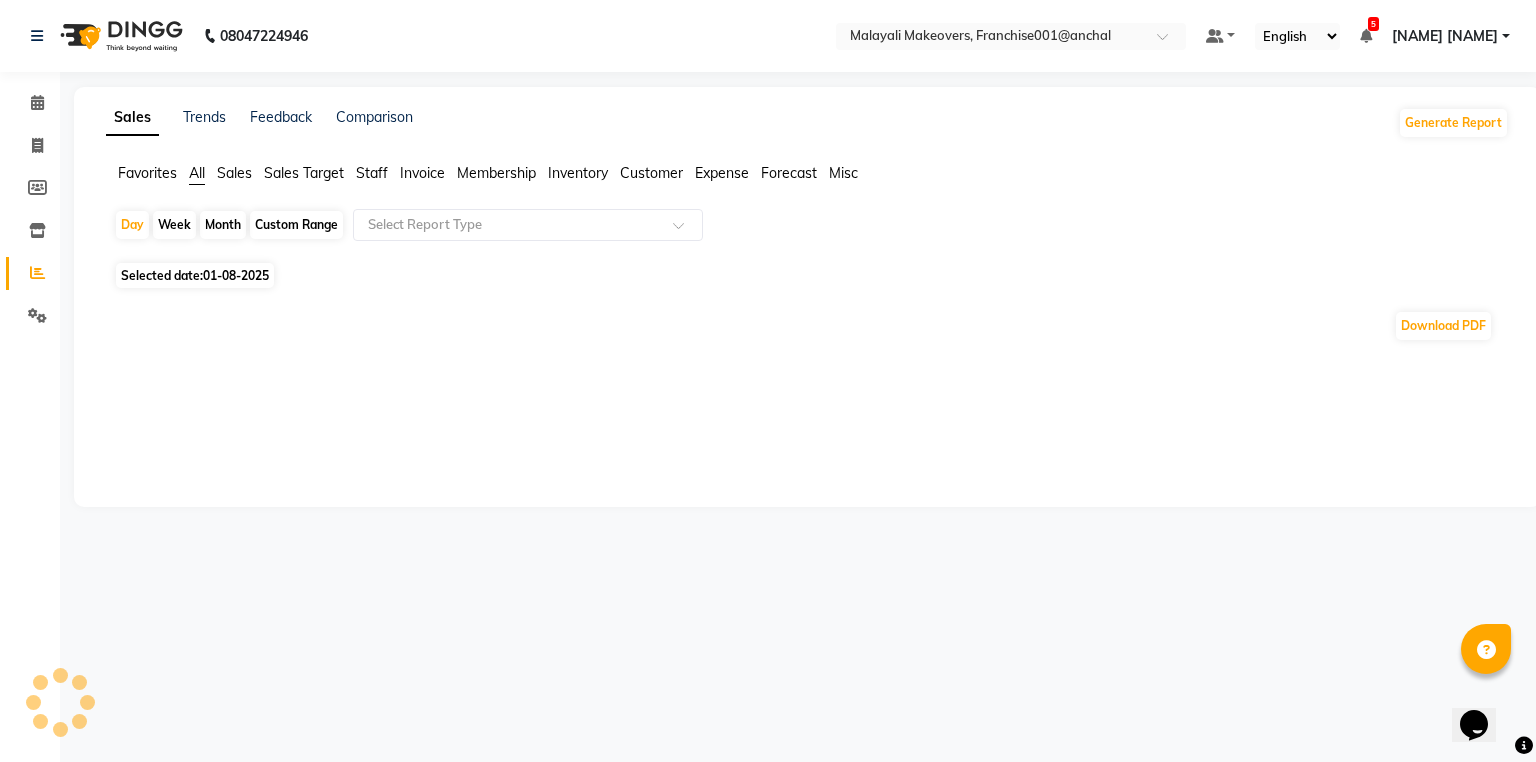 click on "Month" 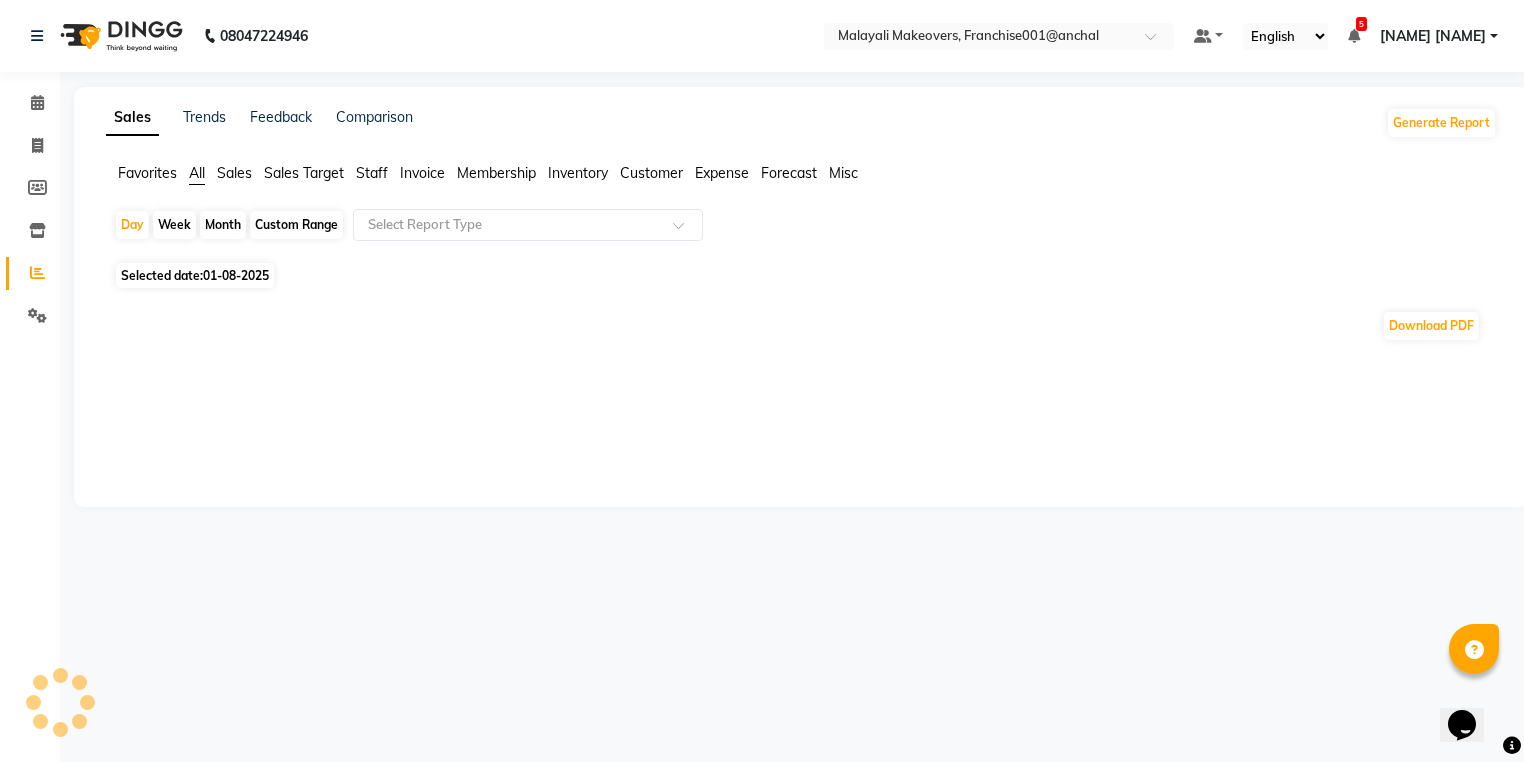 select on "8" 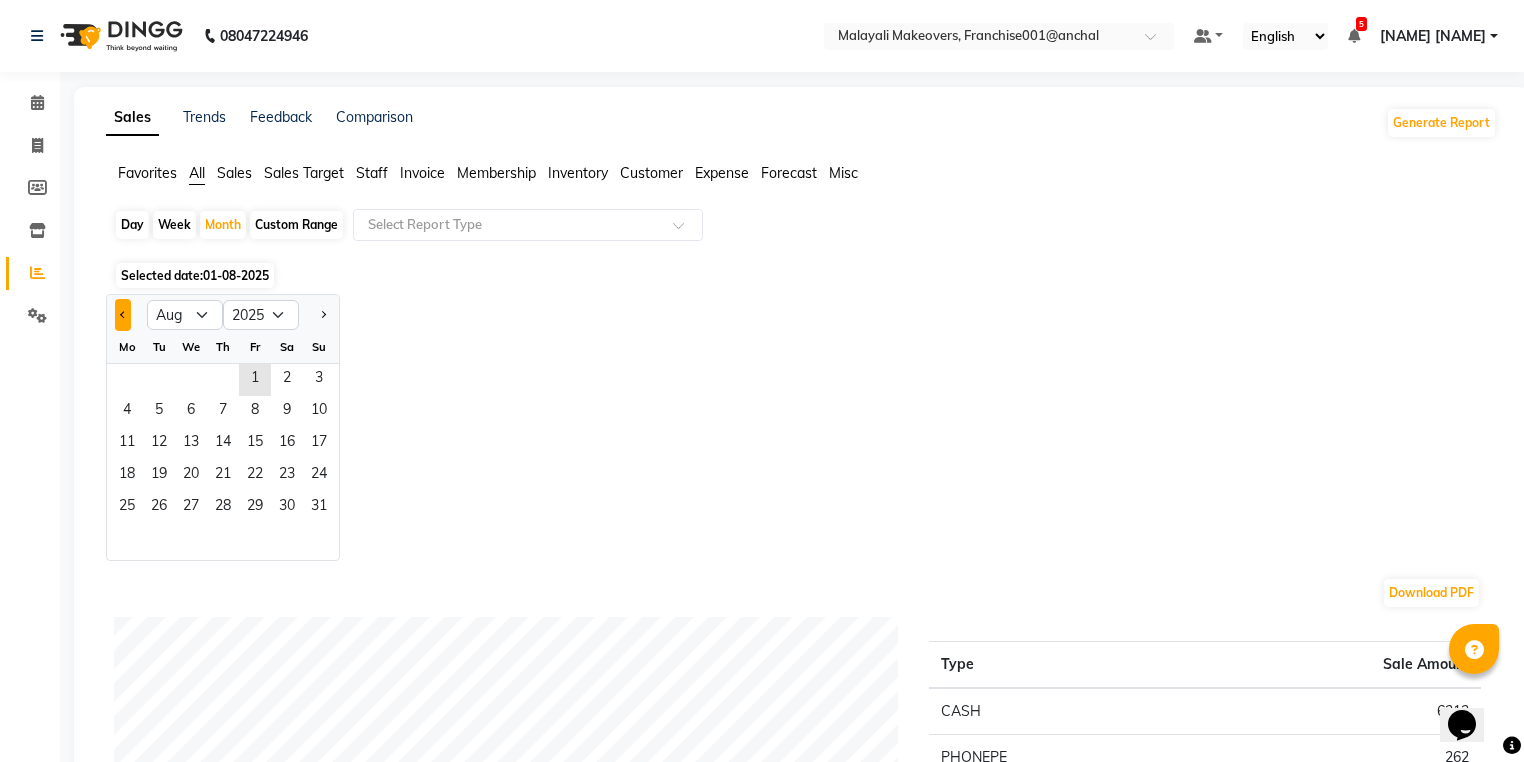 click 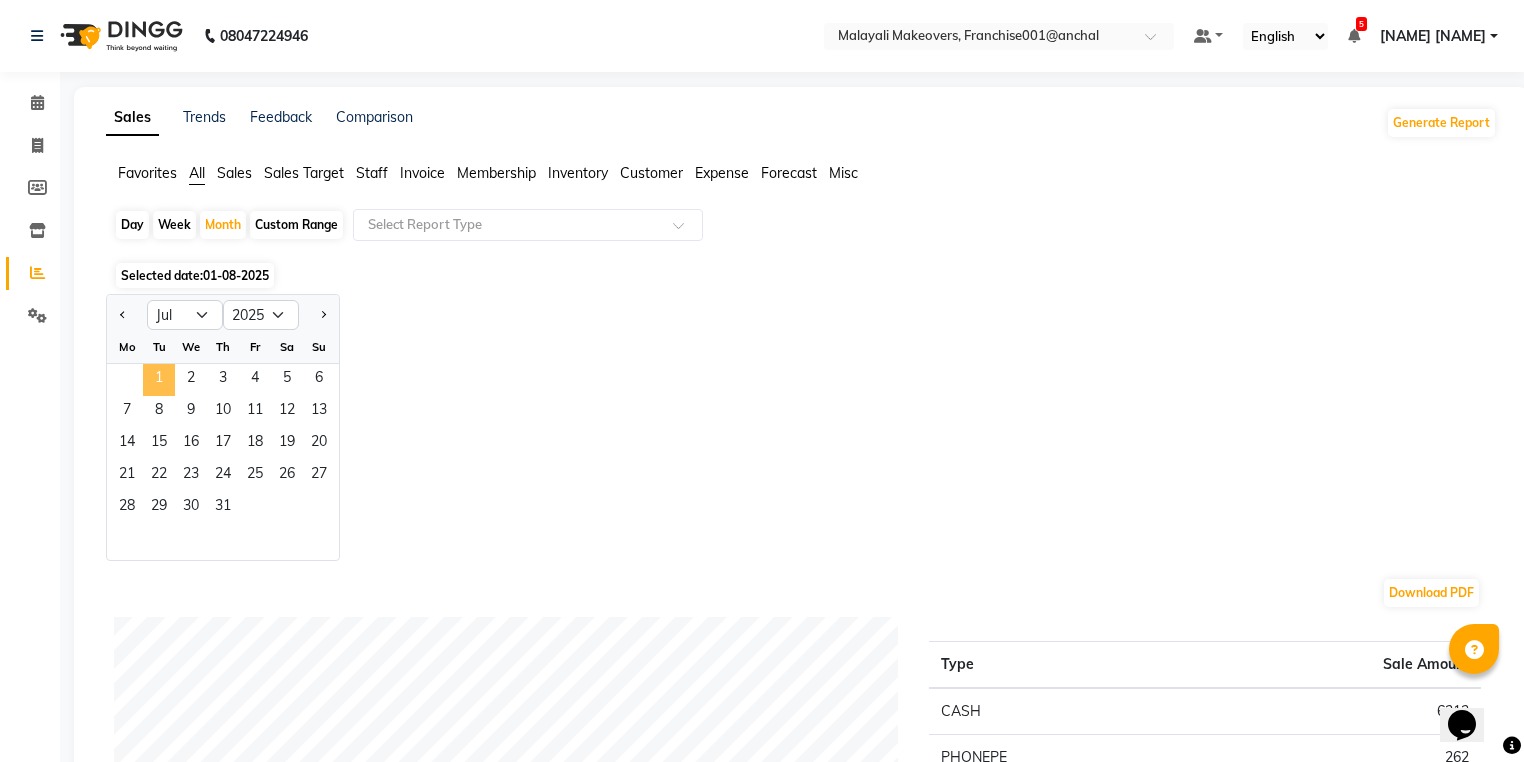 click on "1" 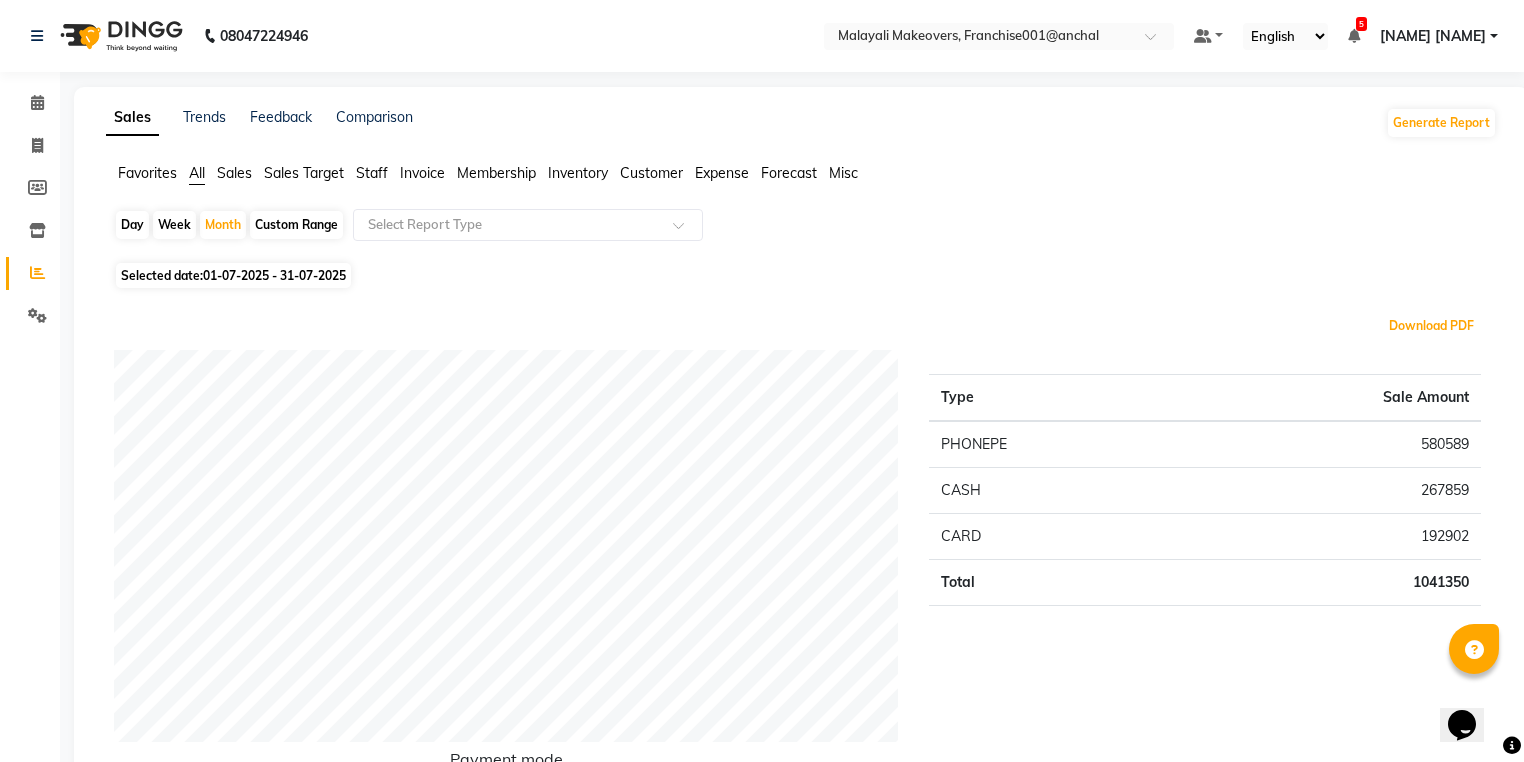 type 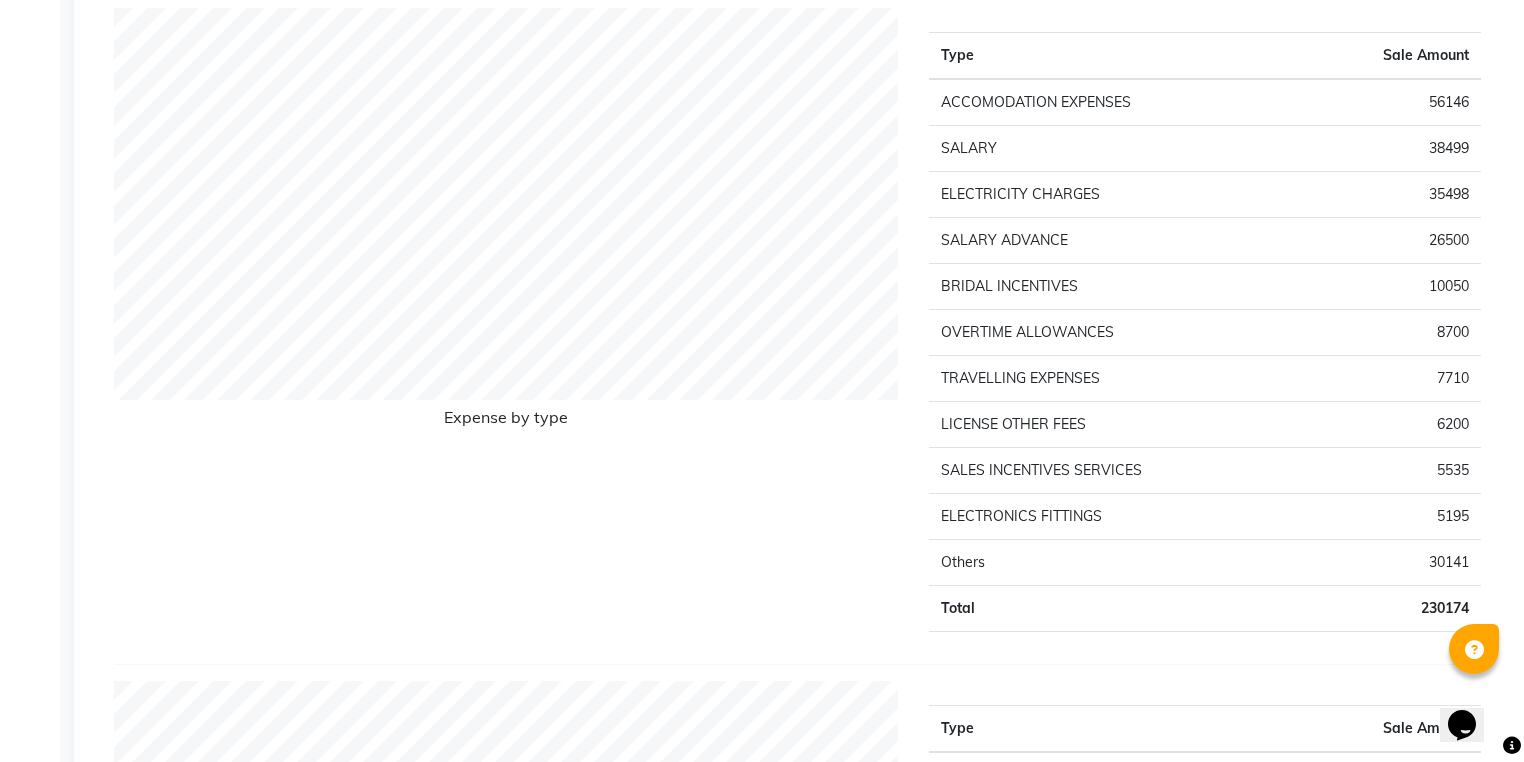 scroll, scrollTop: 2160, scrollLeft: 0, axis: vertical 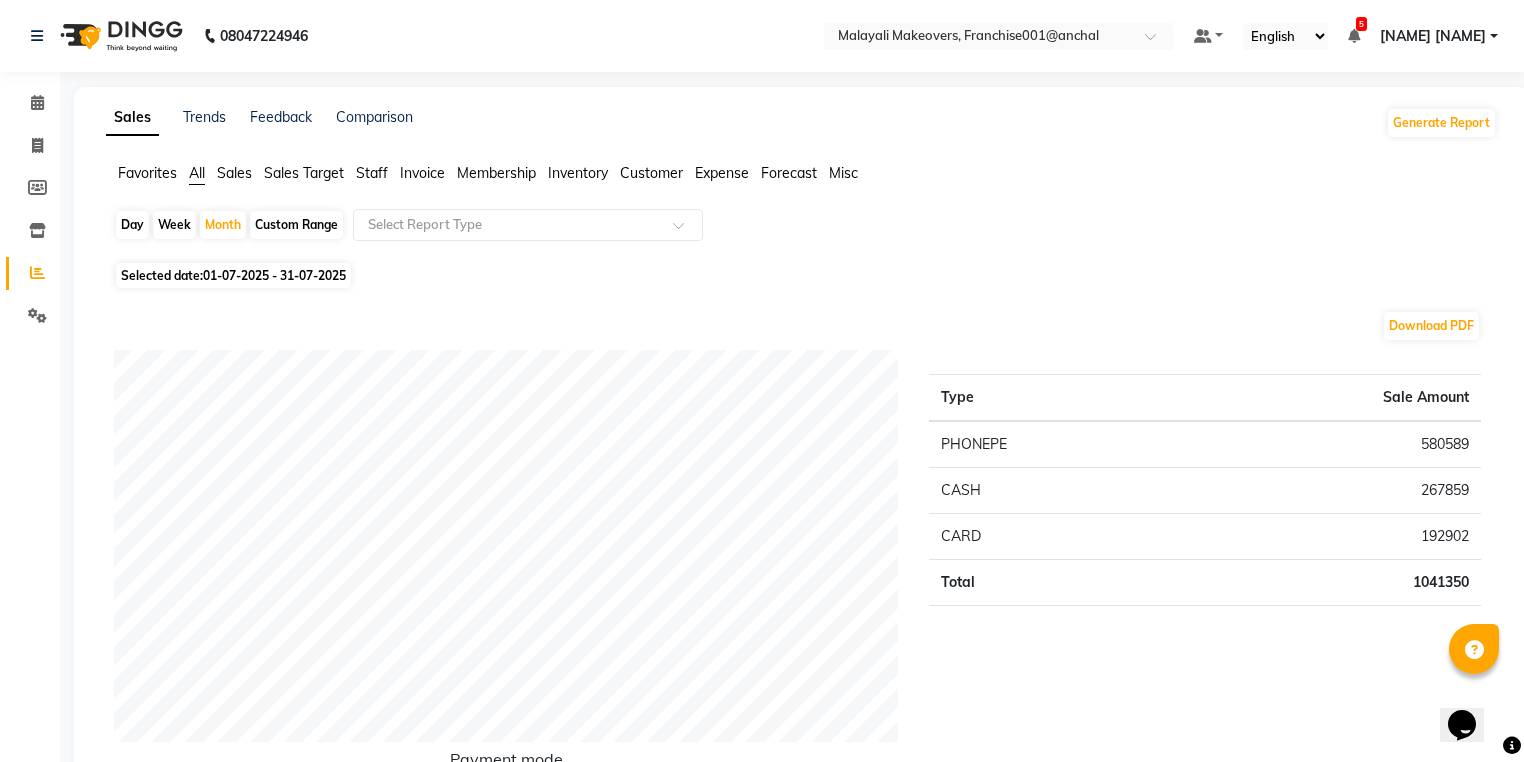 click on "Sales Trends Feedback Comparison Generate Report Favorites All Sales Sales Target Staff Invoice Membership Inventory Customer Expense Forecast Misc  Day   Week   Month   Custom Range  Select Report Type Selected date:  01-07-2025 - 31-07-2025  Download PDF Payment mode Type Sale Amount PHONEPE 580589 CASH 267859 CARD 192902 Total 1041350 Staff summary Type Sale Amount Sunitha  160905 Pranay Tamang 119567 Nilima Rai 117130 Soumya 102020 Sahil Khan 102016 Sps Enterprises Anchal 84290 Ruby Khatoon 70437 Nadim 65875 Ramsi 53737 Suhail 42305 Others 129067 Total 1047349 Sales summary Type Sale Amount Packages 0 Vouchers 0 Gift card 0 Prepaid 0 Tips 0 Services 1000561 Products 45190 Memberships 1600 Fee 0 Total 1047351 Expense by type Type Sale Amount ACCOMODATION EXPENSES 56146 SALARY 38499 ELECTRICITY CHARGES 35498 SALARY ADVANCE 26500 BRIDAL INCENTIVES 10050 OVERTIME ALLOWANCES 8700 TRAVELLING EXPENSES 7710 LICENSE OTHER FEES 6200 SALES INCENTIVES SERVICES 5535 ELECTRONICS FITTINGS 5195 Others 30141 Total 230174" 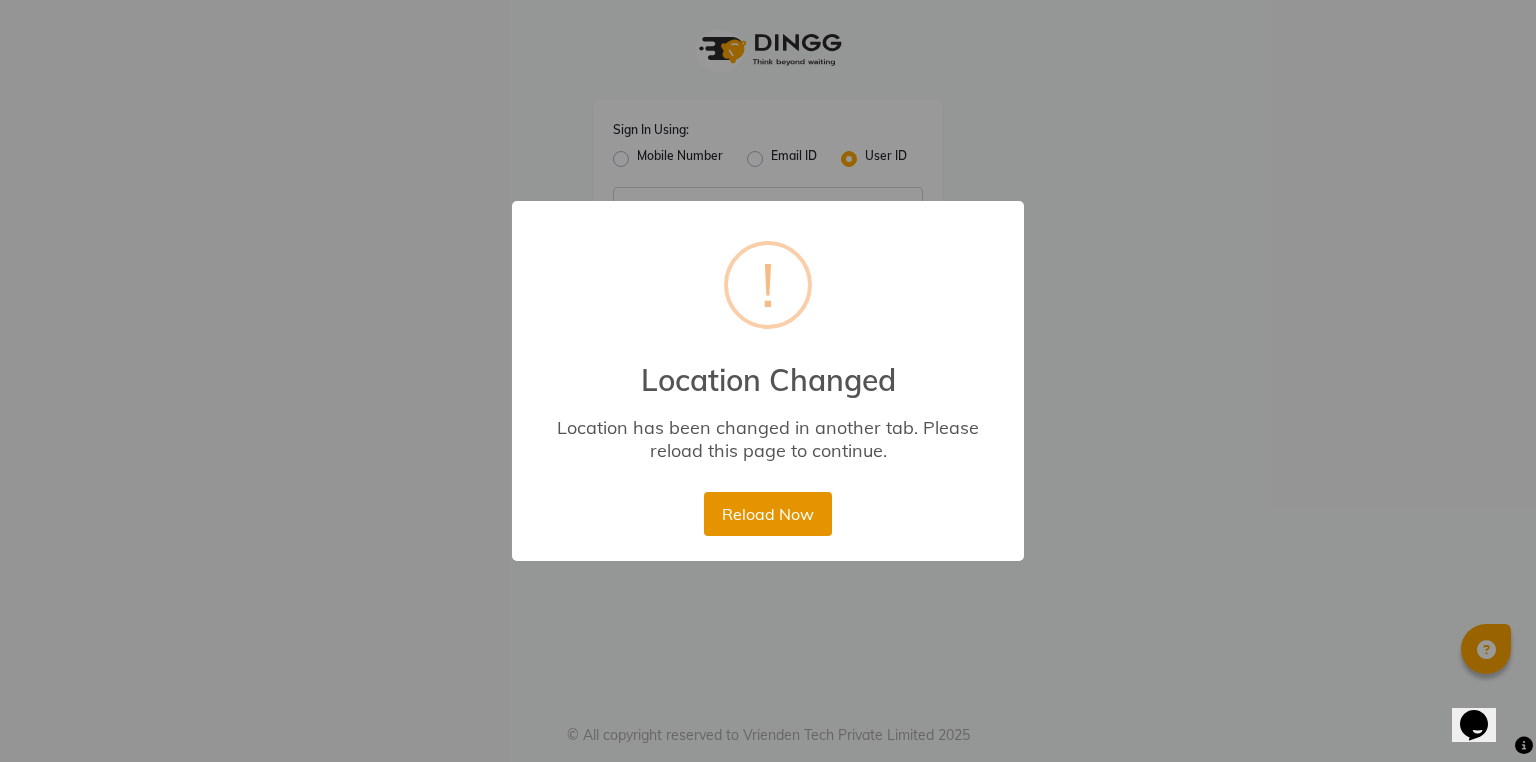 click on "Reload Now" at bounding box center [767, 514] 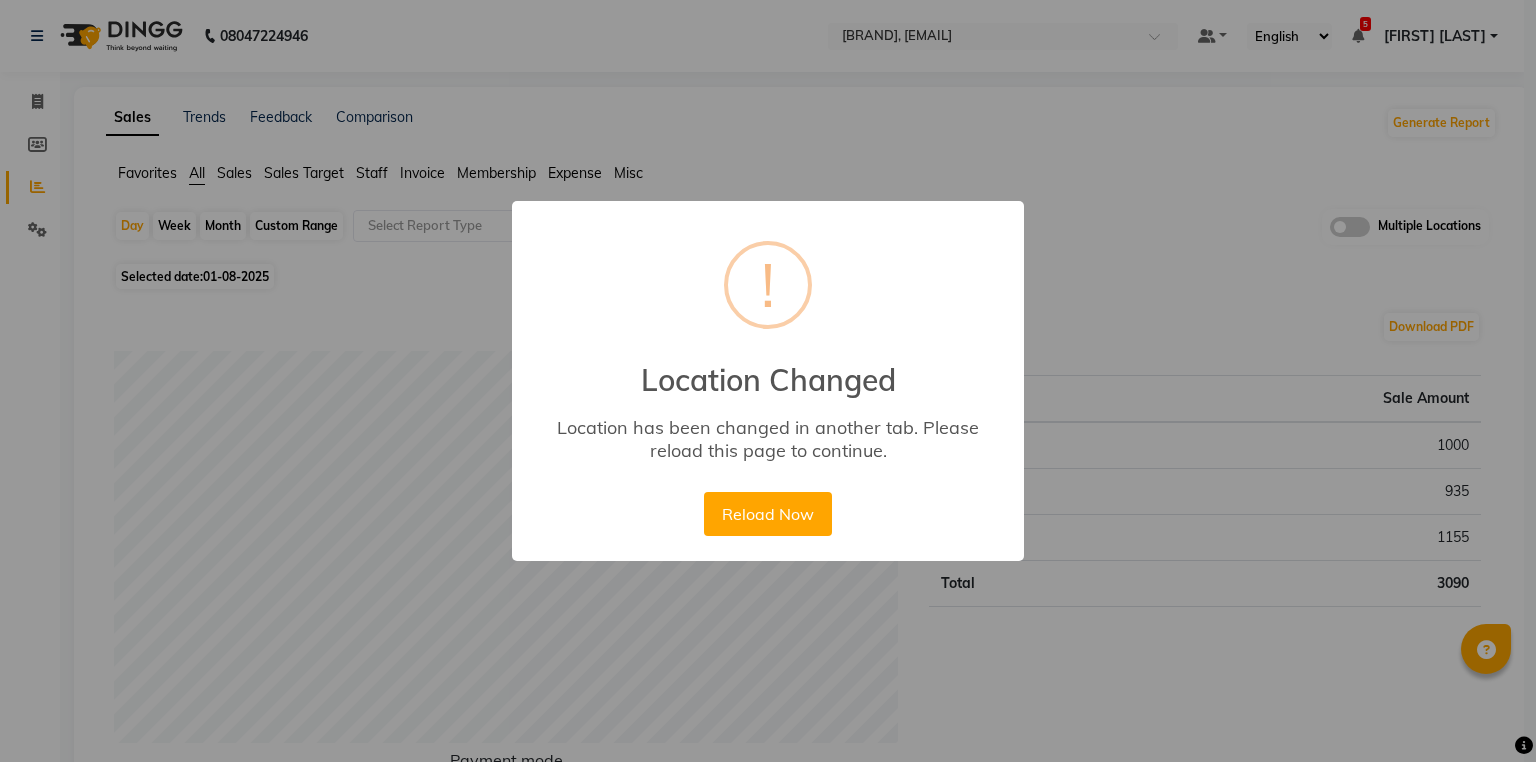 scroll, scrollTop: 0, scrollLeft: 0, axis: both 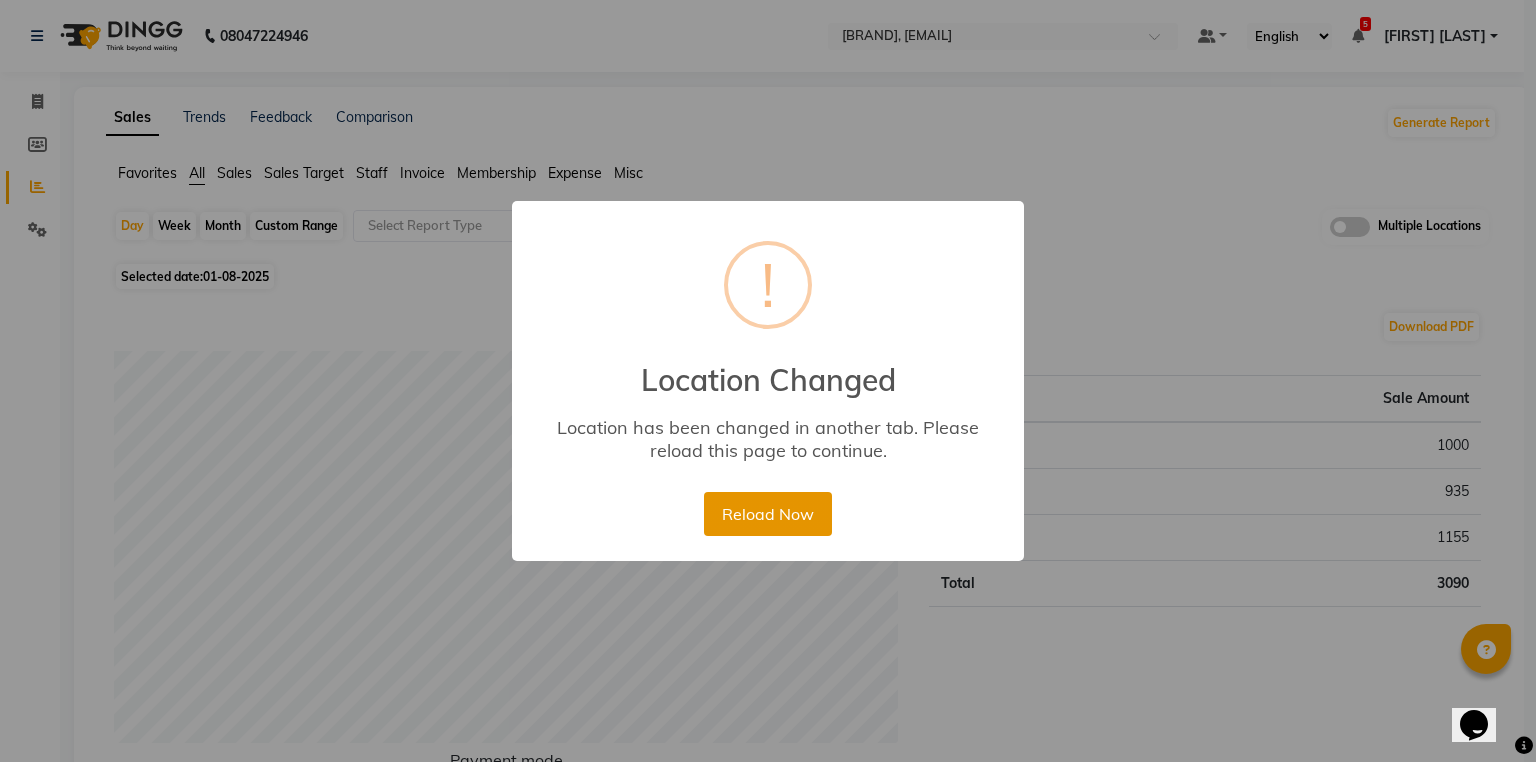 click on "Reload Now" at bounding box center (767, 514) 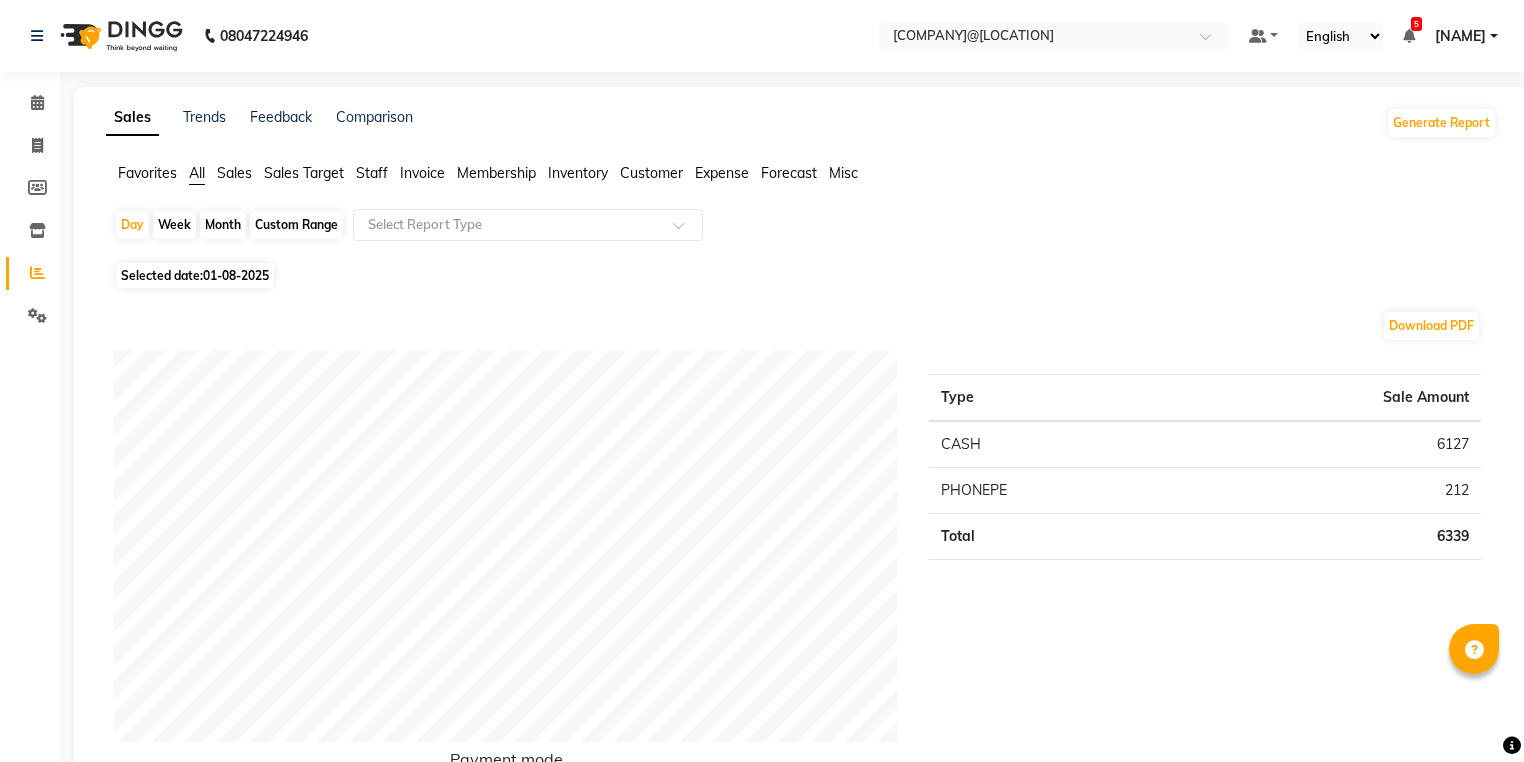 scroll, scrollTop: 0, scrollLeft: 0, axis: both 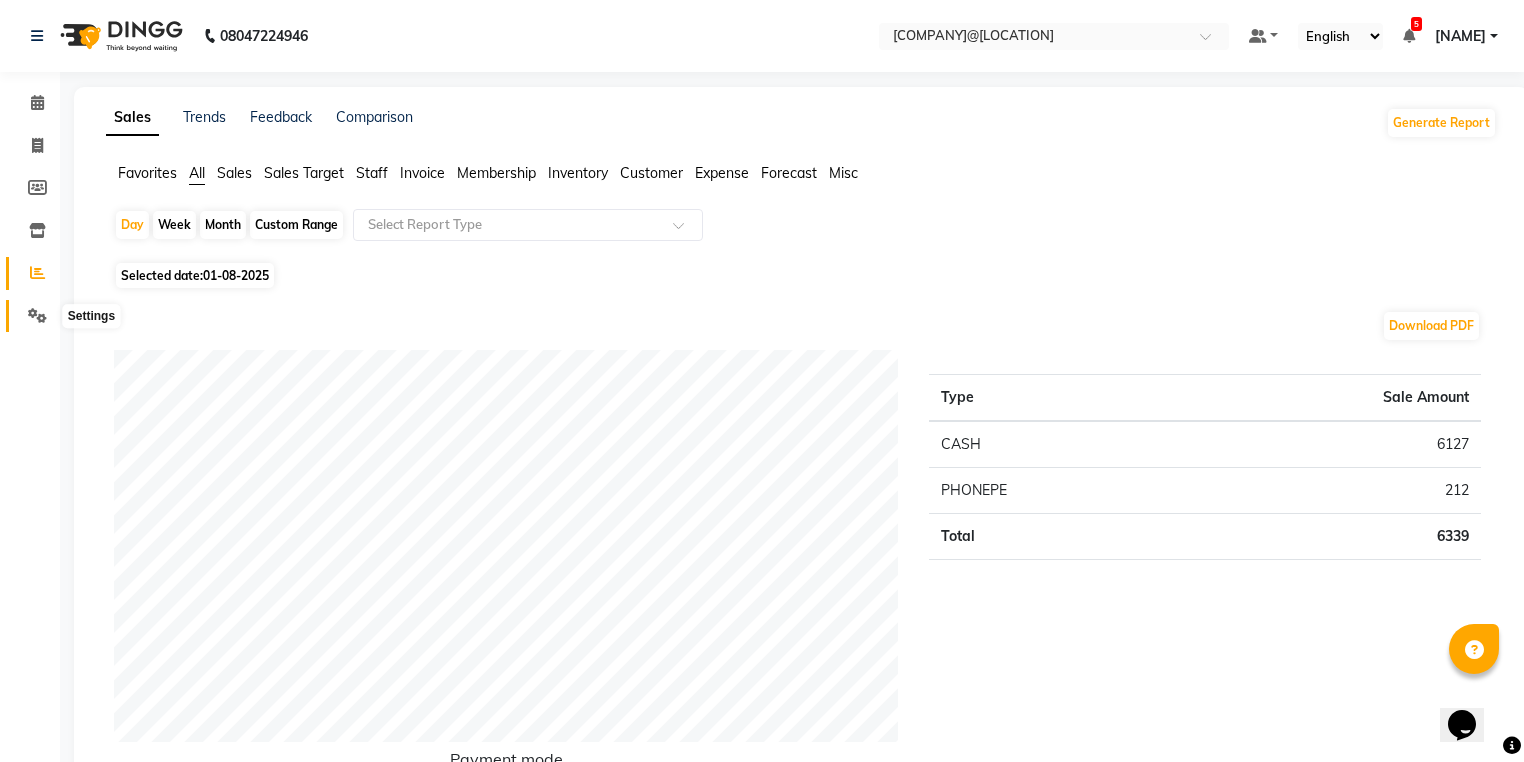 click 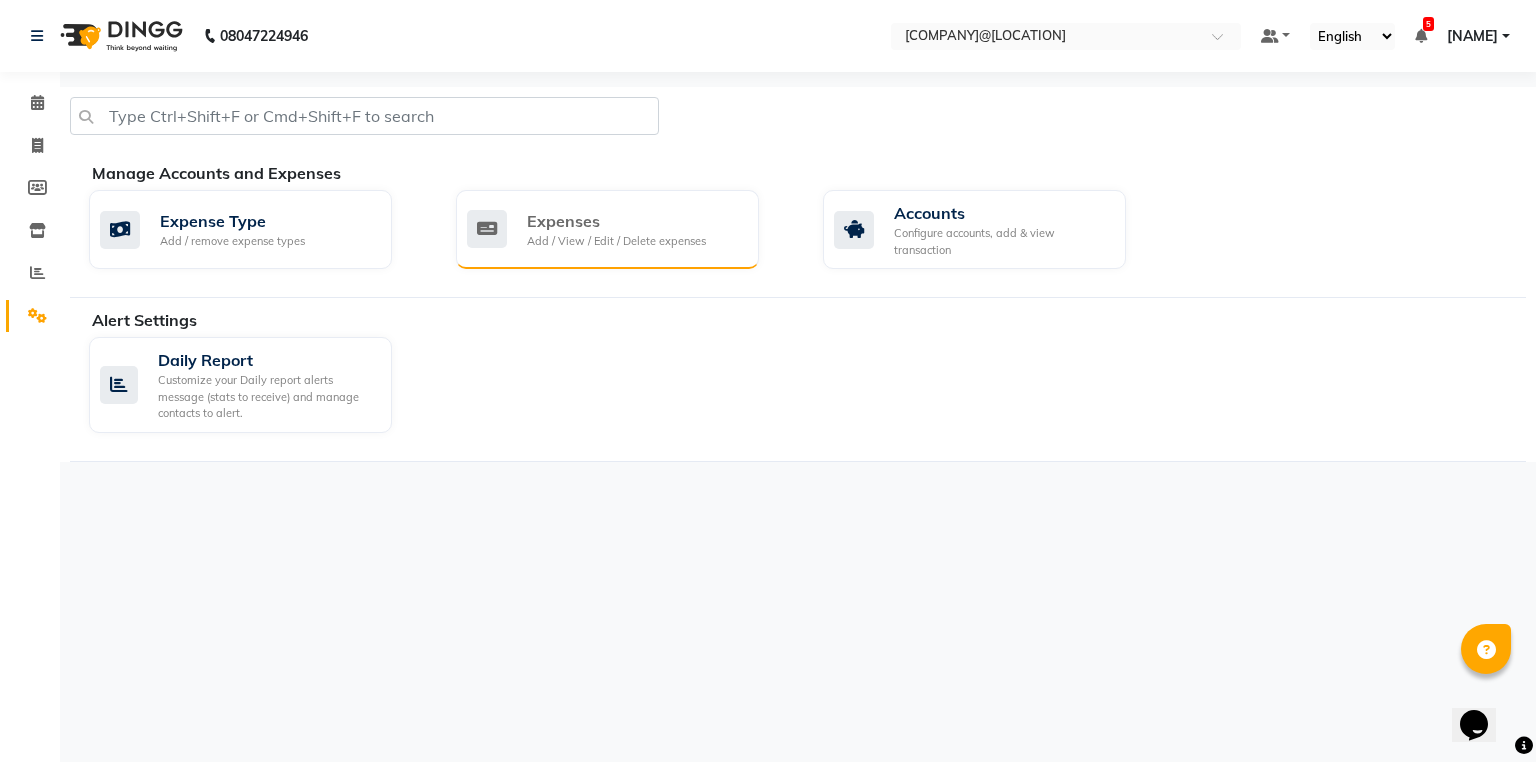 click on "Expenses" 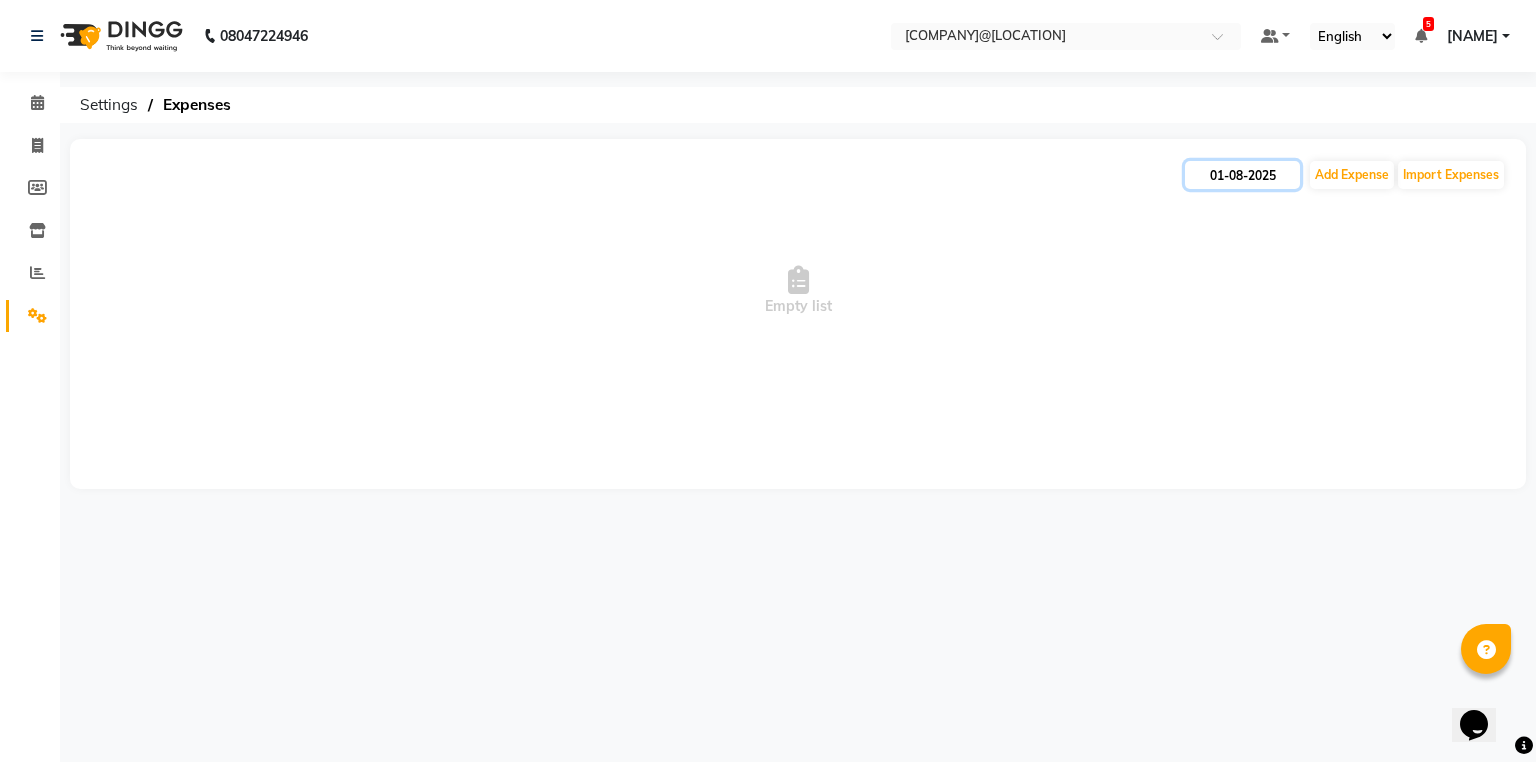 click on "01-08-2025" 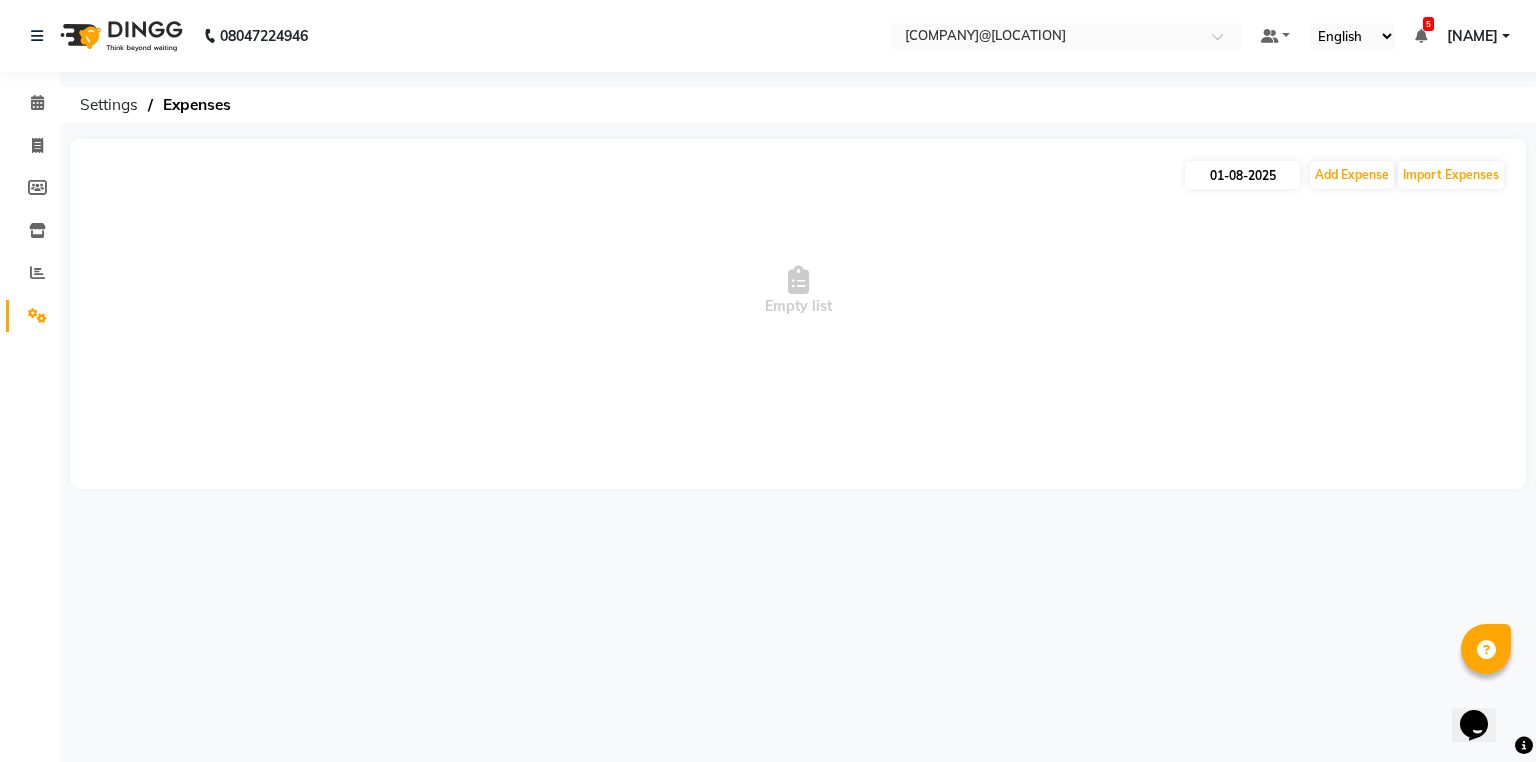 select on "8" 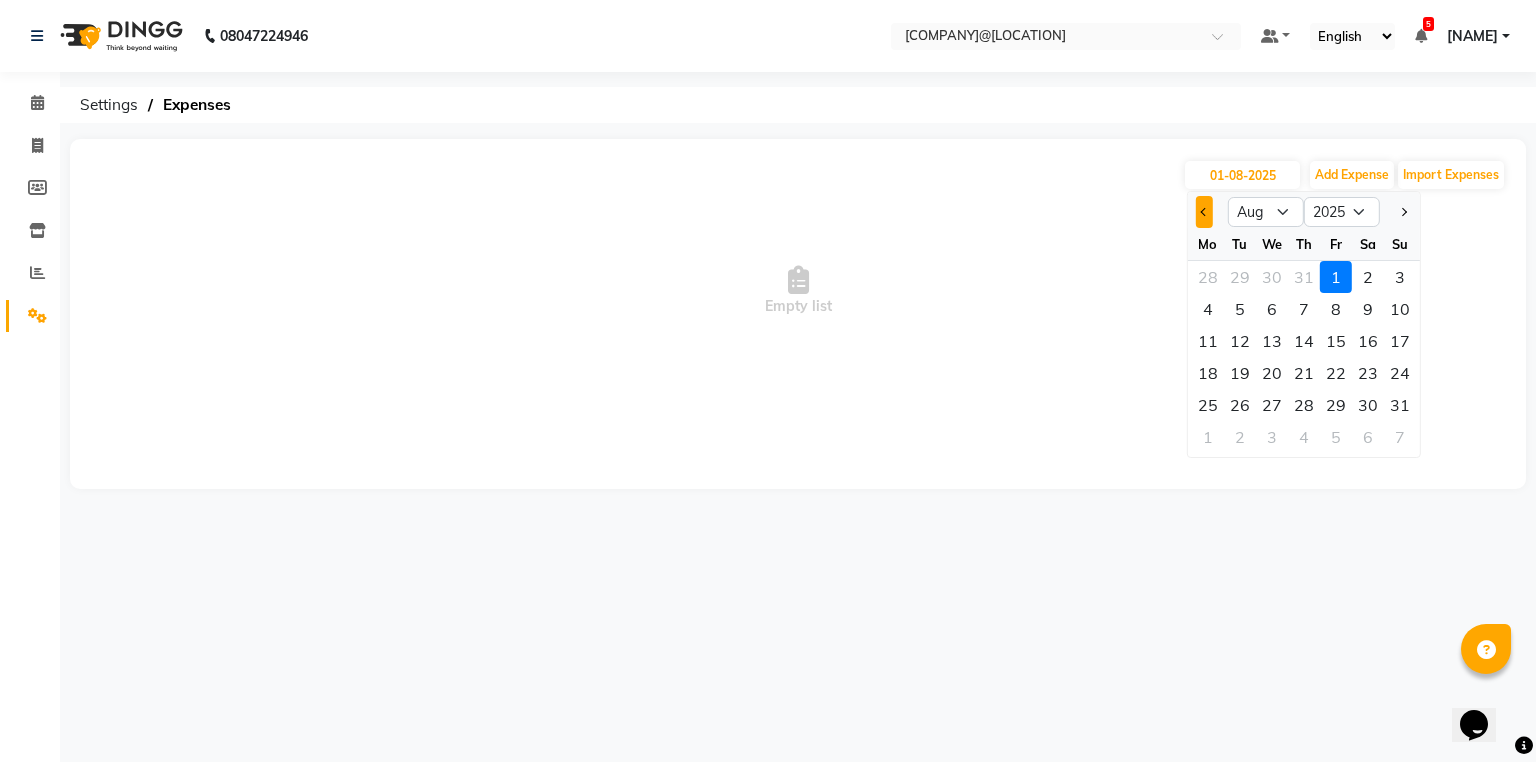 click 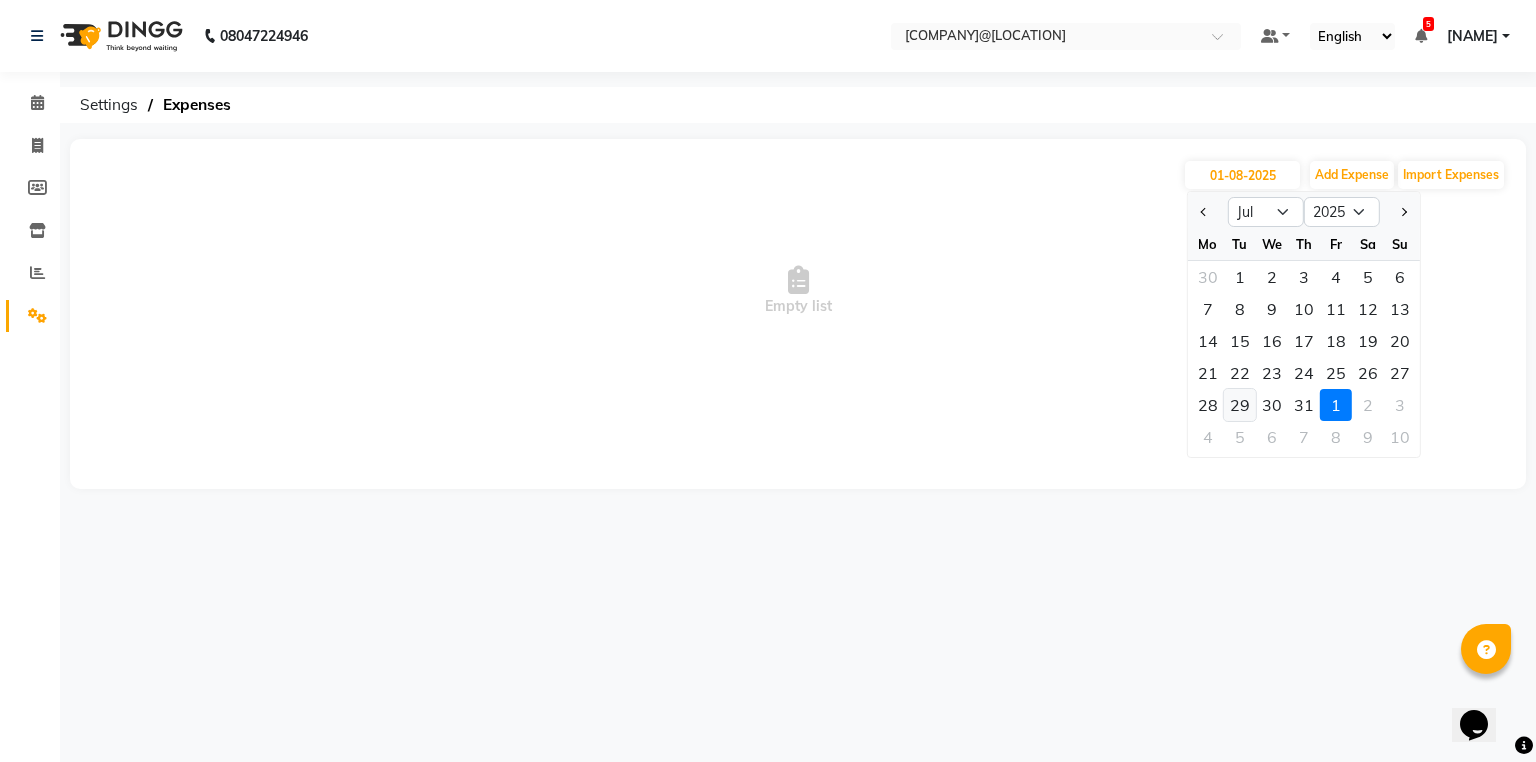 click on "29" 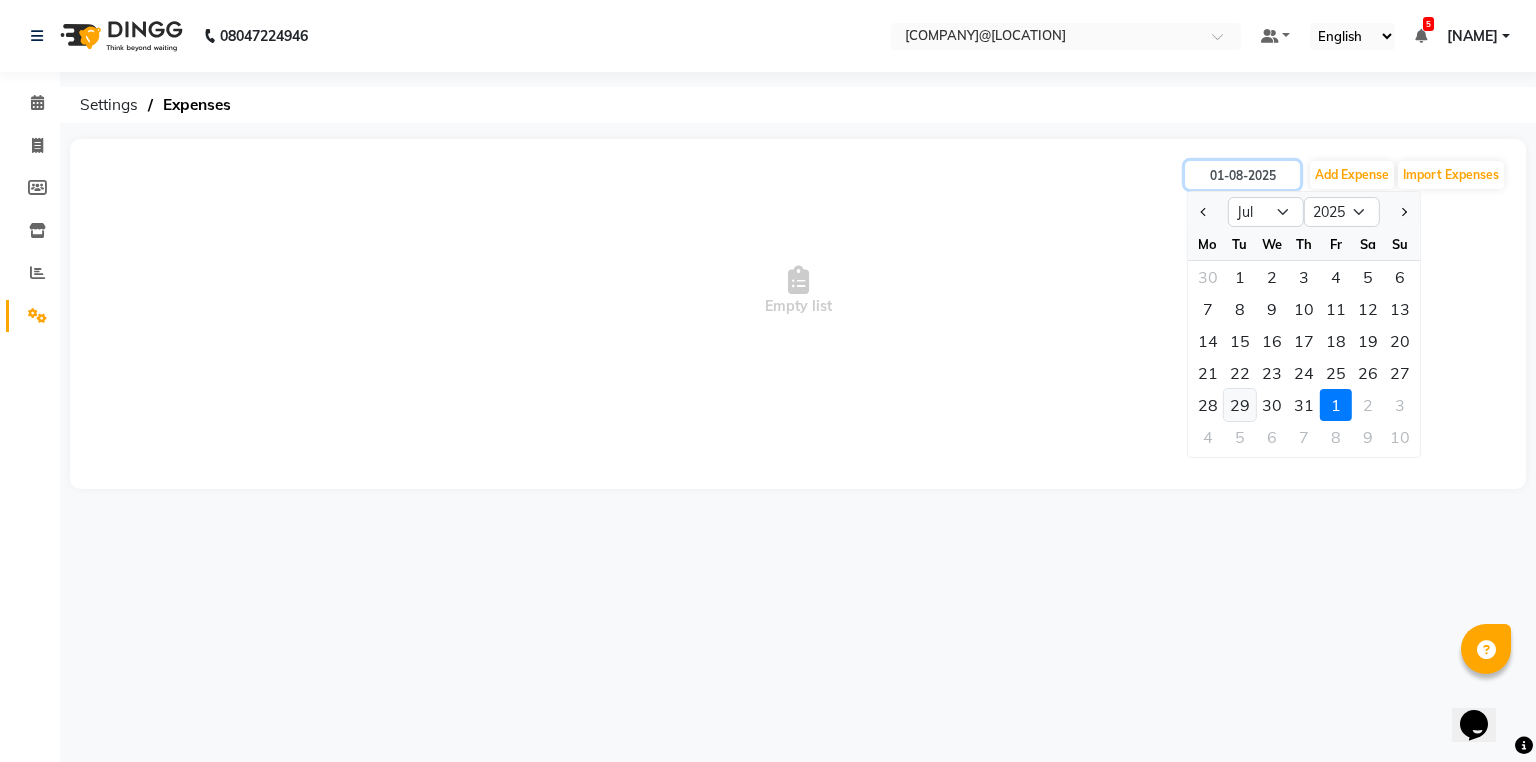 type on "29-07-2025" 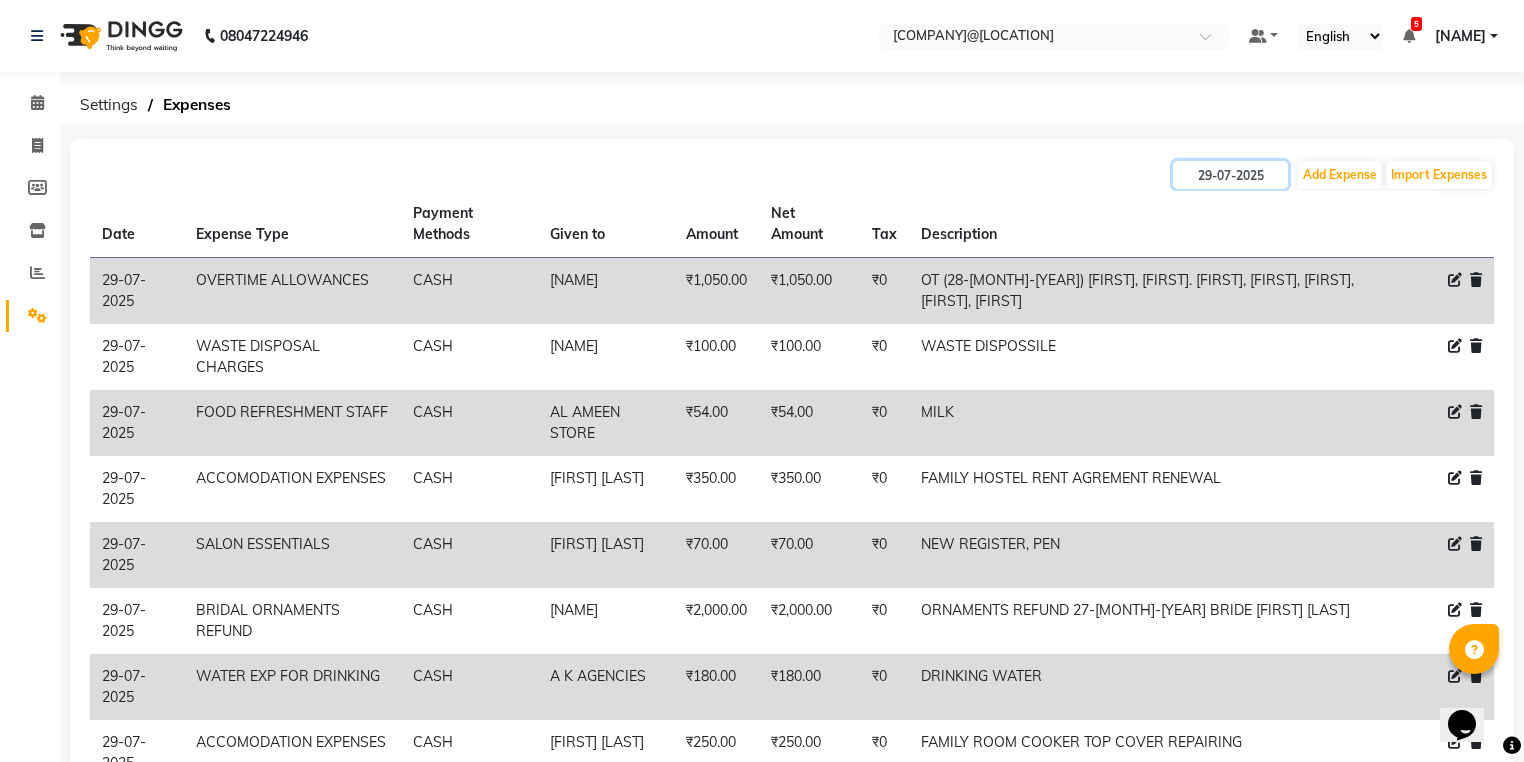 scroll, scrollTop: 132, scrollLeft: 0, axis: vertical 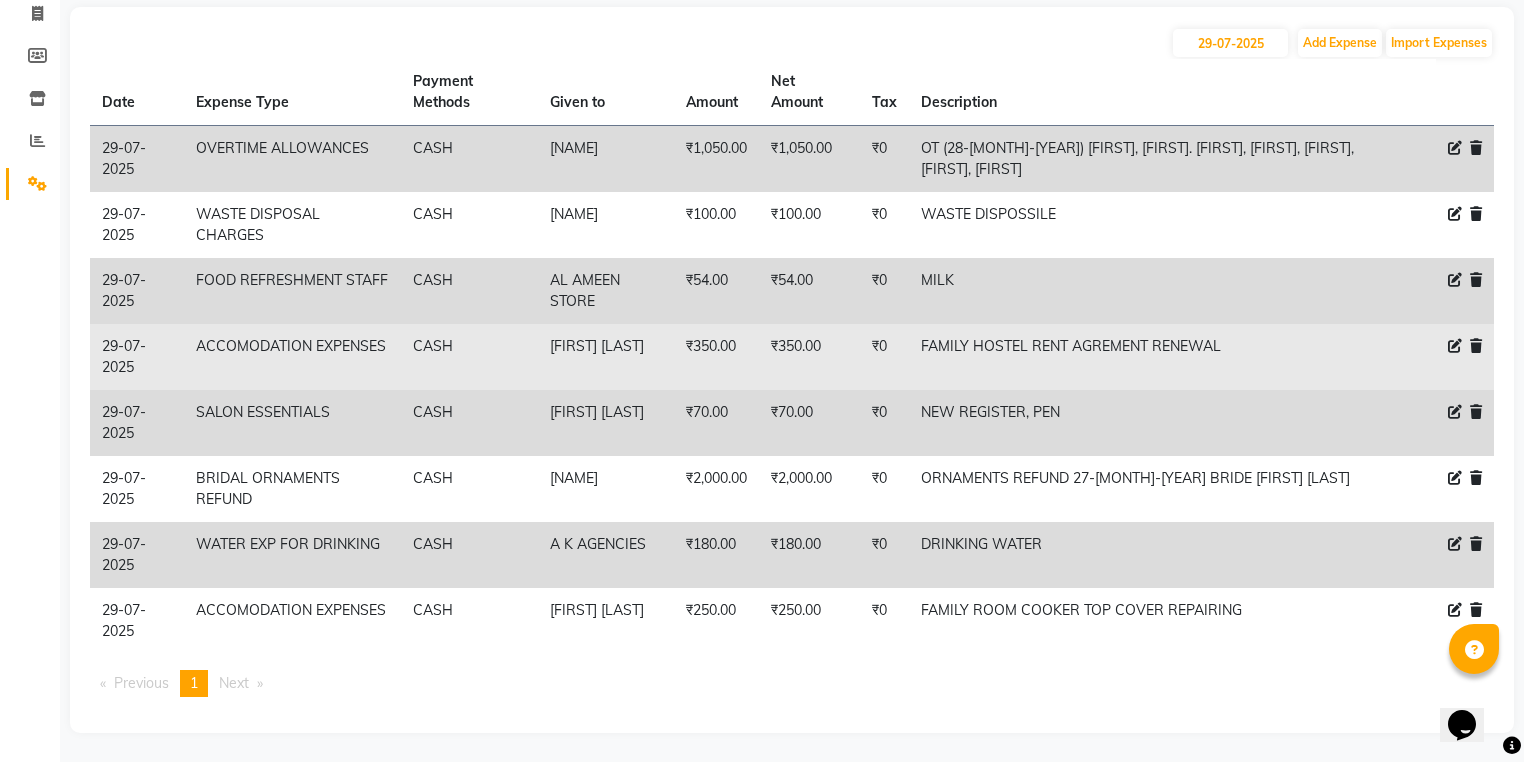 drag, startPoint x: 944, startPoint y: 343, endPoint x: 1271, endPoint y: 356, distance: 327.2583 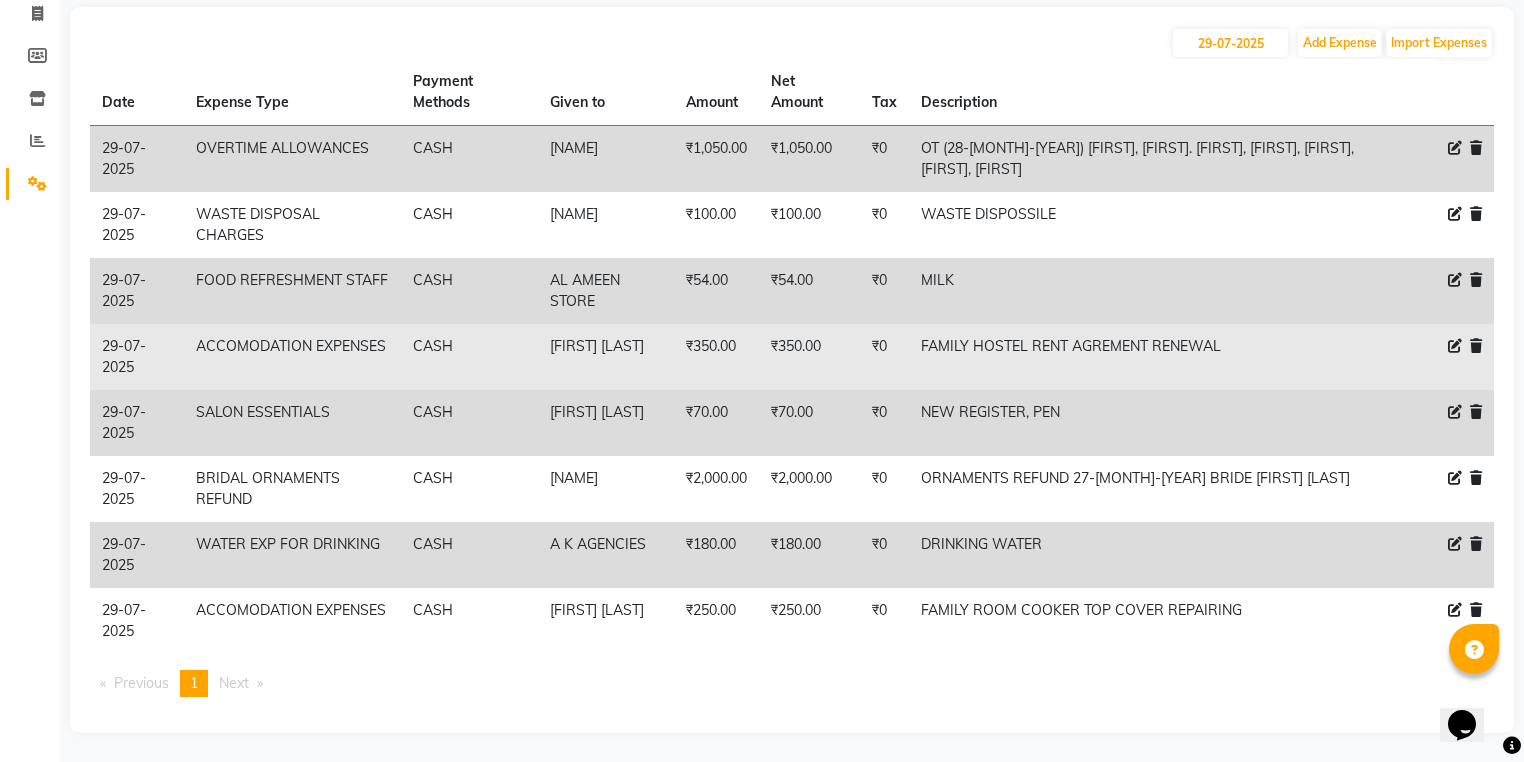 copy on "₹0  FAMILY HOSTEL RENT AGREMENT RENEWAL" 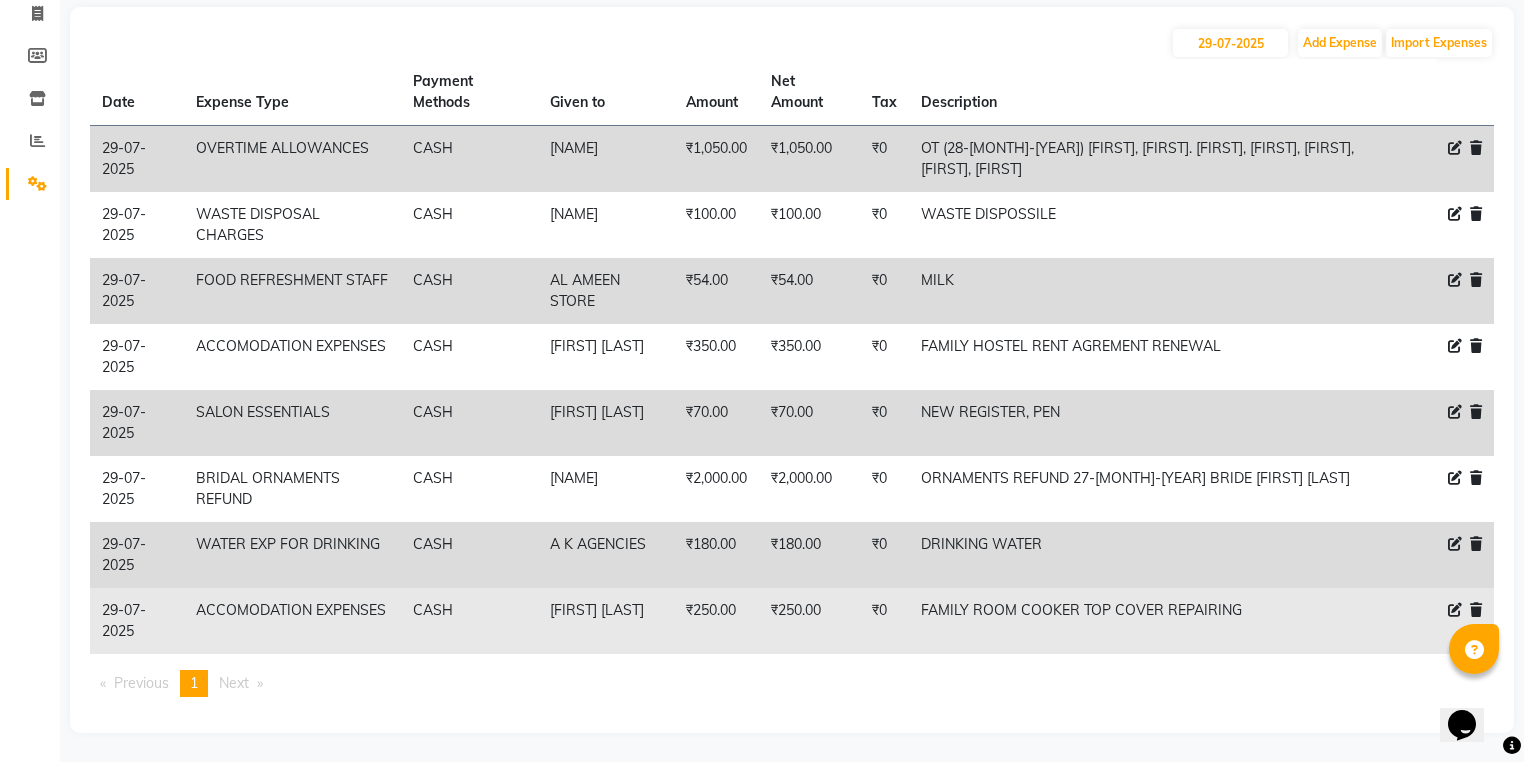 drag, startPoint x: 939, startPoint y: 612, endPoint x: 1297, endPoint y: 624, distance: 358.20105 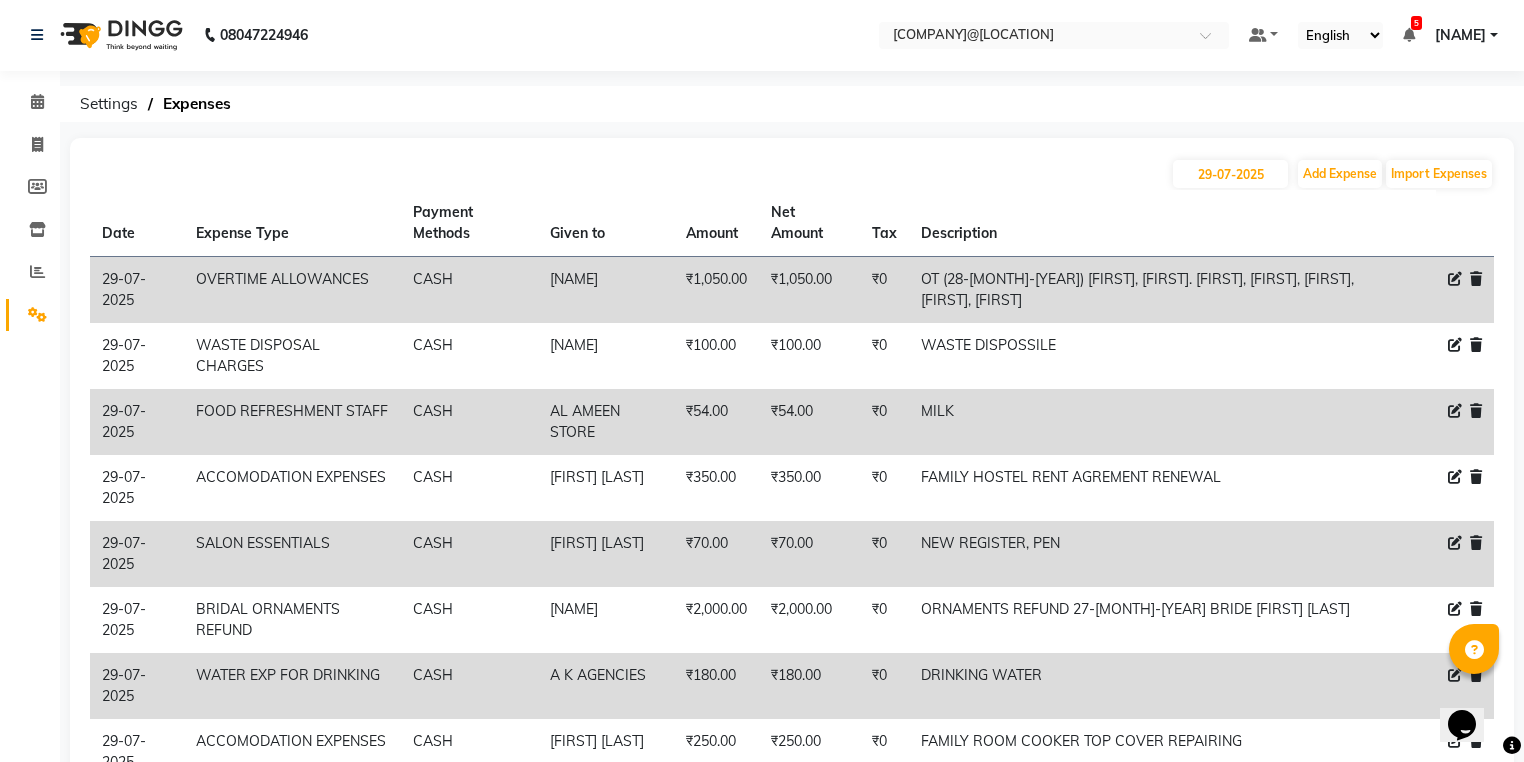 scroll, scrollTop: 0, scrollLeft: 0, axis: both 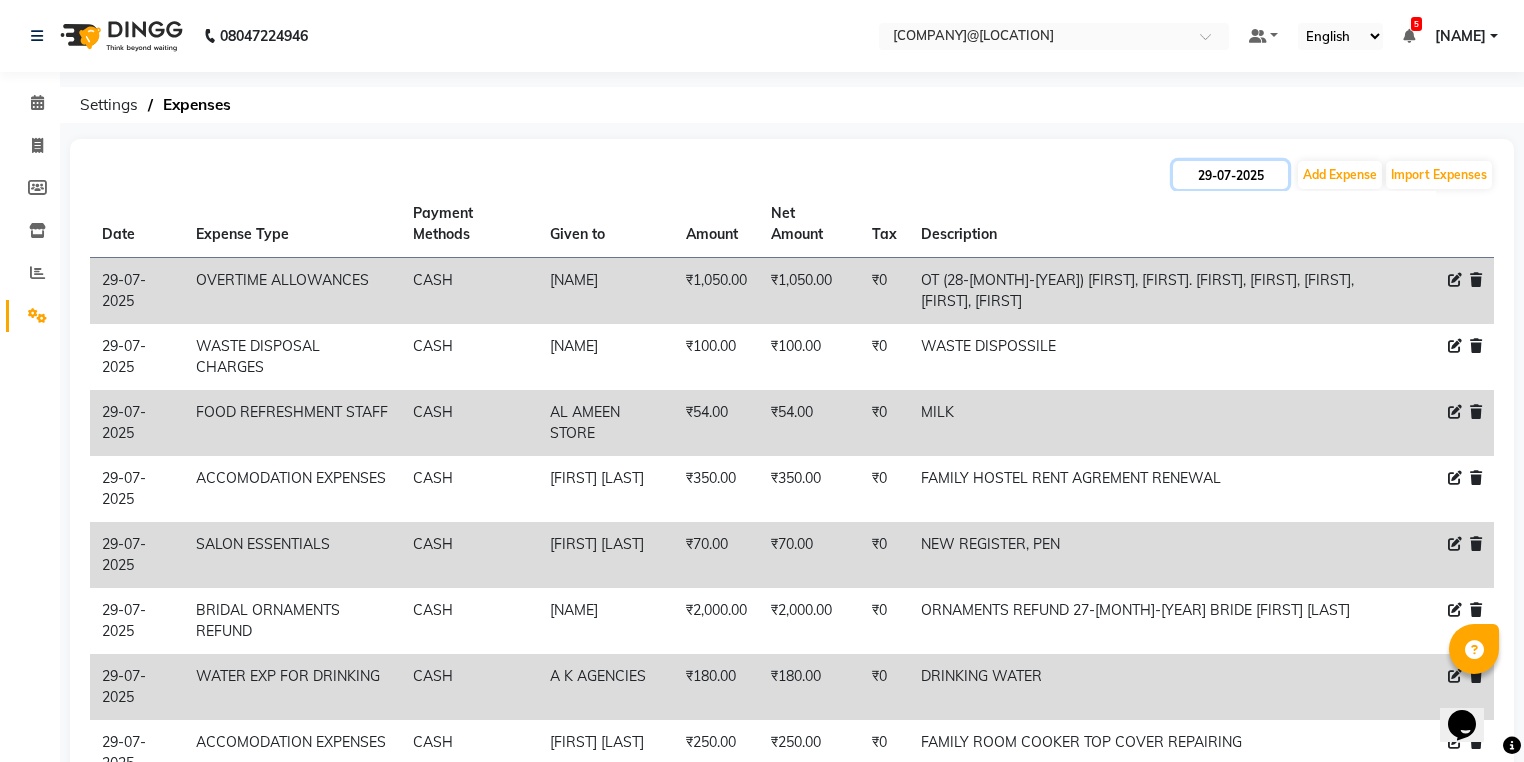 click on "29-07-2025" 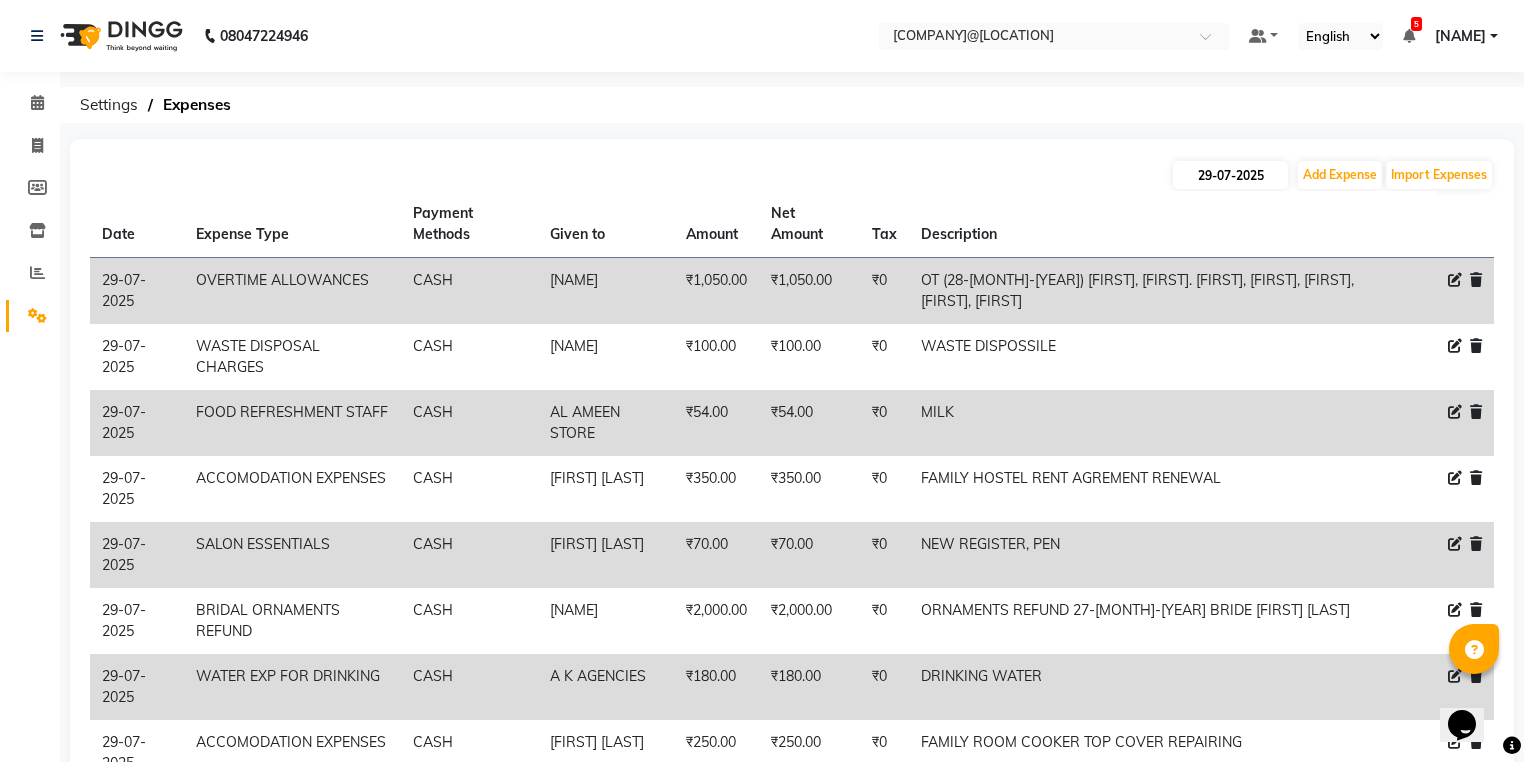 select on "7" 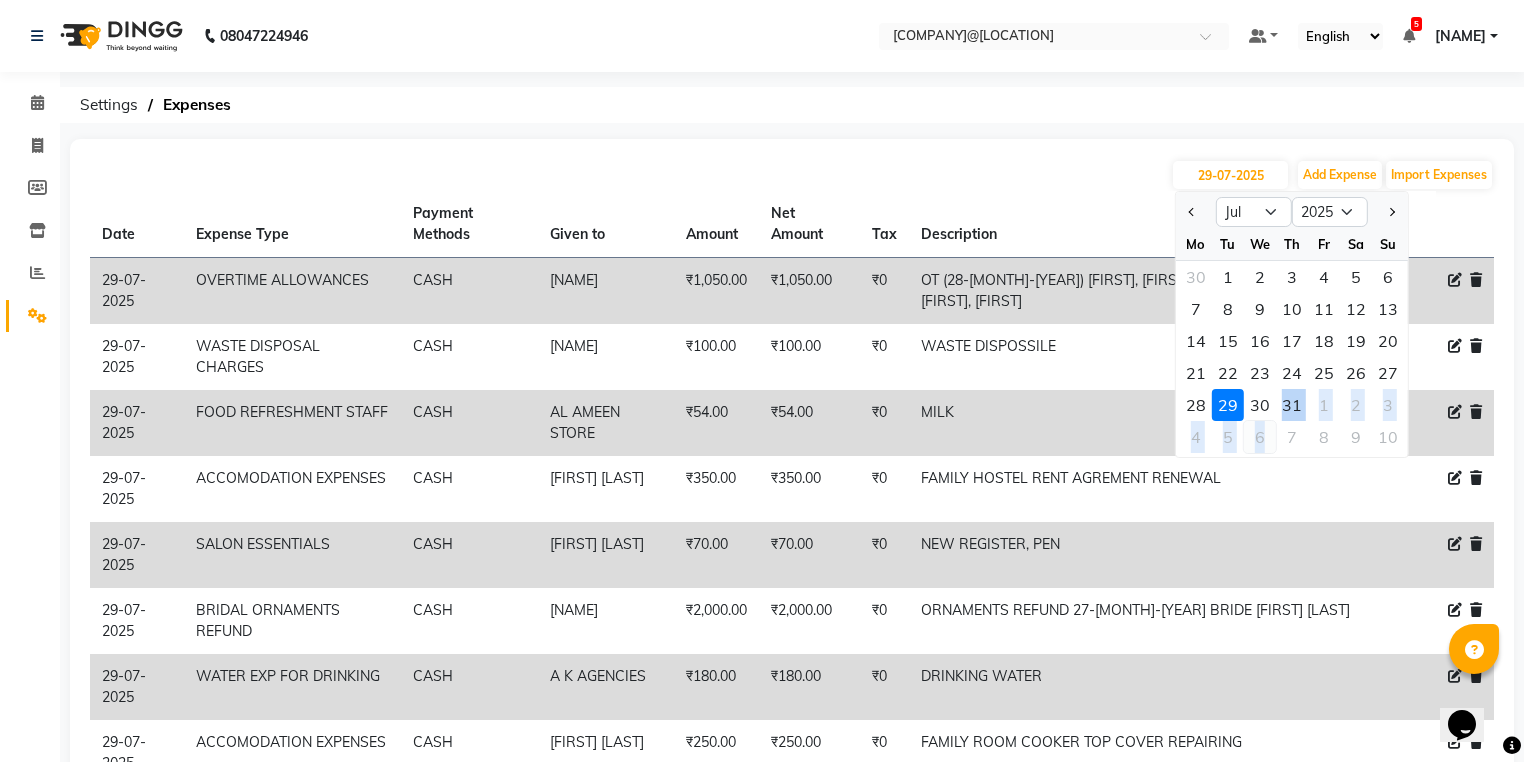 drag, startPoint x: 1275, startPoint y: 400, endPoint x: 1260, endPoint y: 420, distance: 25 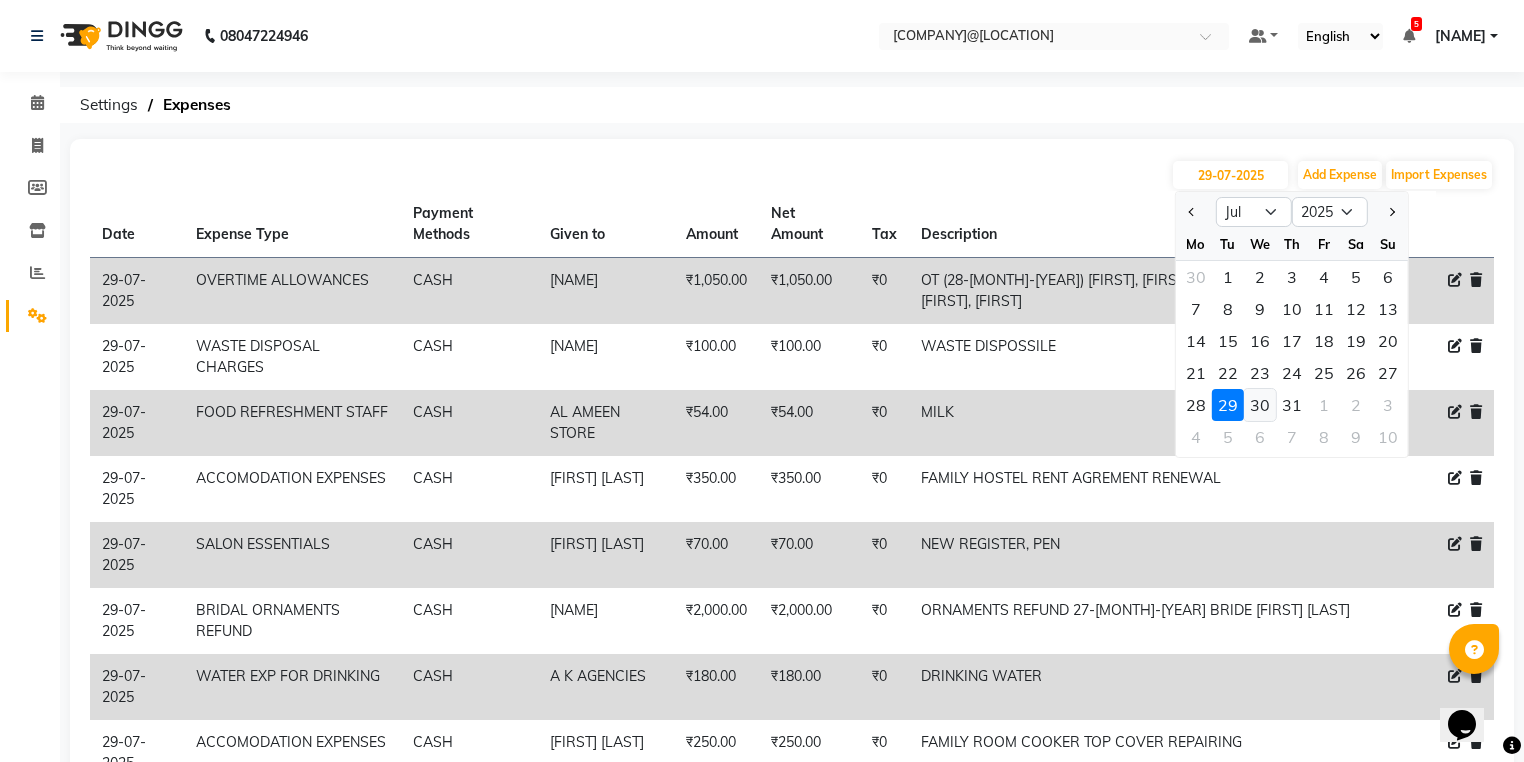 click on "30" 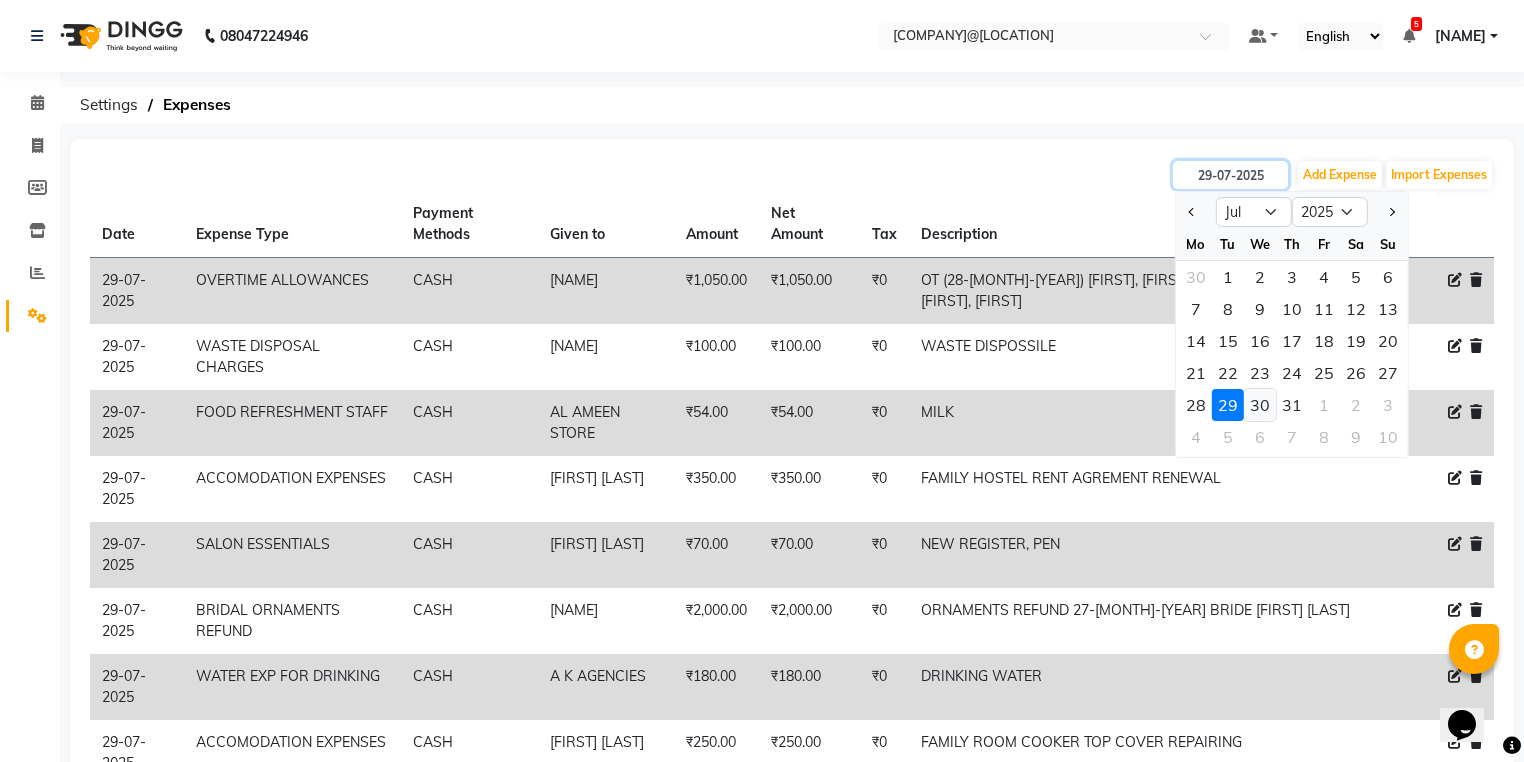 type on "30-07-2025" 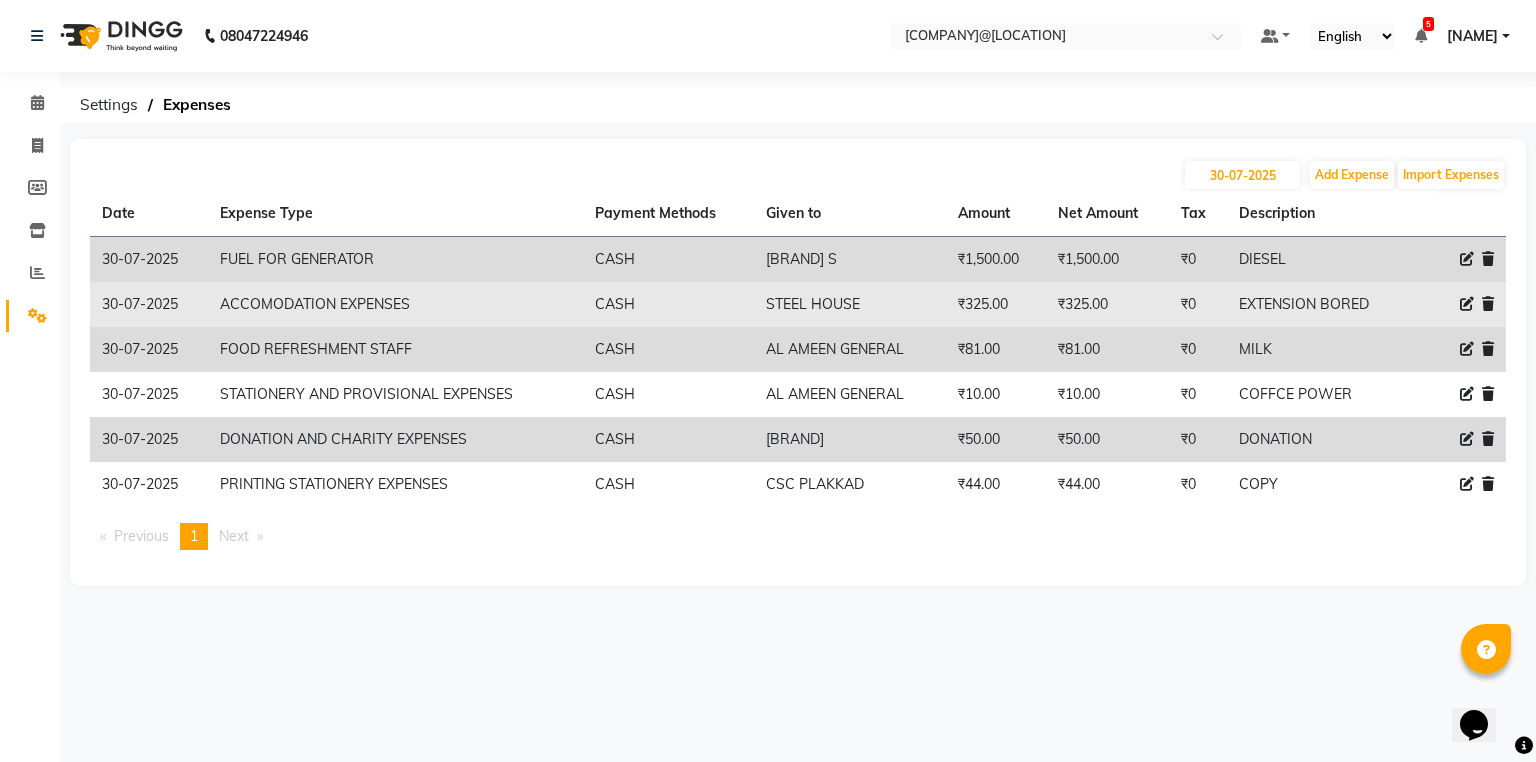 drag, startPoint x: 1256, startPoint y: 307, endPoint x: 1404, endPoint y: 311, distance: 148.05405 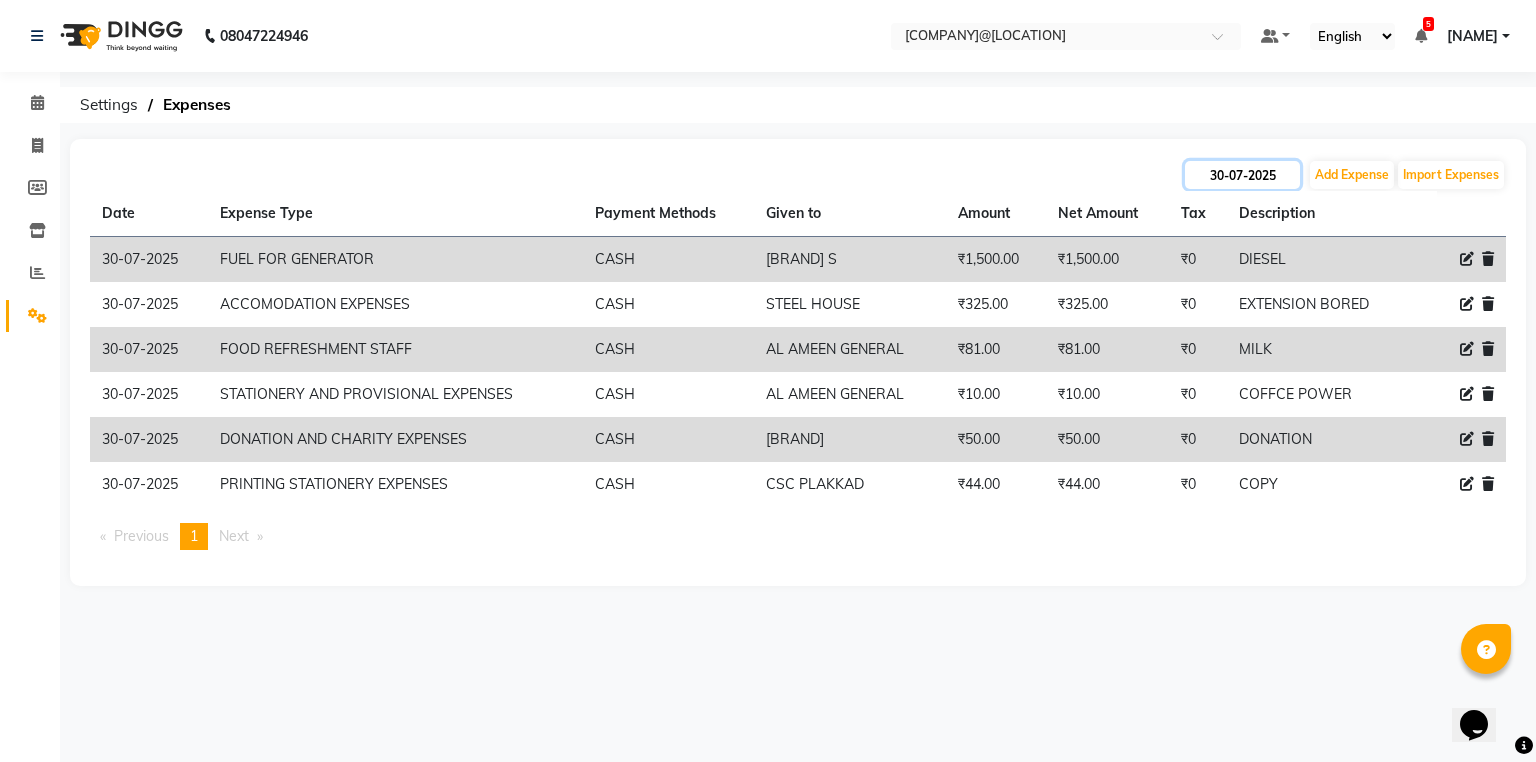 click on "30-07-2025" 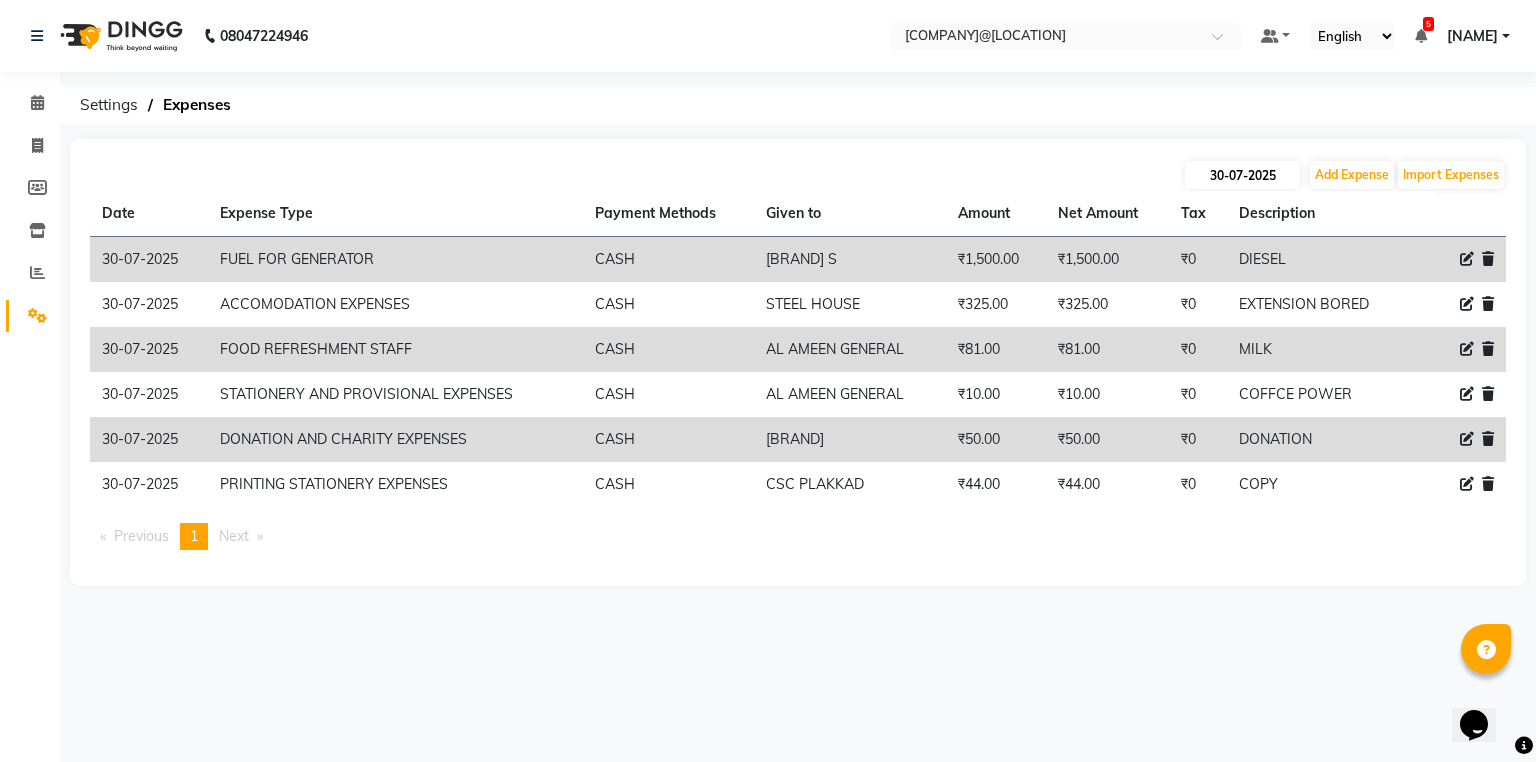 select on "7" 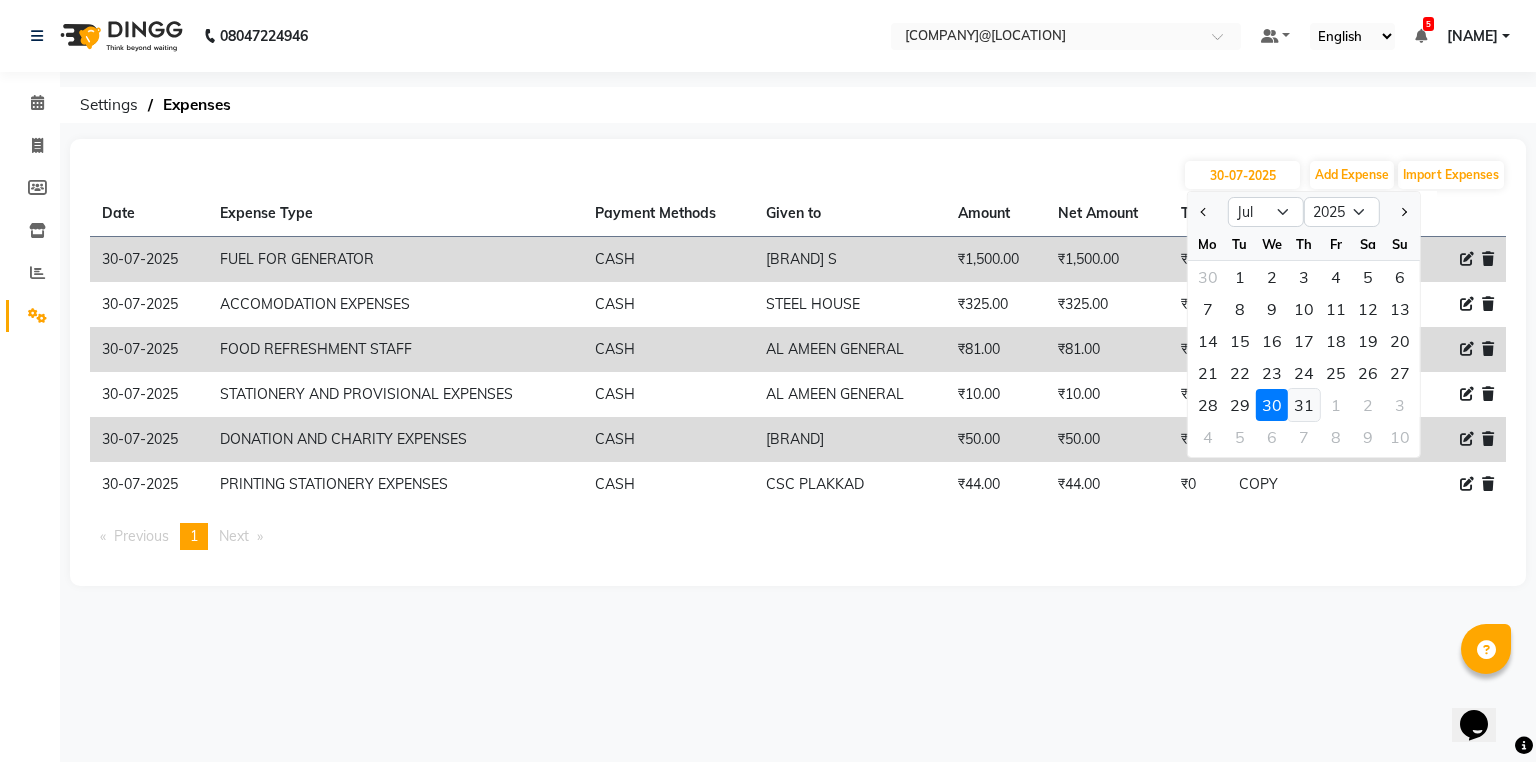 click on "31" 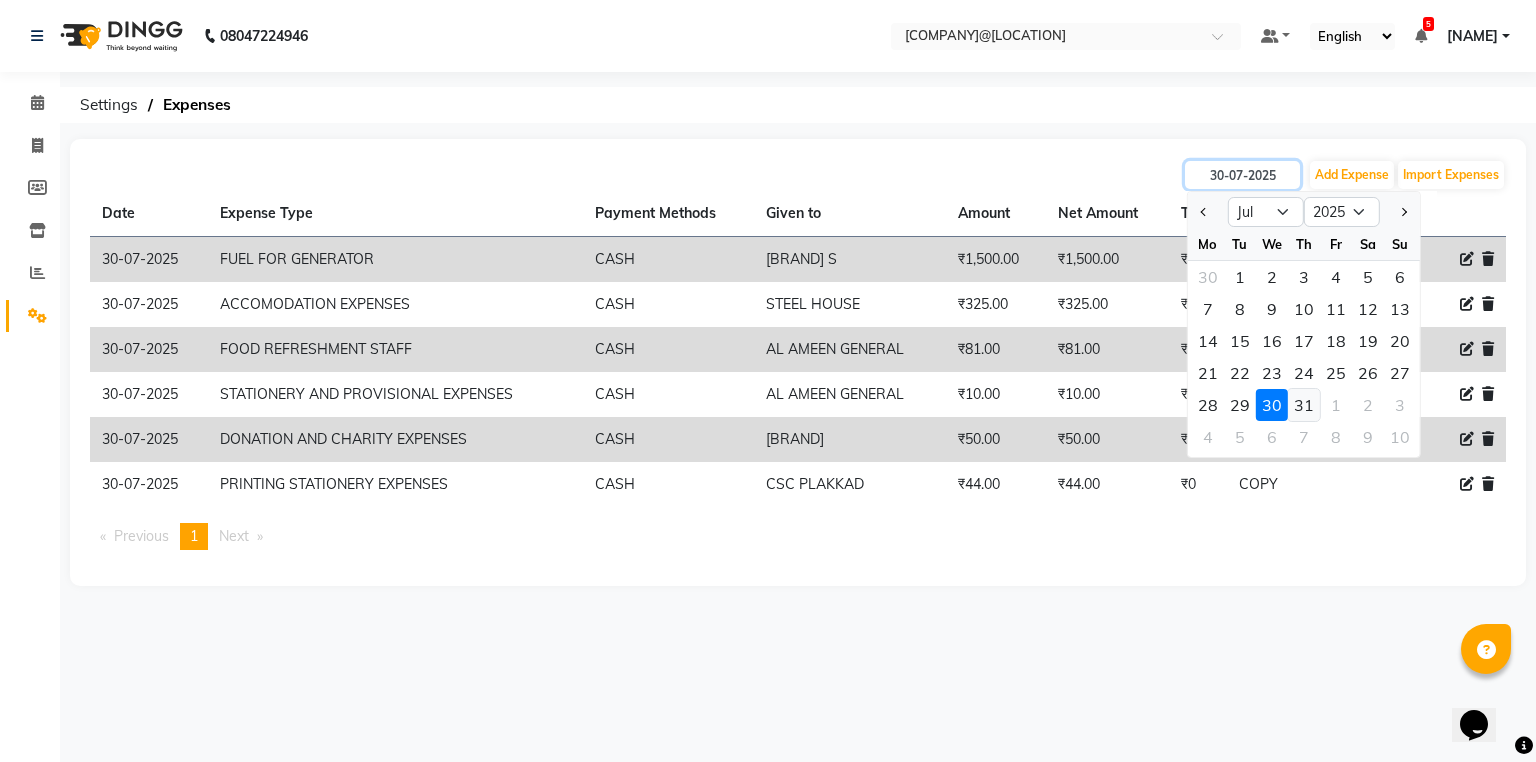 type on "31-07-2025" 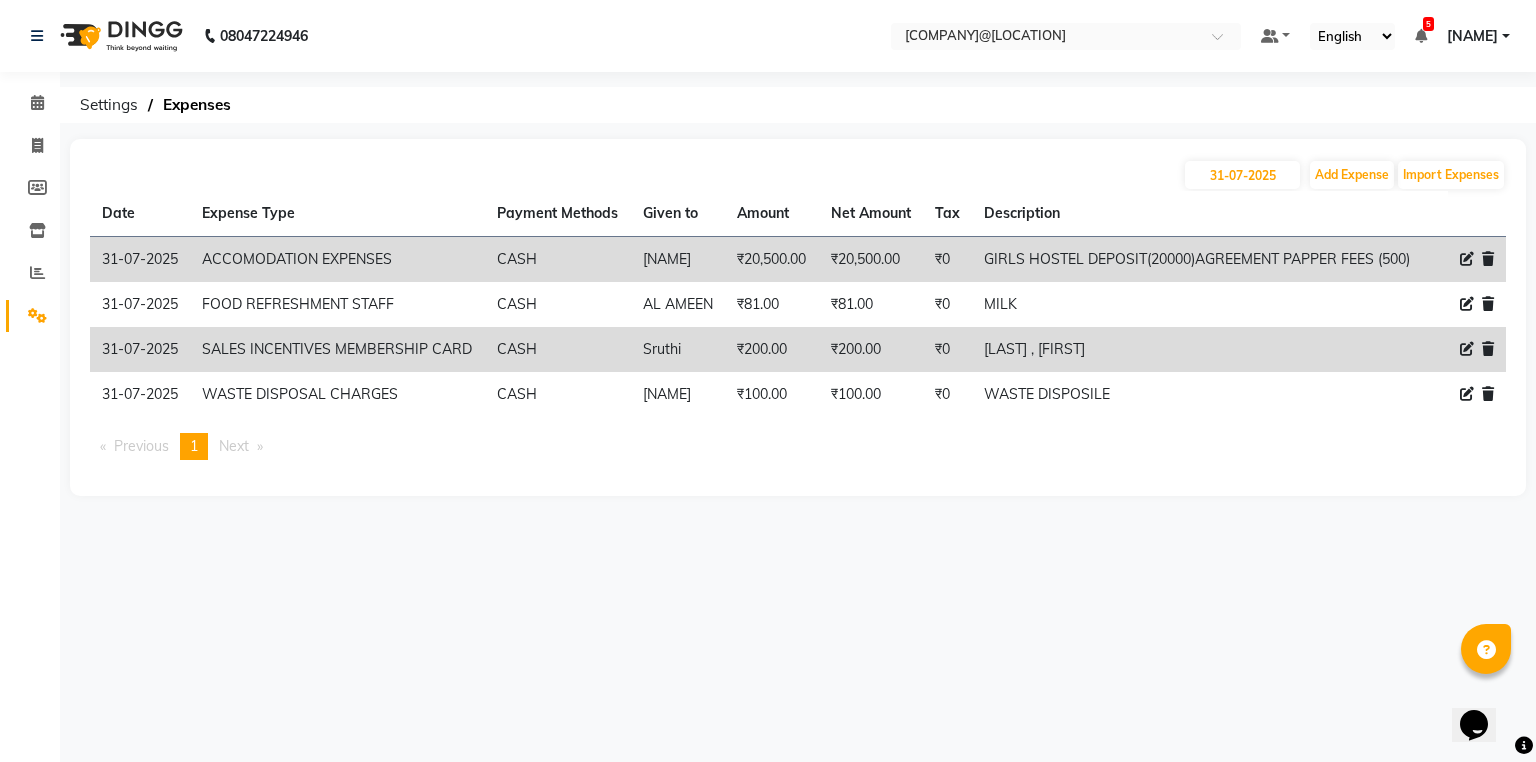 drag, startPoint x: 978, startPoint y: 281, endPoint x: 1047, endPoint y: 305, distance: 73.05477 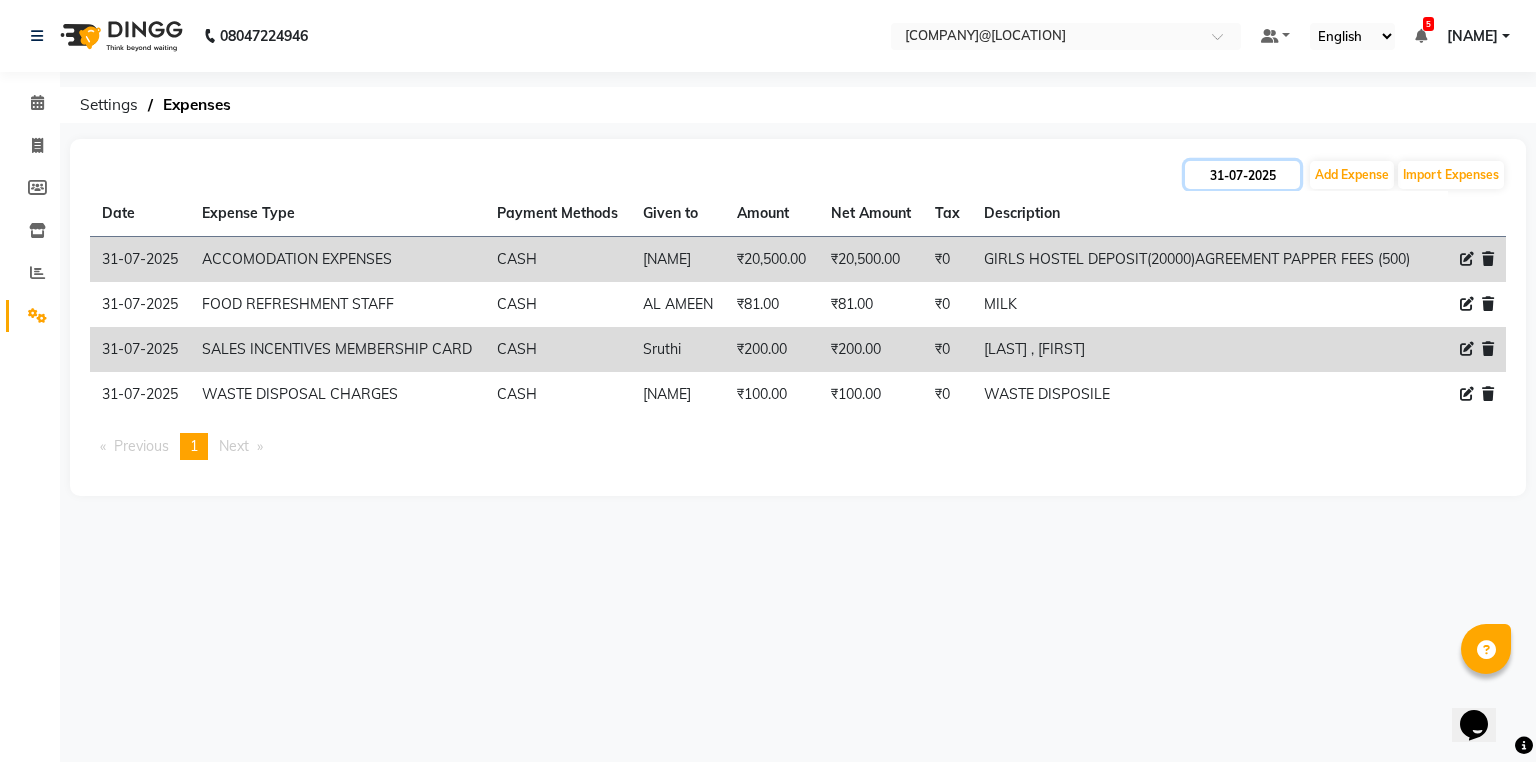 click on "31-07-2025" 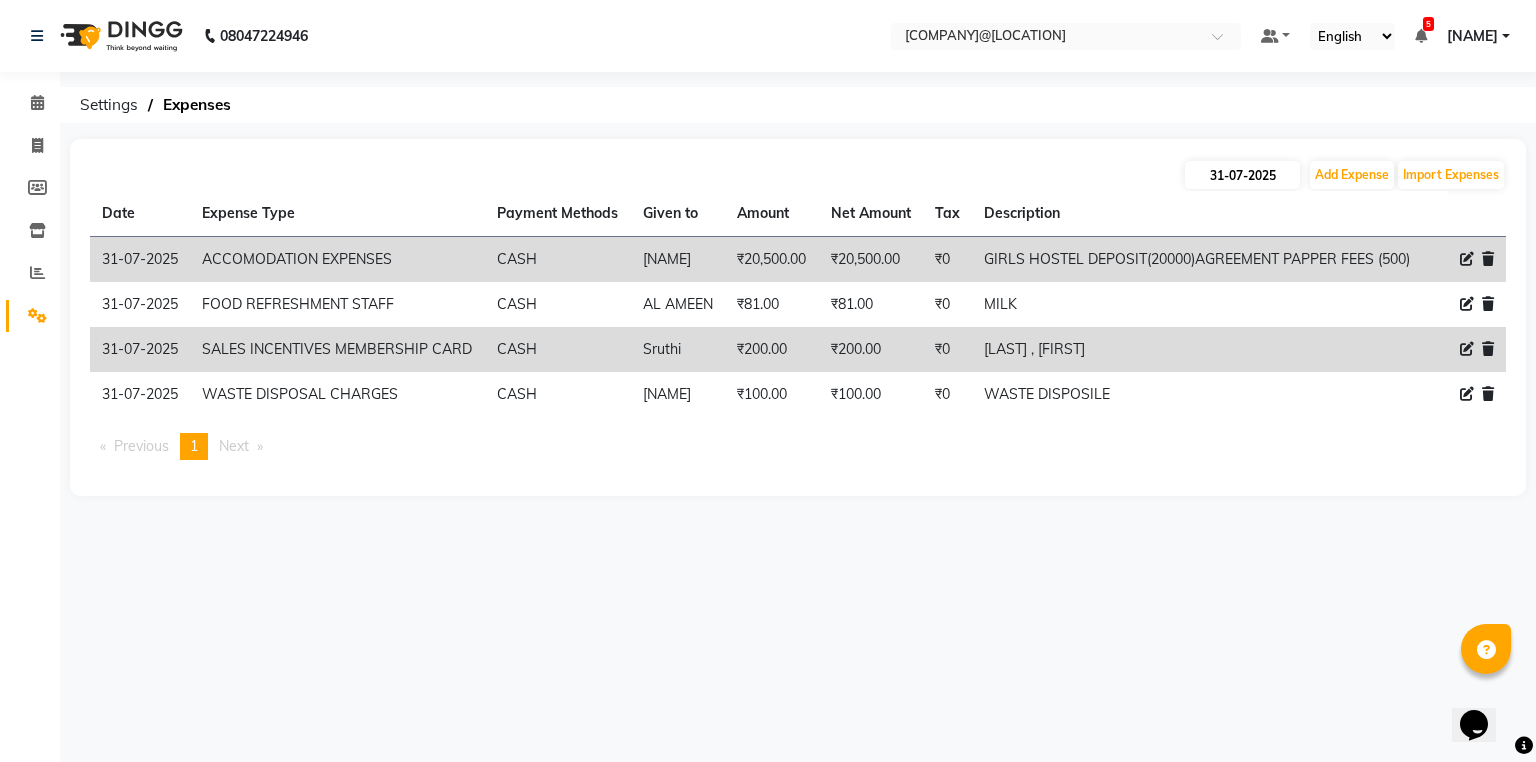 select on "7" 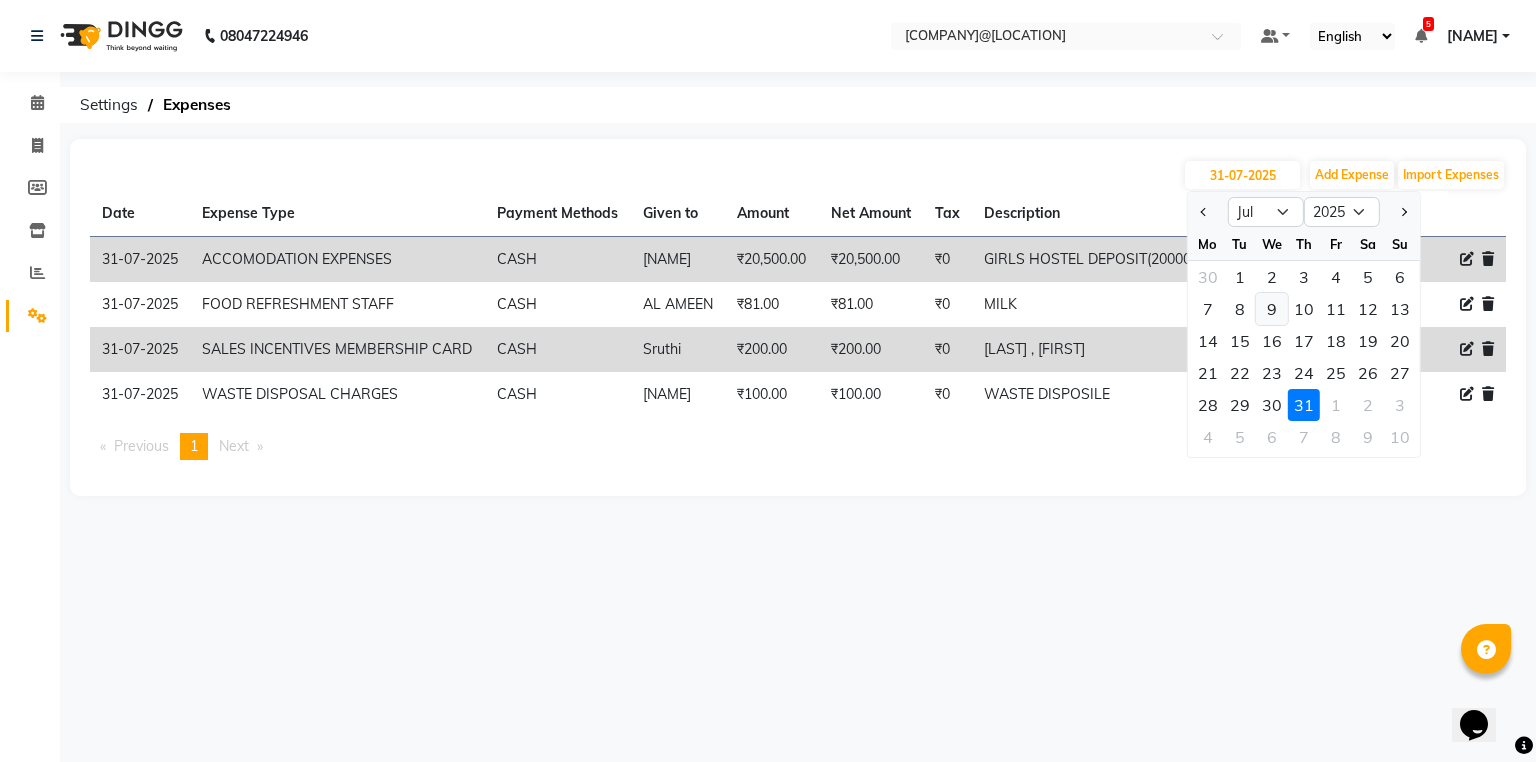 click on "9" 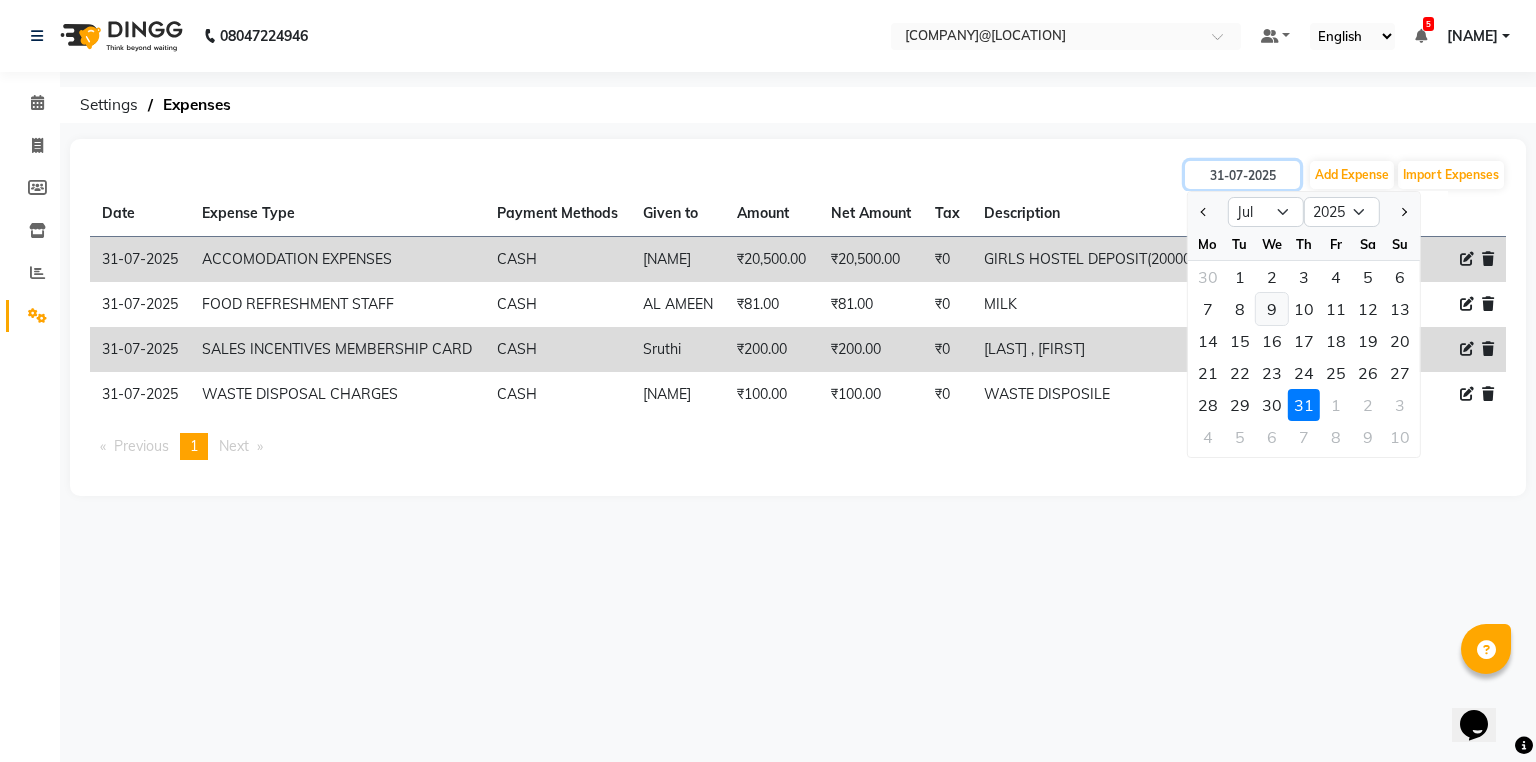 type on "09-07-2025" 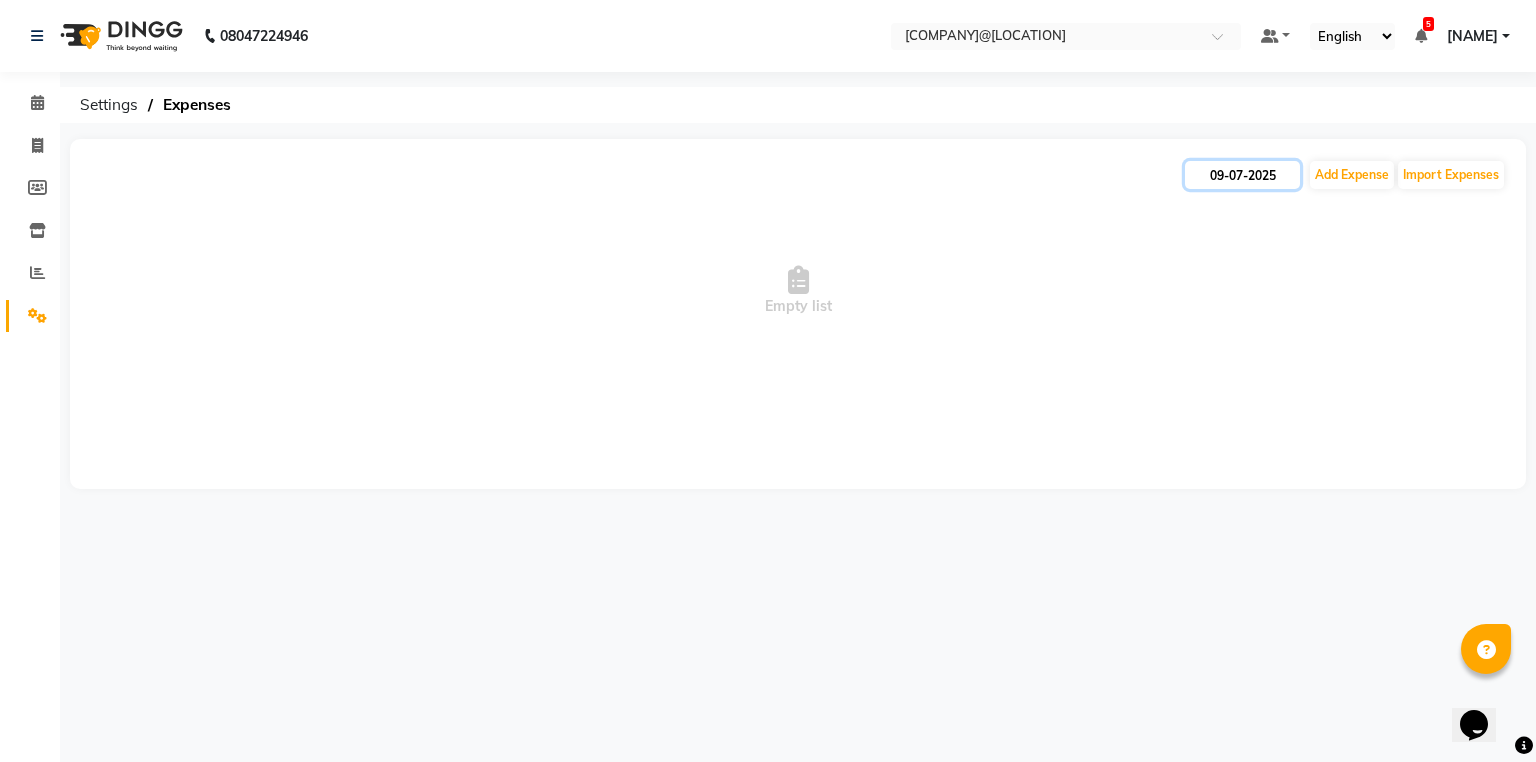 click on "09-07-2025" 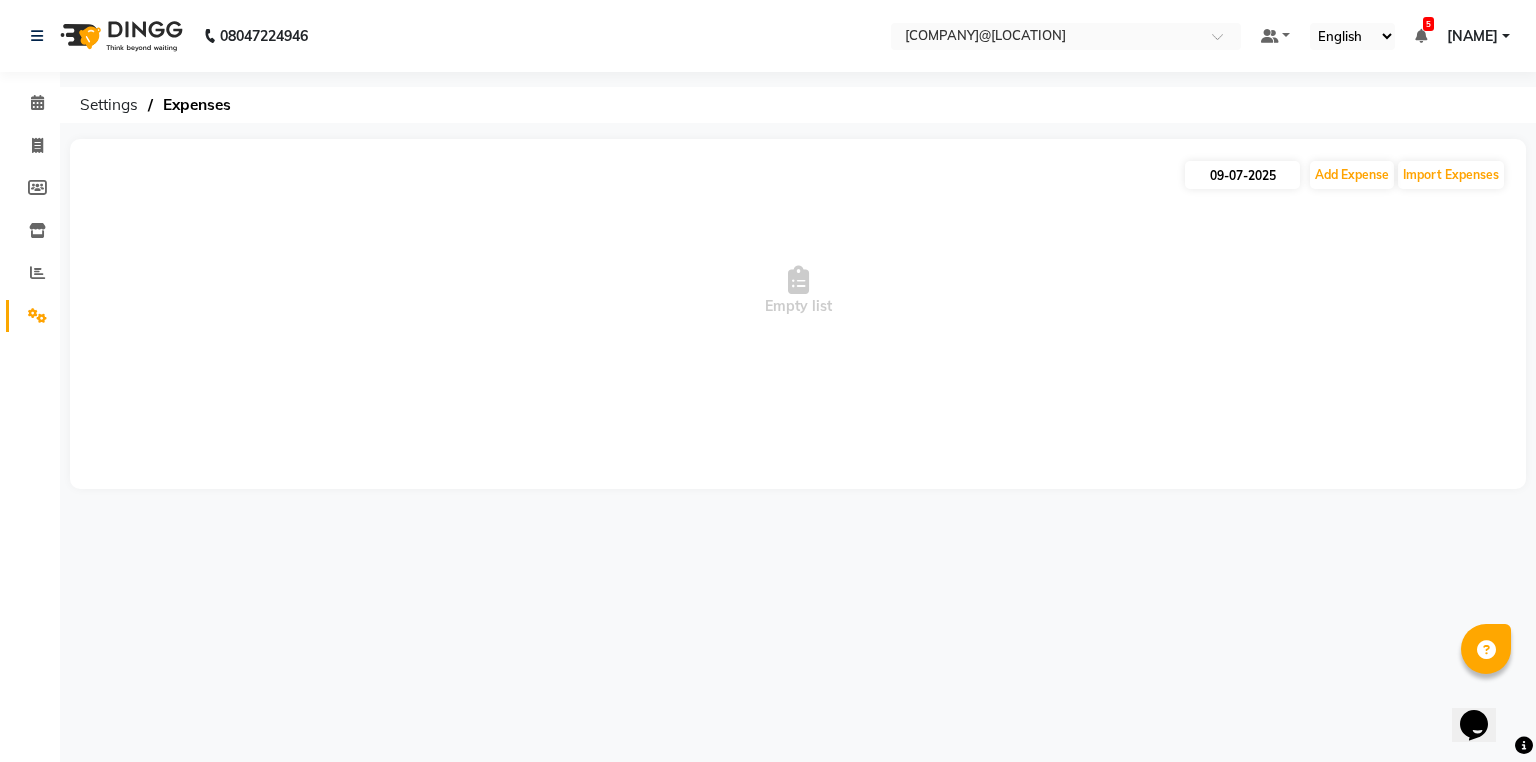 select on "7" 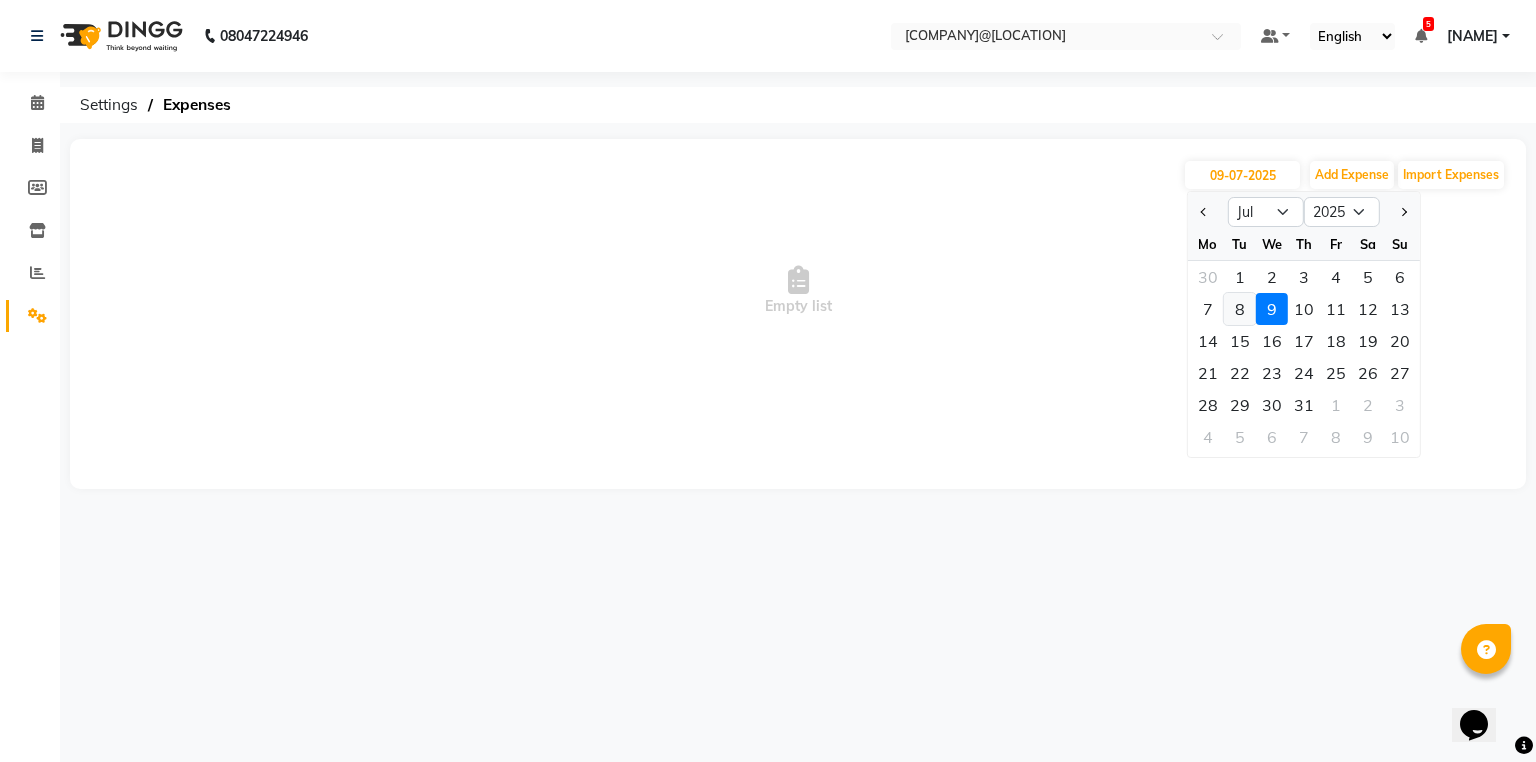 click on "8" 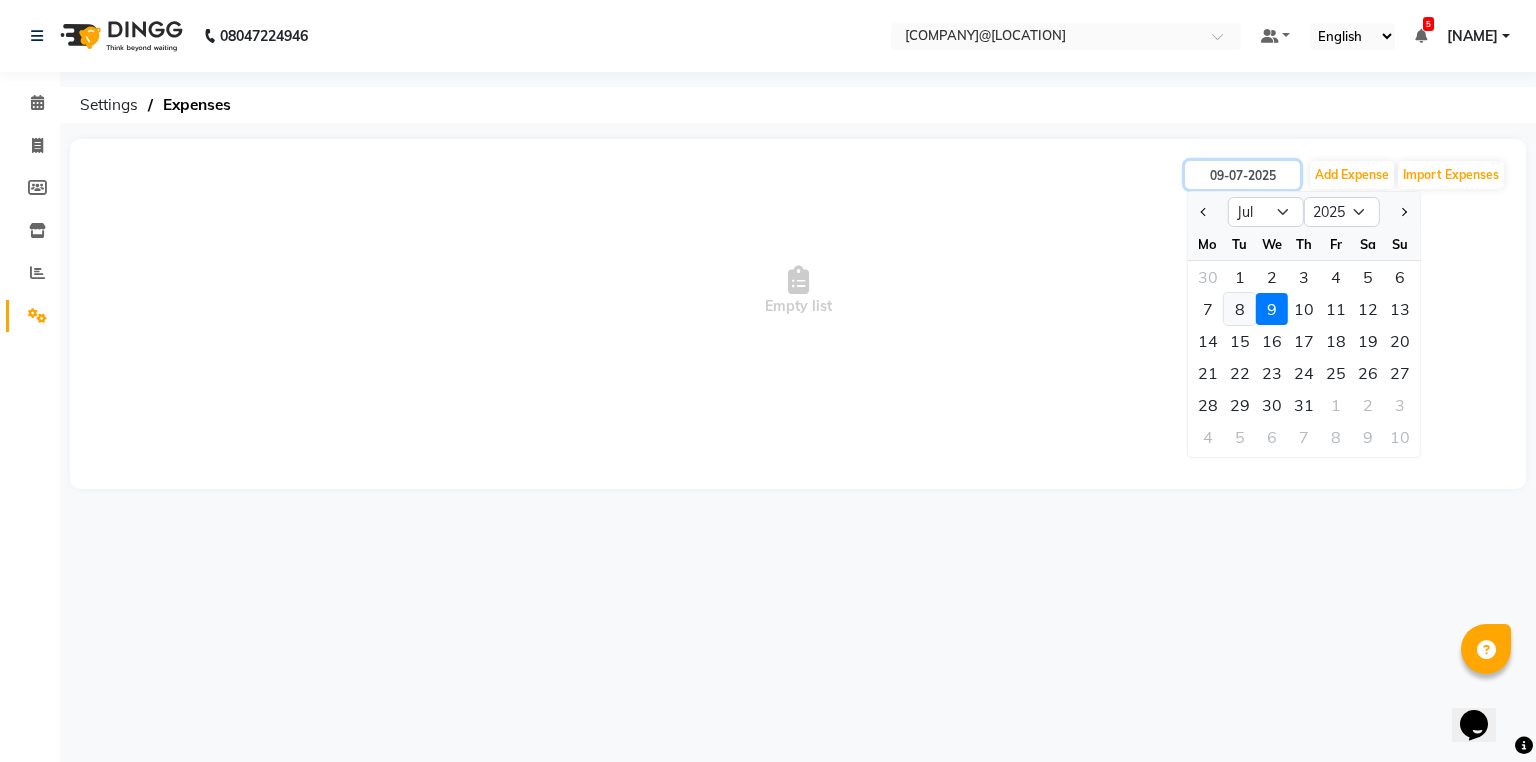 type on "08-07-2025" 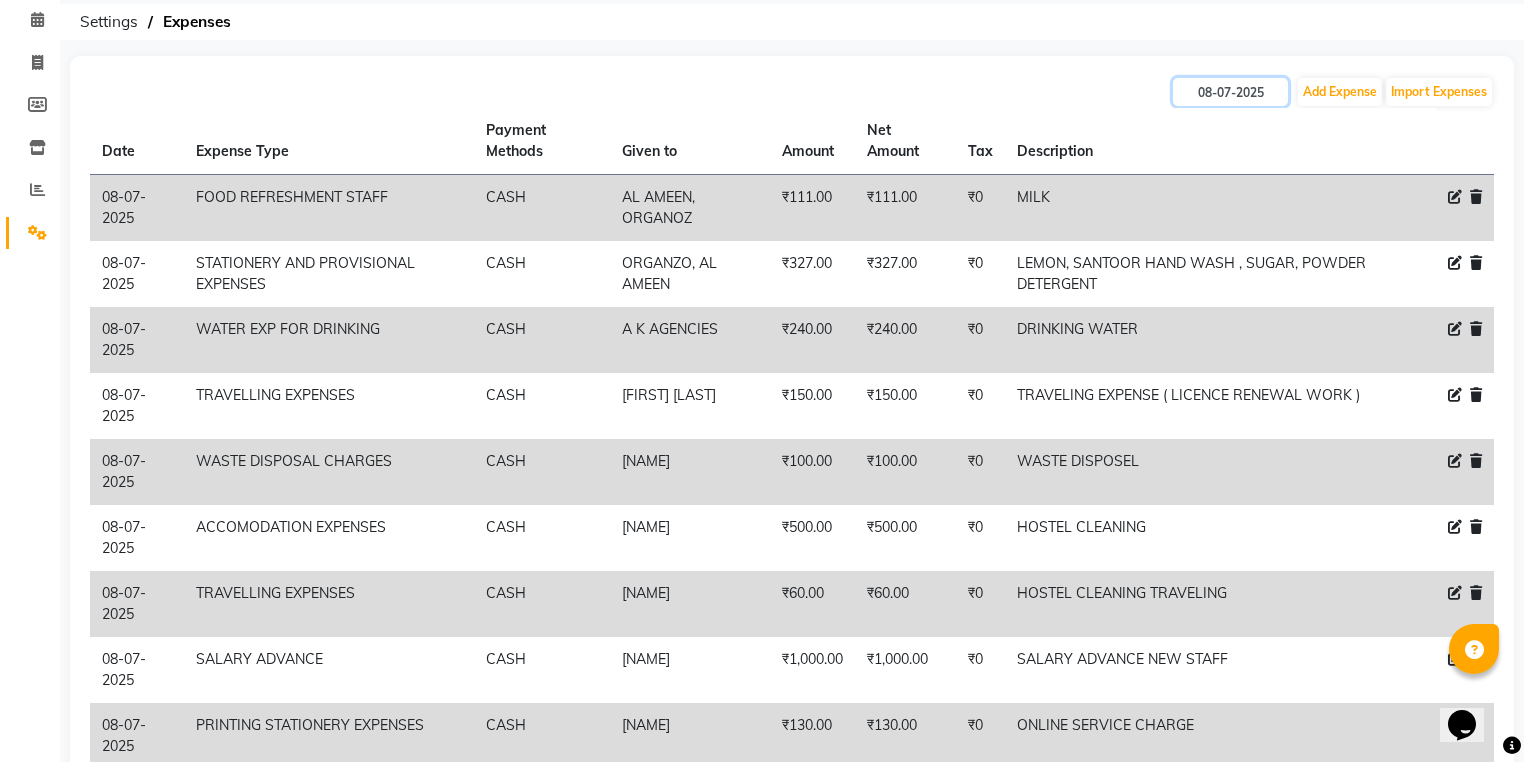 scroll, scrollTop: 0, scrollLeft: 0, axis: both 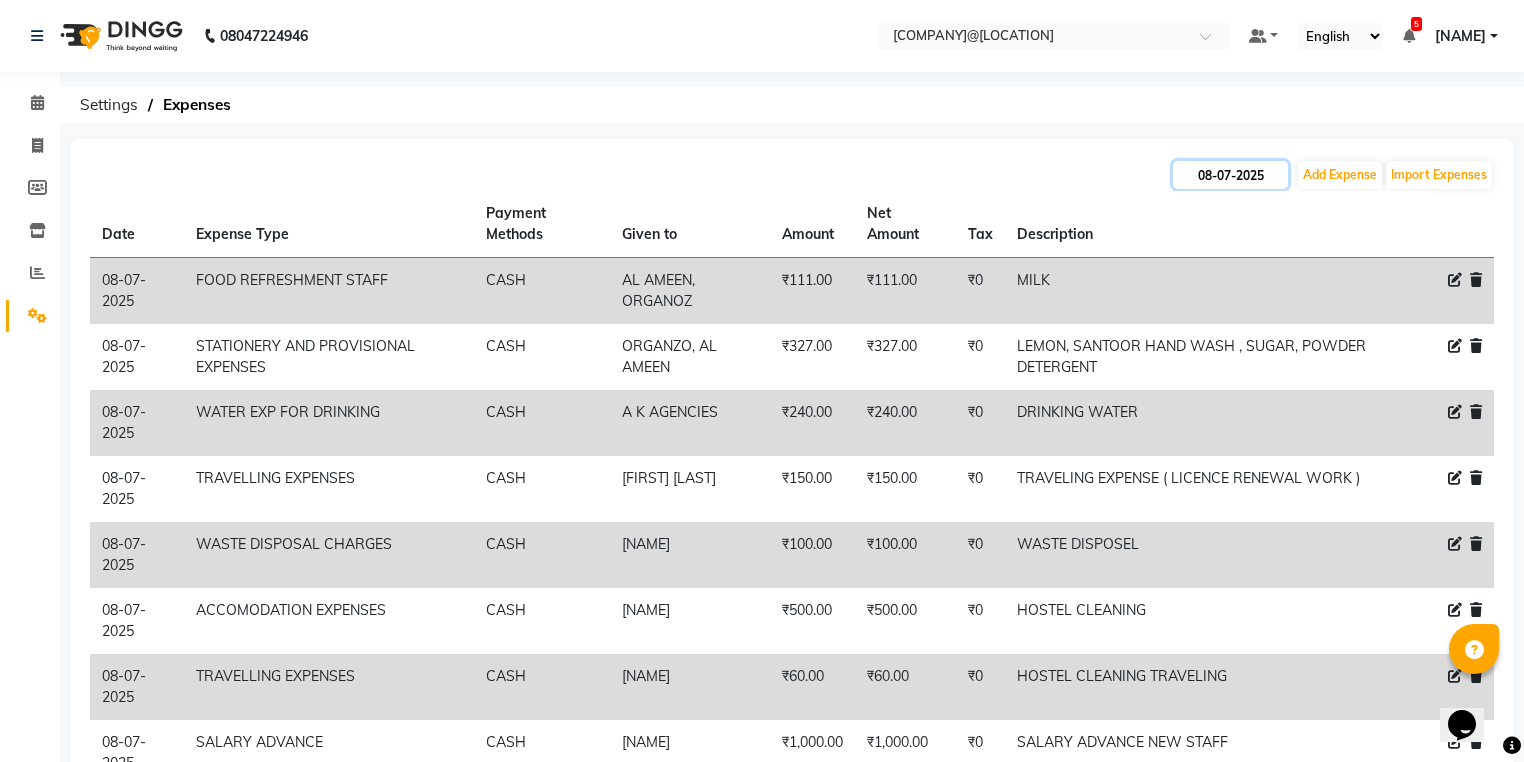 click on "08-07-2025" 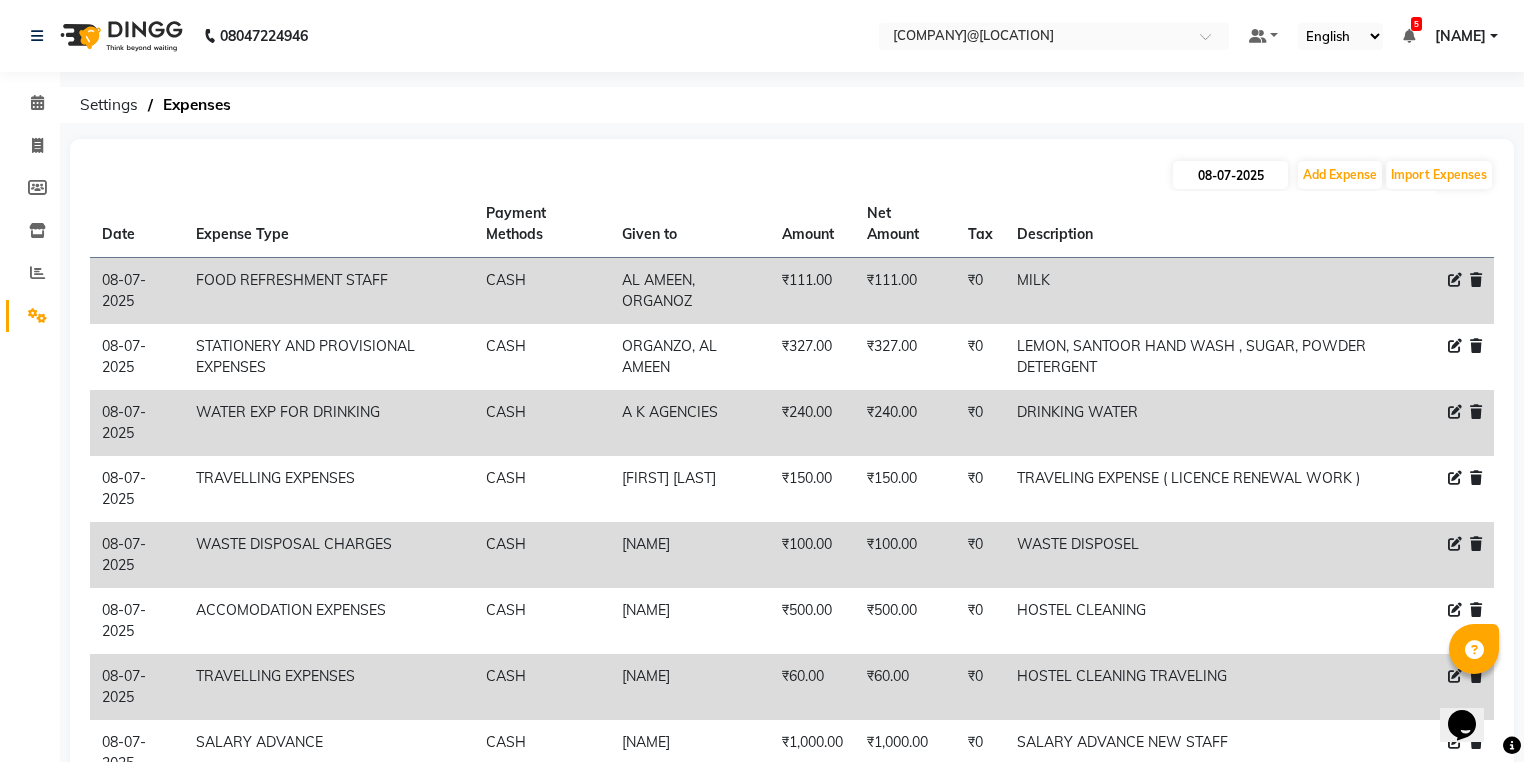 select on "7" 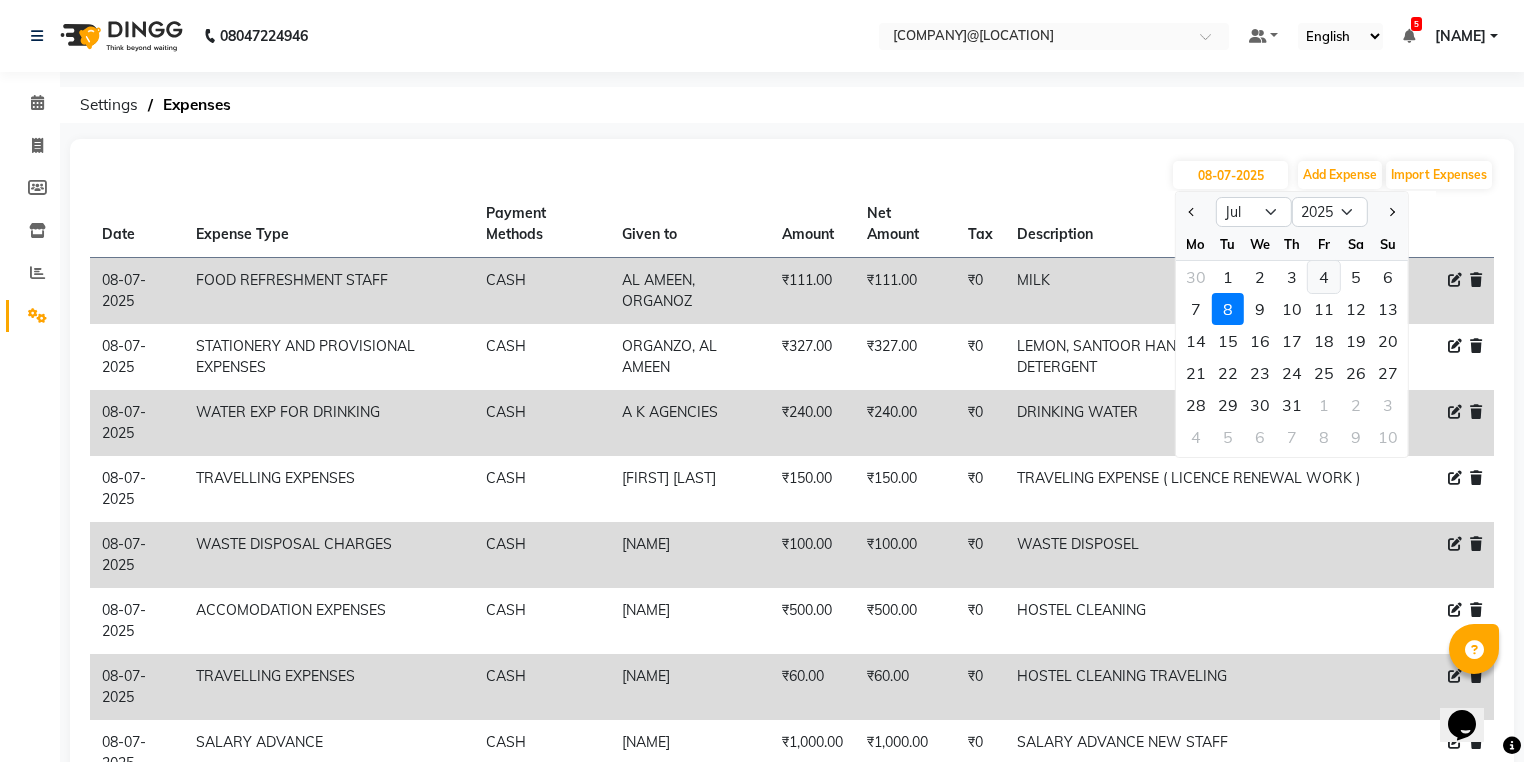 click on "4" 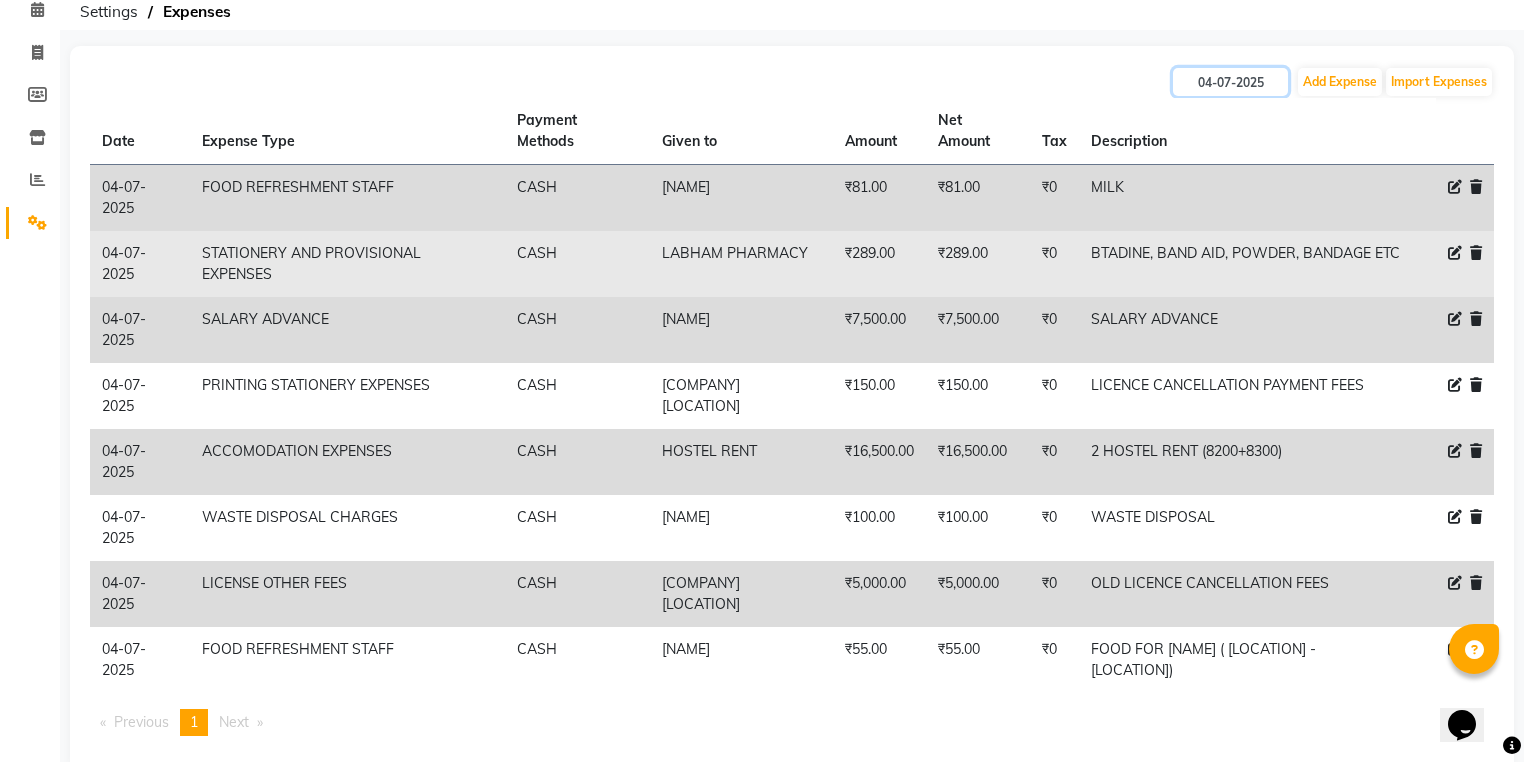 scroll, scrollTop: 132, scrollLeft: 0, axis: vertical 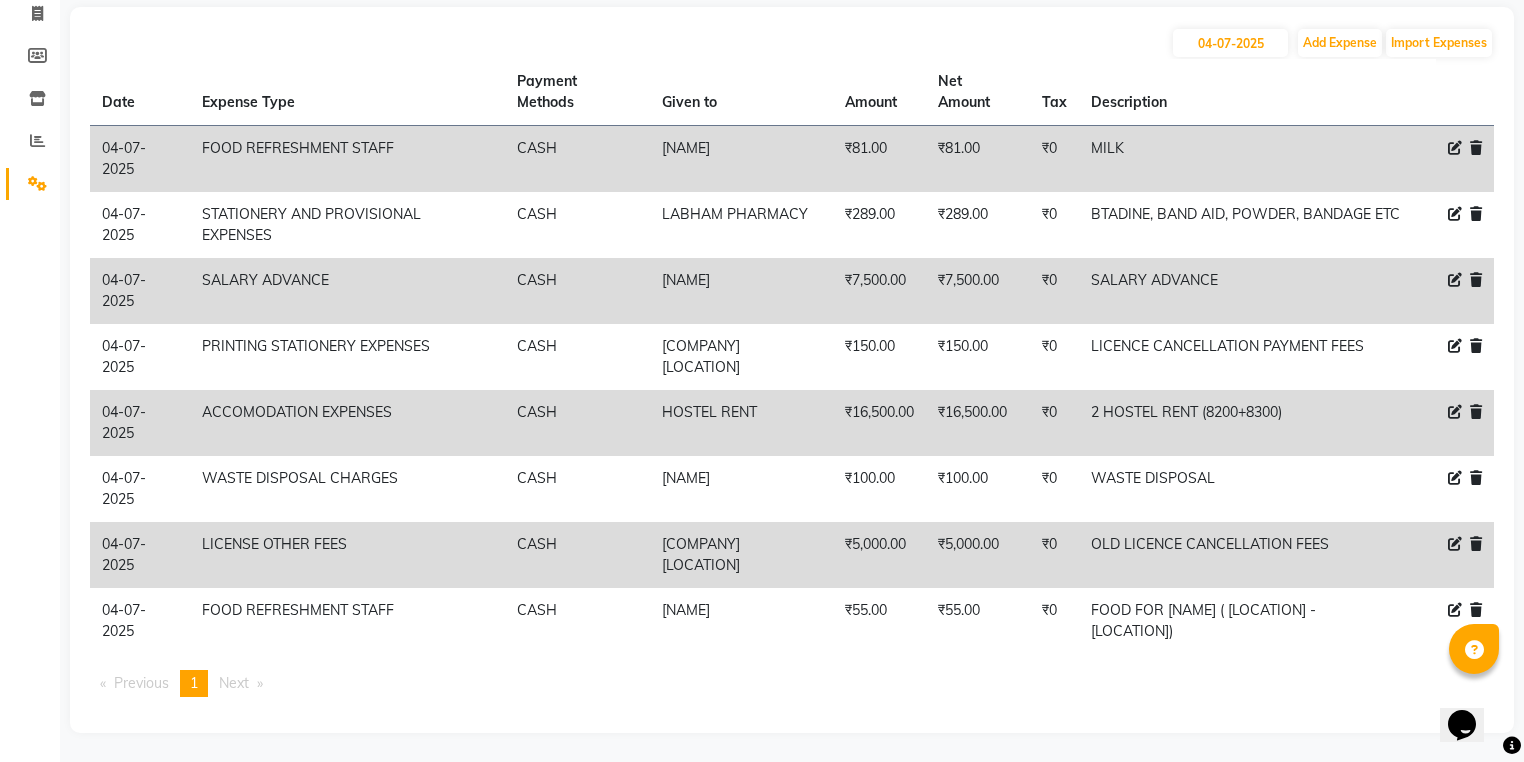 type on "04-07-2025" 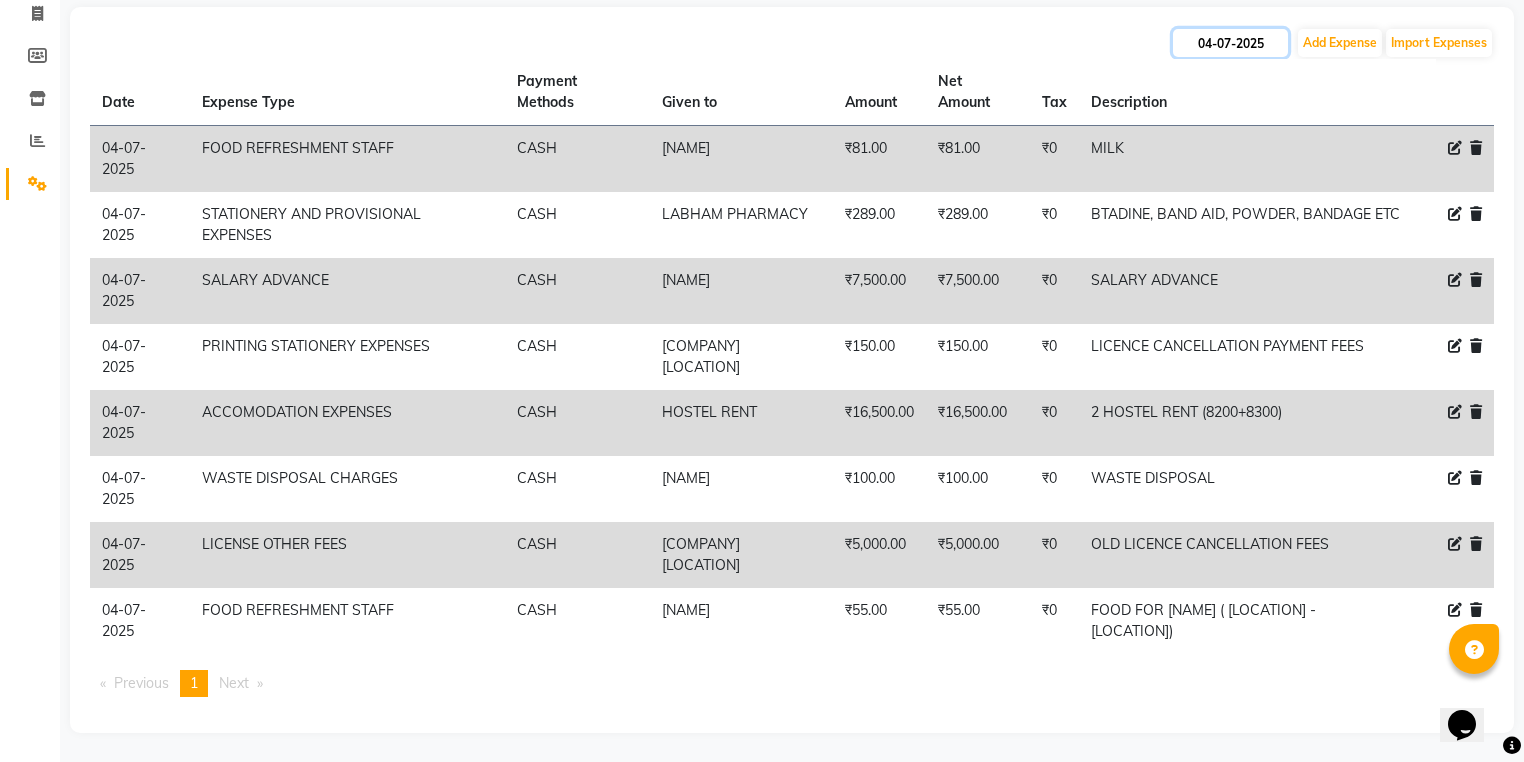 click on "04-07-2025" 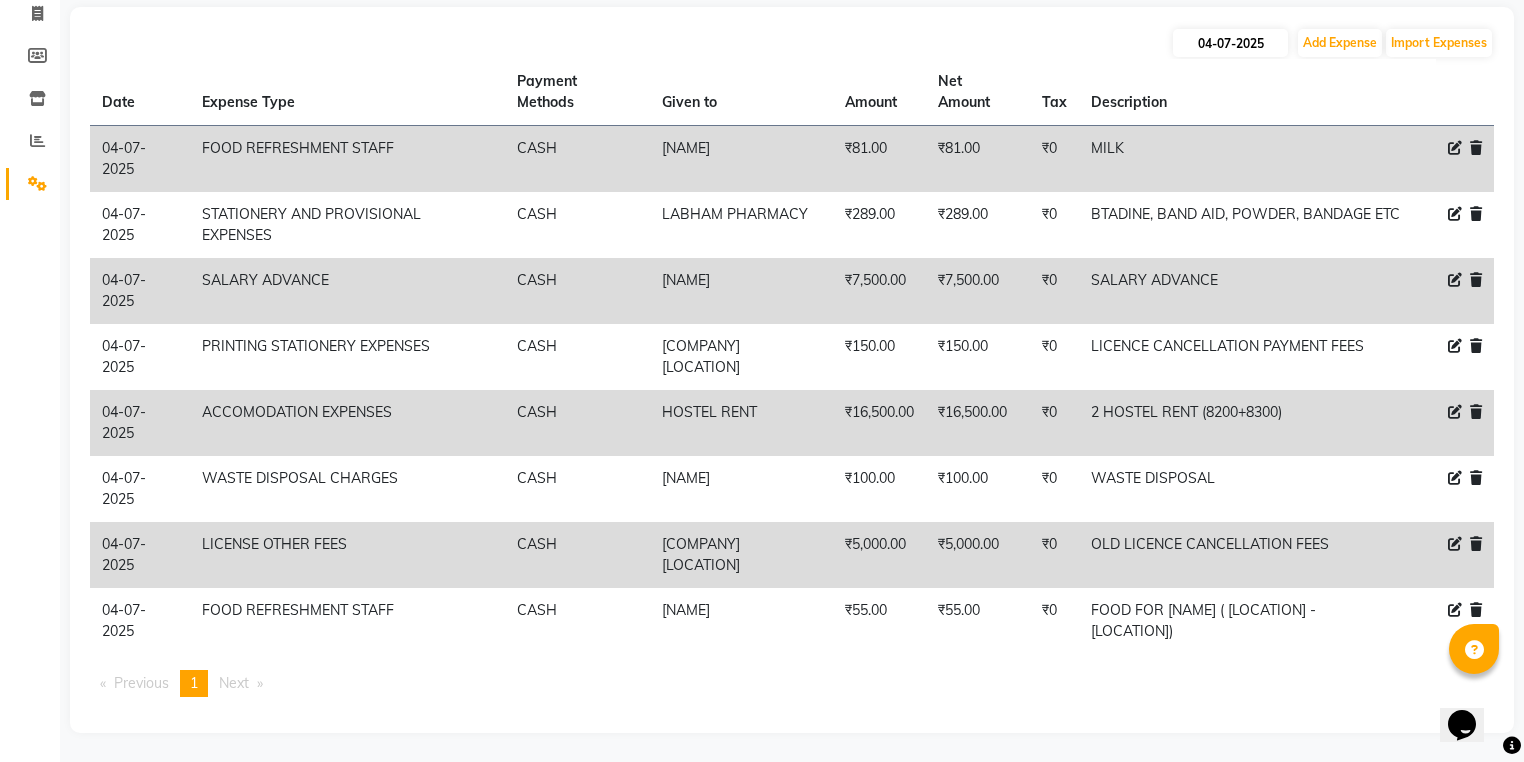 select on "7" 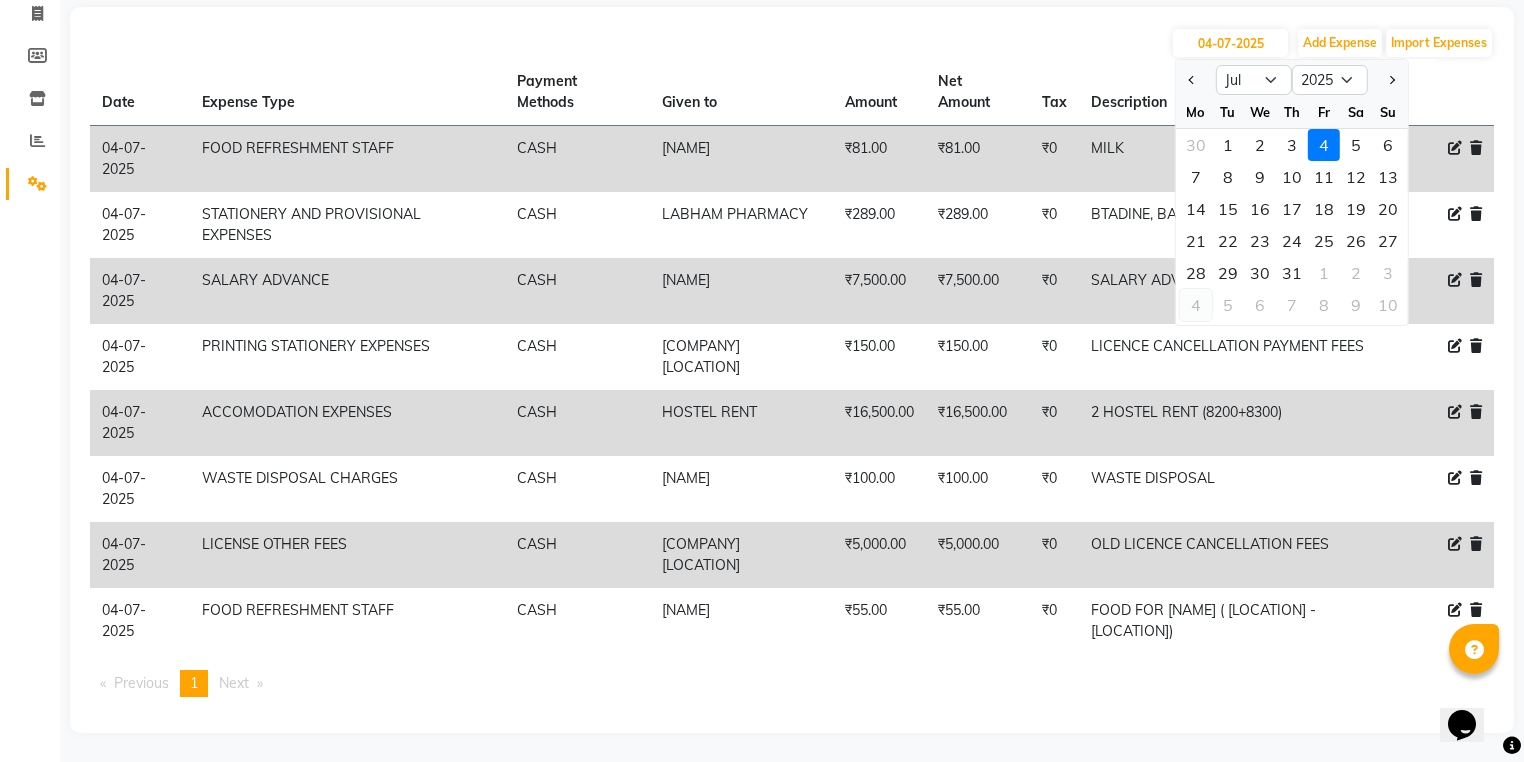 click on "4" 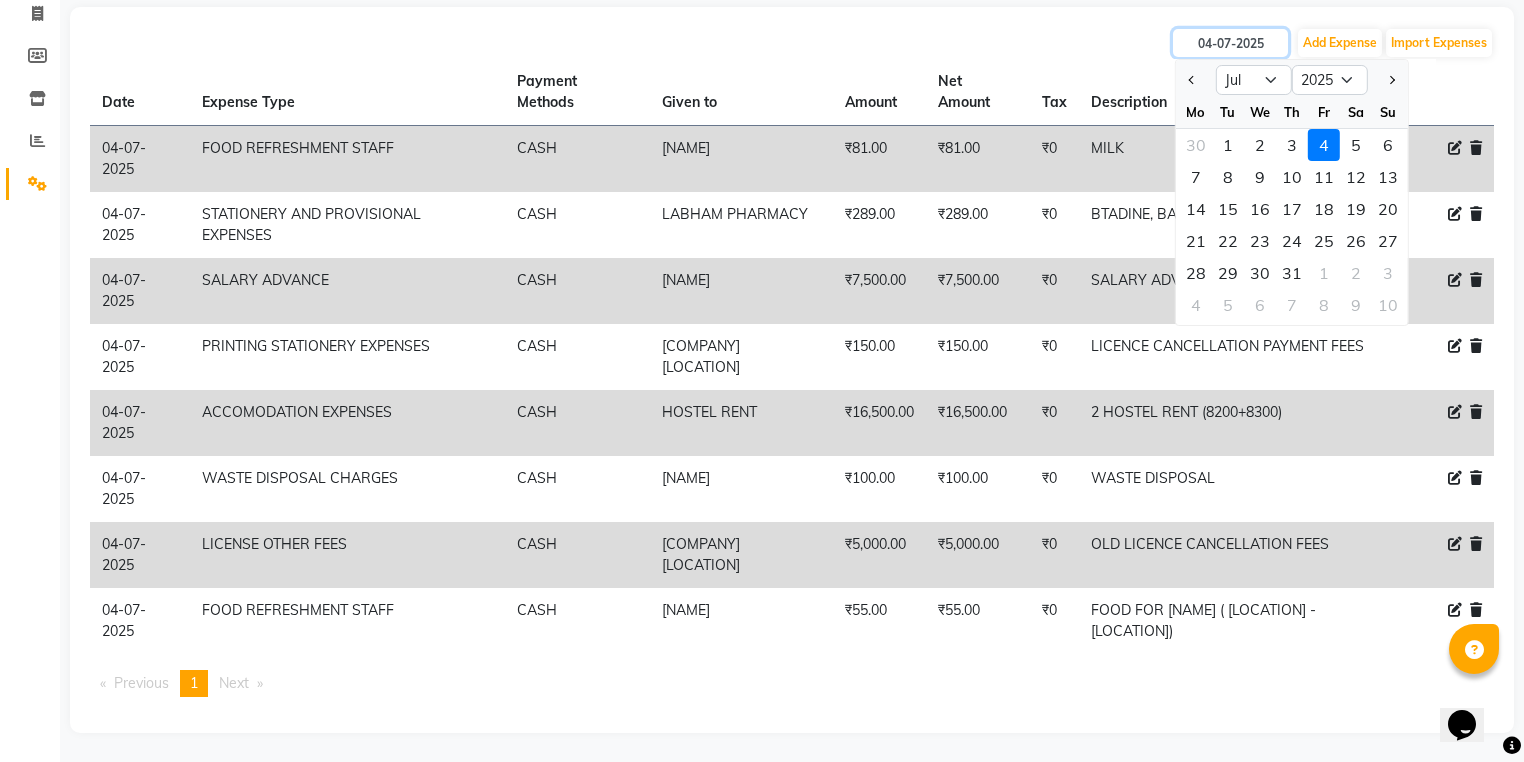 type on "04-08-2025" 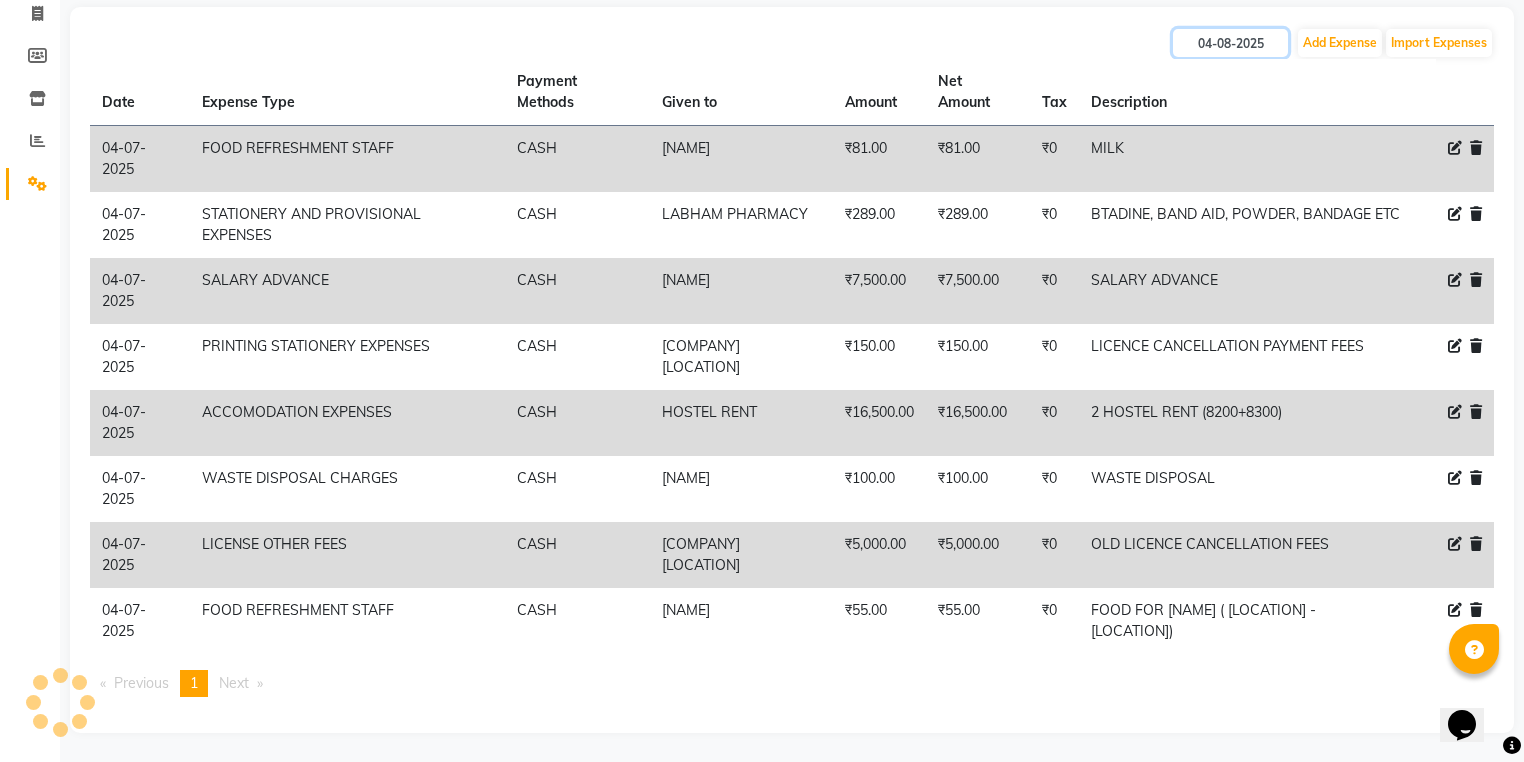 scroll, scrollTop: 0, scrollLeft: 0, axis: both 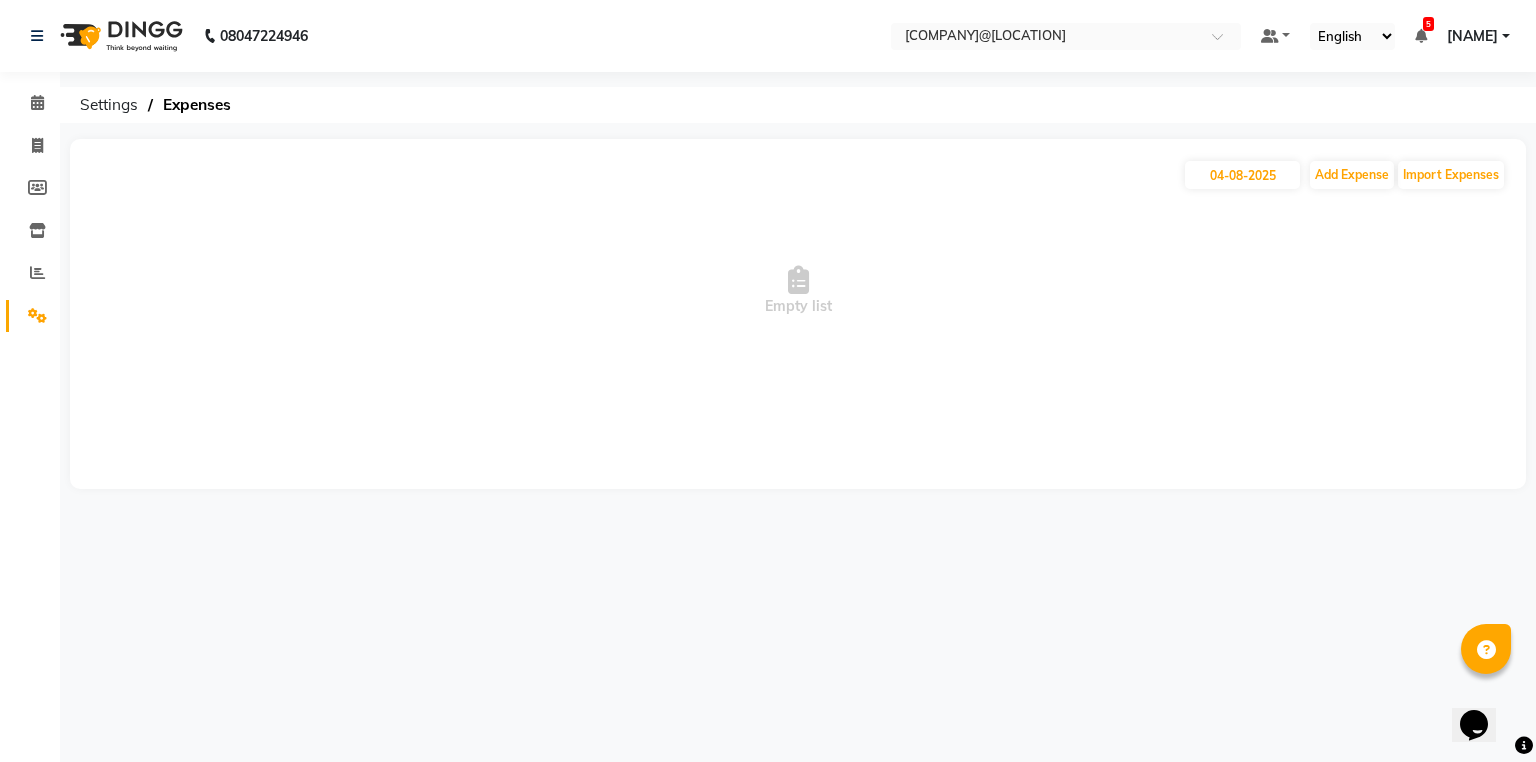 click on "Empty list" at bounding box center [798, 291] 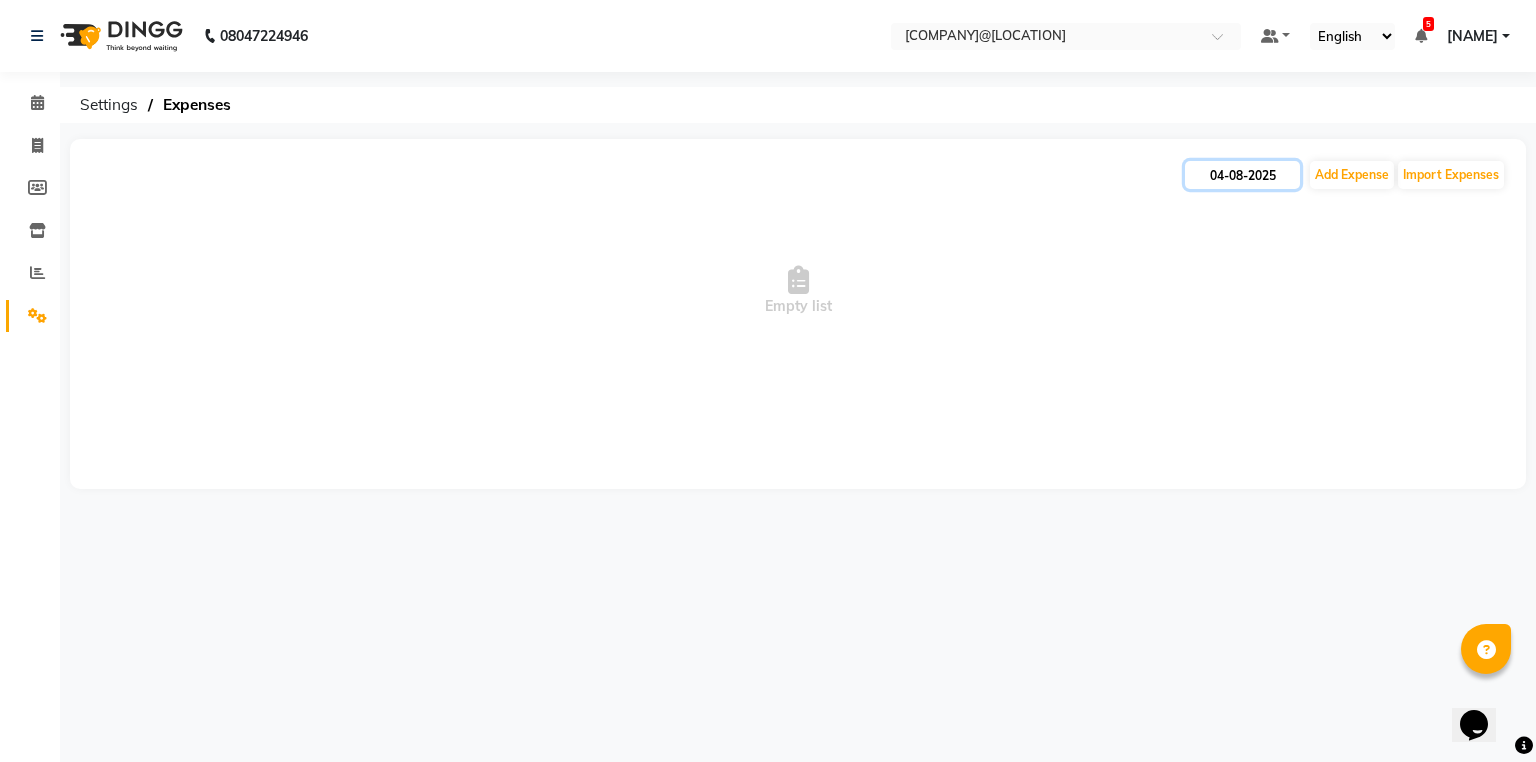 click on "04-08-2025" 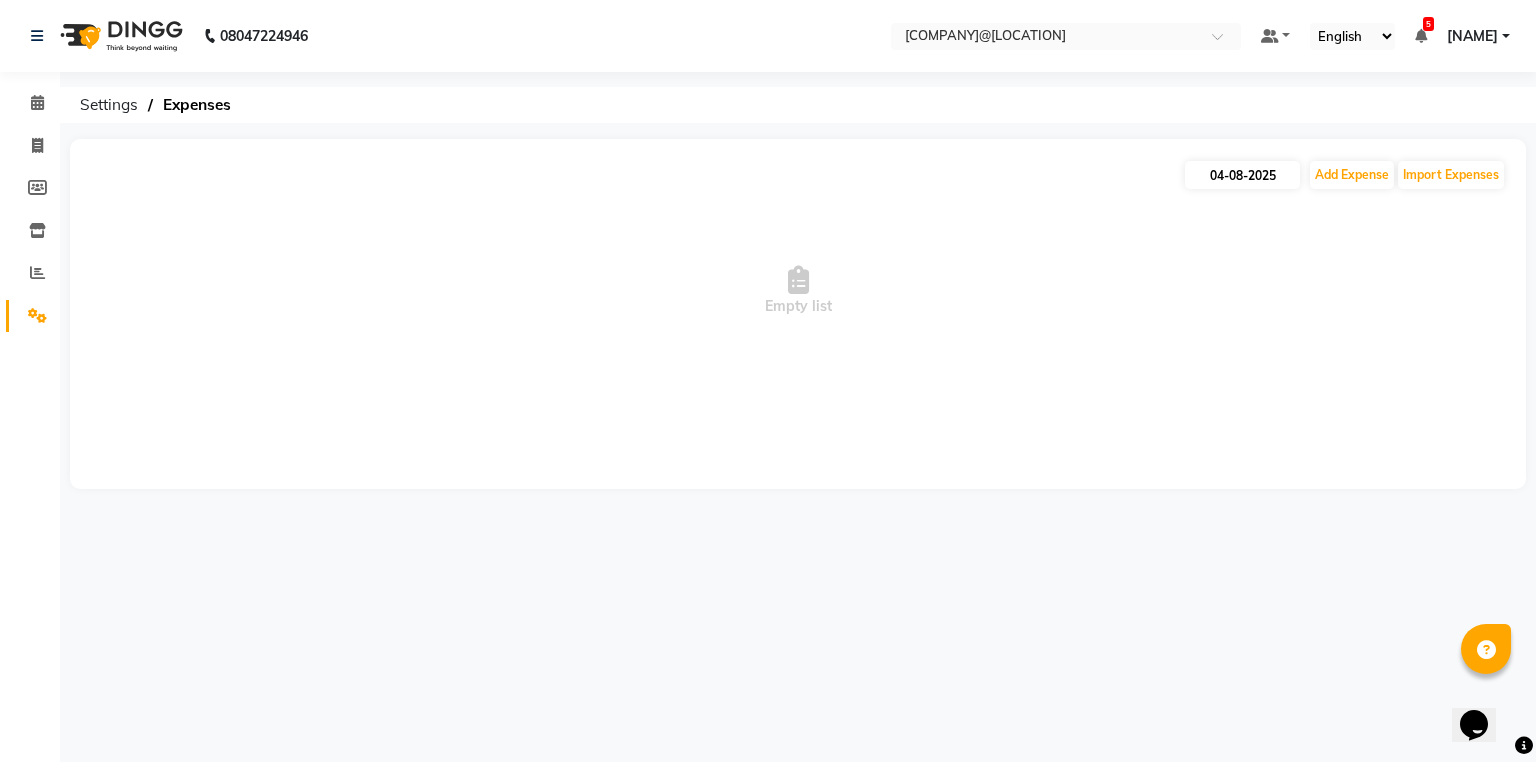 select on "8" 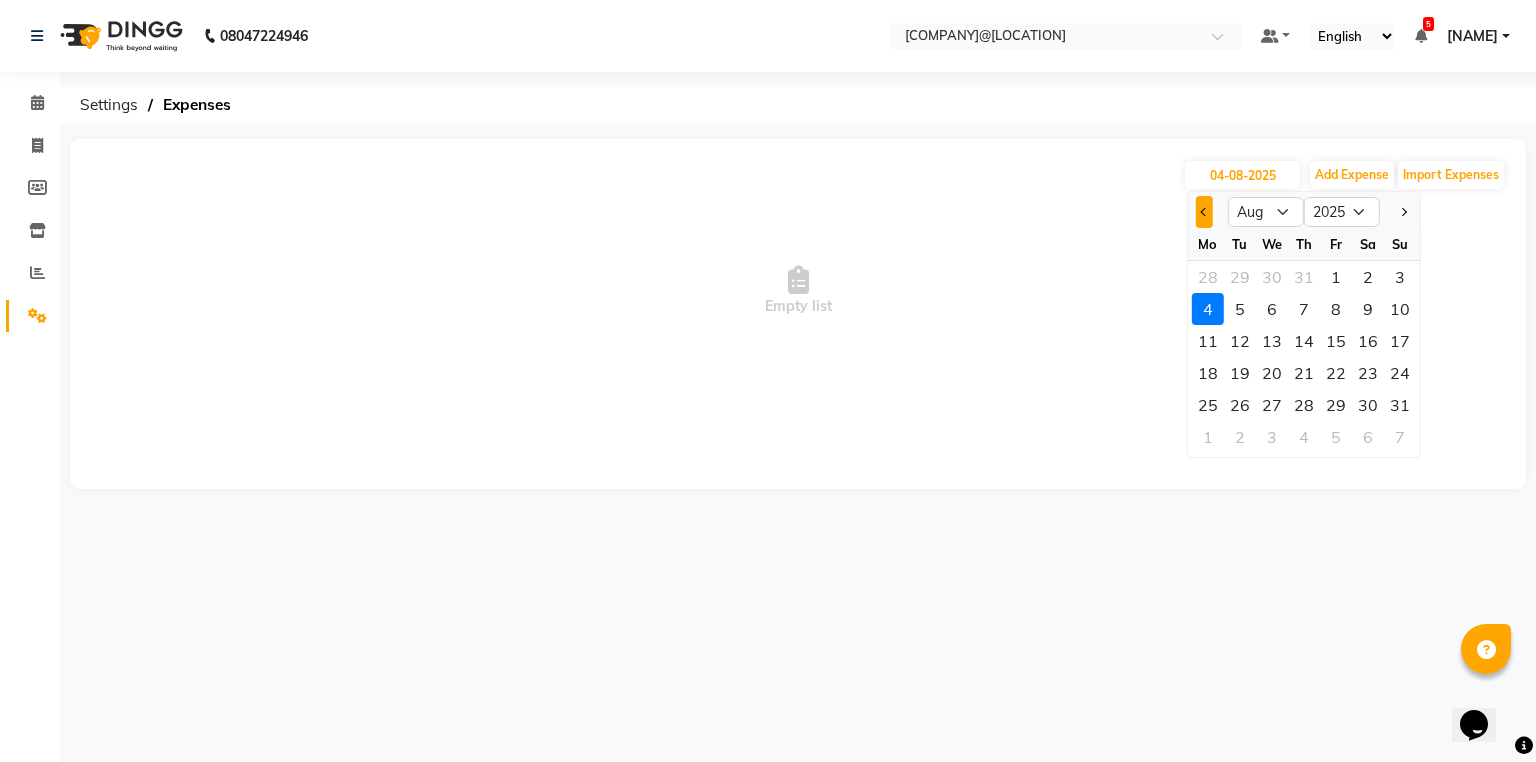 click 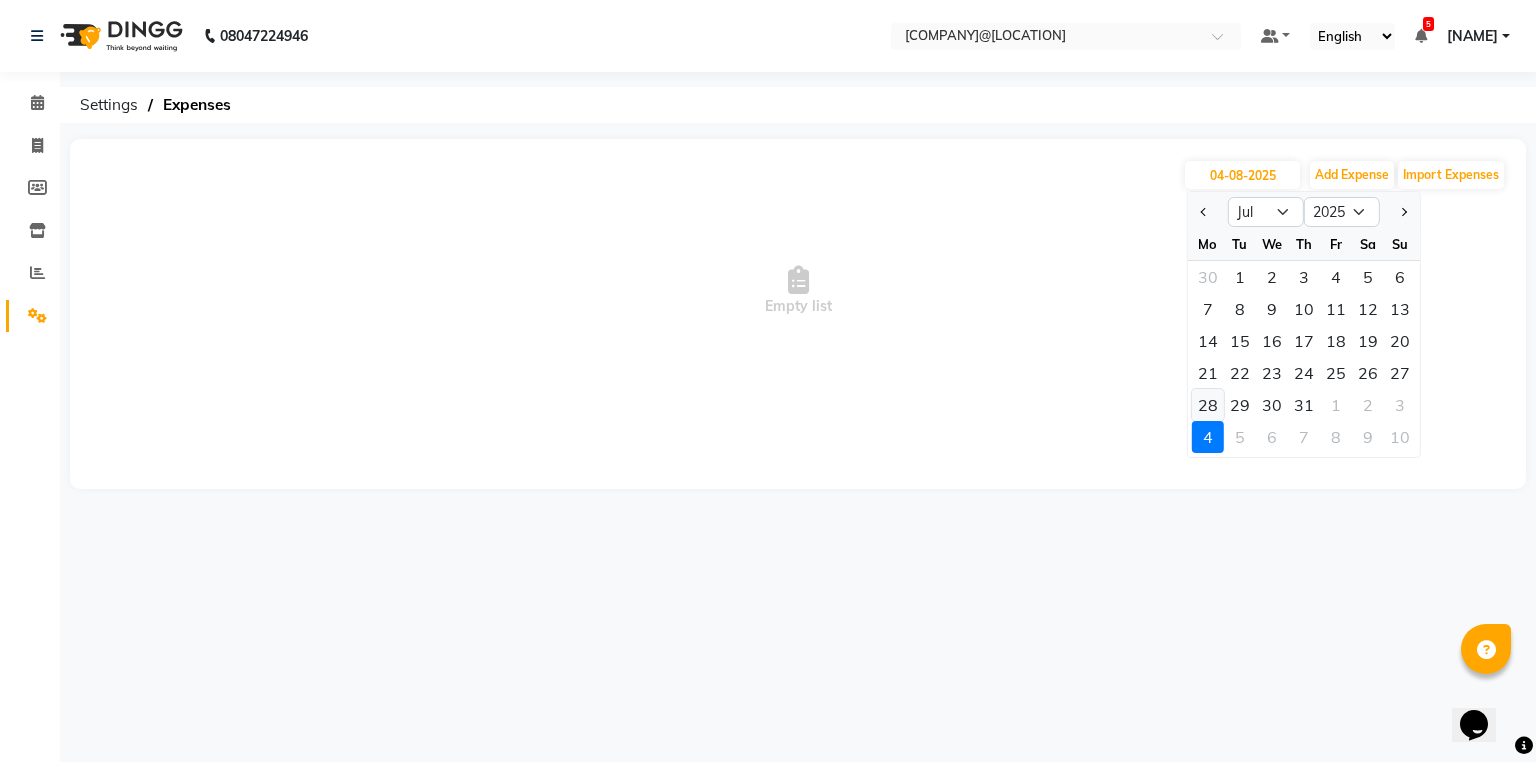 click on "28" 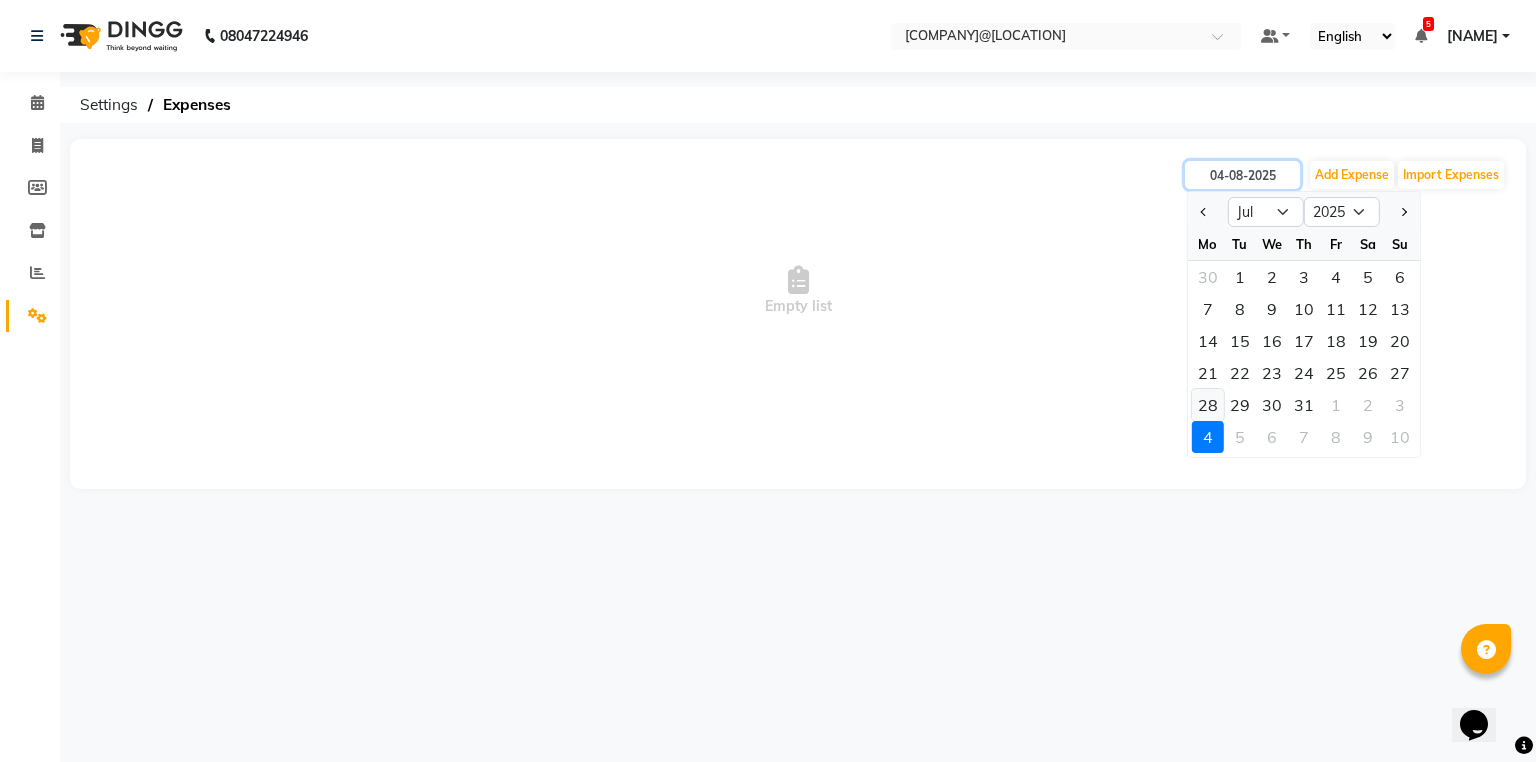 type on "28-07-2025" 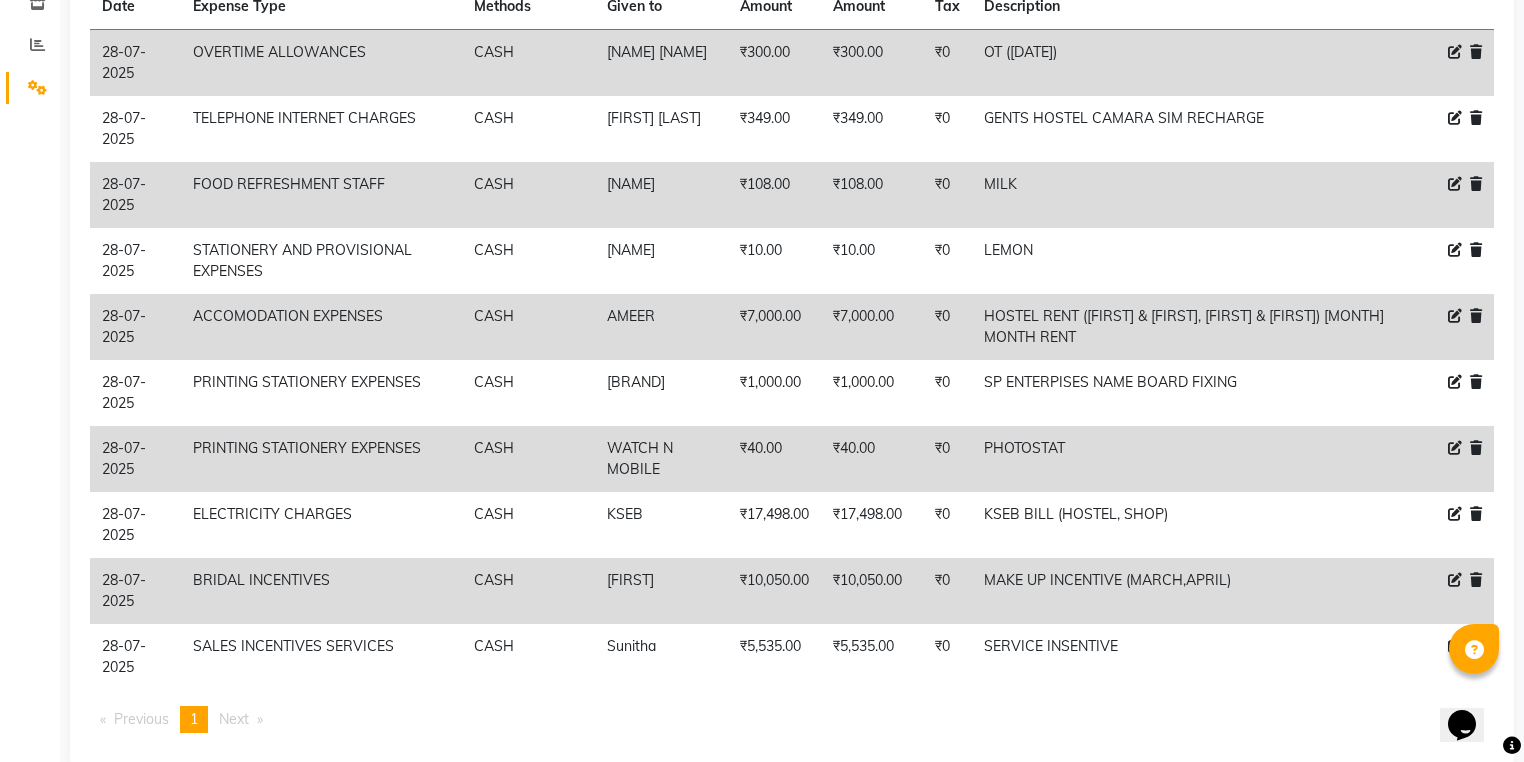 scroll, scrollTop: 240, scrollLeft: 0, axis: vertical 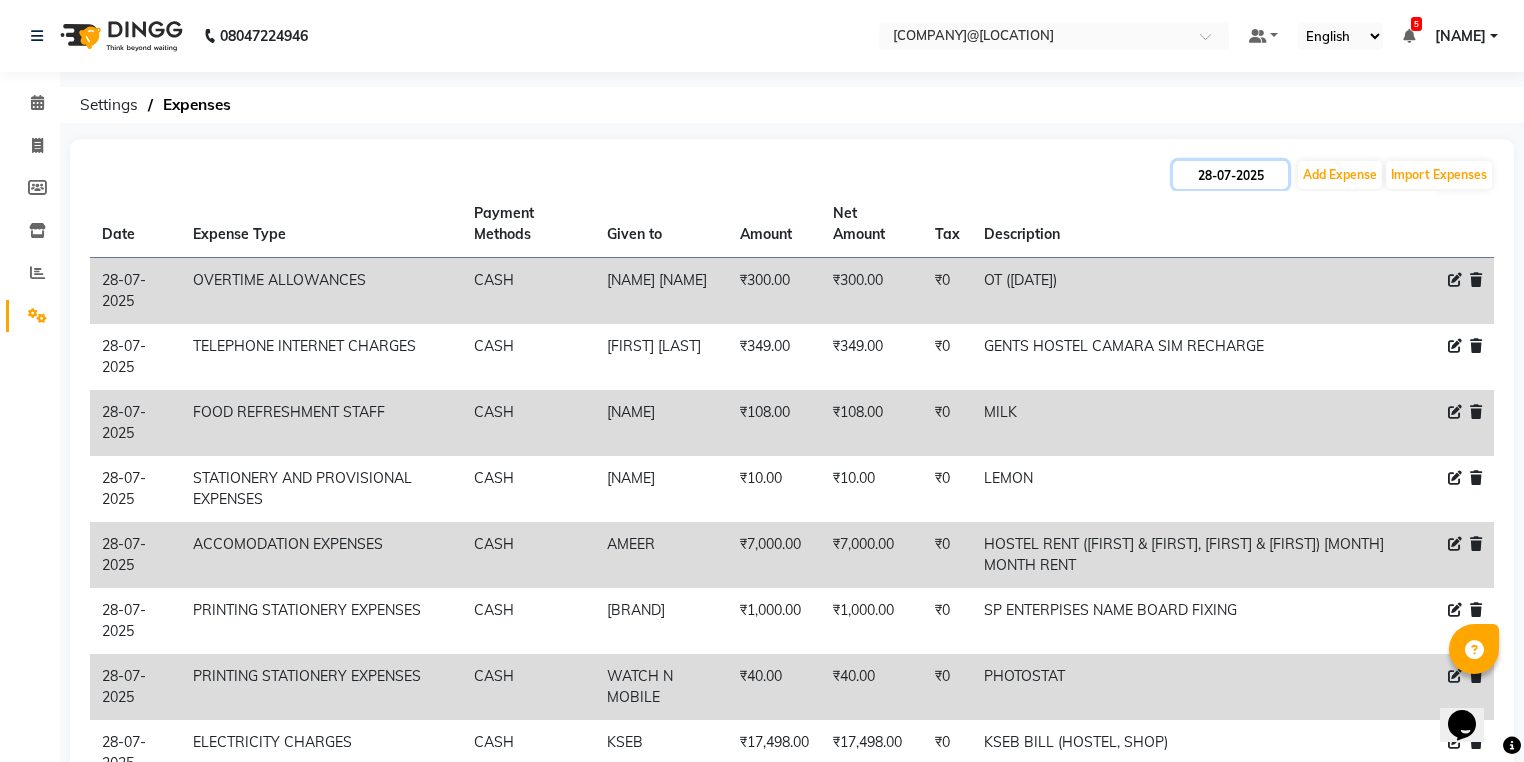 click on "28-07-2025" 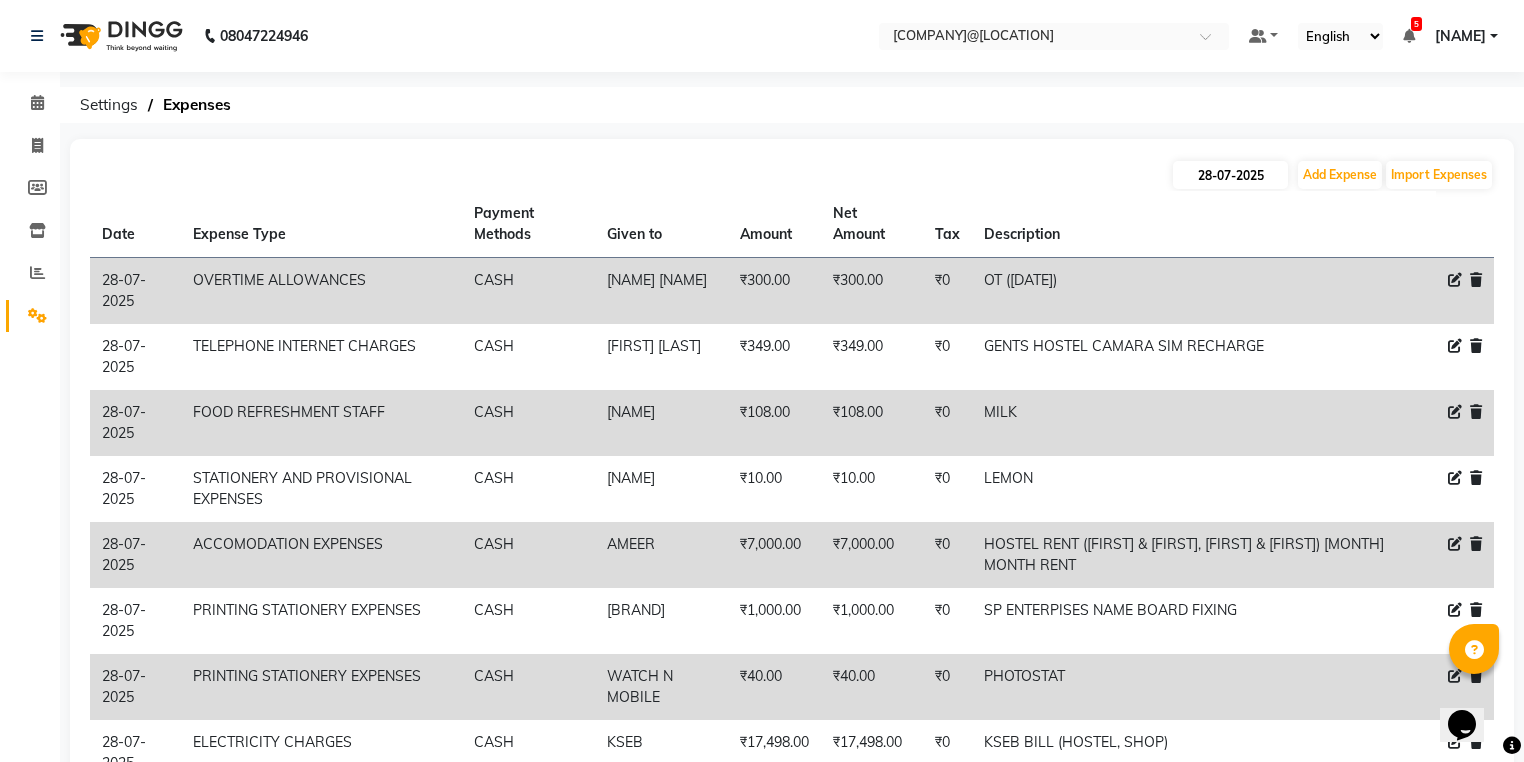 select on "7" 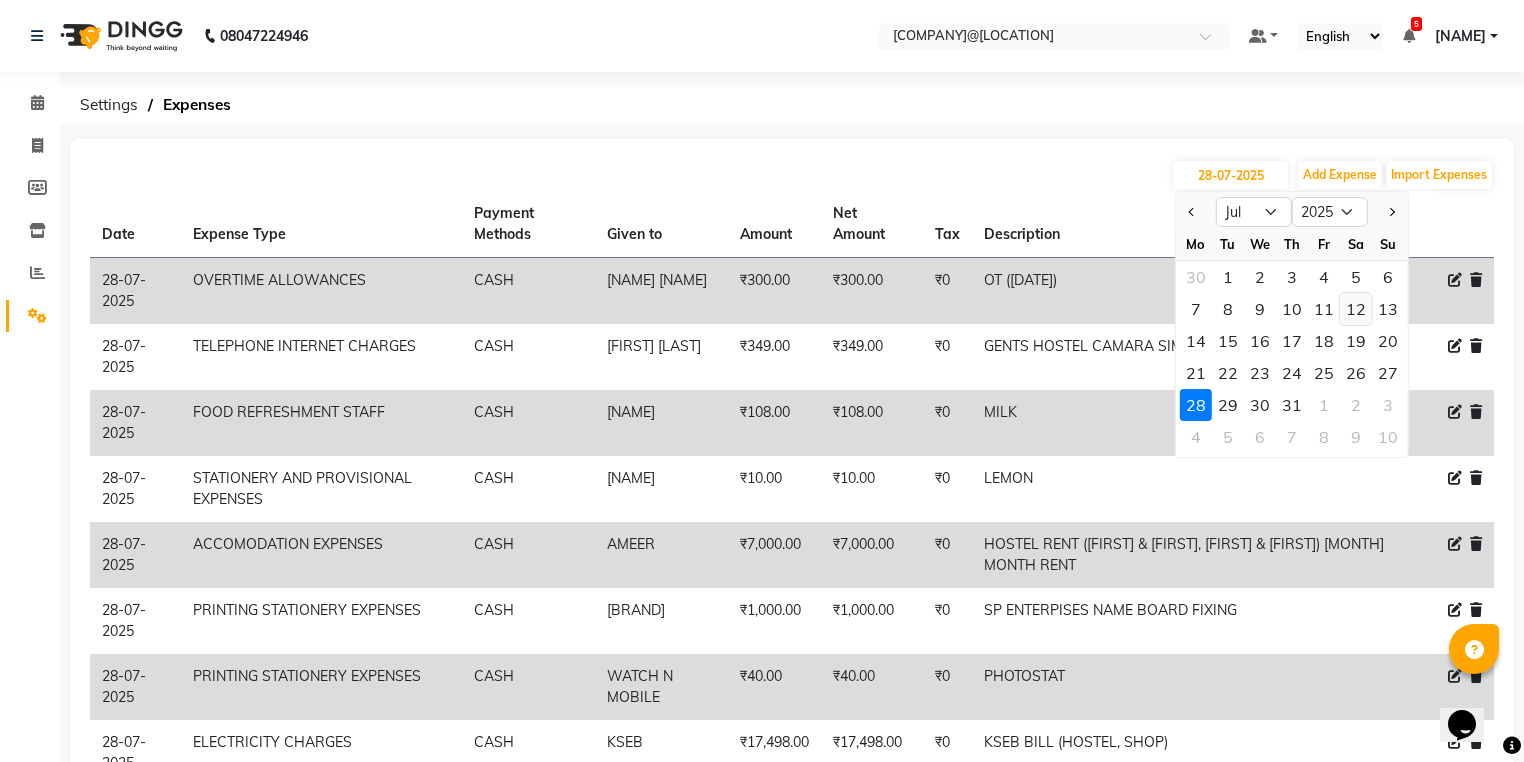click on "12" 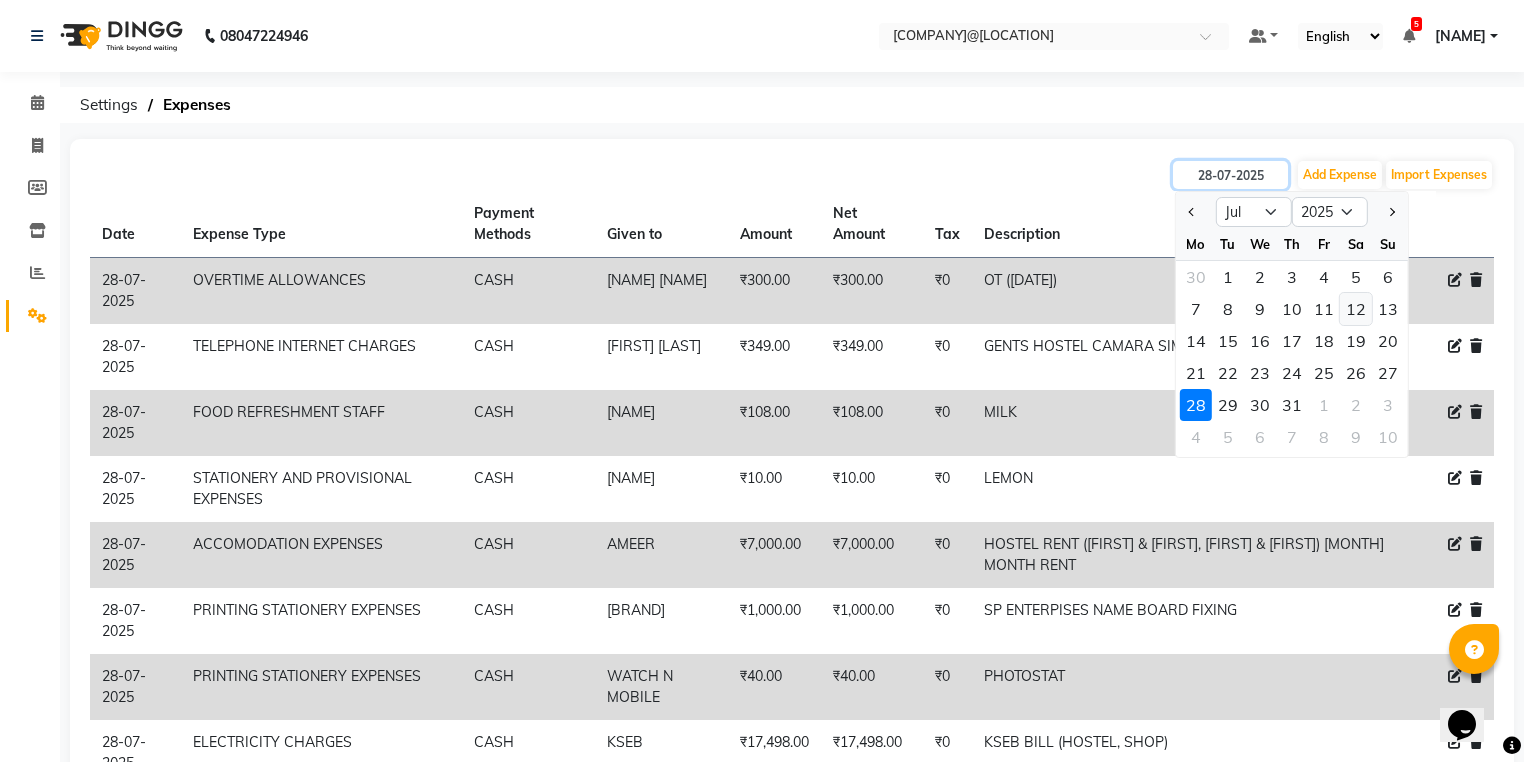 type on "12-07-2025" 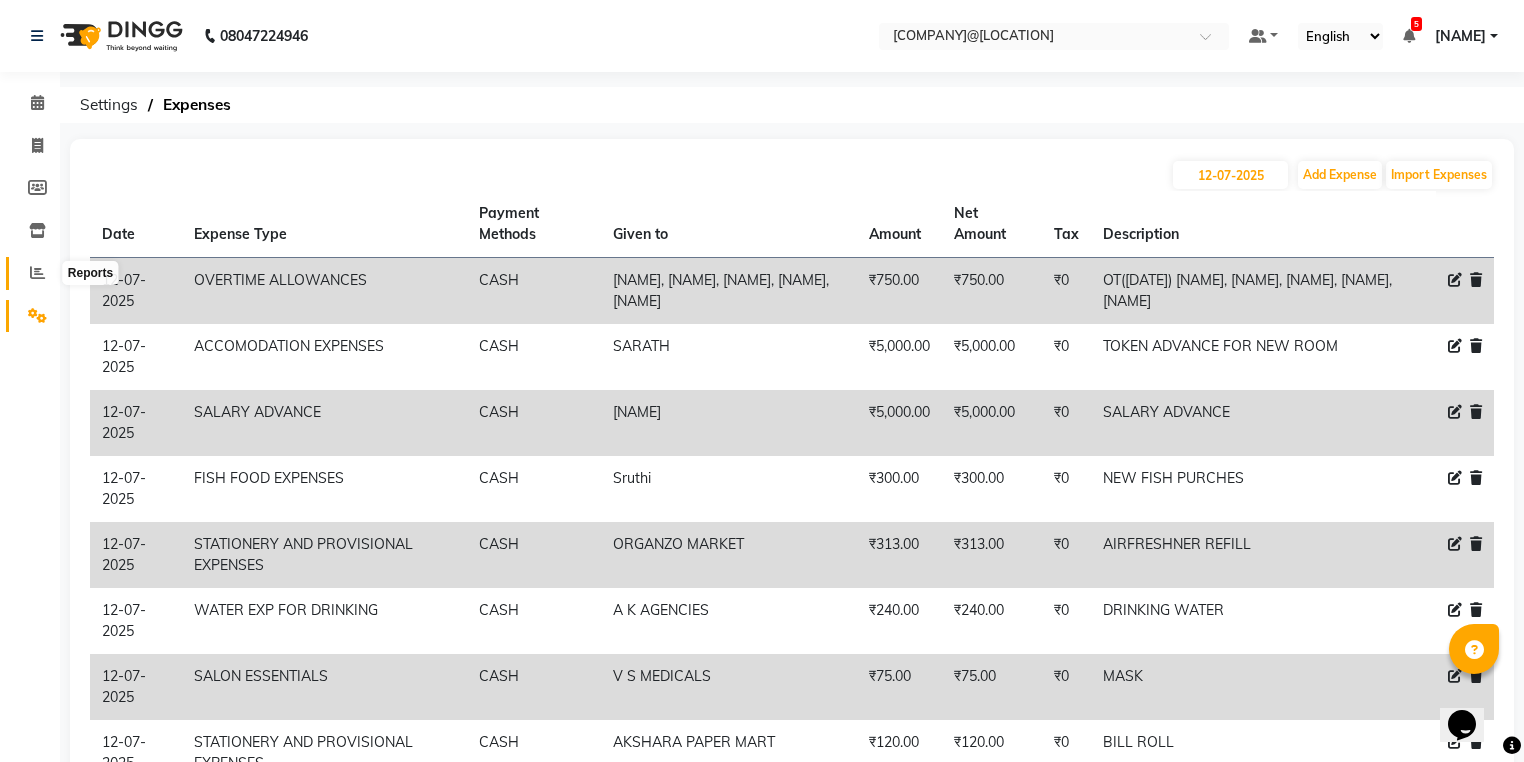 click 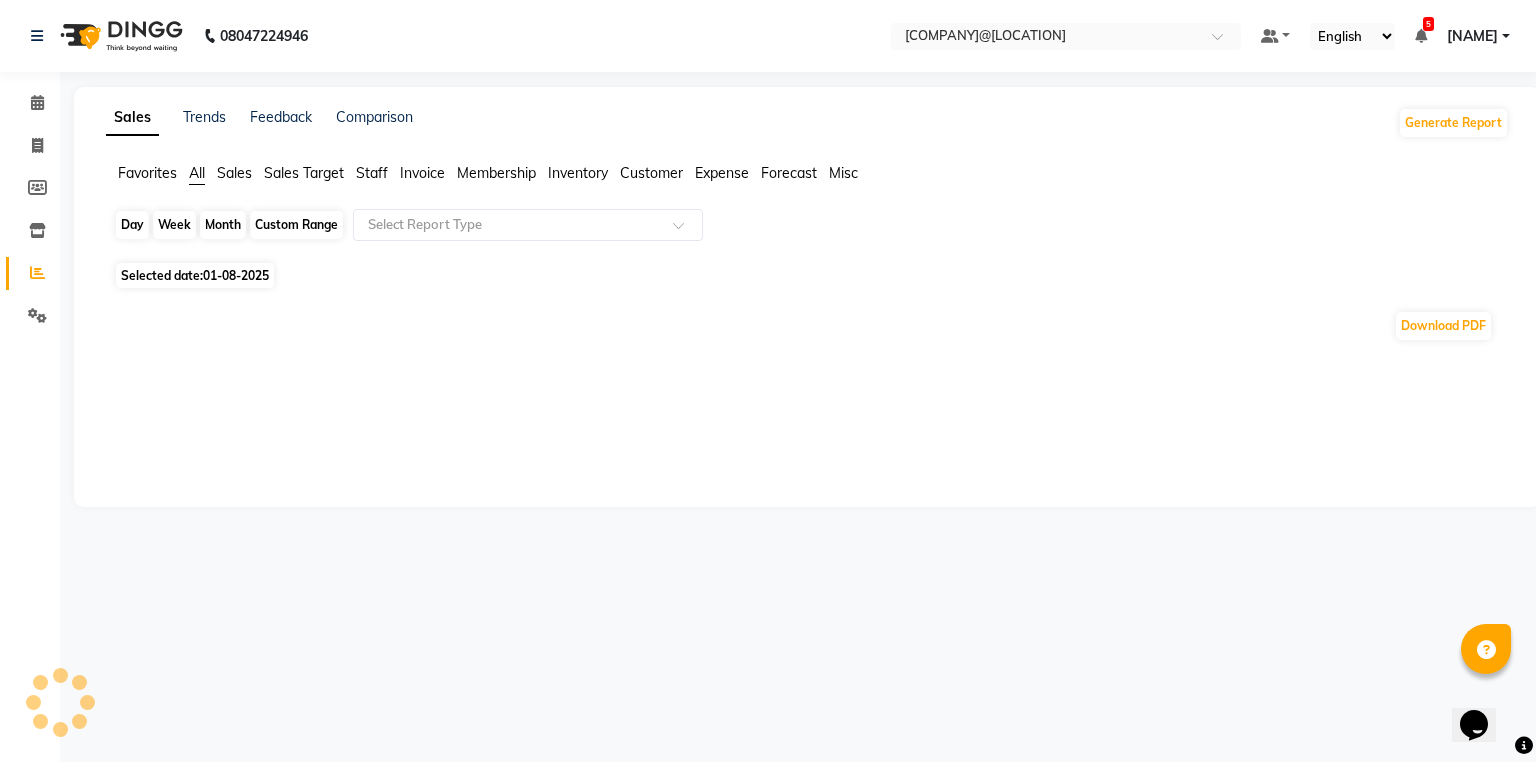 click on "Day" 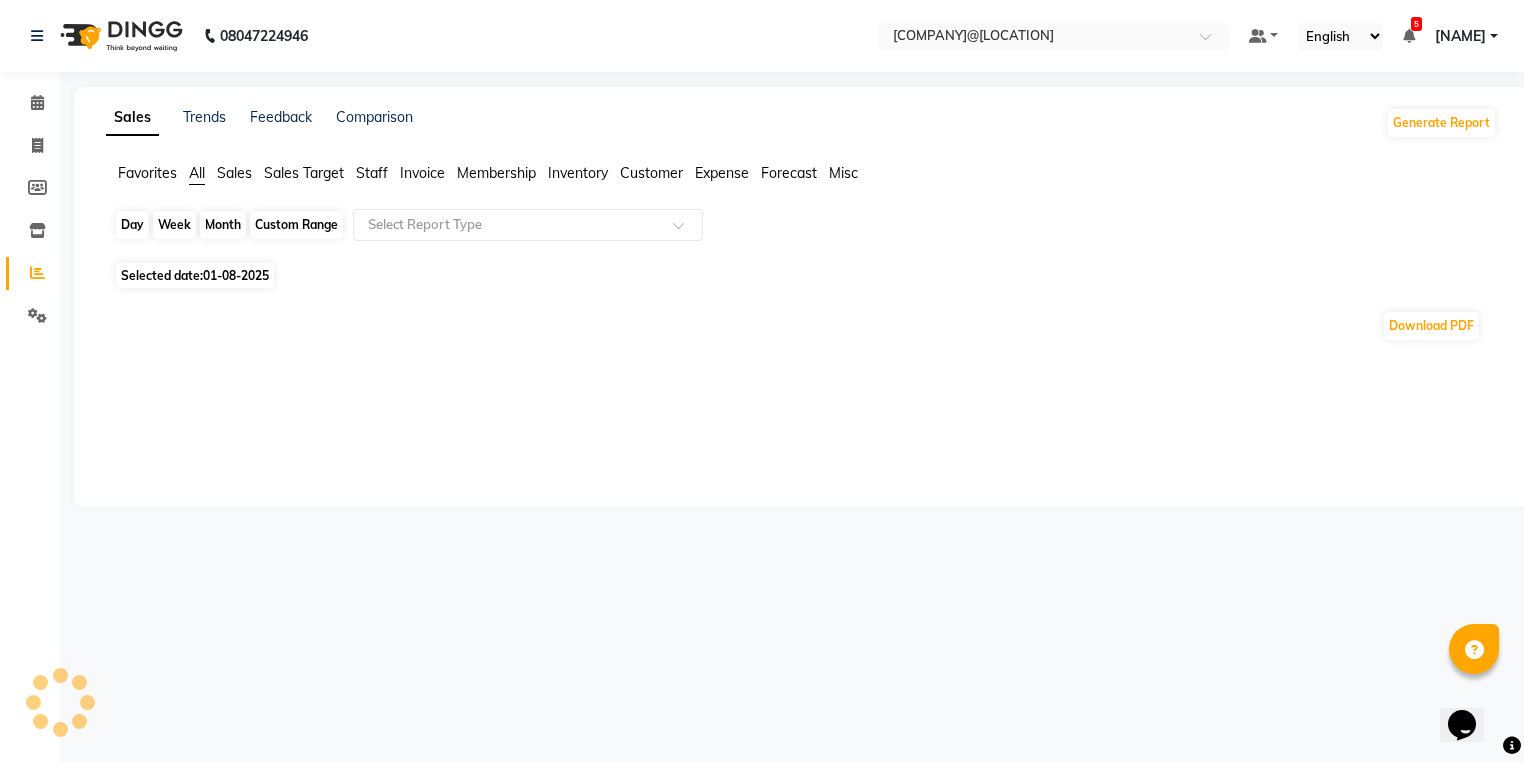 select on "8" 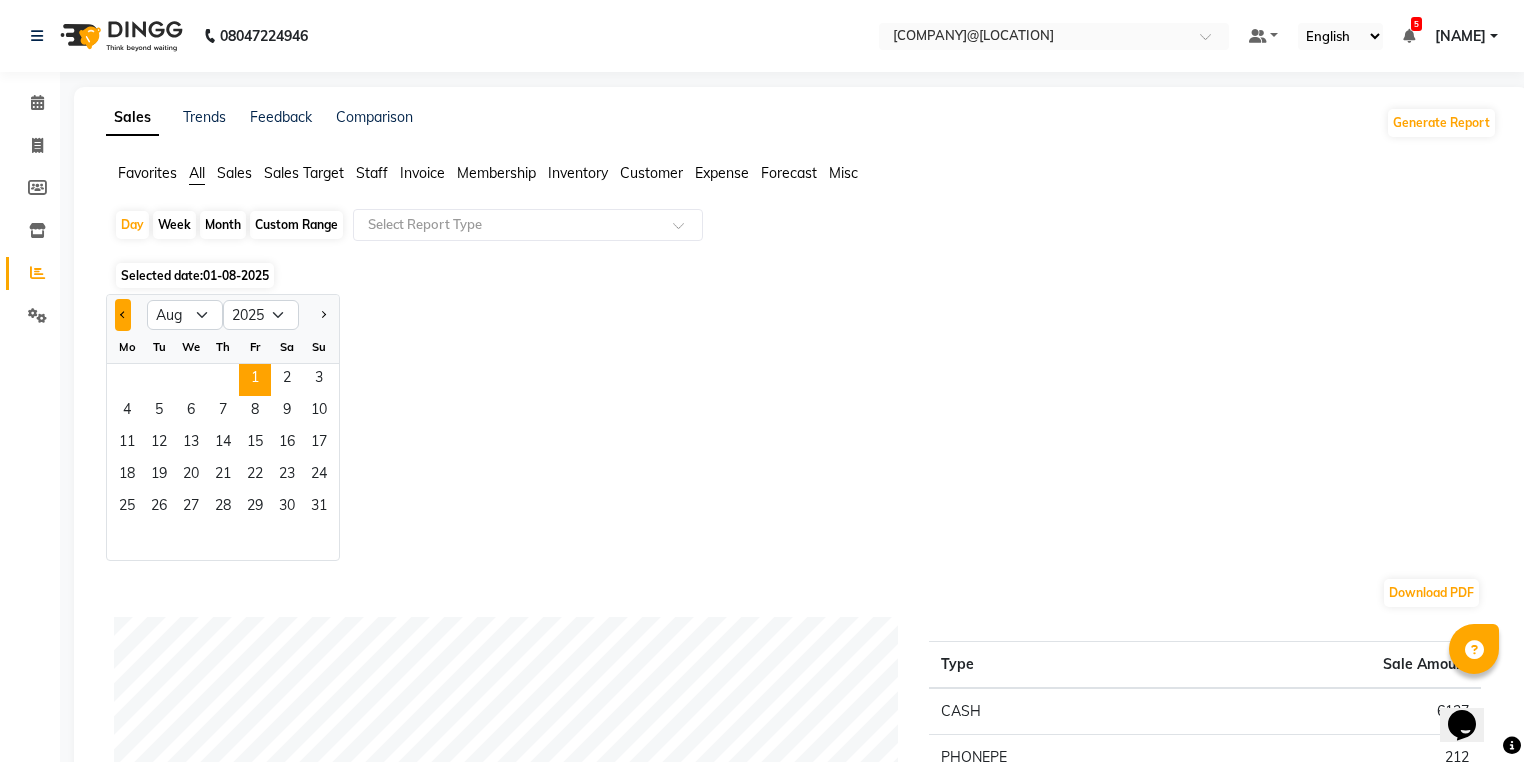 click 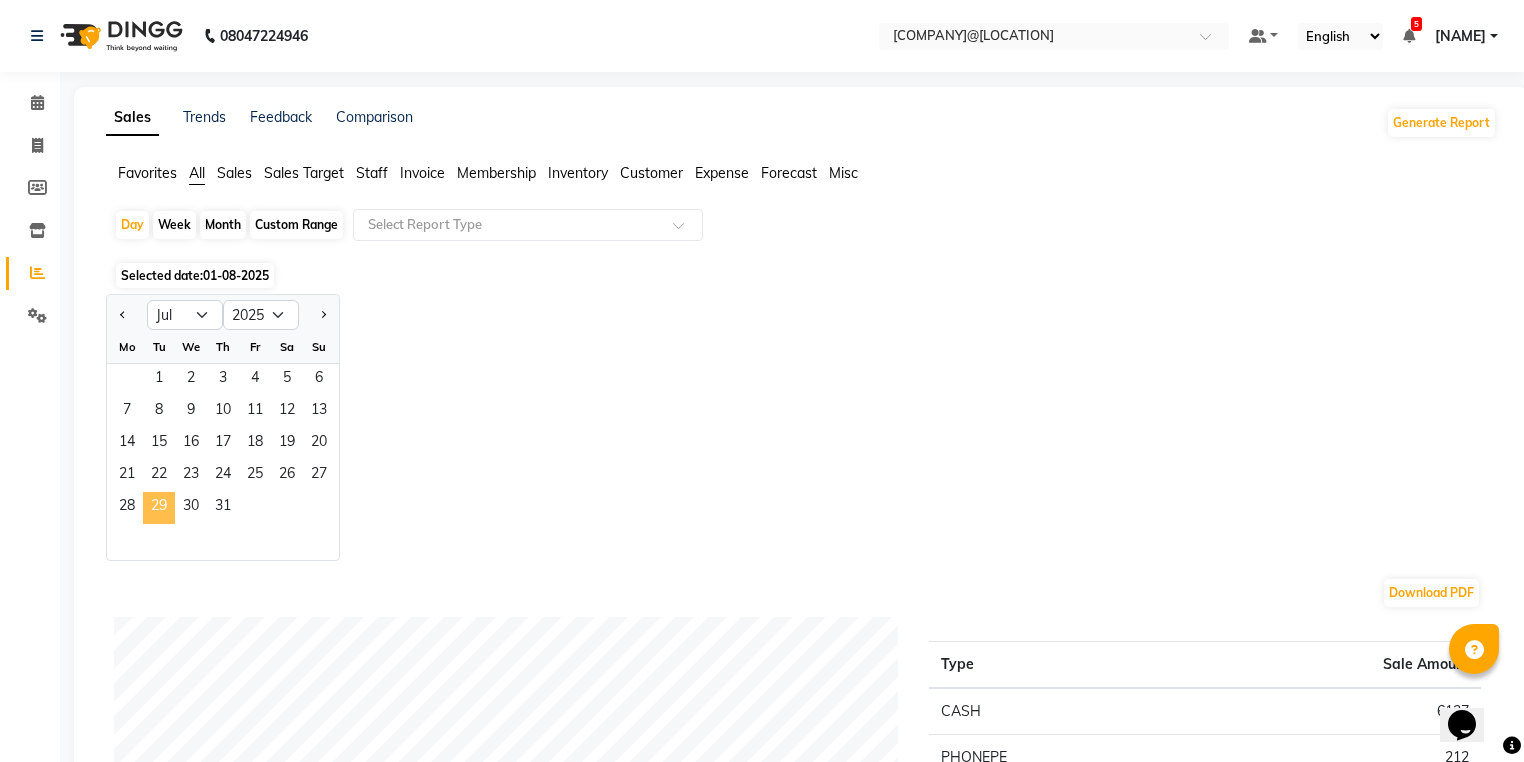 click on "29" 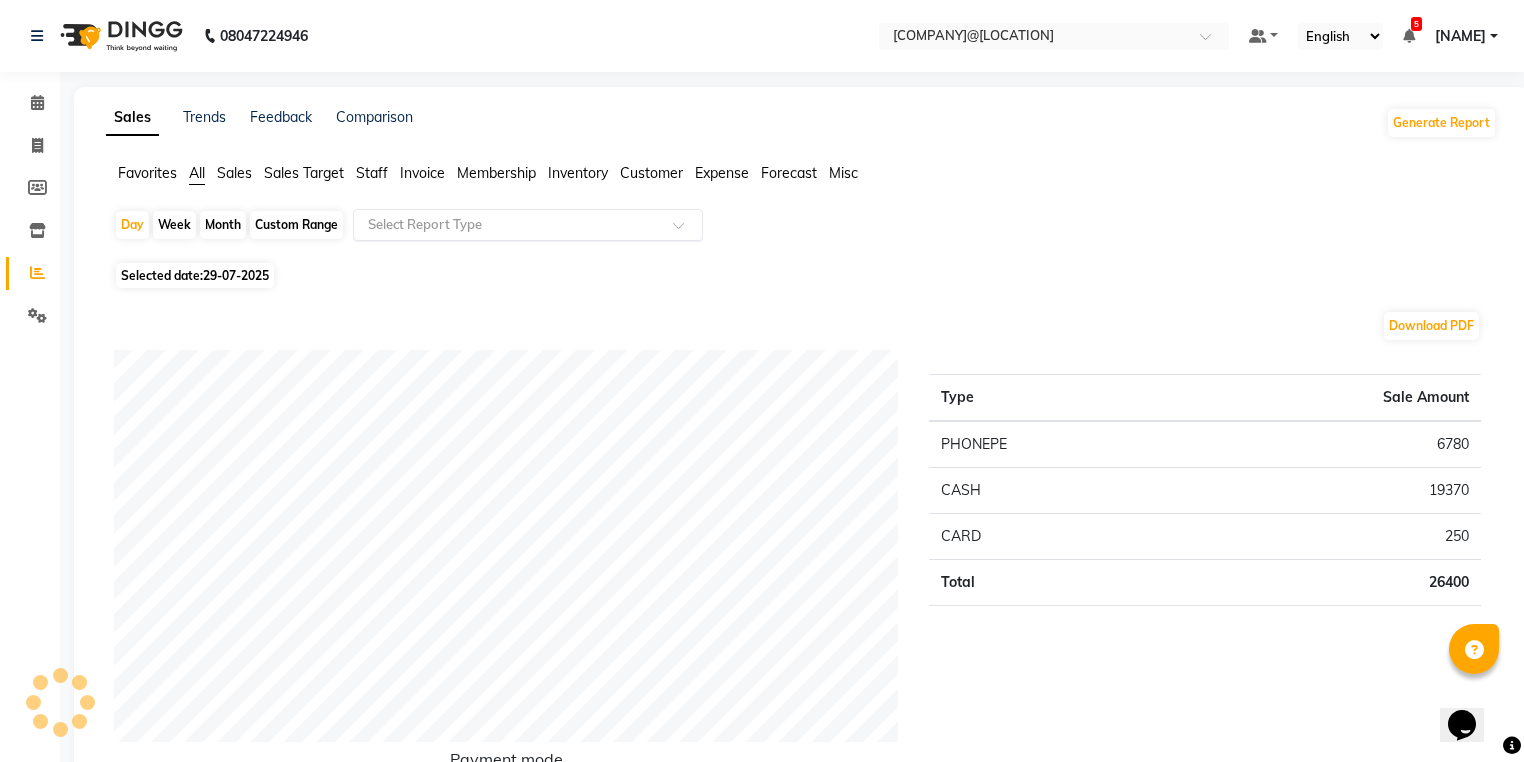 click on "Select Report Type" 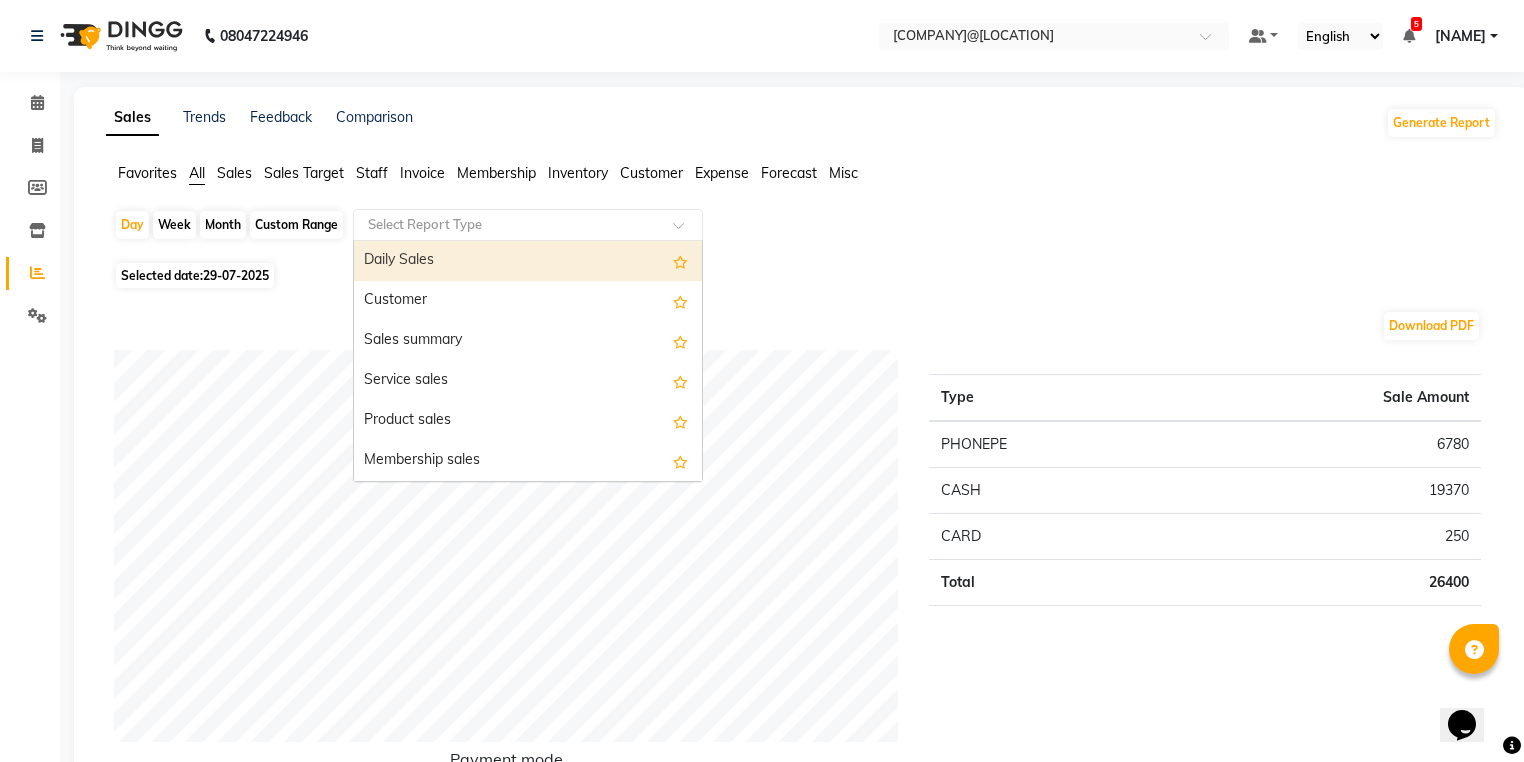 click on "Daily Sales" at bounding box center [528, 261] 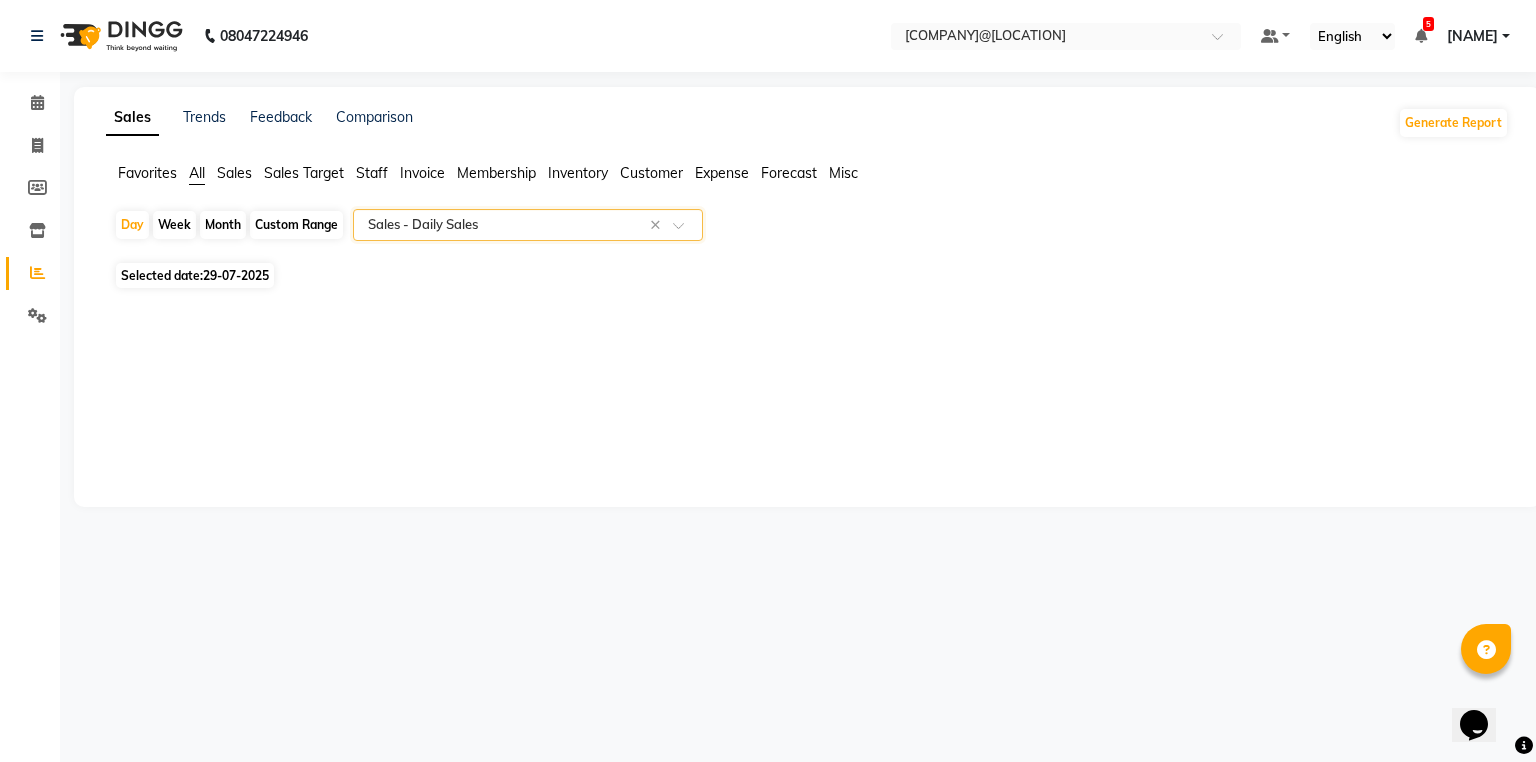 select on "full_report" 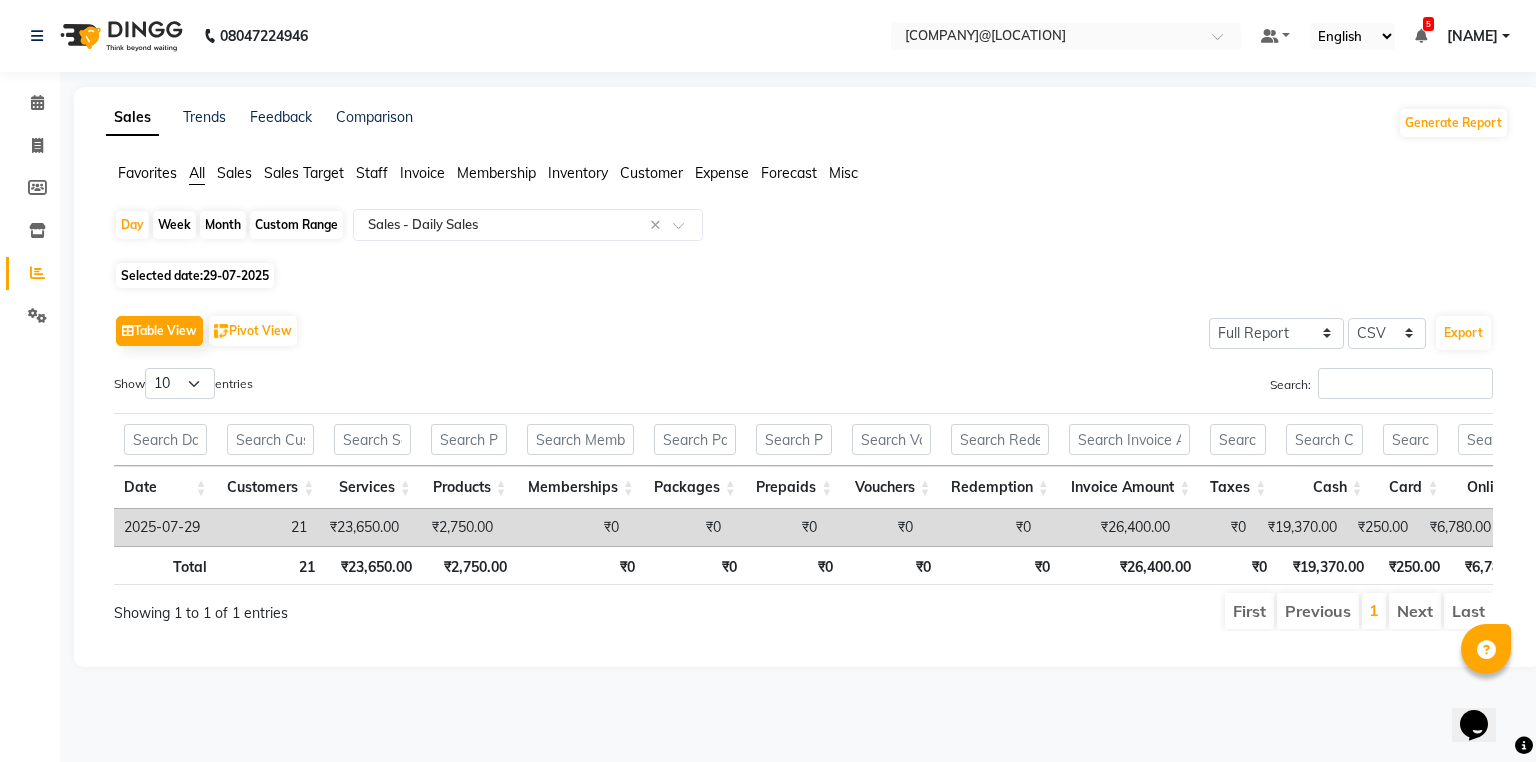 click on "Day   Week   Month   Custom Range  Select Report Type × Sales -  Daily Sales × Selected date:  29-07-2025   Table View   Pivot View  Select Full Report Filtered Report Select CSV PDF  Export  Show  10 25 50 100  entries Search: Date Customers Services Products Memberships Packages Prepaids Vouchers Redemption Invoice Amount Taxes Cash Card Online Custom Total Collection Total Sale Ex. Redemption Excess Amount Due Received Actual Due Due As On Today Expense Cash Expense Online Total Sale Ex. Expenses Opening Cash Closing / Petty Cash Added To Wallet Invoice Refund Advance Refund Date Customers Services Products Memberships Packages Prepaids Vouchers Redemption Invoice Amount Taxes Cash Card Online Custom Total Collection Total Sale Ex. Redemption Excess Amount Due Received Actual Due Due As On Today Expense Cash Expense Online Total Sale Ex. Expenses Opening Cash Closing / Petty Cash Added To Wallet Invoice Refund Advance Refund Total 21 ₹23,650.00 ₹2,750.00 ₹0 ₹0 ₹0 ₹0 ₹0 ₹26,400.00 ₹0" 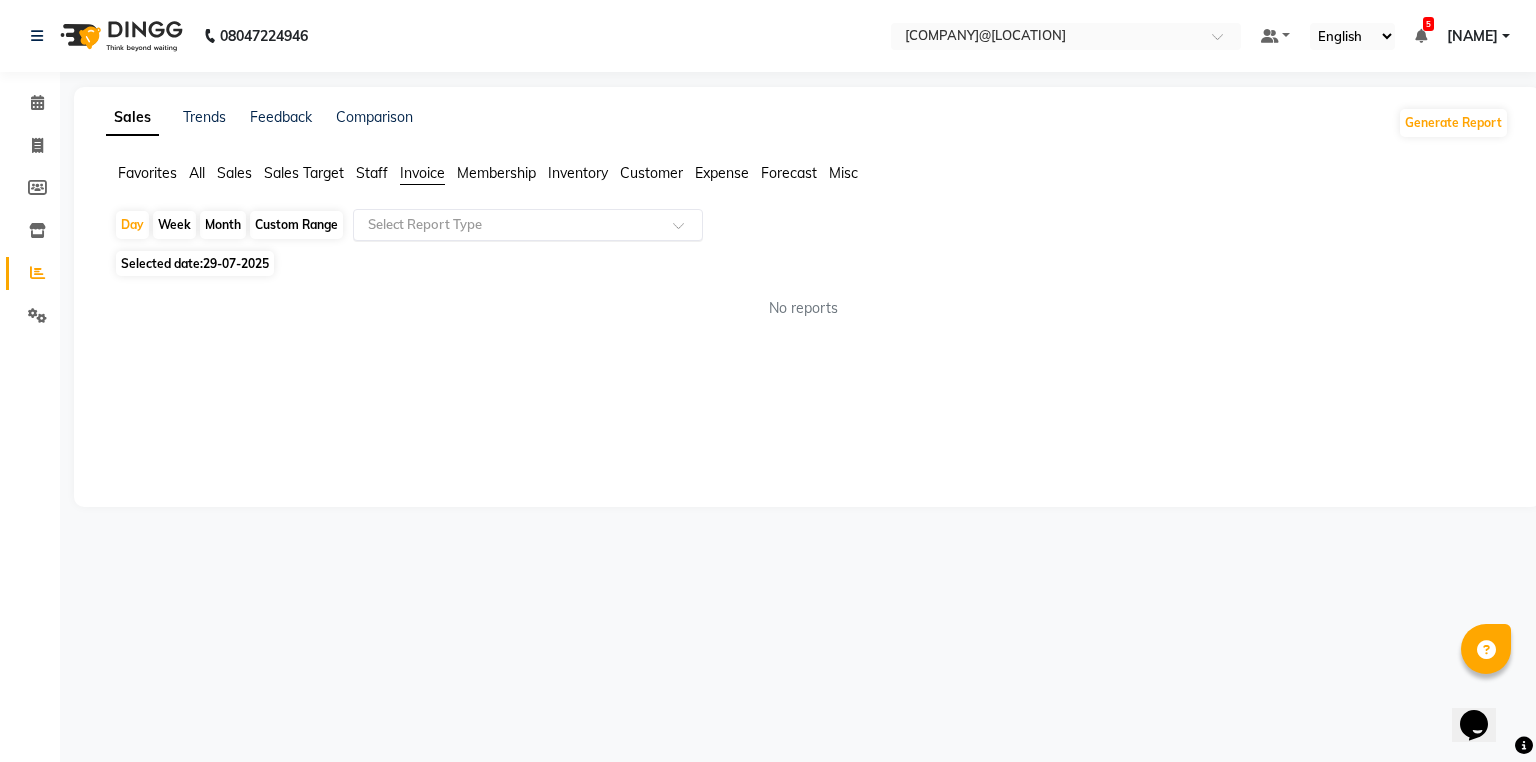 click 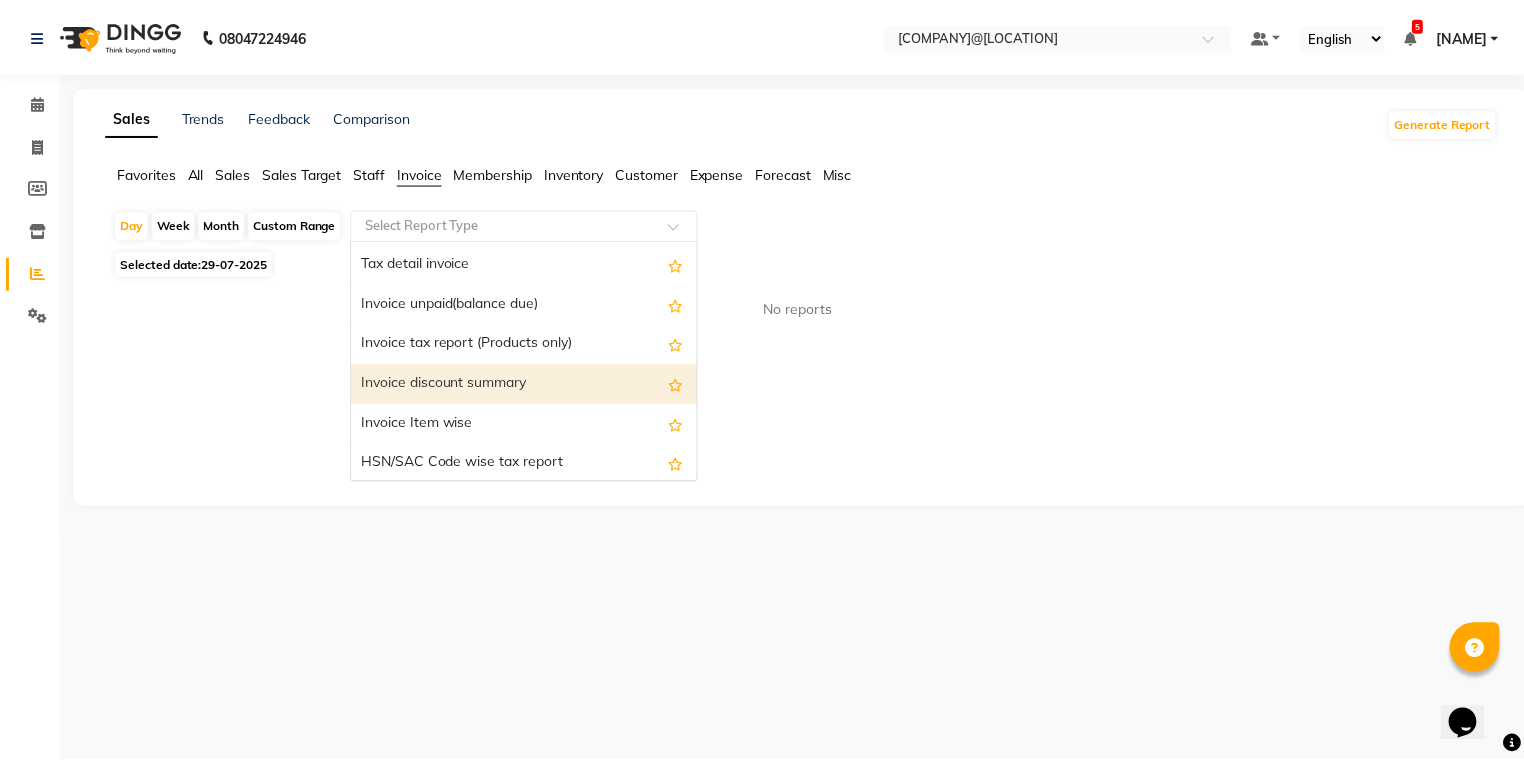 scroll, scrollTop: 80, scrollLeft: 0, axis: vertical 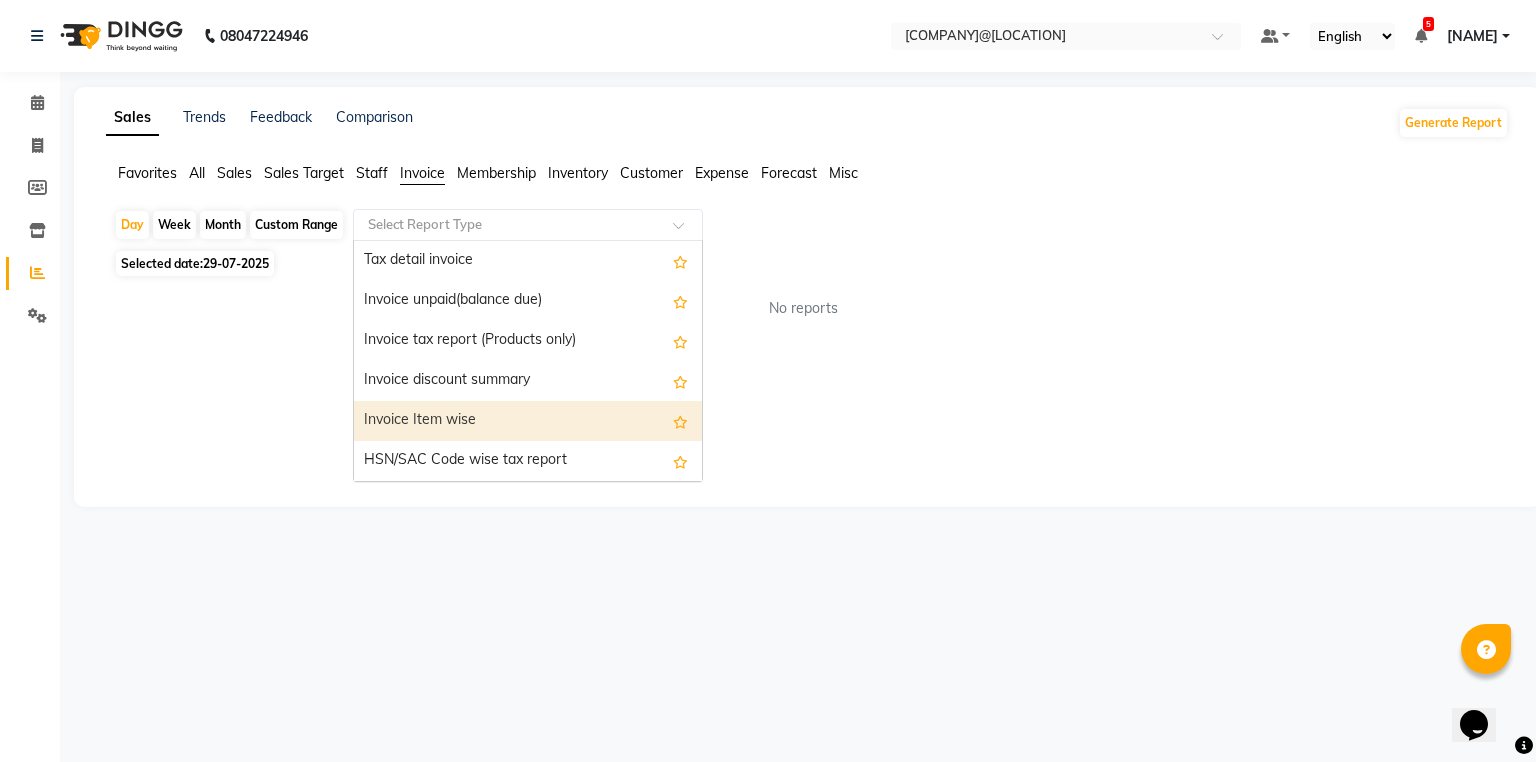 click on "Invoice Item wise" at bounding box center [528, 421] 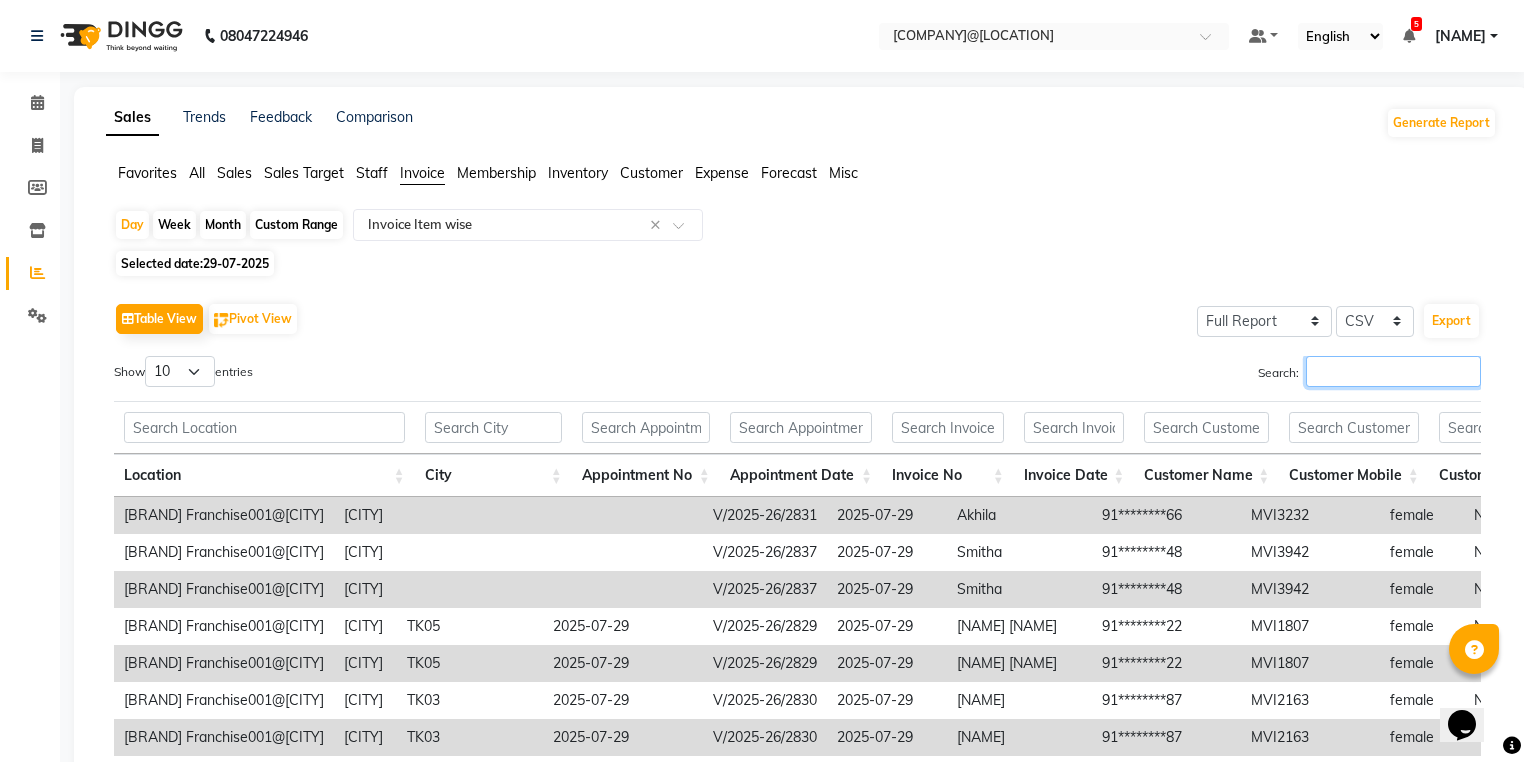 click on "Search:" at bounding box center (1393, 371) 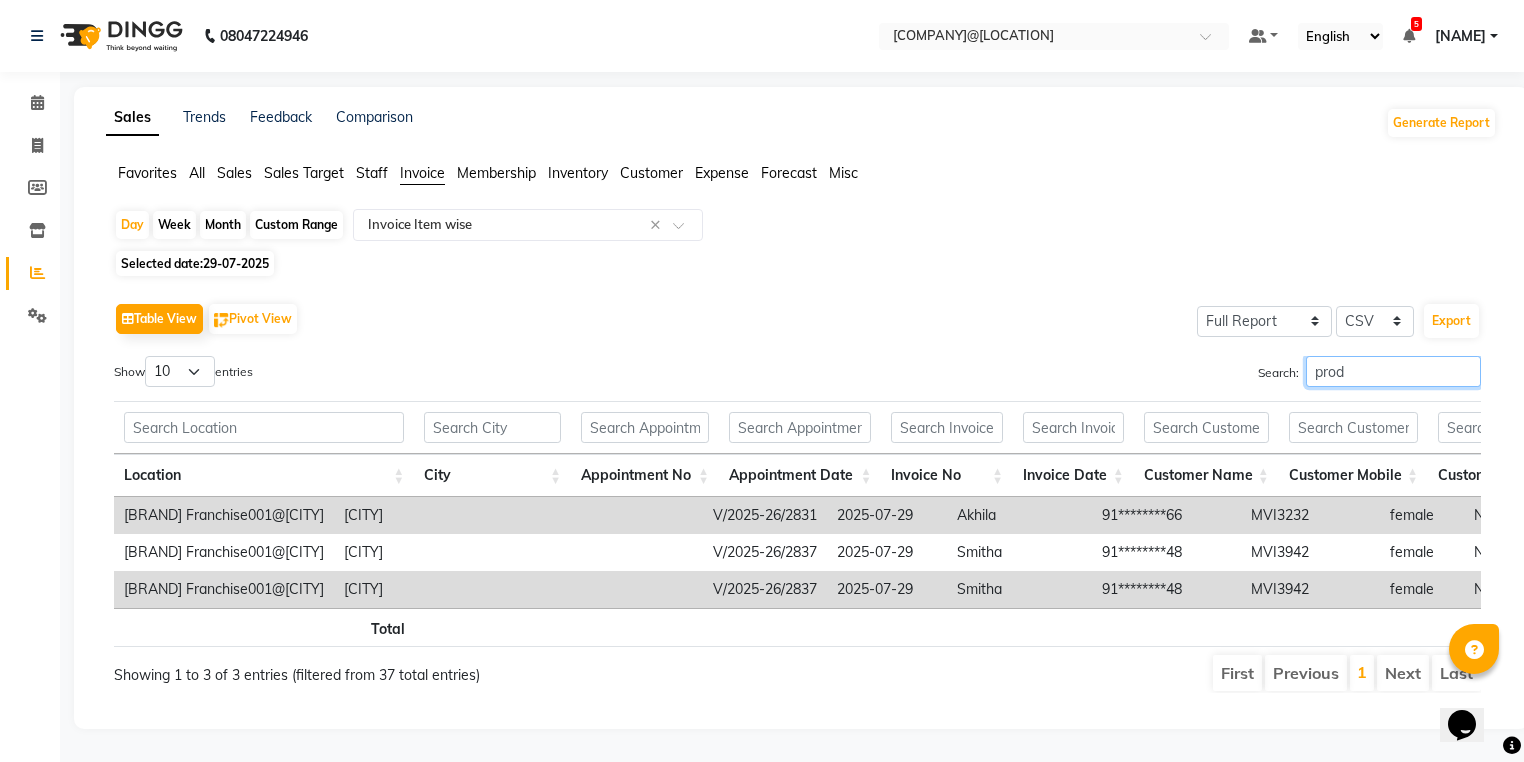 scroll, scrollTop: 19, scrollLeft: 0, axis: vertical 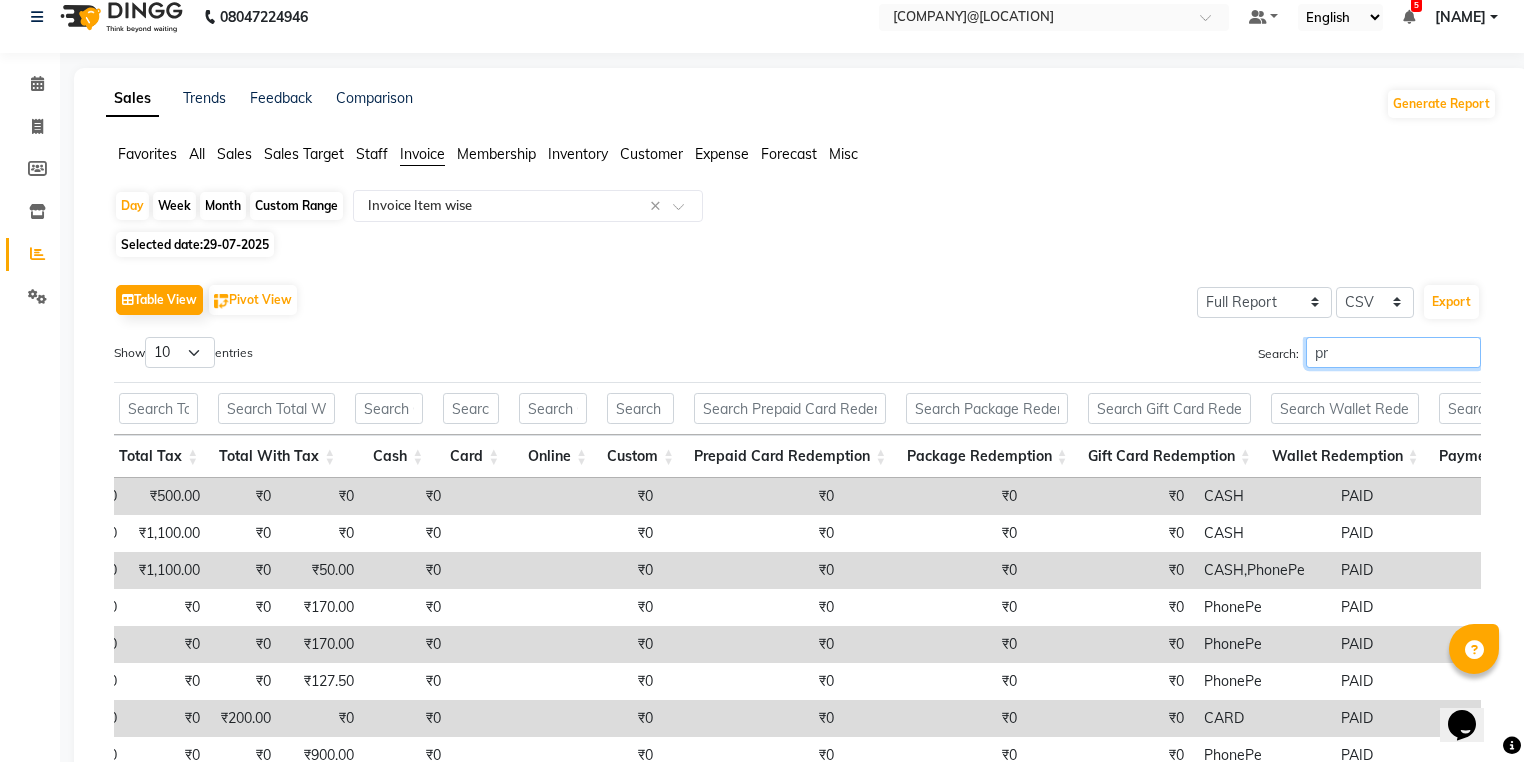 type on "p" 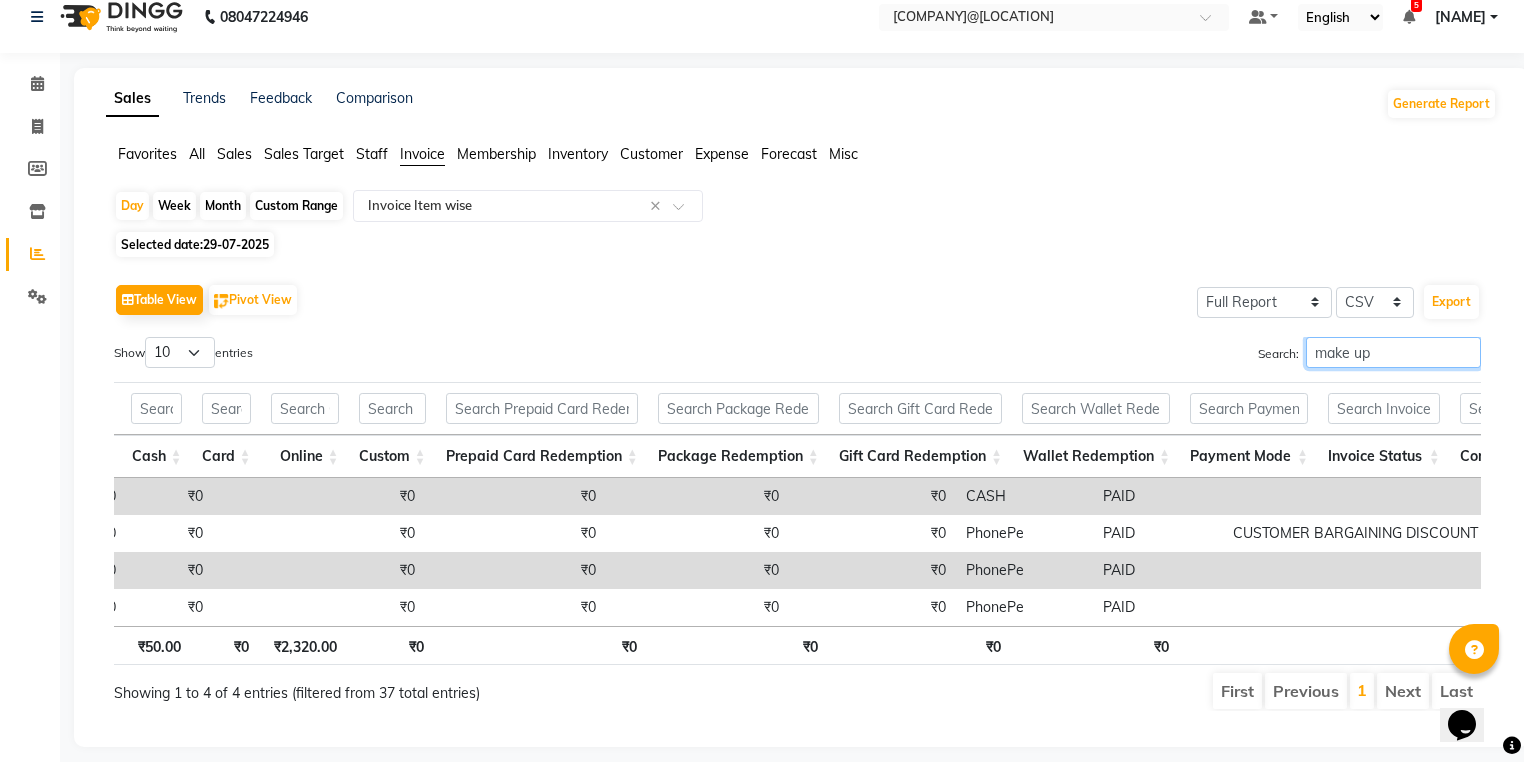scroll, scrollTop: 0, scrollLeft: 3216, axis: horizontal 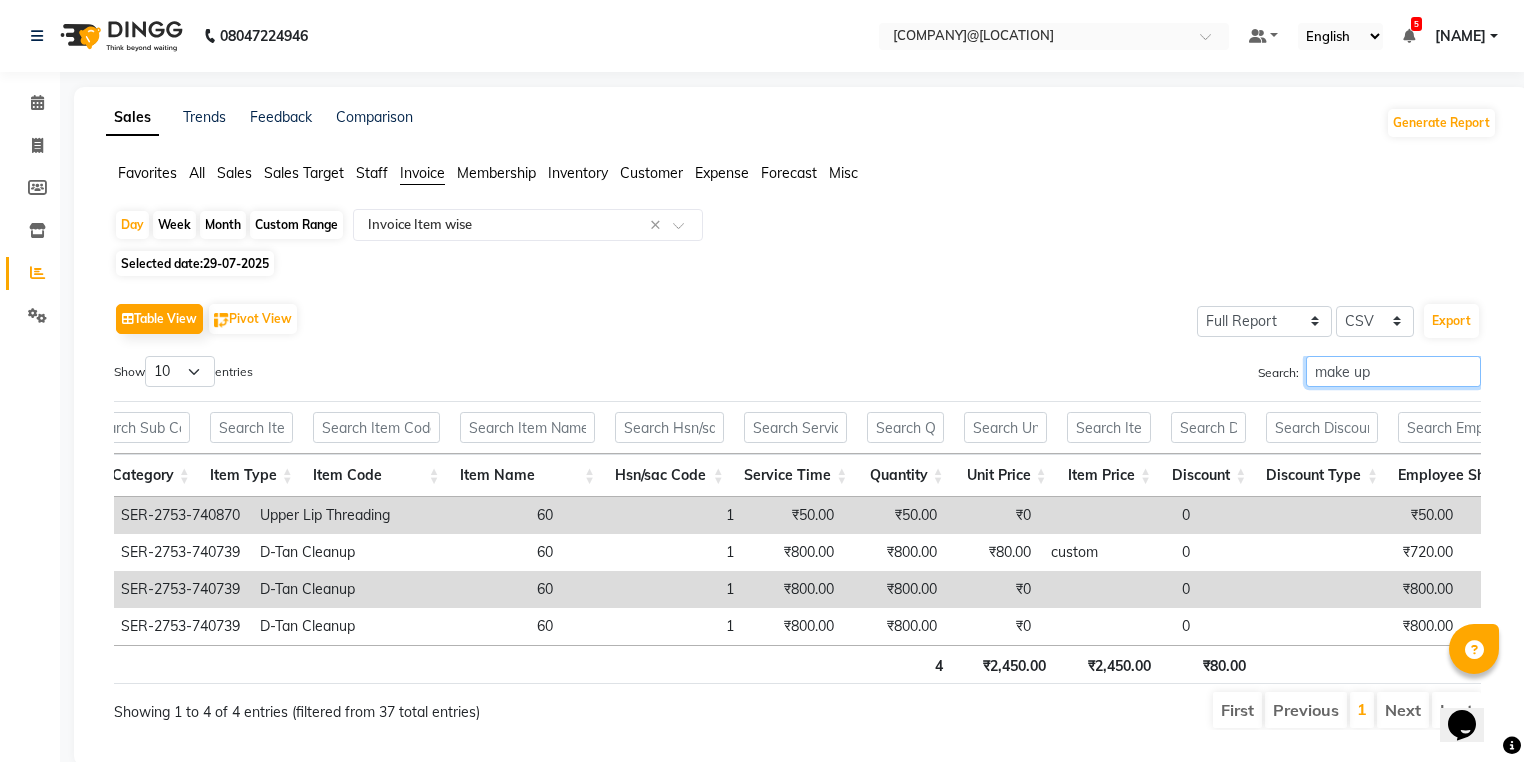 type on "make up" 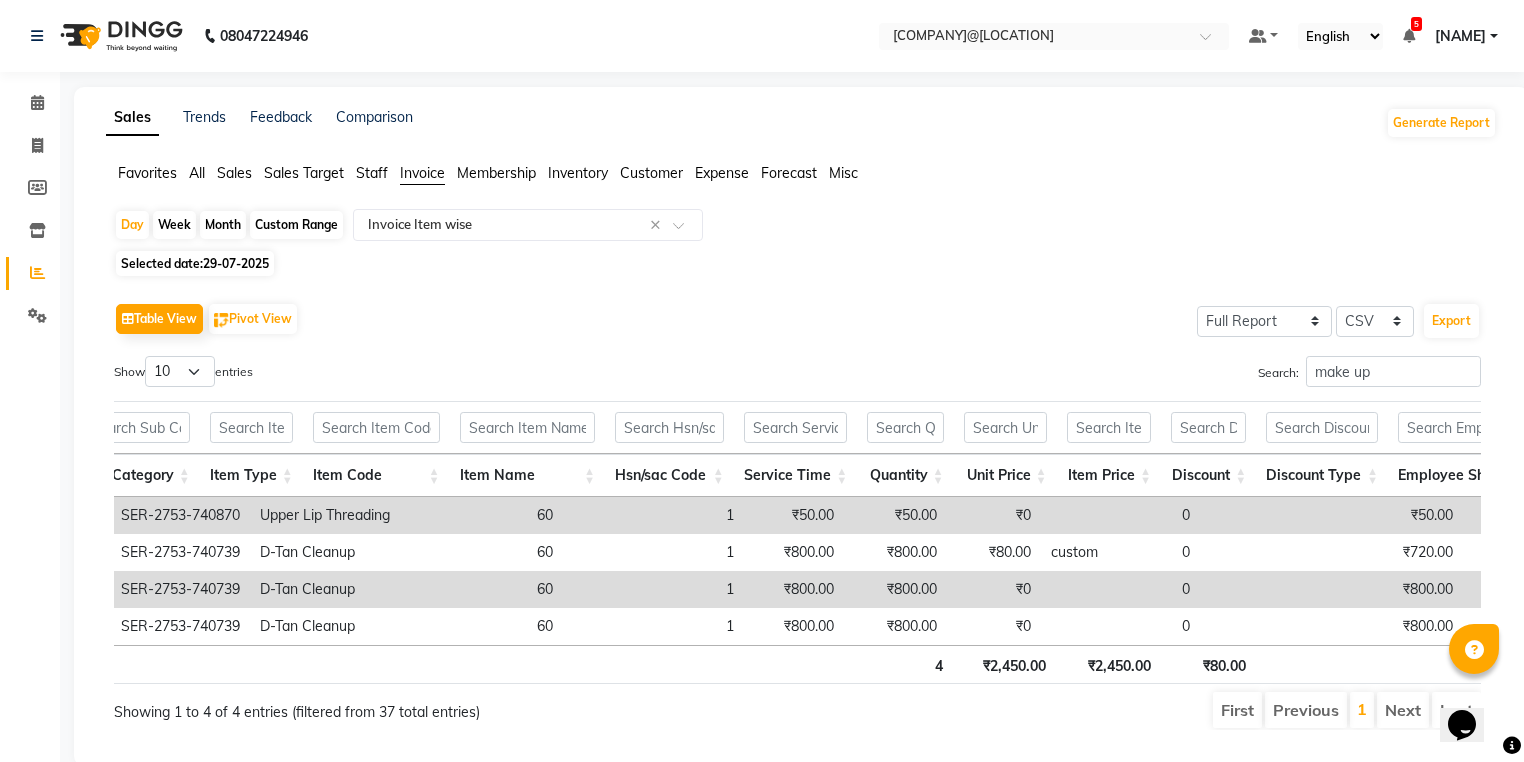 click on "Sales" 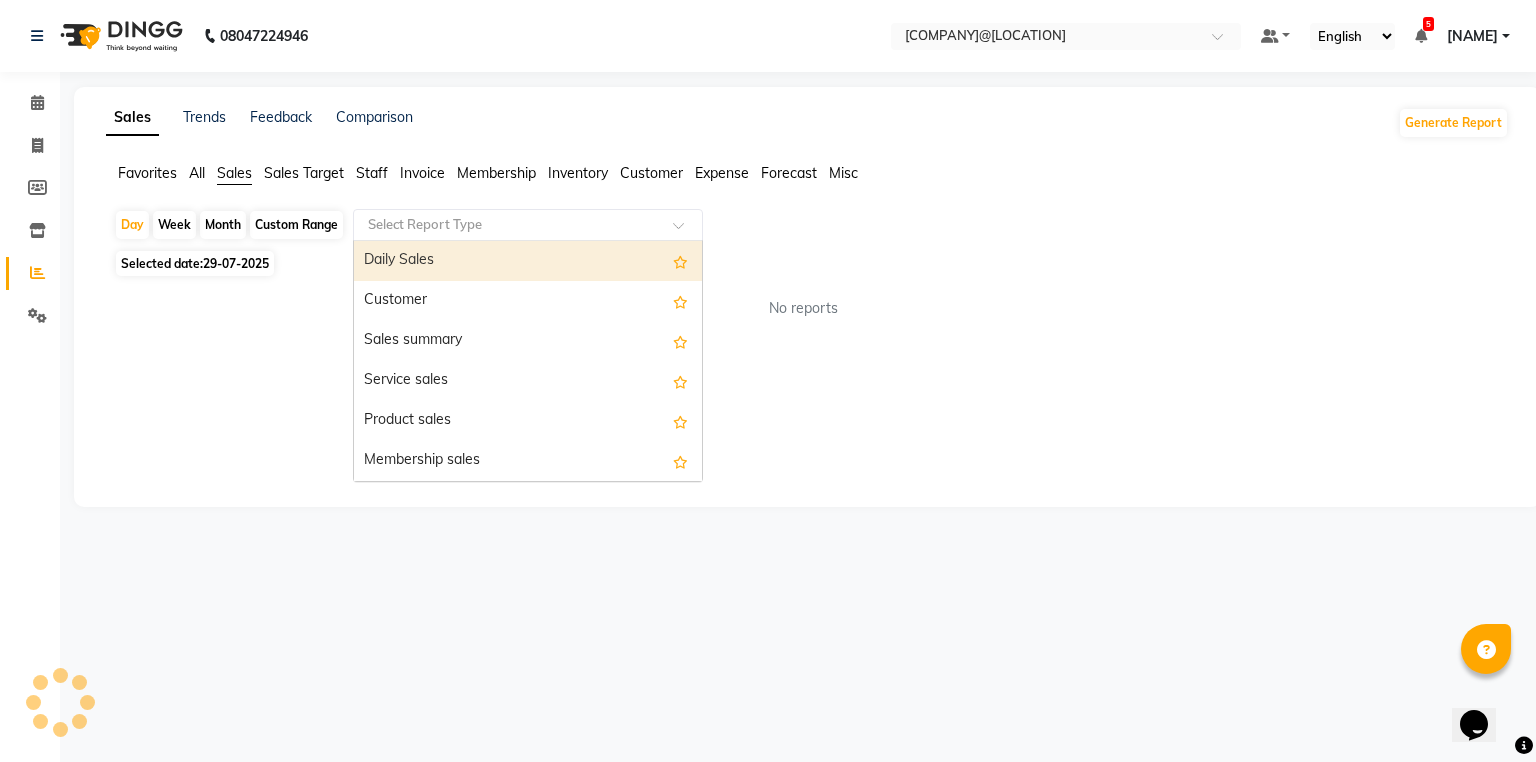 drag, startPoint x: 432, startPoint y: 225, endPoint x: 429, endPoint y: 245, distance: 20.22375 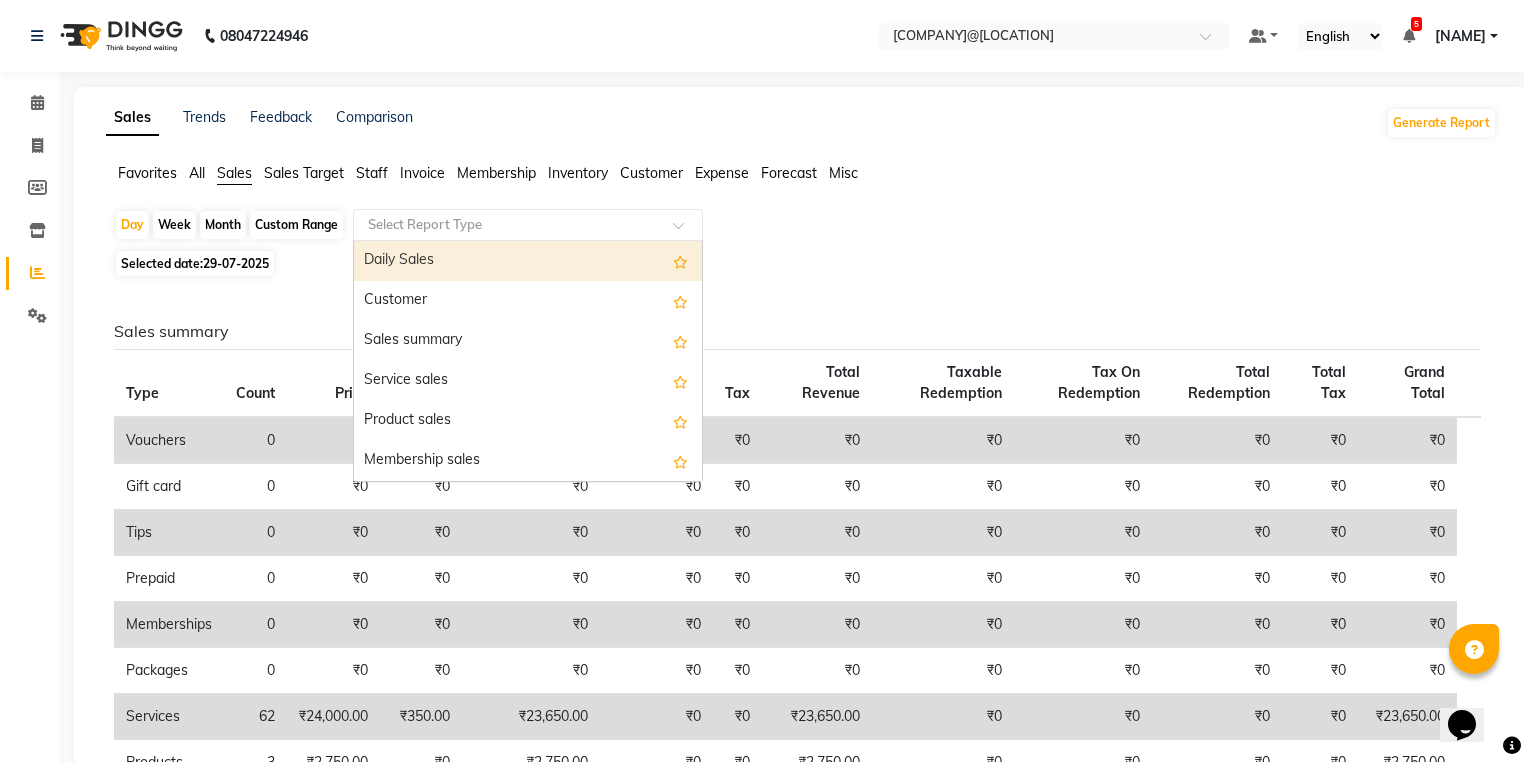 click on "Daily Sales" at bounding box center [528, 261] 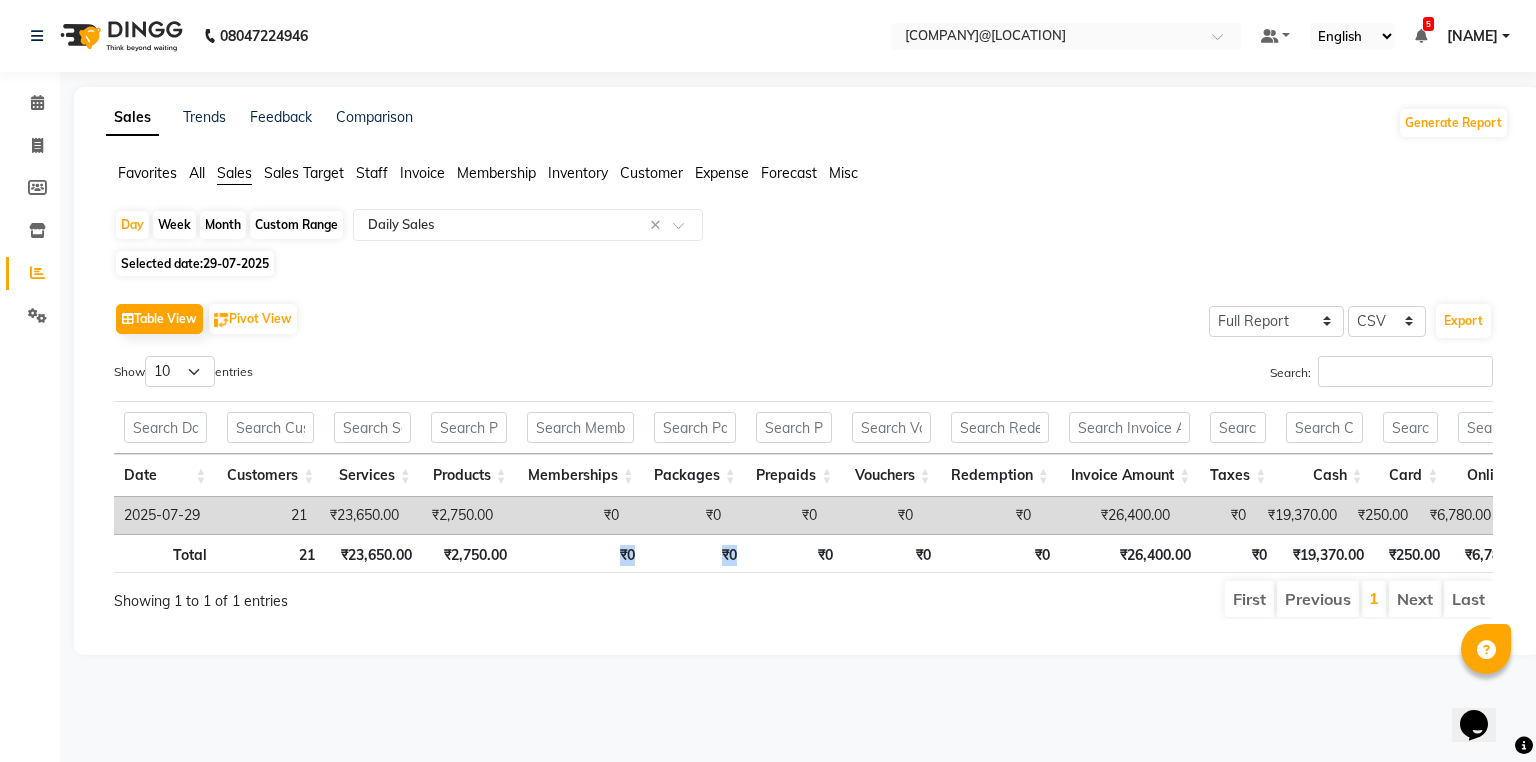 drag, startPoint x: 577, startPoint y: 547, endPoint x: 804, endPoint y: 582, distance: 229.68239 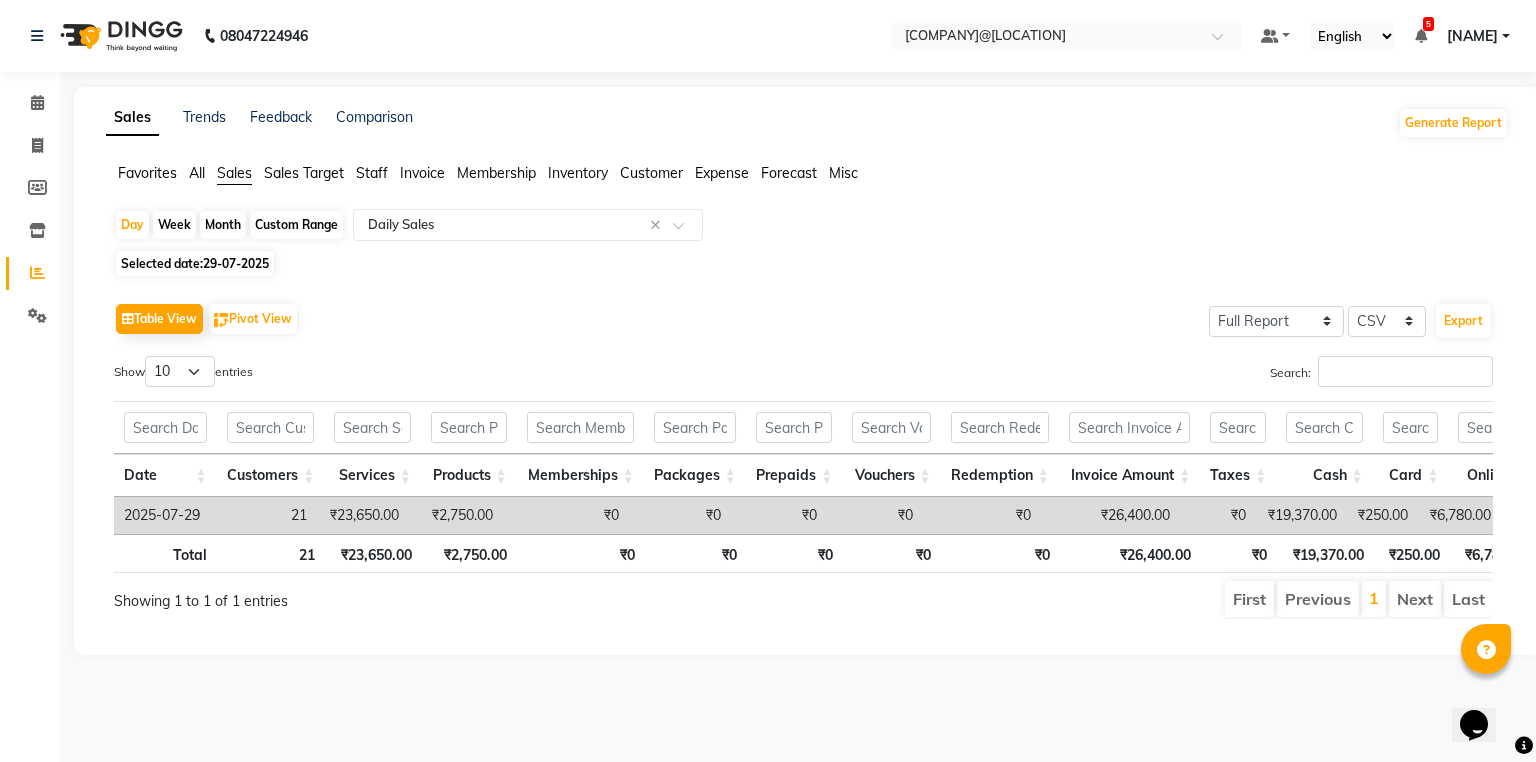 scroll, scrollTop: 0, scrollLeft: 487, axis: horizontal 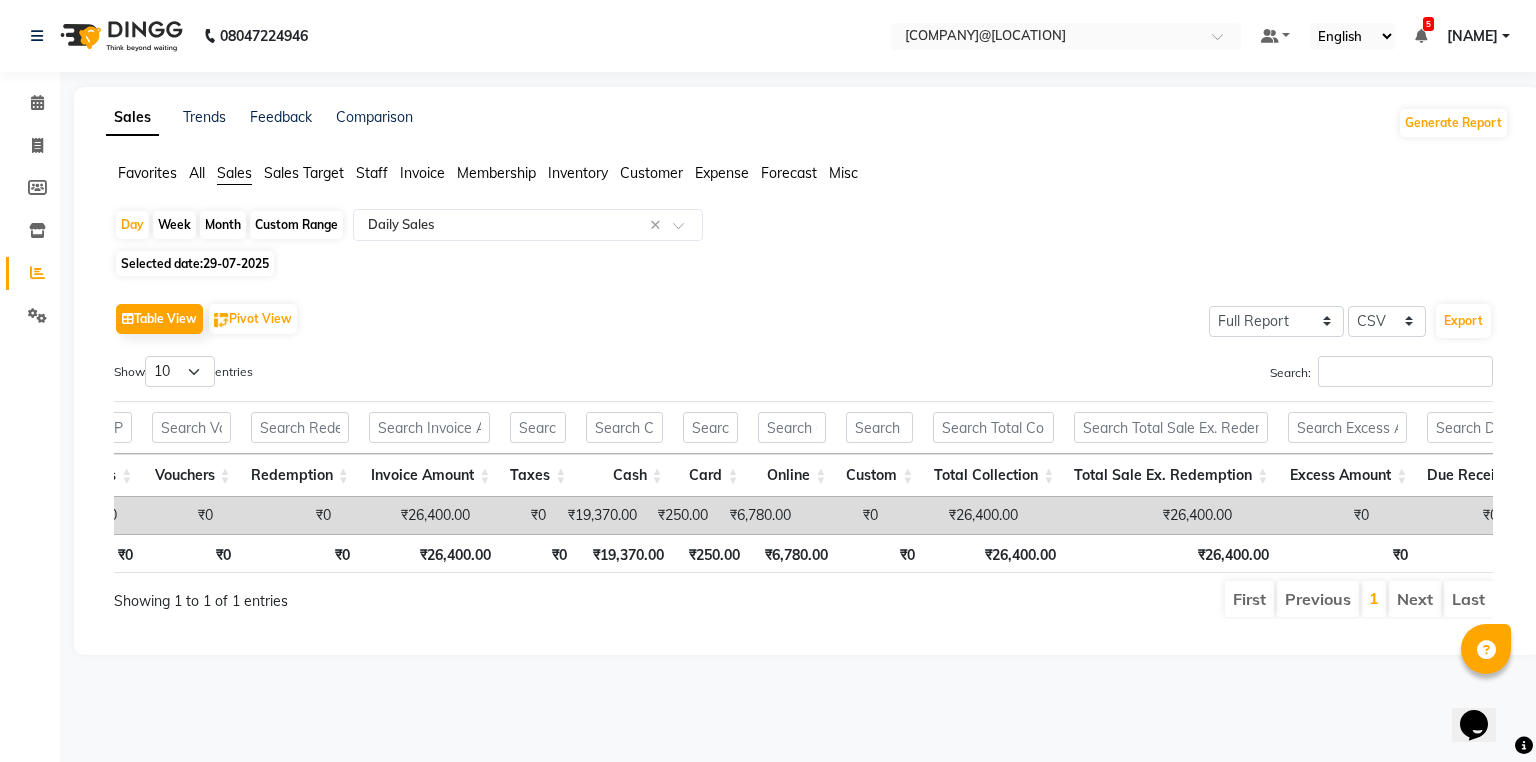 click on "Day   Week   Month   Custom Range  Select Report Type × Daily Sales ×" 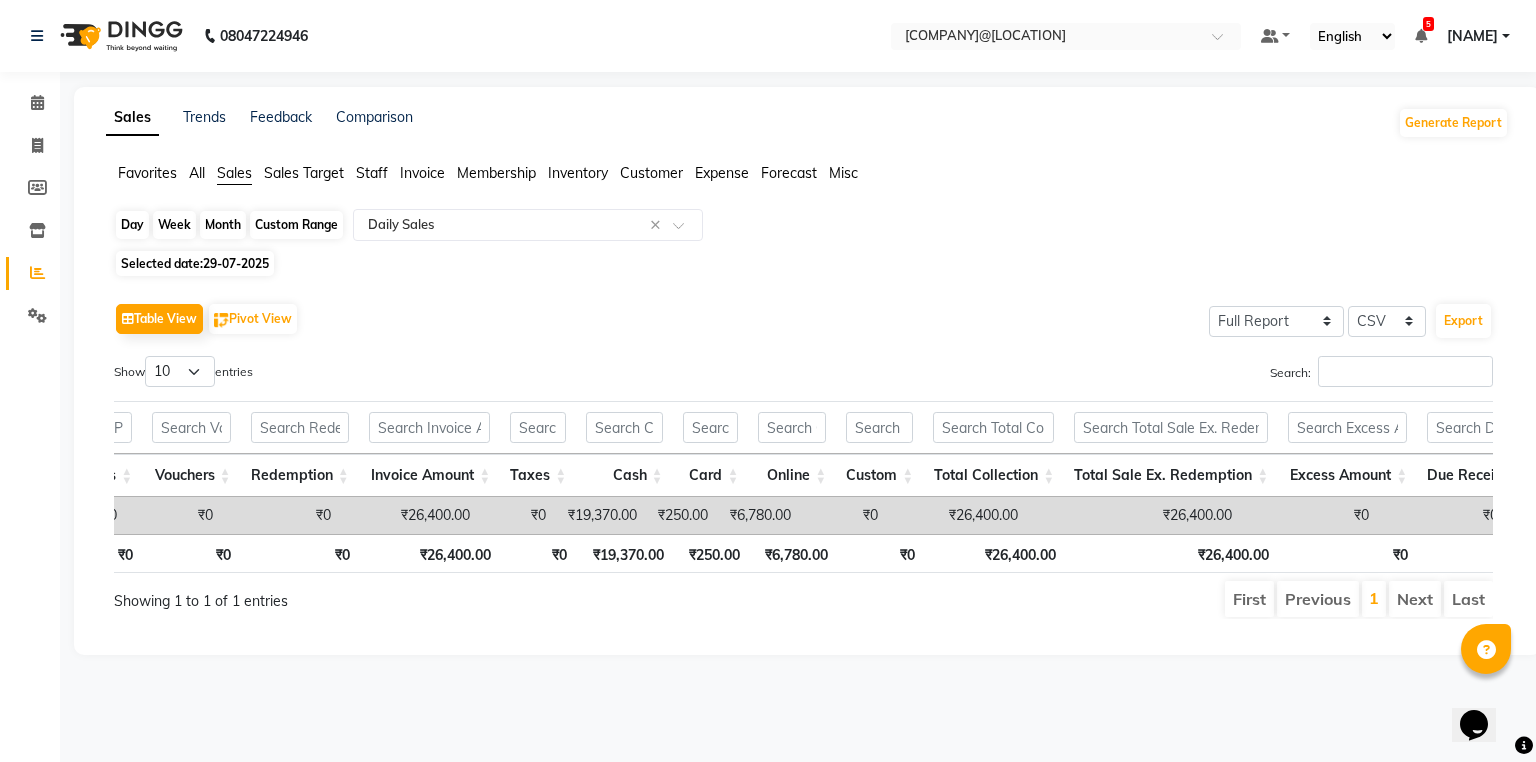 click on "Day" 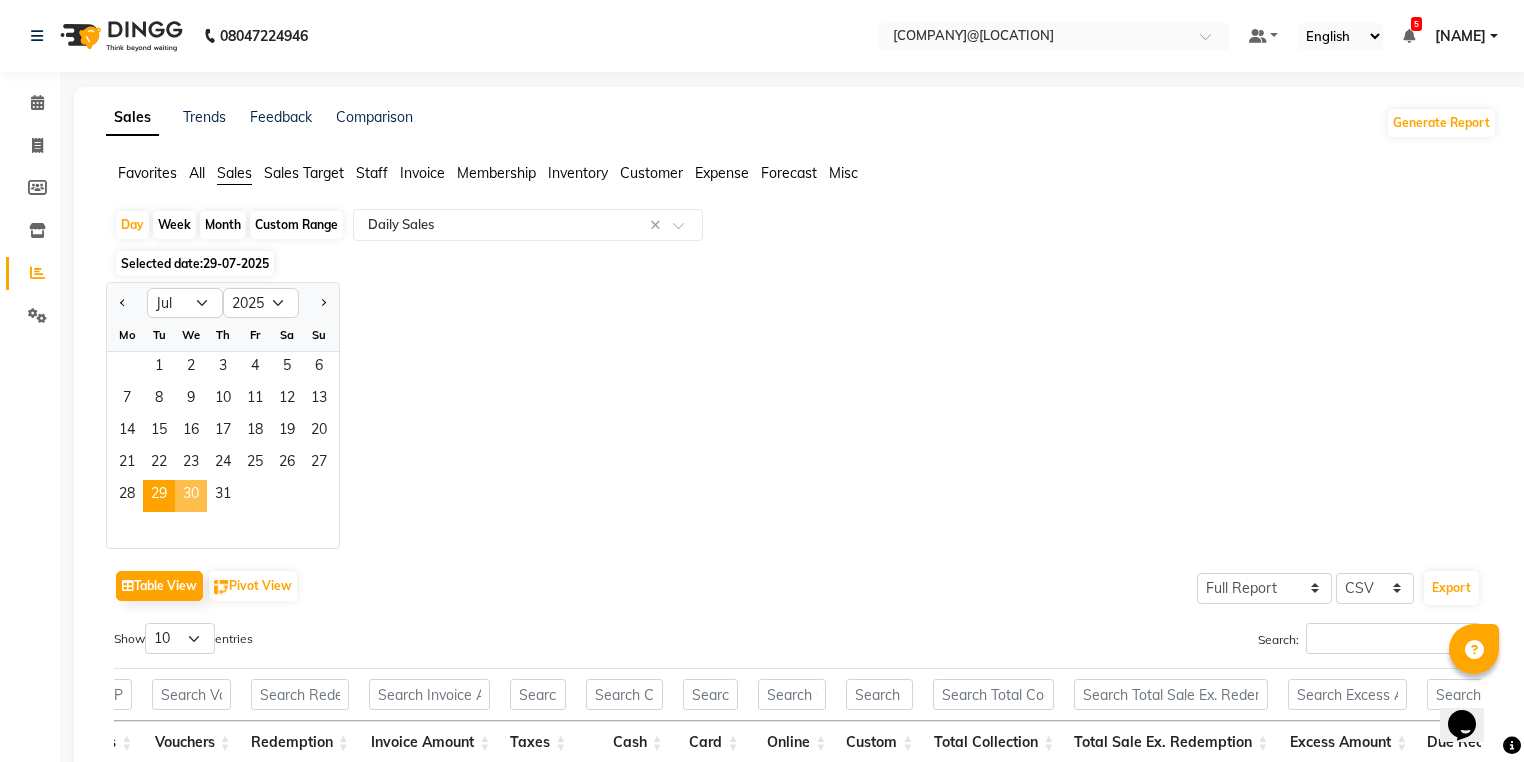 click on "30" 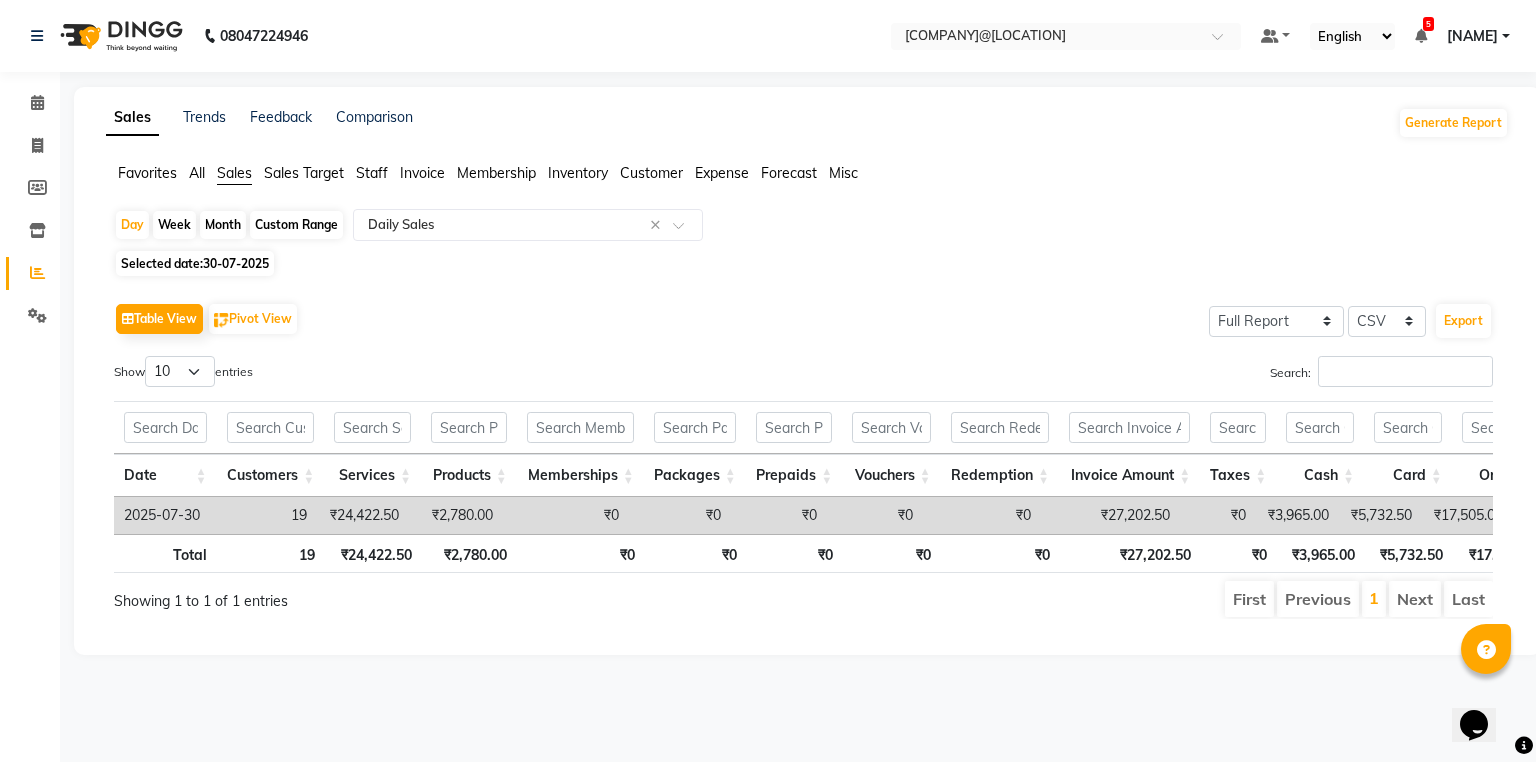 click on "Invoice" 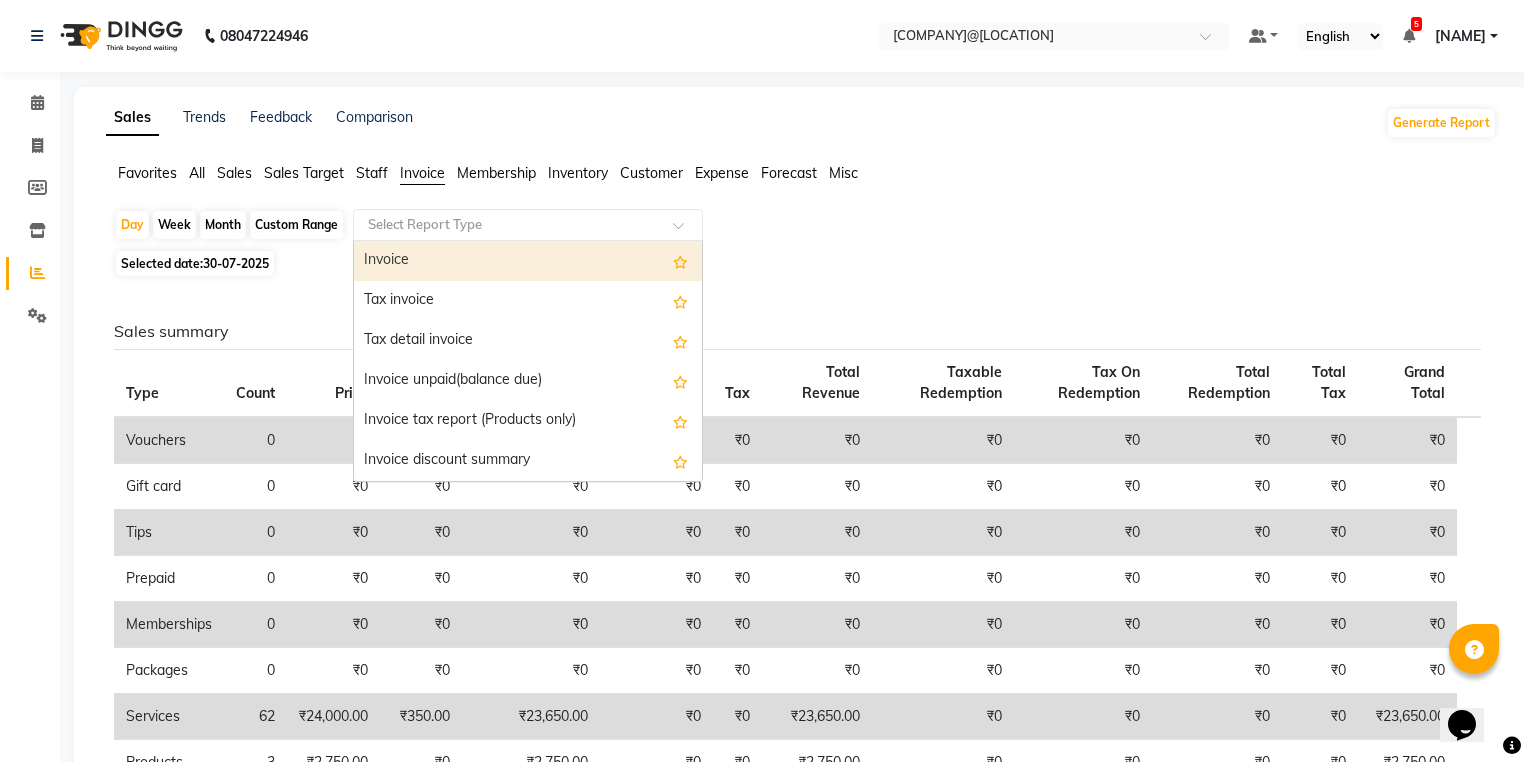 click on "Select Report Type" 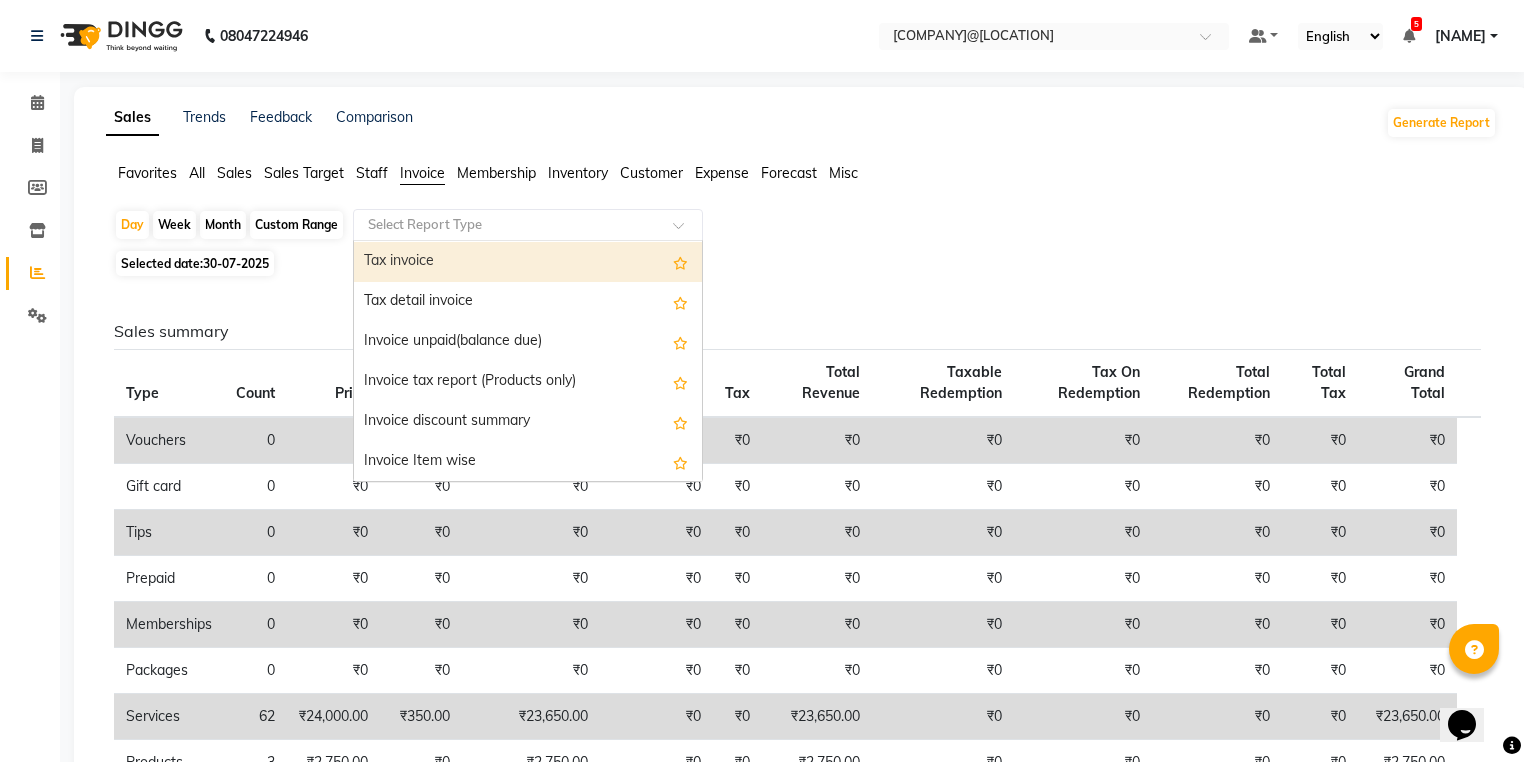scroll, scrollTop: 80, scrollLeft: 0, axis: vertical 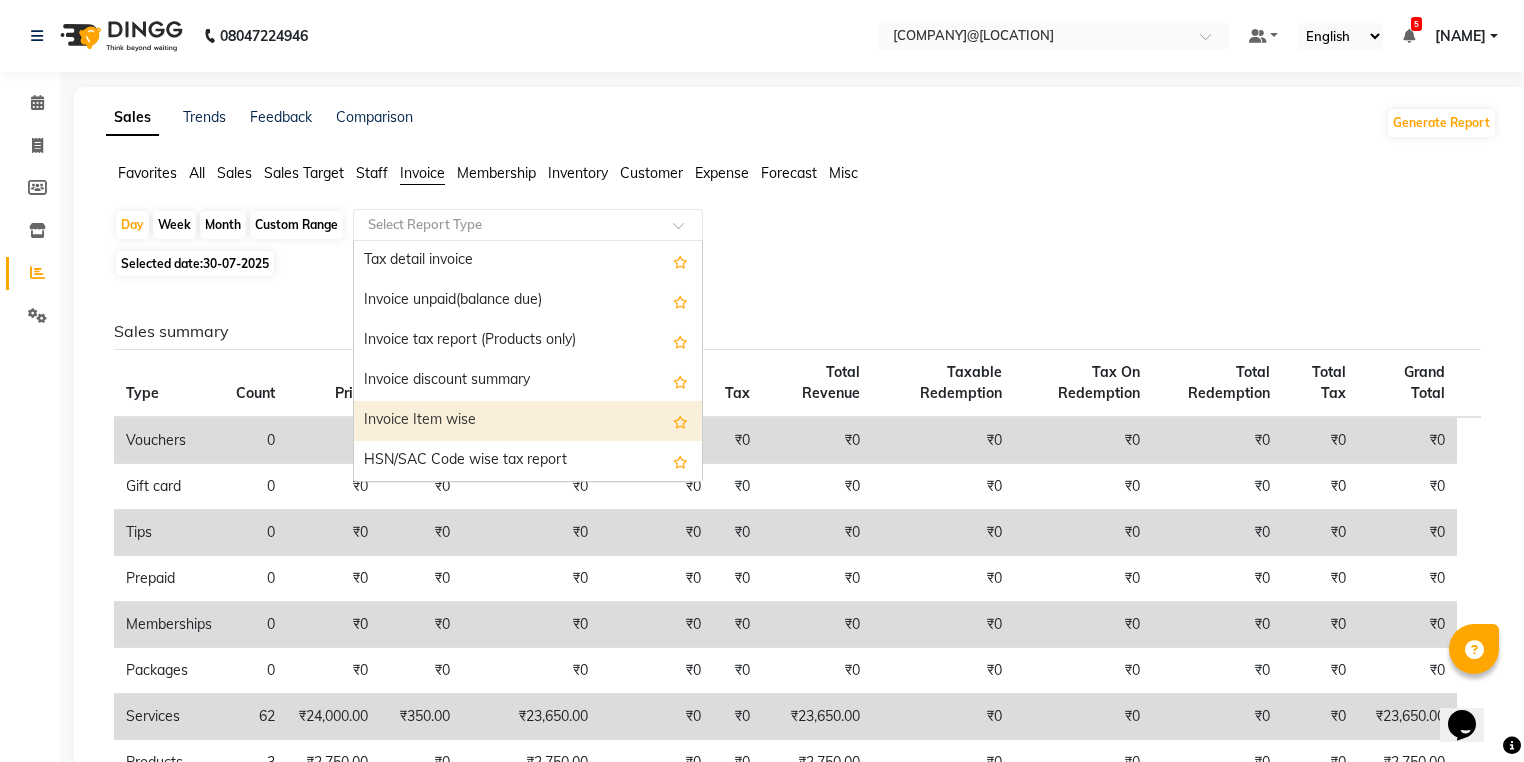 click on "Invoice Item wise" at bounding box center [528, 421] 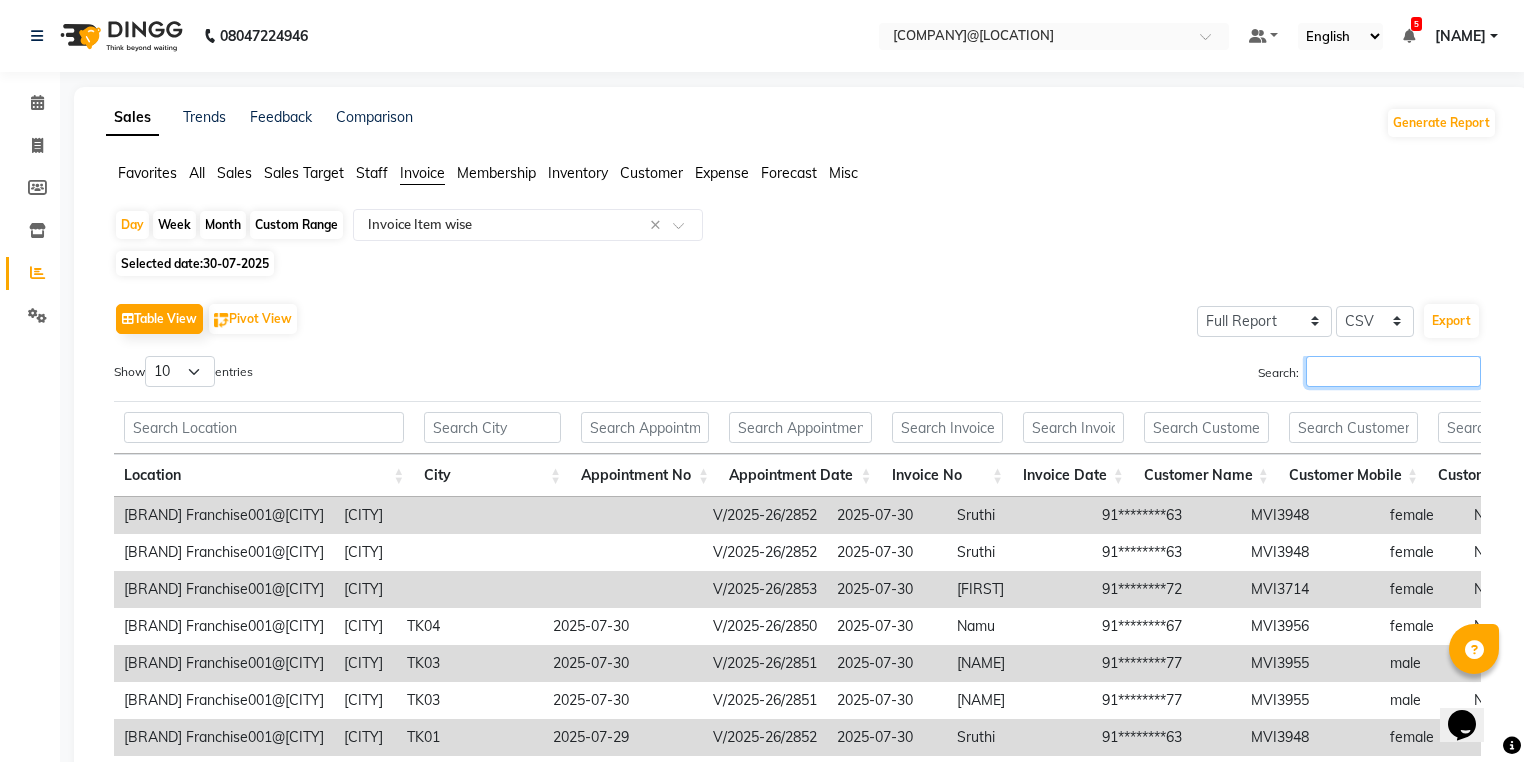 click on "Search:" at bounding box center [1393, 371] 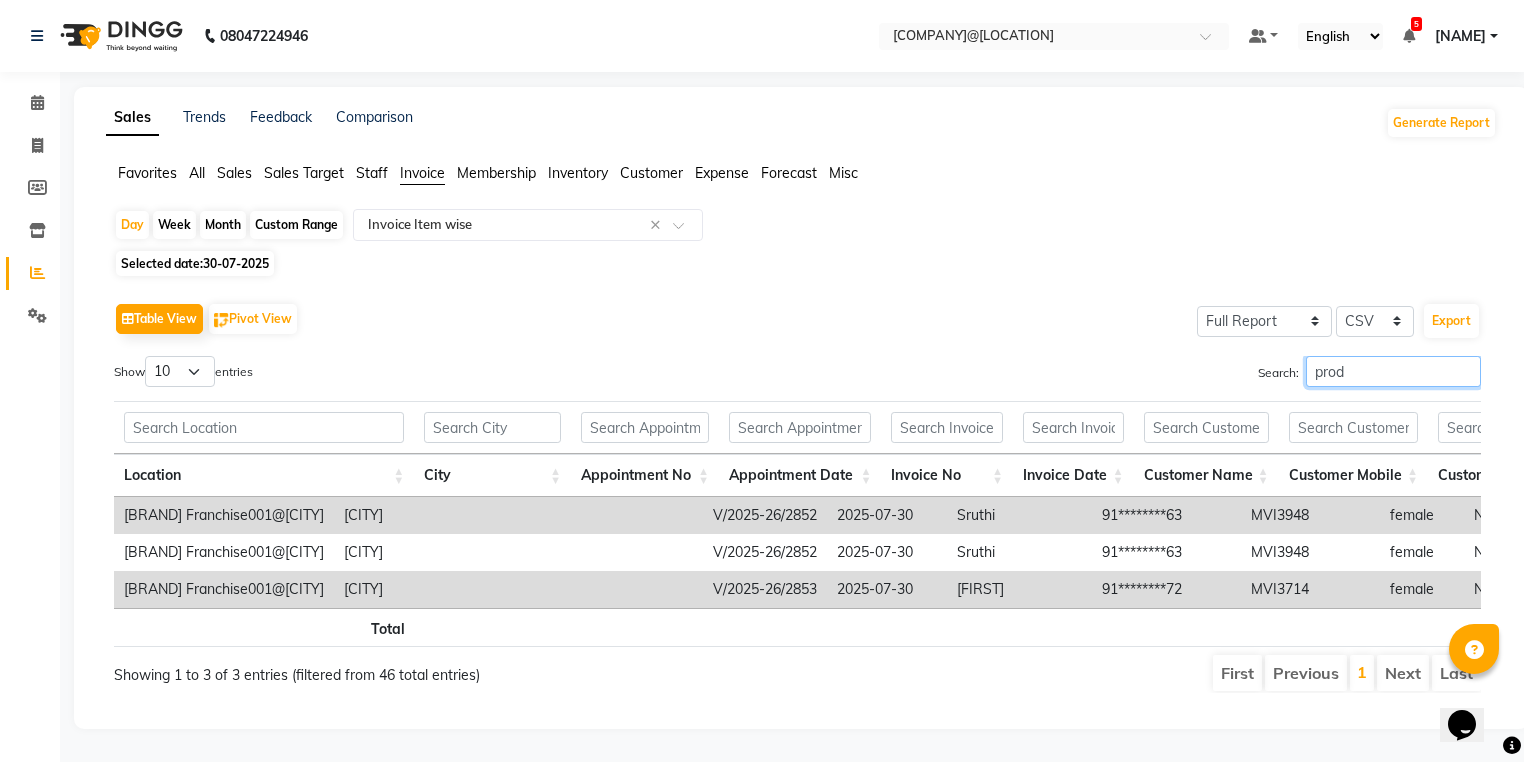scroll, scrollTop: 19, scrollLeft: 0, axis: vertical 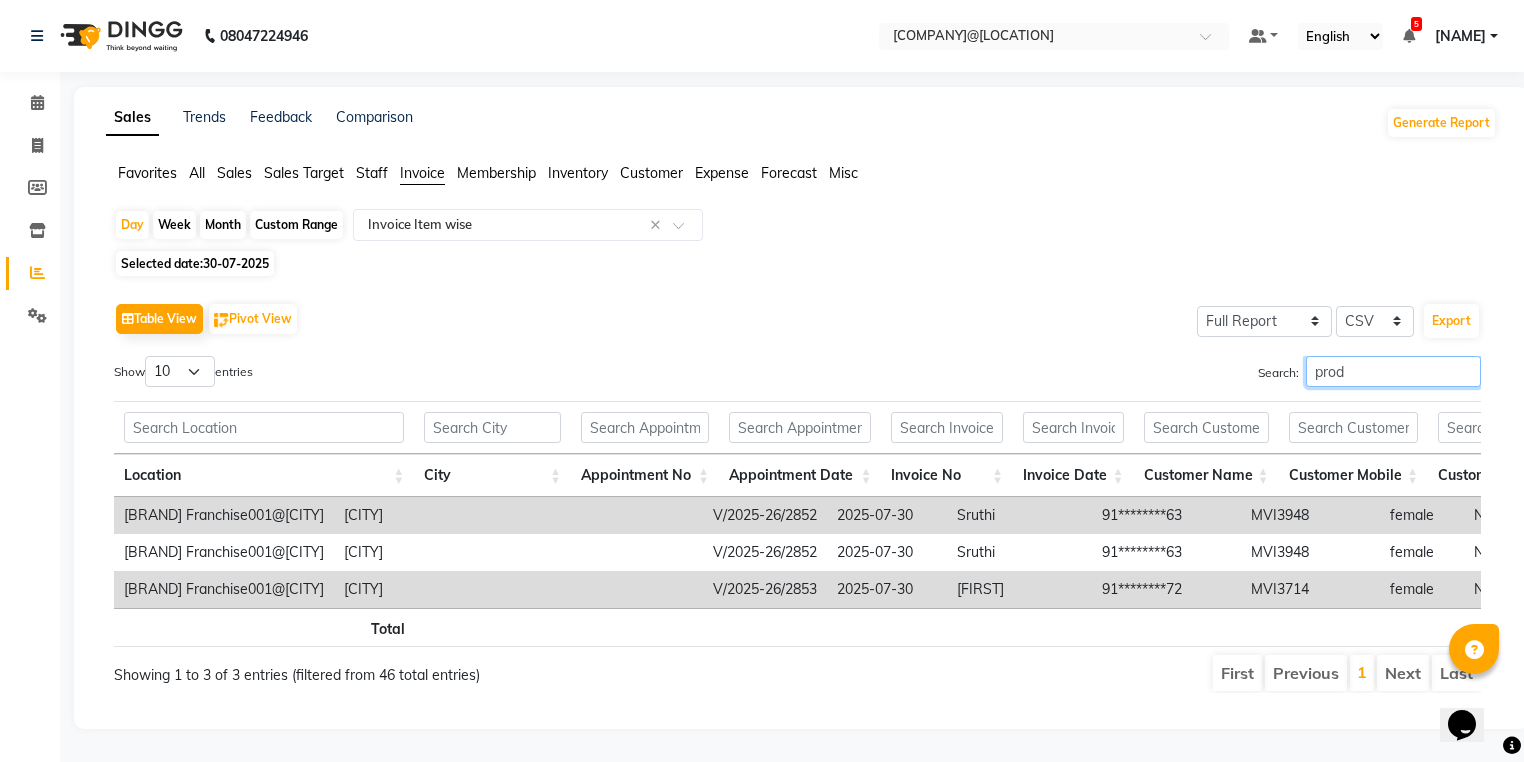 drag, startPoint x: 422, startPoint y: 597, endPoint x: 12, endPoint y: 18, distance: 709.4653 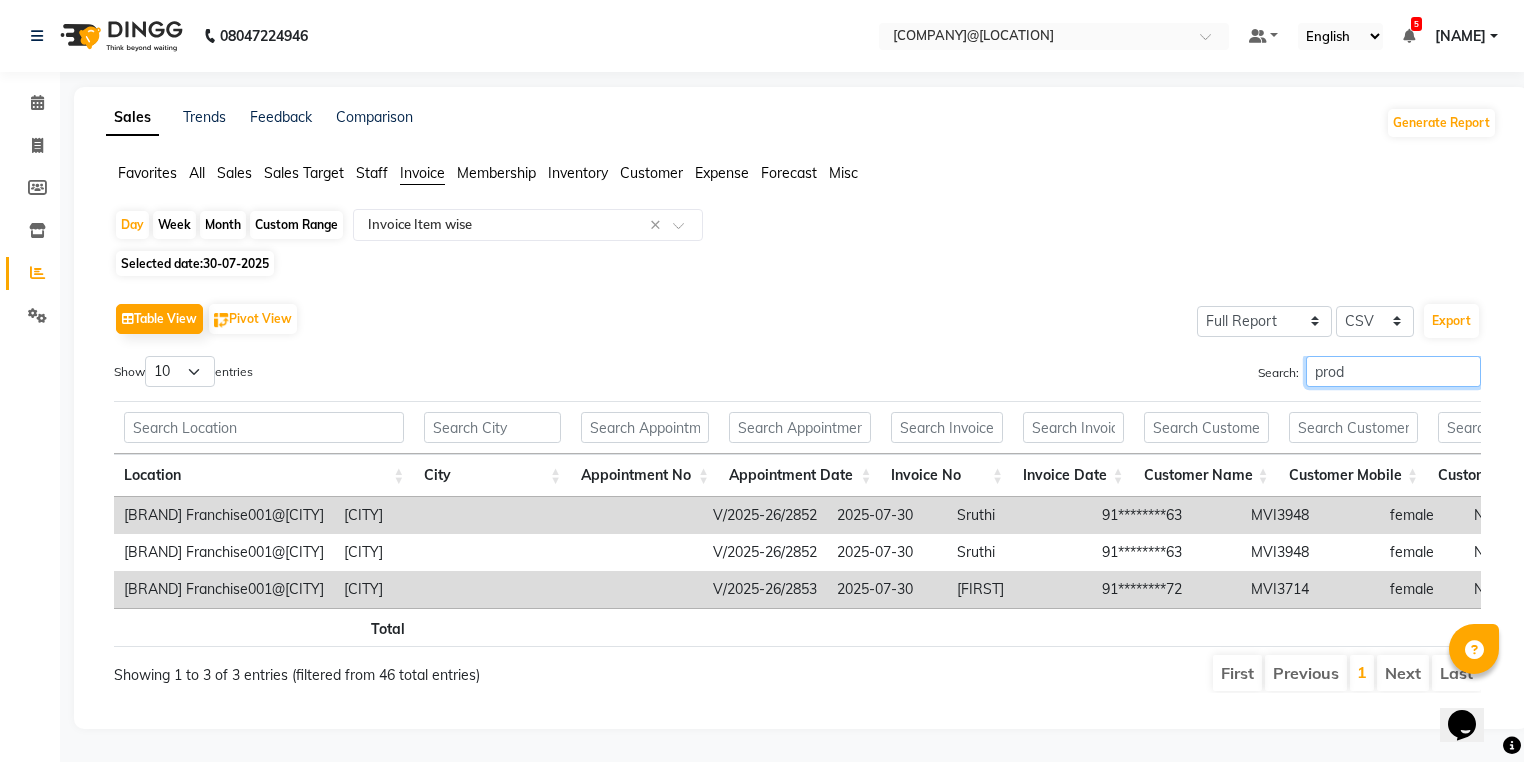 scroll, scrollTop: 0, scrollLeft: 752, axis: horizontal 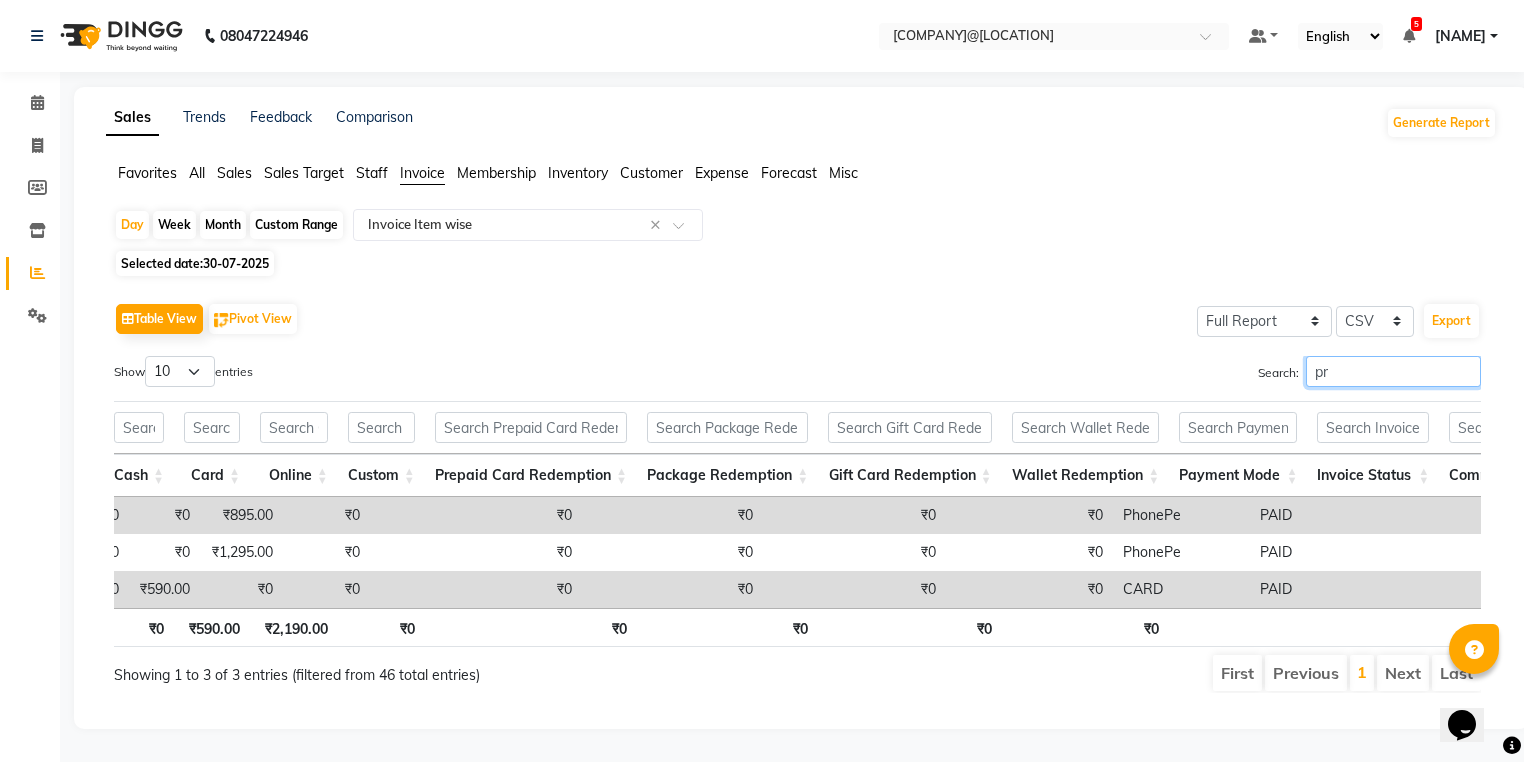 type on "p" 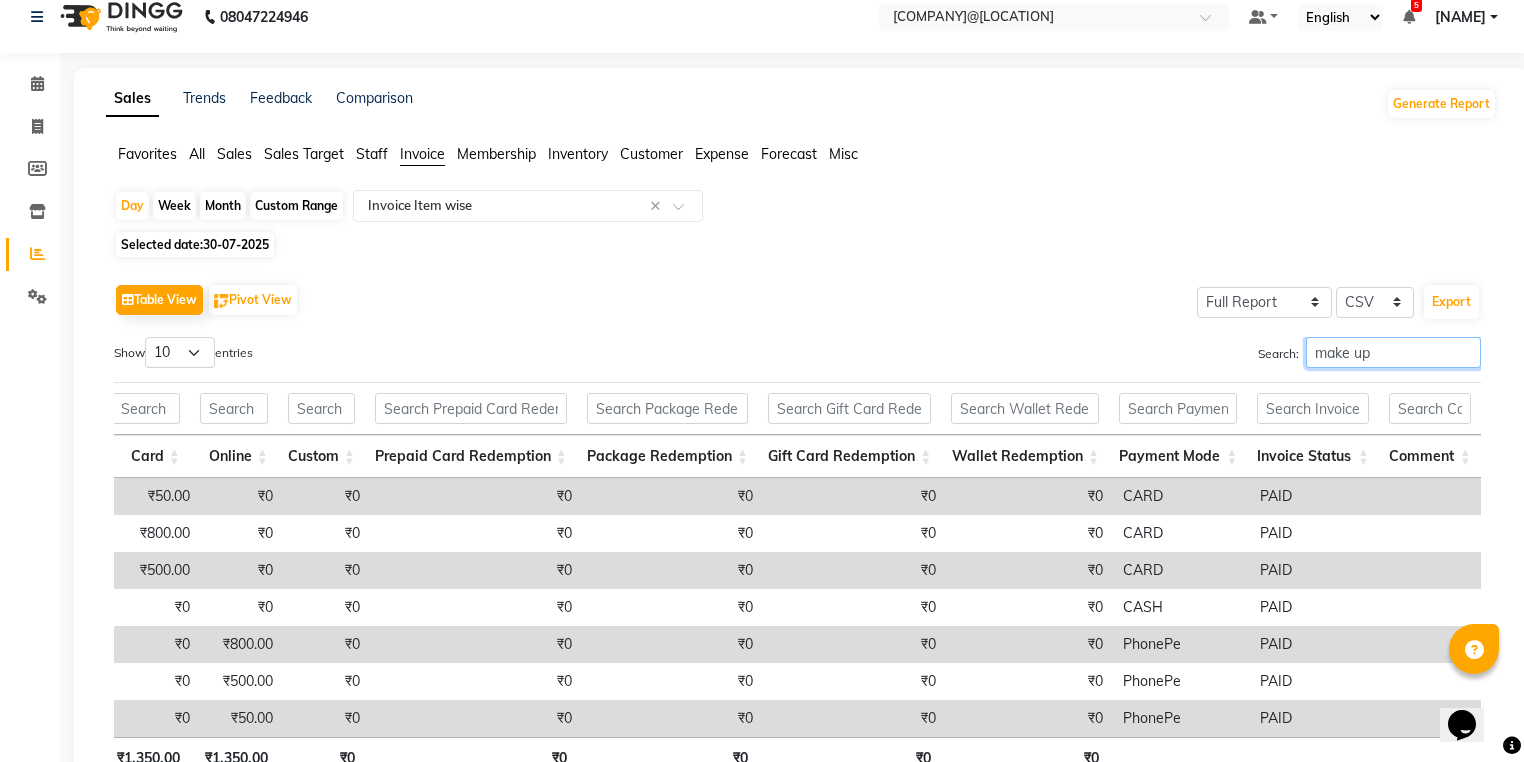 scroll, scrollTop: 0, scrollLeft: 4086, axis: horizontal 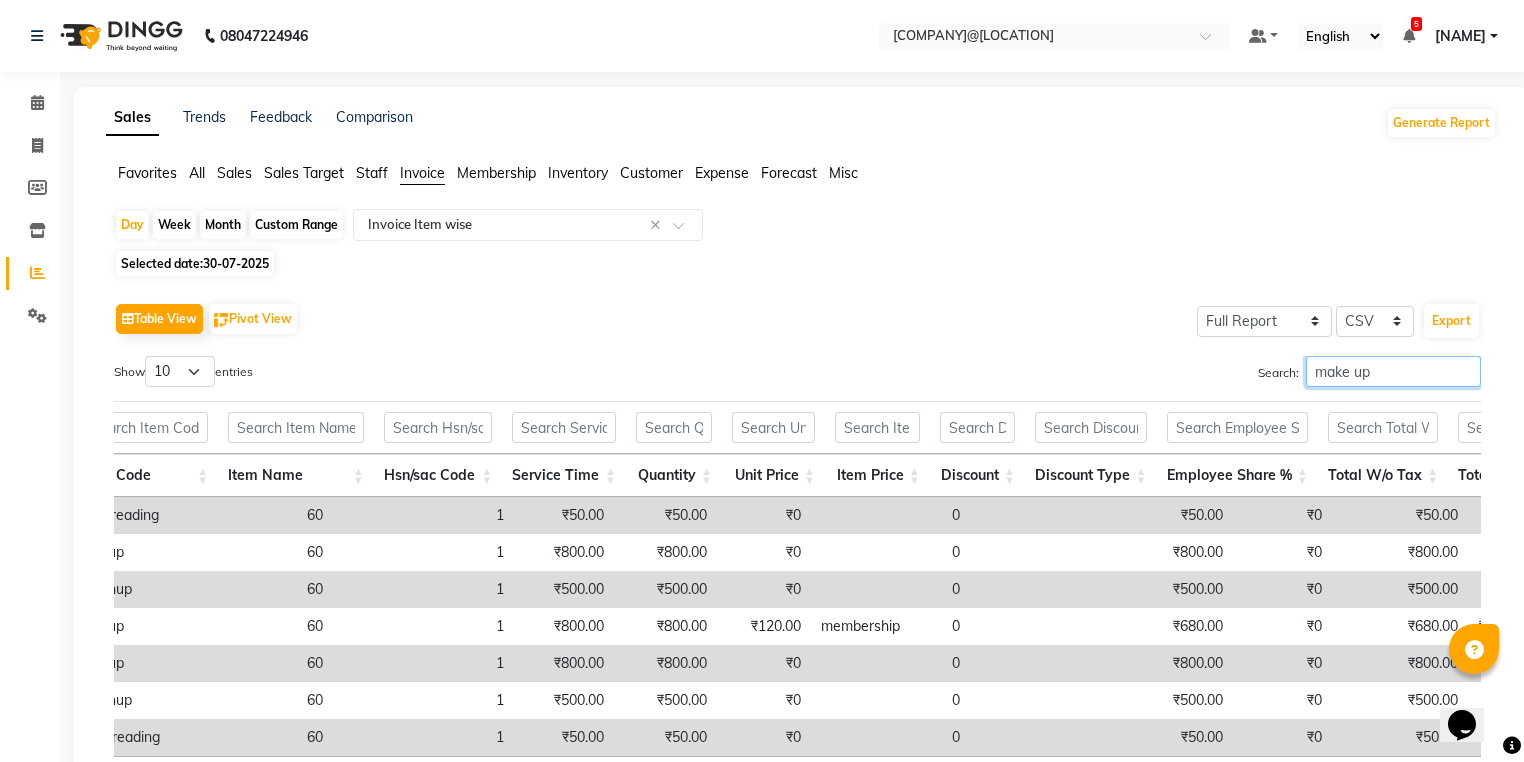 type on "make up" 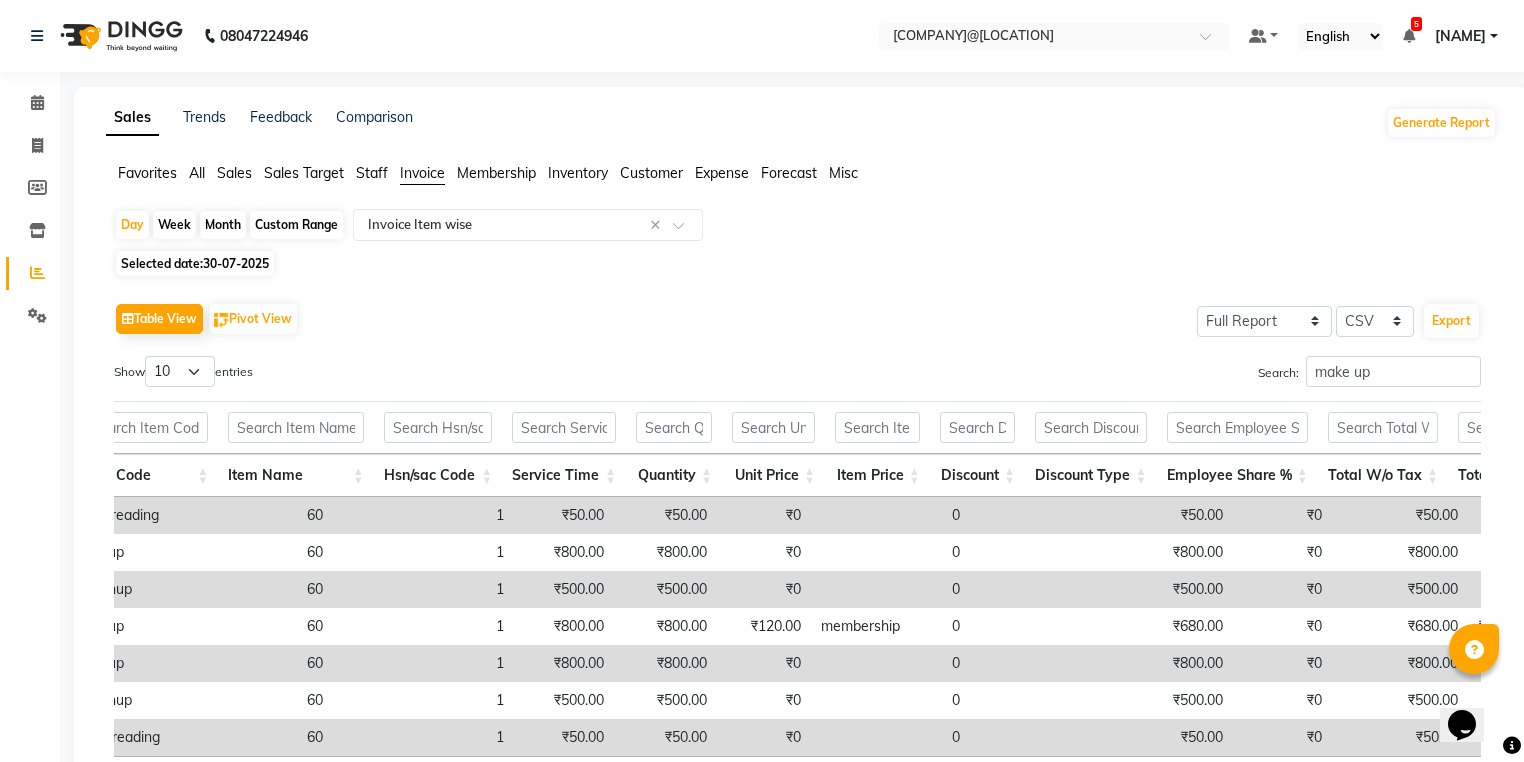 click on "Favorites All Sales Sales Target Staff Invoice Membership Inventory Customer Expense Forecast Misc" 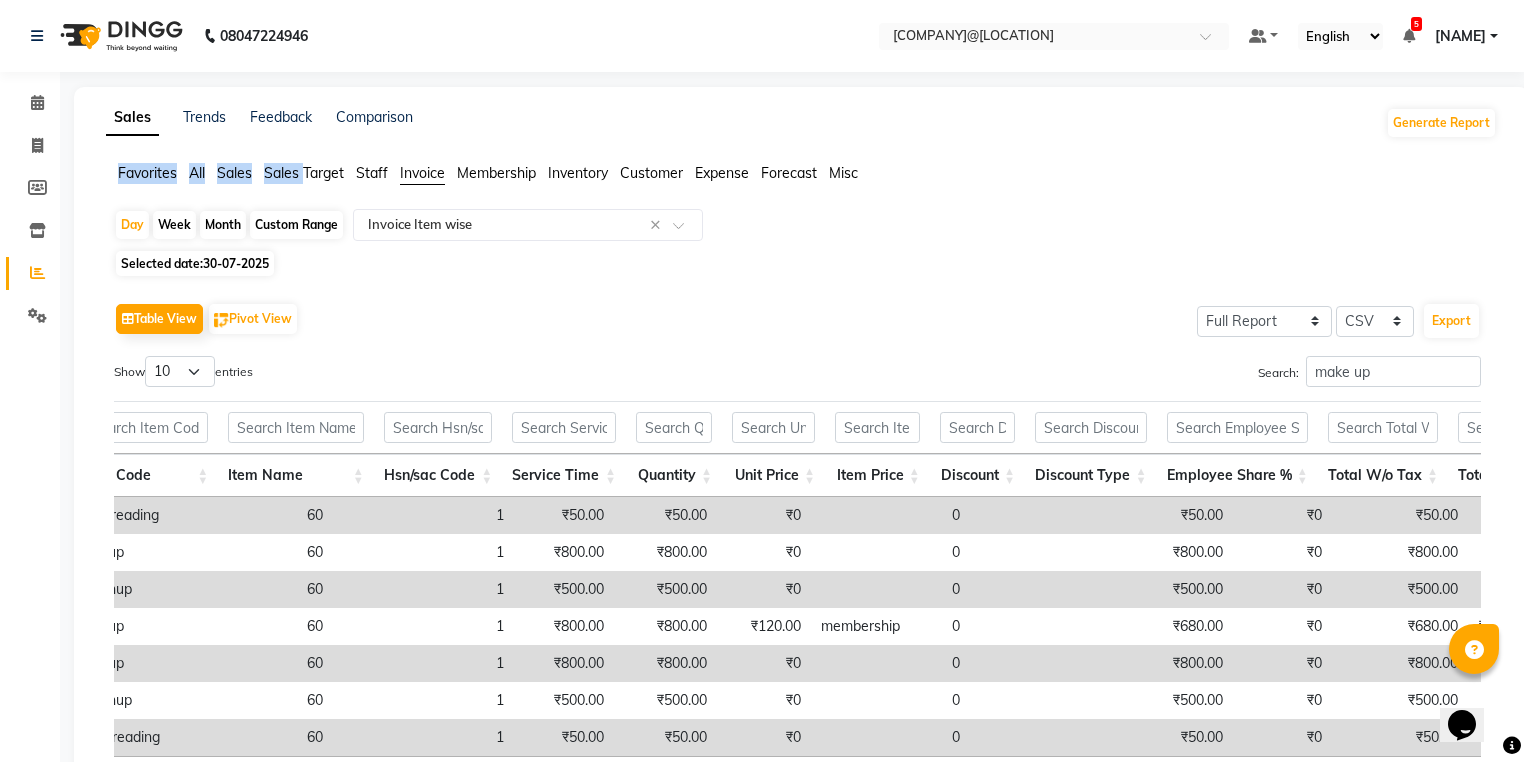 click on "Favorites All Sales Sales Target Staff Invoice Membership Inventory Customer Expense Forecast Misc" 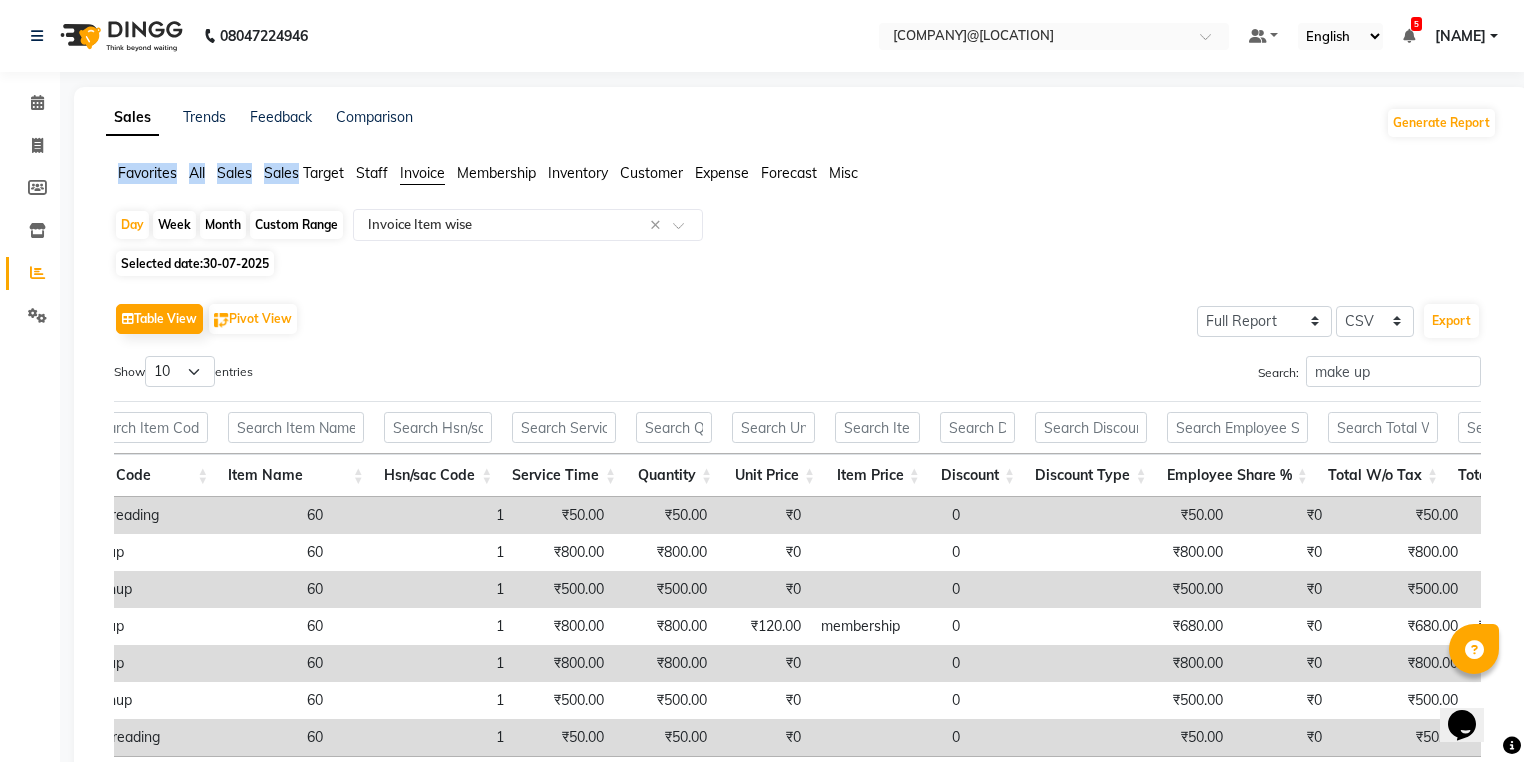 click on "Sales" 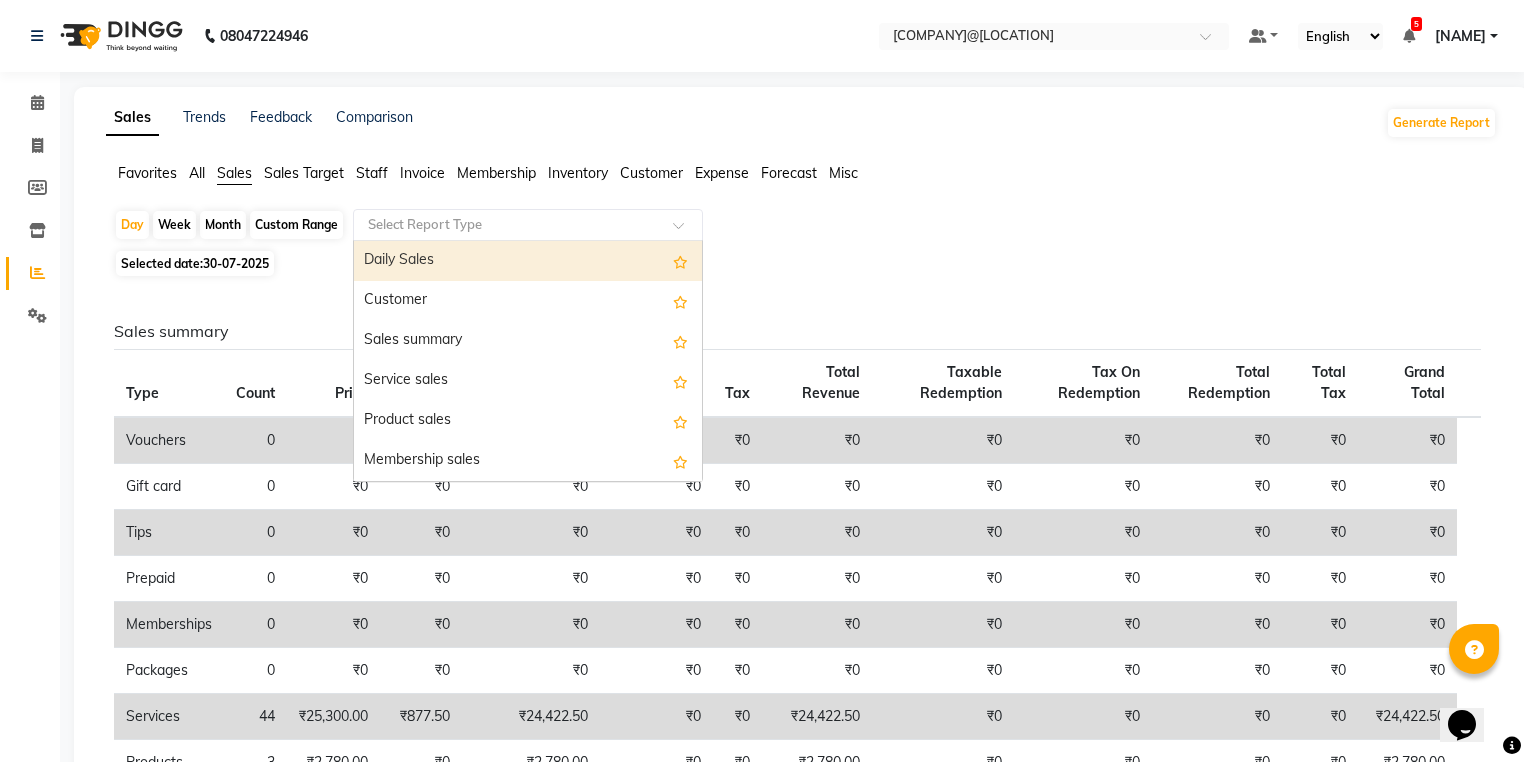 drag, startPoint x: 456, startPoint y: 221, endPoint x: 437, endPoint y: 263, distance: 46.09772 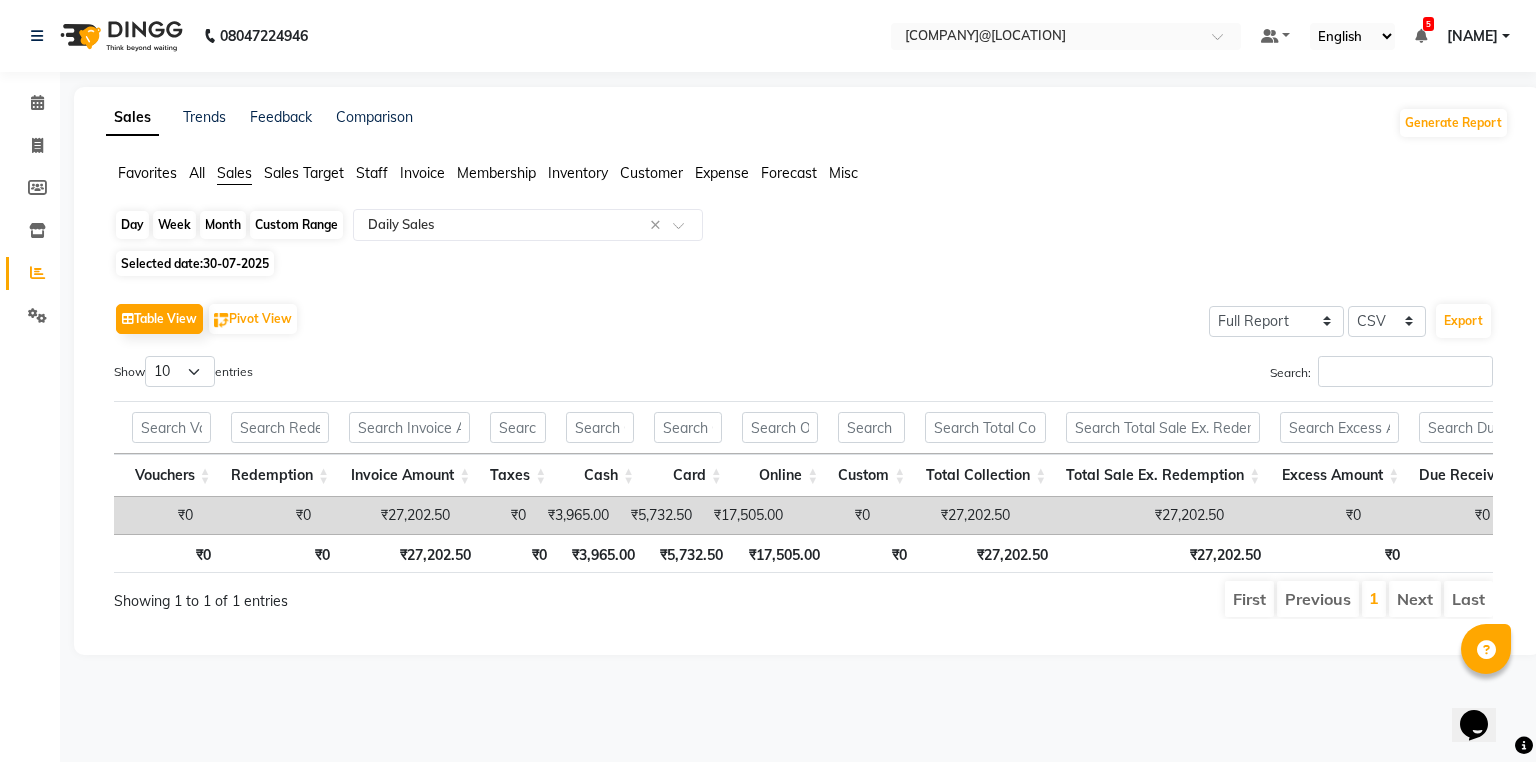 click on "Day" 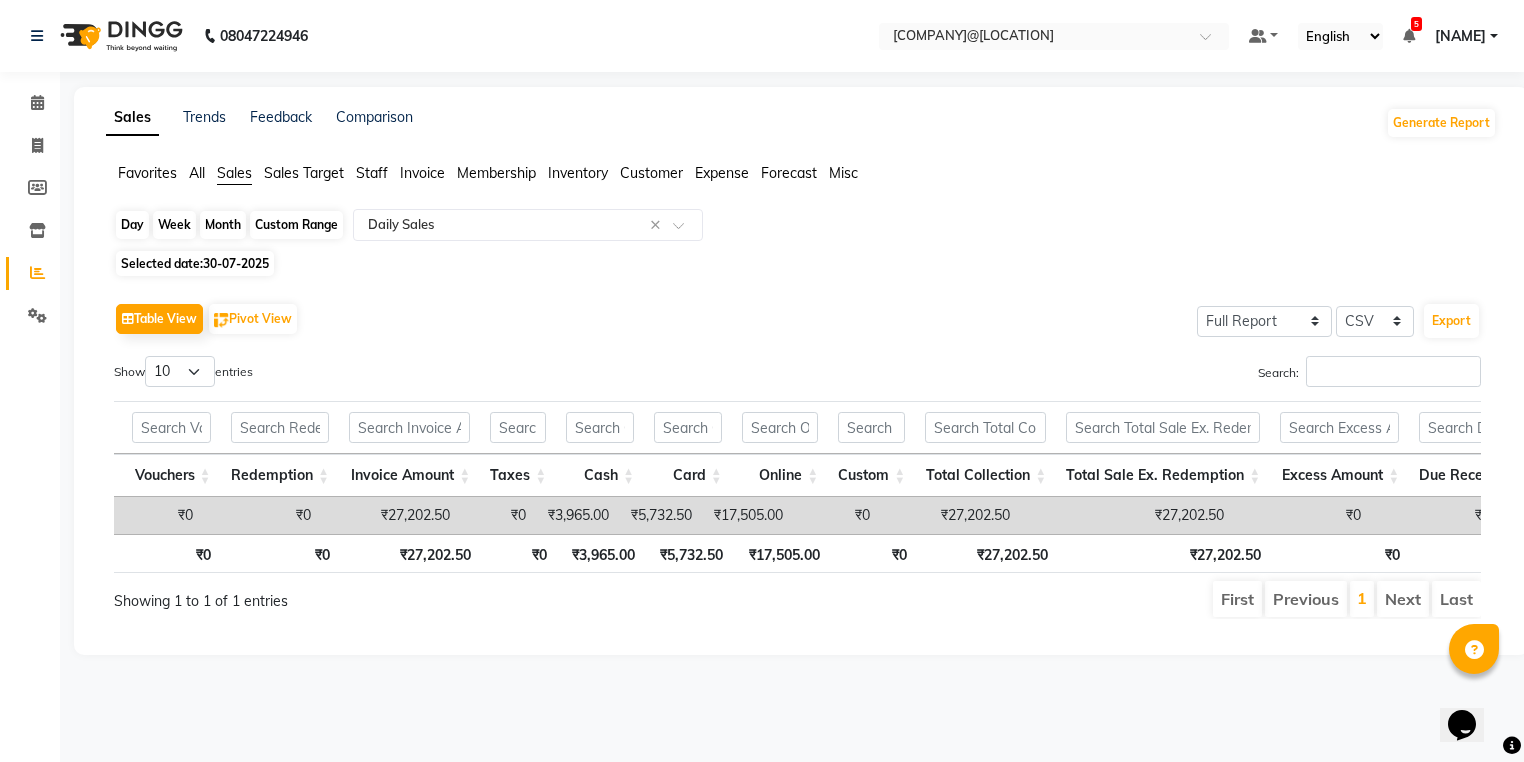 select on "7" 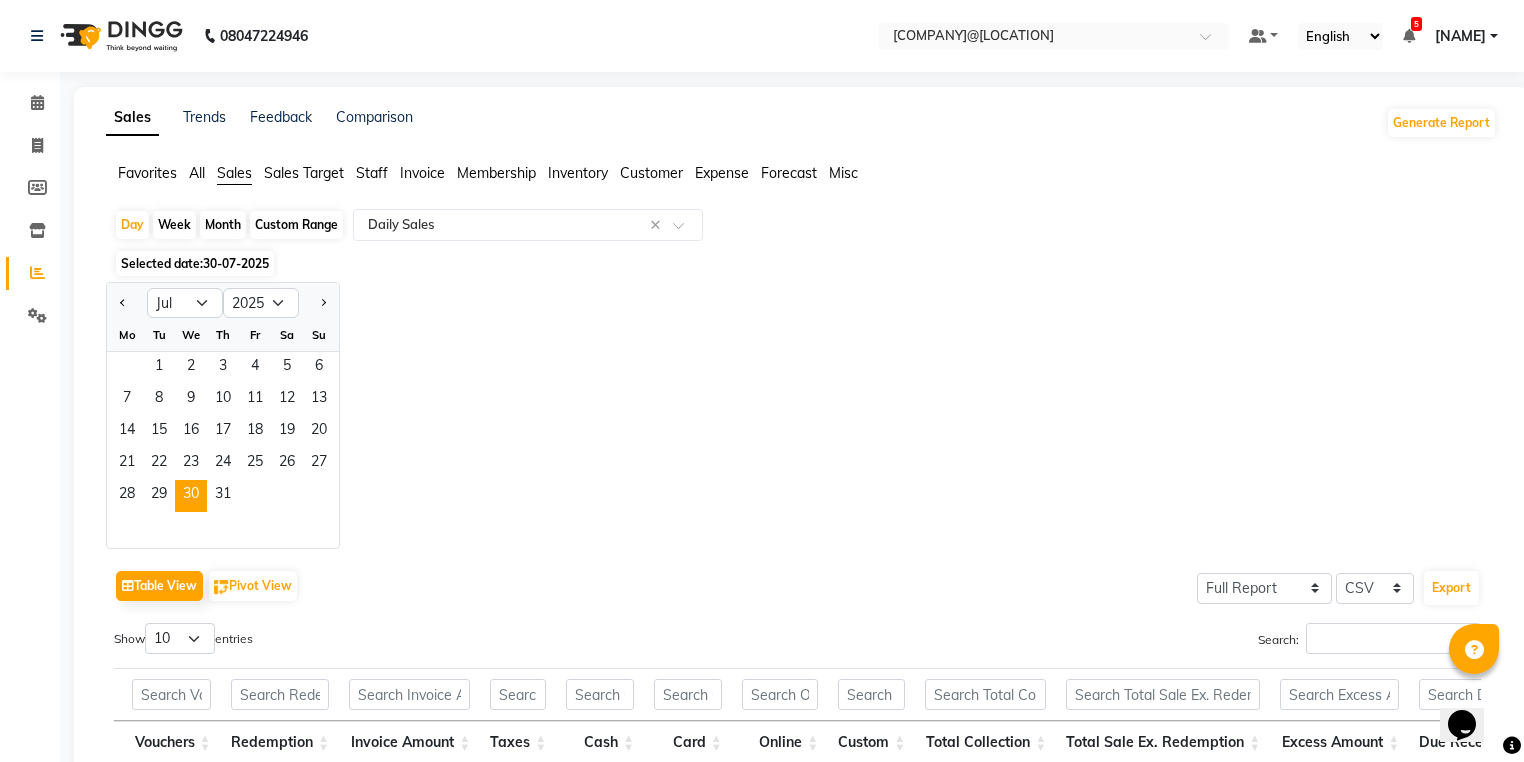 click on "28   29   30   31" 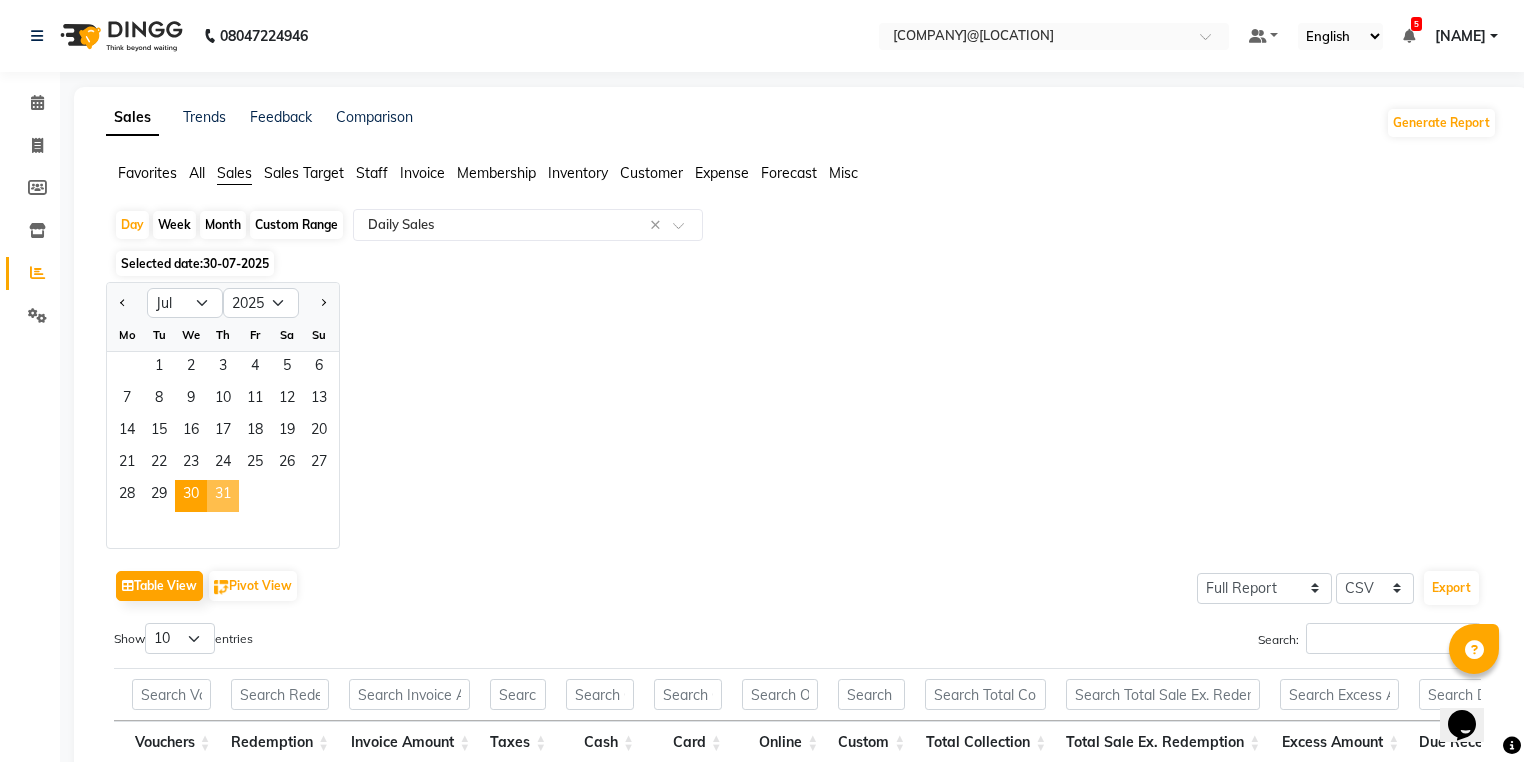 click on "31" 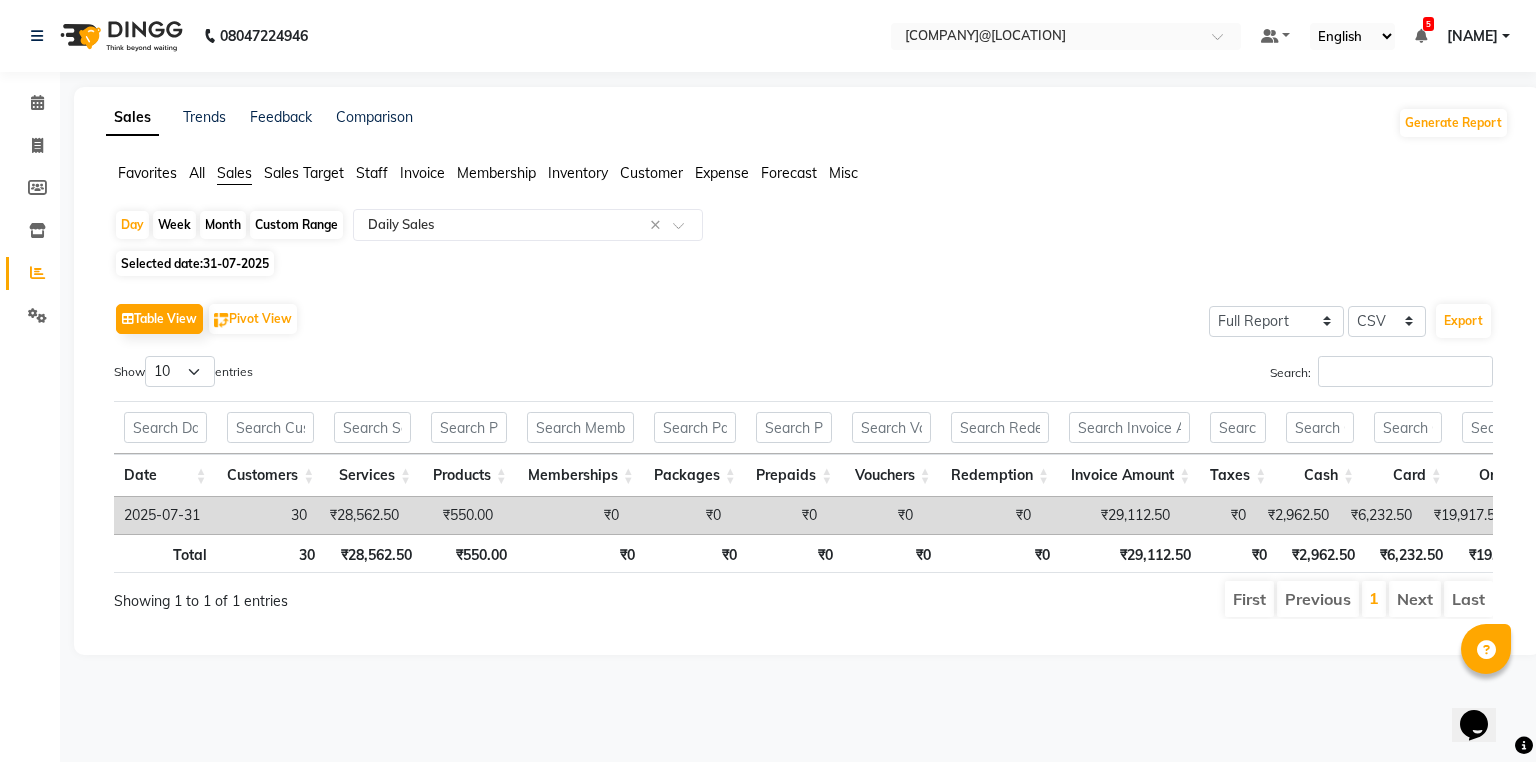 click on "Invoice" 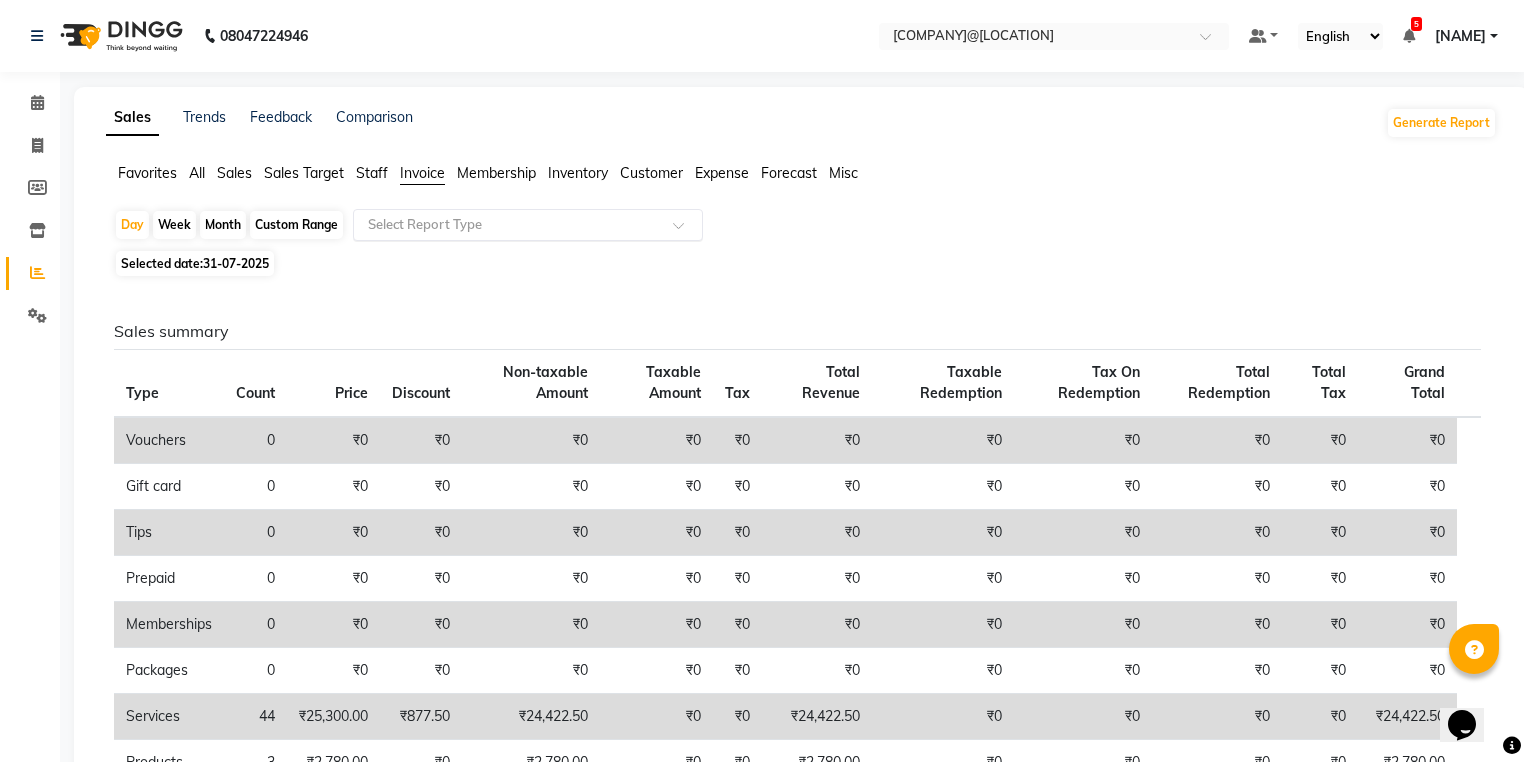 click 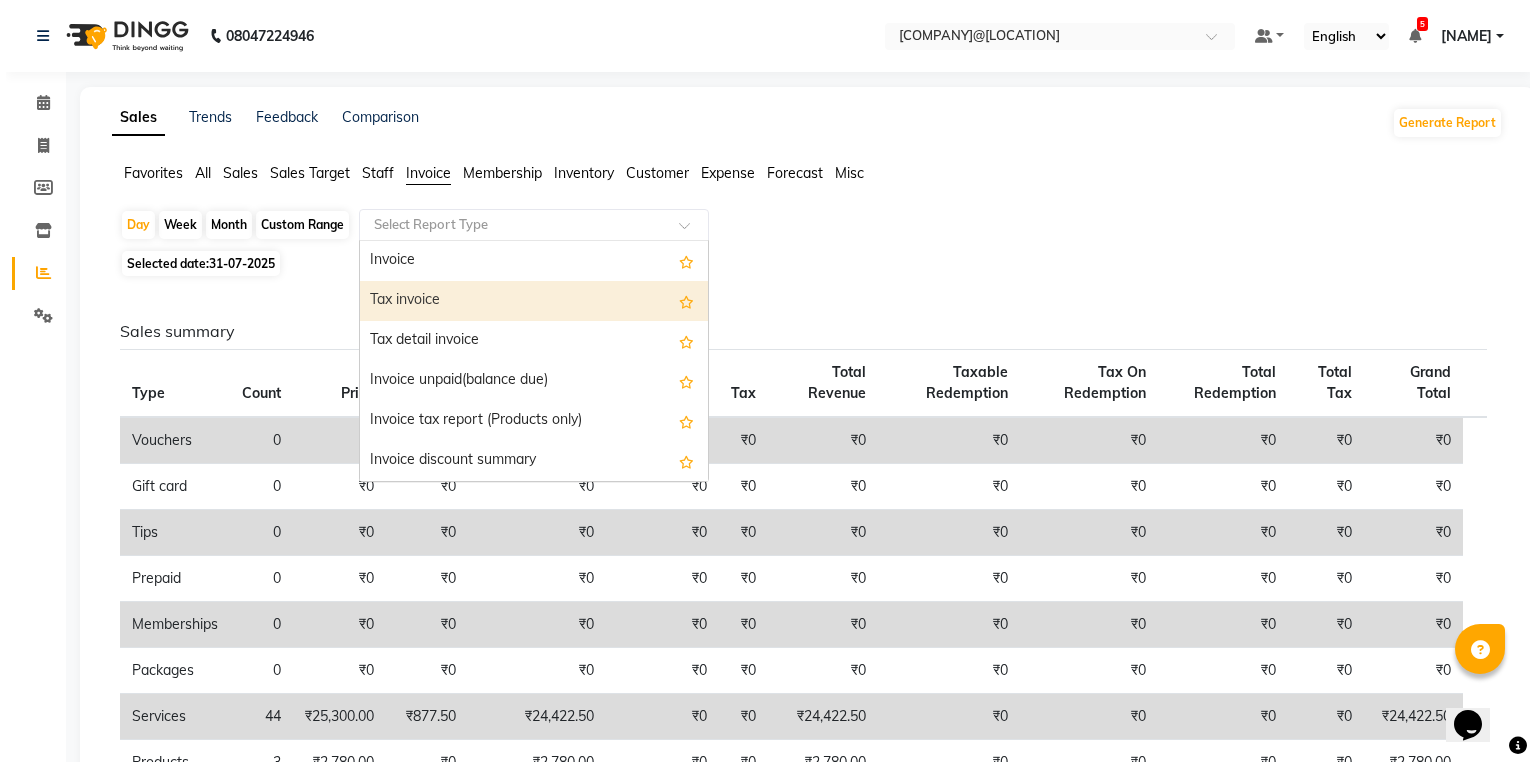 scroll, scrollTop: 80, scrollLeft: 0, axis: vertical 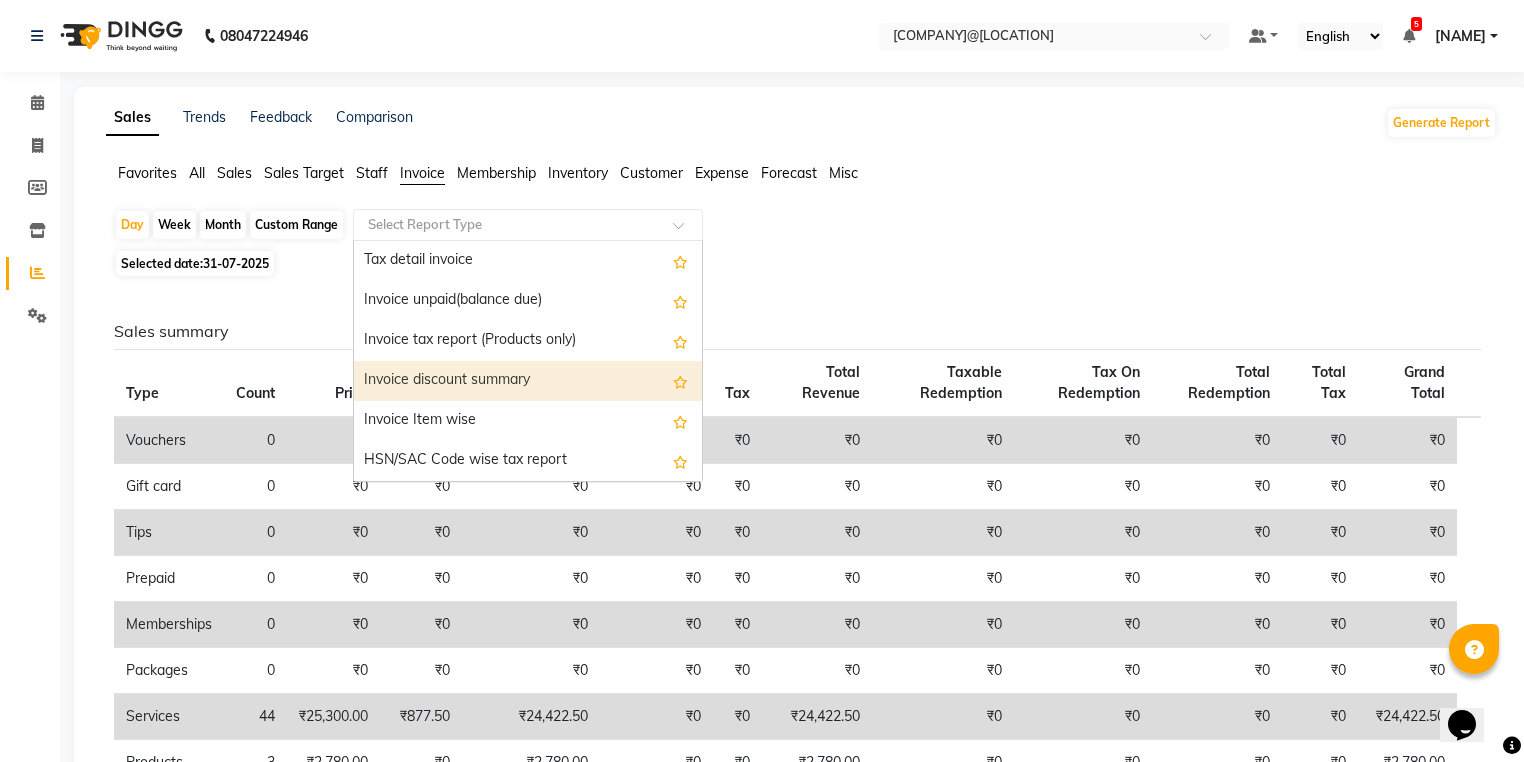 click on "Invoice Item wise" at bounding box center (528, 421) 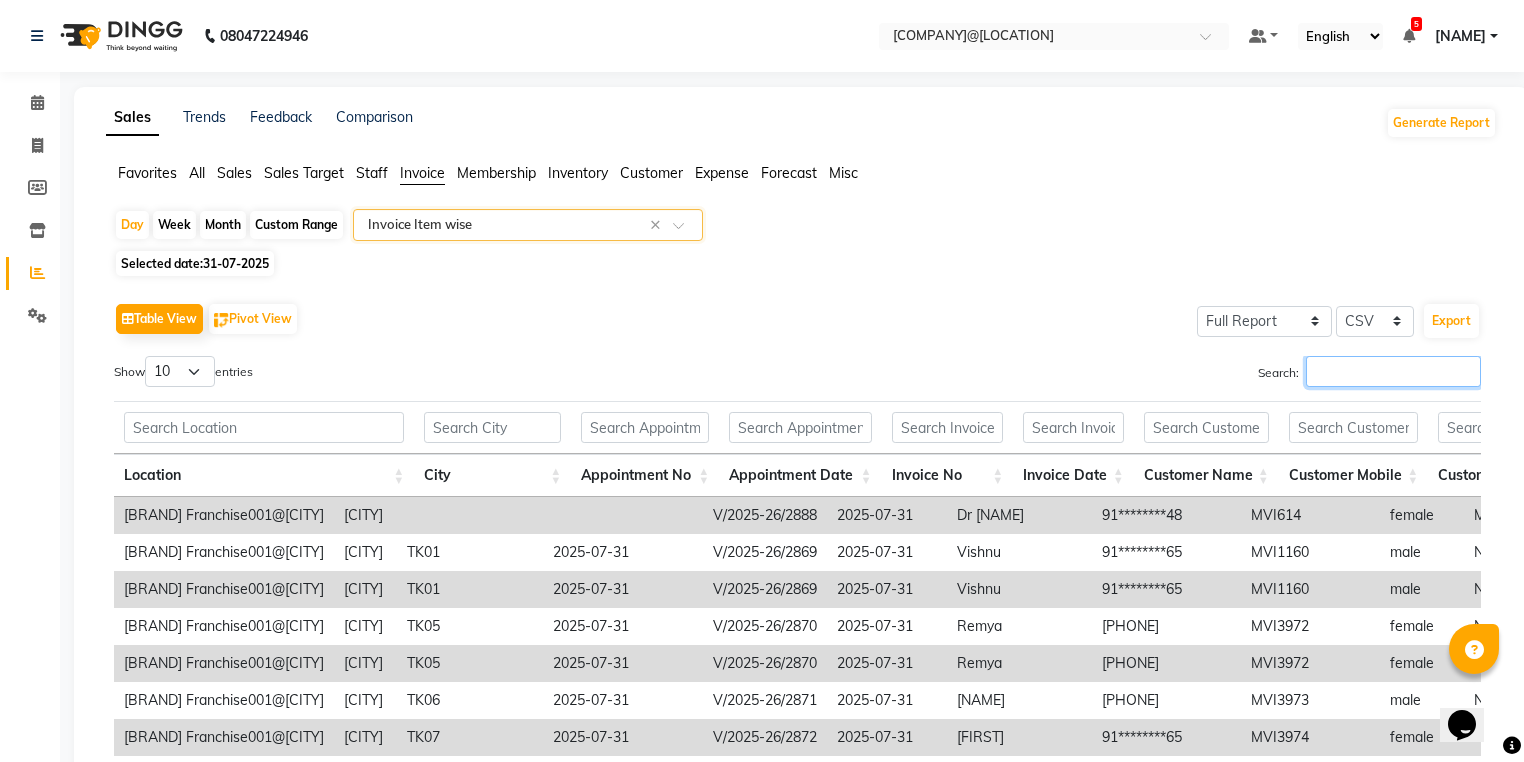 click on "Search:" at bounding box center (1393, 371) 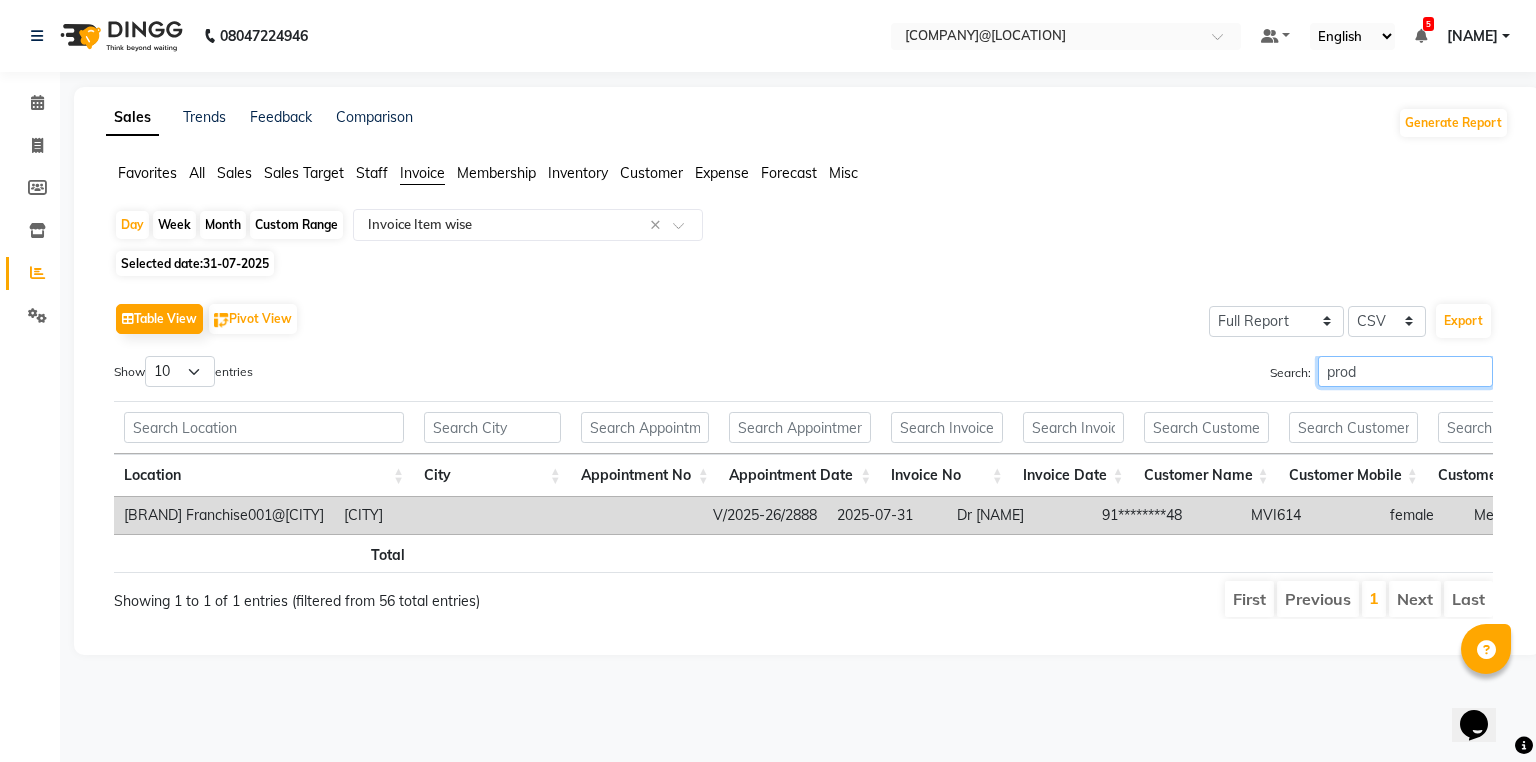 scroll, scrollTop: 0, scrollLeft: 4212, axis: horizontal 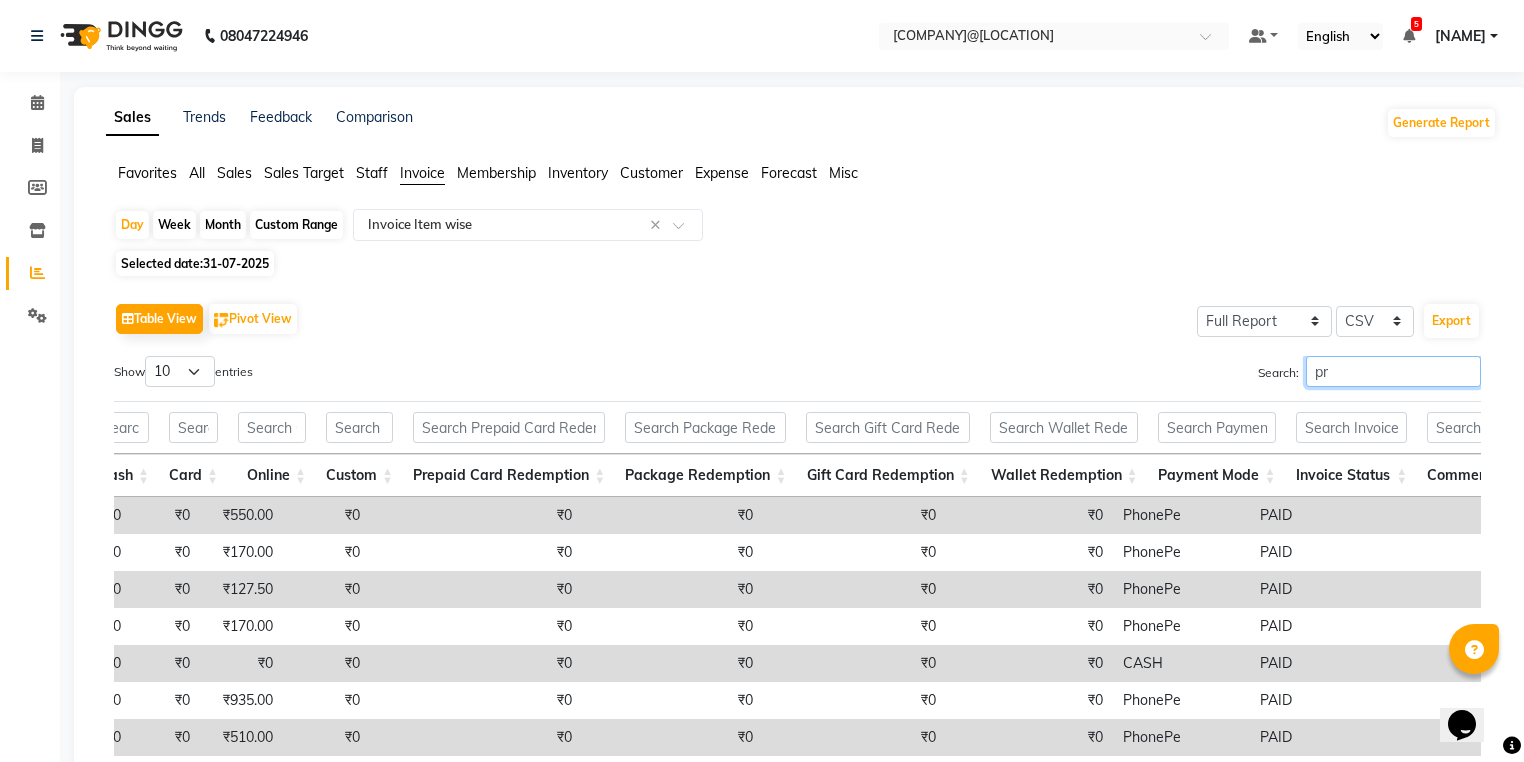 type on "p" 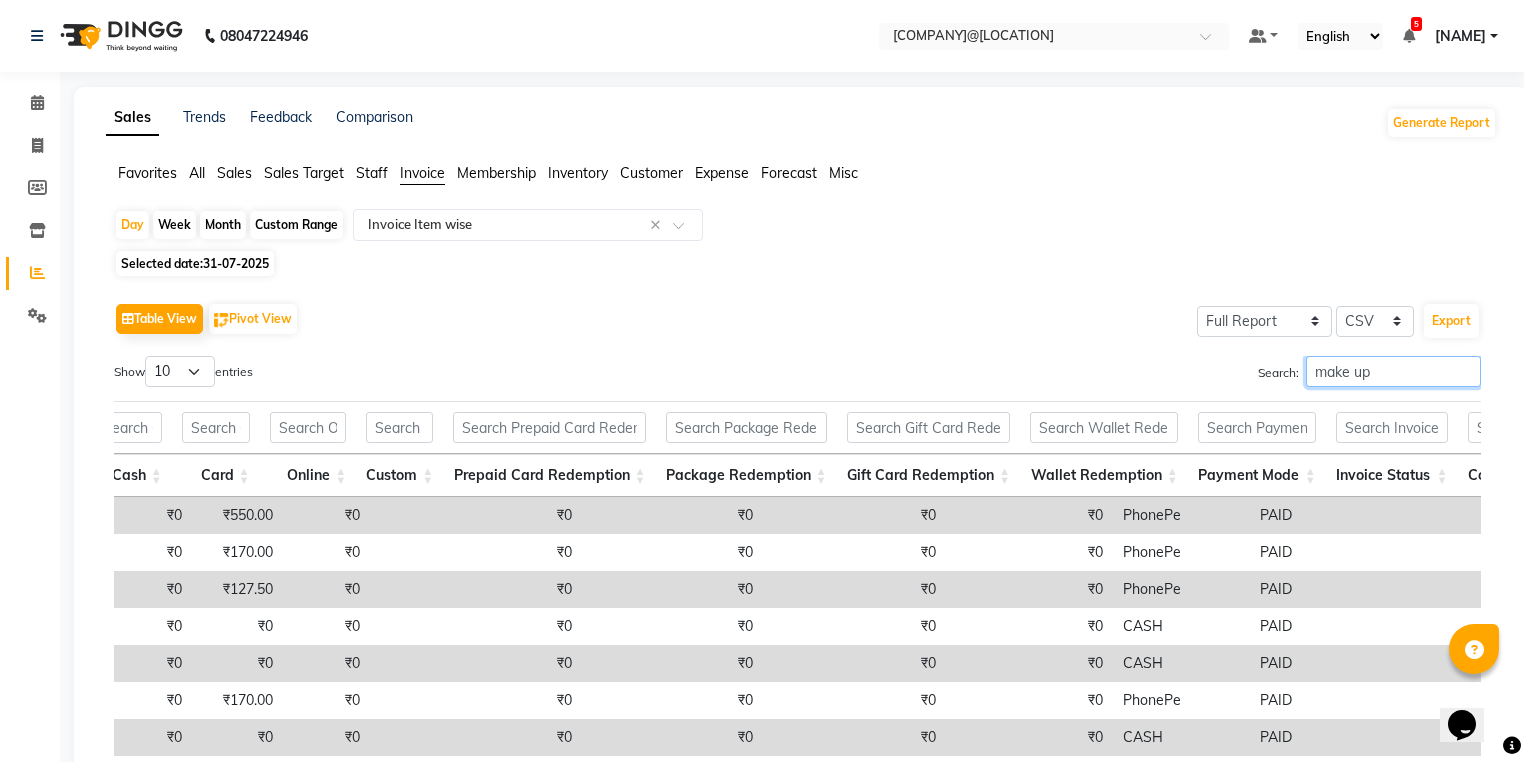 scroll, scrollTop: 0, scrollLeft: 4112, axis: horizontal 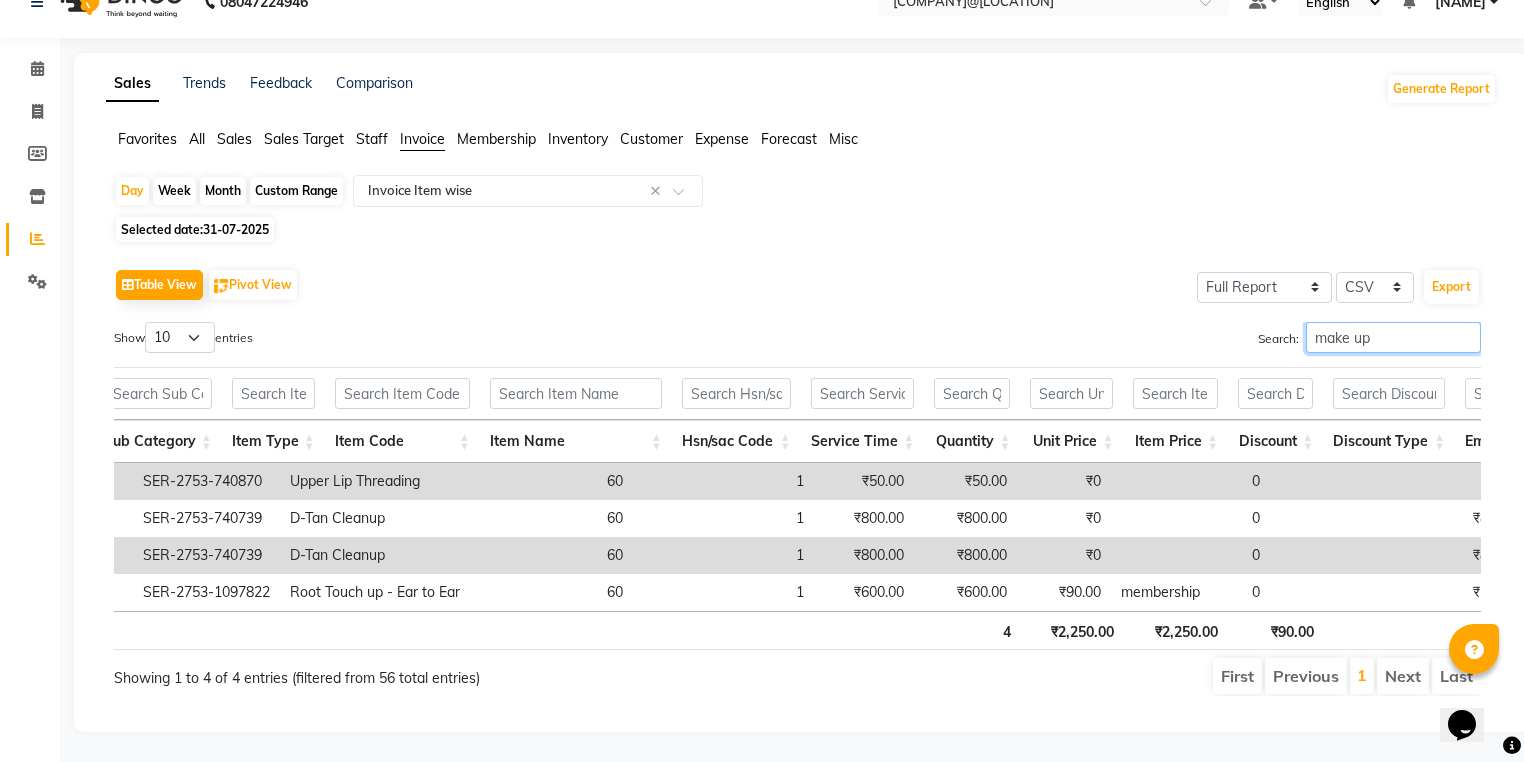 type on "make up" 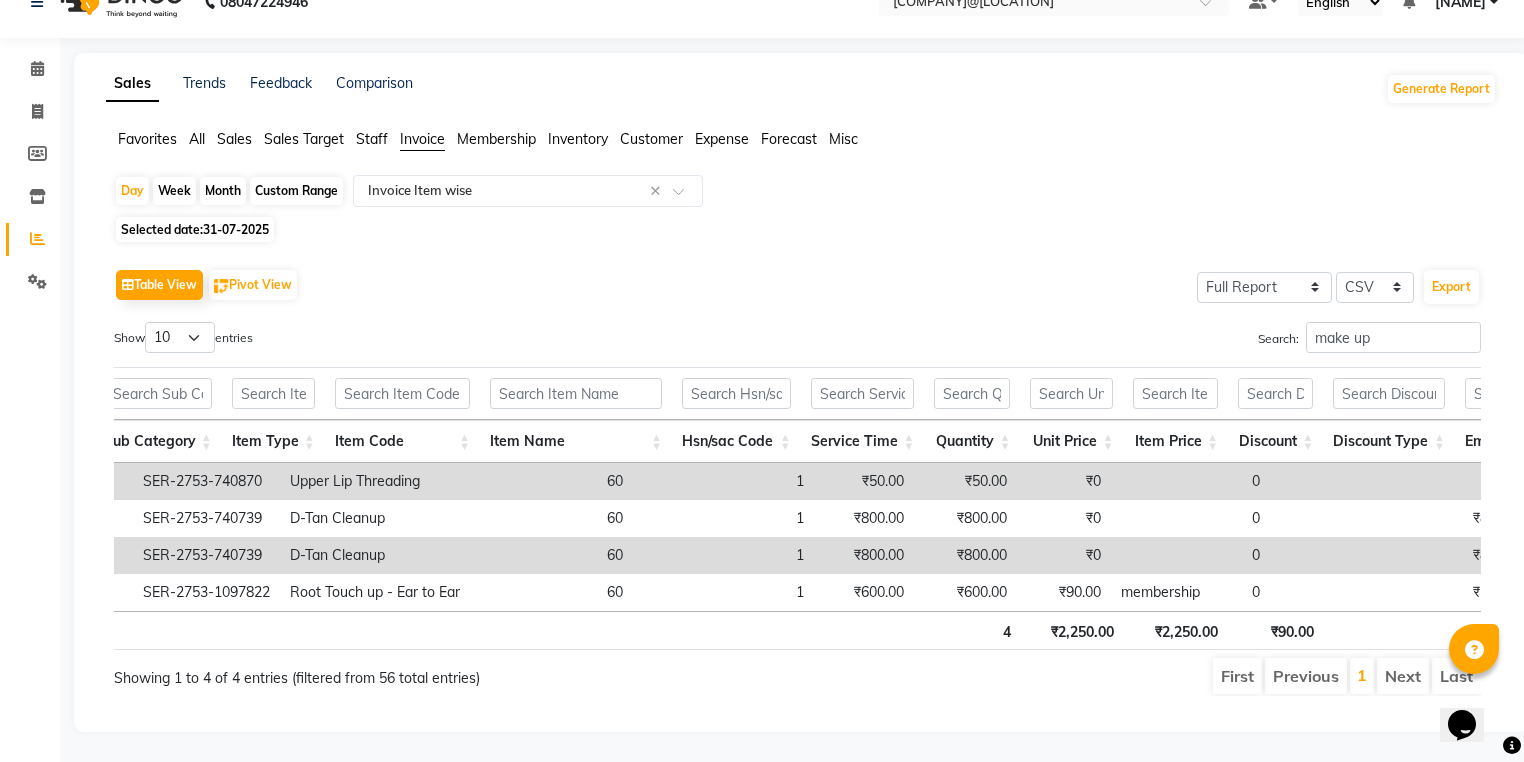 click on "Favorites All Sales Sales Target Staff Invoice Membership Inventory Customer Expense Forecast Misc" 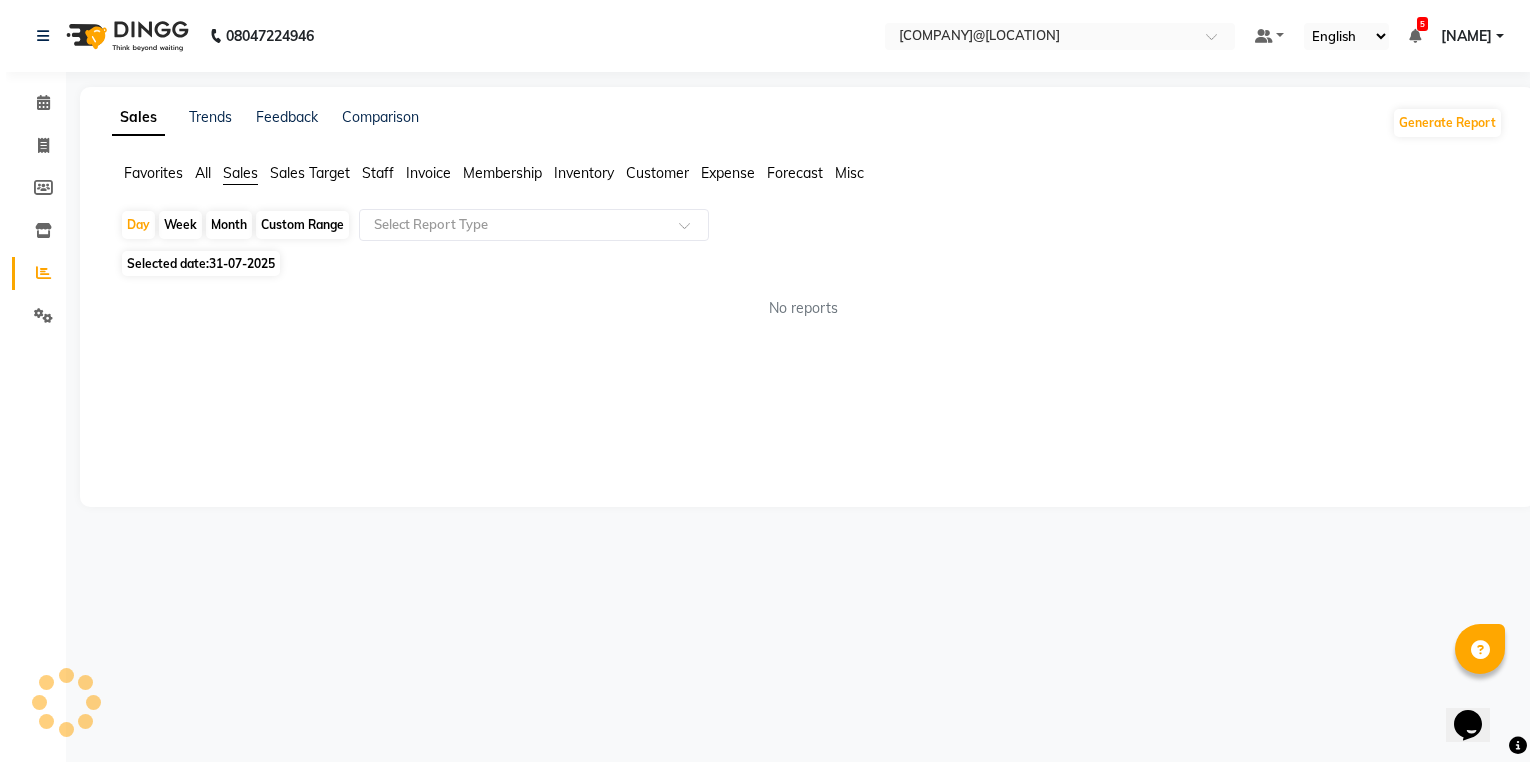 scroll, scrollTop: 0, scrollLeft: 0, axis: both 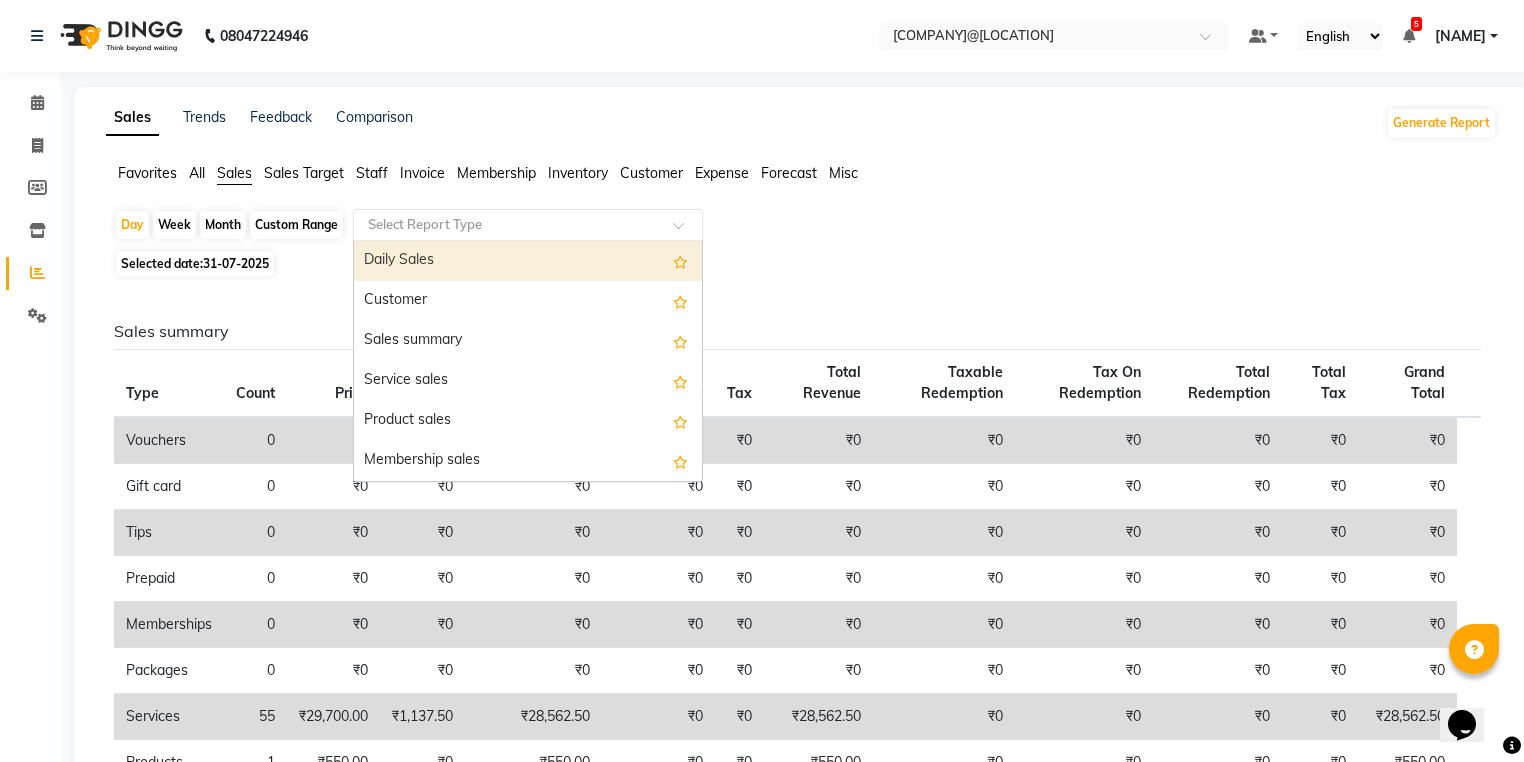 drag, startPoint x: 448, startPoint y: 231, endPoint x: 440, endPoint y: 248, distance: 18.788294 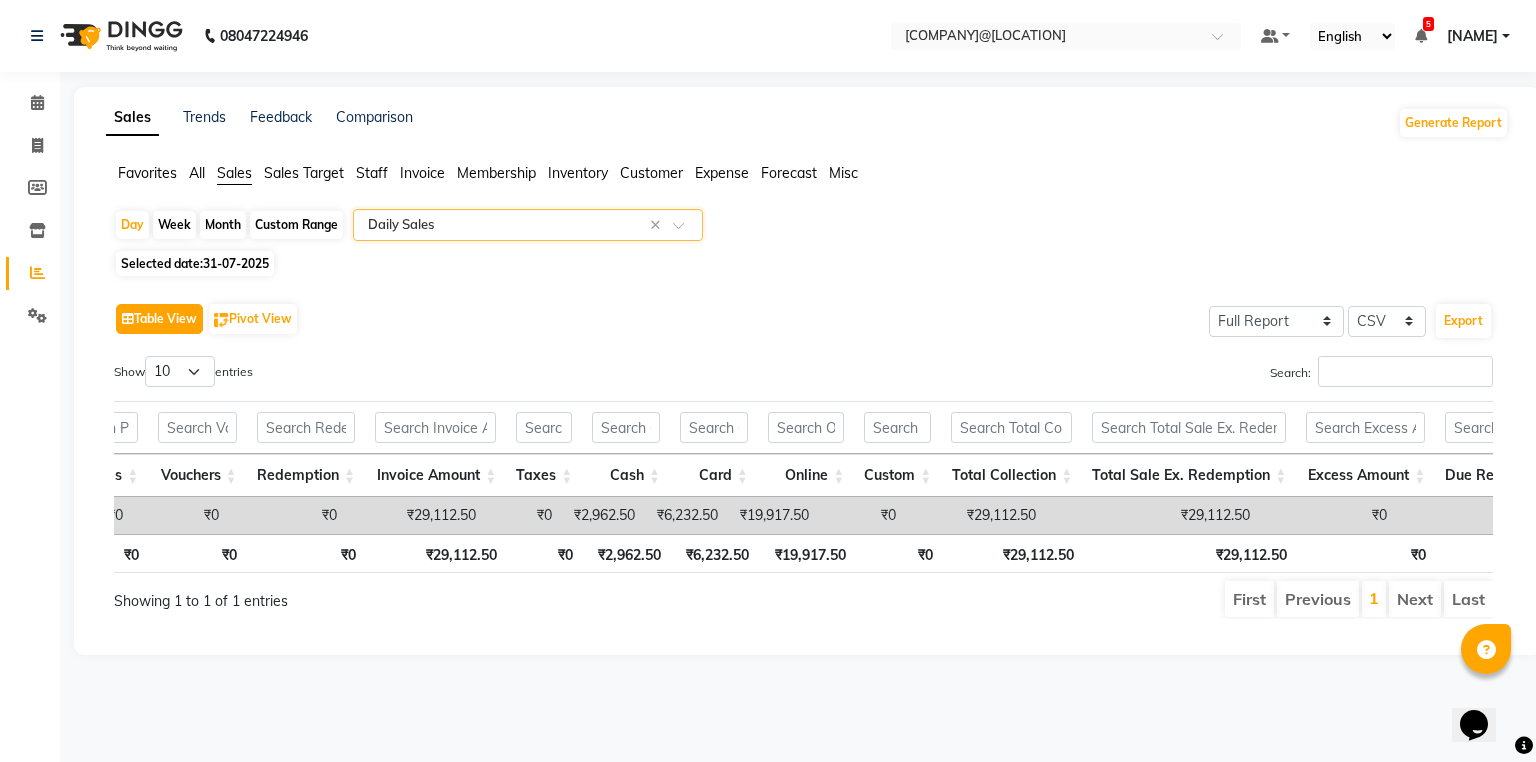 type 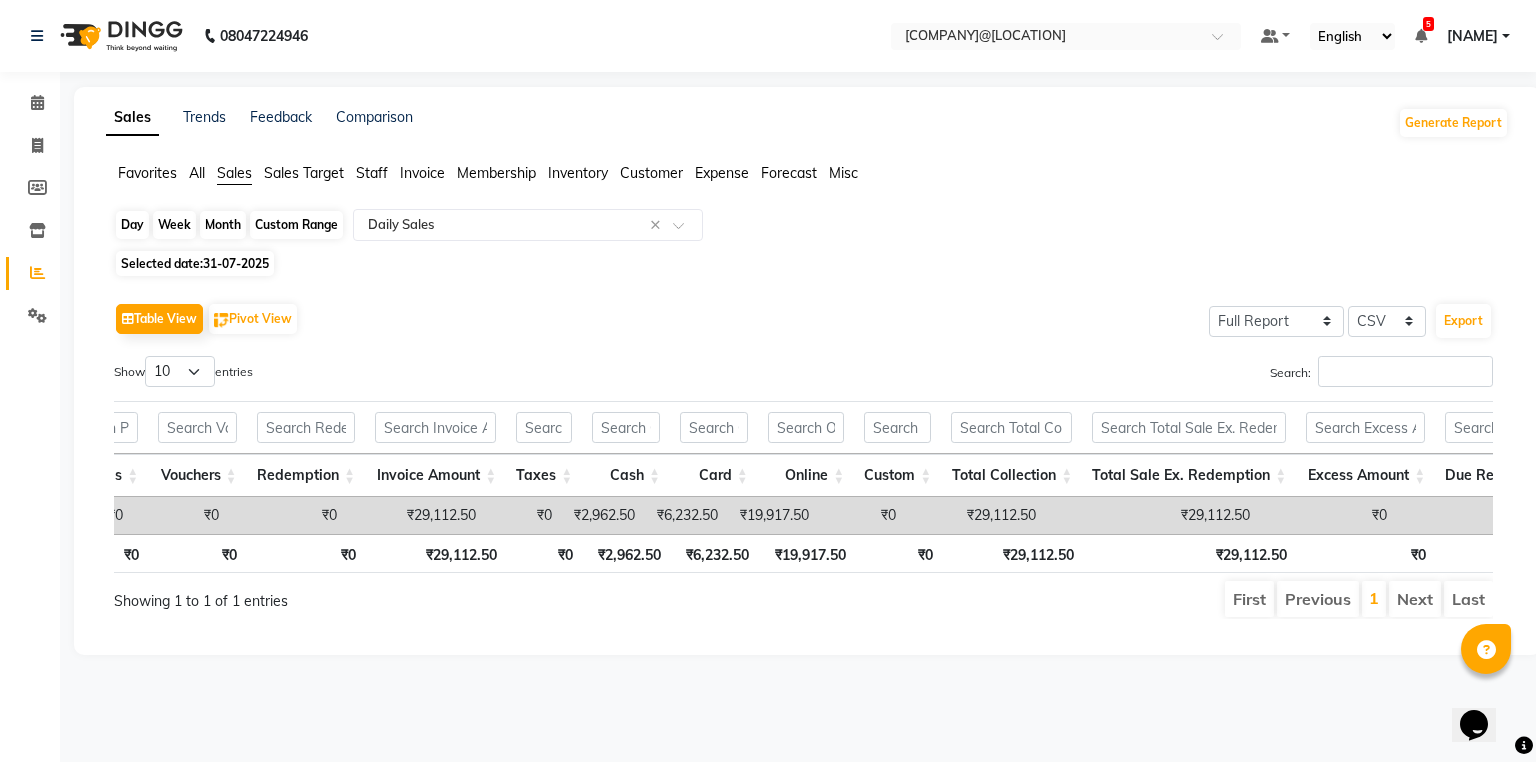 click on "Day" 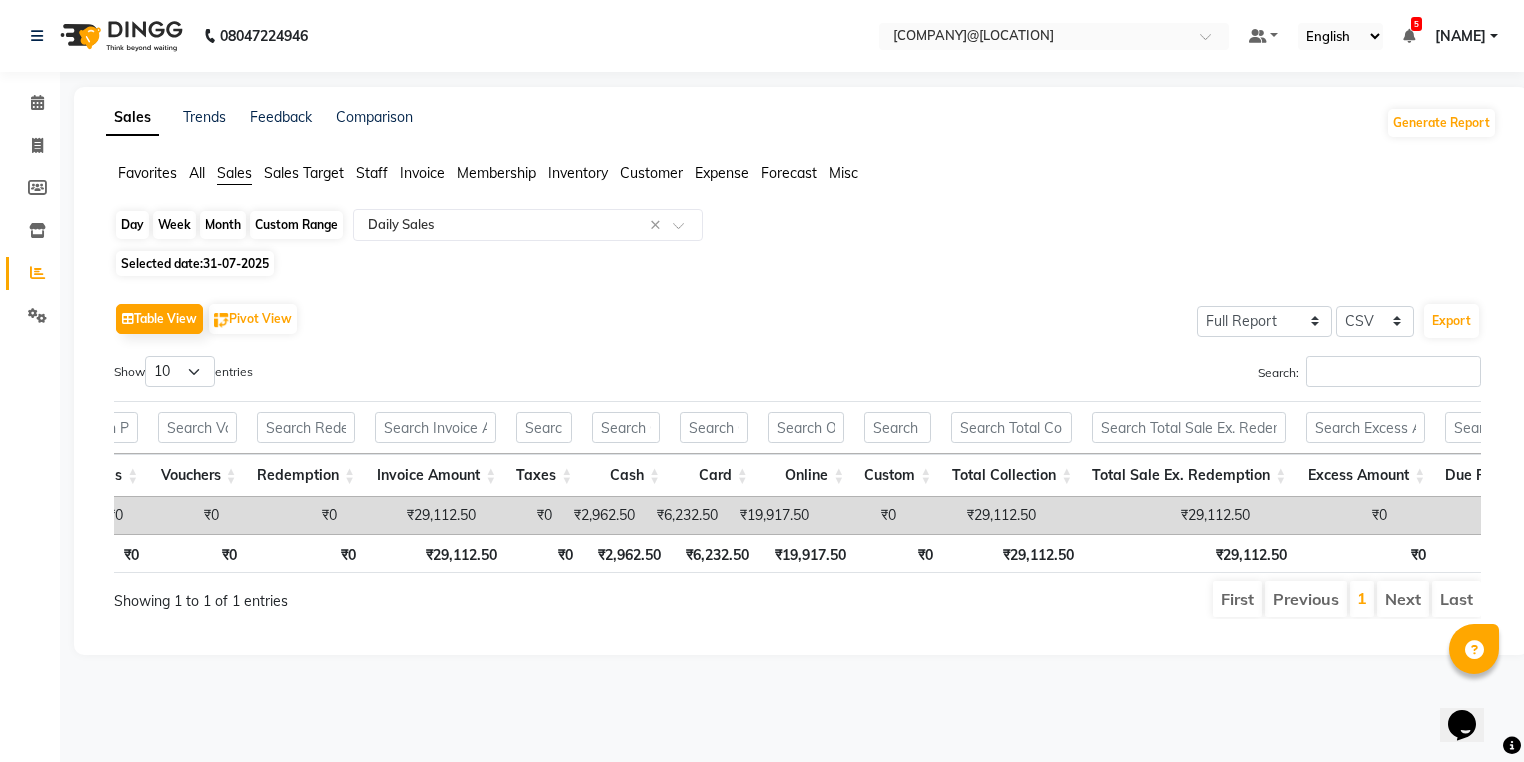 select on "7" 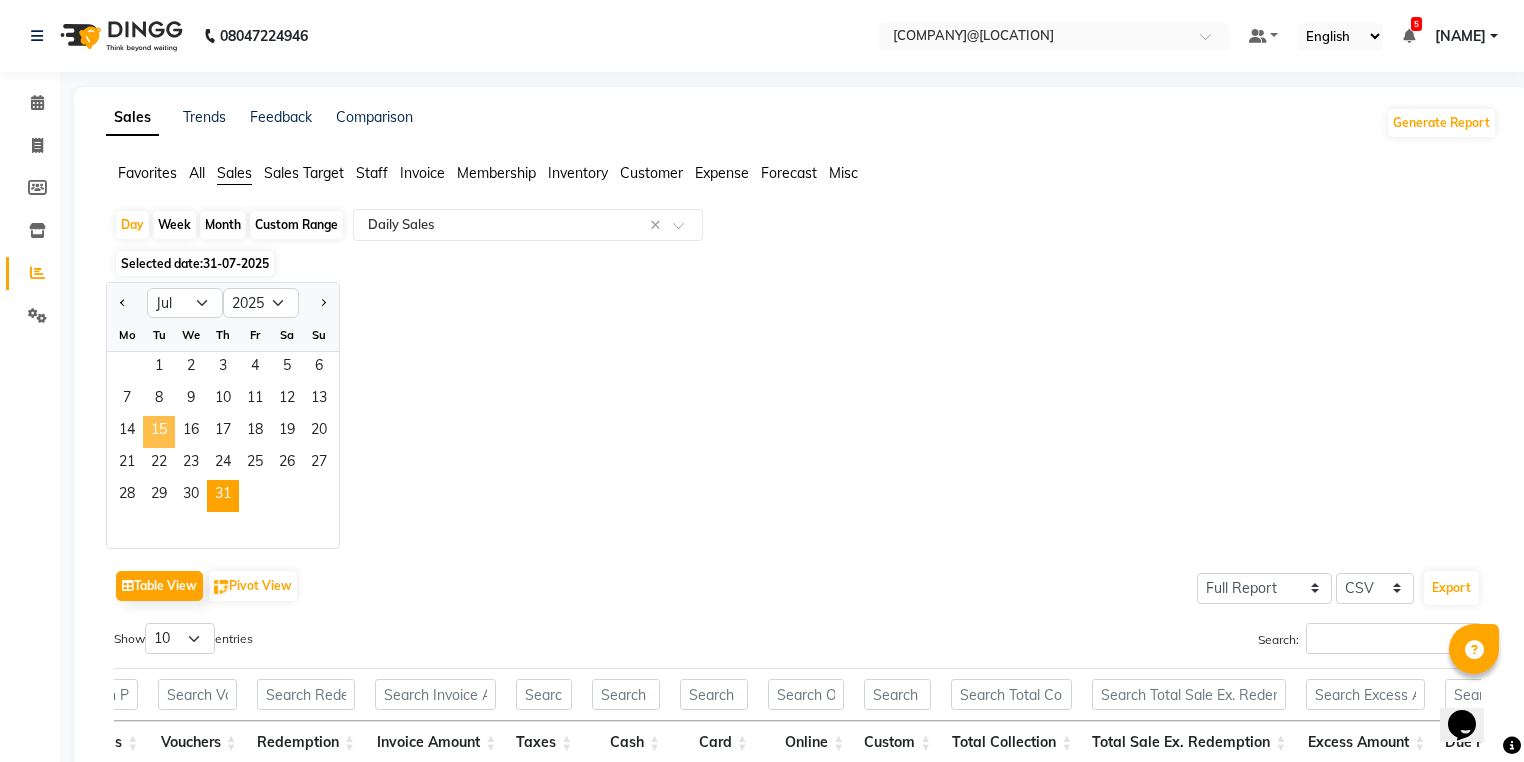 click on "15" 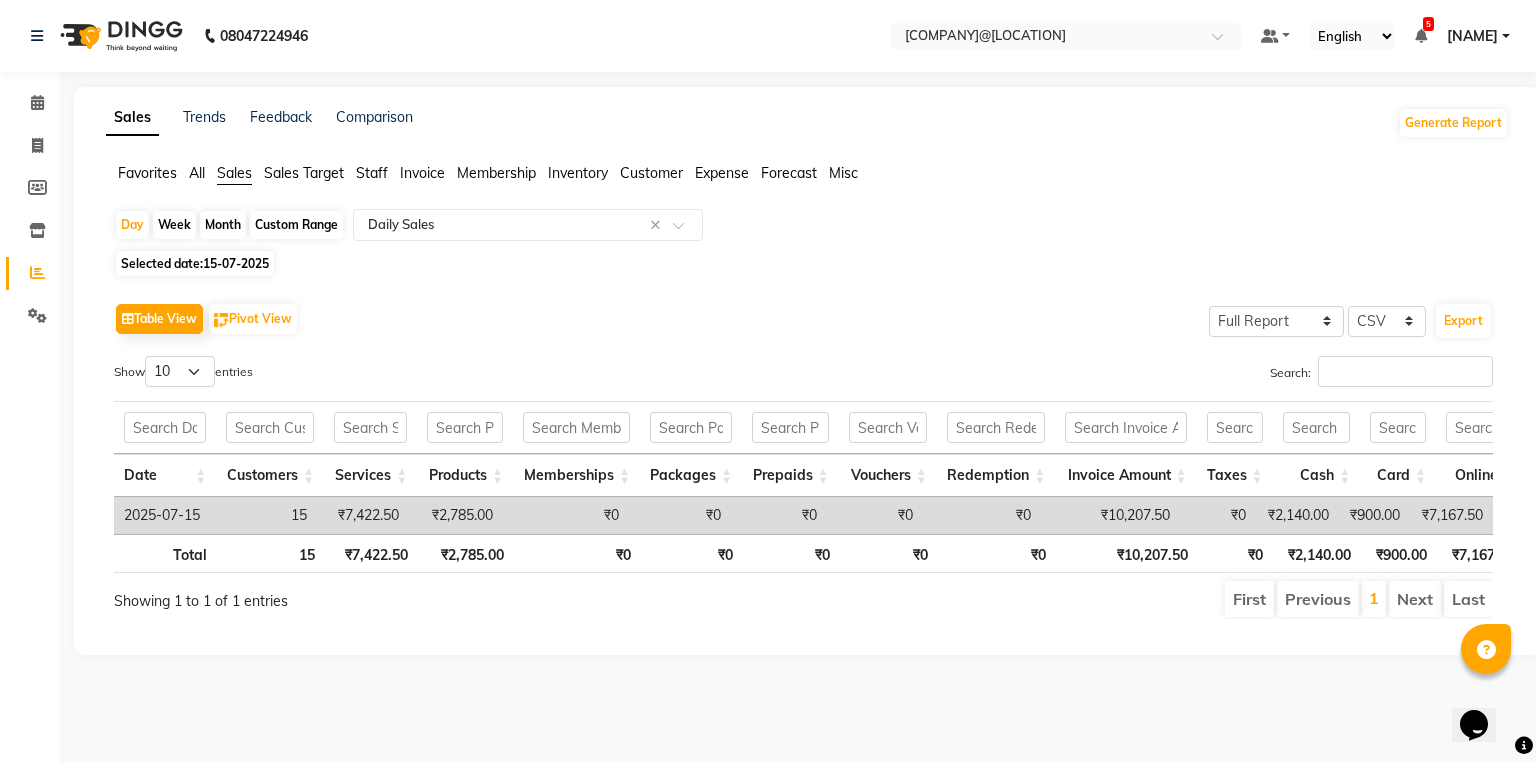 scroll, scrollTop: 0, scrollLeft: 357, axis: horizontal 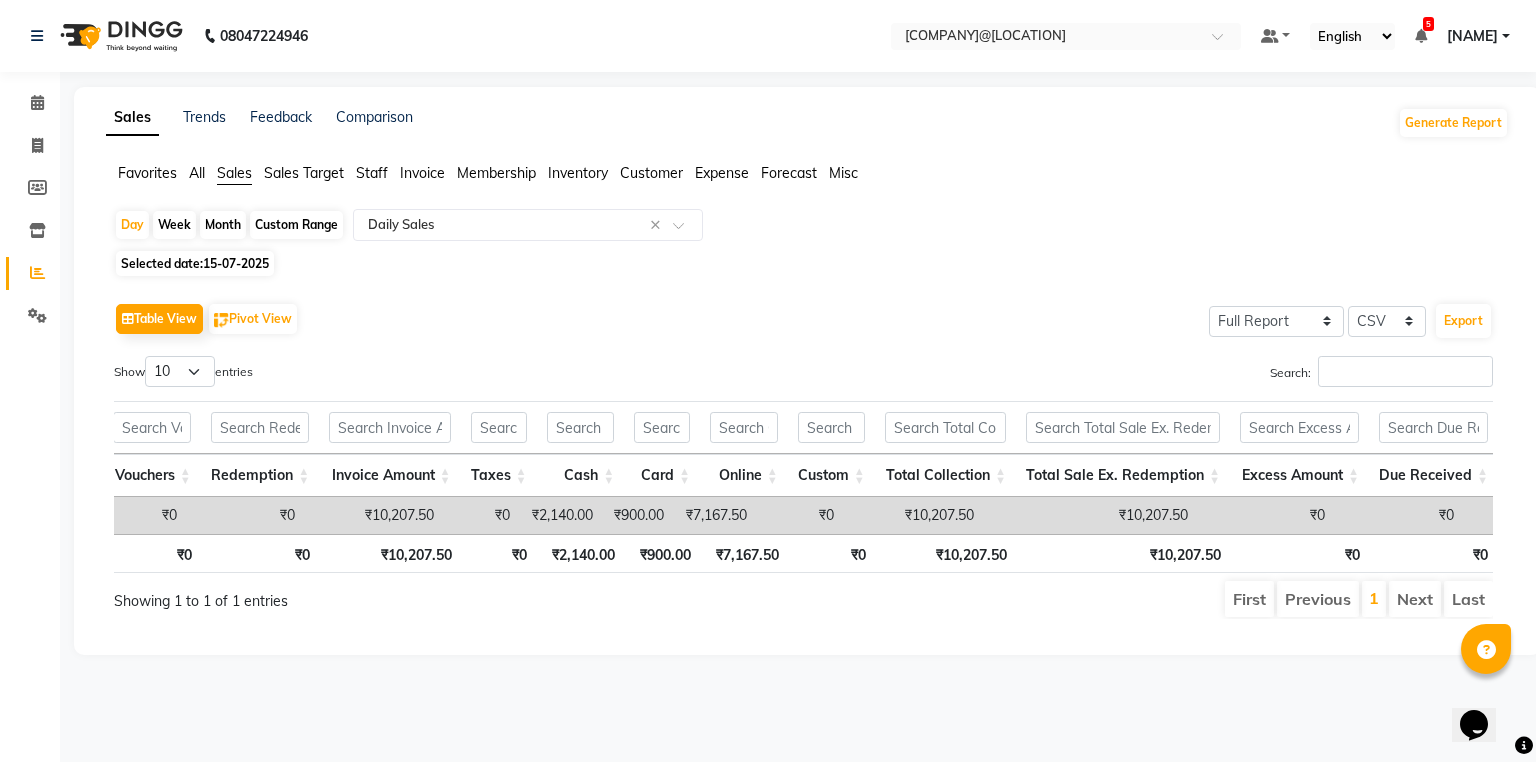 click on "Custom Range" 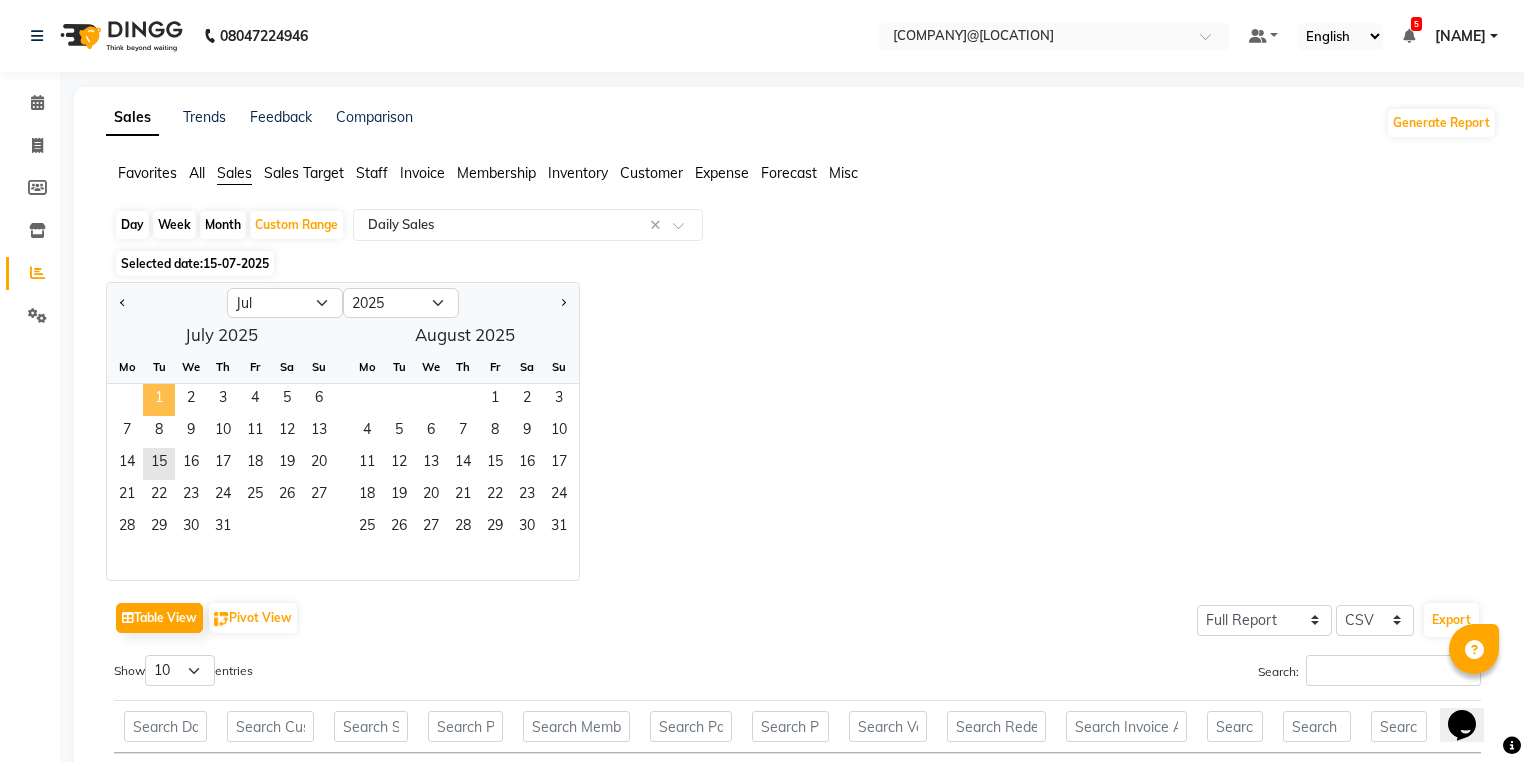 click on "1" 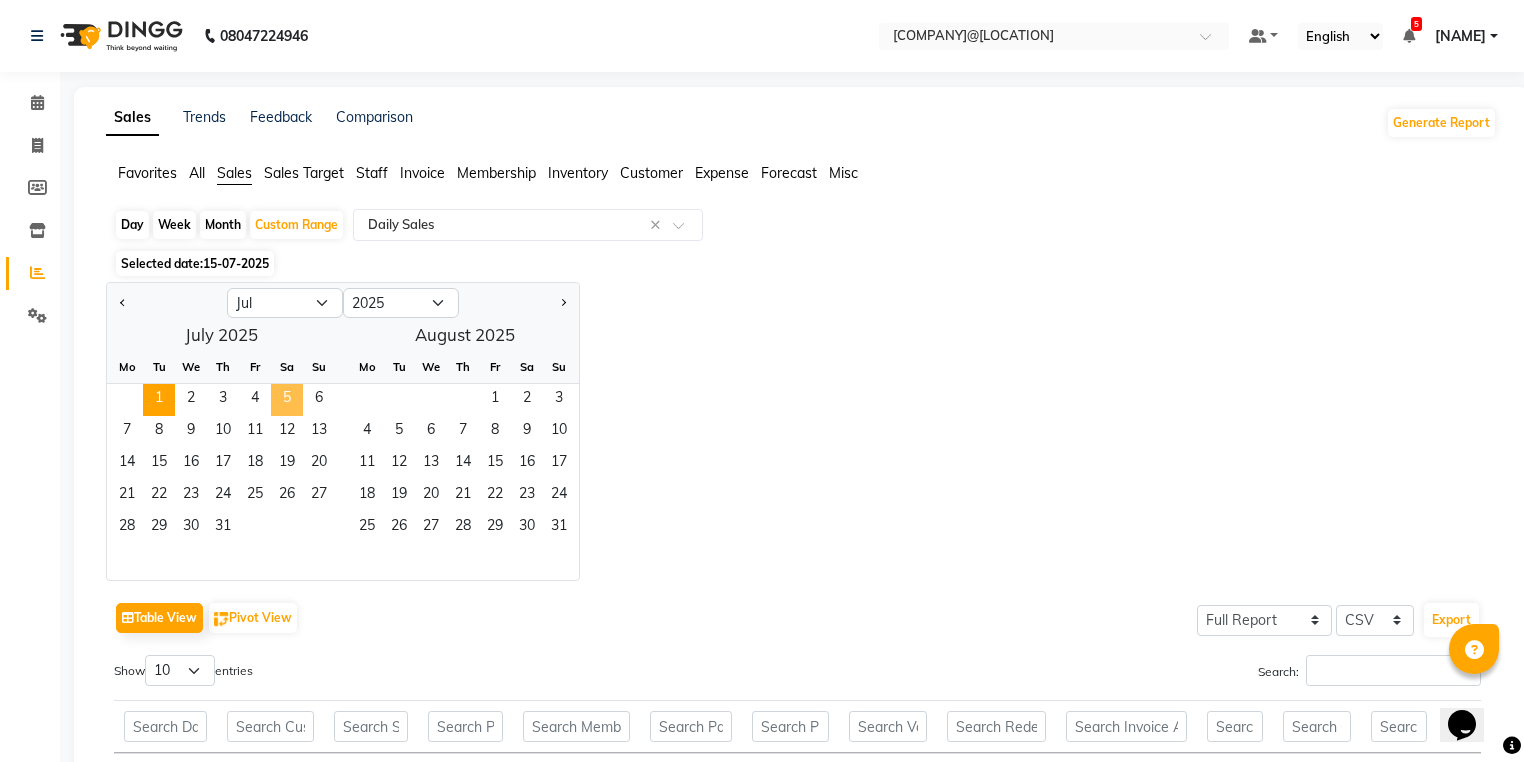 click on "5" 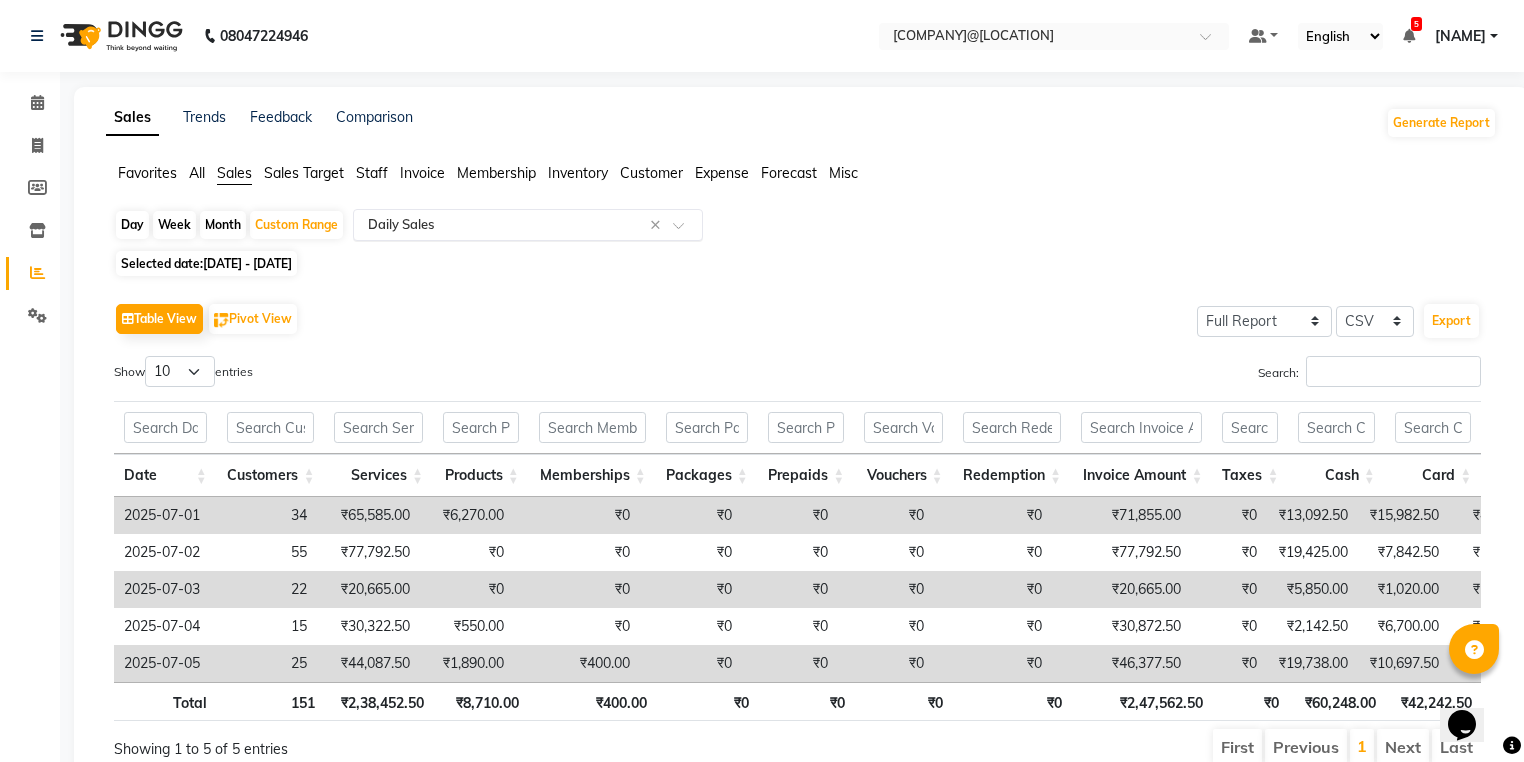 click 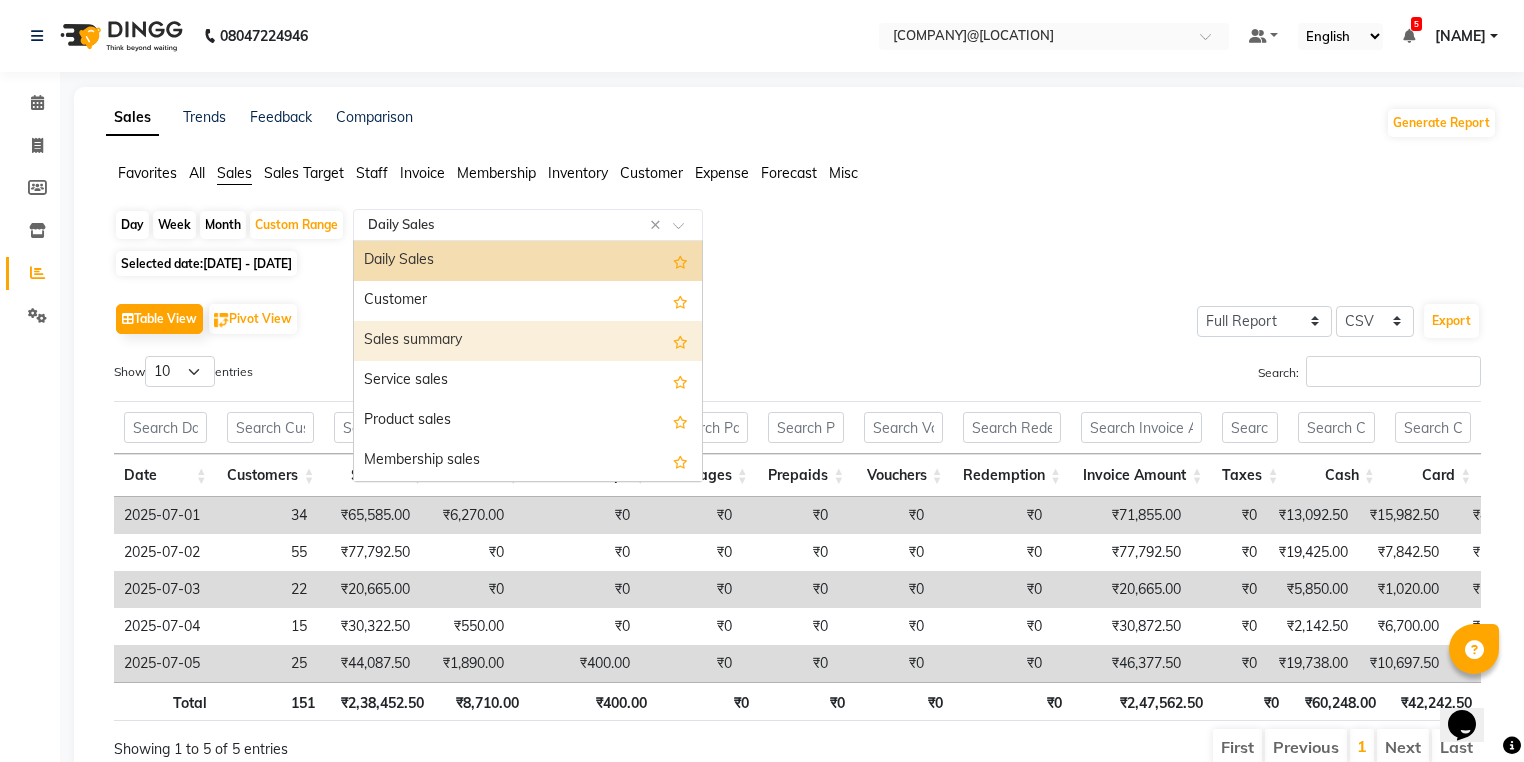 click on "Sales summary" at bounding box center [528, 341] 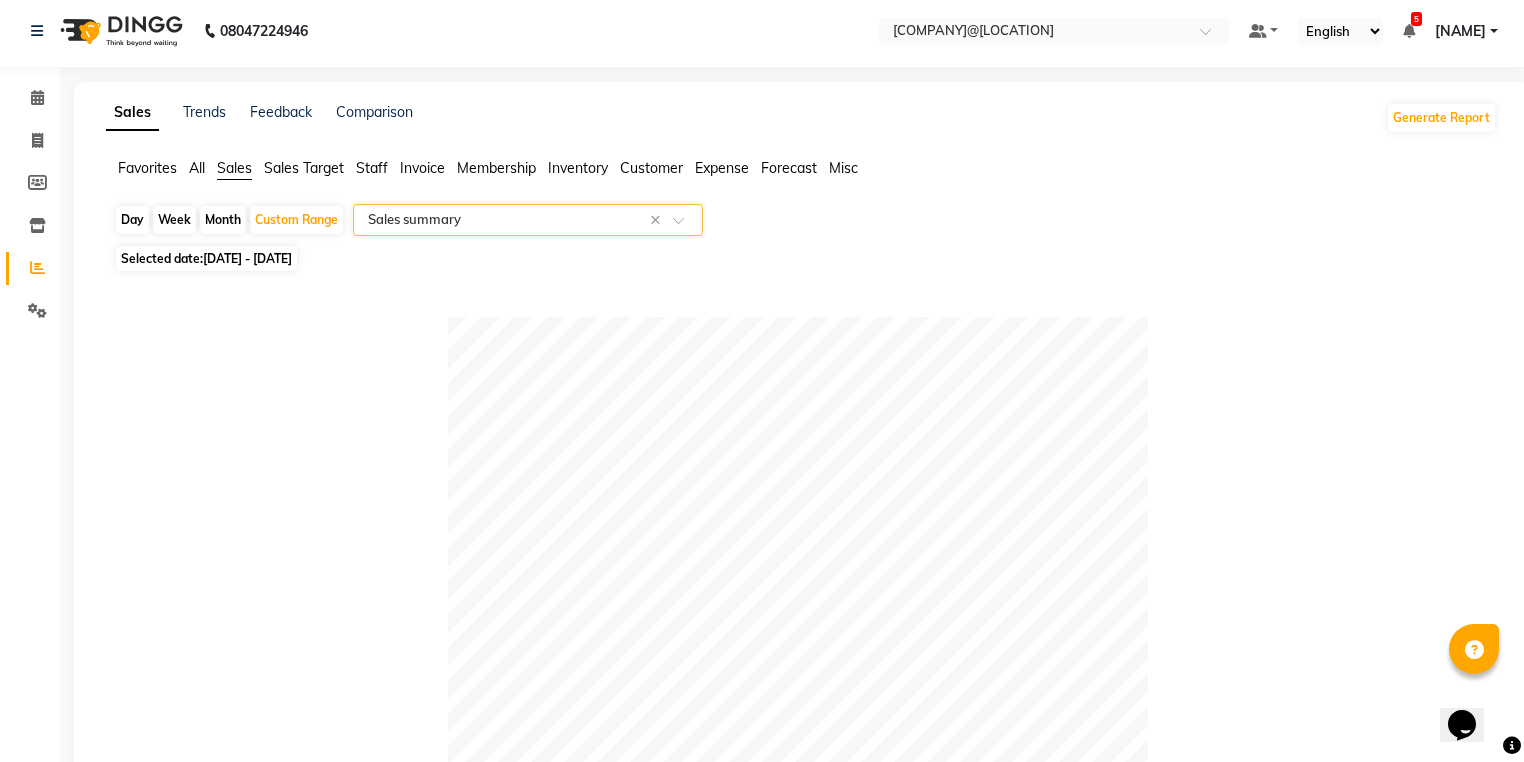 scroll, scrollTop: 0, scrollLeft: 0, axis: both 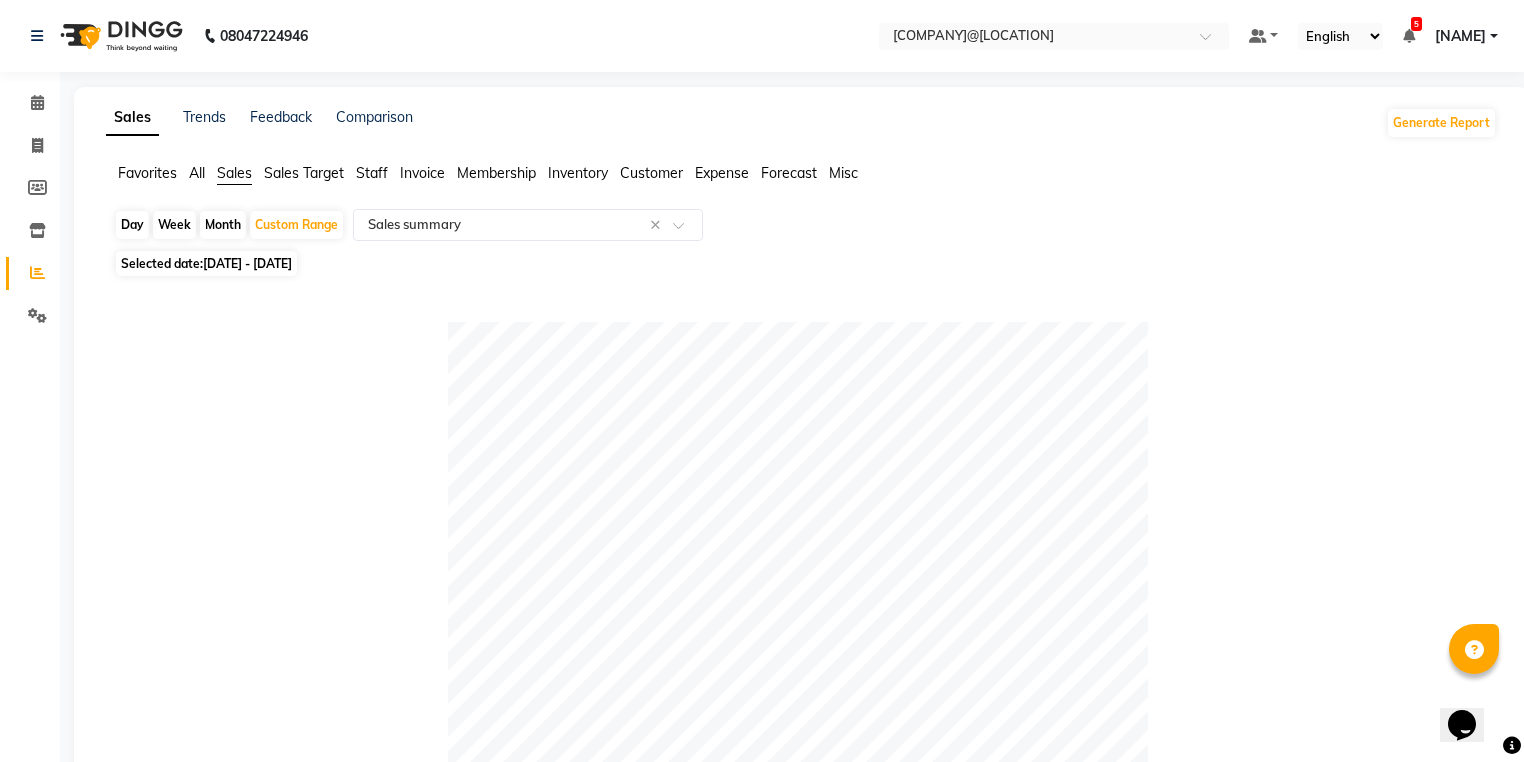 click on "Day" 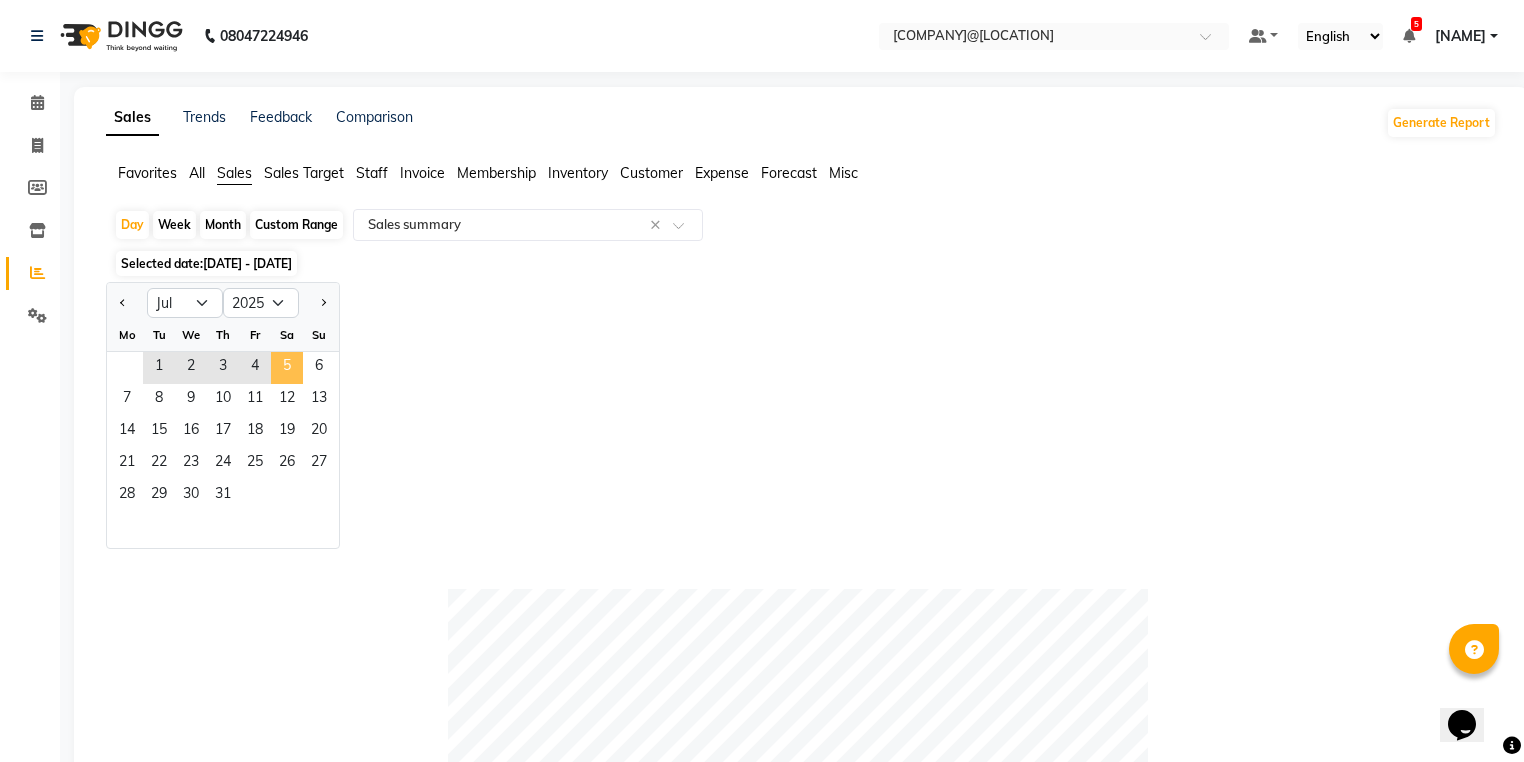click on "5" 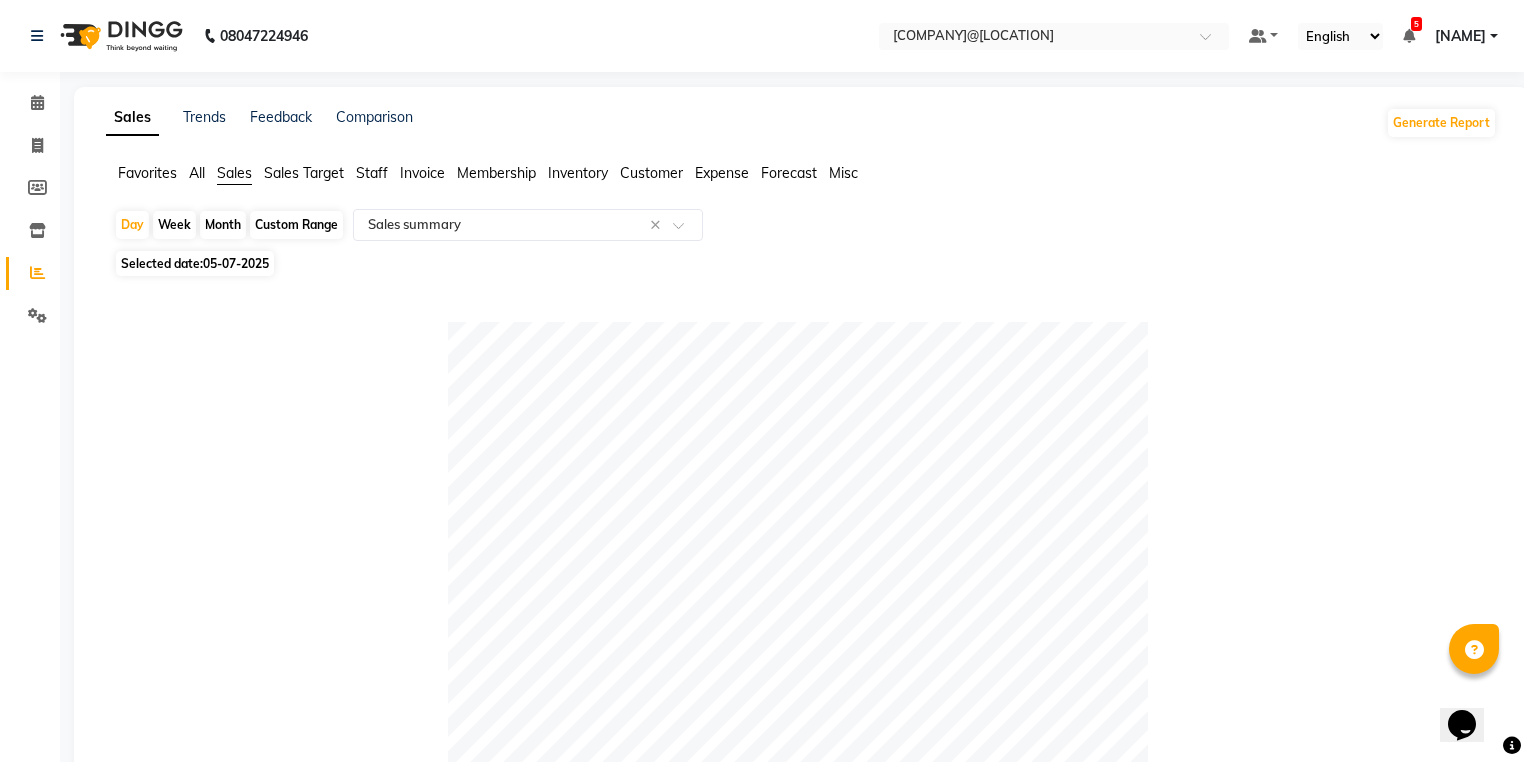 scroll, scrollTop: 0, scrollLeft: 0, axis: both 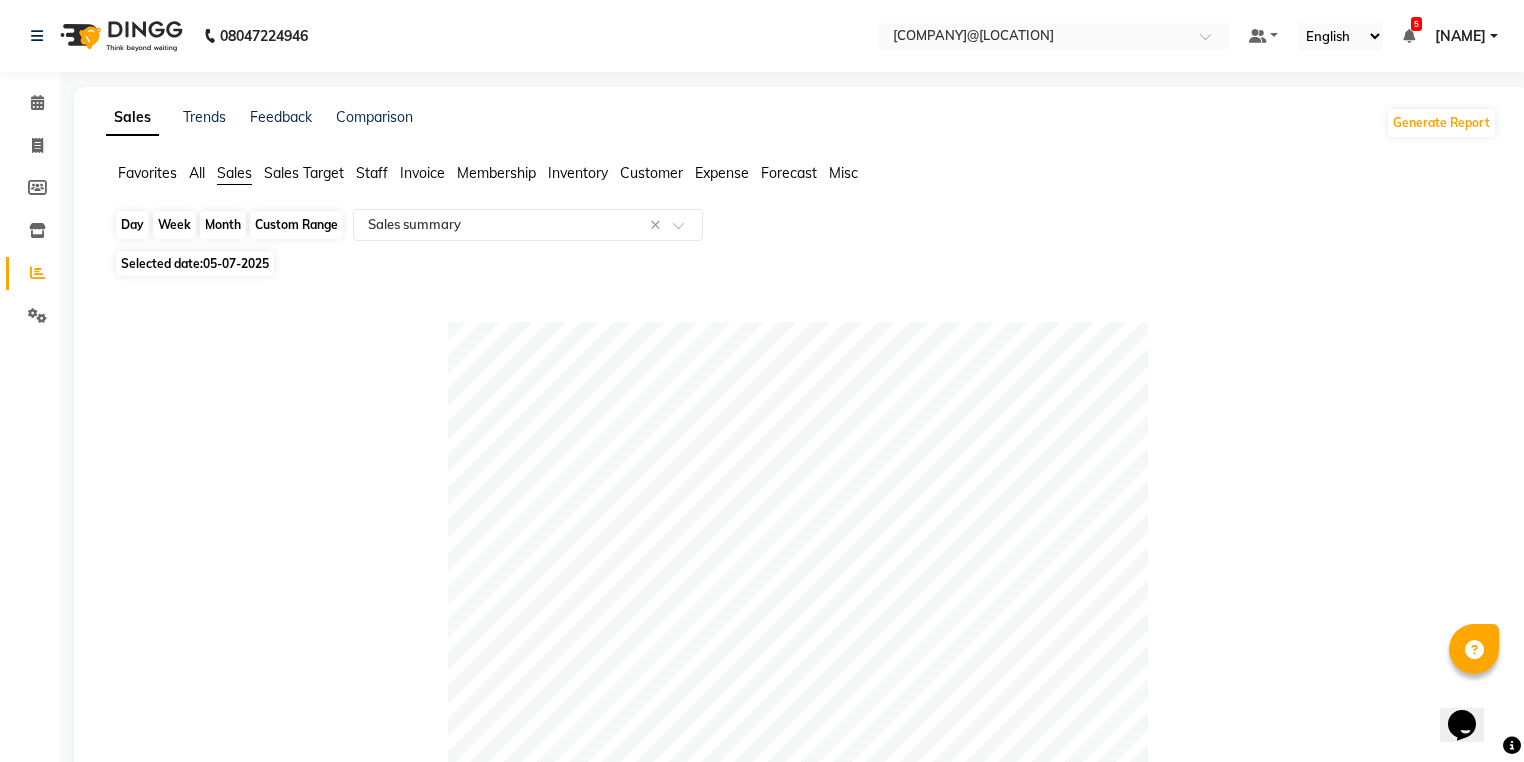 click on "Day" 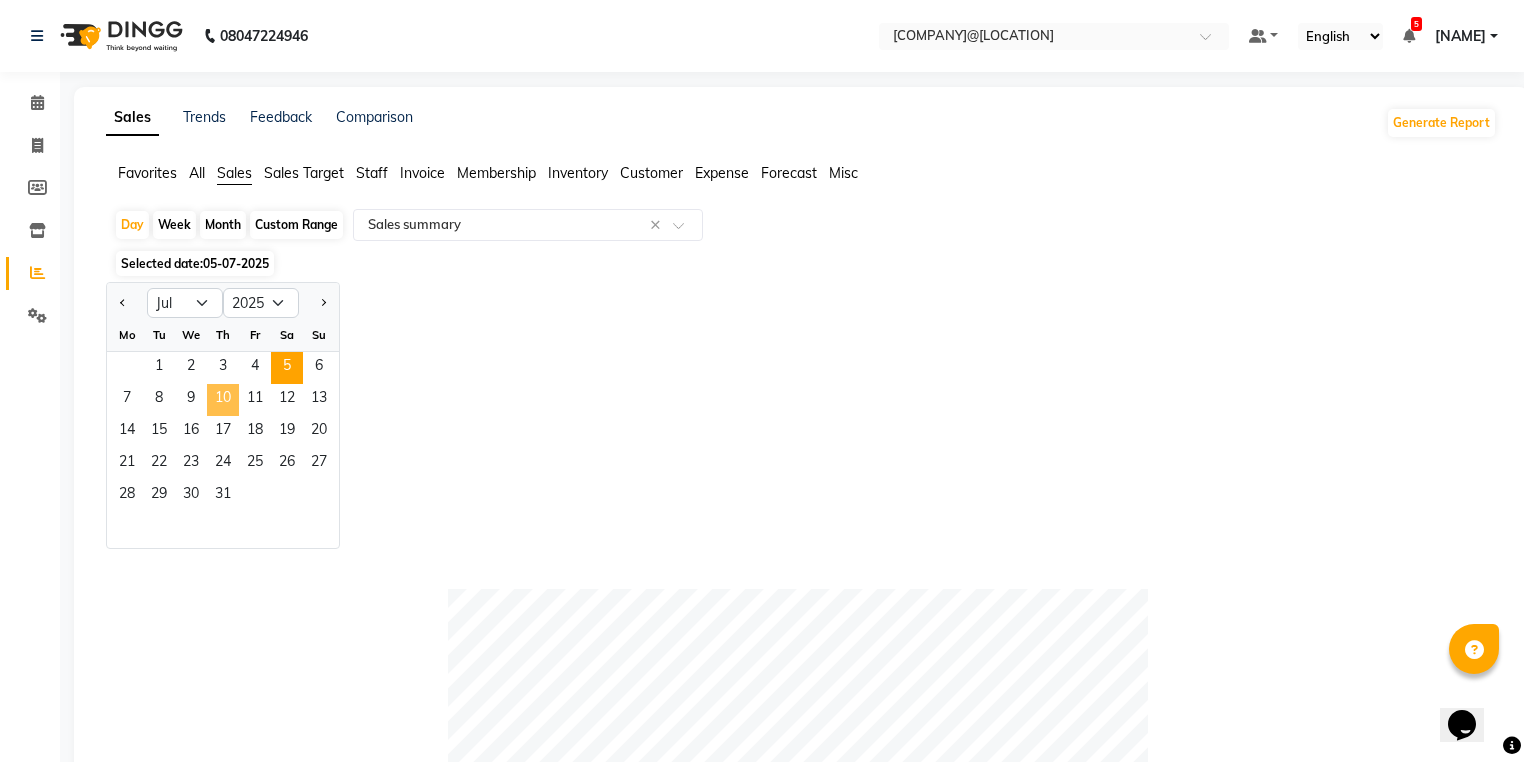 click on "10" 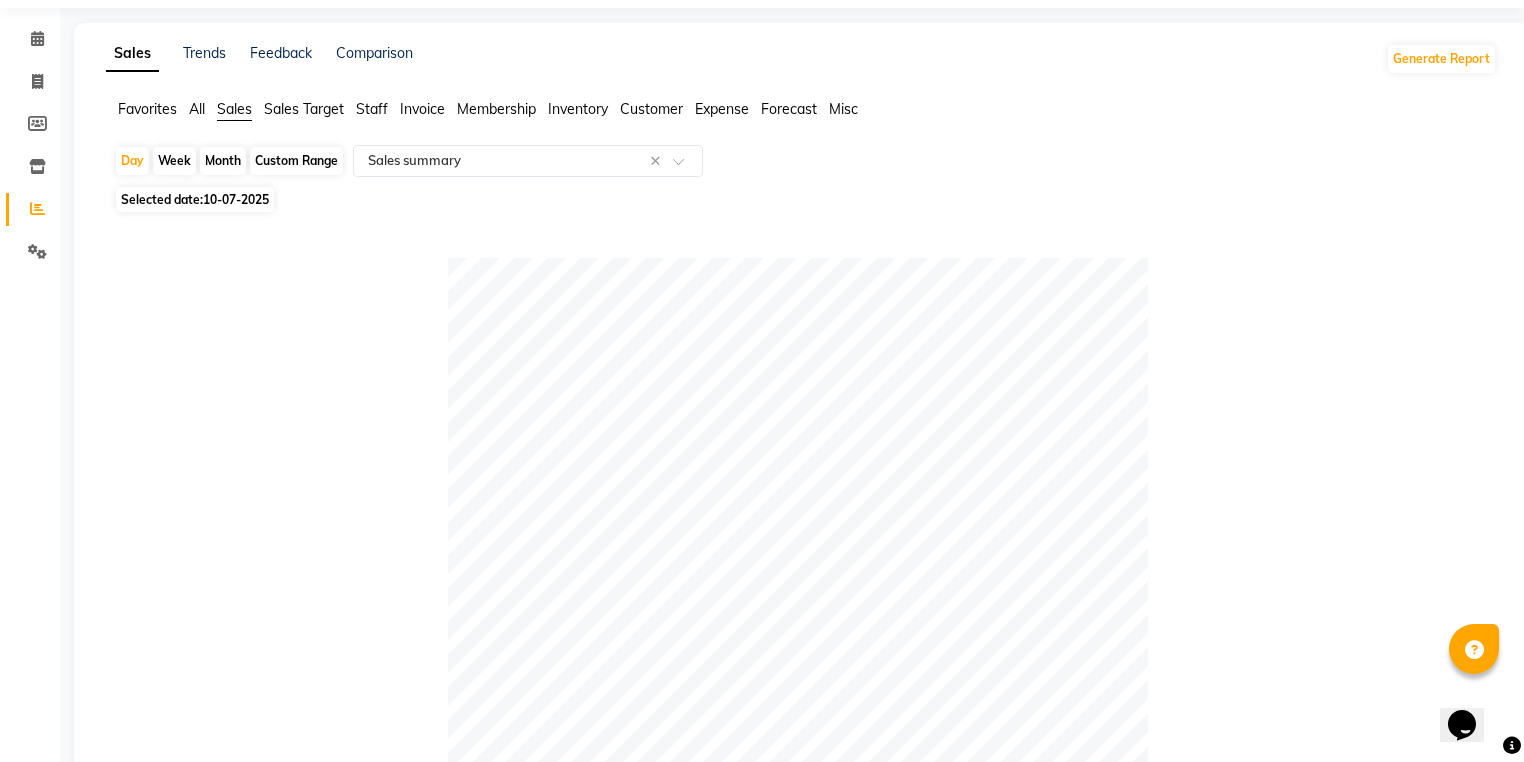 scroll, scrollTop: 0, scrollLeft: 0, axis: both 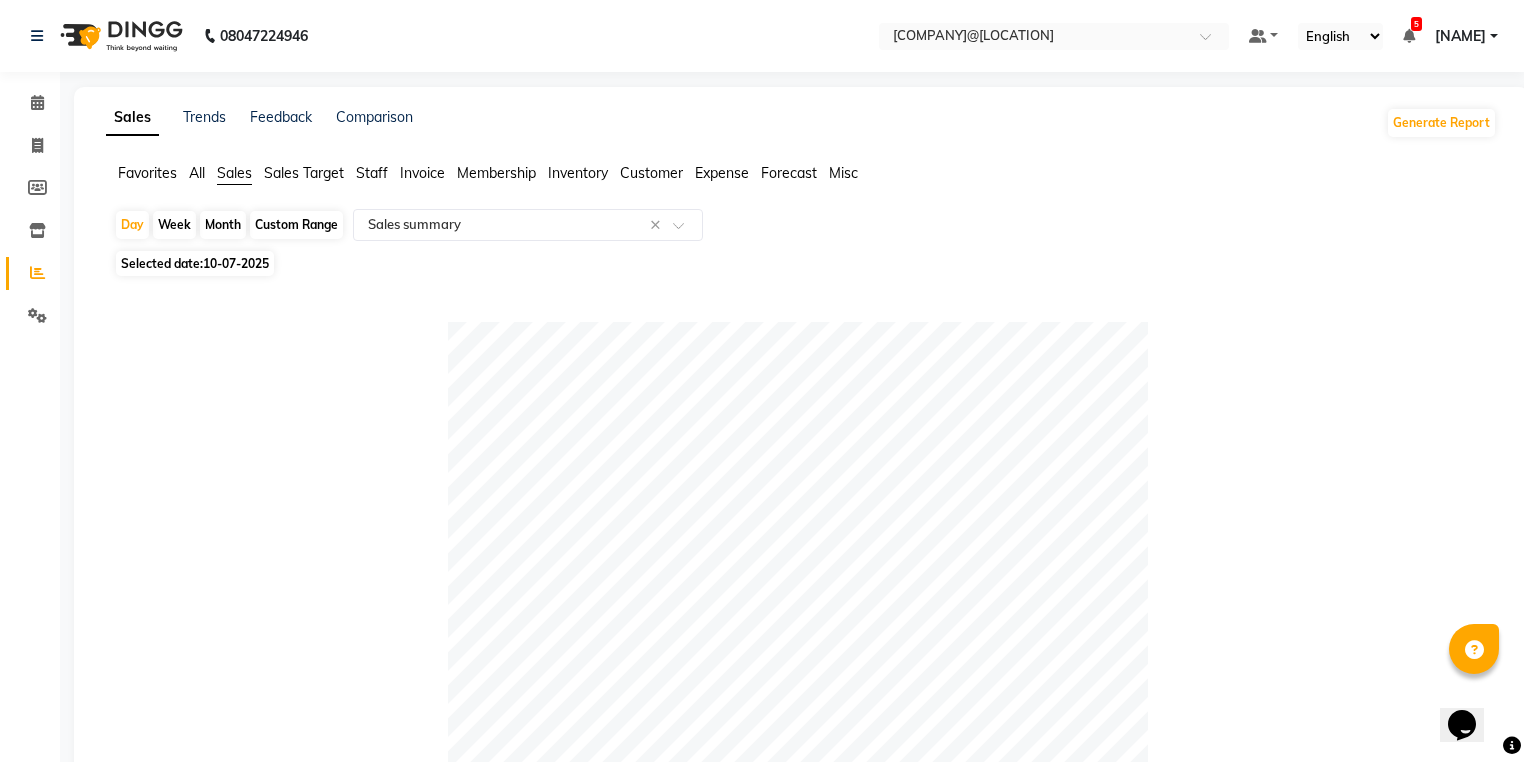 click on "Custom Range" 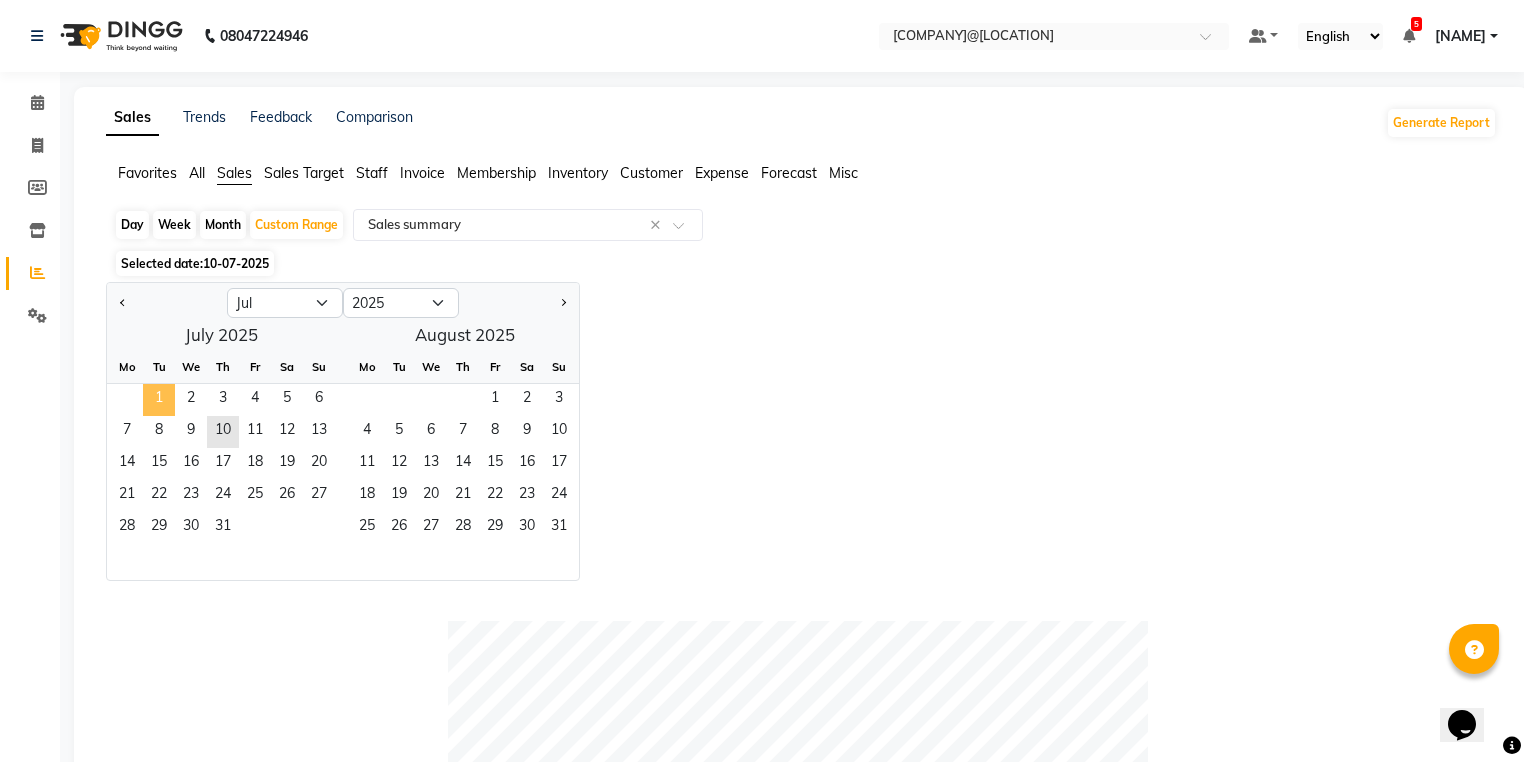 click on "1" 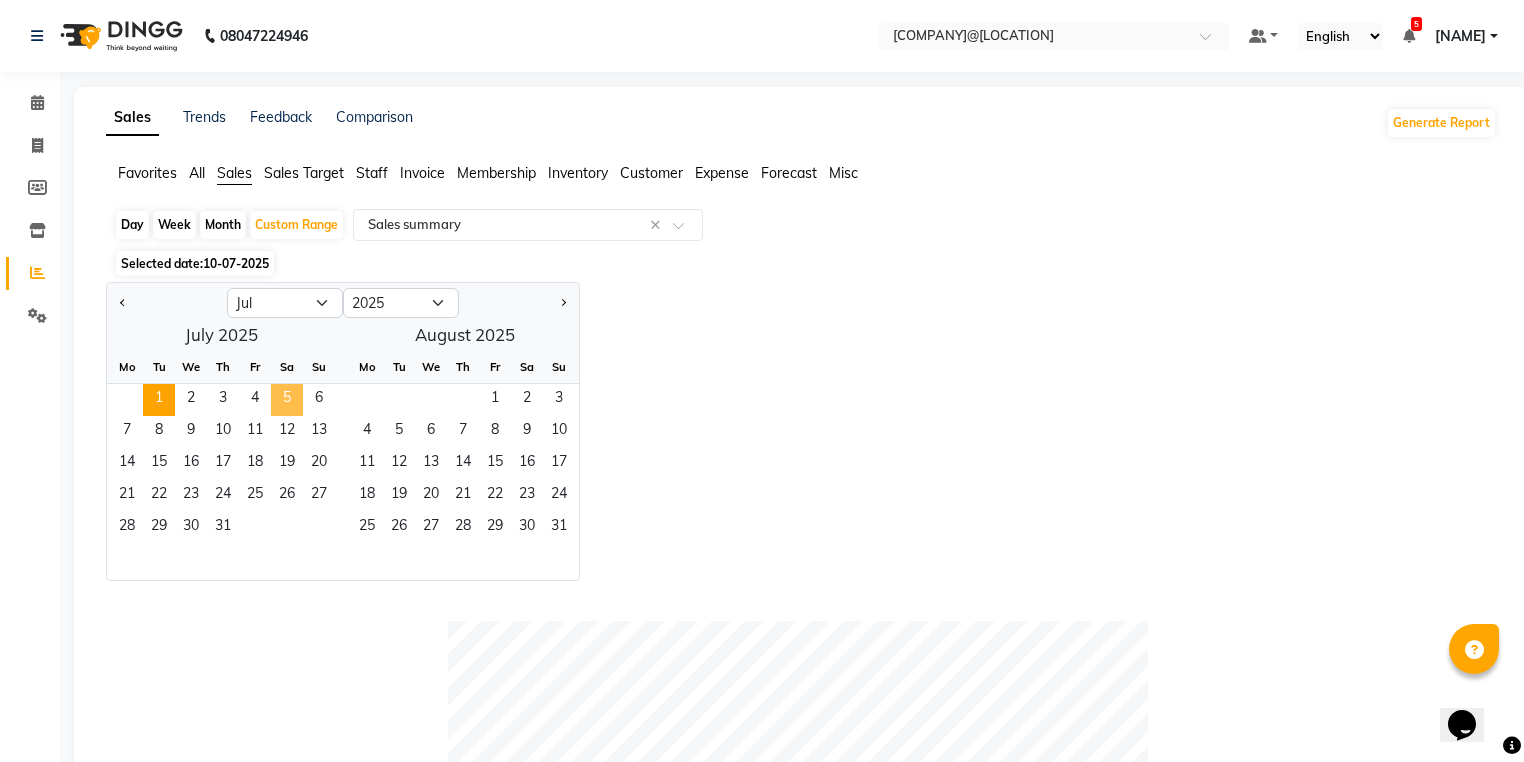 click on "5" 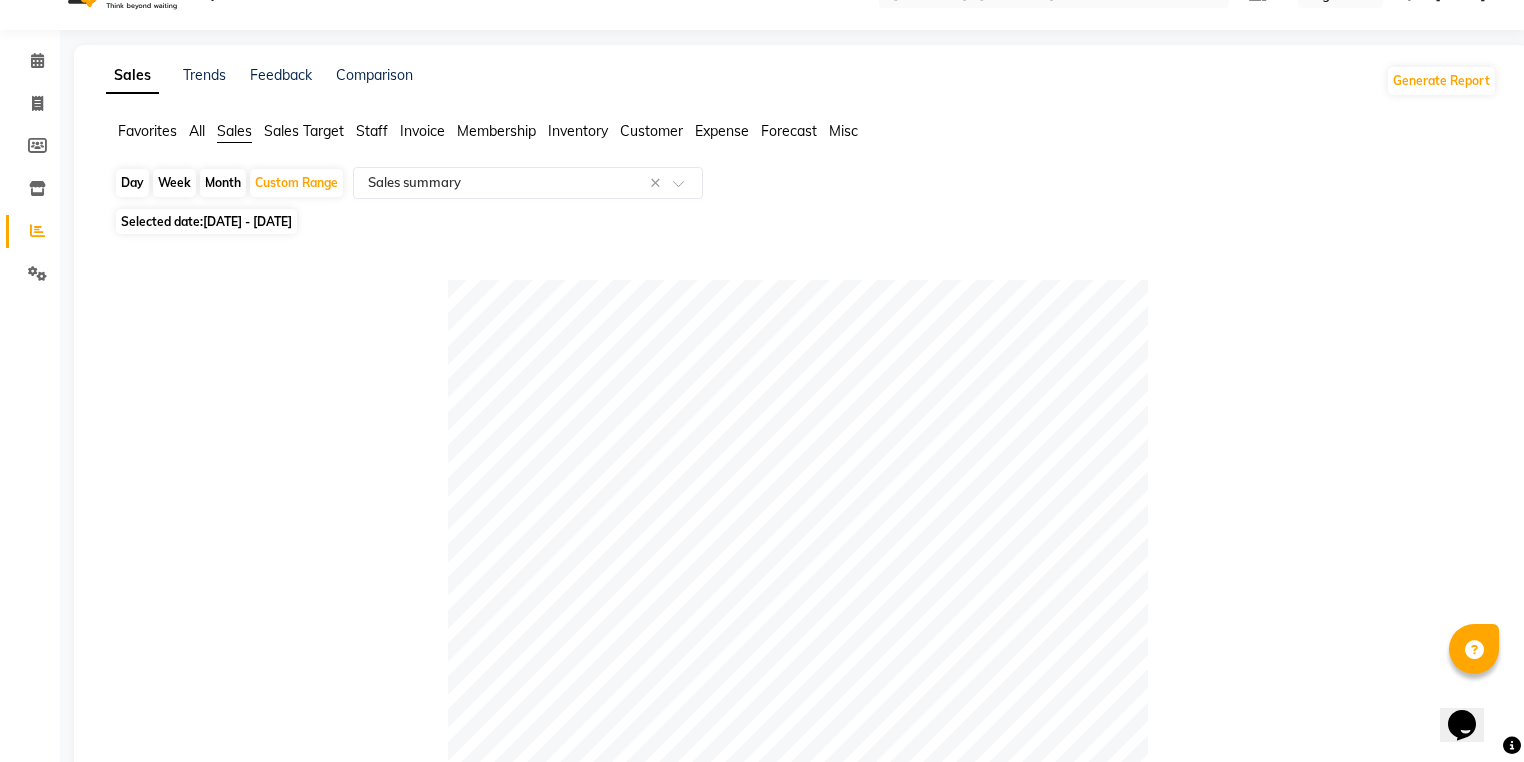 scroll, scrollTop: 0, scrollLeft: 0, axis: both 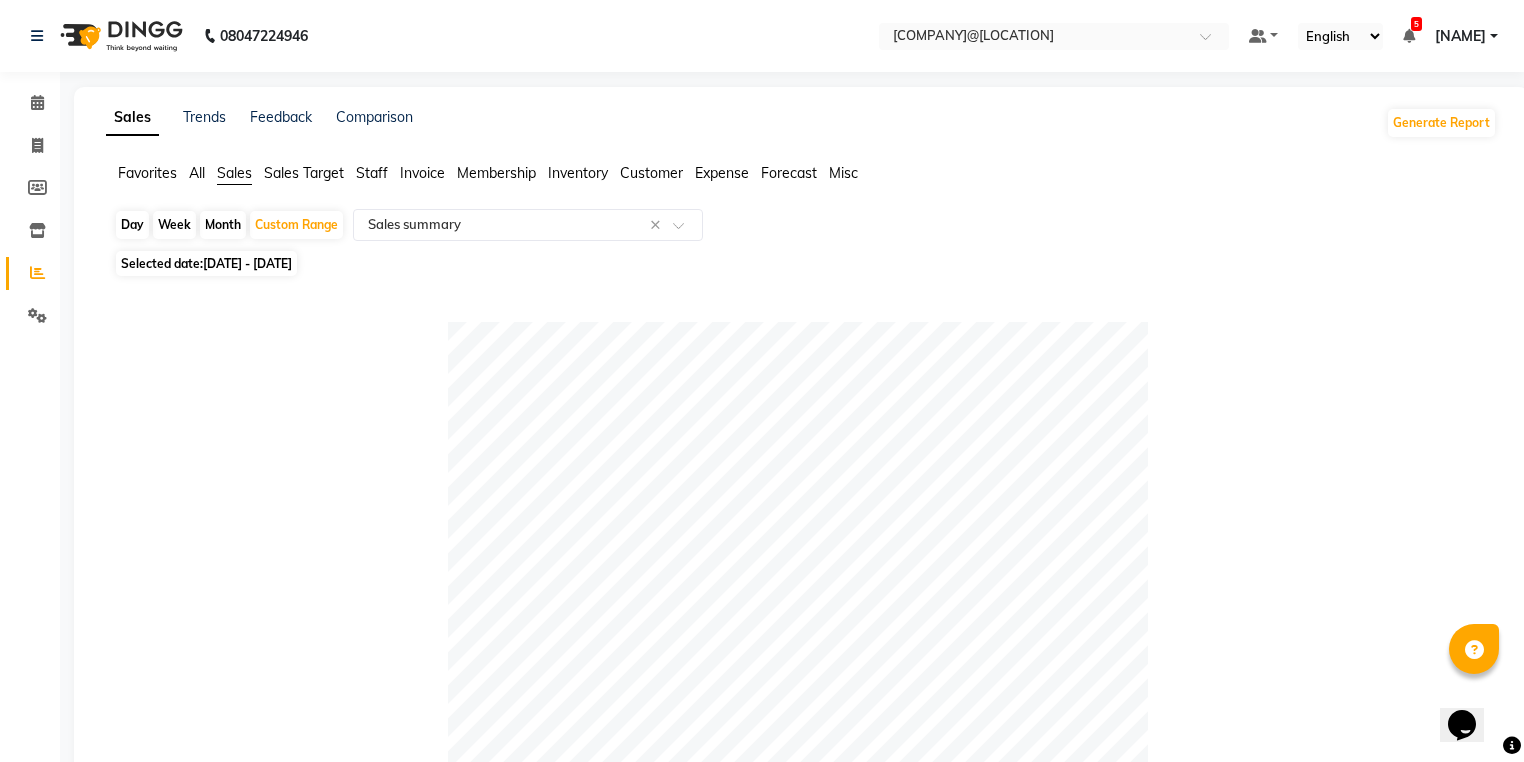 click on "Day" 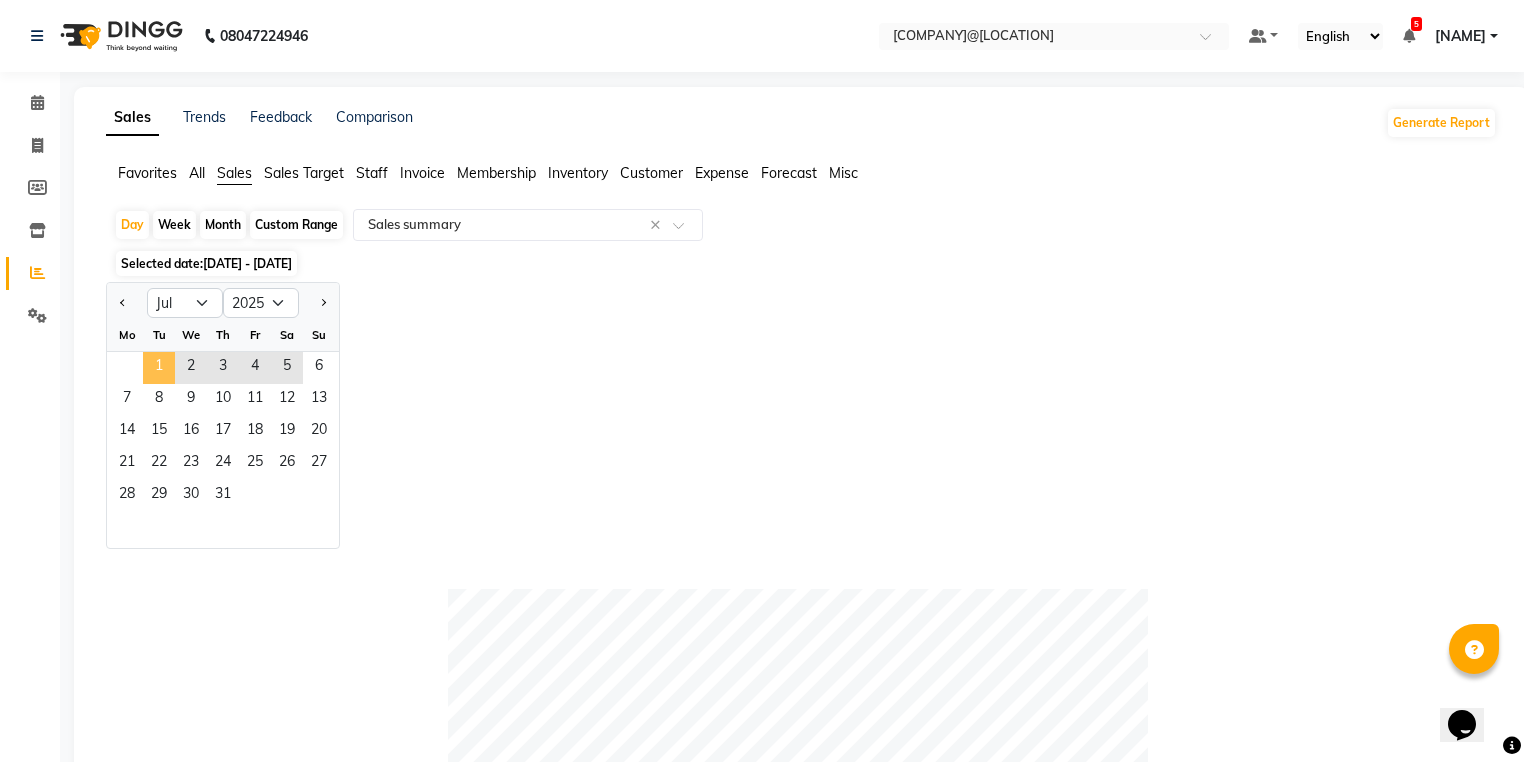 click on "1" 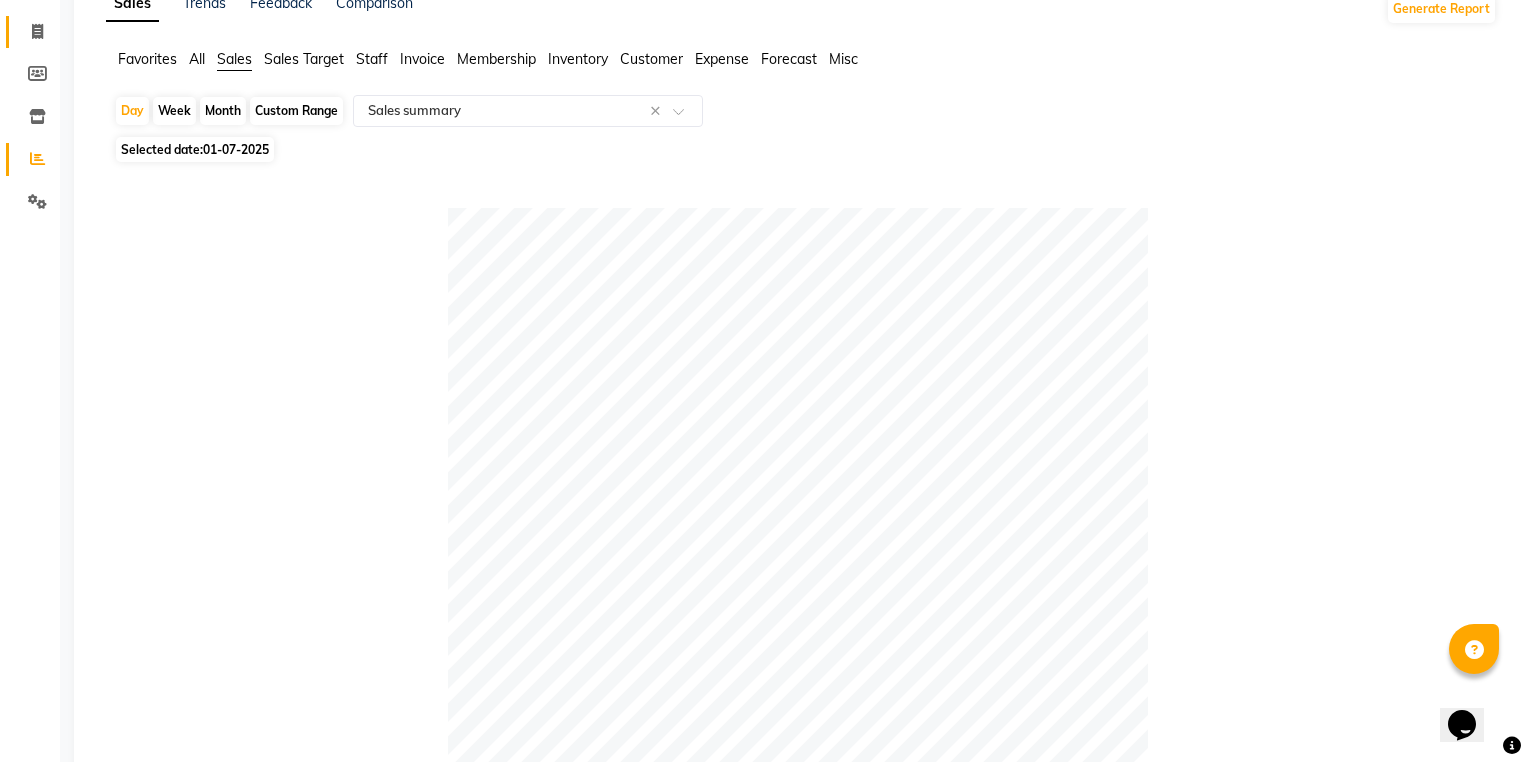 scroll, scrollTop: 0, scrollLeft: 0, axis: both 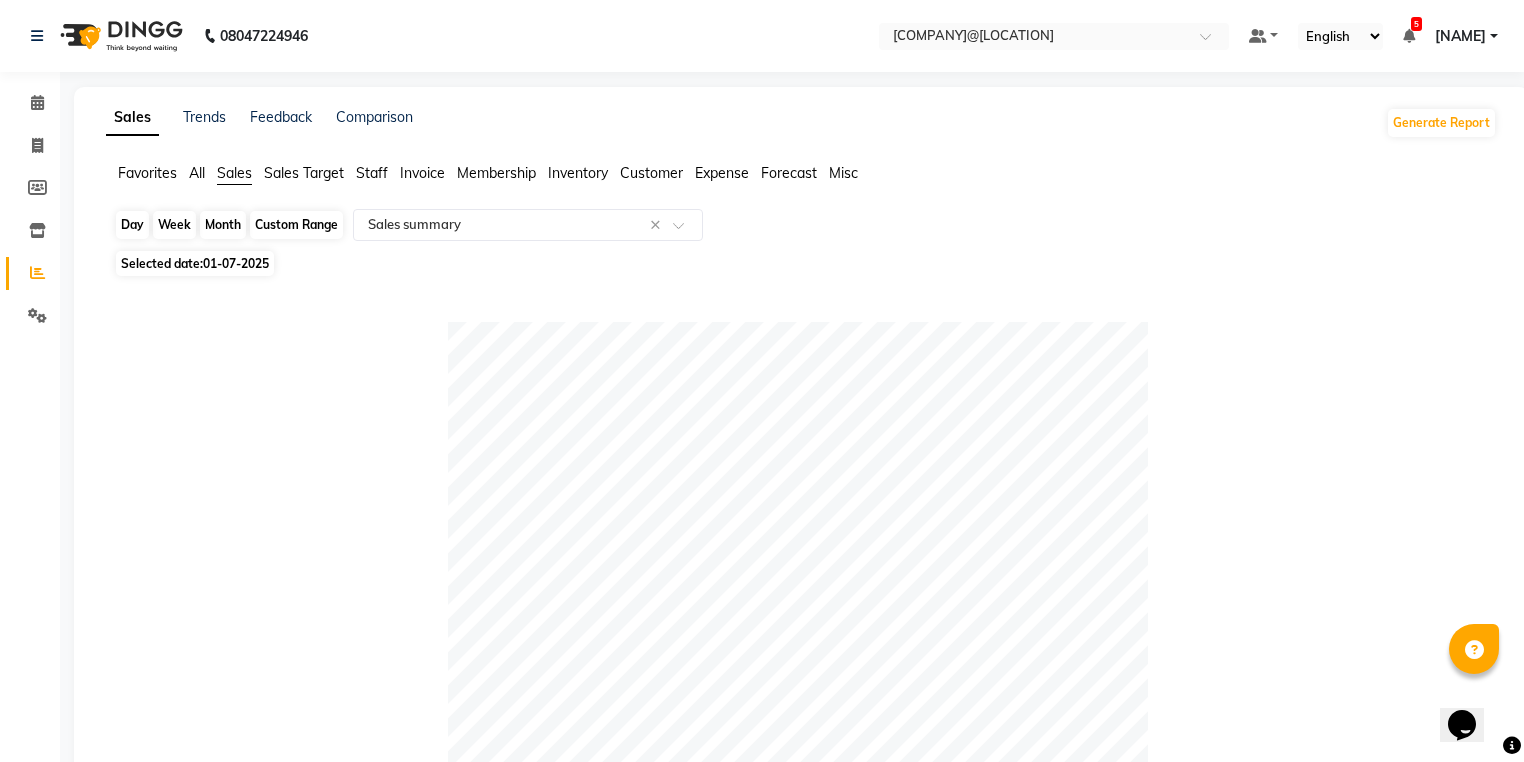 click on "Day" 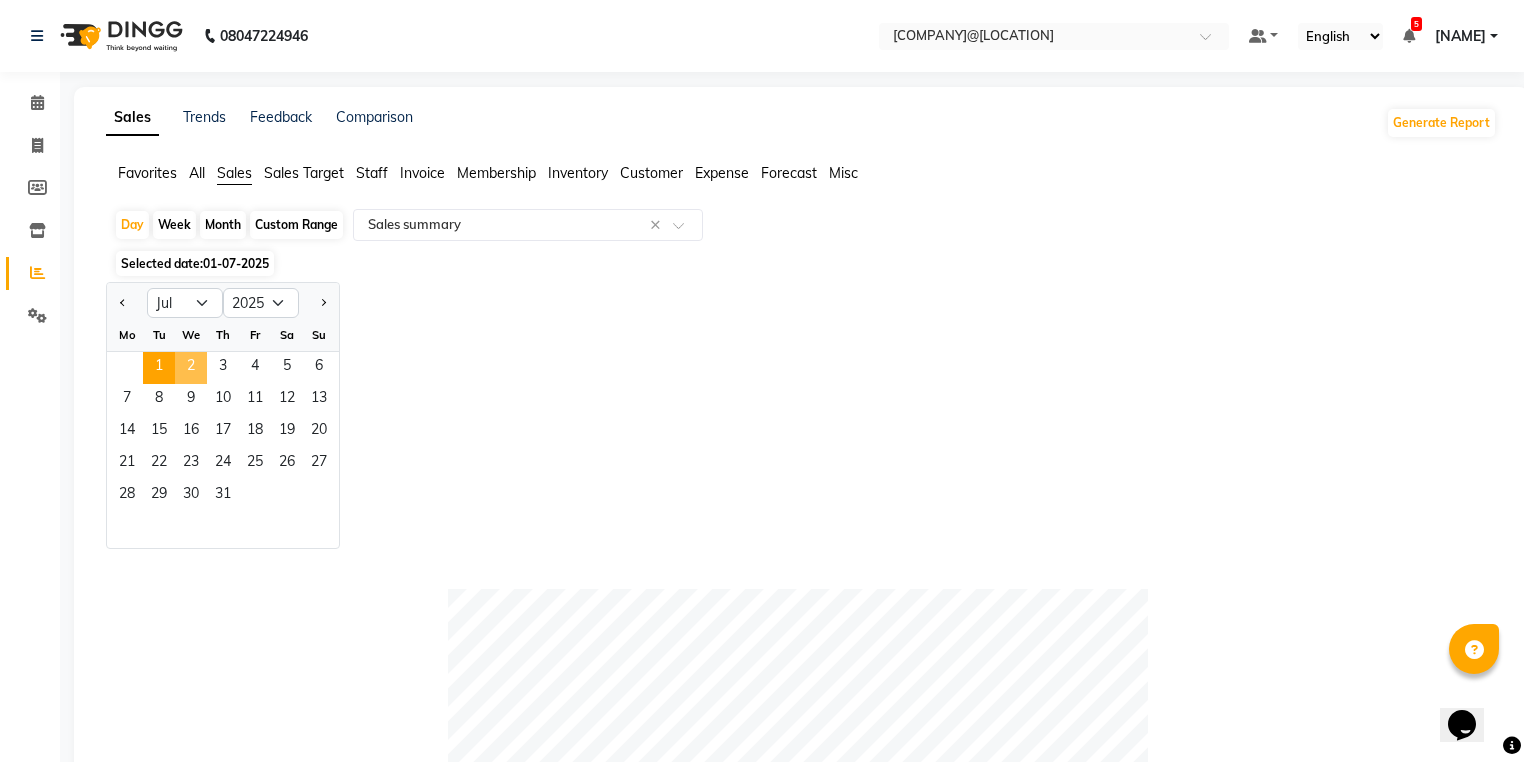 click on "2" 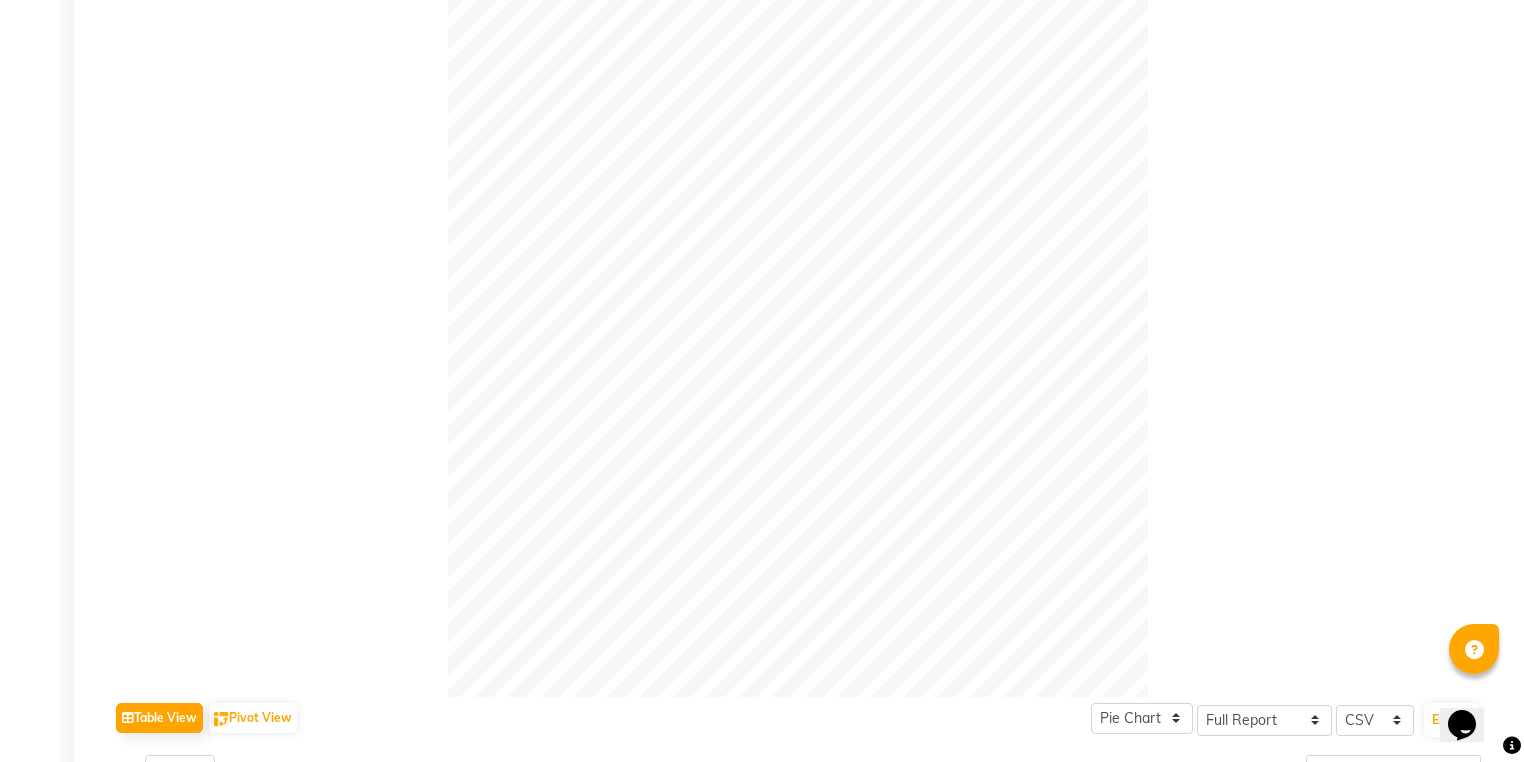scroll, scrollTop: 0, scrollLeft: 0, axis: both 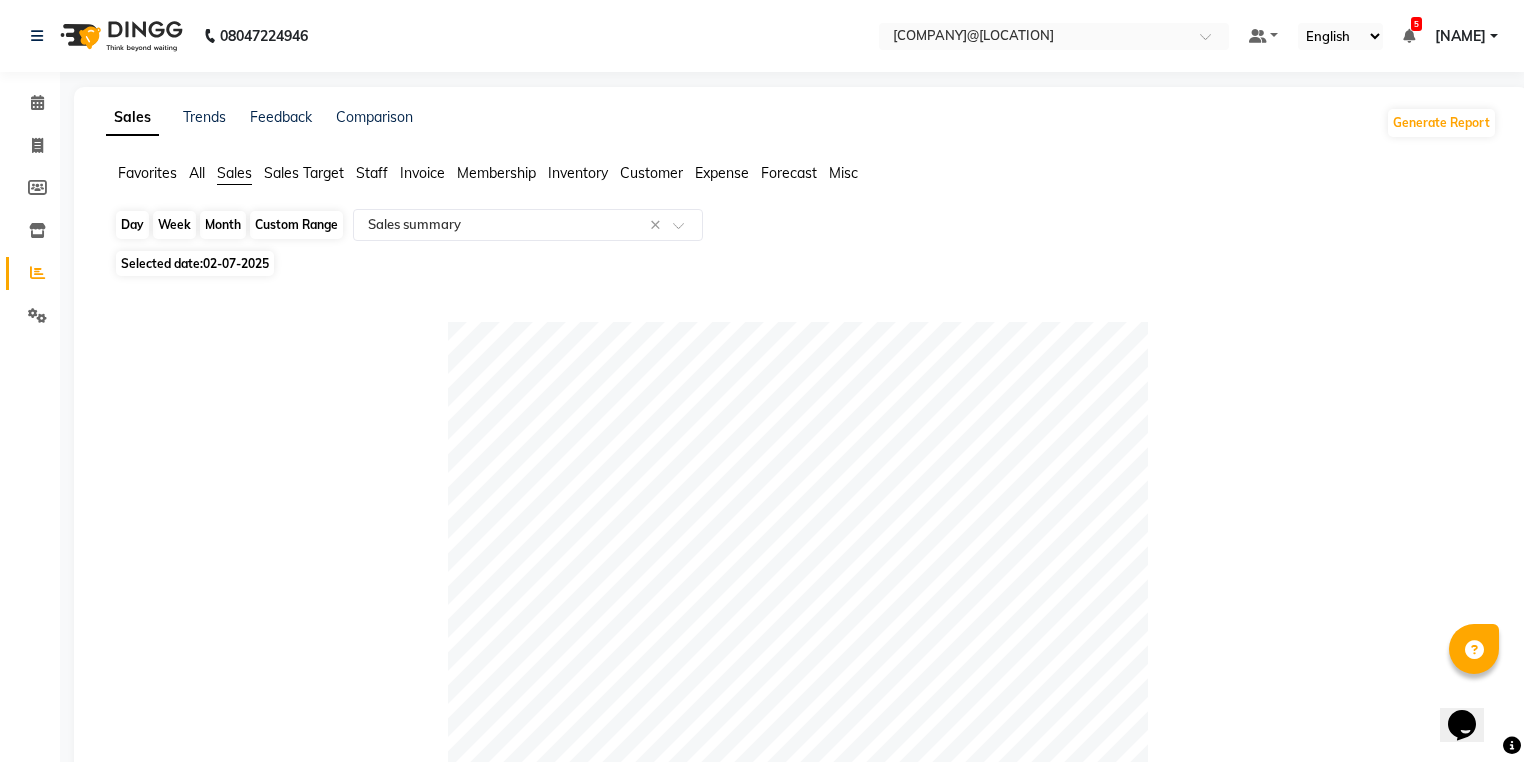 click on "Day" 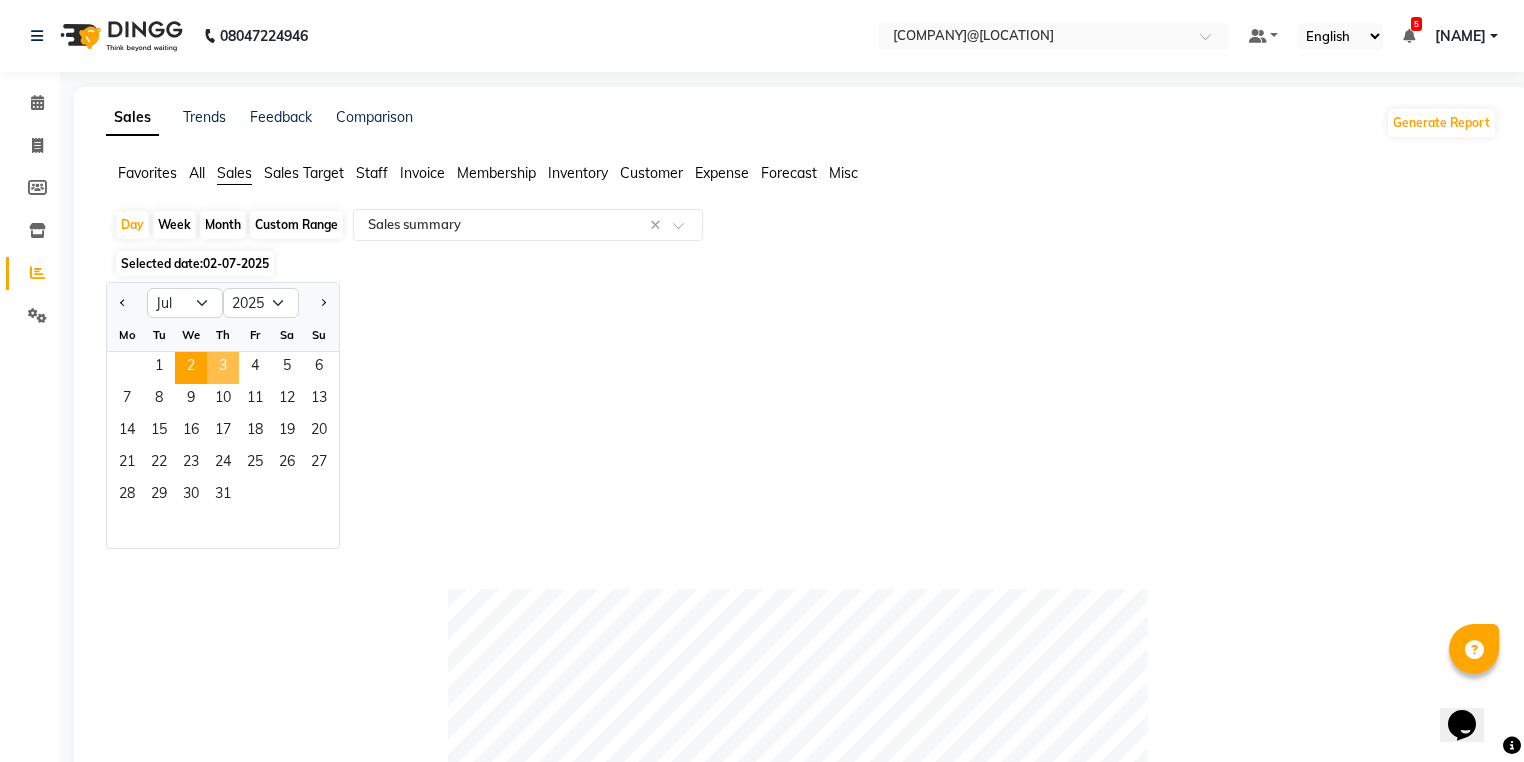 click on "3" 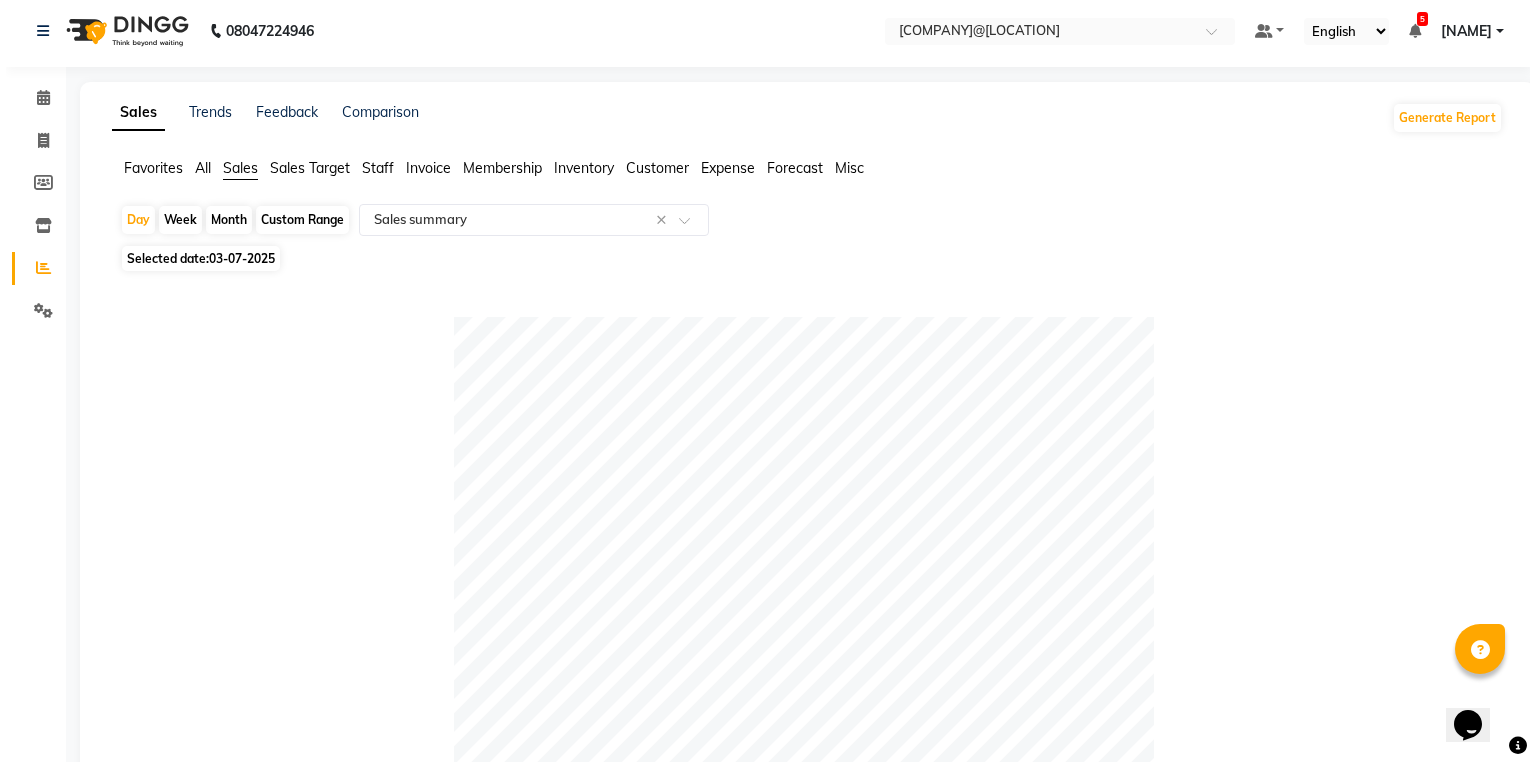 scroll, scrollTop: 0, scrollLeft: 0, axis: both 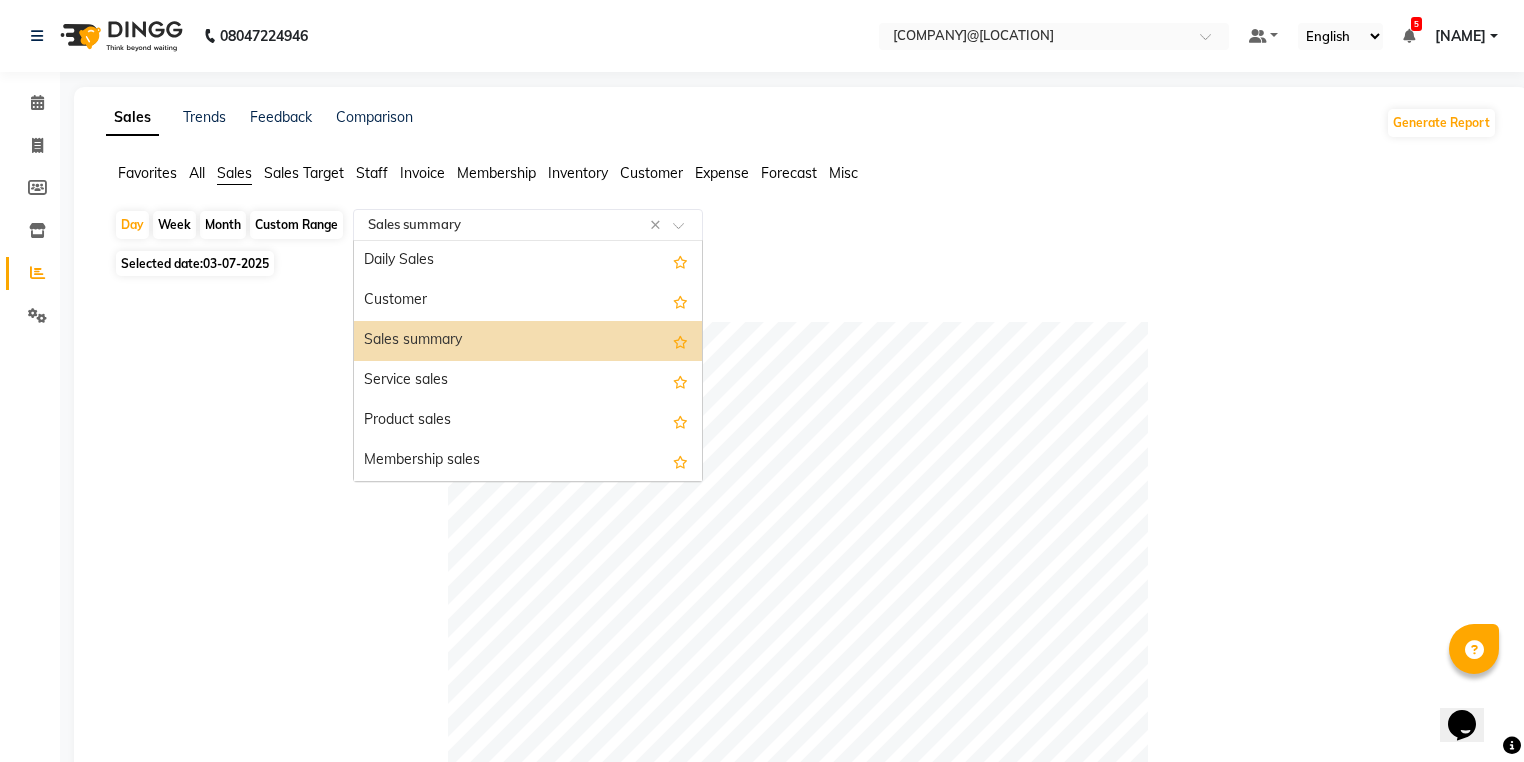 drag, startPoint x: 422, startPoint y: 219, endPoint x: 422, endPoint y: 252, distance: 33 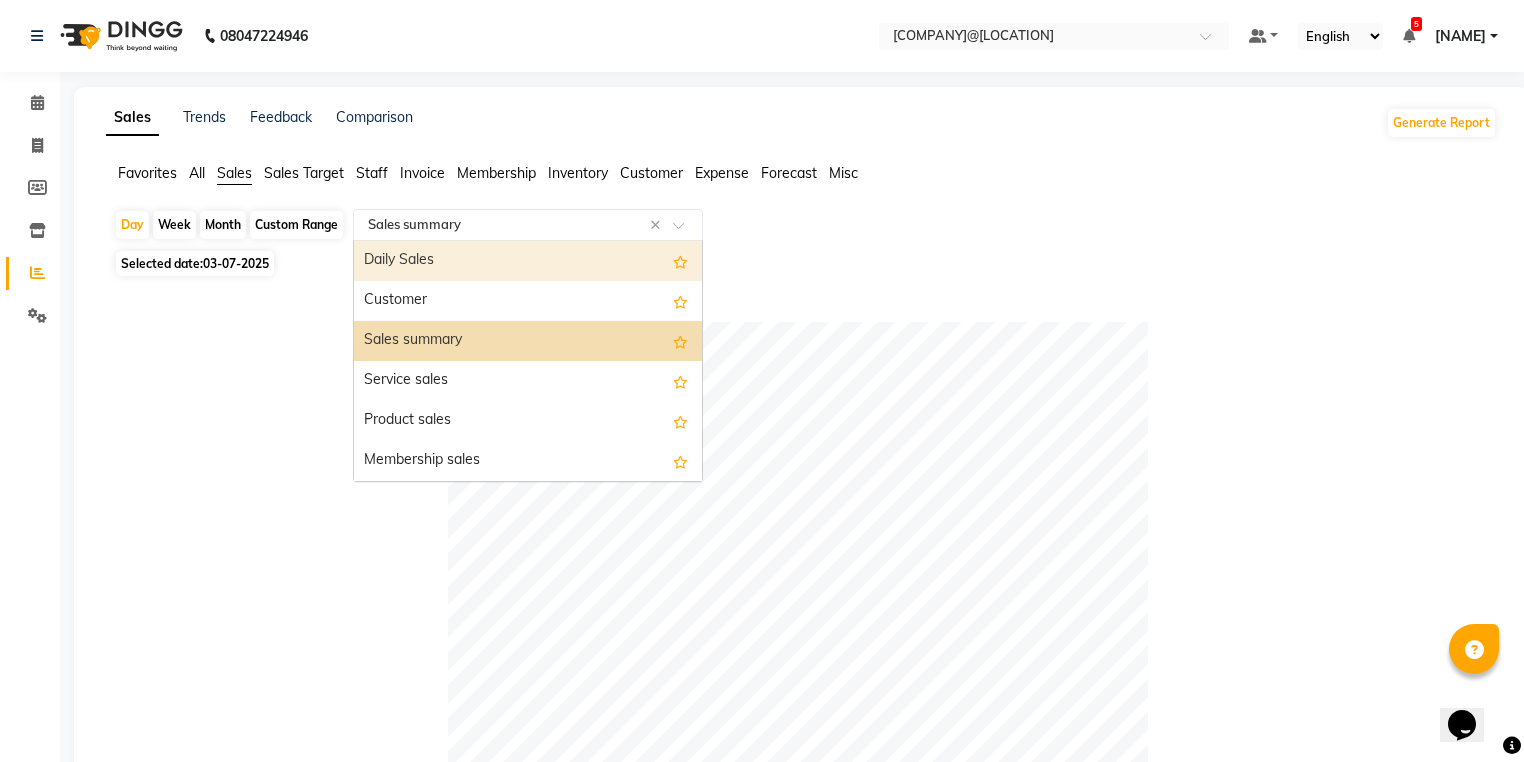 click on "Daily Sales" at bounding box center [528, 261] 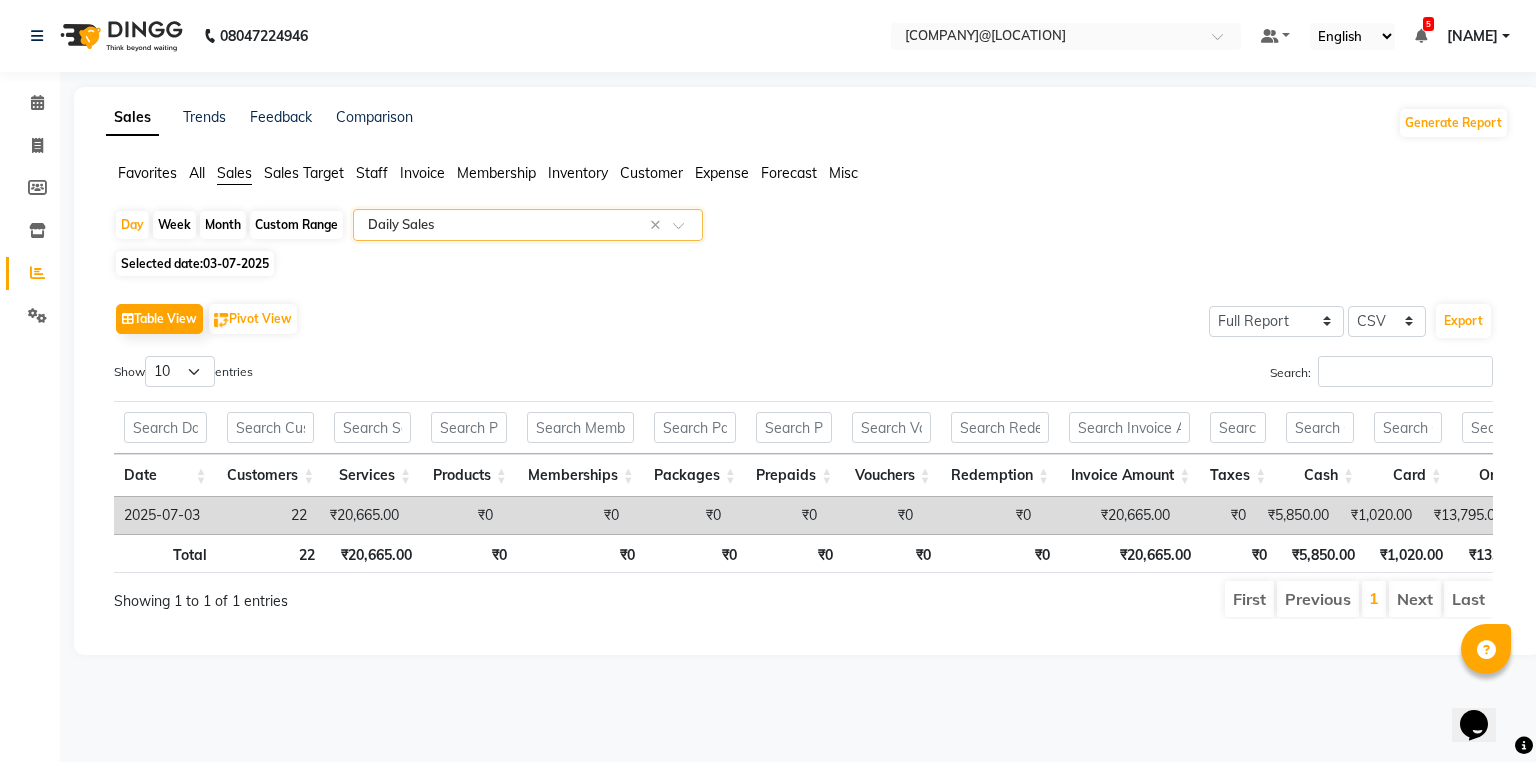 scroll, scrollTop: 0, scrollLeft: 214, axis: horizontal 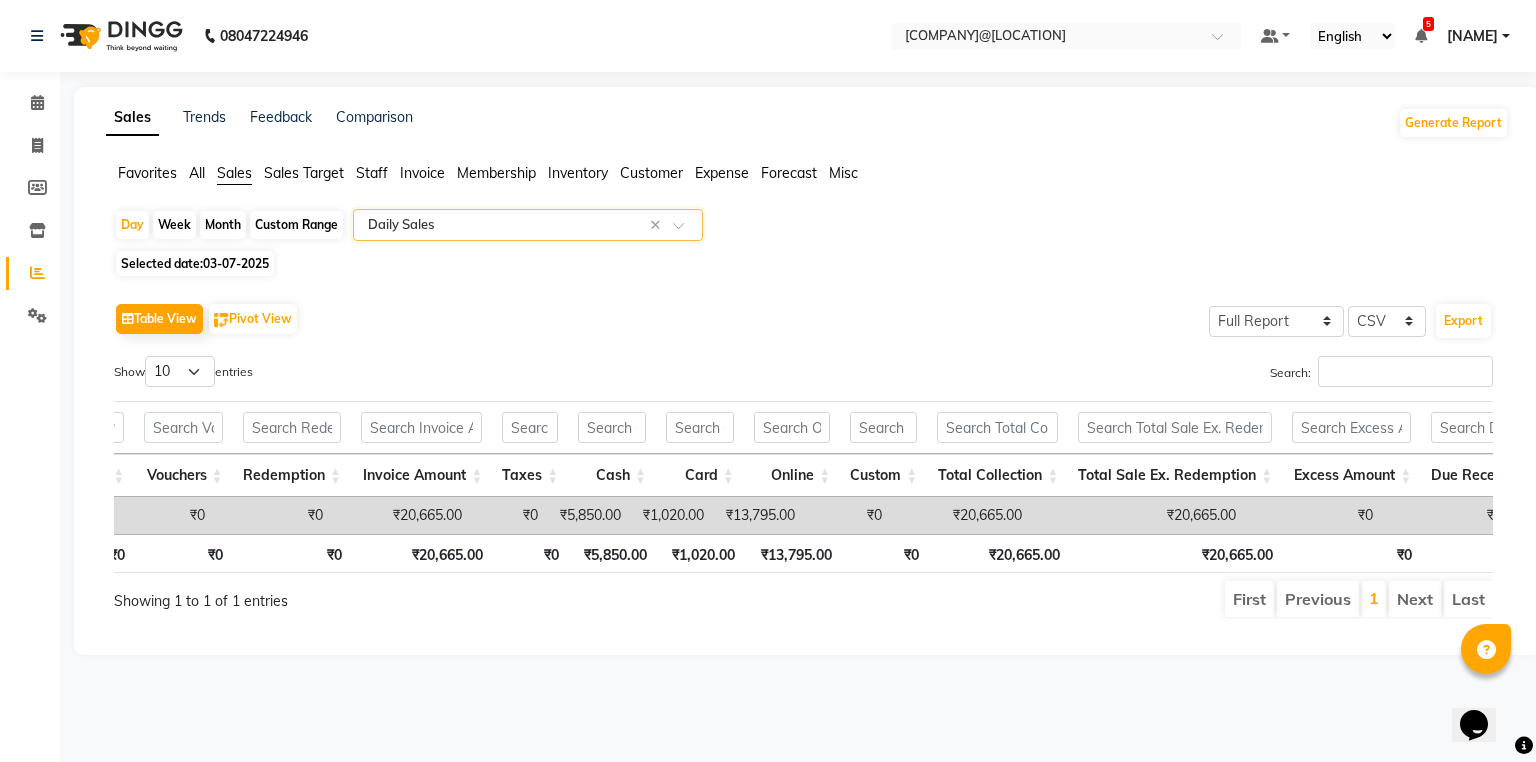 click on "Invoice" 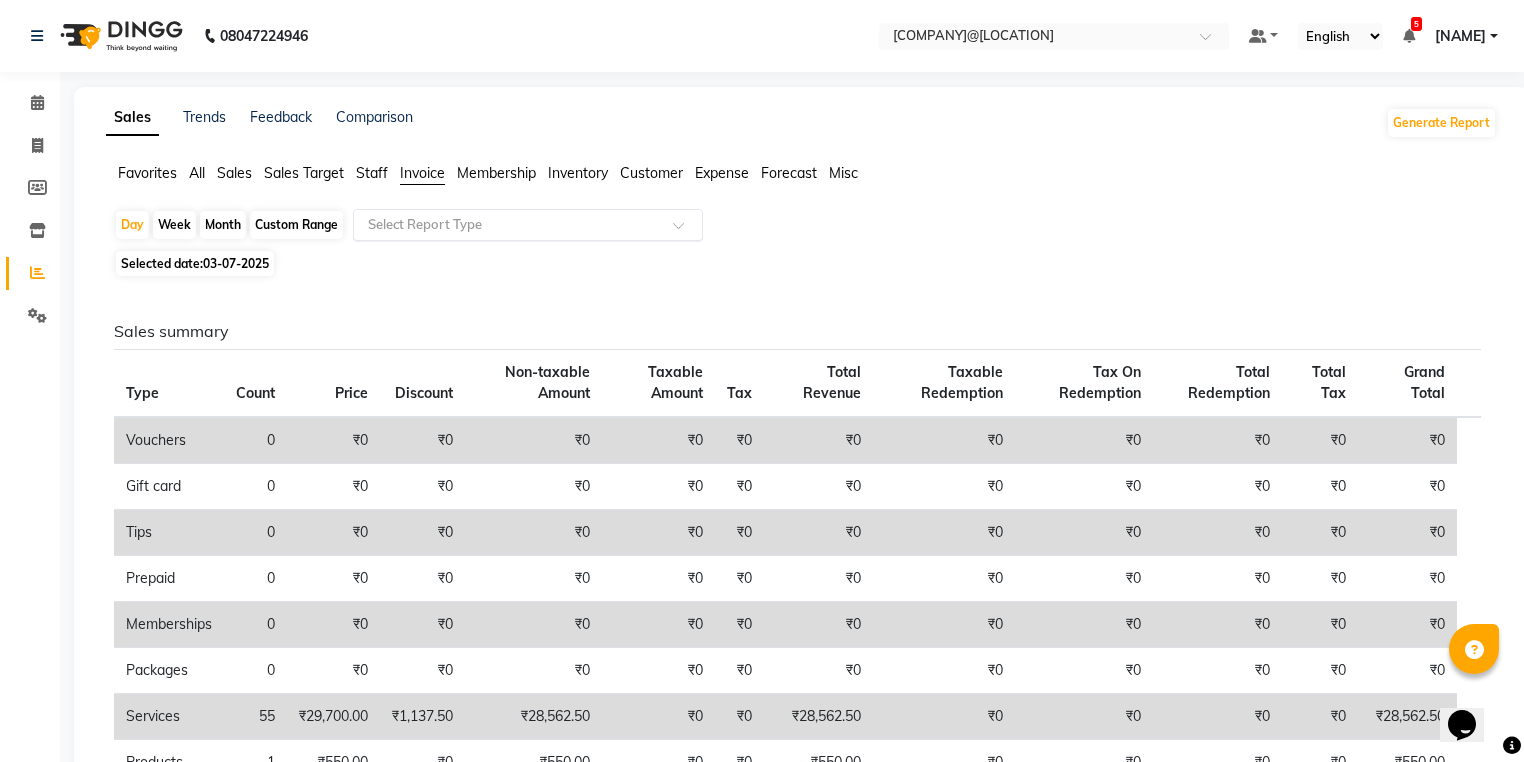 click 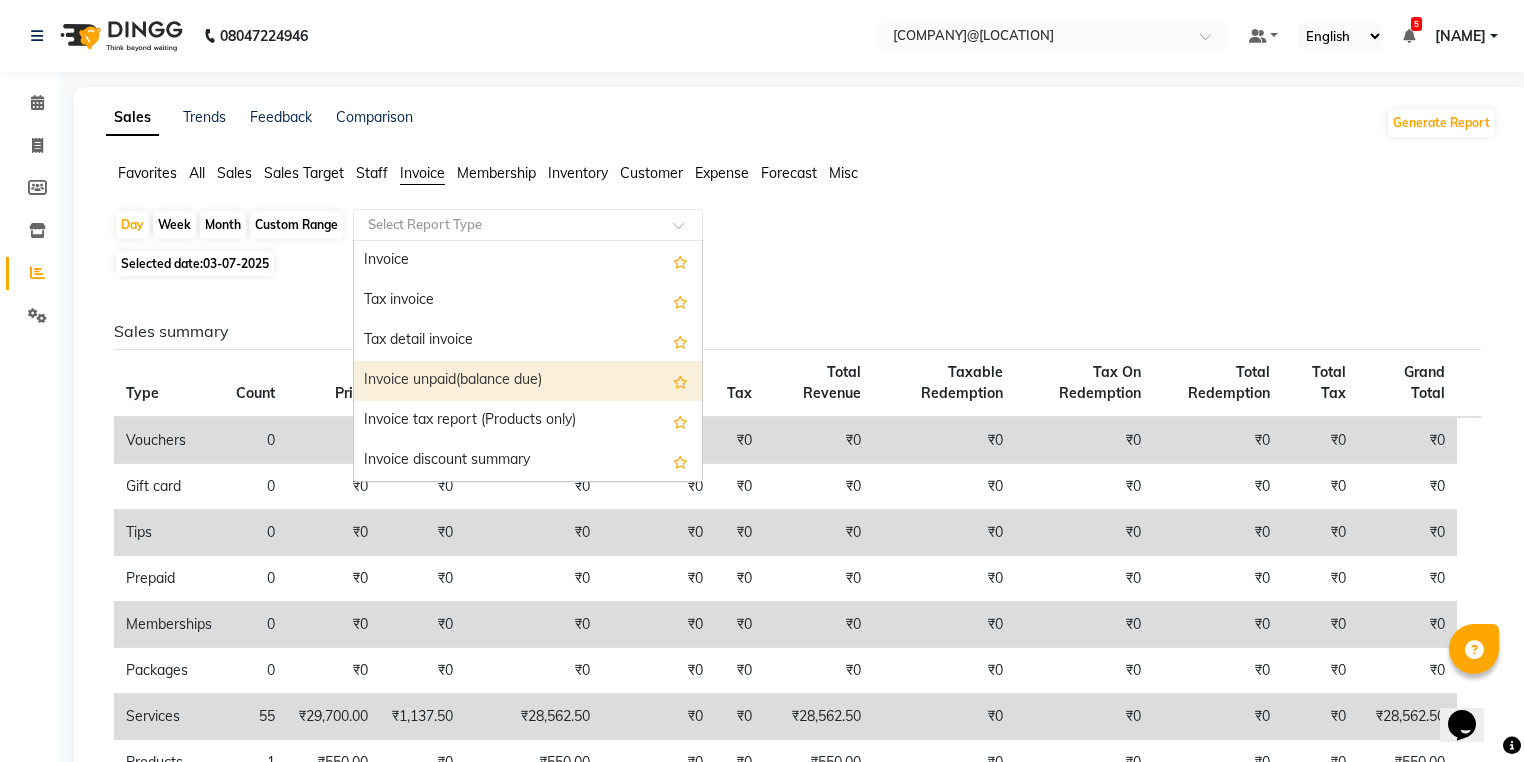 scroll, scrollTop: 80, scrollLeft: 0, axis: vertical 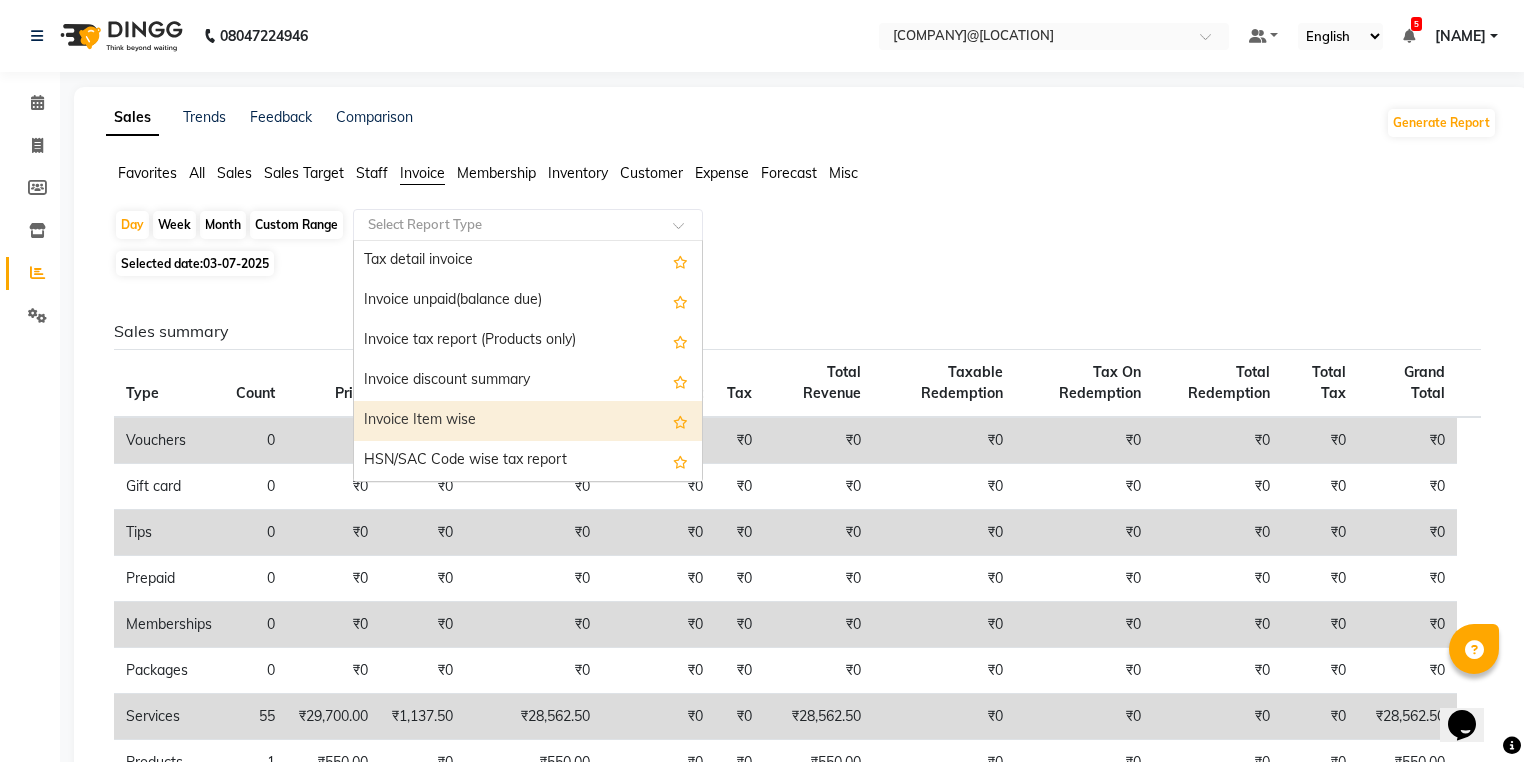 click on "Invoice Item wise" at bounding box center [528, 421] 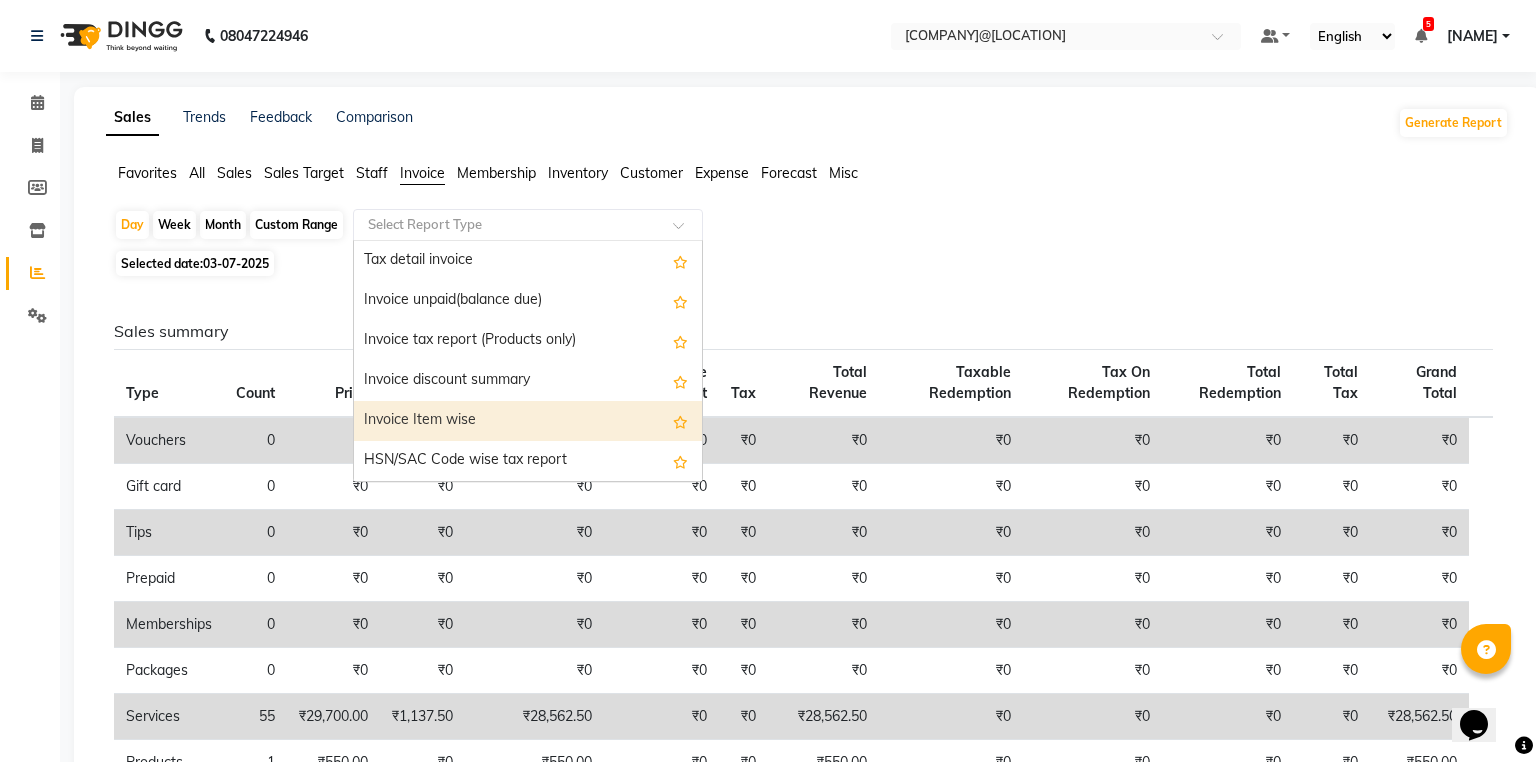 select on "full_report" 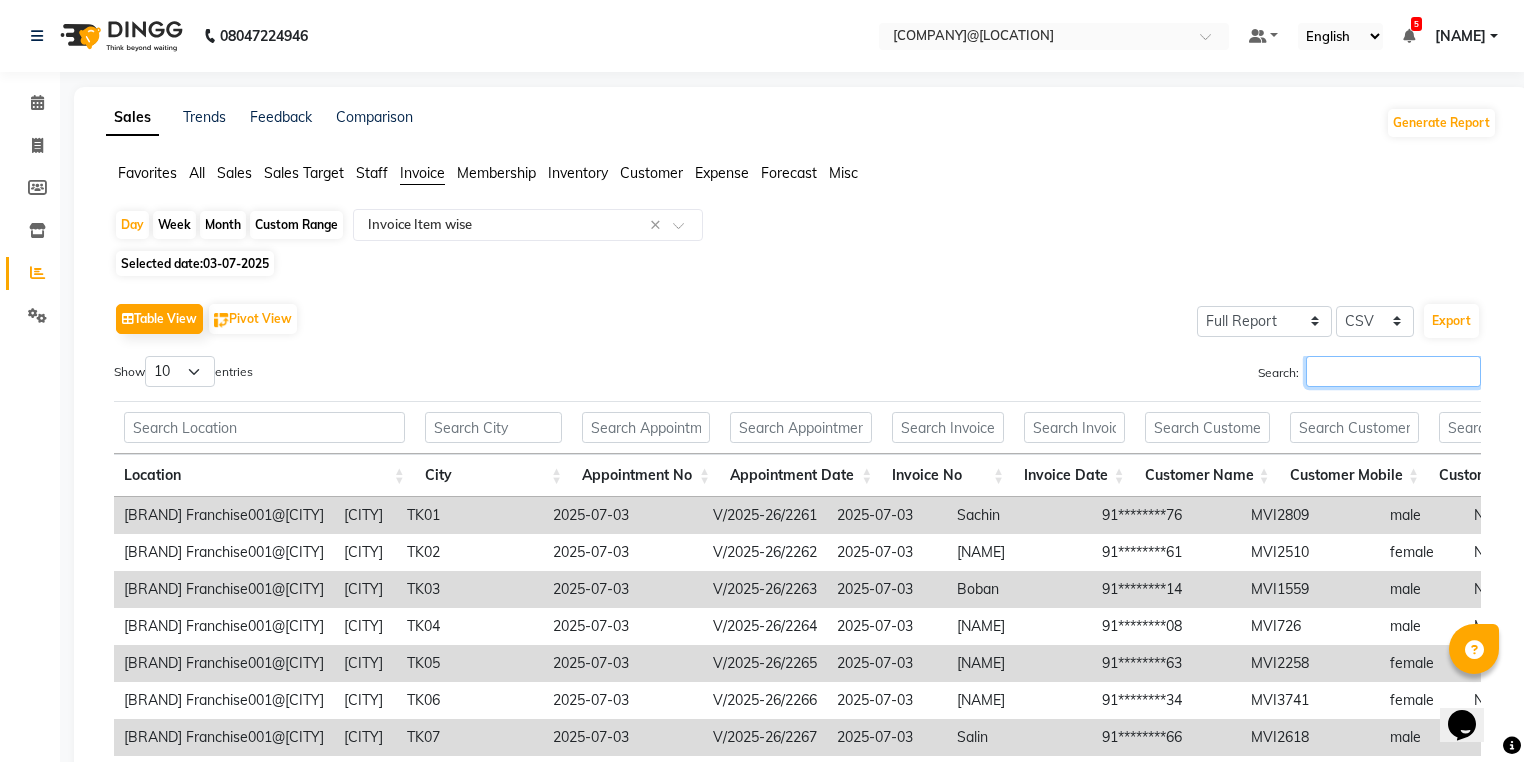 click on "Search:" at bounding box center (1393, 371) 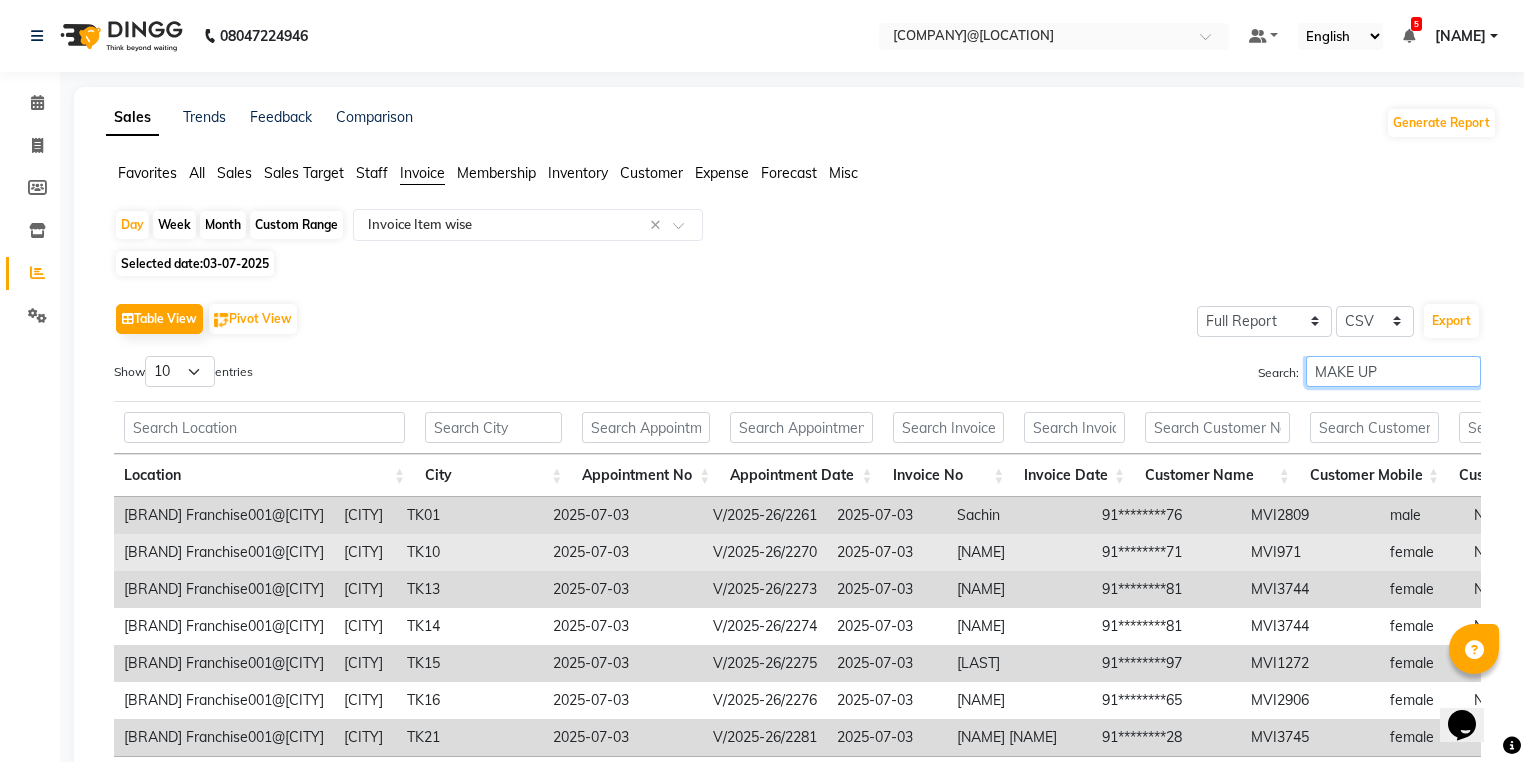 scroll, scrollTop: 167, scrollLeft: 0, axis: vertical 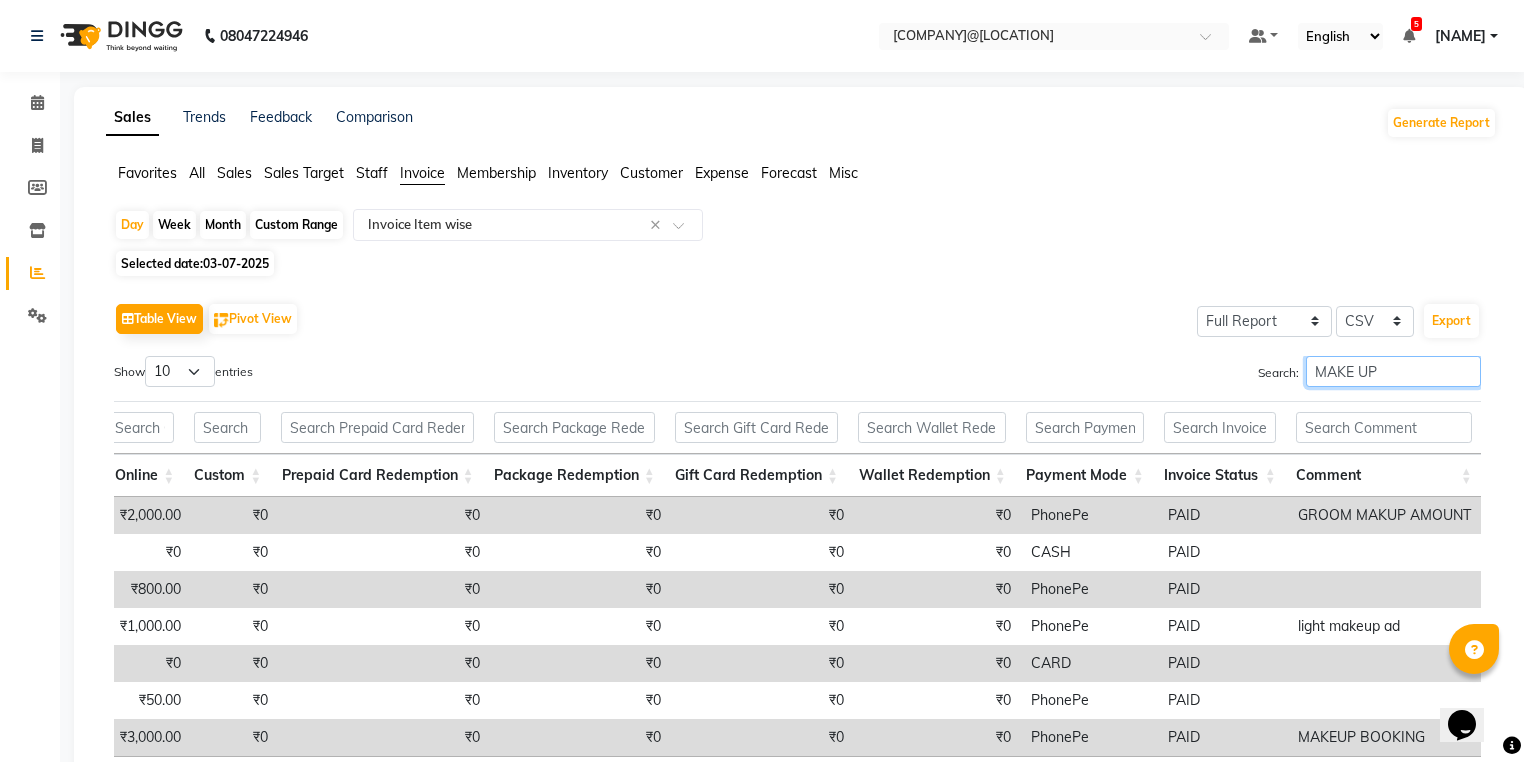 type on "MAKE UP" 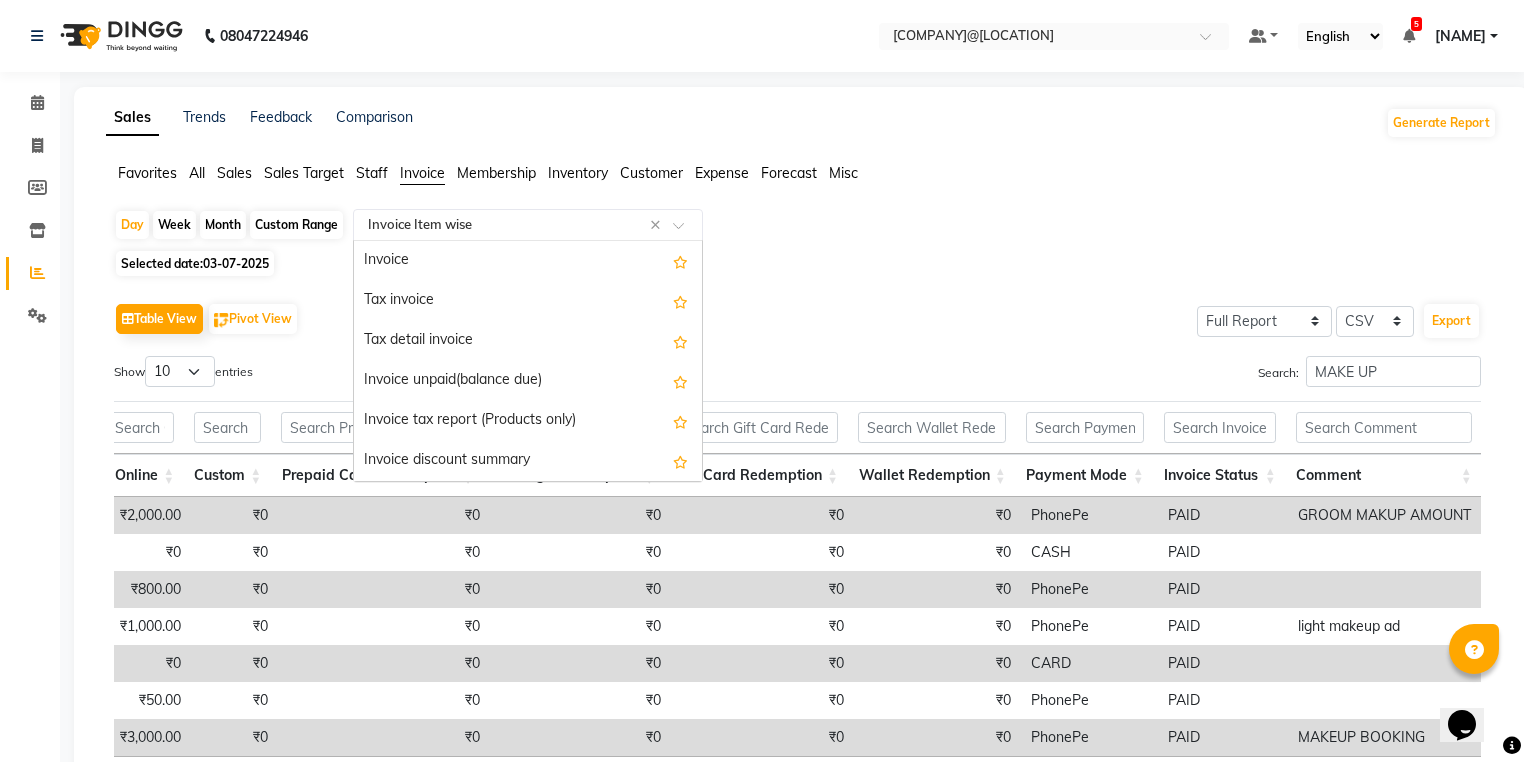 drag, startPoint x: 389, startPoint y: 232, endPoint x: 382, endPoint y: 257, distance: 25.96151 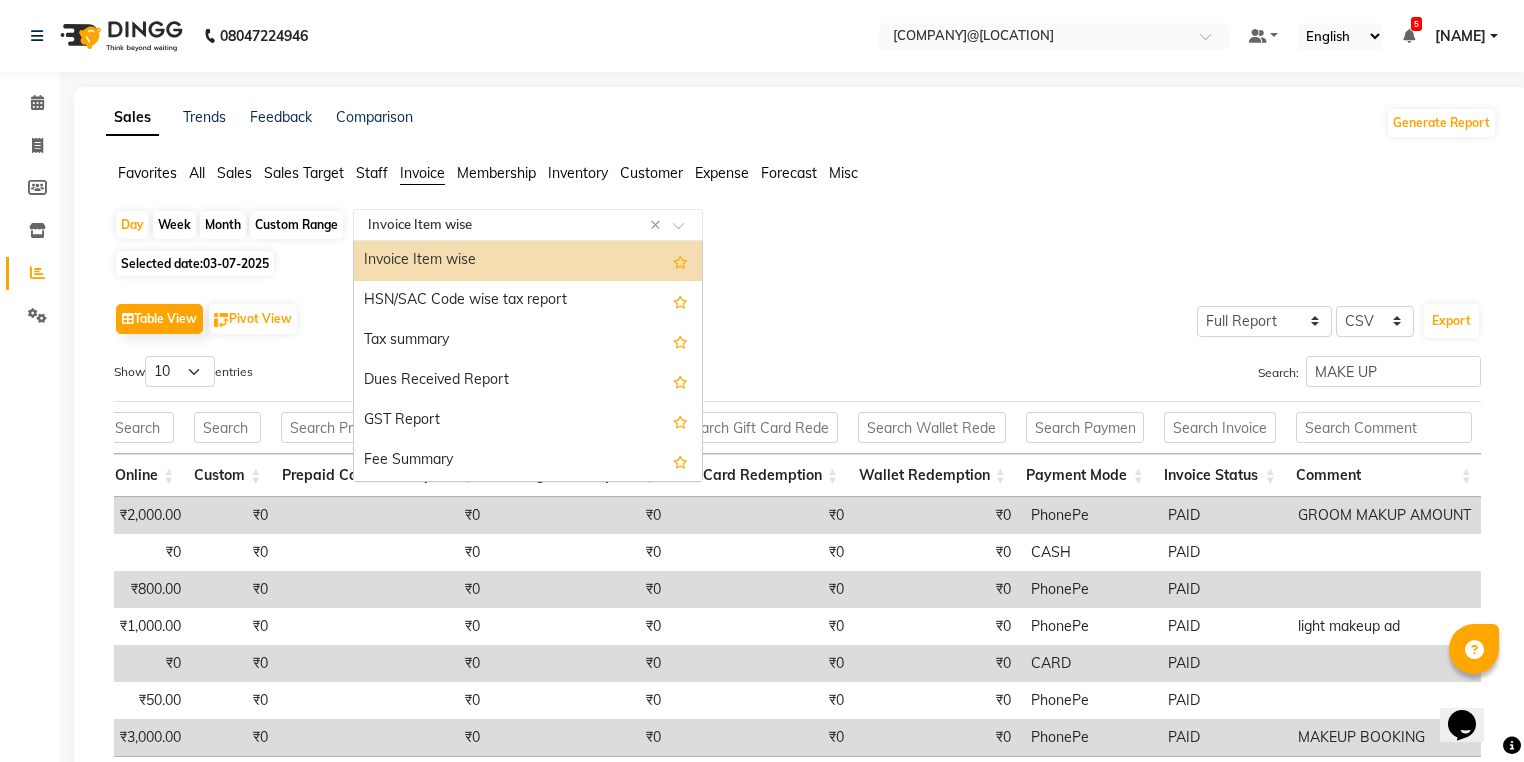 click on "Invoice Item wise" at bounding box center [528, 261] 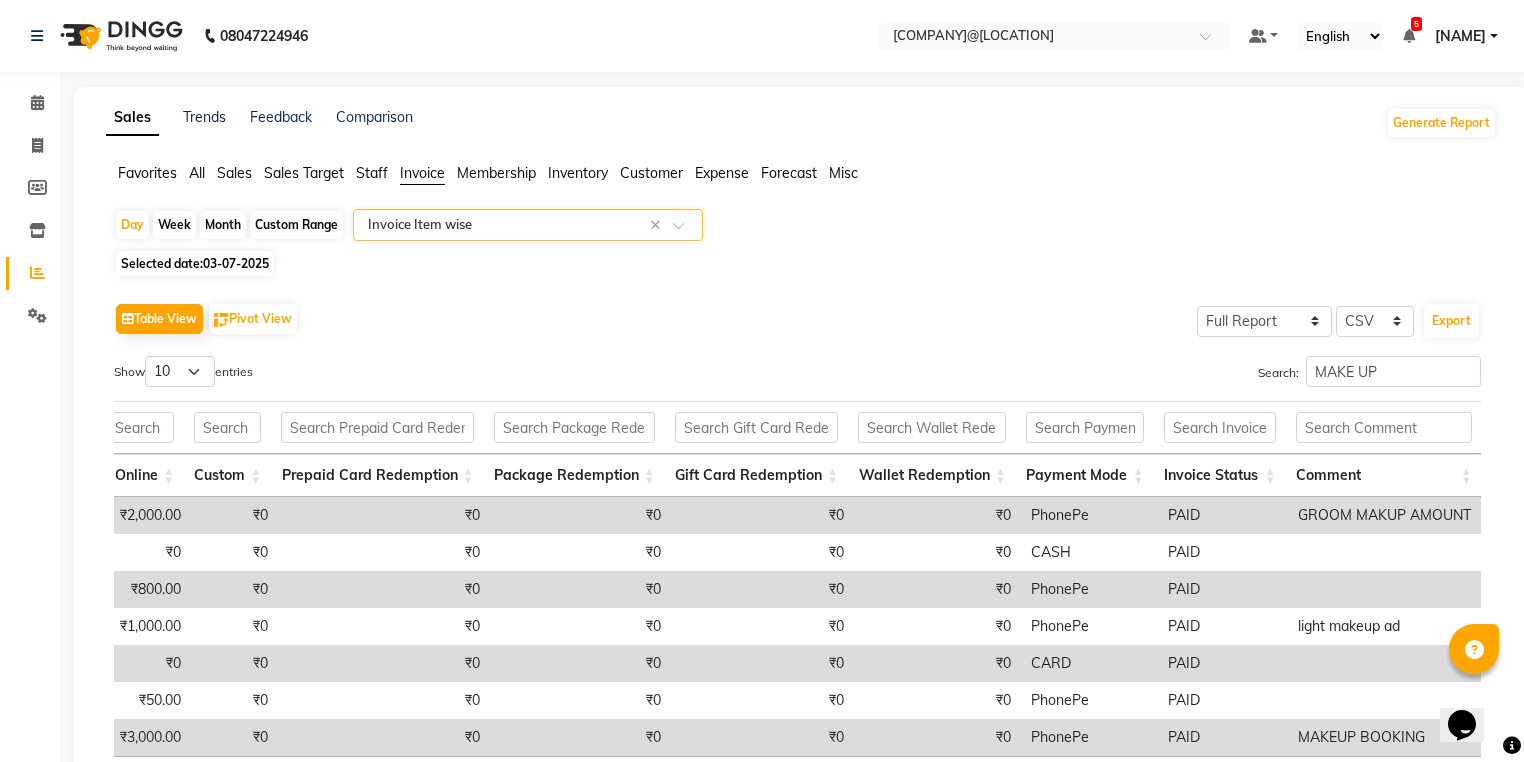 drag, startPoint x: 243, startPoint y: 174, endPoint x: 325, endPoint y: 228, distance: 98.1835 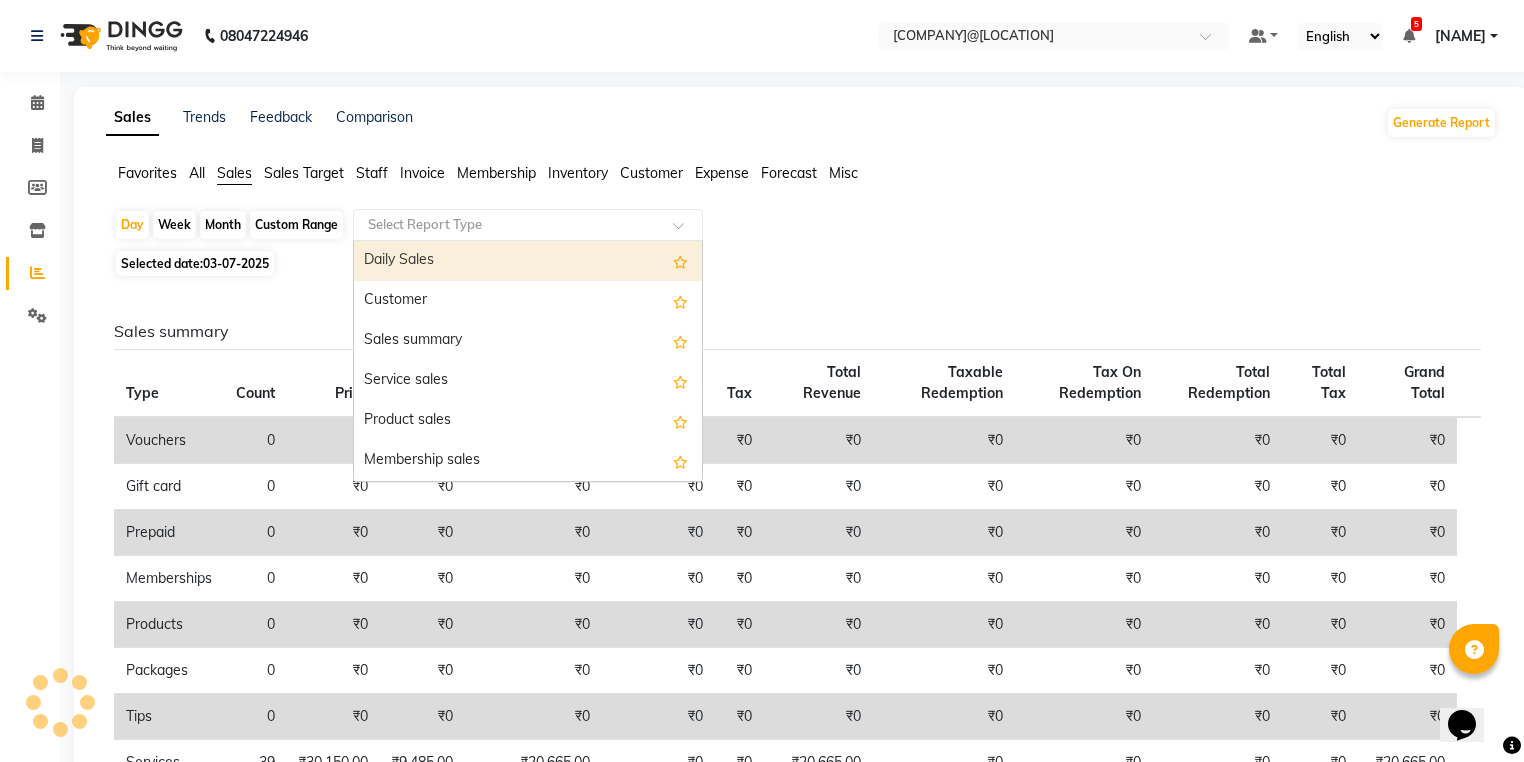drag, startPoint x: 417, startPoint y: 229, endPoint x: 416, endPoint y: 254, distance: 25.019993 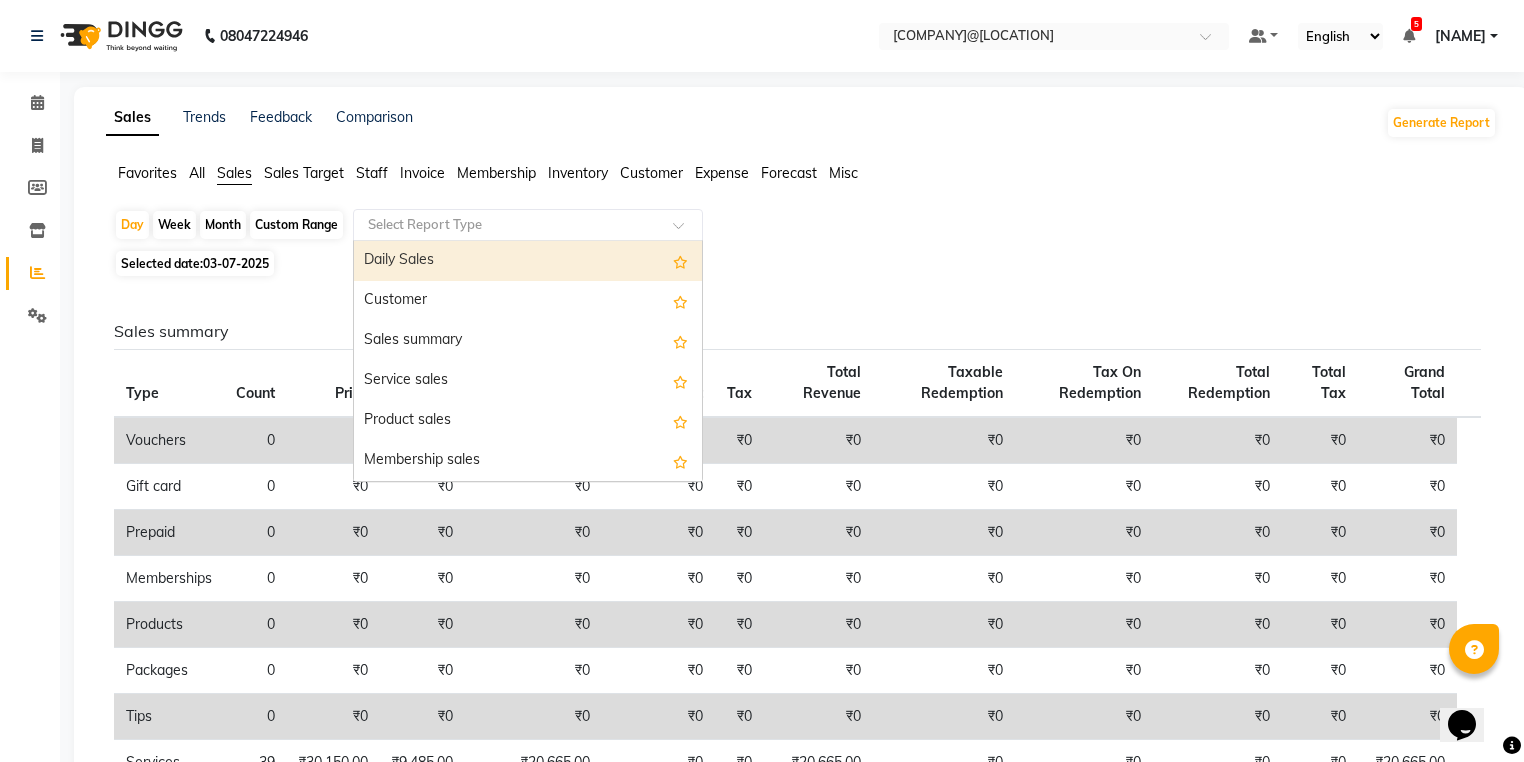 click on "Daily Sales" at bounding box center (528, 261) 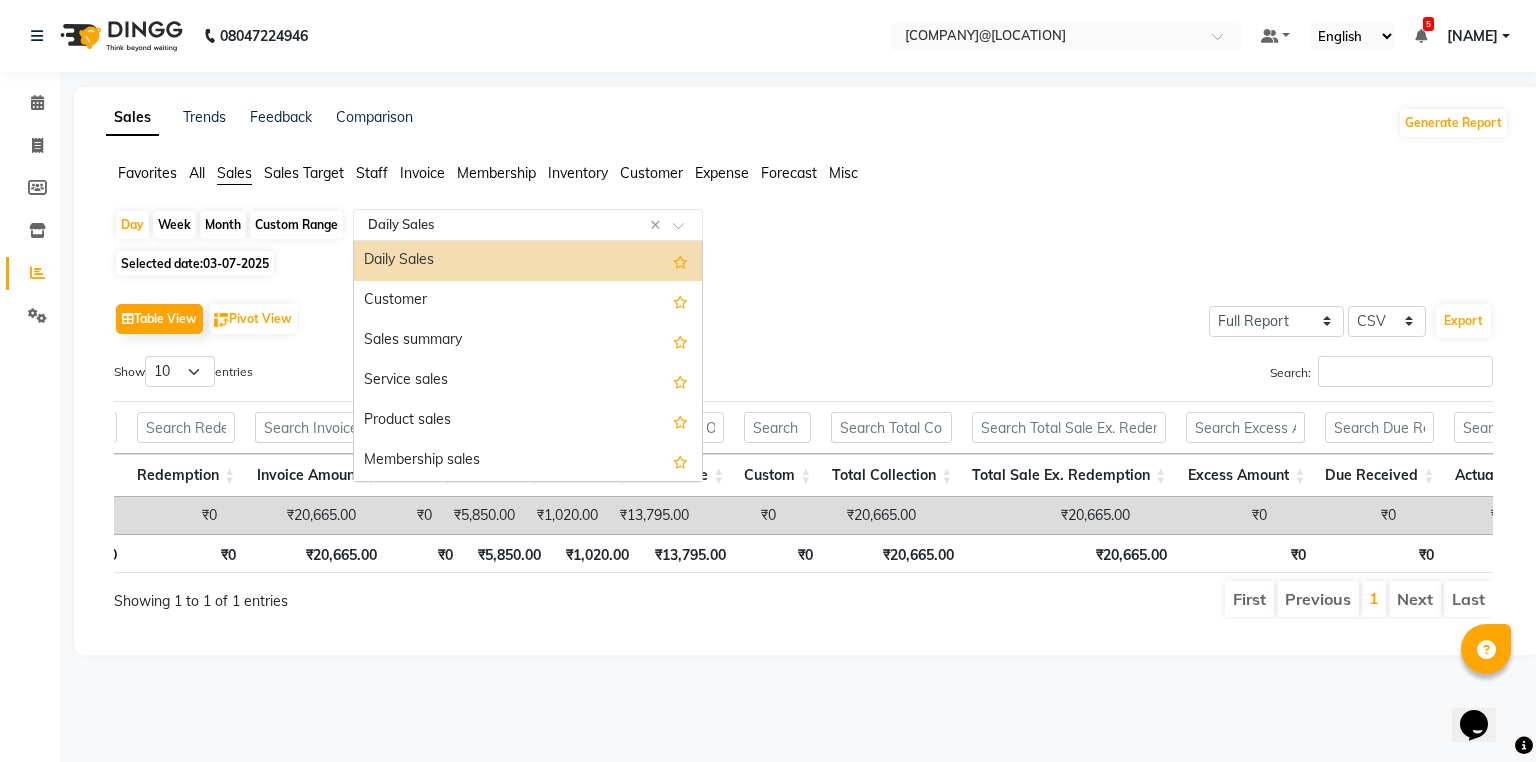 click on "Select Report Type × Daily Sales ×" 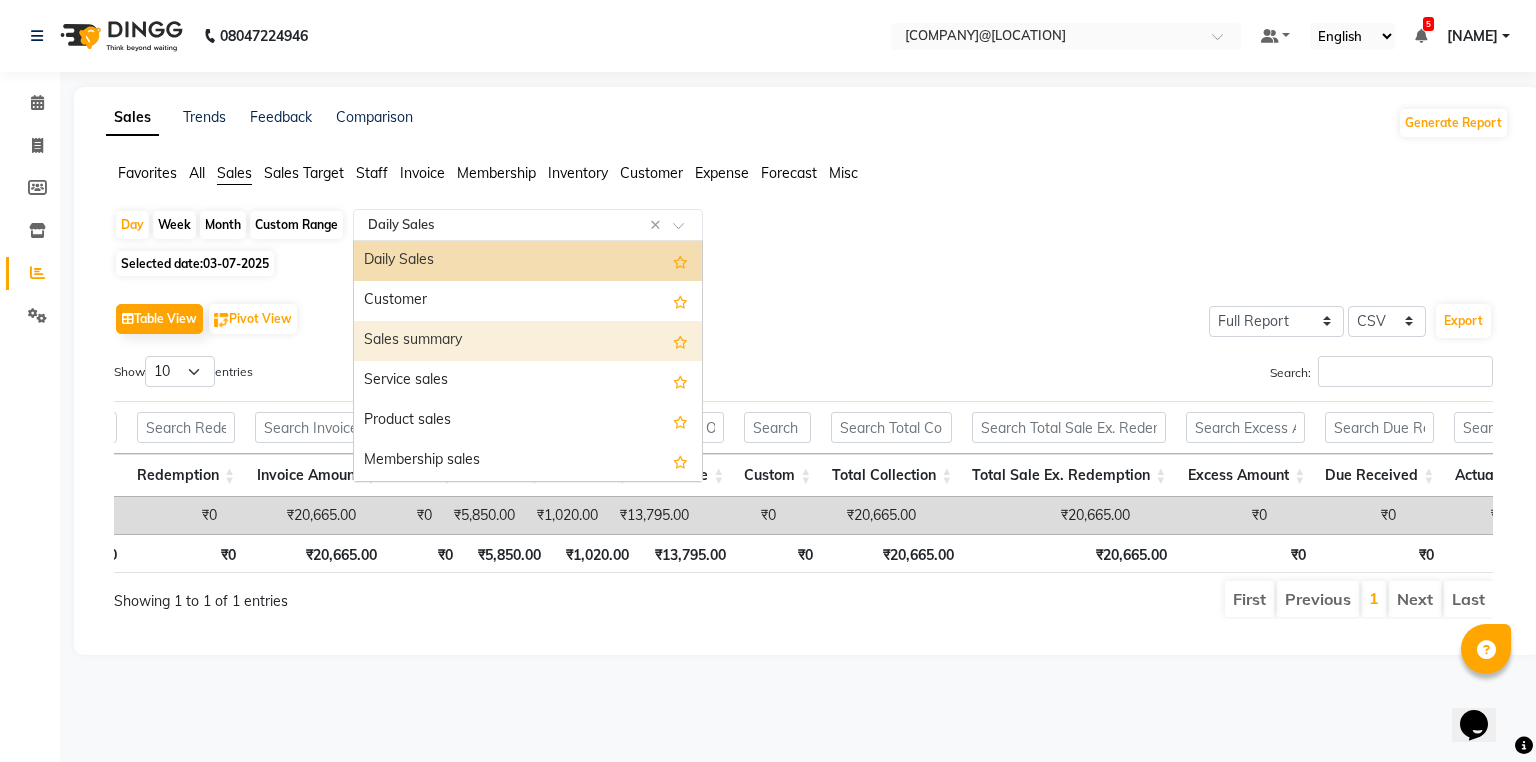 click on "Sales summary" at bounding box center (528, 341) 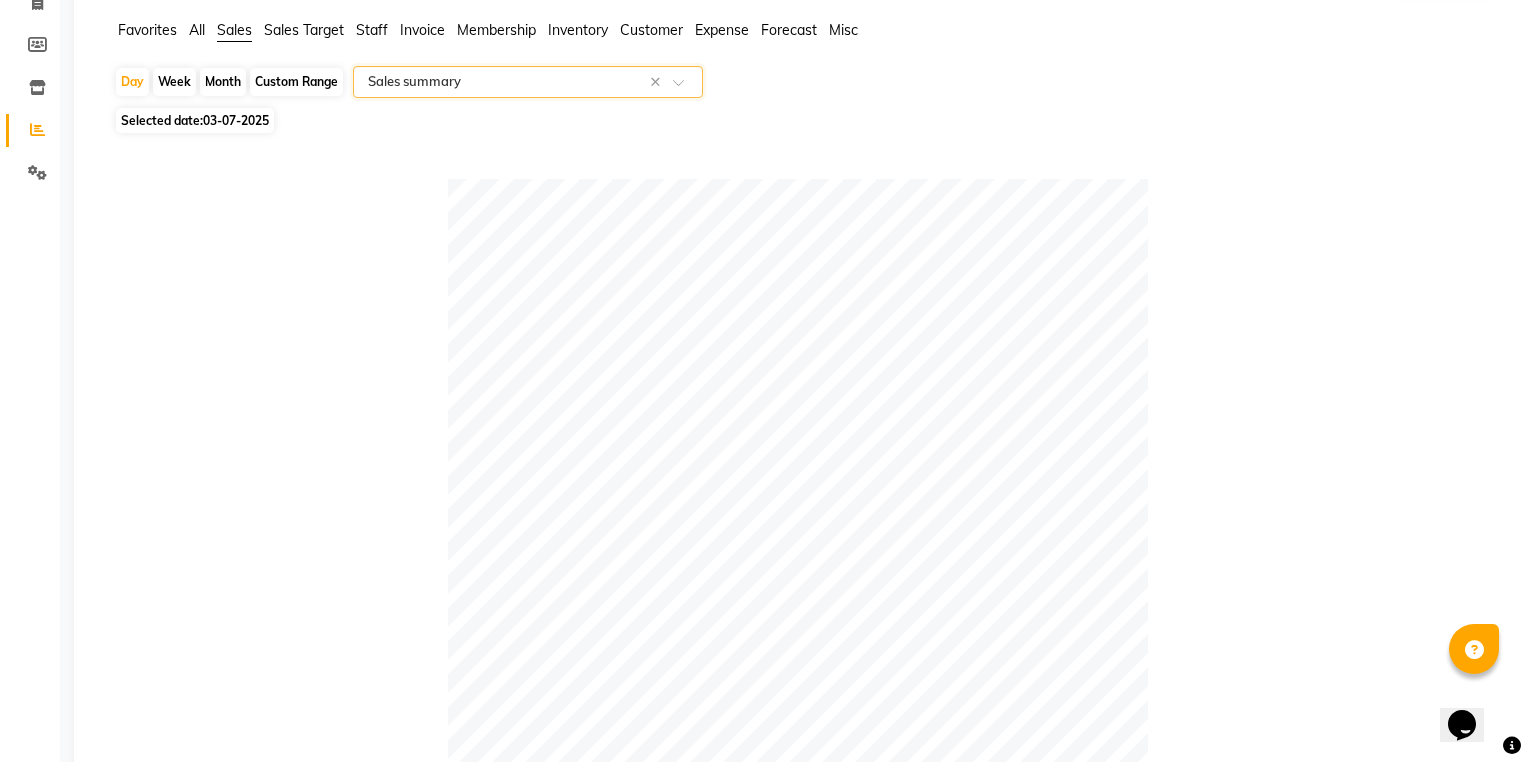 scroll, scrollTop: 0, scrollLeft: 0, axis: both 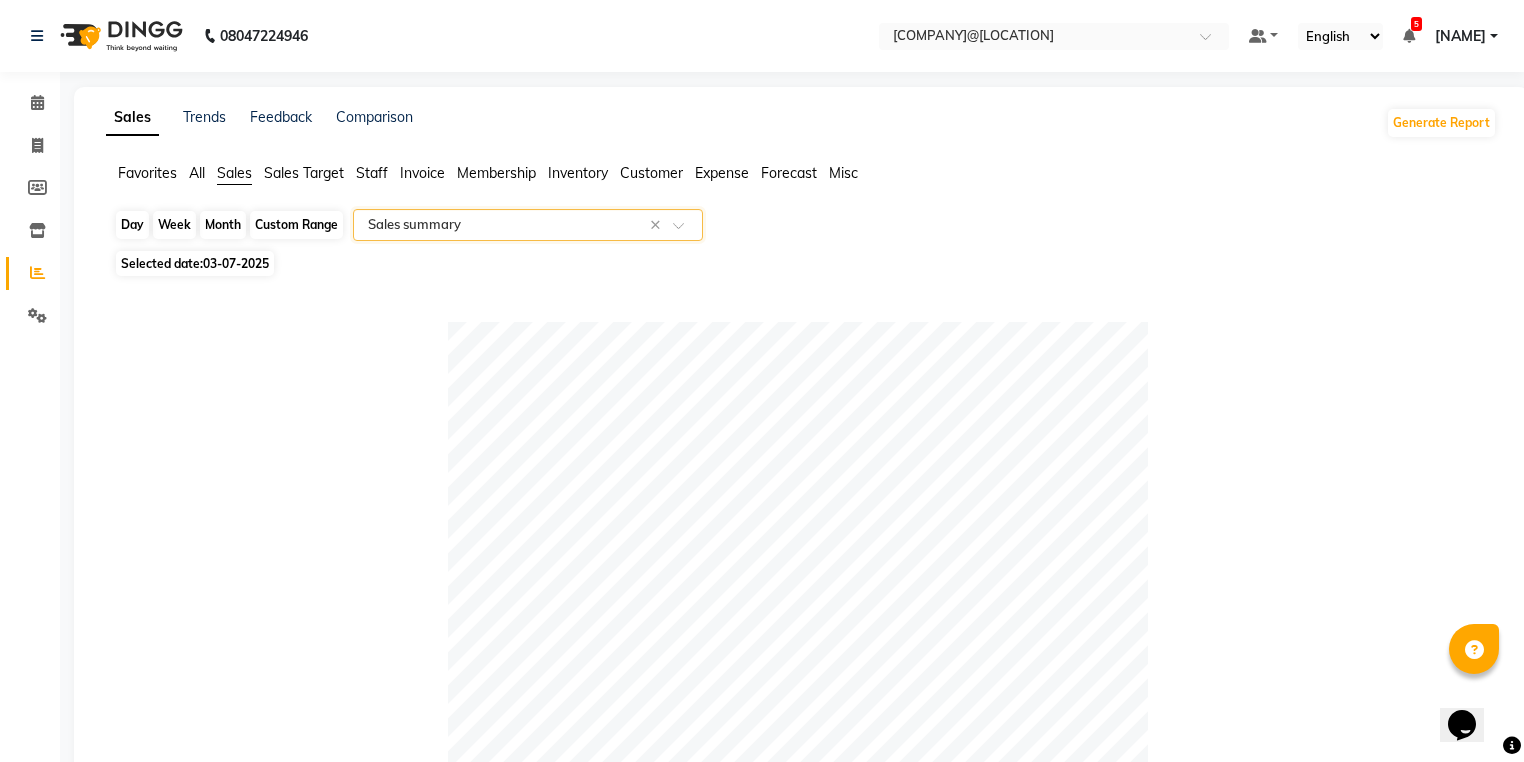 click on "Day" 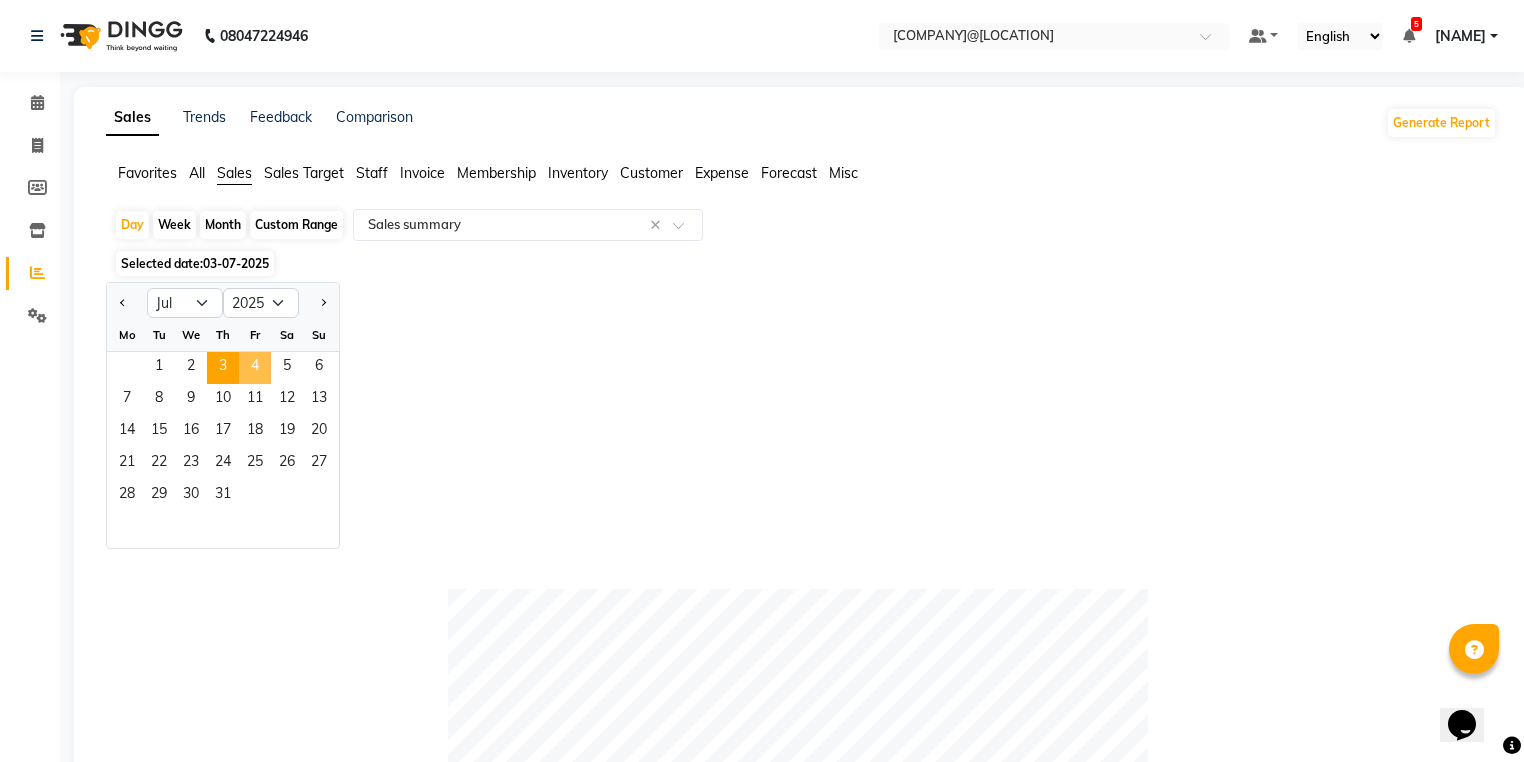 click on "4" 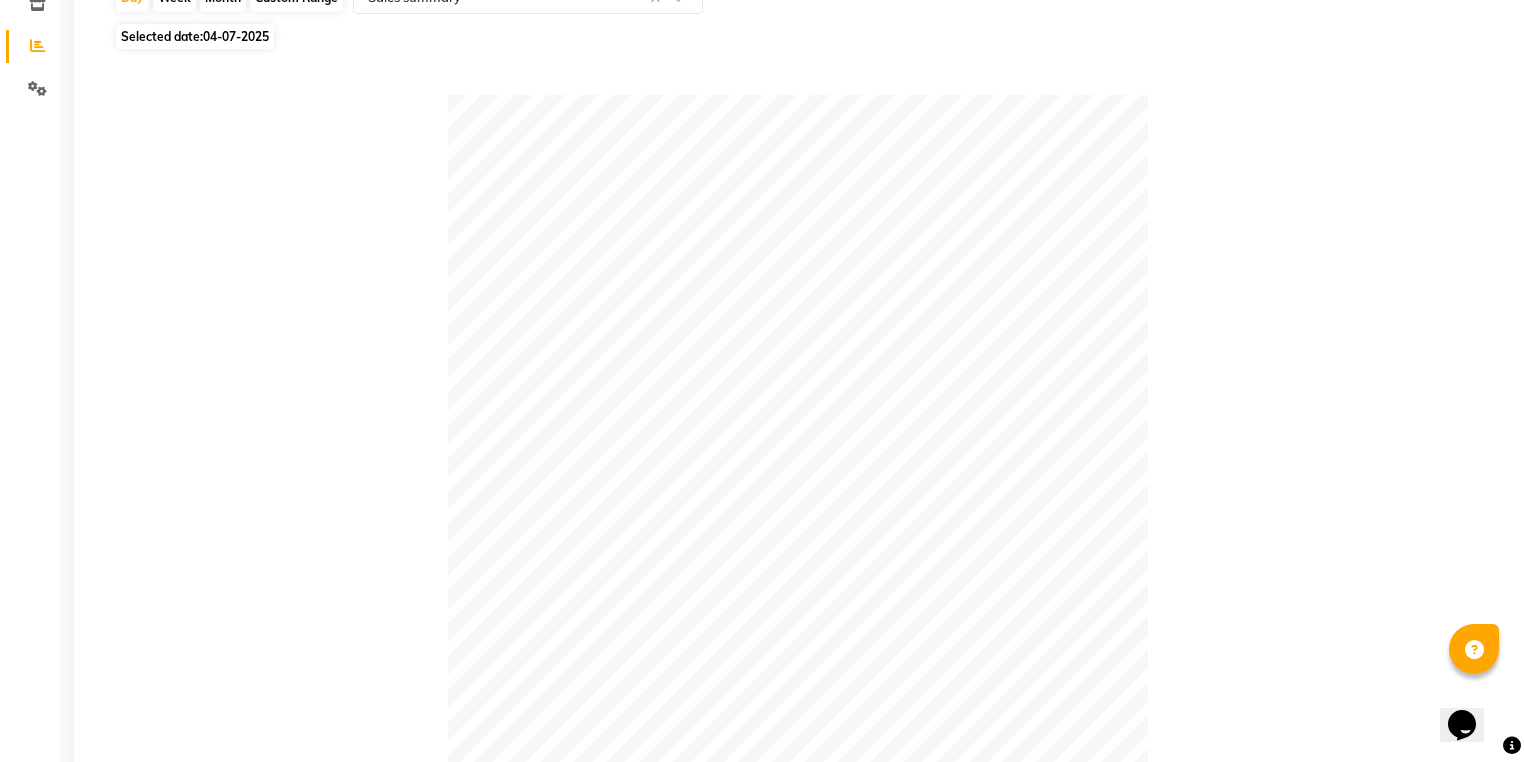 scroll, scrollTop: 0, scrollLeft: 0, axis: both 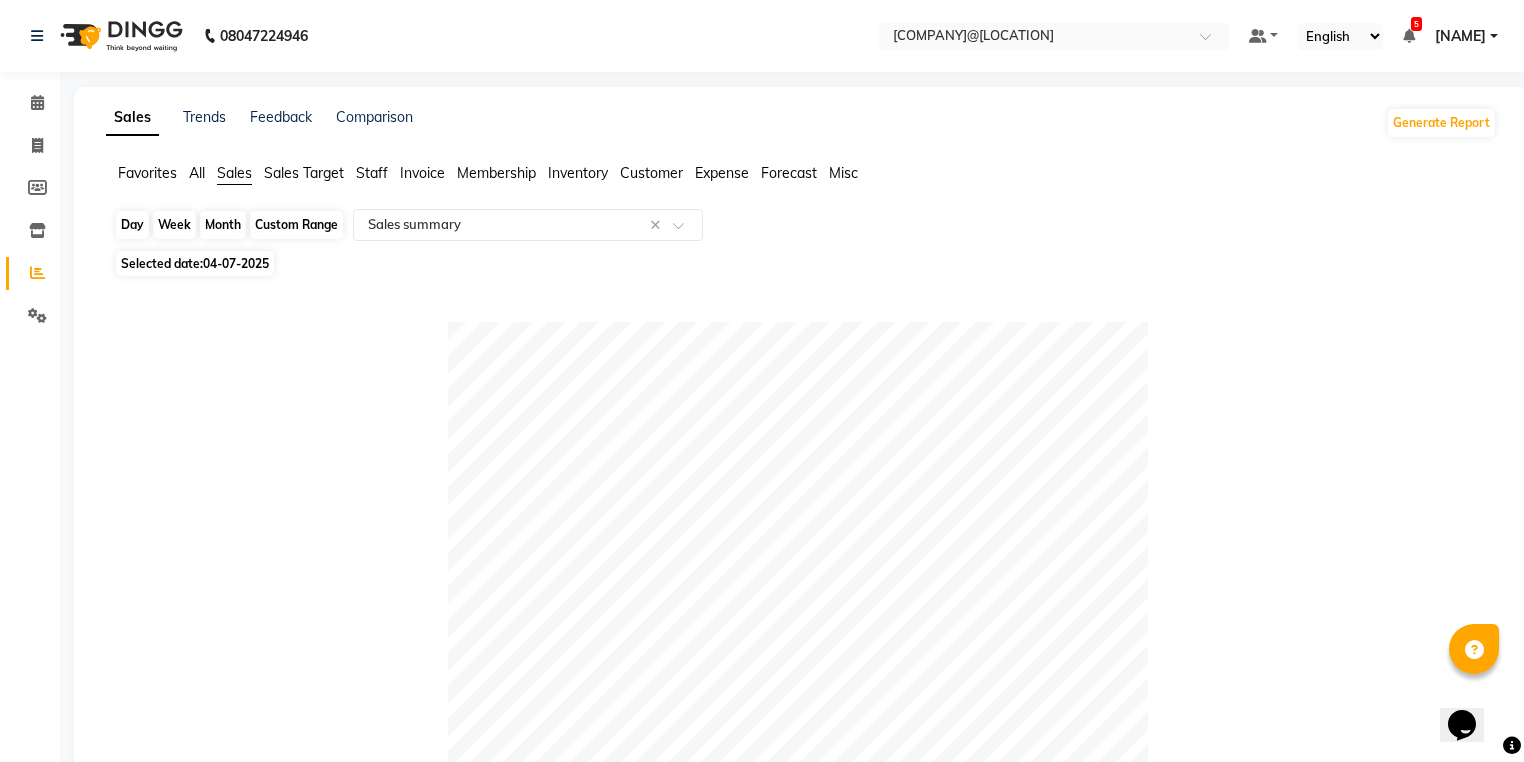 click on "Day" 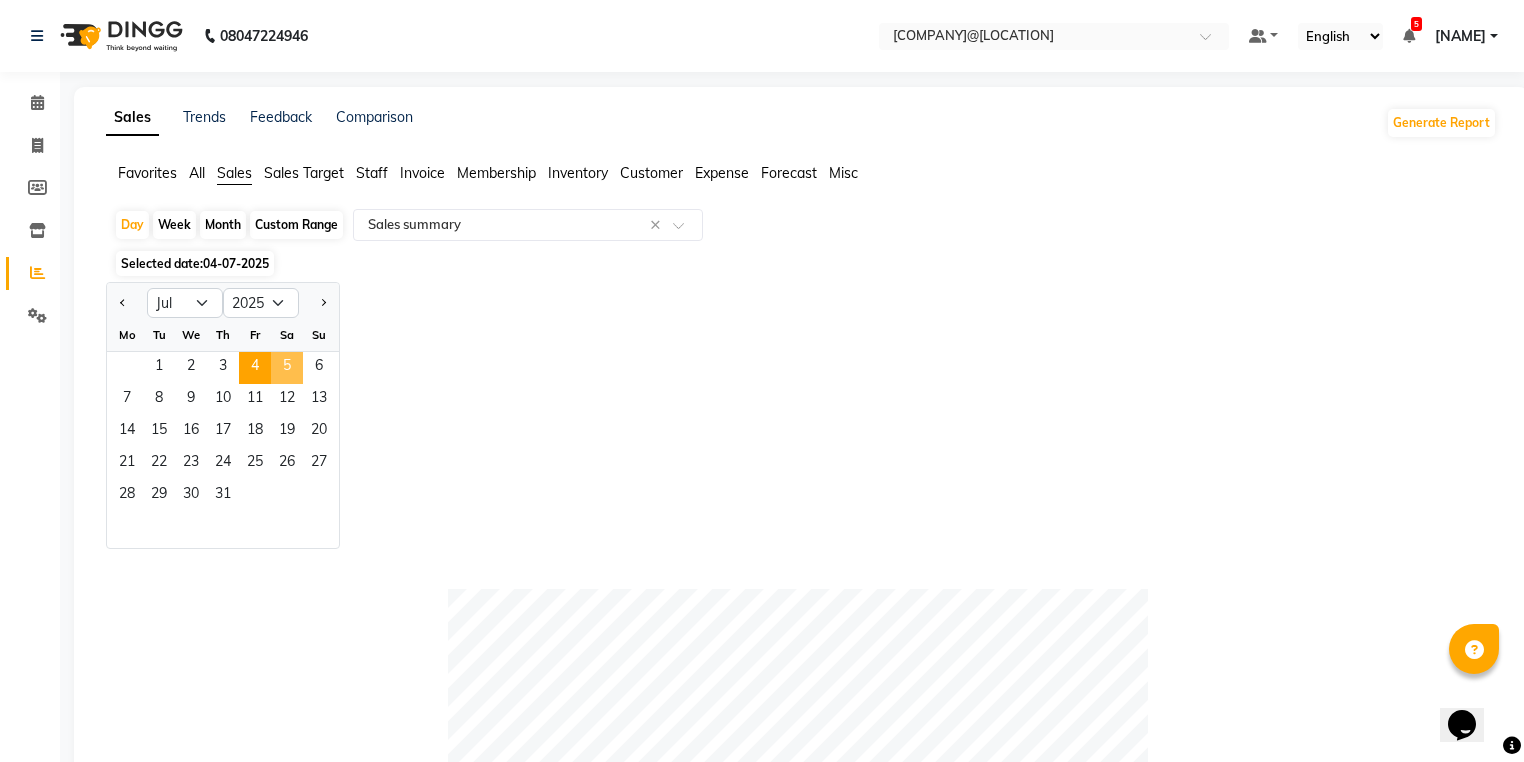click on "5" 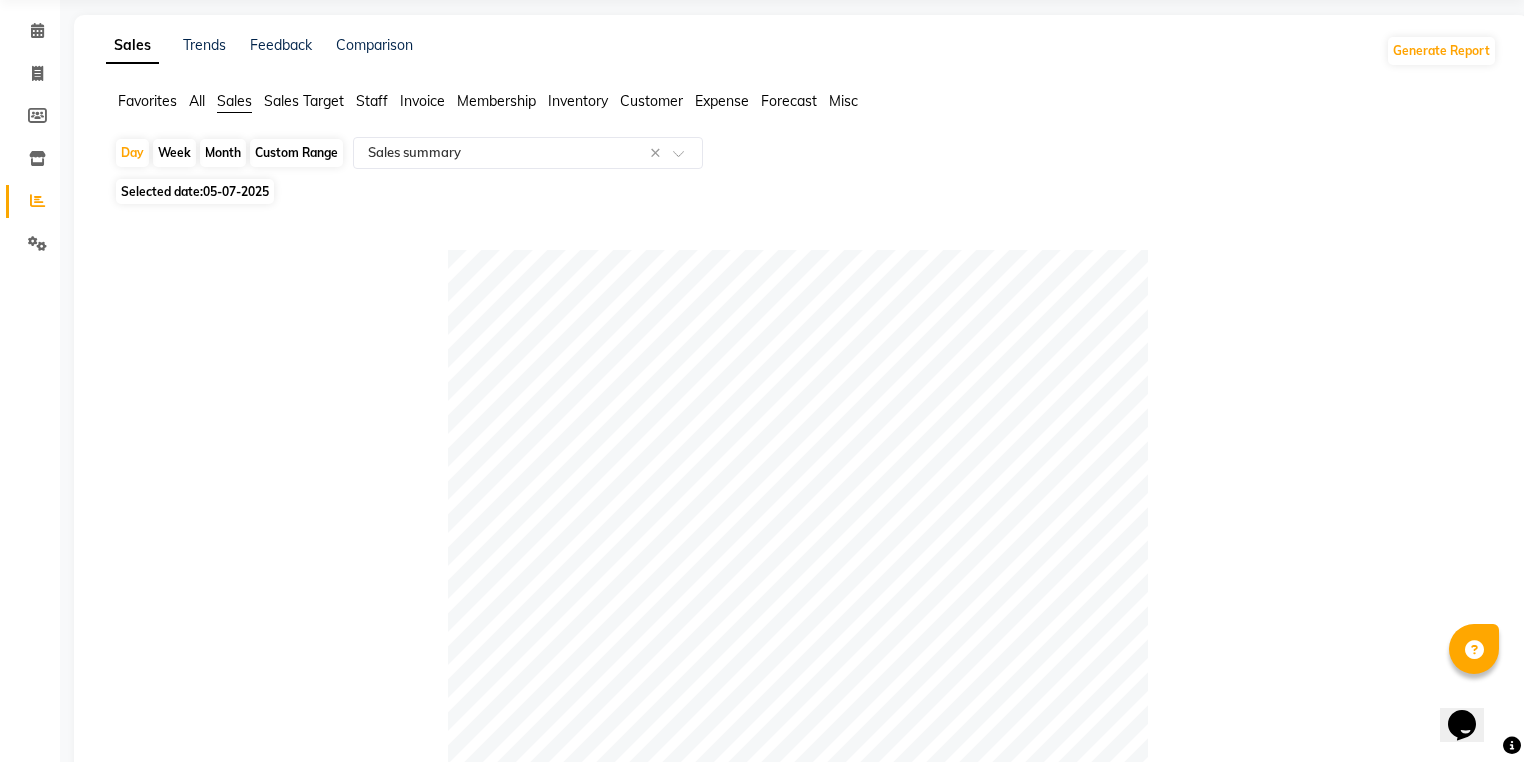 scroll, scrollTop: 0, scrollLeft: 0, axis: both 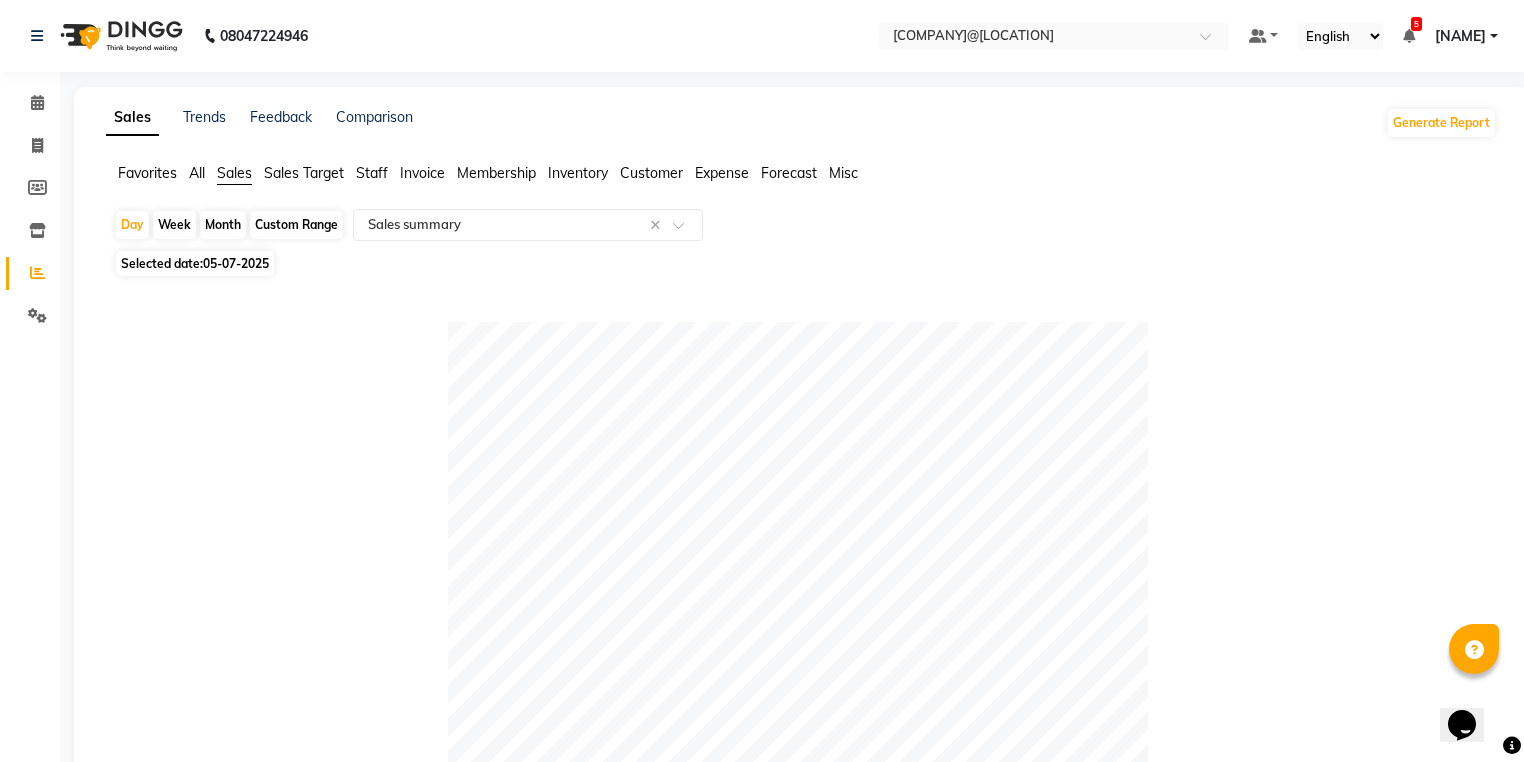 click on "Favorites All Sales Sales Target Staff Invoice Membership Inventory Customer Expense Forecast Misc  Day   Week   Month   Custom Range  Select Report Type × Sales summary × Selected date:  05-07-2025   Table View   Pivot View  Pie Chart Bar Chart Select Full Report Filtered Report Select CSV PDF  Export  Show  10 25 50 100  entries Search: Type Count Price Discount Non-taxable Amount Taxable Amount Tax Total Revenue Taxable Redemption Tax On Redemption Total Redemption Total Tax Grand Total Type Count Price Discount Non-taxable Amount Taxable Amount Tax Total Revenue Taxable Redemption Tax On Redemption Total Redemption Total Tax Grand Total Total 67 ₹49,740.00 ₹3,362.50 ₹46,377.50 ₹0 ₹0 ₹46,377.50 ₹0 ₹0 ₹0 ₹0 ₹46,377.50 Gift card 0 ₹0 ₹0 ₹0 ₹0 ₹0 ₹0 ₹0 ₹0 ₹0 ₹0 ₹0 Packages 0 ₹0 ₹0 ₹0 ₹0 ₹0 ₹0 ₹0 ₹0 ₹0 ₹0 ₹0 Tips 0 ₹0 ₹0 ₹0 ₹0 ₹0 ₹0 ₹0 ₹0 ₹0 ₹0 ₹0 Prepaid 0 ₹0 ₹0 ₹0 ₹0 ₹0 ₹0 ₹0 ₹0 ₹0 ₹0 ₹0 Vouchers" 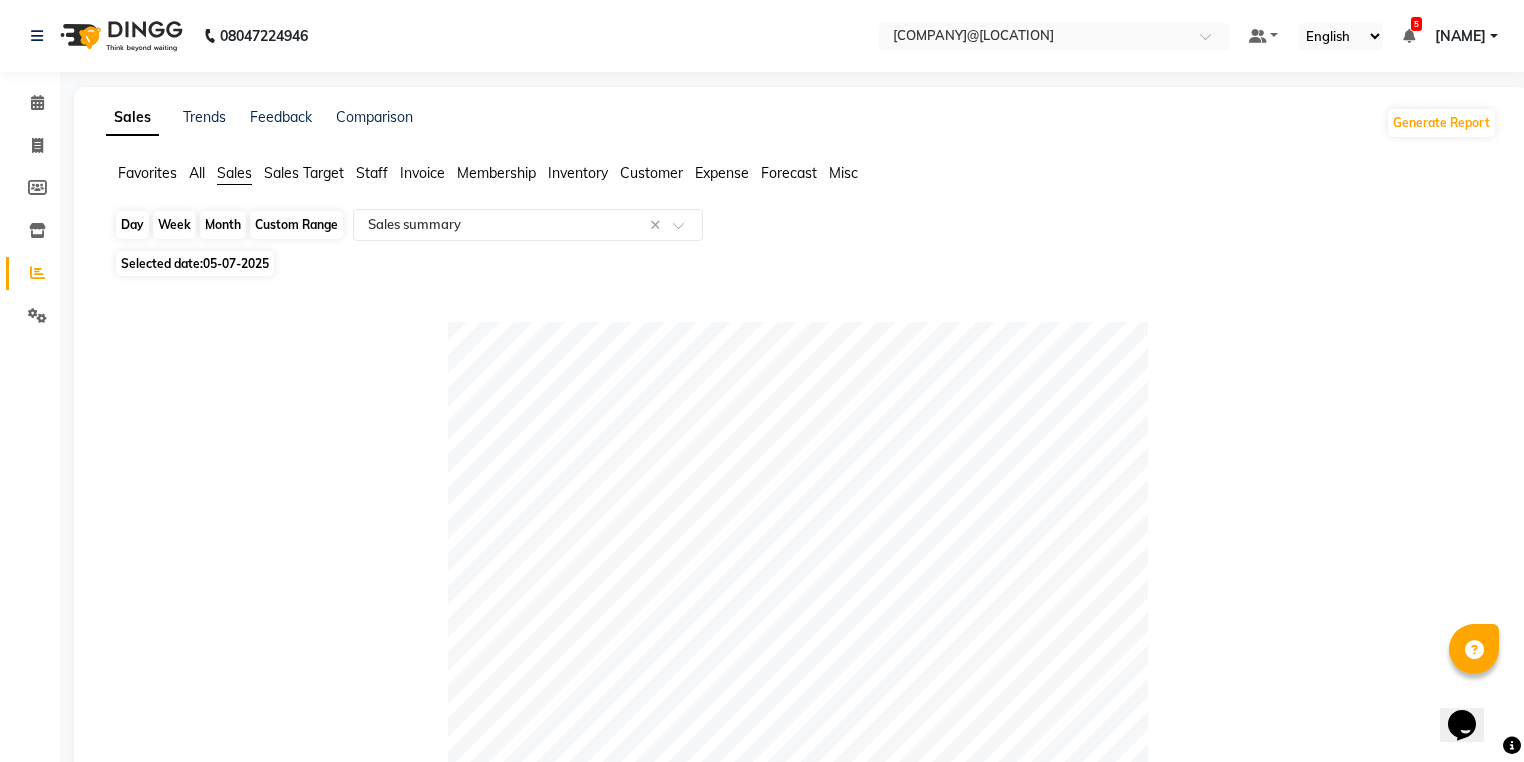 click on "Day" 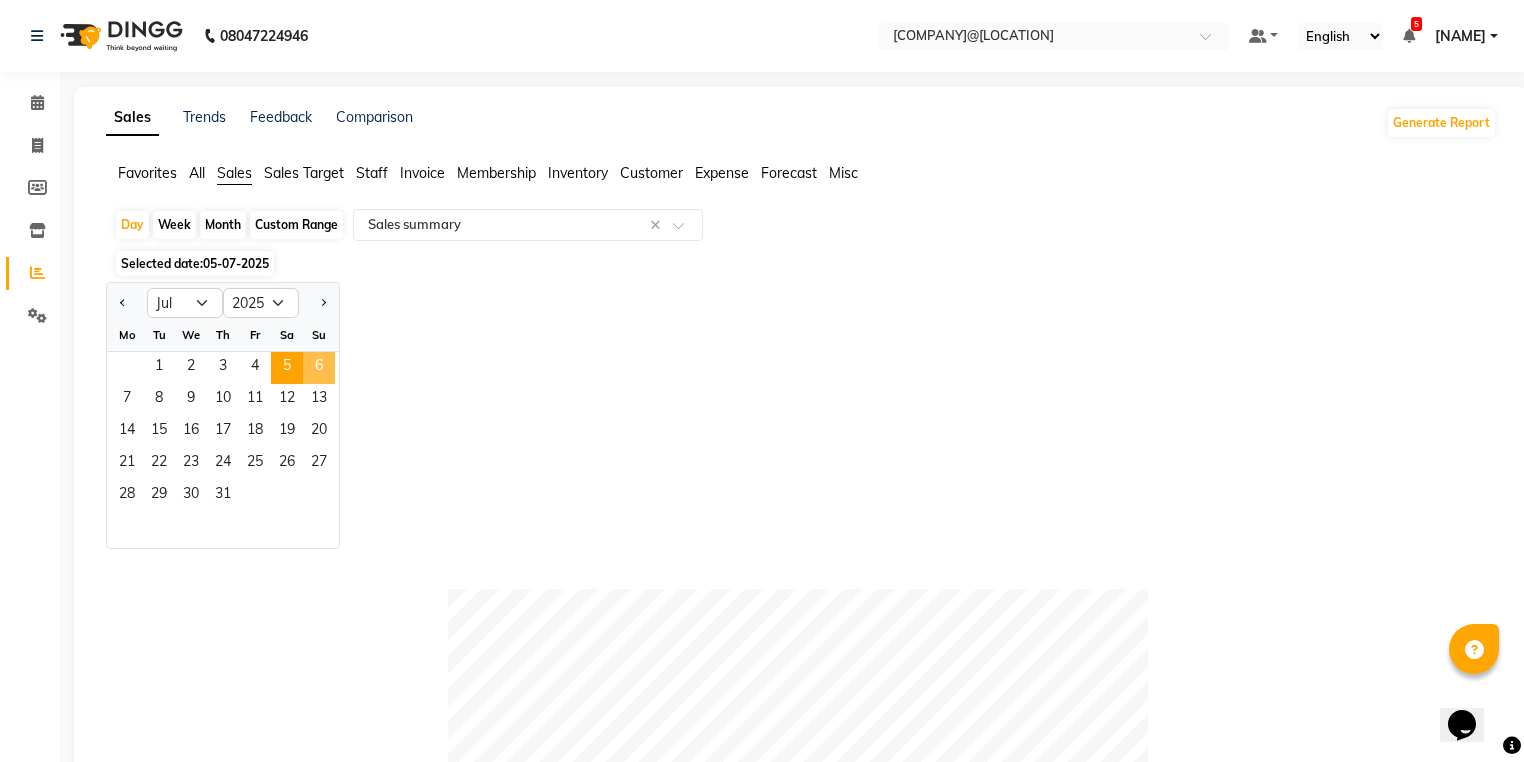 click on "6" 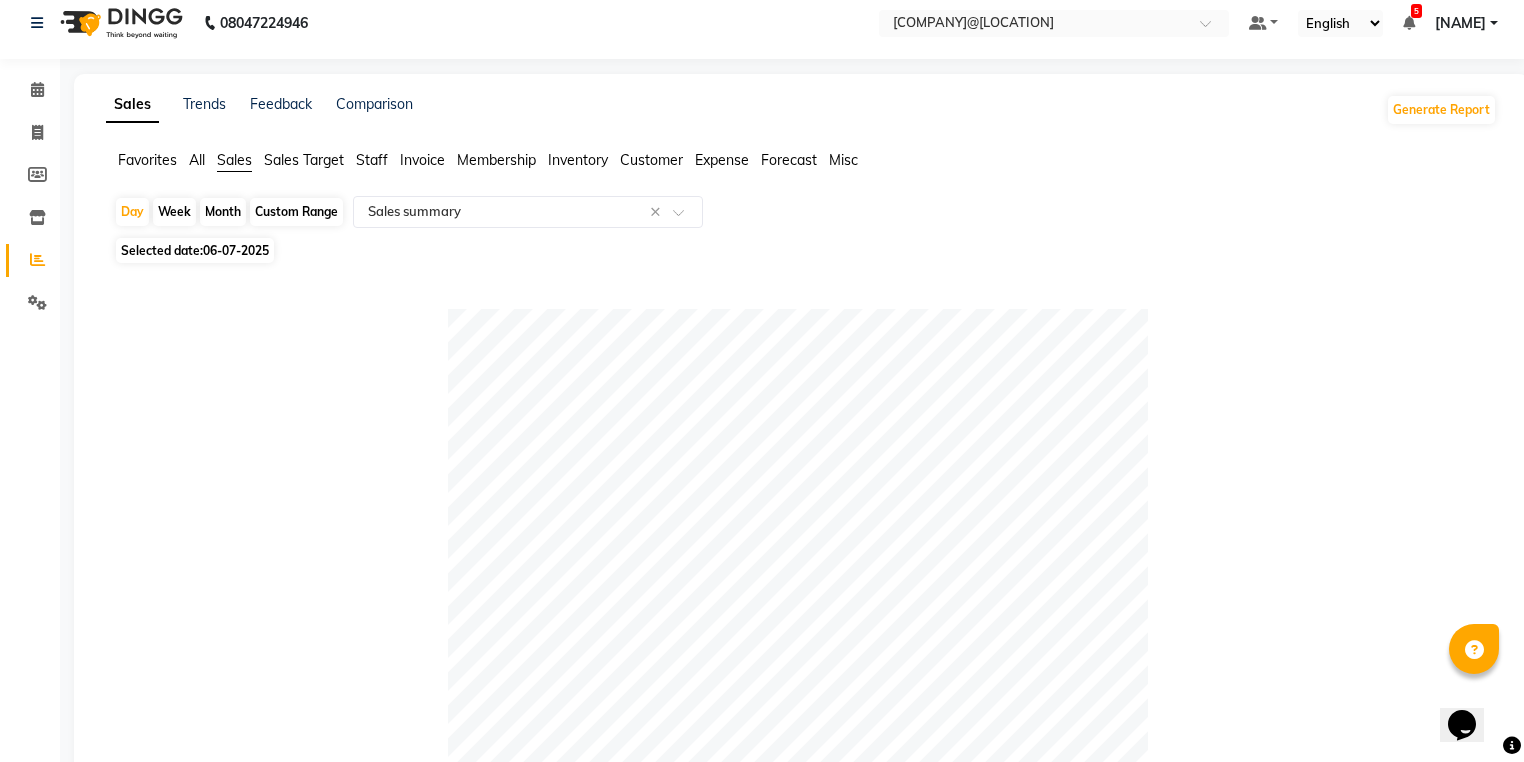 scroll, scrollTop: 0, scrollLeft: 0, axis: both 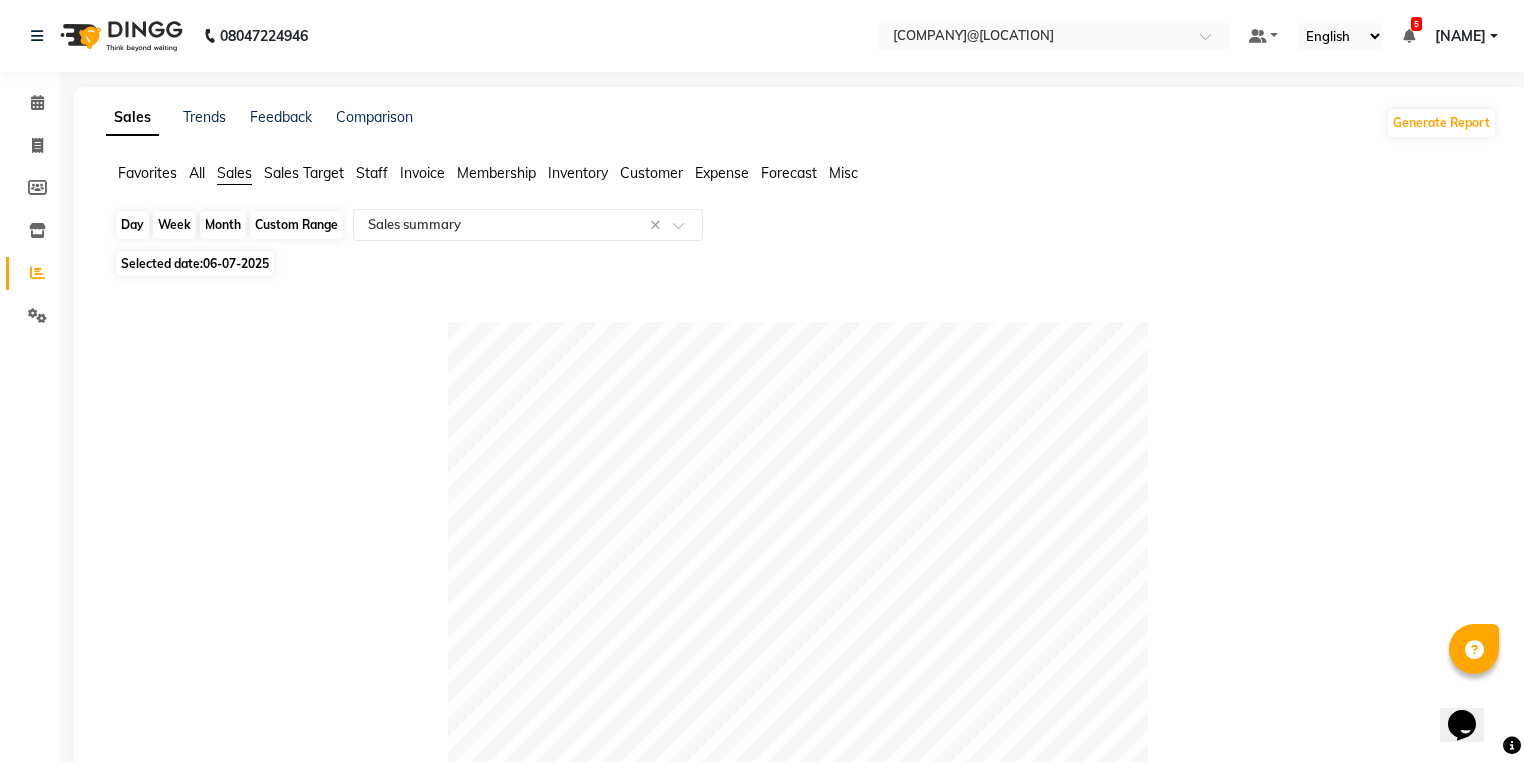click on "Day" 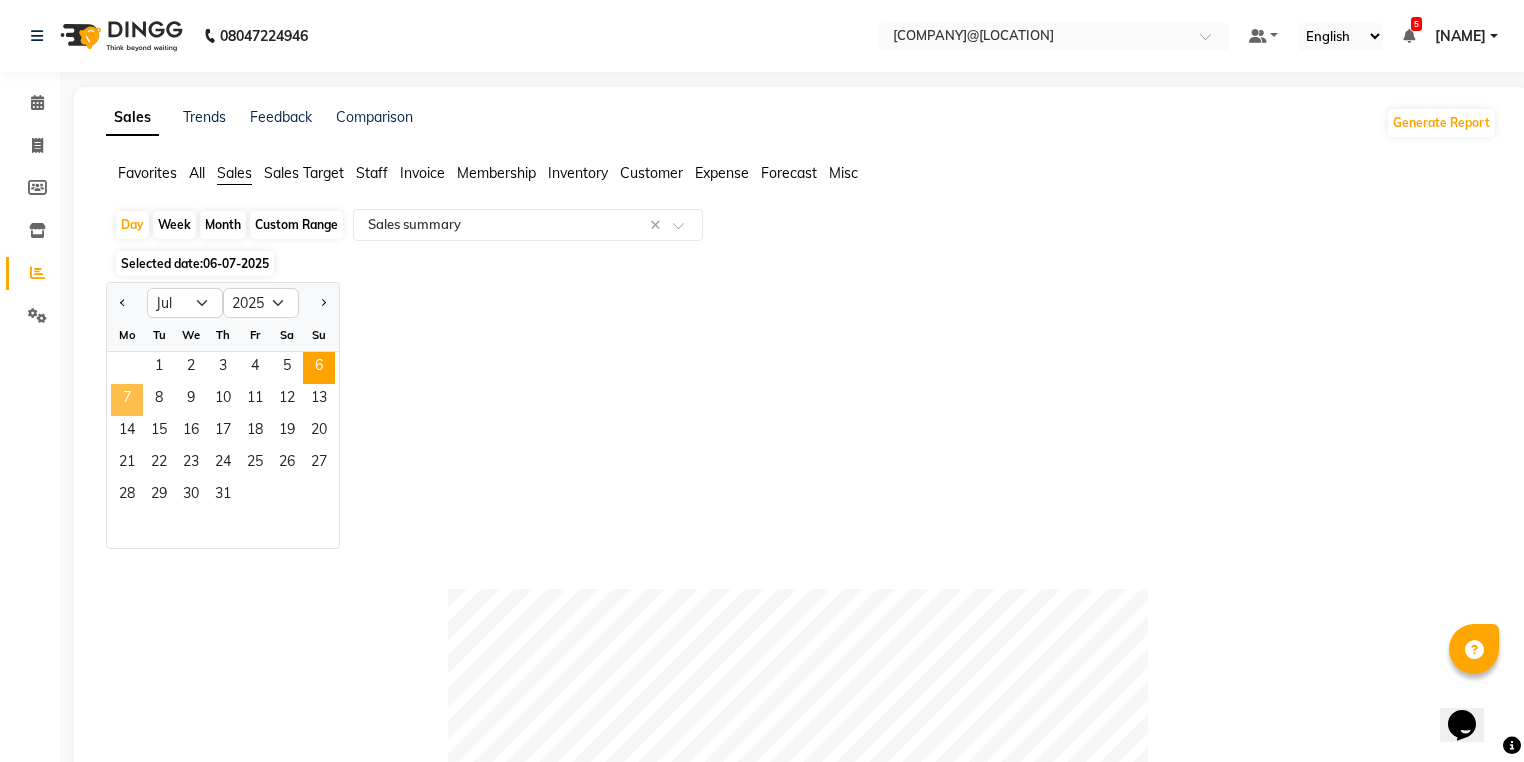 click on "7" 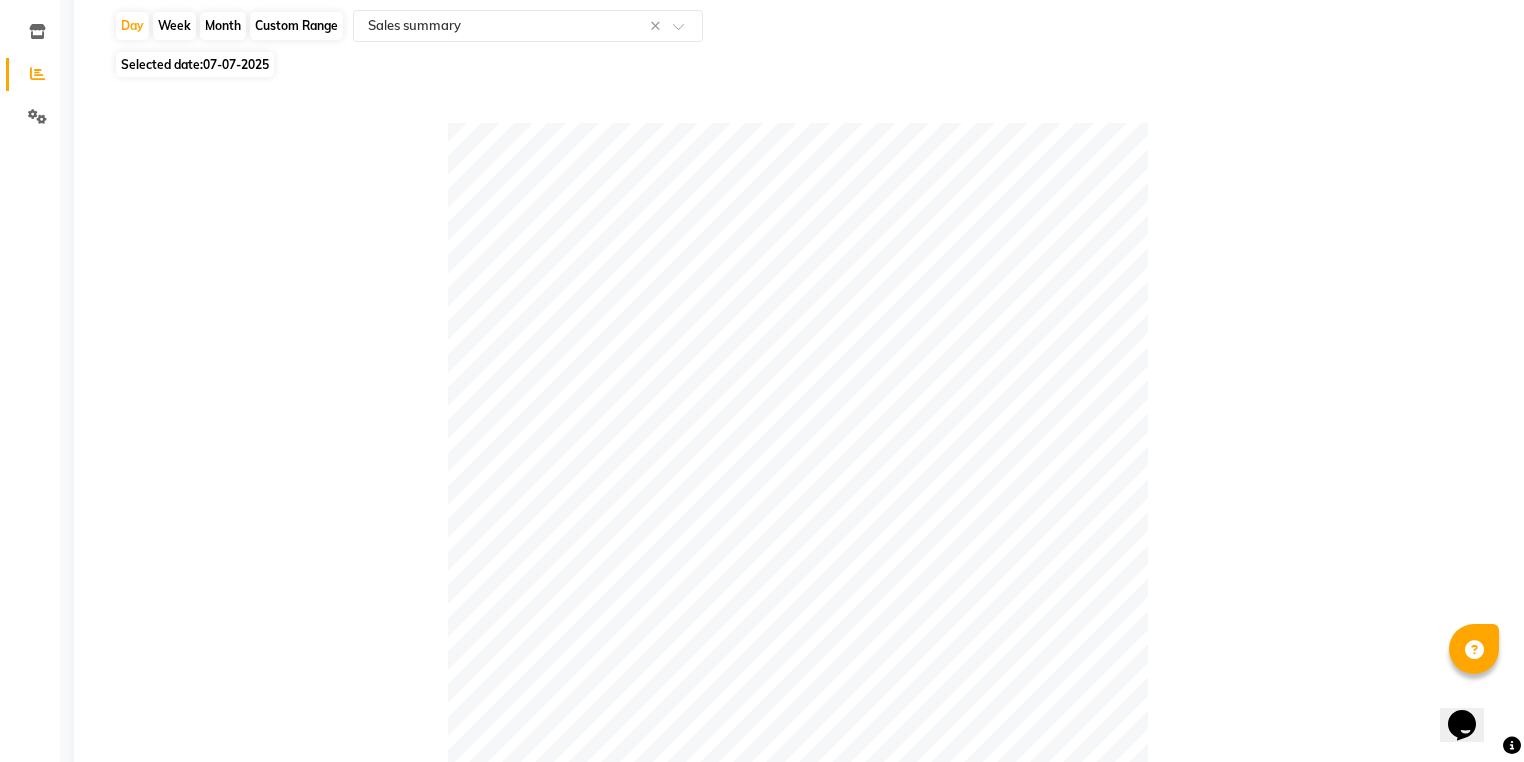 scroll, scrollTop: 0, scrollLeft: 0, axis: both 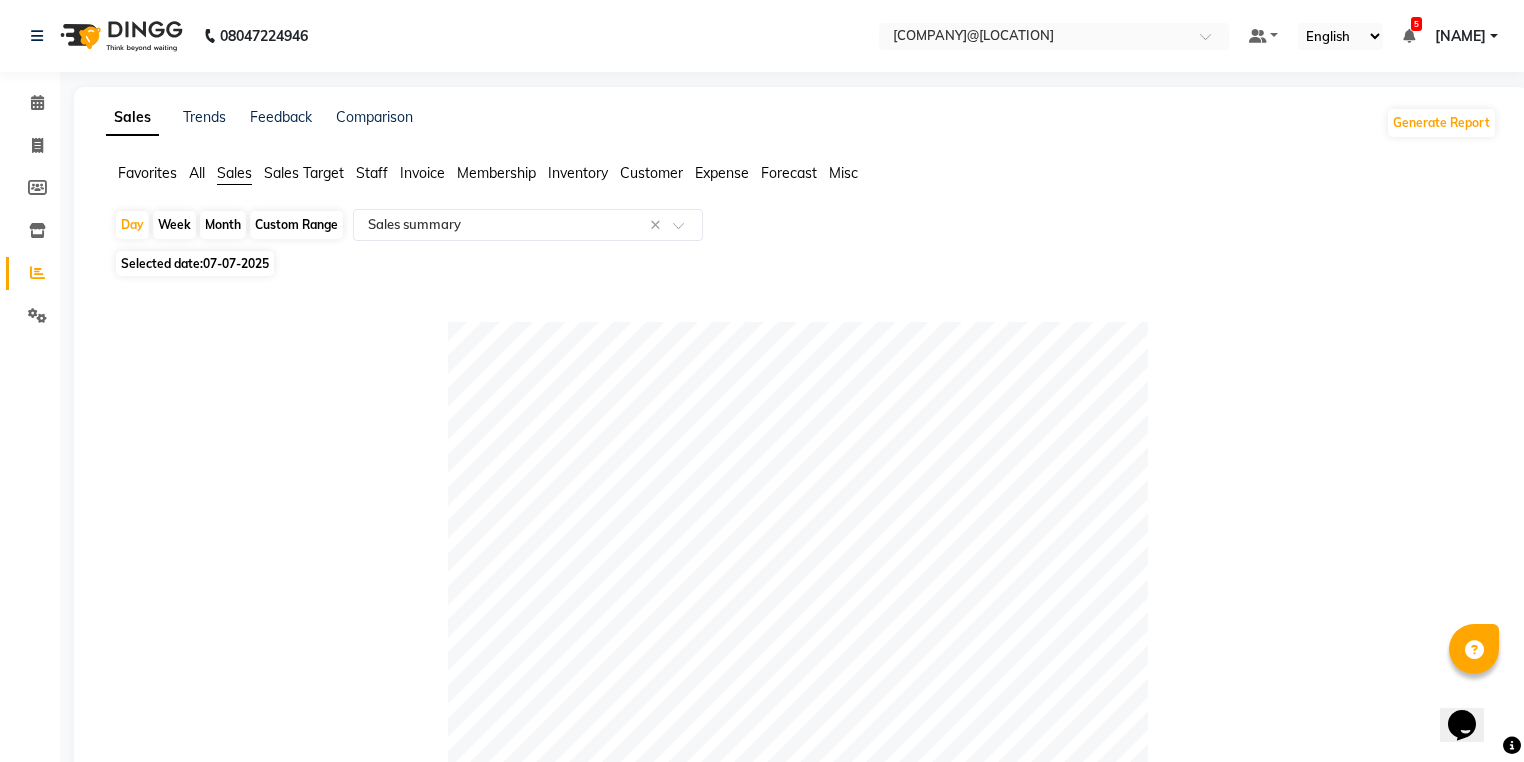 click on "Favorites All Sales Sales Target Staff Invoice Membership Inventory Customer Expense Forecast Misc  Day   Week   Month   Custom Range  Select Report Type × Sales summary × Selected date:  07-07-2025   Table View   Pivot View  Pie Chart Bar Chart Select Full Report Filtered Report Select CSV PDF  Export  Show  10 25 50 100  entries Search: Type Count Price Discount Non-taxable Amount Taxable Amount Tax Total Revenue Taxable Redemption Tax On Redemption Total Redemption Total Tax Grand Total Type Count Price Discount Non-taxable Amount Taxable Amount Tax Total Revenue Taxable Redemption Tax On Redemption Total Redemption Total Tax Grand Total Total 39 ₹24,150.00 ₹4,337.50 ₹19,812.50 ₹0 ₹0 ₹19,812.50 ₹0 ₹0 ₹0 ₹0 ₹19,812.50 Memberships 0 ₹0 ₹0 ₹0 ₹0 ₹0 ₹0 ₹0 ₹0 ₹0 ₹0 ₹0 Vouchers 0 ₹0 ₹0 ₹0 ₹0 ₹0 ₹0 ₹0 ₹0 ₹0 ₹0 ₹0 Gift card 0 ₹0 ₹0 ₹0 ₹0 ₹0 ₹0 ₹0 ₹0 ₹0 ₹0 ₹0 Products 0 ₹0 ₹0 ₹0 ₹0 ₹0 ₹0 ₹0 ₹0 ₹0 ₹0 ₹0" 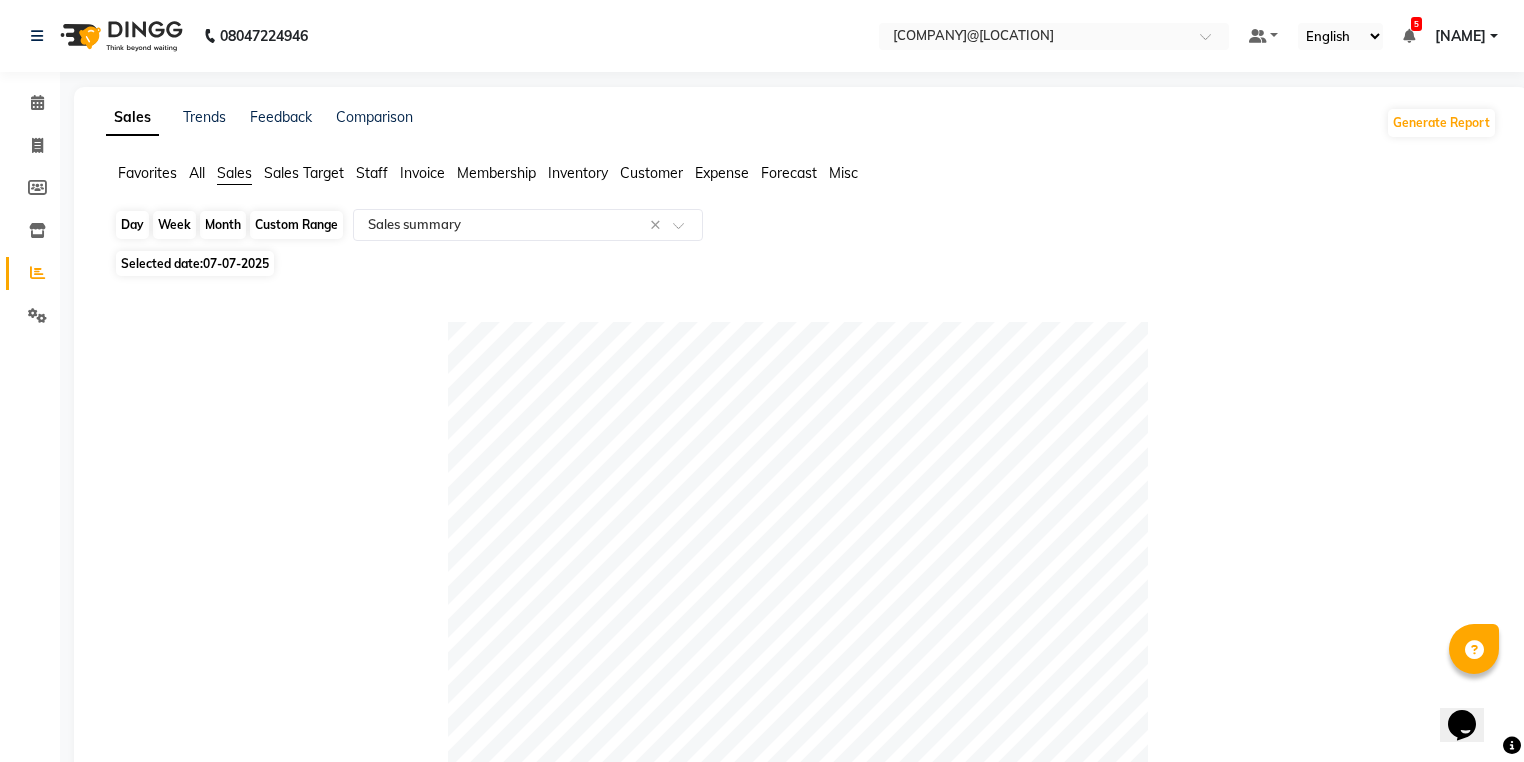 click on "Day" 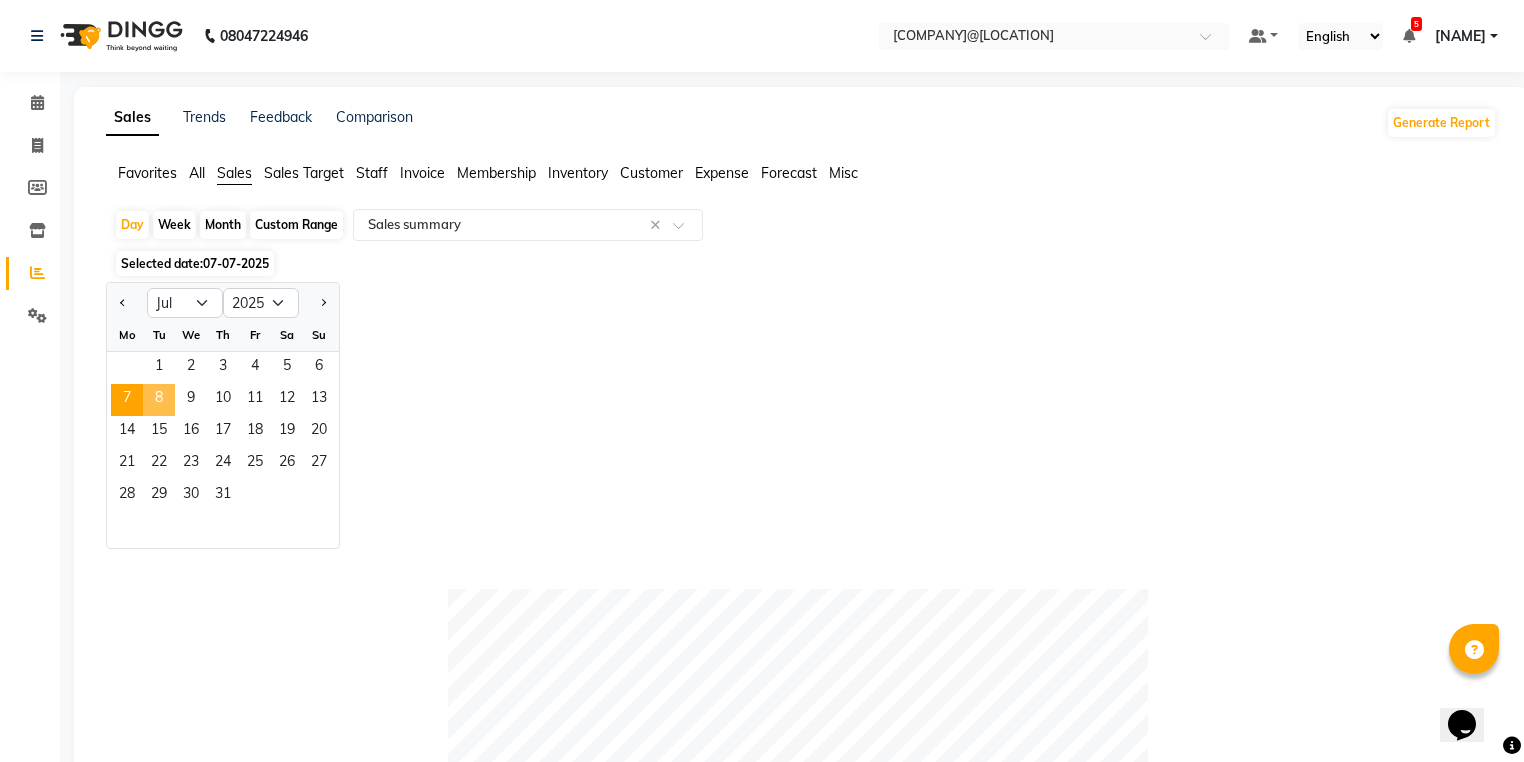click on "8" 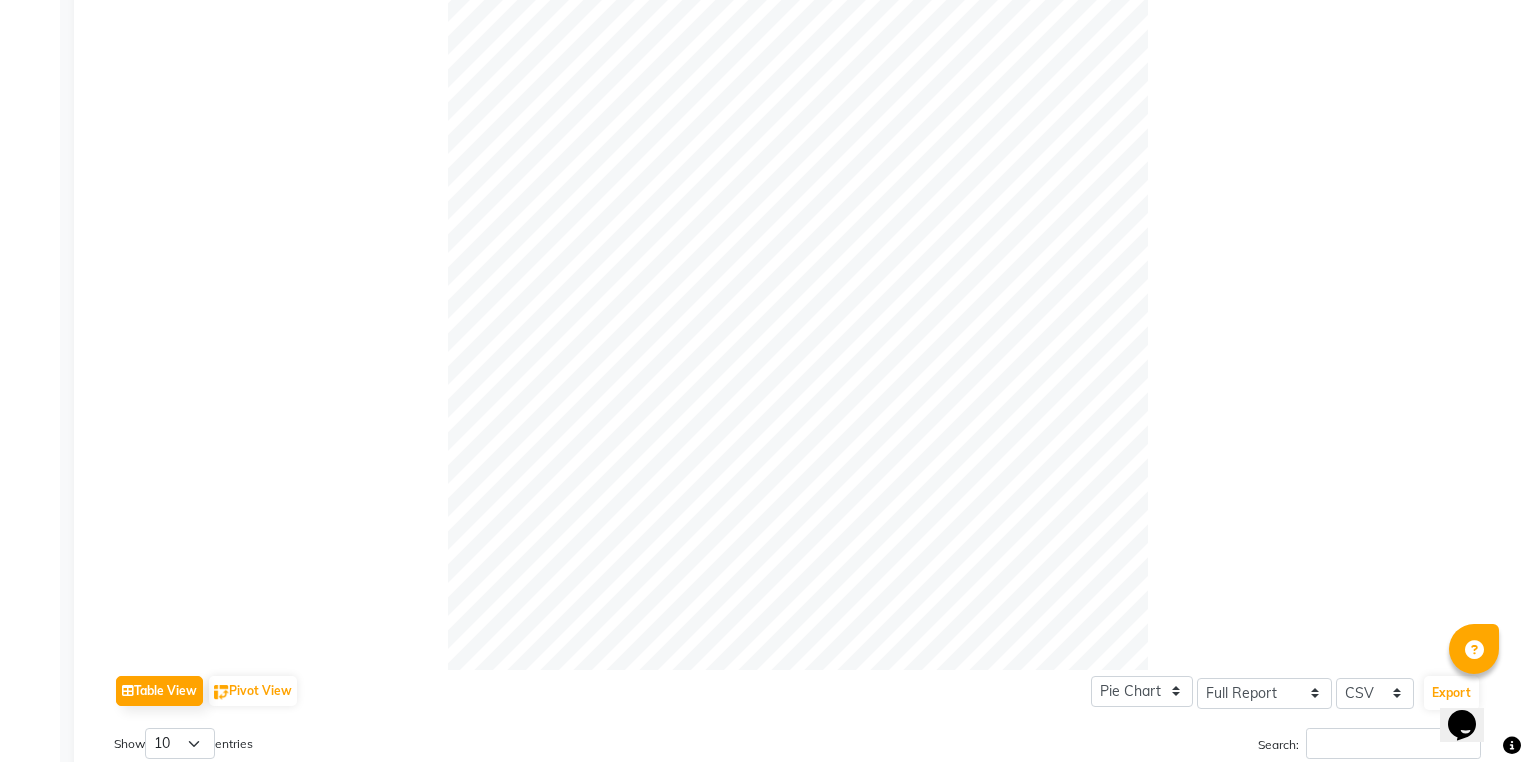 scroll, scrollTop: 160, scrollLeft: 0, axis: vertical 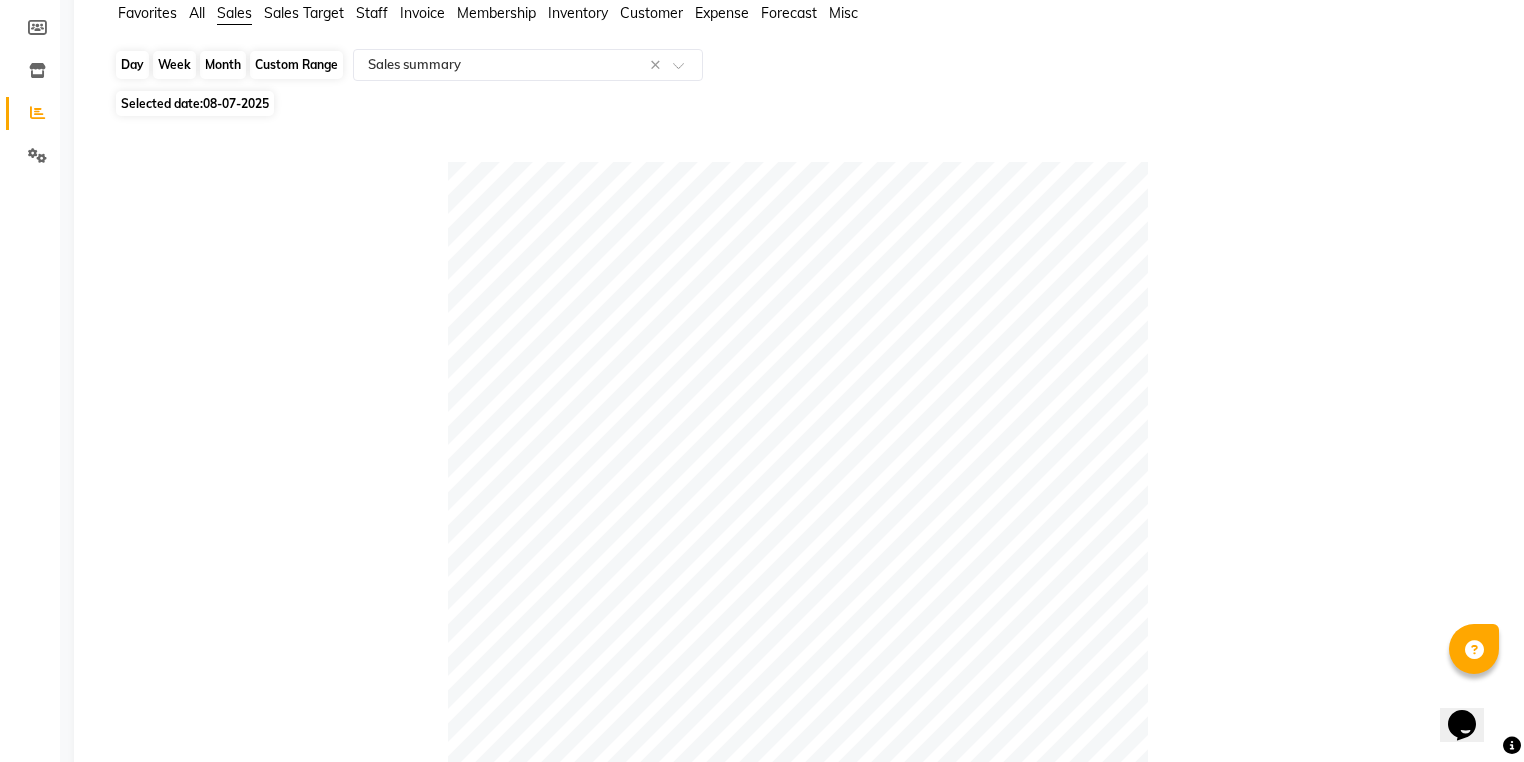 click on "Day" 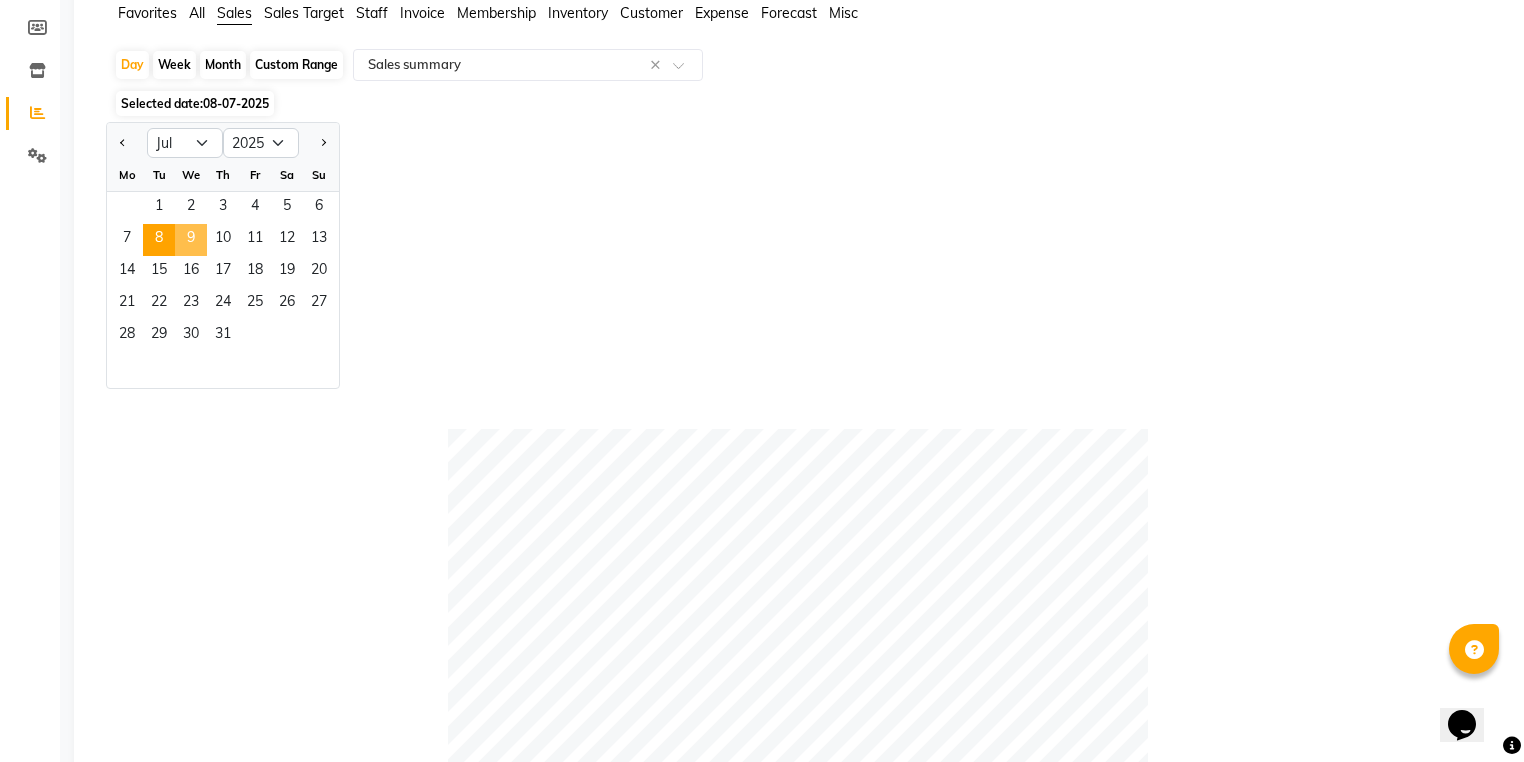 click on "9" 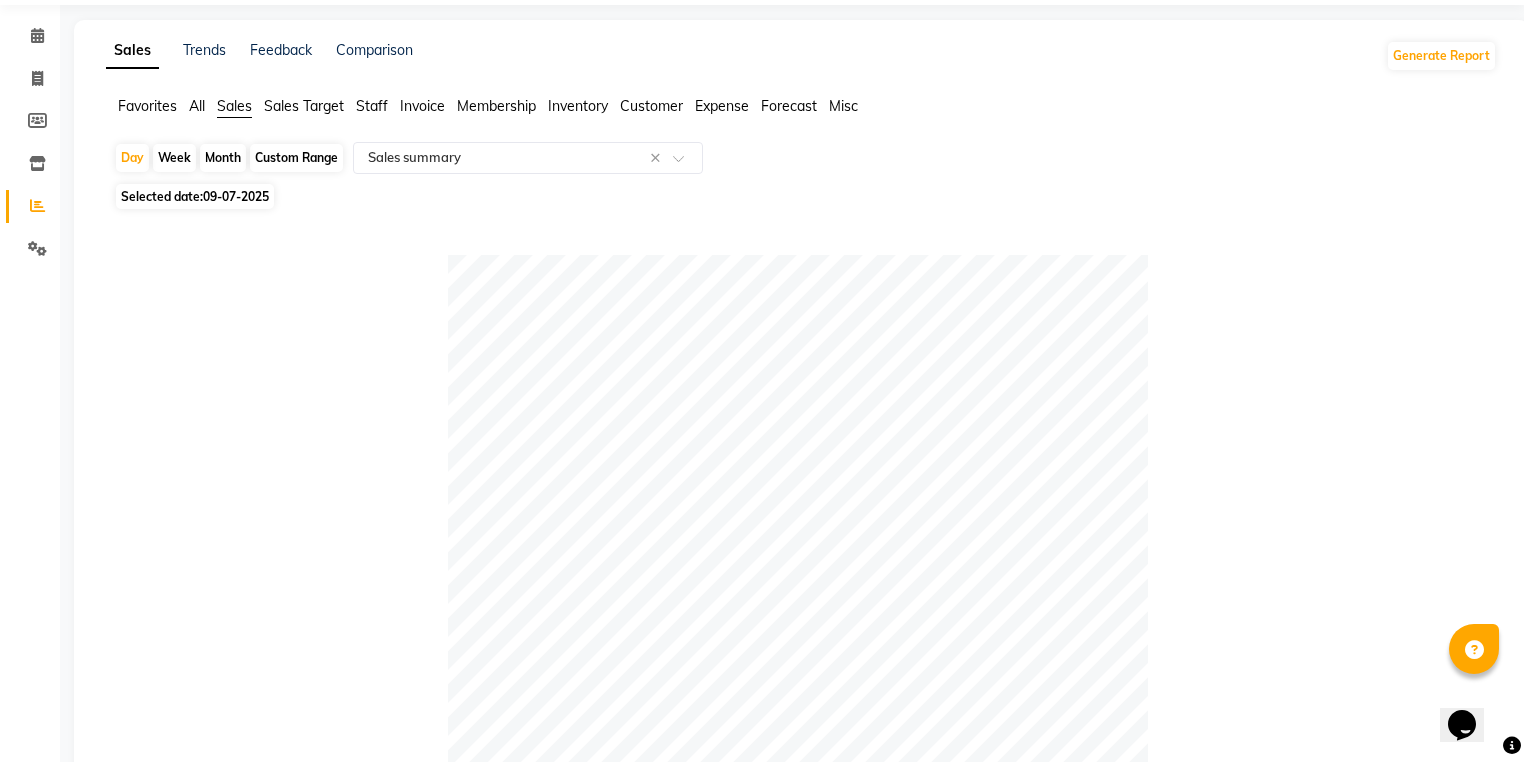scroll, scrollTop: 0, scrollLeft: 0, axis: both 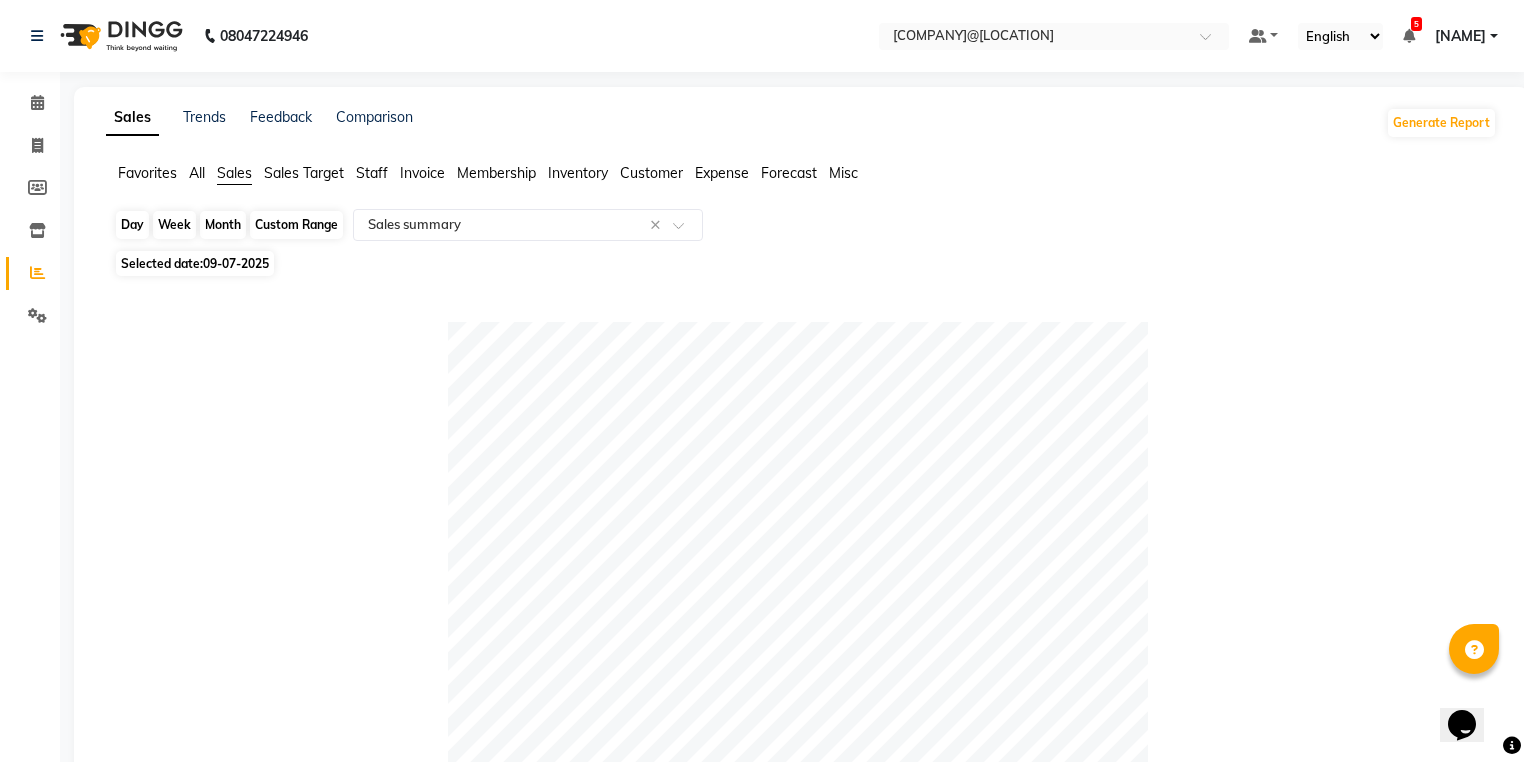 click on "Day" 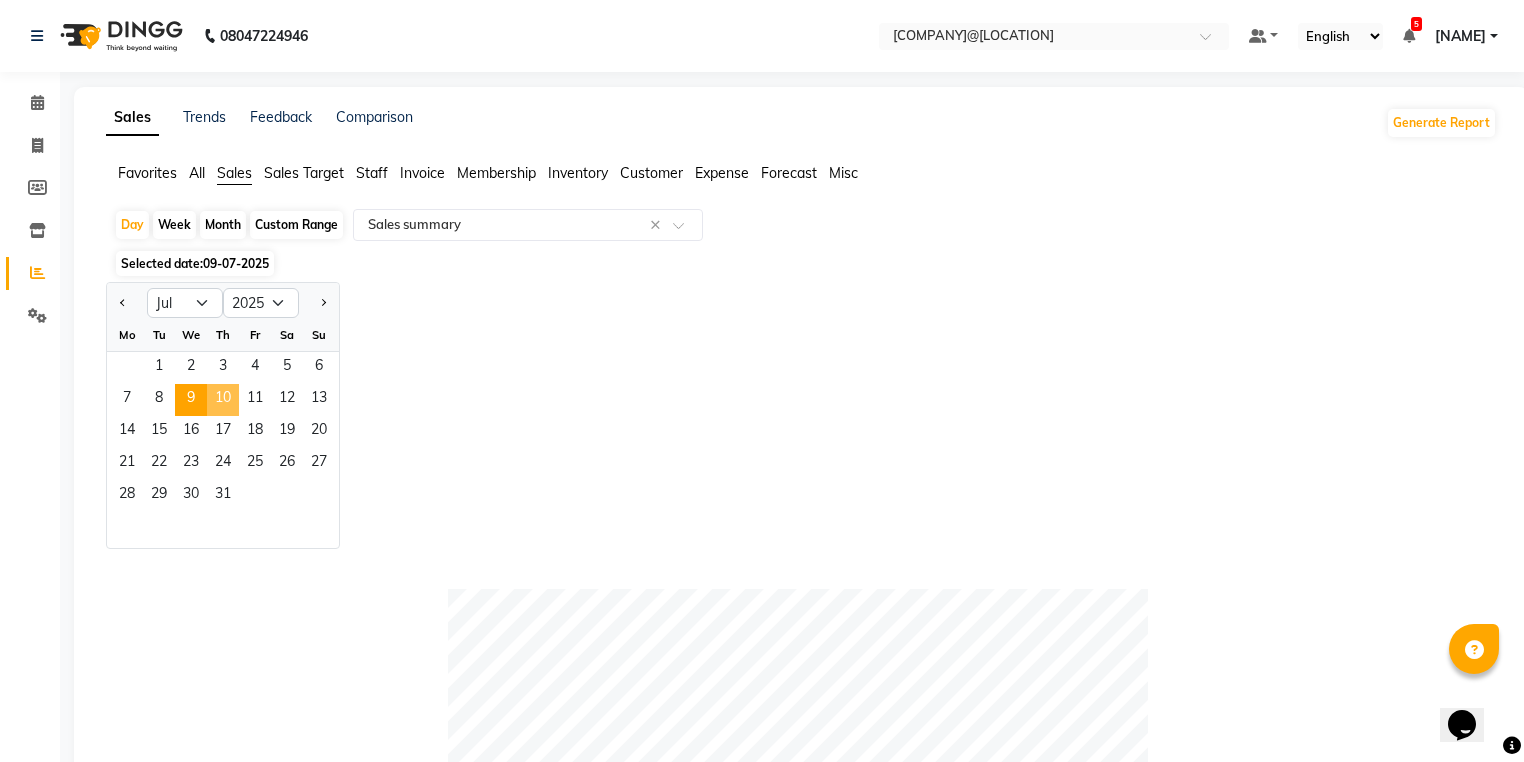 click on "10" 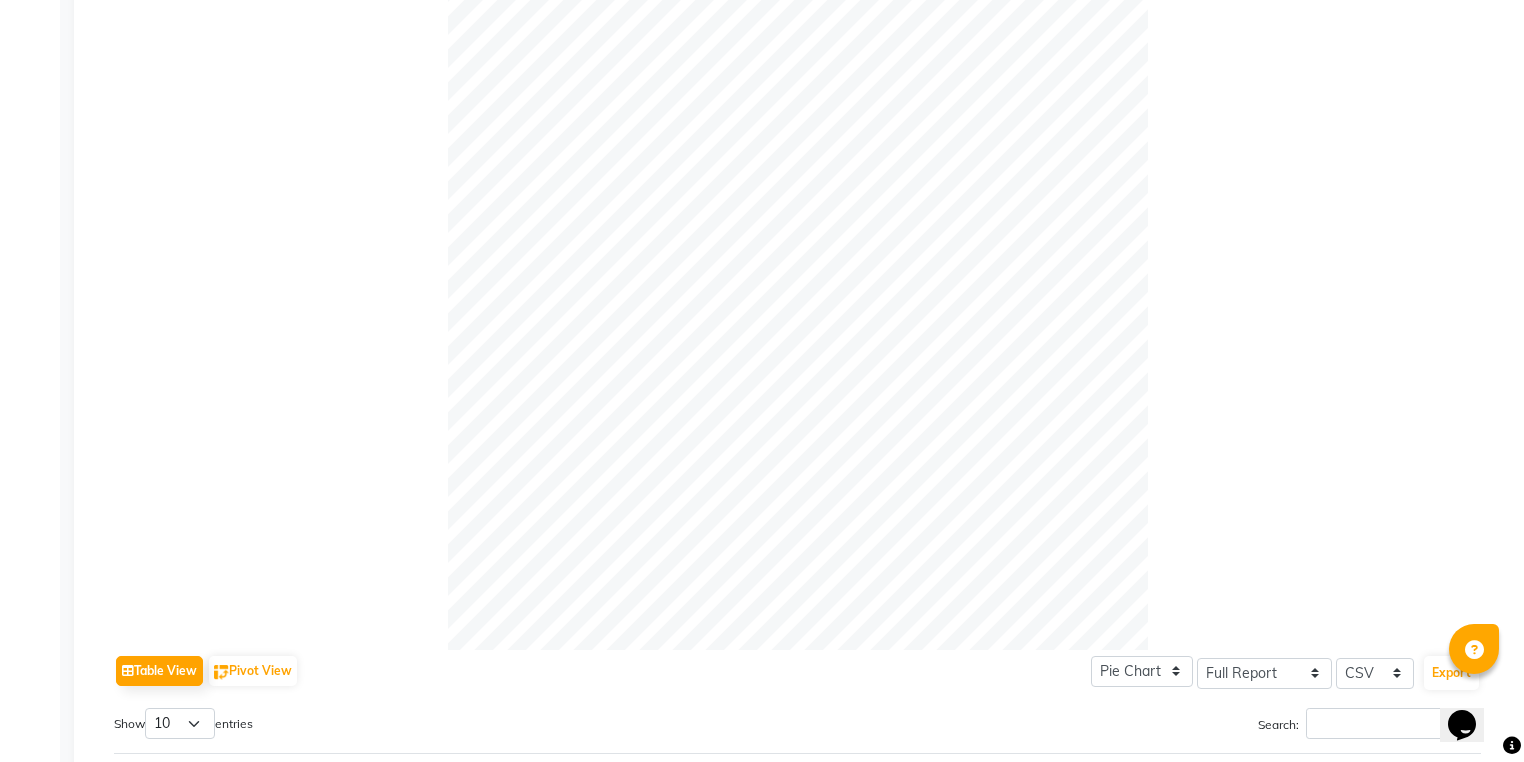 scroll, scrollTop: 5, scrollLeft: 0, axis: vertical 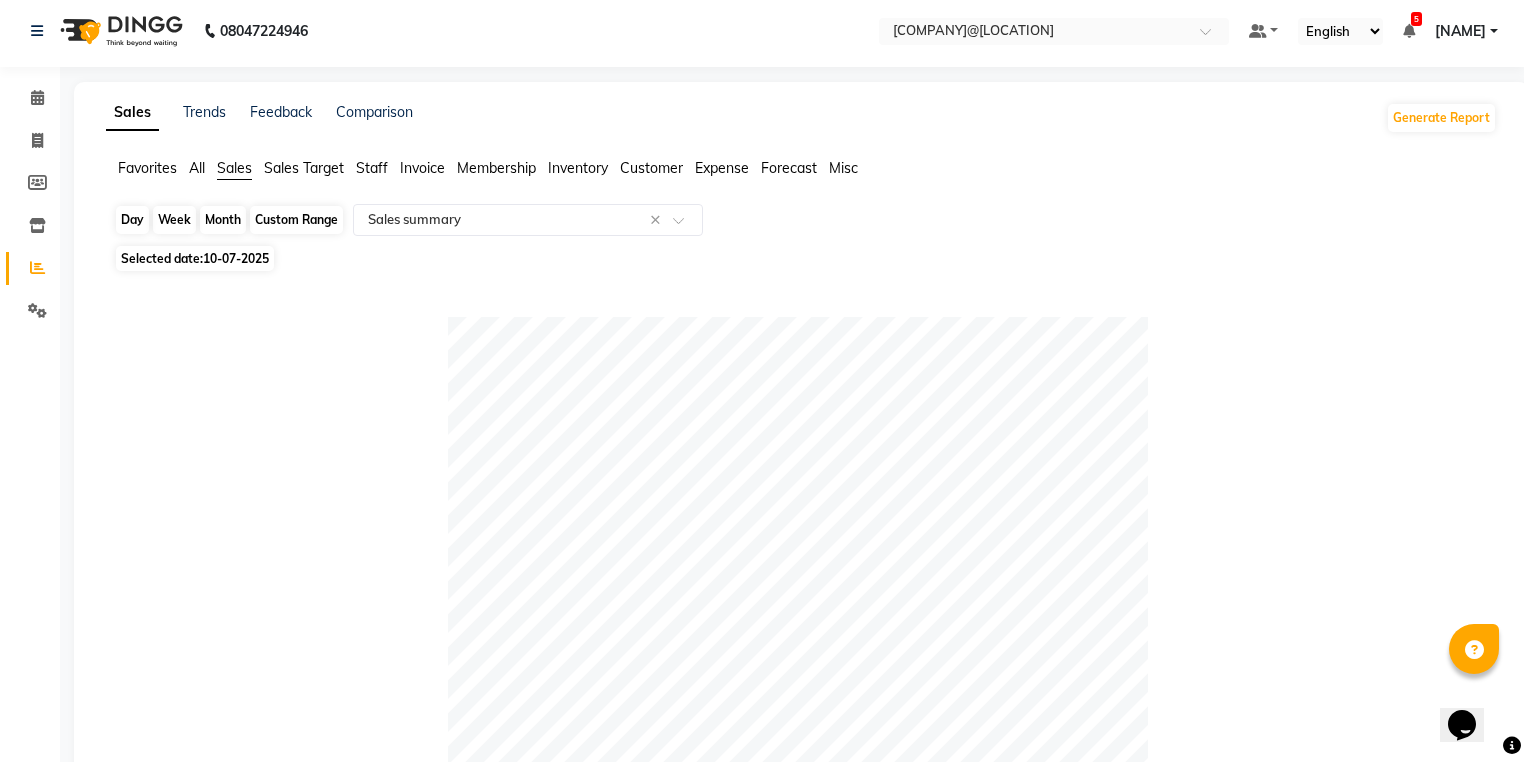click on "Day" 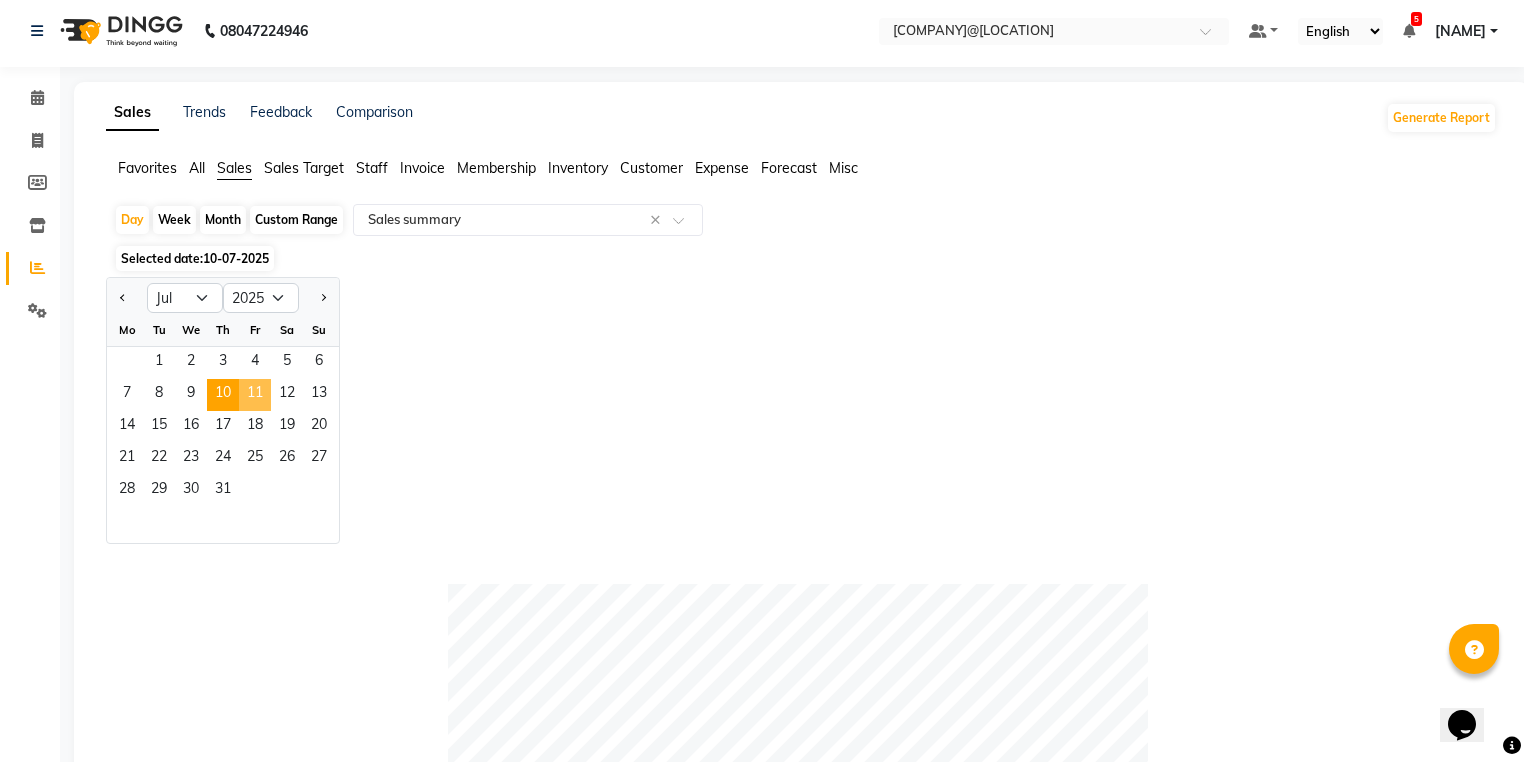 click on "11" 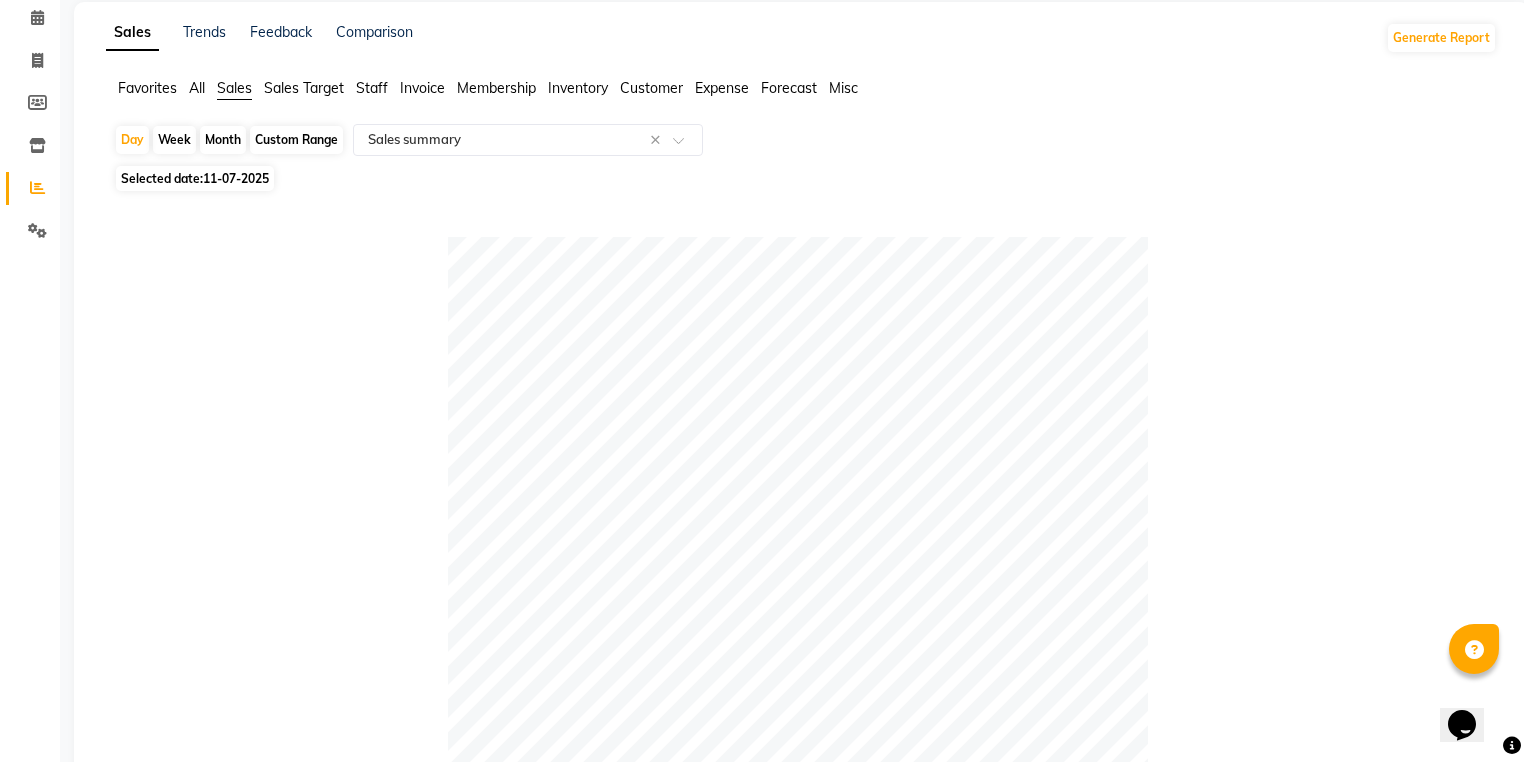scroll, scrollTop: 0, scrollLeft: 0, axis: both 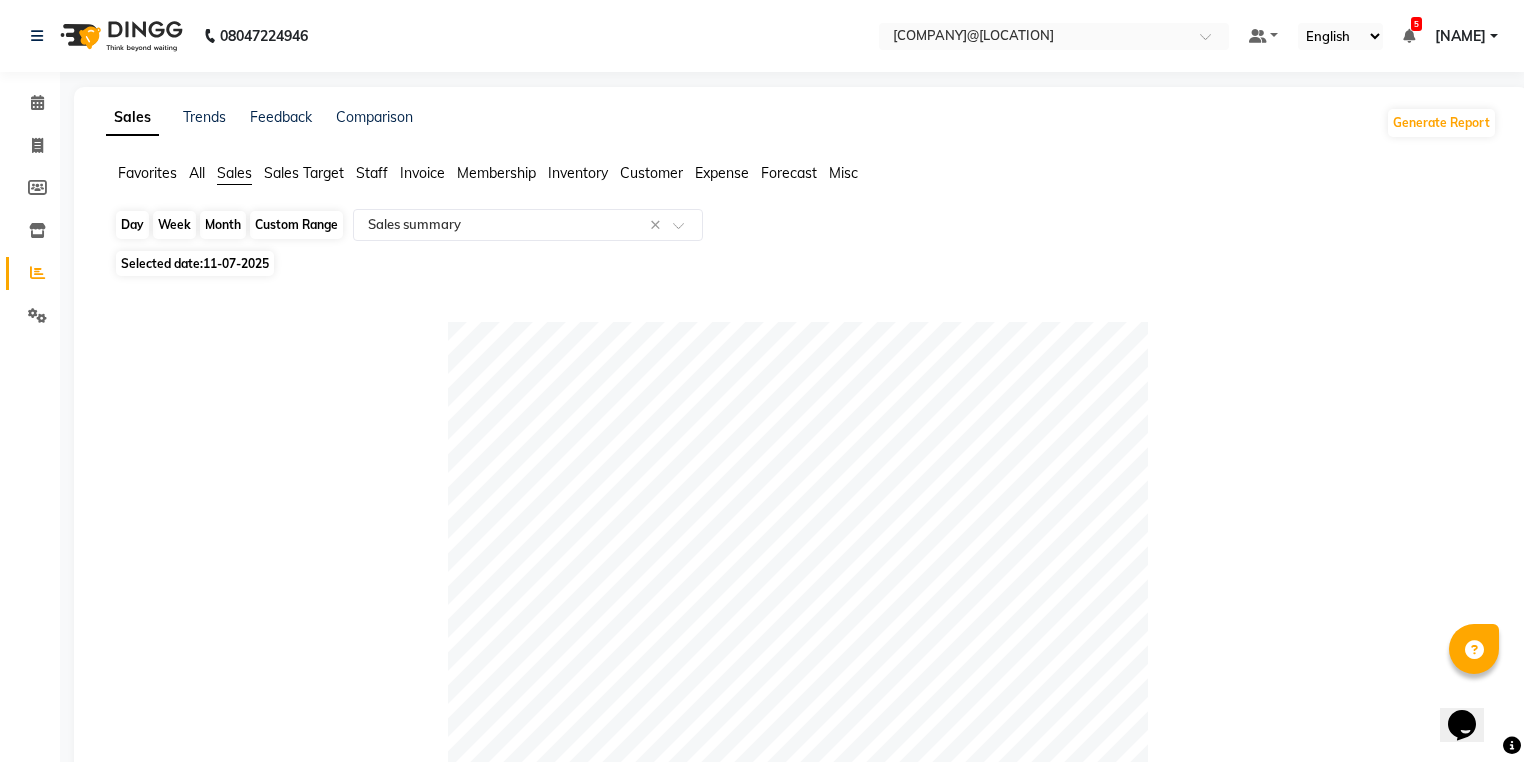 click on "Day" 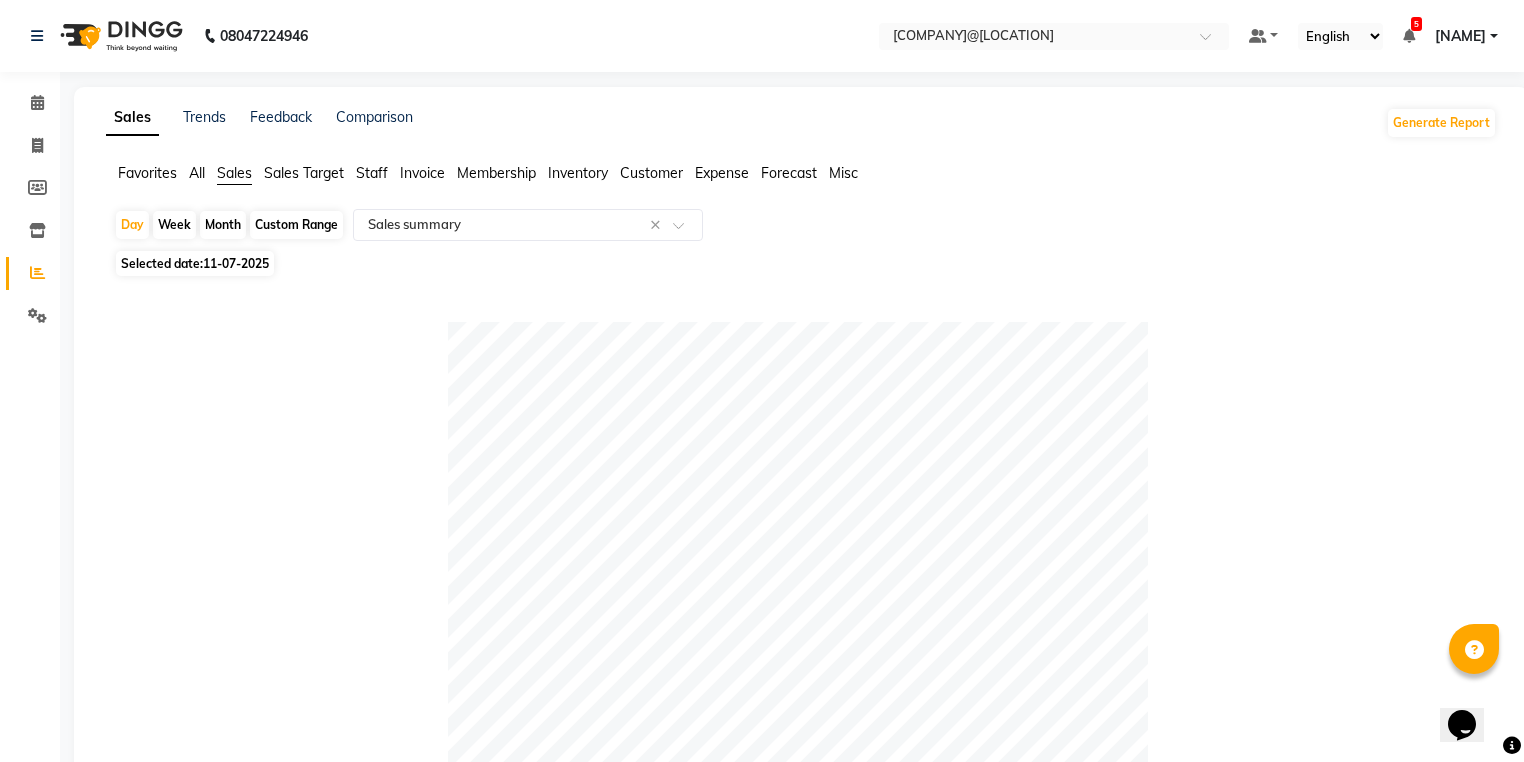 select on "7" 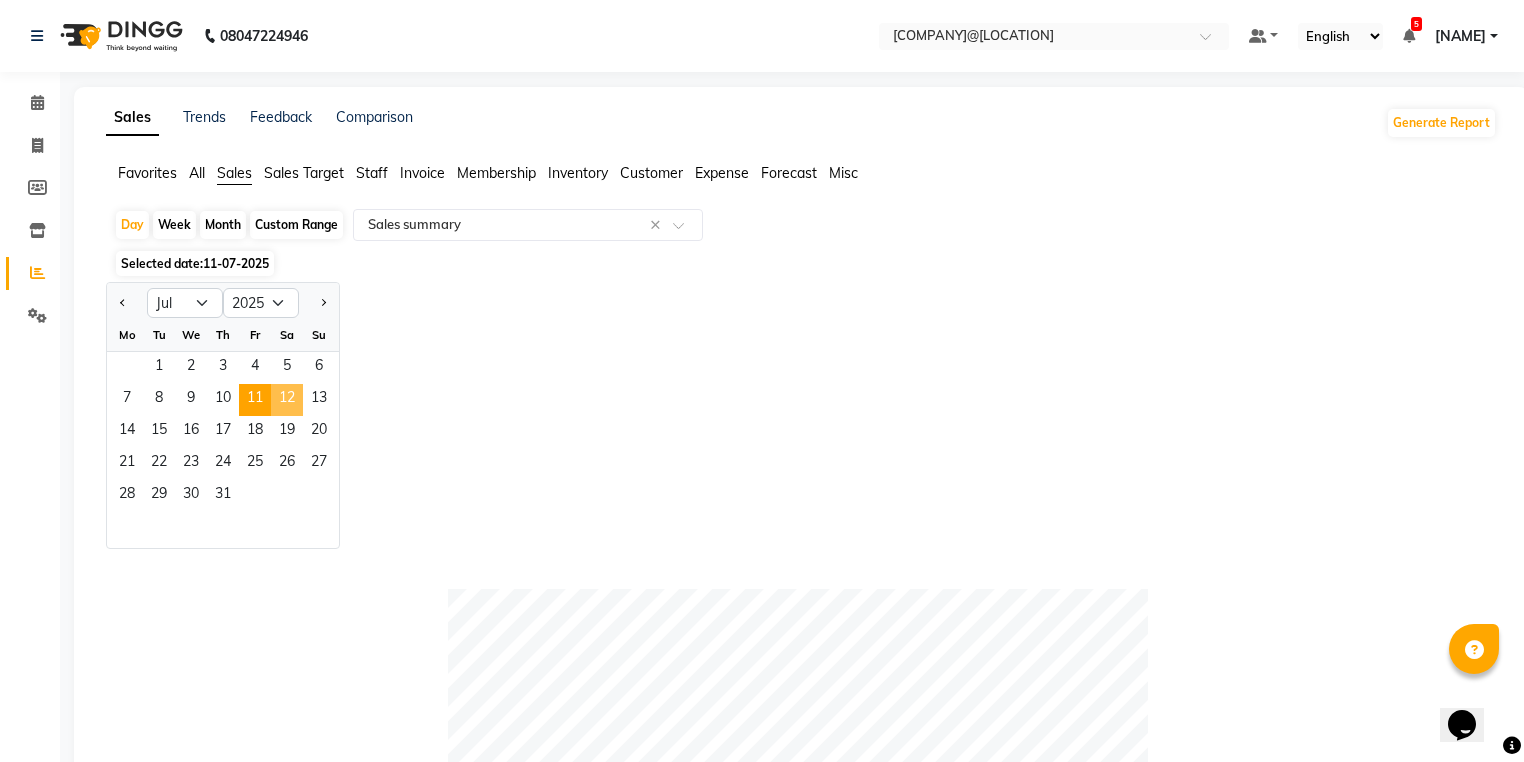 click on "12" 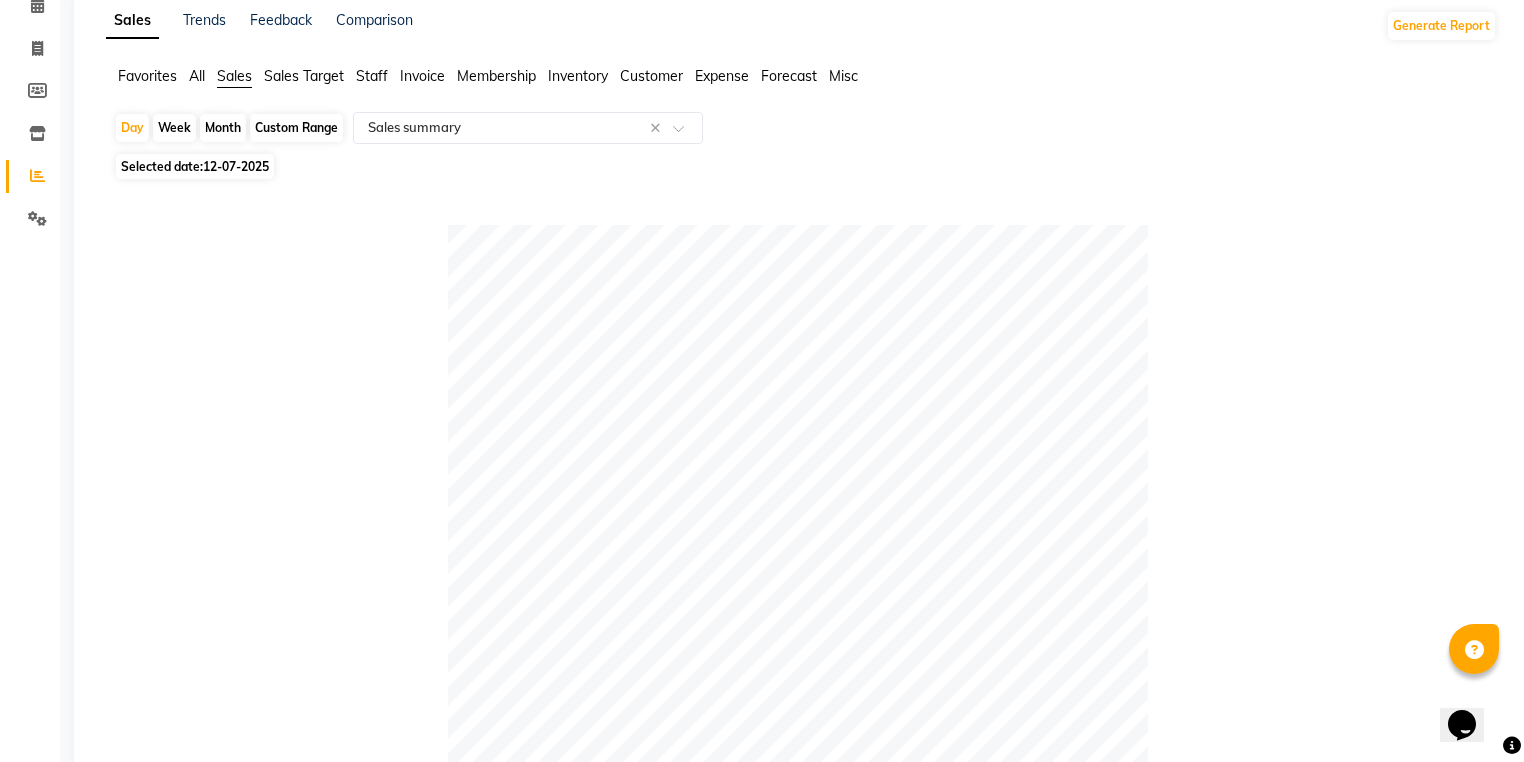 scroll, scrollTop: 0, scrollLeft: 0, axis: both 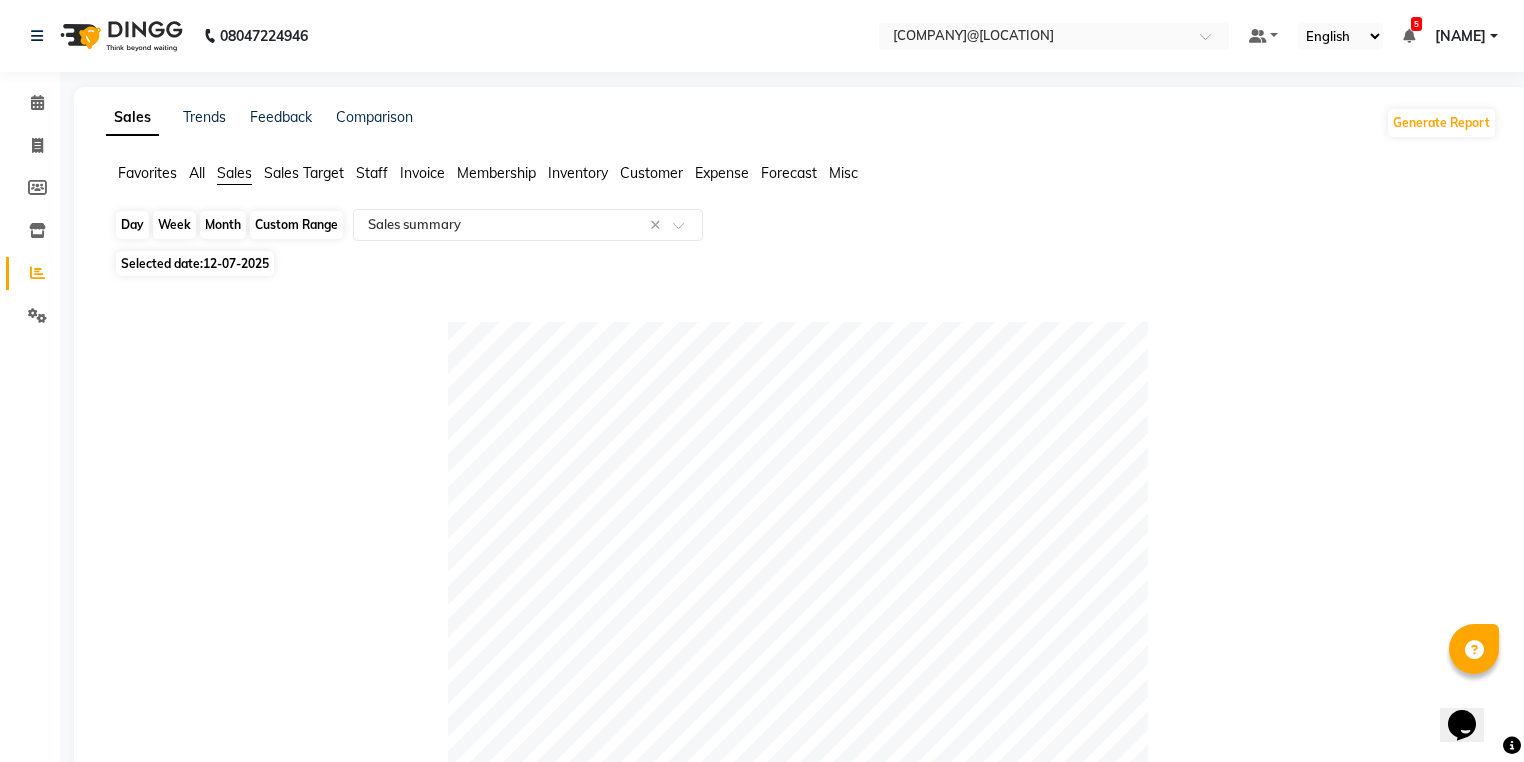 click on "Day" 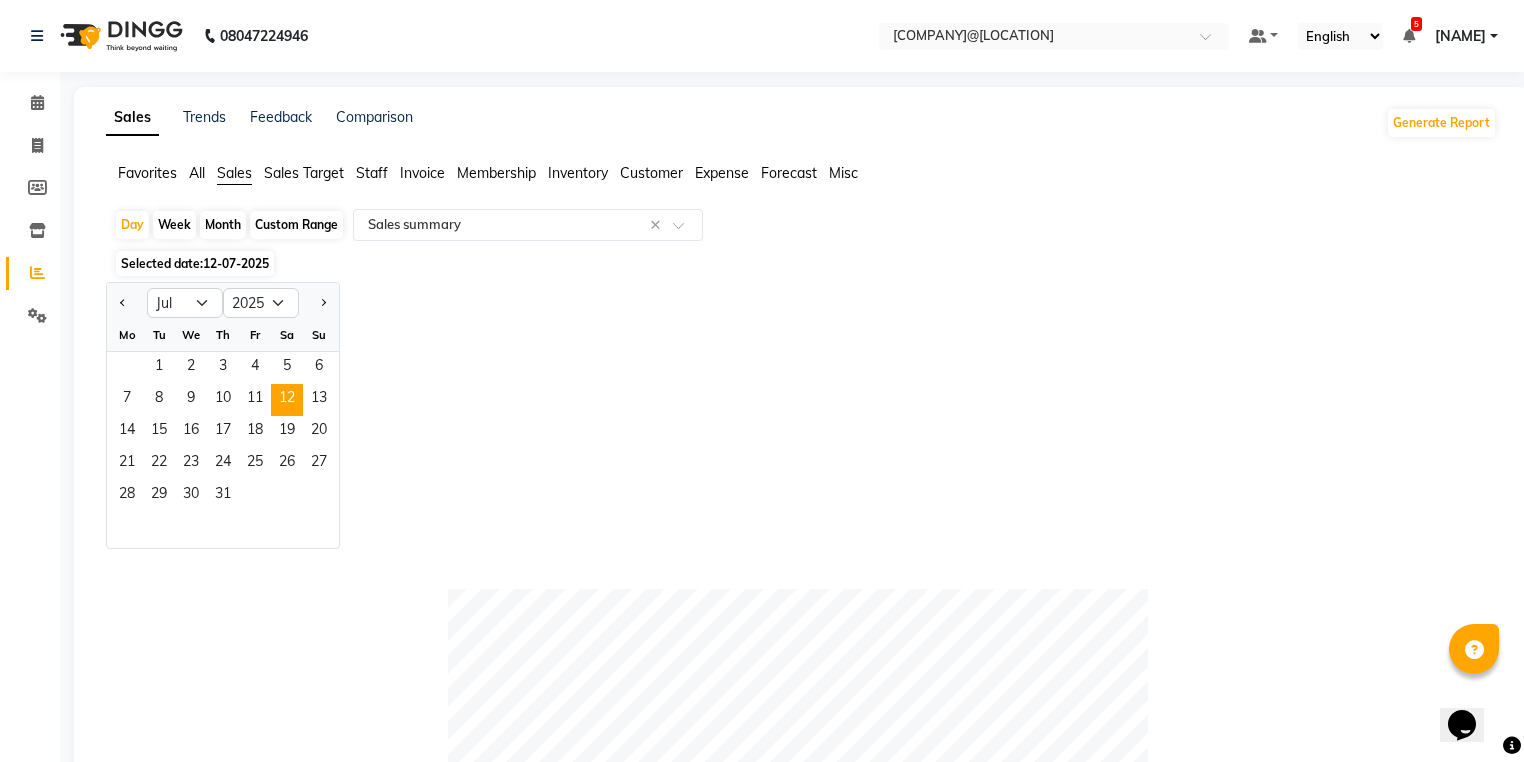 click on "Jan Feb Mar Apr May Jun Jul Aug Sep Oct Nov Dec 2015 2016 2017 2018 2019 2020 2021 2022 2023 2024 2025 2026 2027 2028 2029 2030 2031 2032 2033 2034 2035 Mo Tu We Th Fr Sa Su  1   2   3   4   5   6   7   8   9   10   11   12   13   14   15   16   17   18   19   20   21   22   23   24   25   26   27   28   29   30   31" 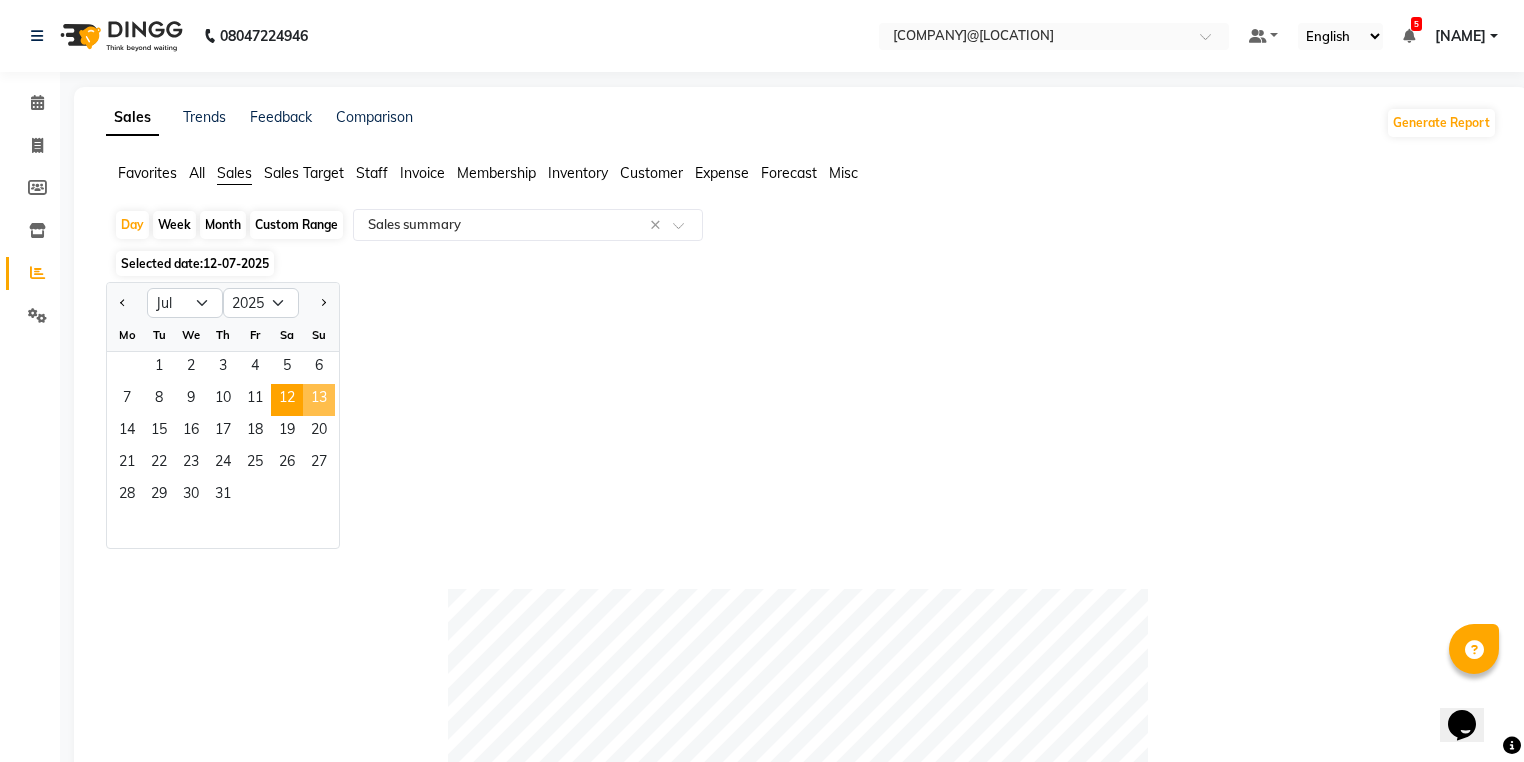 click on "13" 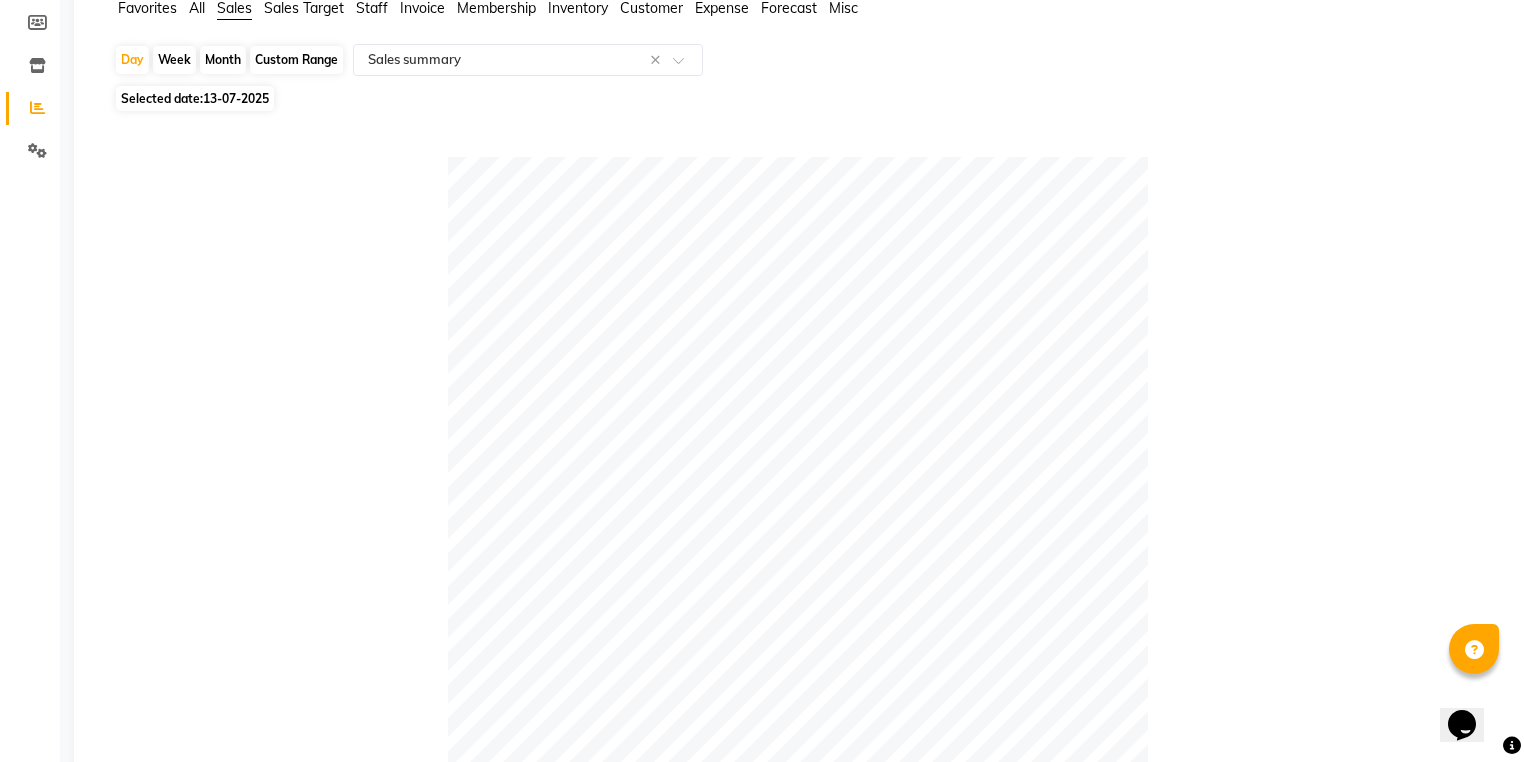 scroll, scrollTop: 0, scrollLeft: 0, axis: both 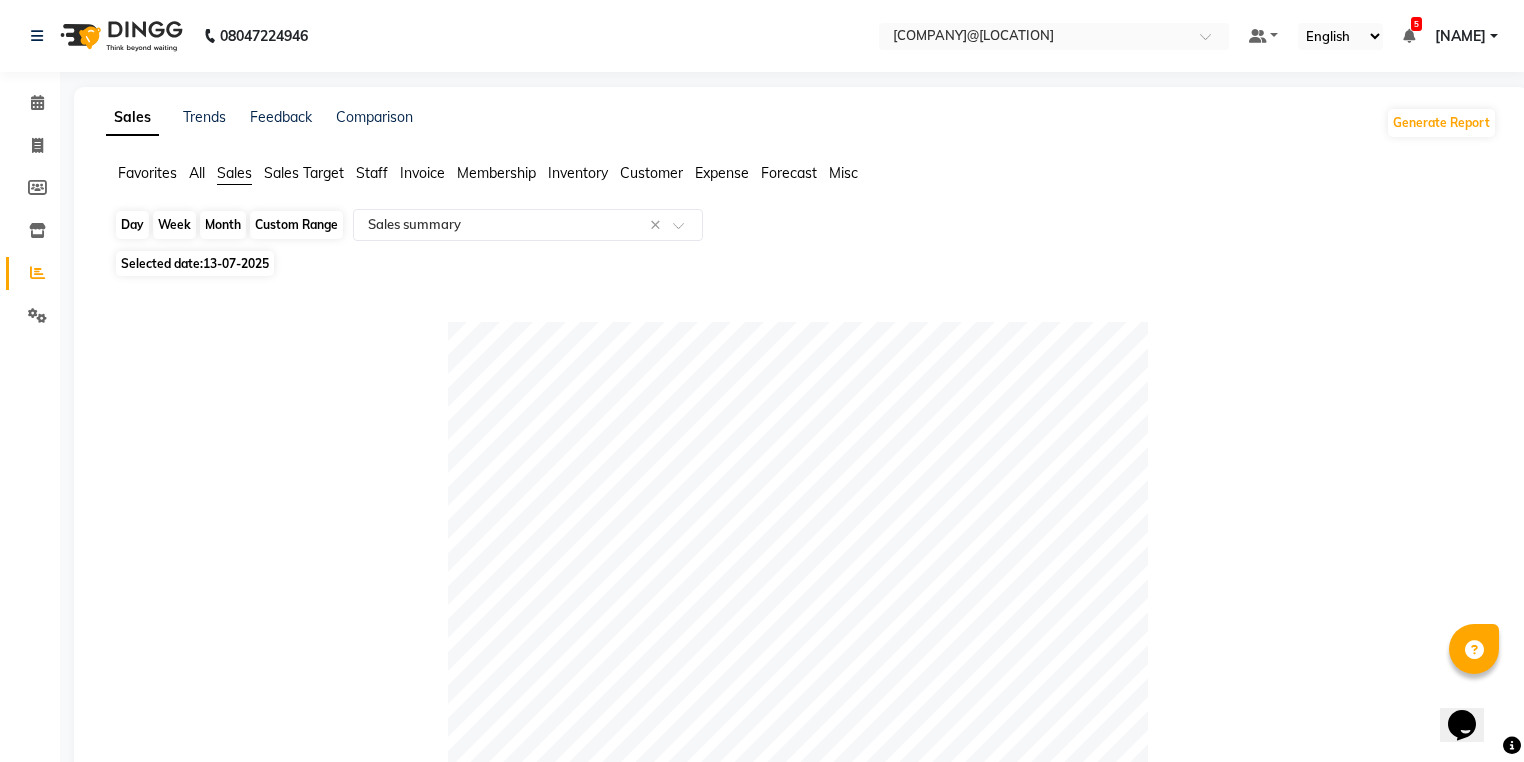 click on "Day" 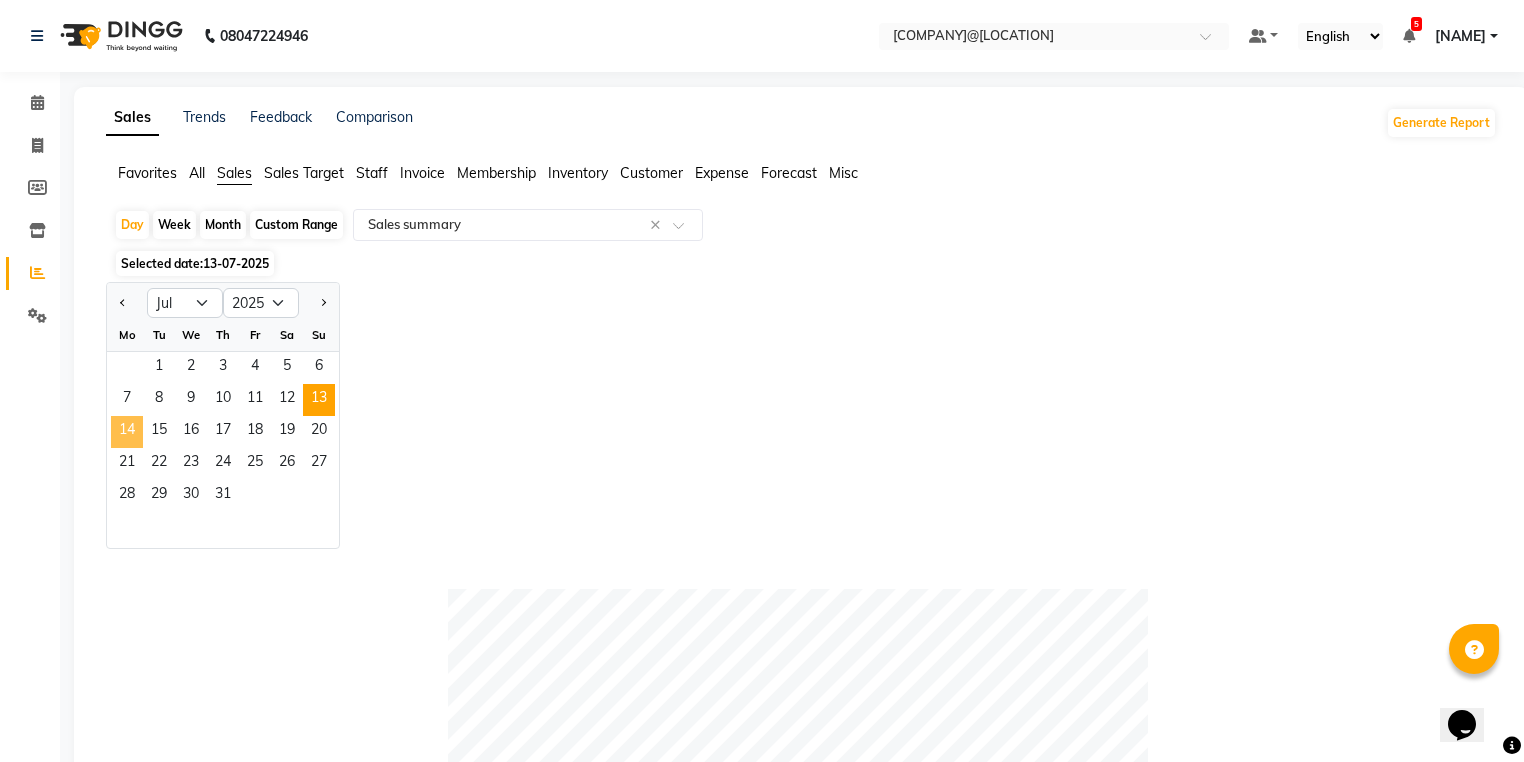click on "14" 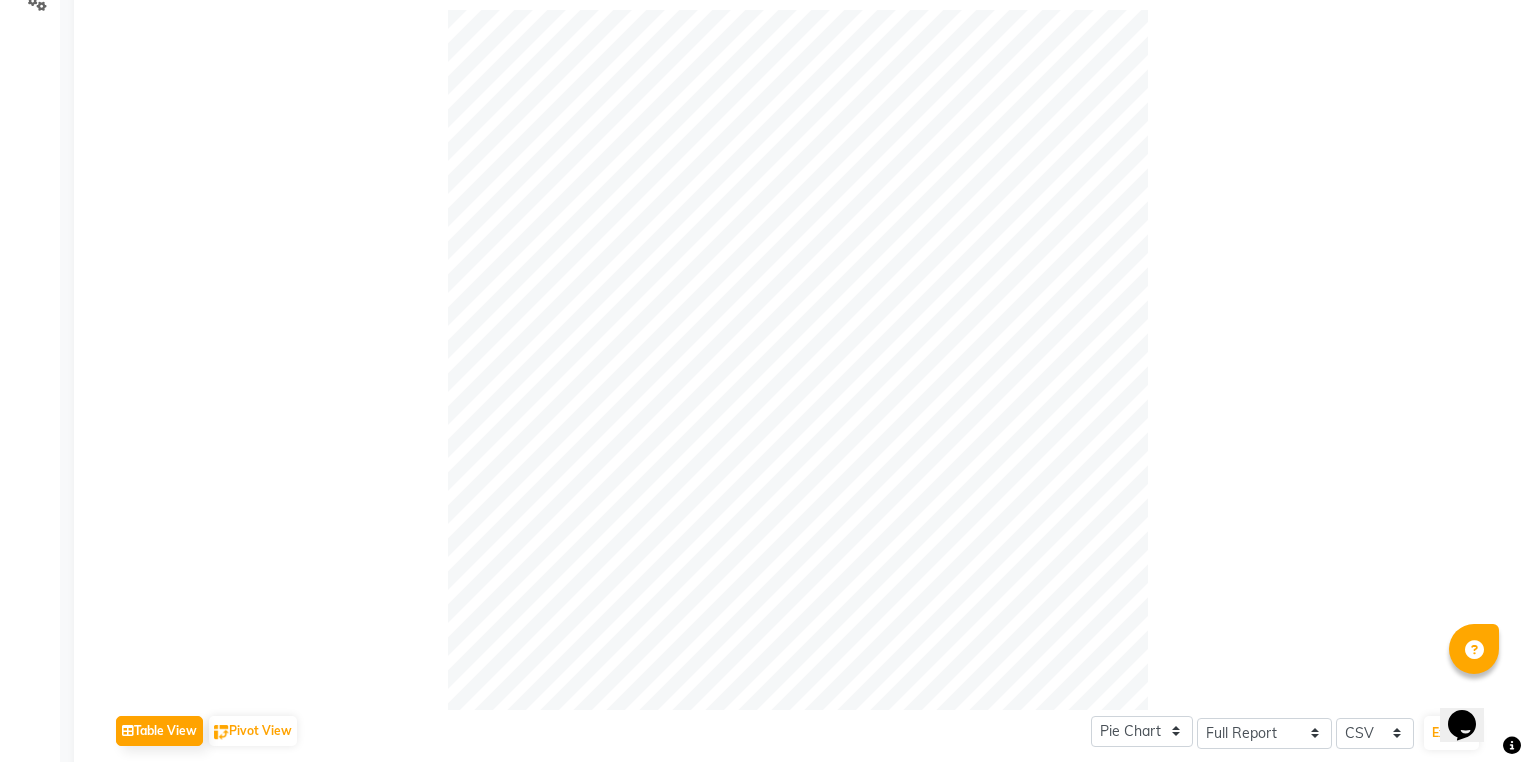 scroll, scrollTop: 0, scrollLeft: 0, axis: both 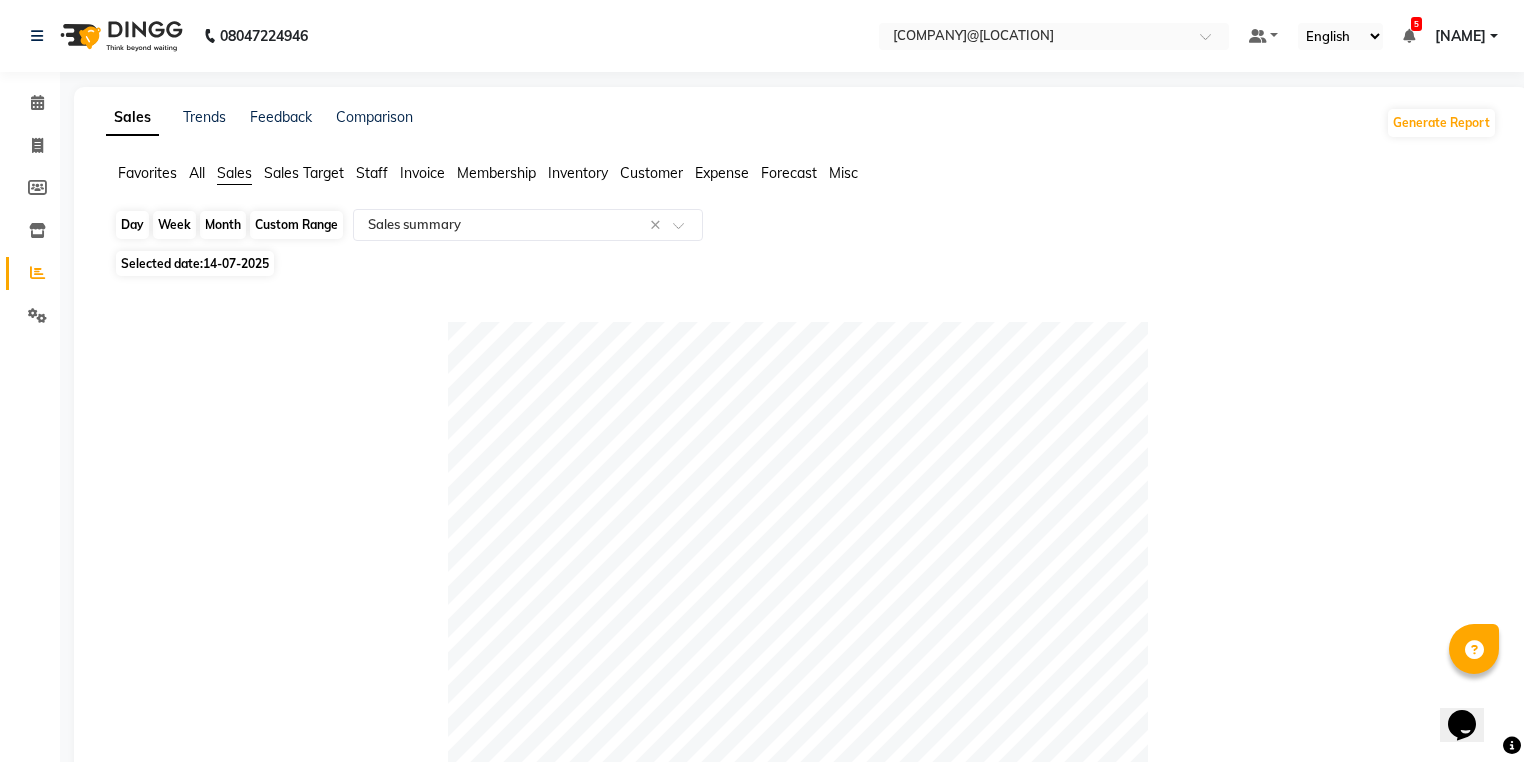 click on "Day" 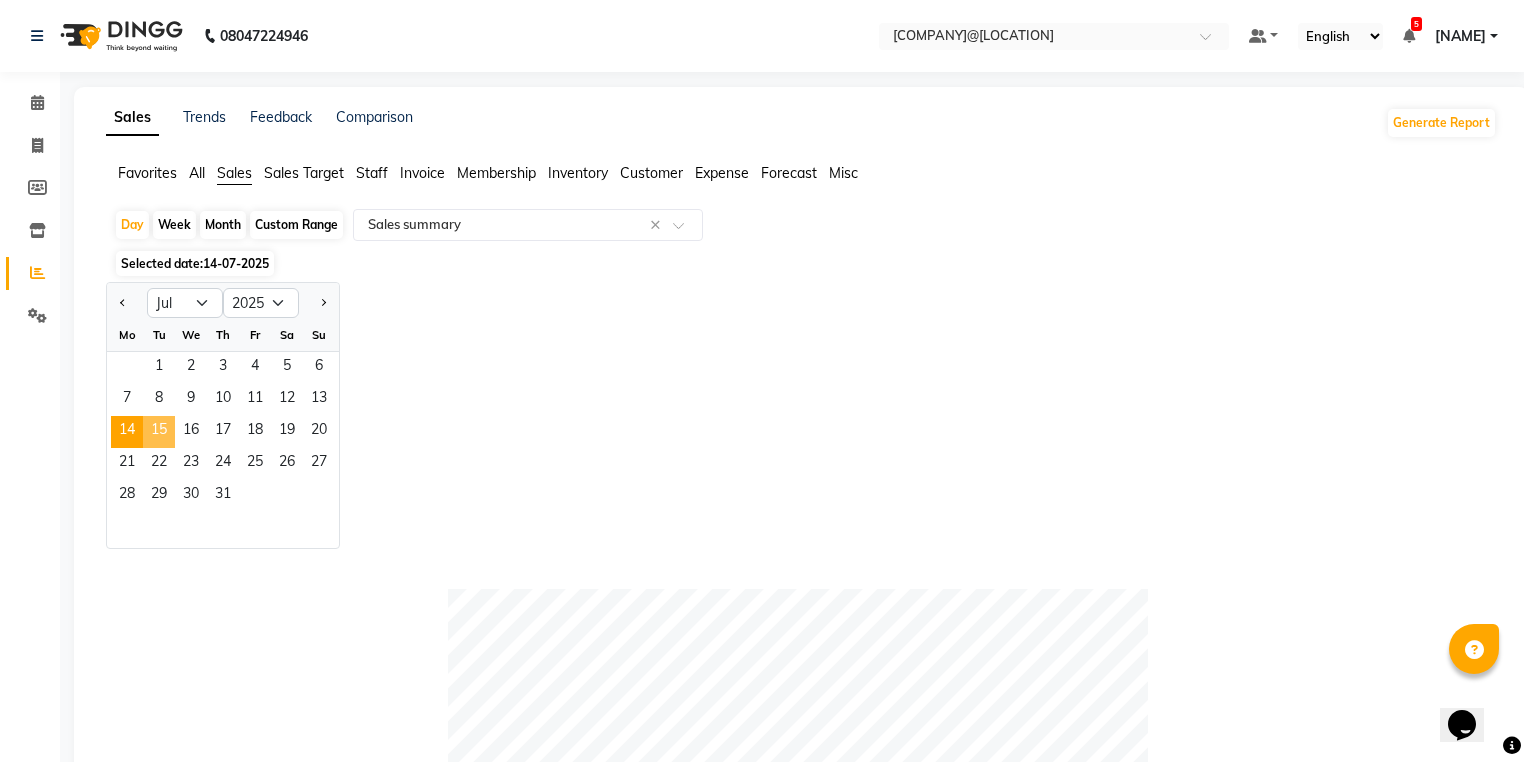 click on "15" 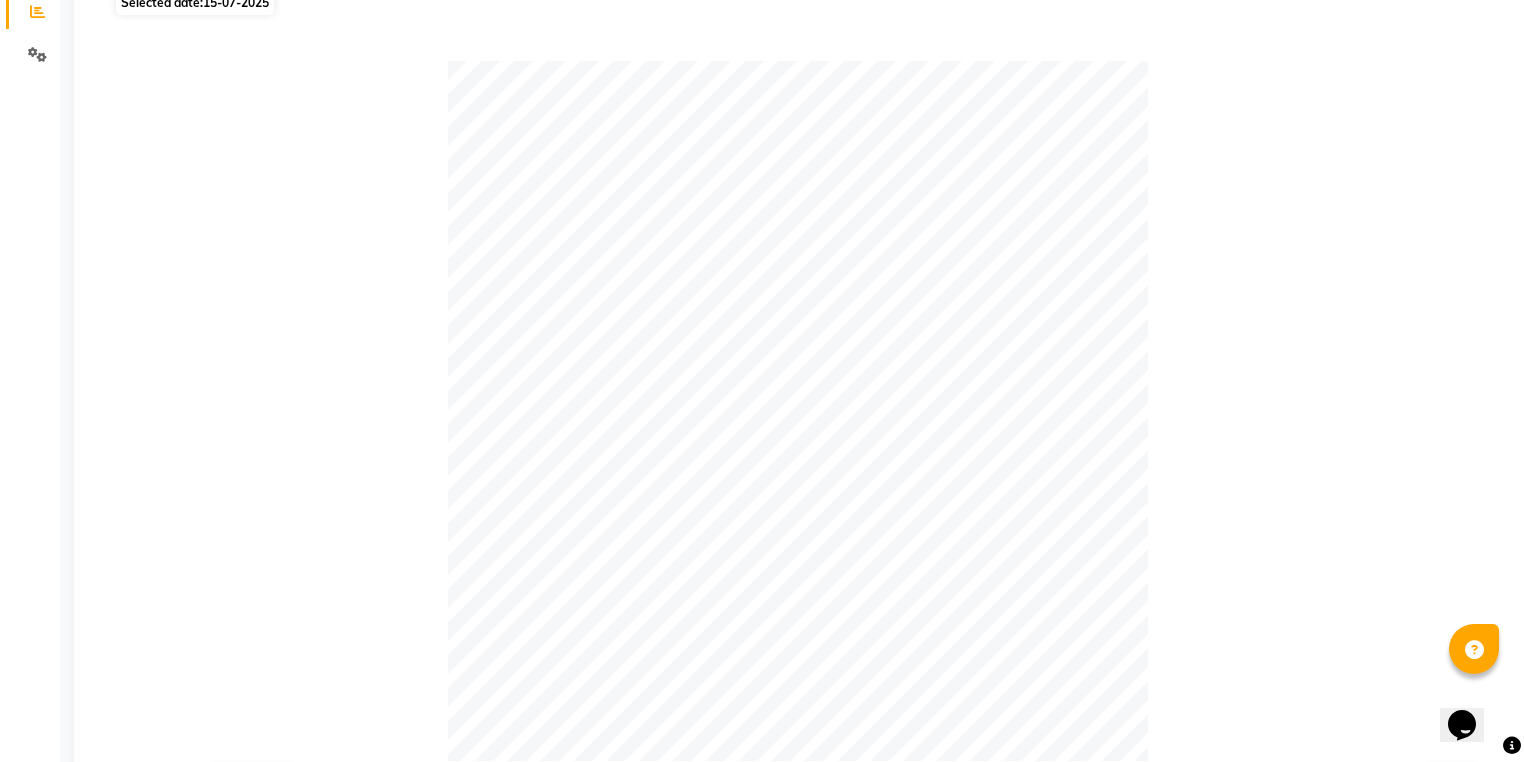 scroll, scrollTop: 0, scrollLeft: 0, axis: both 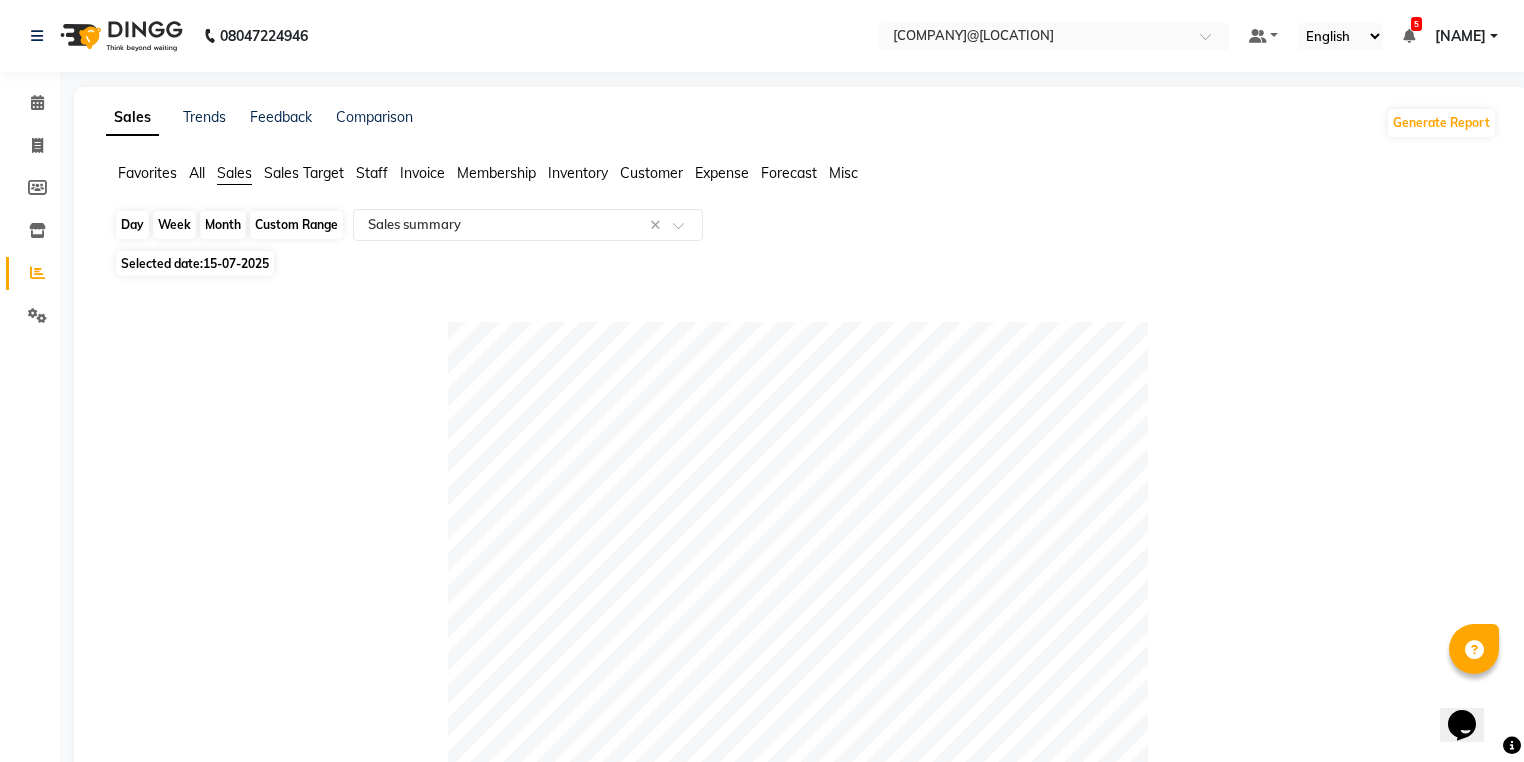 click on "Day" 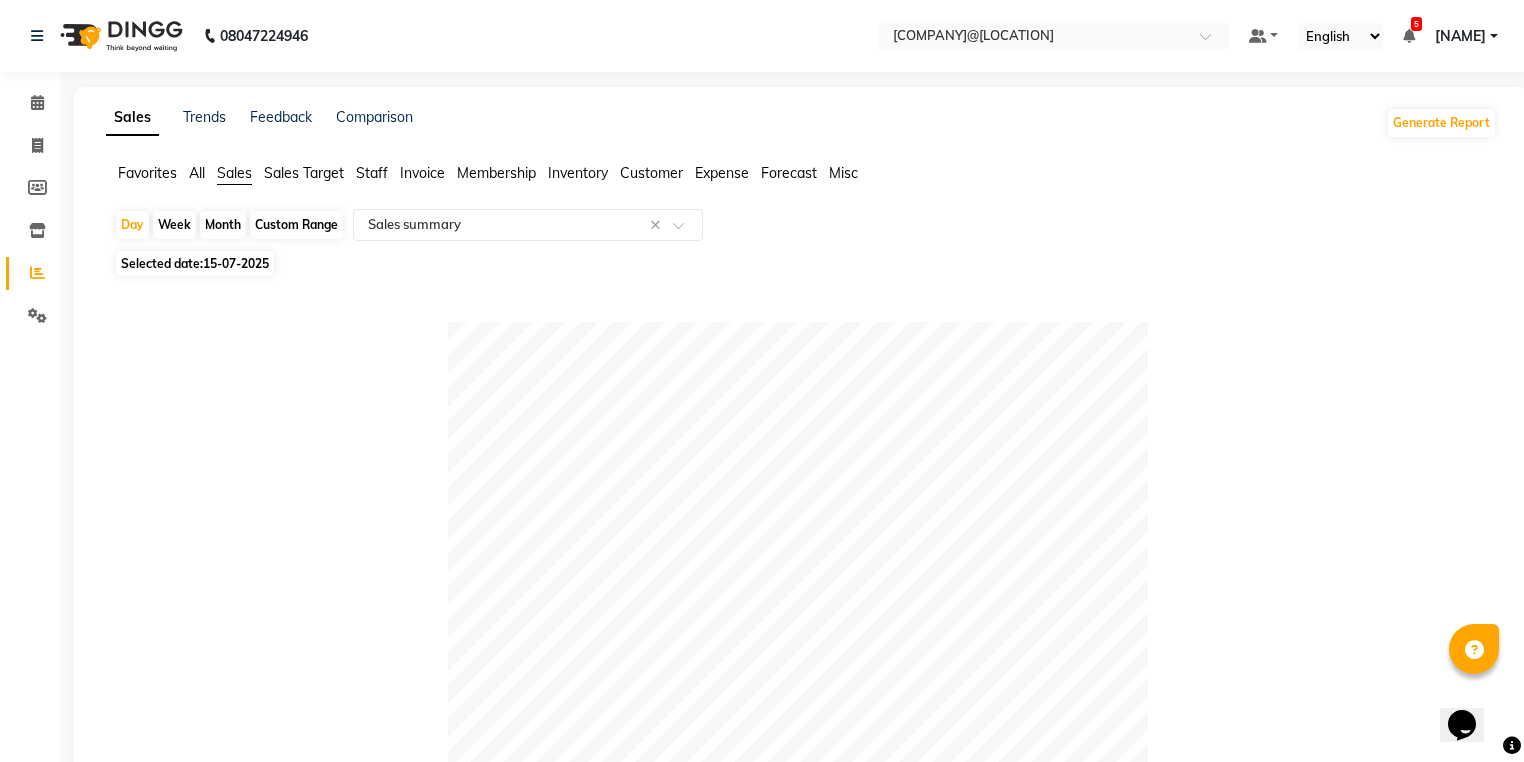 select on "7" 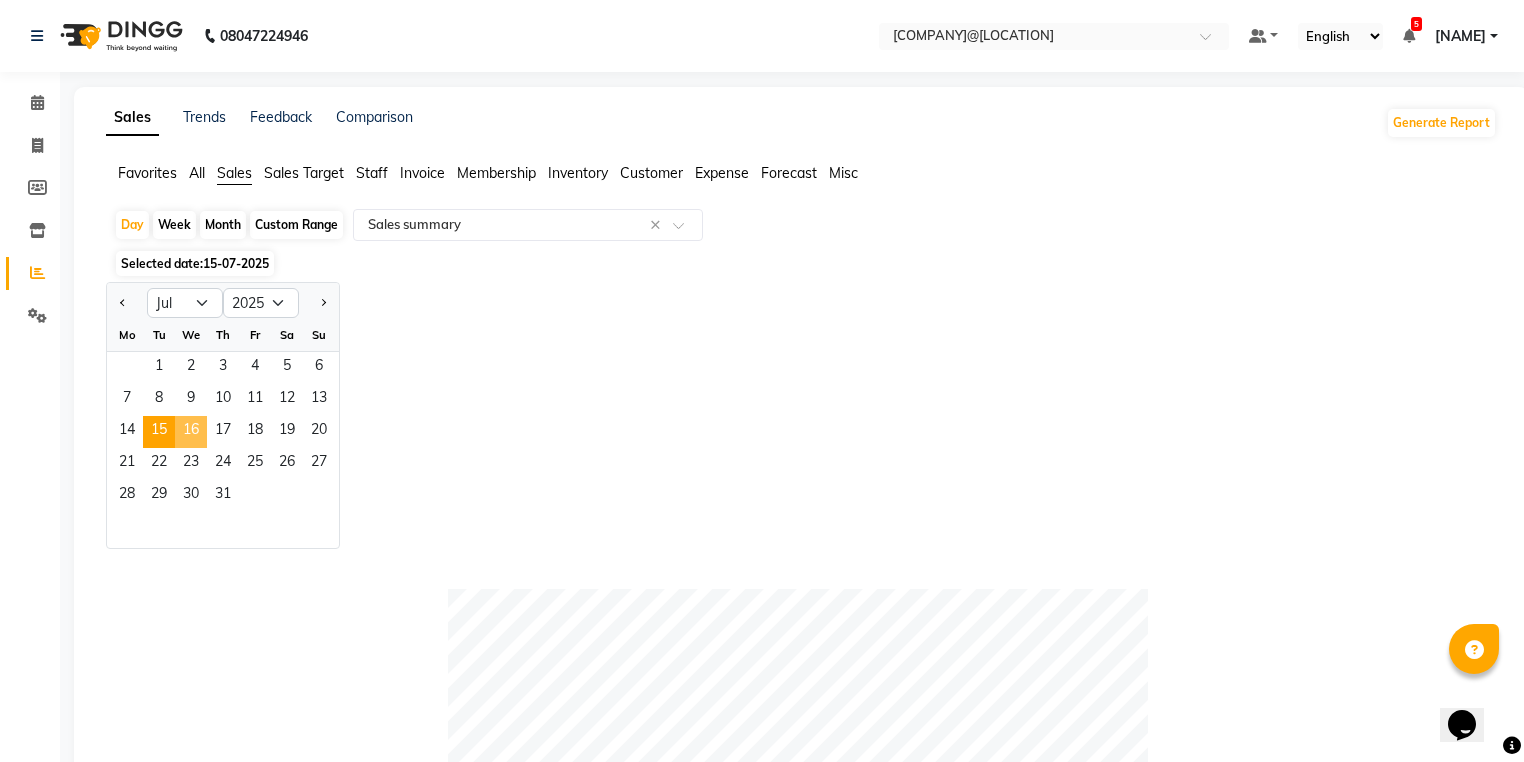 click on "16" 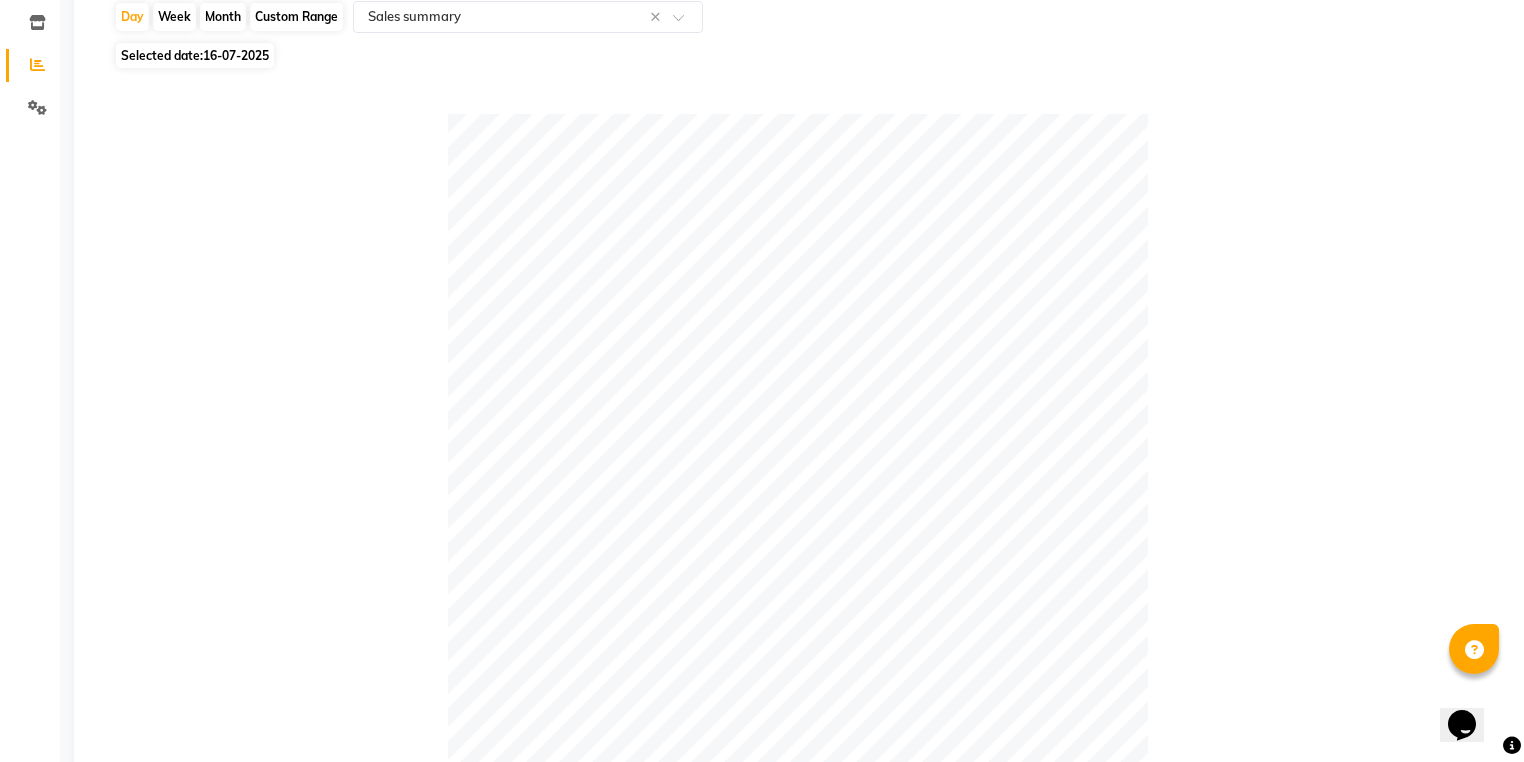 scroll, scrollTop: 5, scrollLeft: 0, axis: vertical 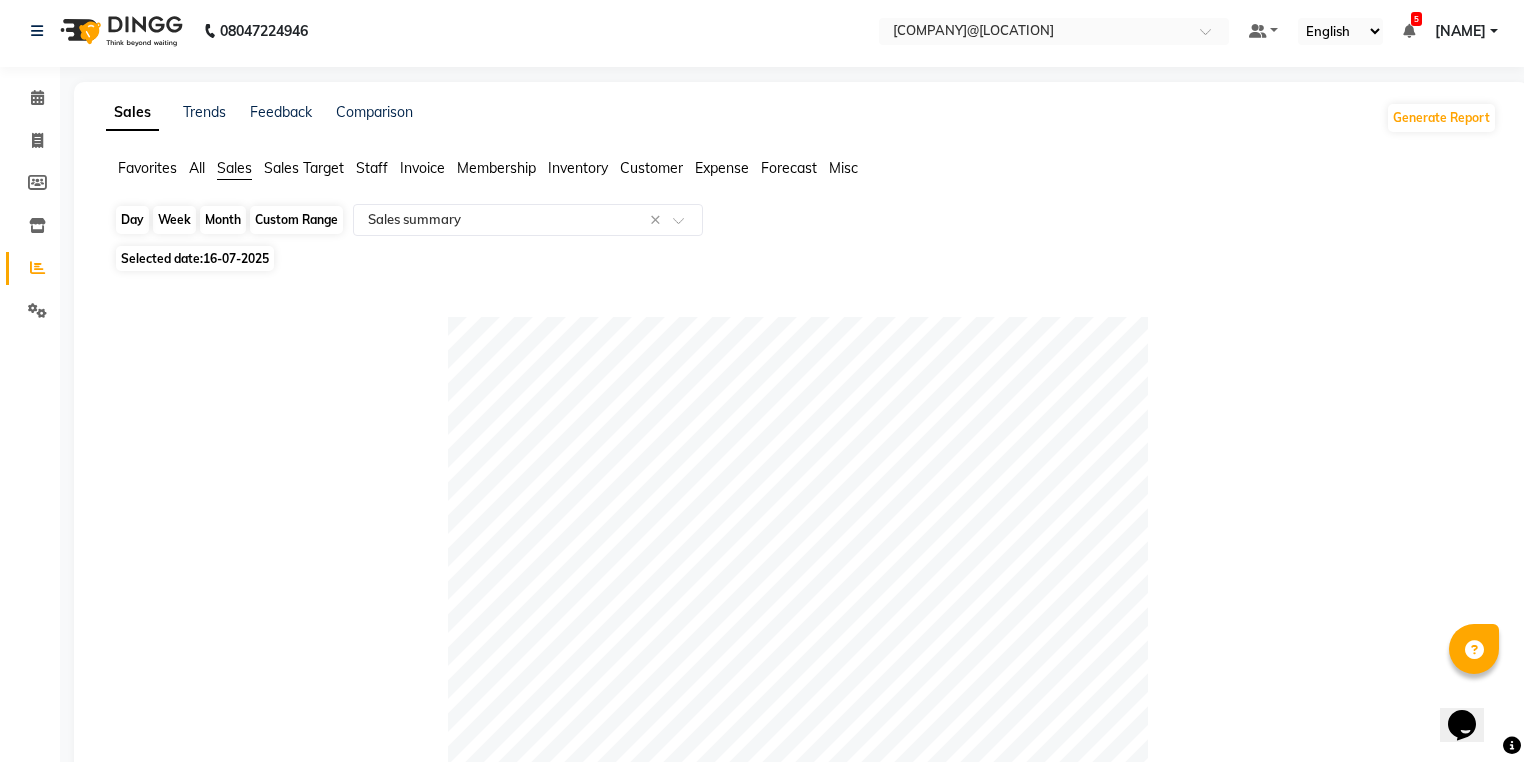 click on "Day" 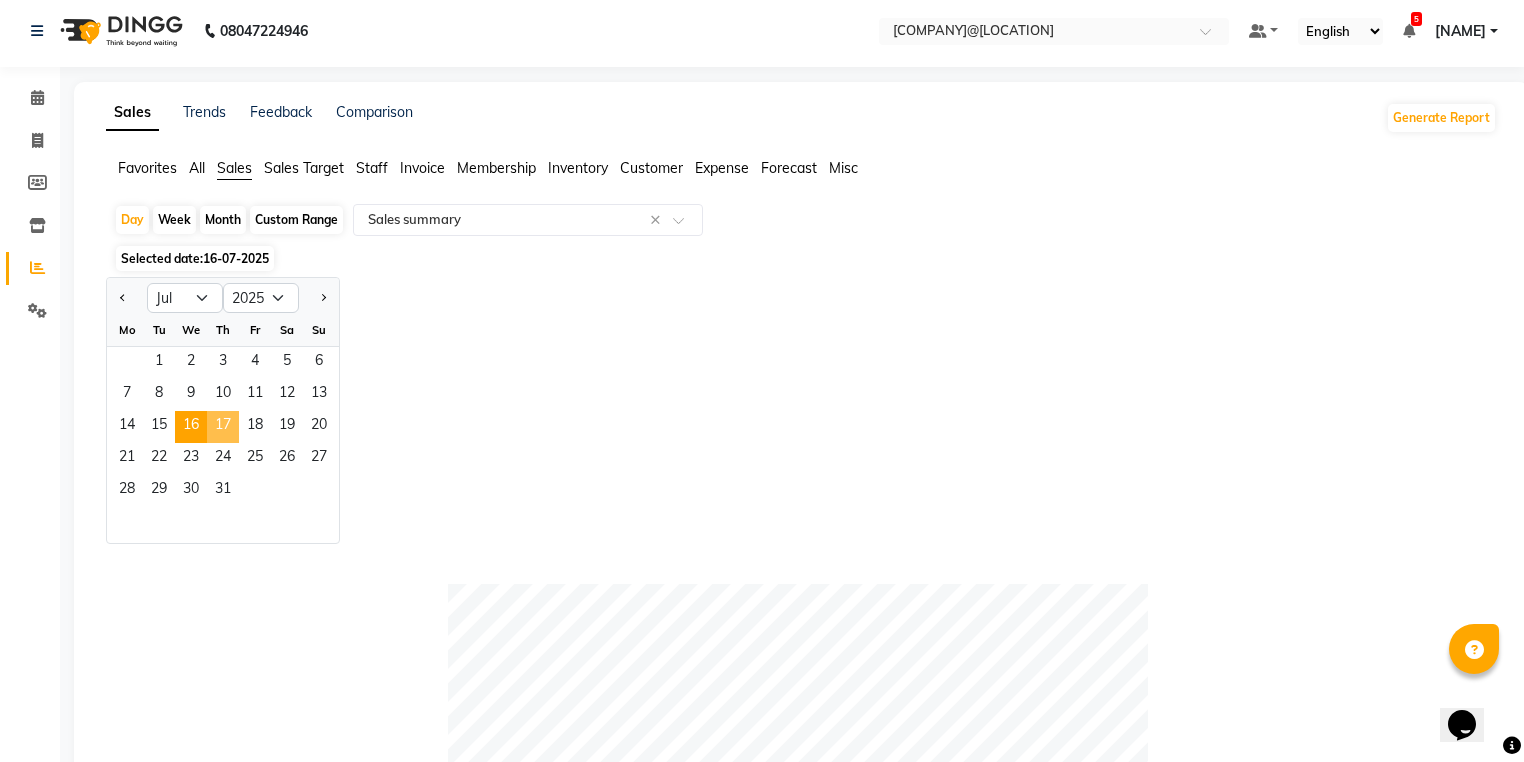 click on "17" 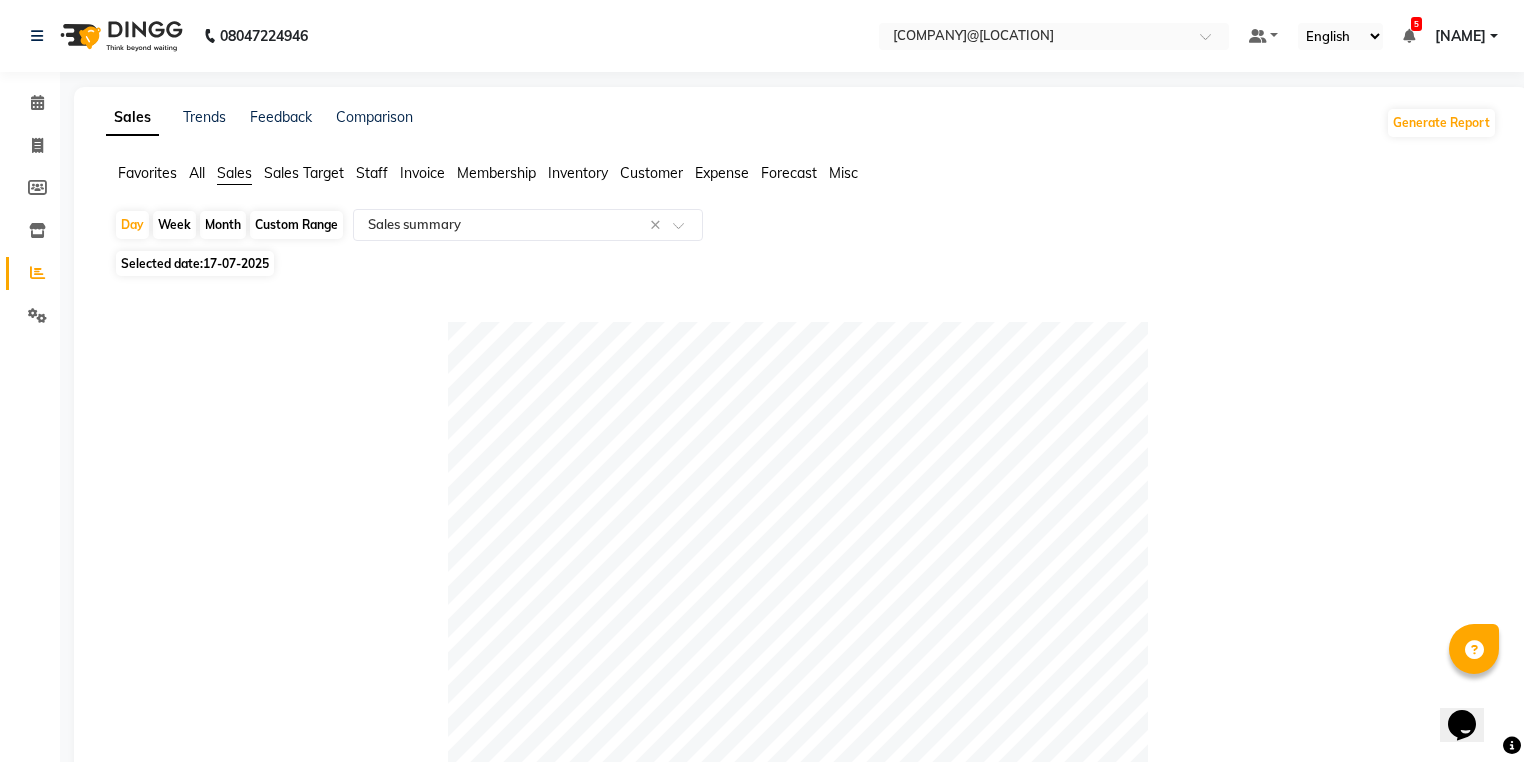 scroll, scrollTop: 0, scrollLeft: 0, axis: both 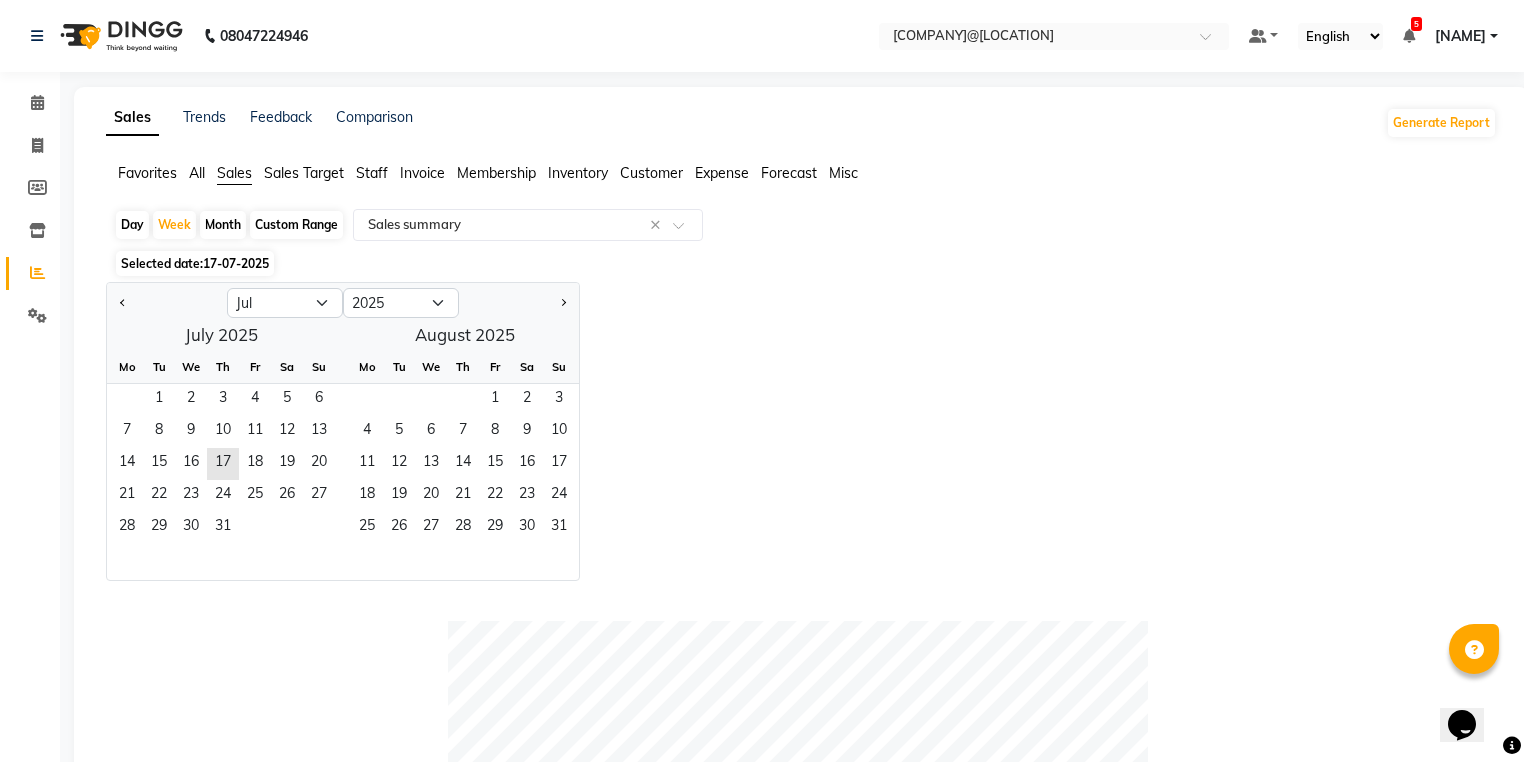 click on "Day" 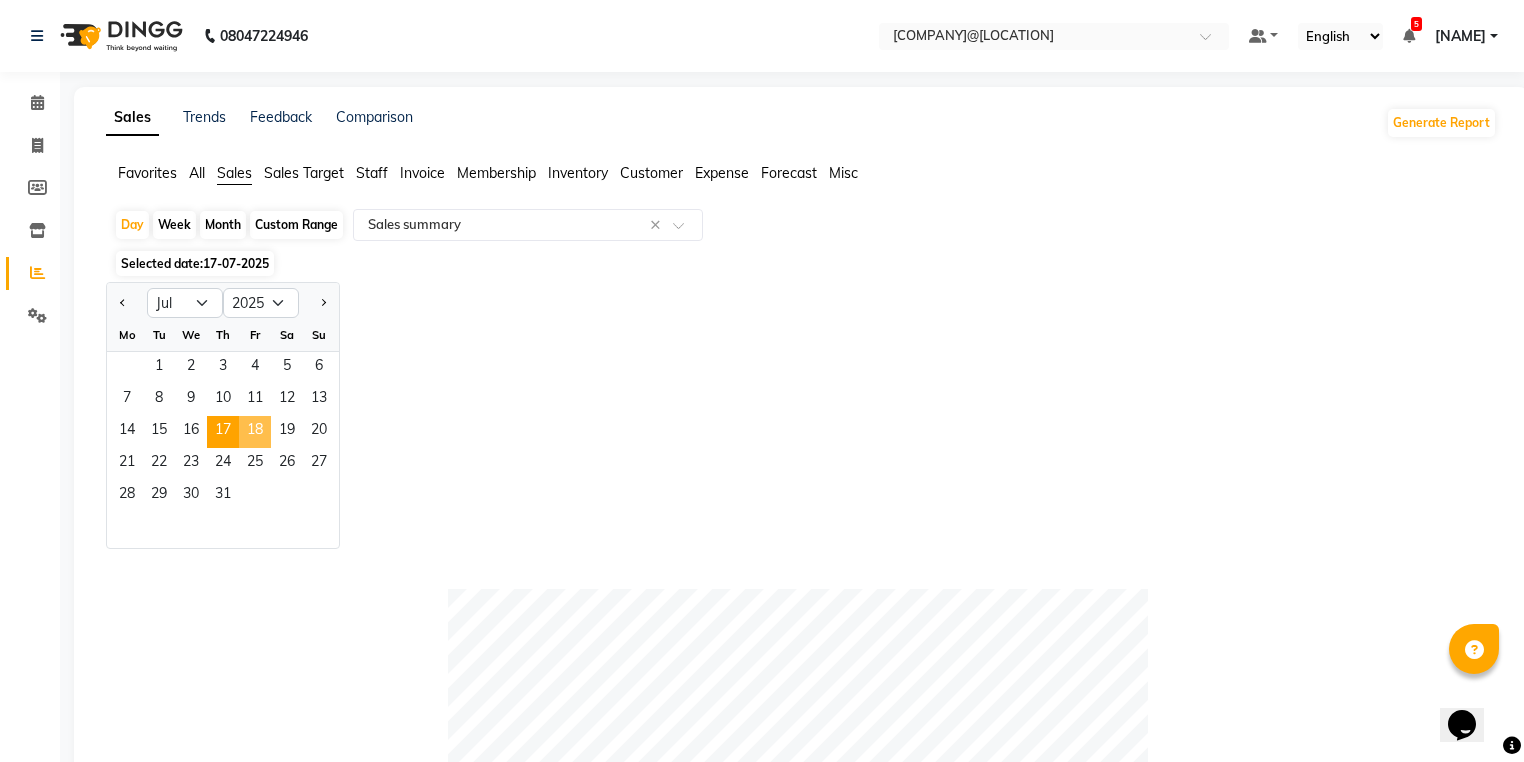 click on "18" 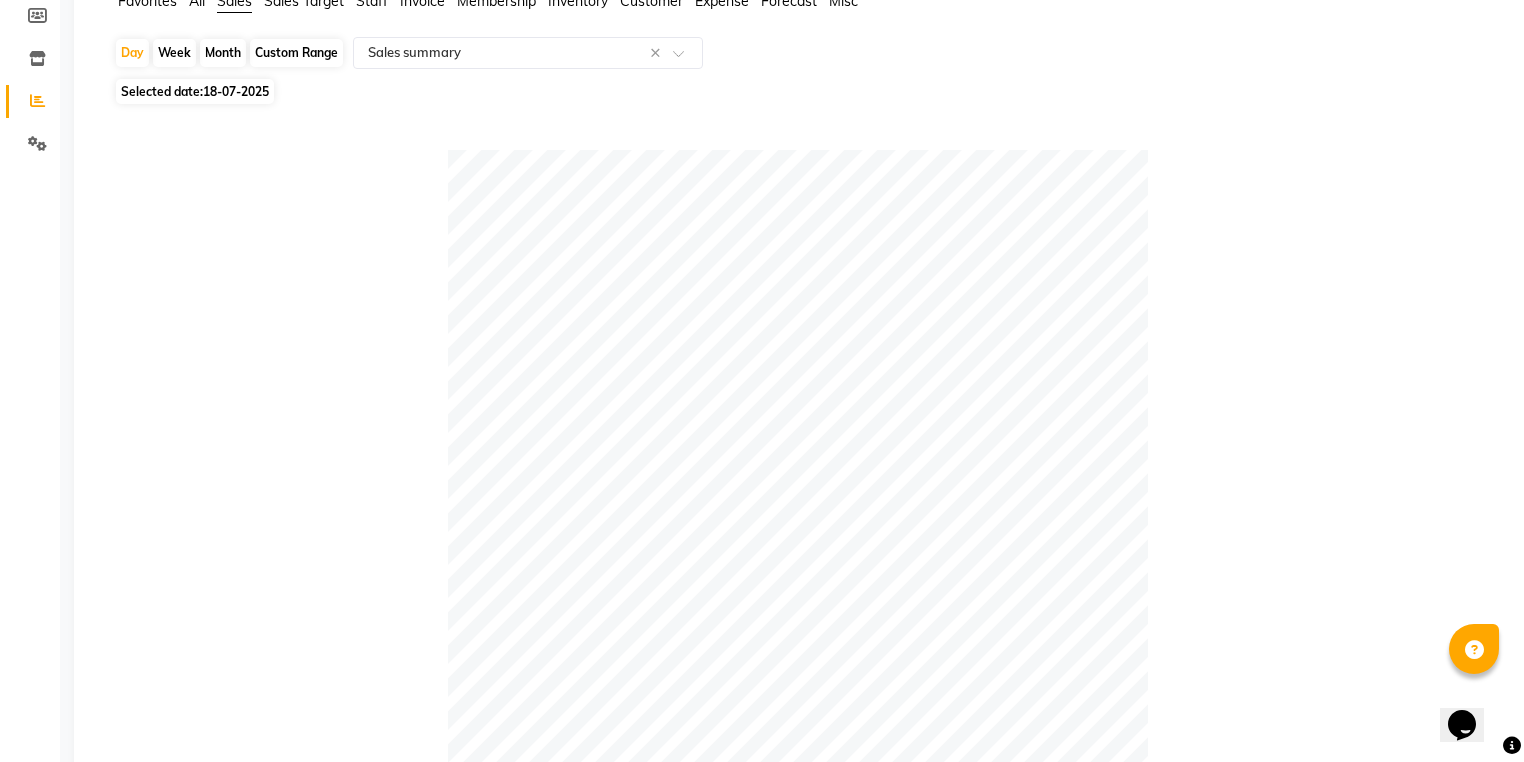 scroll, scrollTop: 0, scrollLeft: 0, axis: both 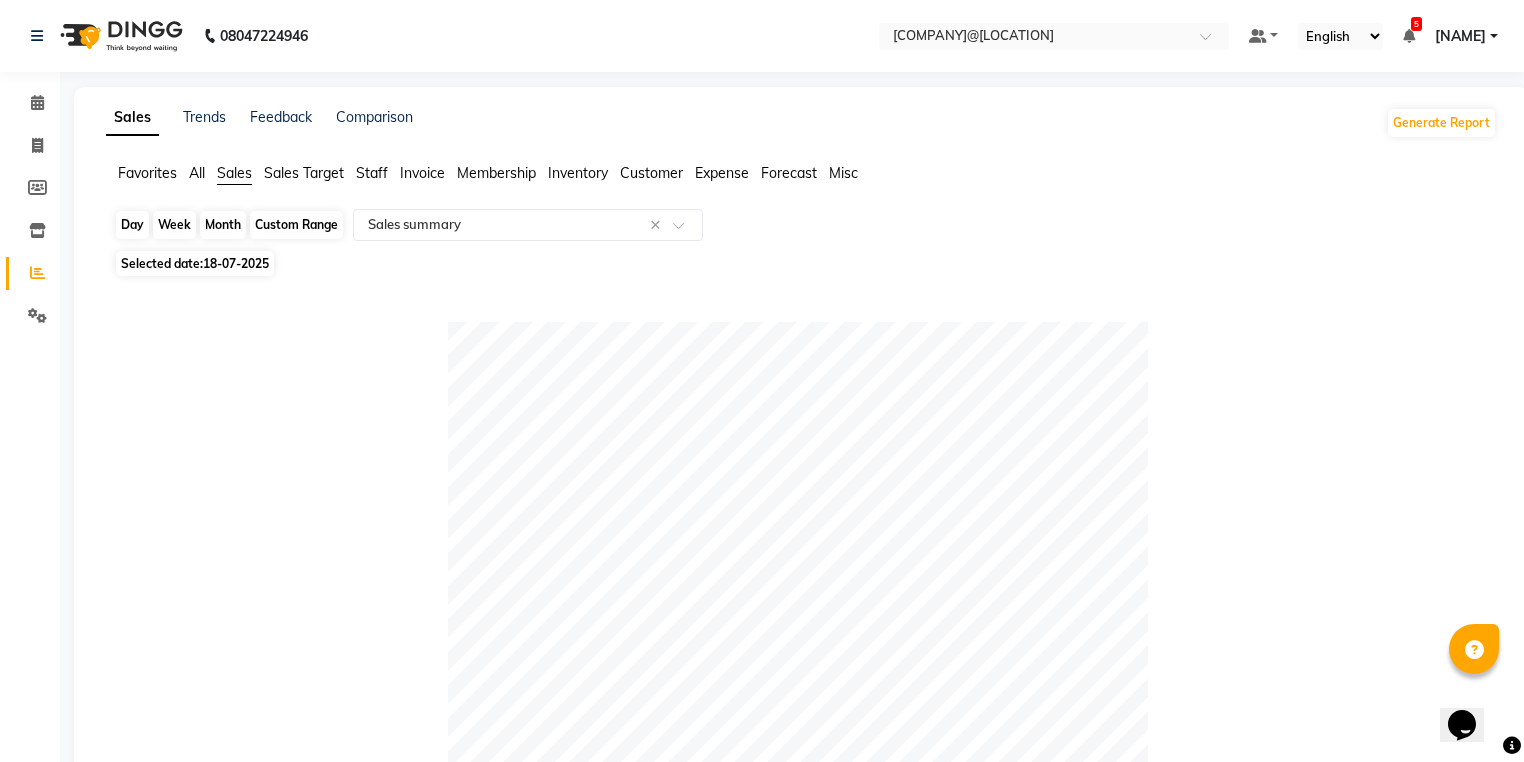 click on "Day" 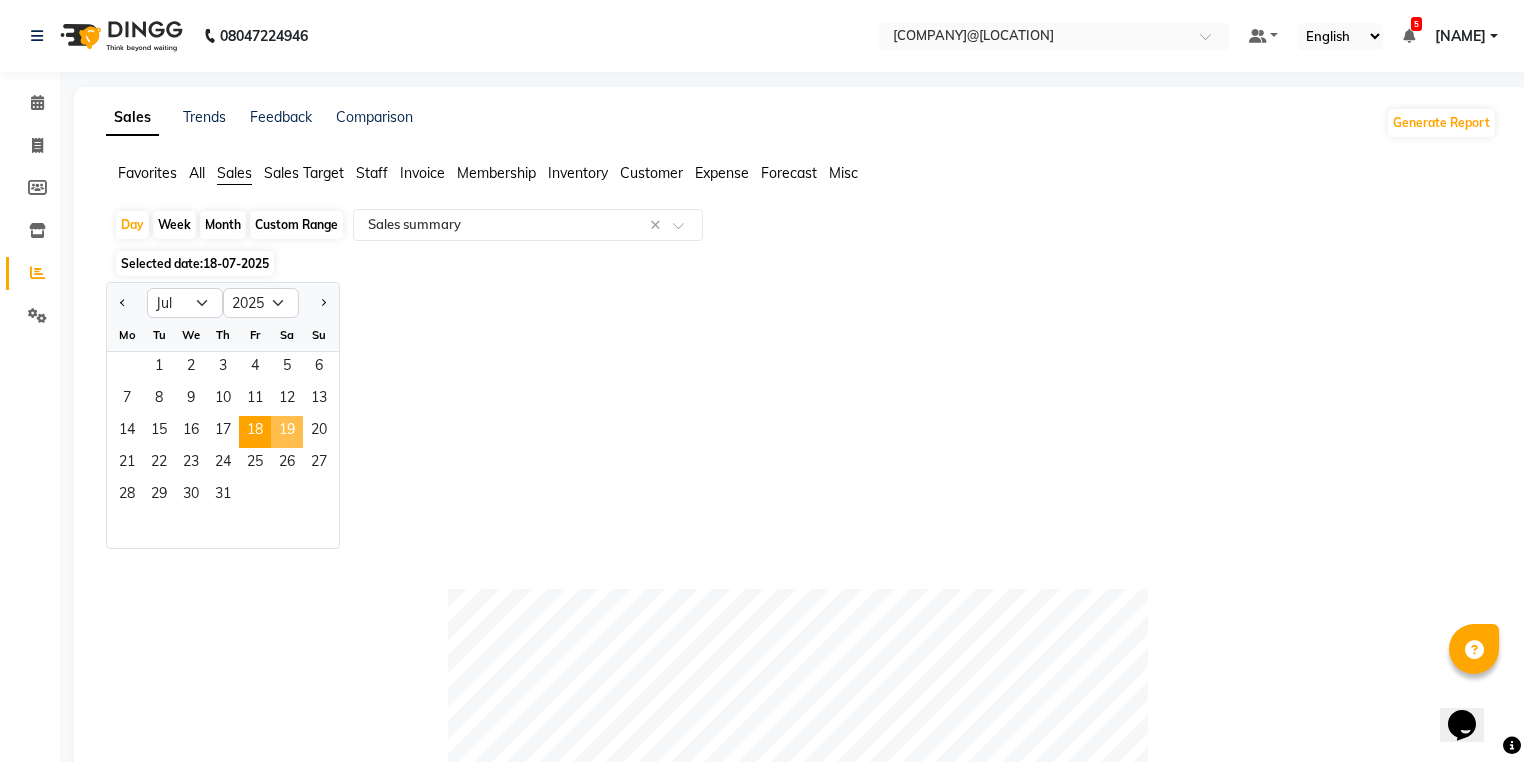 click on "19" 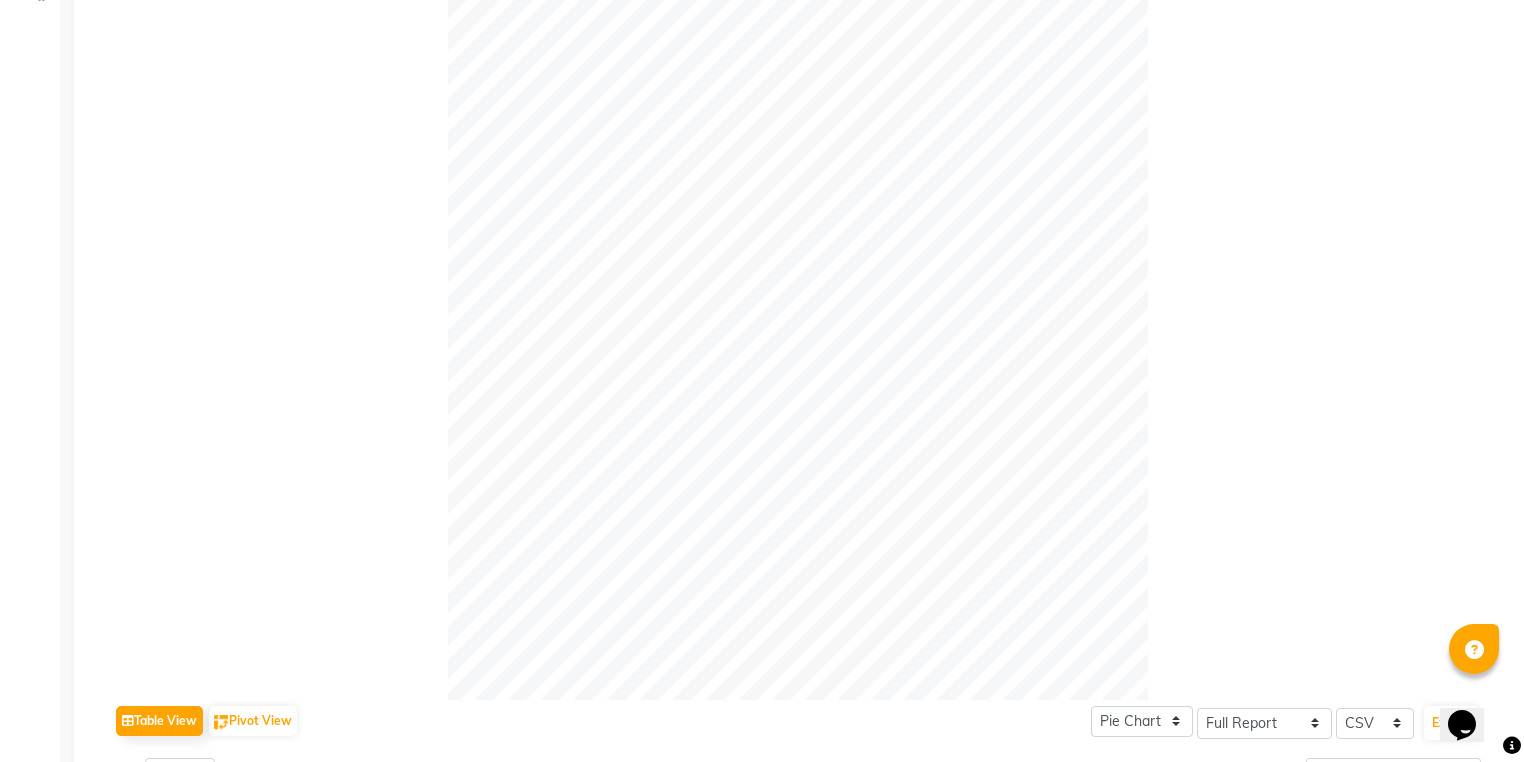scroll, scrollTop: 0, scrollLeft: 0, axis: both 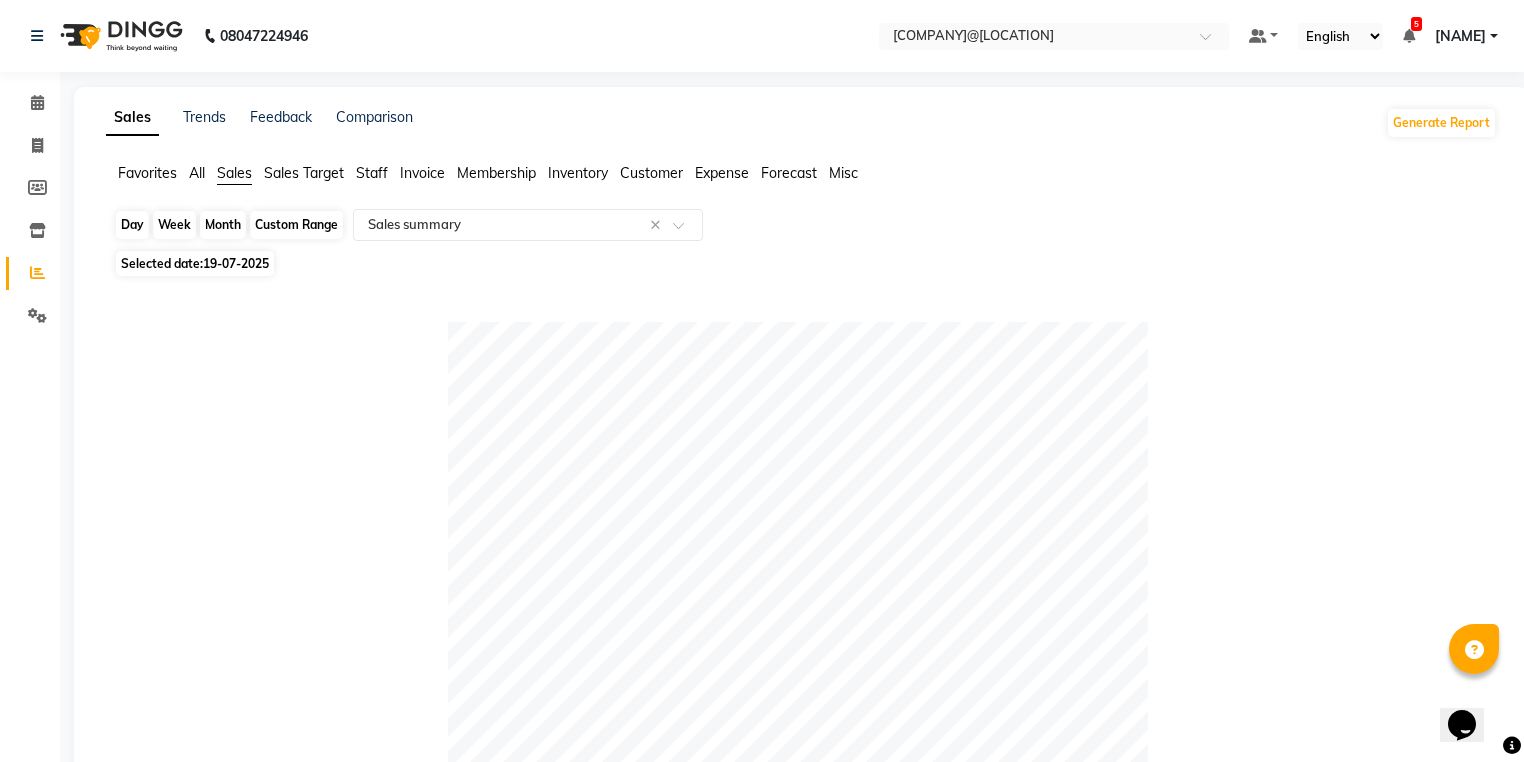 click on "Day" 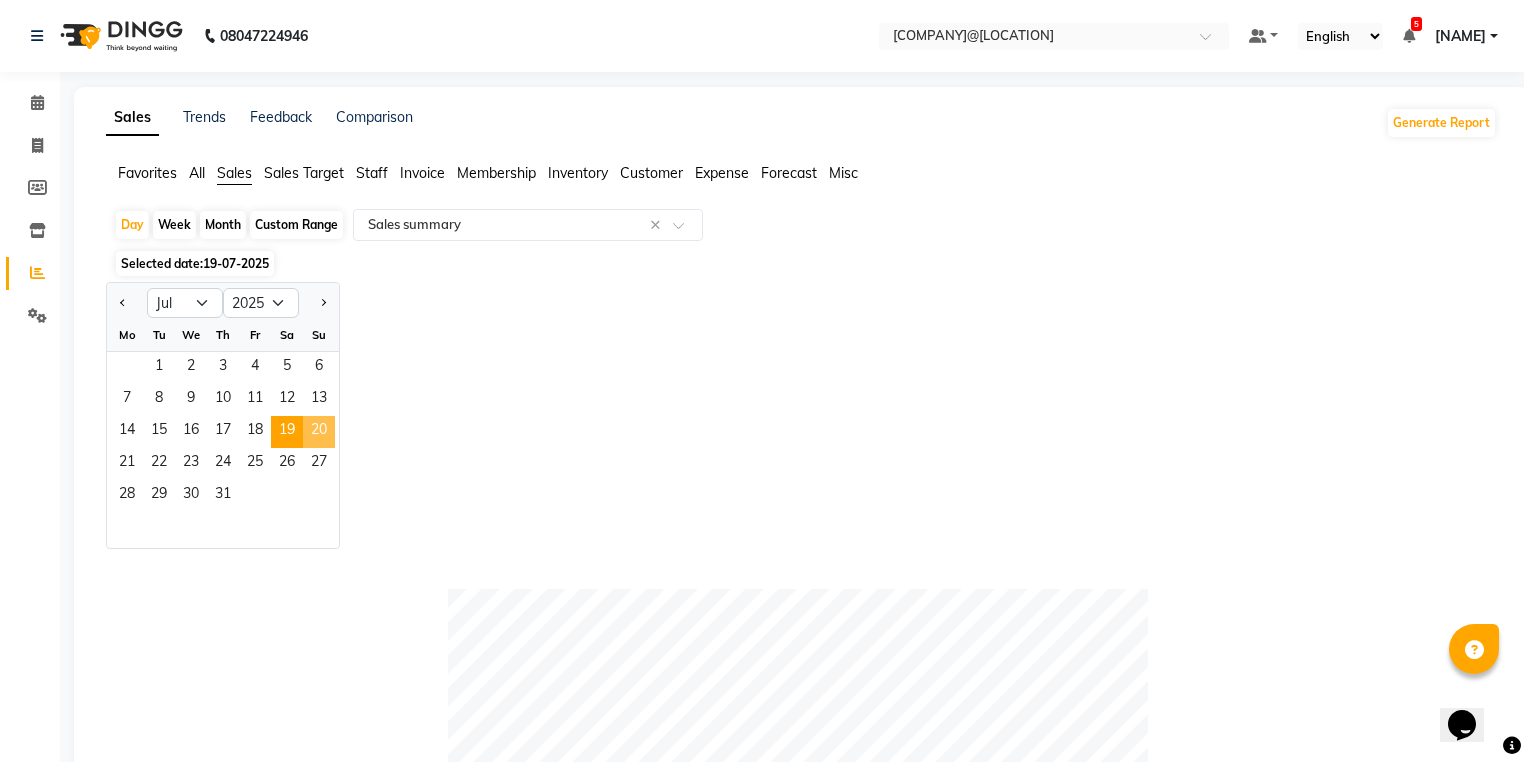 click on "20" 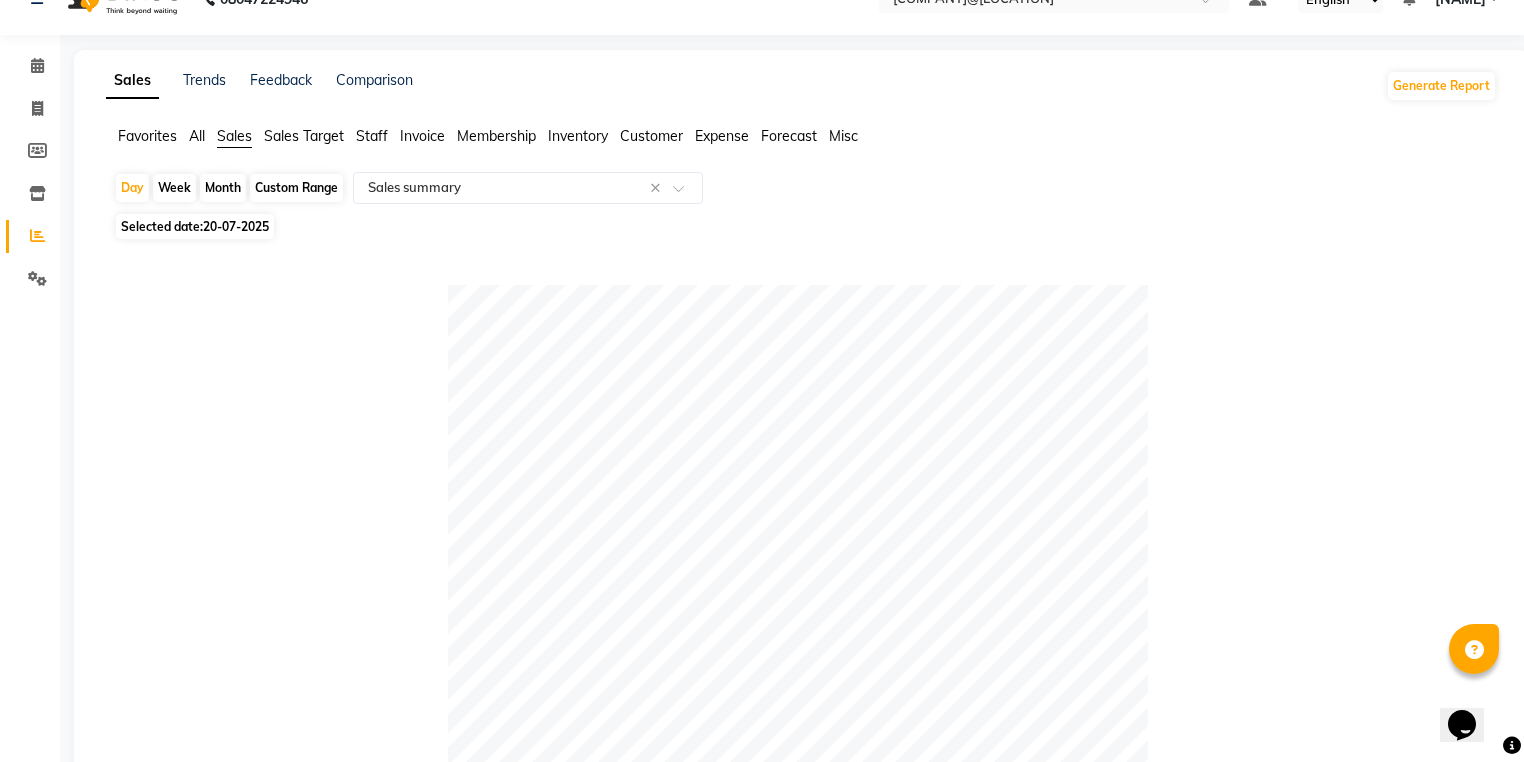 scroll, scrollTop: 0, scrollLeft: 0, axis: both 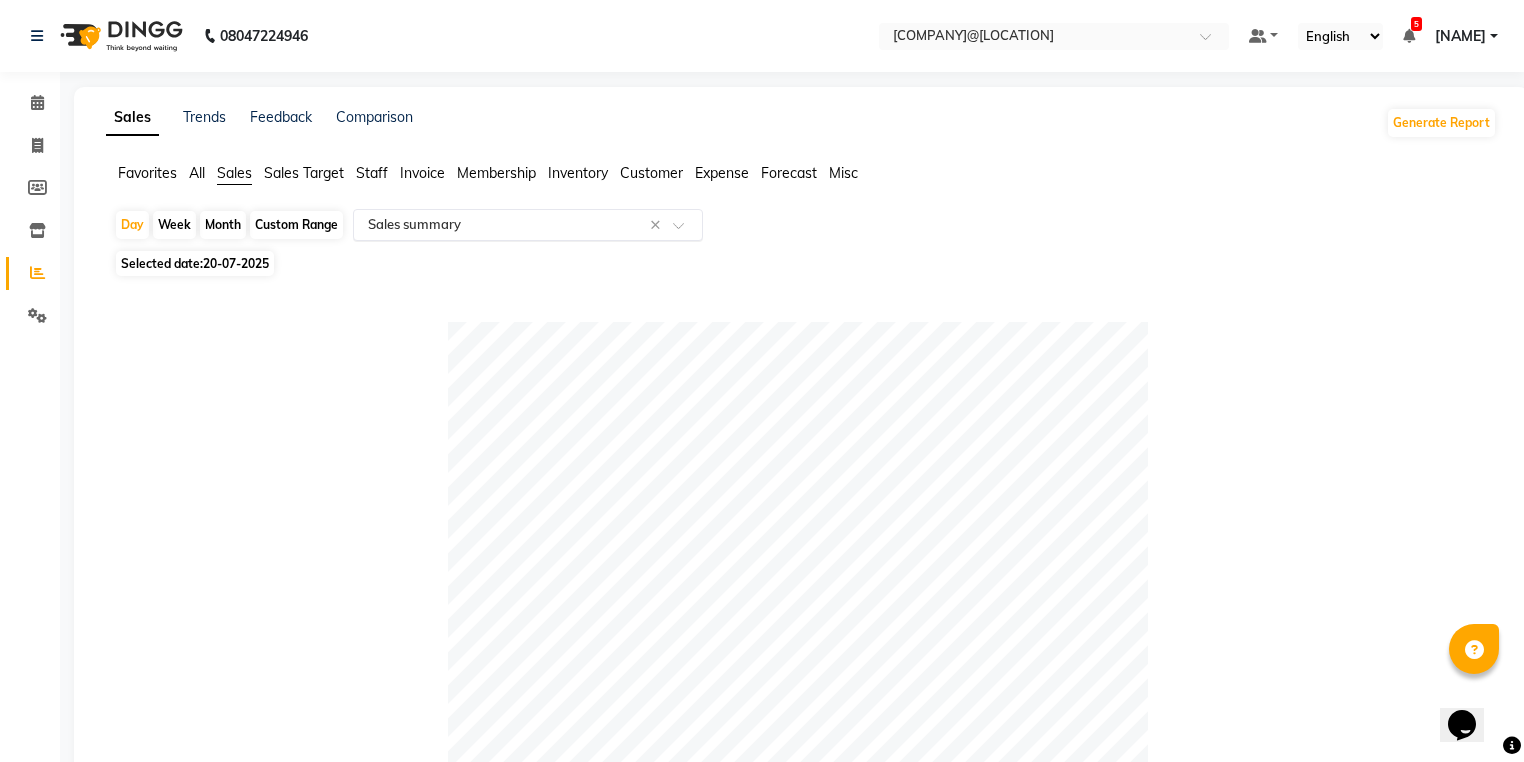 drag, startPoint x: 424, startPoint y: 177, endPoint x: 423, endPoint y: 235, distance: 58.00862 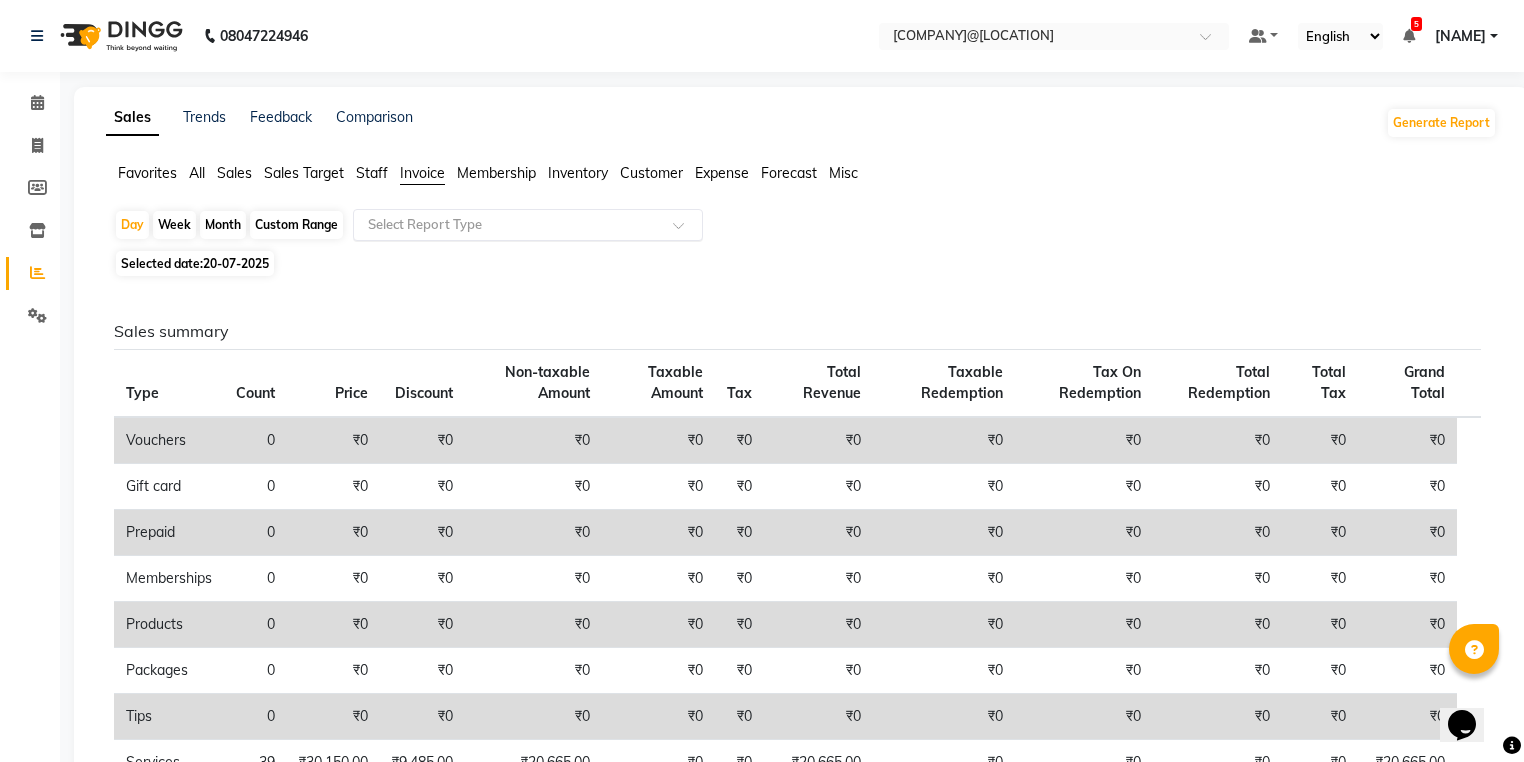 click on "Select Report Type" 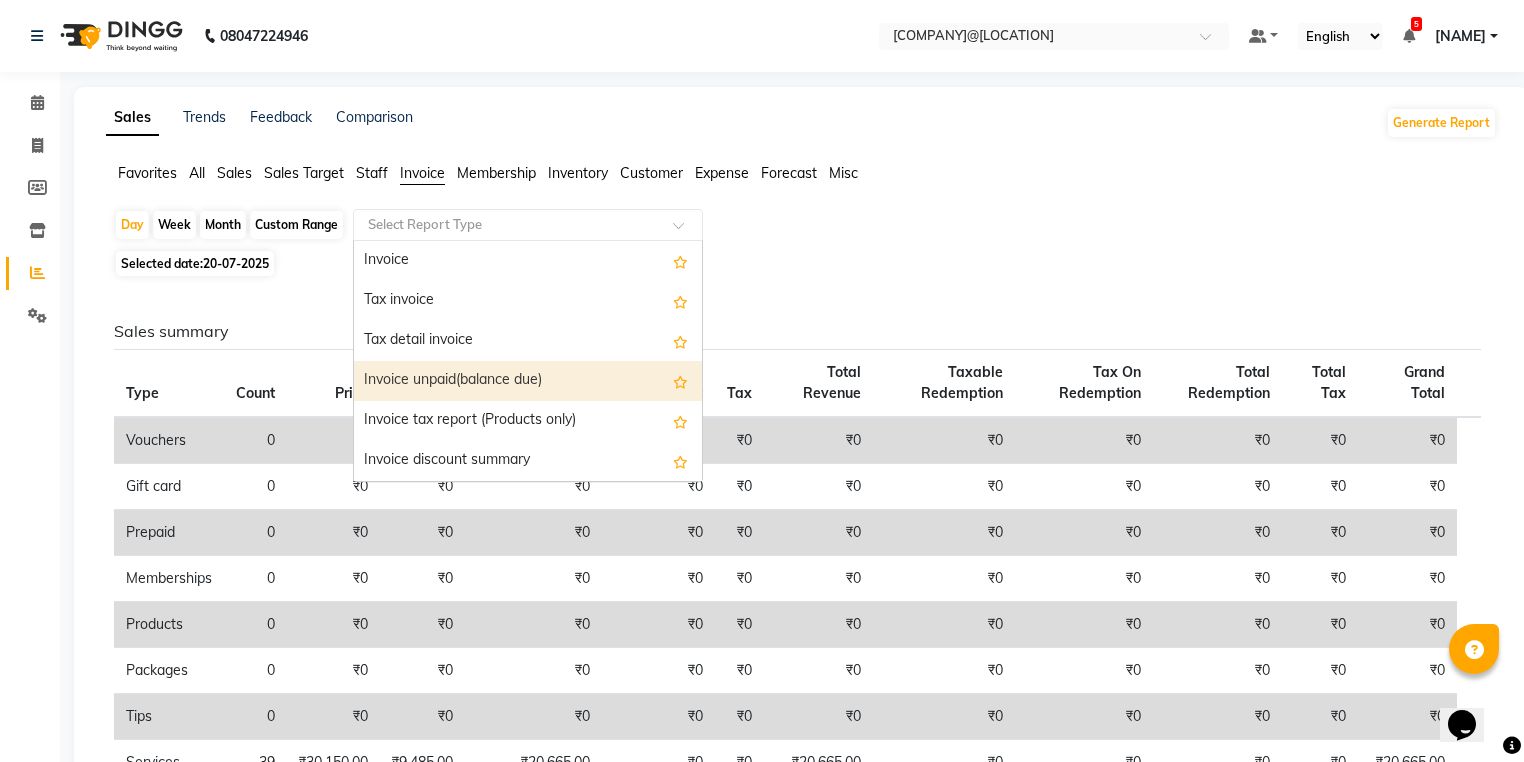 click on "Invoice unpaid(balance due)" at bounding box center (528, 381) 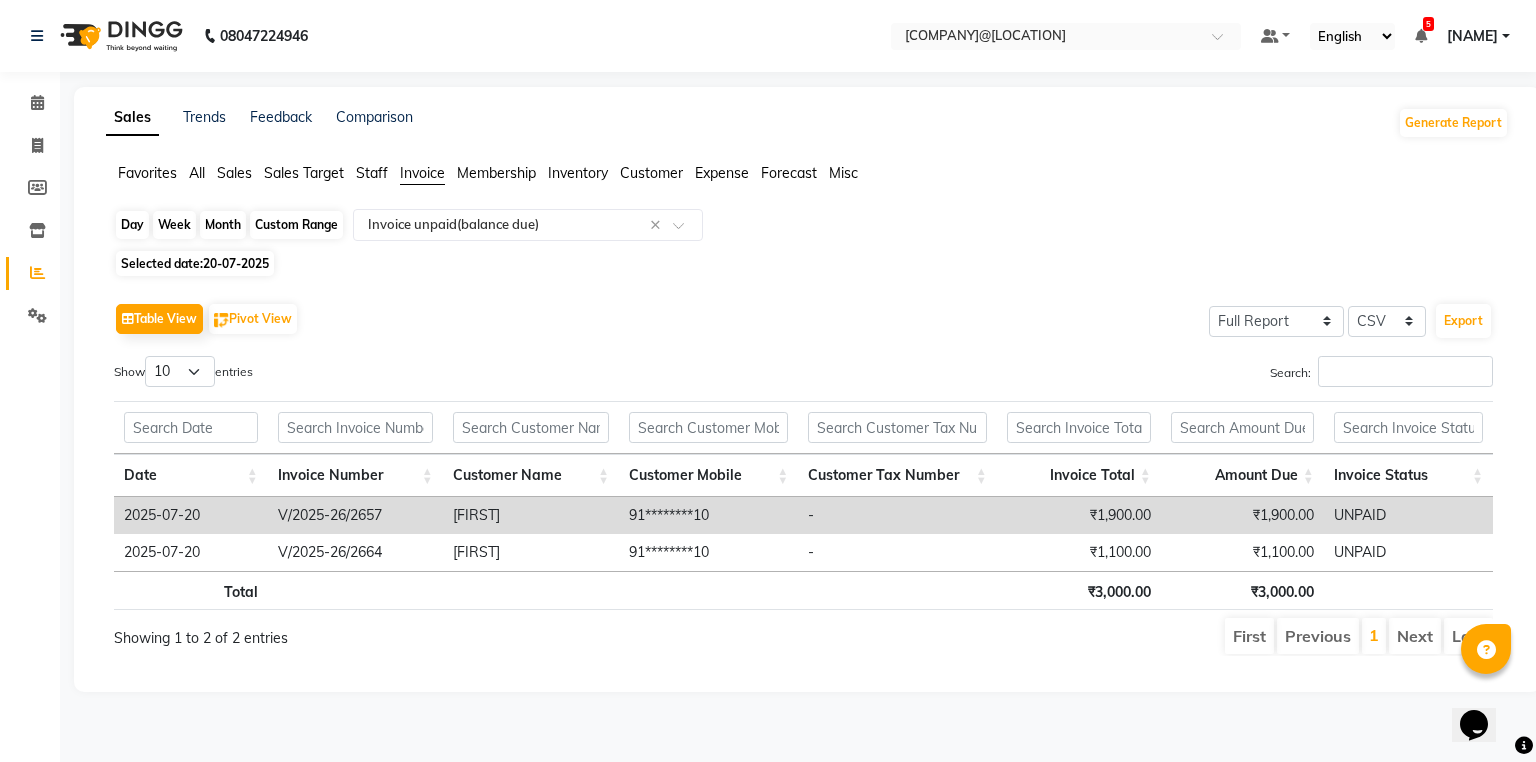 click on "Day" 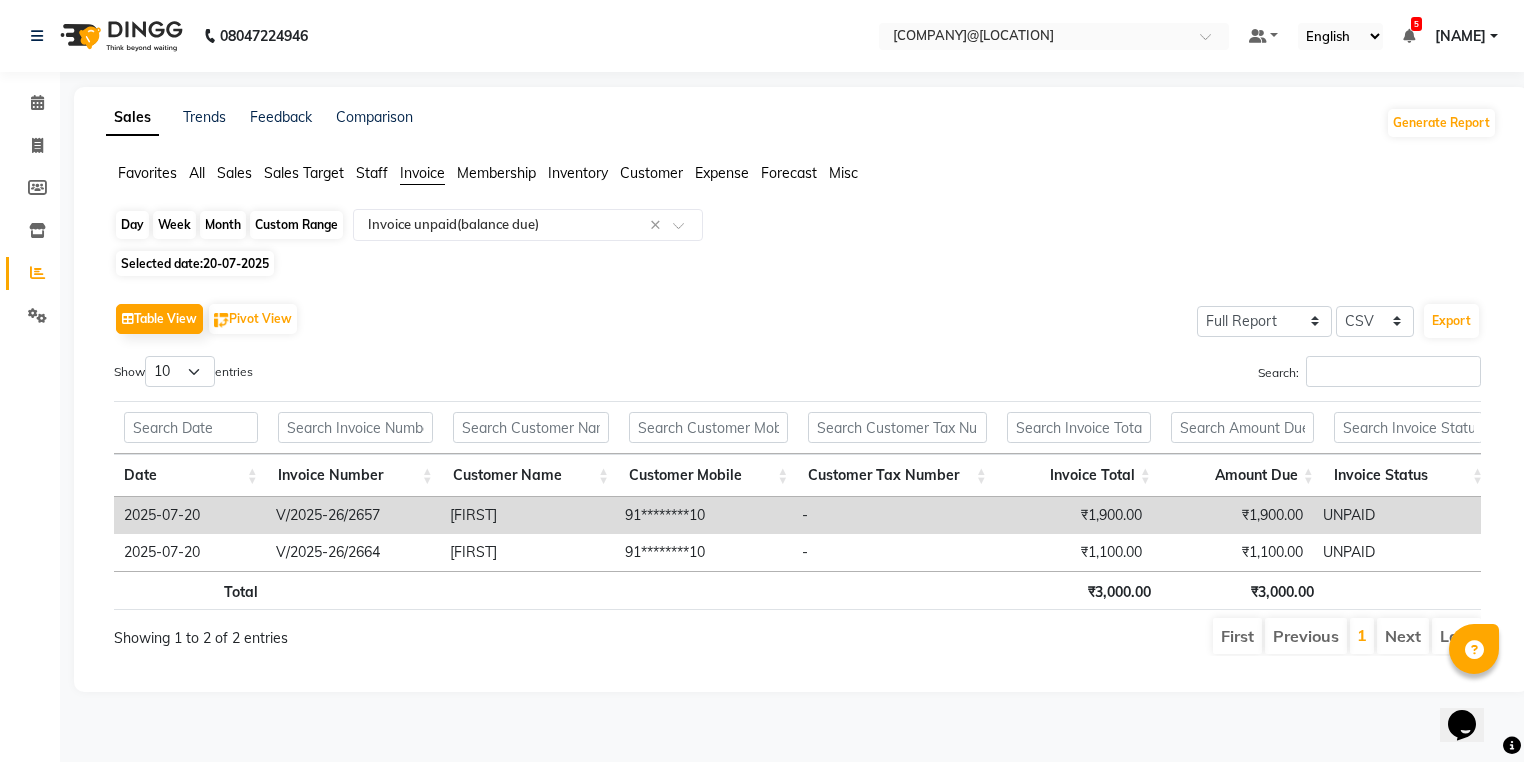 select on "7" 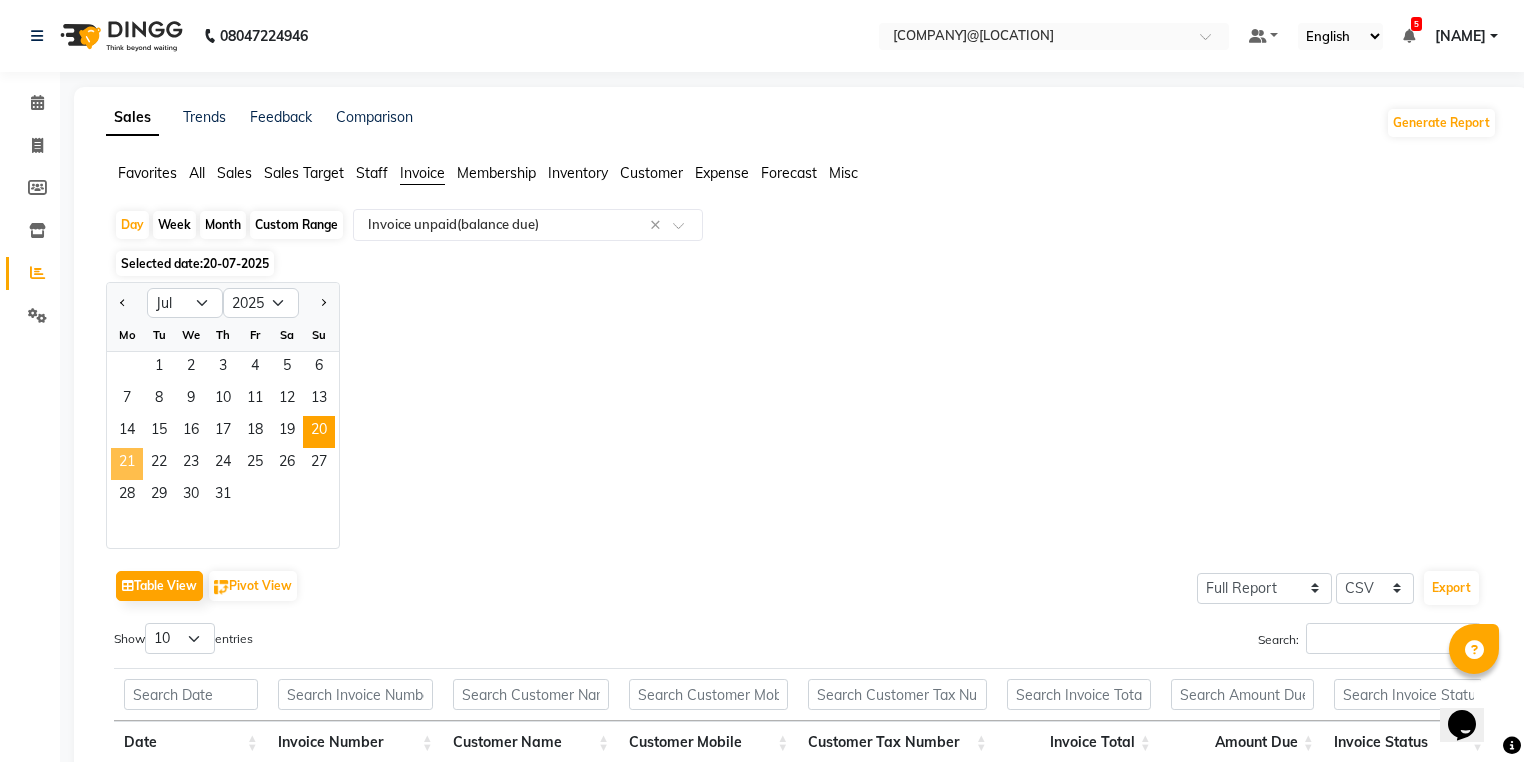 click on "21" 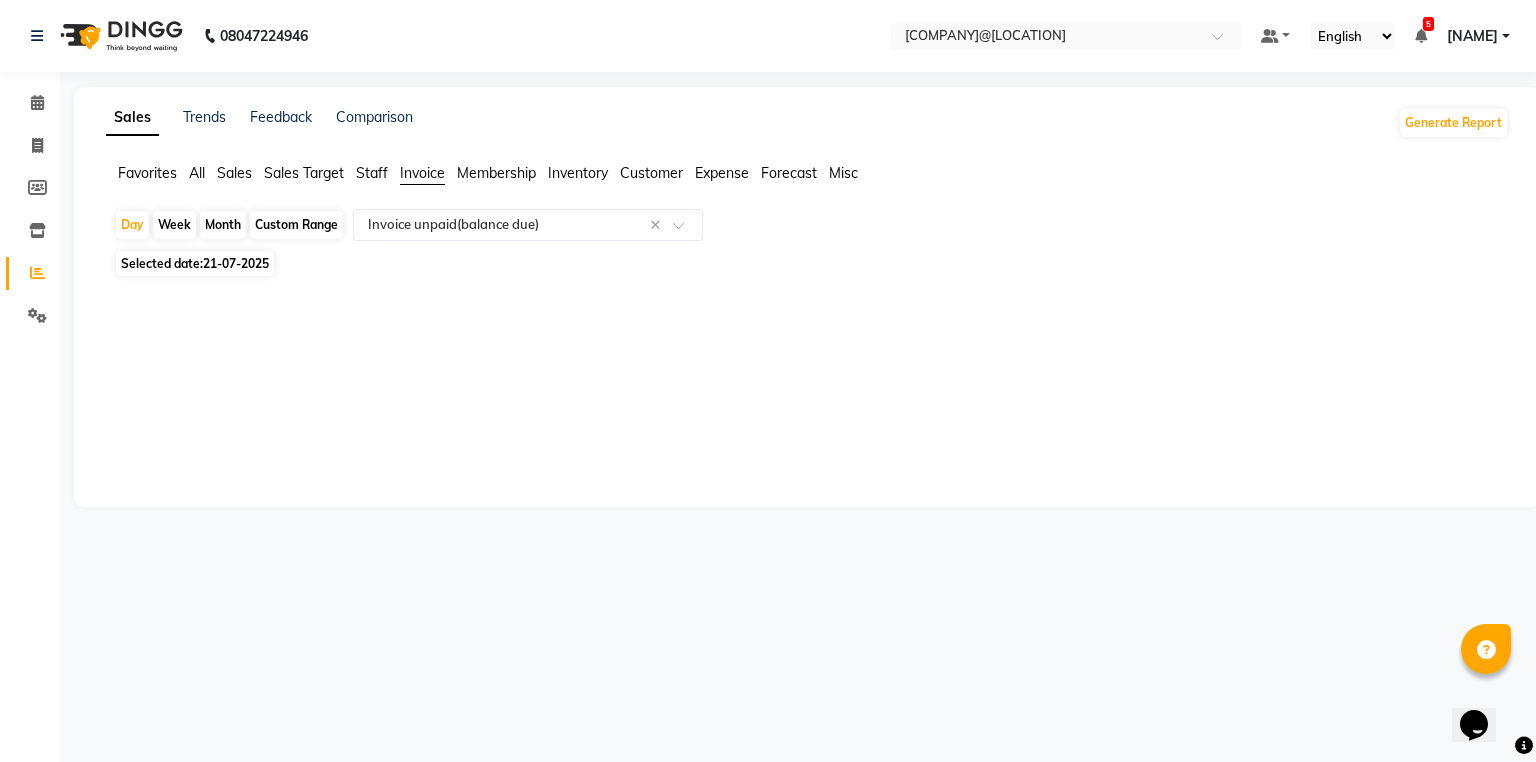 click on "Sales" 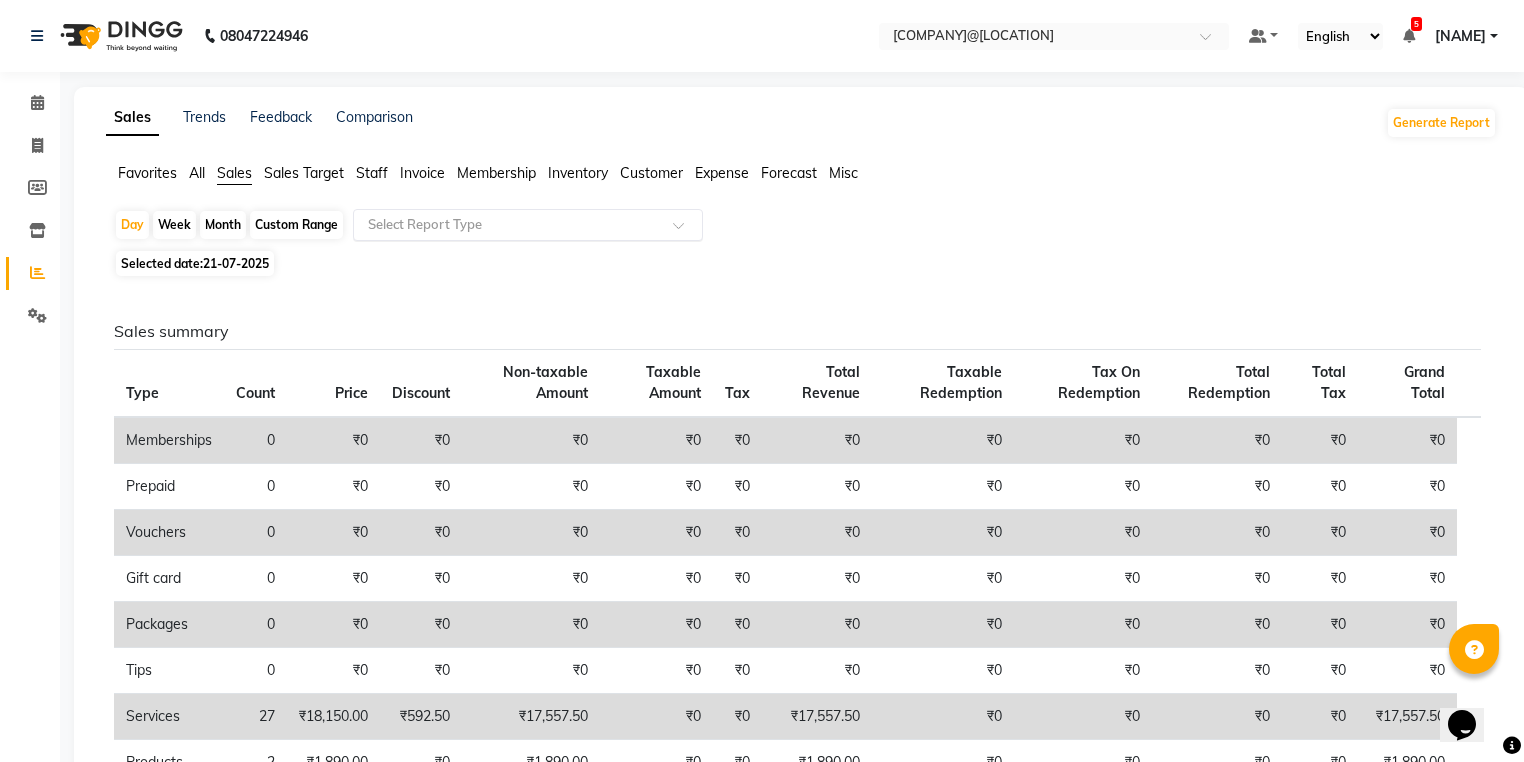 drag, startPoint x: 432, startPoint y: 204, endPoint x: 428, endPoint y: 223, distance: 19.416489 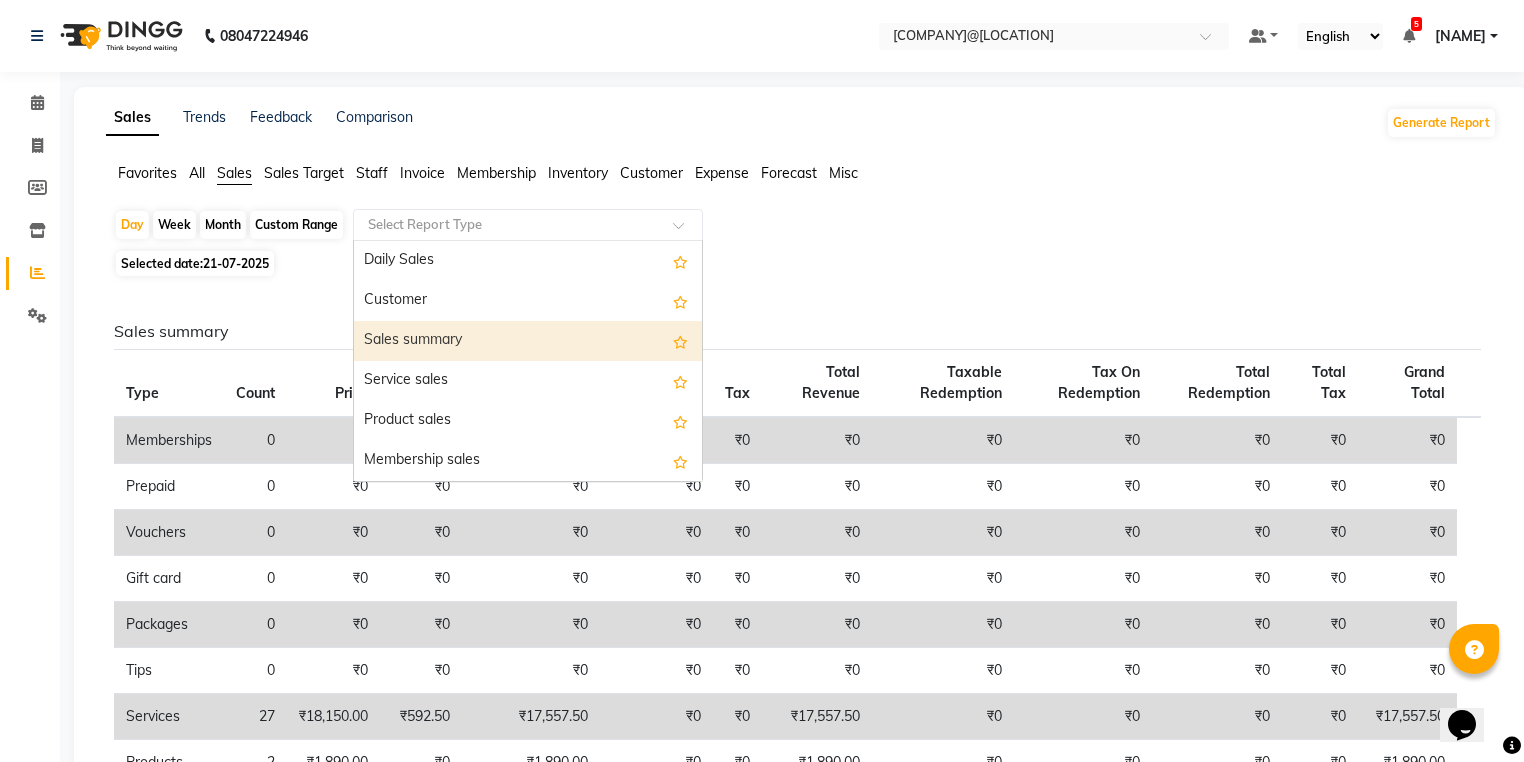 click on "Sales summary" at bounding box center [528, 341] 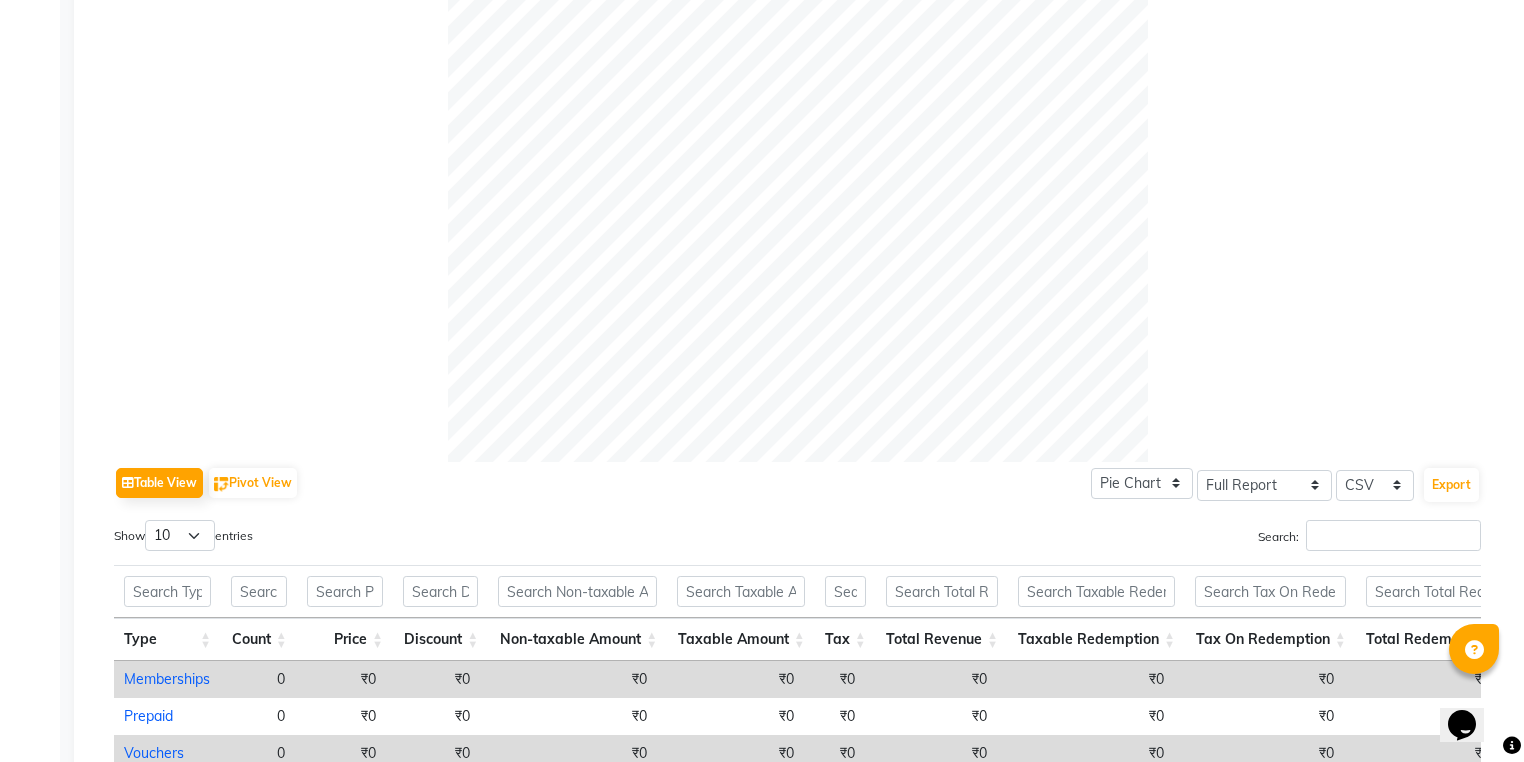 scroll, scrollTop: 965, scrollLeft: 0, axis: vertical 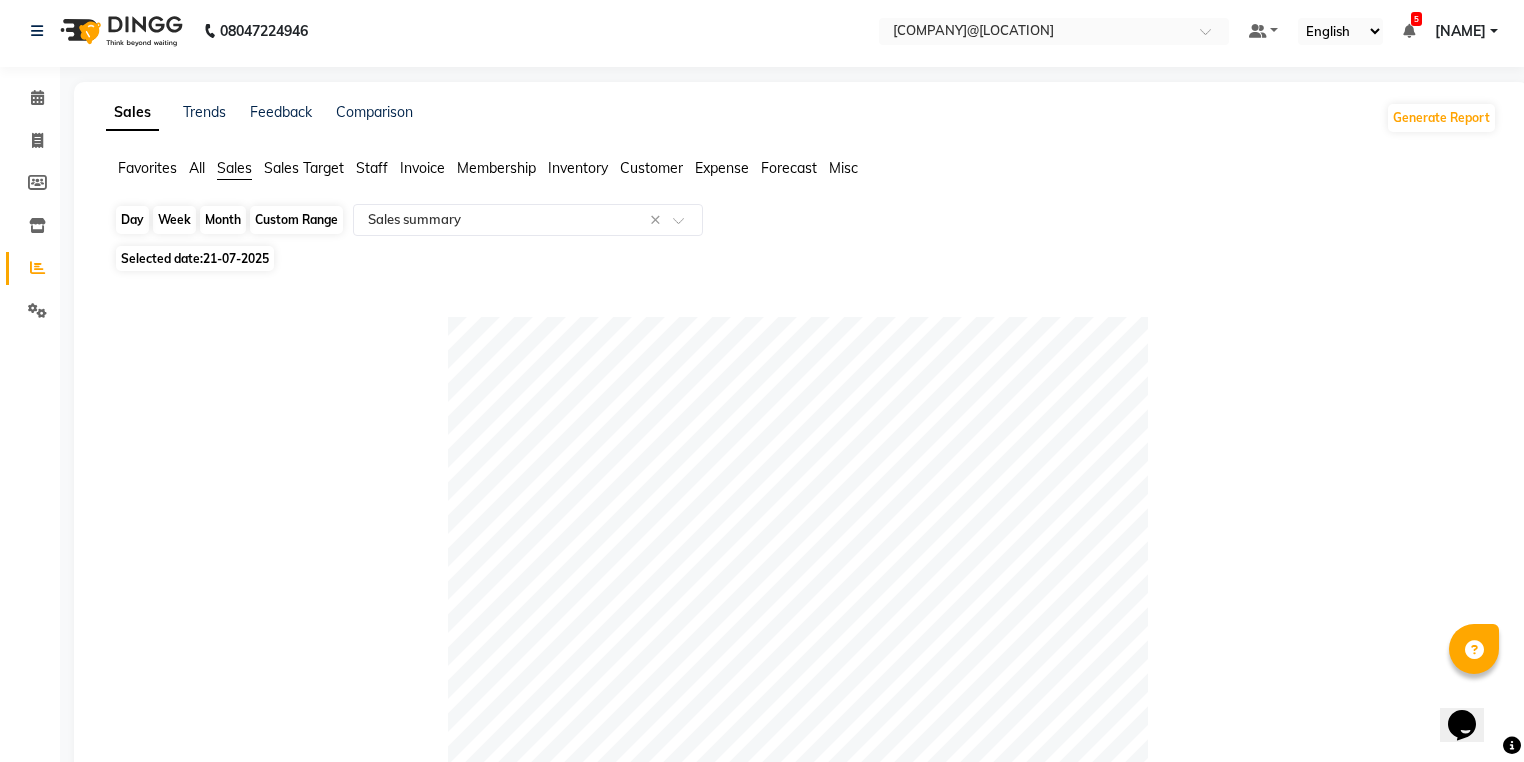 click on "Day" 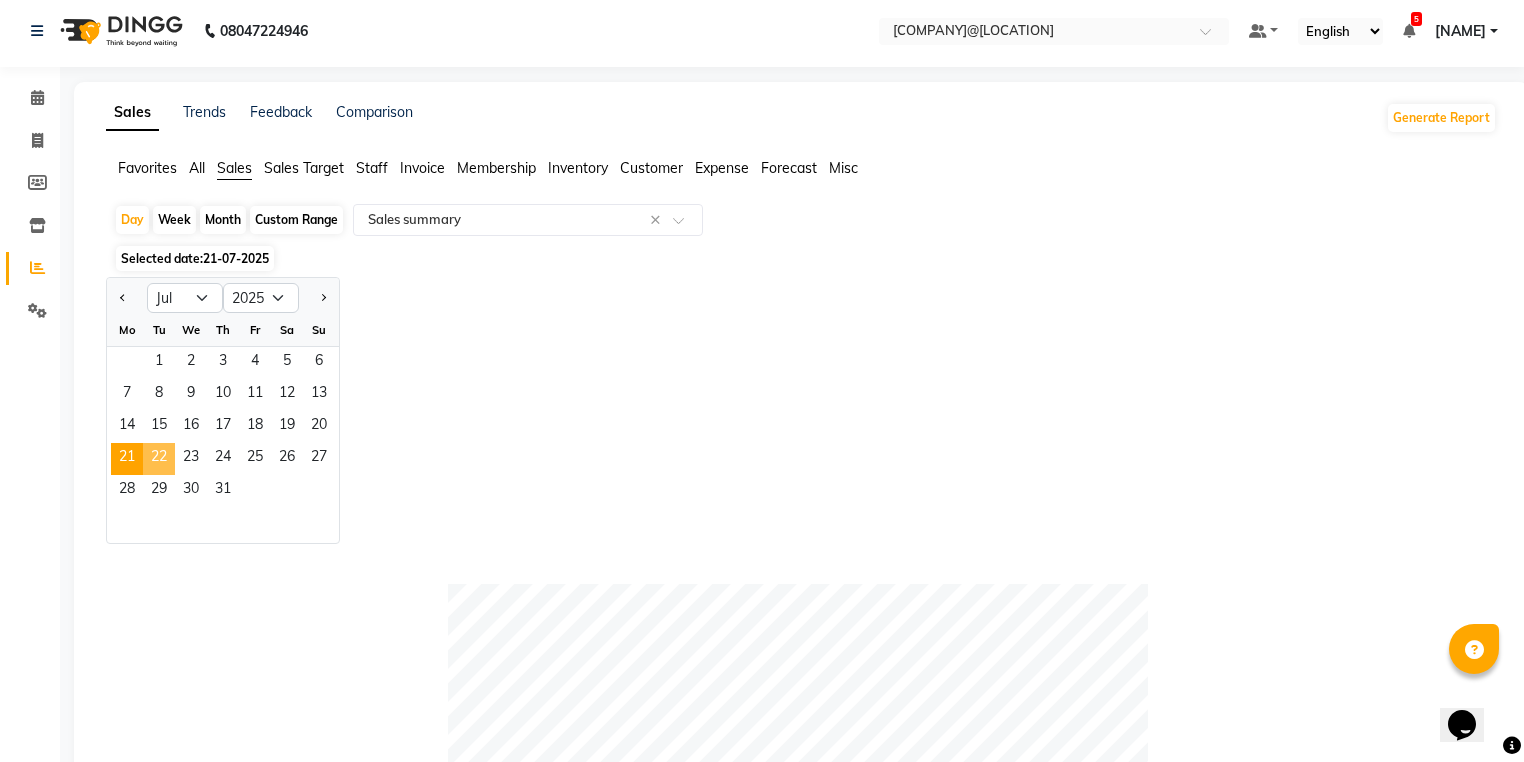 click on "22" 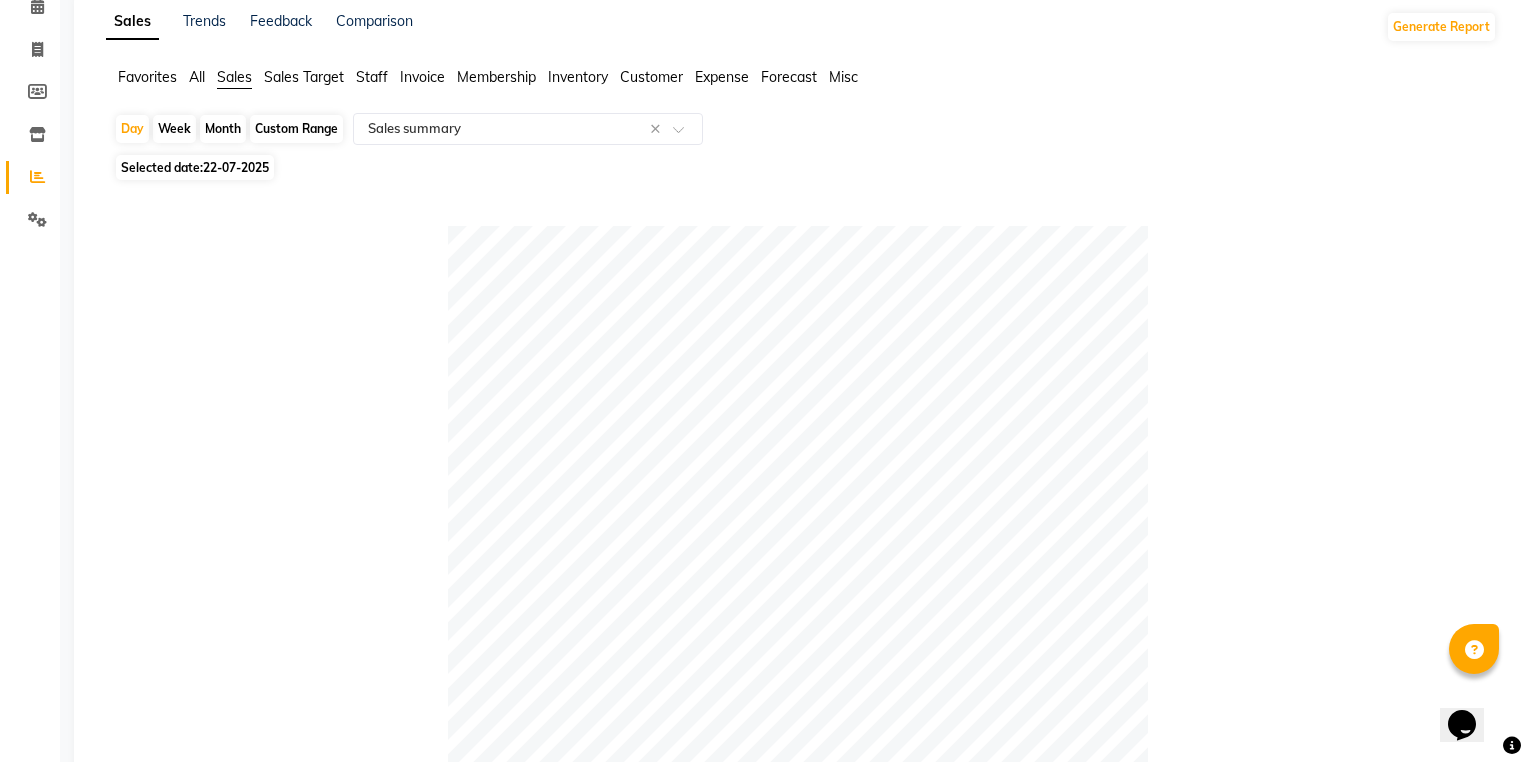 scroll, scrollTop: 0, scrollLeft: 0, axis: both 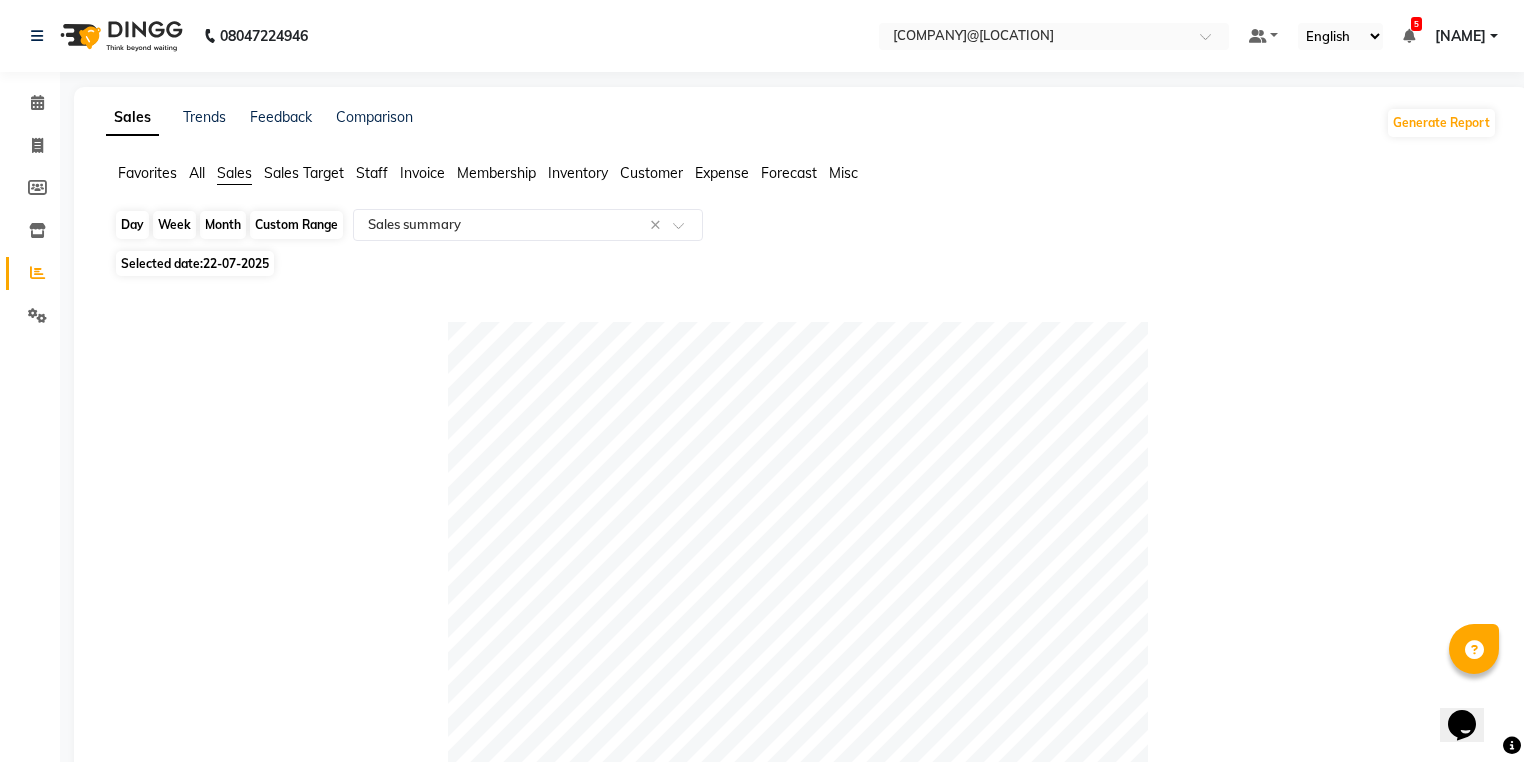click on "Day" 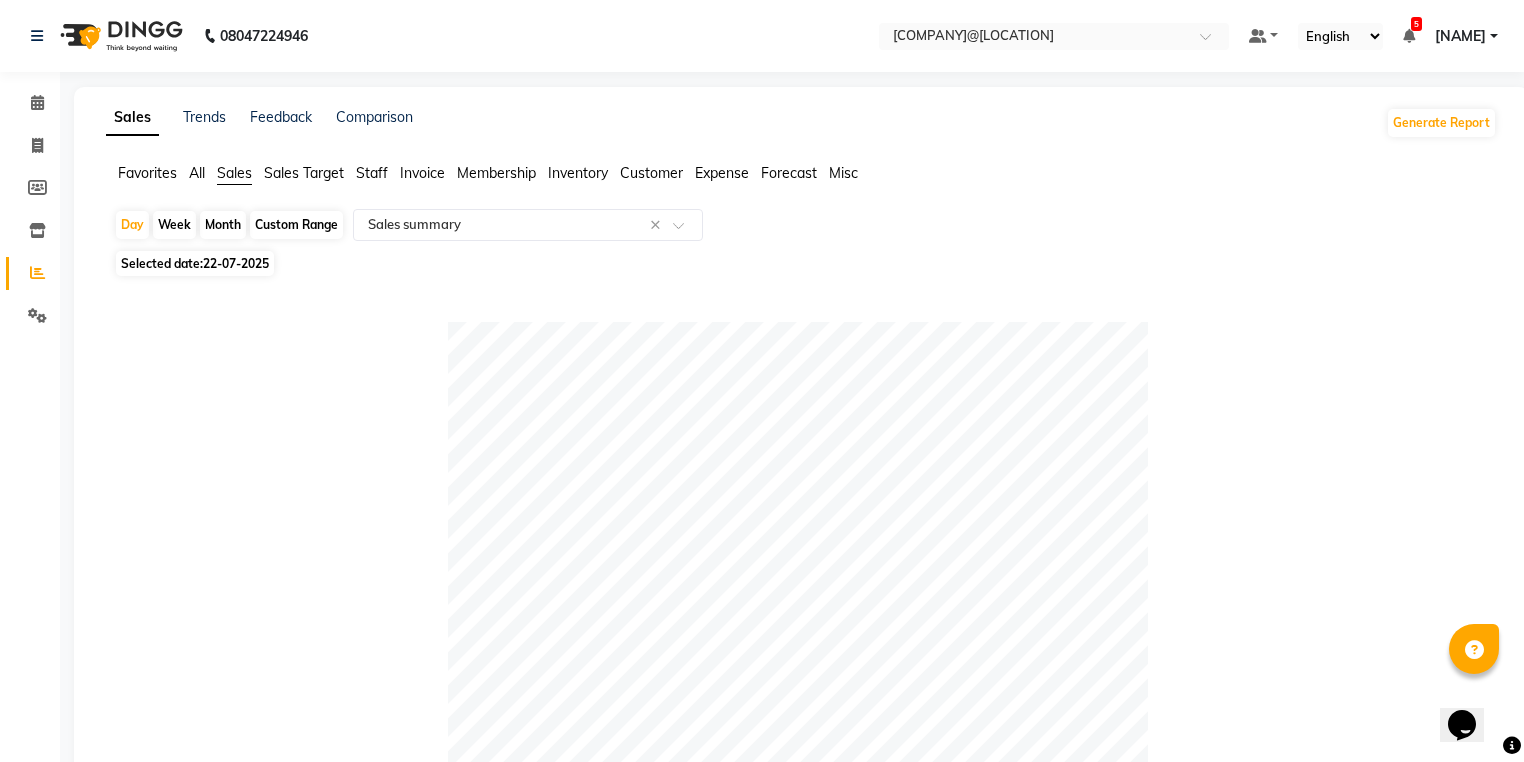 select on "7" 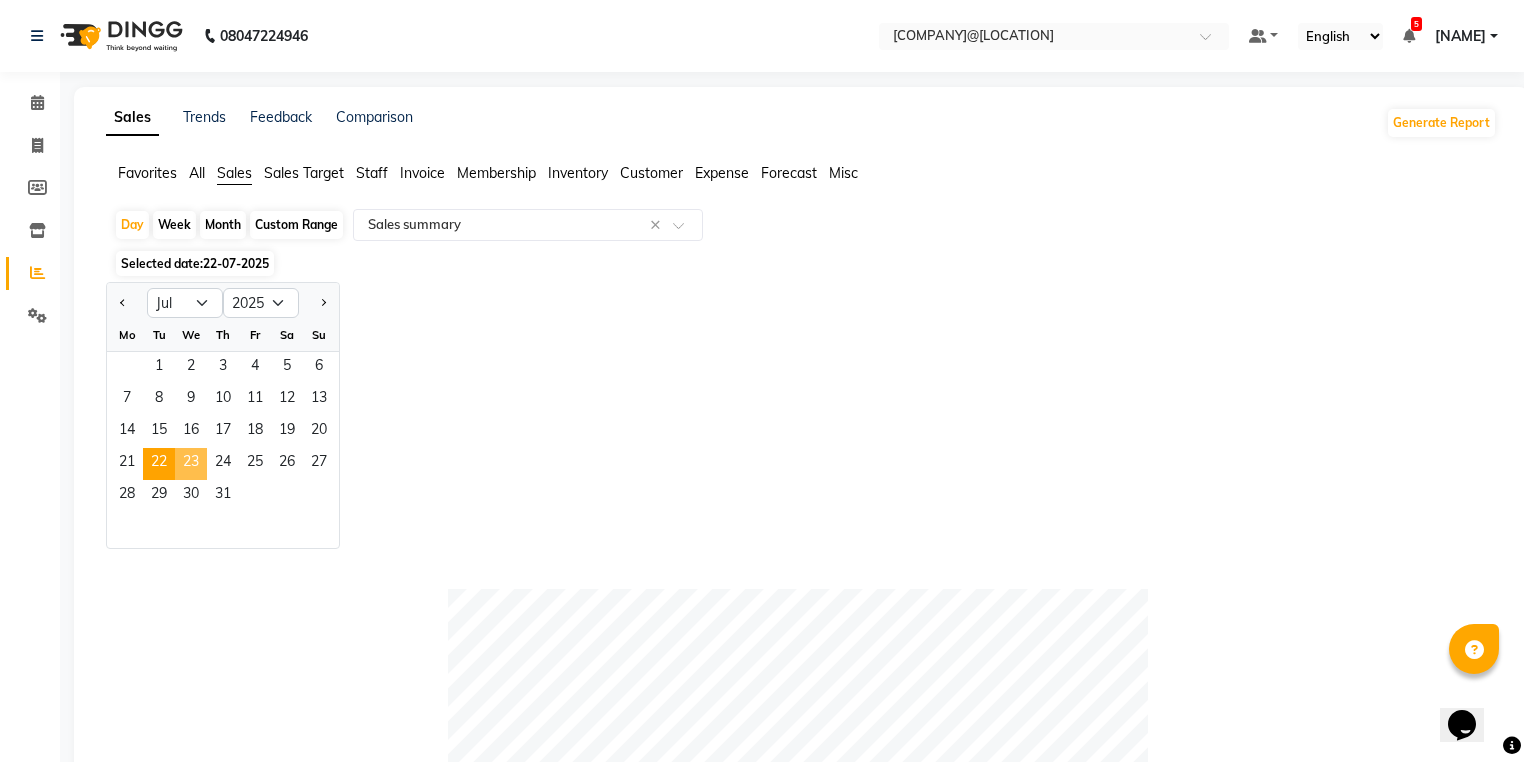 click on "23" 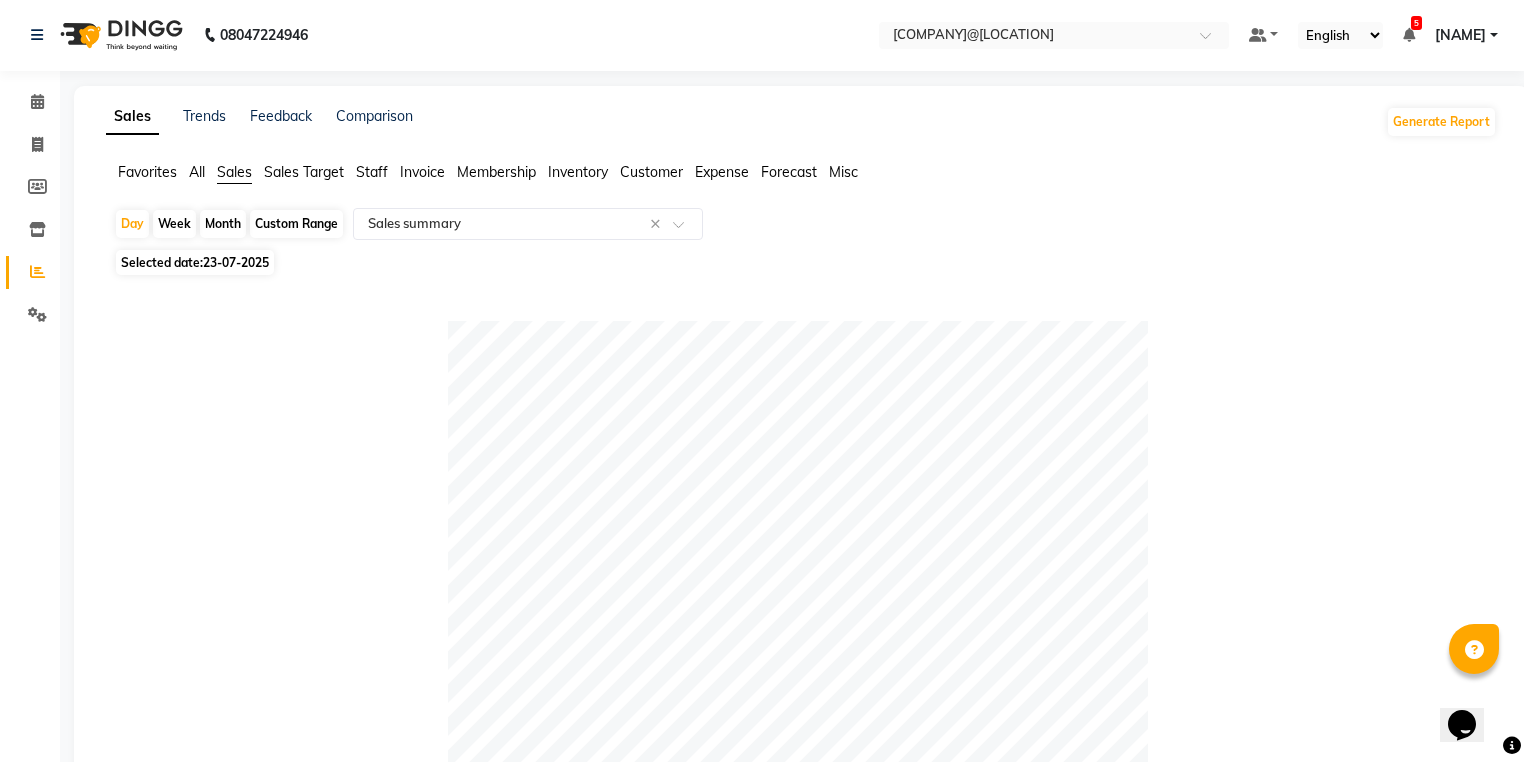 scroll, scrollTop: 0, scrollLeft: 0, axis: both 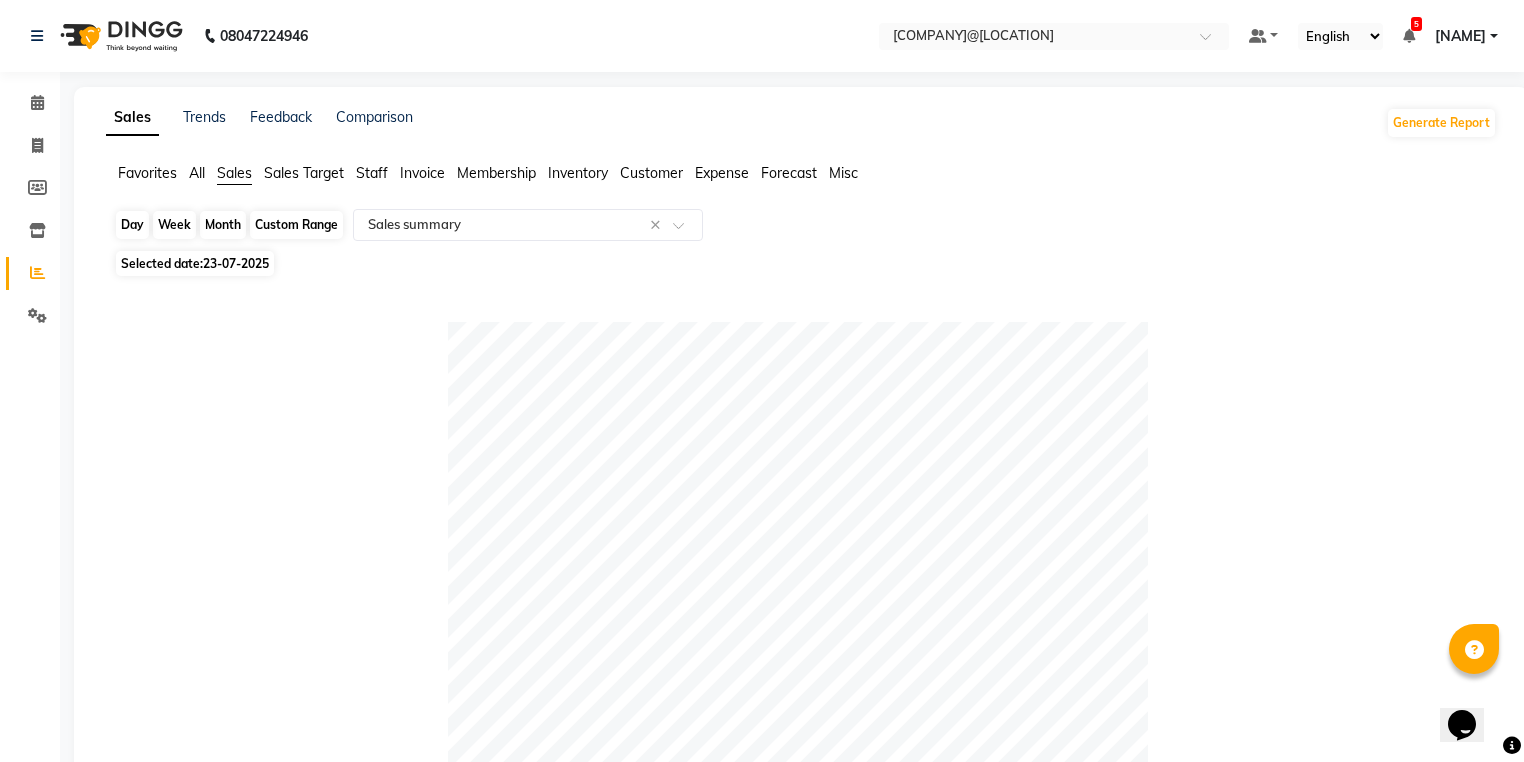 click on "Day" 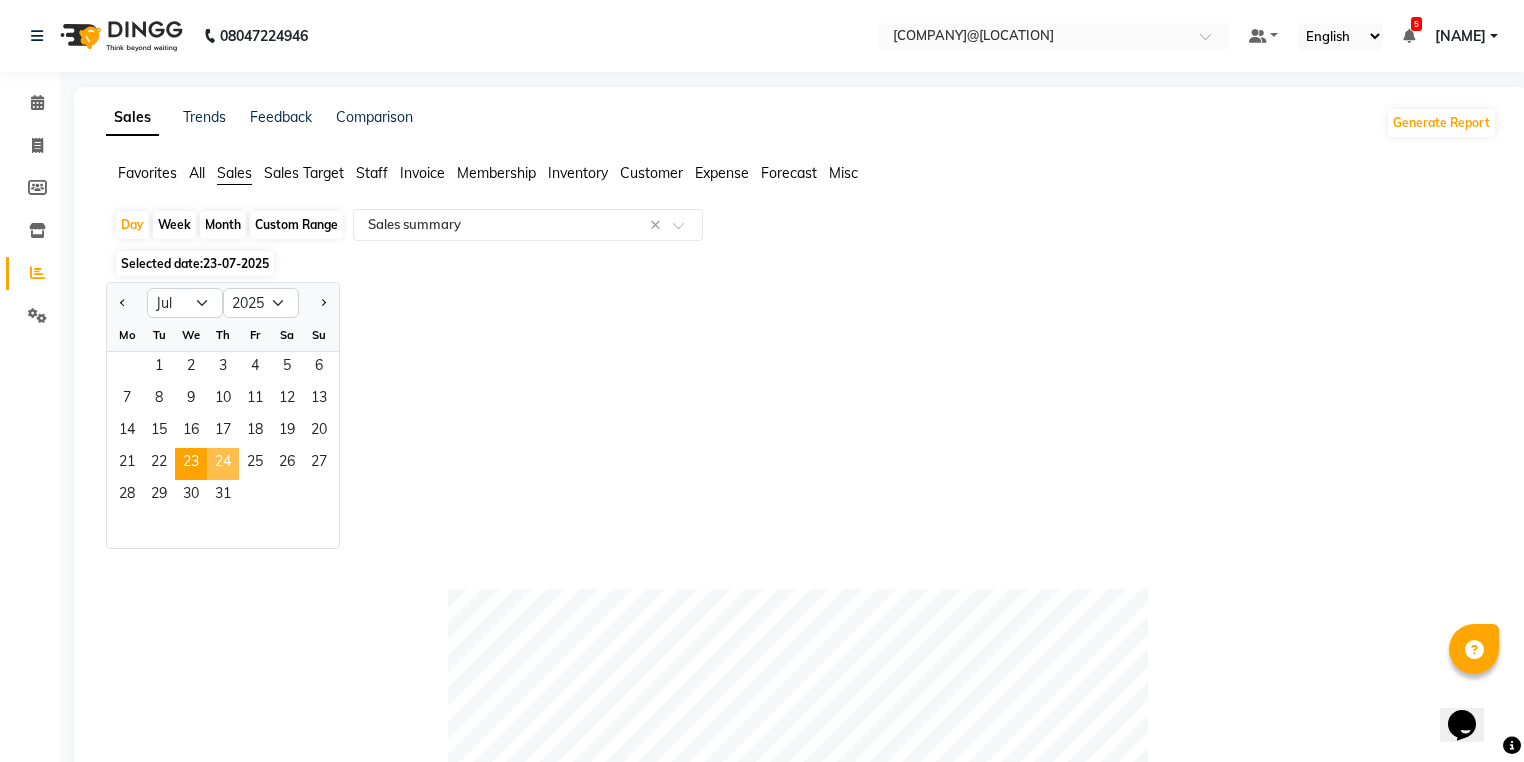 click on "24" 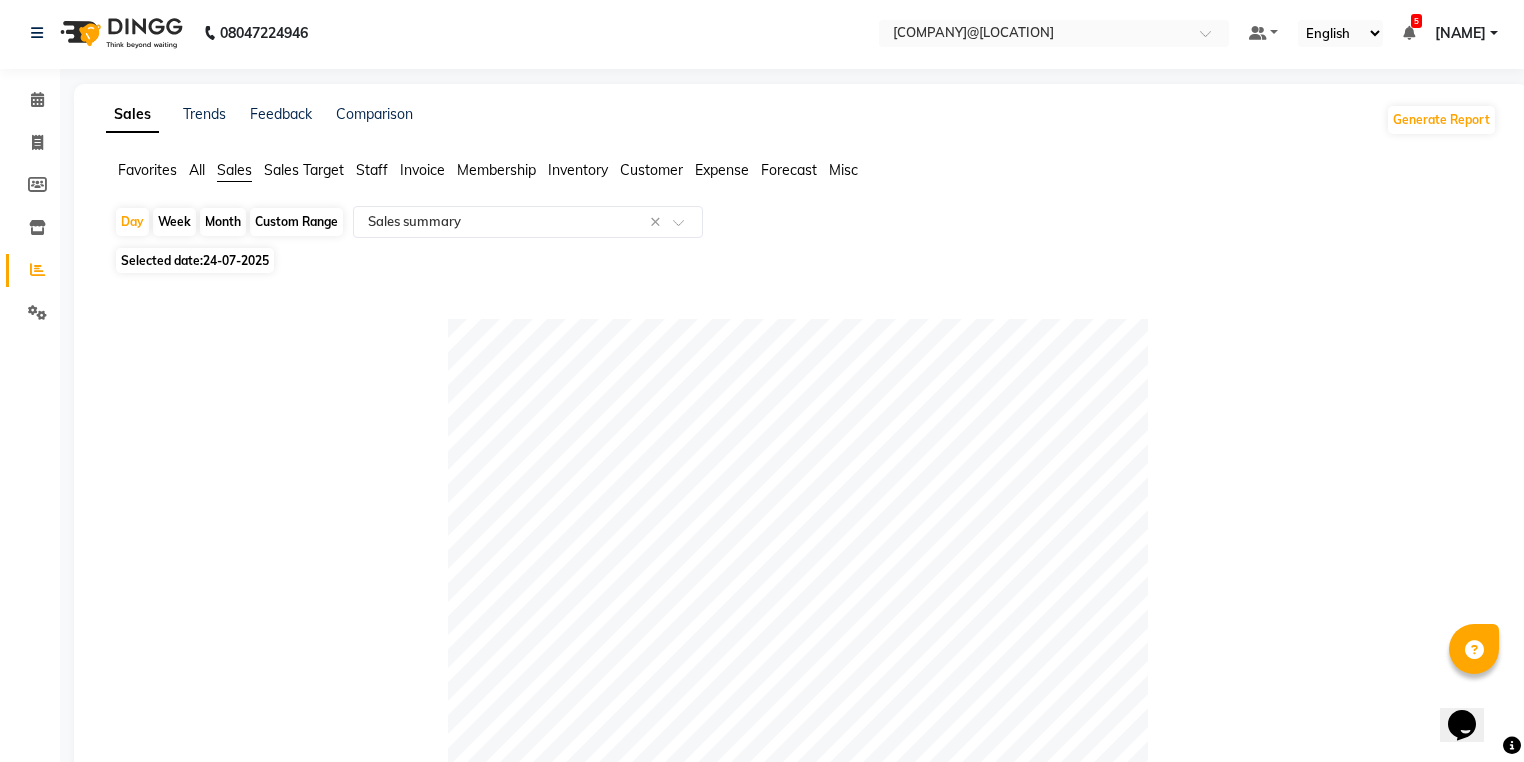 scroll, scrollTop: 0, scrollLeft: 0, axis: both 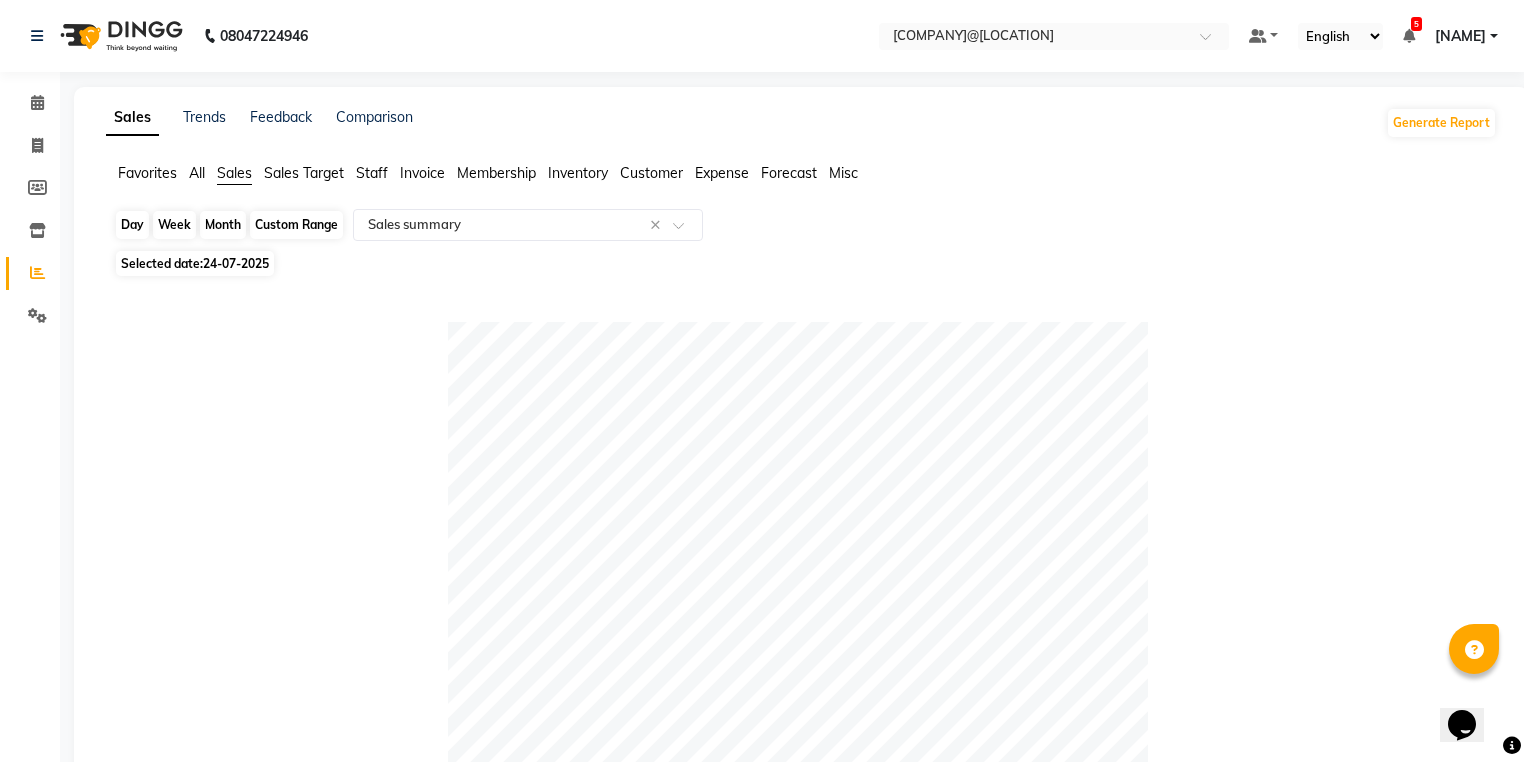click on "Day" 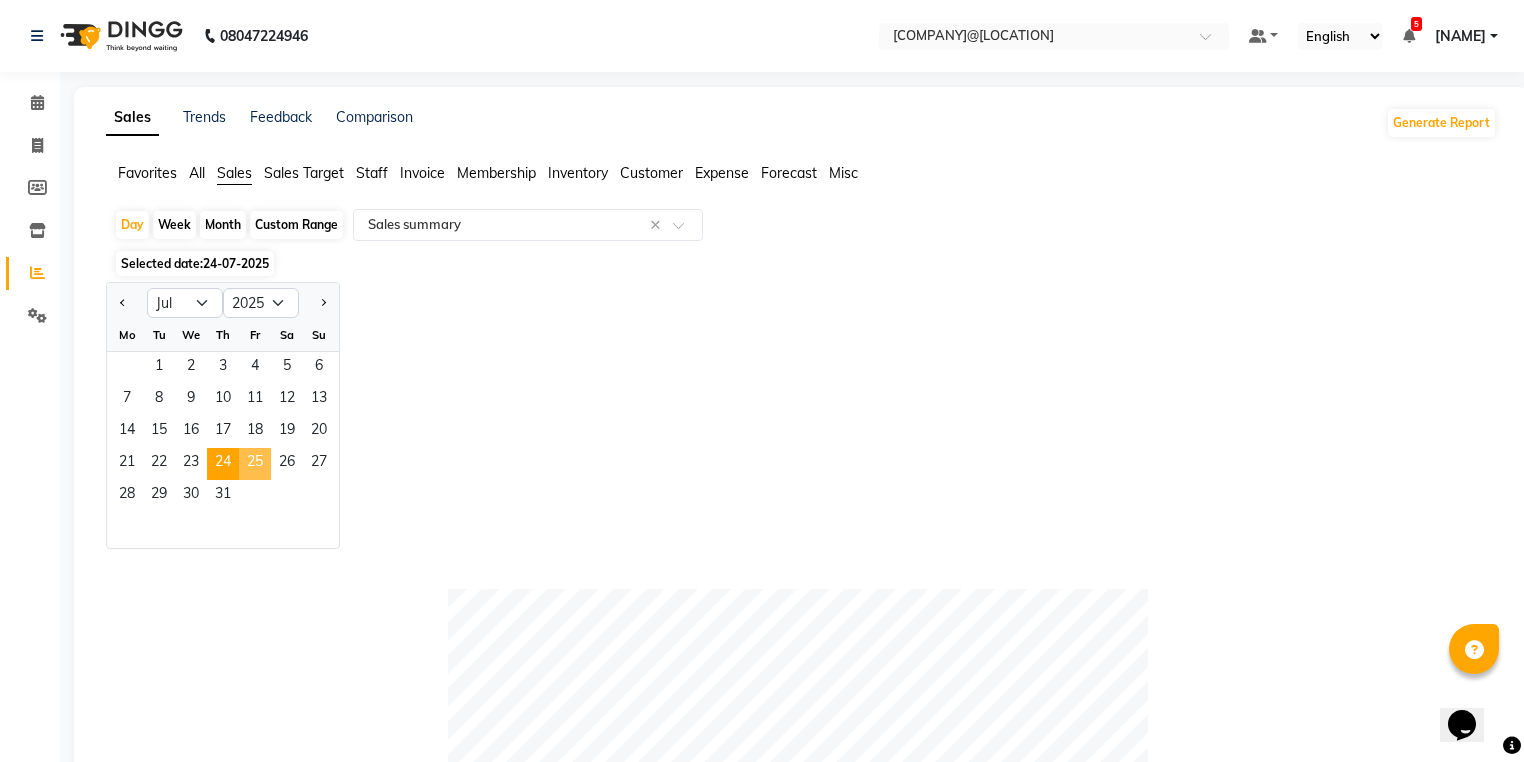 click on "25" 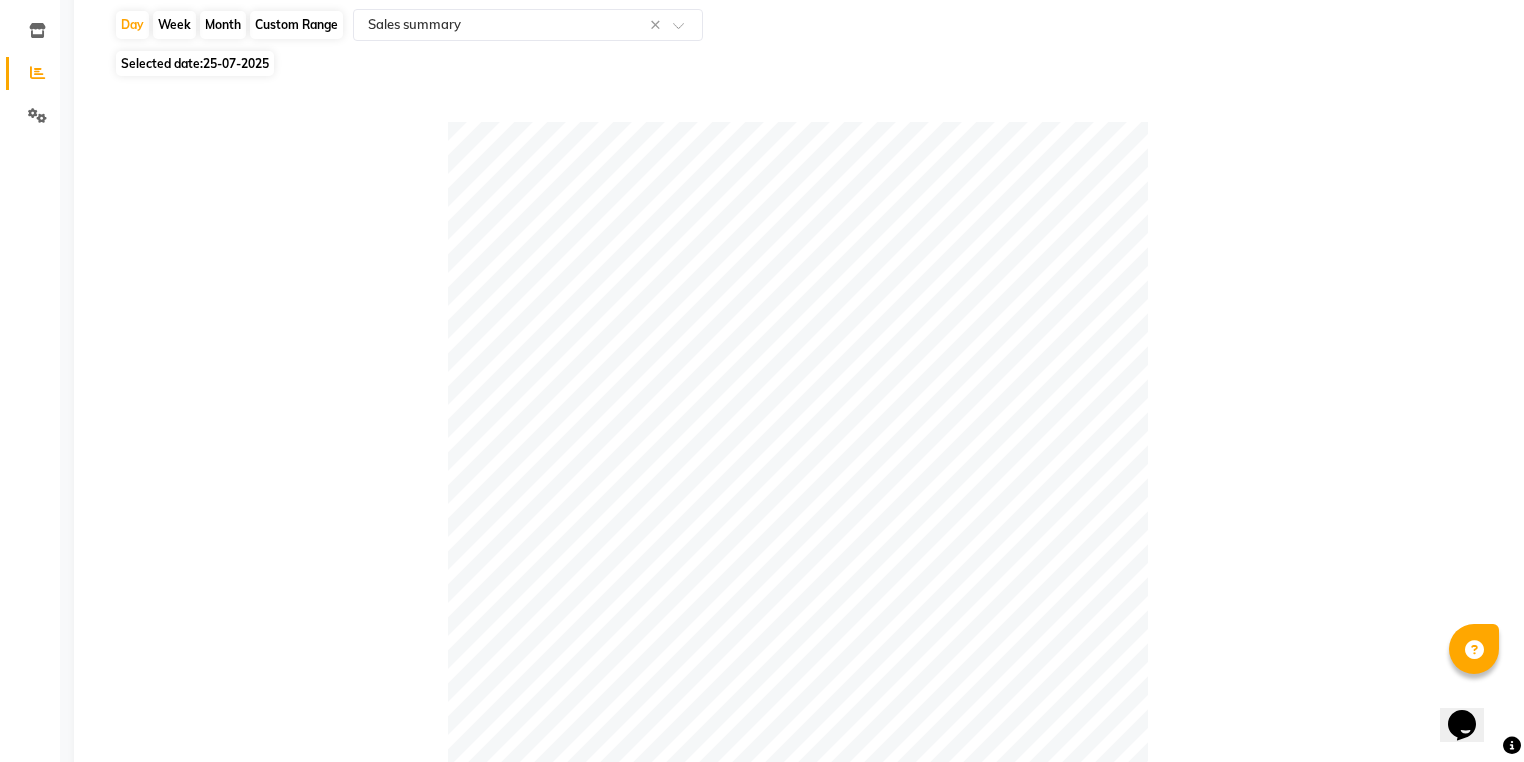 scroll, scrollTop: 0, scrollLeft: 0, axis: both 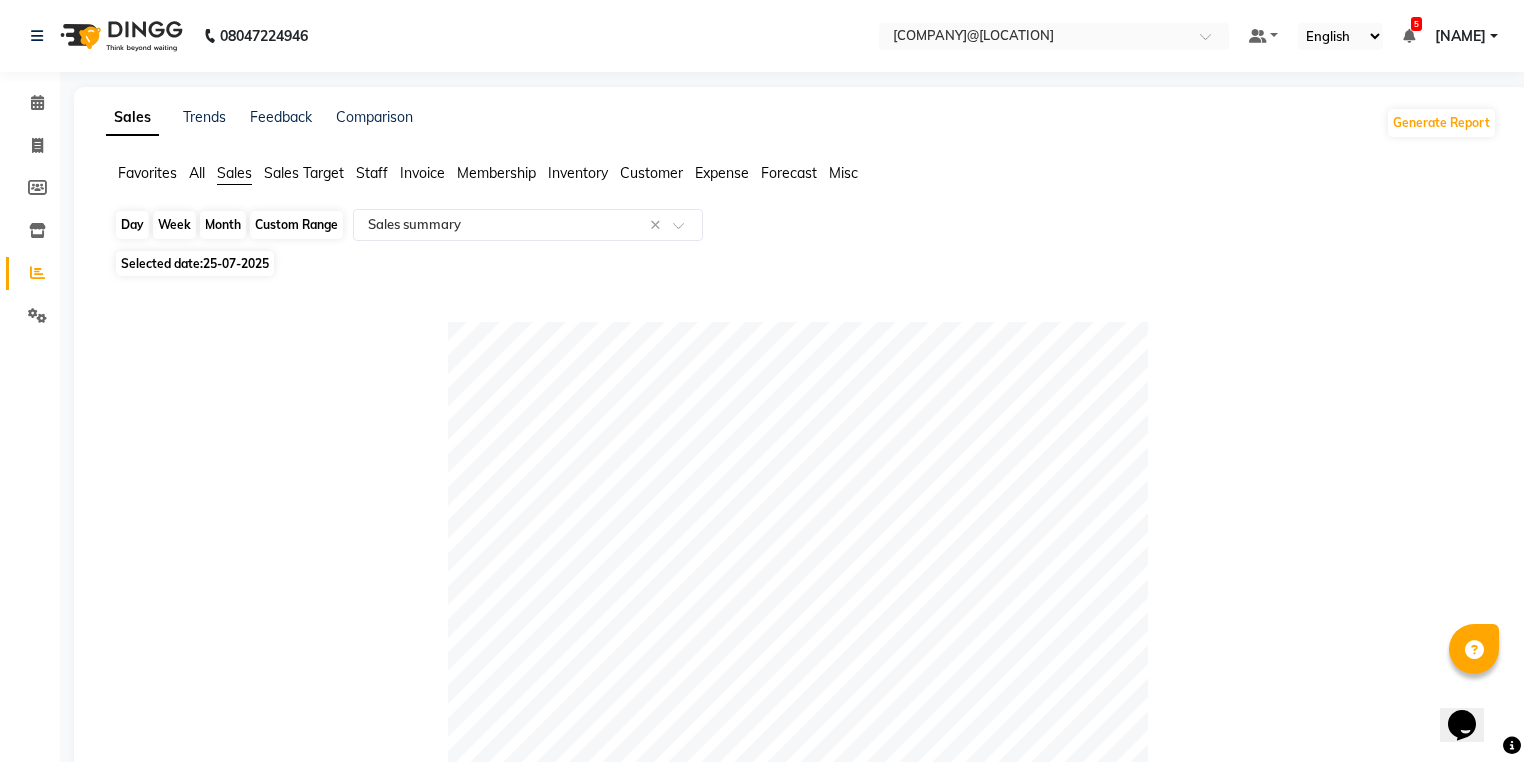 click on "Day" 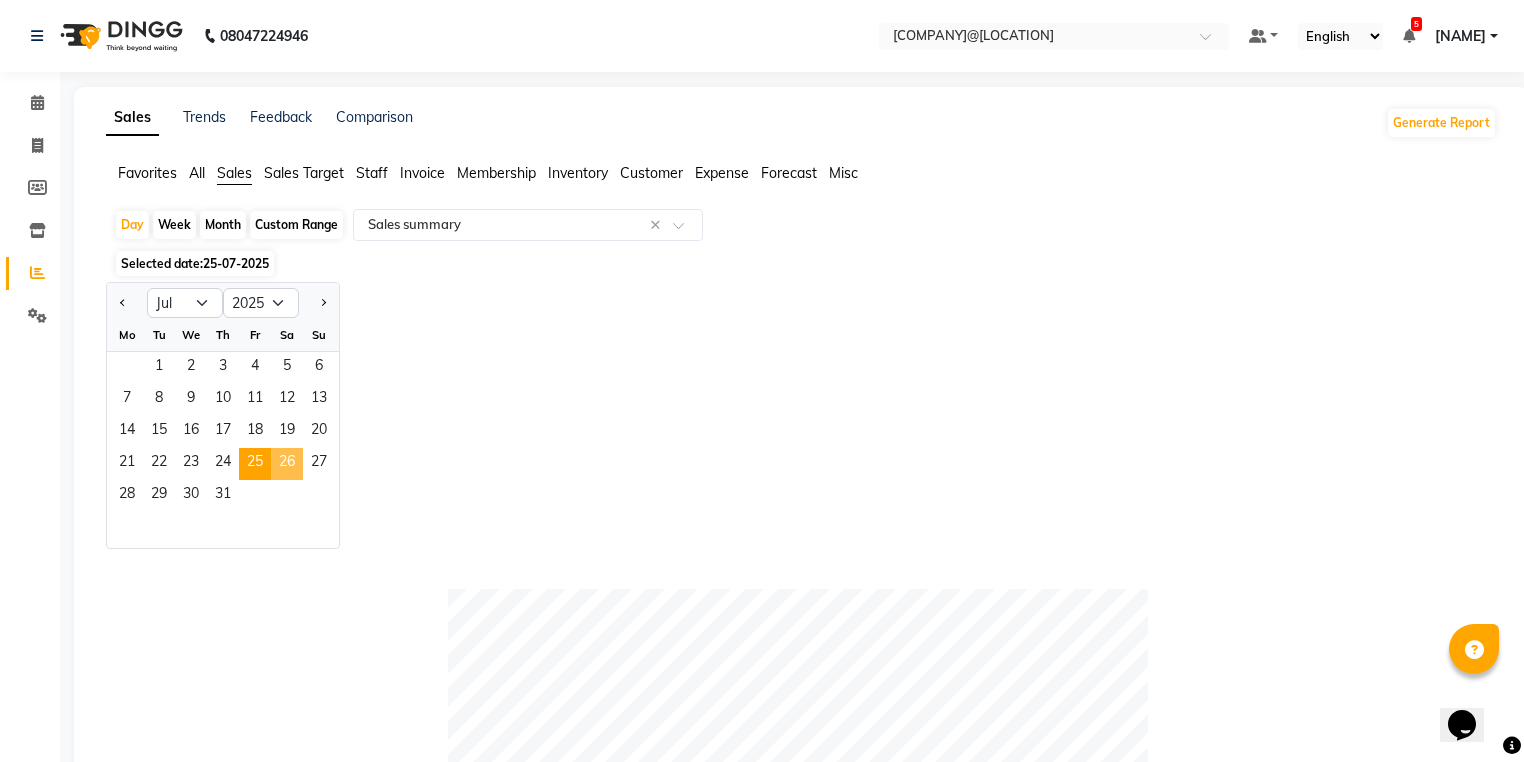 click on "26" 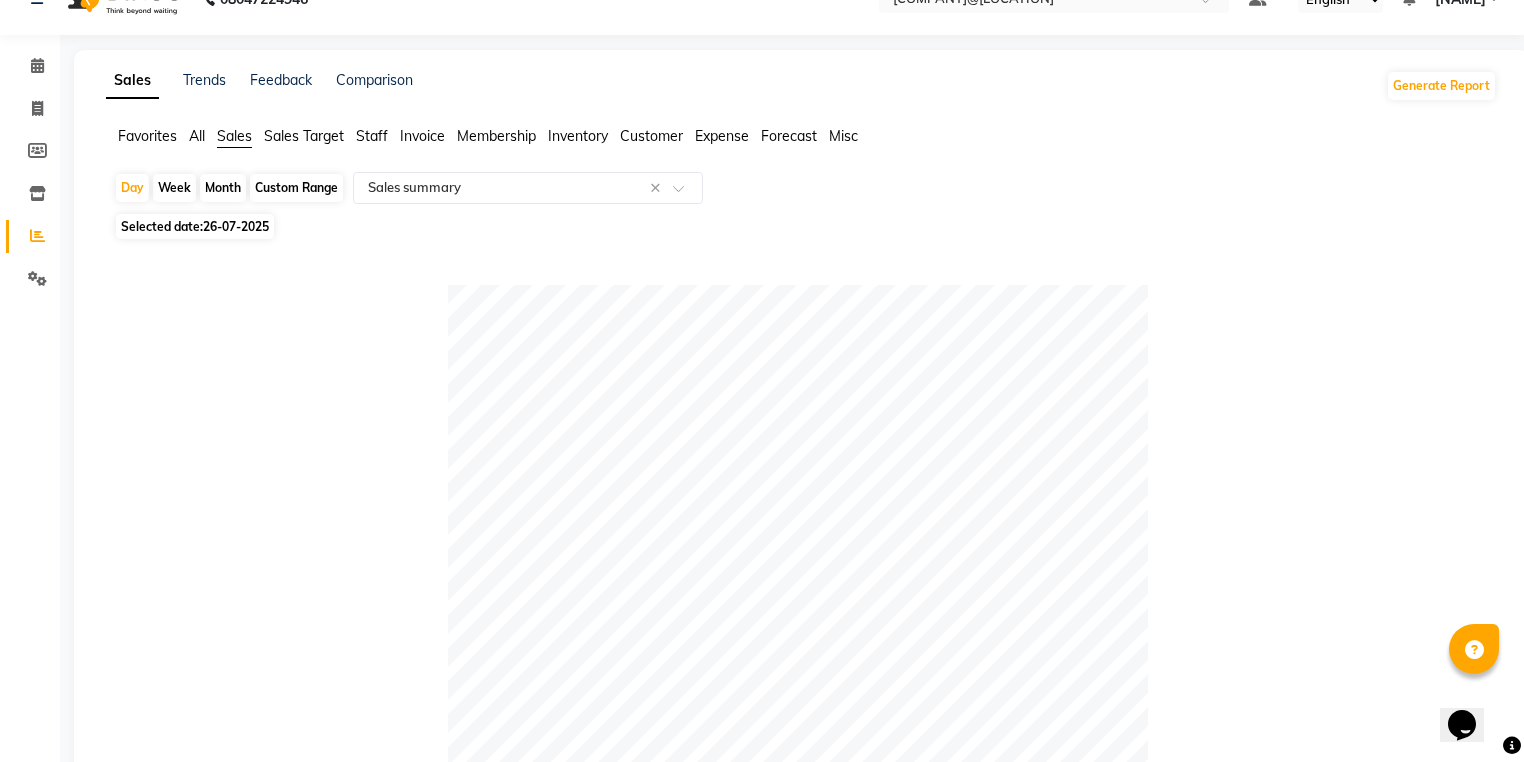 scroll, scrollTop: 0, scrollLeft: 0, axis: both 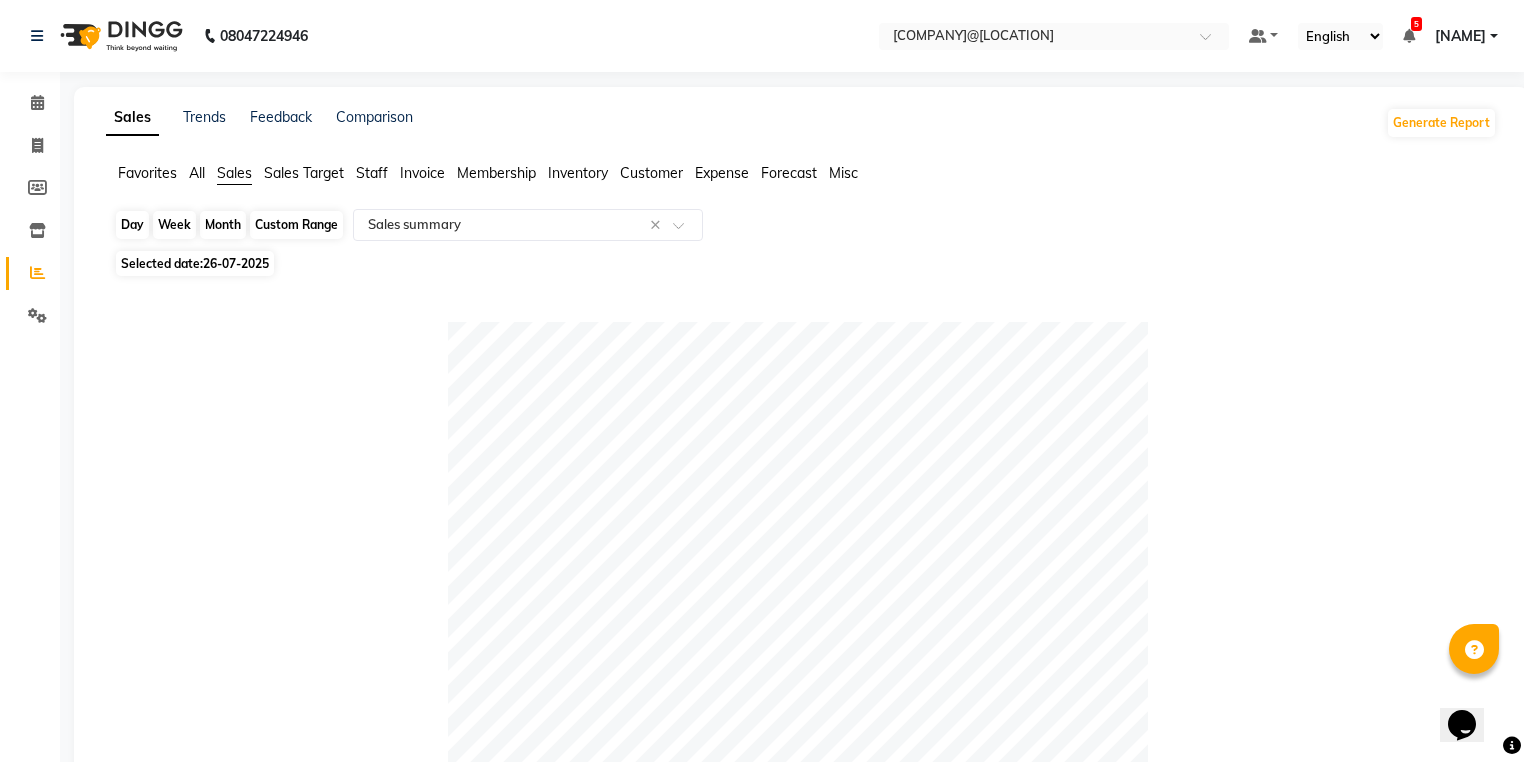 click on "Day" 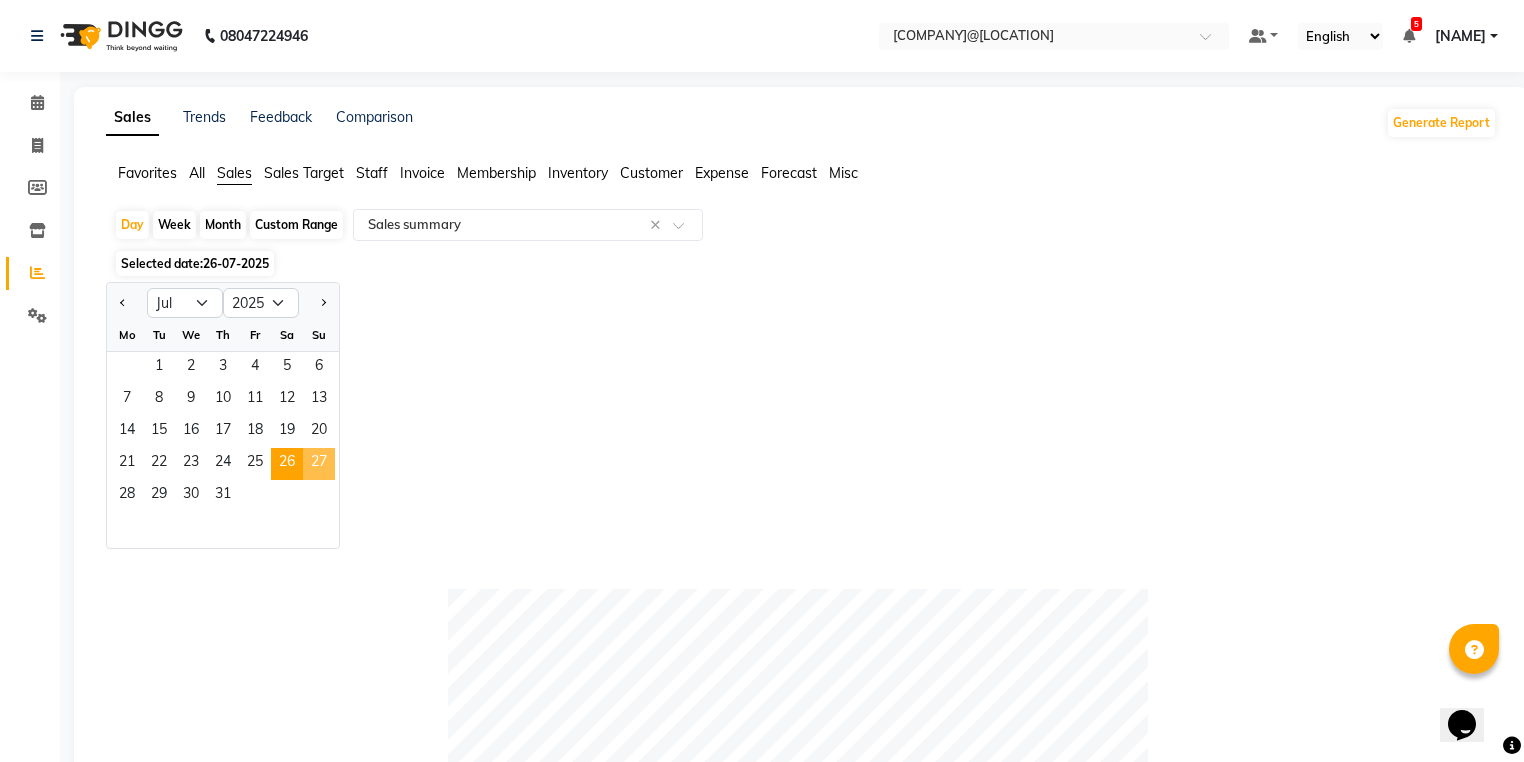 click on "27" 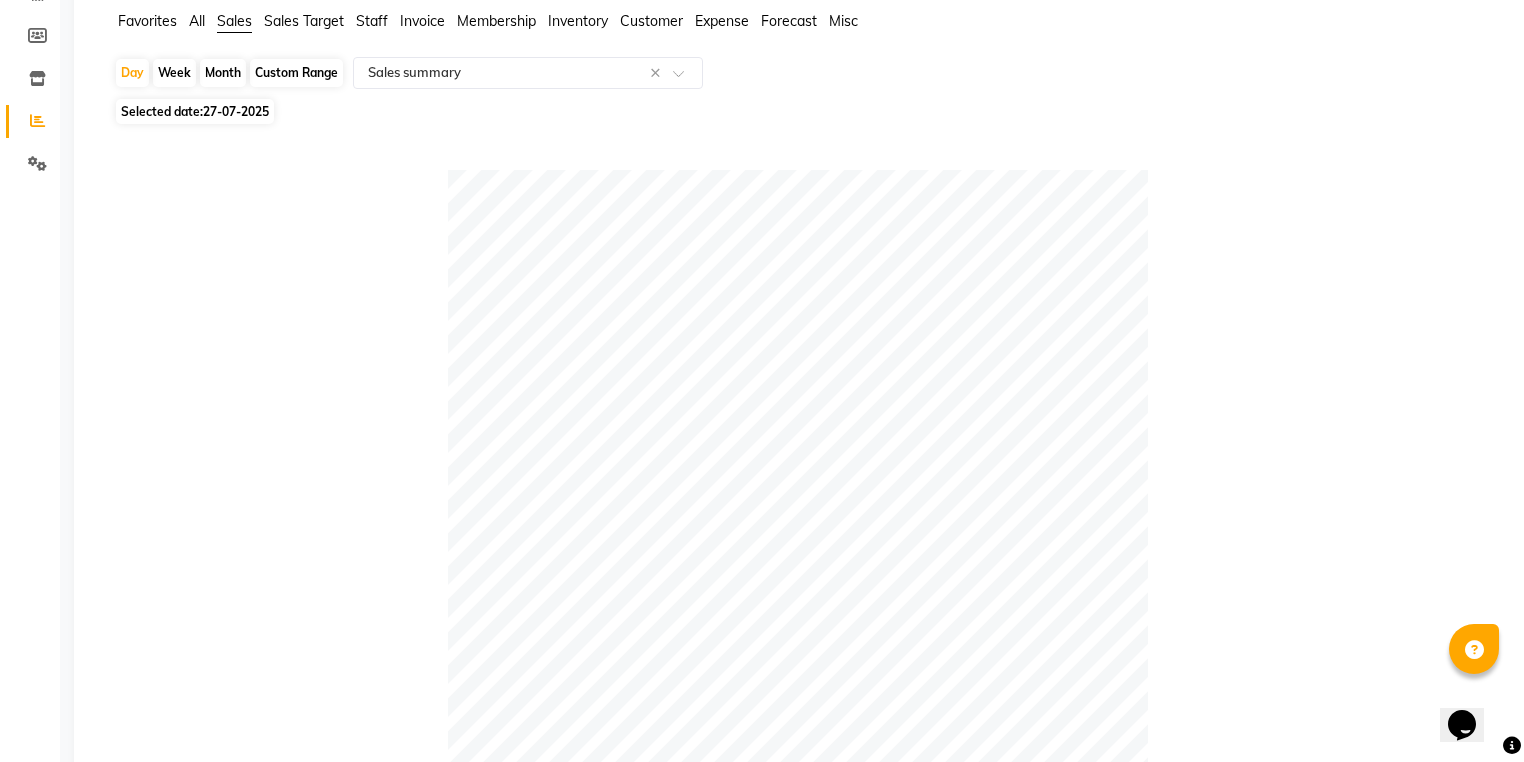 scroll, scrollTop: 0, scrollLeft: 0, axis: both 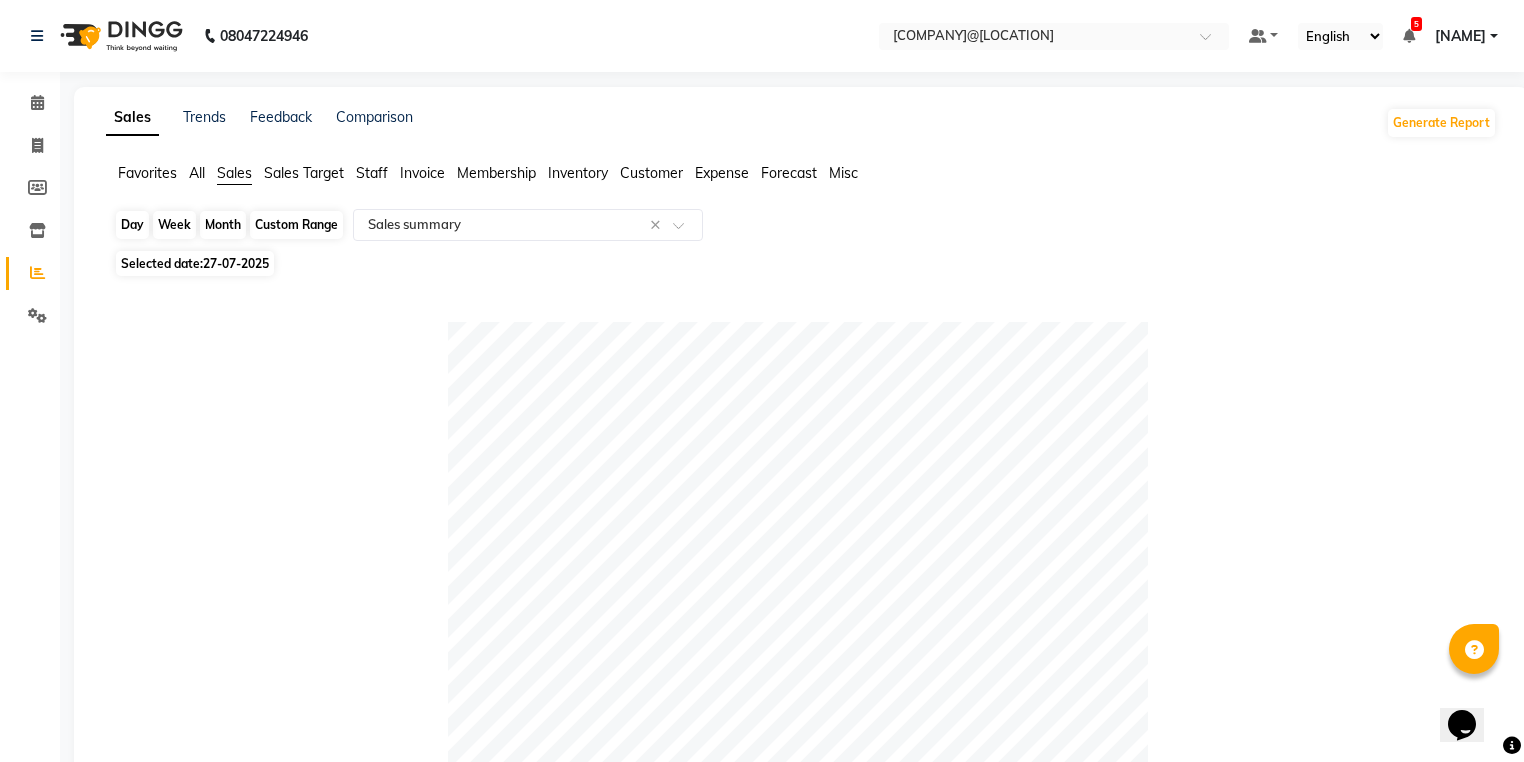 click on "Day" 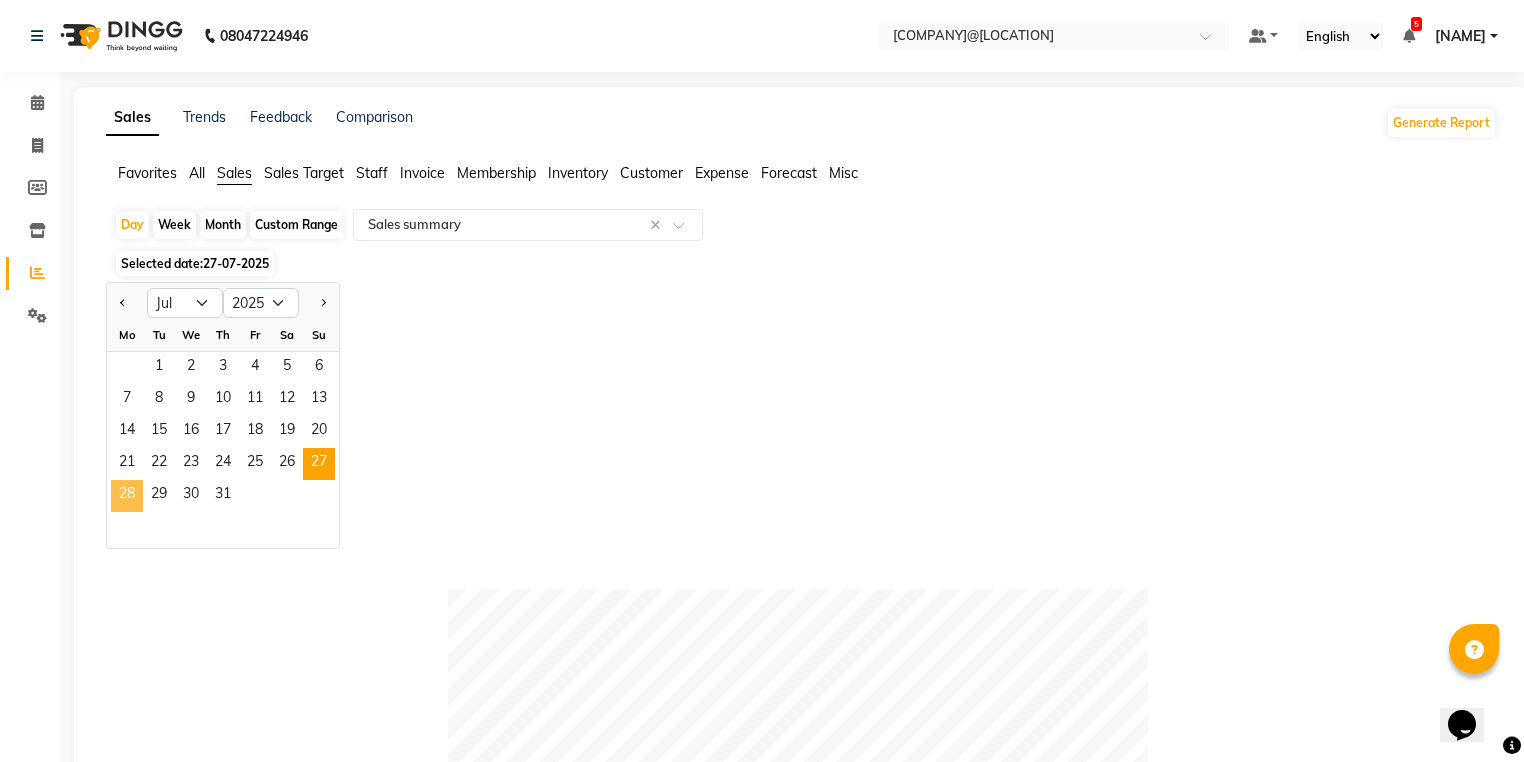 click on "28" 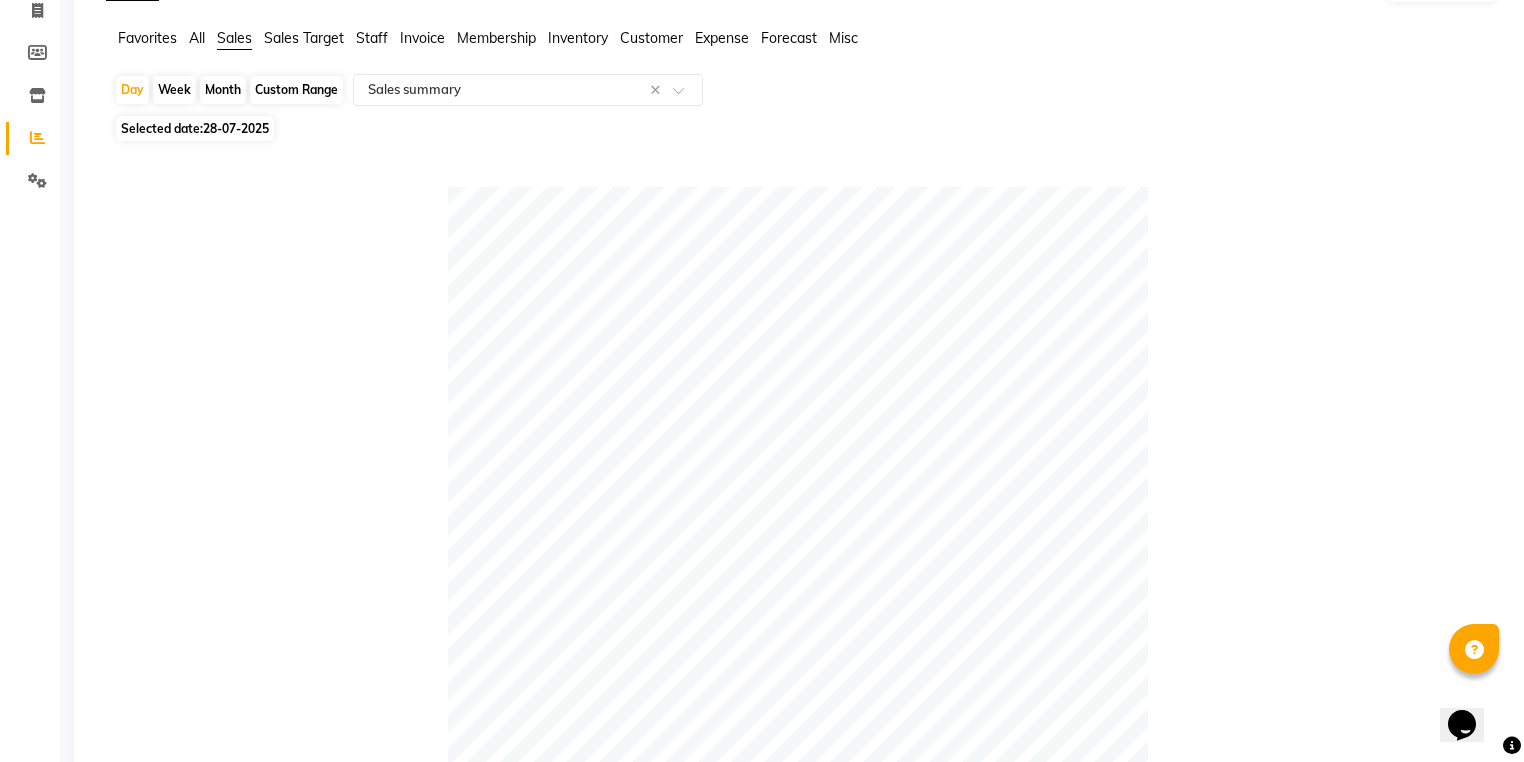 scroll, scrollTop: 0, scrollLeft: 0, axis: both 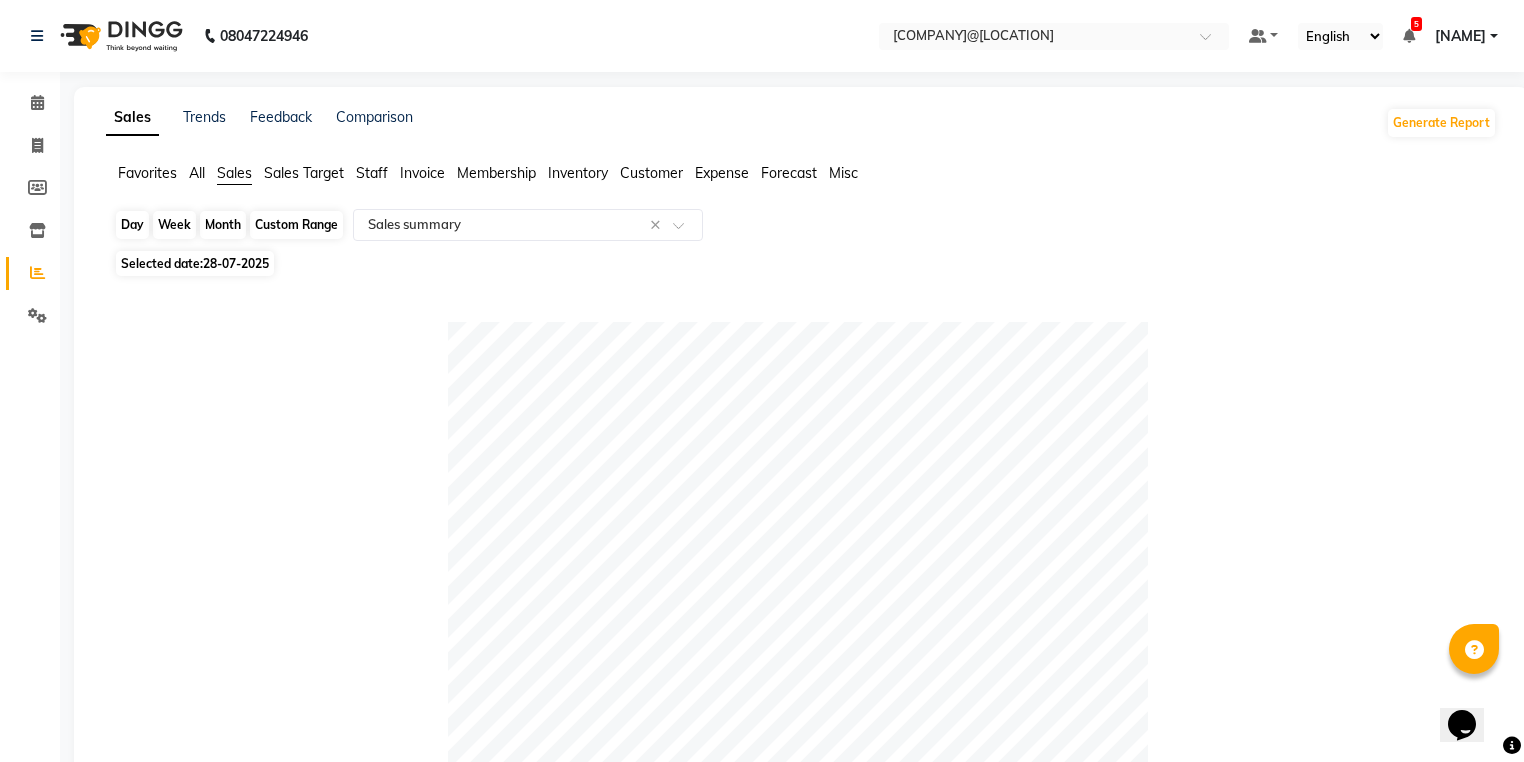 click on "Day" 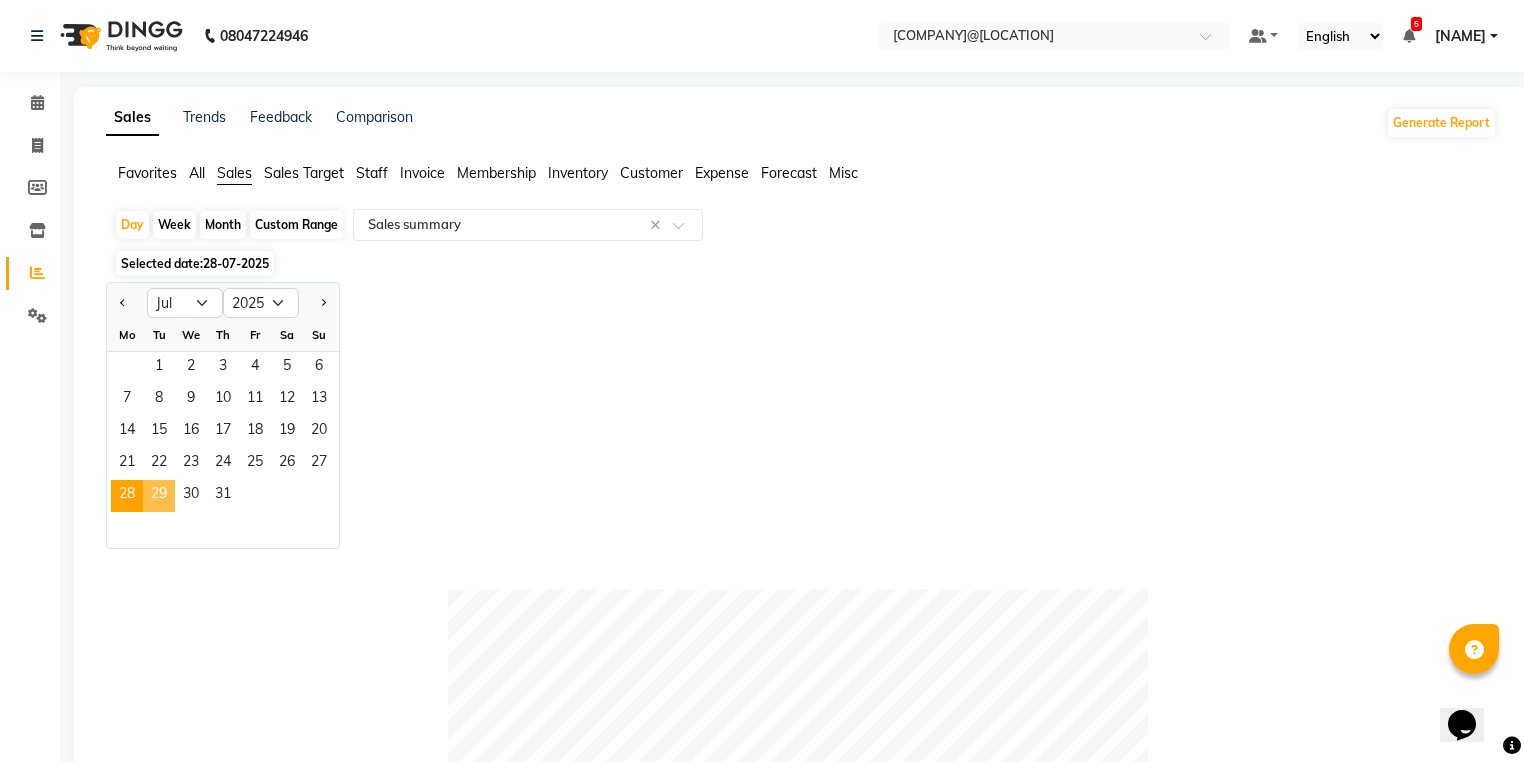 click on "29" 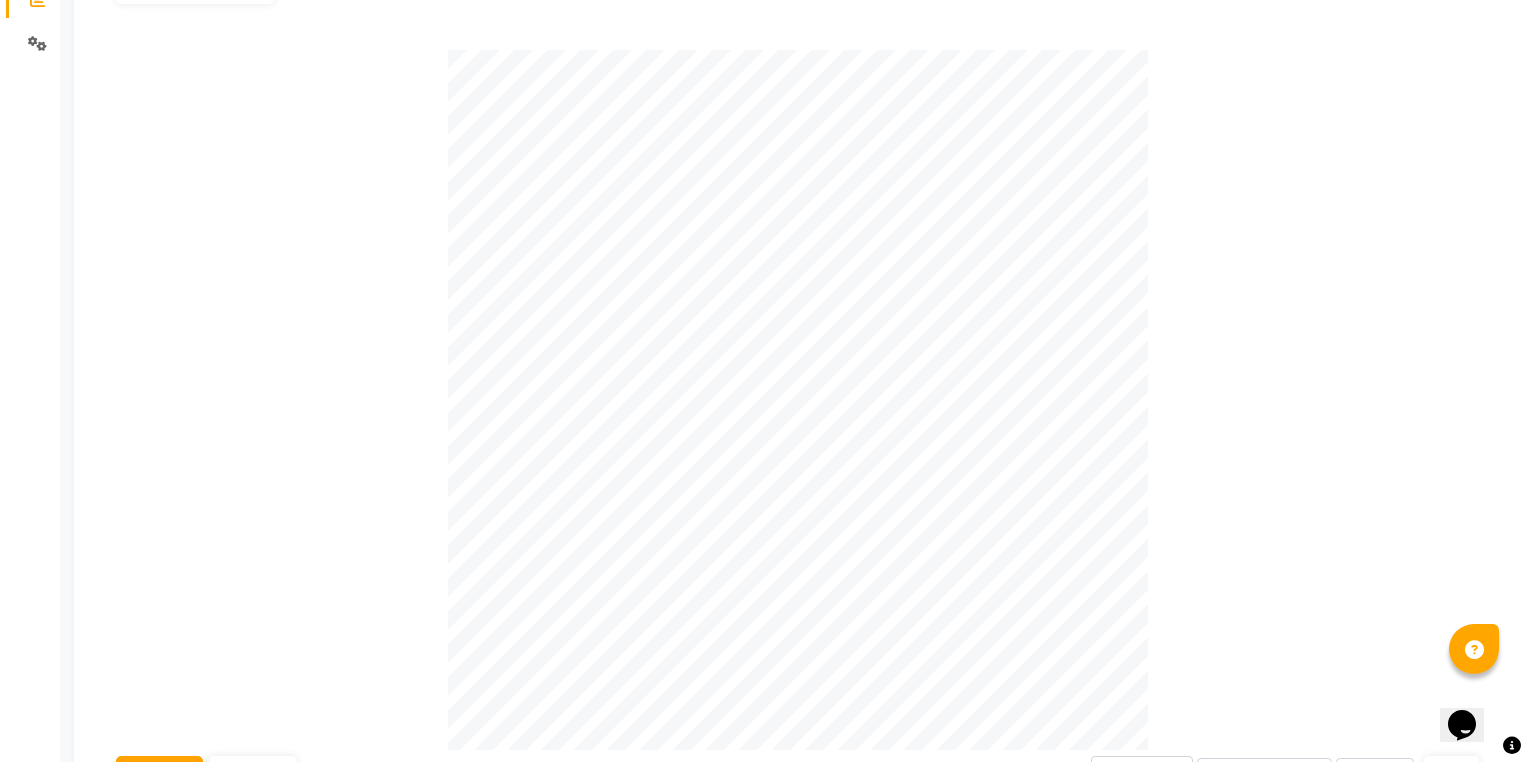 scroll, scrollTop: 80, scrollLeft: 0, axis: vertical 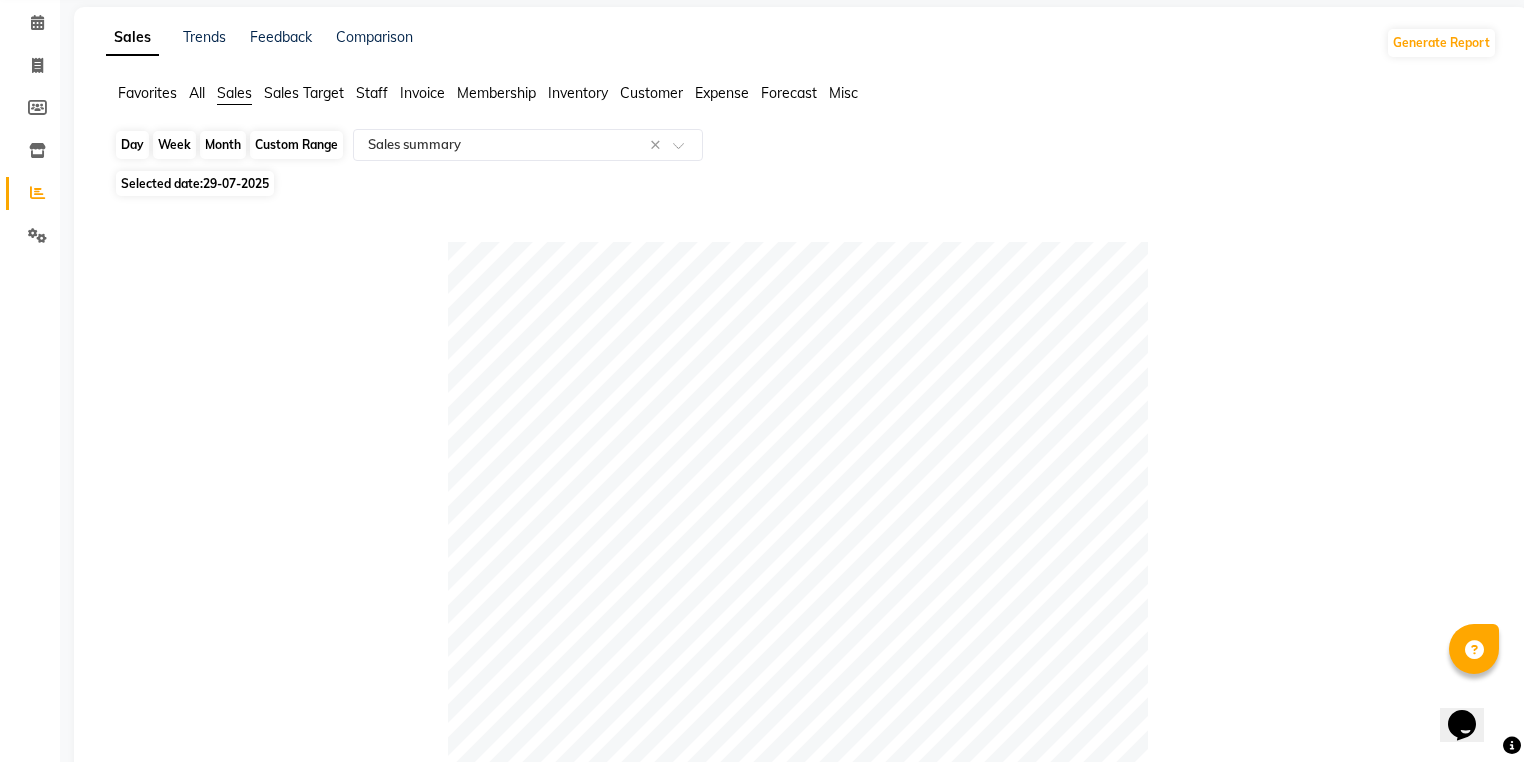 click on "Day" 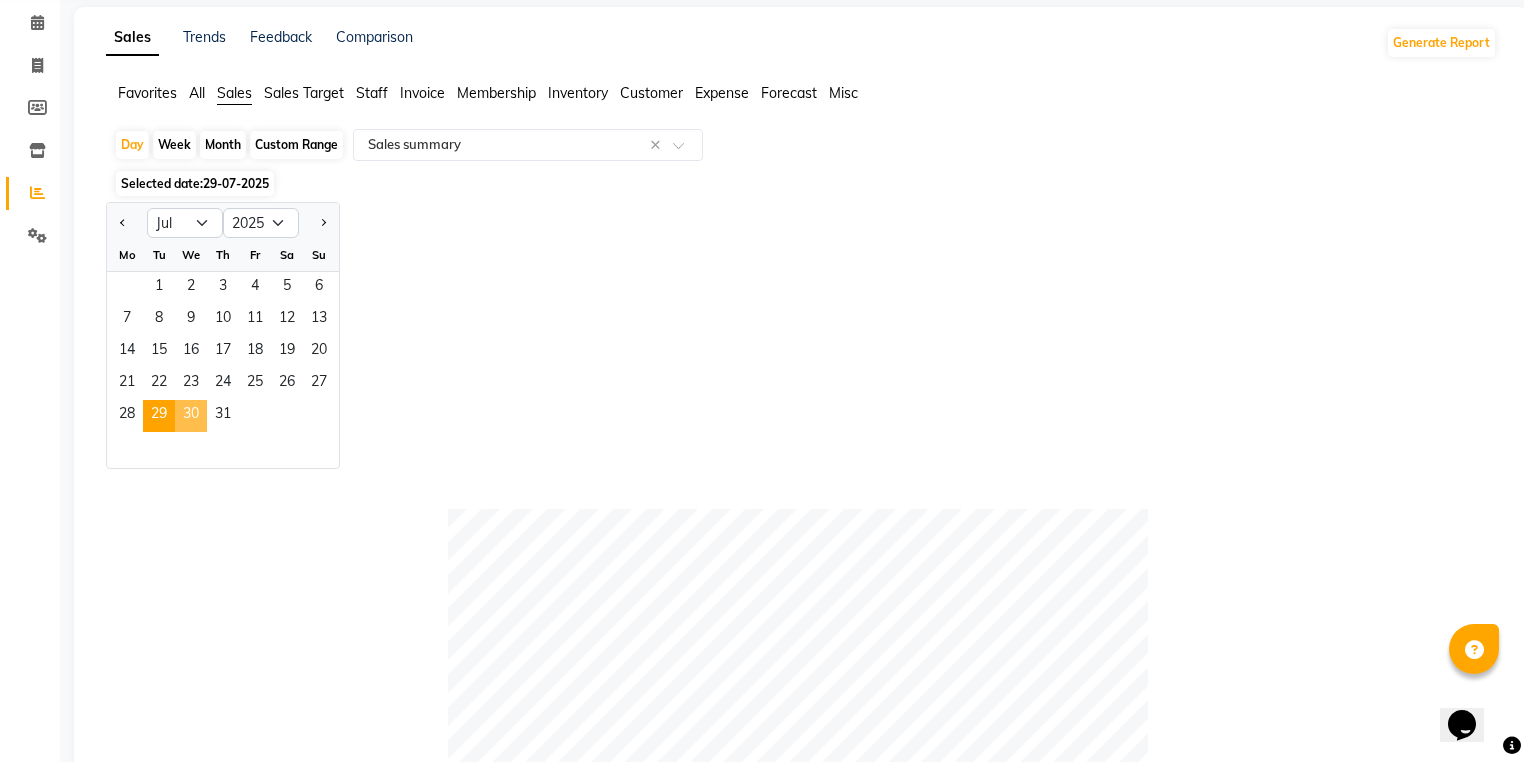 click on "30" 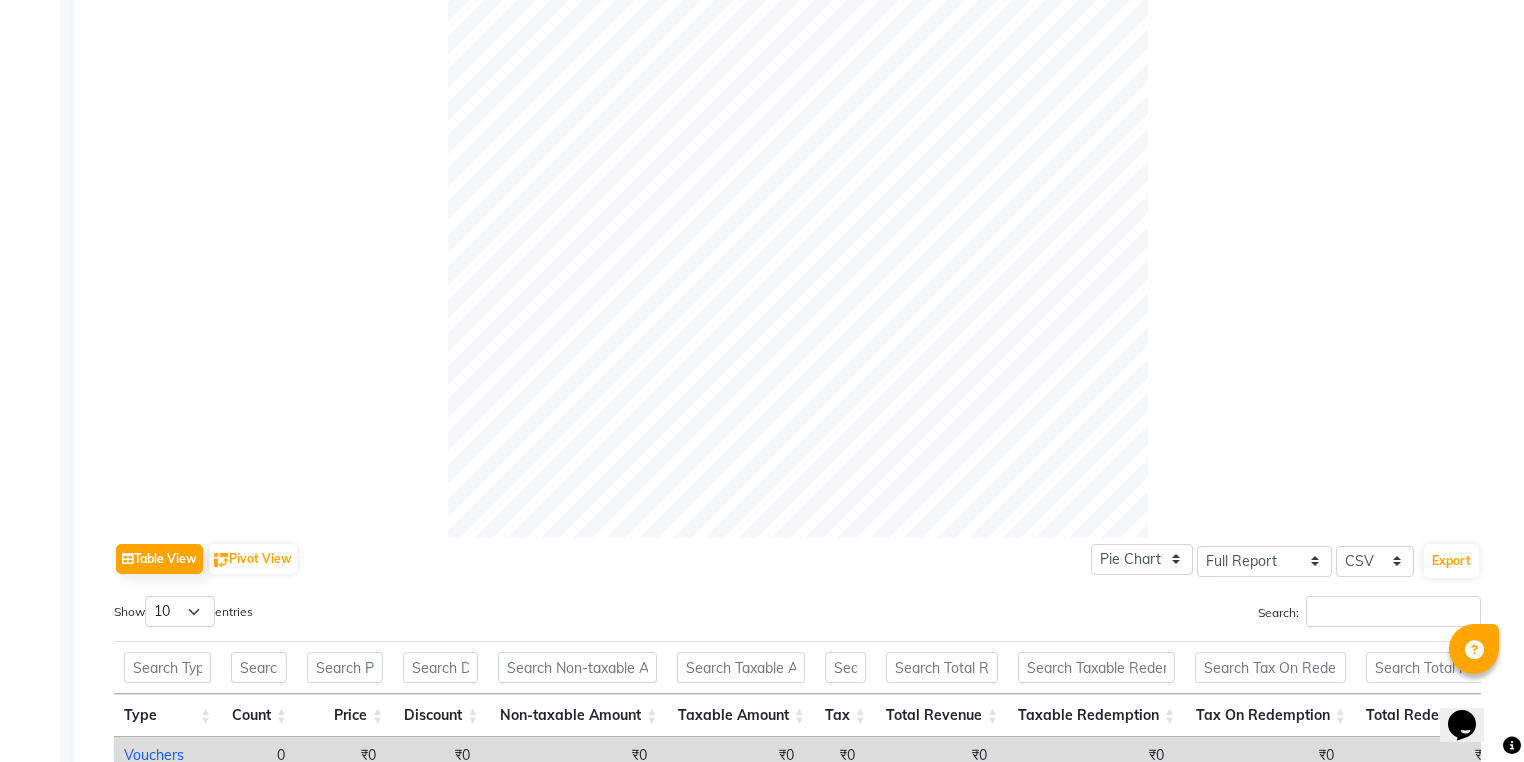 scroll, scrollTop: 5, scrollLeft: 0, axis: vertical 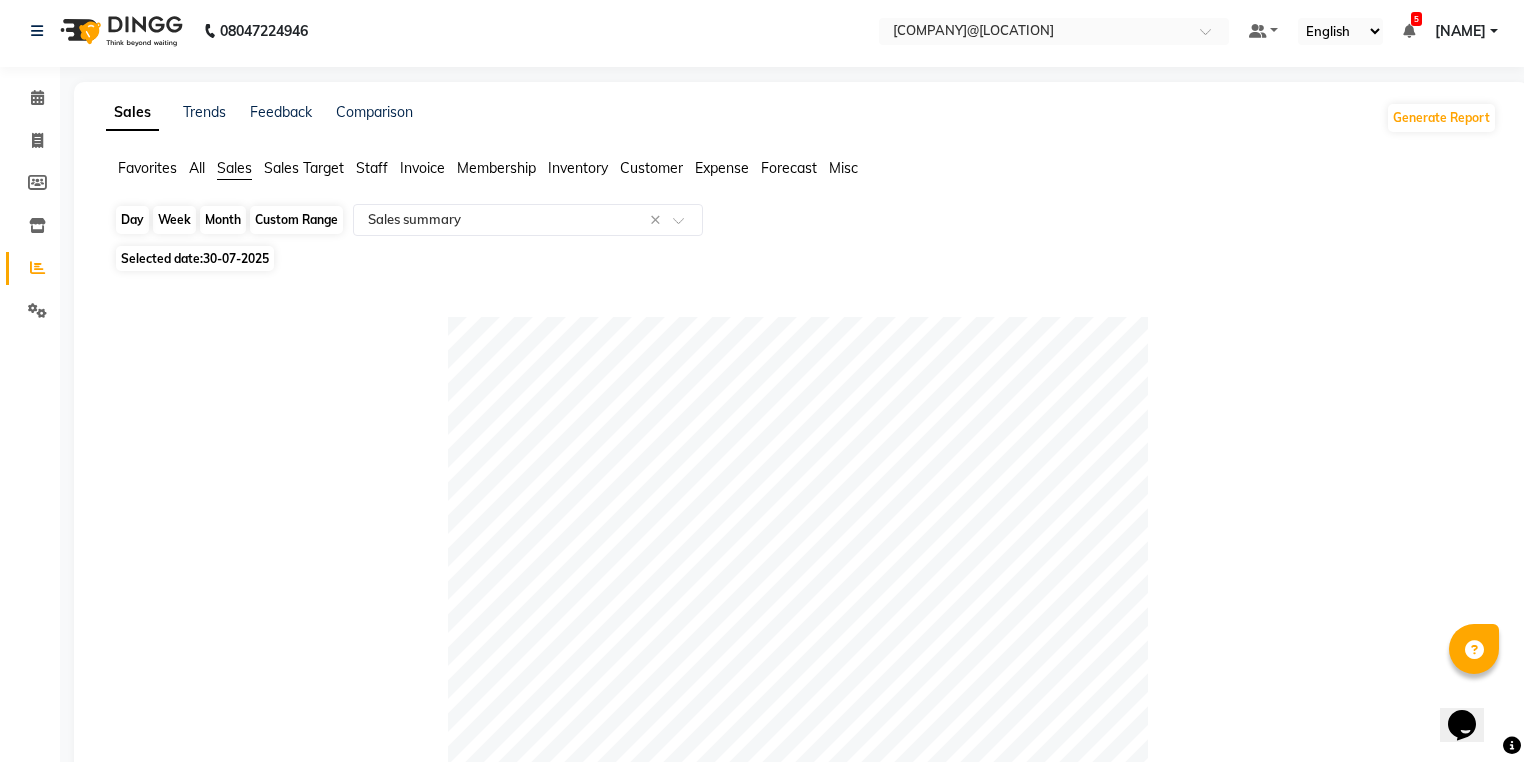 click on "Day" 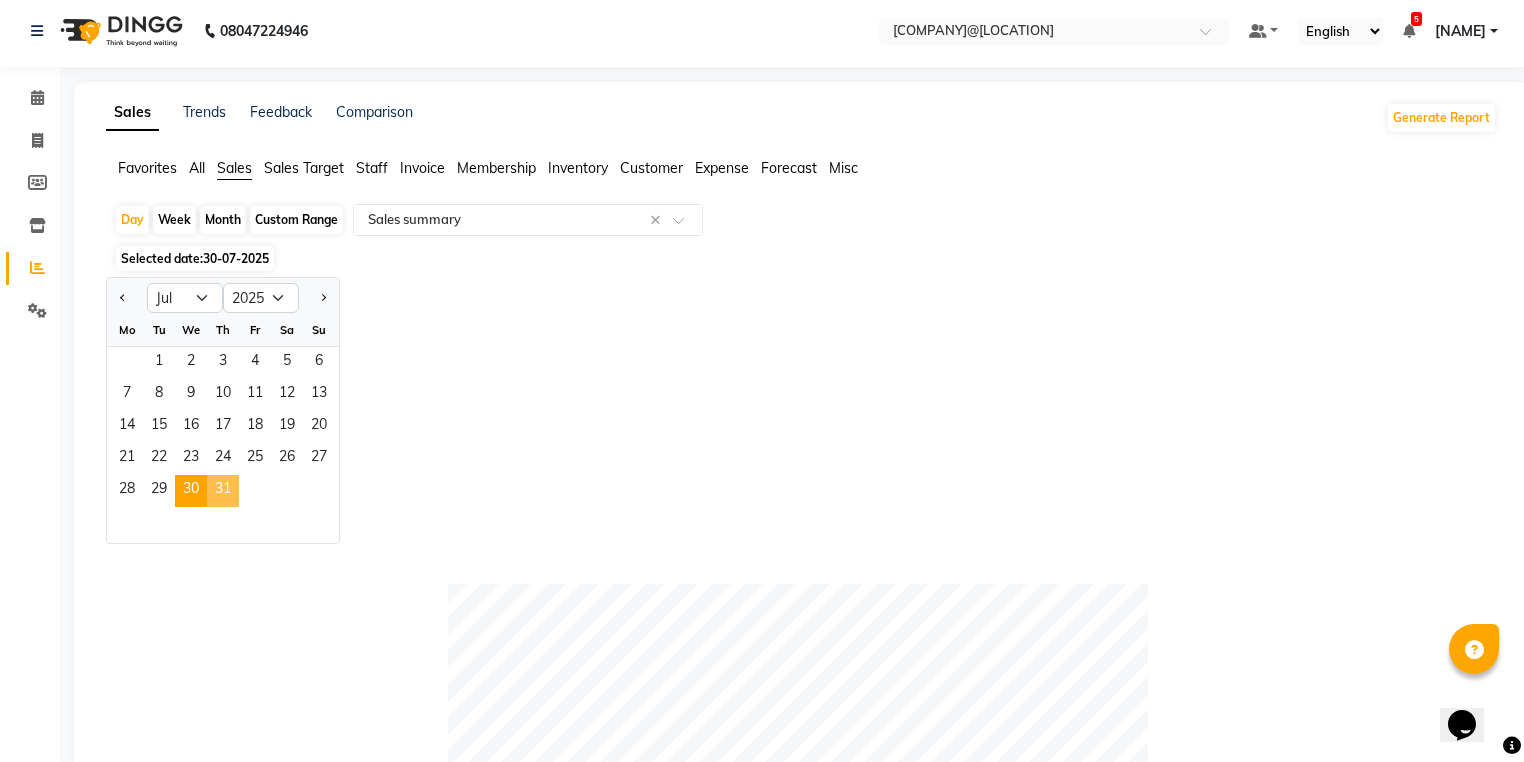 click on "31" 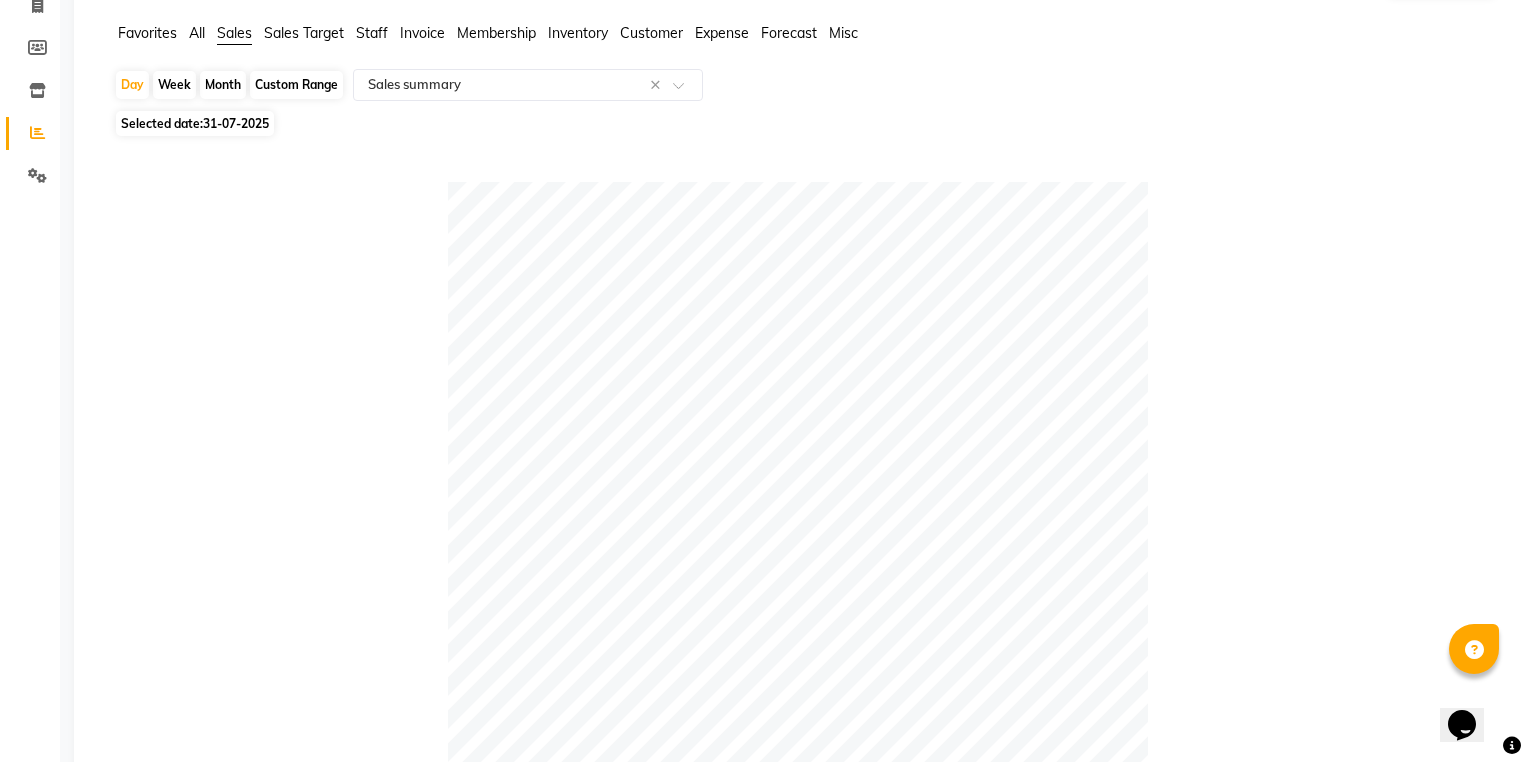 scroll, scrollTop: 0, scrollLeft: 0, axis: both 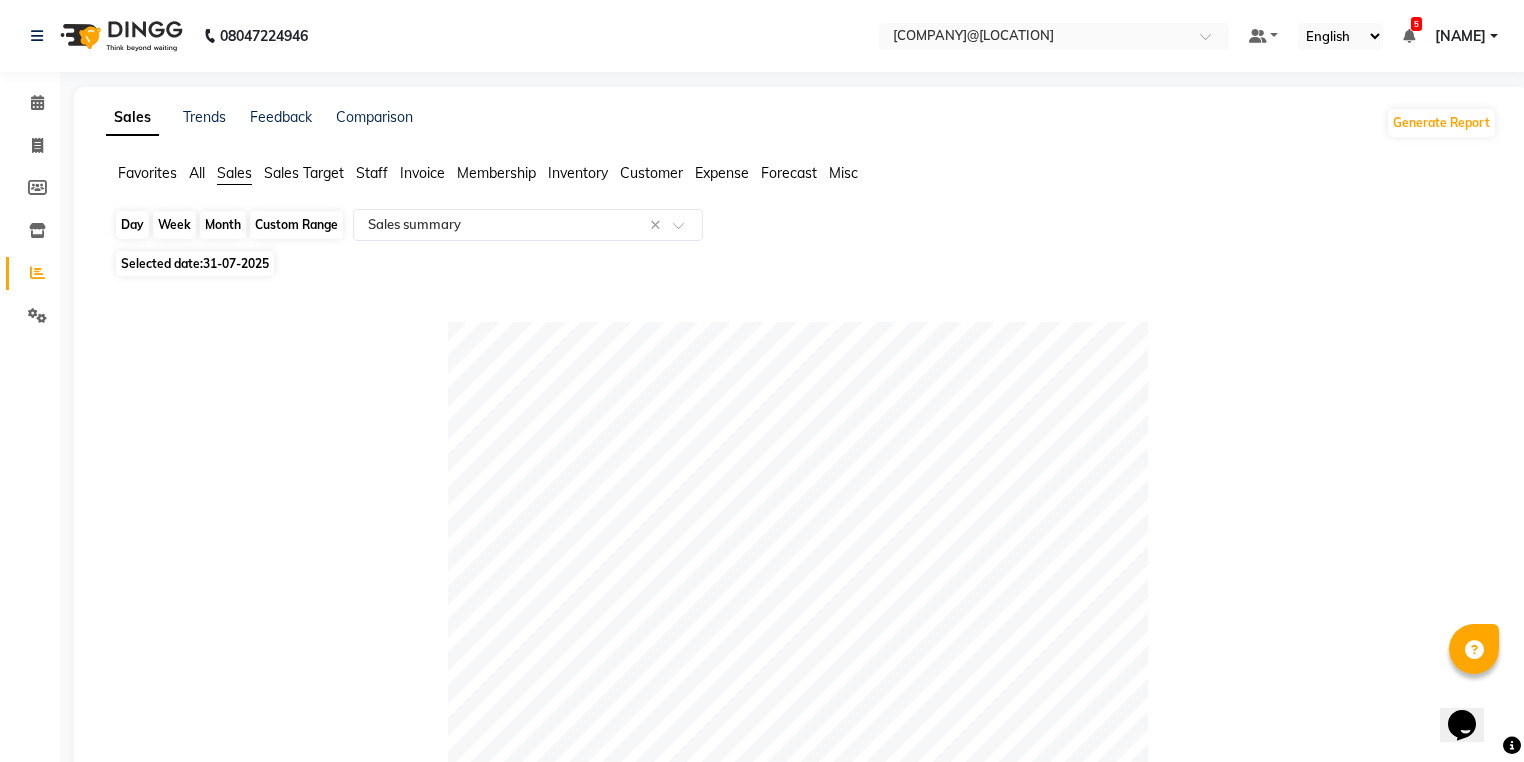 click on "Day" 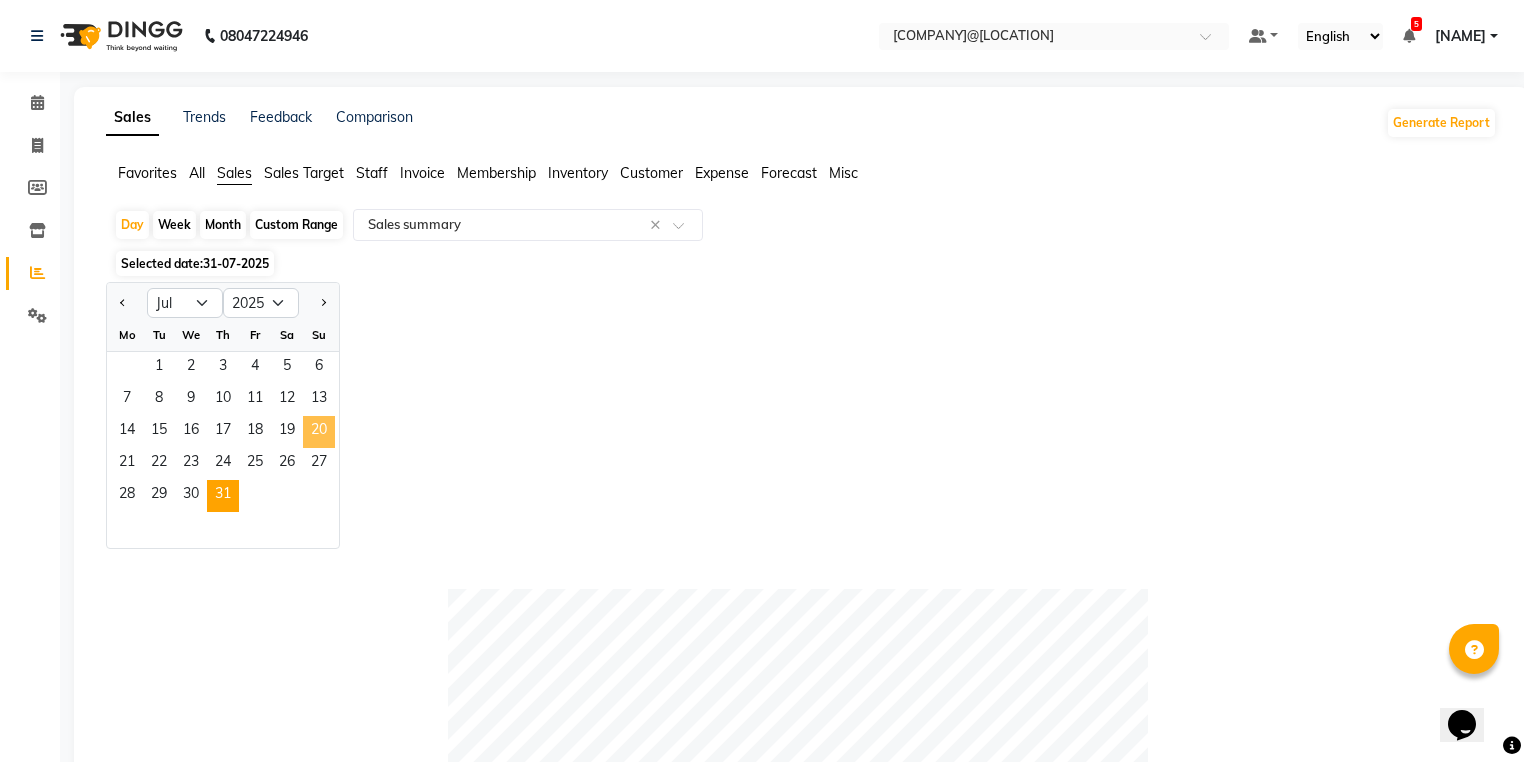 click on "20" 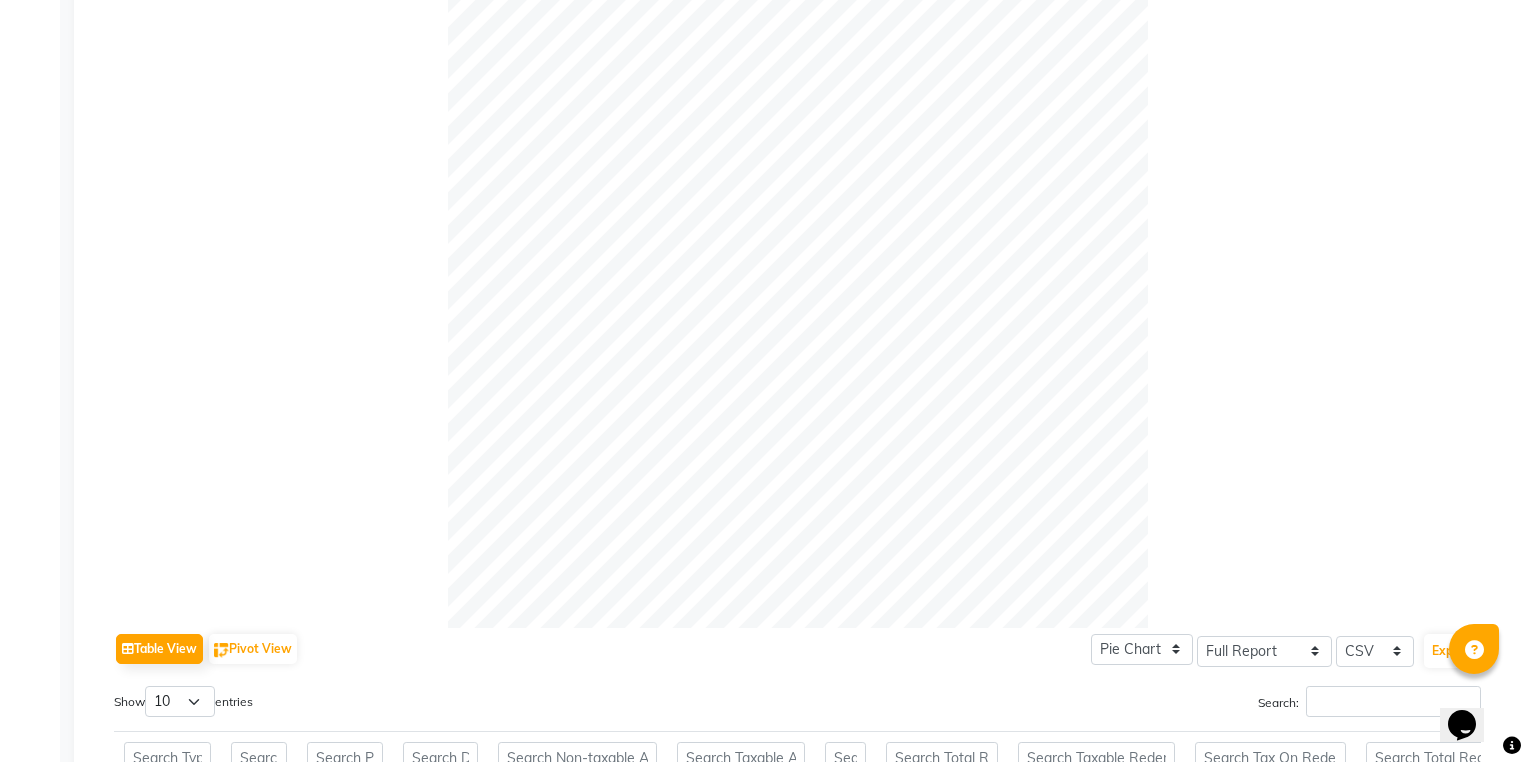 scroll, scrollTop: 85, scrollLeft: 0, axis: vertical 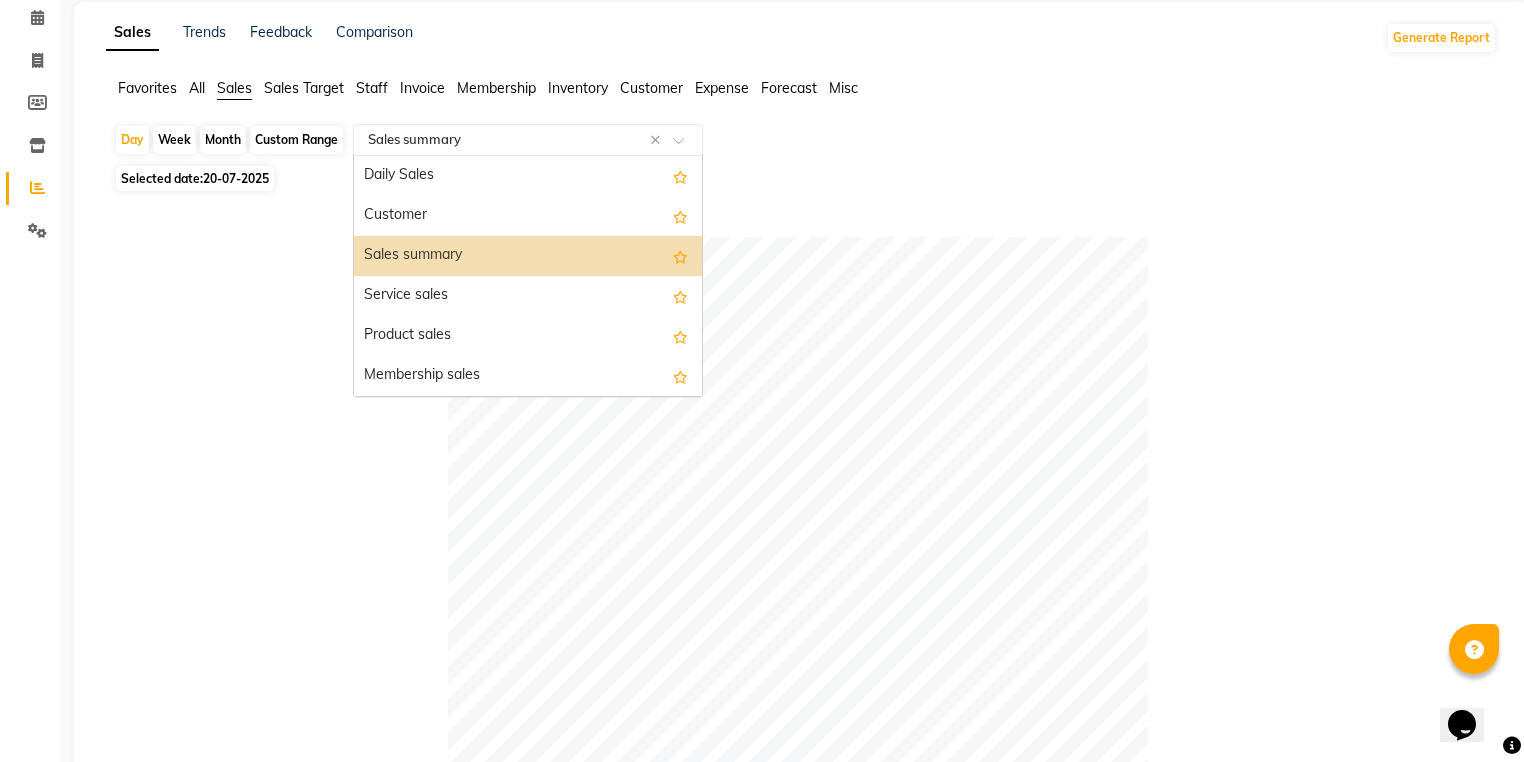 click 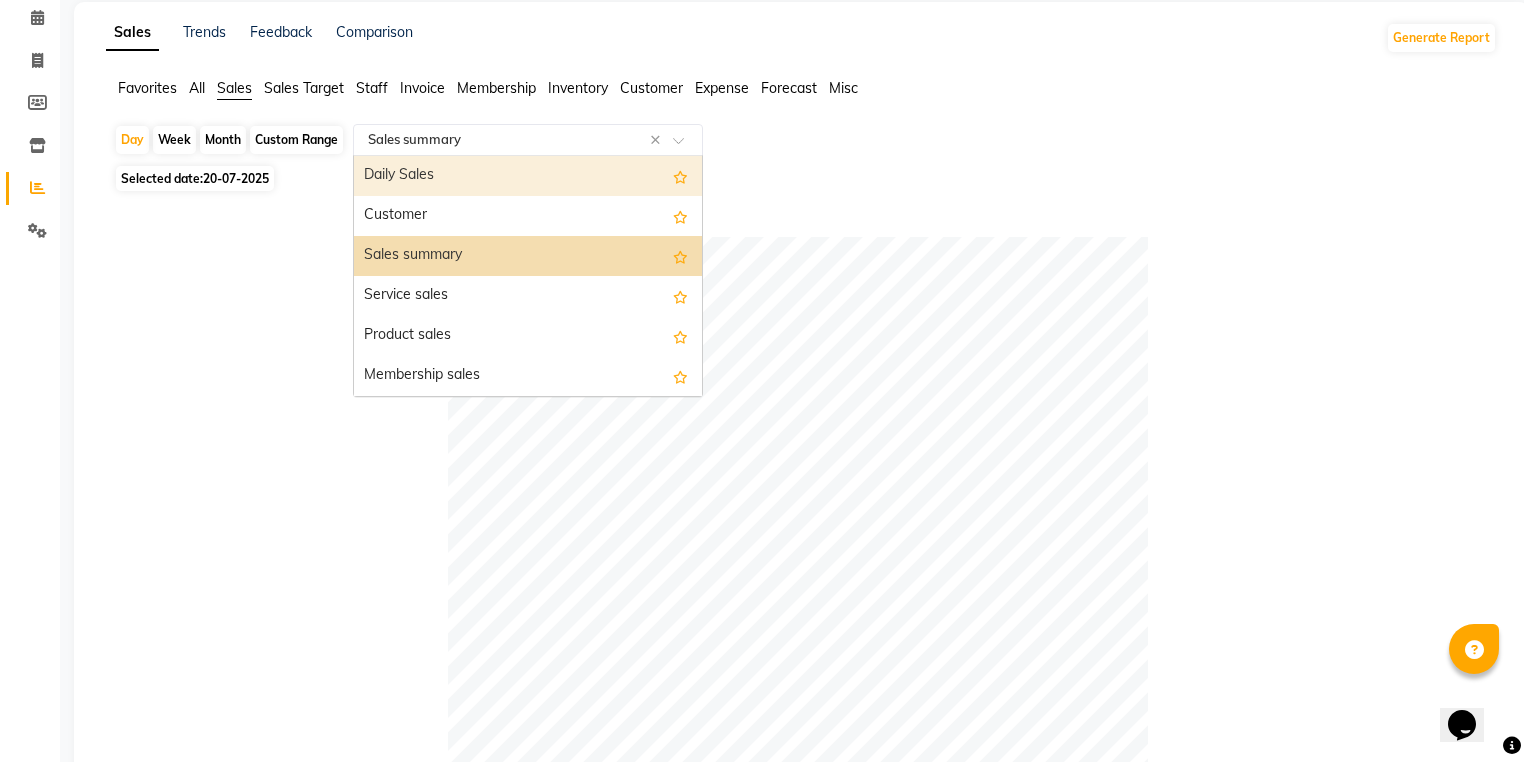 click on "Invoice" 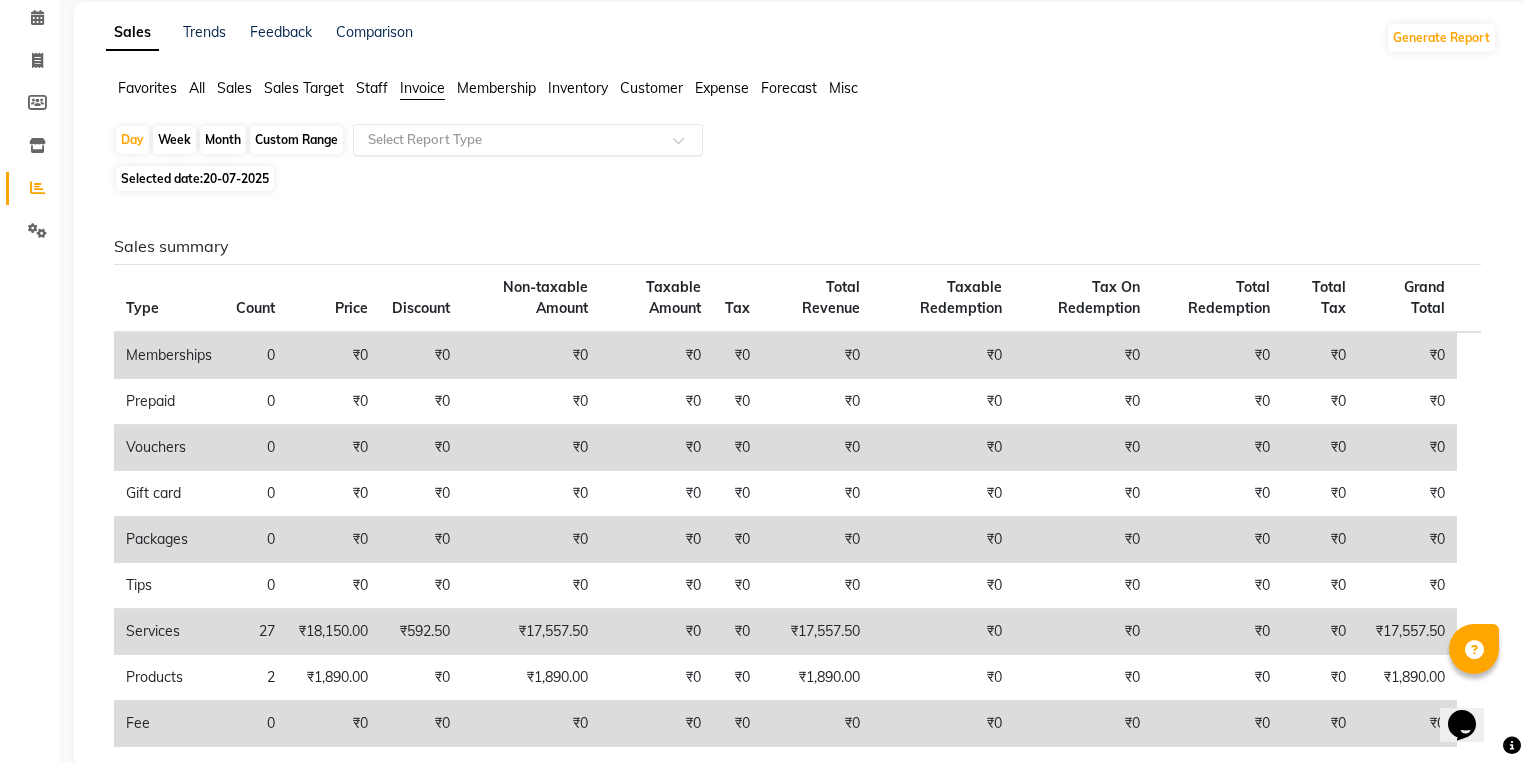 click on "Select Report Type" 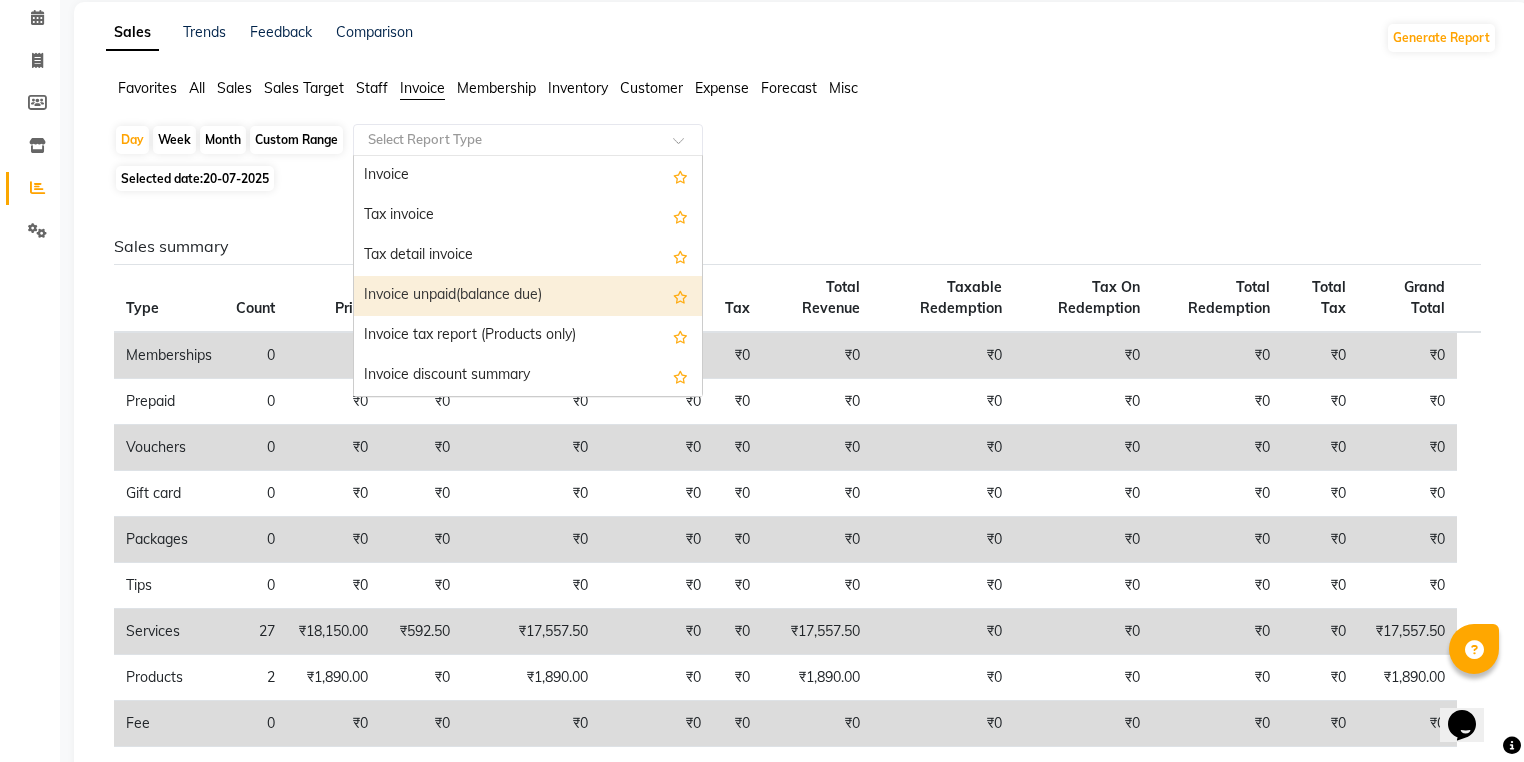 click on "Invoice unpaid(balance due)" at bounding box center (528, 296) 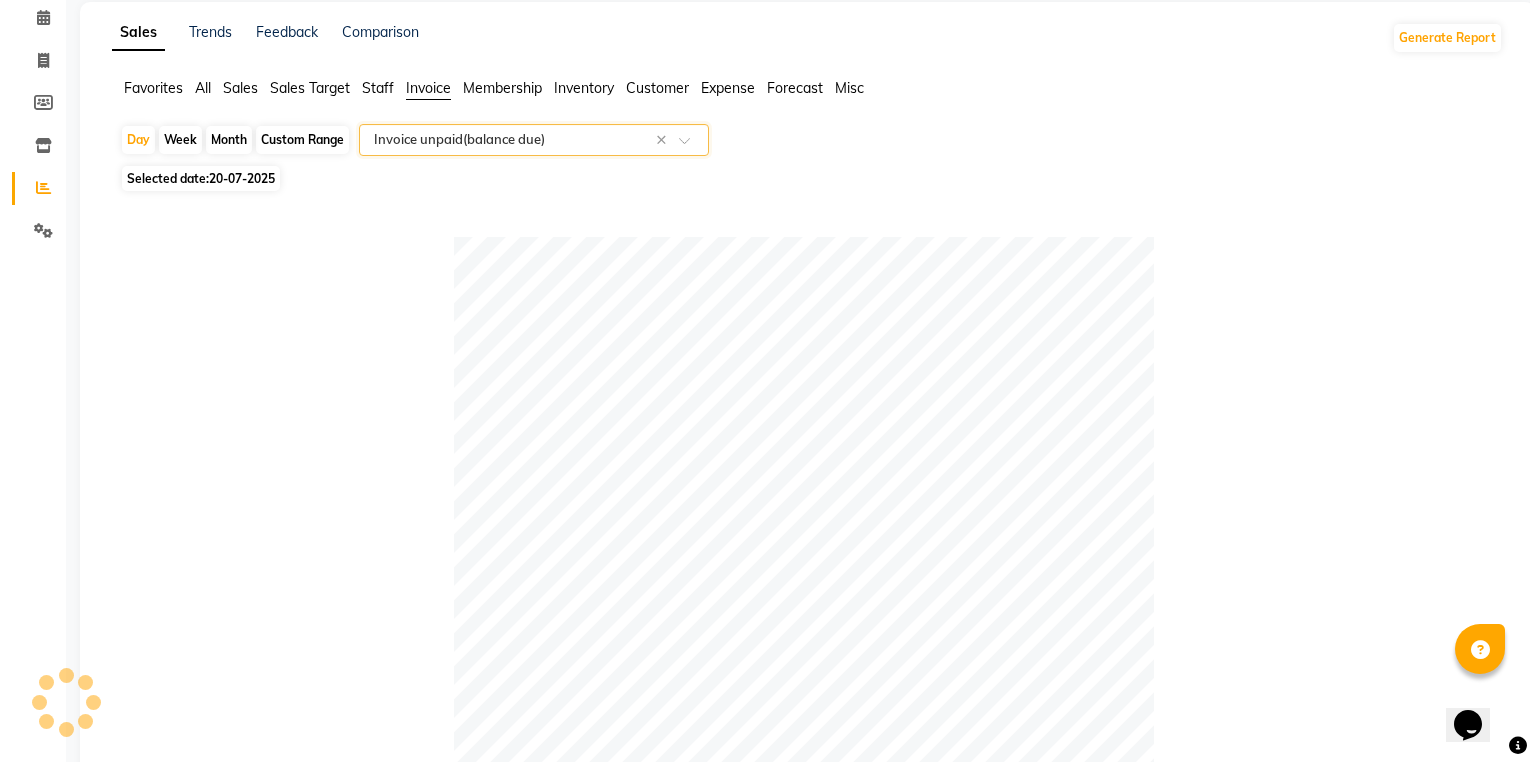 scroll, scrollTop: 0, scrollLeft: 0, axis: both 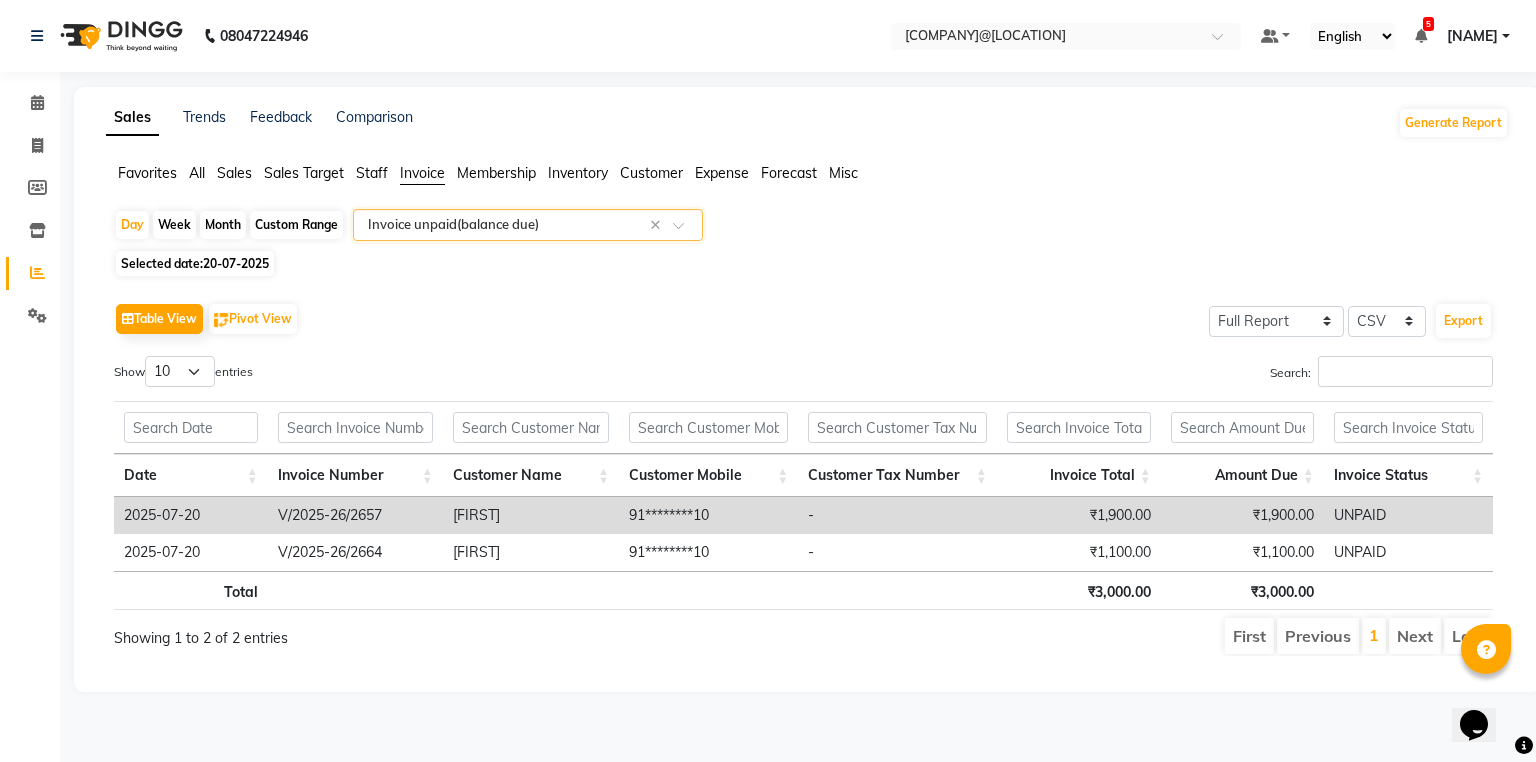 click on "Sales" 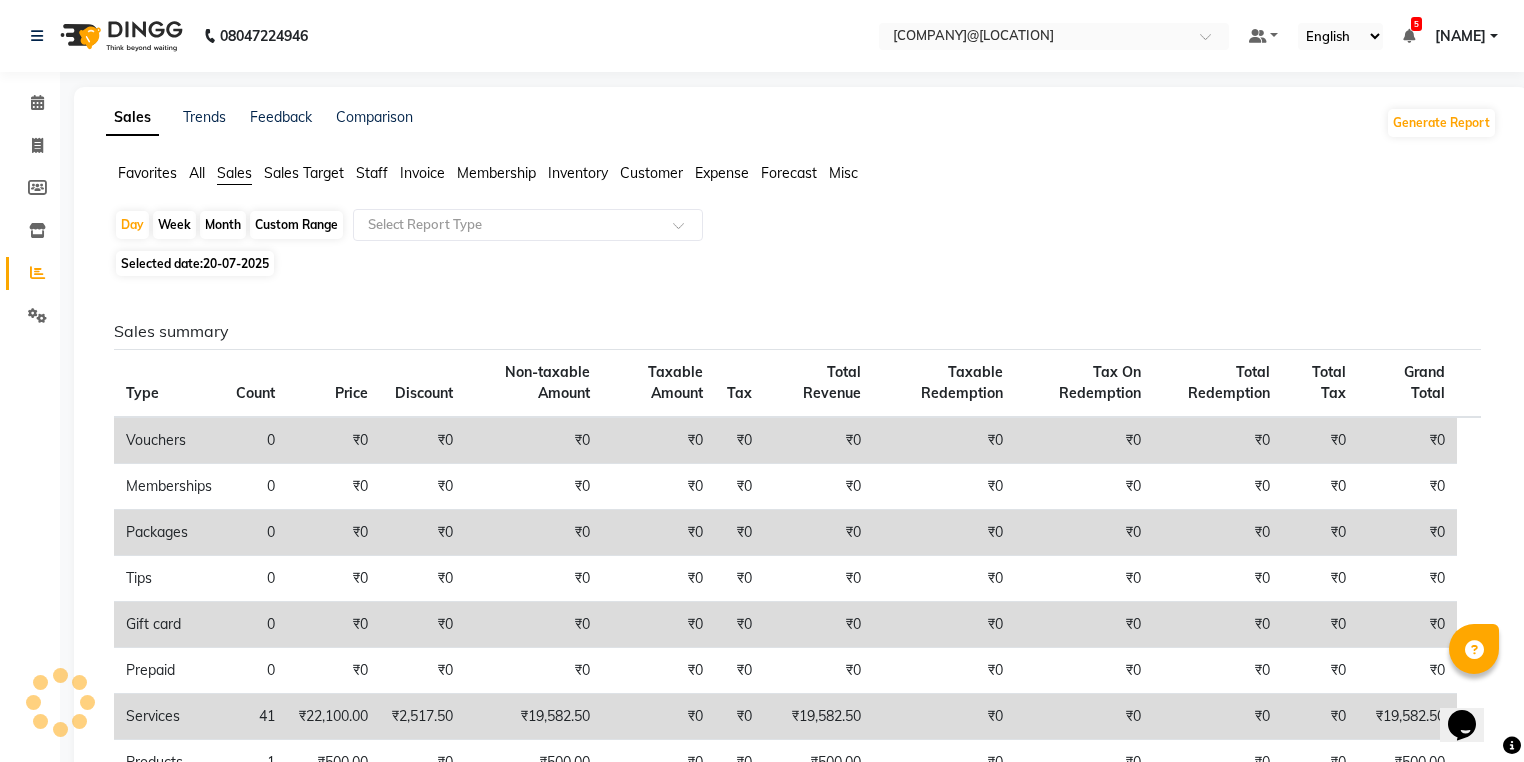 click on "Day   Week   Month   Custom Range  Select Report Type" 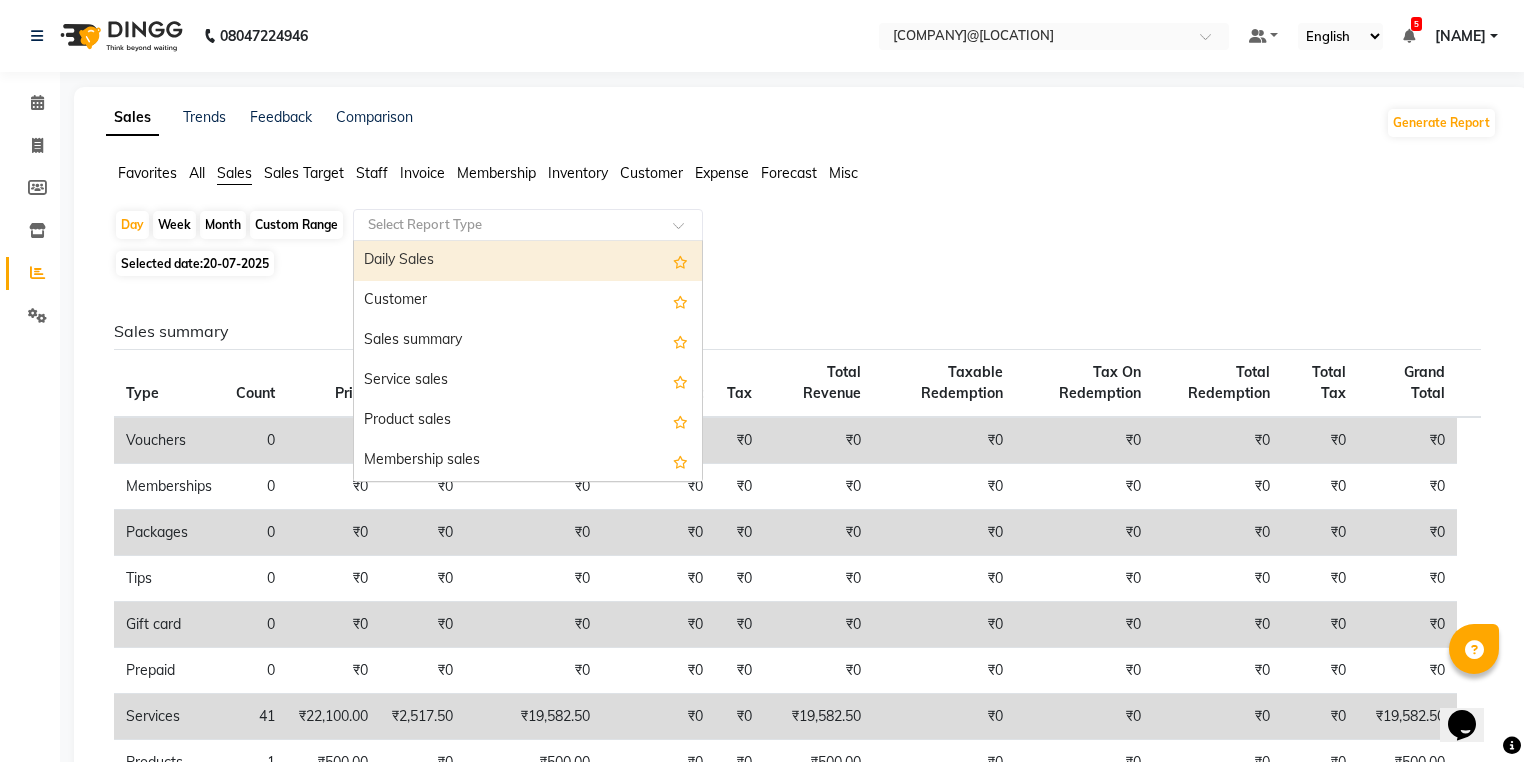 click 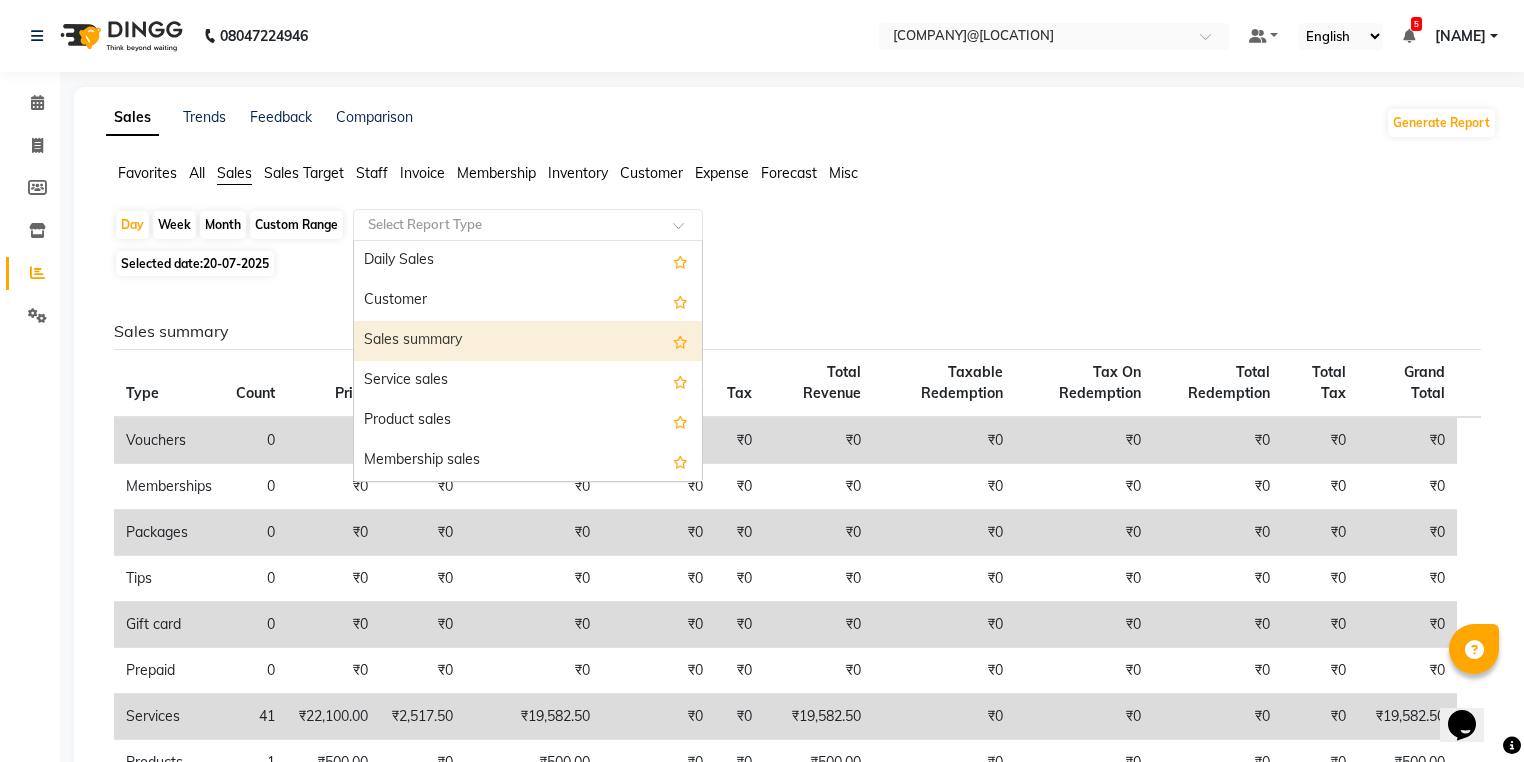 click on "Sales summary" at bounding box center [528, 341] 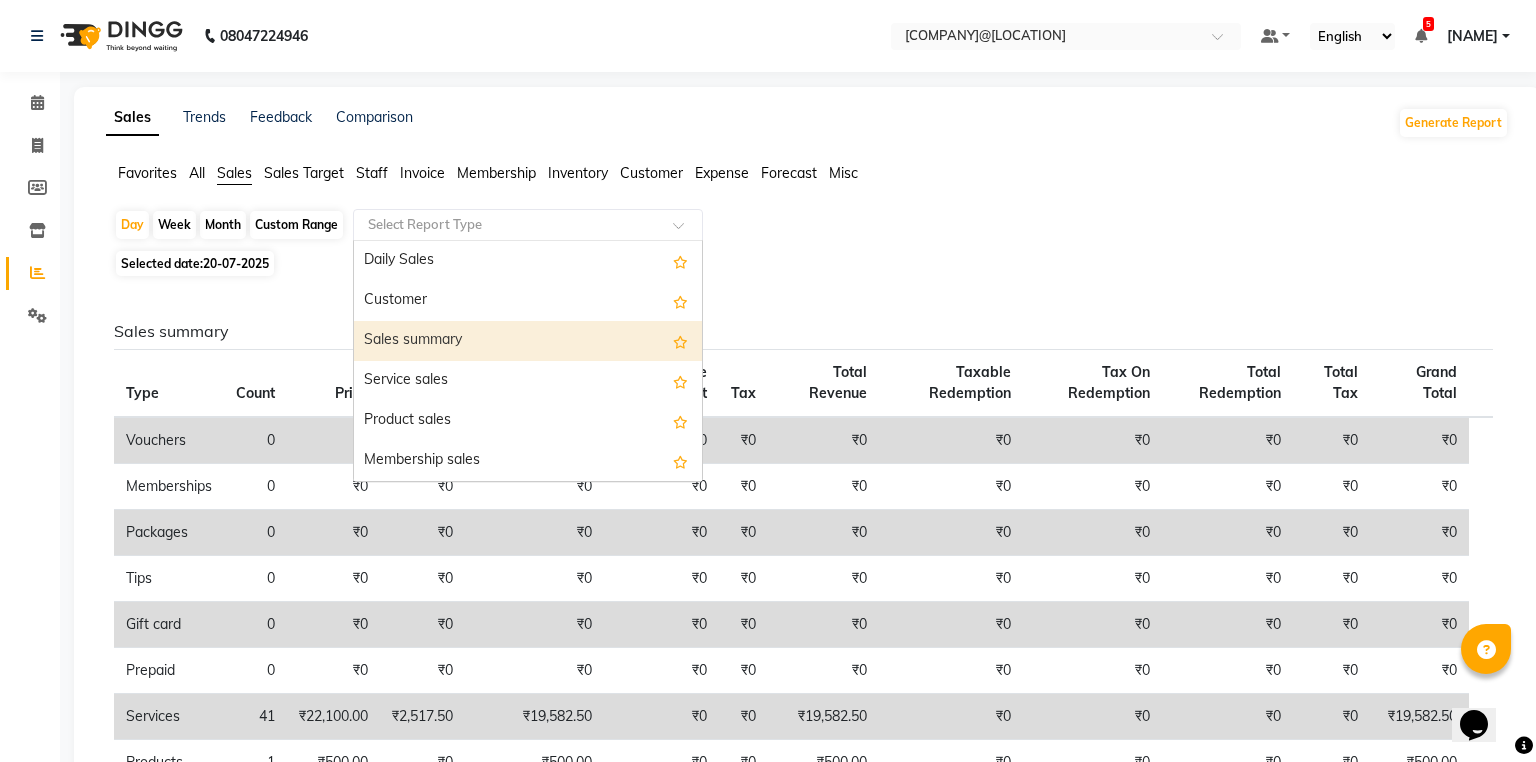 select on "full_report" 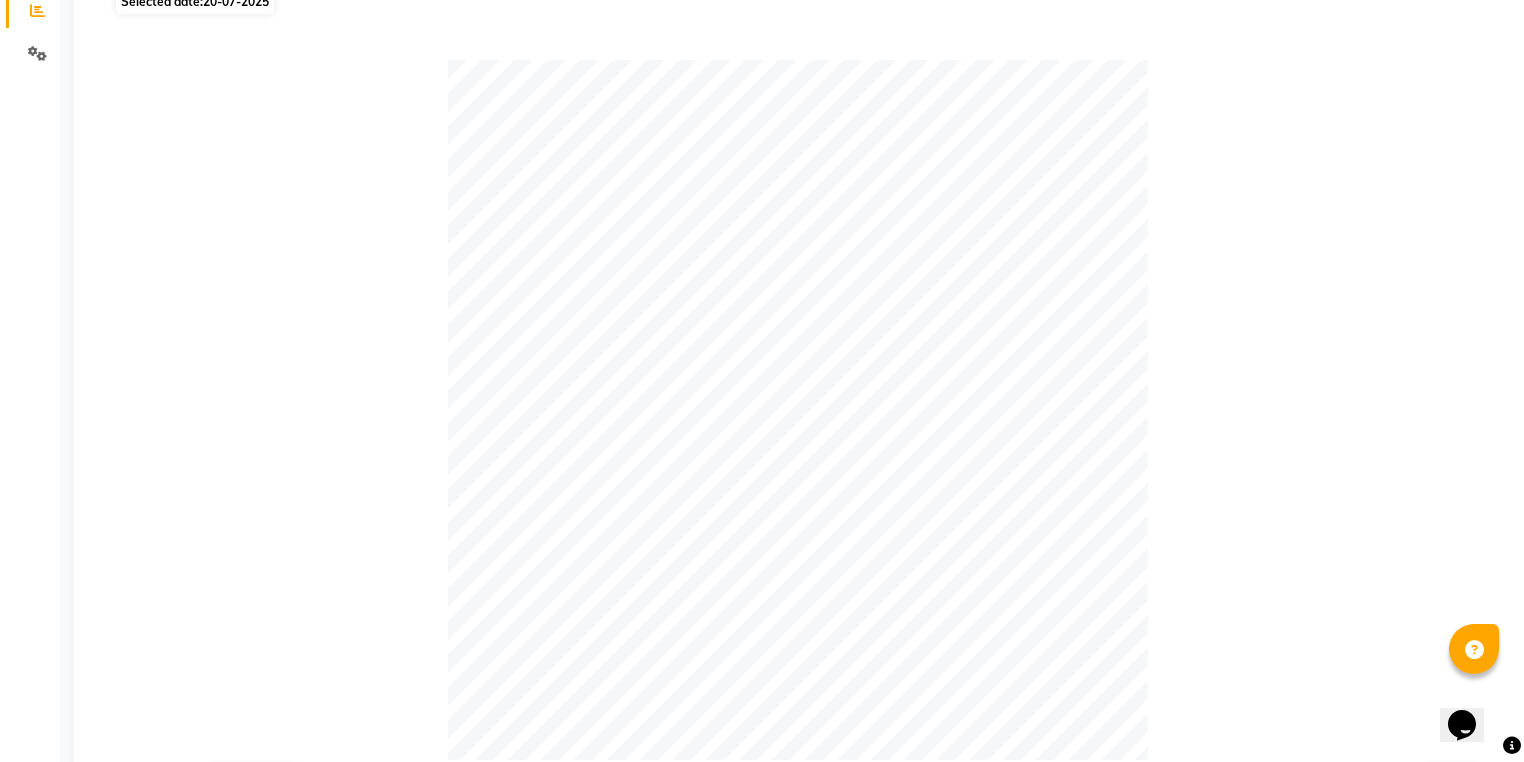 scroll, scrollTop: 0, scrollLeft: 0, axis: both 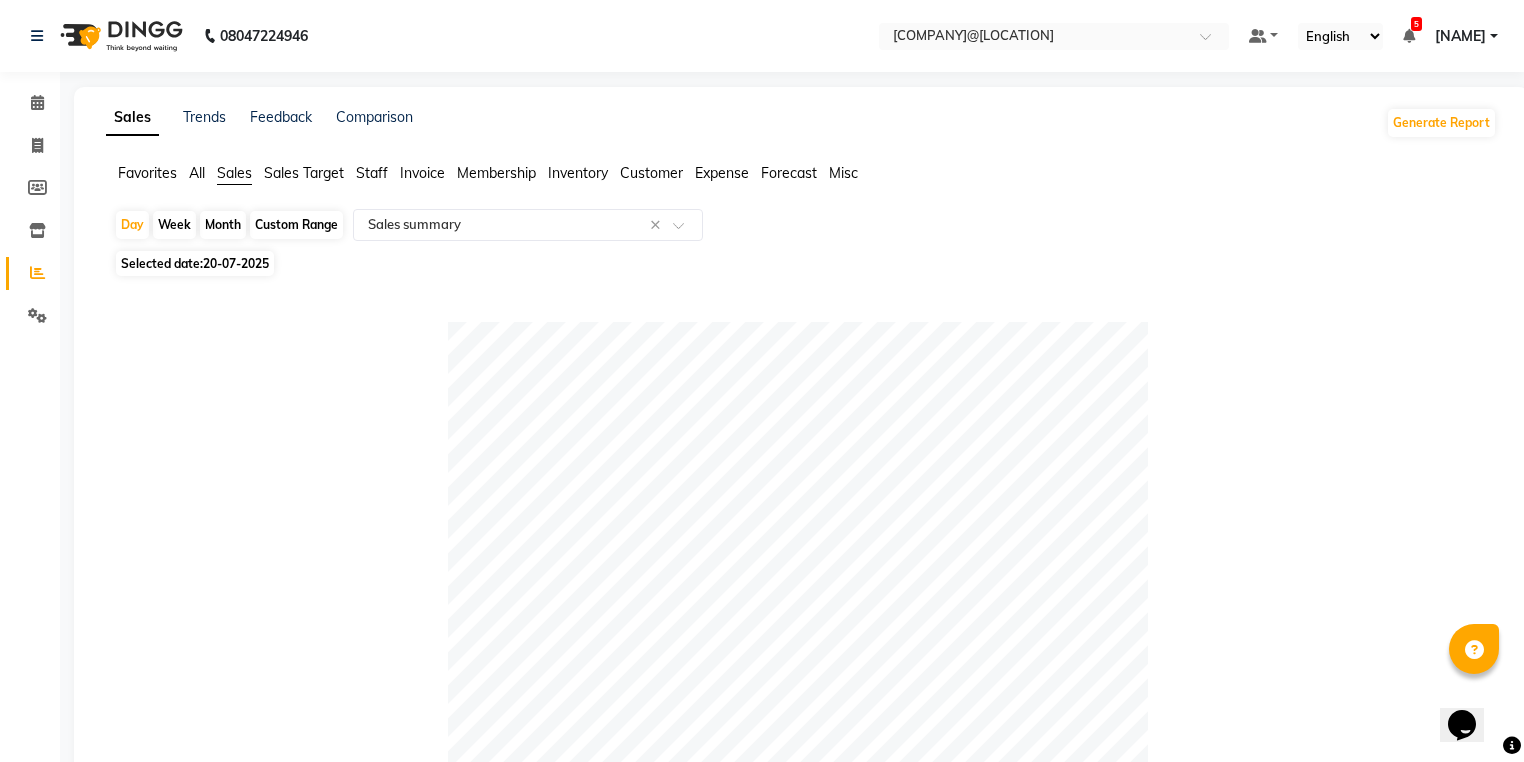 click on "Settings" 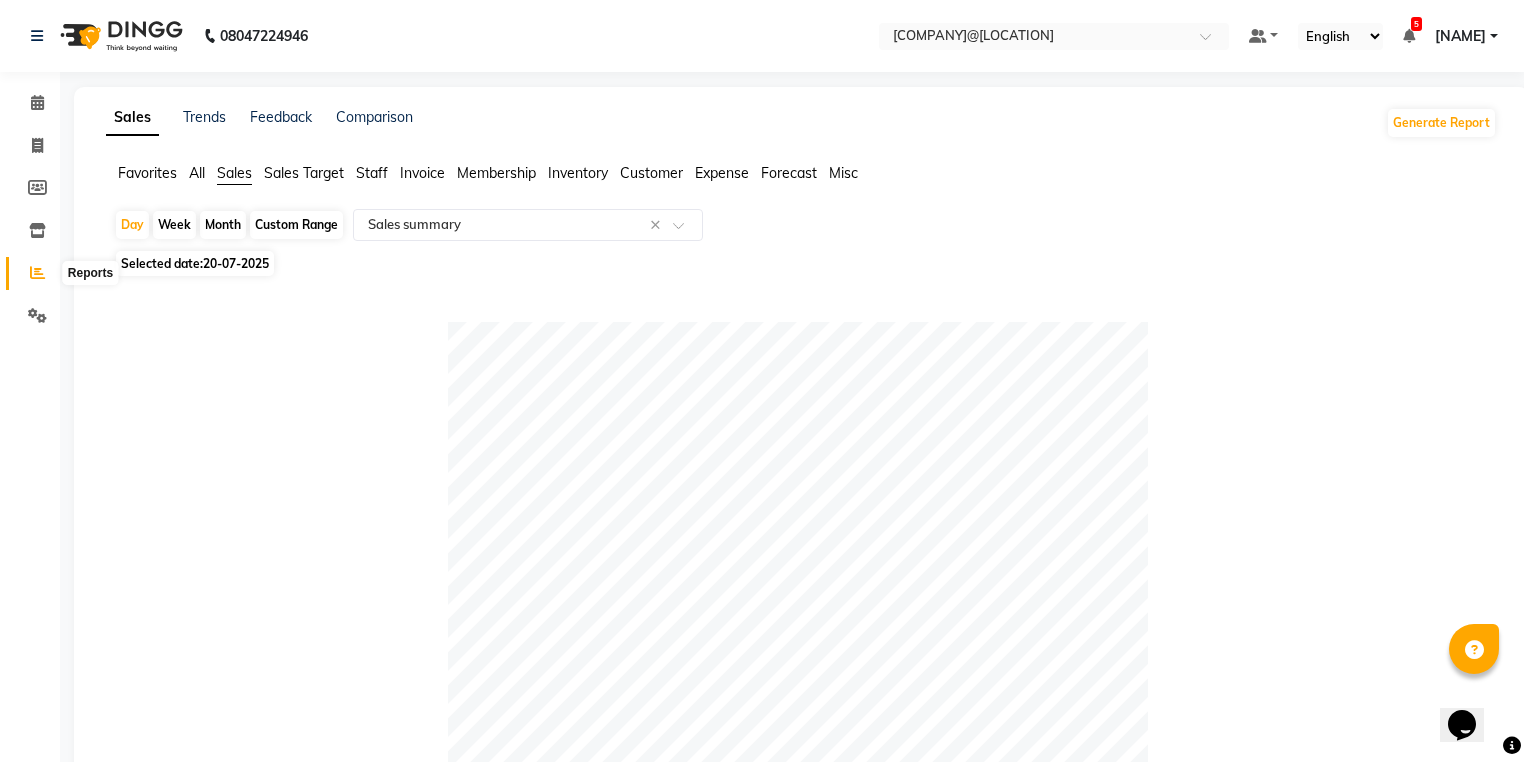 click 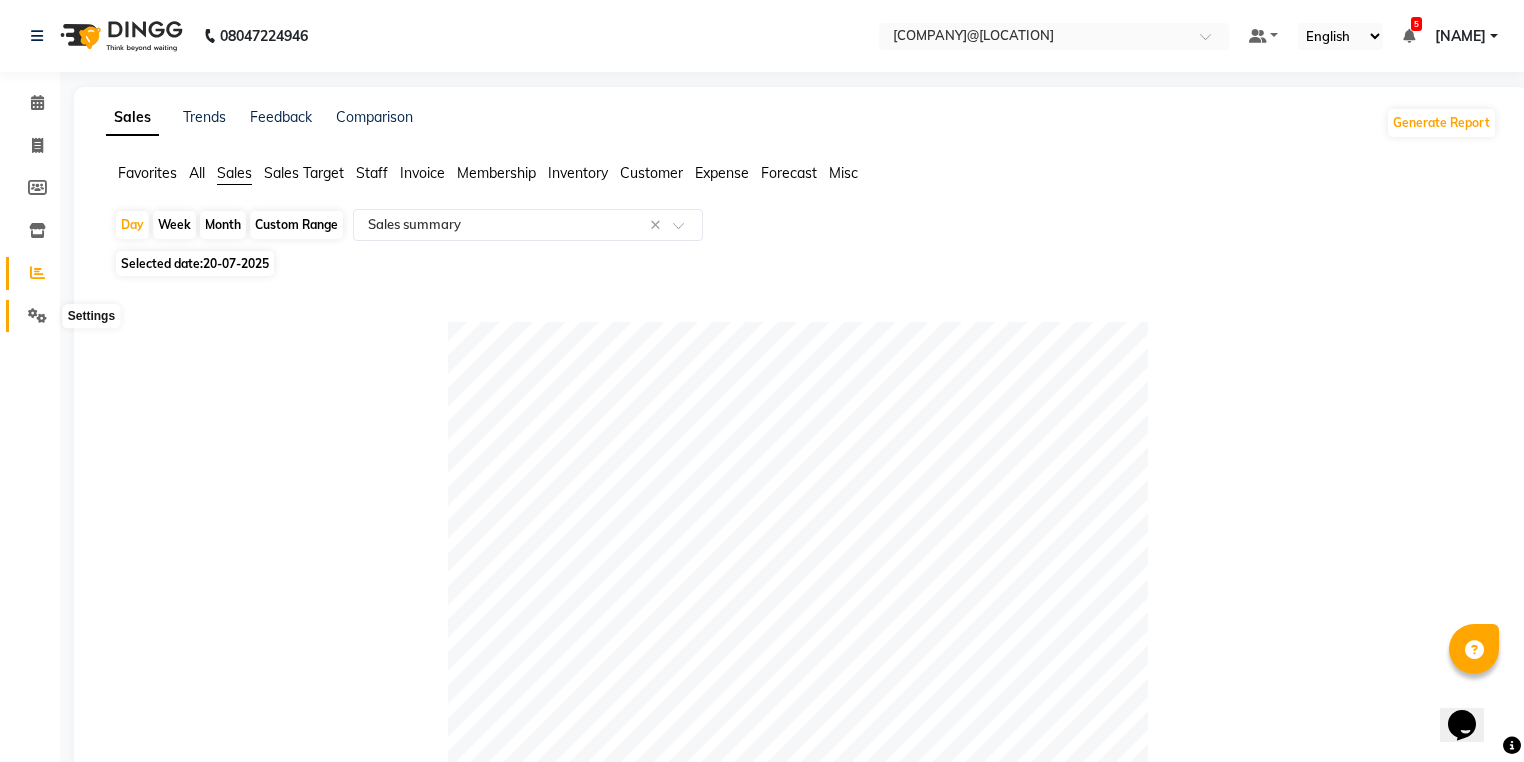 click 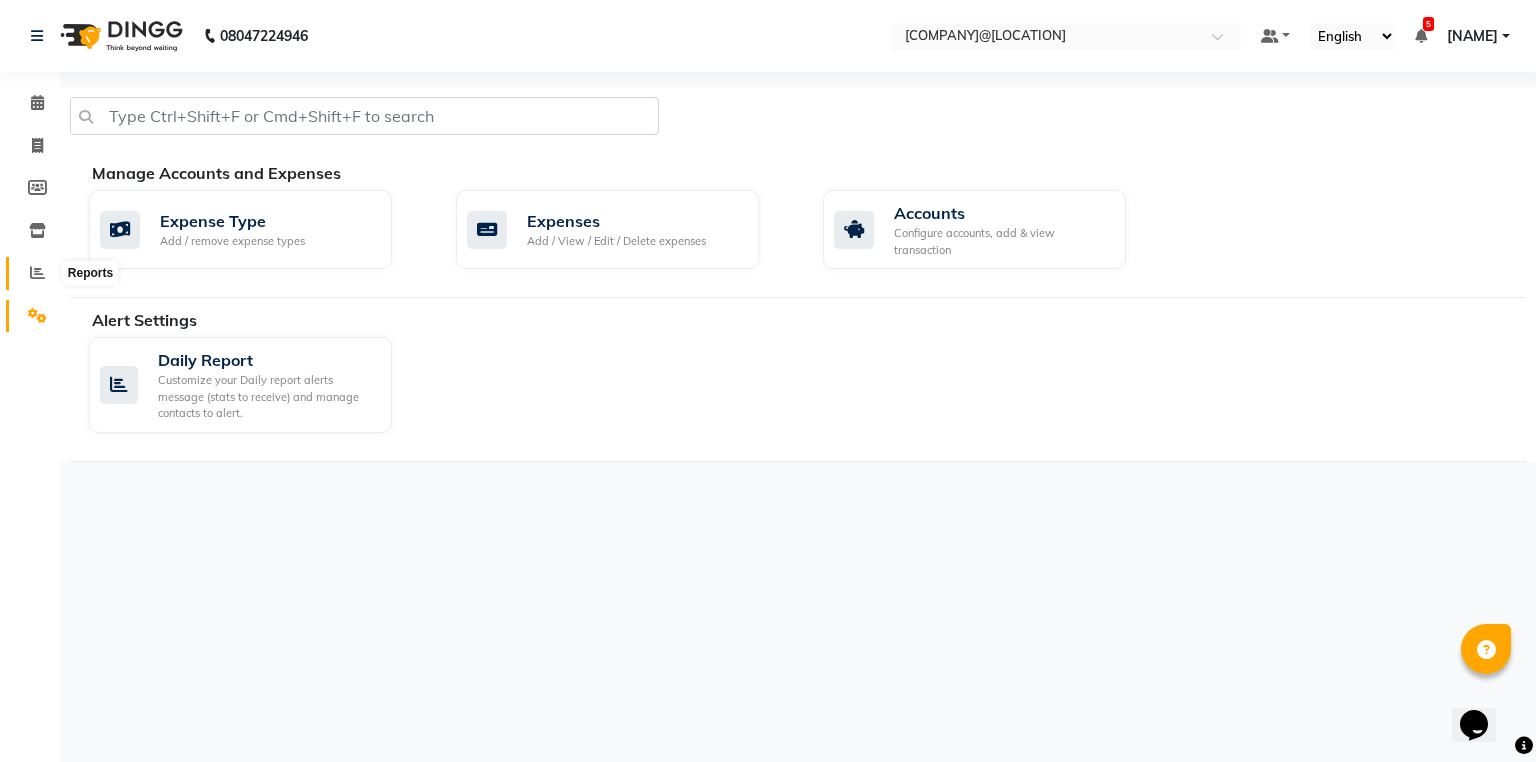 click 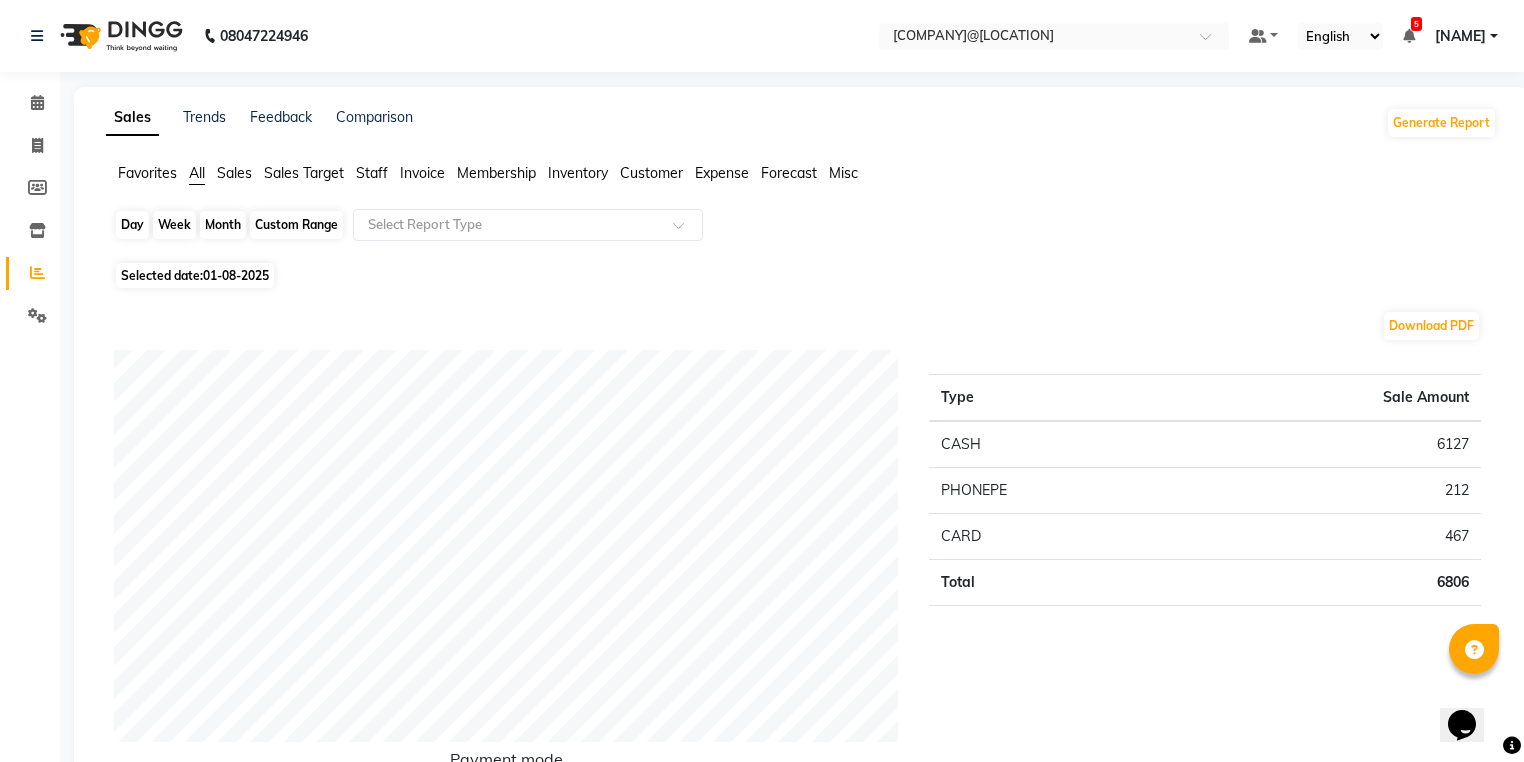 click on "Day" 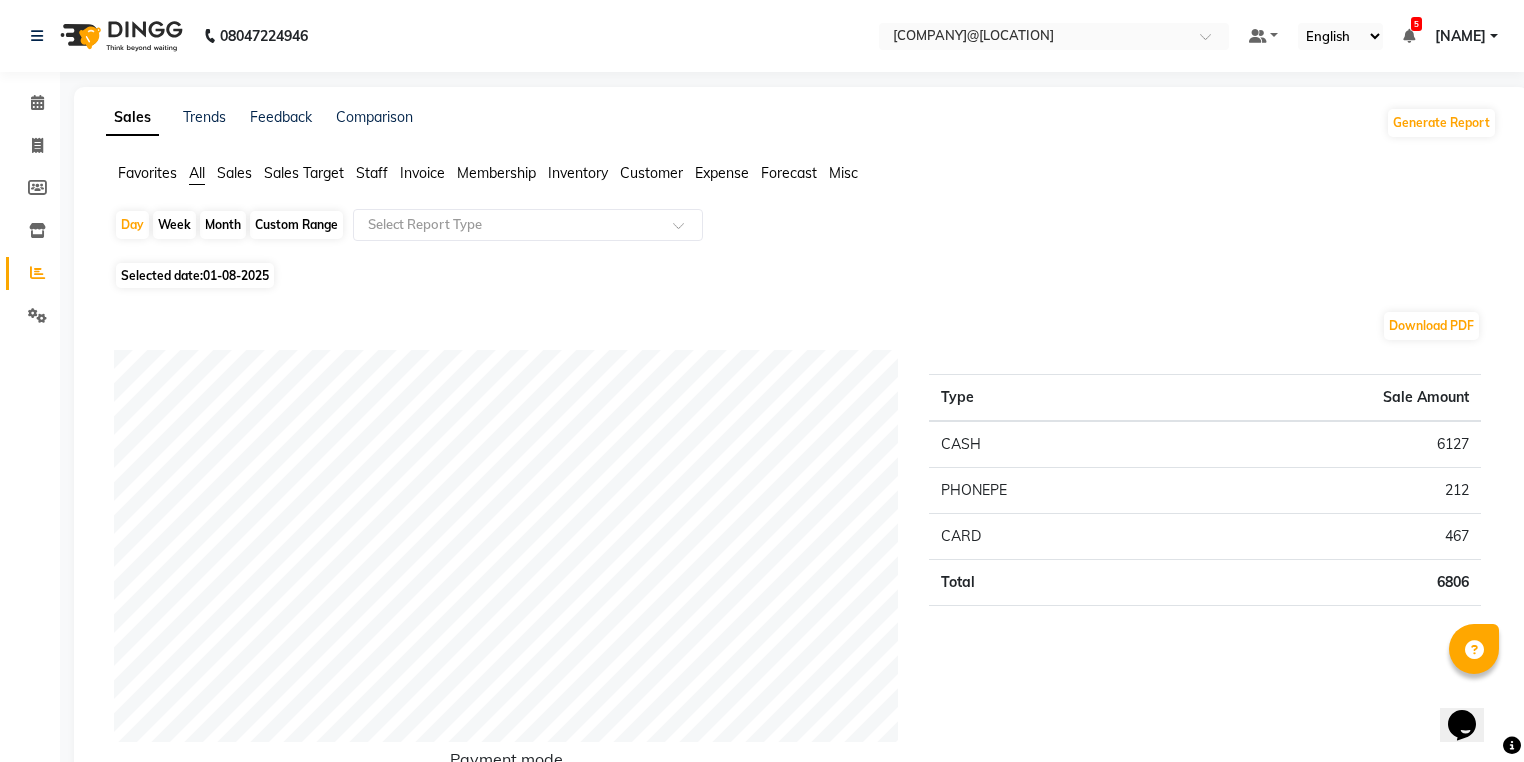 select on "8" 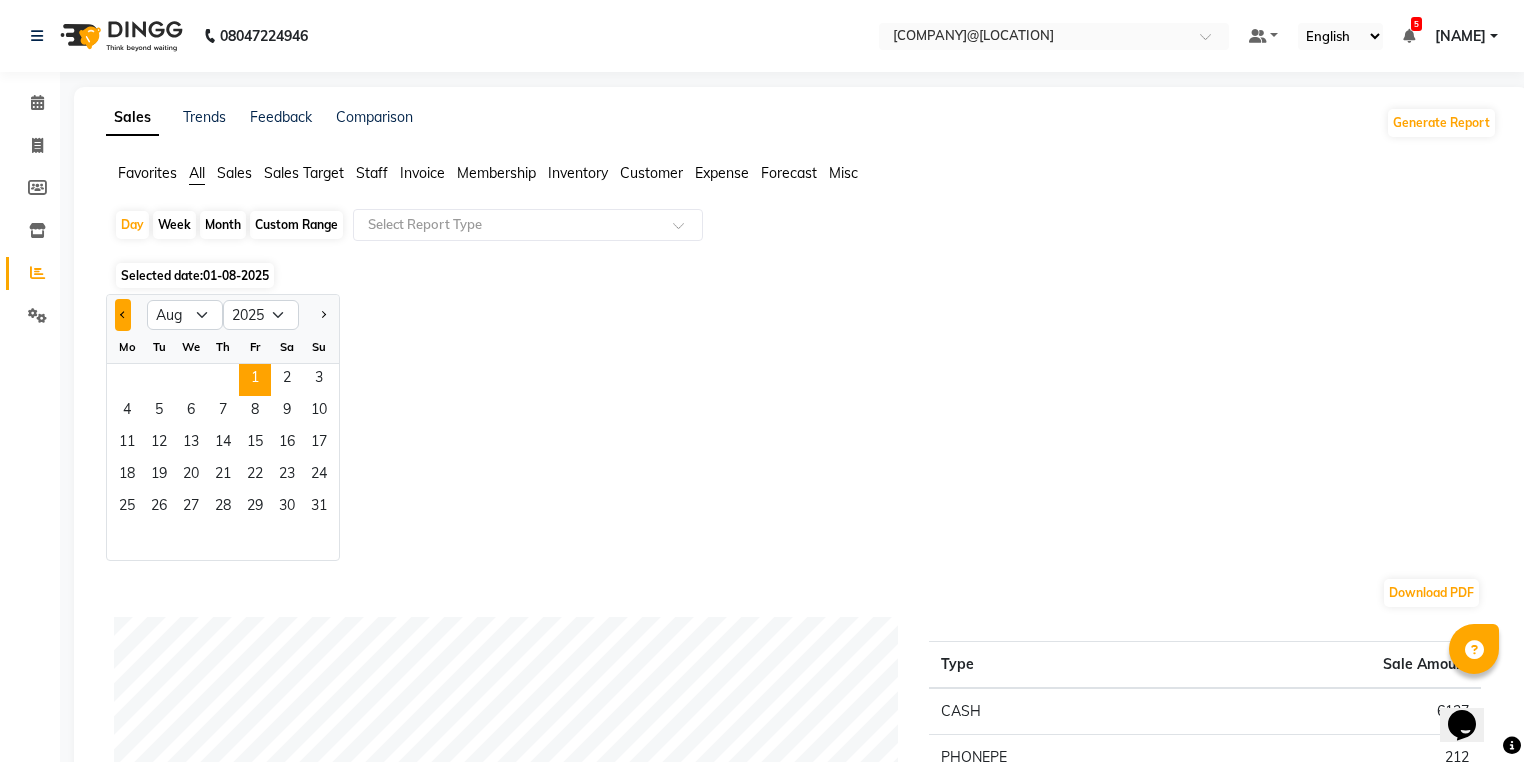 click 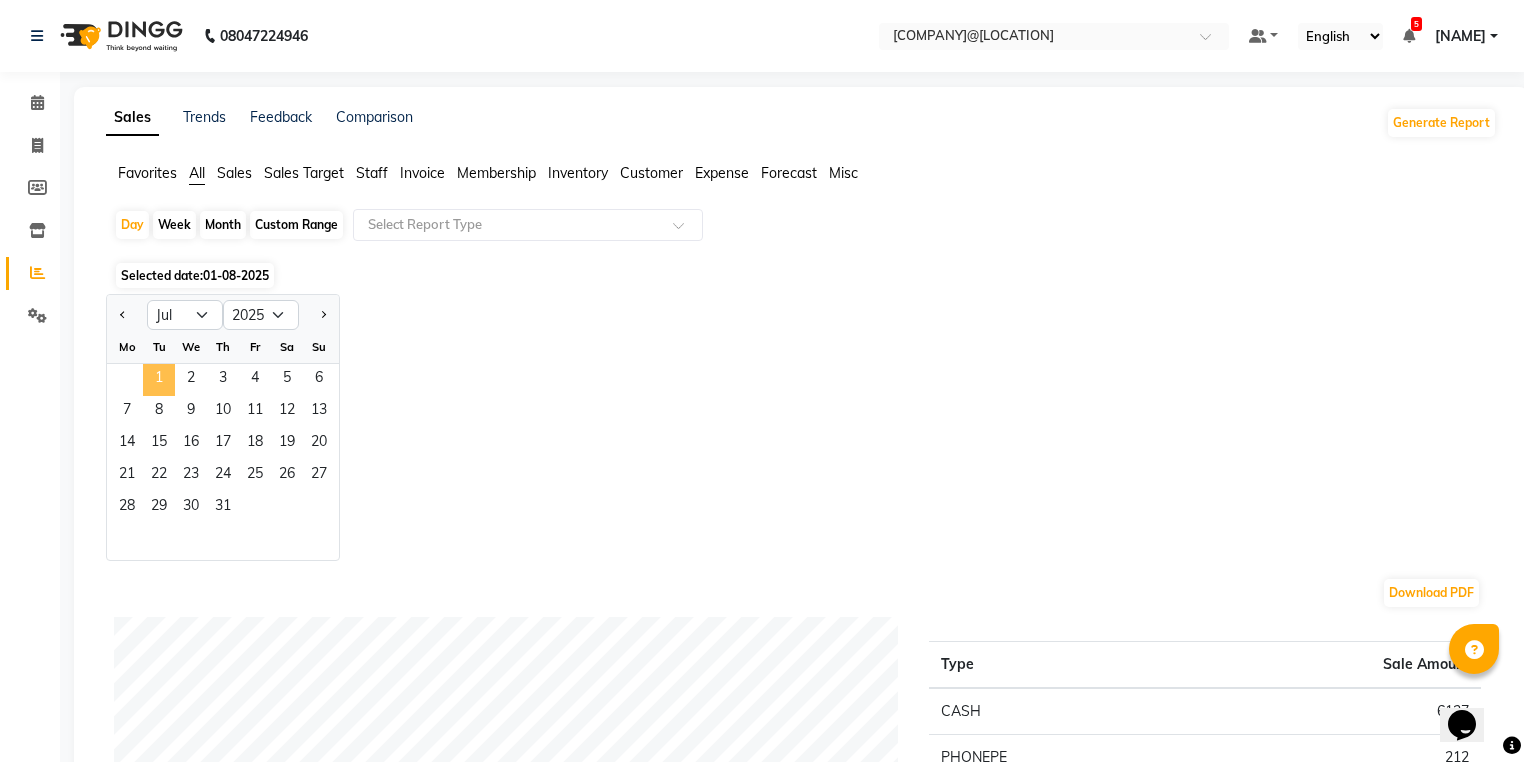 click on "1" 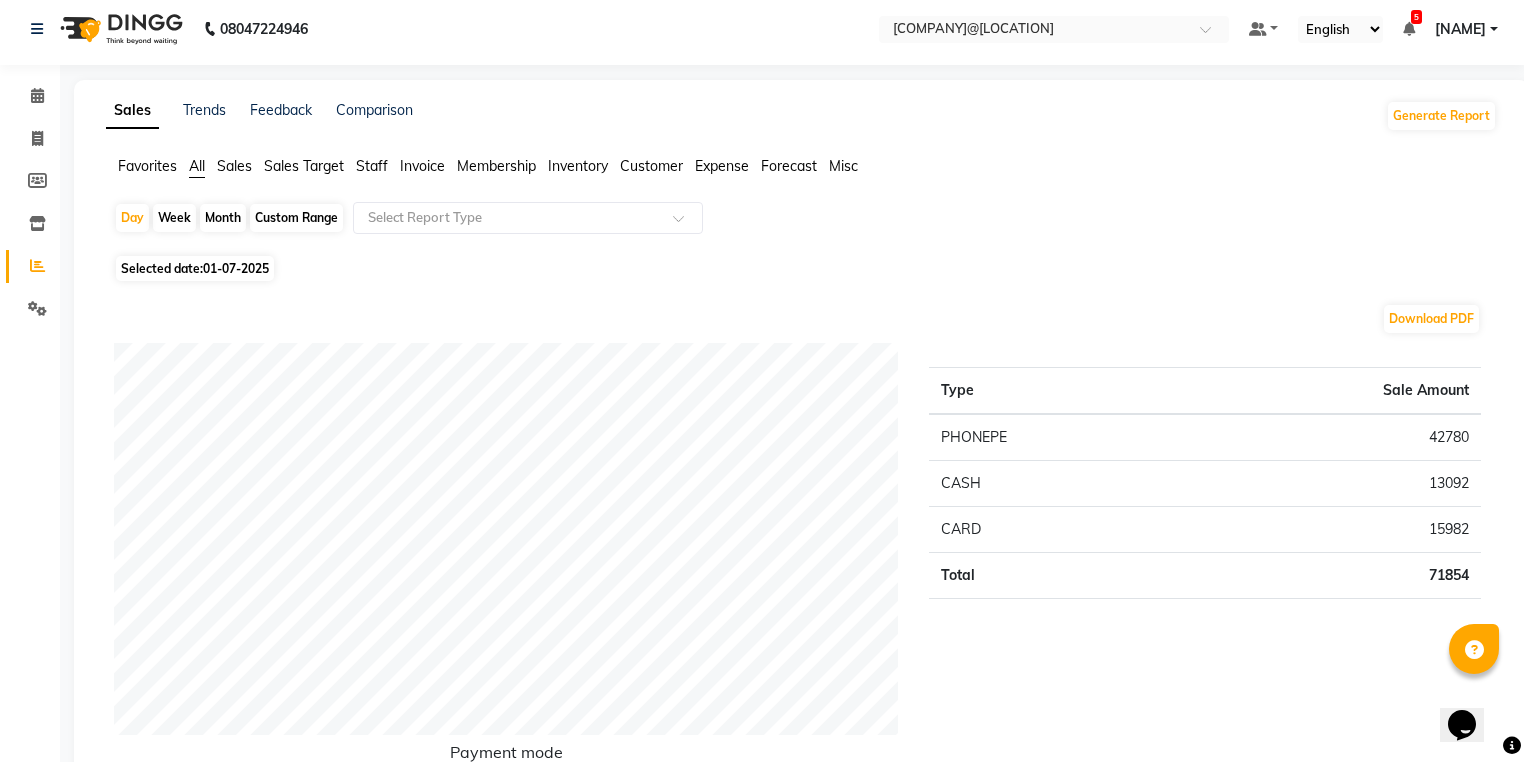 scroll, scrollTop: 0, scrollLeft: 0, axis: both 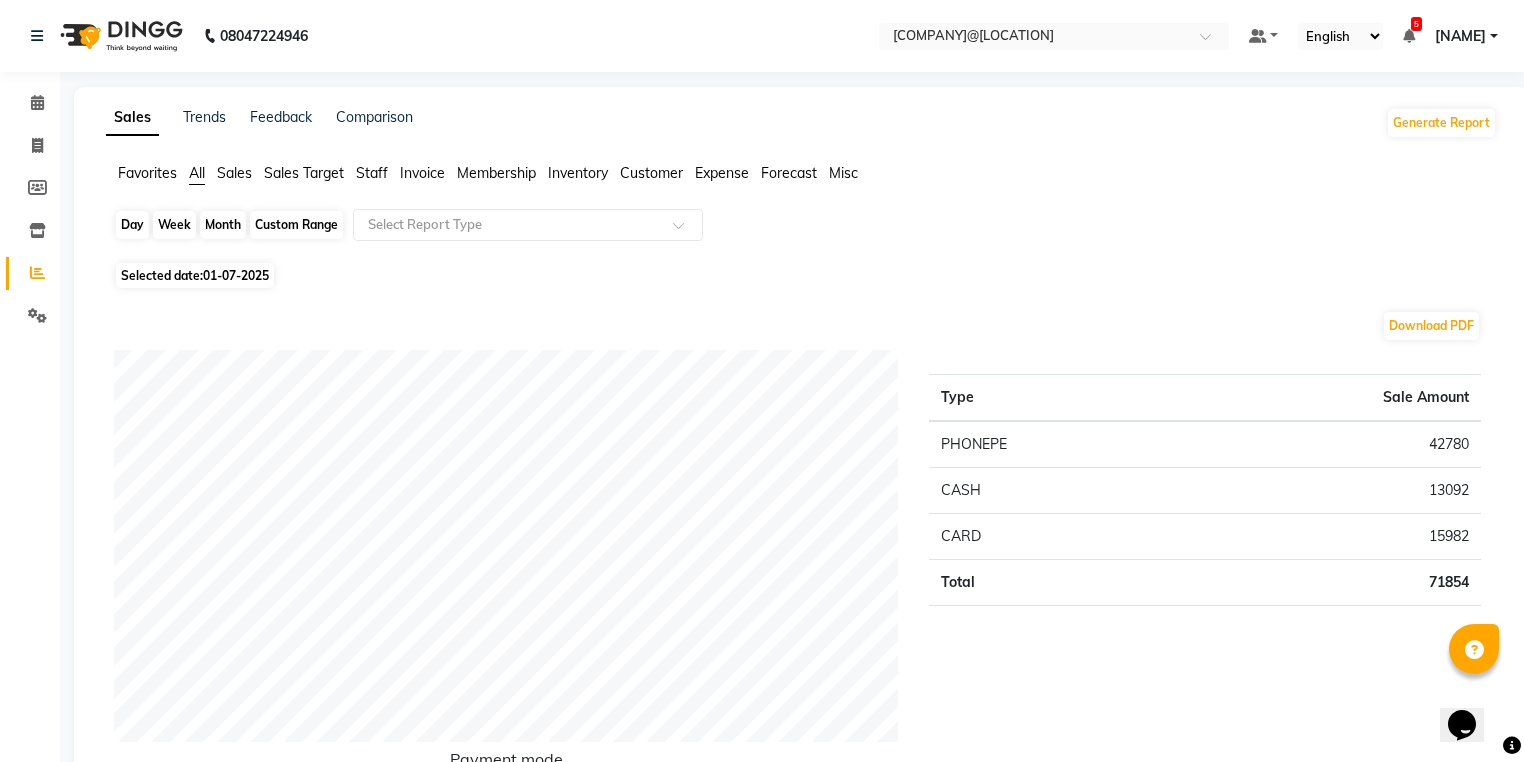 click on "Day" 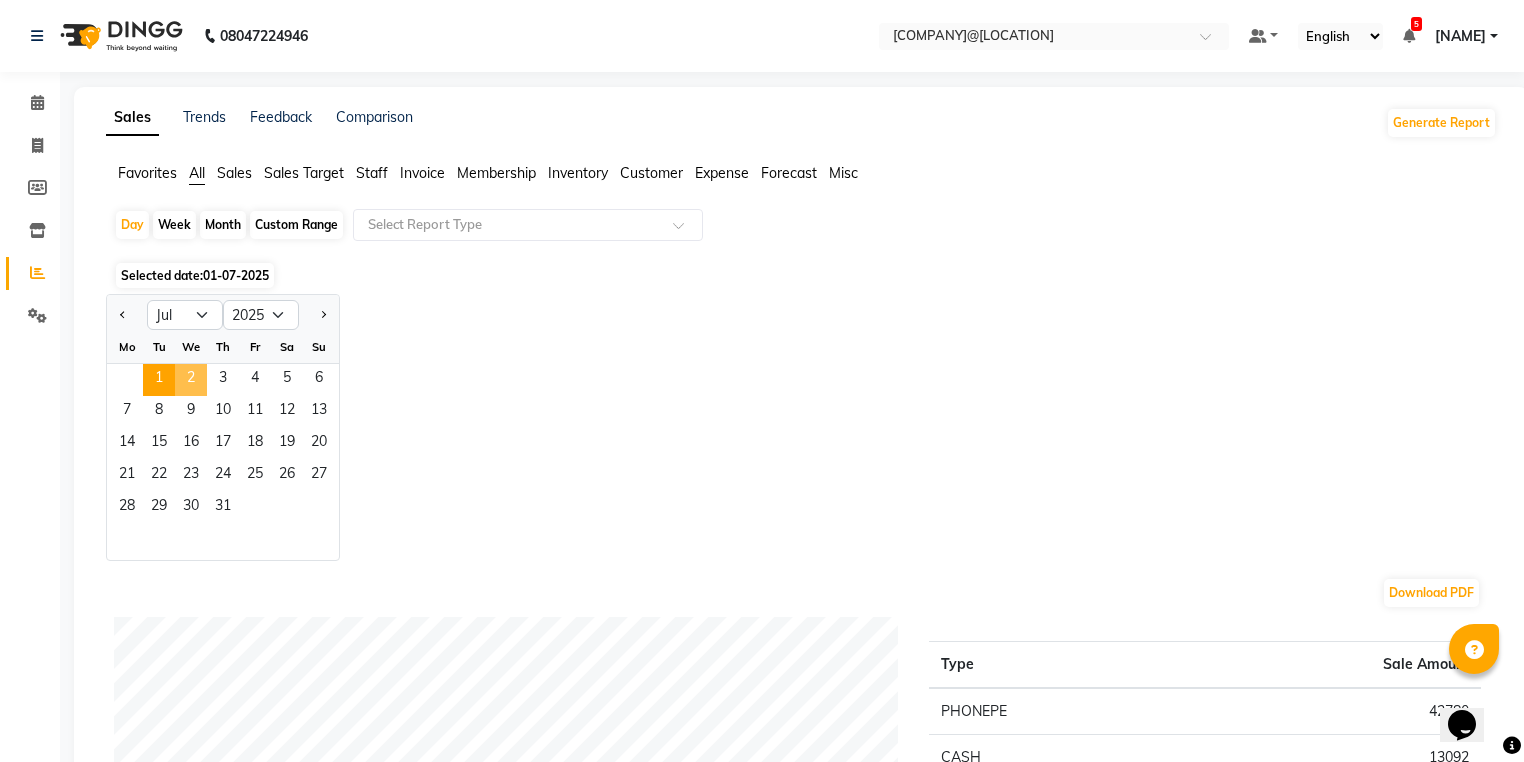 click on "2" 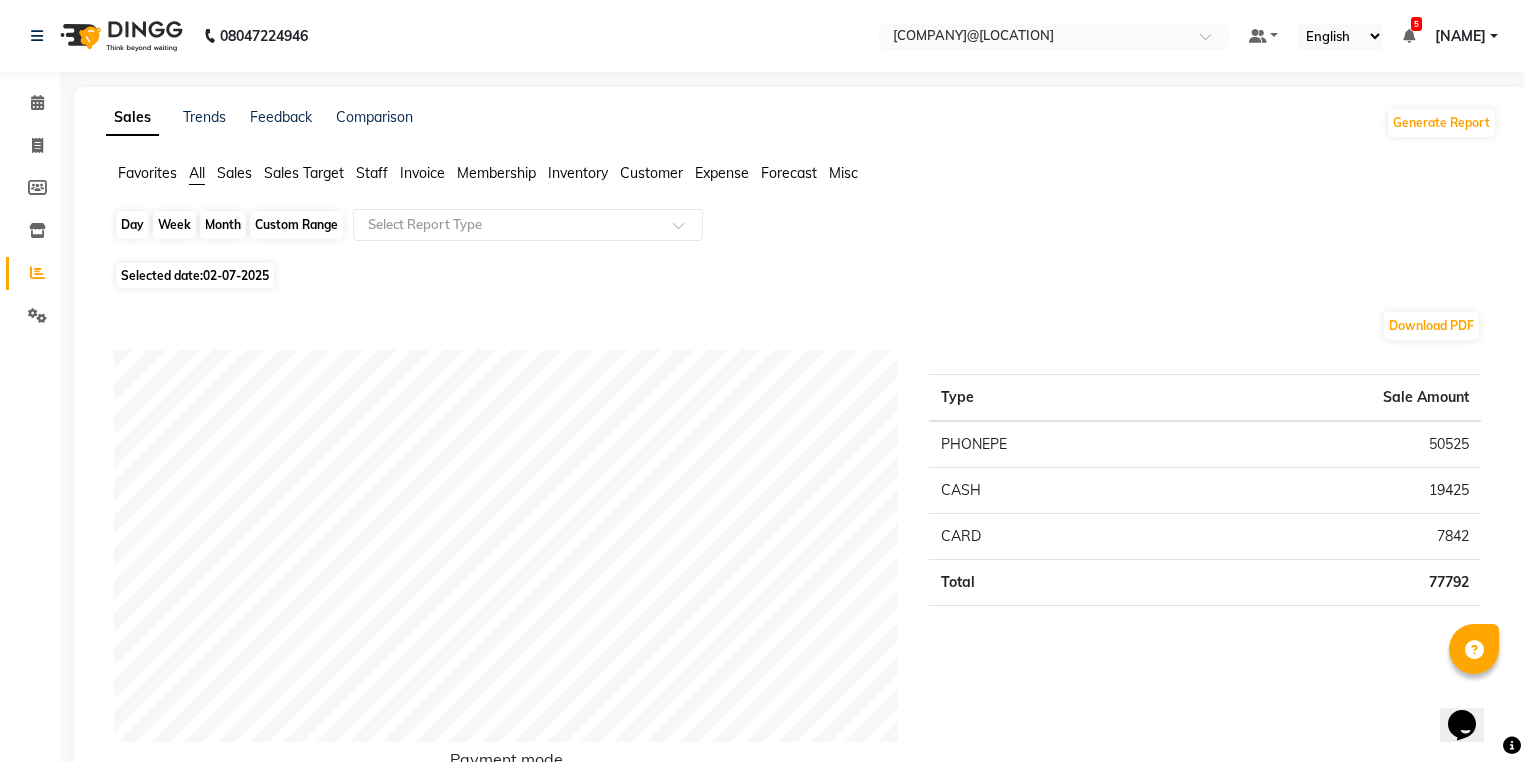 click on "Day" 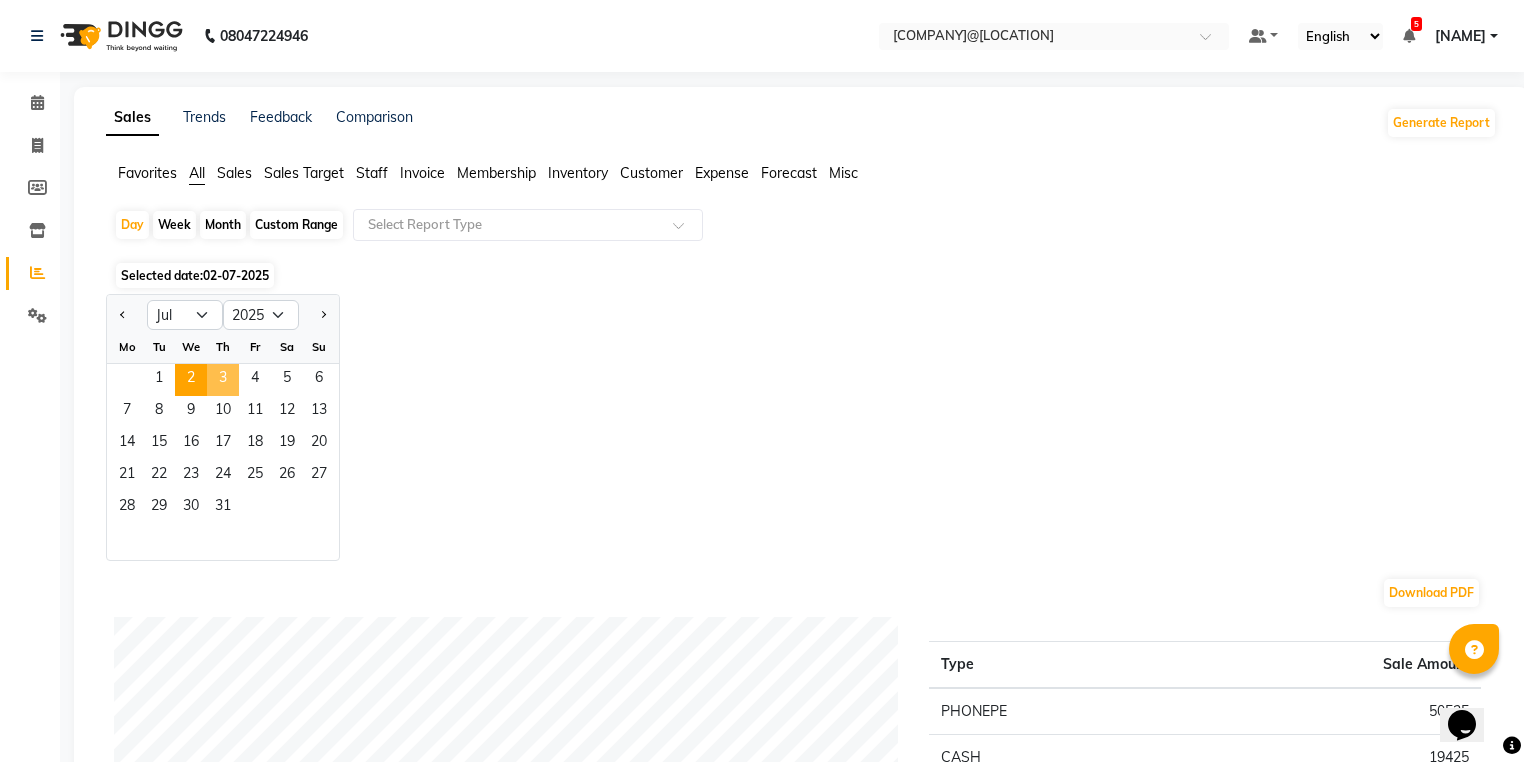 click on "3" 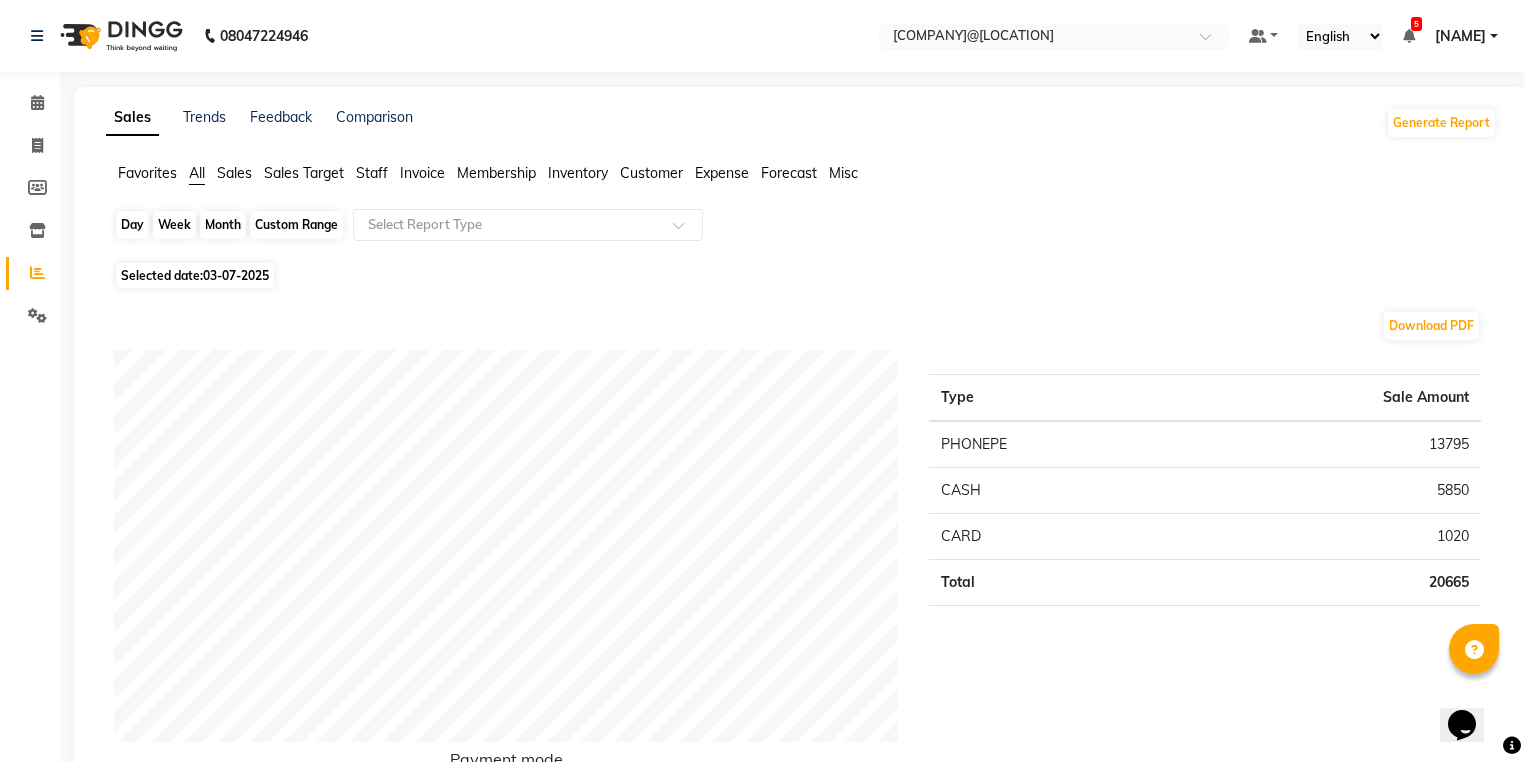 click on "Day" 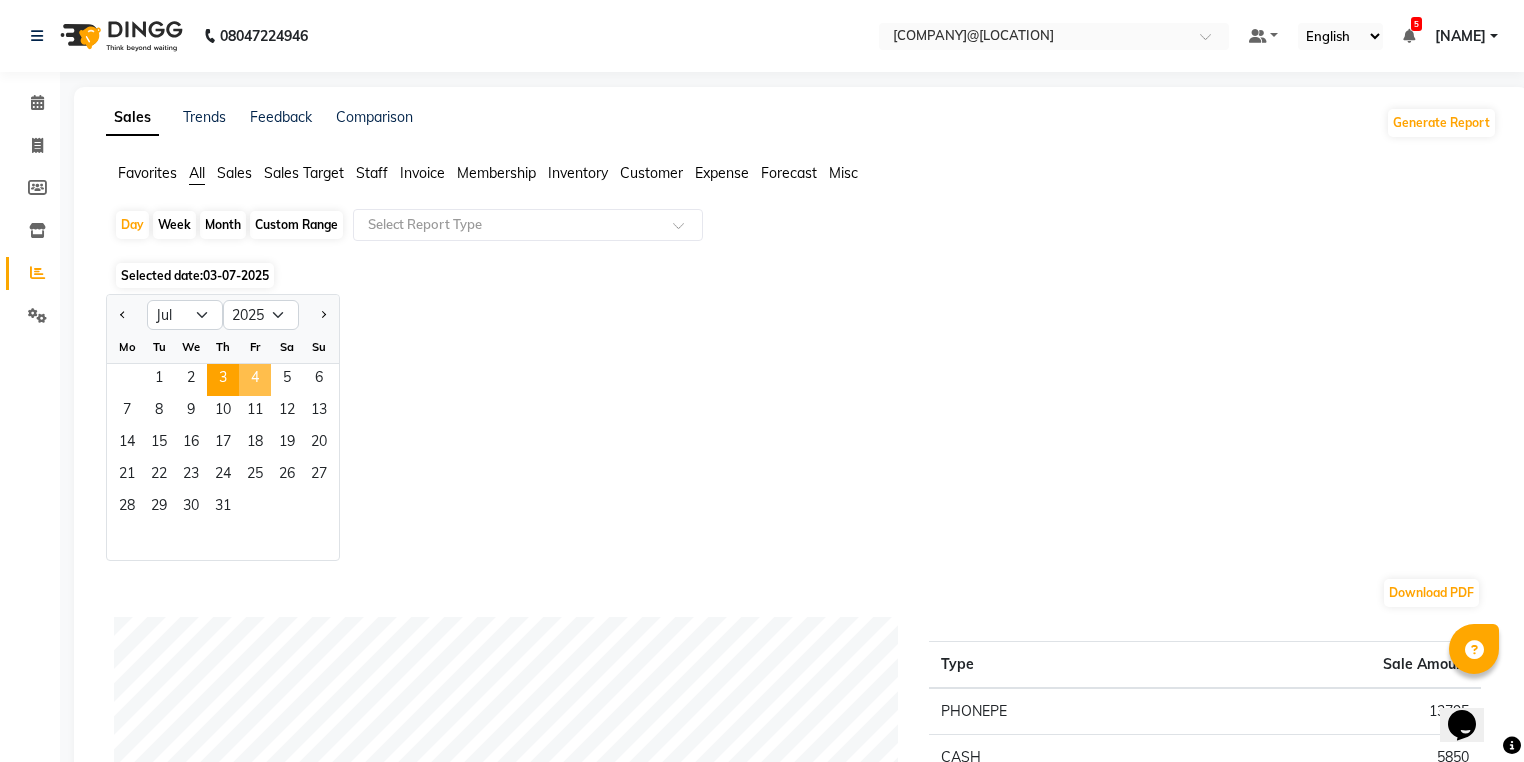 click on "4" 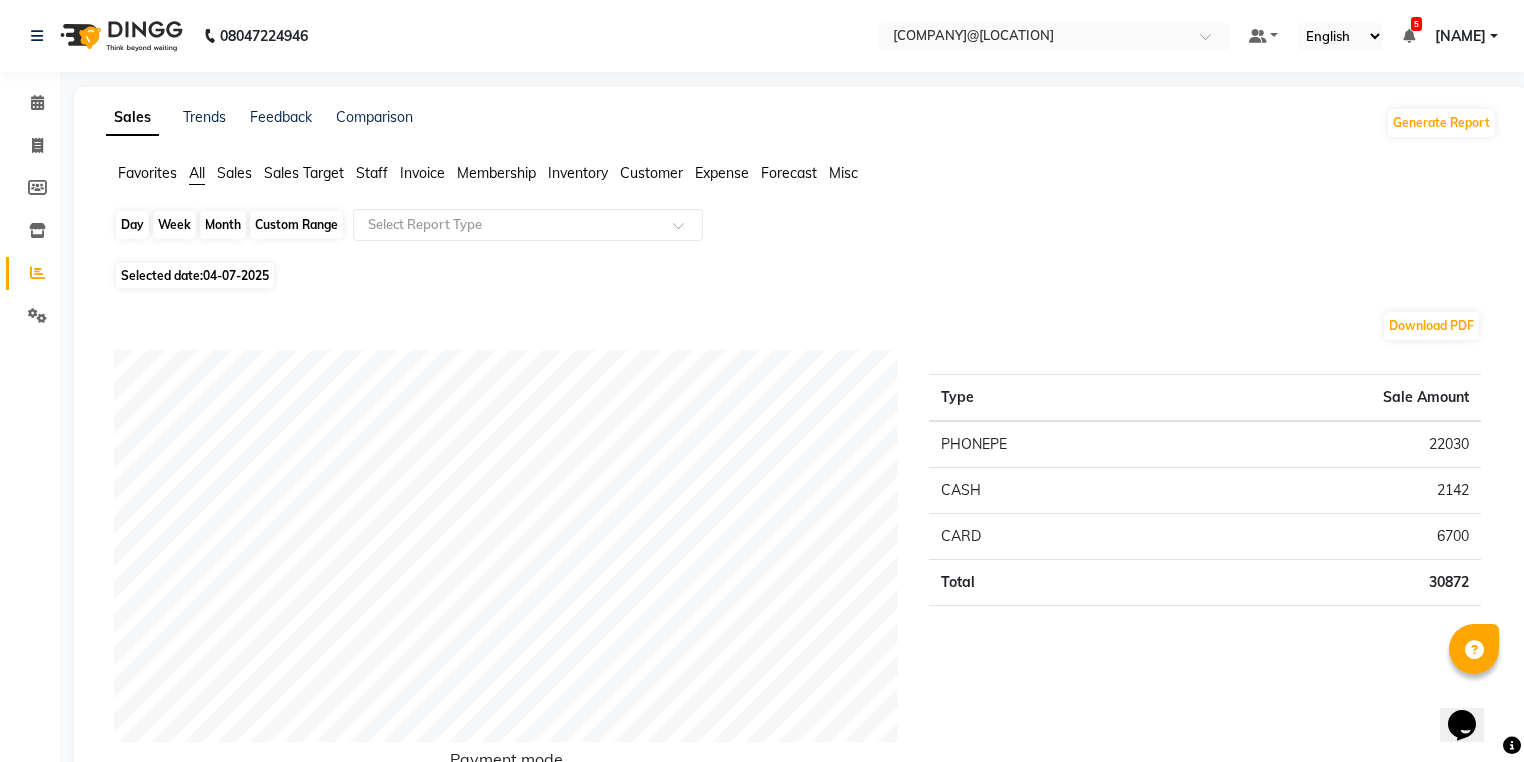 click on "Day" 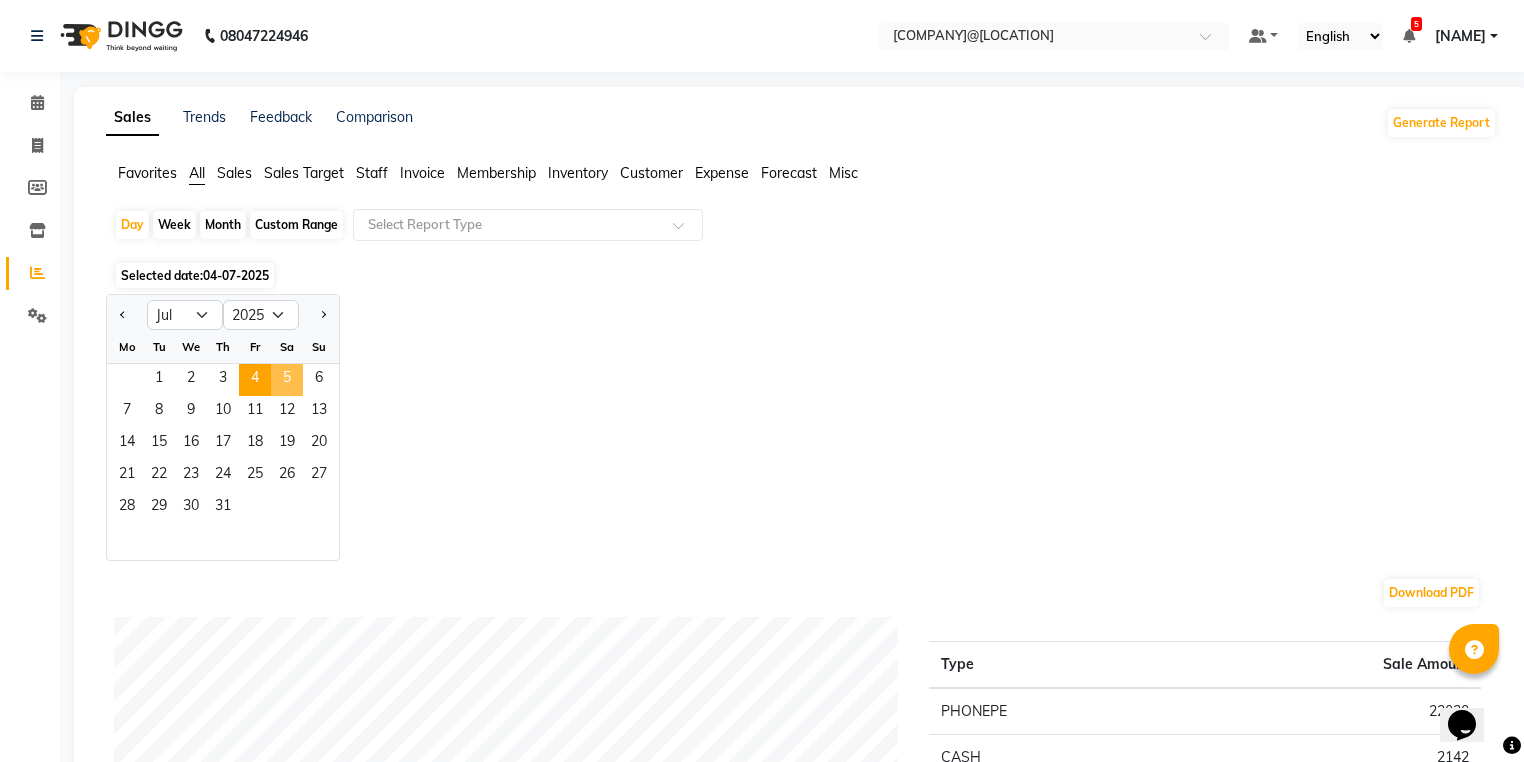 click on "5" 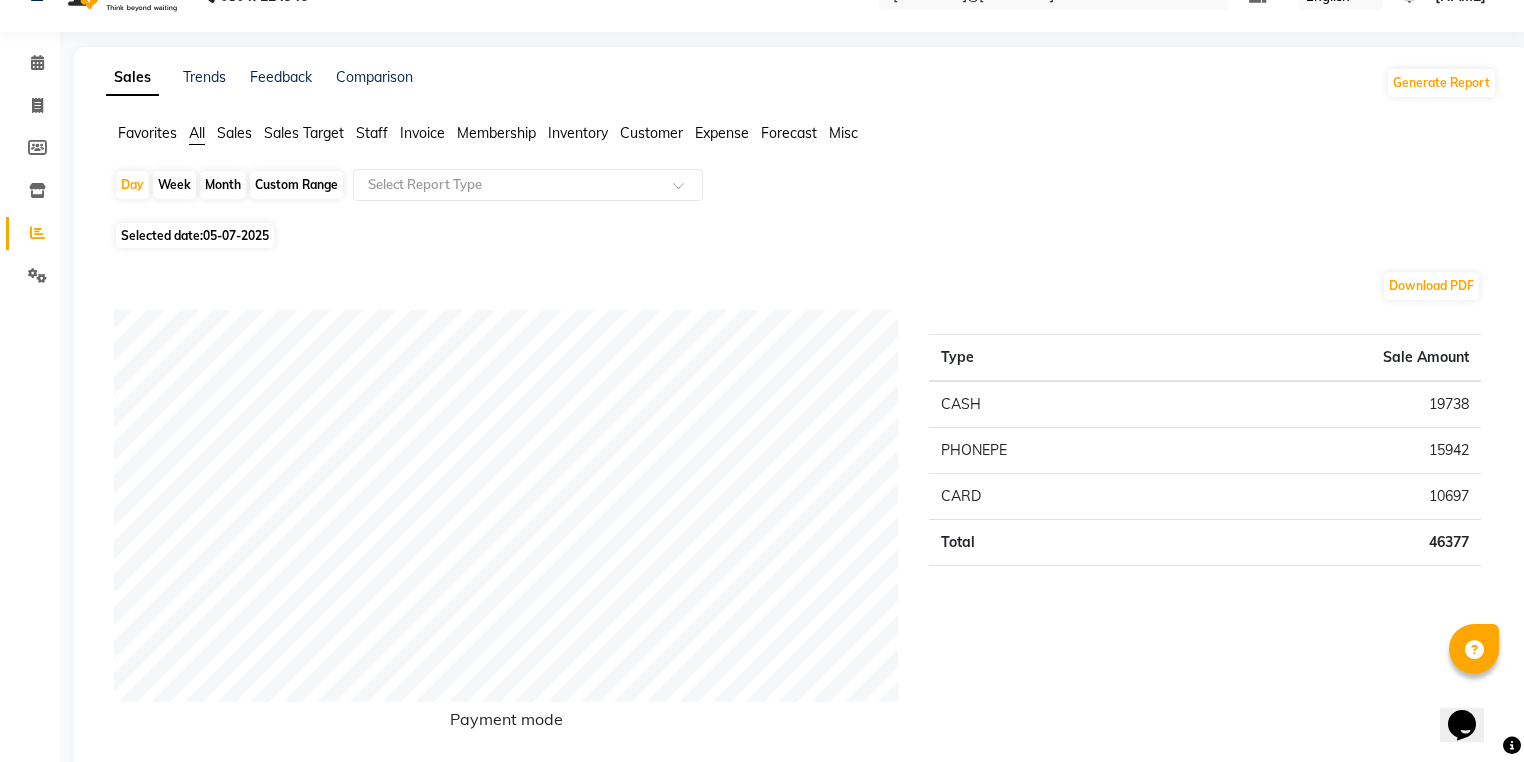 scroll, scrollTop: 0, scrollLeft: 0, axis: both 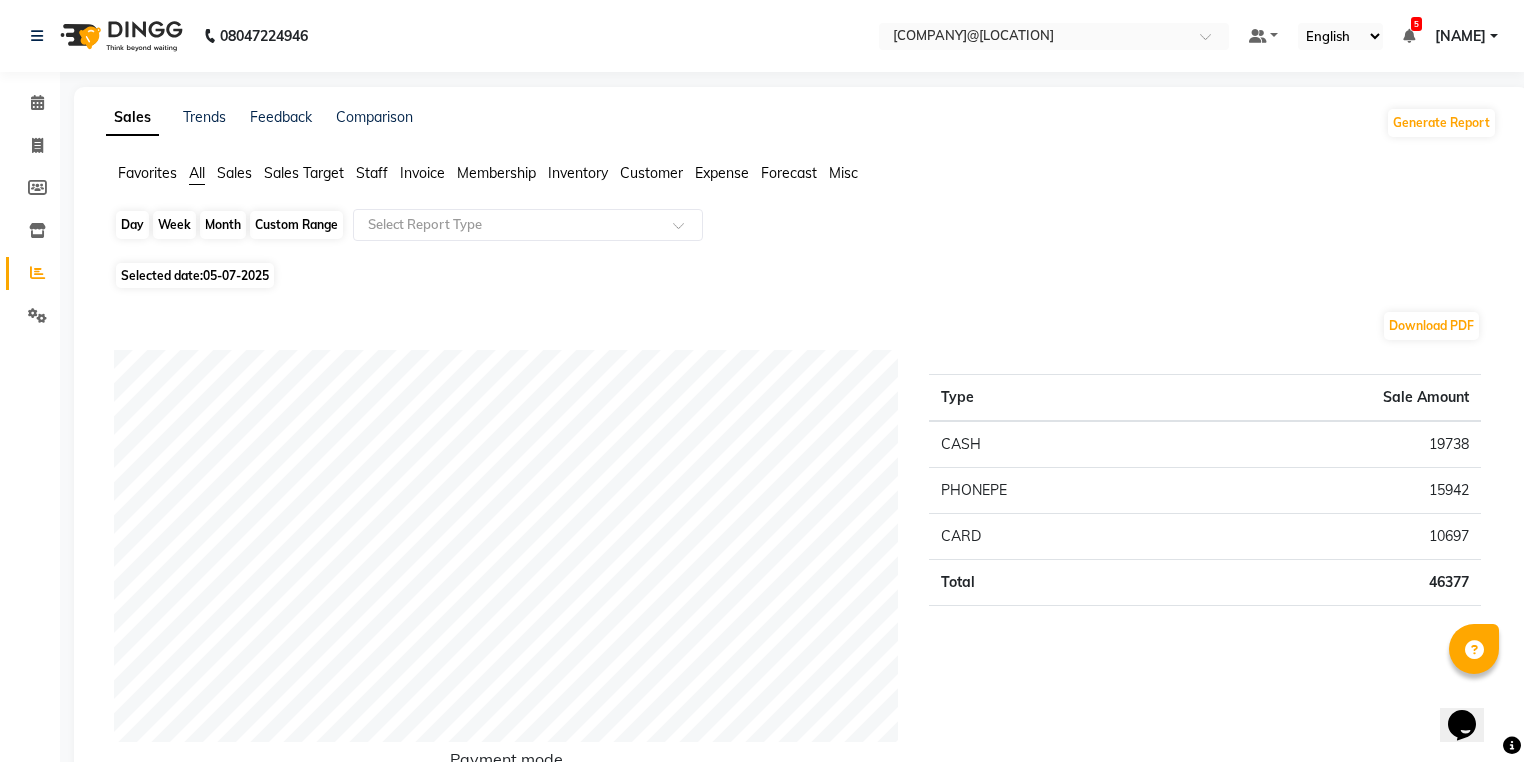 click on "Day" 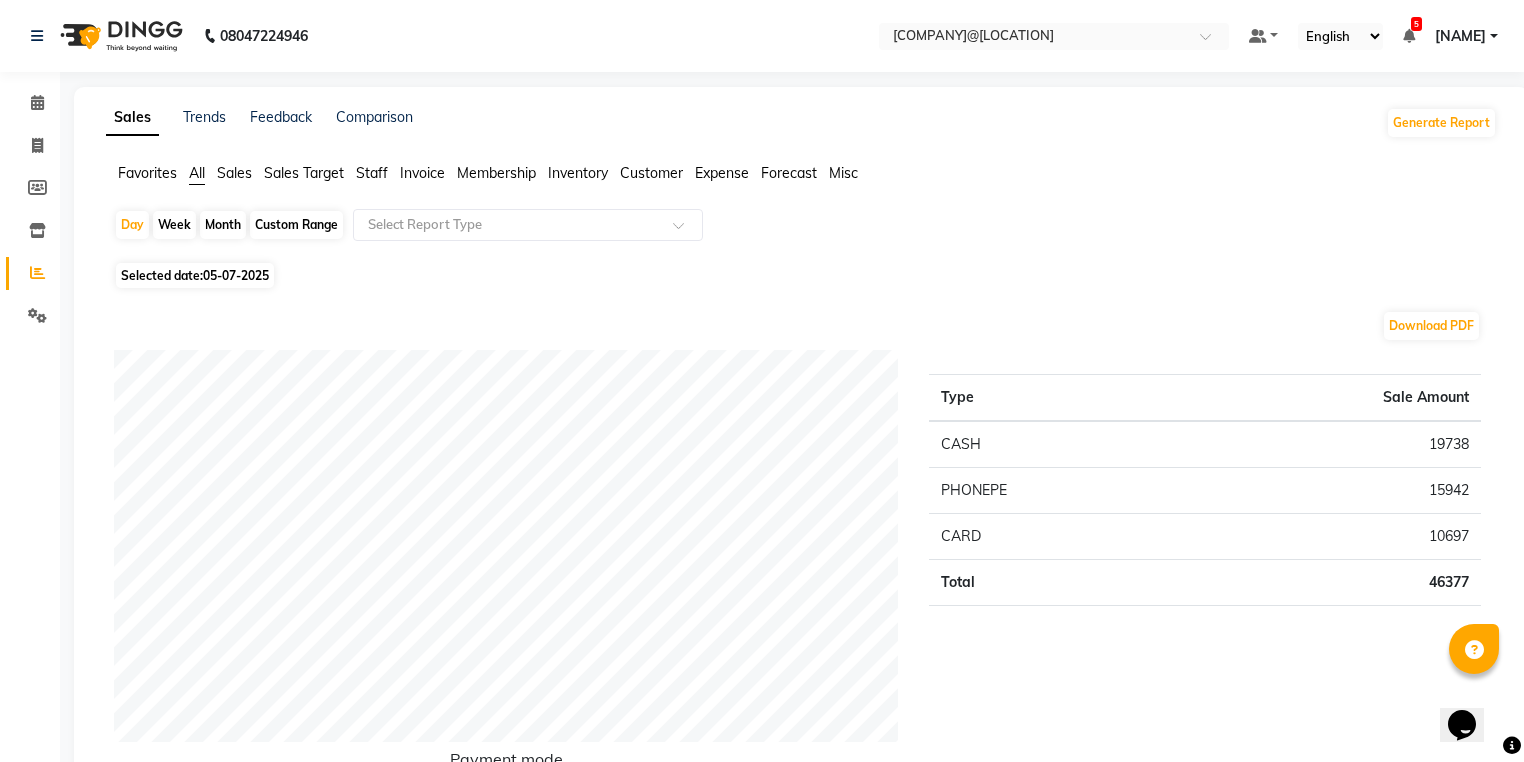 select on "7" 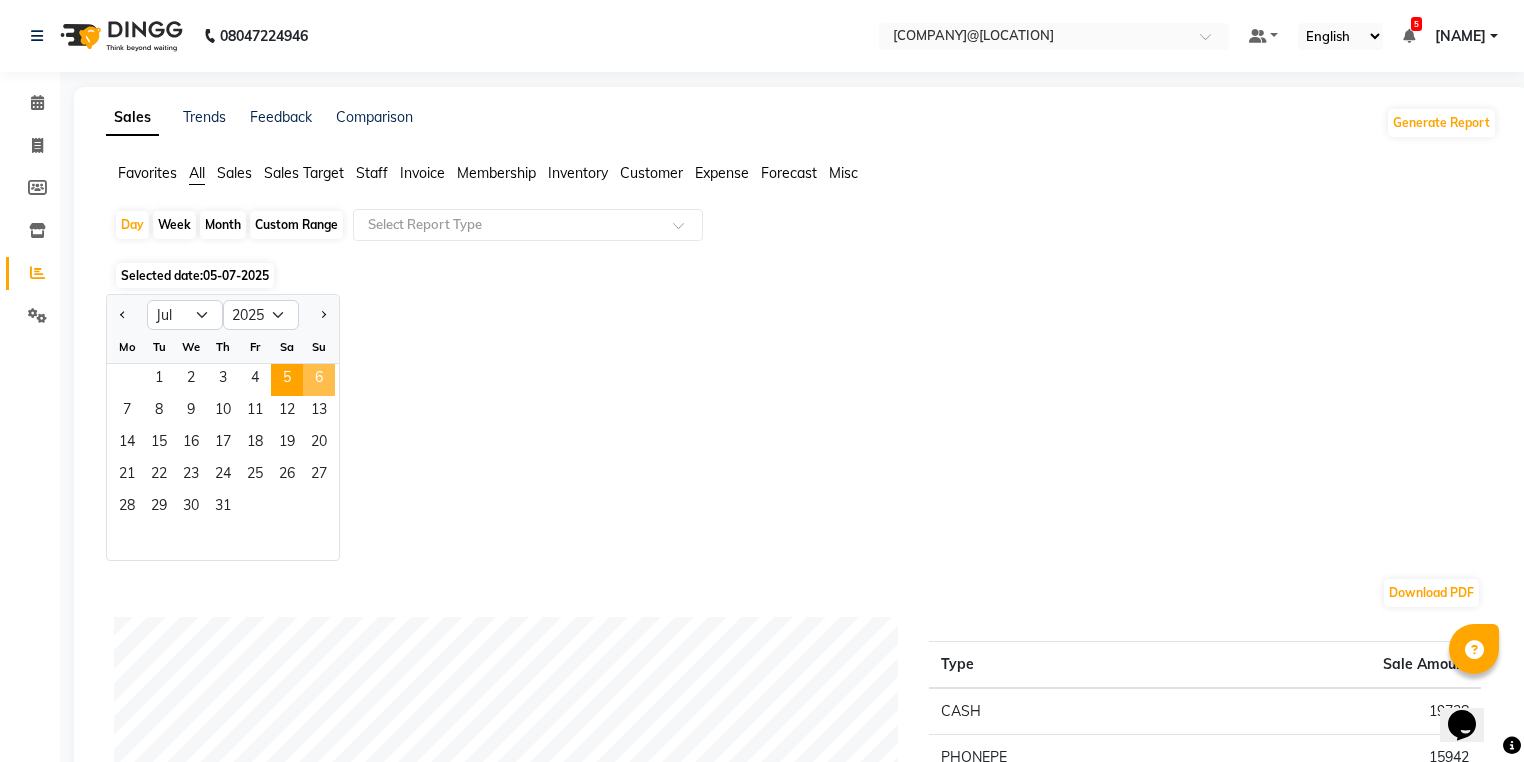 click on "6" 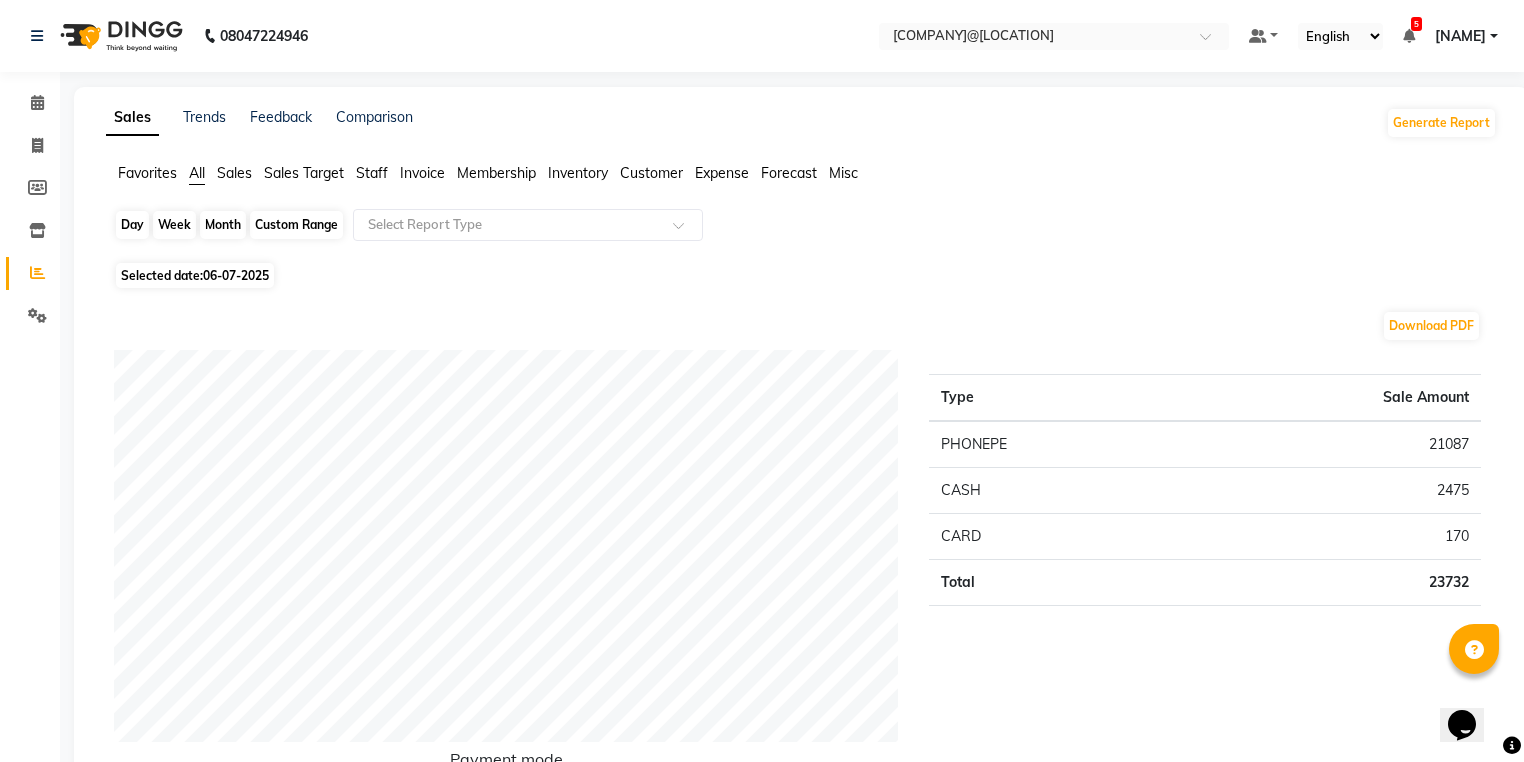 click on "Day" 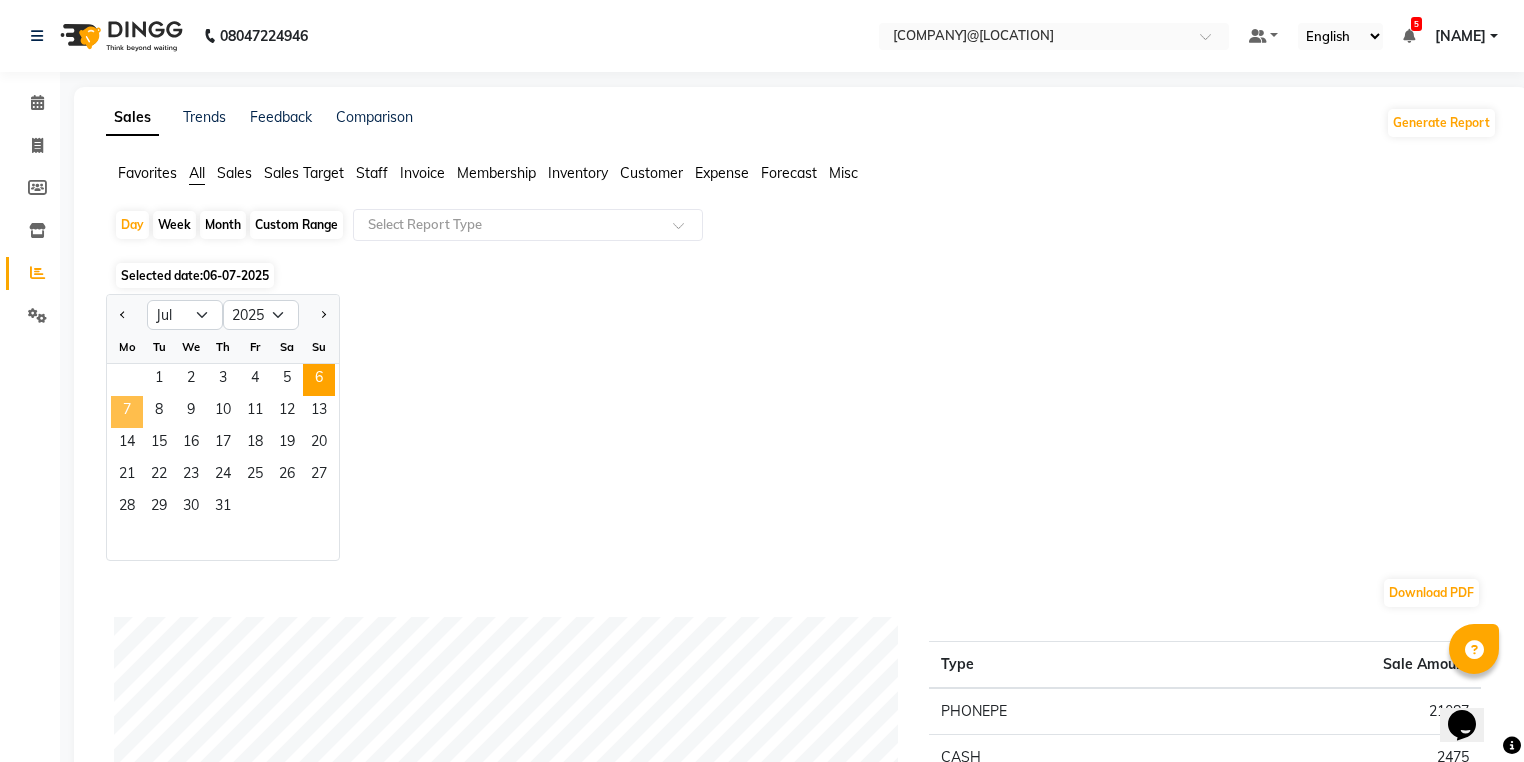 click on "7" 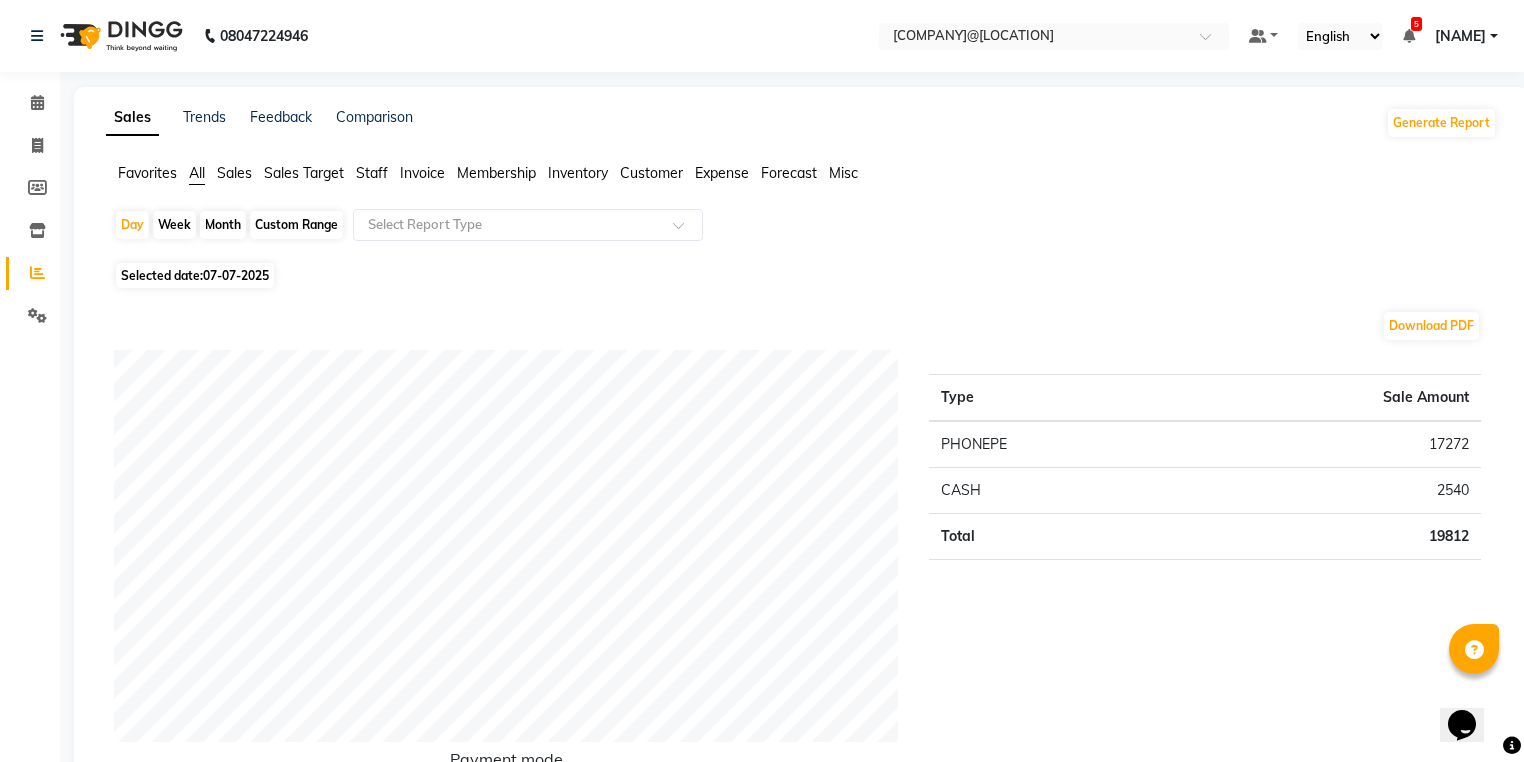 click on "Favorites All Sales Sales Target Staff Invoice Membership Inventory Customer Expense Forecast Misc  Day   Week   Month   Custom Range  Select Report Type Selected date:  07-07-2025  Download PDF Payment mode Type Sale Amount PHONEPE 17272 CASH 2540 Total 19812 Staff summary Type Sale Amount Nadim 5500 Sps Enterprises Anchal 3000 Sunitha  2500 Nilima Rai 2000 Ruby Khatoon 1850 Althaf 1667 Sahil Khan 1387 Rahul 1367 Pranay Tamang 540 Total 19811 Sales summary Type Sale Amount Memberships 0 Vouchers 0 Gift card 0 Products 0 Packages 0 Tips 0 Prepaid 0 Services 19812 Fee 0 Total 19812 Expense by type Type Sale Amount TRAVELLING EXPENSES 4350 SALARY ADVANCE 500 OVERTIME ALLOWANCES 450 ACCOMODATION EXPENSES 161 PRINTING STATIONERY EXPENSES 40 Total 5501 Service by category Type Sale Amount Facials 6000 Hair Colouring 4450 Light Make Up & Saree Draping  3000 Hair Cutting 2460 Hair Styling 1602 Advanced Hair Treatment 1100 Hair Spa 1100 Threading 100 Total 19812 Service sales Type Sale Amount Un -Tan Facial  3000 ★" 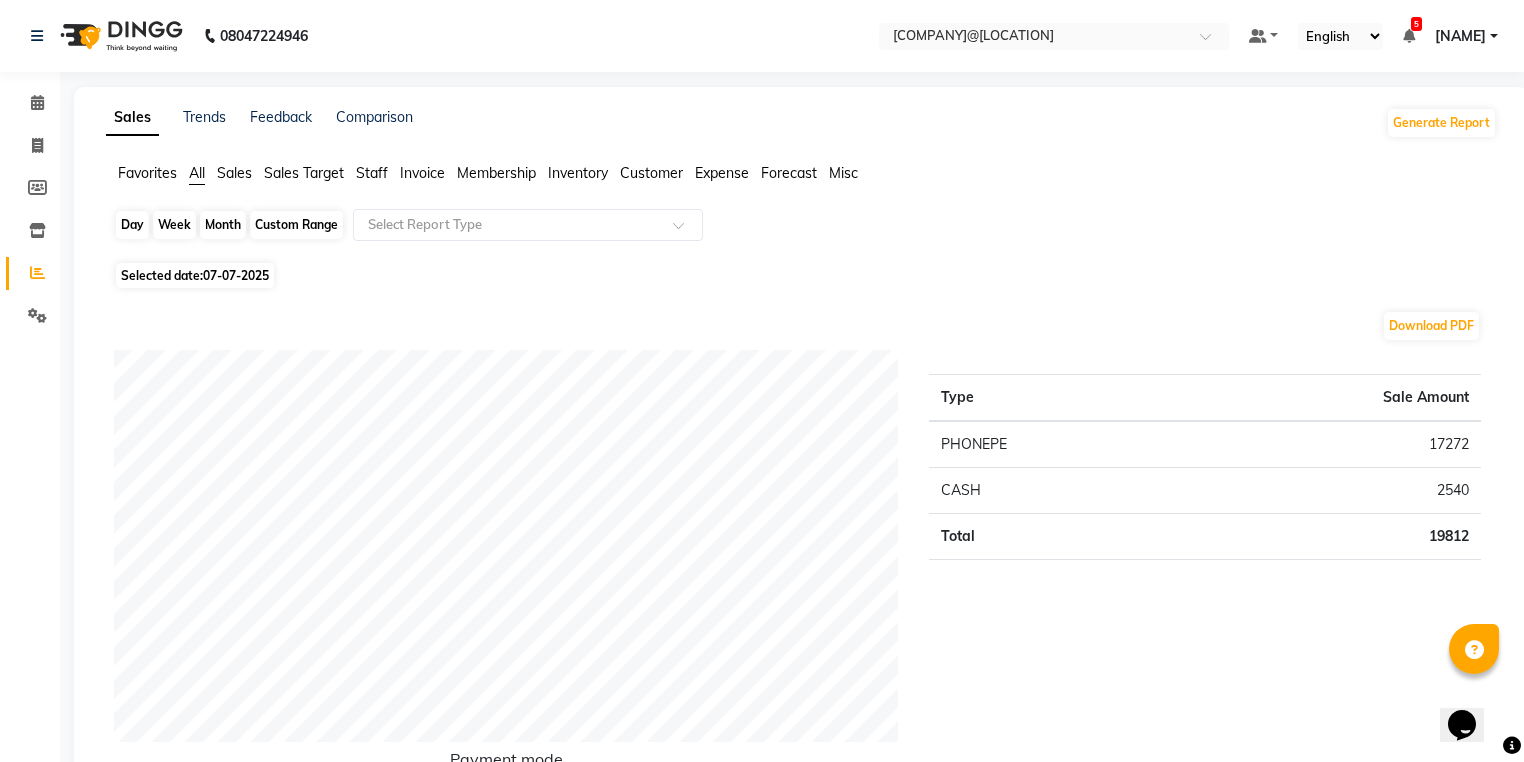 click on "Day" 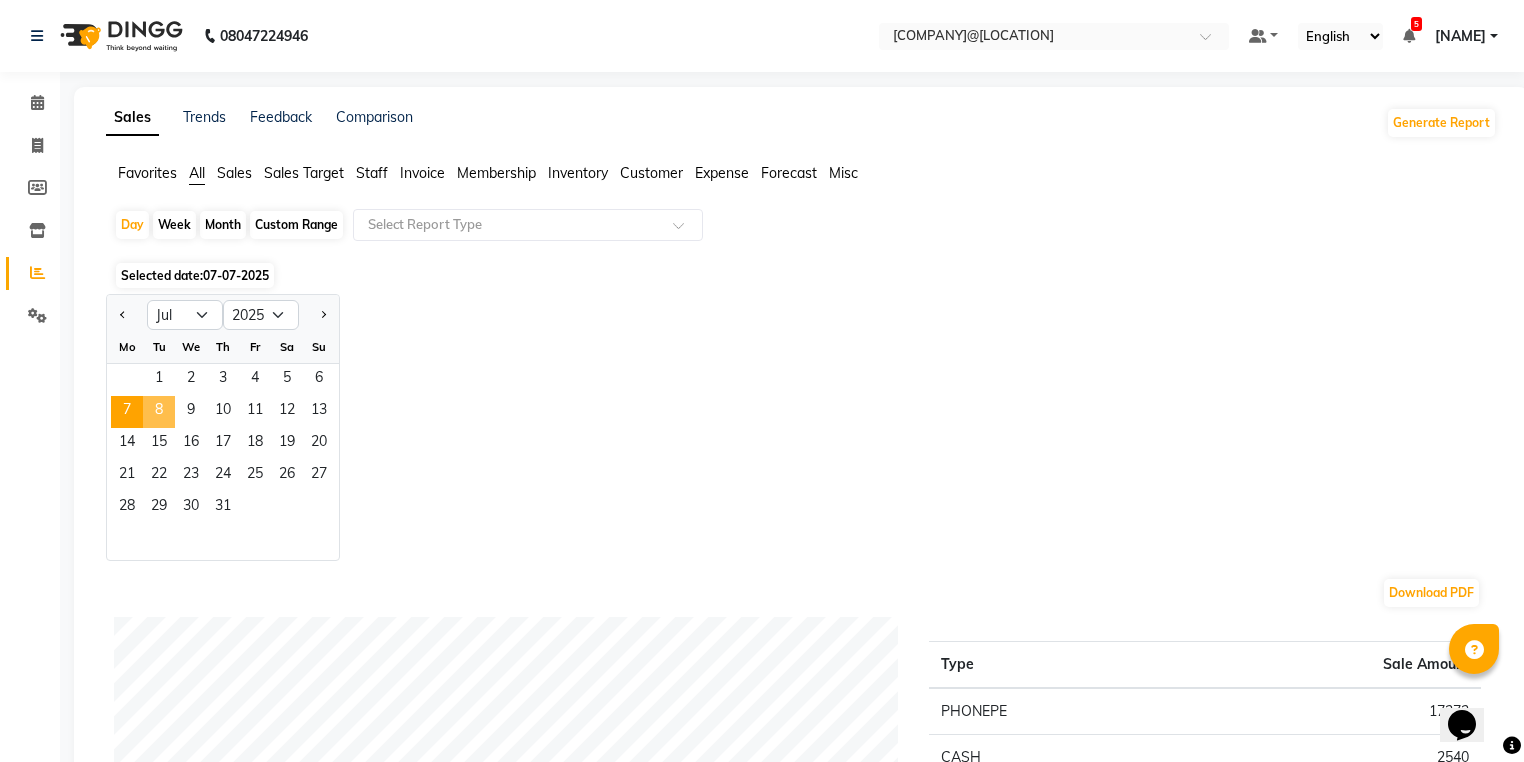 click on "8" 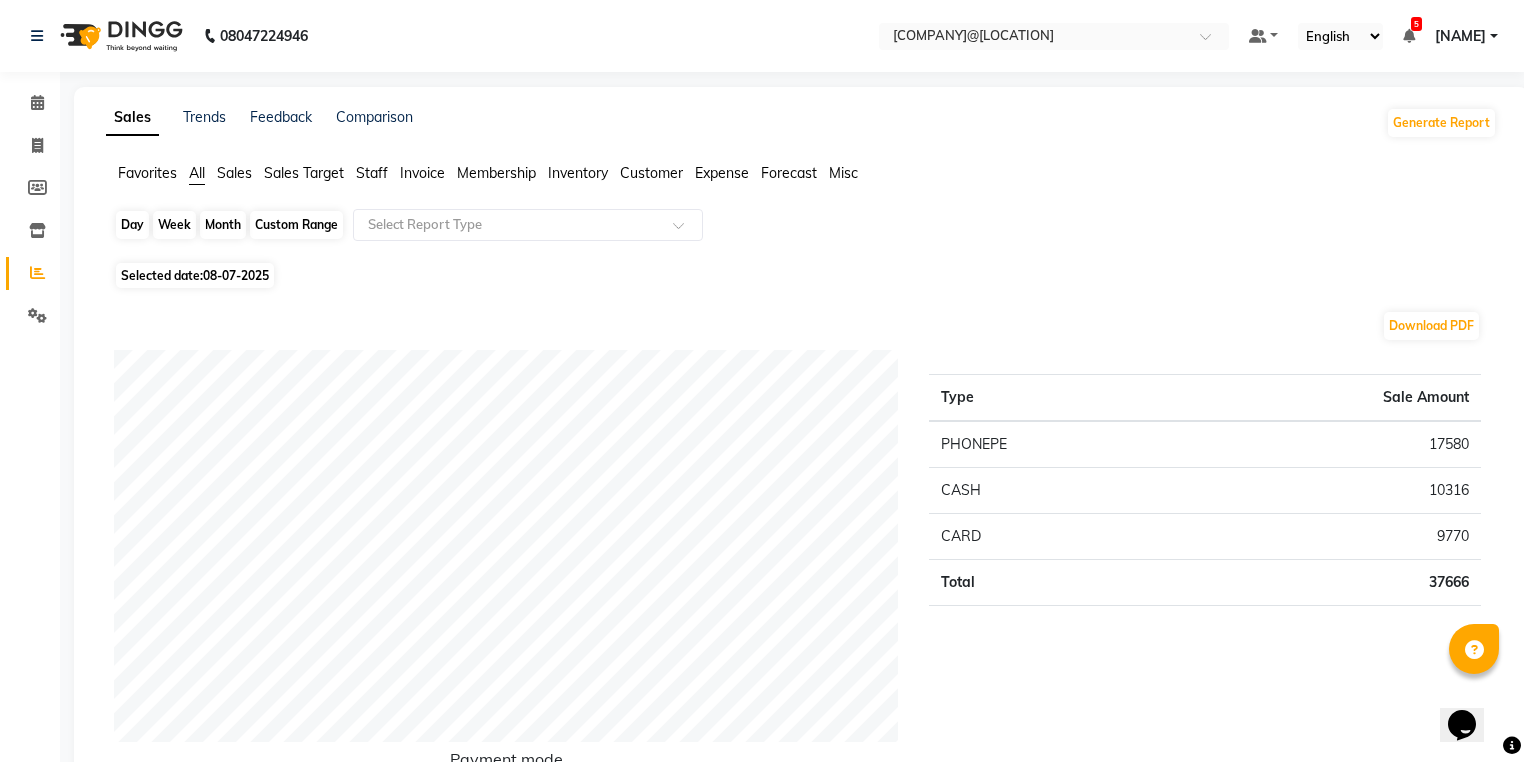 click on "Day" 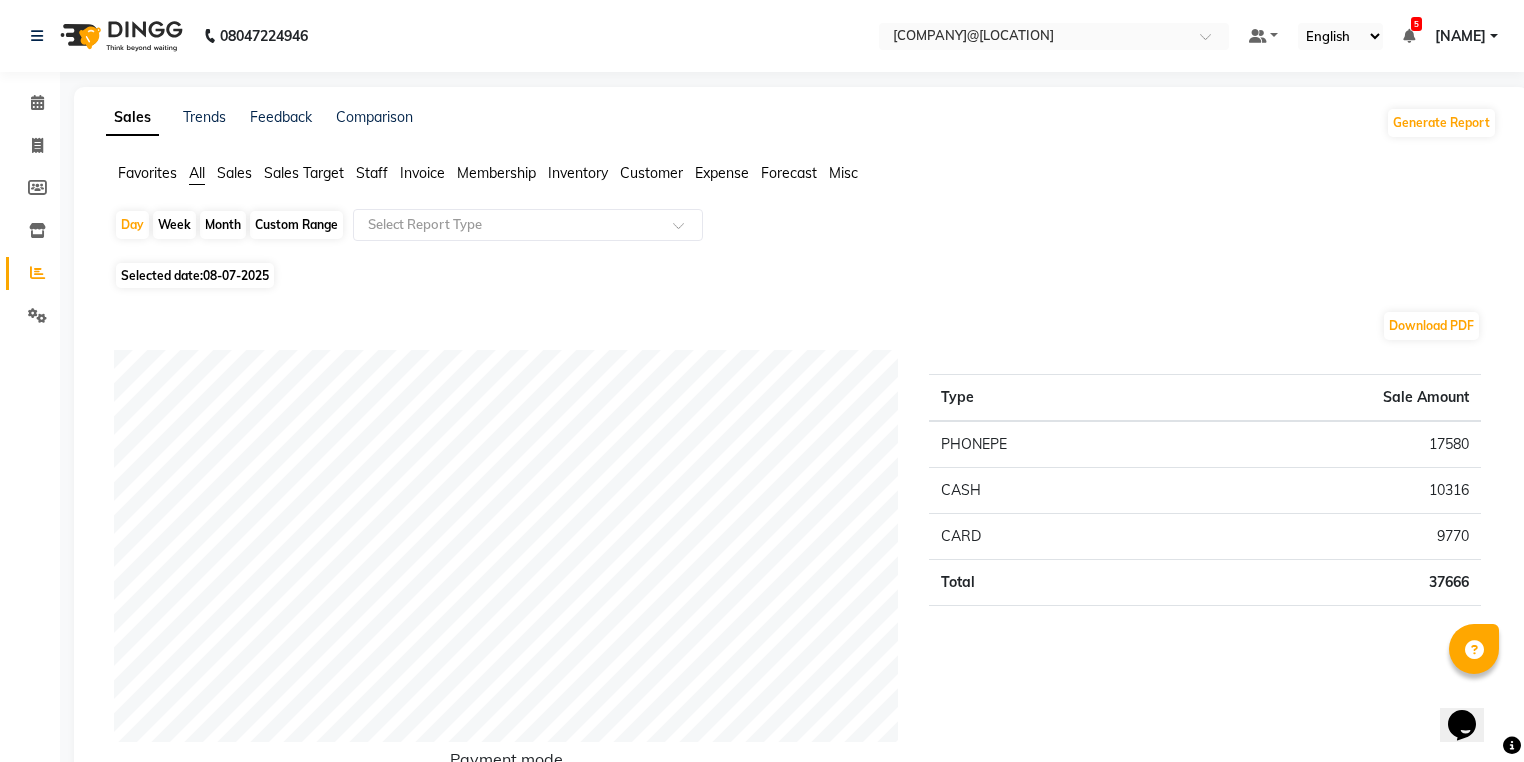 select on "7" 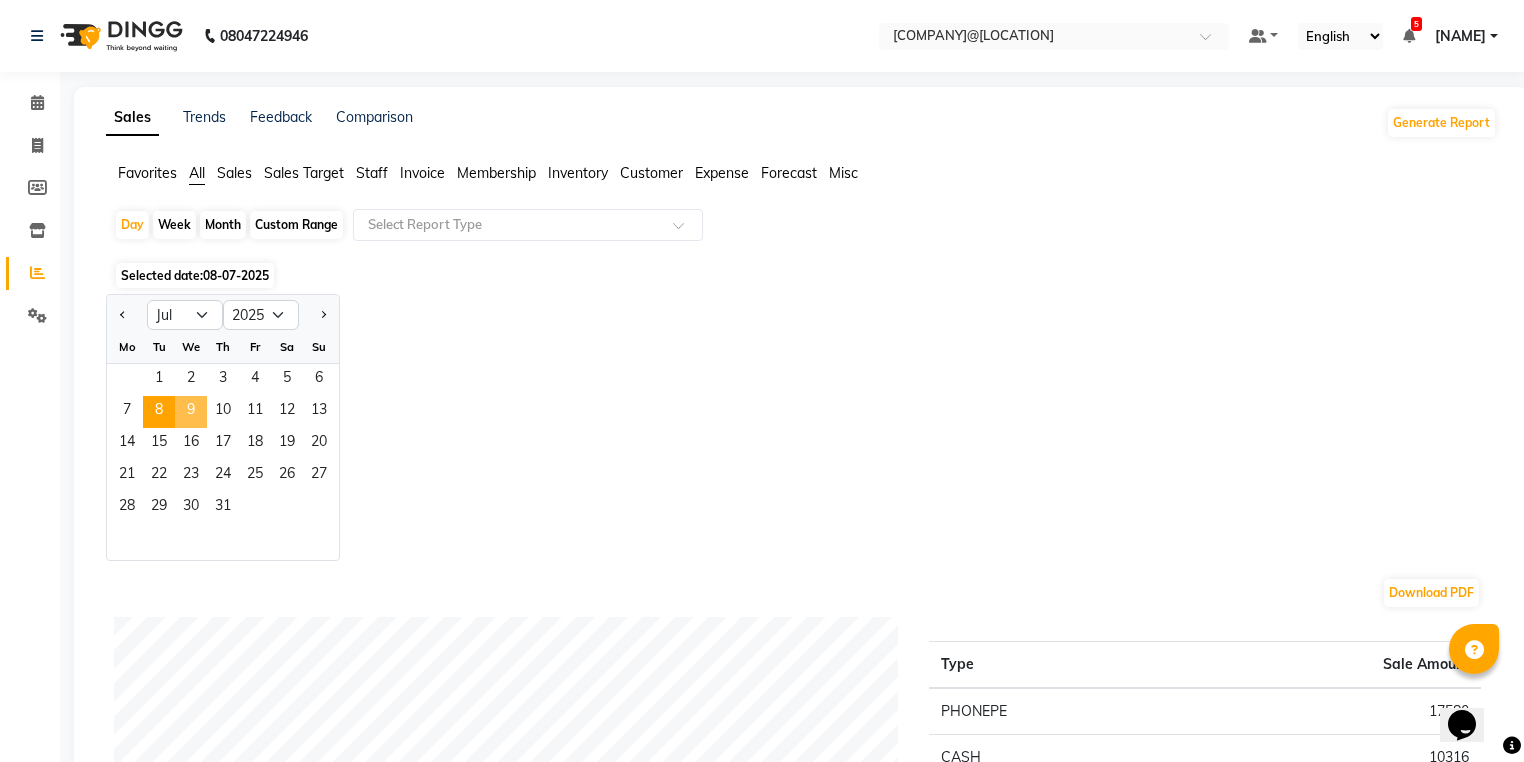 click on "9" 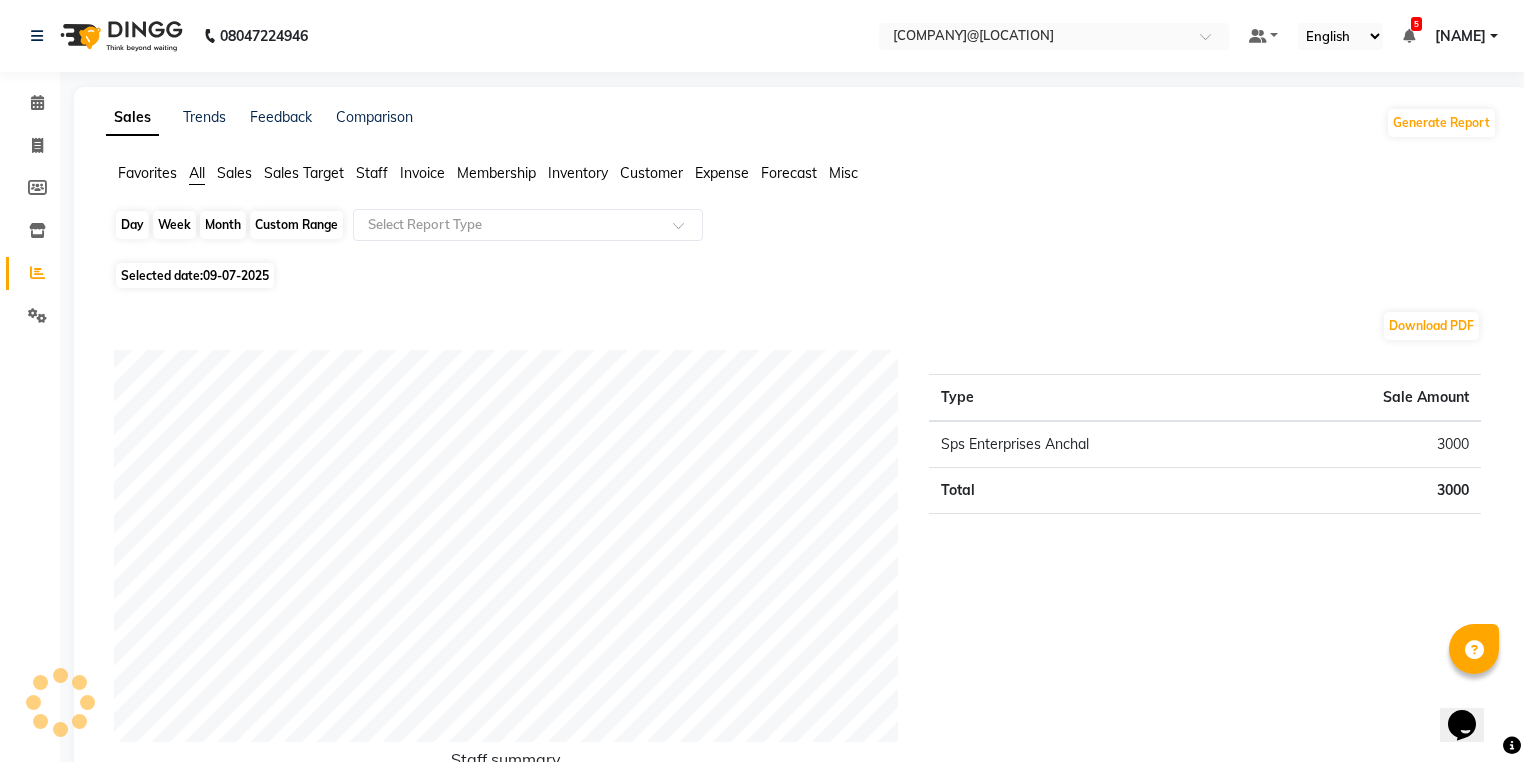 click on "Day" 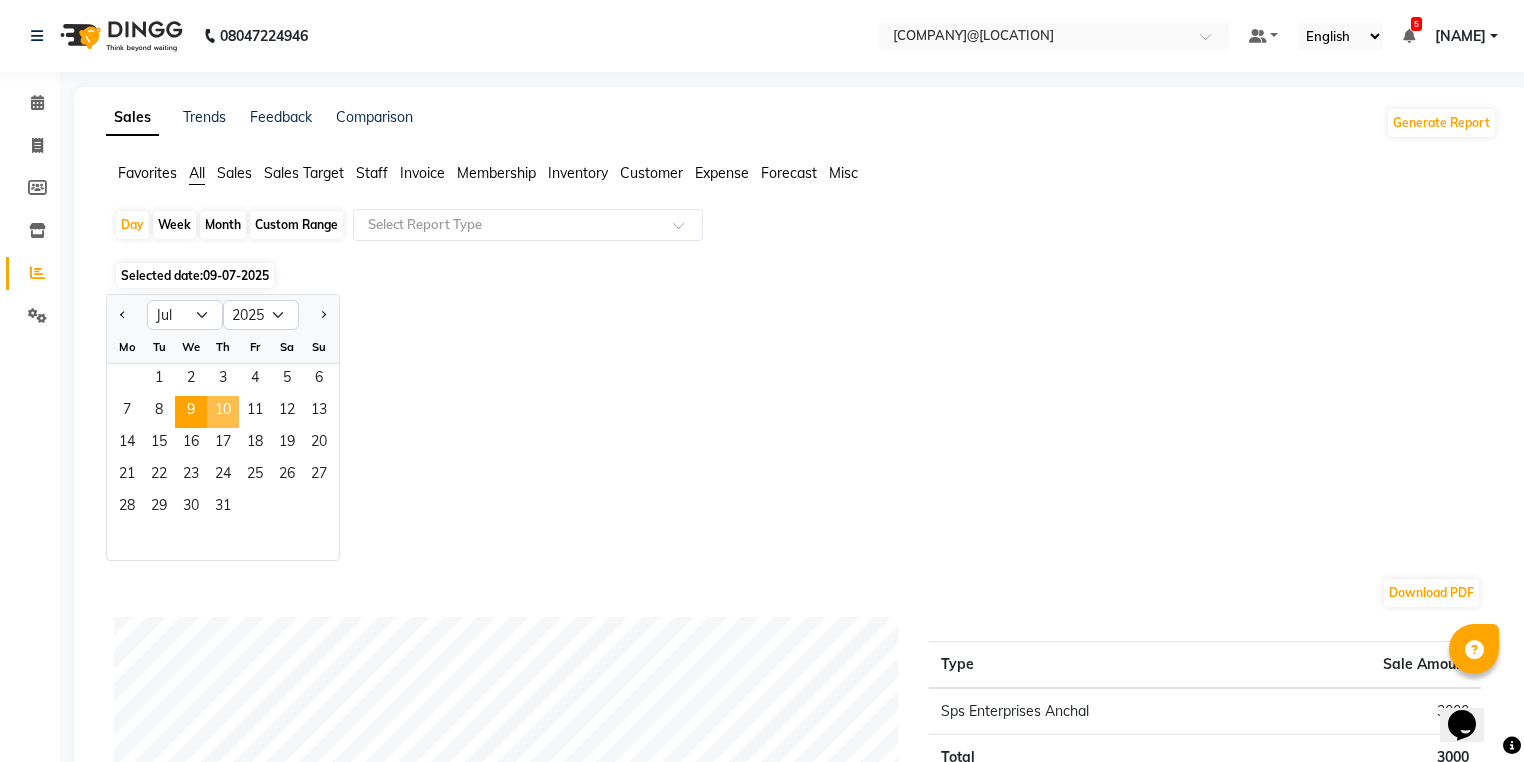click on "10" 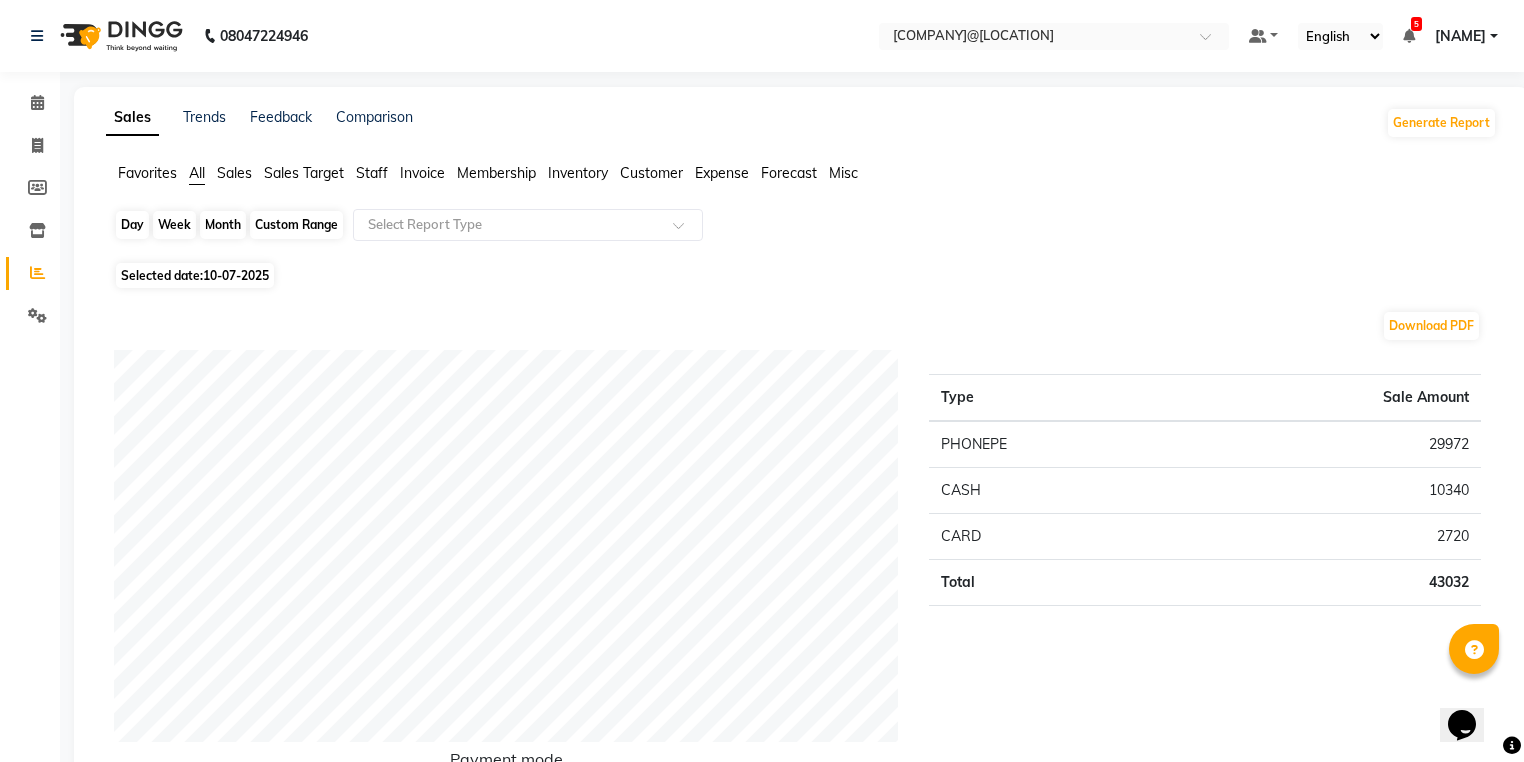 click on "Day" 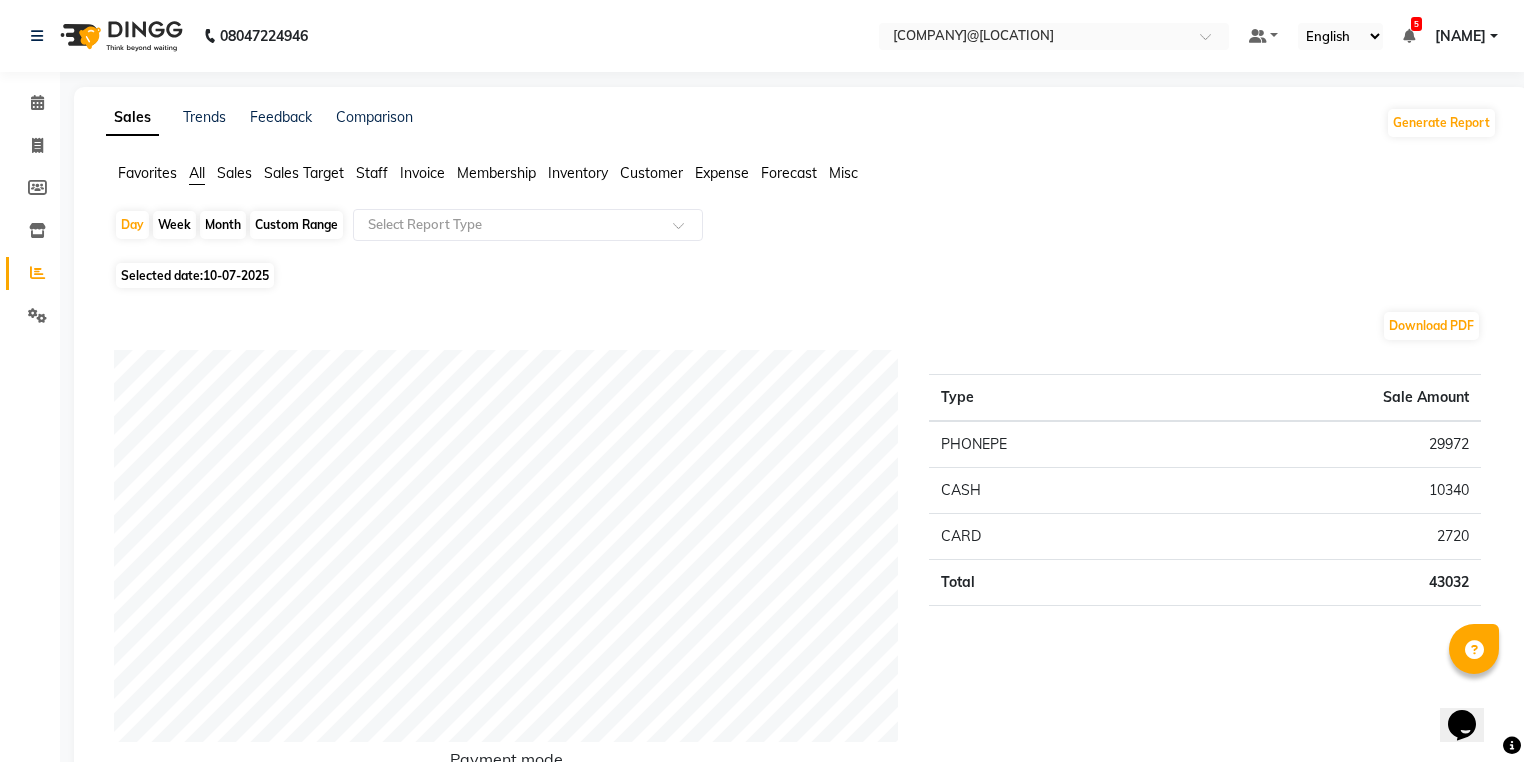 select on "7" 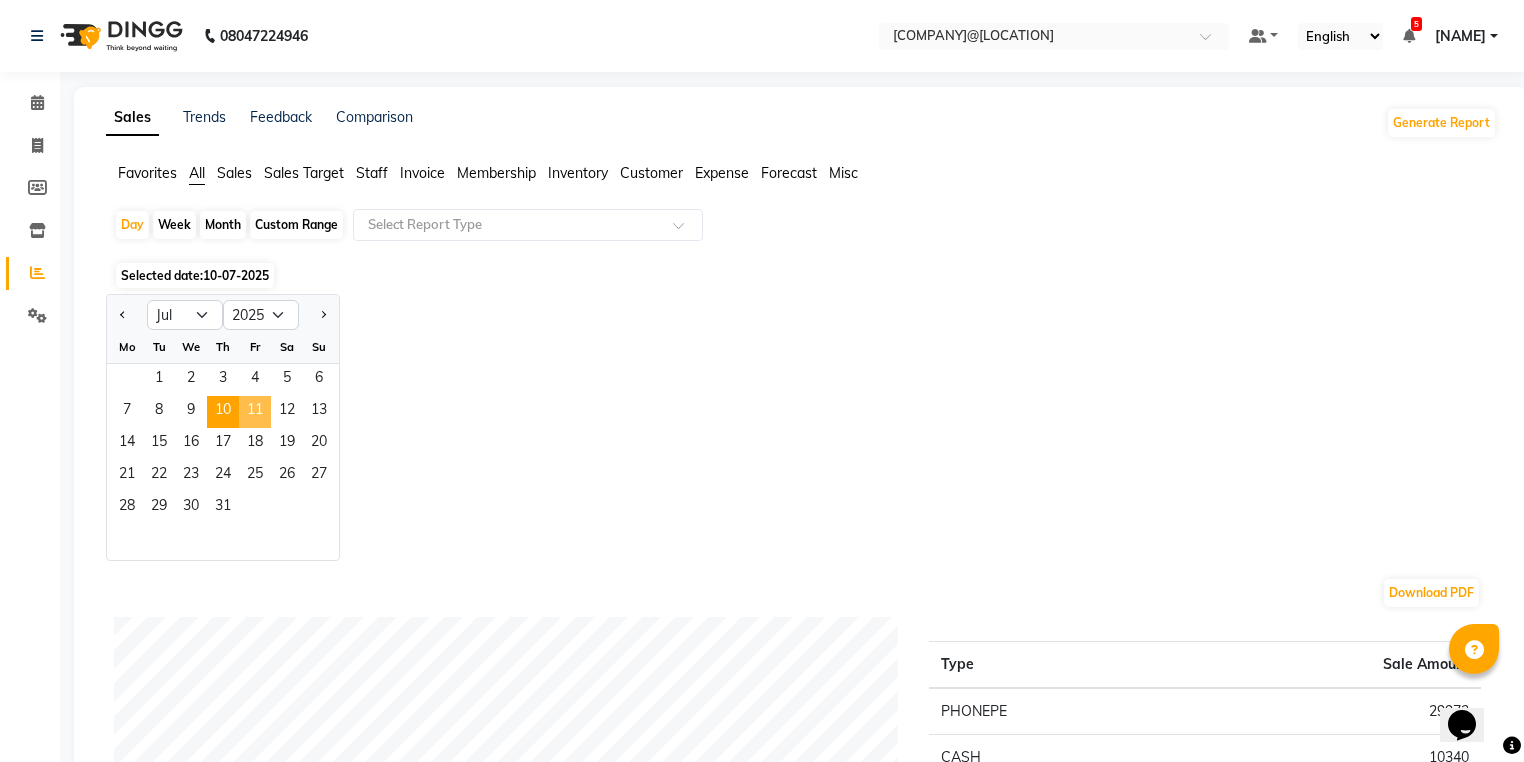 click on "11" 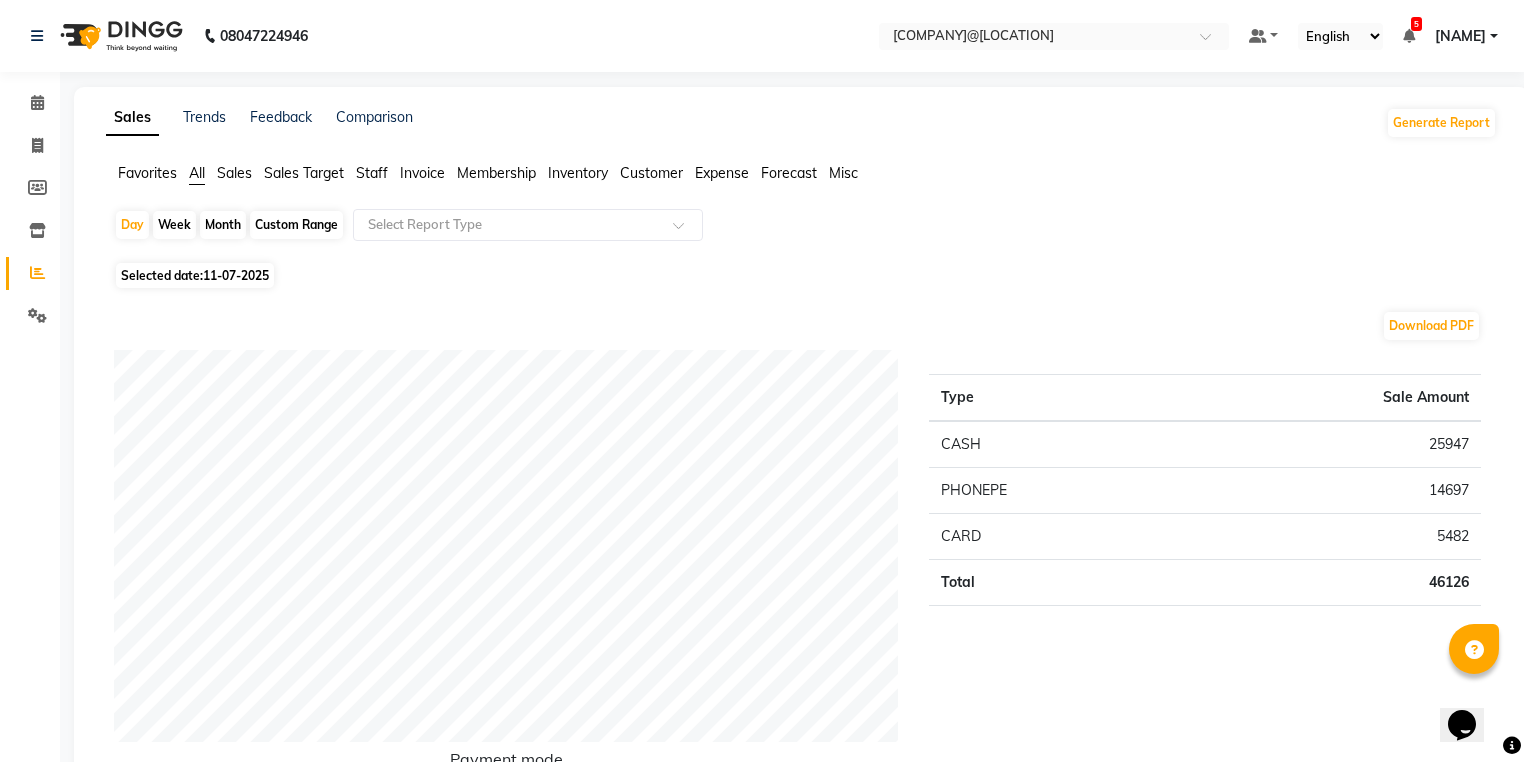 click on "Favorites All Sales Sales Target Staff Invoice Membership Inventory Customer Expense Forecast Misc  Day   Week   Month   Custom Range  Select Report Type Selected date:  11-07-2025  Download PDF Payment mode Type Sale Amount CASH 25947 PHONEPE 14697 CARD 5482 Total 46126 Staff summary Type Sale Amount Pranay Tamang 10095 Sunitha  10087 Sahil Khan 7660 Ruby Khatoon 6185 Nilima Rai 4550 Soumya 4400 Ramsi 2300 Althaf 450 Sruthi 400 Total 46127 Sales summary Type Sale Amount Vouchers 0 Tips 0 Prepaid 0 Gift card 0 Products 0 Packages 0 Services 45727 Memberships 400 Fee 0 Total 46127 Expense by type Type Sale Amount ACCOMODATION EXPENSES 595 WATER EXP FOR DRINKING 480 OVERTIME ALLOWANCES 450 TRAVELLING EXPENSES 400 PRINTING STATIONERY EXPENSES 237 STATIONERY AND PROVISIONAL EXPENSES 172 DONATION AND CHARITY EXPENSES 100 POSTAGE COURIER CHARGES 100 WASTE DISPOSAL CHARGES 100 FOOD REFRESHMENT STAFF 54 Total 2688 Service by category Type Sale Amount Facials 13222 OFFER ZONE  11800 Advanced Hair Treatment 4100 3770" 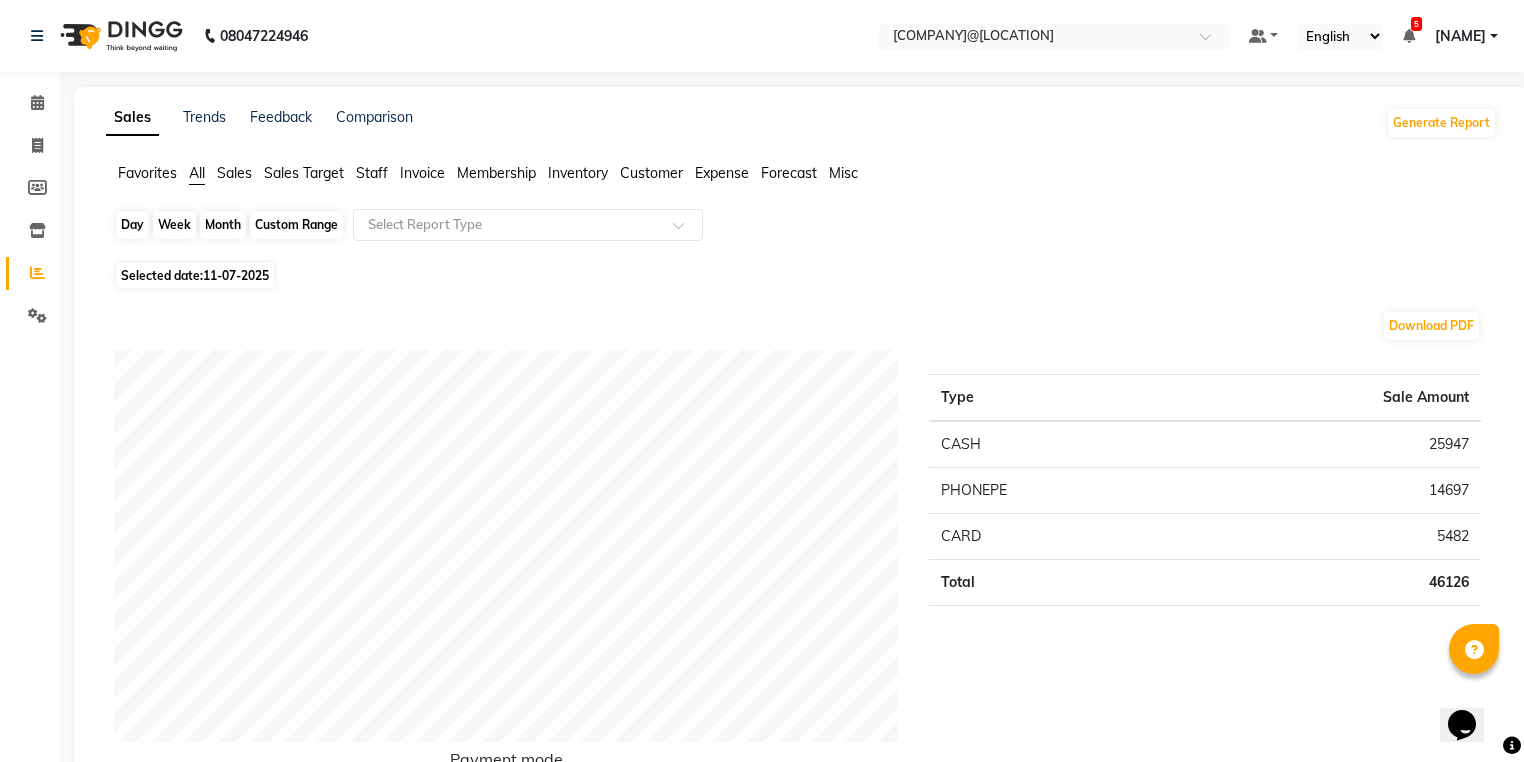 click on "Day" 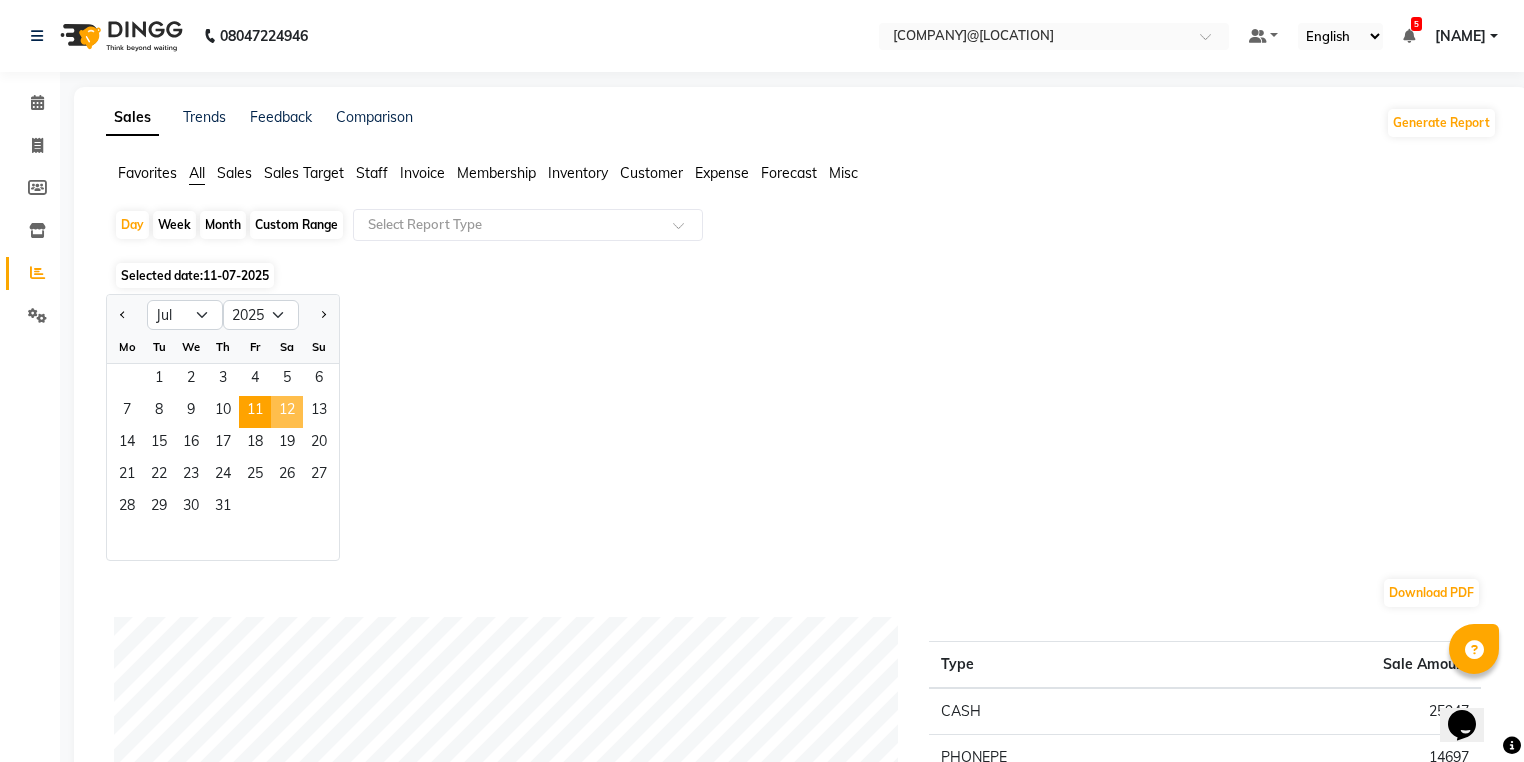 click on "12" 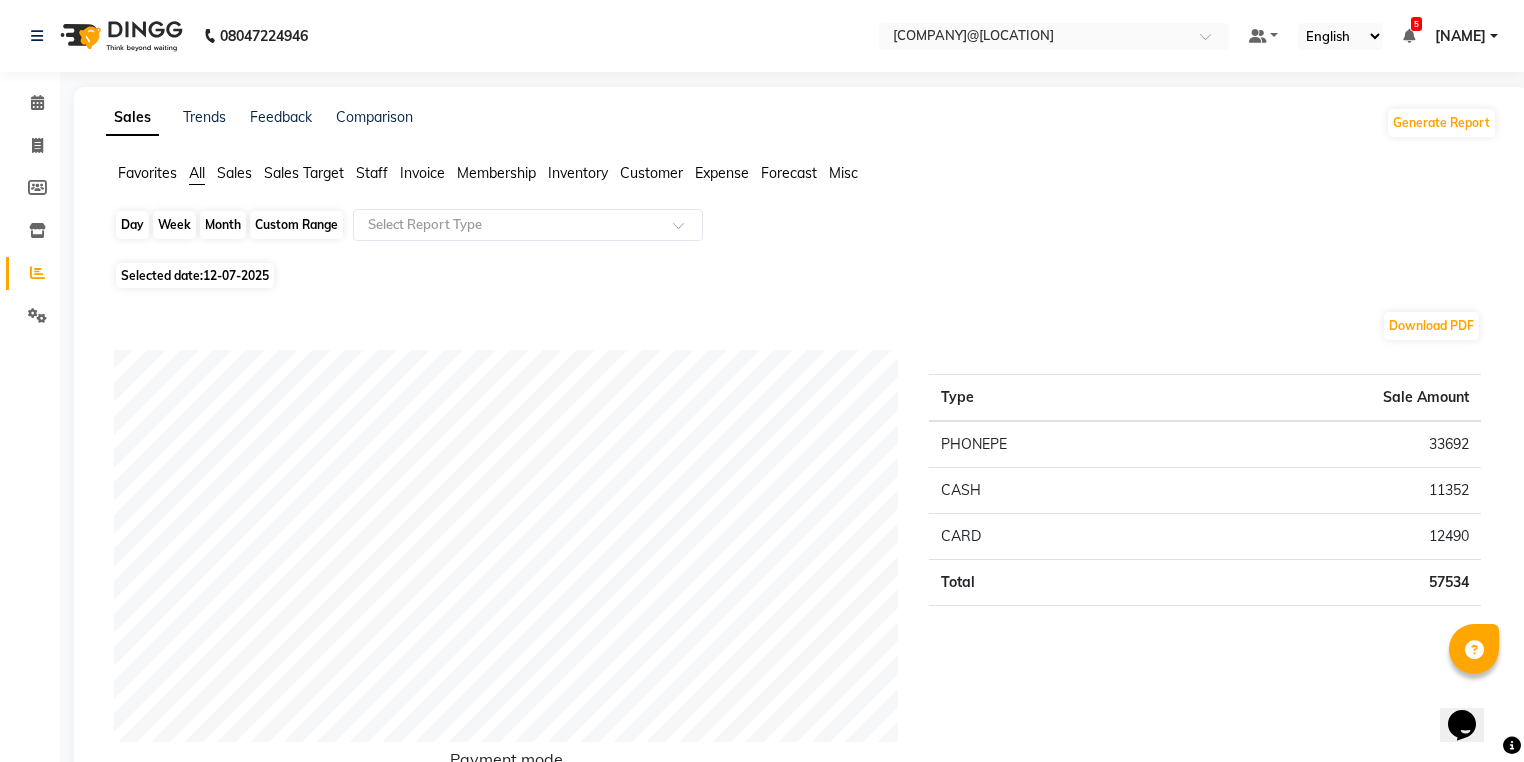 click on "Day" 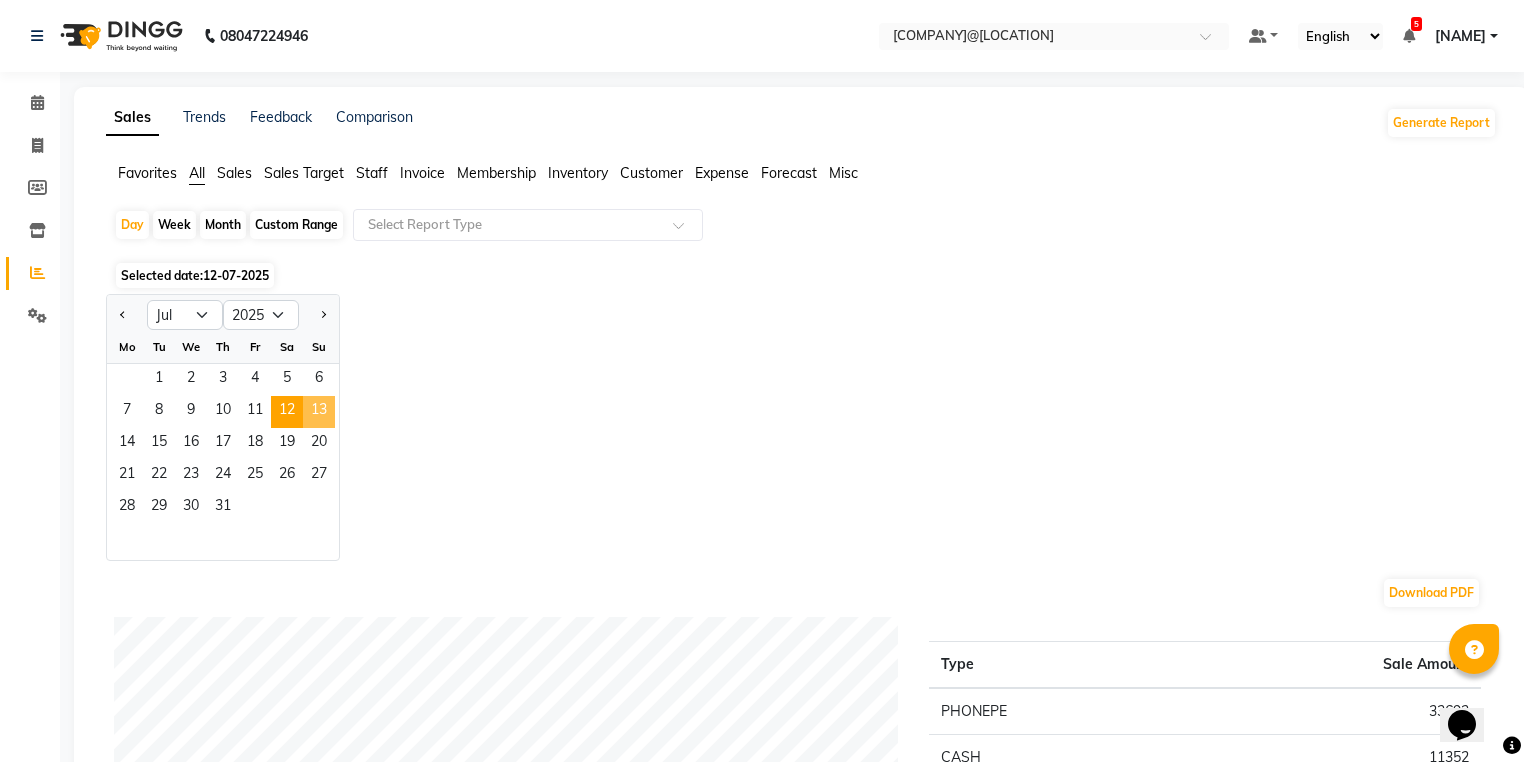 click on "13" 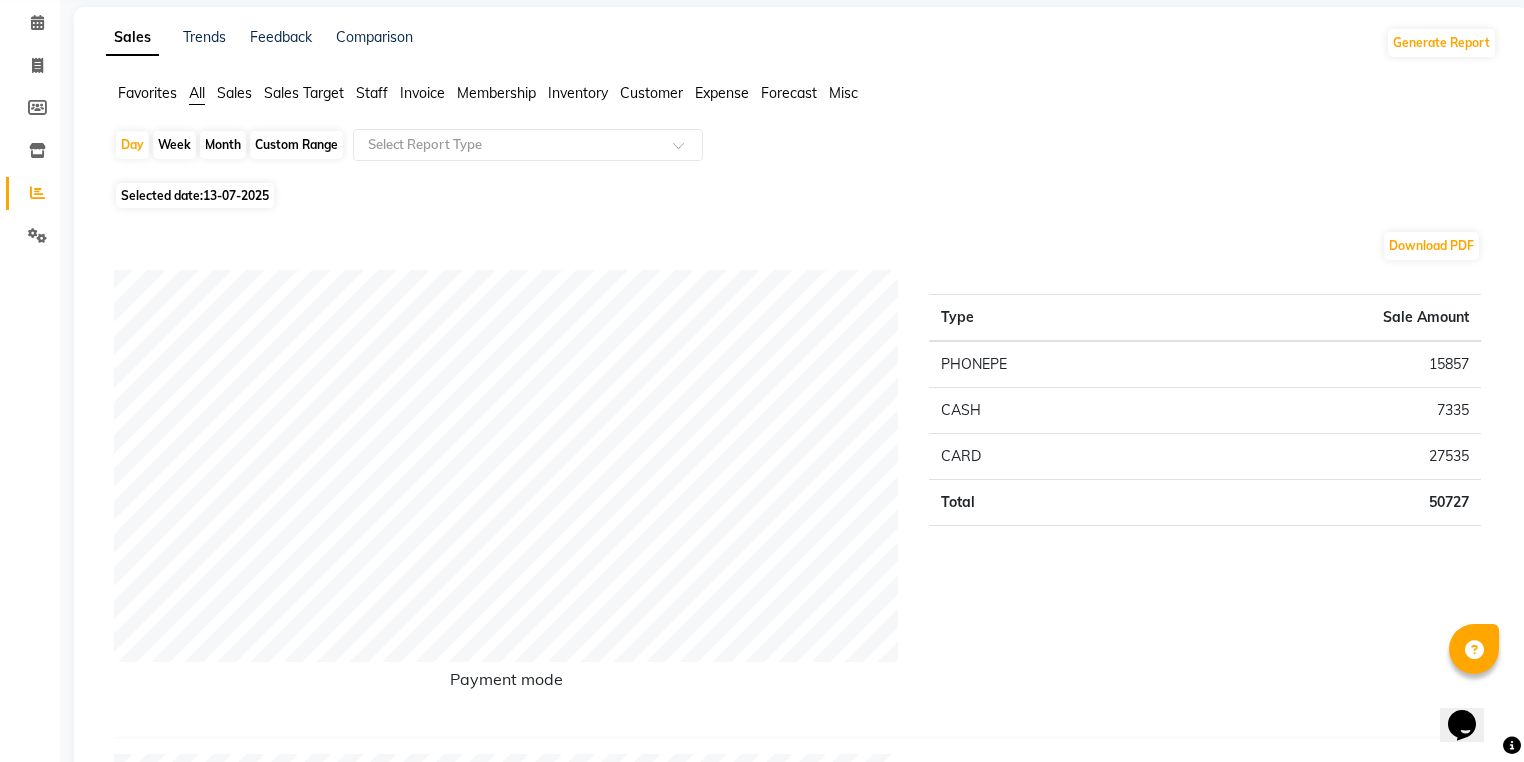 scroll, scrollTop: 0, scrollLeft: 0, axis: both 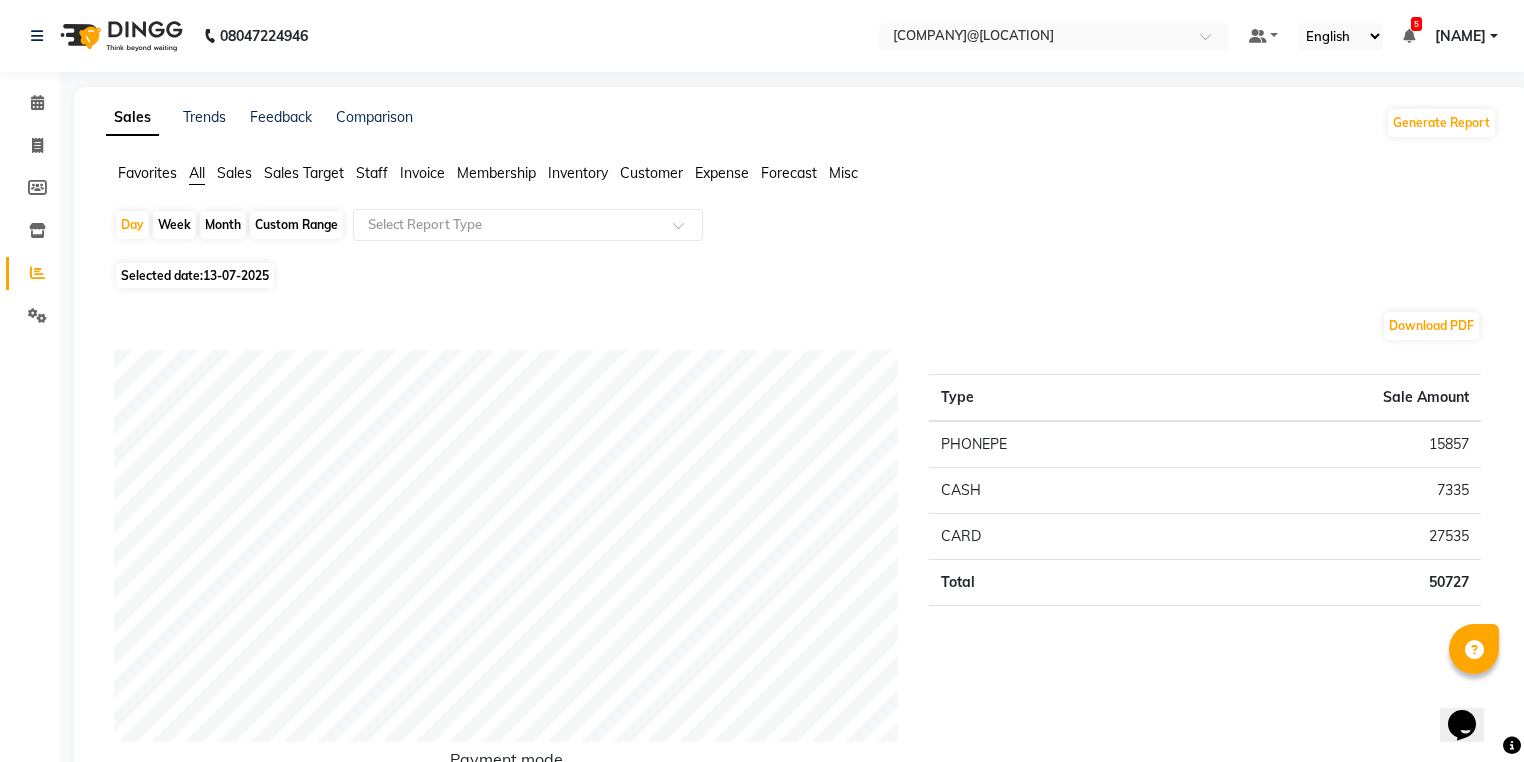 click on "Day   Week   Month   Custom Range  Select Report Type" 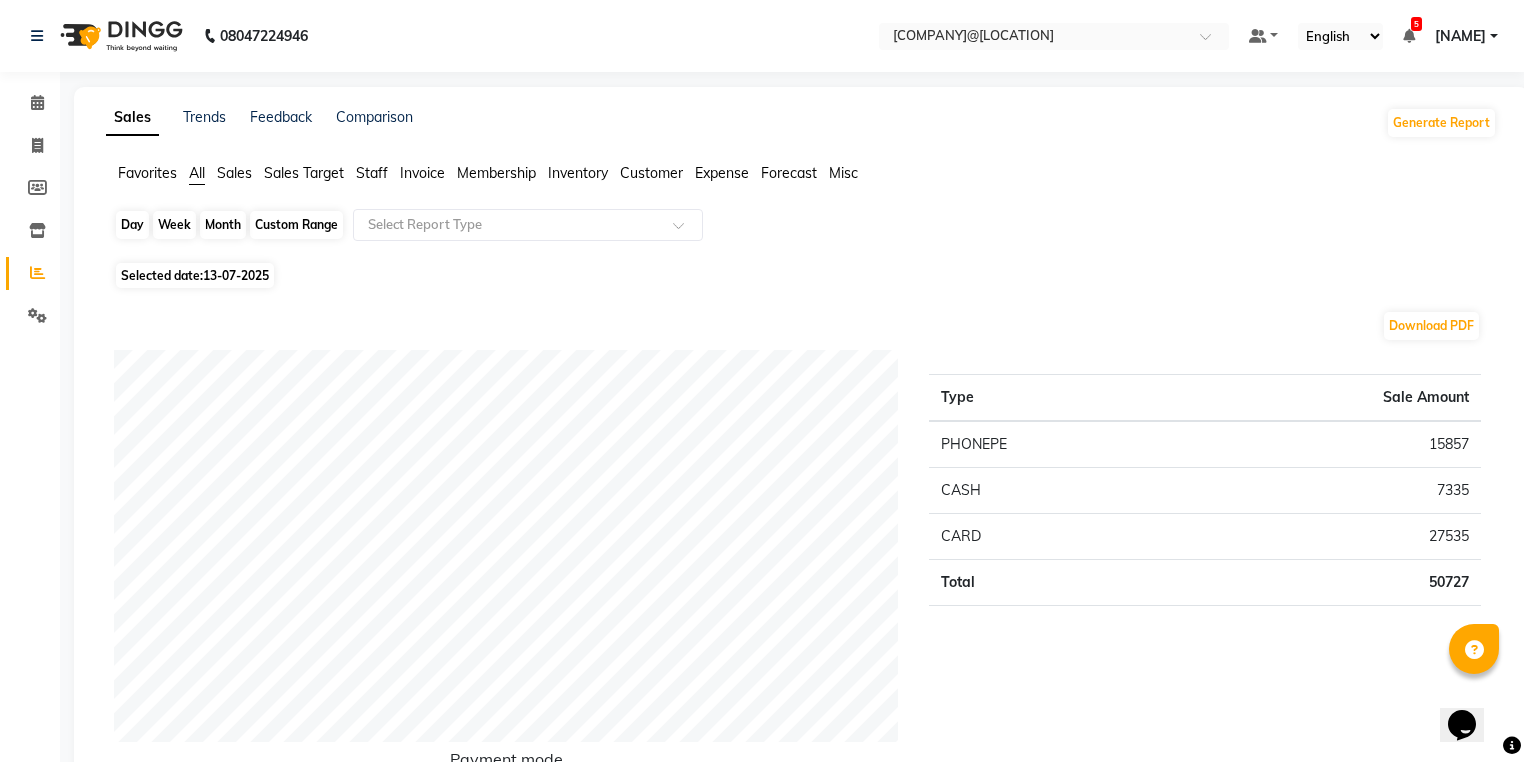 click on "Day" 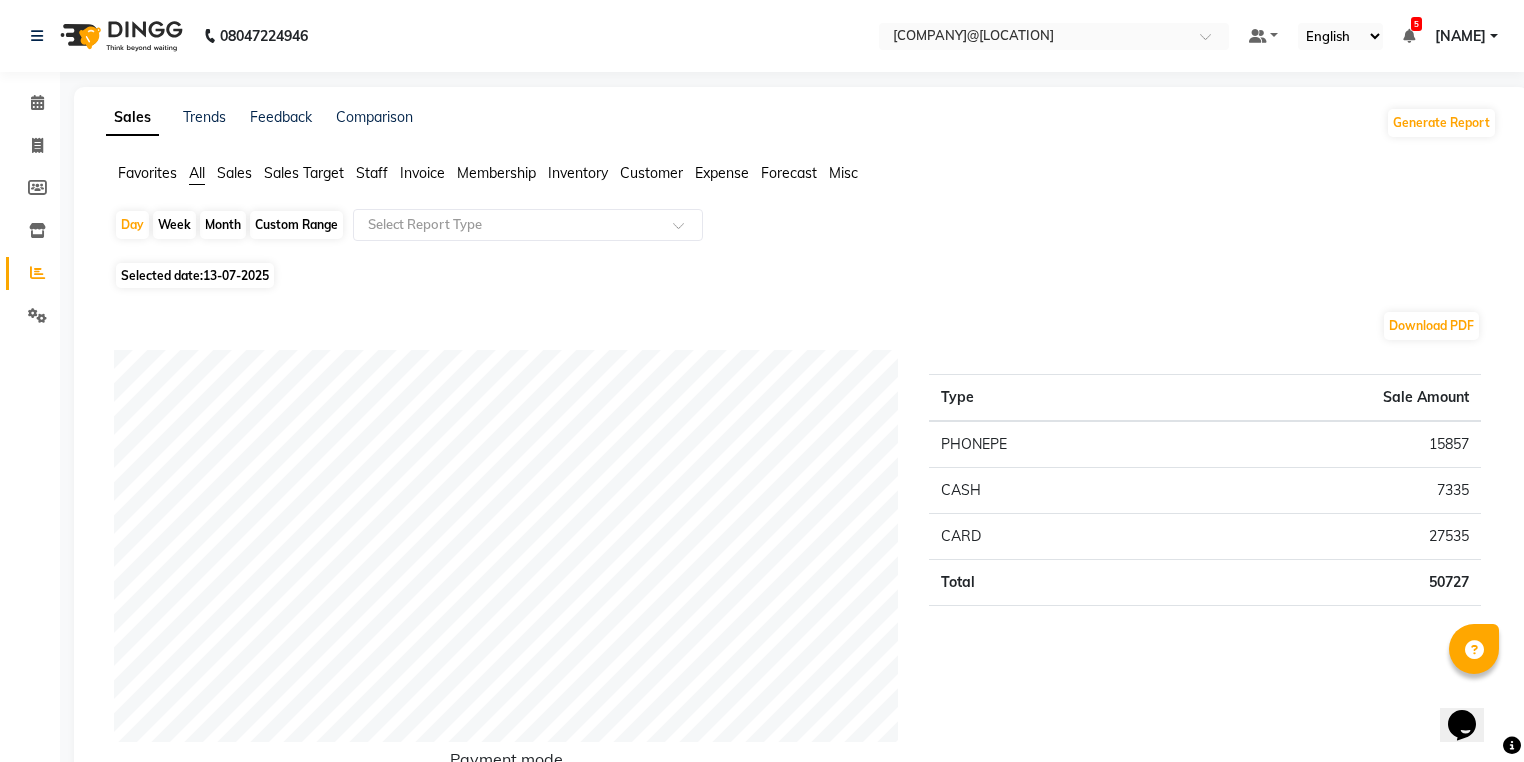 select on "7" 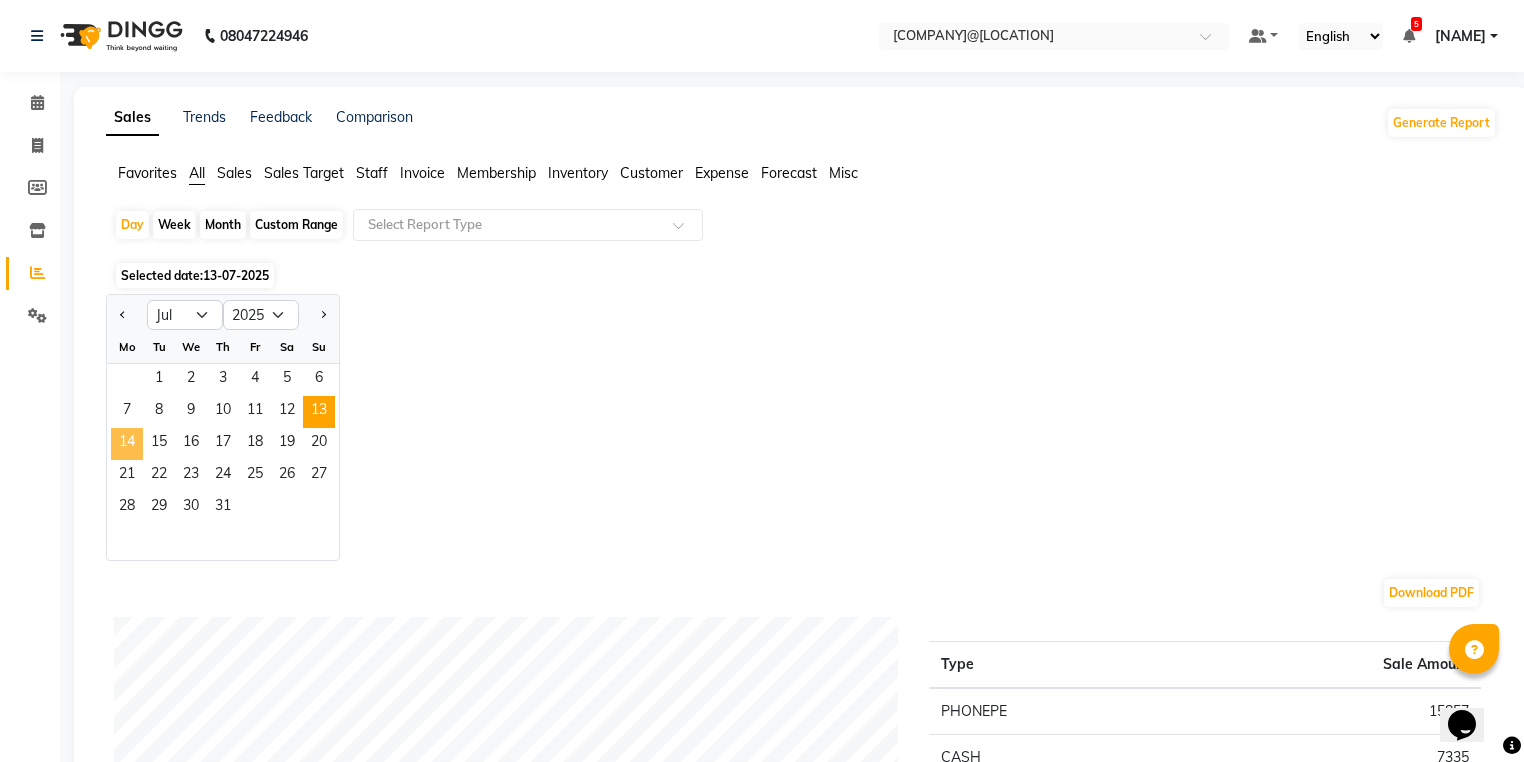 click on "14" 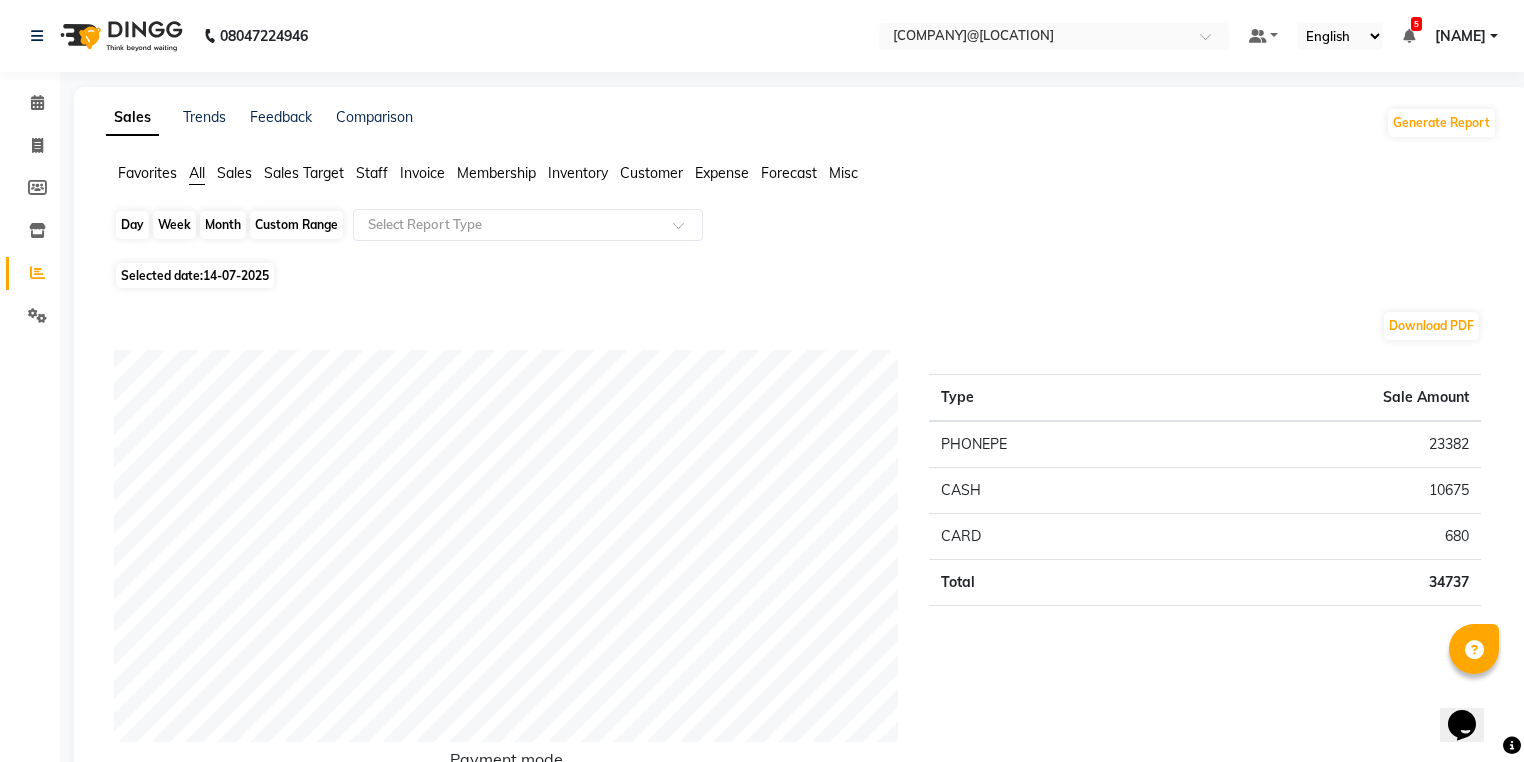 click on "Day" 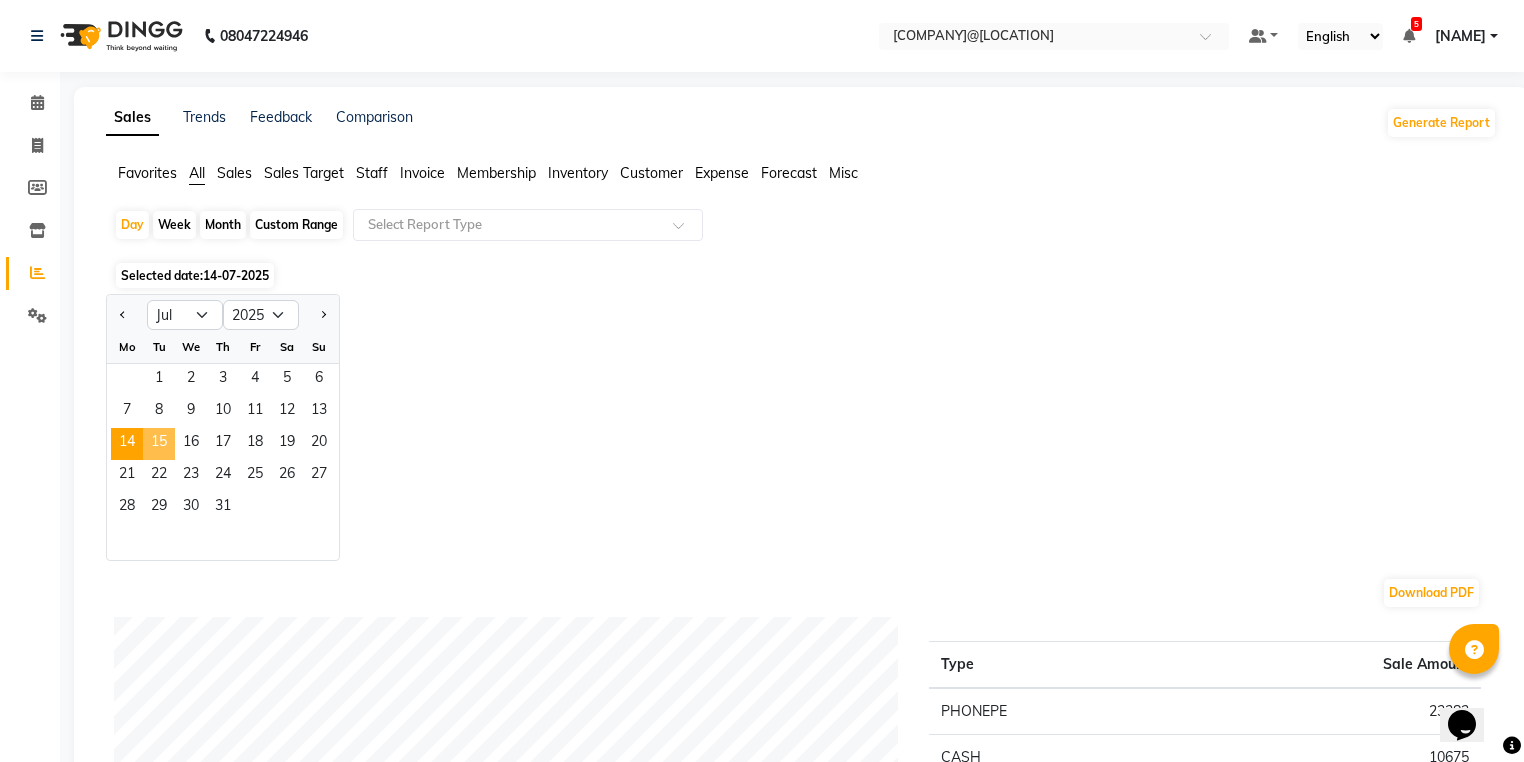 click on "15" 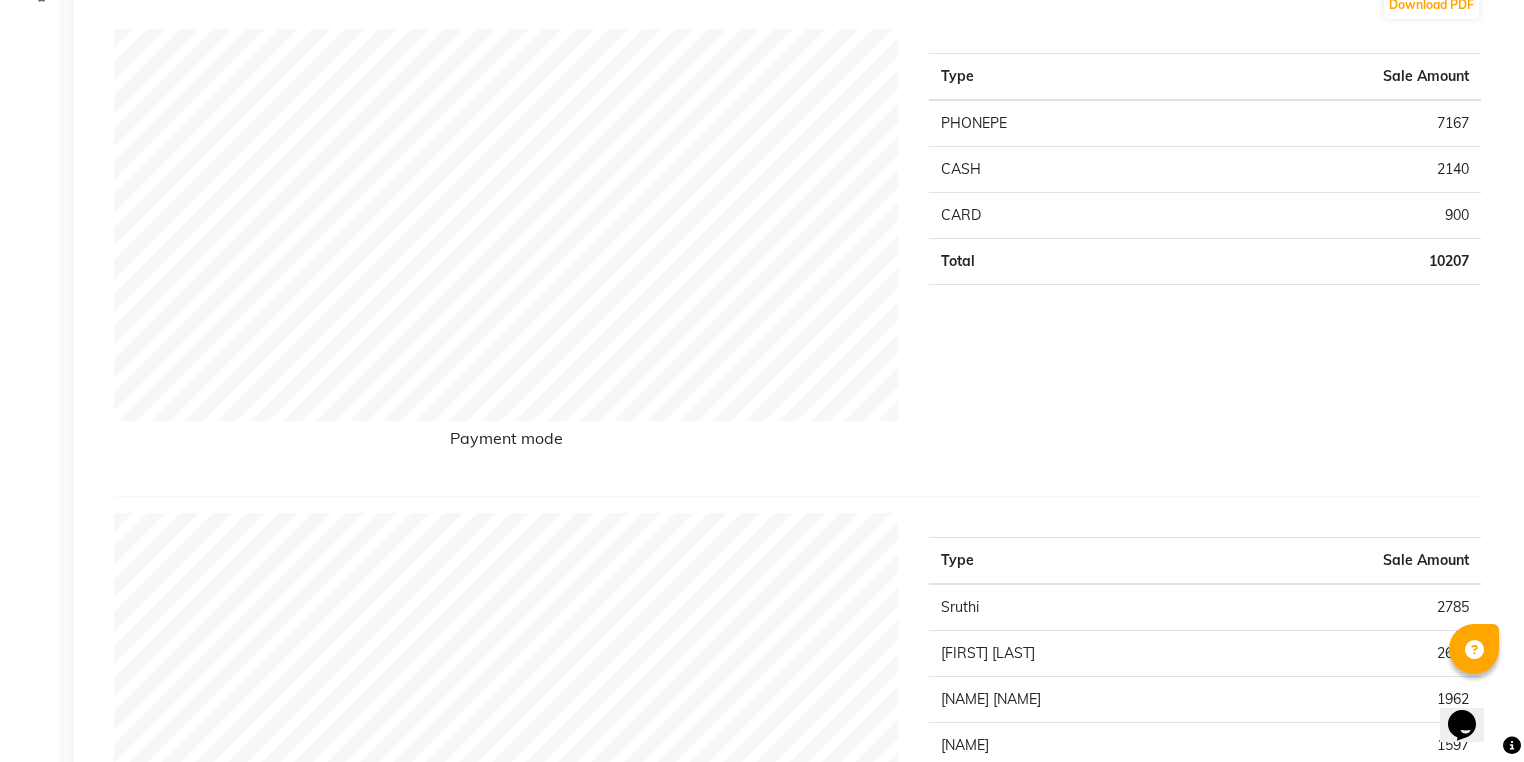scroll, scrollTop: 80, scrollLeft: 0, axis: vertical 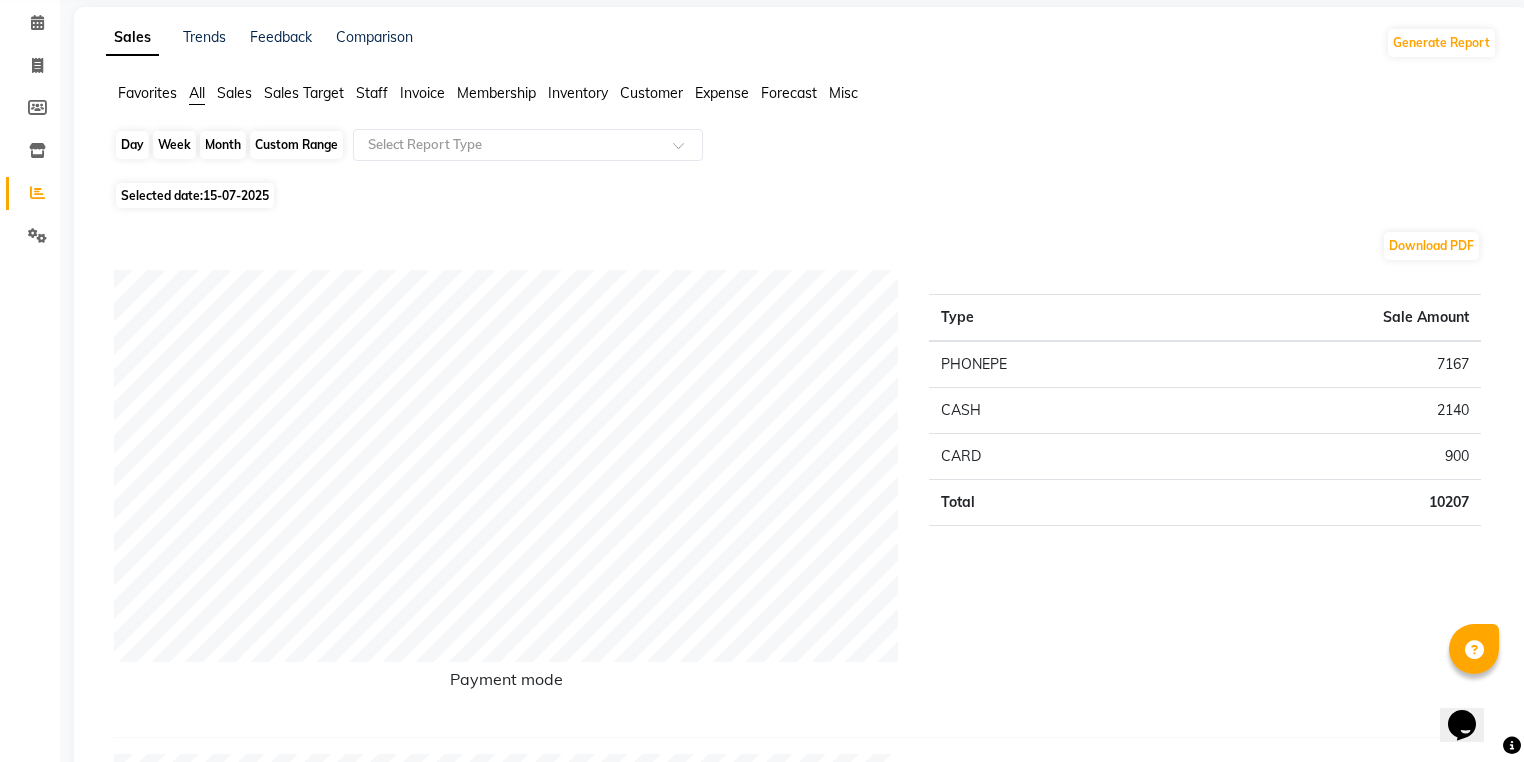 click on "Day" 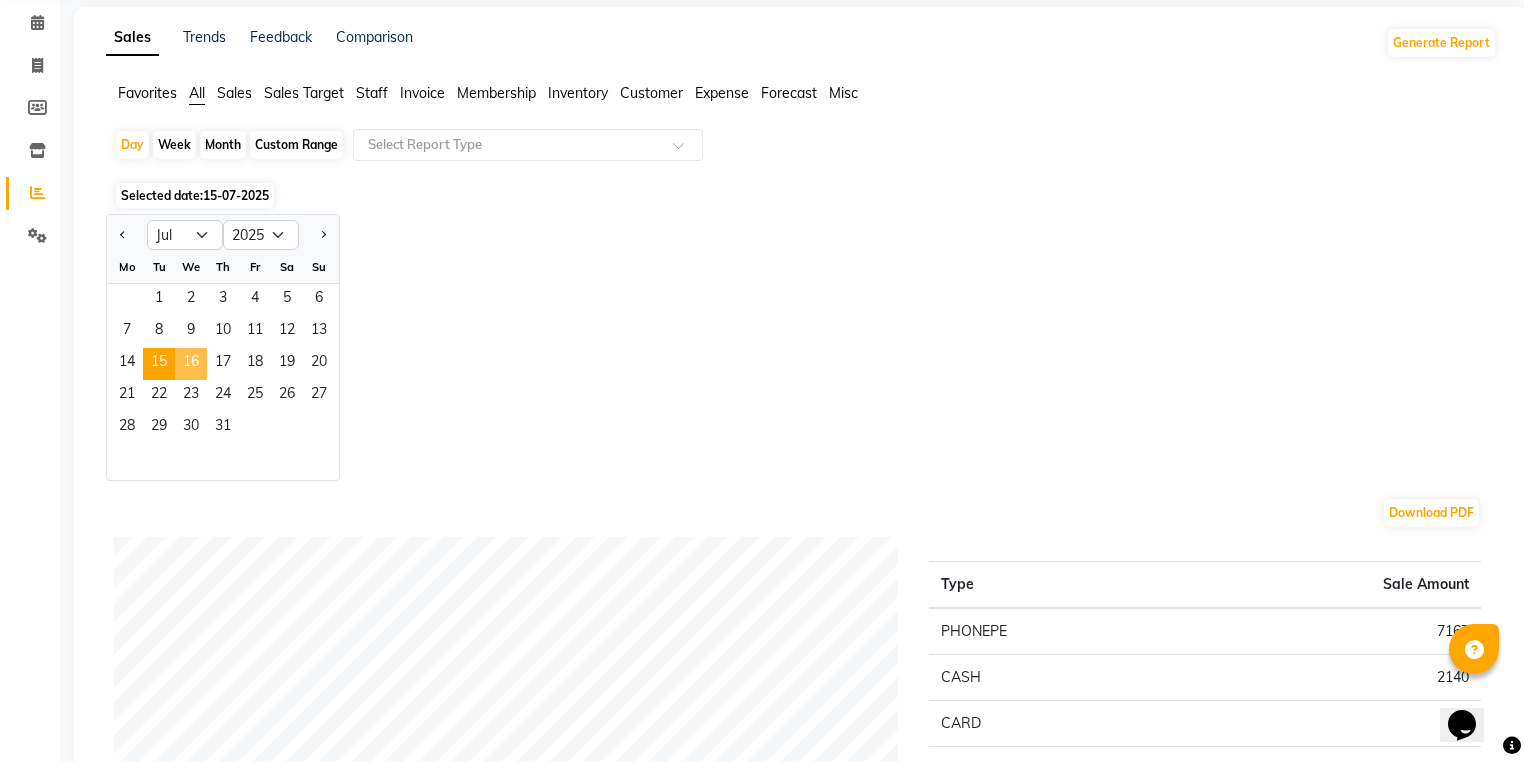 click on "16" 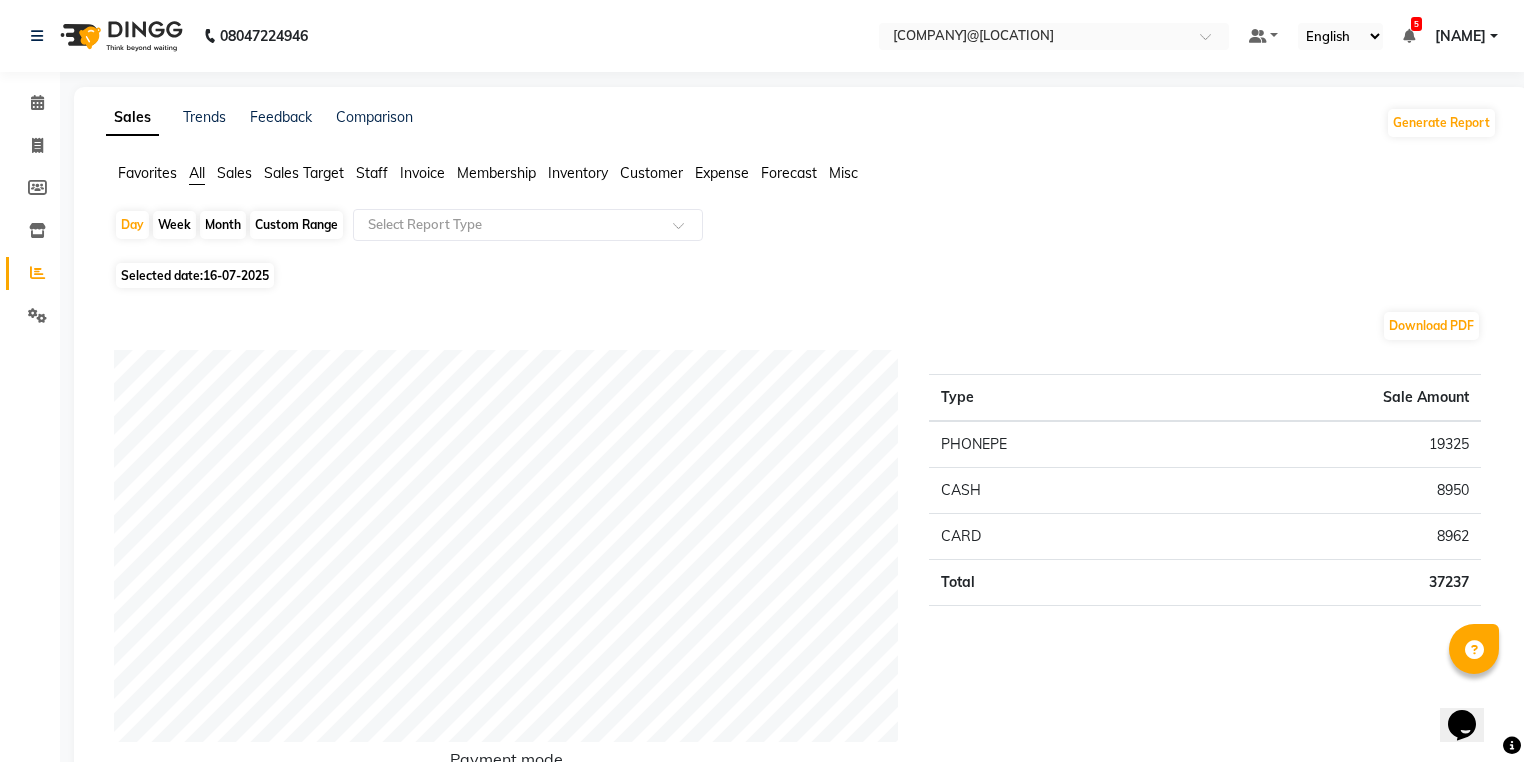 scroll, scrollTop: 0, scrollLeft: 0, axis: both 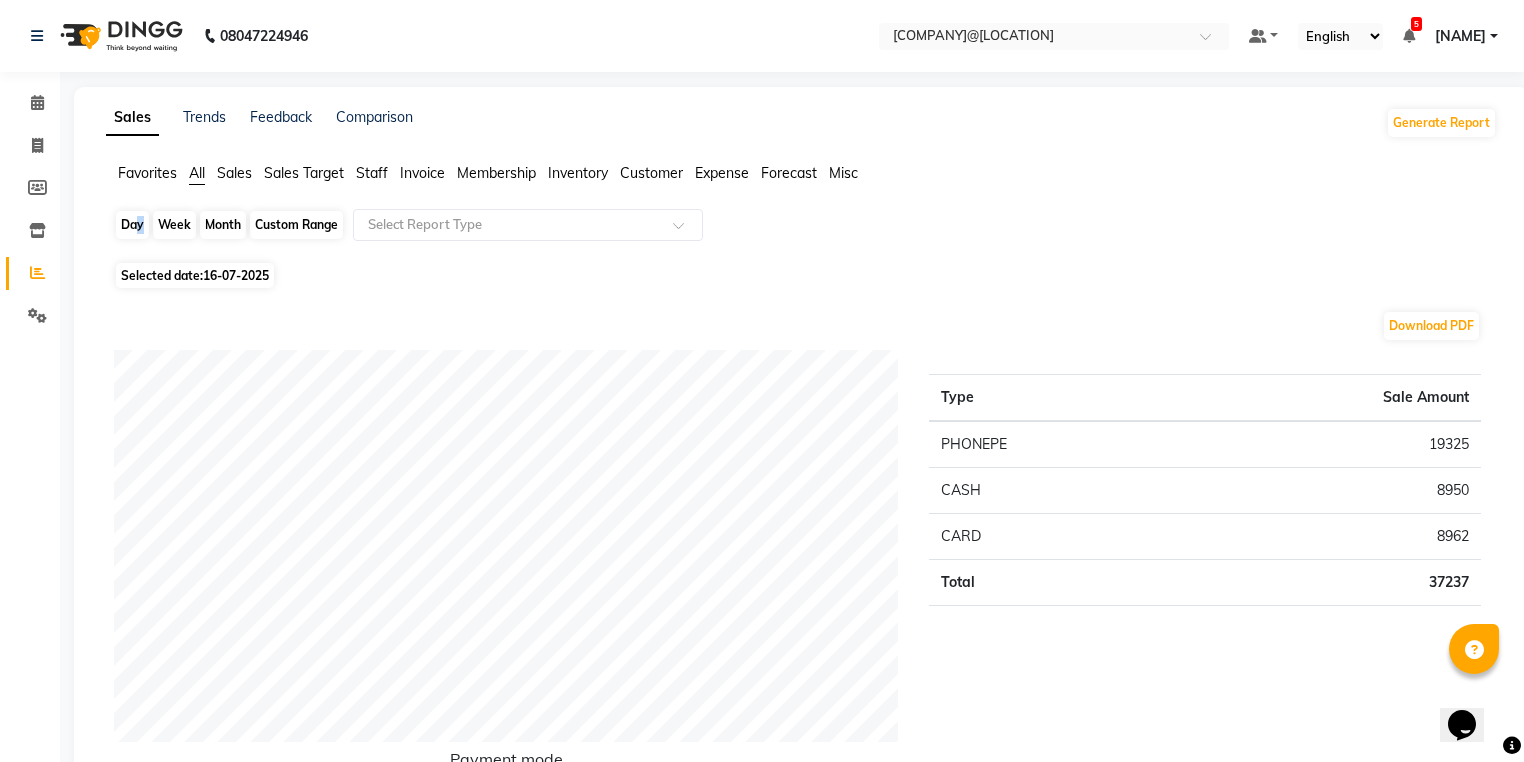 click on "Day" 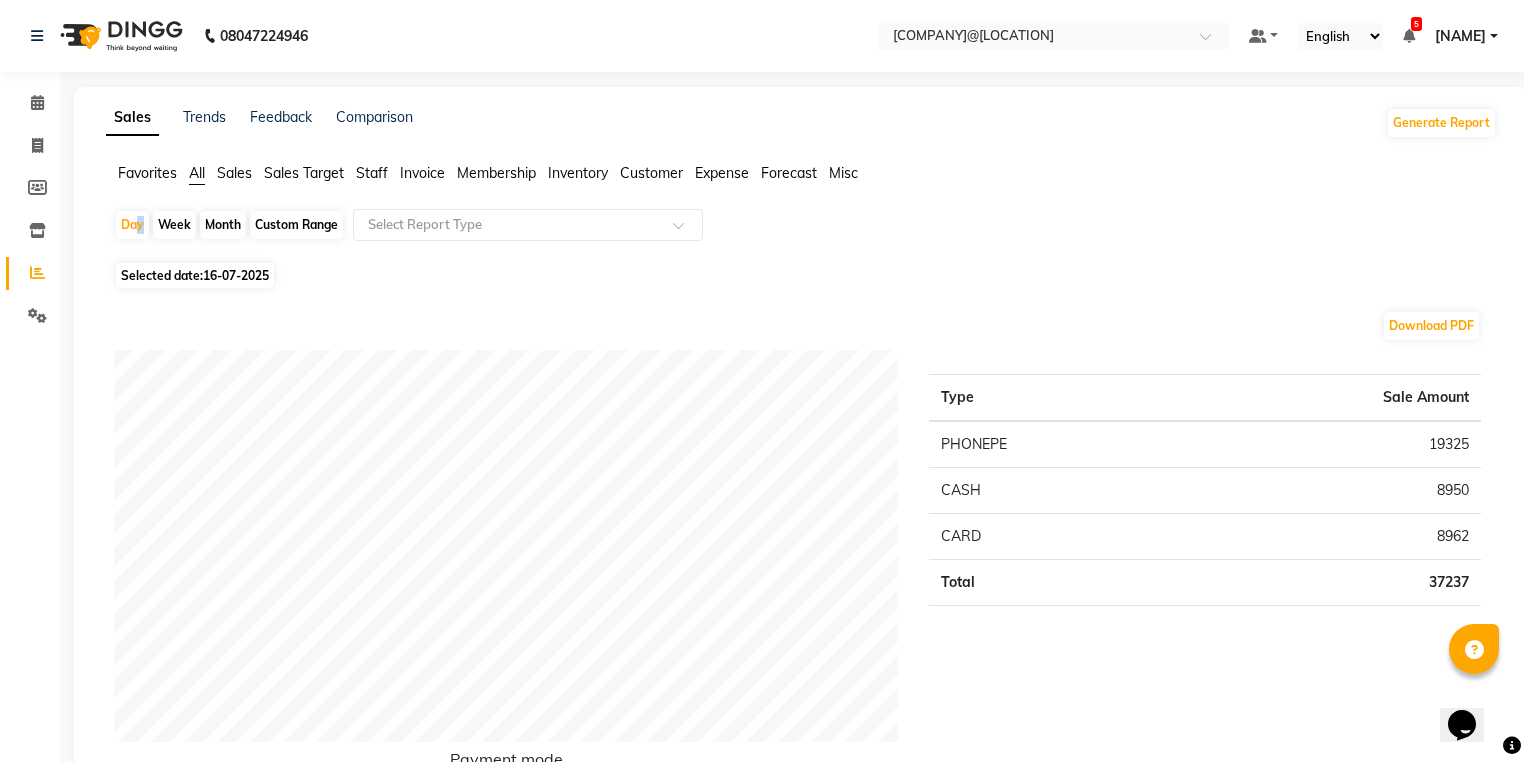 select on "7" 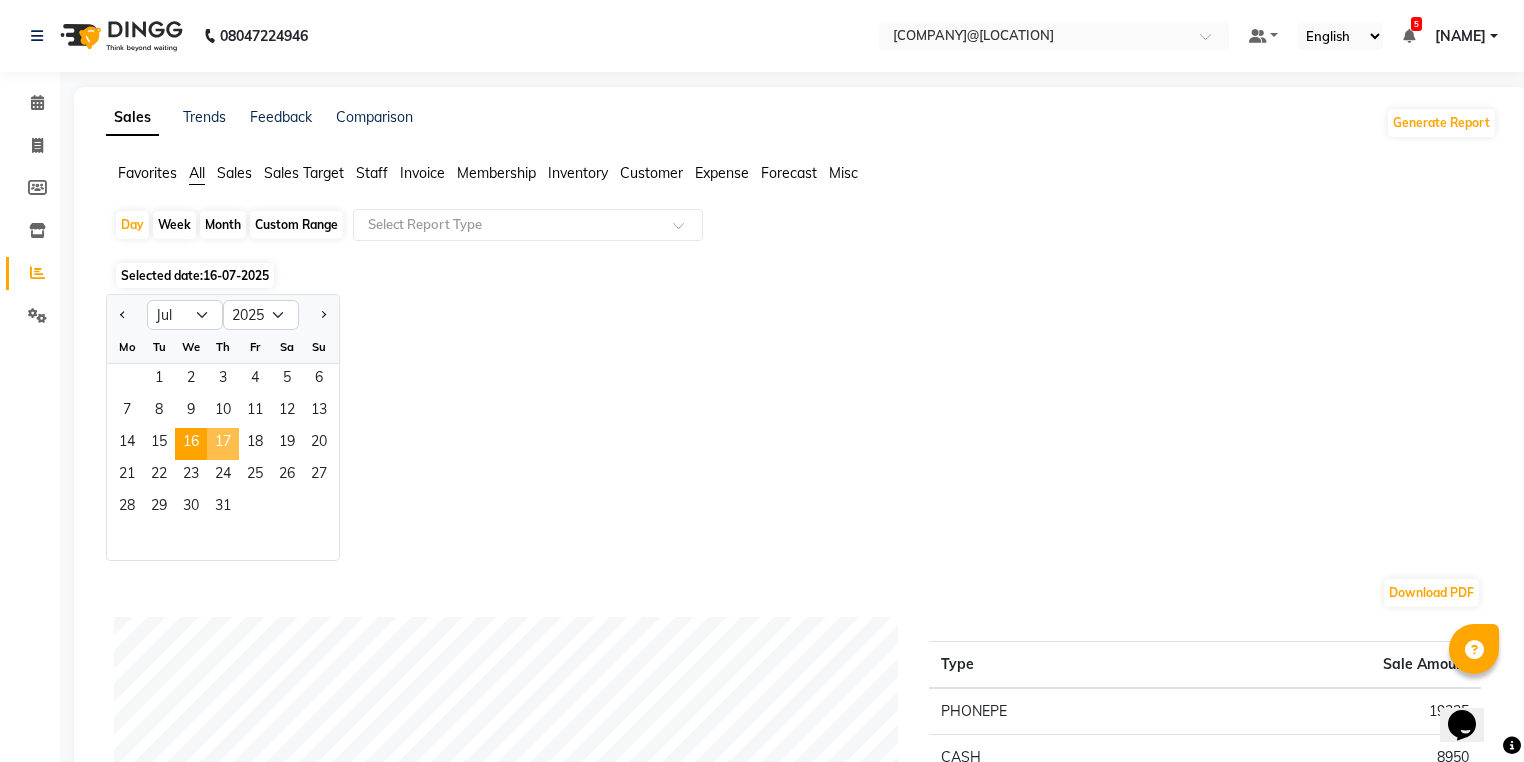 click on "17" 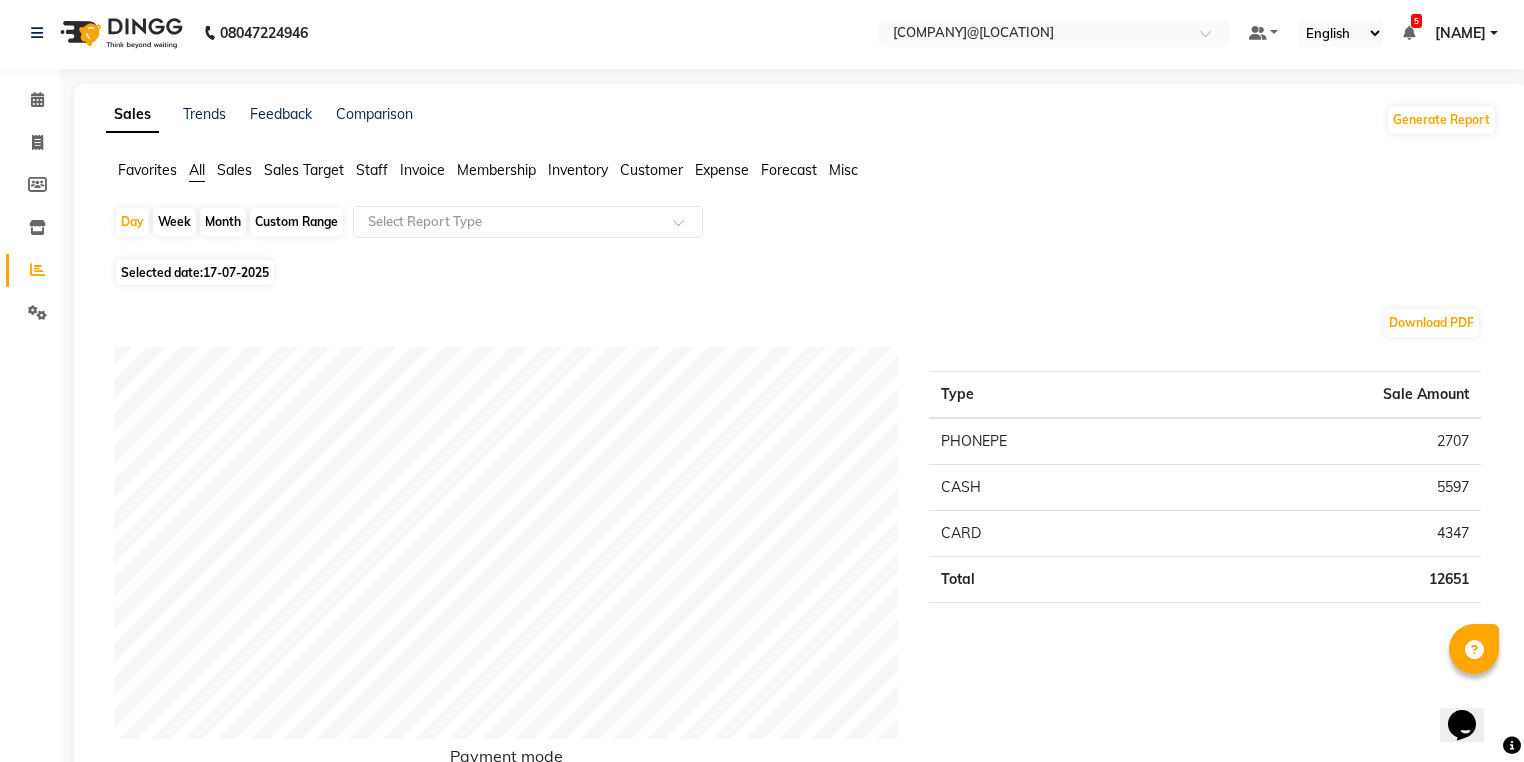 scroll, scrollTop: 0, scrollLeft: 0, axis: both 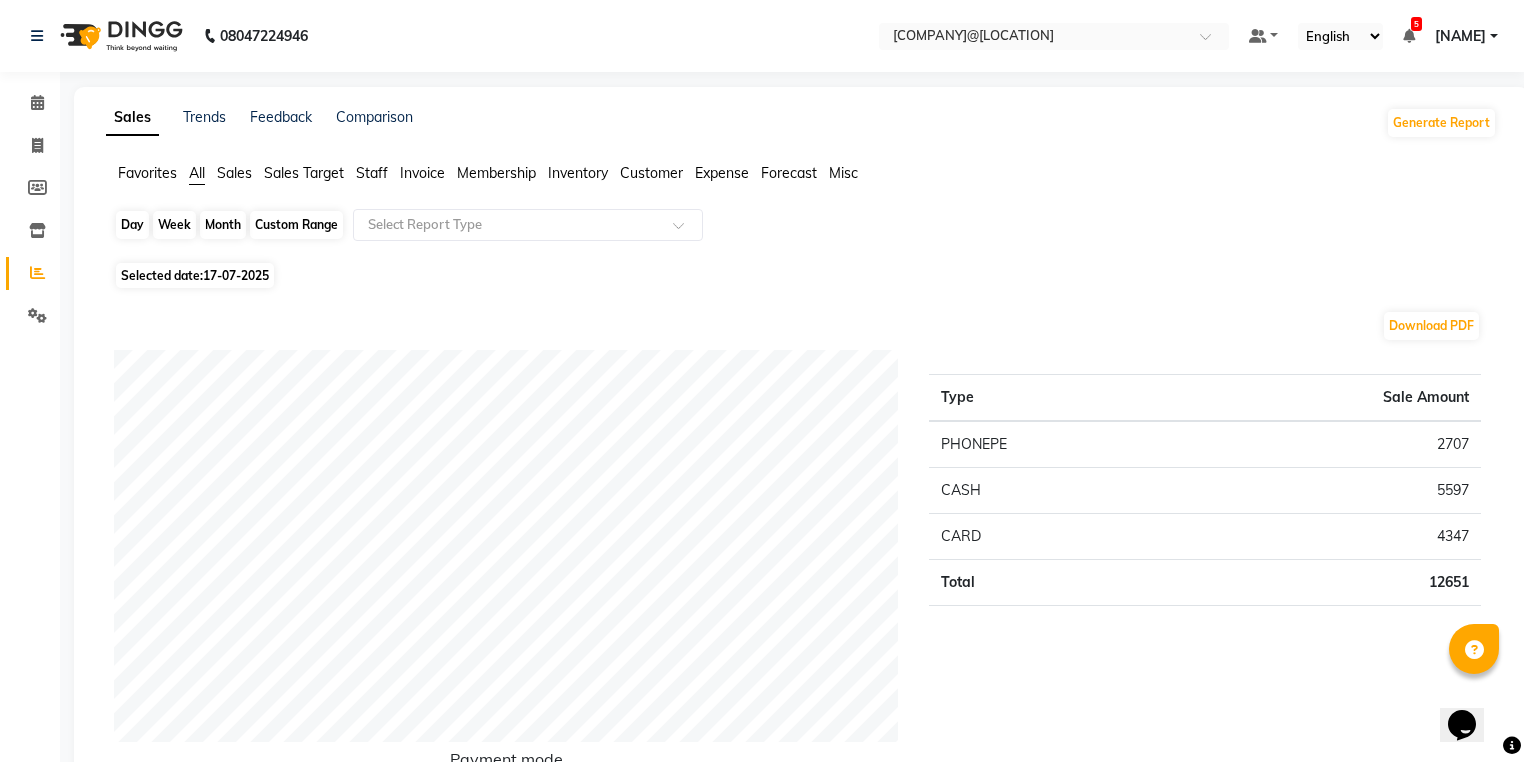 click on "Day" 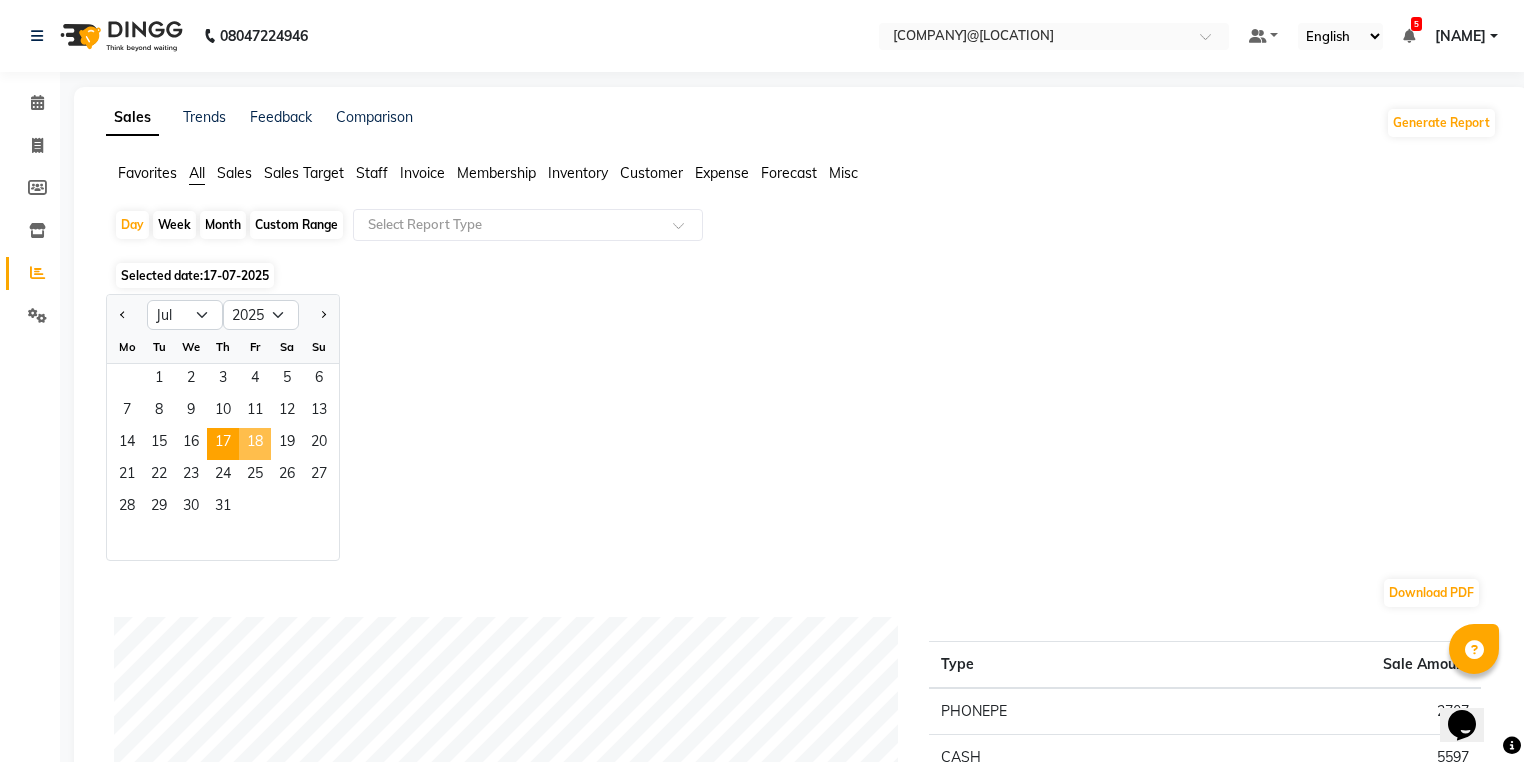 click on "18" 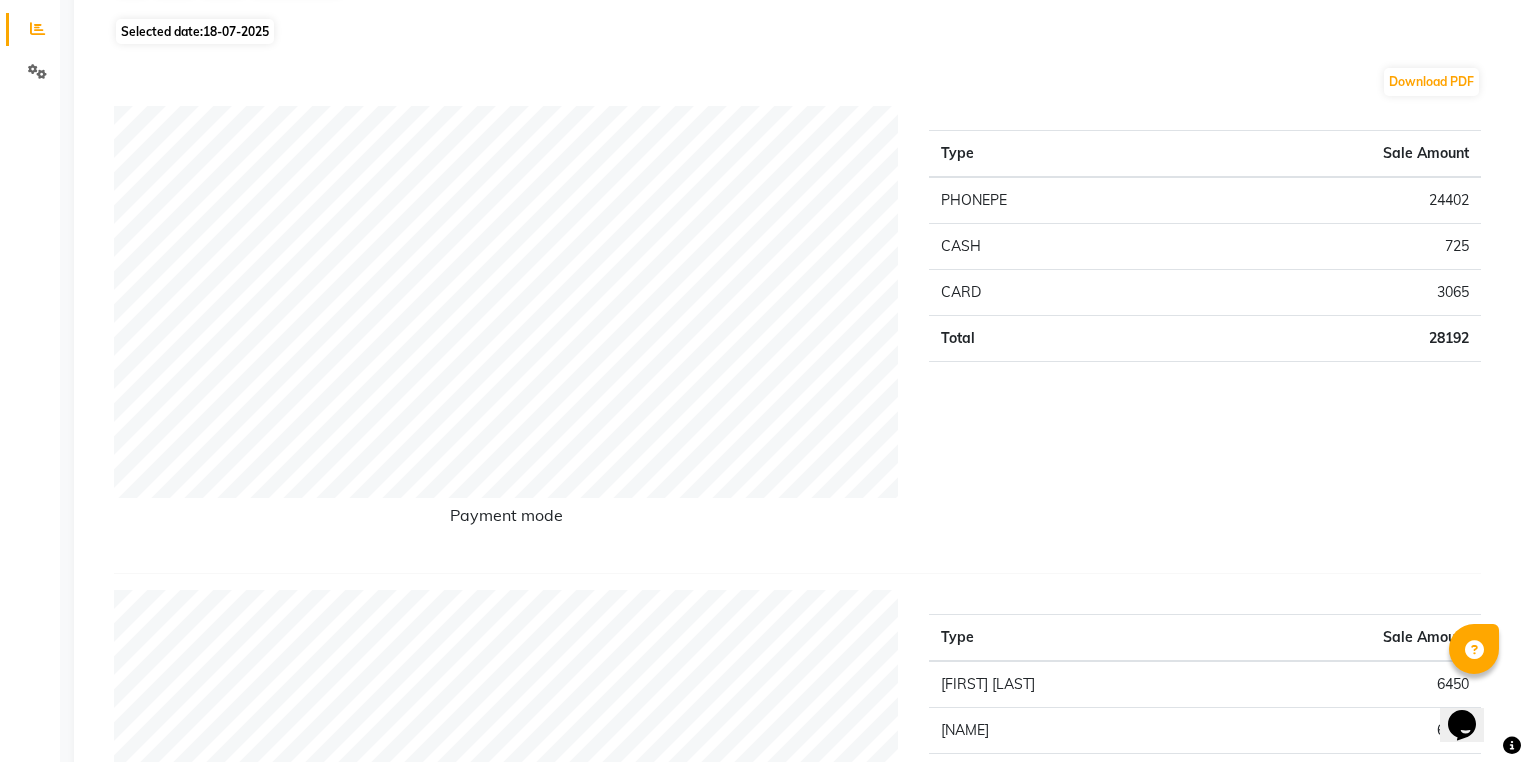 scroll, scrollTop: 0, scrollLeft: 0, axis: both 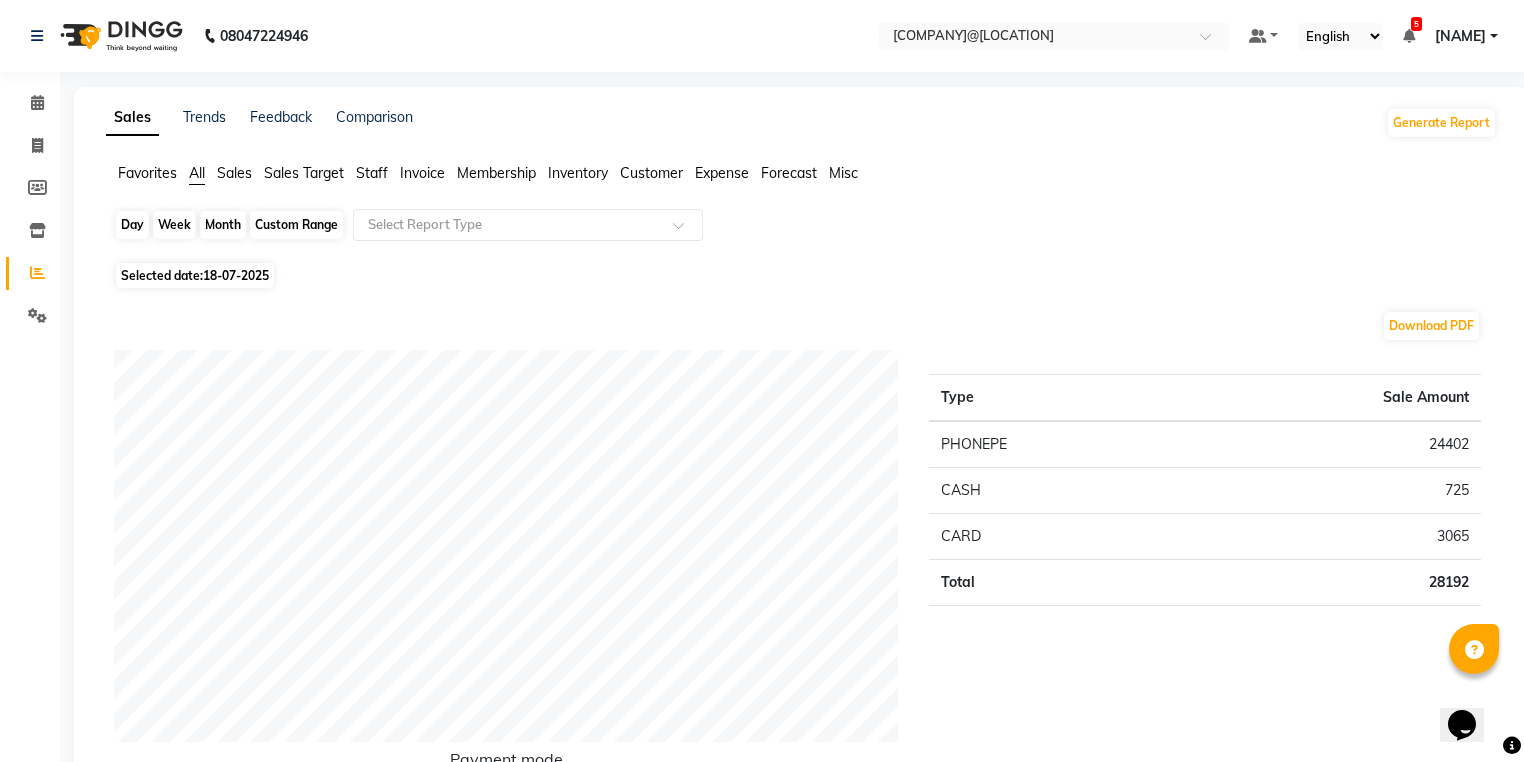 click on "Day" 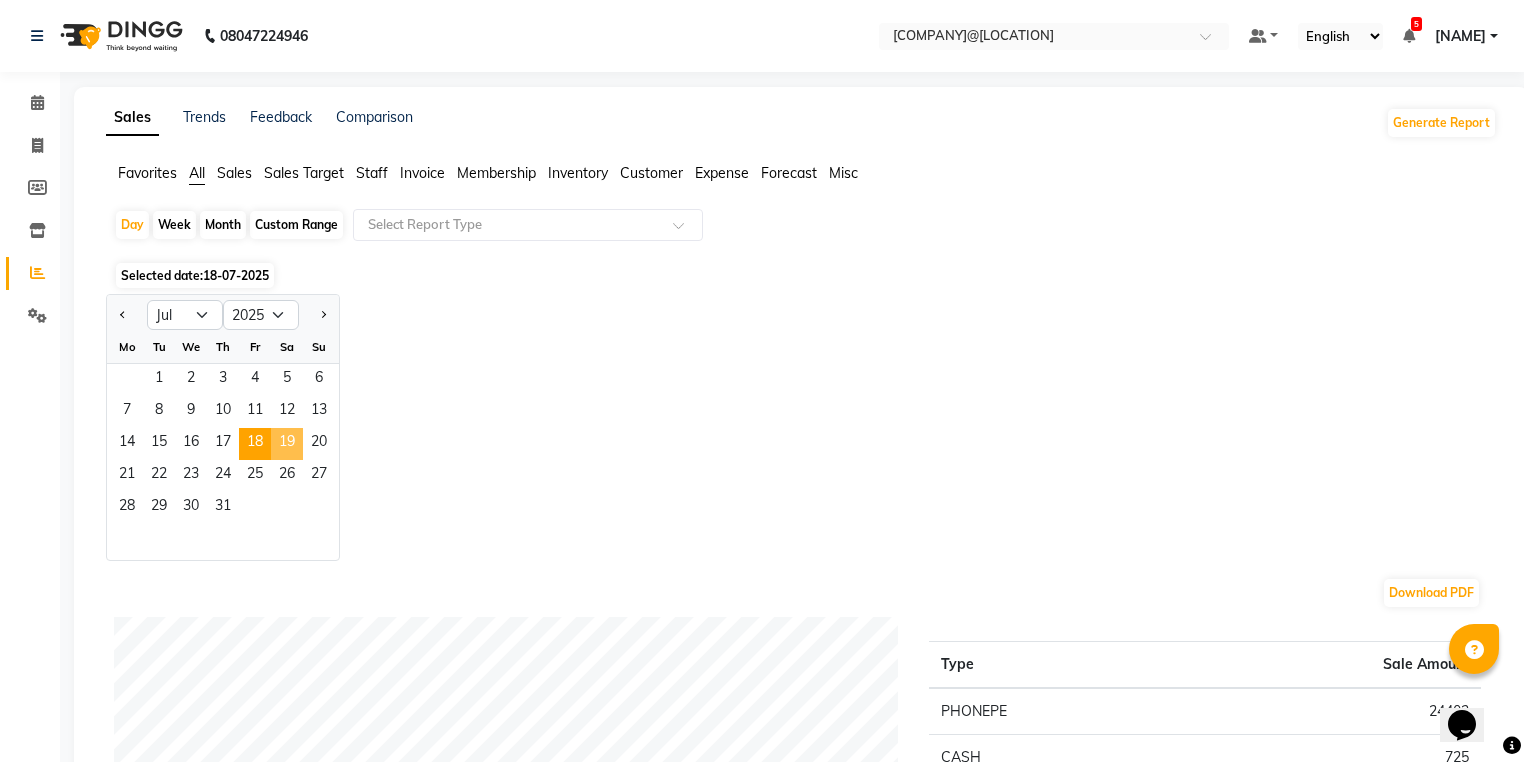 click on "19" 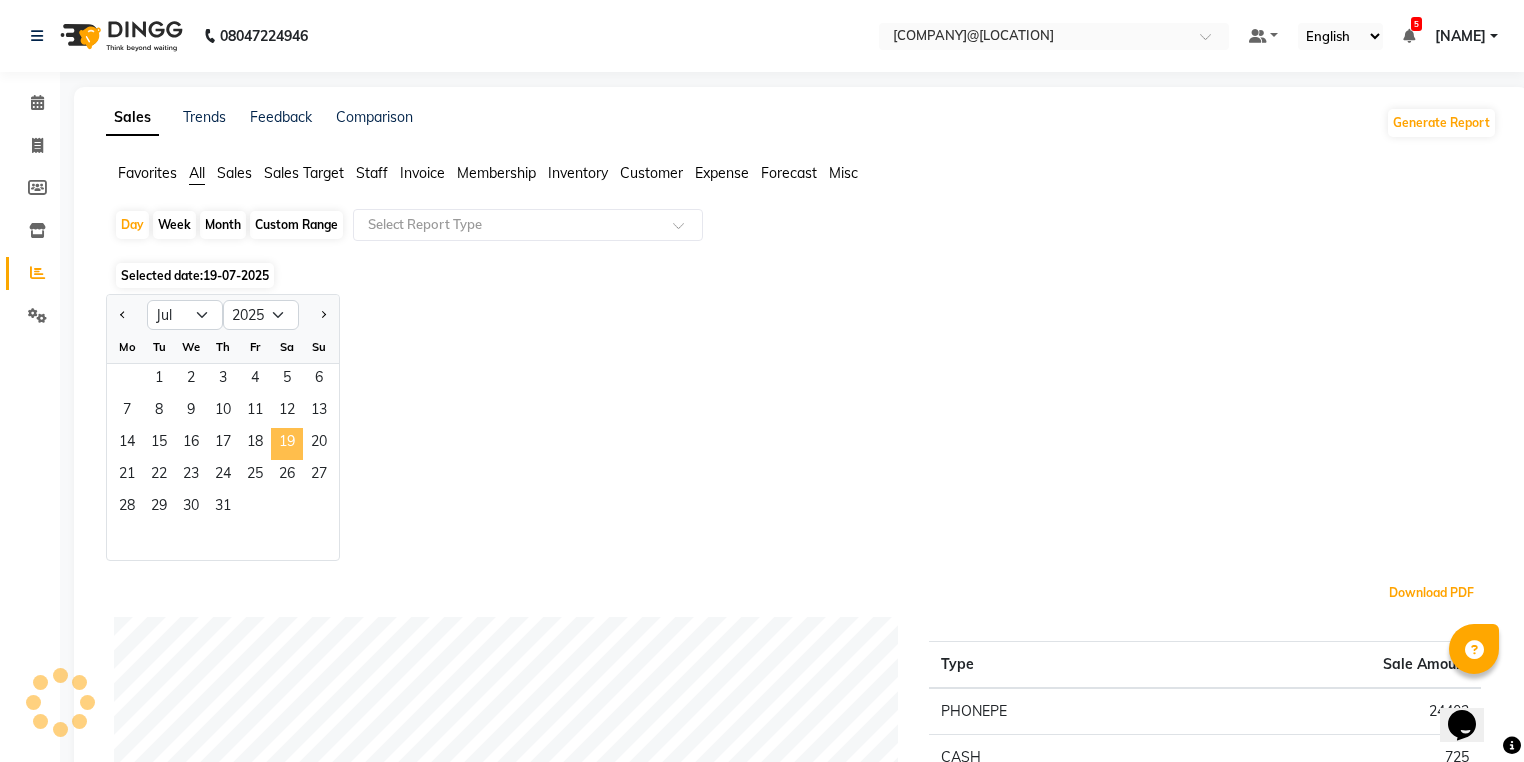 type 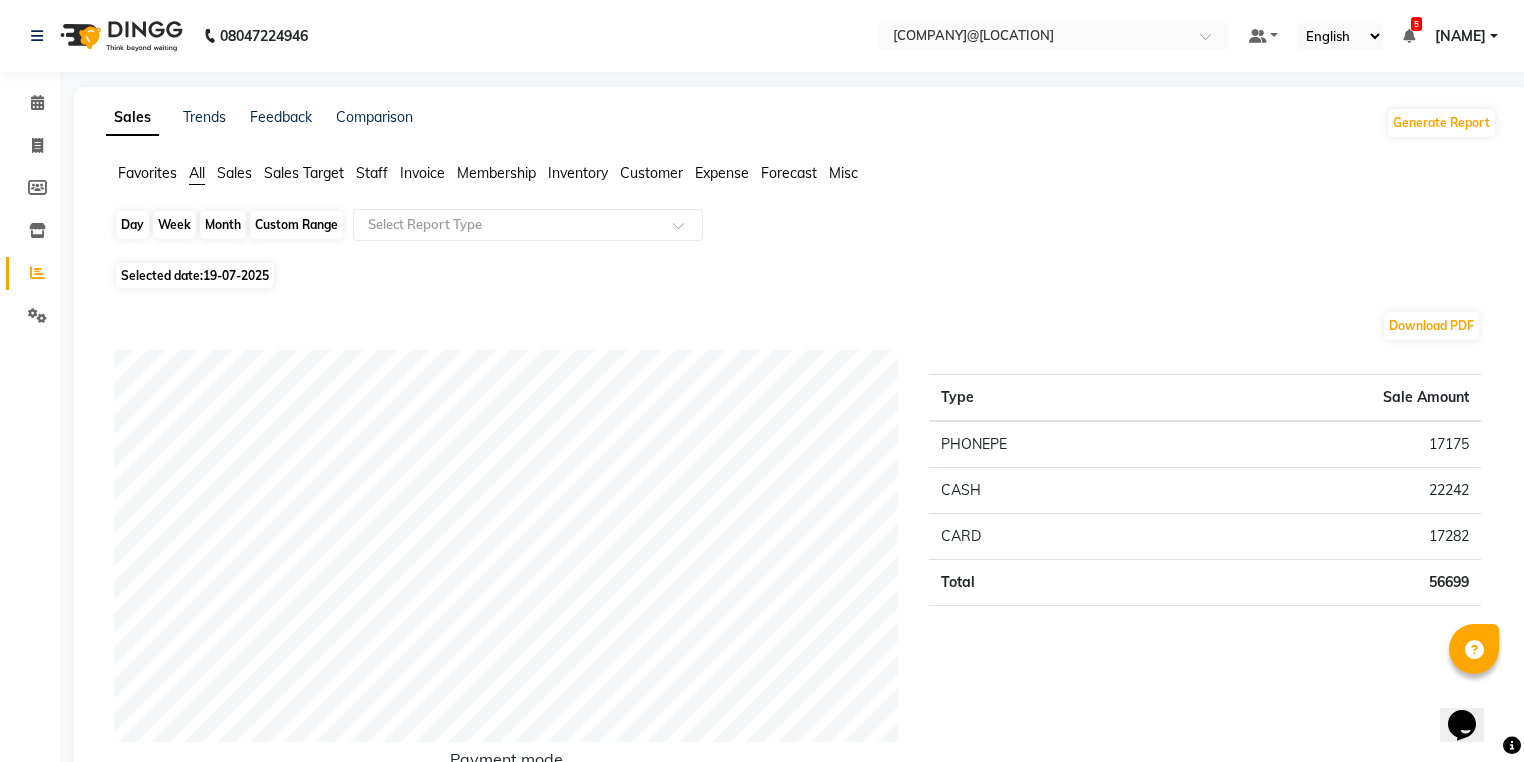 click on "Day" 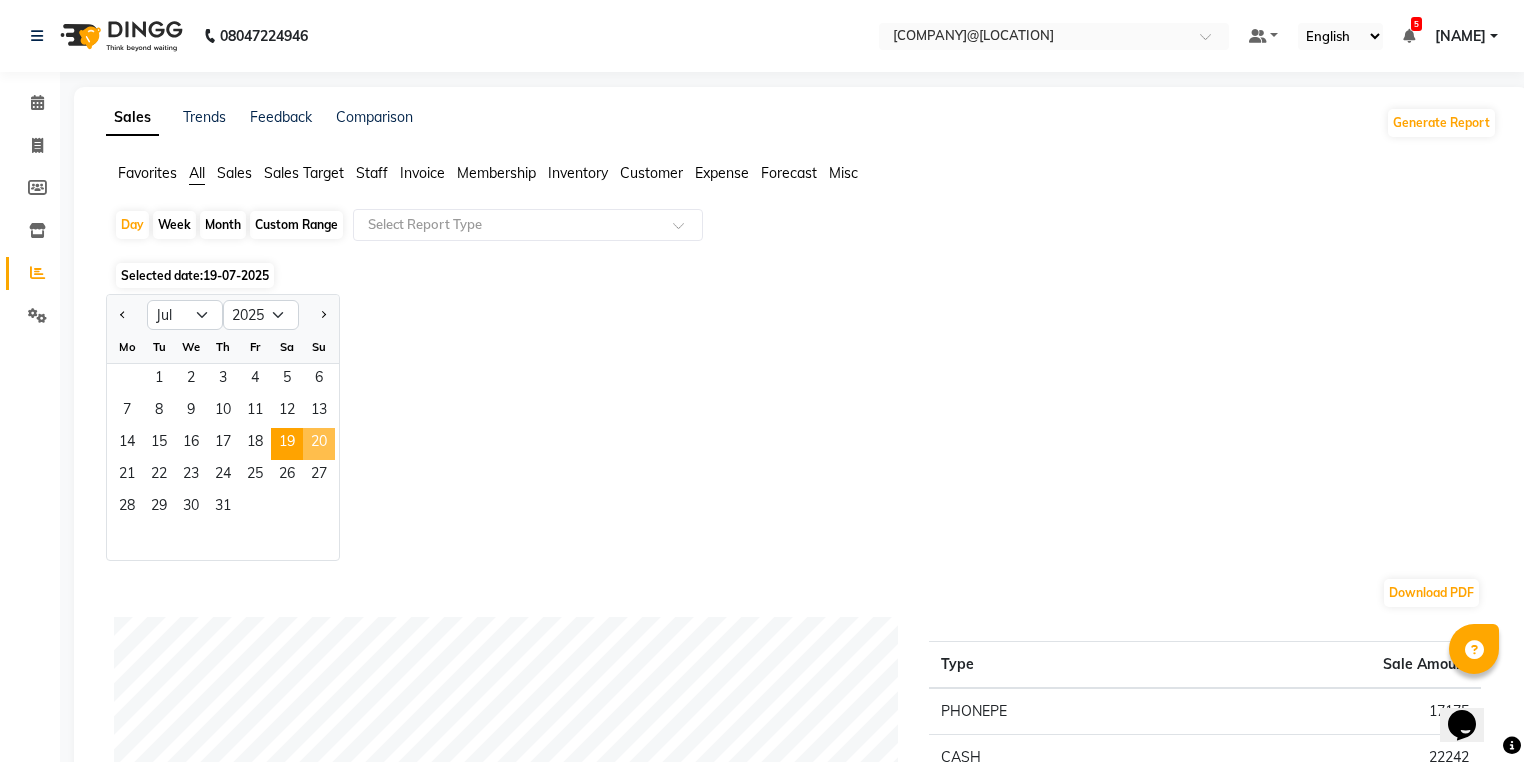 click on "20" 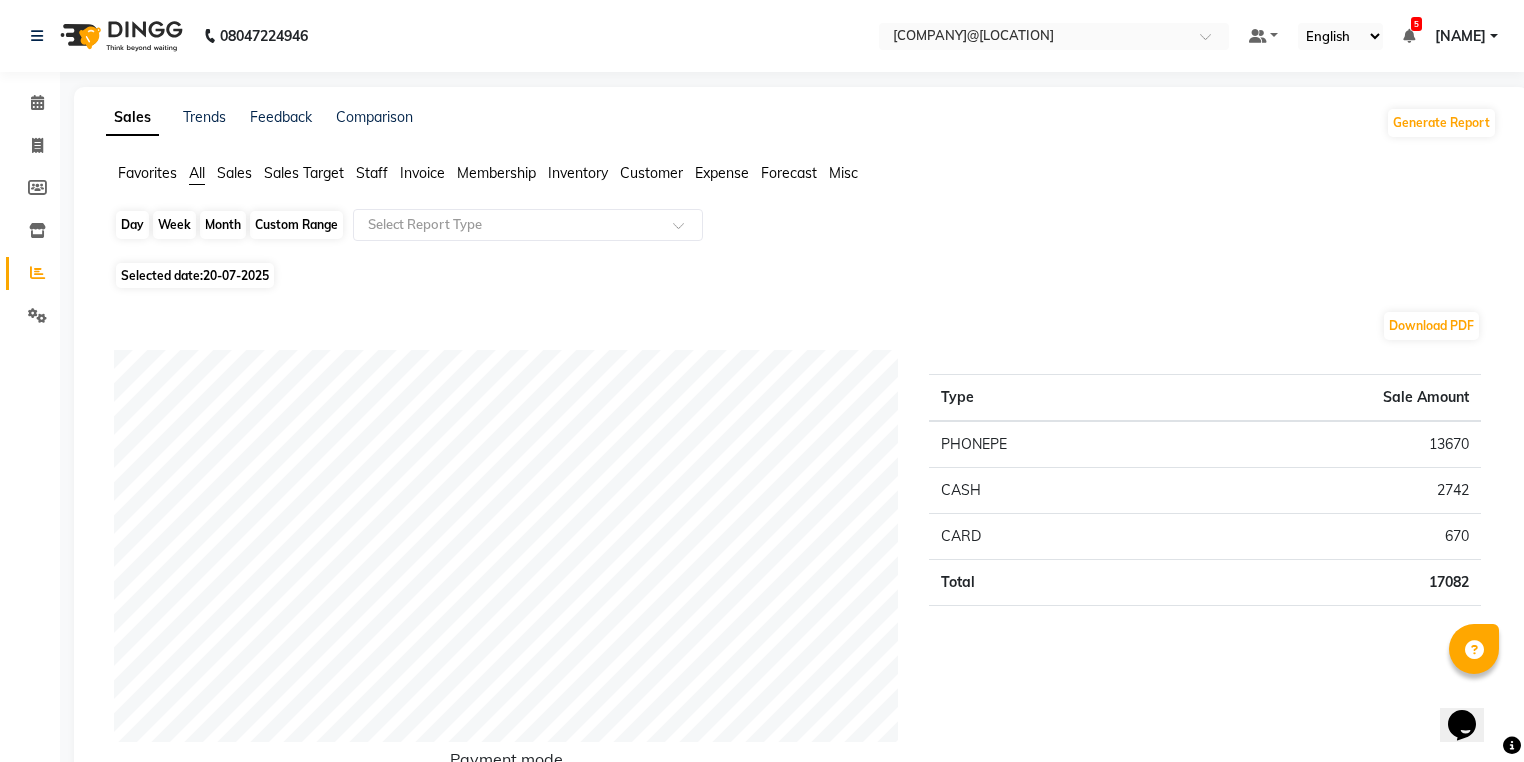 click on "Day" 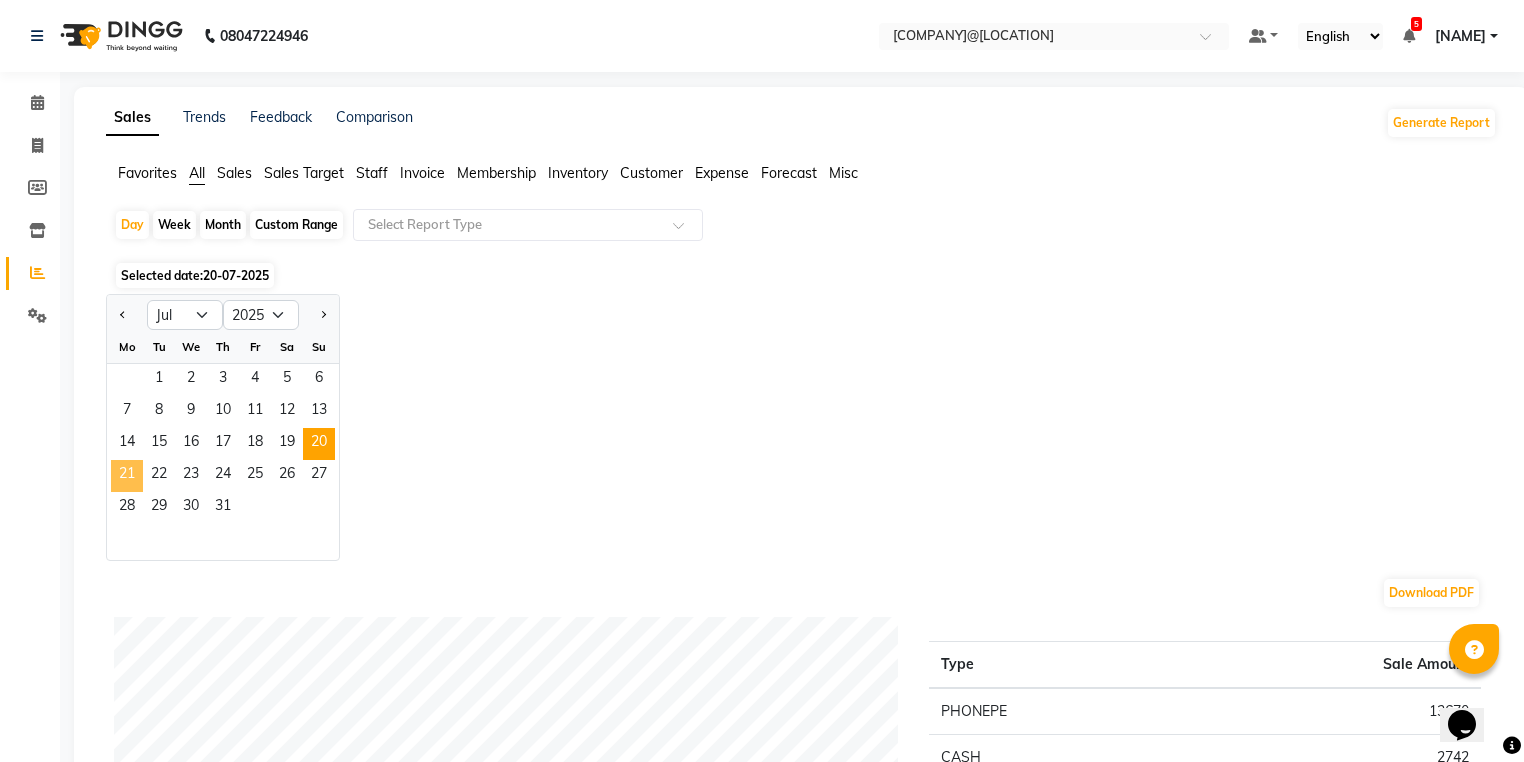 click on "21" 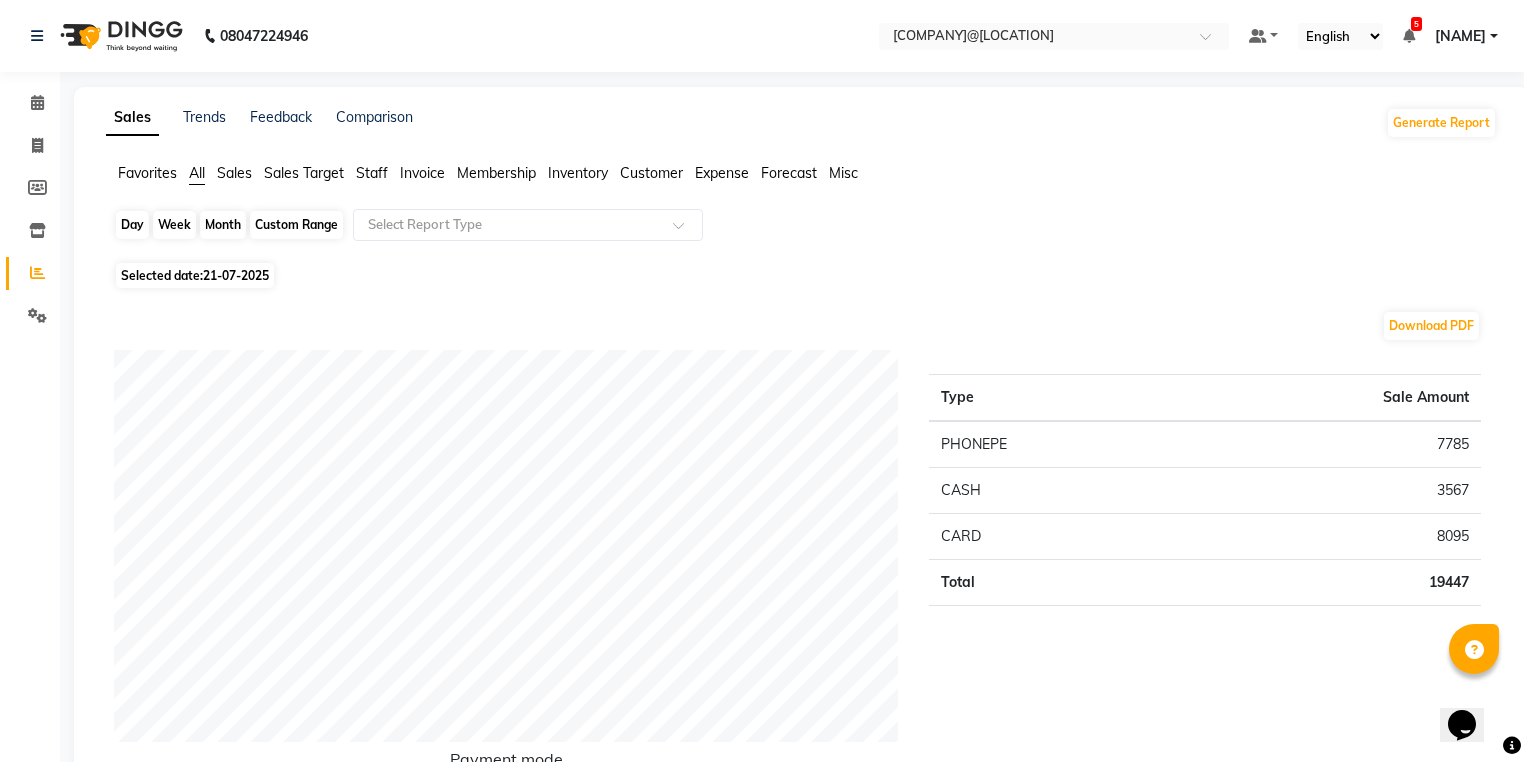 click on "Day" 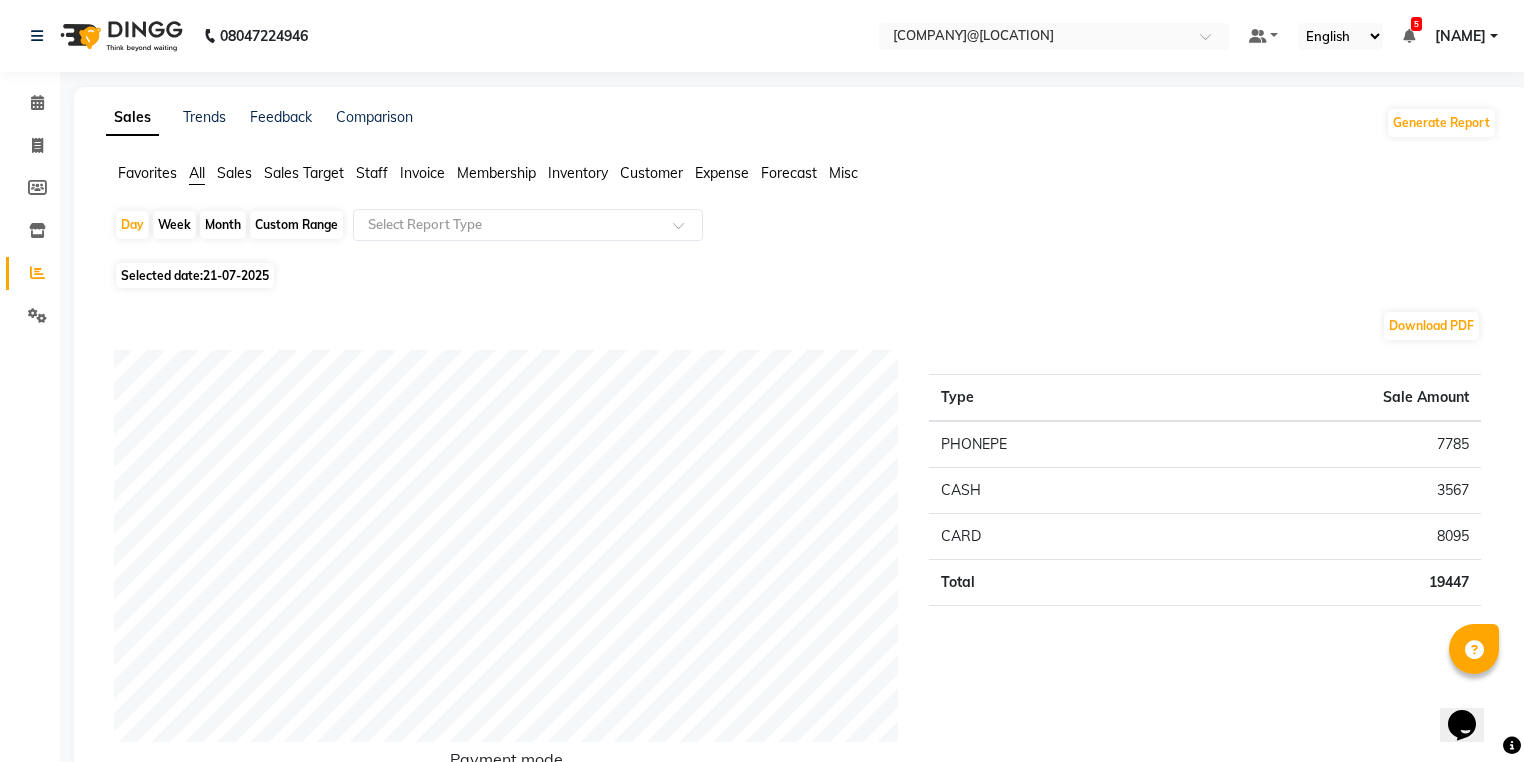 select on "7" 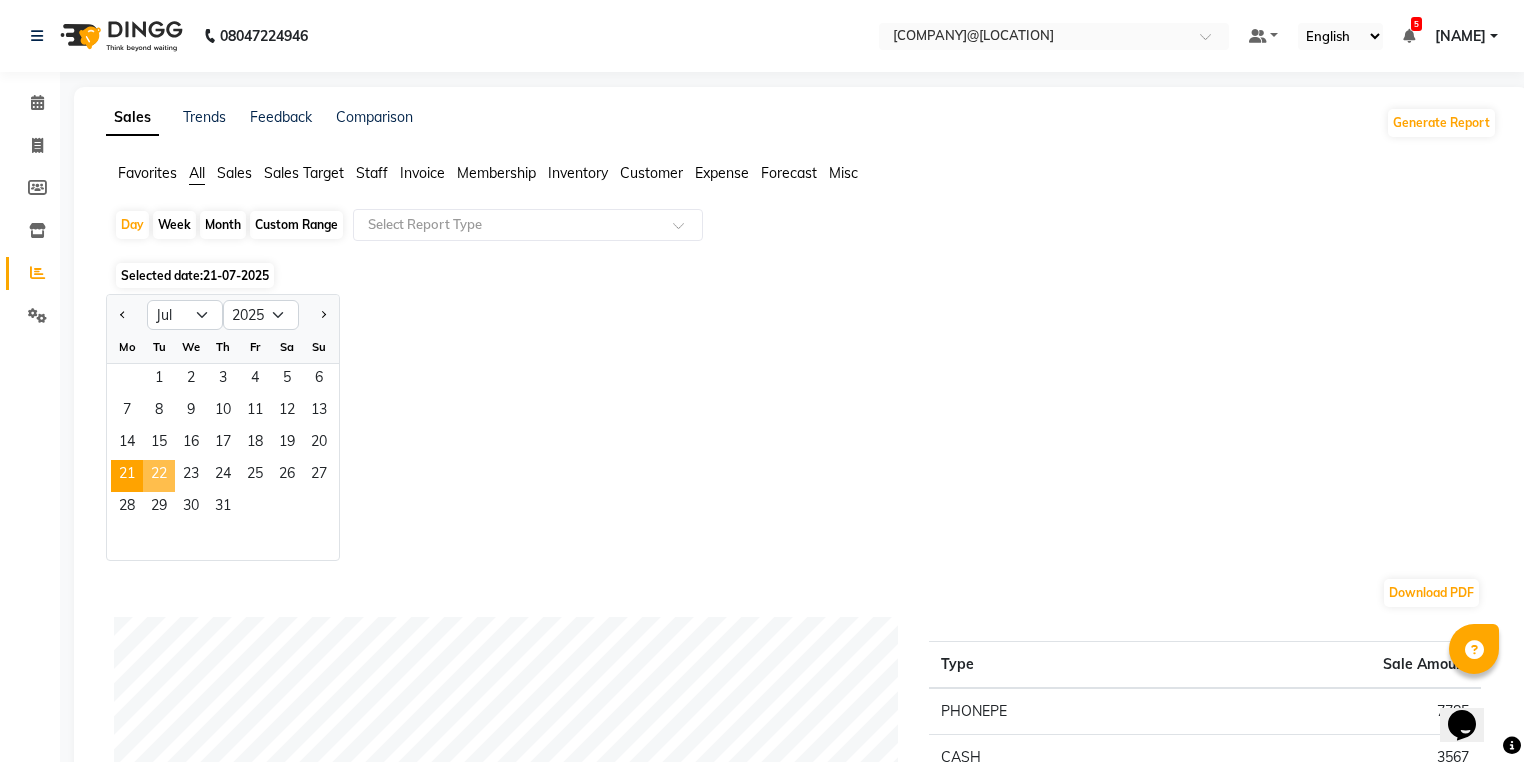 click on "22" 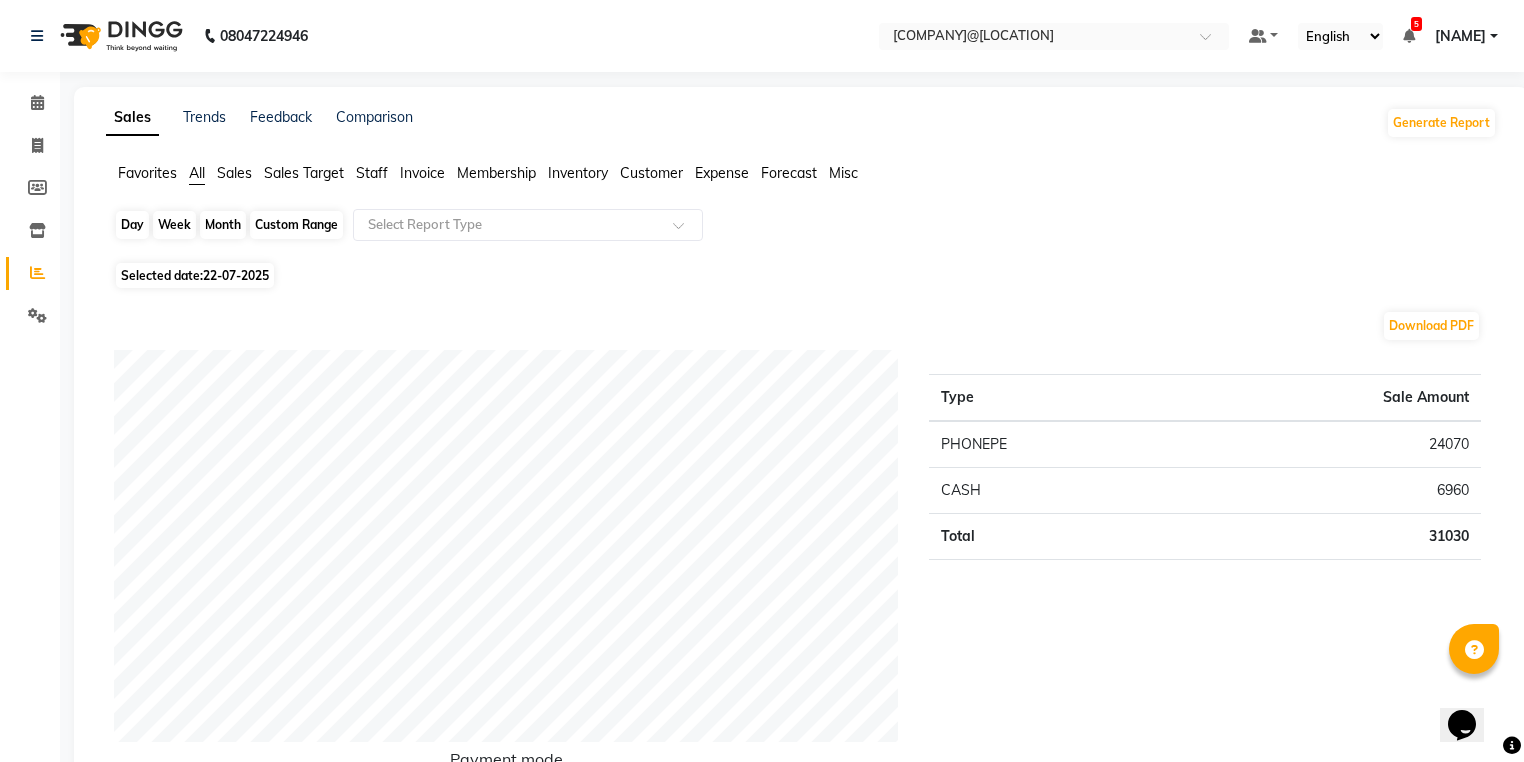 click on "Day" 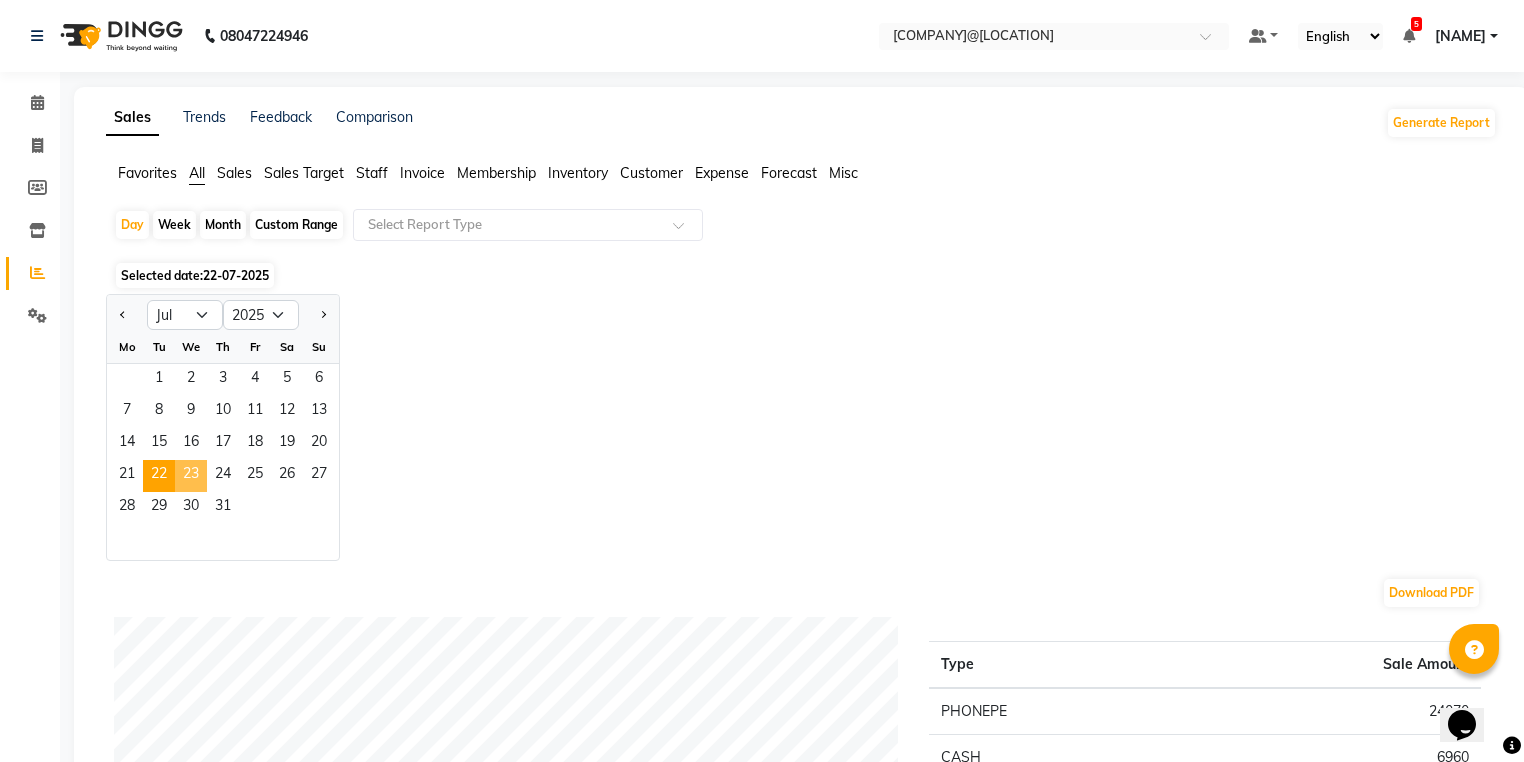 click on "23" 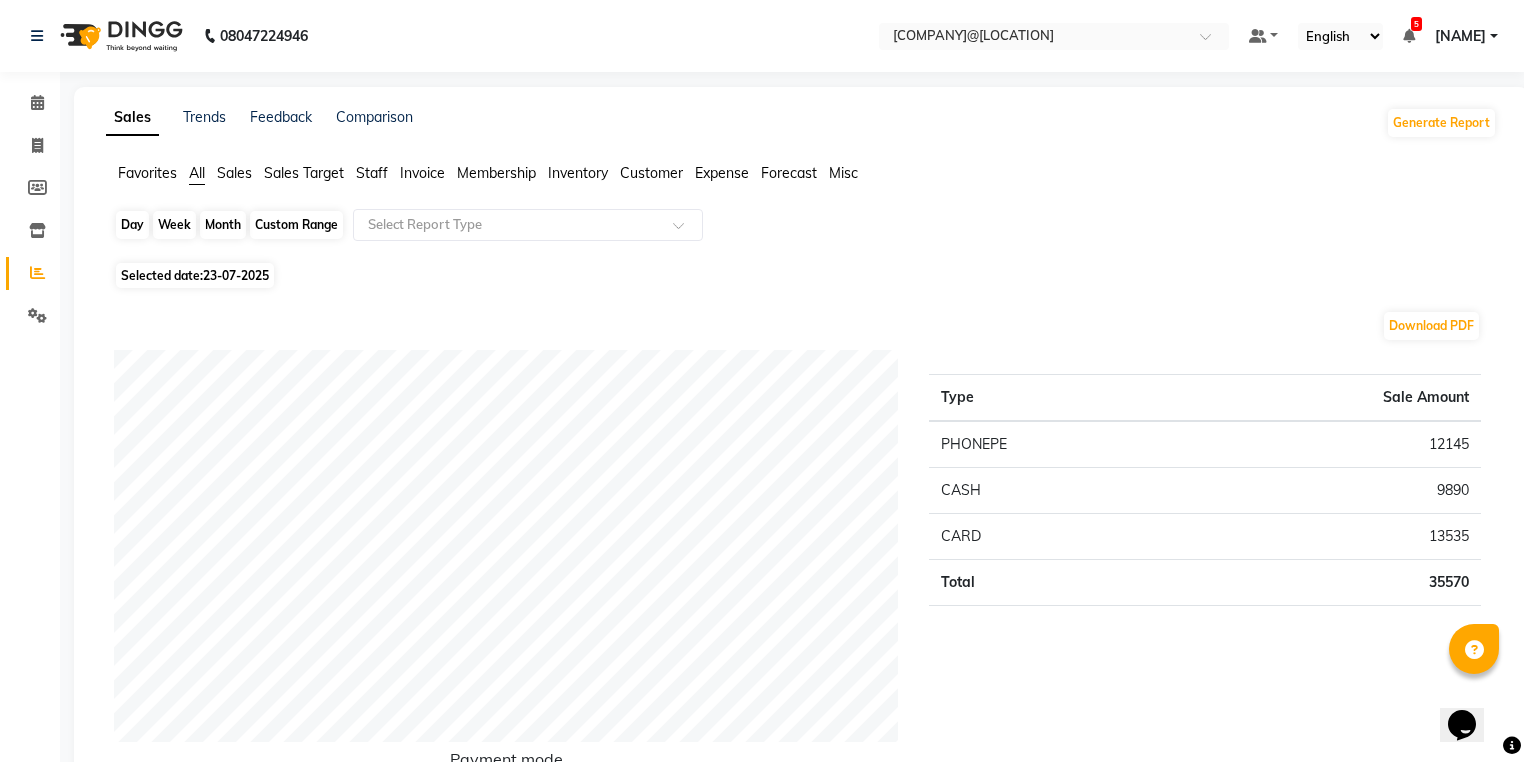 click on "Day" 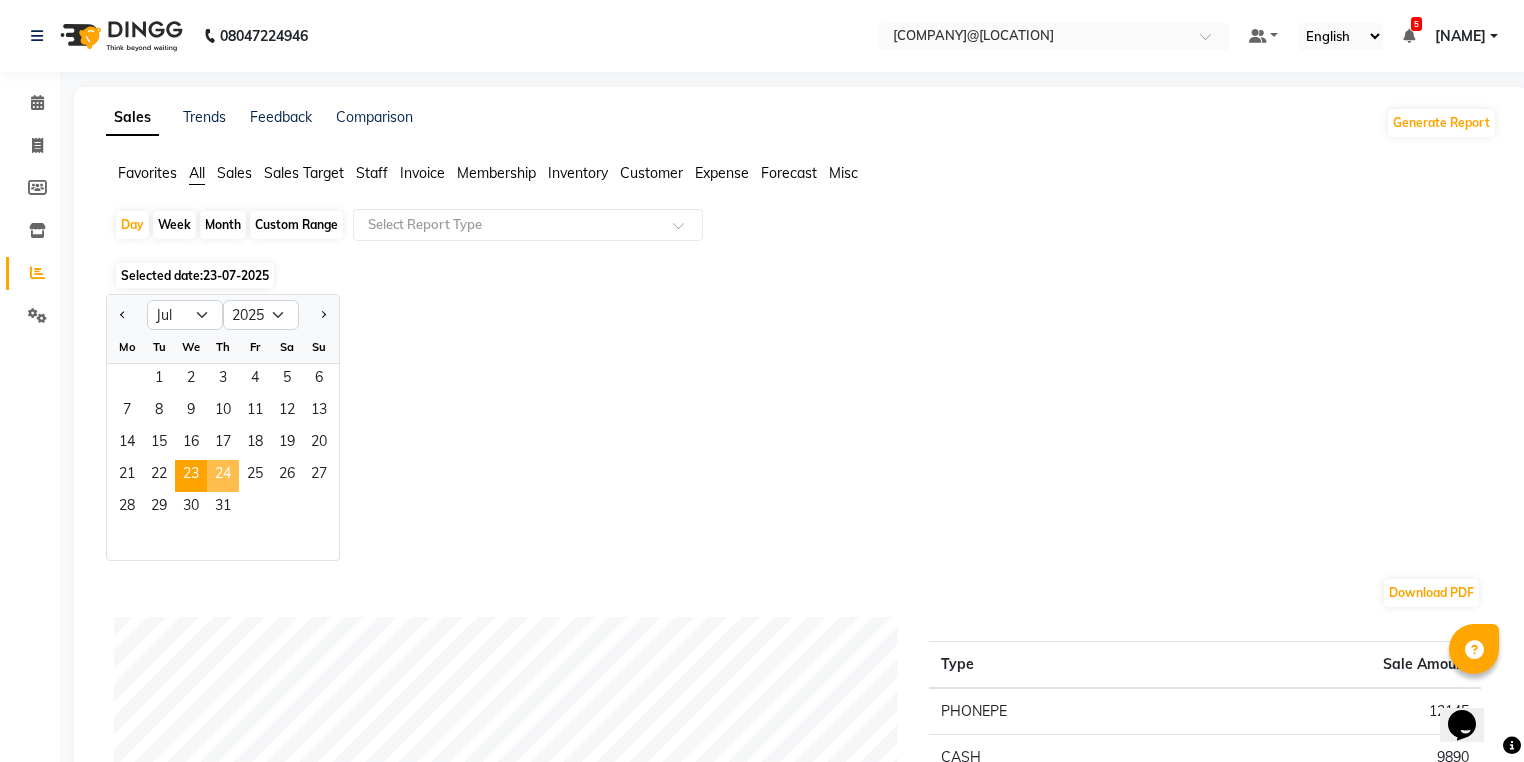click on "24" 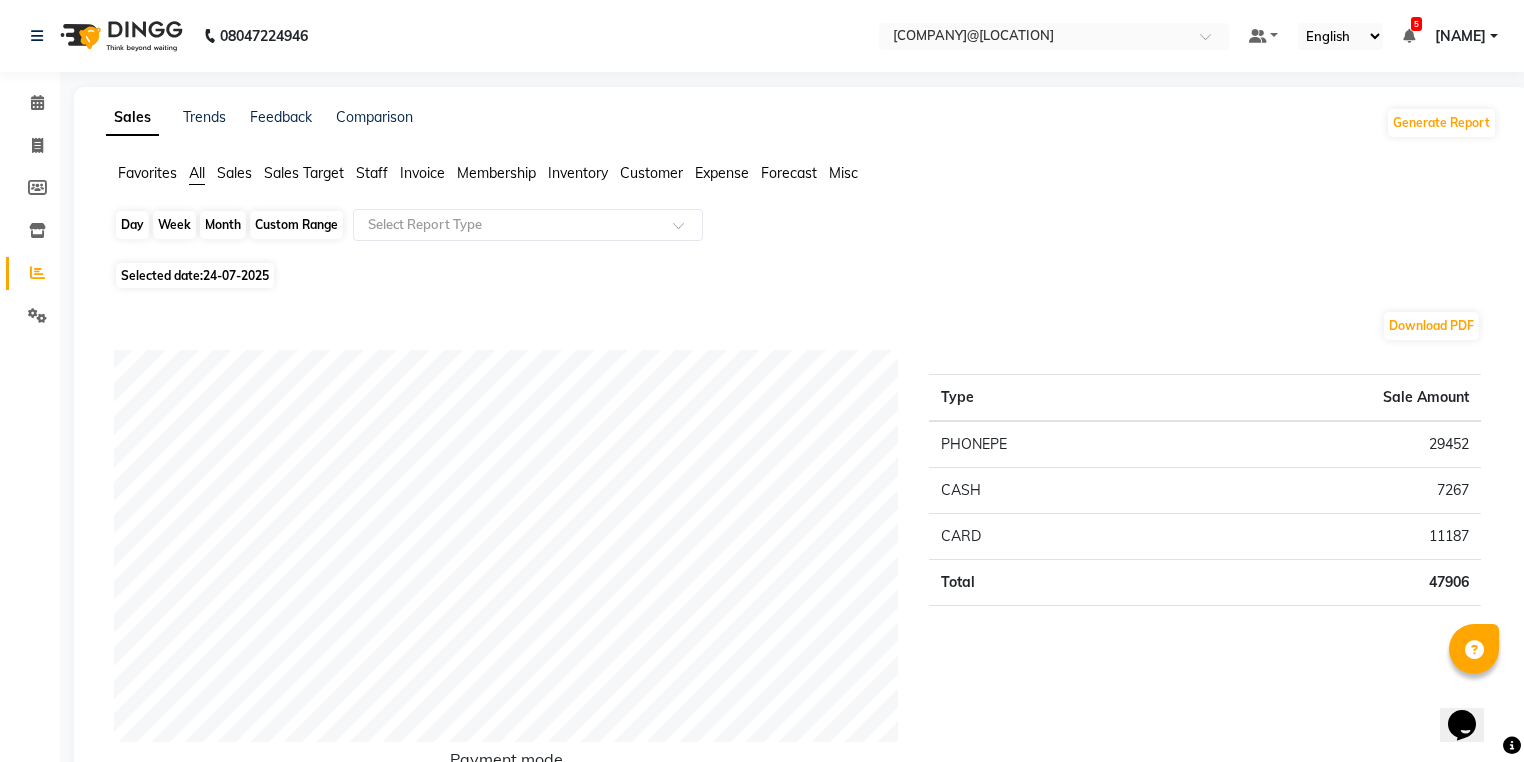click on "Day" 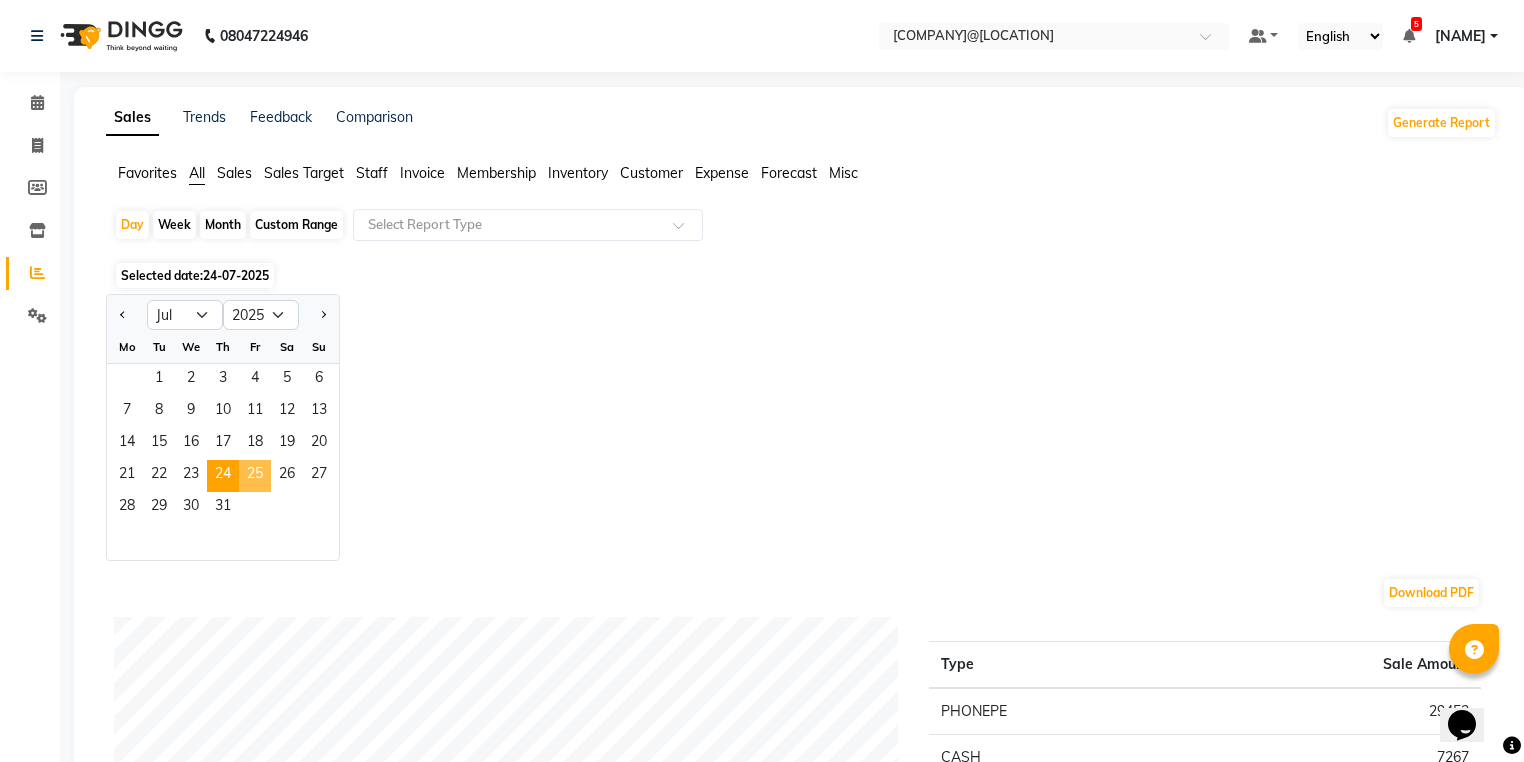 click on "25" 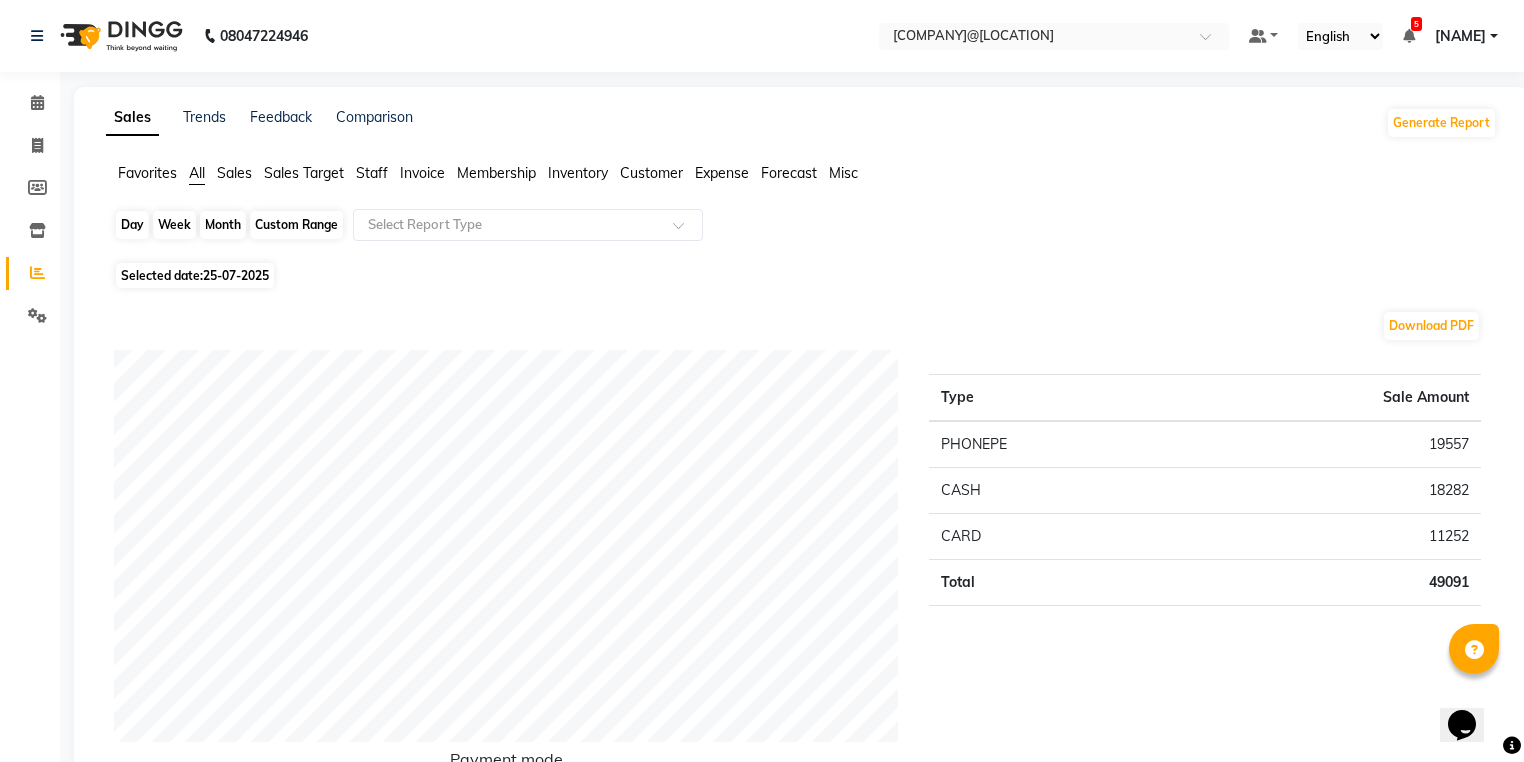click on "Day" 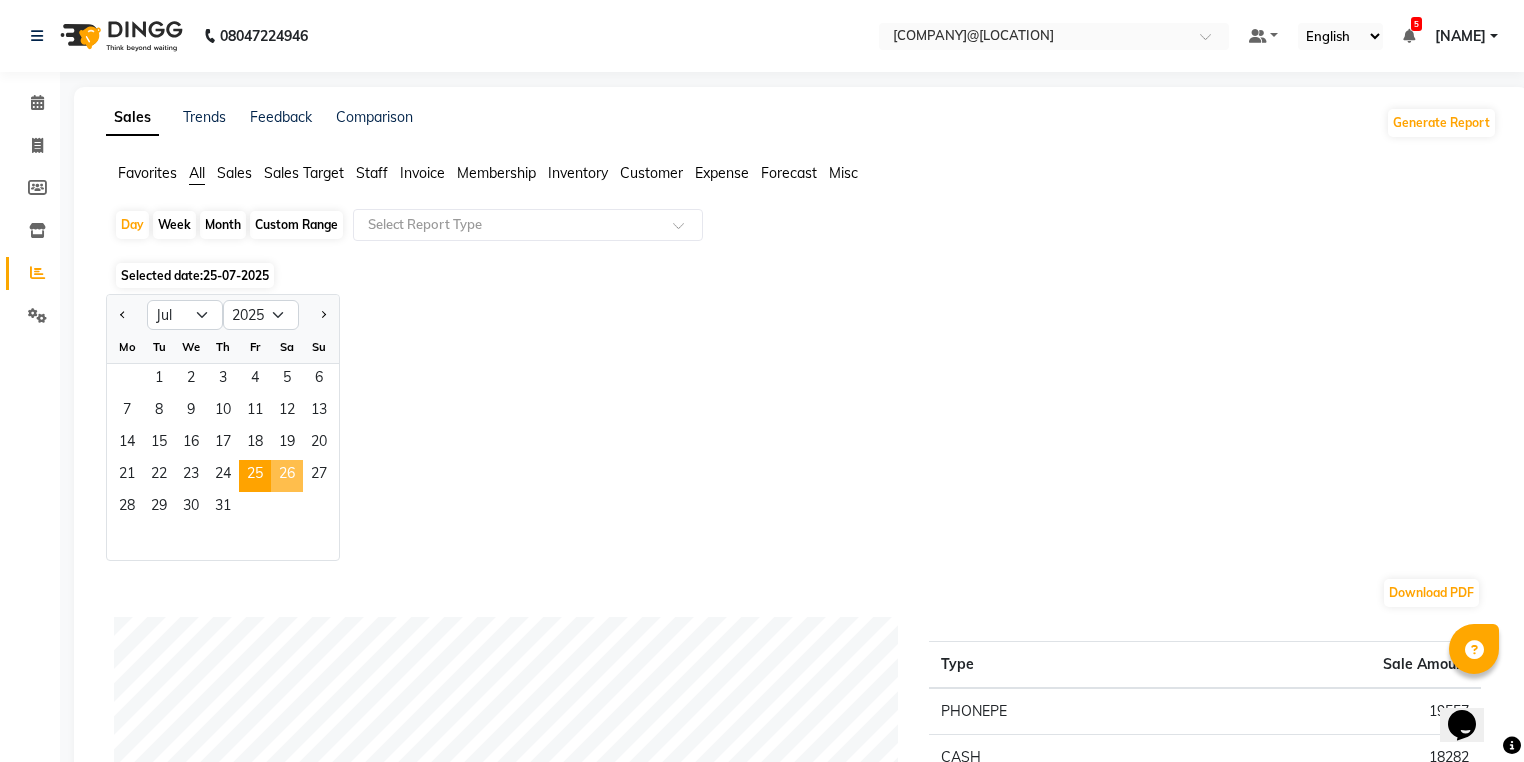 click on "26" 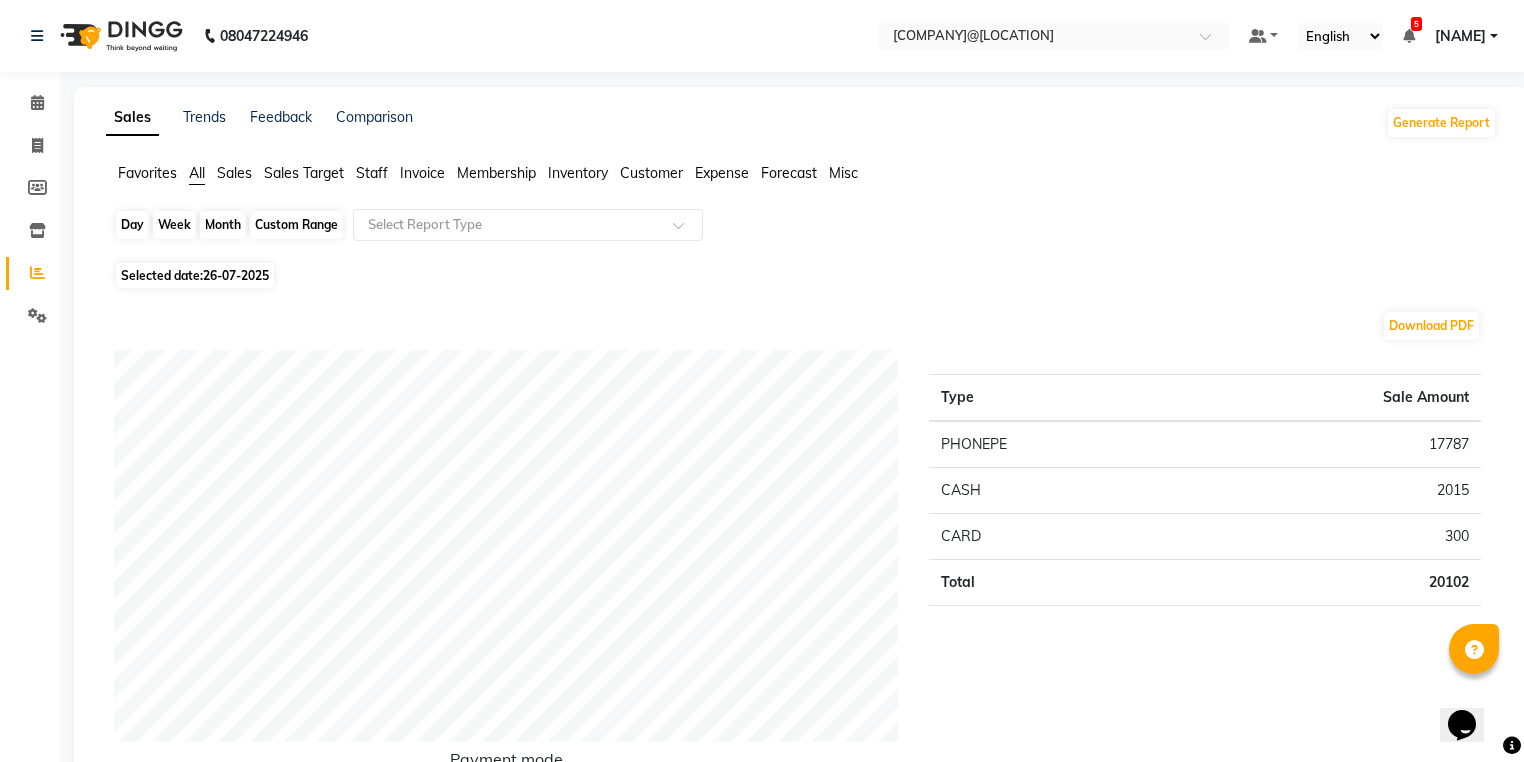click on "Day" 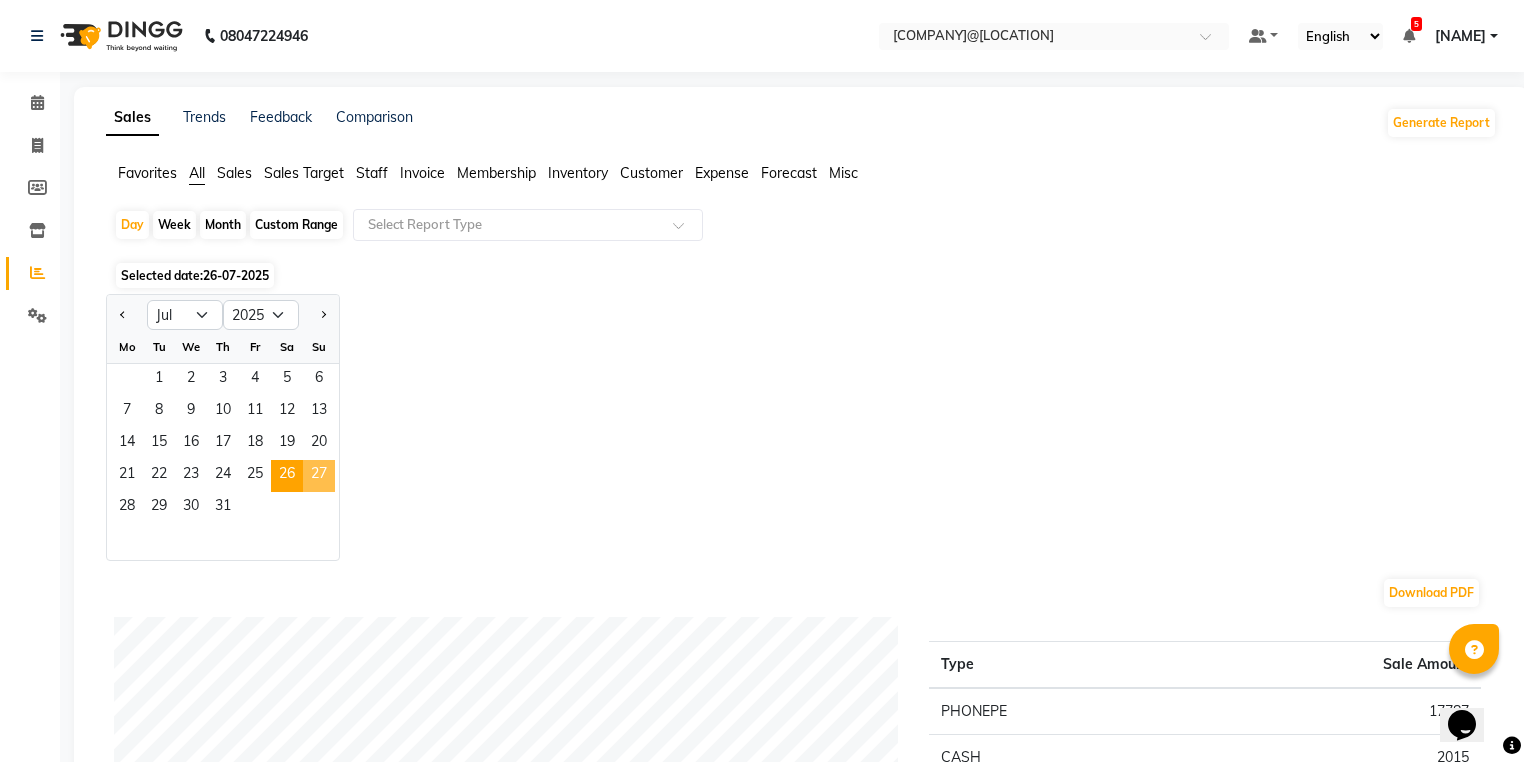 click on "27" 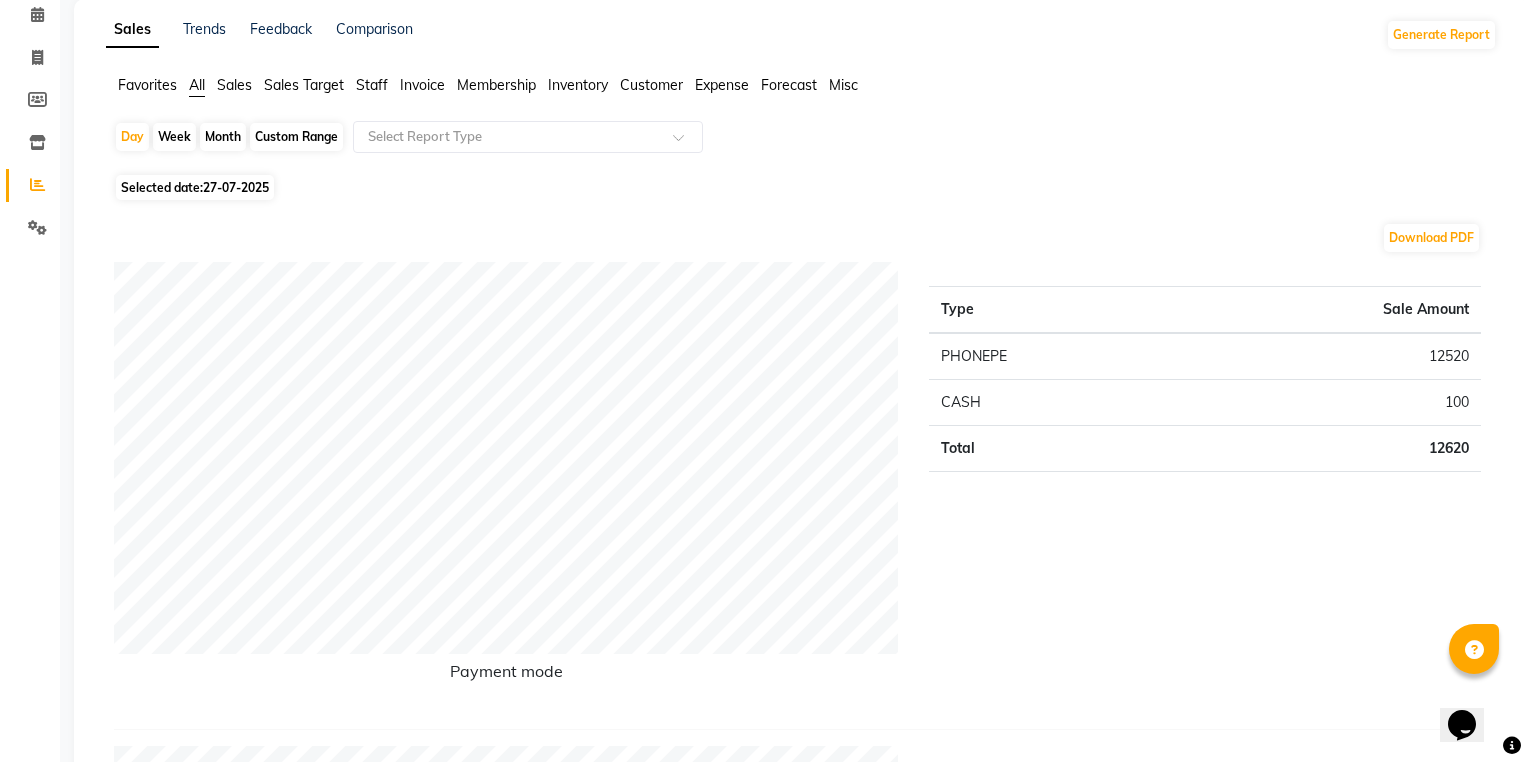 scroll, scrollTop: 0, scrollLeft: 0, axis: both 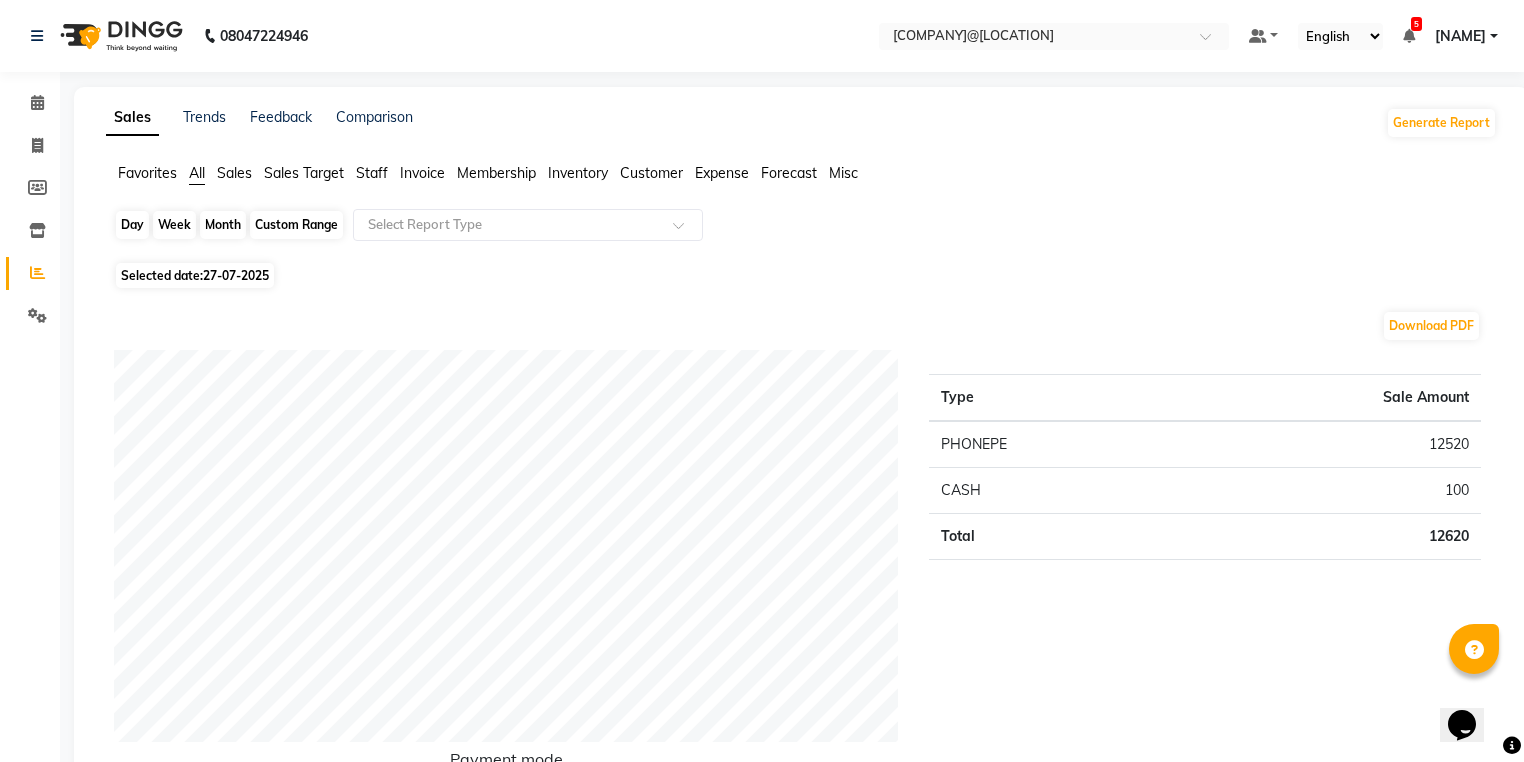 click on "Day" 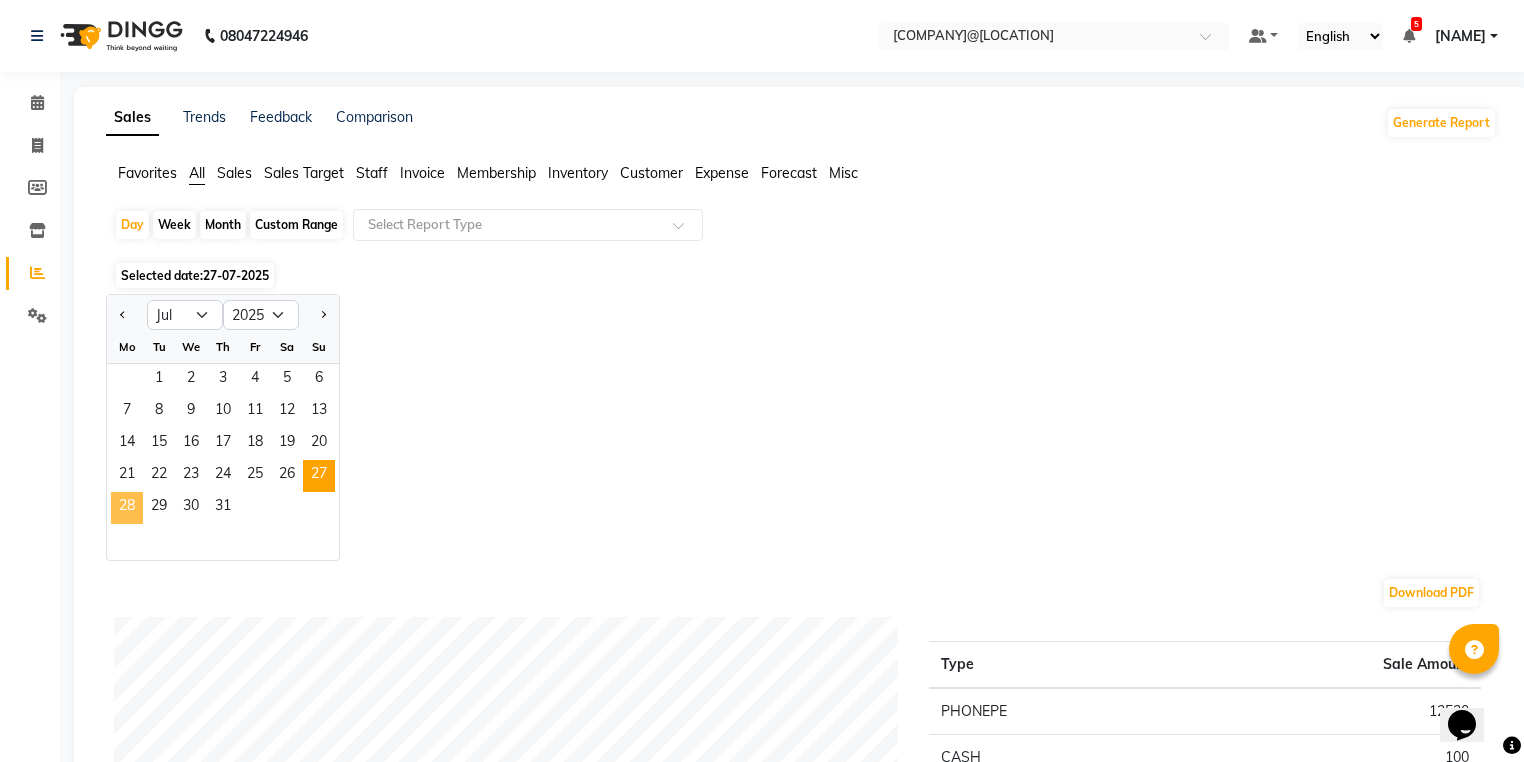 click on "28" 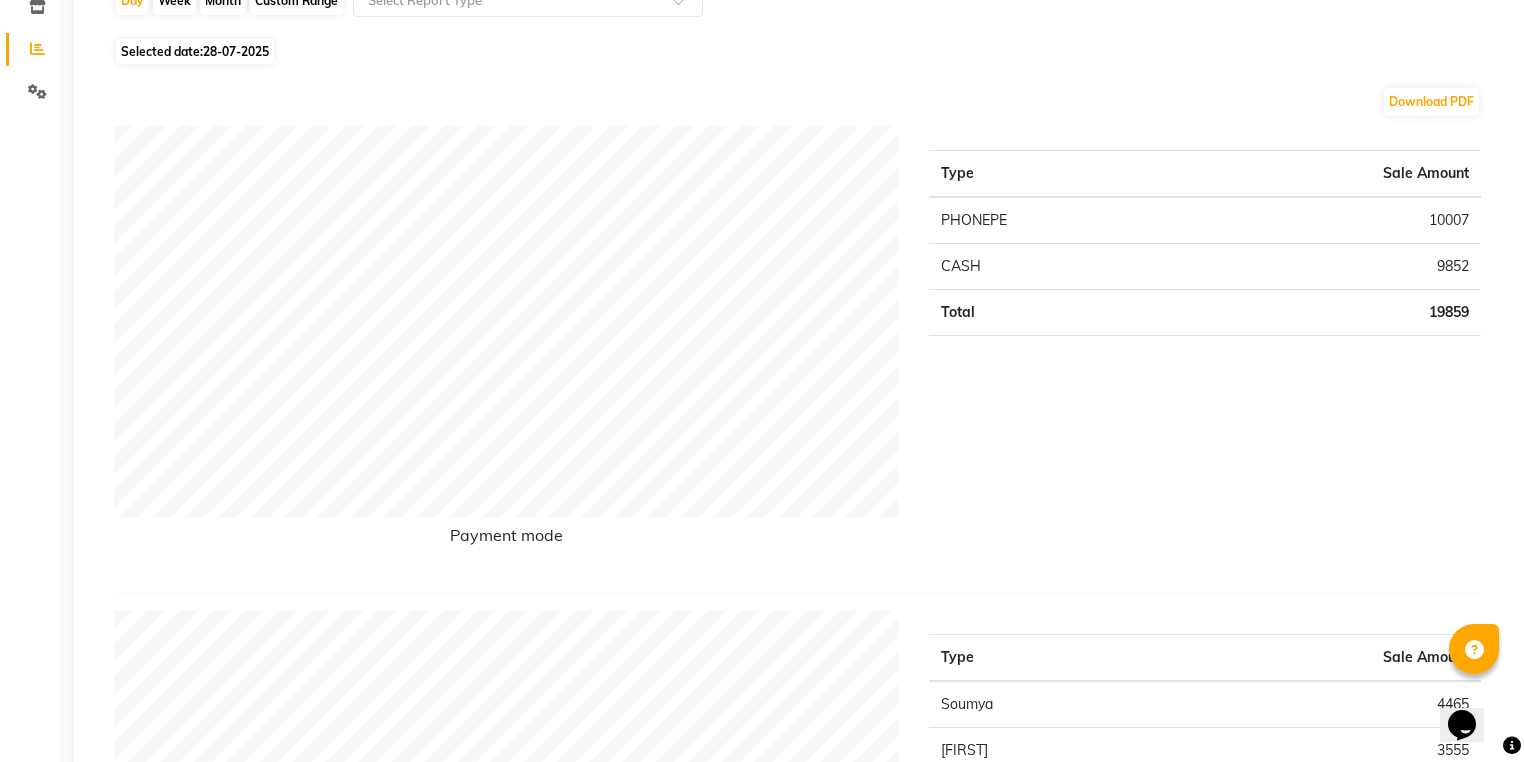 scroll, scrollTop: 160, scrollLeft: 0, axis: vertical 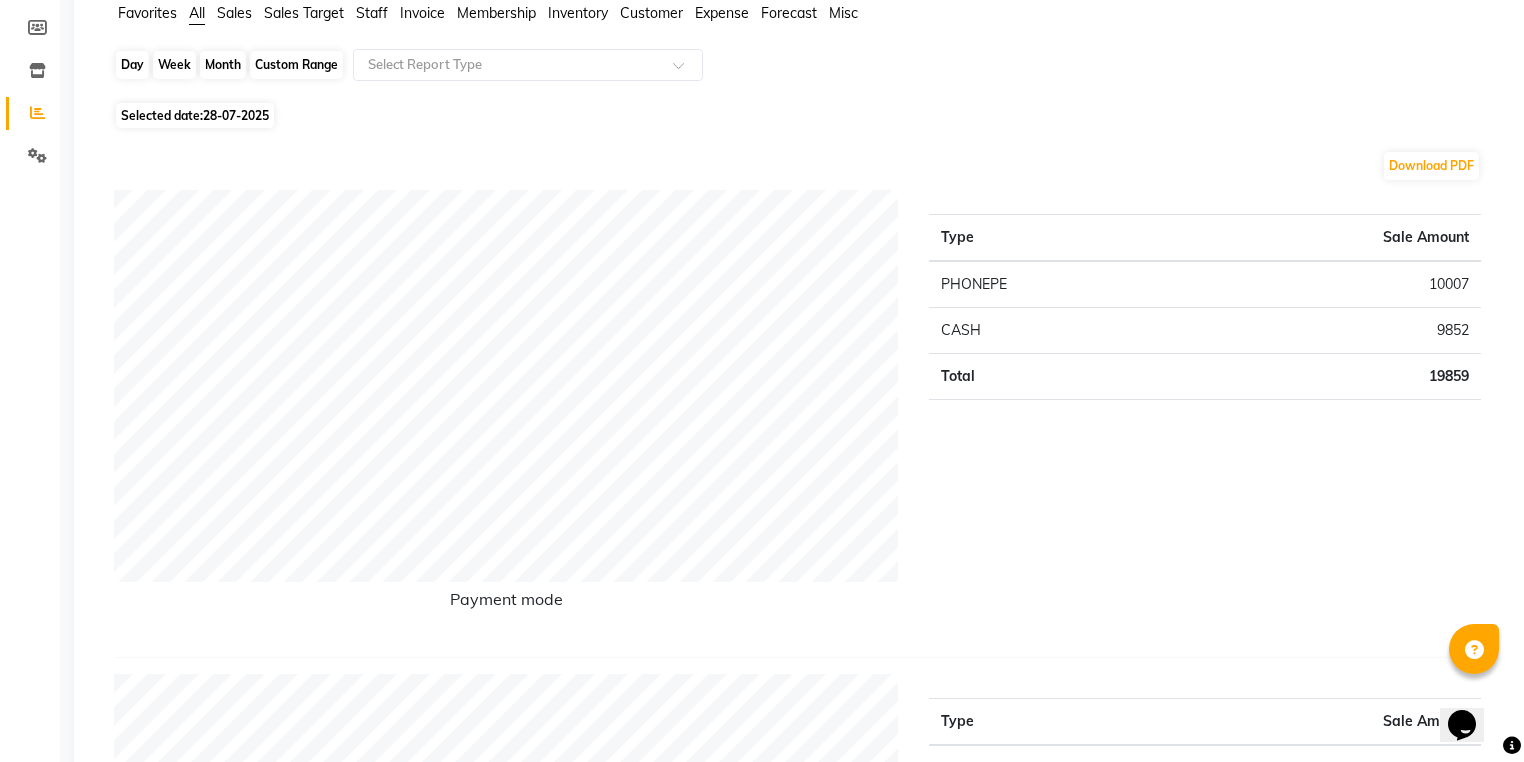 click on "Day" 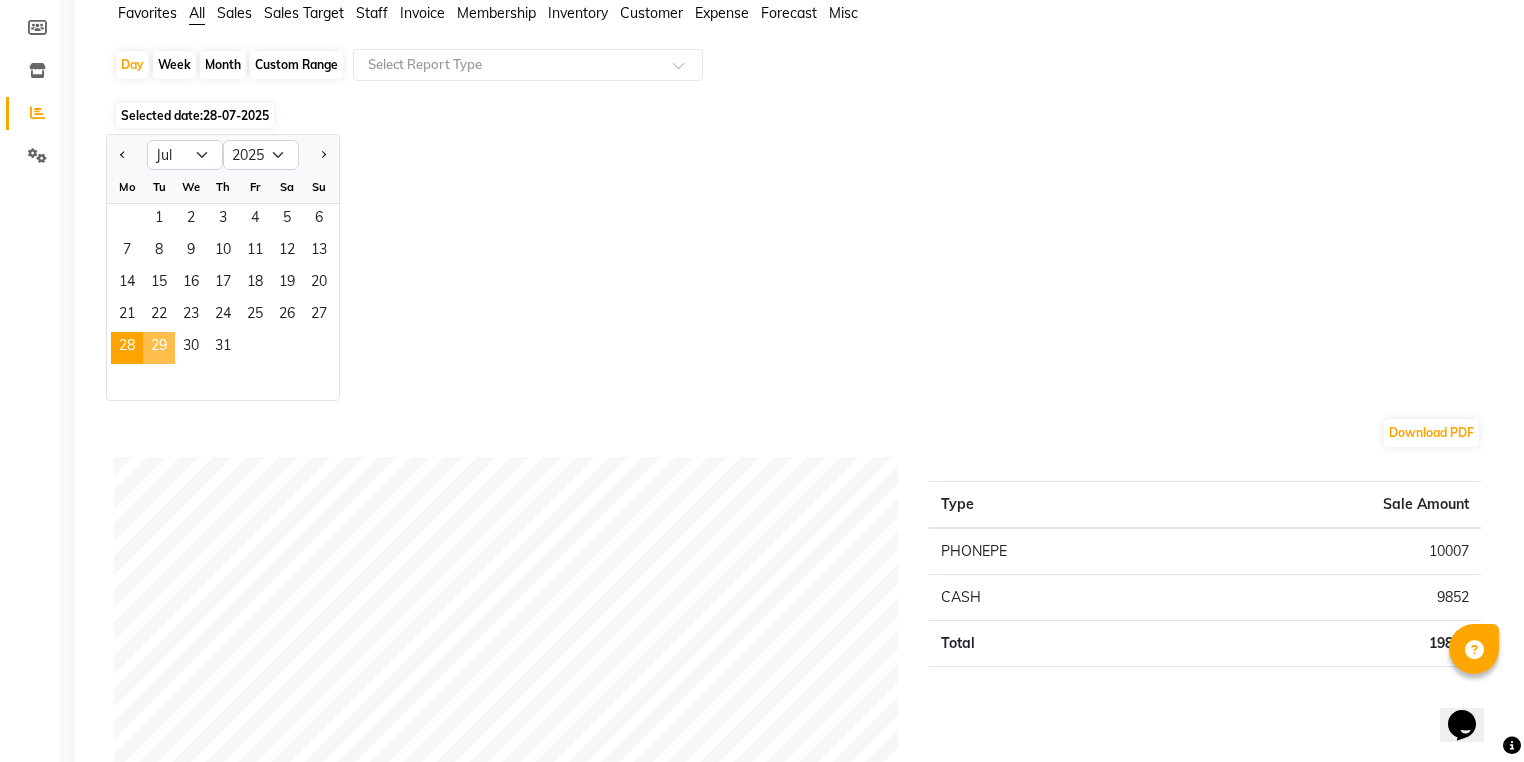 click on "29" 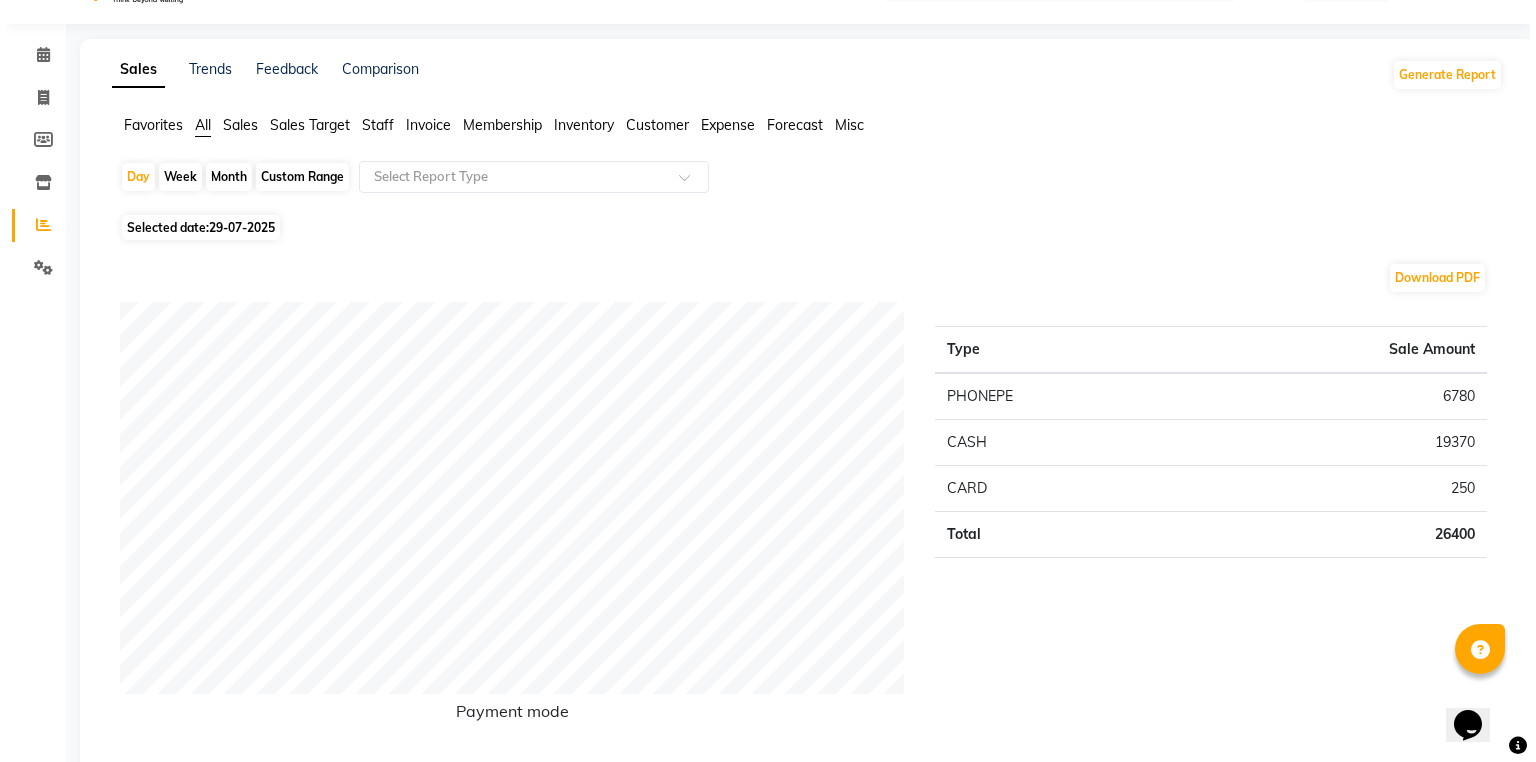 scroll, scrollTop: 0, scrollLeft: 0, axis: both 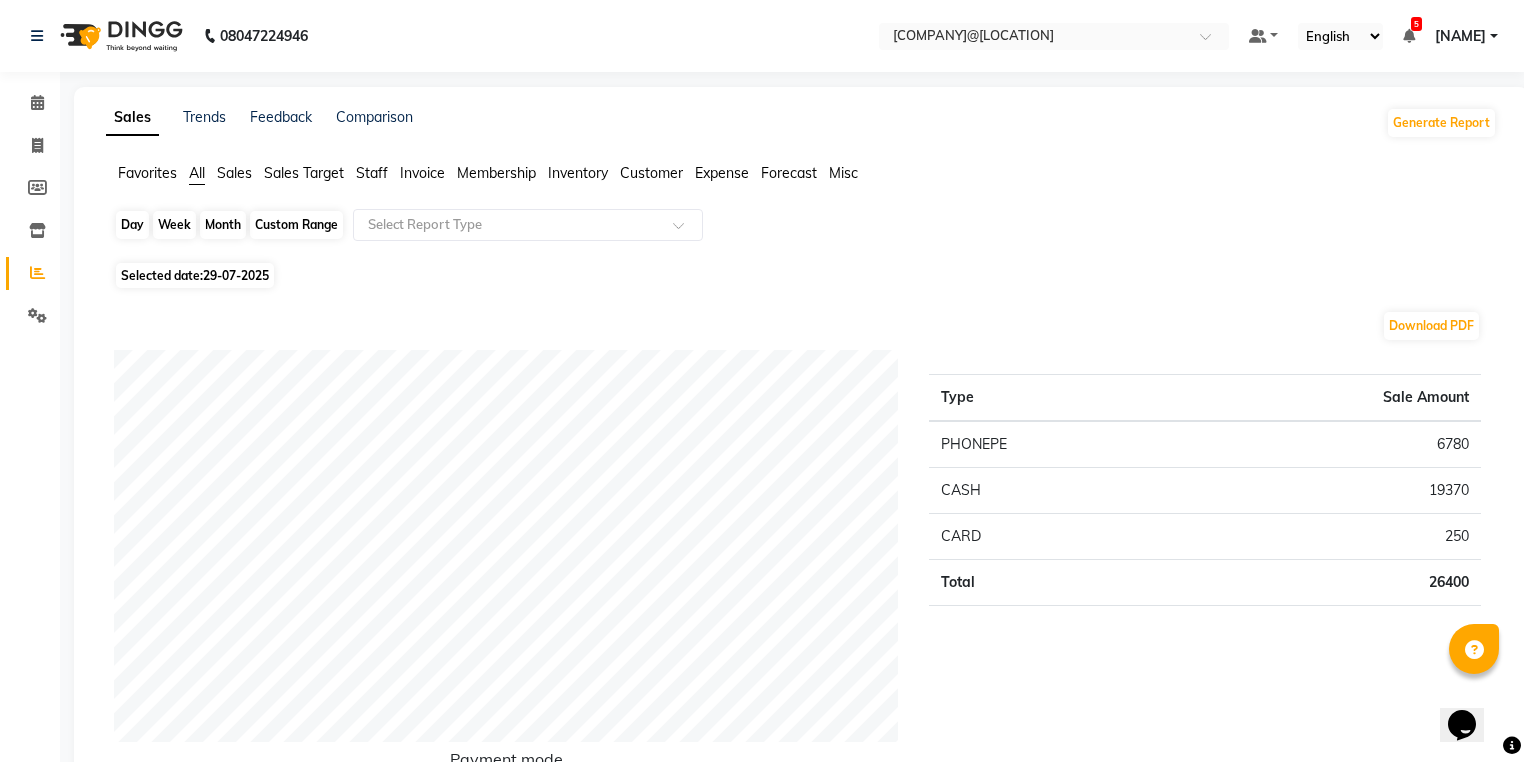 click on "Day" 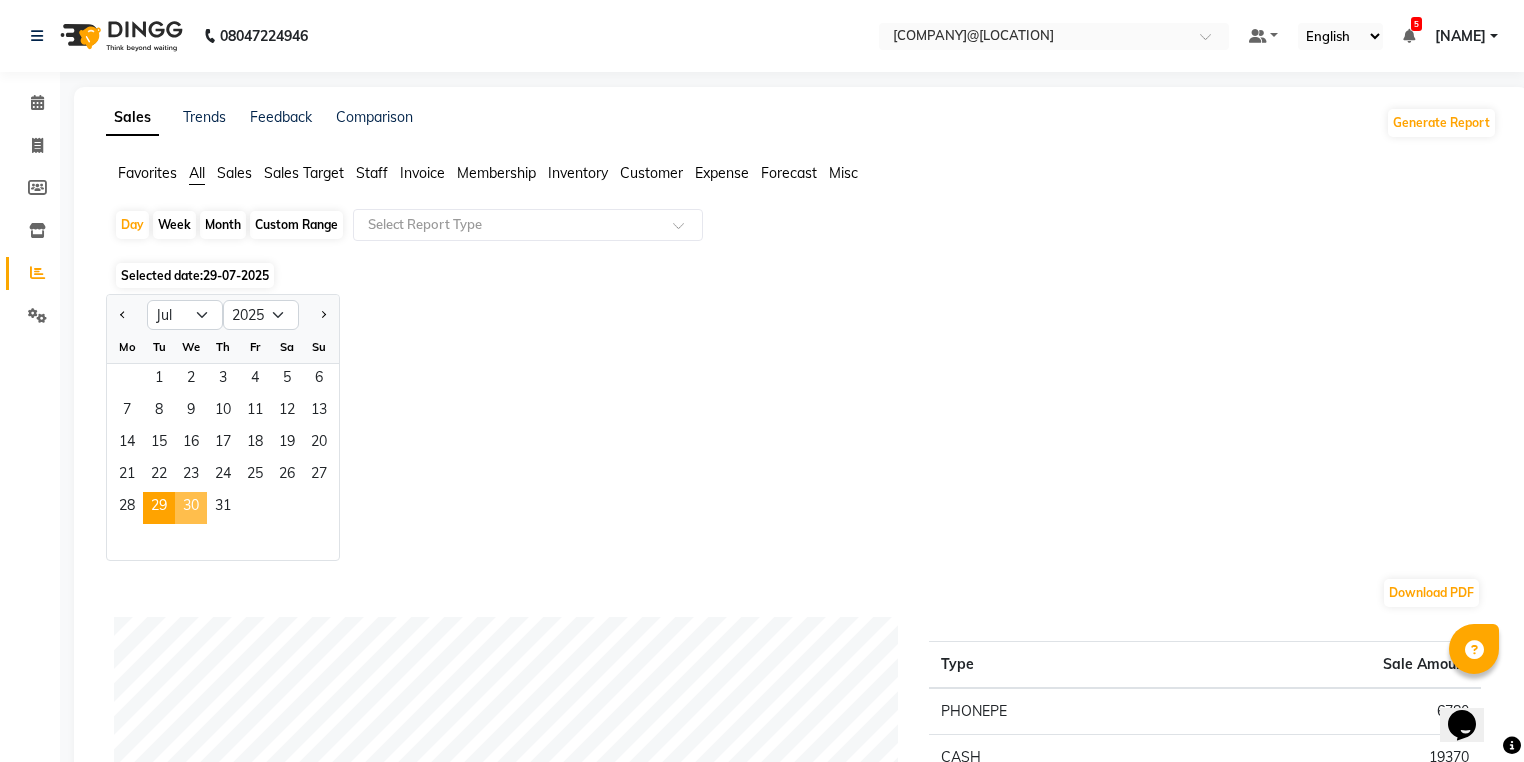 click on "30" 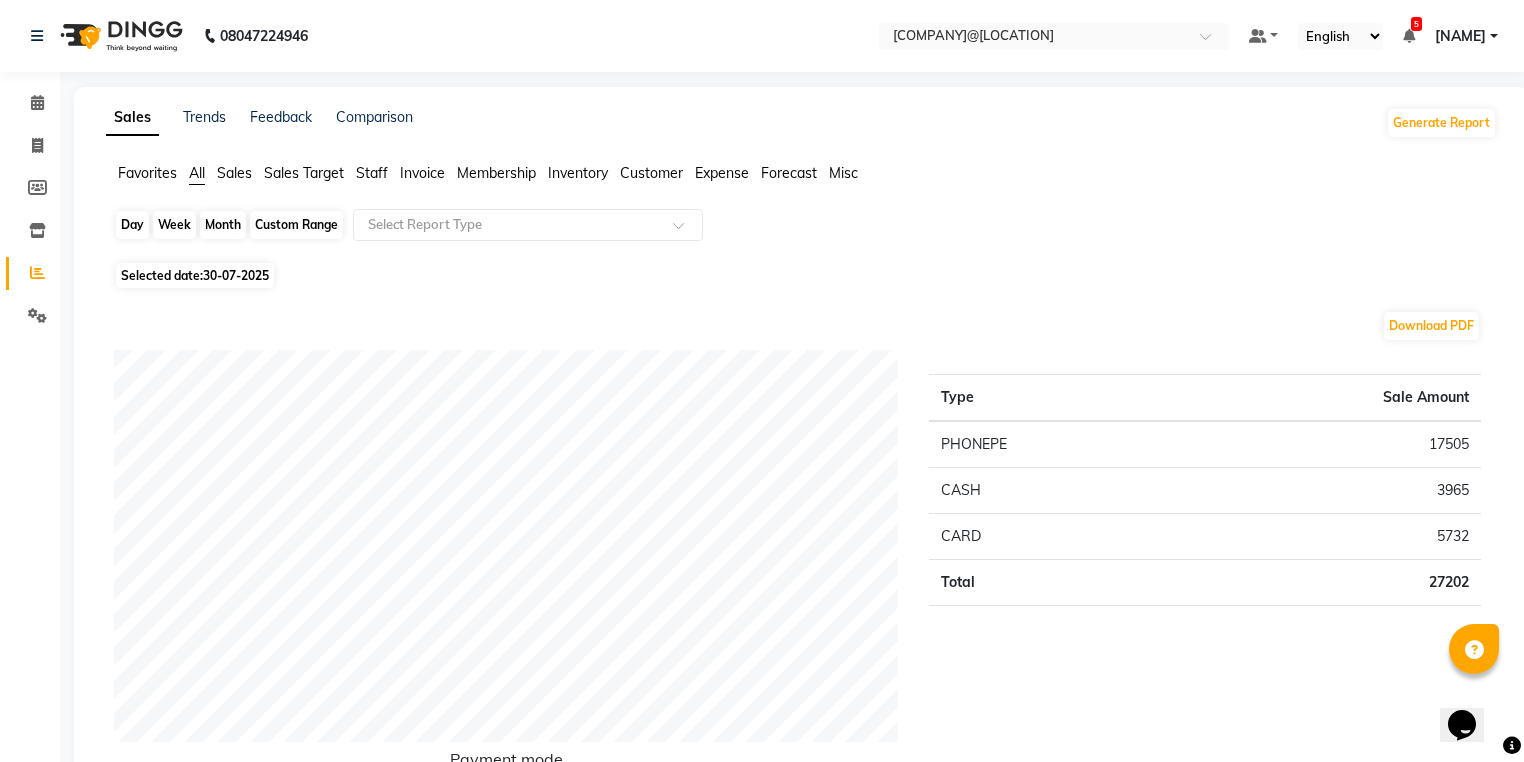 click on "Day" 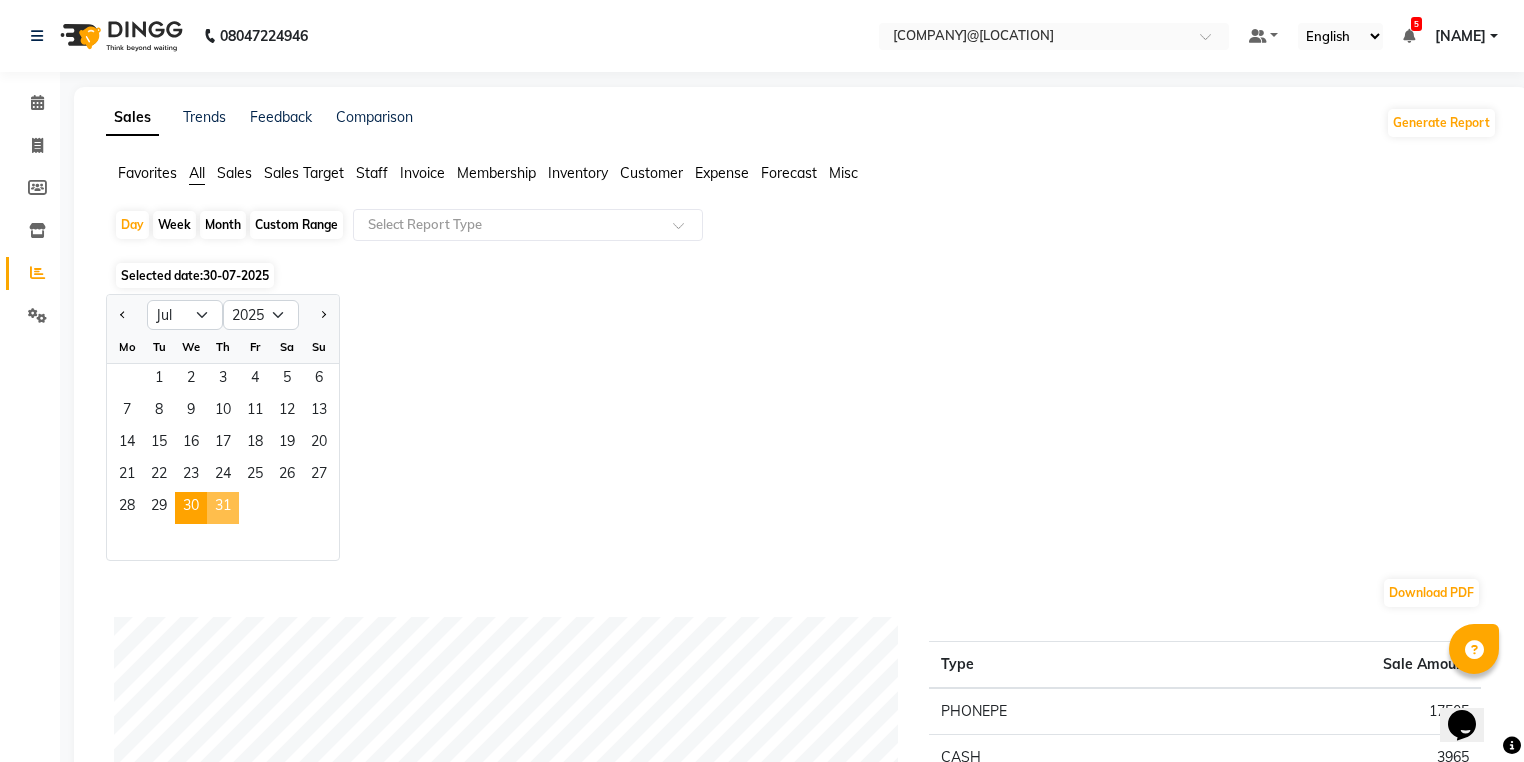 click on "31" 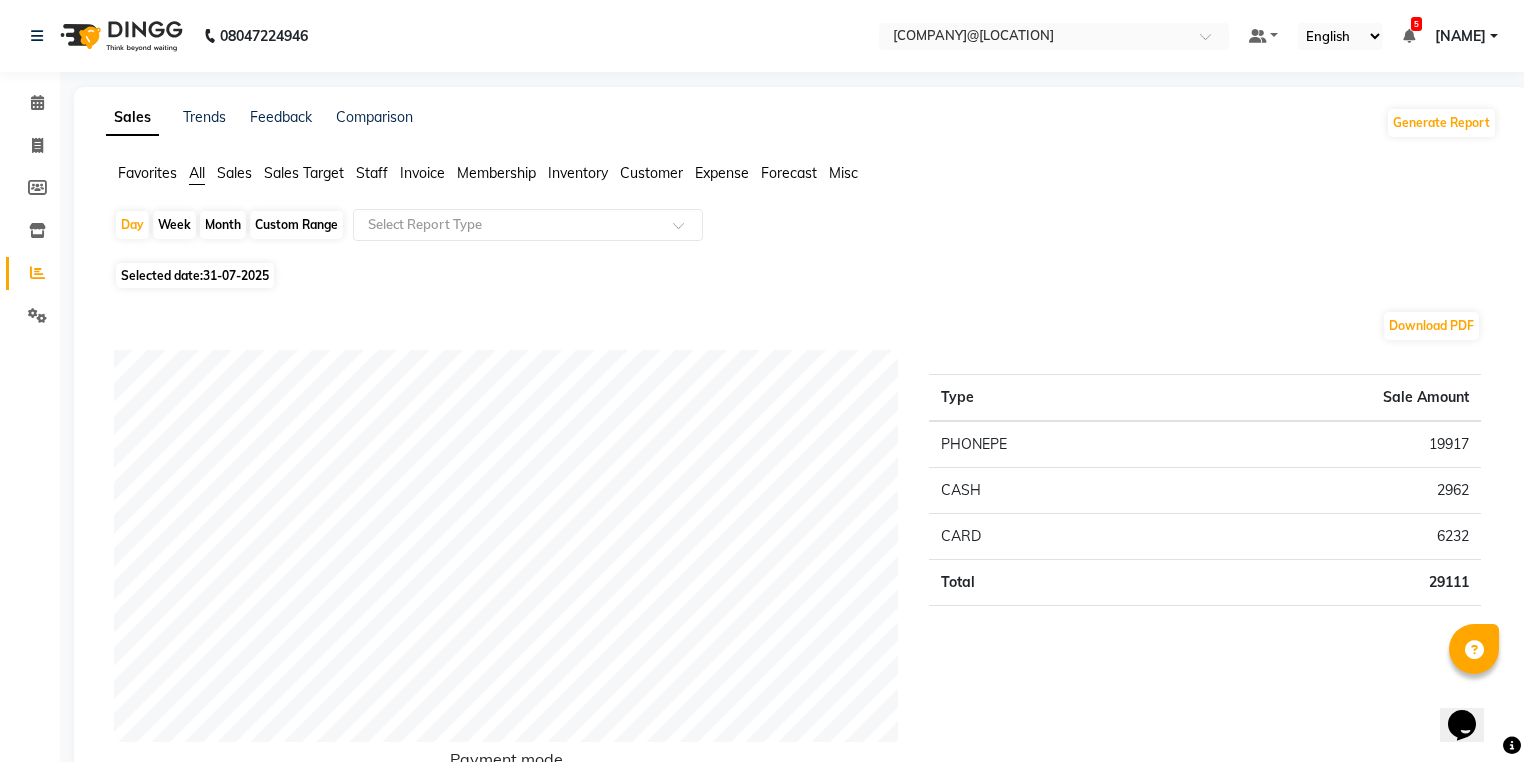 click on "[FIRST] [LAST]" at bounding box center [1460, 36] 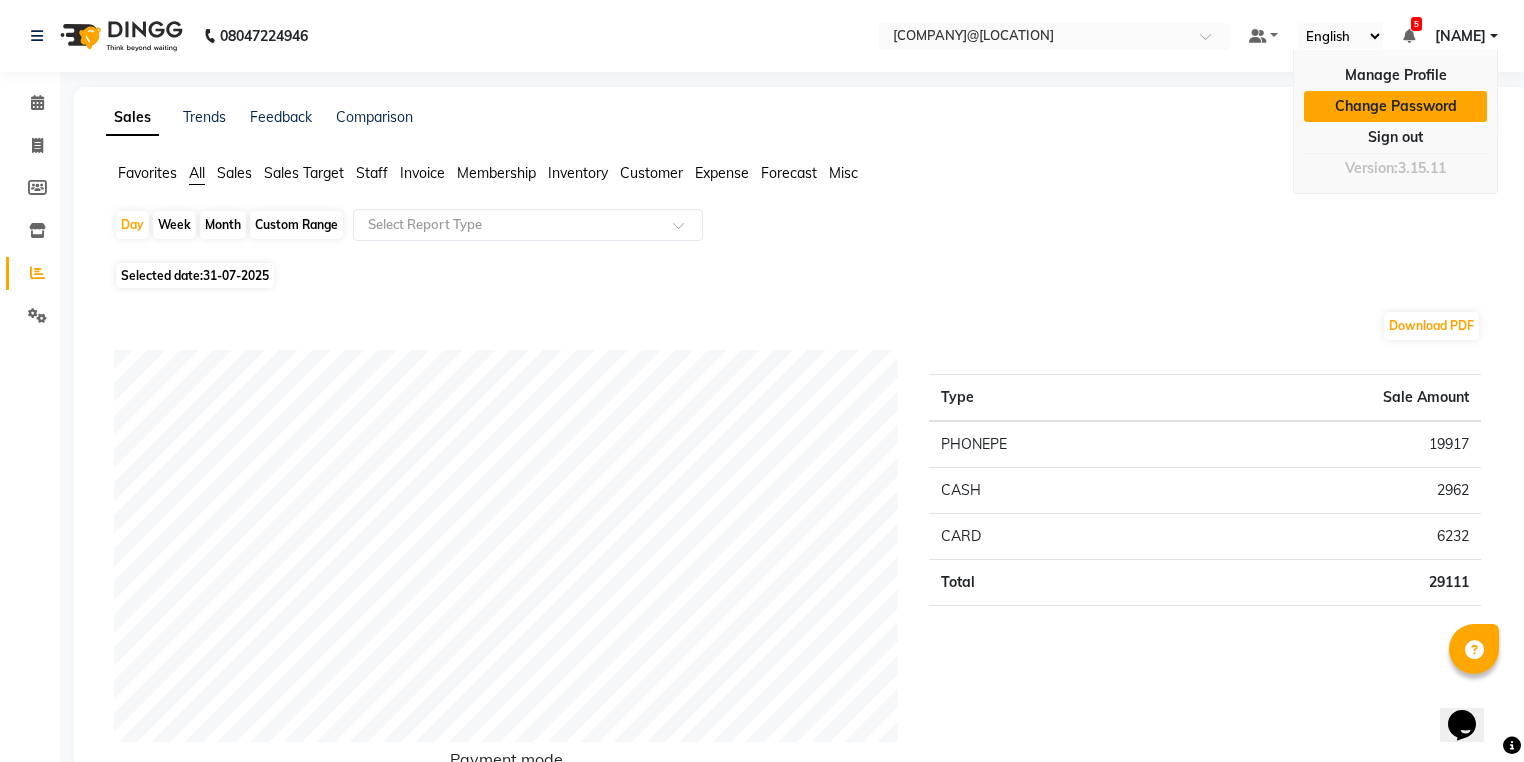 drag, startPoint x: 1436, startPoint y: 118, endPoint x: 1432, endPoint y: 132, distance: 14.56022 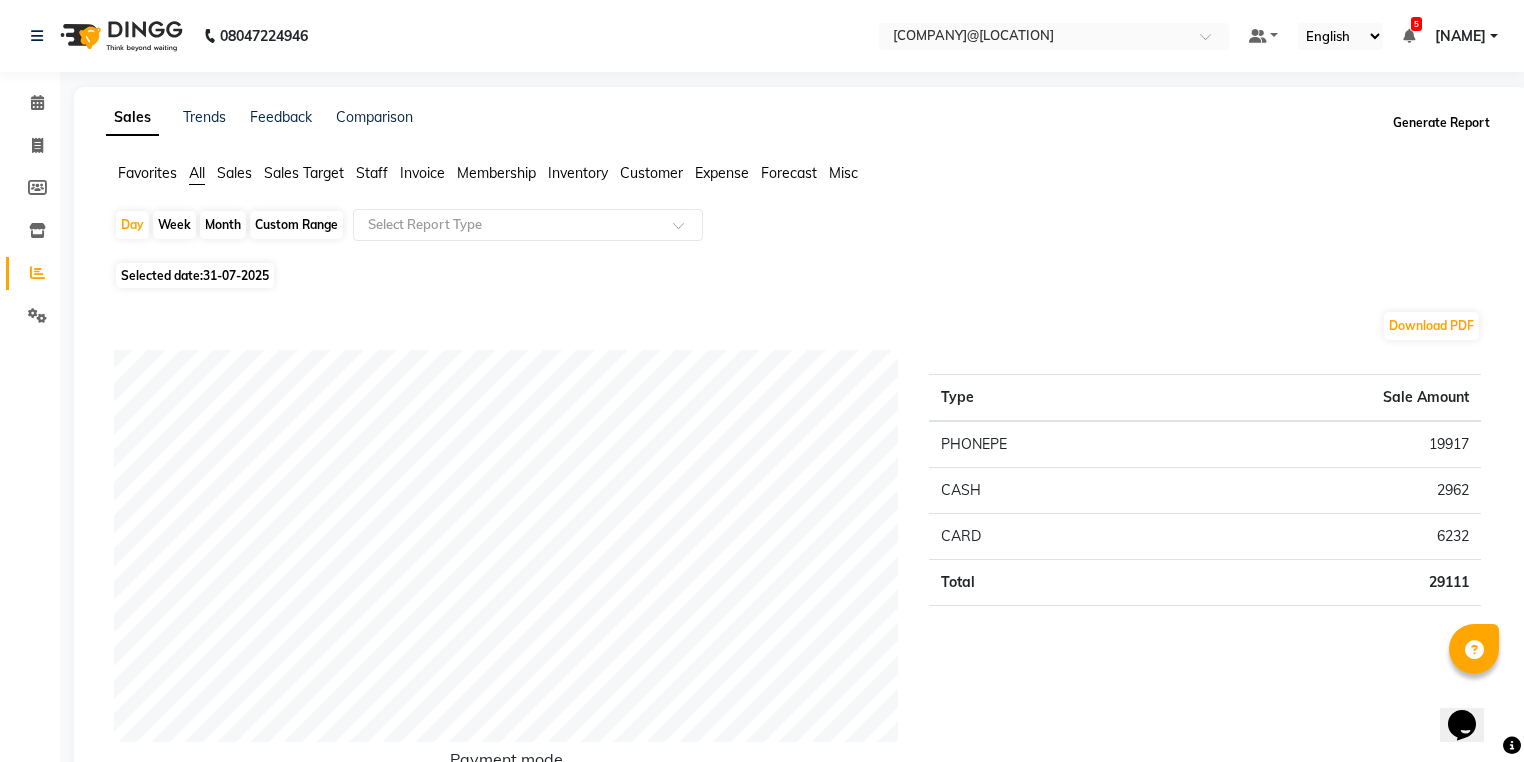 click on "Generate Report" 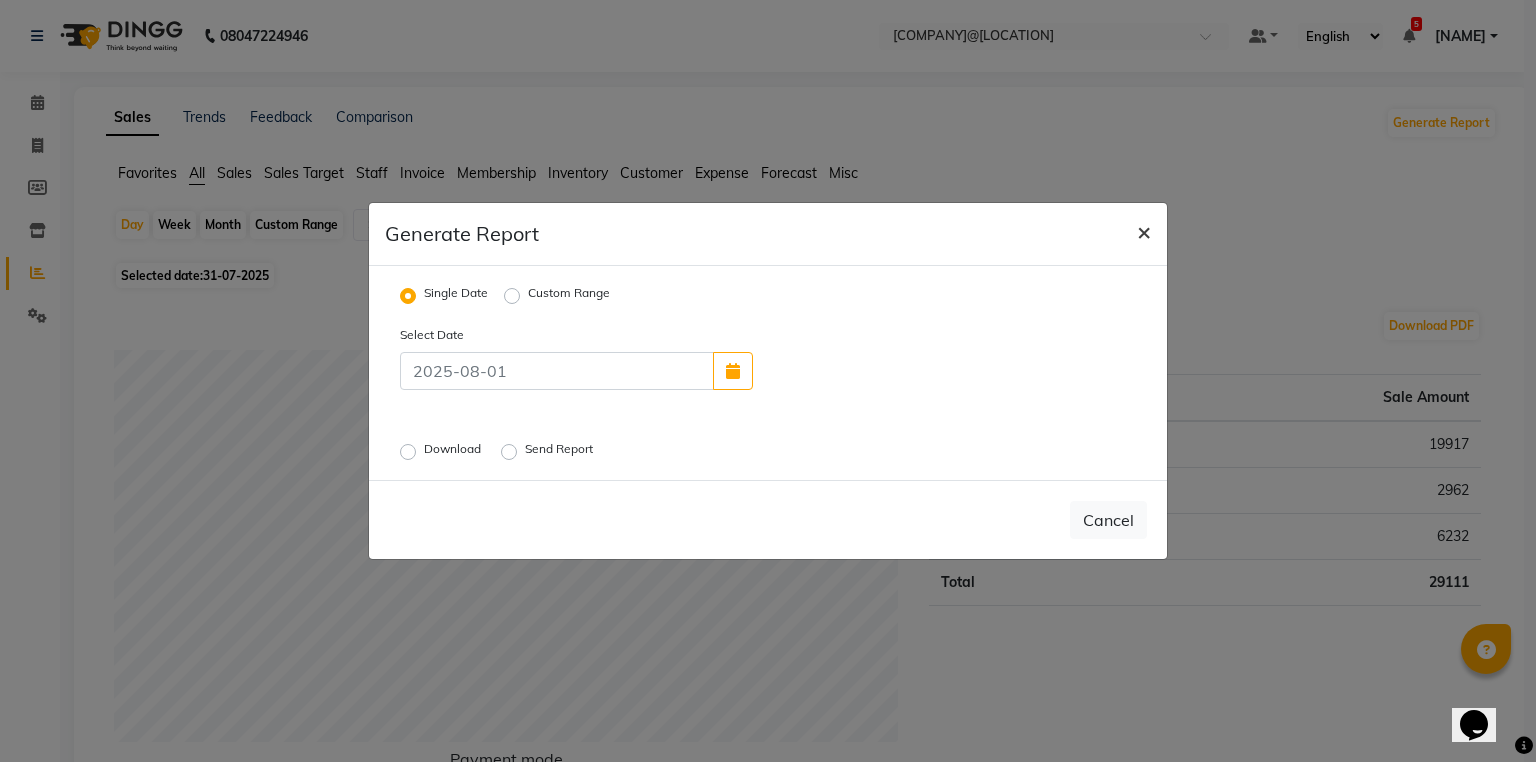 click on "×" 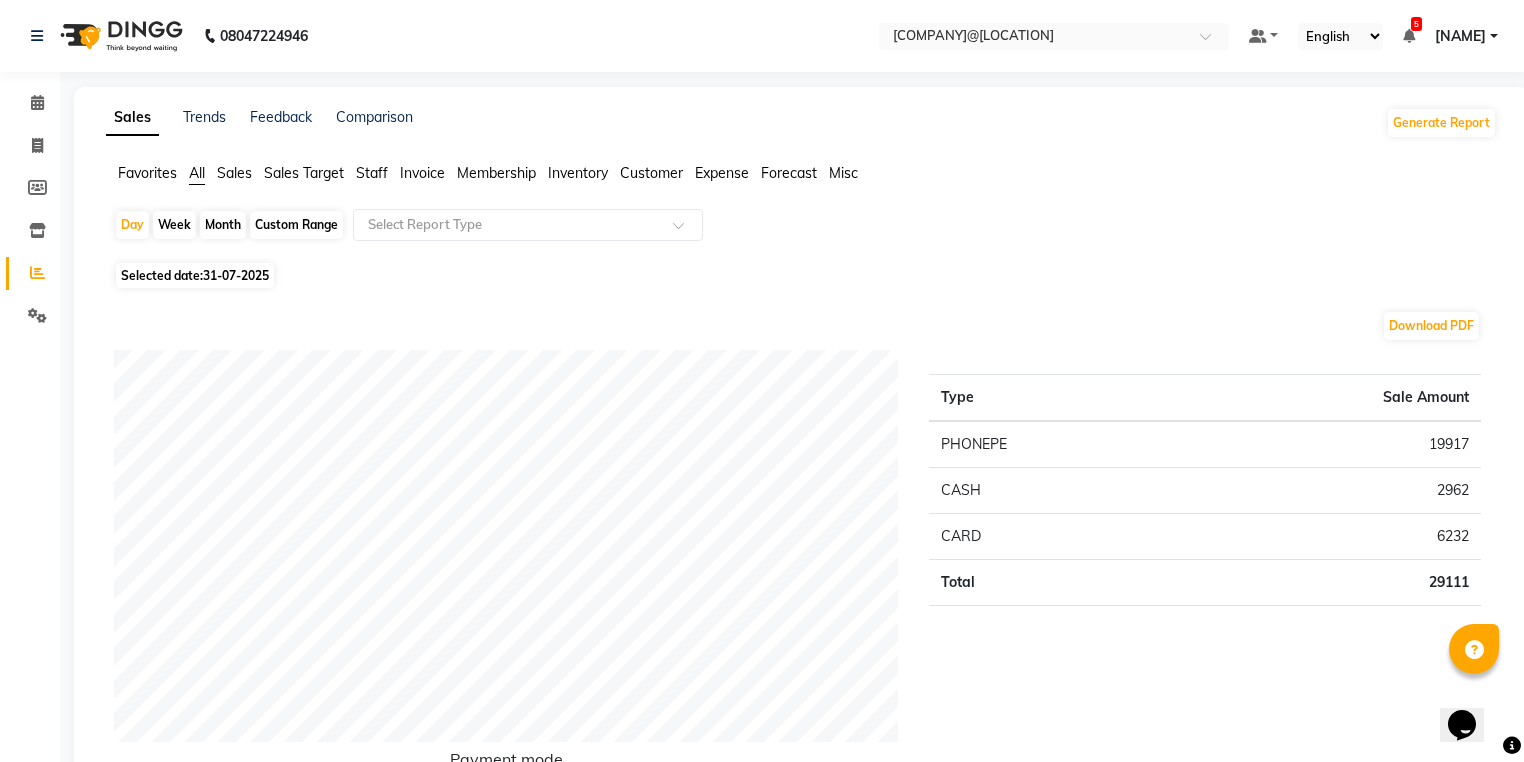 drag, startPoint x: 1485, startPoint y: 30, endPoint x: 1480, endPoint y: 42, distance: 13 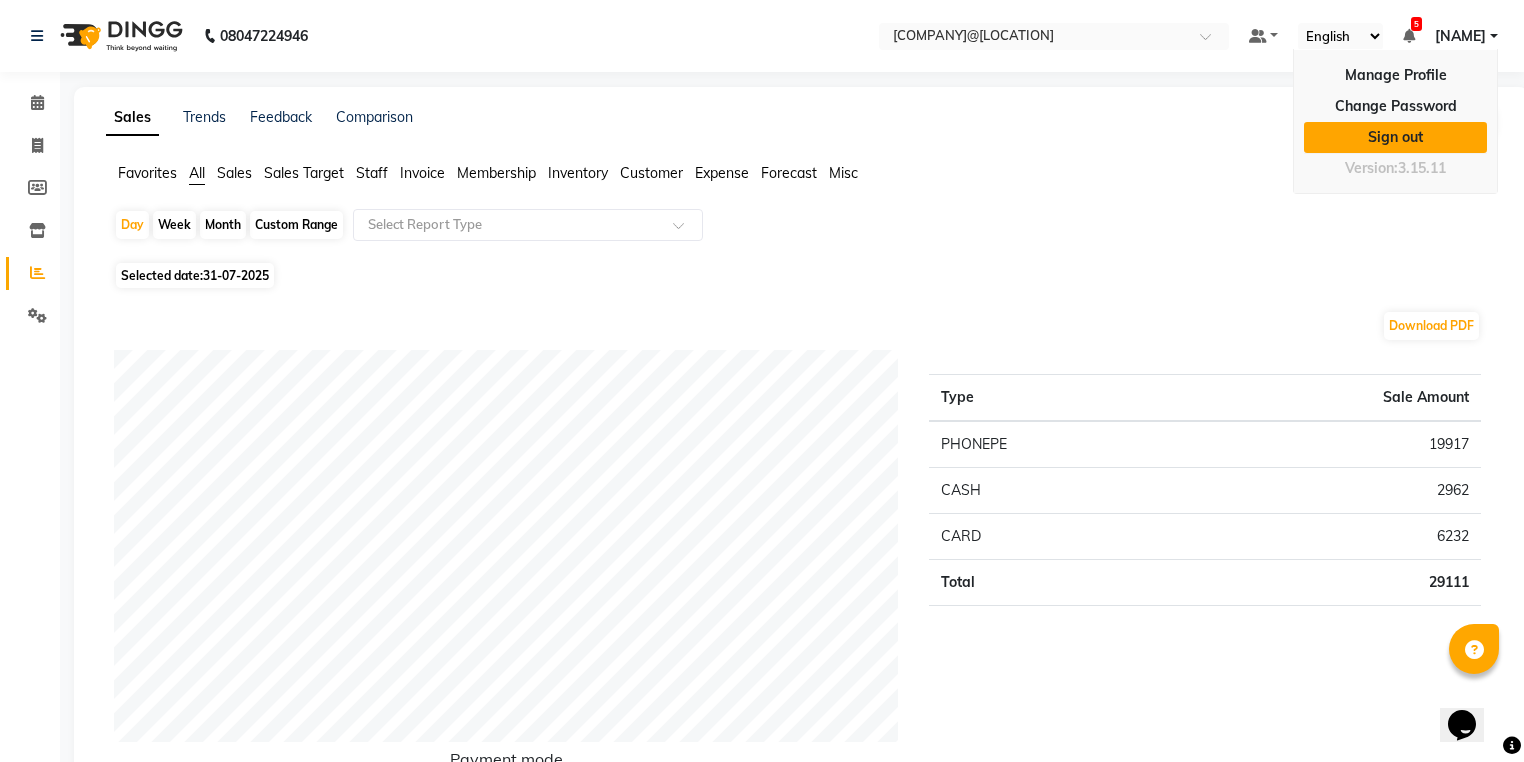 click on "Sign out" at bounding box center (1395, 137) 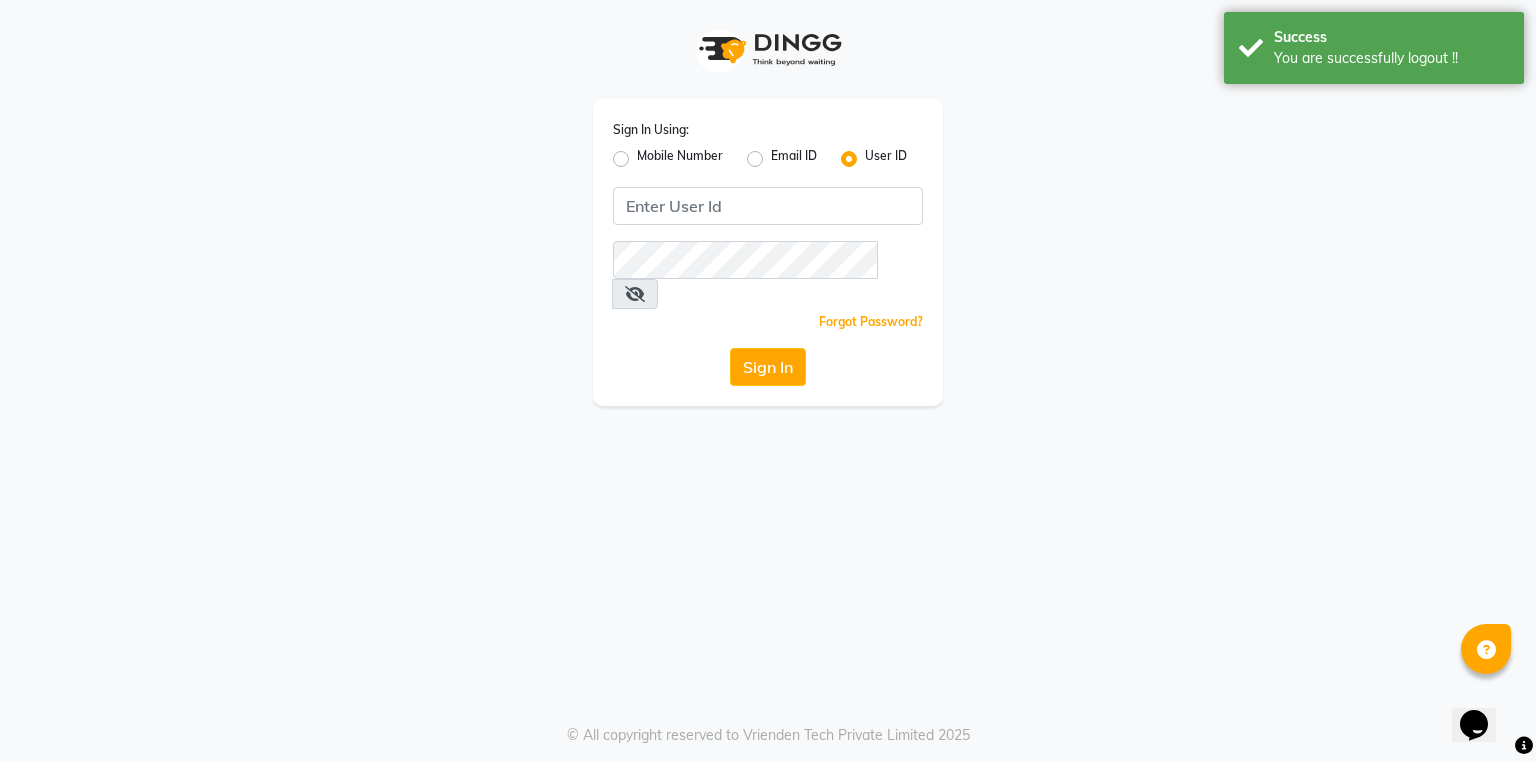click on "Mobile Number" 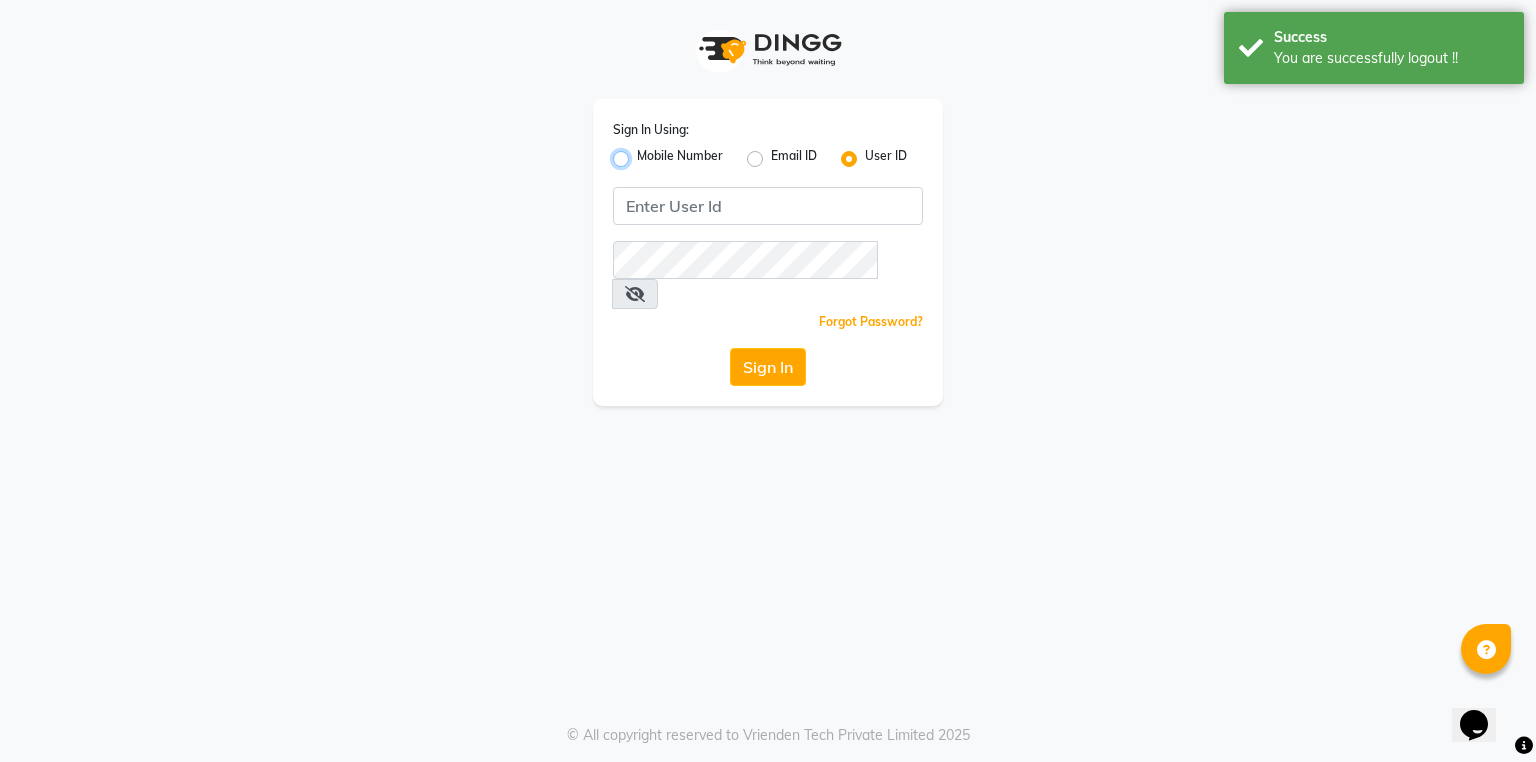 click on "Mobile Number" at bounding box center (643, 153) 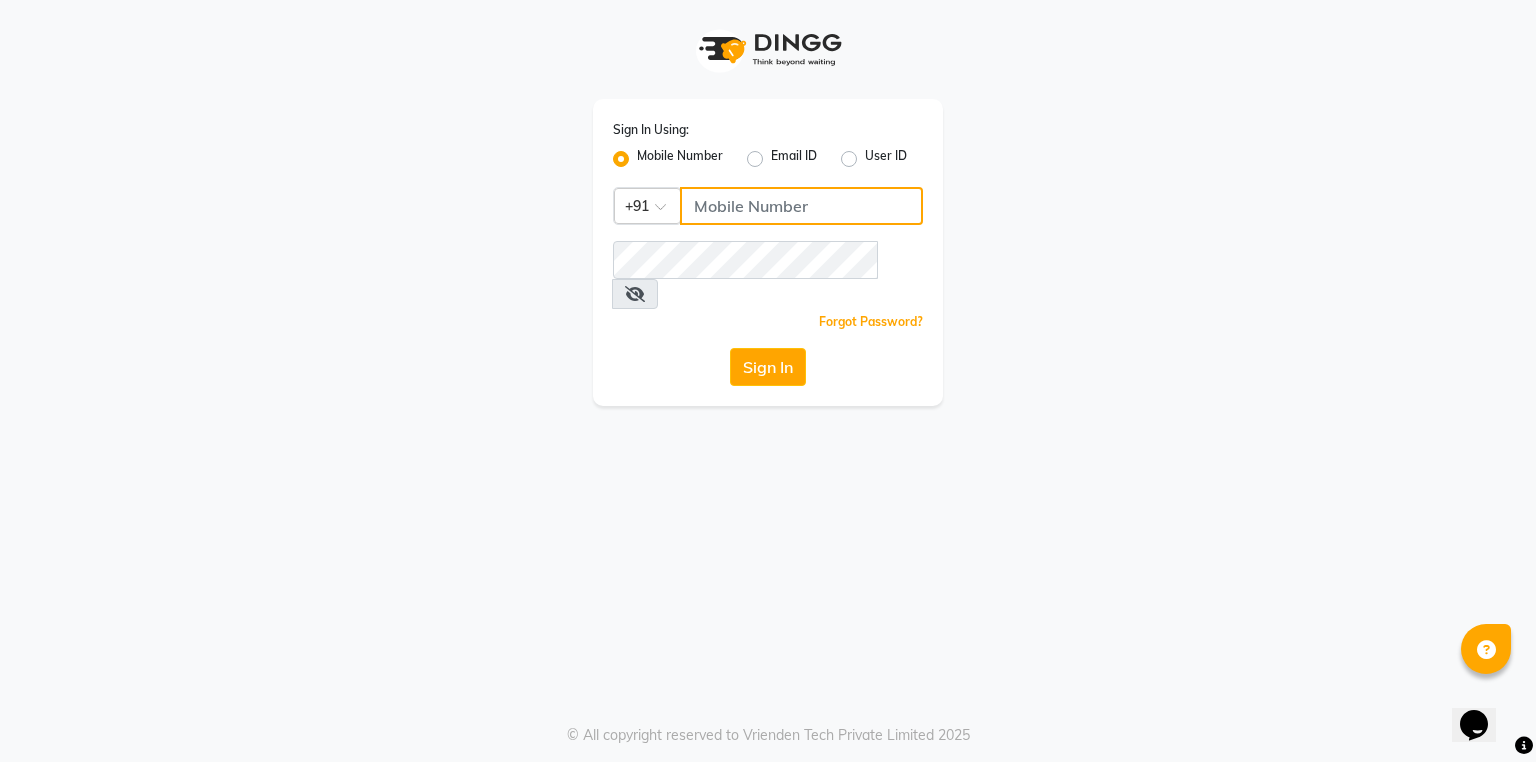 click 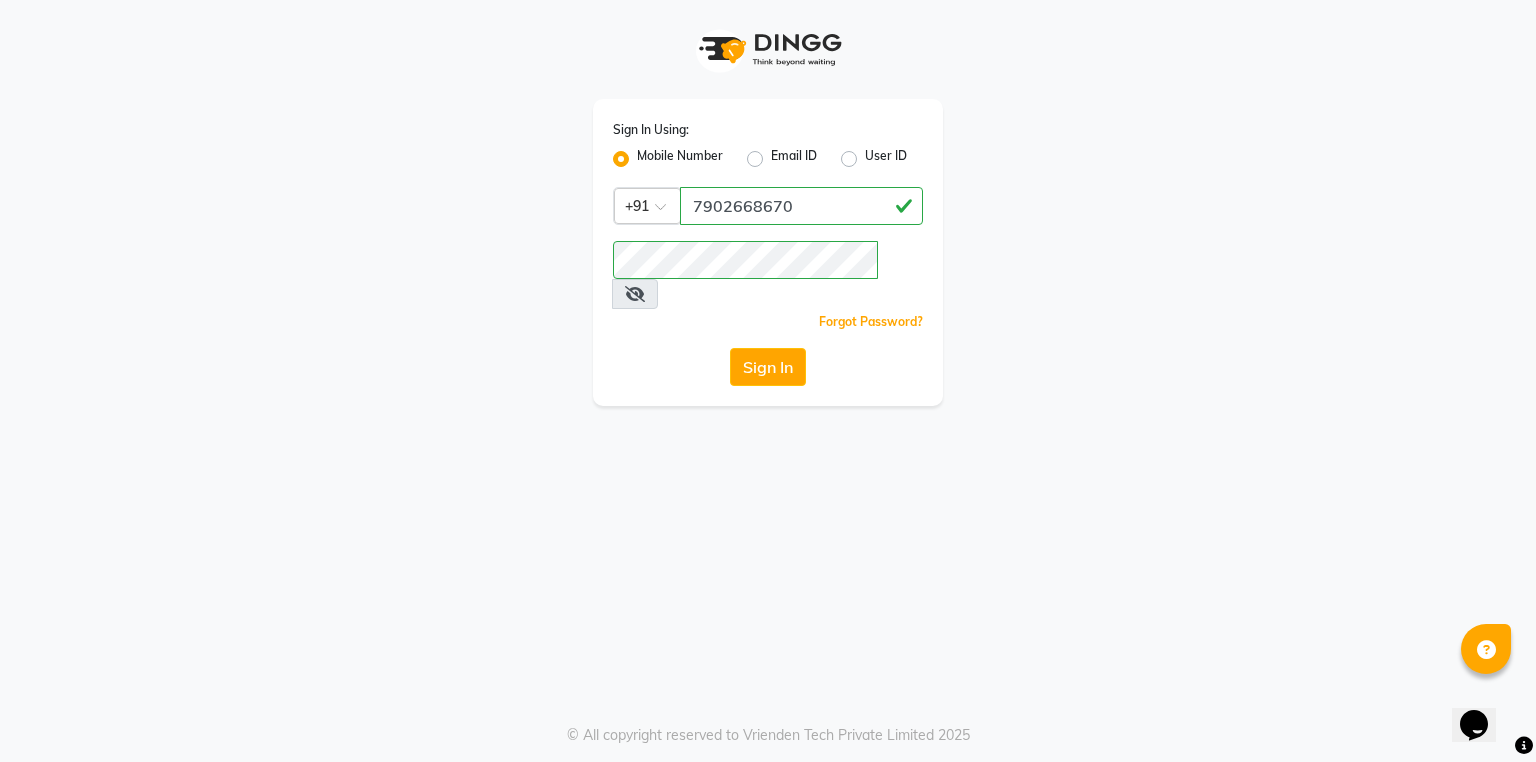 drag, startPoint x: 904, startPoint y: 264, endPoint x: 856, endPoint y: 304, distance: 62.482 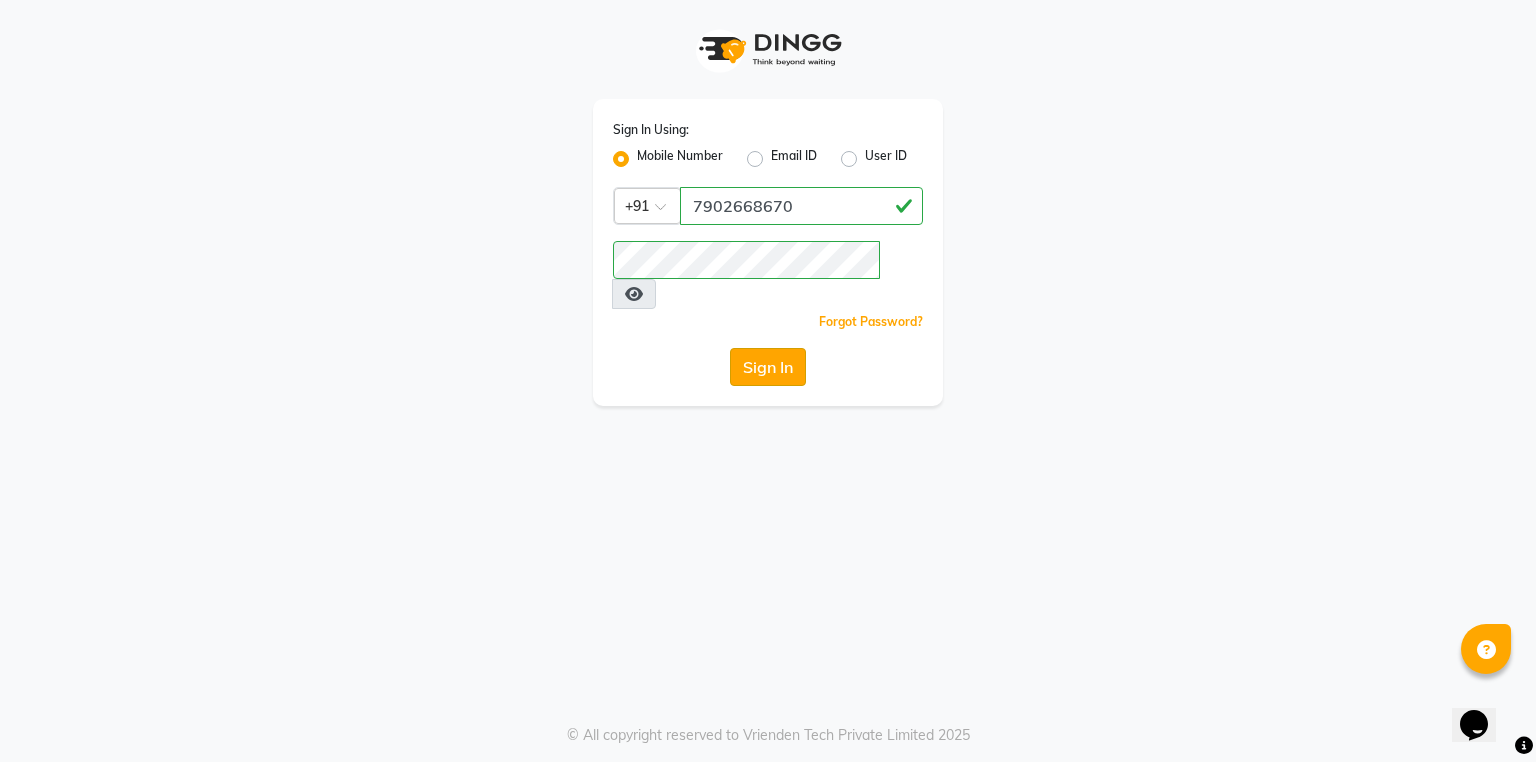click on "Sign In" 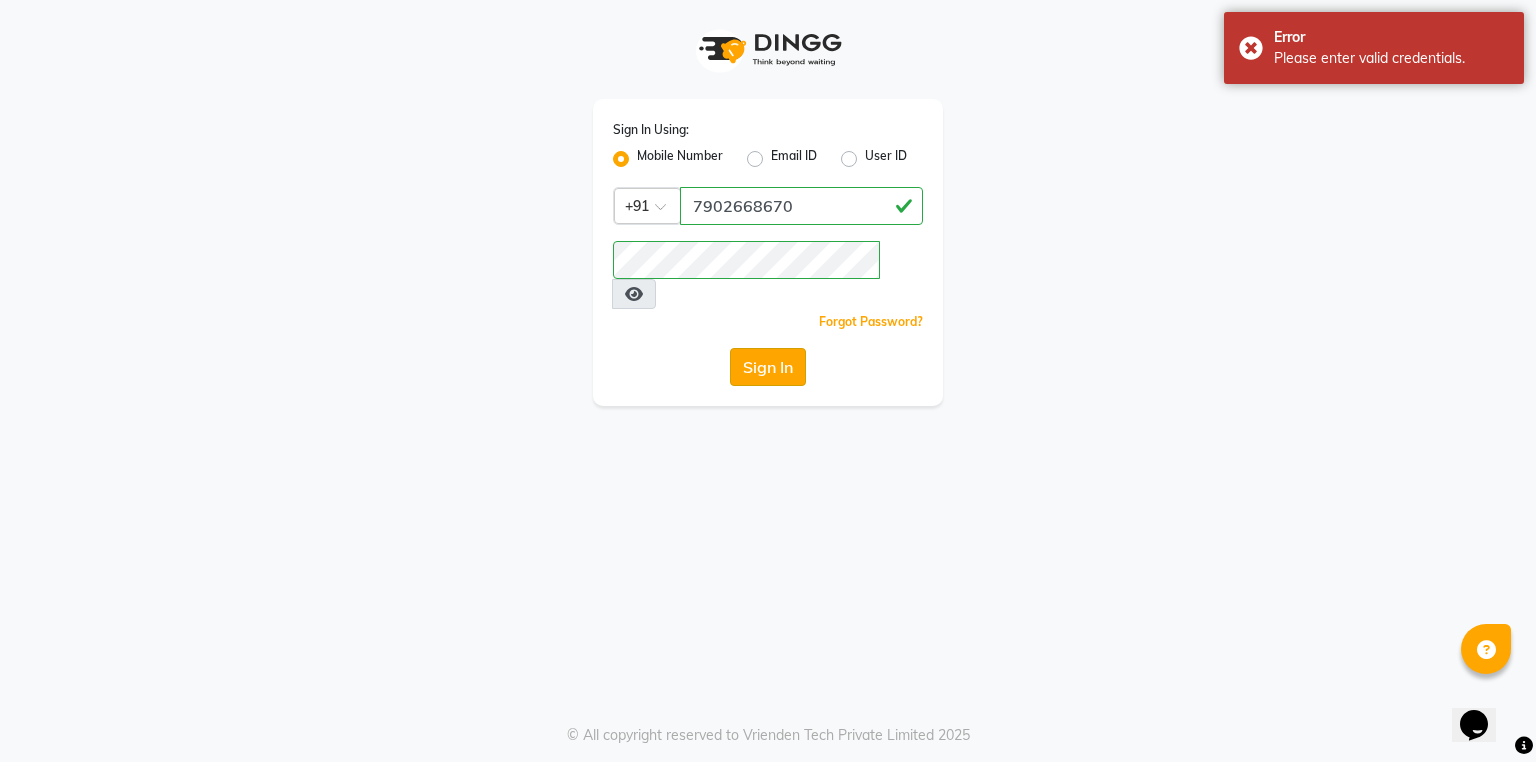 click on "Sign In" 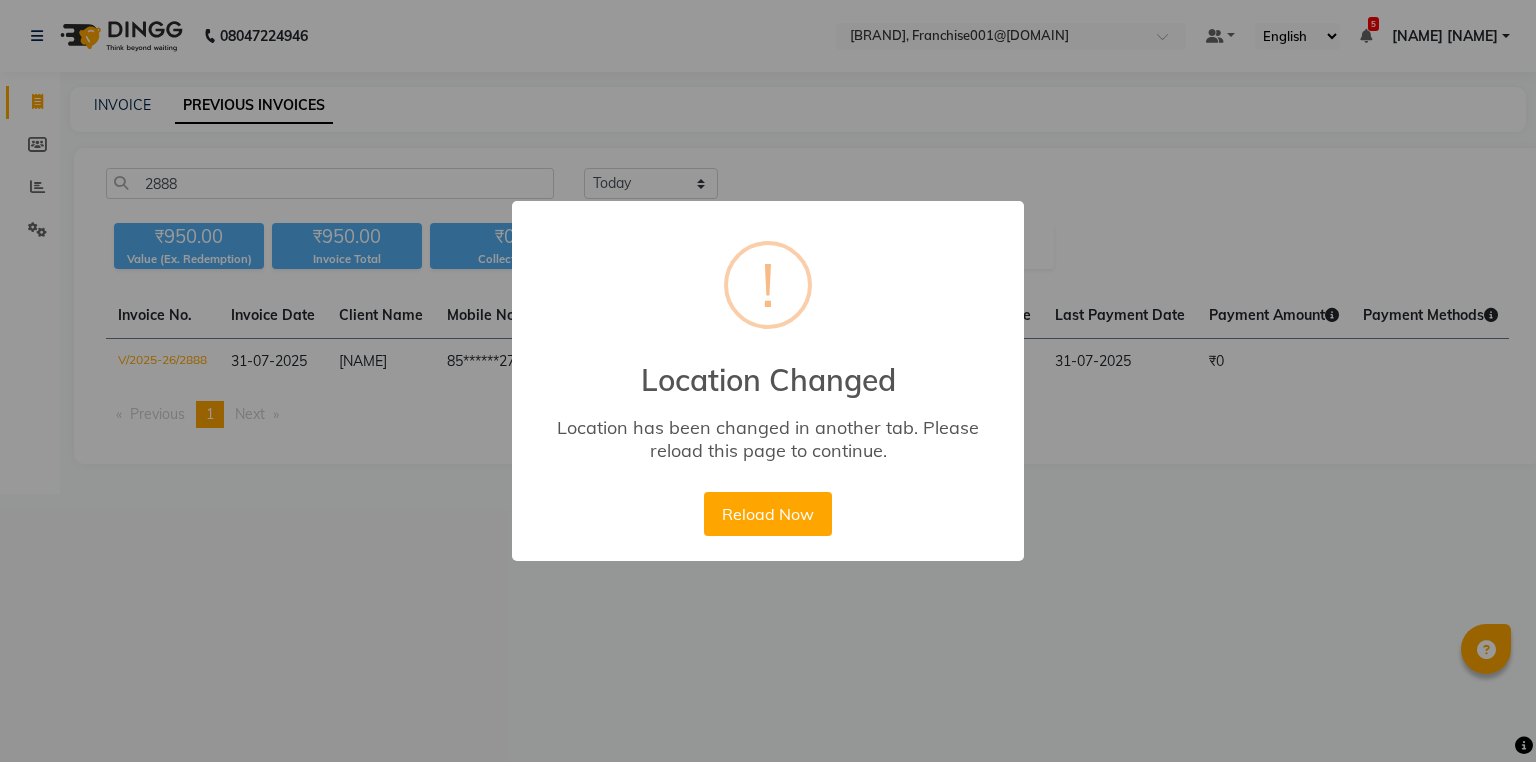 scroll, scrollTop: 0, scrollLeft: 0, axis: both 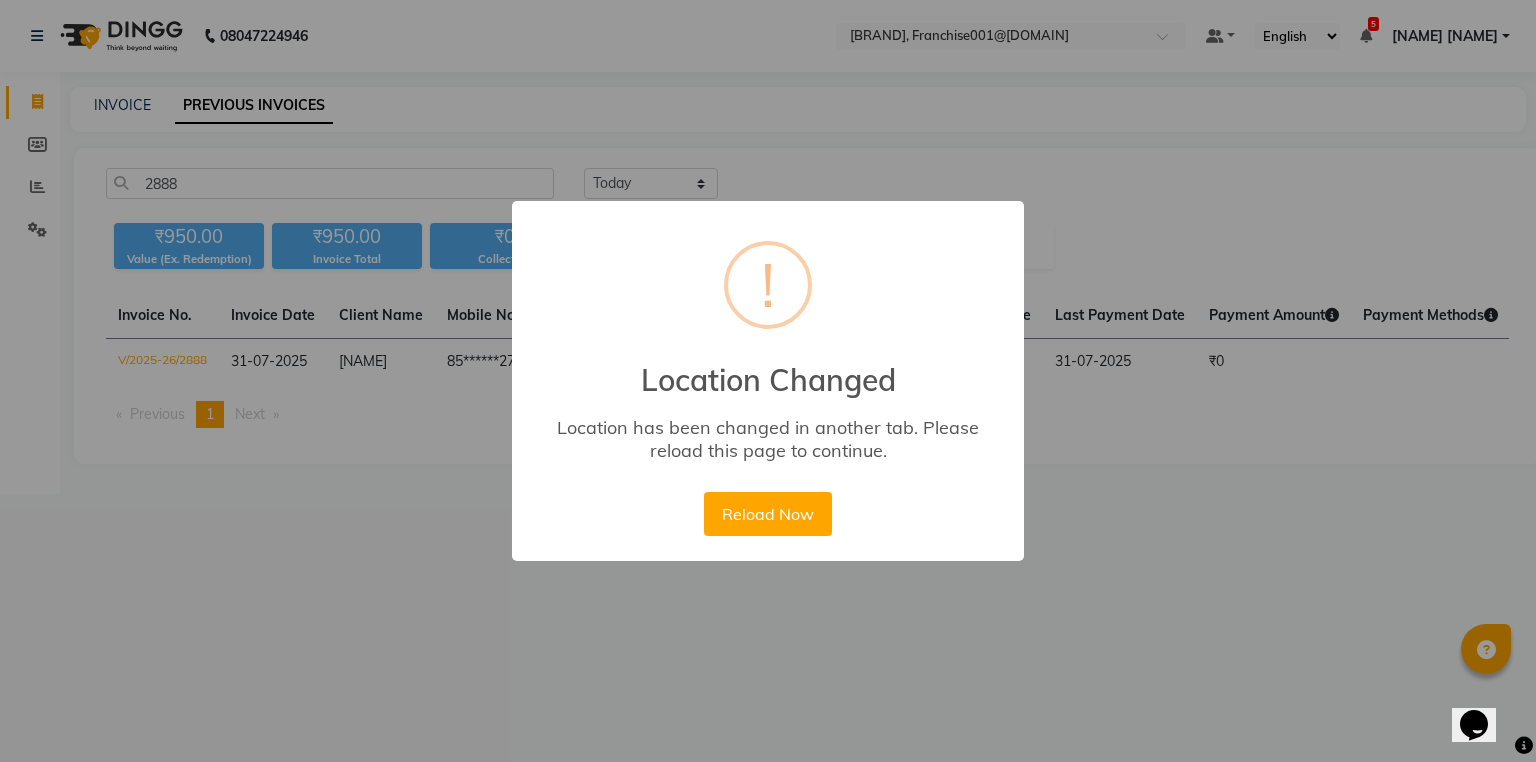 click on "Reload Now No Cancel" at bounding box center (767, 514) 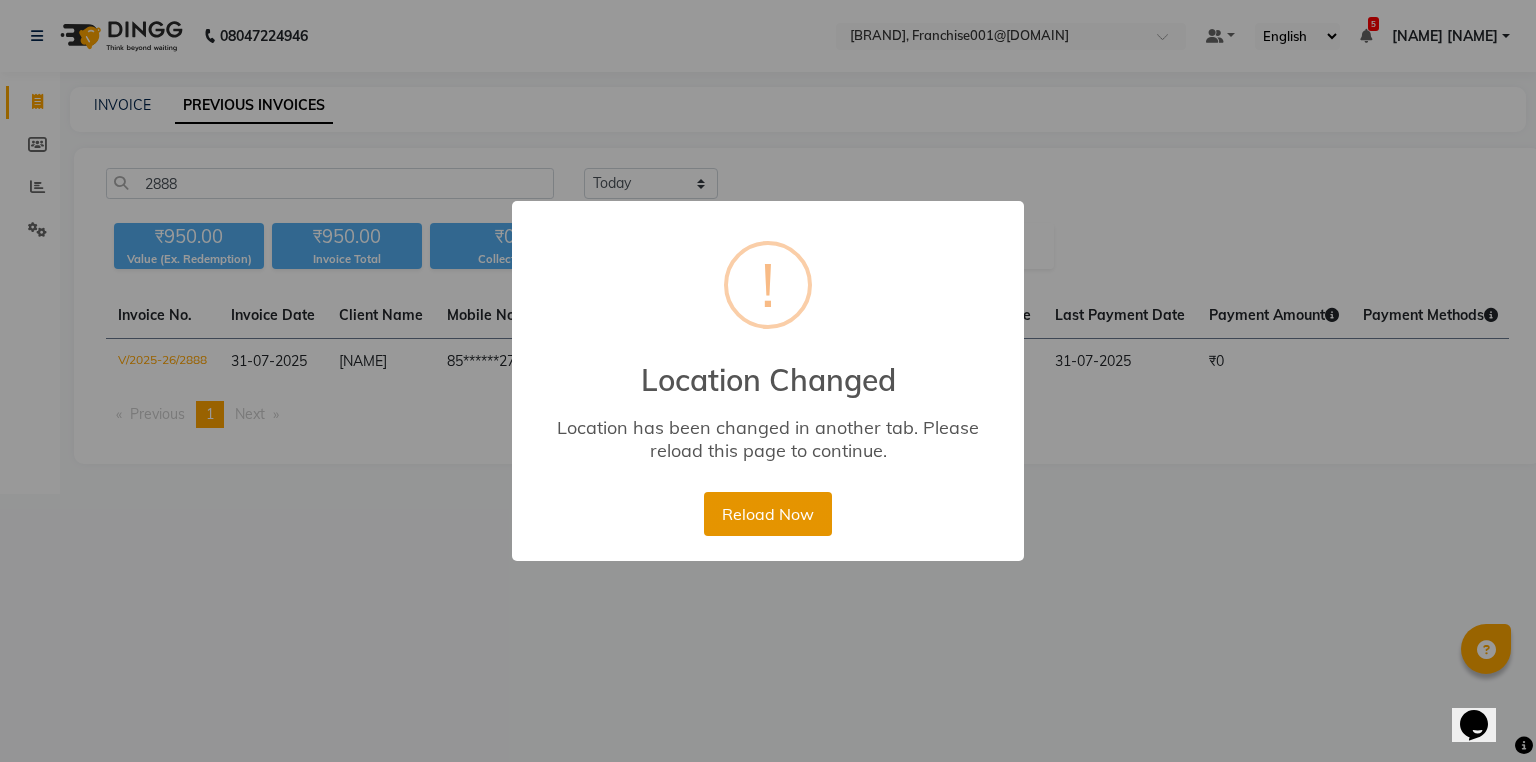 click on "Reload Now" at bounding box center [767, 514] 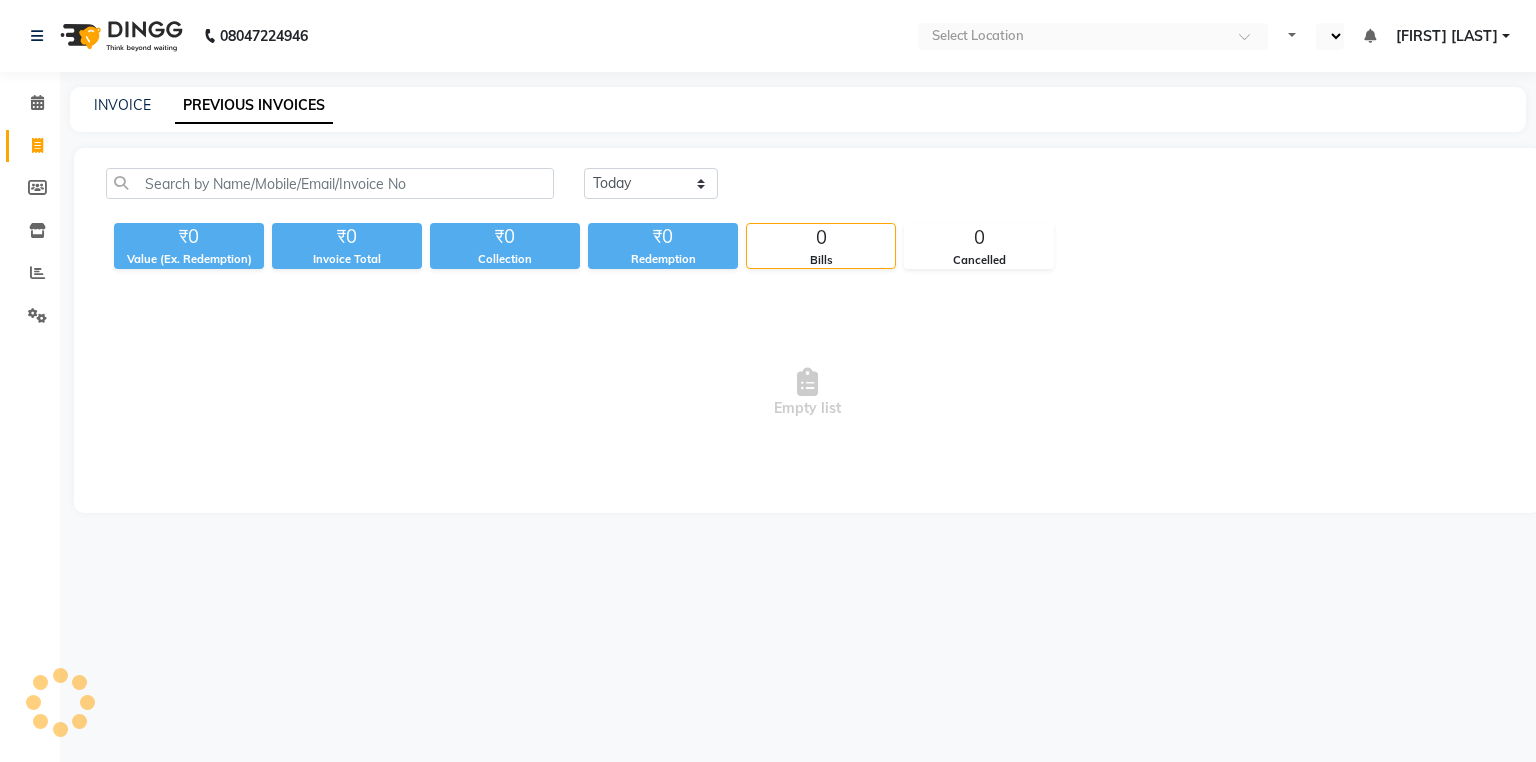 scroll, scrollTop: 0, scrollLeft: 0, axis: both 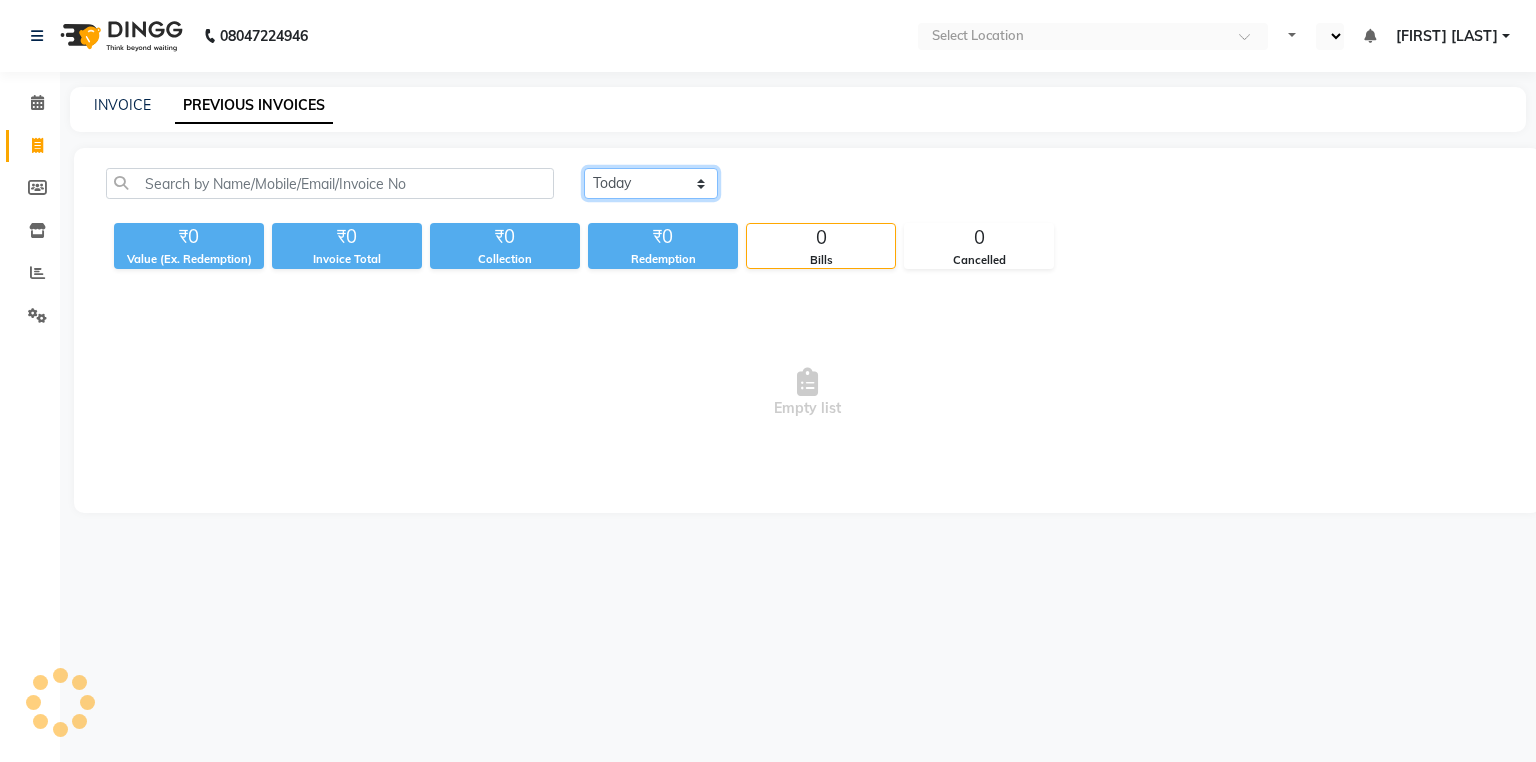 click on "Today Yesterday Custom Range" 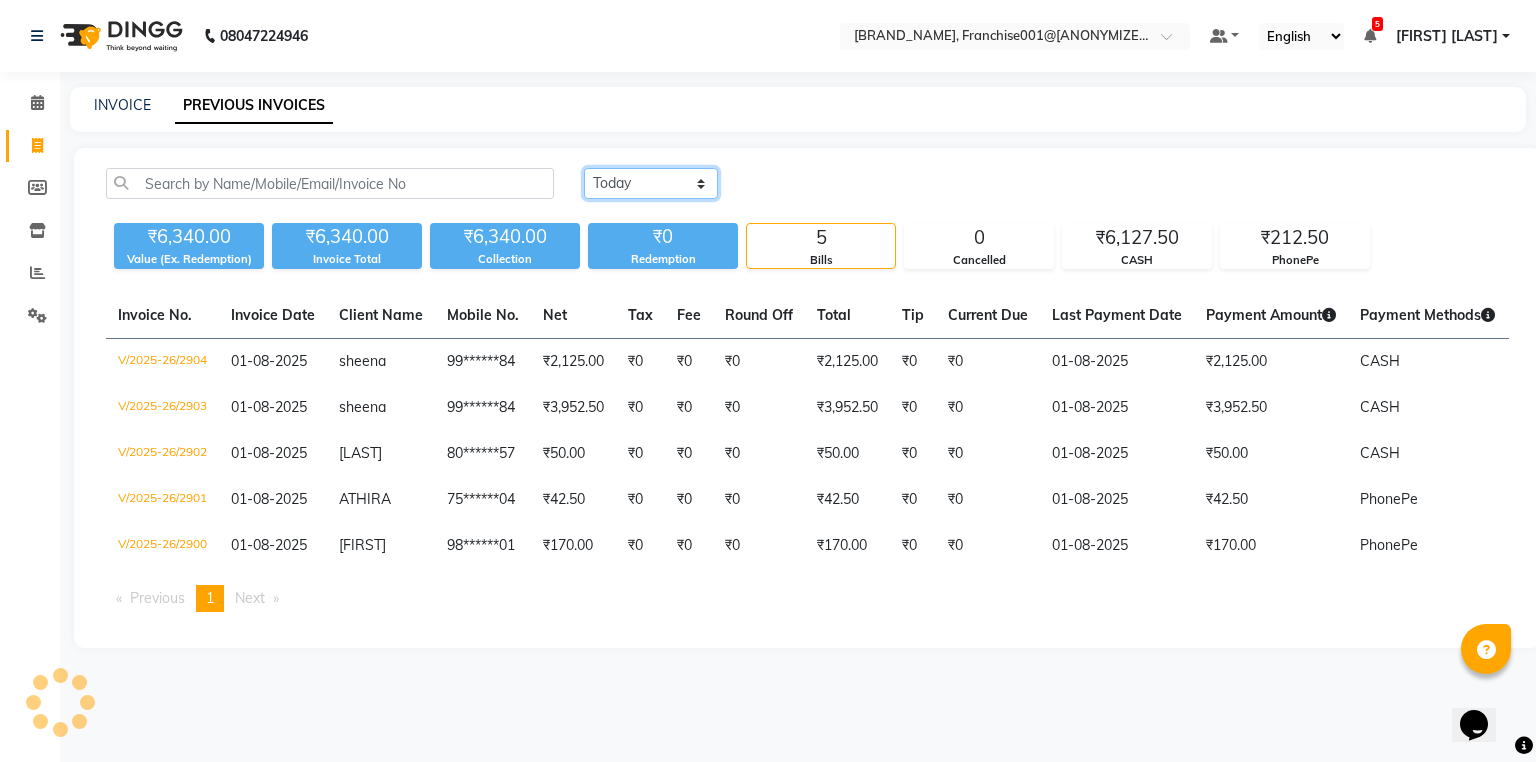 scroll, scrollTop: 0, scrollLeft: 0, axis: both 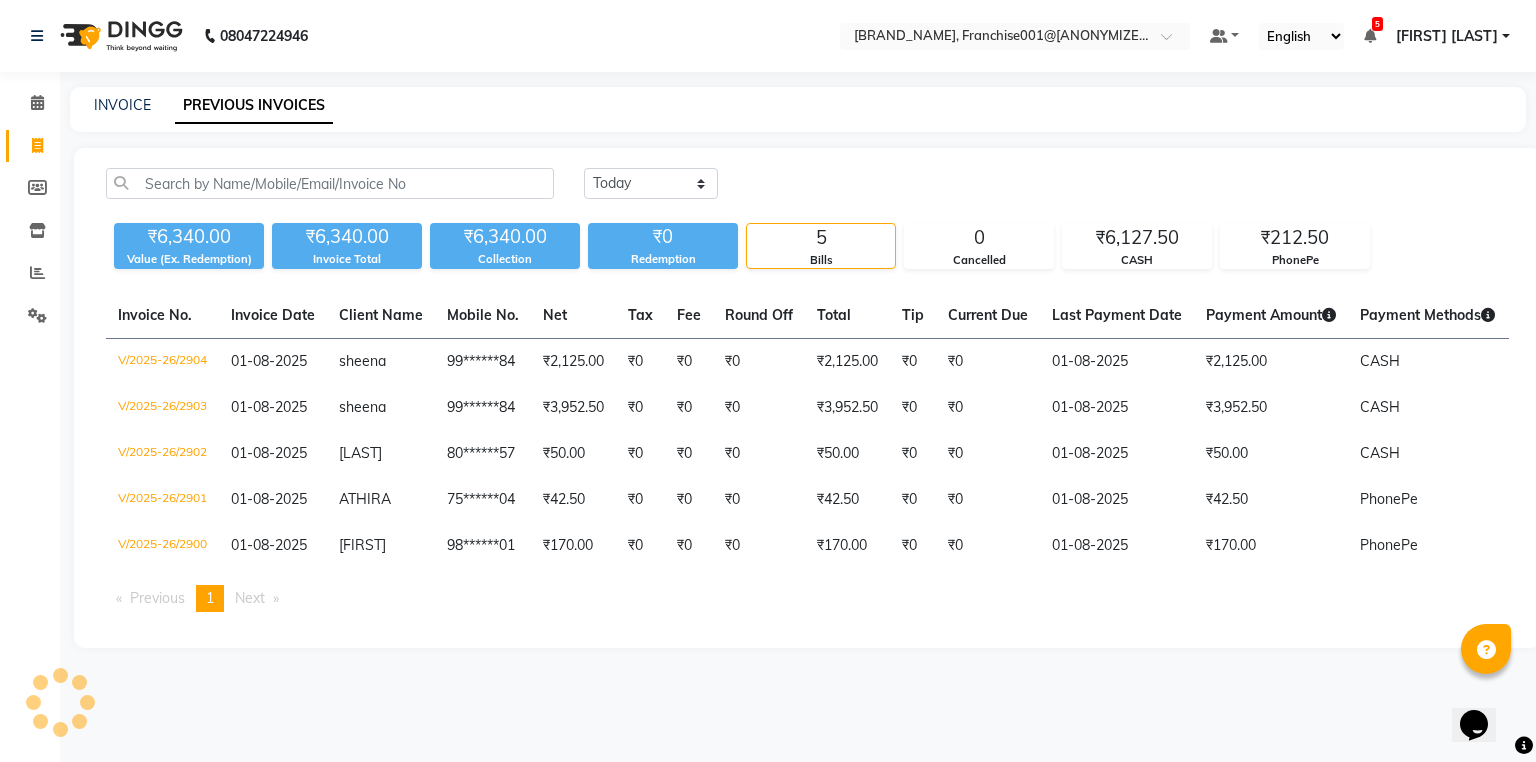 click on "V/2025-26/2904  01-08-2025 [FIRST]   99******84 ₹2,125.00 ₹0  ₹0  ₹0 ₹2,125.00 ₹0 ₹0 01-08-2025 ₹2,125.00  CASH - PAID  V/2025-26/2903  01-08-2025 [FIRST]   99******84 ₹3,952.50 ₹0  ₹0  ₹0 ₹3,952.50 ₹0 ₹0 01-08-2025 ₹3,952.50  CASH - PAID  V/2025-26/2902  01-08-2025 [LAST]   80******57 ₹50.00 ₹0  ₹0  ₹0 ₹50.00 ₹0 ₹0 01-08-2025 ₹50.00  CASH - PAID  V/2025-26/2901  01-08-2025 [FIRST]   75******04 ₹42.50 ₹0  ₹0  ₹0 ₹42.50 ₹0 ₹0 01-08-2025 PhonePe - PAID  V/2025-26/2900  01-08-2025 [FIRST]   98******01 ₹170.00 ₹0  ₹0  ₹0 ₹170.00 ₹0 ₹0 01-08-2025 PhonePe" 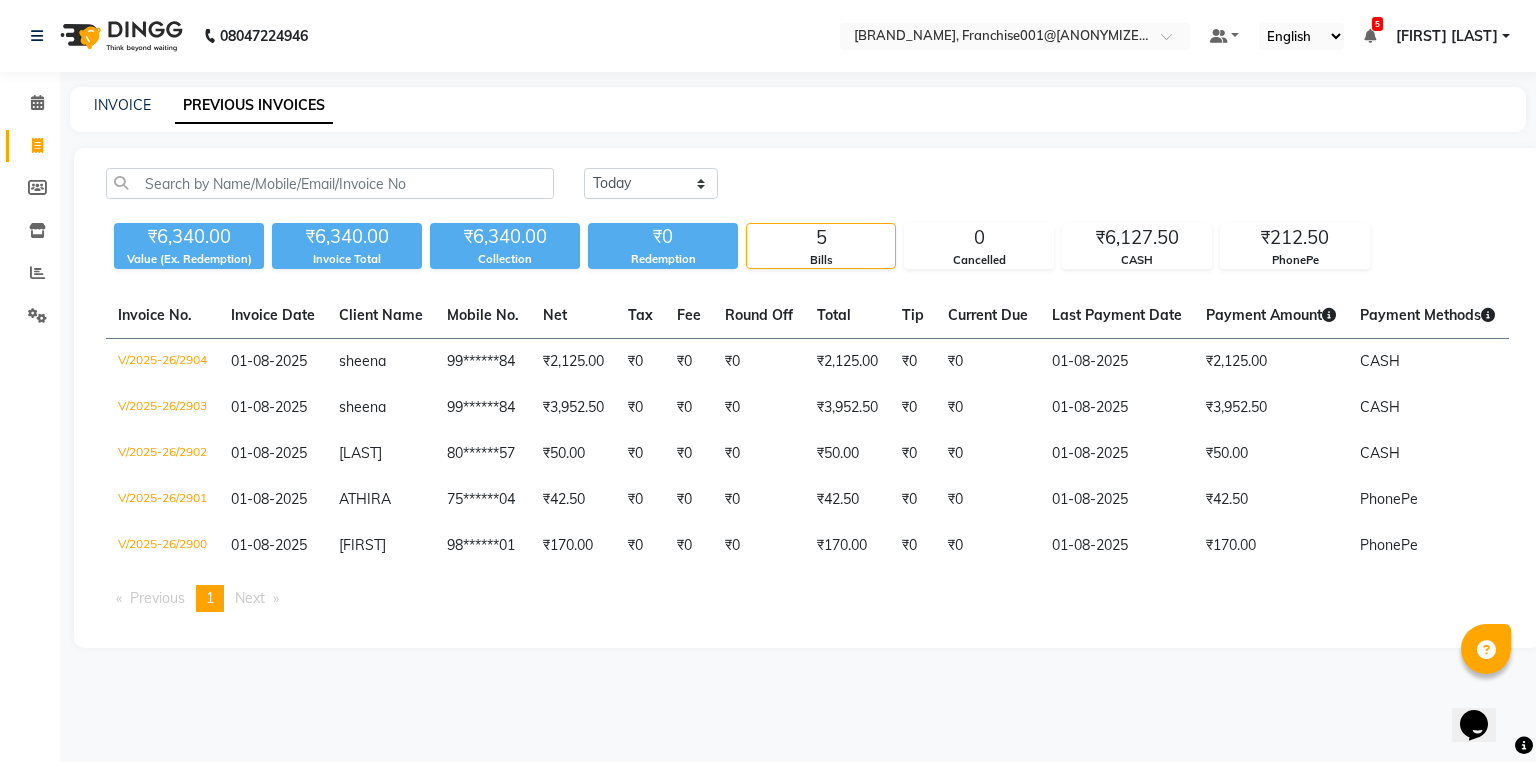 click on "Today Yesterday Custom Range" 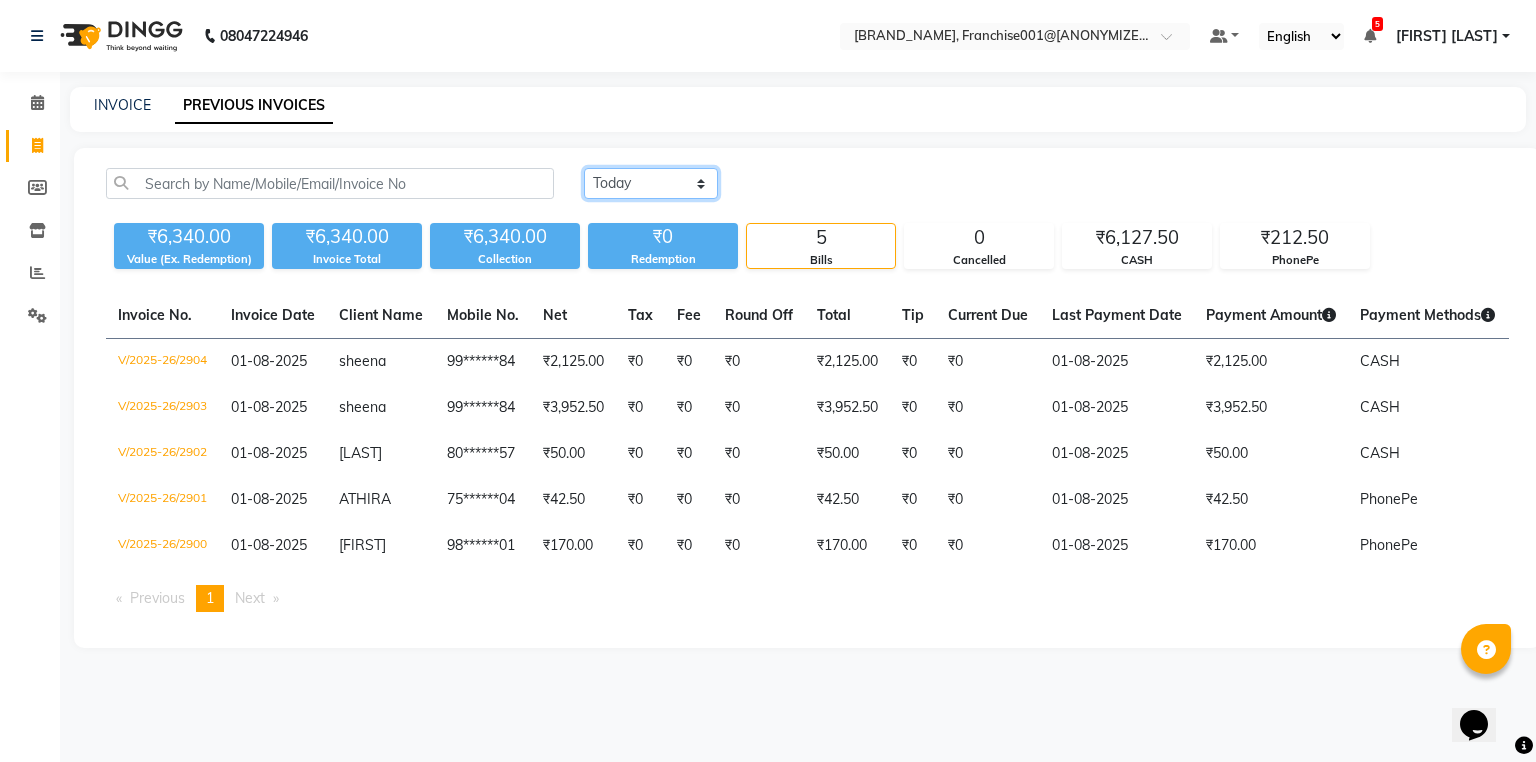 click on "Today Yesterday Custom Range" 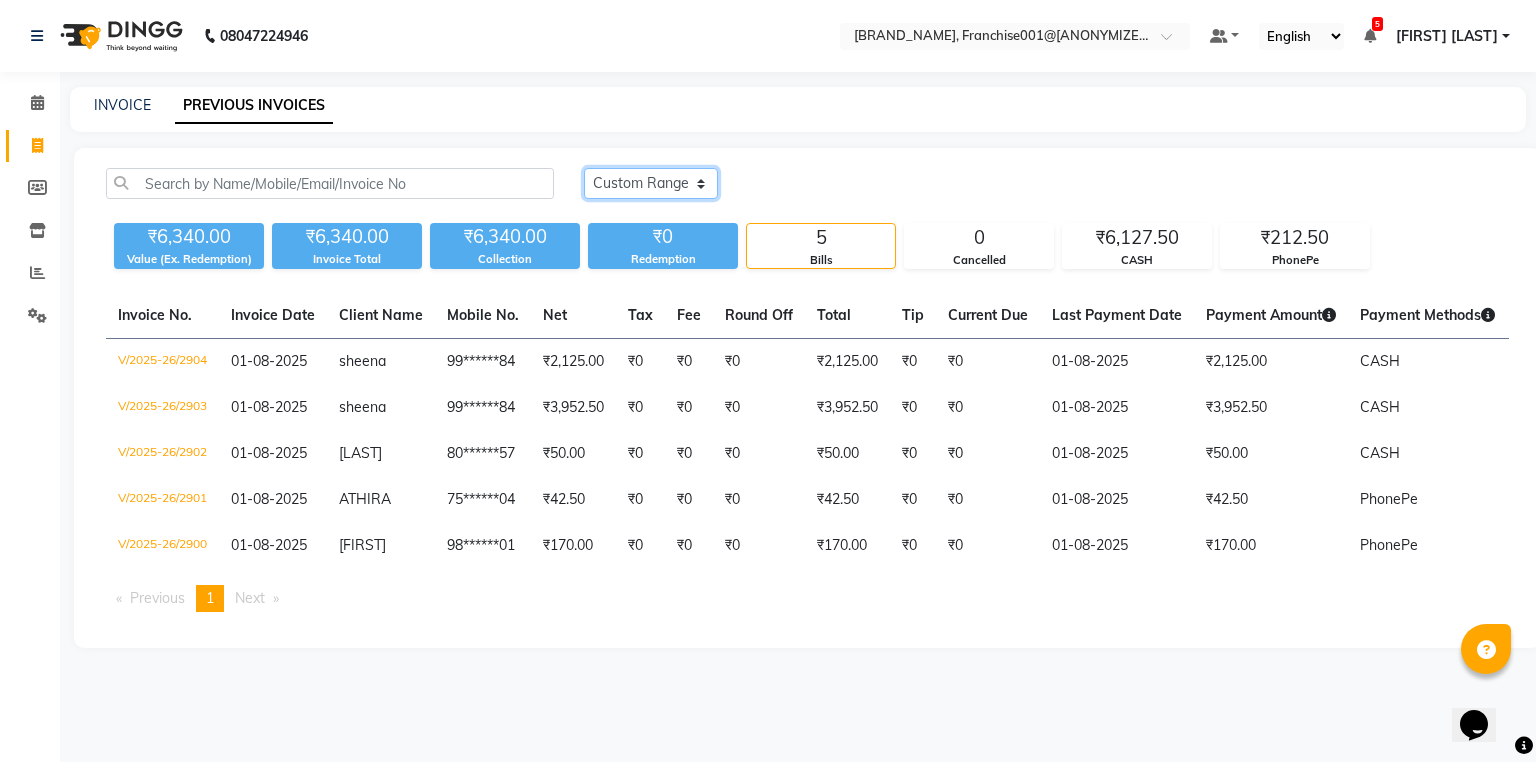 click on "Today Yesterday Custom Range" 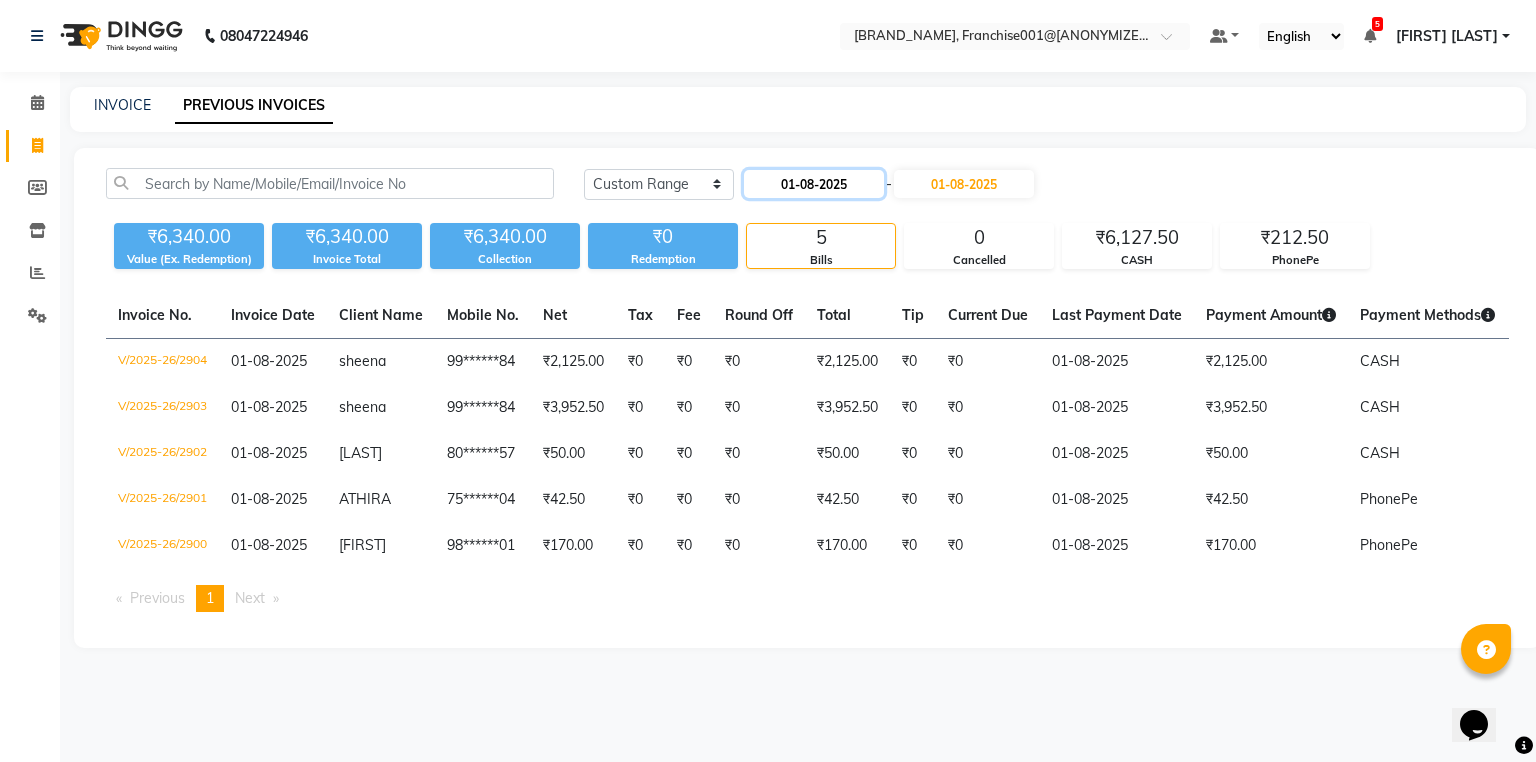 drag, startPoint x: 774, startPoint y: 183, endPoint x: 770, endPoint y: 194, distance: 11.7046995 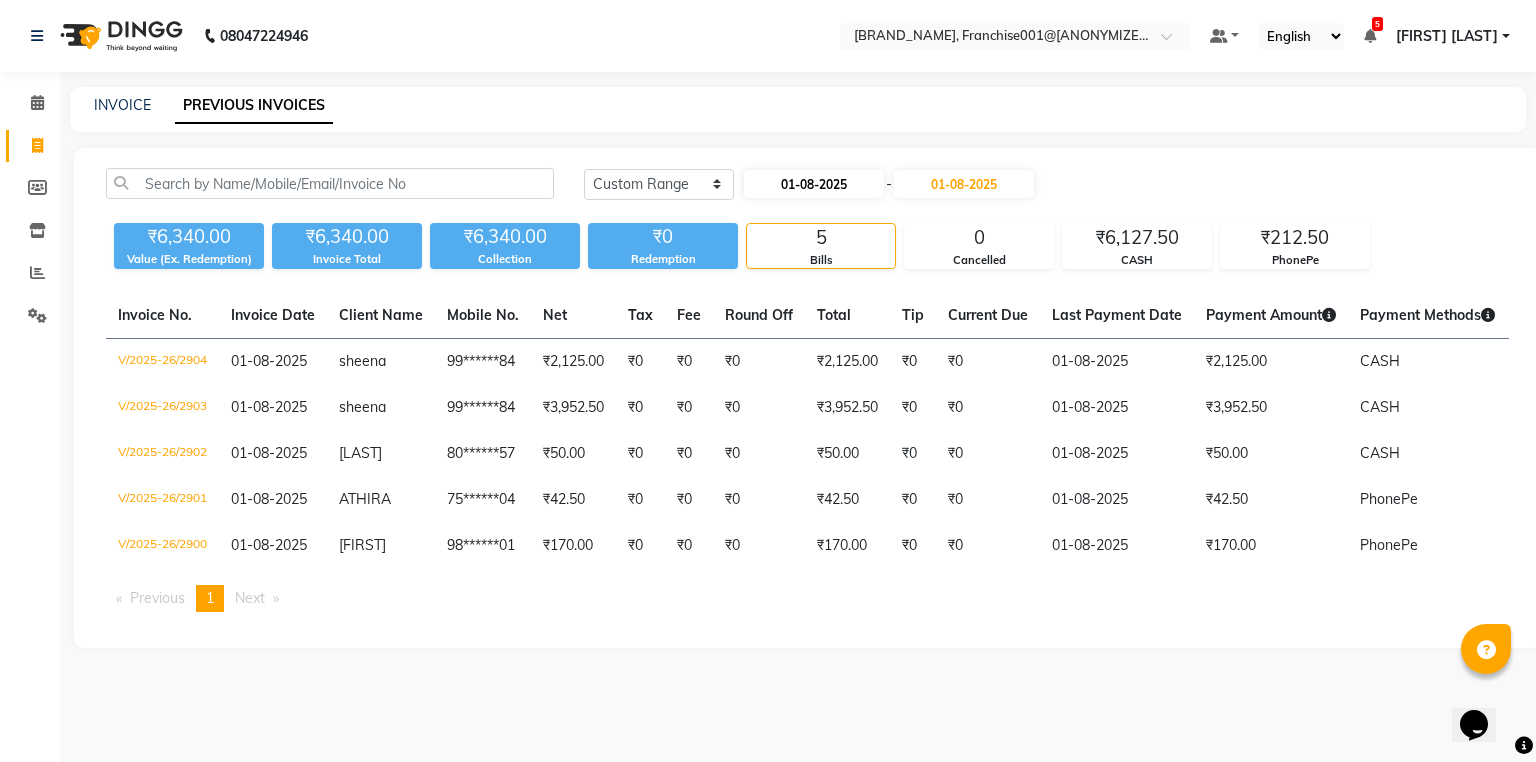 select on "8" 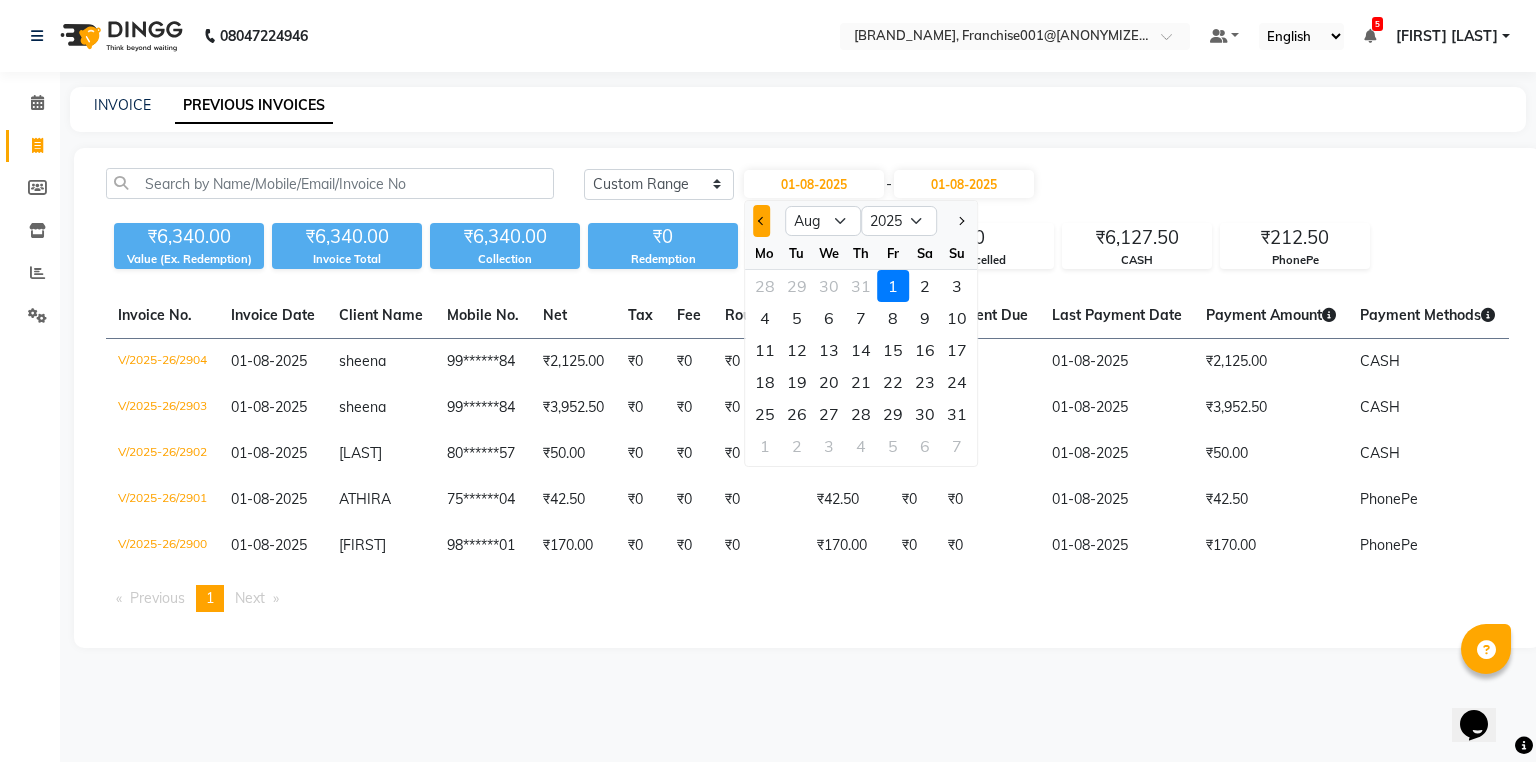click 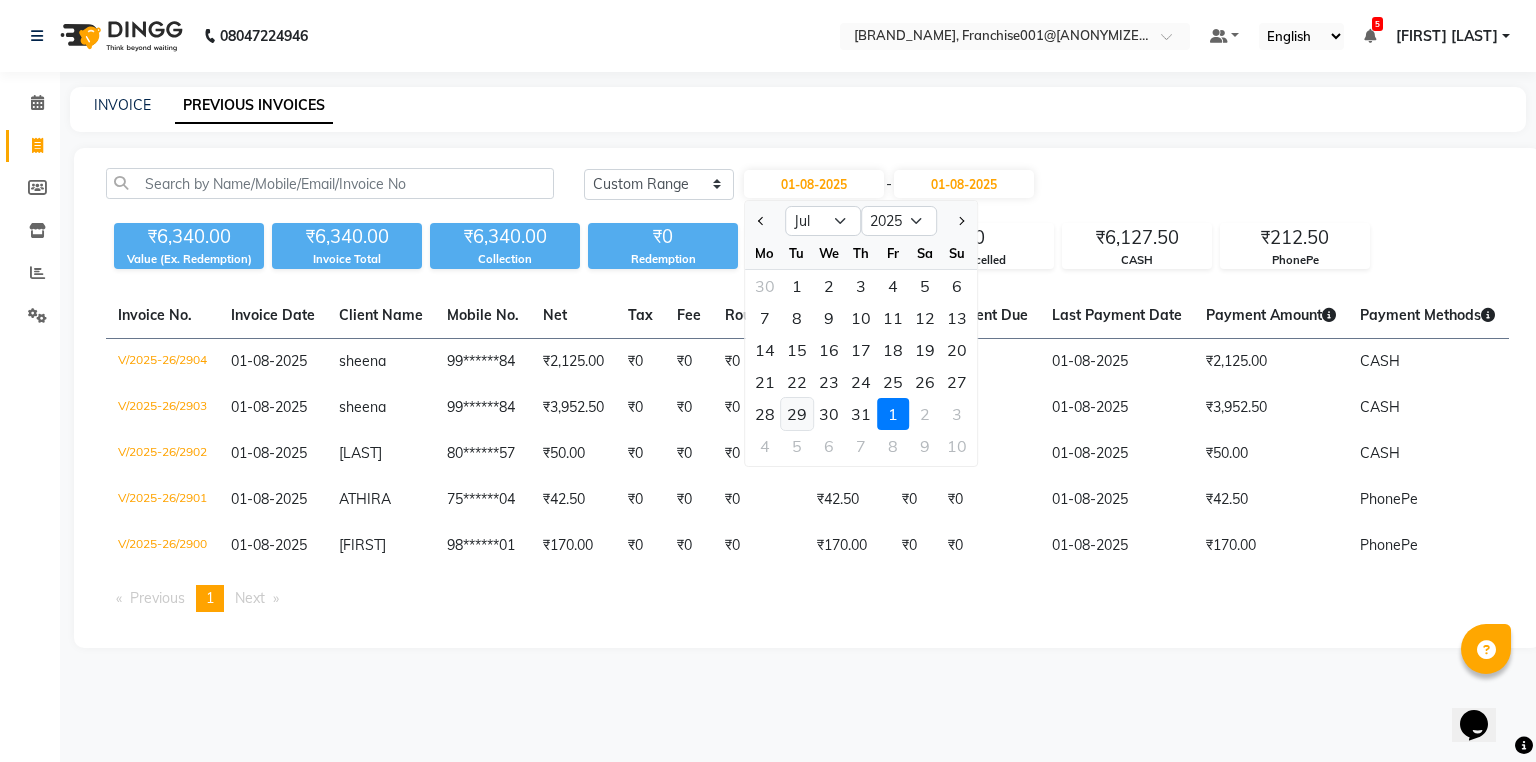 drag, startPoint x: 796, startPoint y: 417, endPoint x: 812, endPoint y: 379, distance: 41.231056 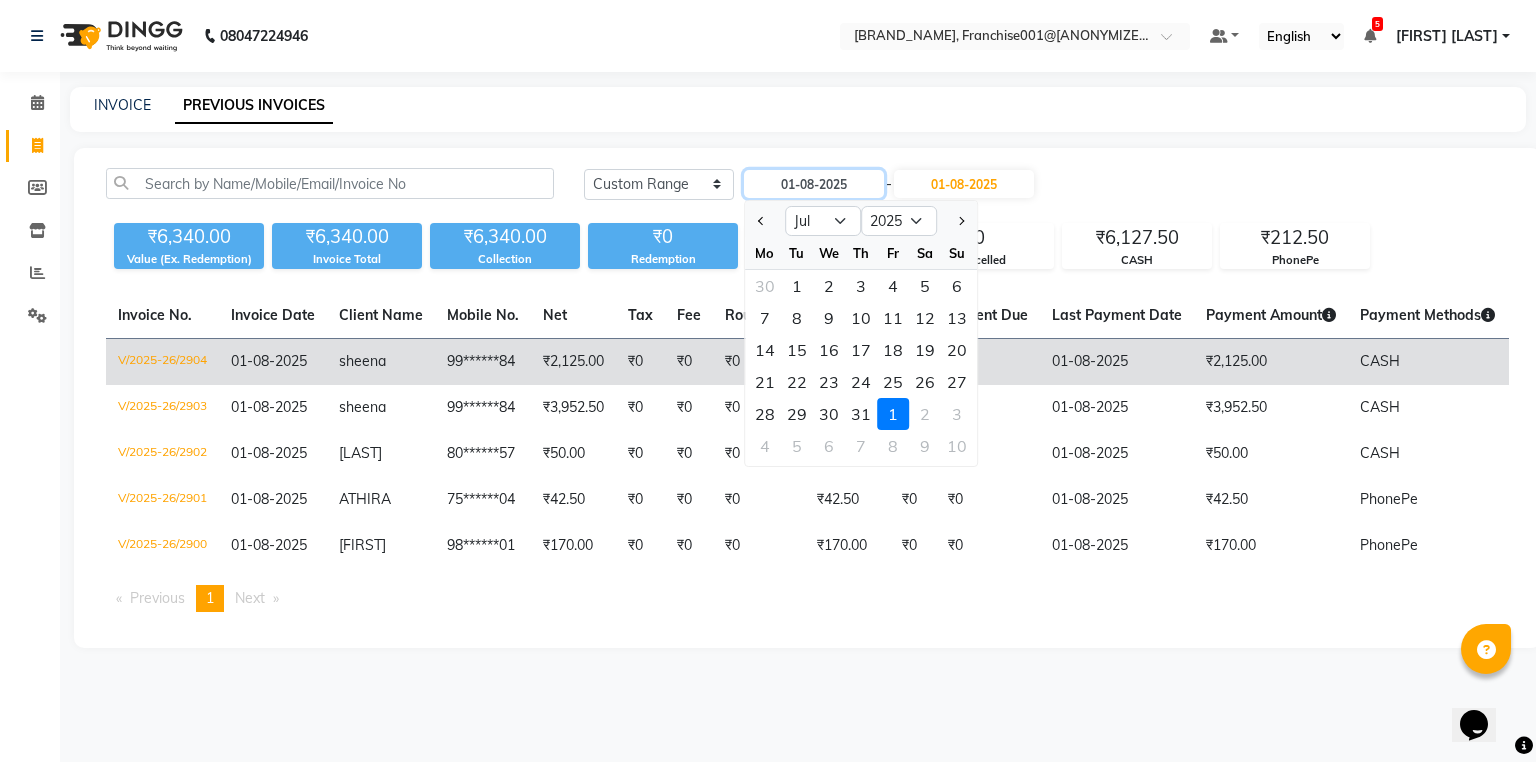 type on "29-07-2025" 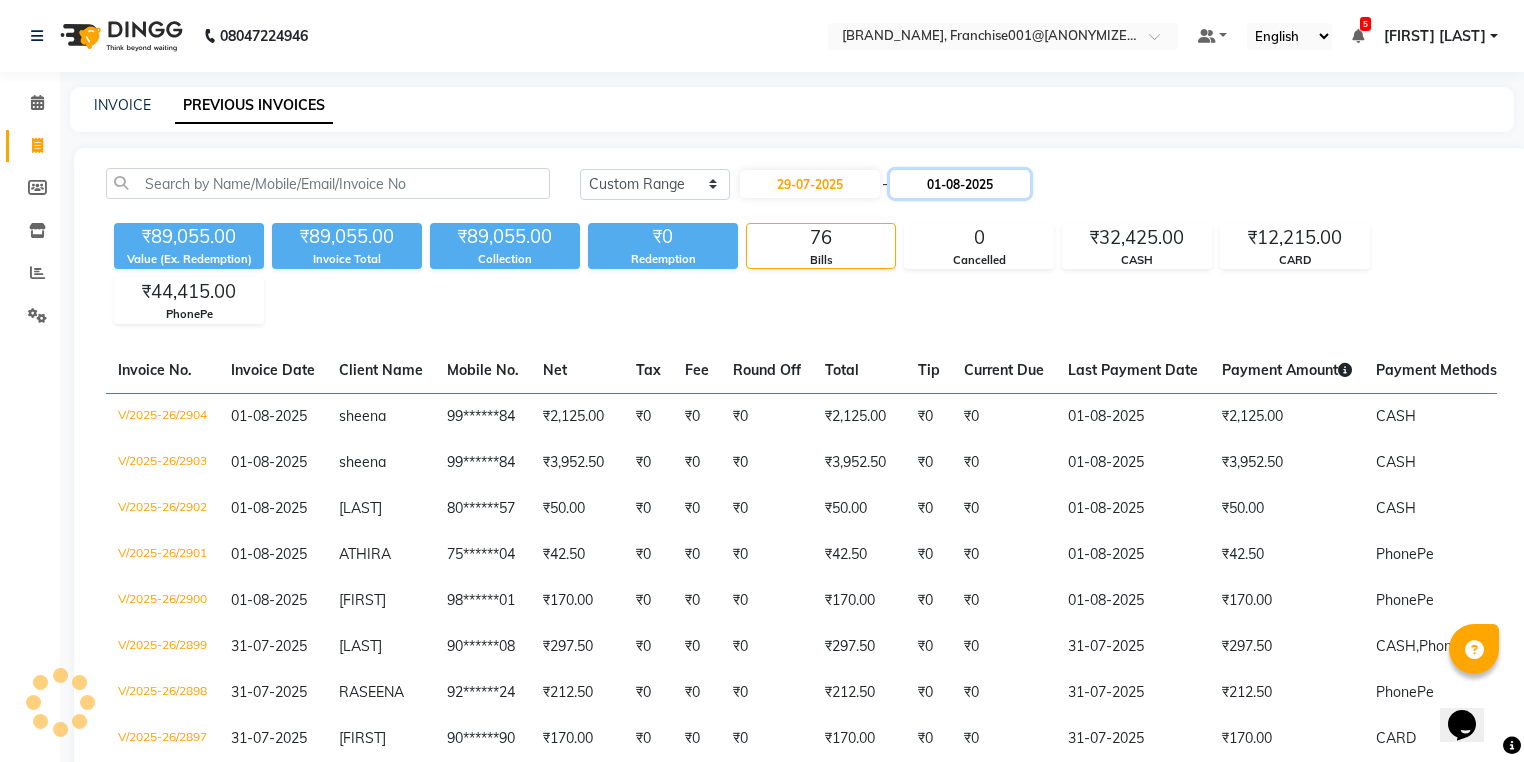 click on "01-08-2025" 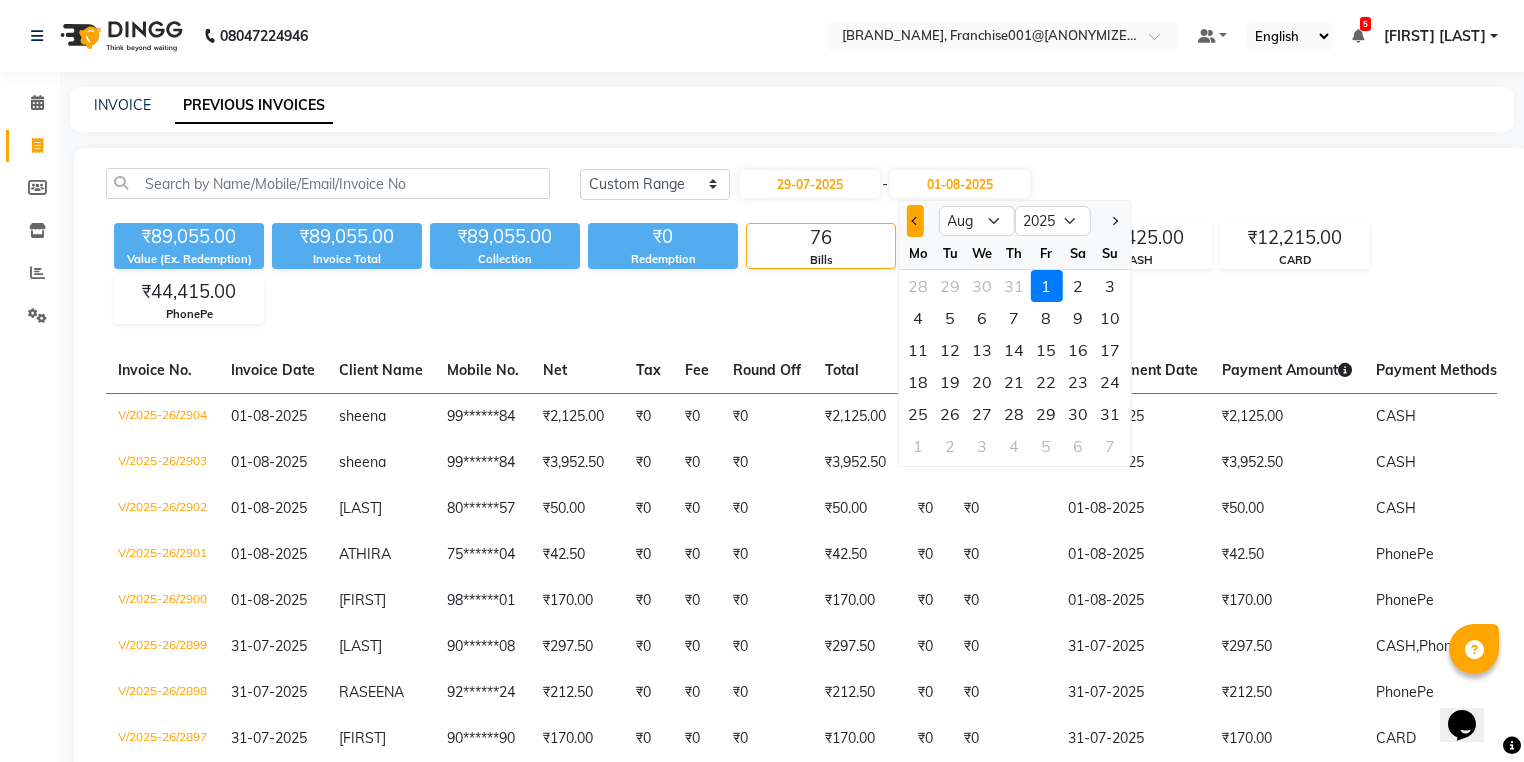 click 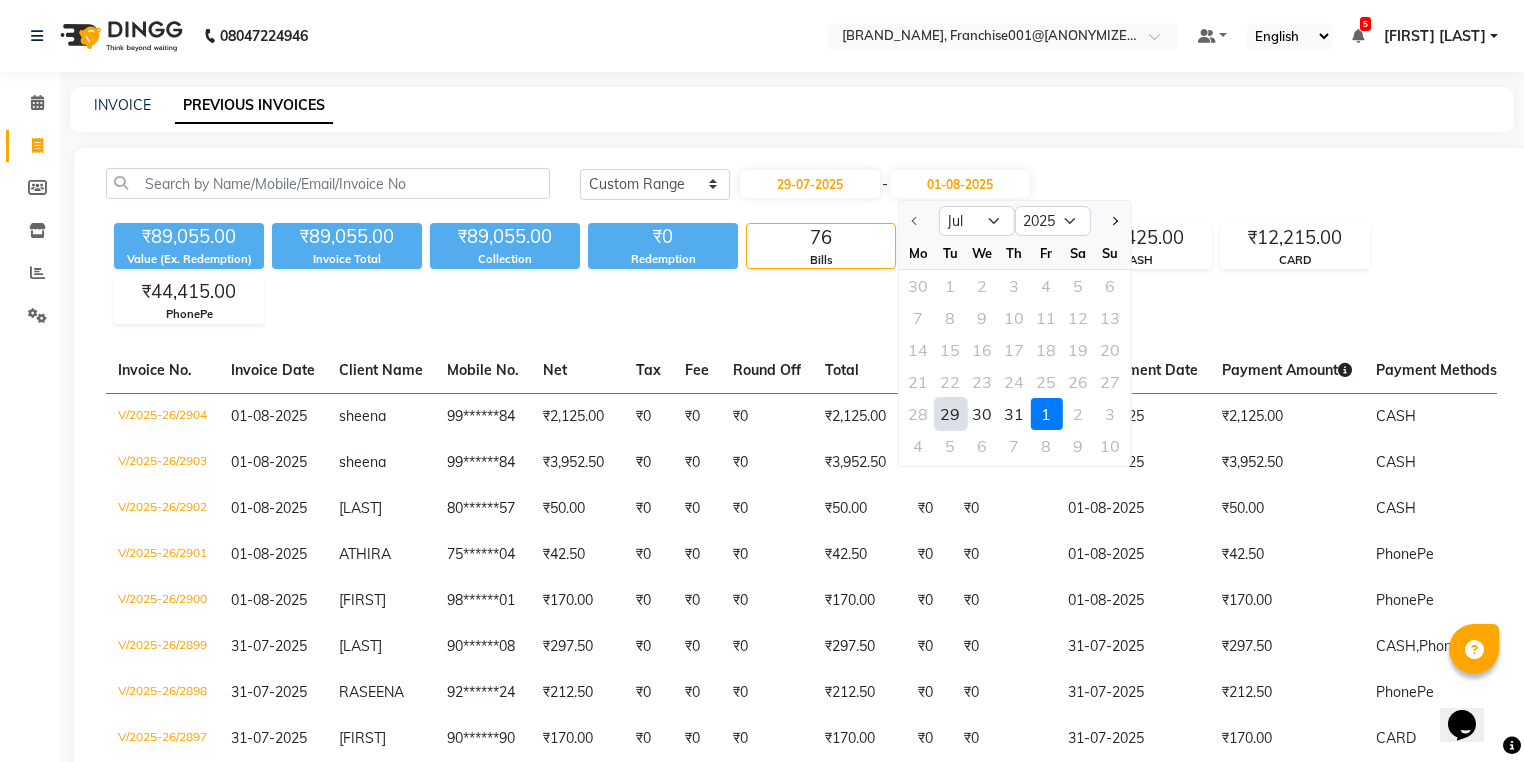 click on "29" 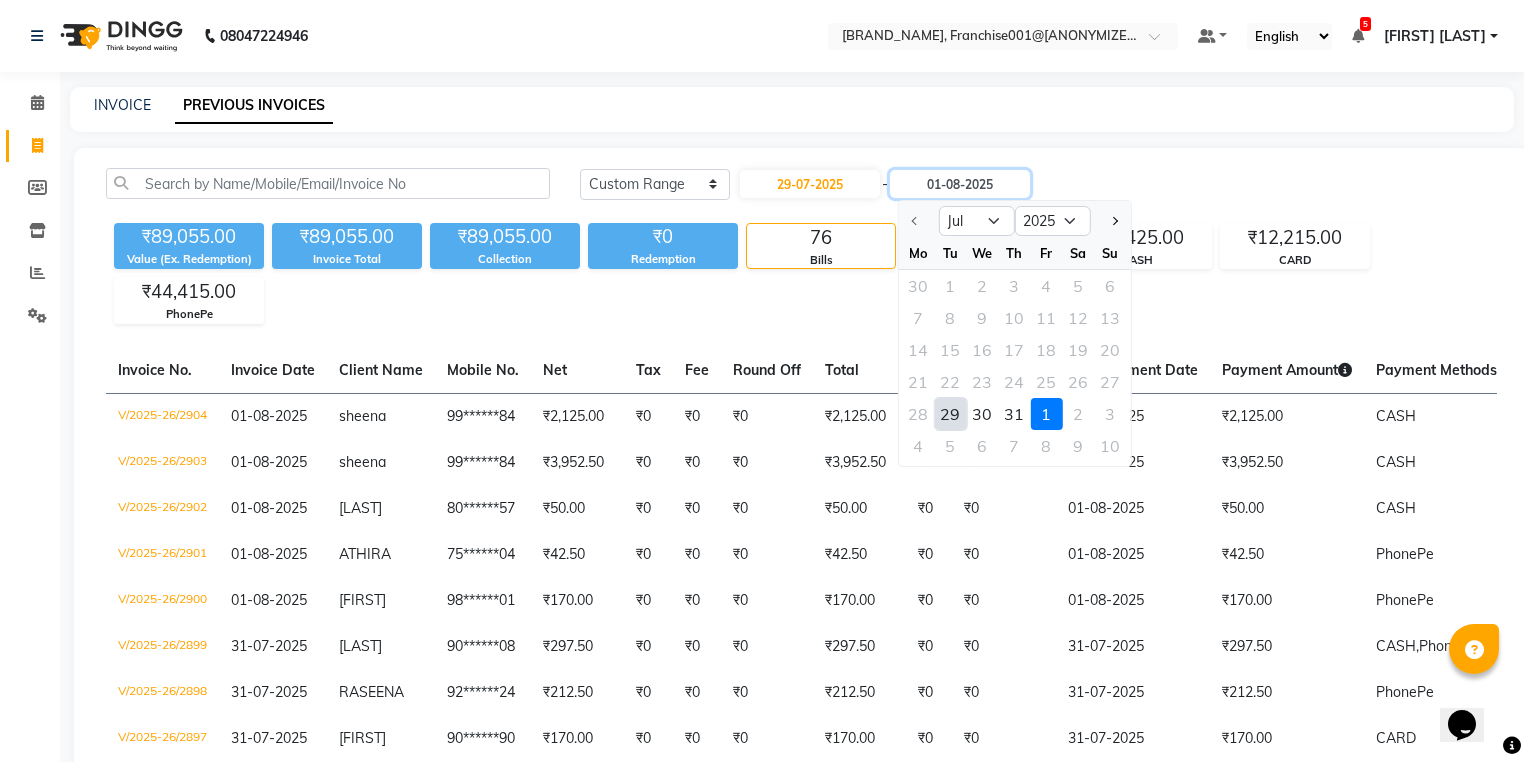 type on "29-07-2025" 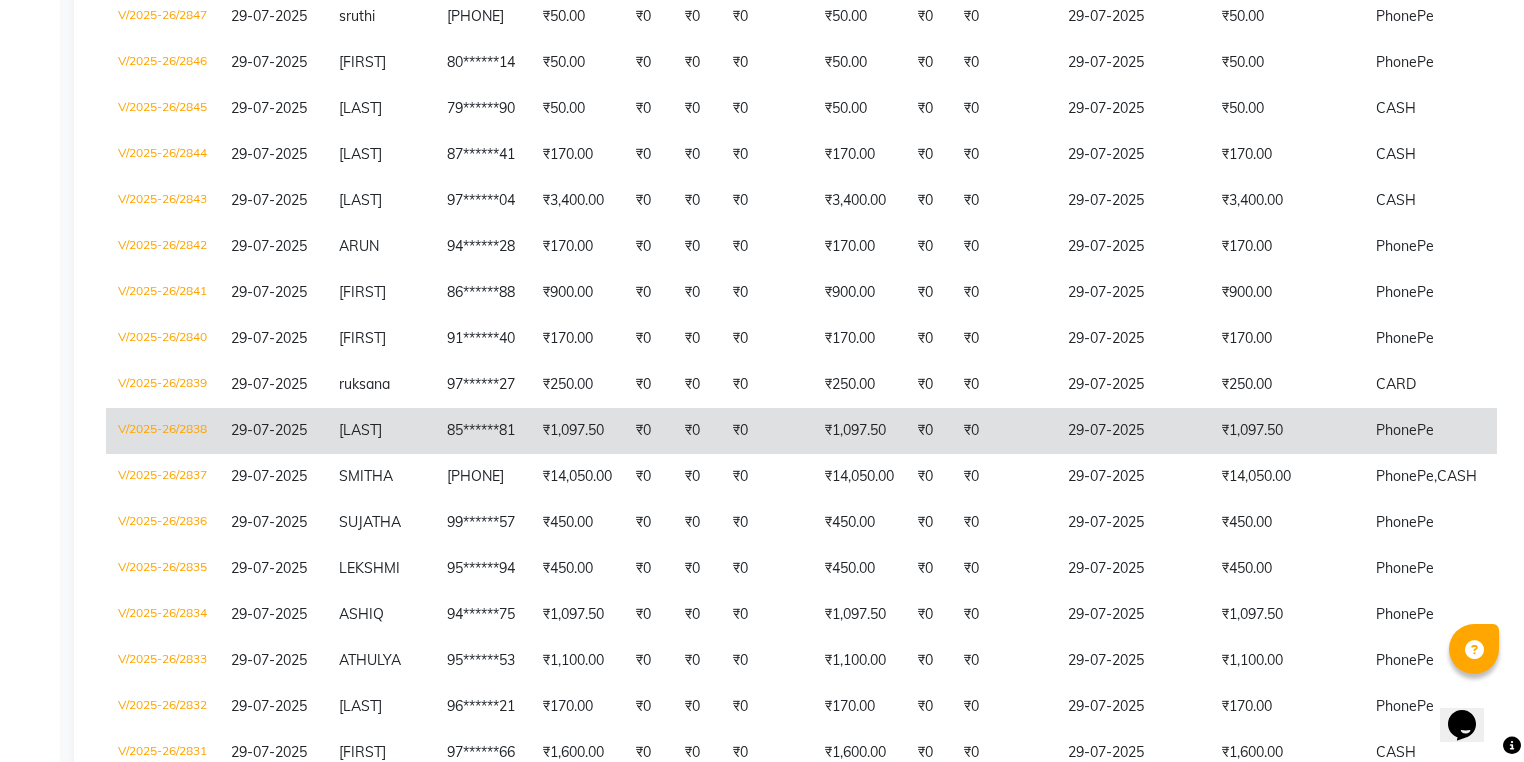 scroll, scrollTop: 560, scrollLeft: 0, axis: vertical 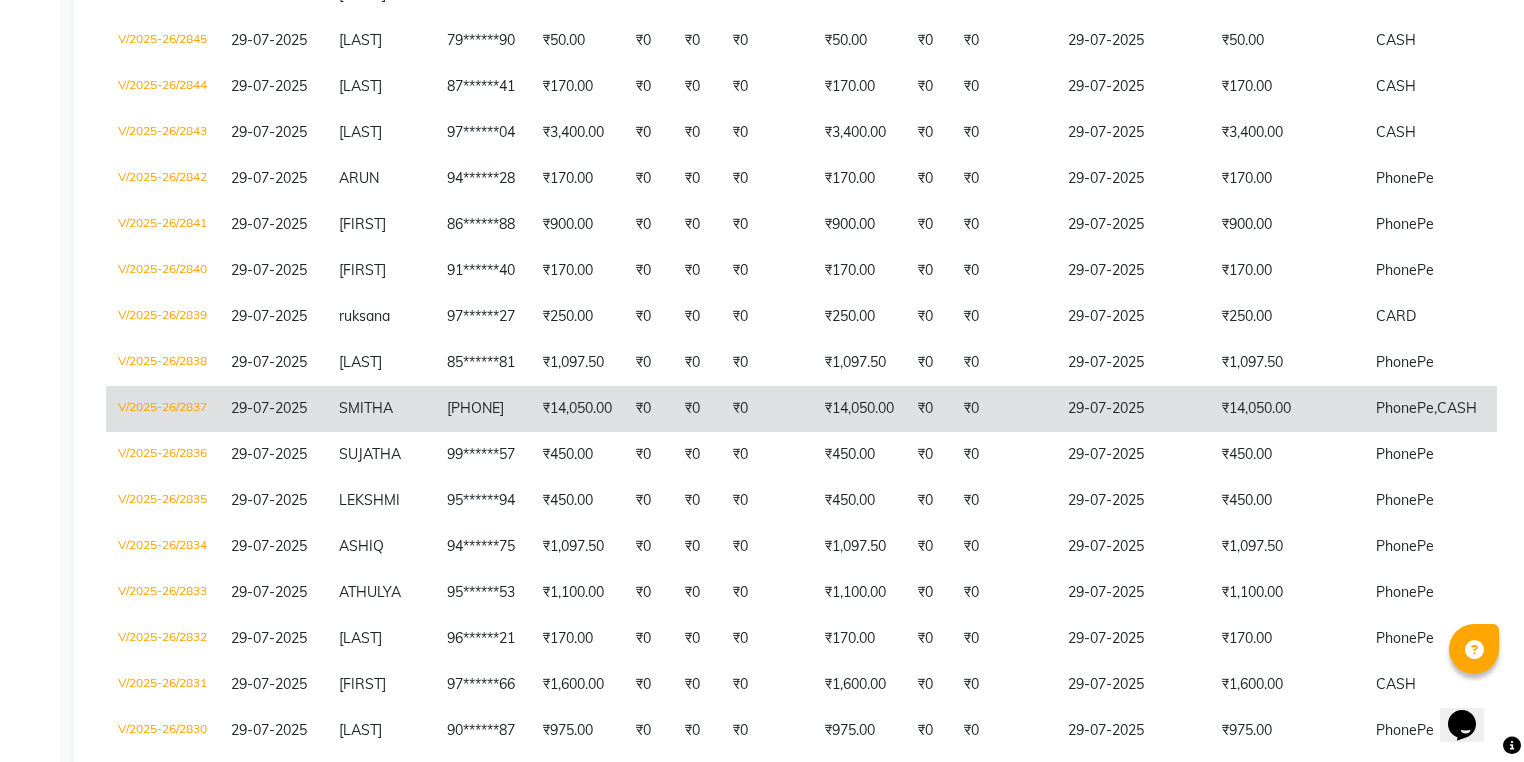 click on "SMITHA" 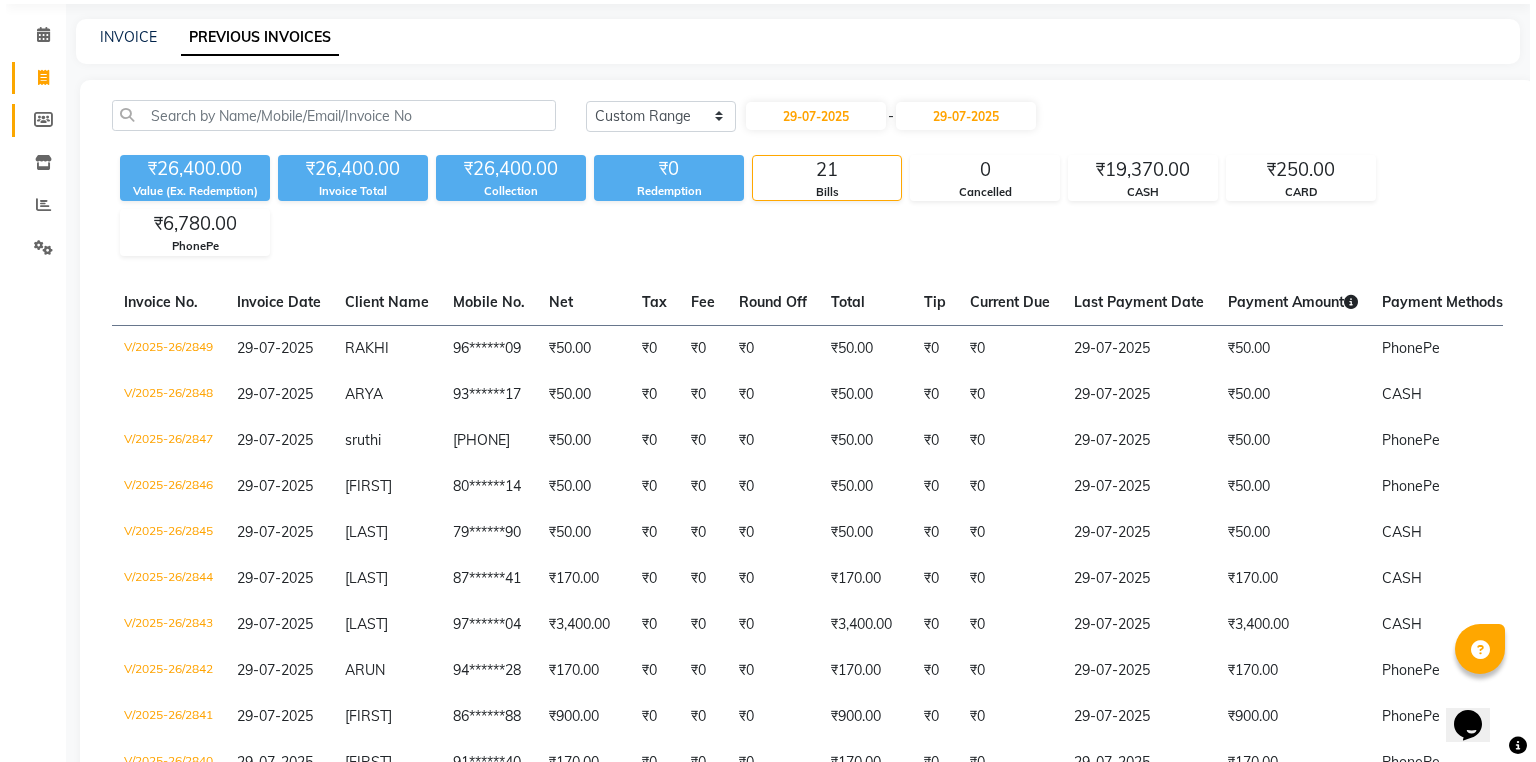 scroll, scrollTop: 0, scrollLeft: 0, axis: both 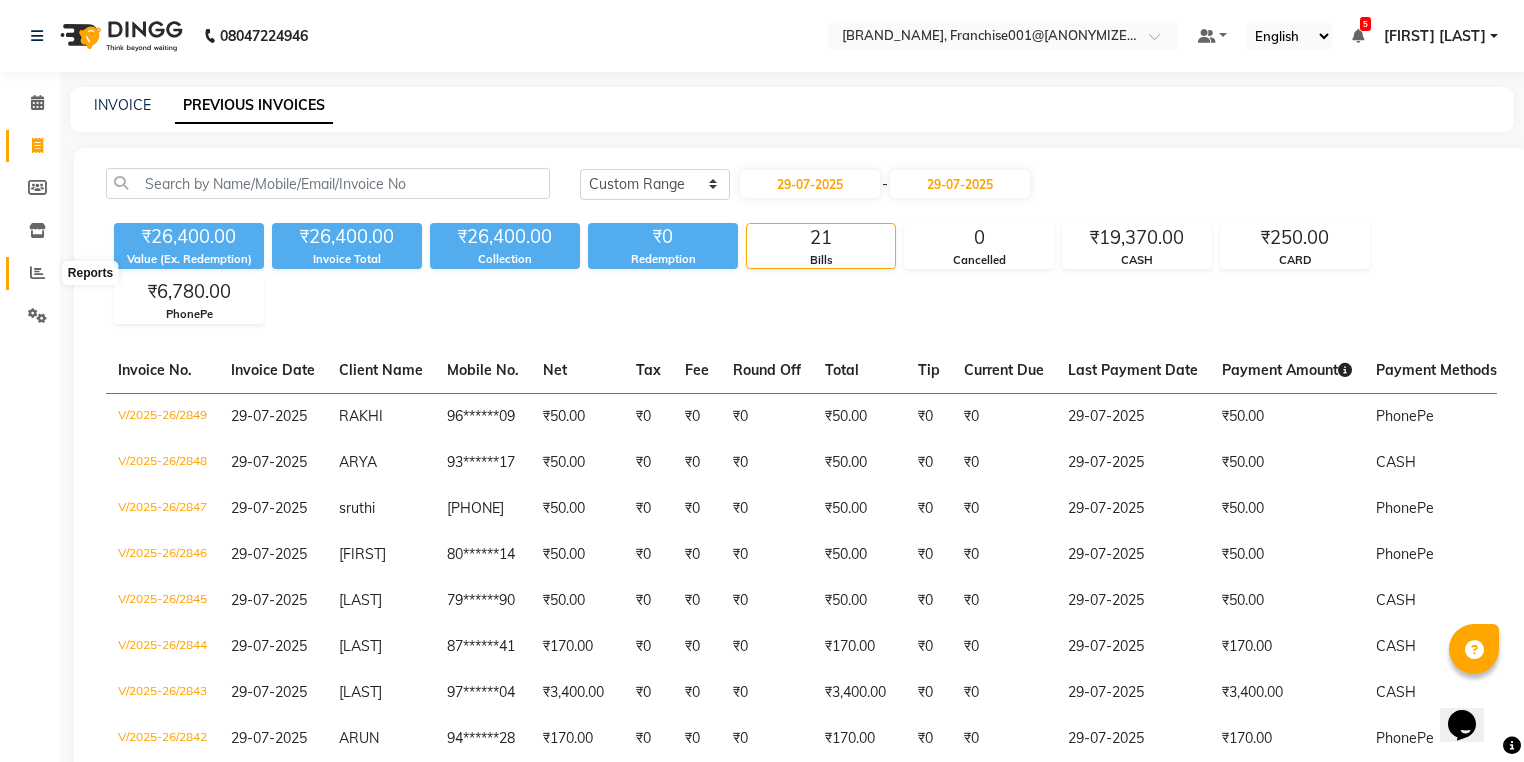click 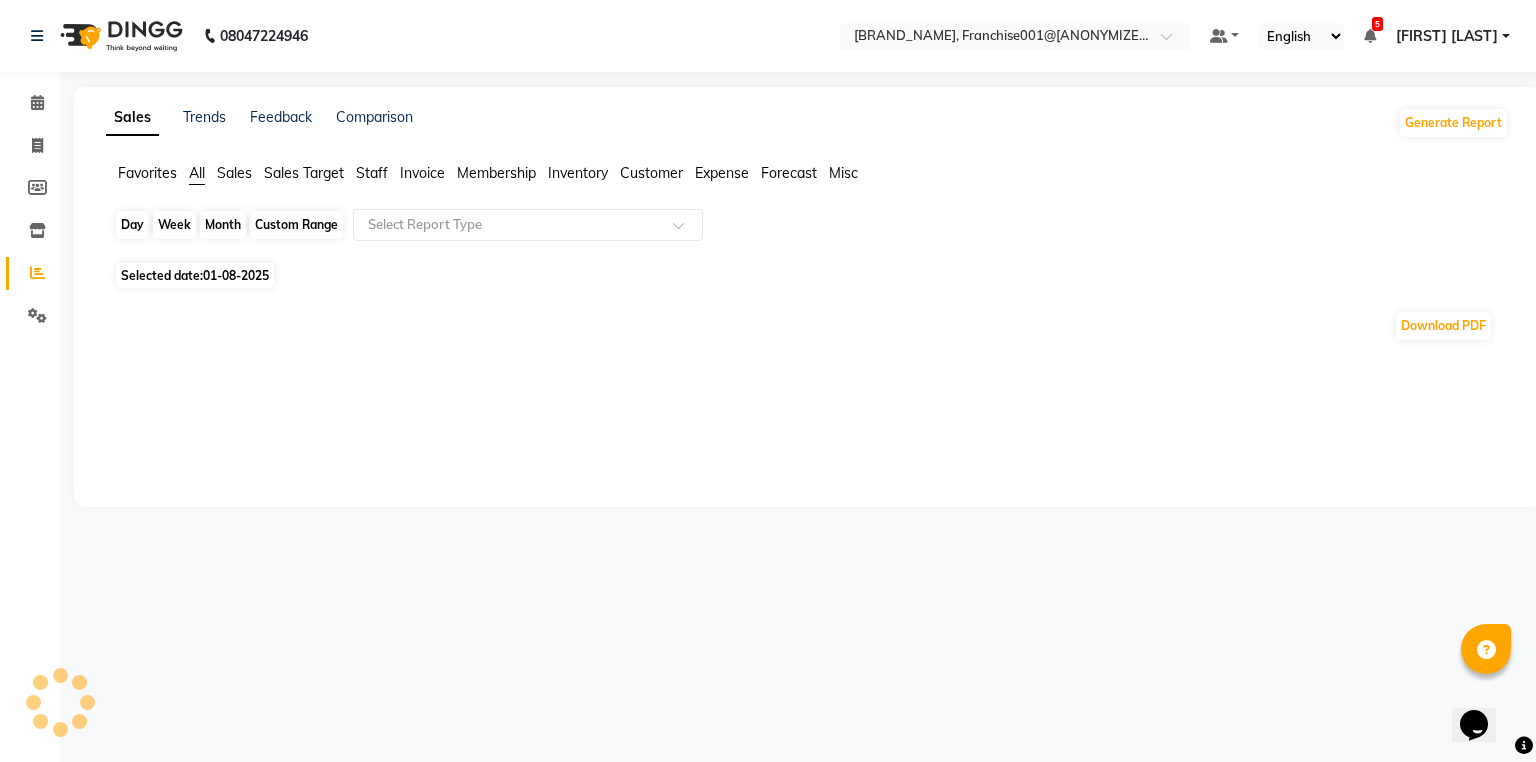 click on "Day" 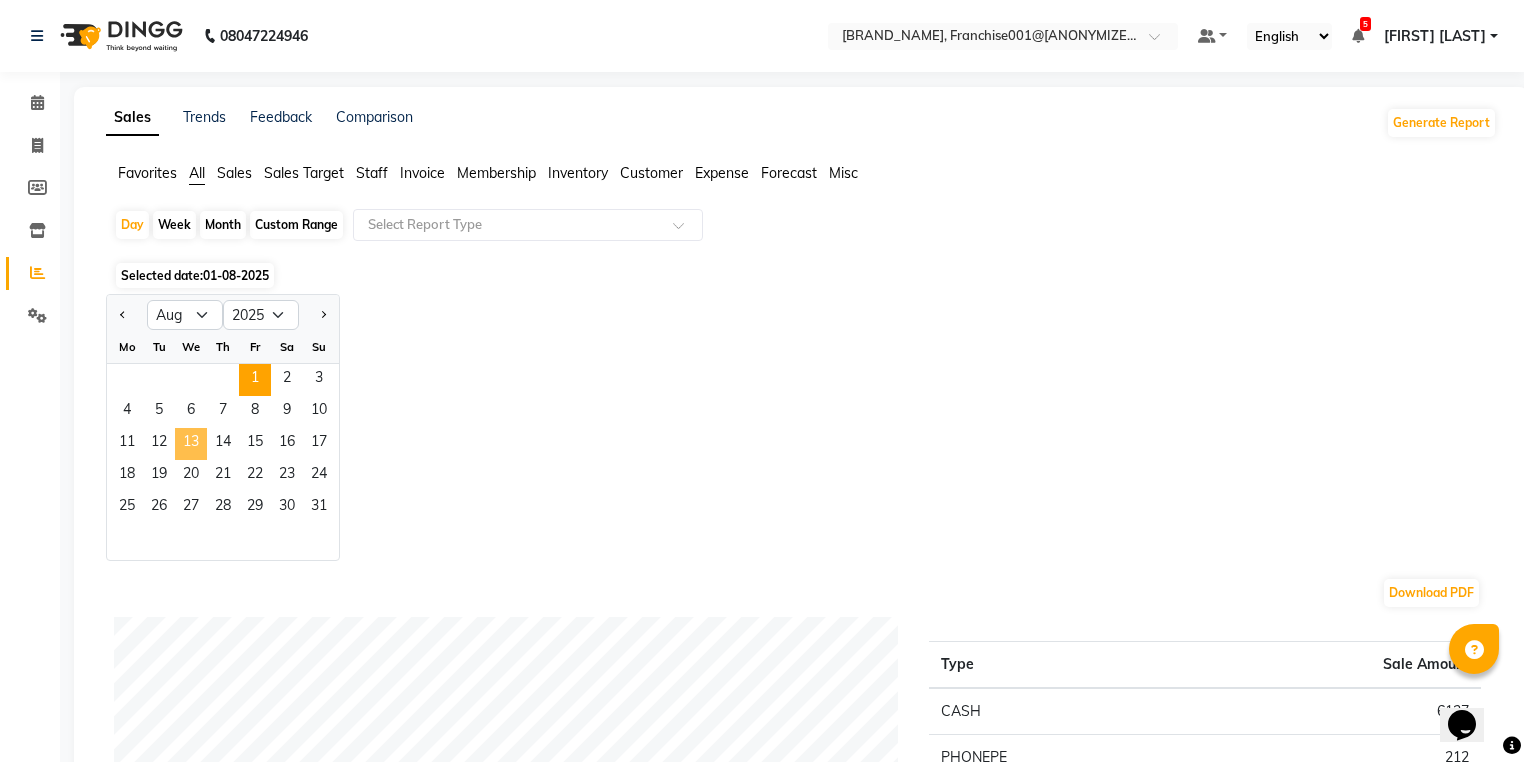 click on "13" 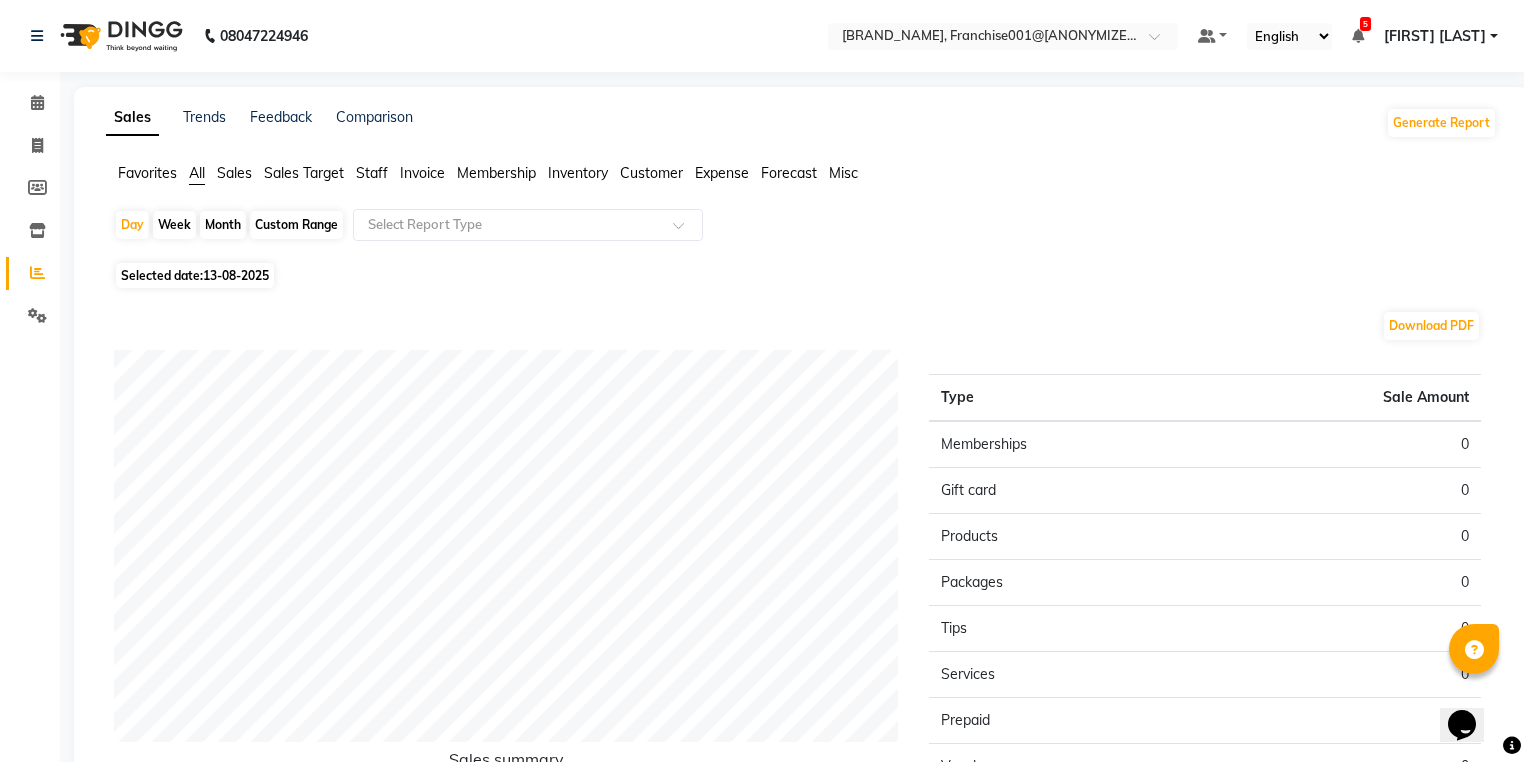 drag, startPoint x: 484, startPoint y: 212, endPoint x: 469, endPoint y: 254, distance: 44.598206 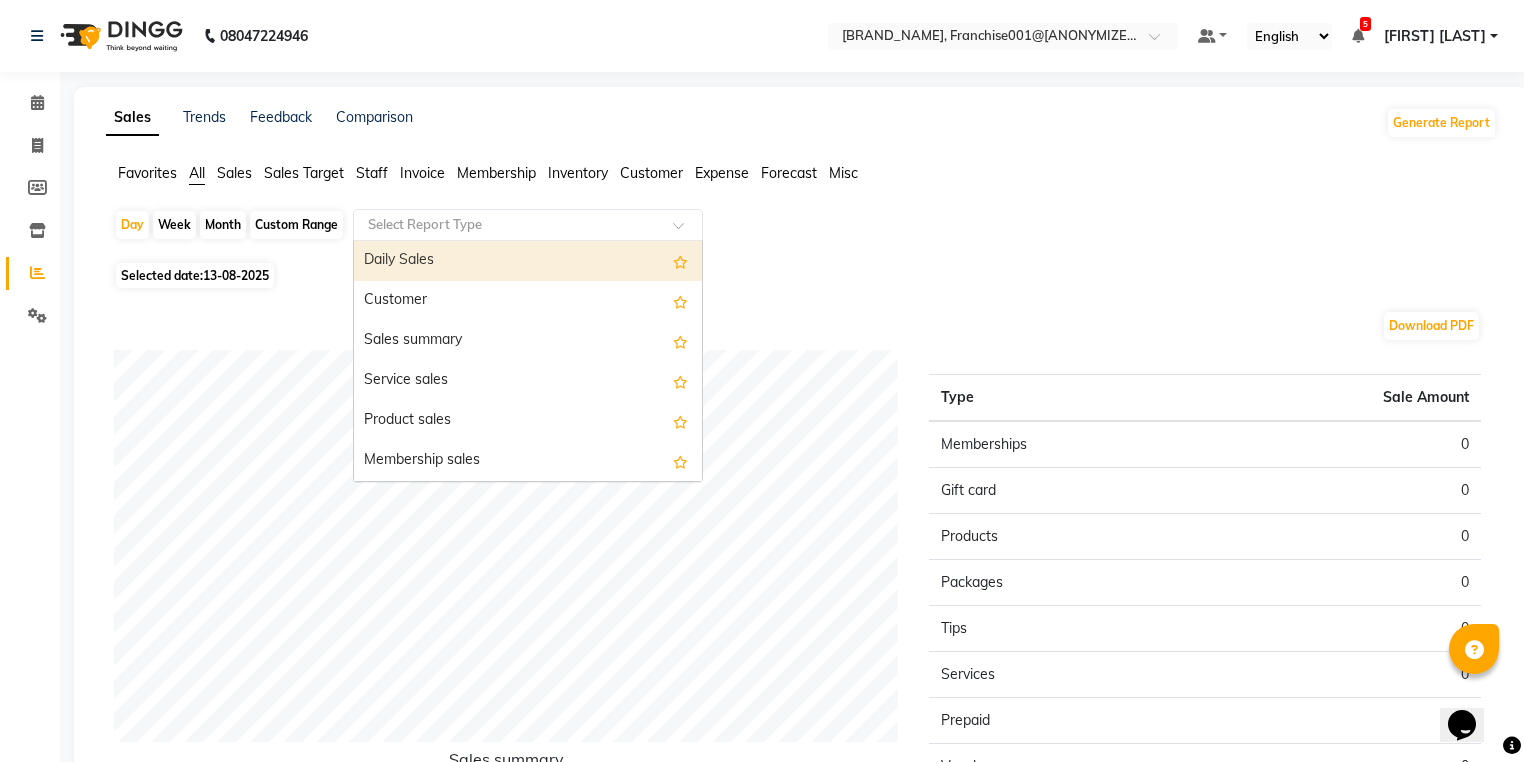 drag, startPoint x: 465, startPoint y: 224, endPoint x: 449, endPoint y: 264, distance: 43.081318 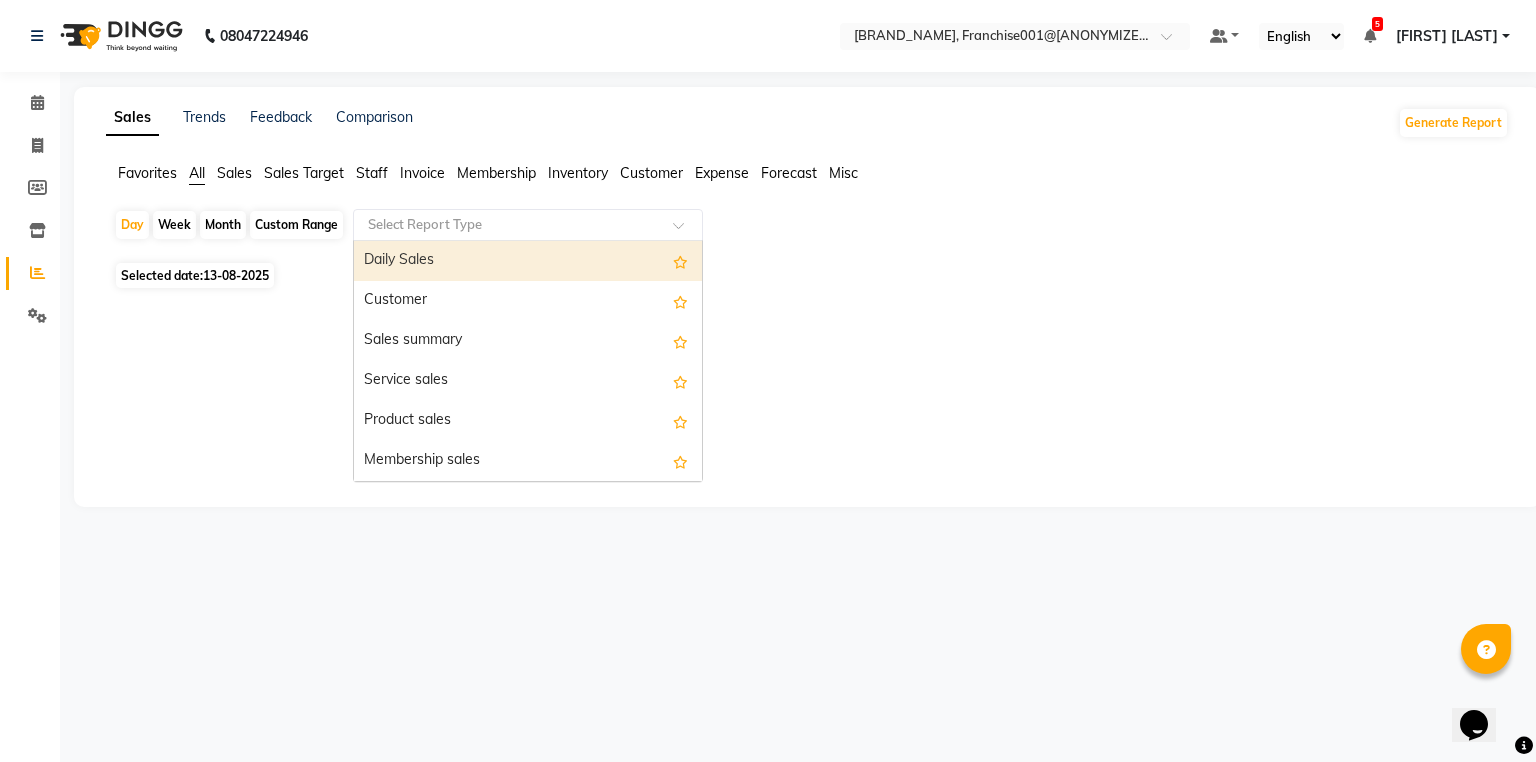 click on "Select Report Type" 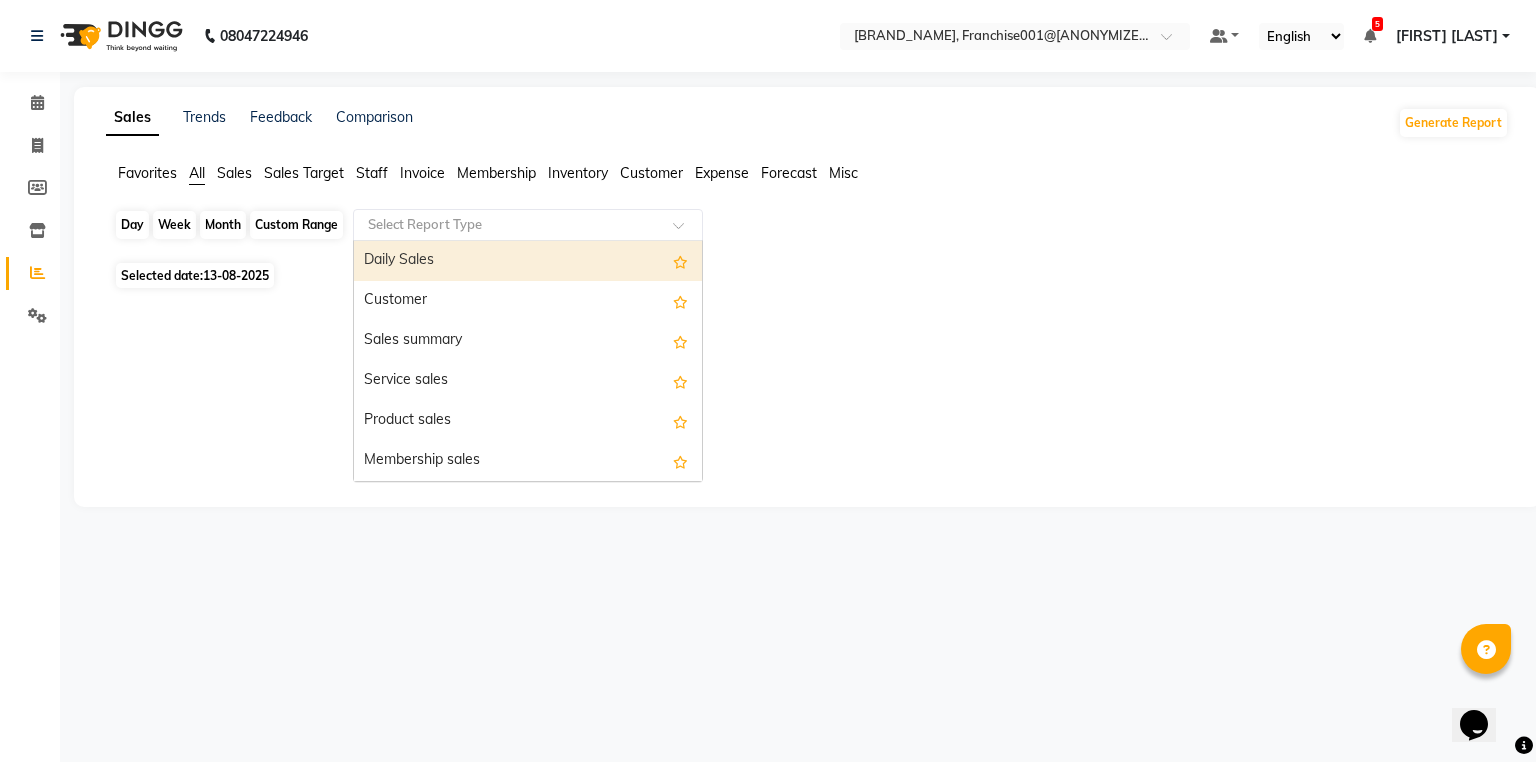 click on "Day" 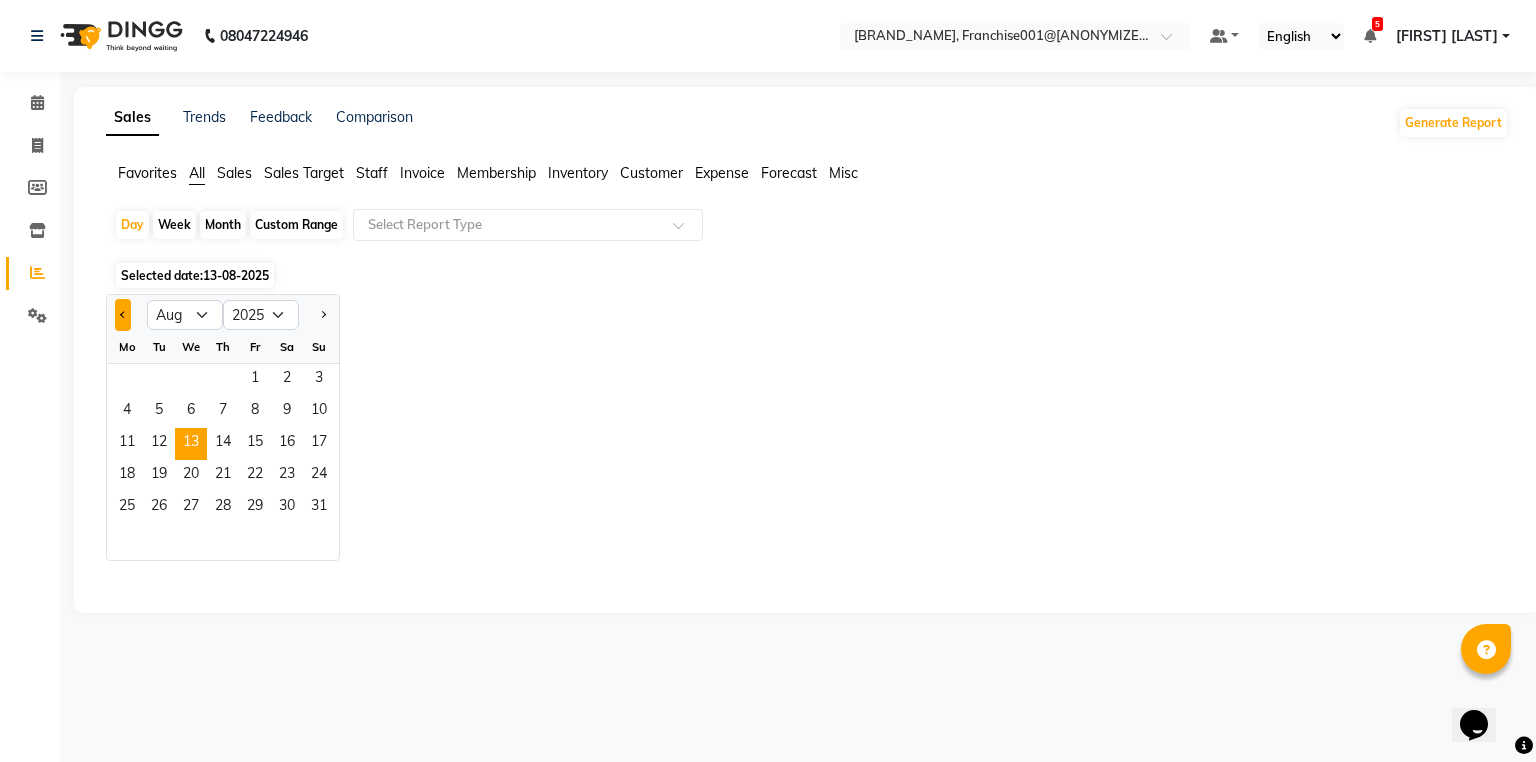 click 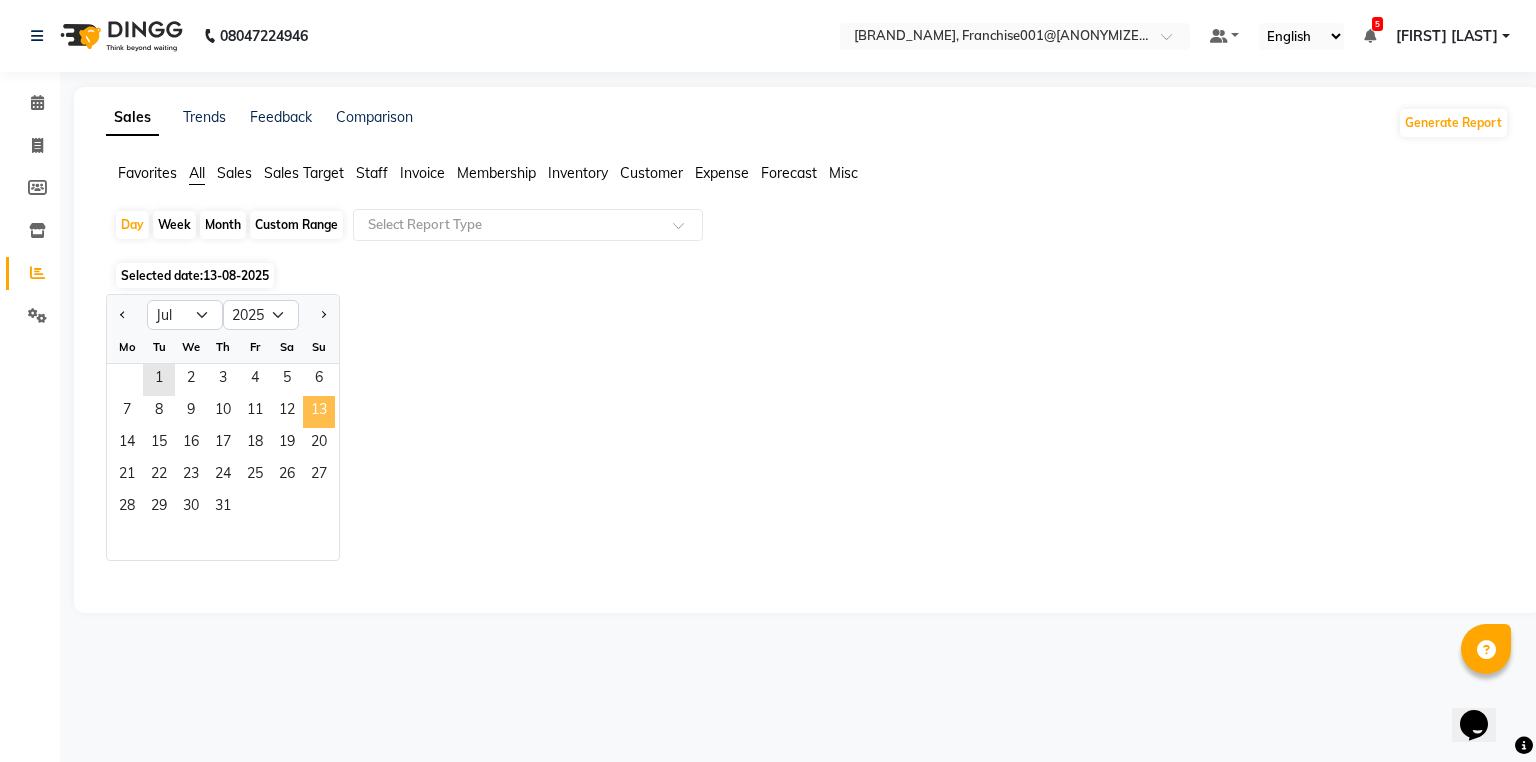 click on "13" 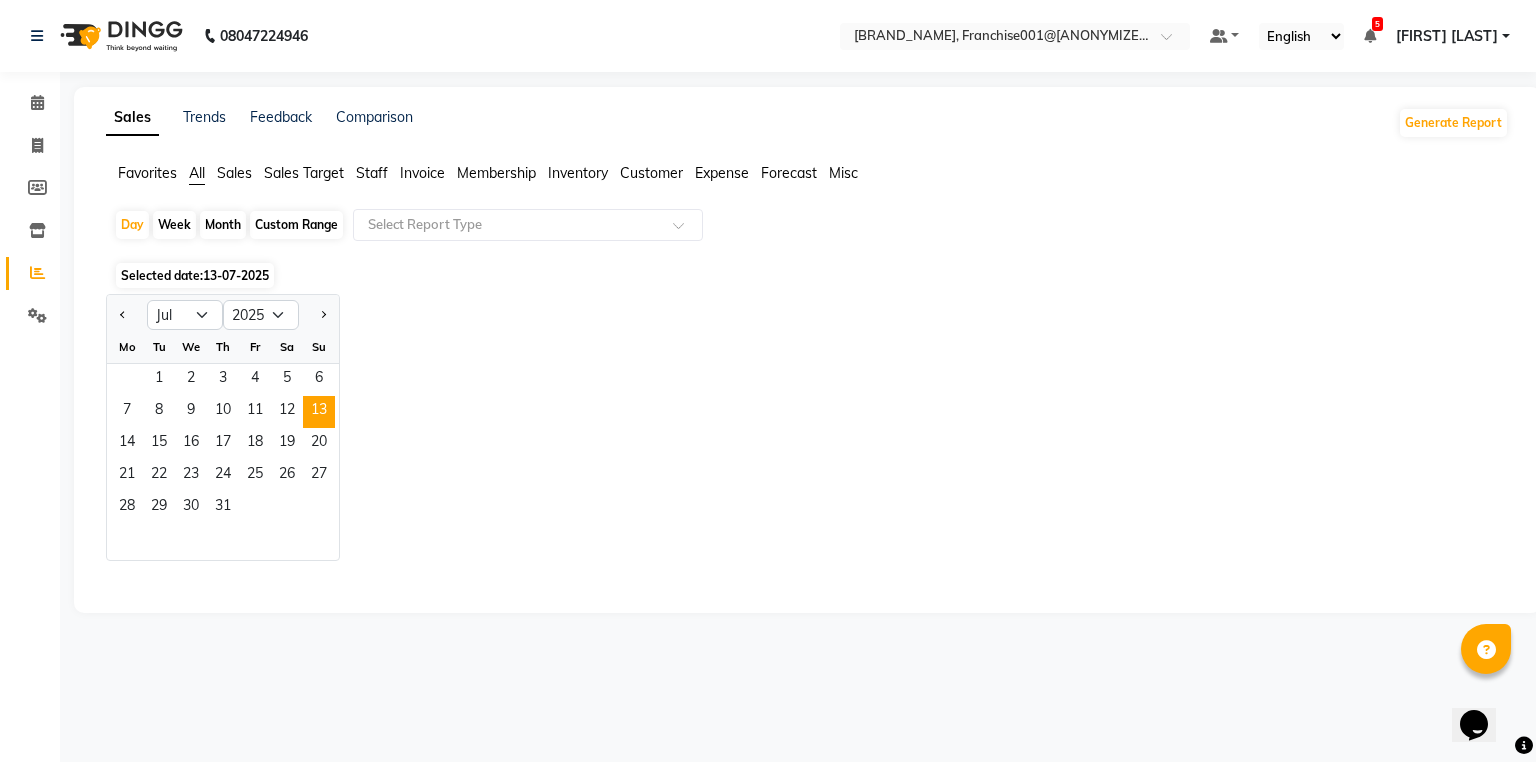 click on "Day   Week   Month   Custom Range  Select Report Type" 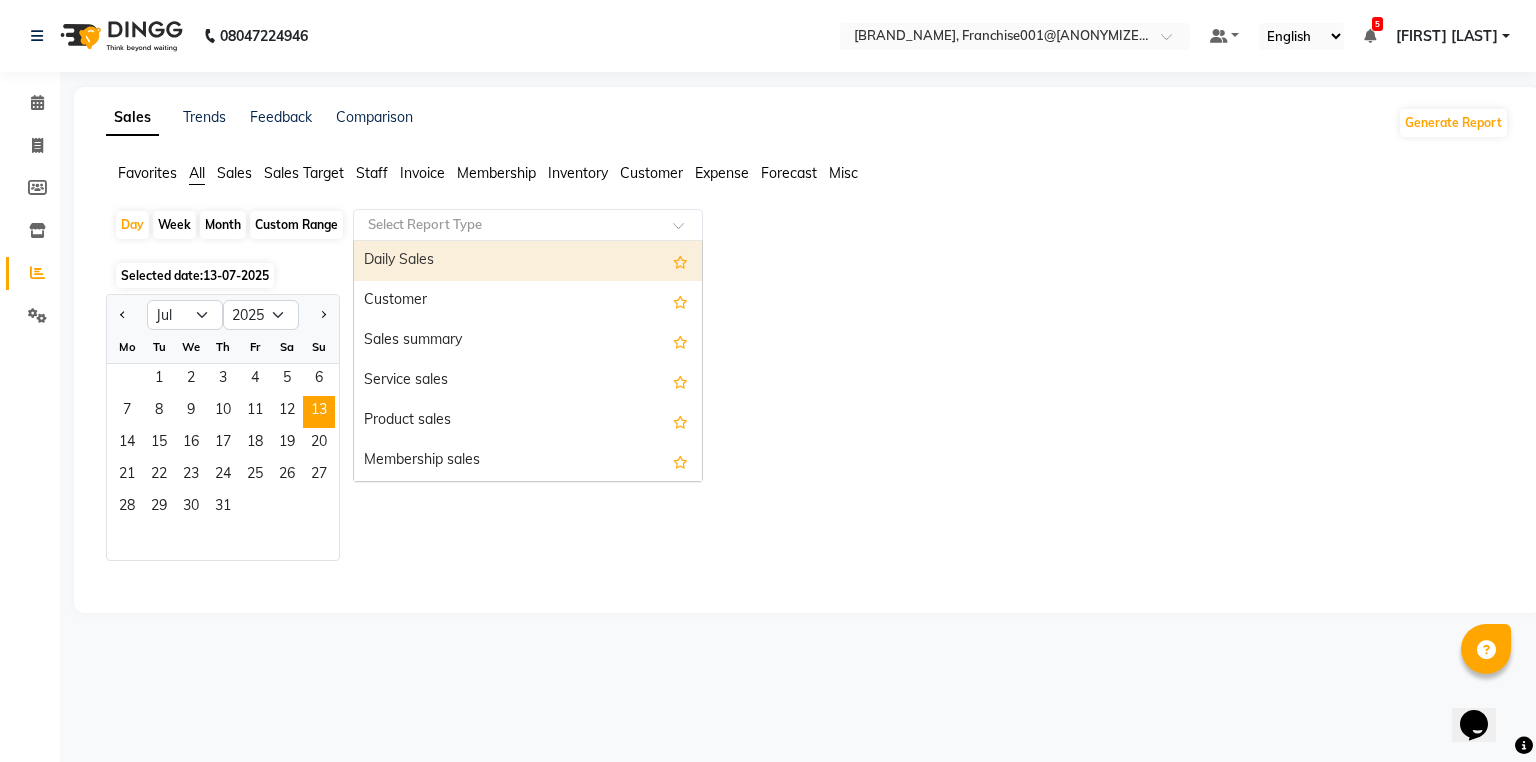 drag, startPoint x: 420, startPoint y: 228, endPoint x: 409, endPoint y: 260, distance: 33.83785 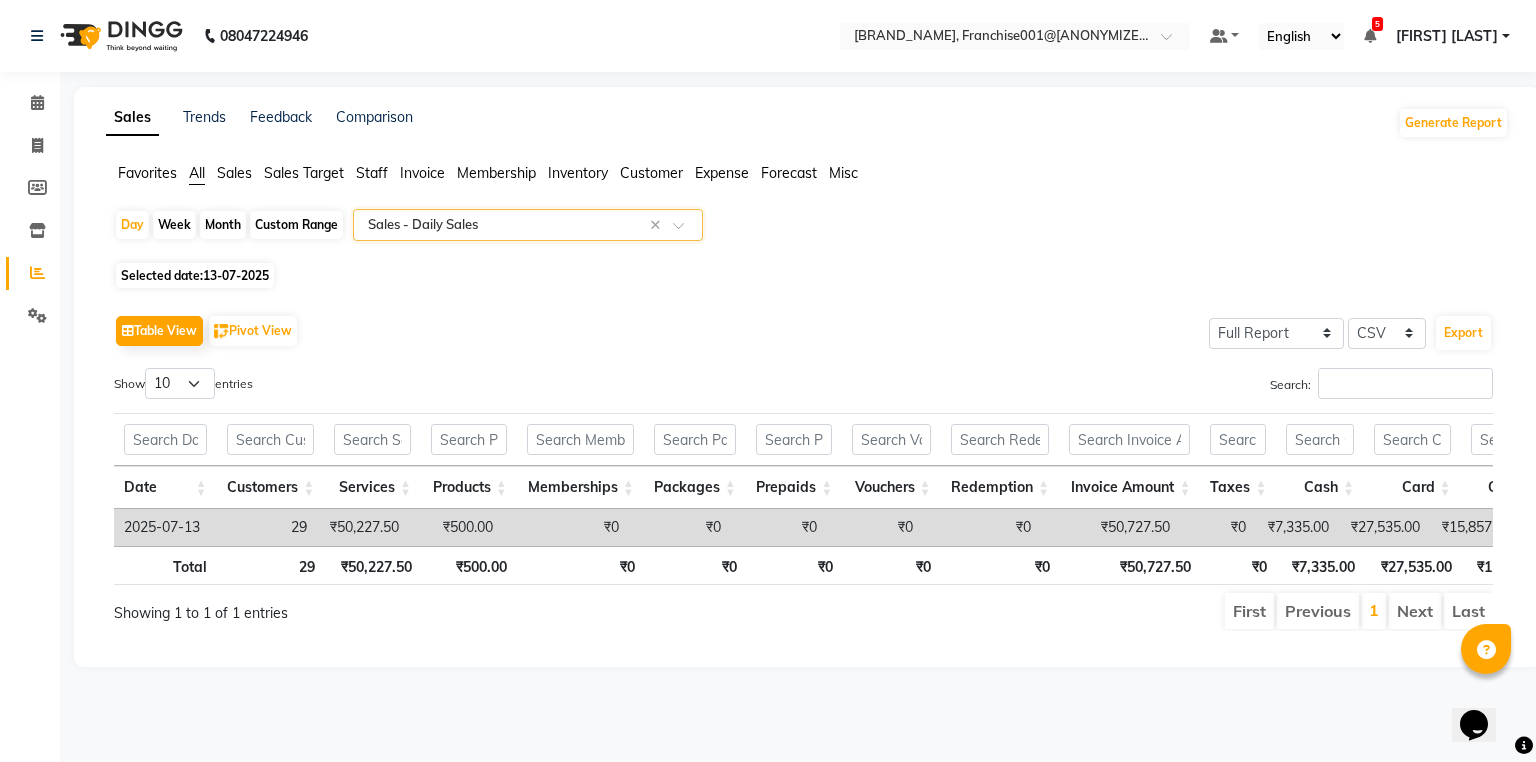 click on "Invoice" 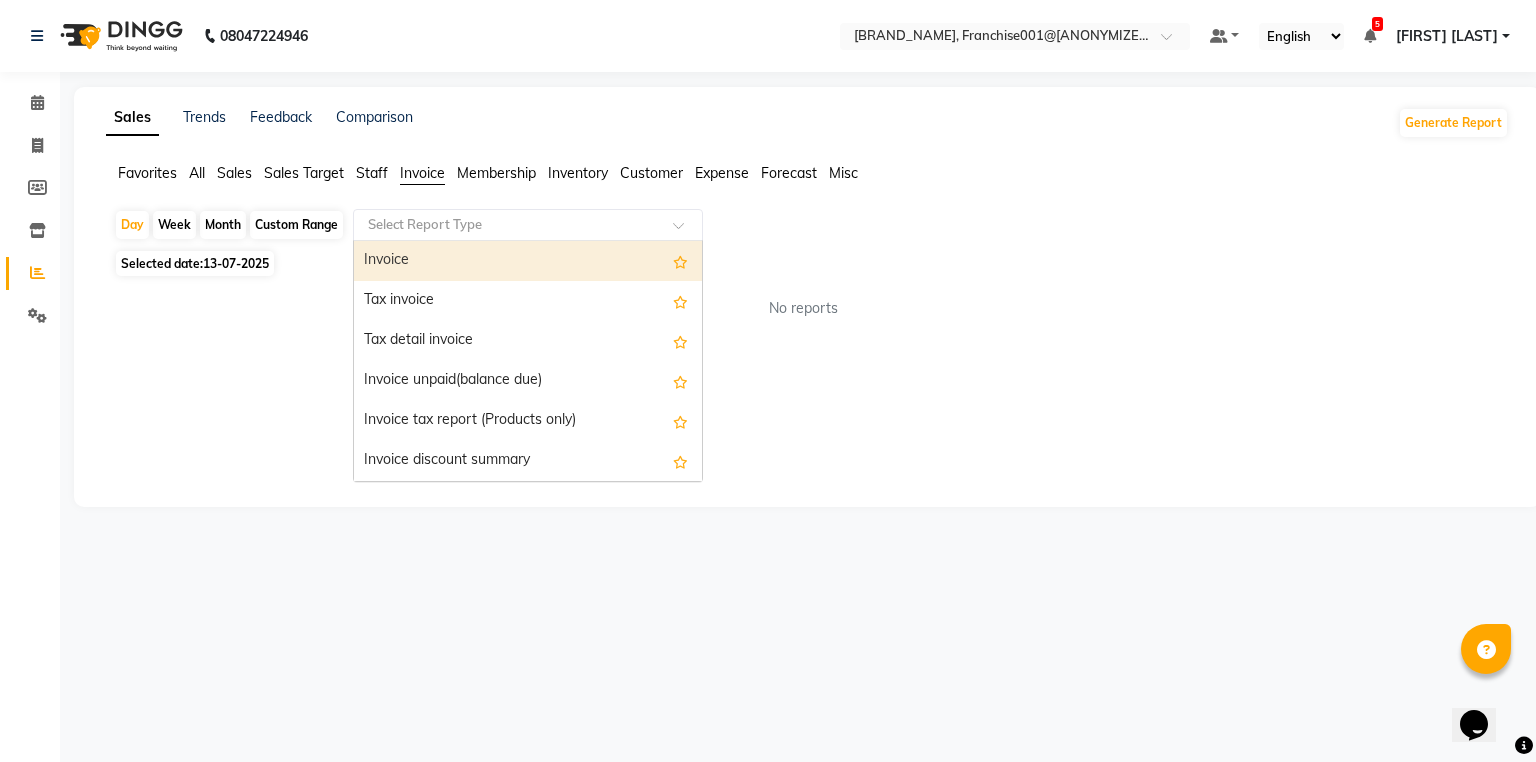 click on "Select Report Type" 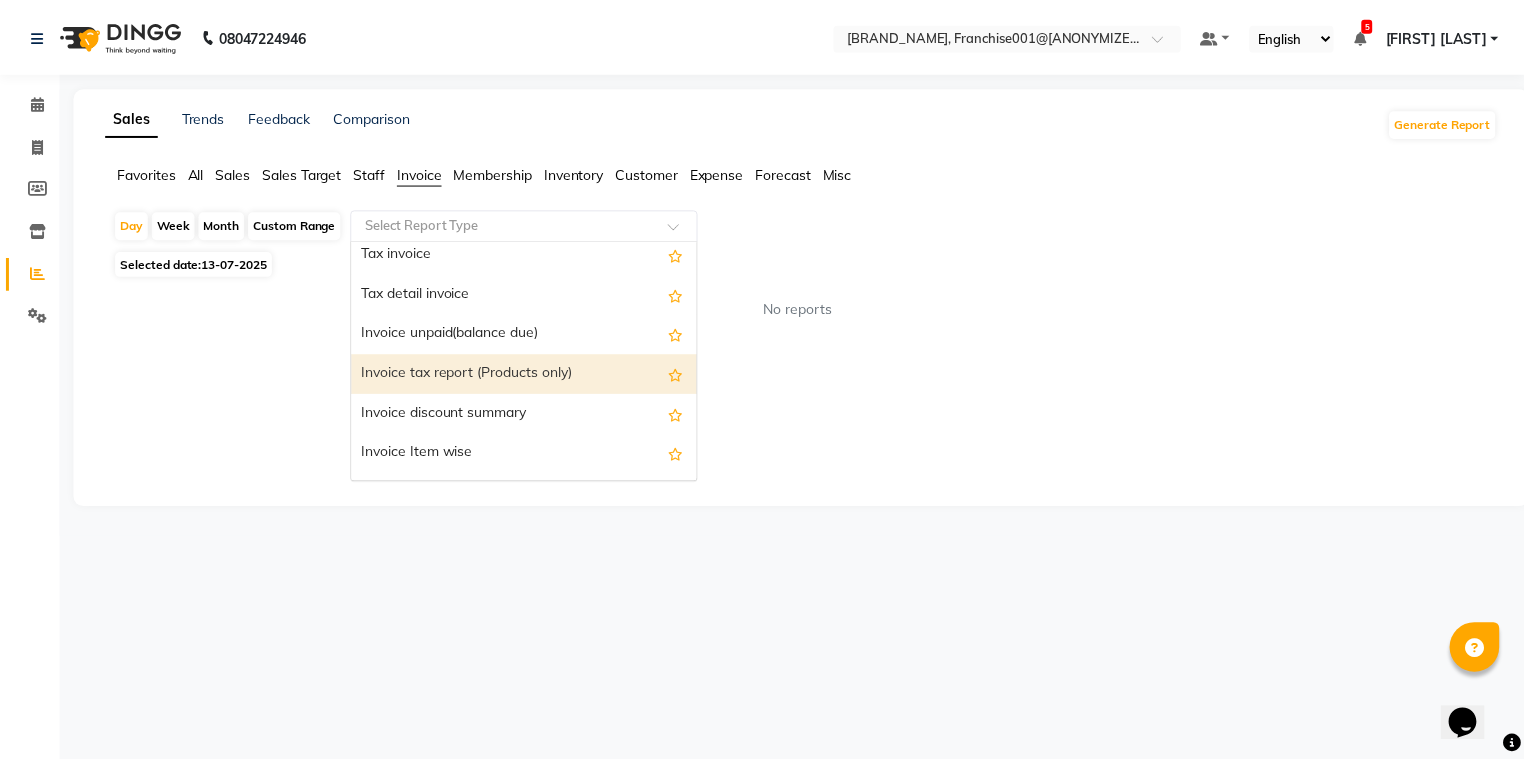 scroll, scrollTop: 80, scrollLeft: 0, axis: vertical 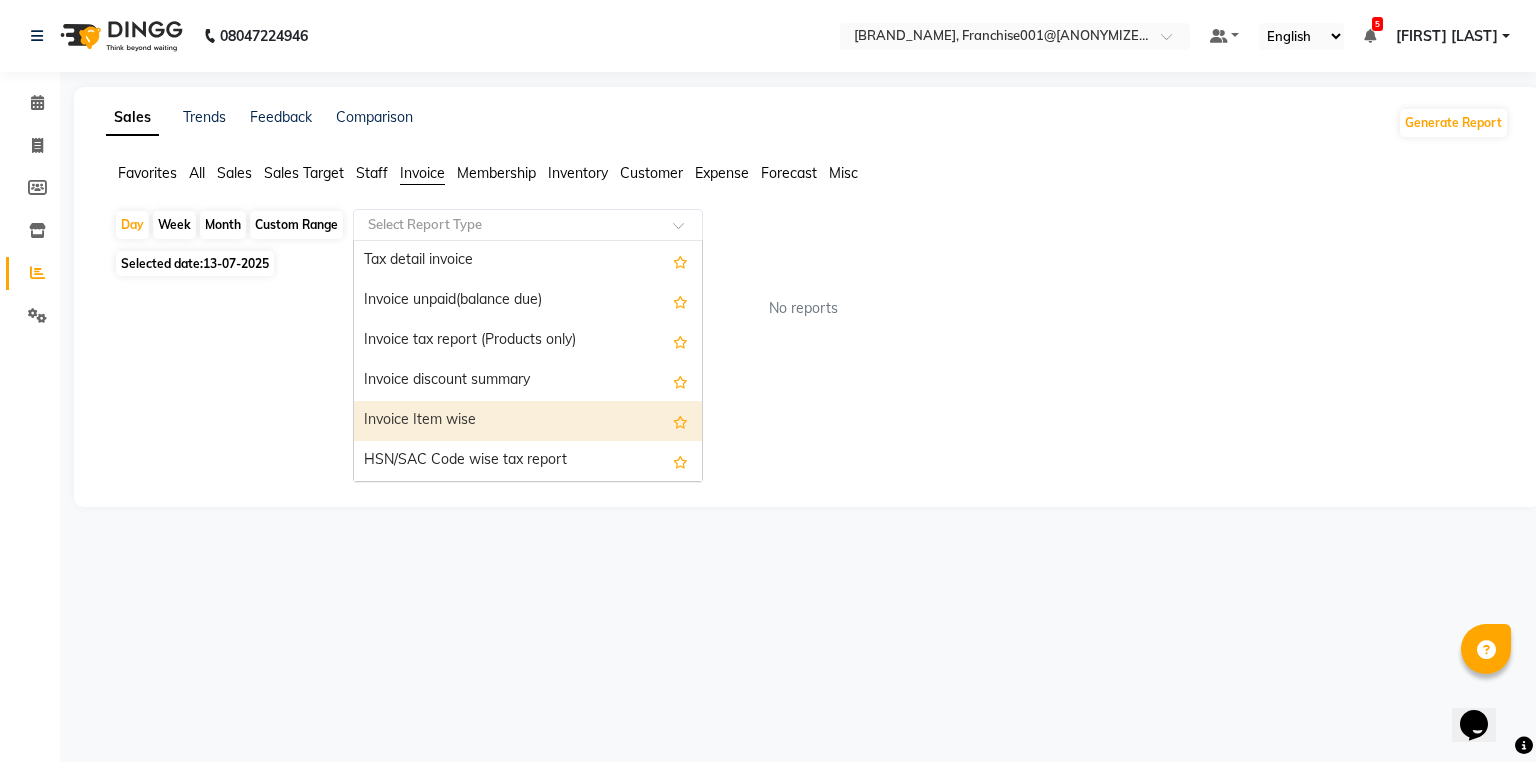 click on "Invoice Item wise" at bounding box center (528, 421) 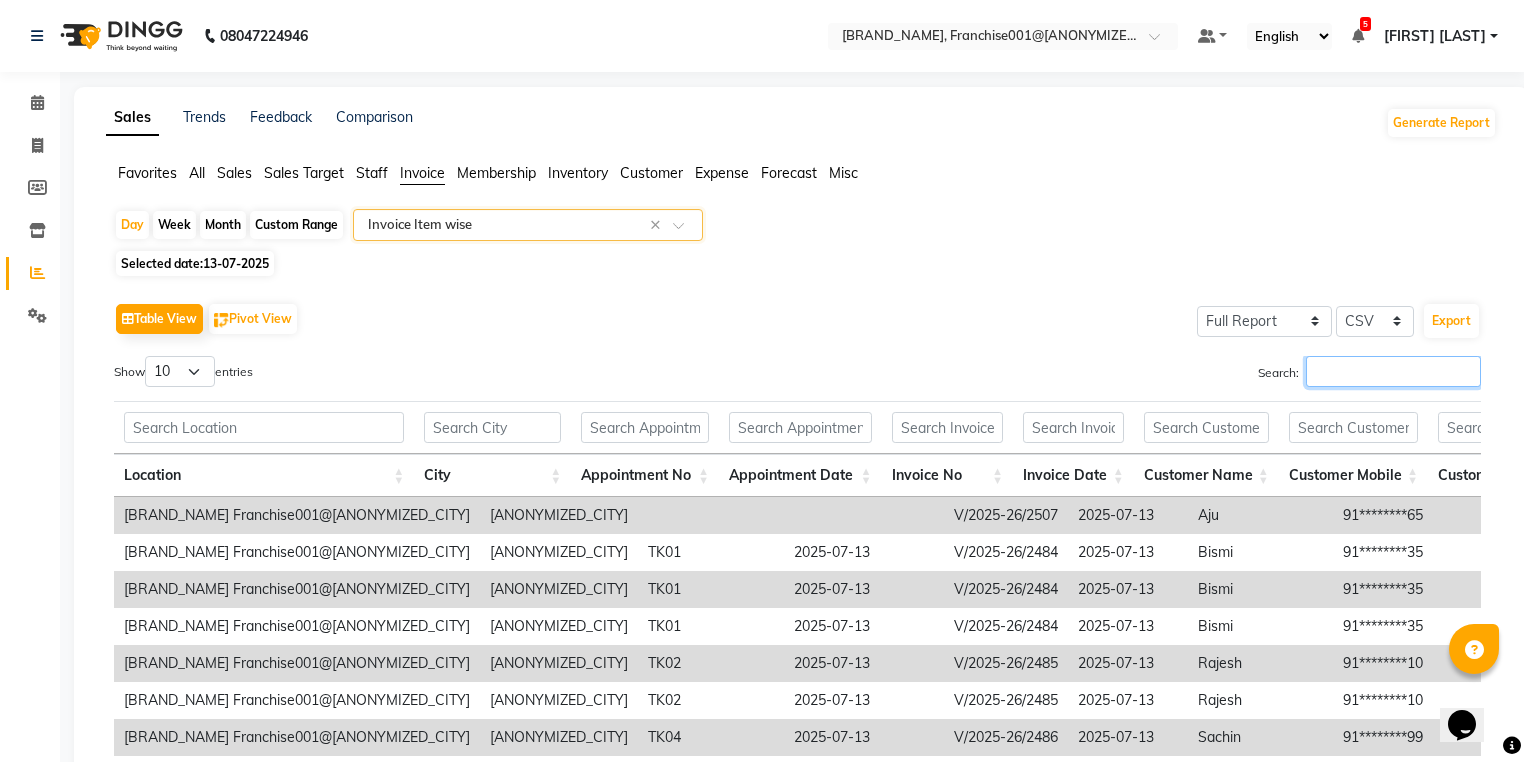 click on "Search:" at bounding box center (1393, 371) 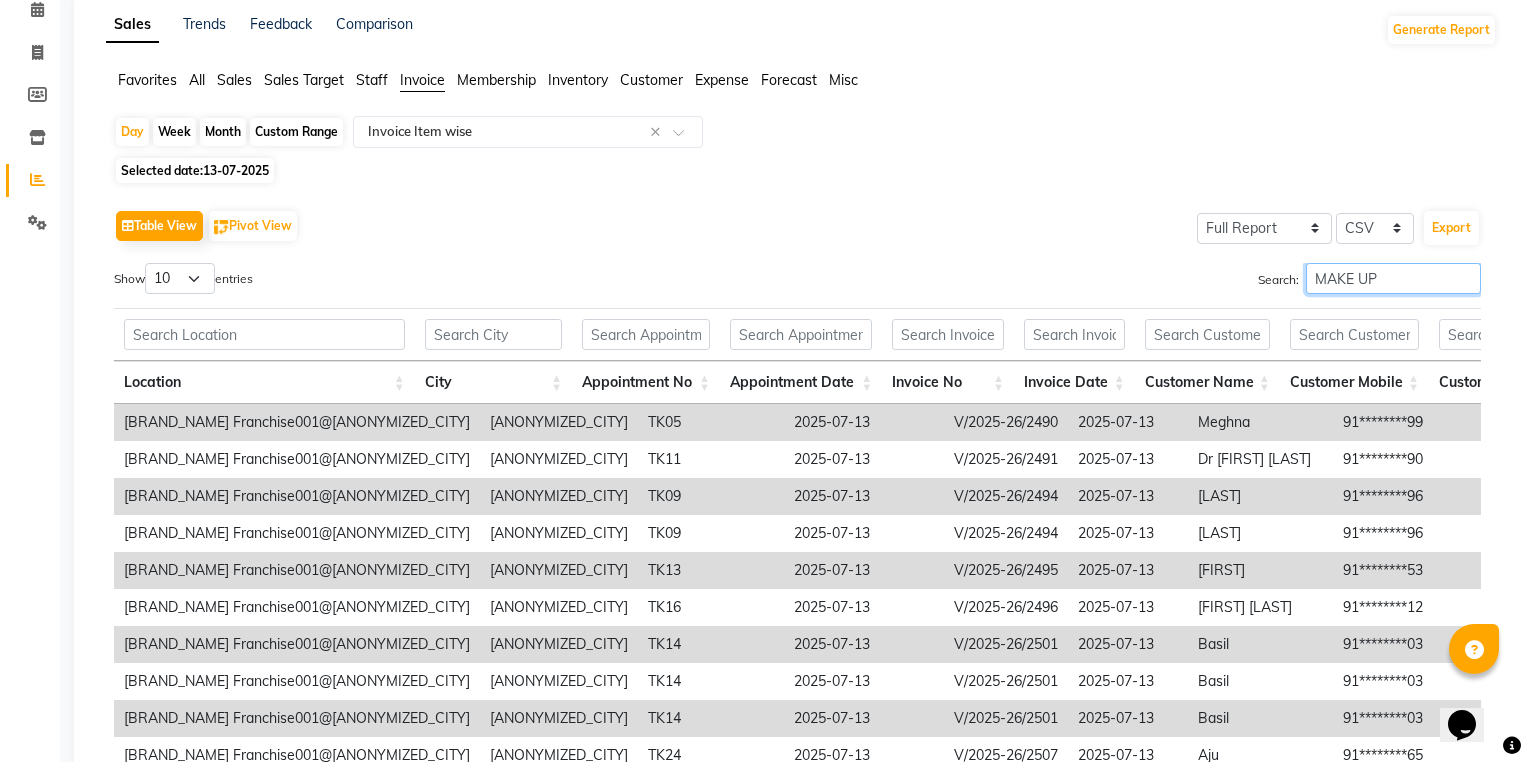 scroll, scrollTop: 240, scrollLeft: 0, axis: vertical 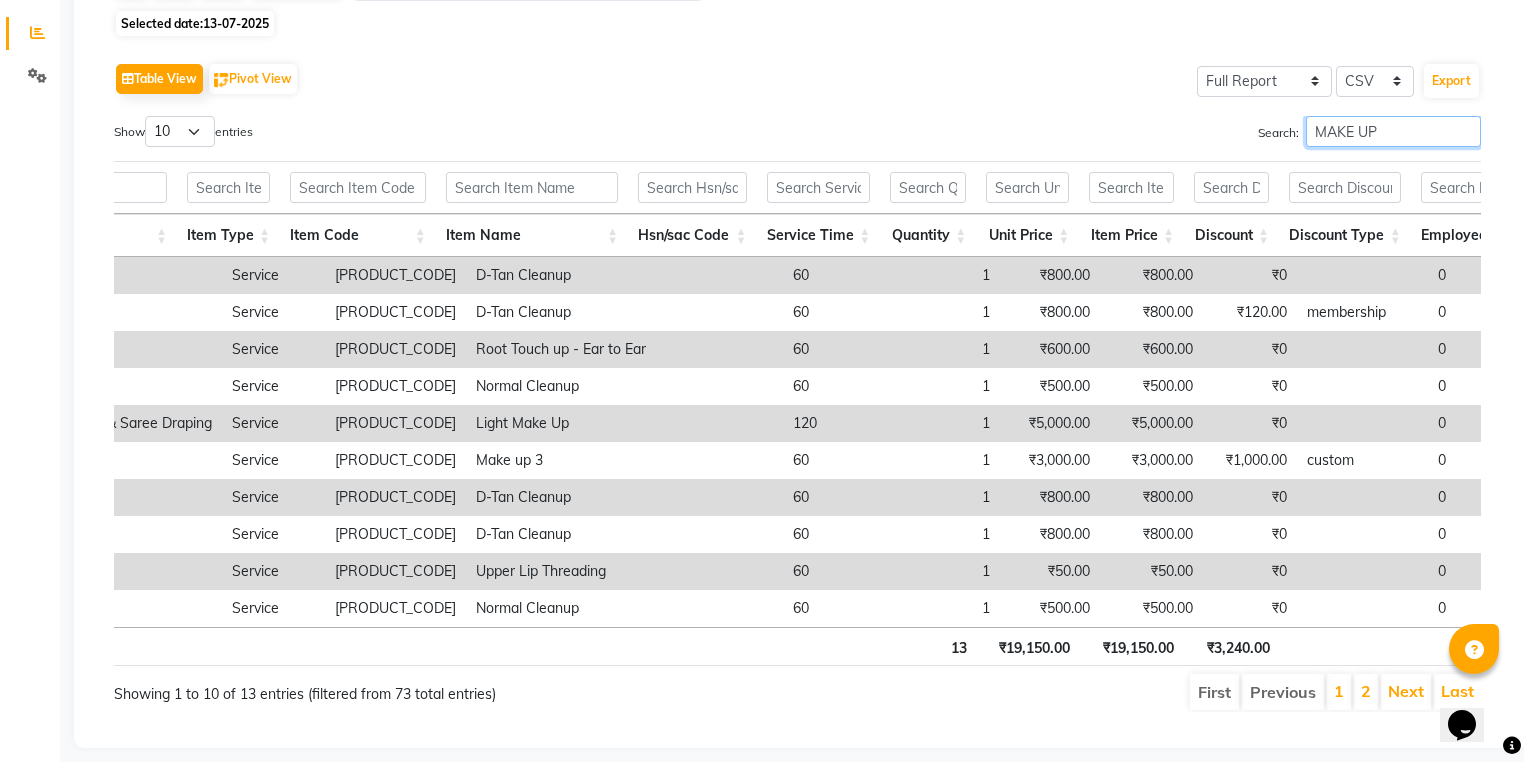 type on "MAKE UP" 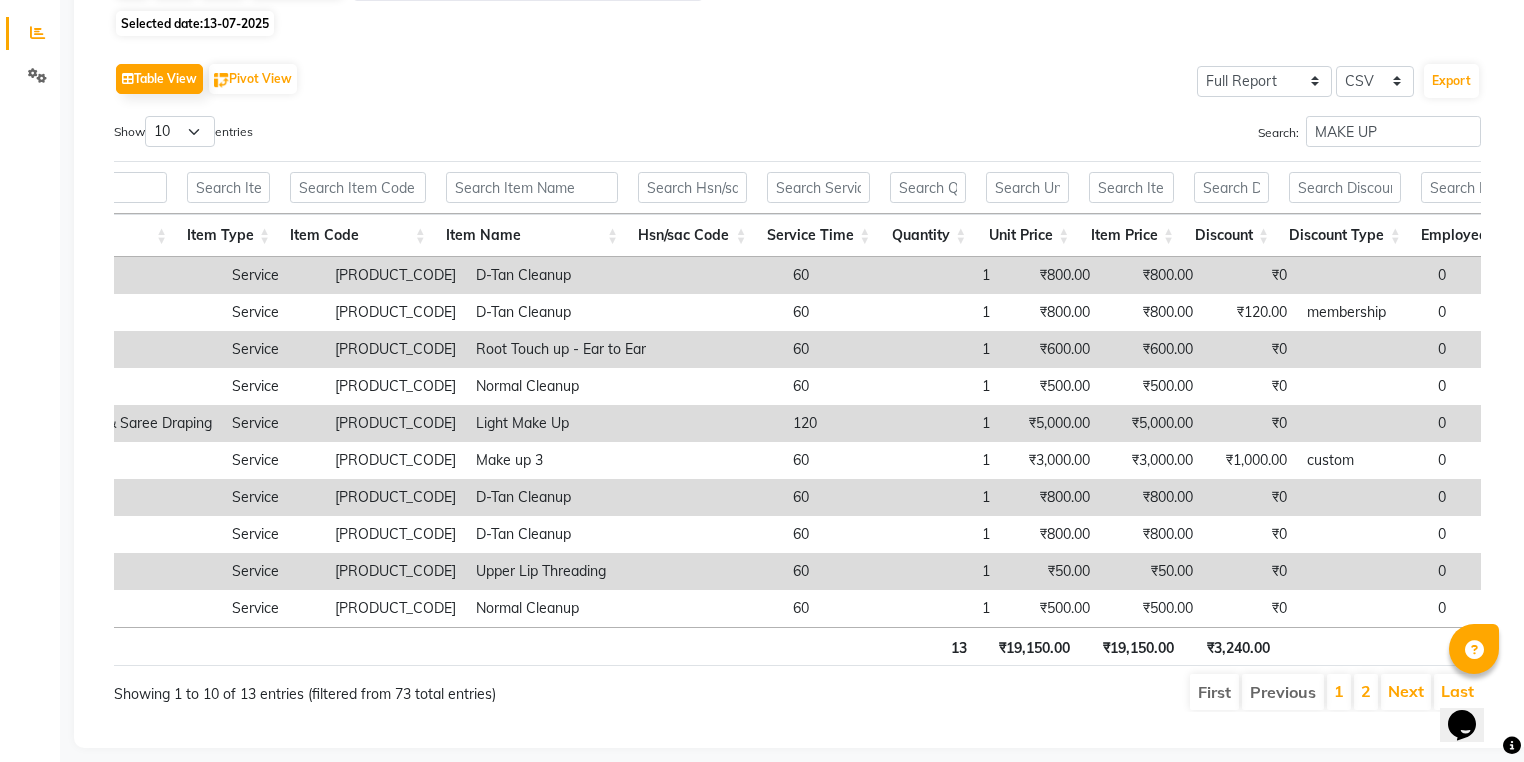 click on "2" at bounding box center (1366, 692) 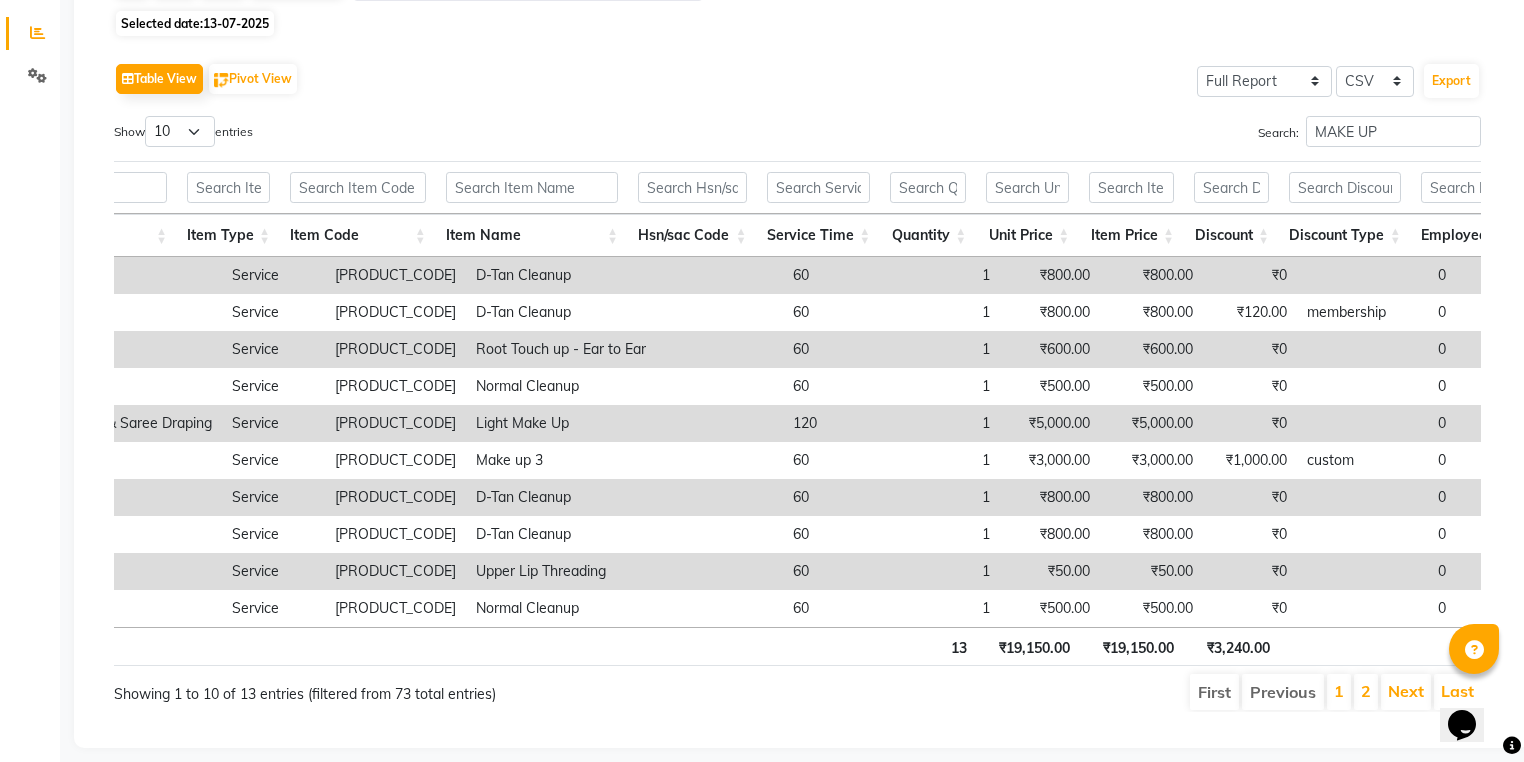 scroll, scrollTop: 19, scrollLeft: 0, axis: vertical 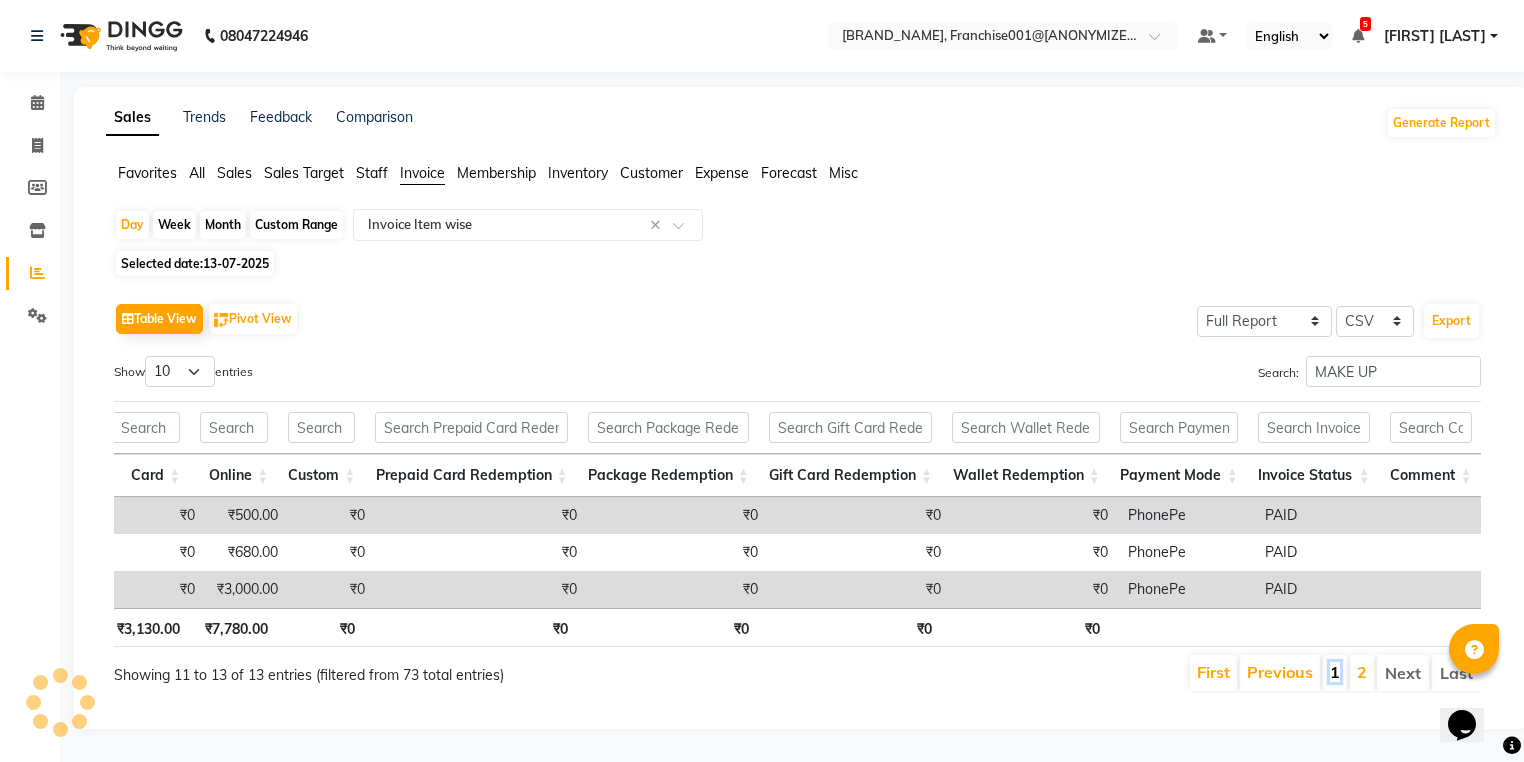 click on "1" at bounding box center [1335, 672] 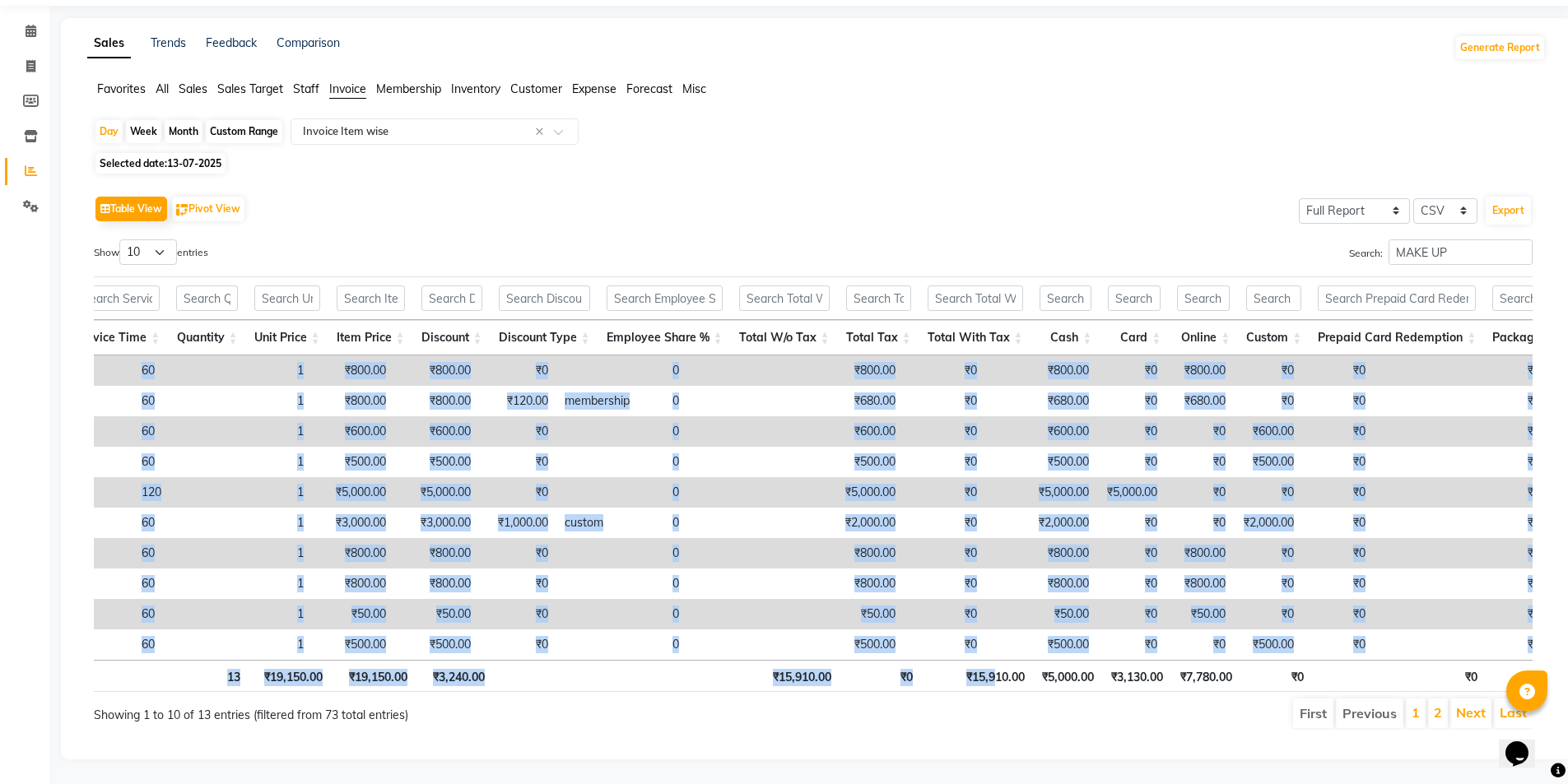 drag, startPoint x: 1096, startPoint y: 647, endPoint x: 989, endPoint y: 647, distance: 107 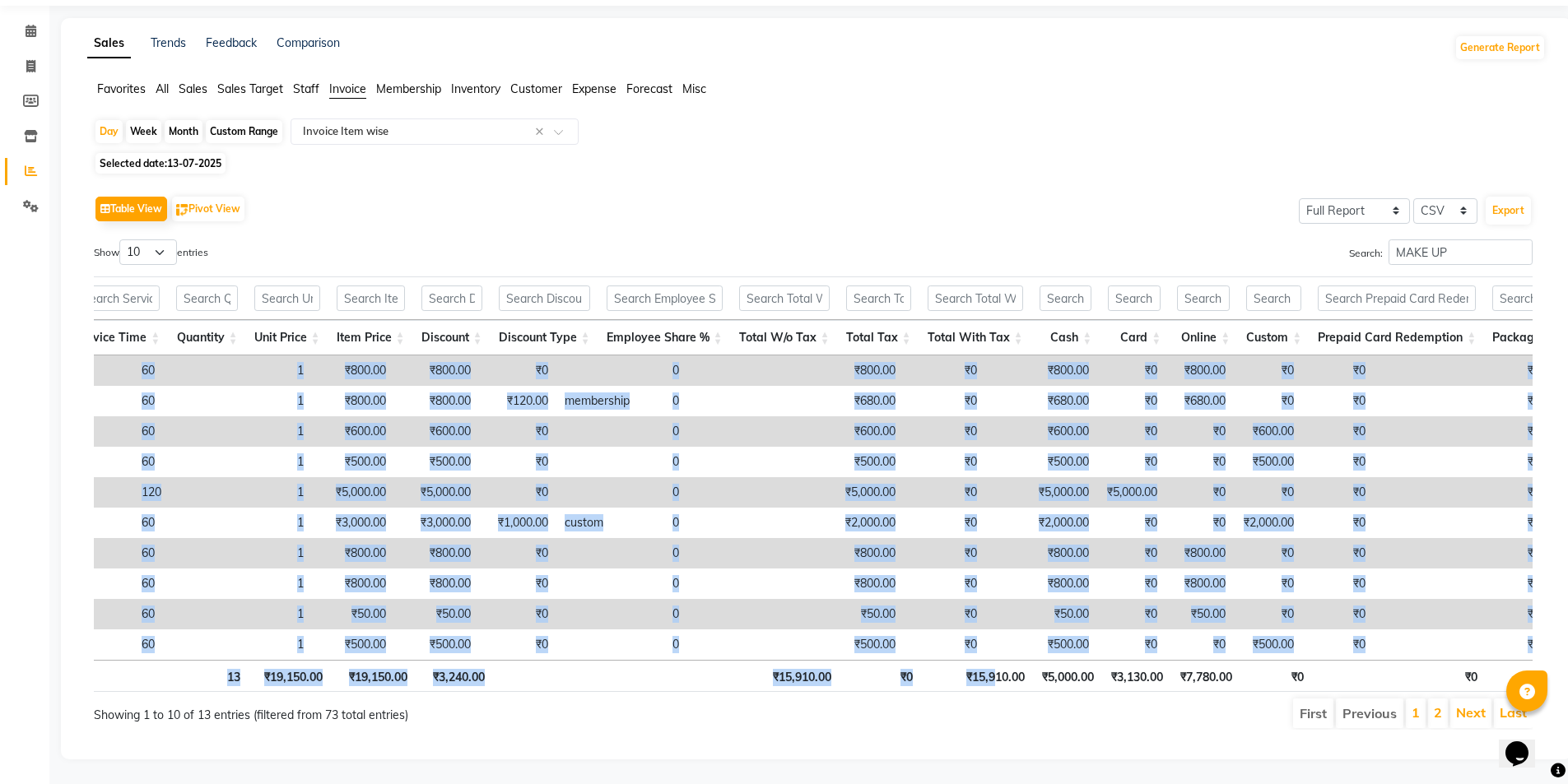 click on "Location City Appointment No Appointment Date Invoice No Invoice Date Customer Name Customer Mobile Customer Code Gender Member Visit Tax Number Source Employee Name Category Sub Category Item Type Item Code Item Name Hsn/sac Code Service Time Quantity Unit Price Item Price Discount Discount Type Employee Share % Total W/o Tax Total Tax Total With Tax Cash Card Online Custom Prepaid Card Redemption Package Redemption Gift Card Redemption Wallet Redemption Payment Mode Invoice Status Comment Location City Appointment No Appointment Date Invoice No Invoice Date Customer Name Customer Mobile Customer Code Gender Member Visit Tax Number Source Employee Name Category Sub Category Item Type Item Code Item Name Hsn/sac Code Service Time Quantity Unit Price Item Price Discount Discount Type Employee Share % Total W/o Tax Total Tax Total With Tax Cash Card Online Custom Prepaid Card Redemption Package Redemption Gift Card Redemption Wallet Redemption Payment Mode Invoice Status Comment Total 13 ₹19,150.00 ₹0 ₹0" at bounding box center [813, 484] 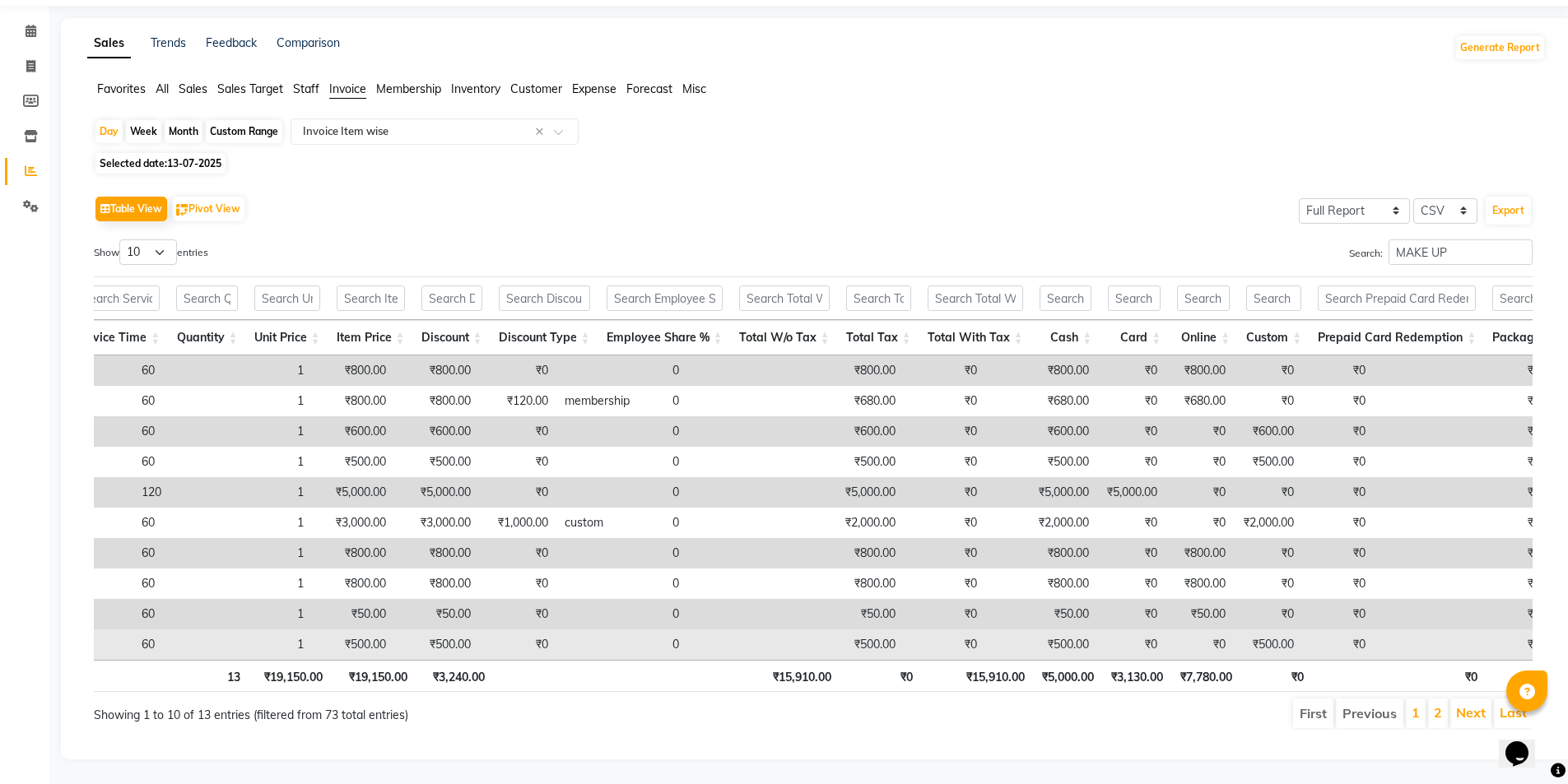 drag, startPoint x: 1014, startPoint y: 615, endPoint x: 1007, endPoint y: 633, distance: 19.313208 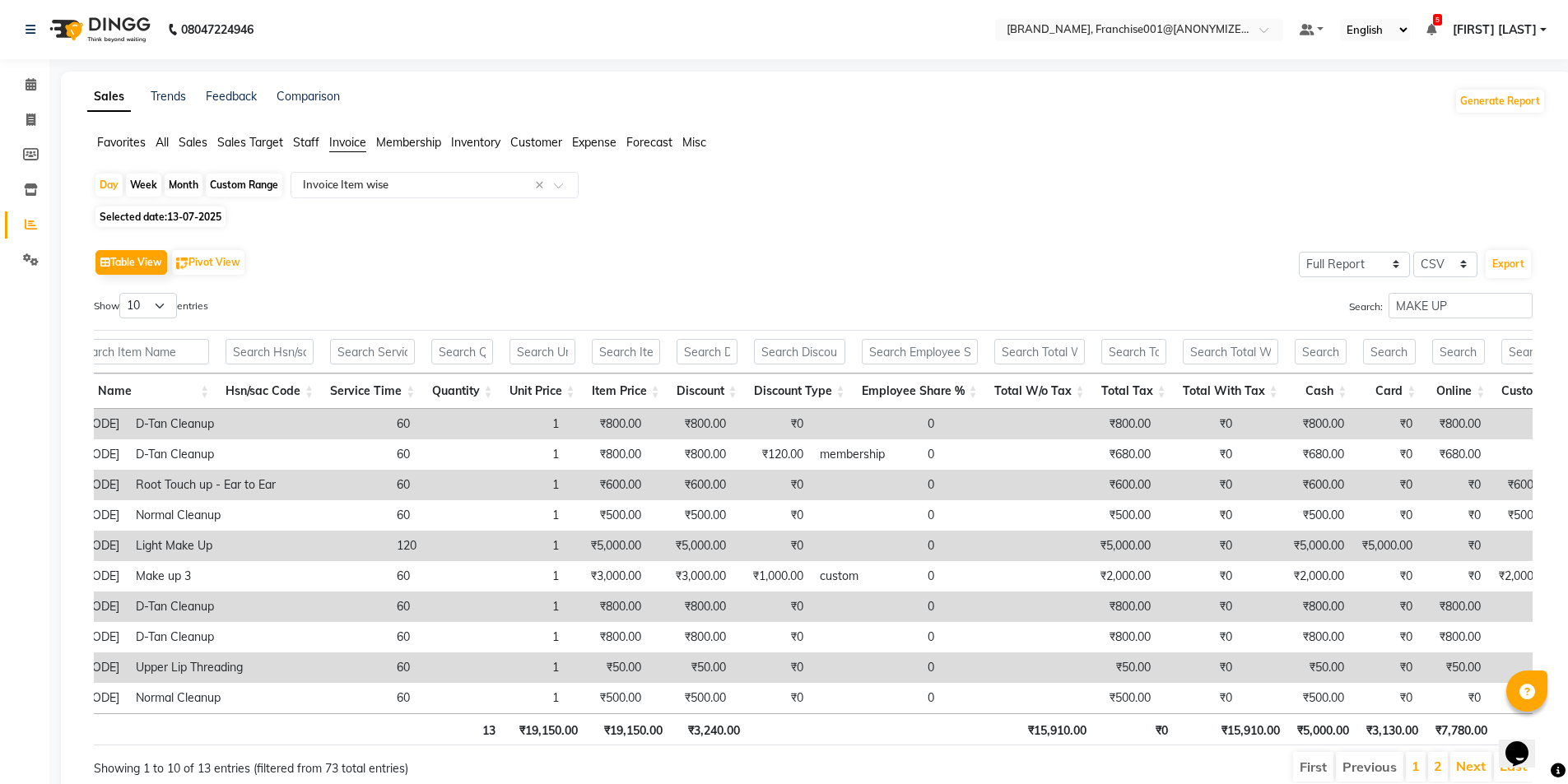 click on "Sales" 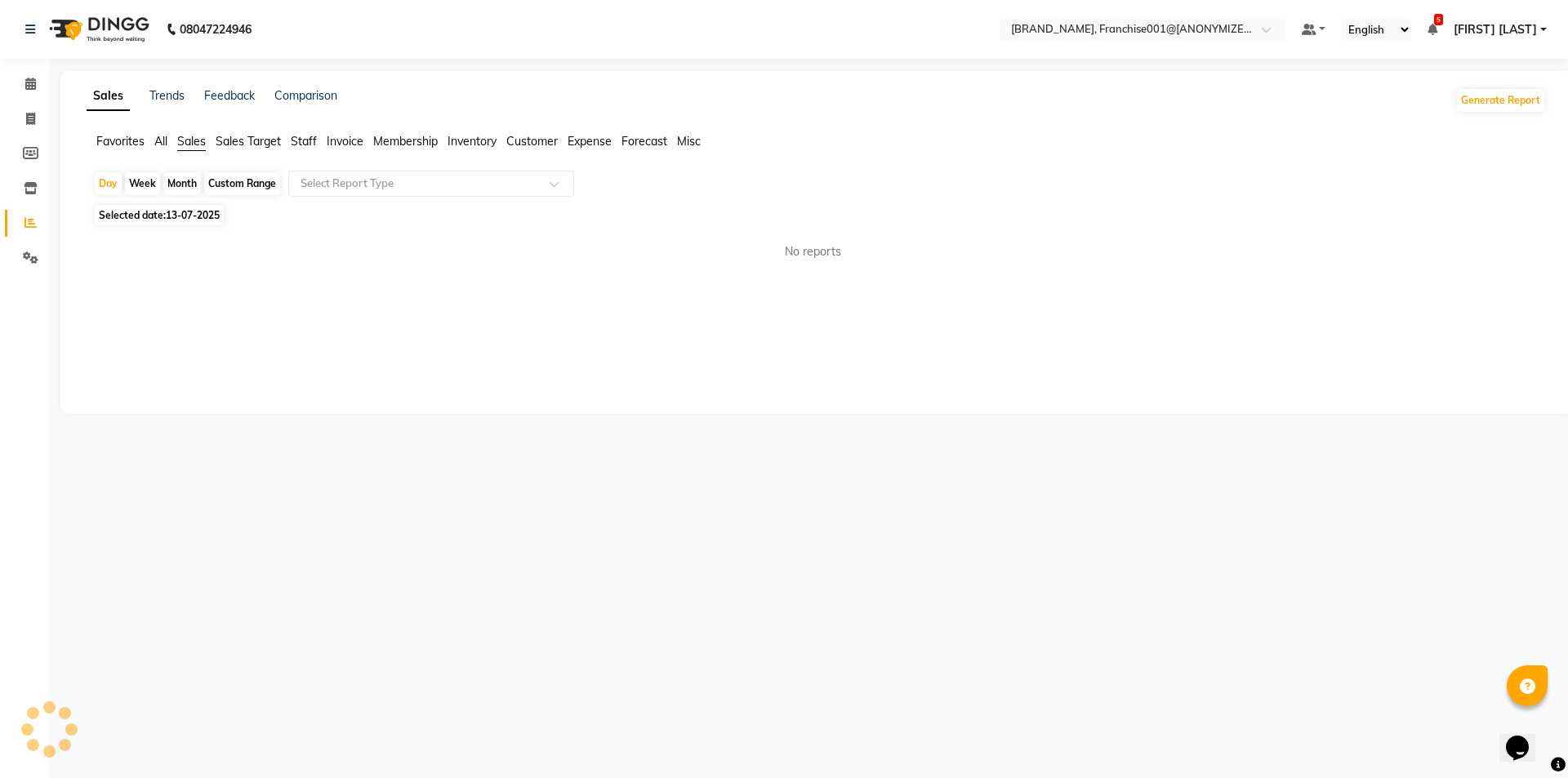 click on "Day   Week   Month   Custom Range  Select Report Type Selected date:  13-07-2025  No reports ★ Mark as Favorite  Choose how you'd like to save "" report to favorites  Save to Personal Favorites:   Only you can see this report in your favorites tab. Share with Organization:   Everyone in your organization can see this report in their favorites tab.  Save to Favorites" 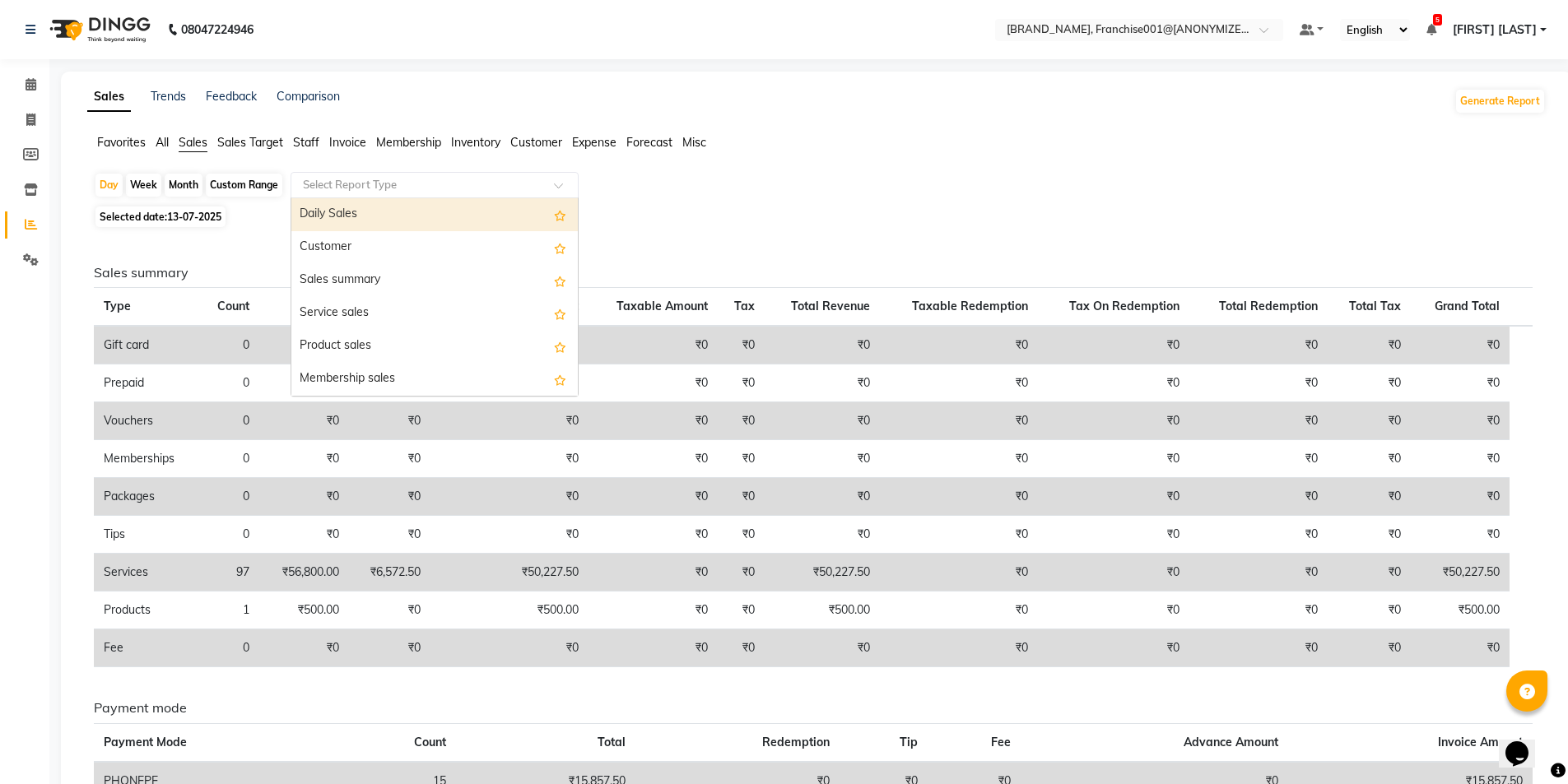 drag, startPoint x: 386, startPoint y: 193, endPoint x: 381, endPoint y: 226, distance: 33.3766 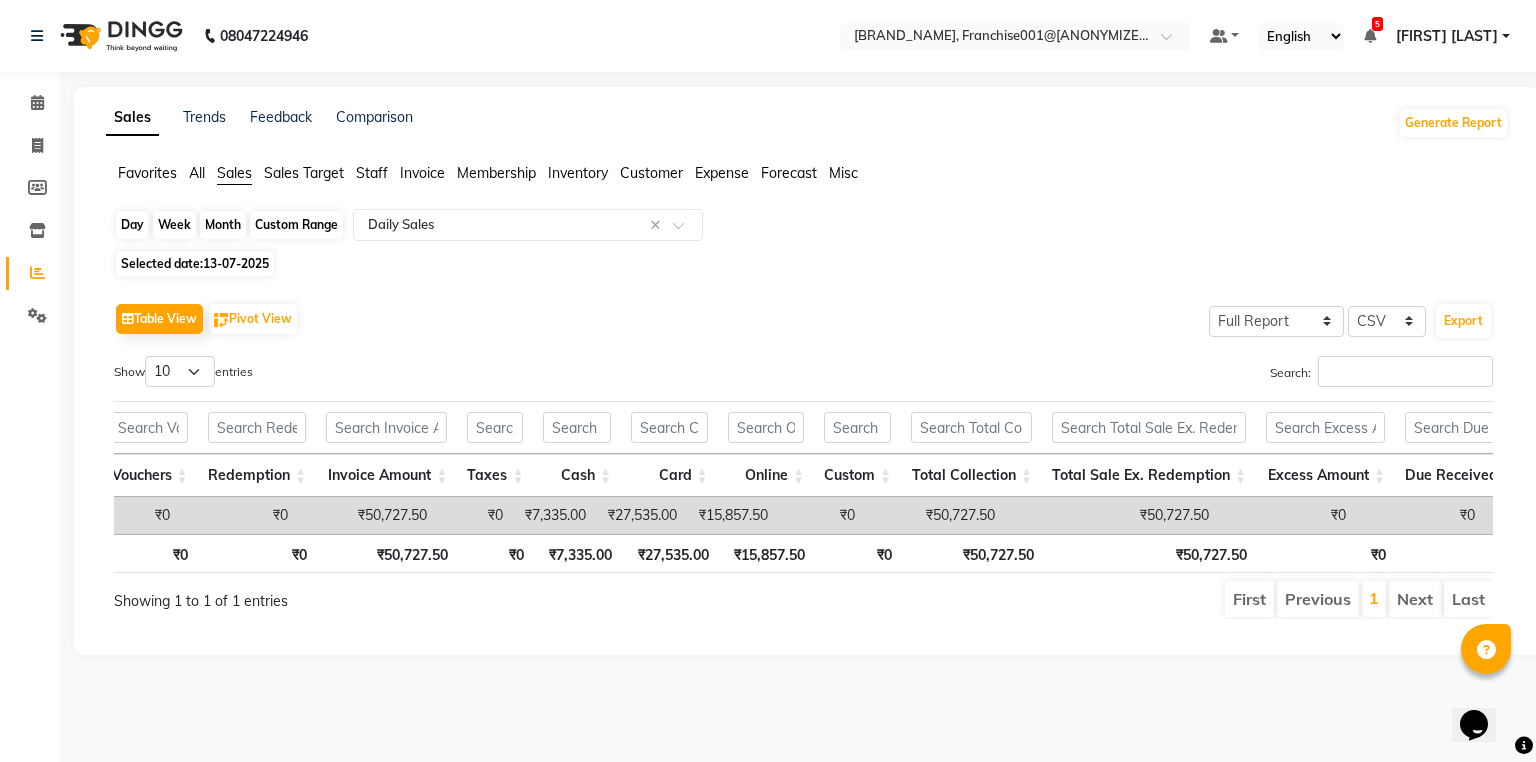 click on "Day" 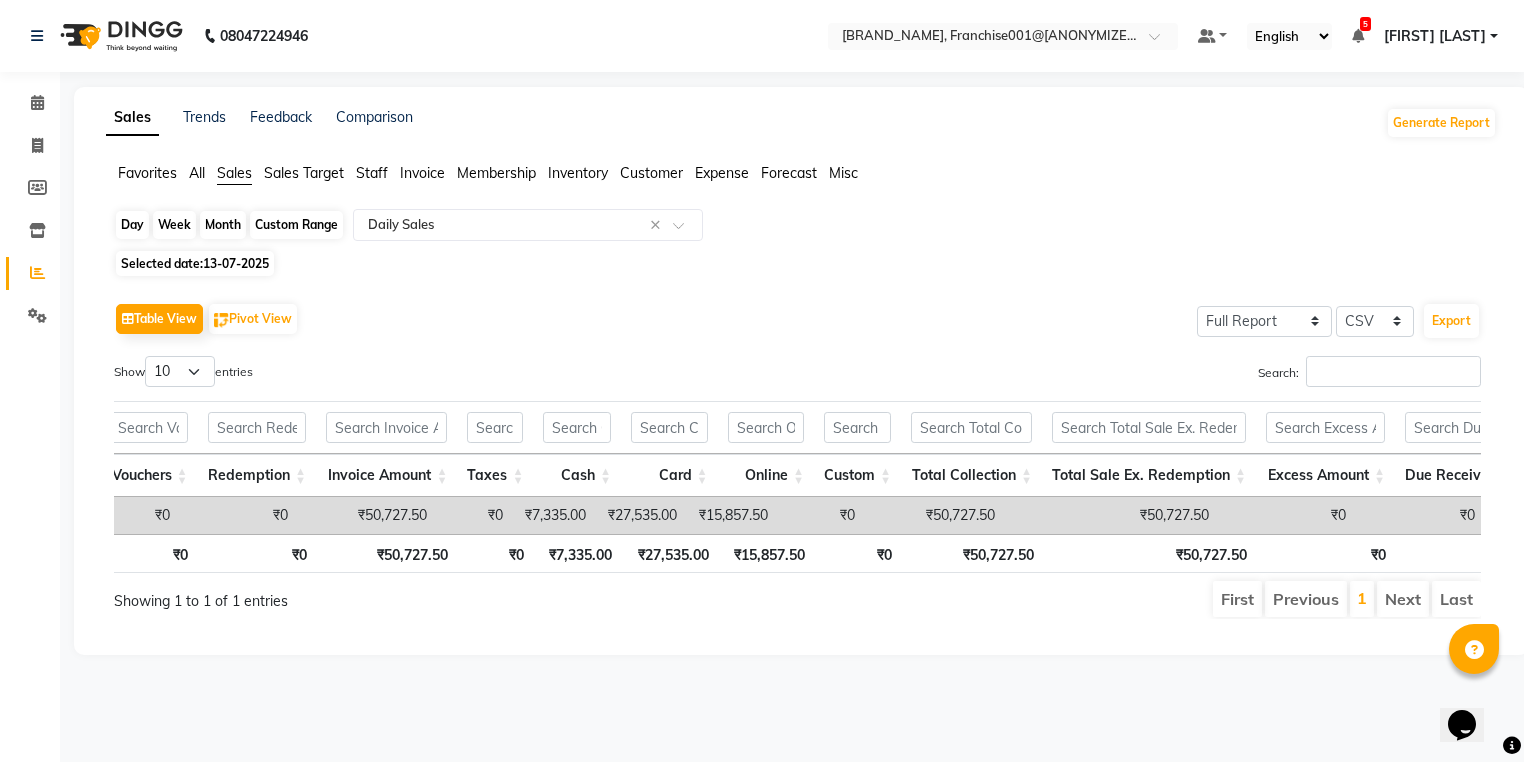 select on "7" 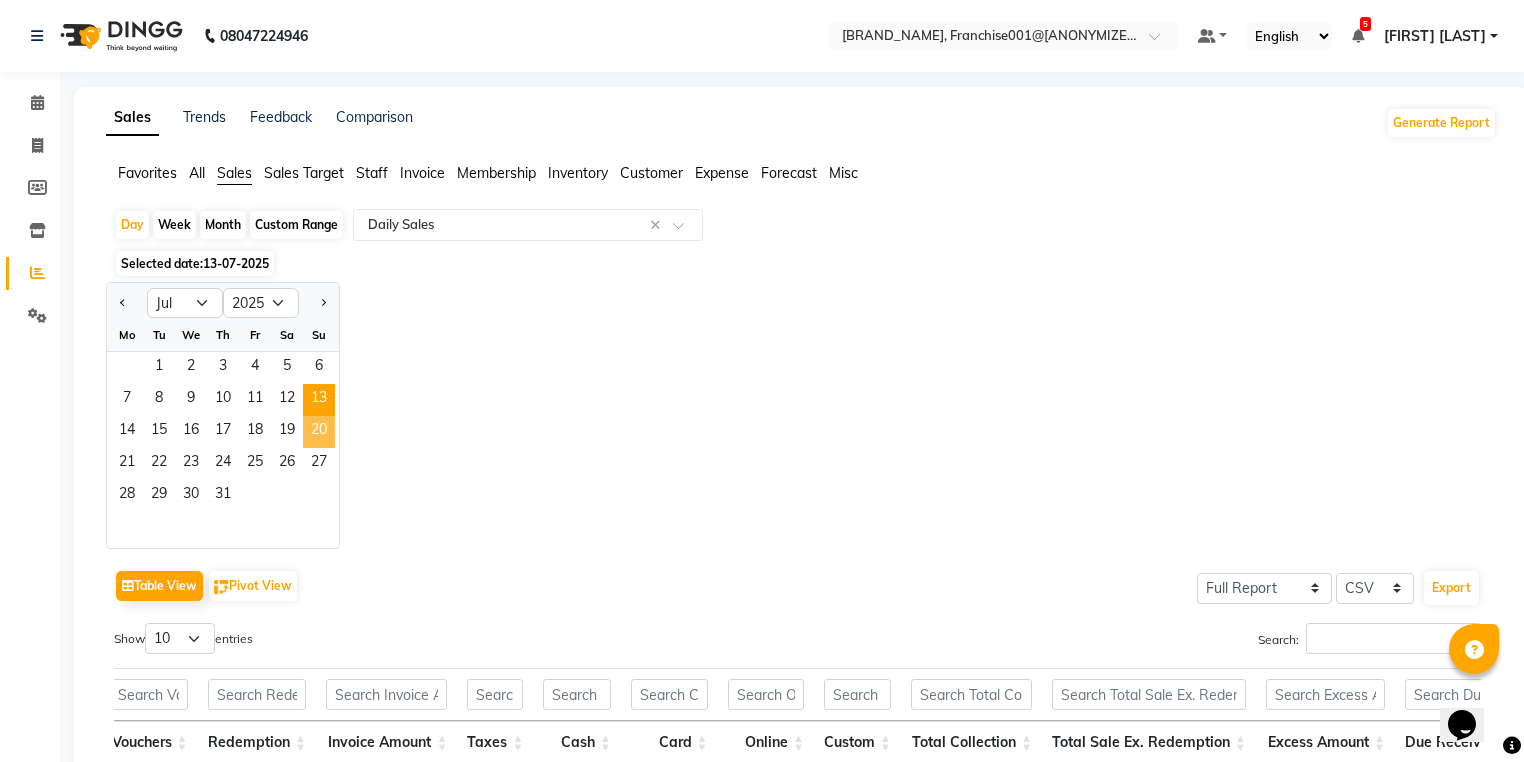 click on "20" 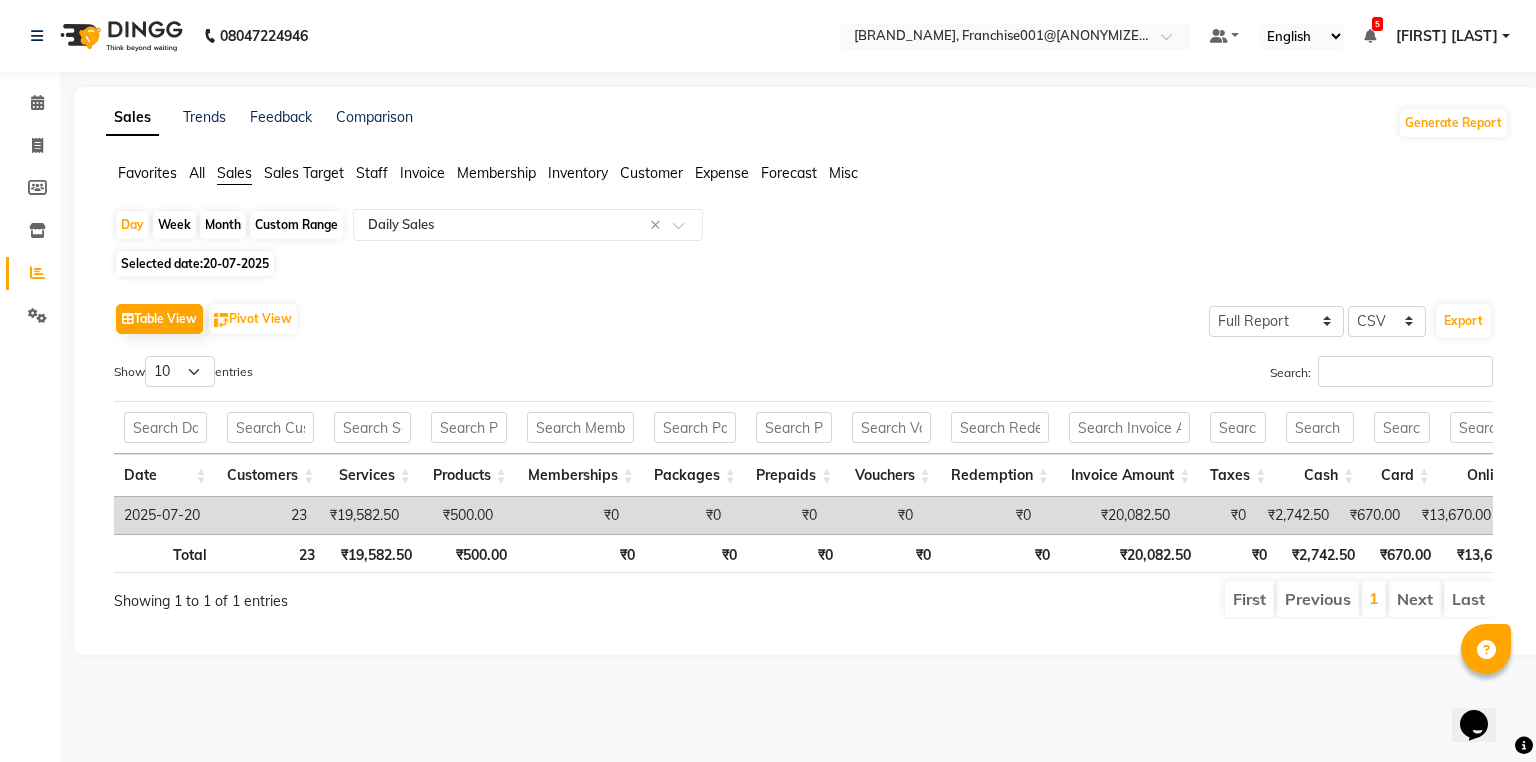 click on "Invoice" 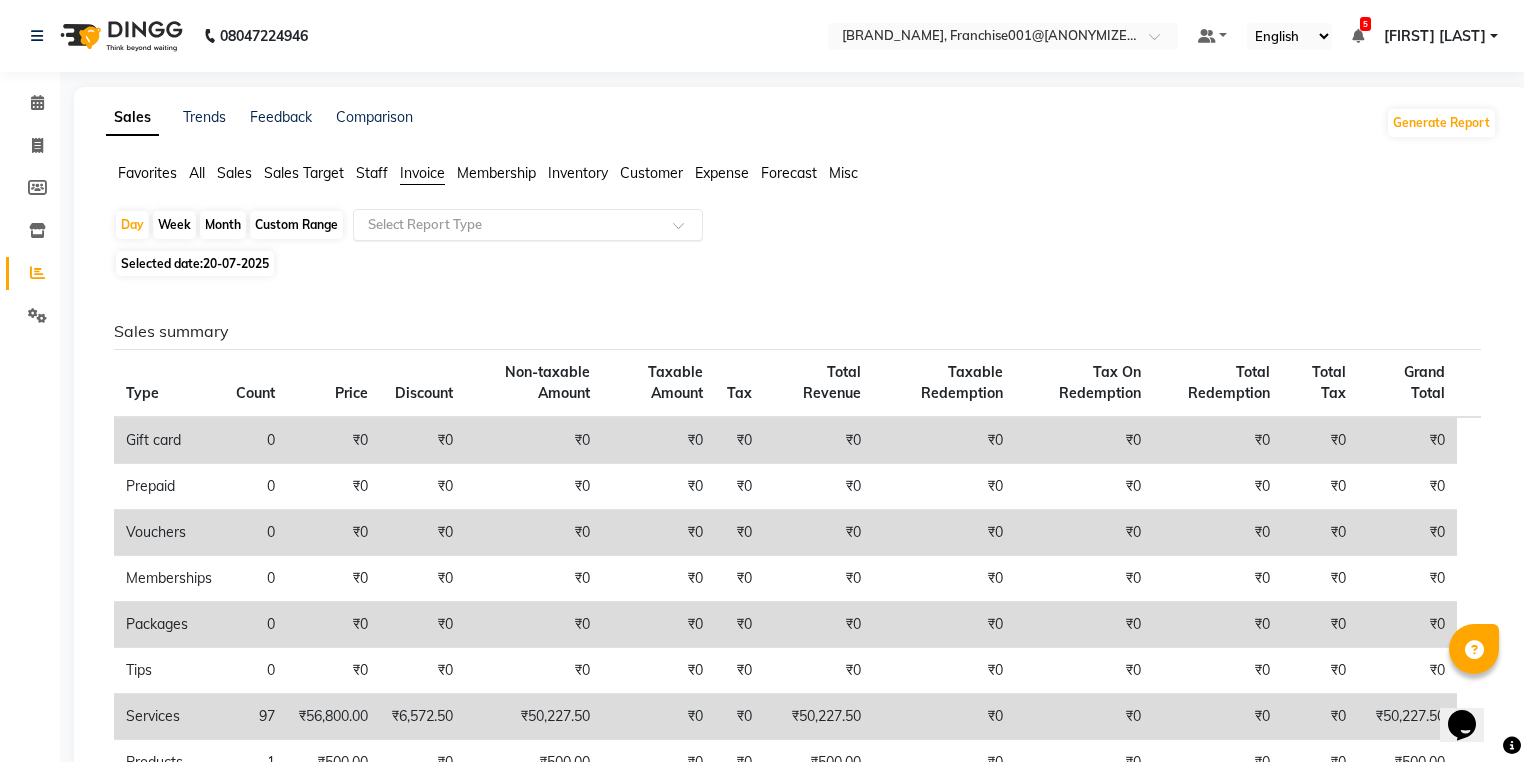 click on "Select Report Type" 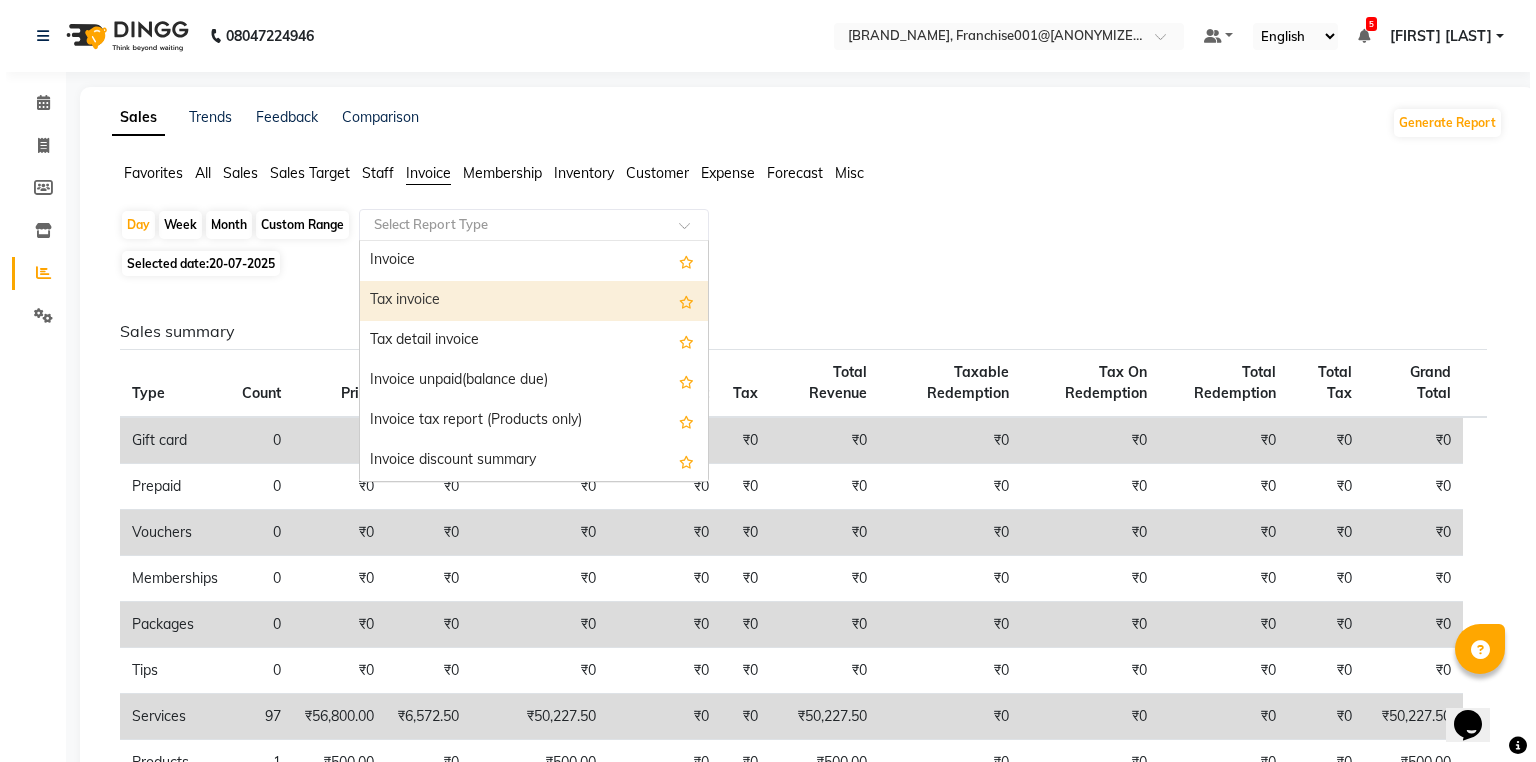 scroll, scrollTop: 80, scrollLeft: 0, axis: vertical 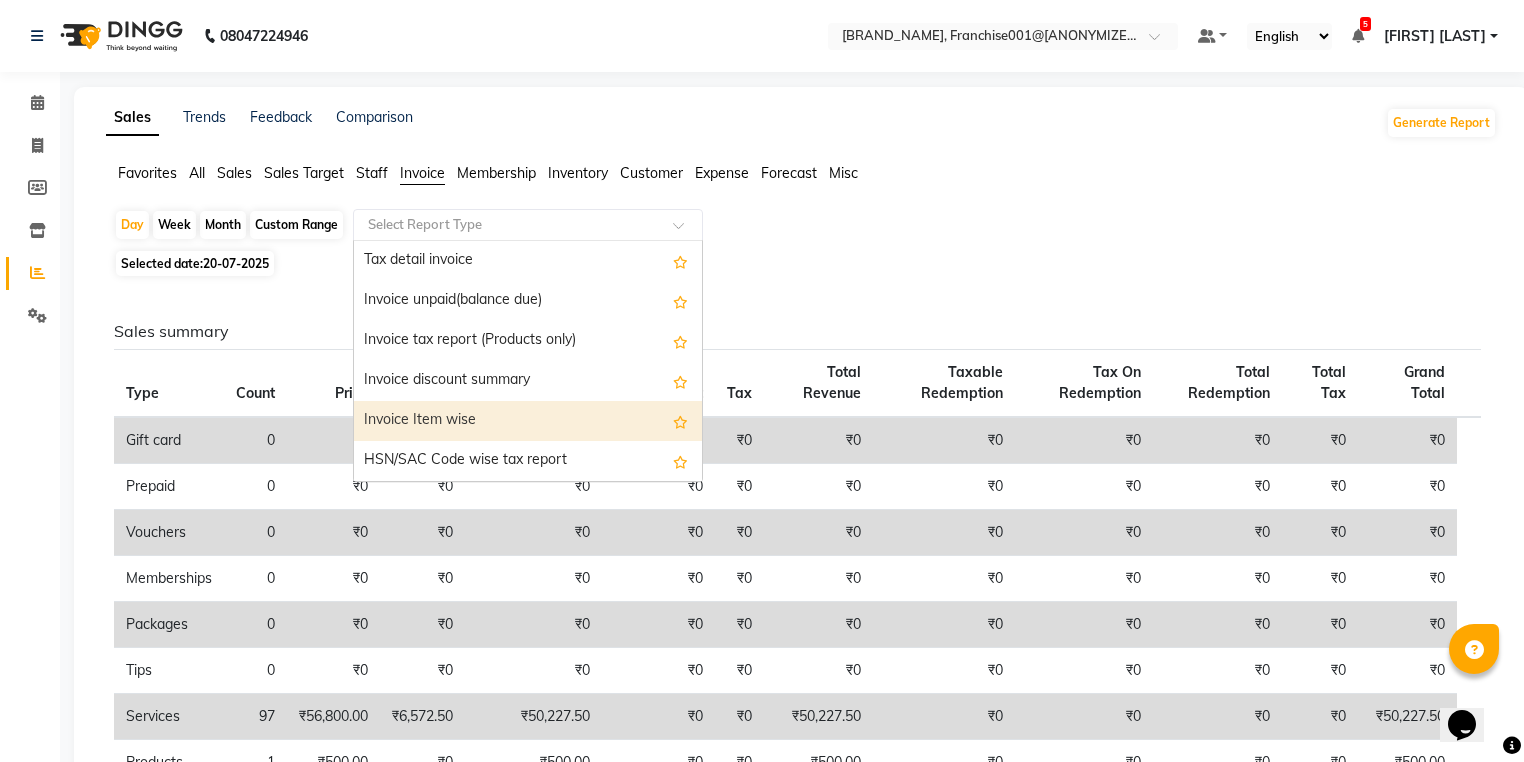 click on "Invoice Item wise" at bounding box center [528, 421] 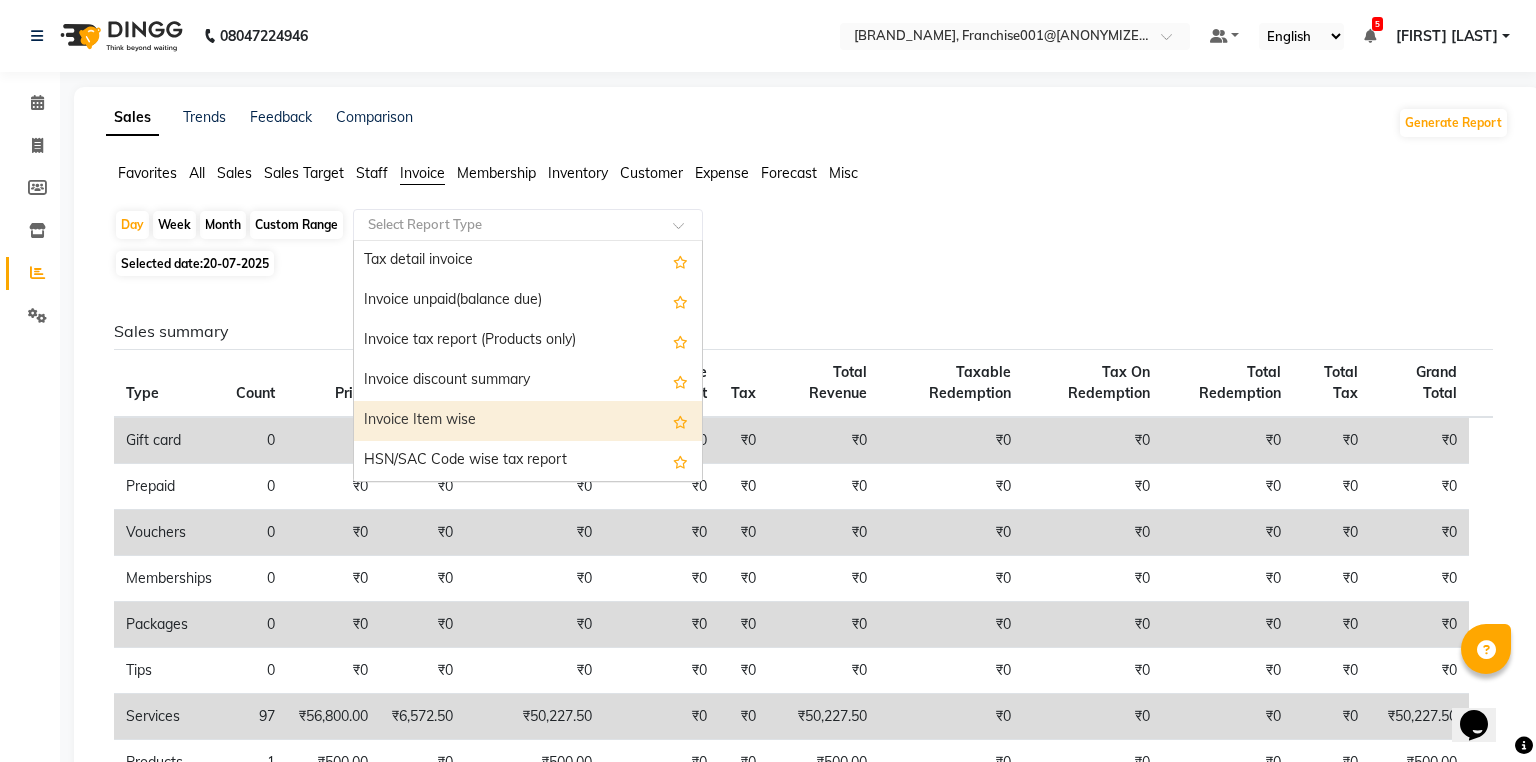 select on "full_report" 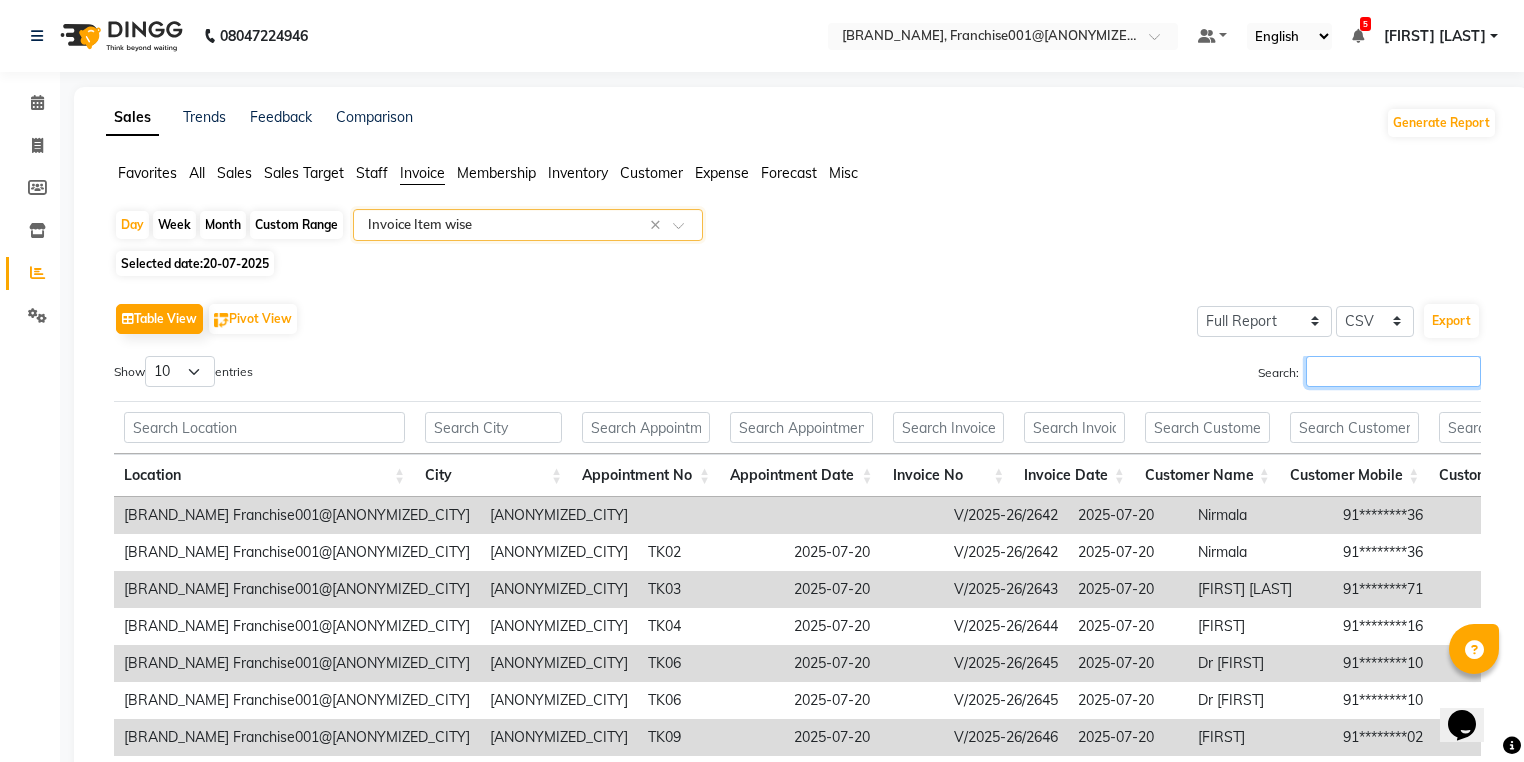 click on "Search:" at bounding box center (1393, 371) 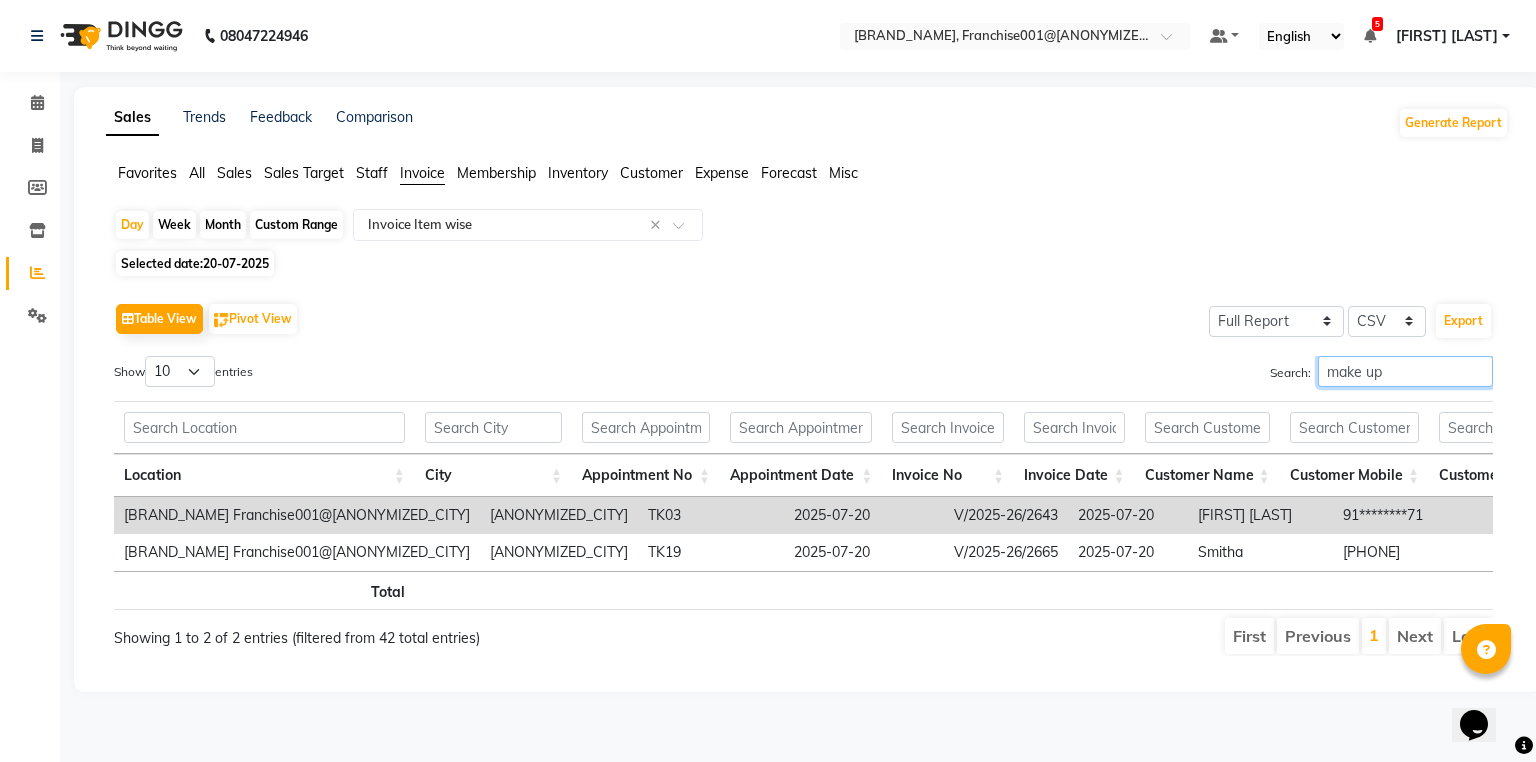scroll, scrollTop: 0, scrollLeft: 72, axis: horizontal 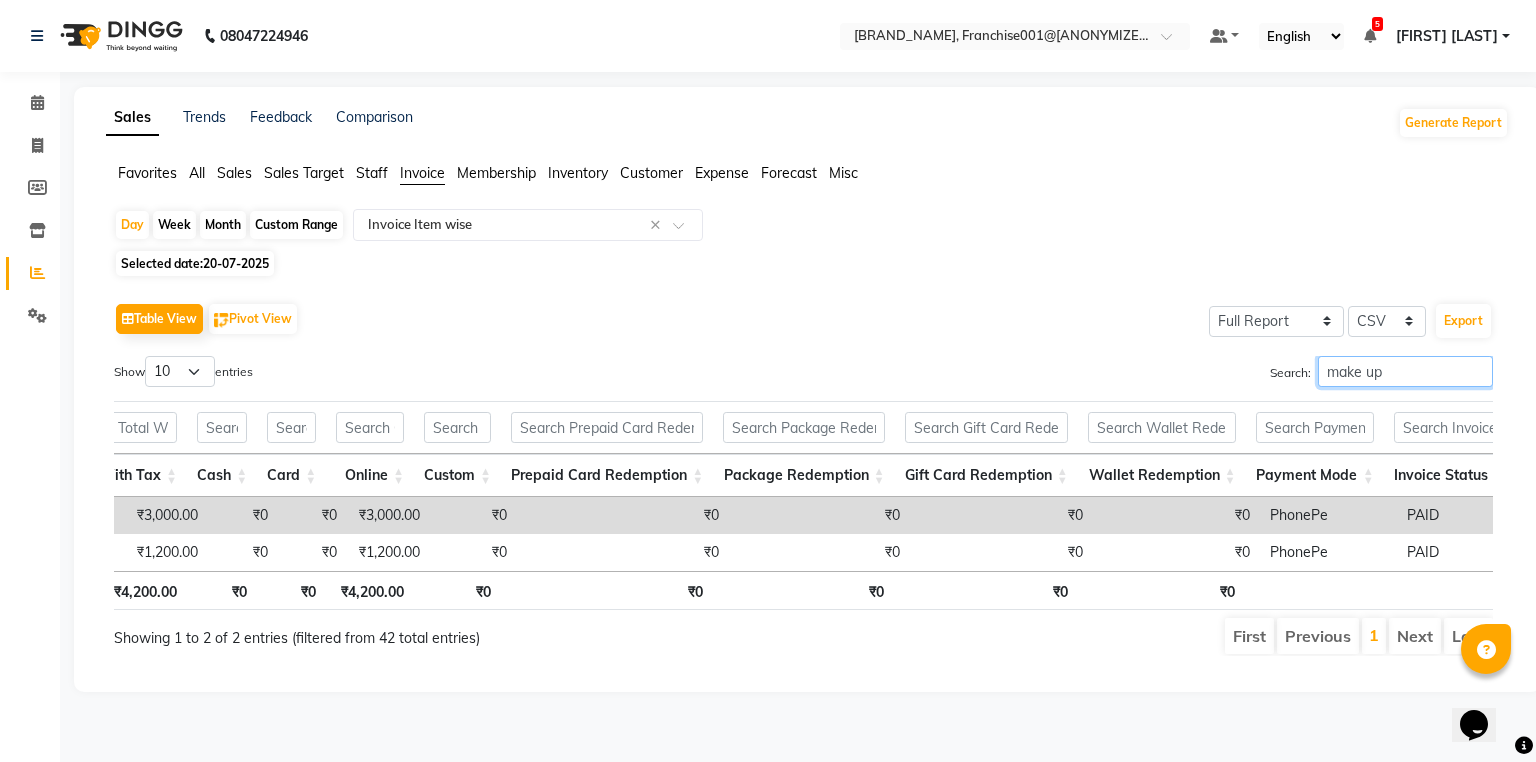 type on "make up" 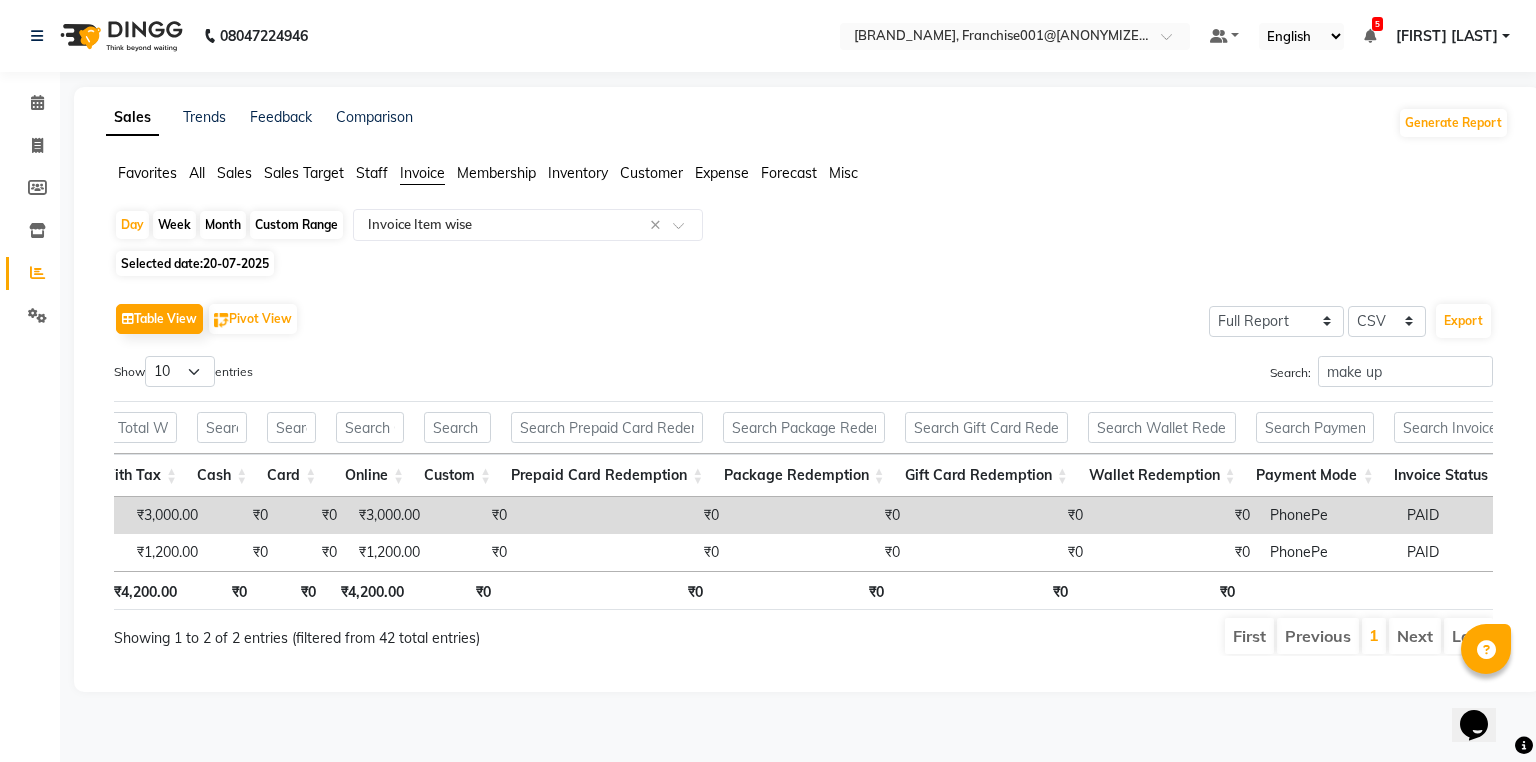 click on "Selected date:  20-07-2025" 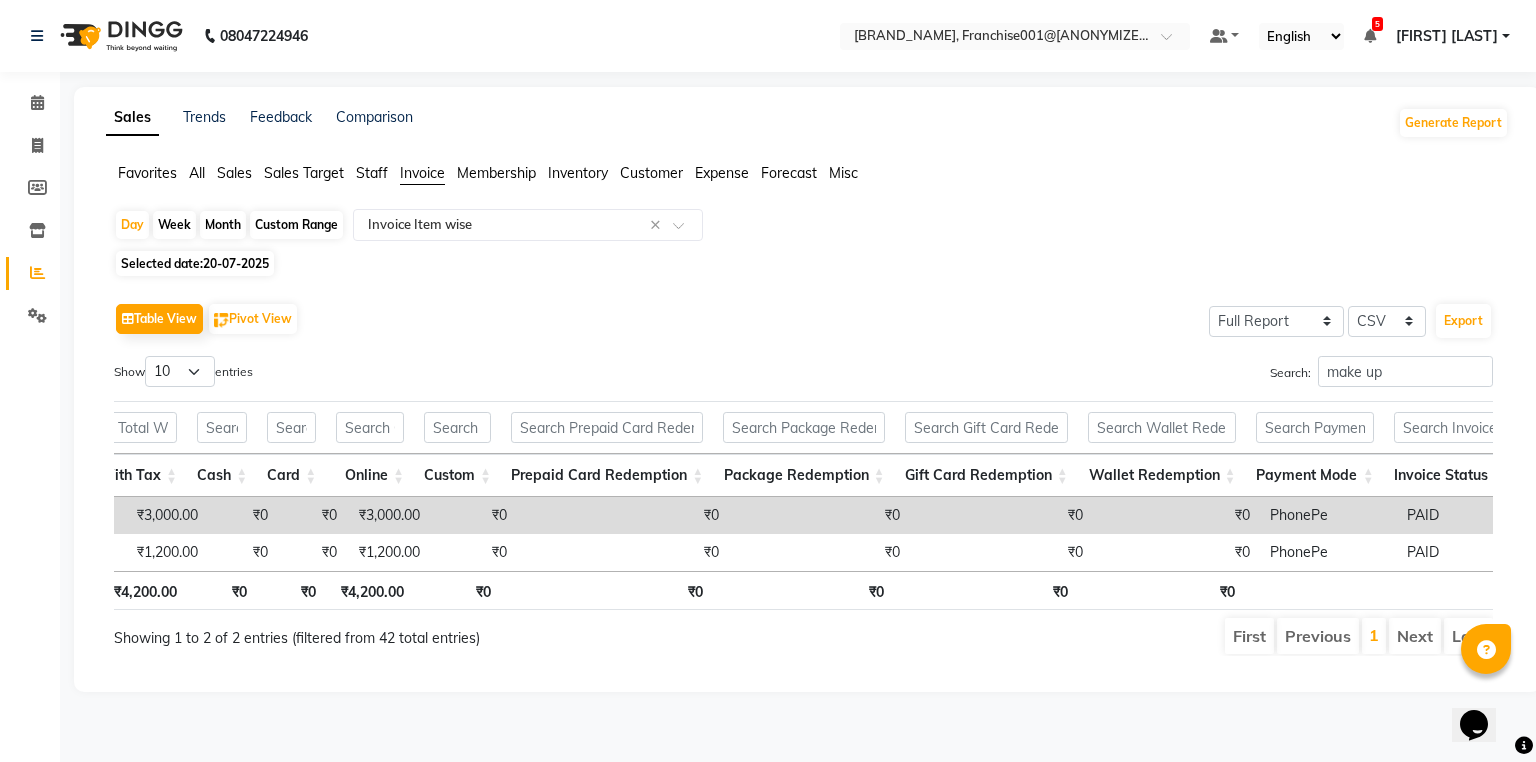 click on "Sales" 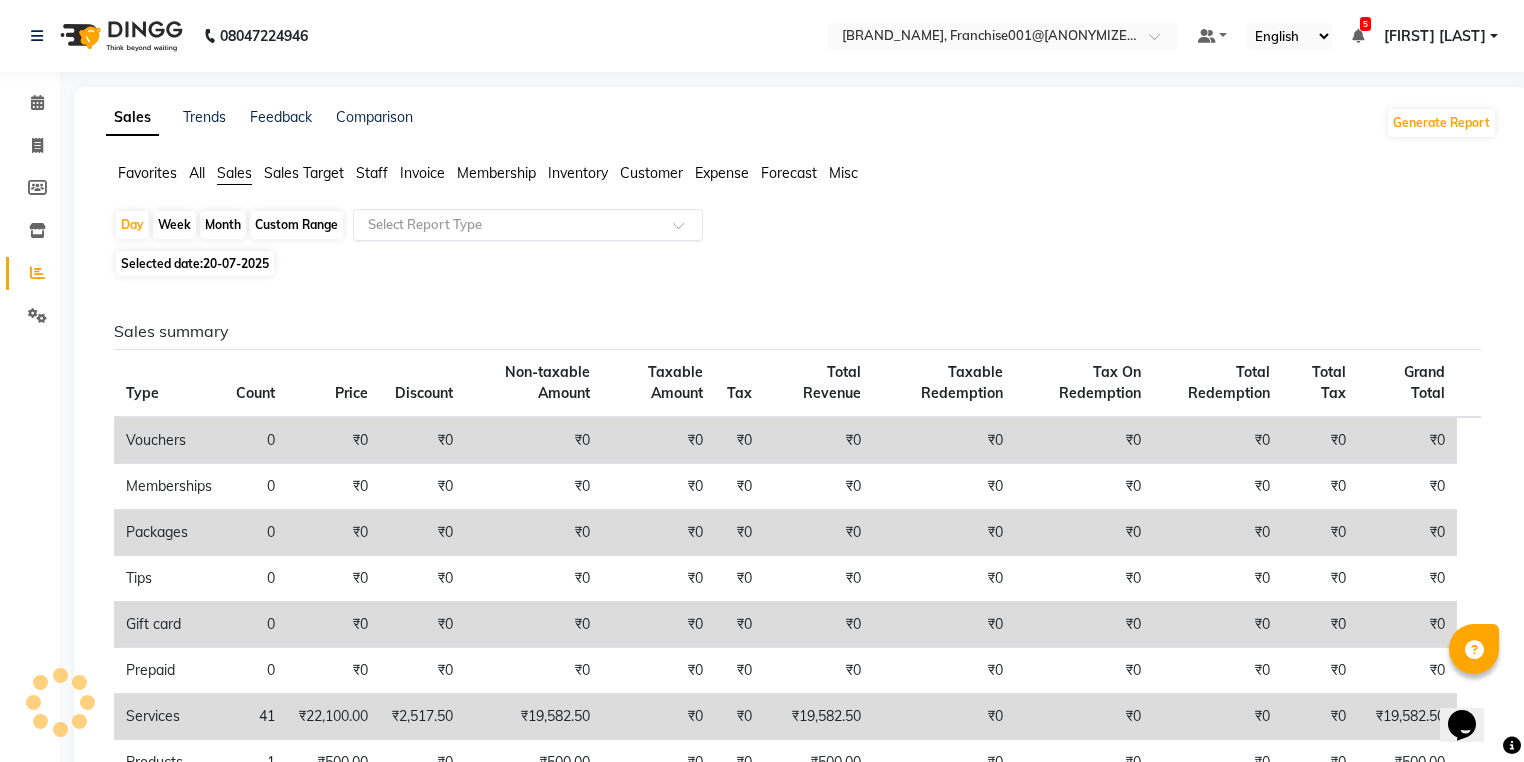 click on "Select Report Type" 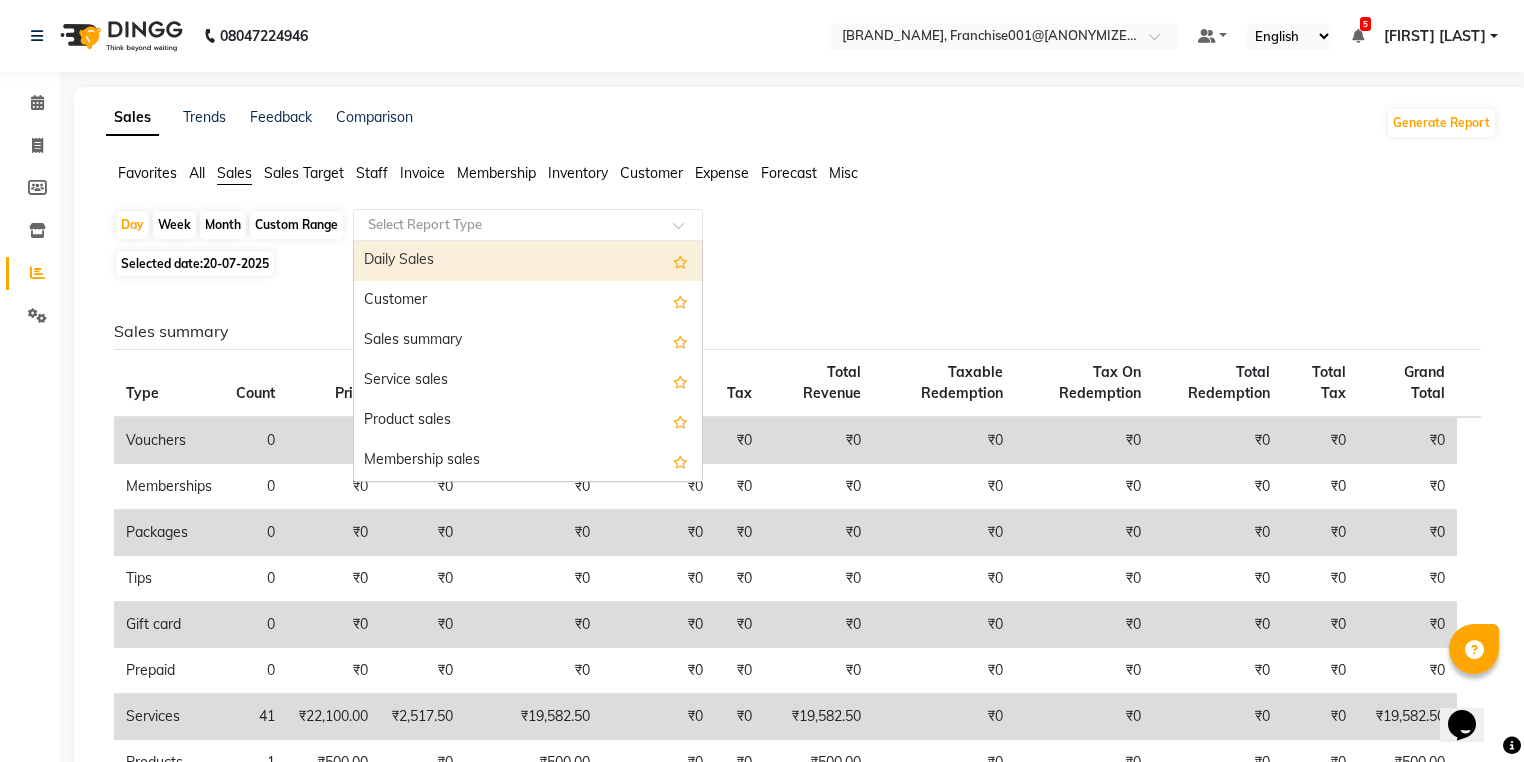 click on "Daily Sales" at bounding box center [528, 261] 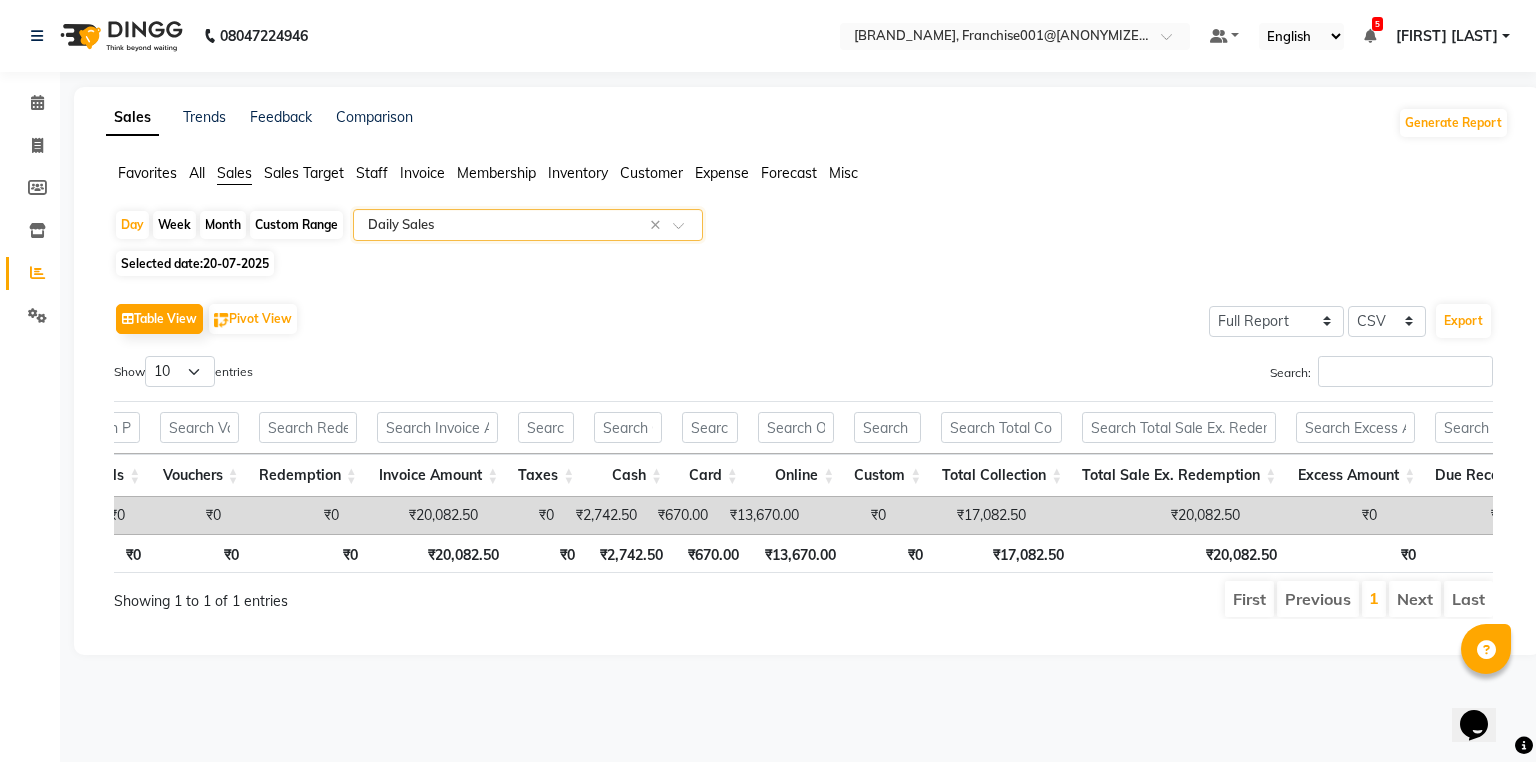 click on "Invoice" 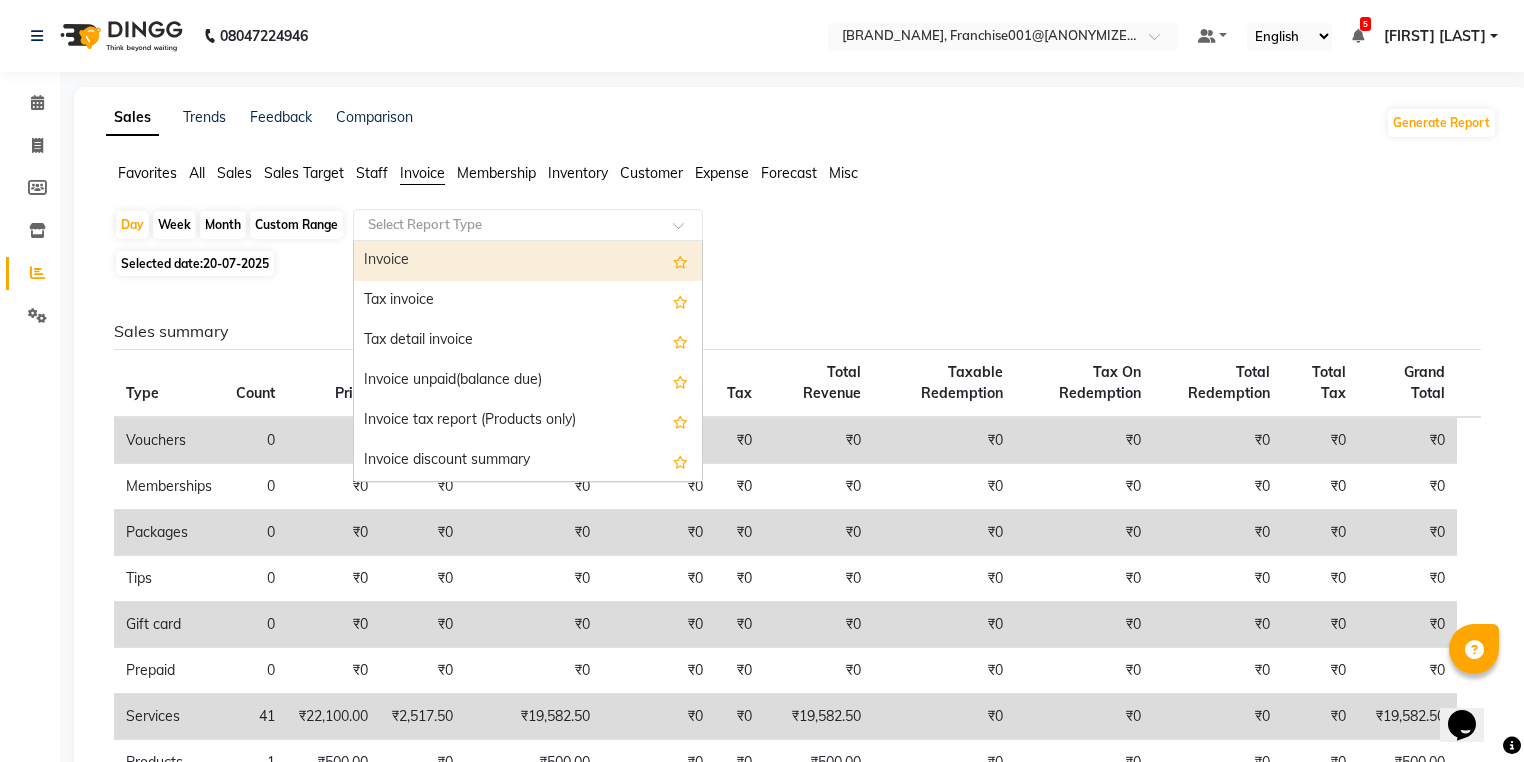 click 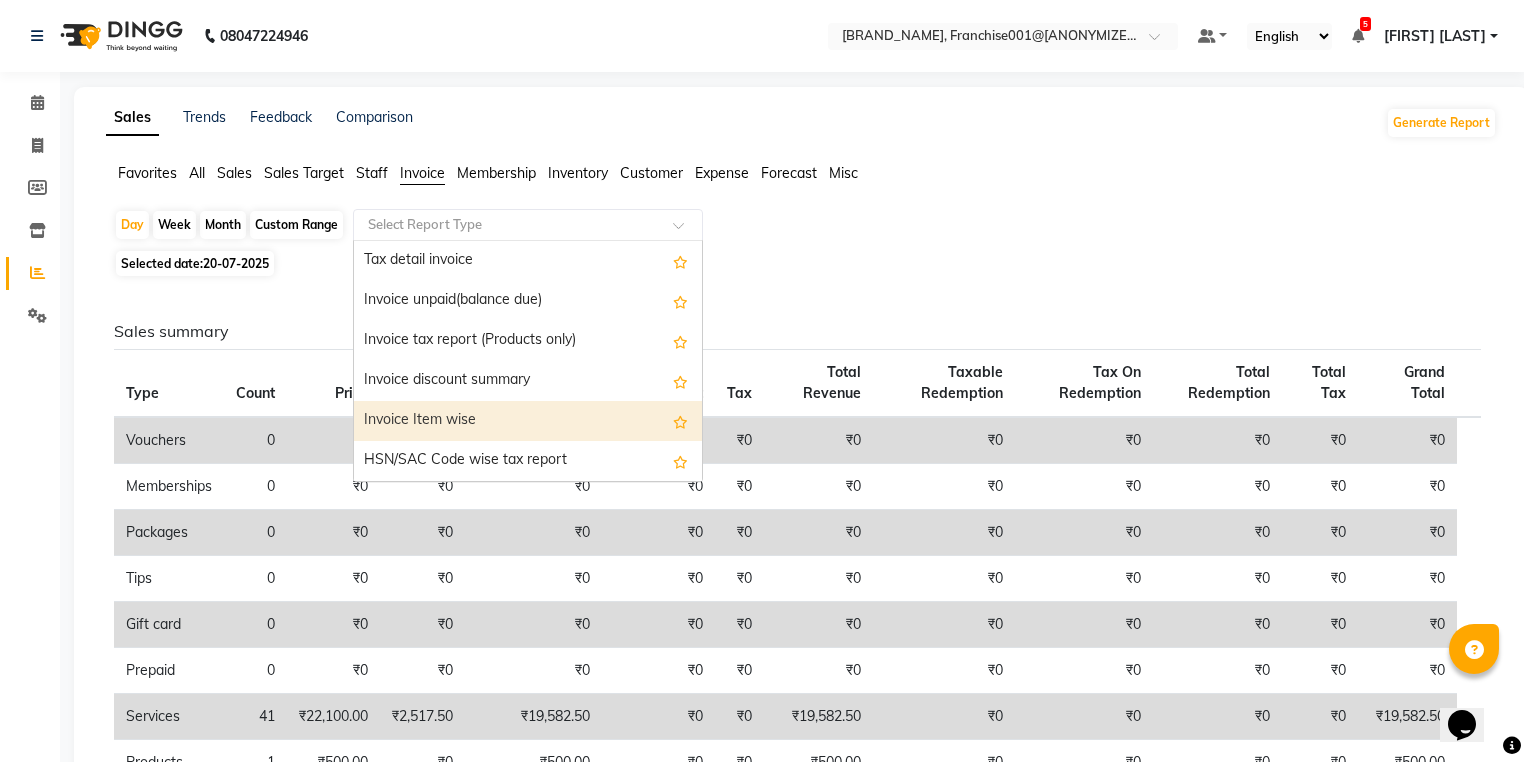 click on "Invoice Item wise" at bounding box center [528, 421] 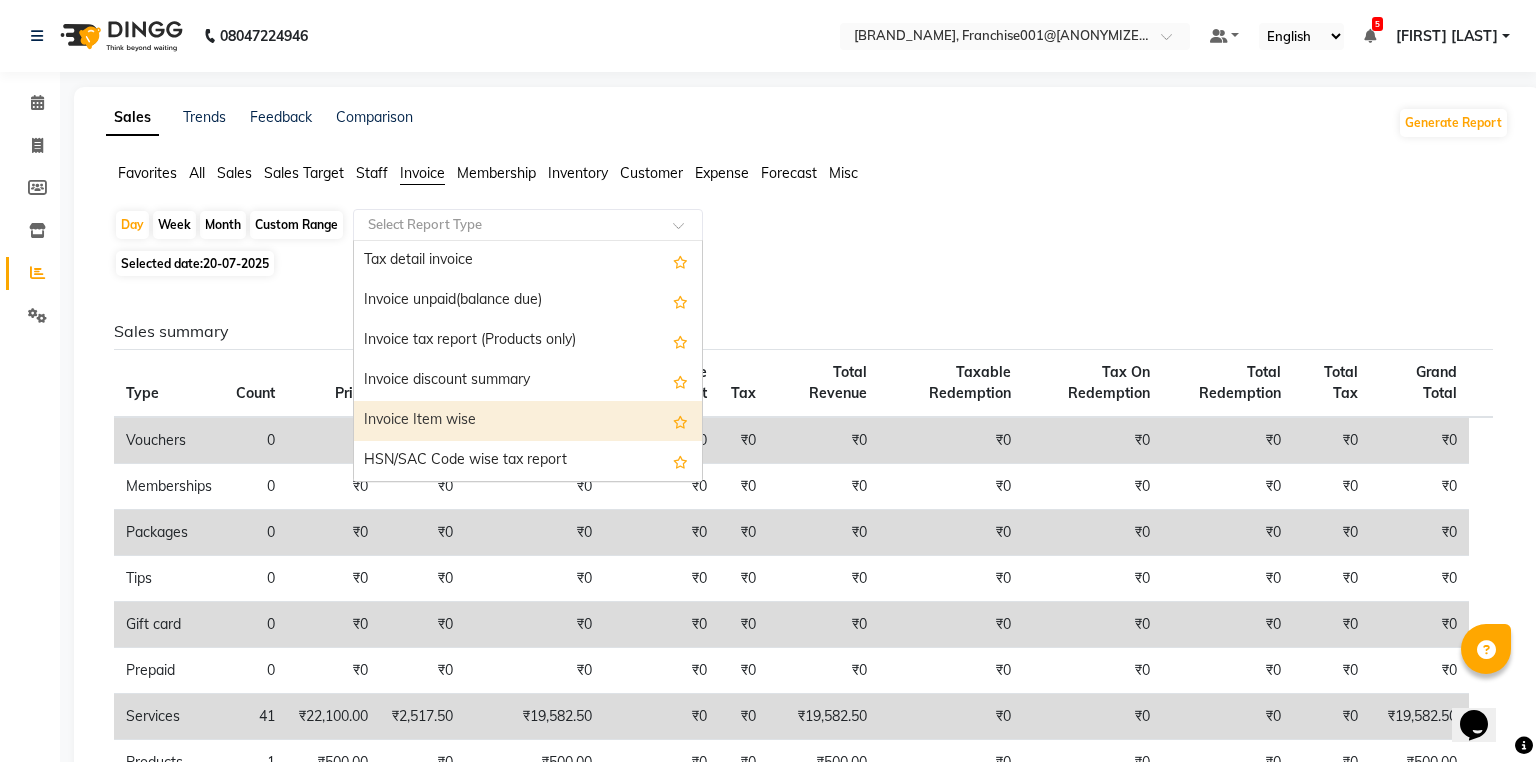select on "full_report" 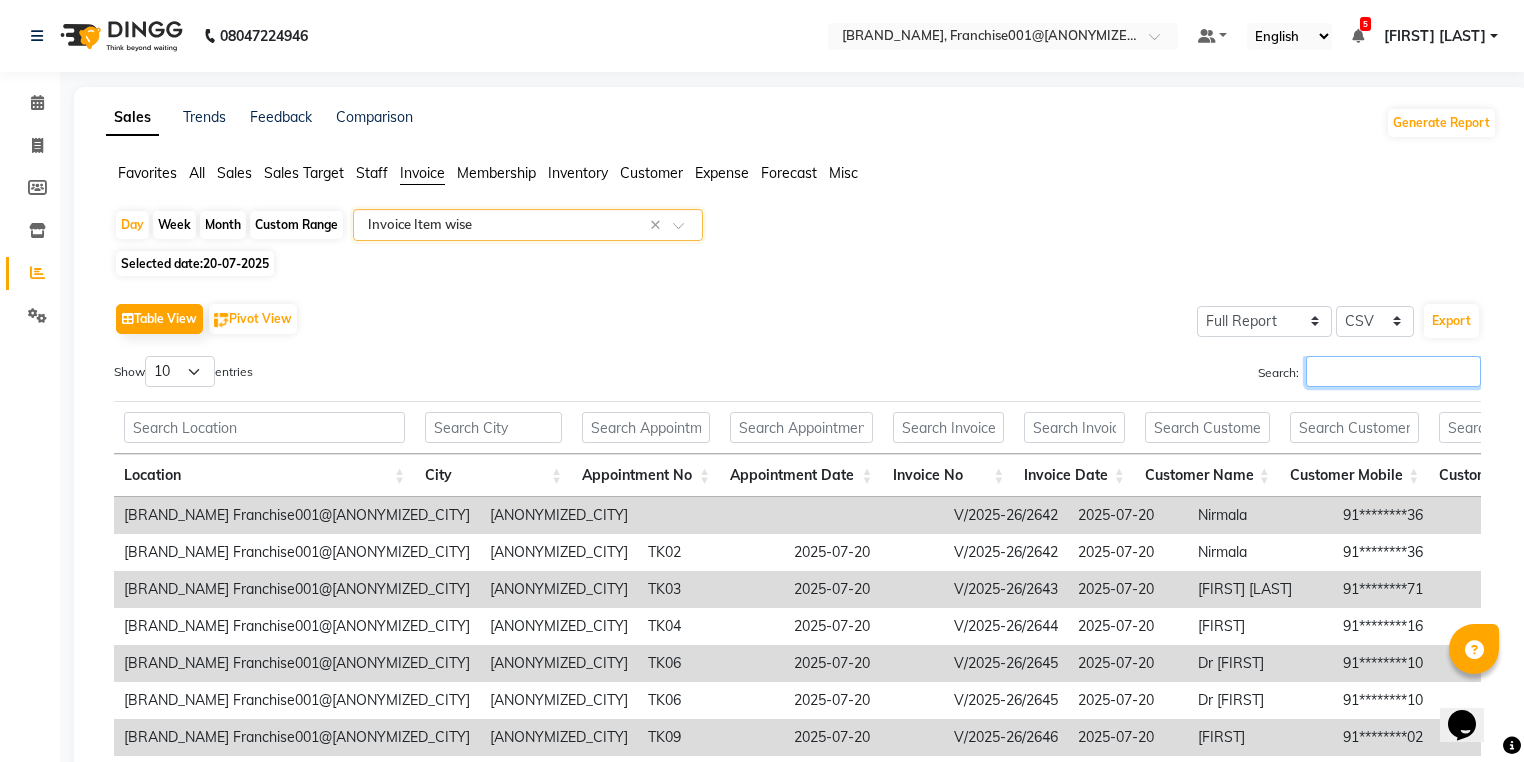 click on "Search:" at bounding box center (1393, 371) 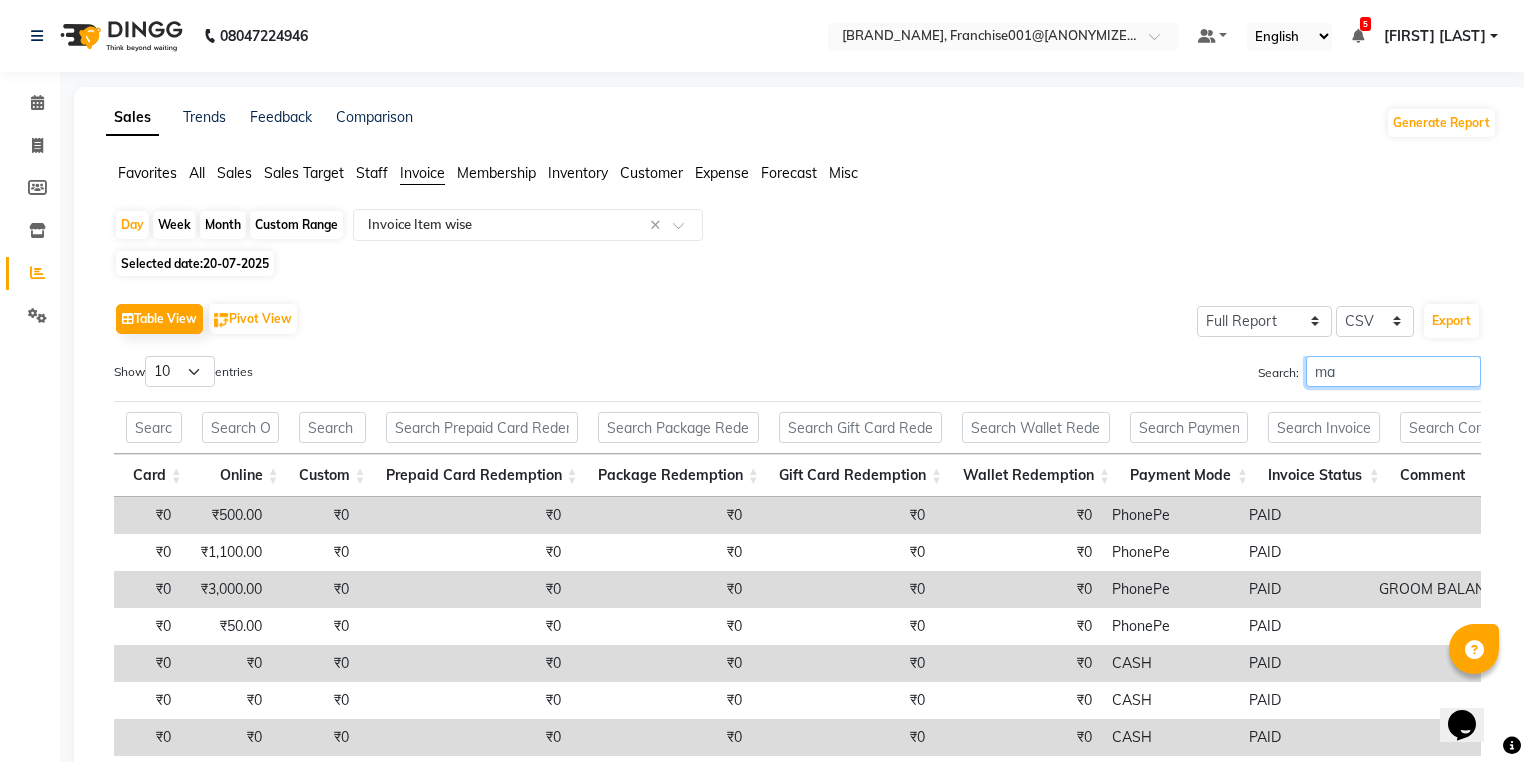 type on "m" 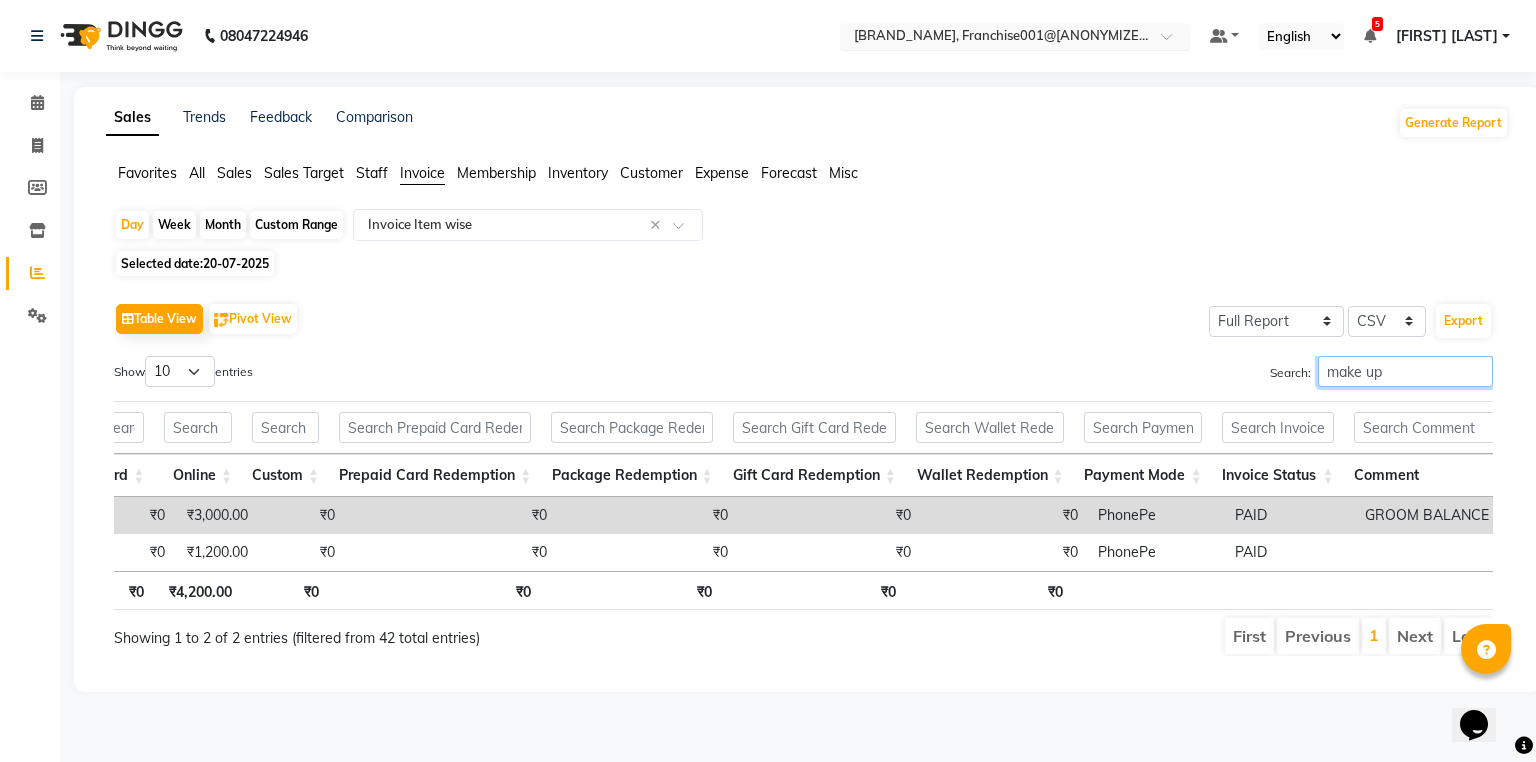 type on "make up" 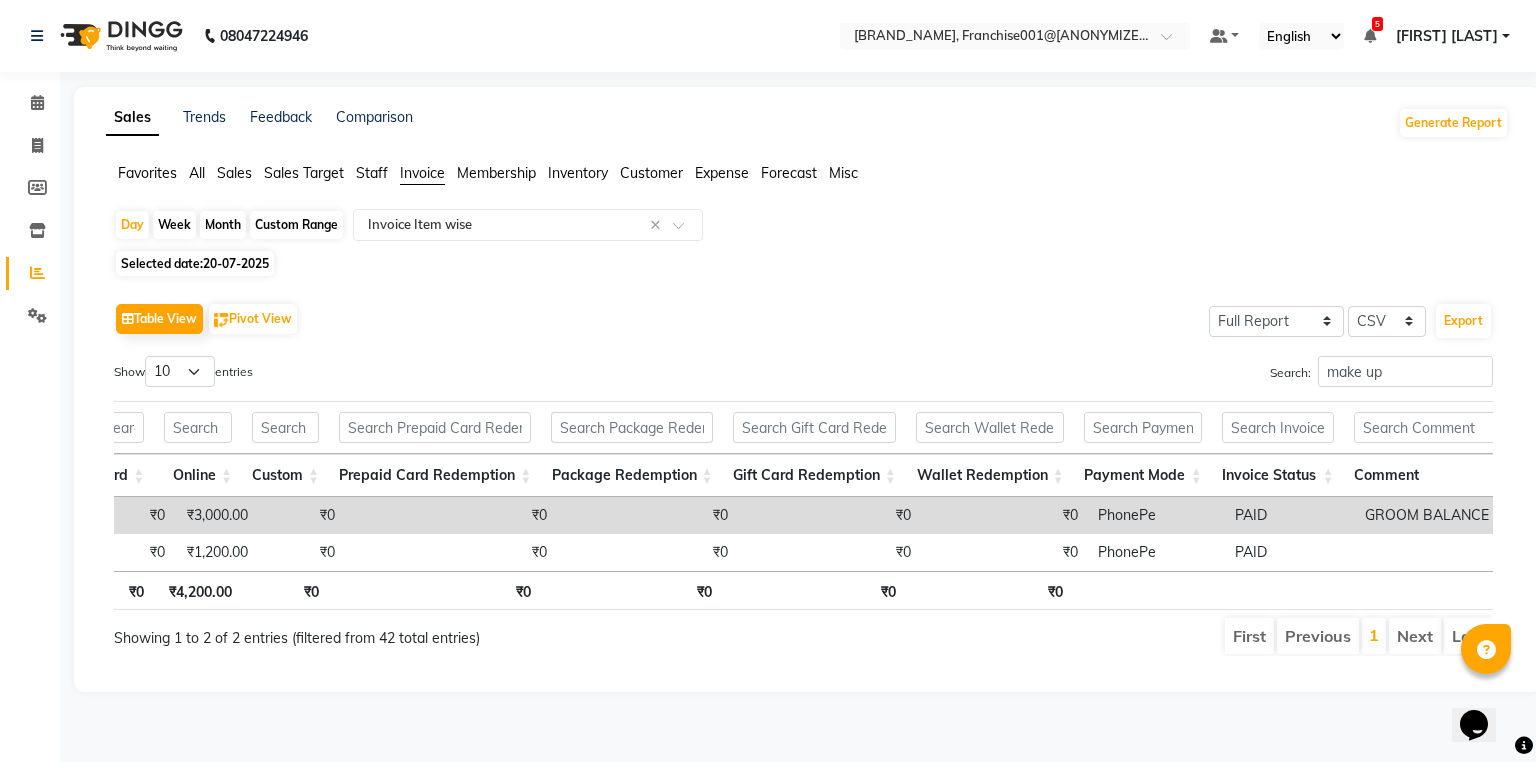 click on "Sales Trends Feedback Comparison Generate Report Favorites All Sales Sales Target Staff Invoice Membership Inventory Customer Expense Forecast Misc  Day   Week   Month   Custom Range  Select Report Type × Invoice Item wise × Selected date:  20-07-2025   Table View   Pivot View  Select Full Report Filtered Report Select CSV PDF  Export  Show  10 25 50 100  entries Search: make up Location City Appointment No Appointment Date Invoice No Invoice Date Customer Name Customer Mobile Customer Code Gender Member Visit Tax Number Source Employee Name Category Sub Category Item Type Item Code Item Name Hsn/sac Code Service Time Quantity Unit Price Item Price Discount Discount Type Employee Share % Total W/o Tax Total Tax Total With Tax Cash Card Online Custom Prepaid Card Redemption Package Redemption Gift Card Redemption Wallet Redemption Payment Mode Invoice Status Comment Location City Appointment No Appointment Date Invoice No Invoice Date Customer Name Customer Mobile Customer Code Gender Member Visit Source 2" 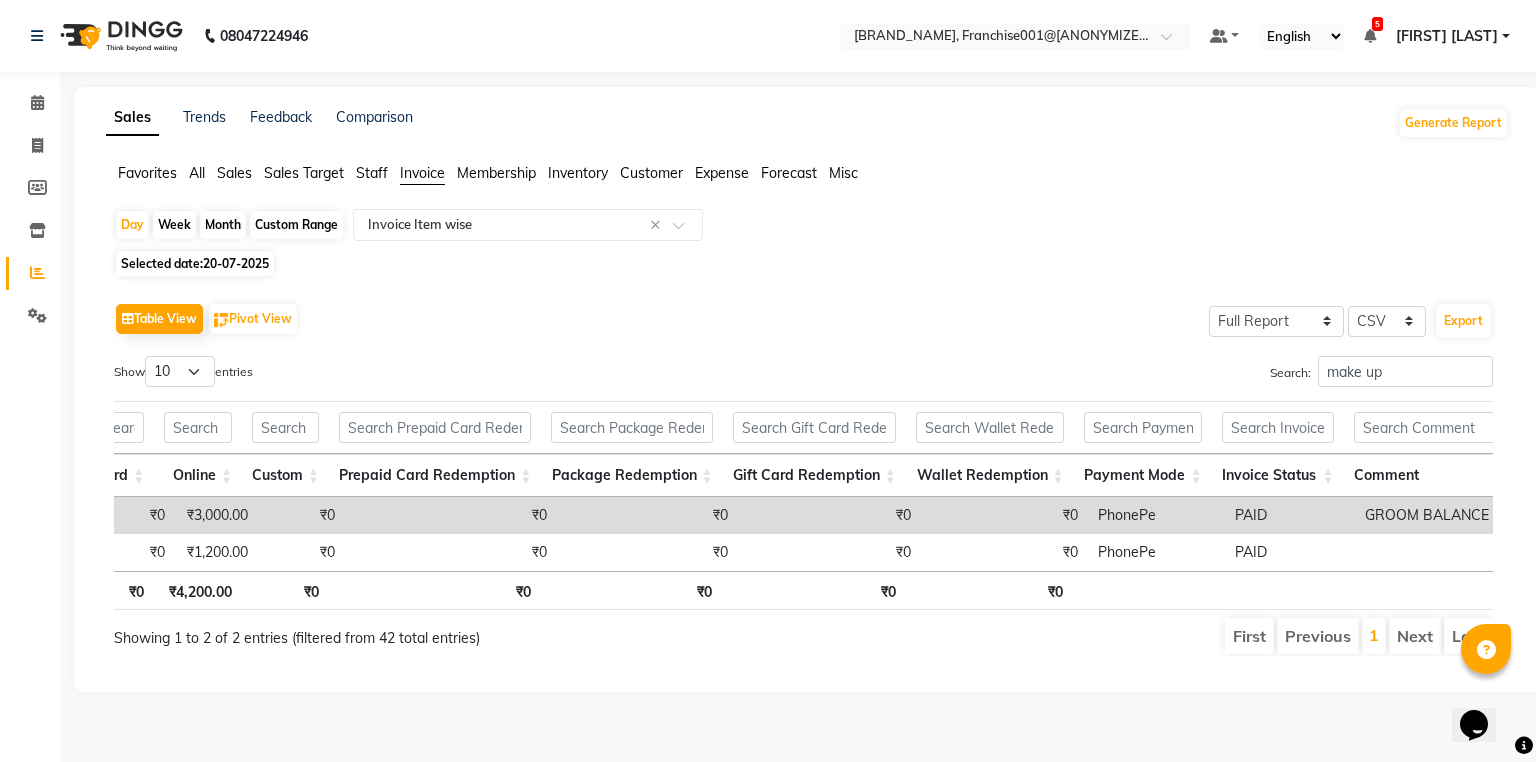 click on "Sales" 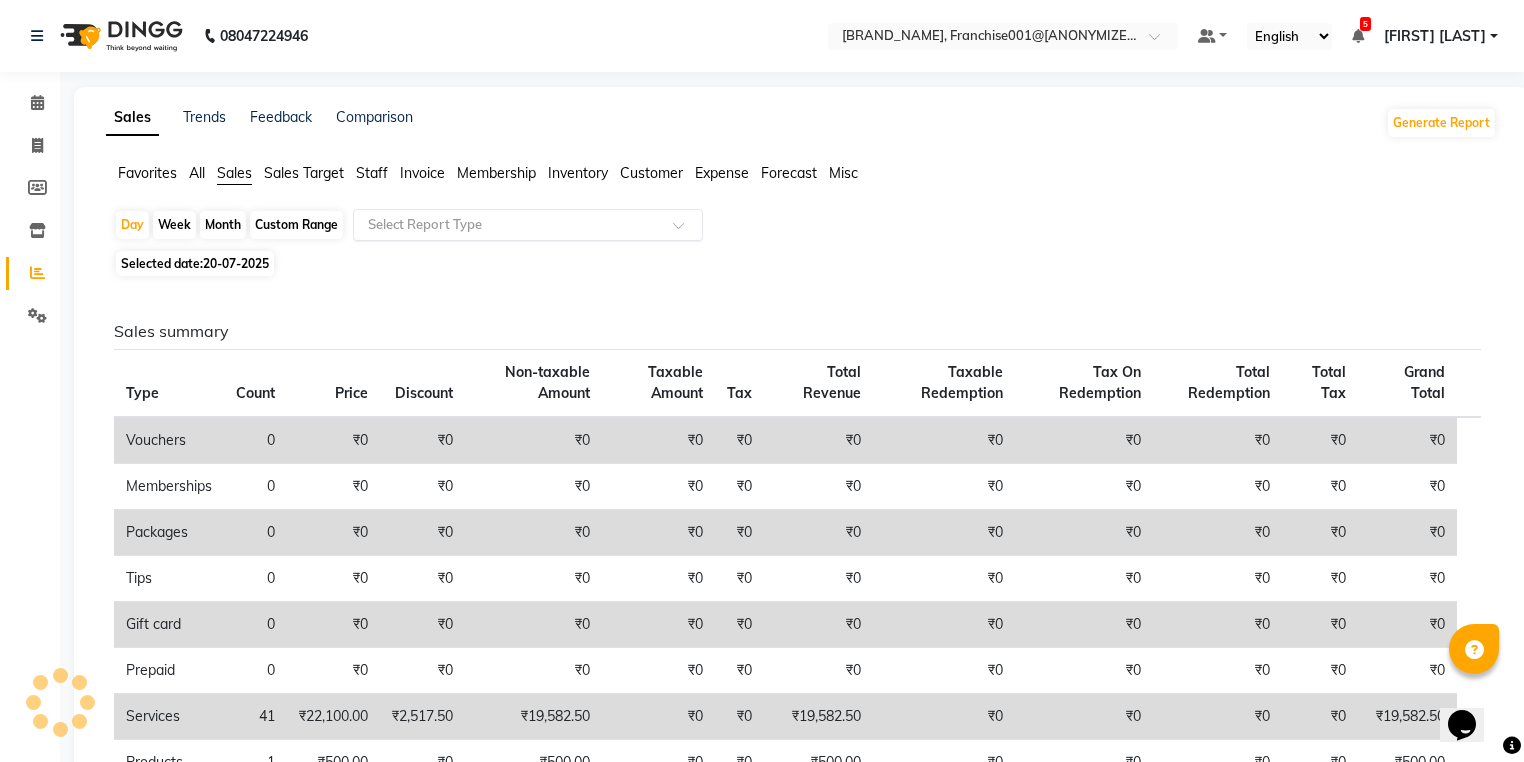 click on "Select Report Type" 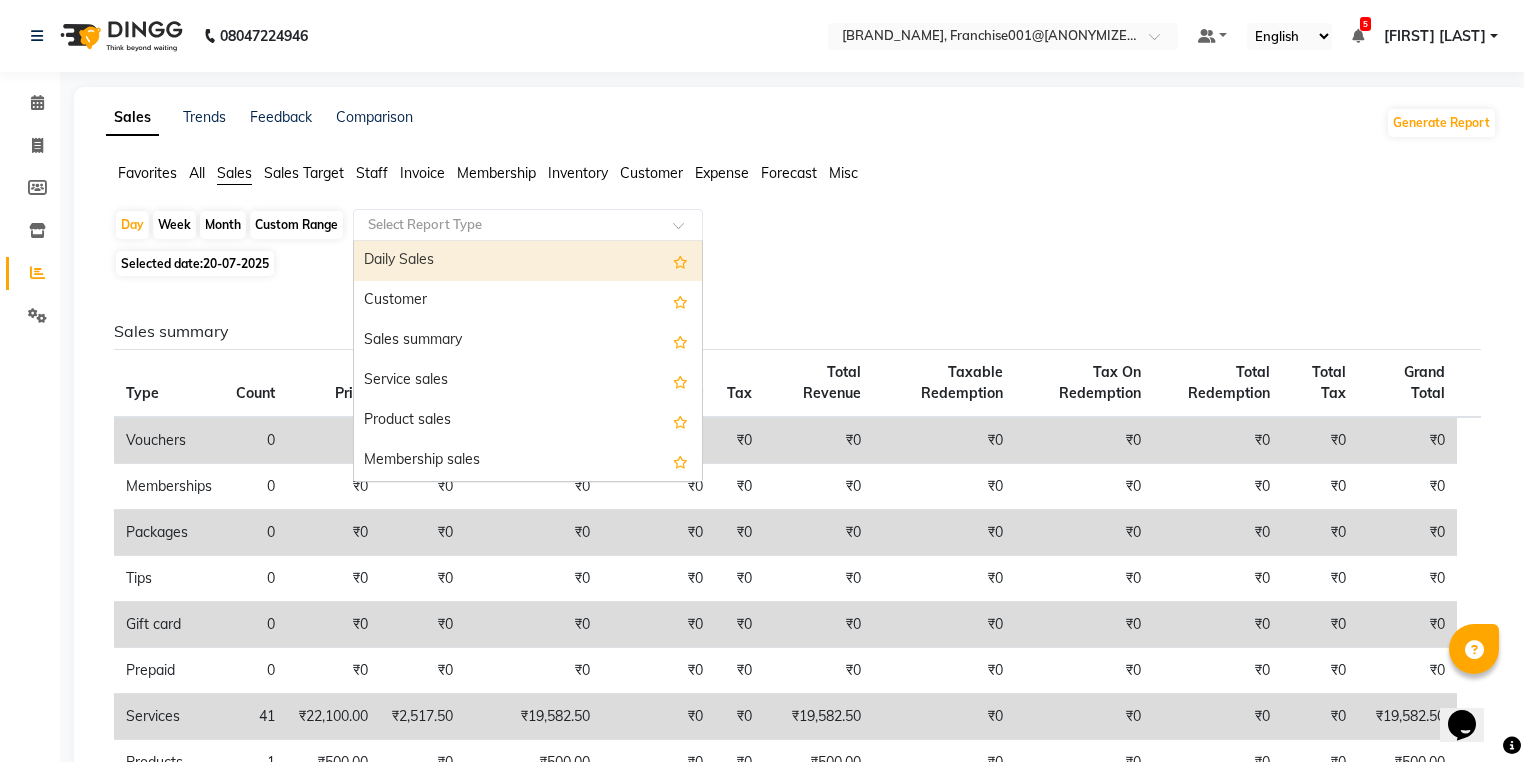 click on "Daily Sales" at bounding box center [528, 261] 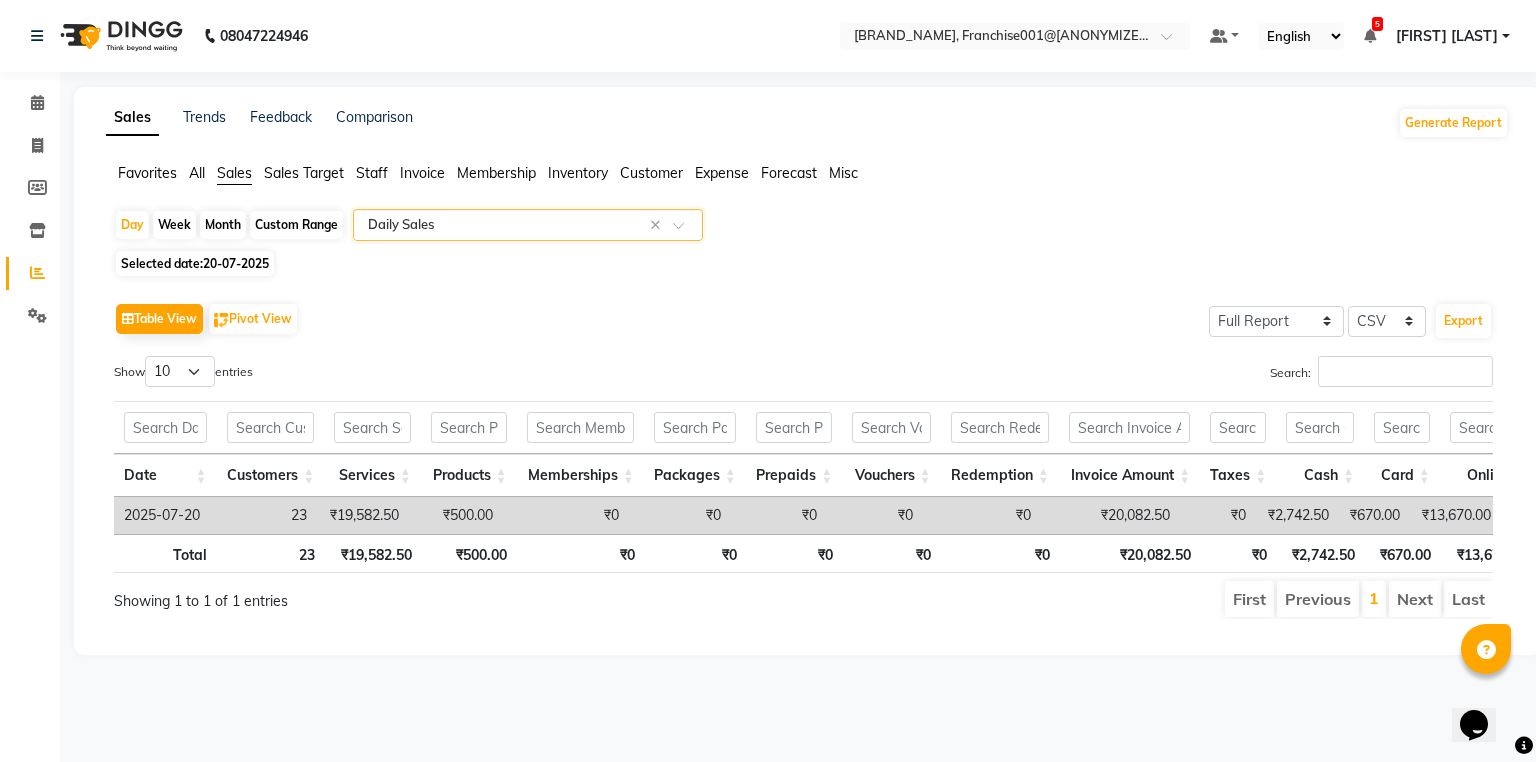 scroll, scrollTop: 0, scrollLeft: 100, axis: horizontal 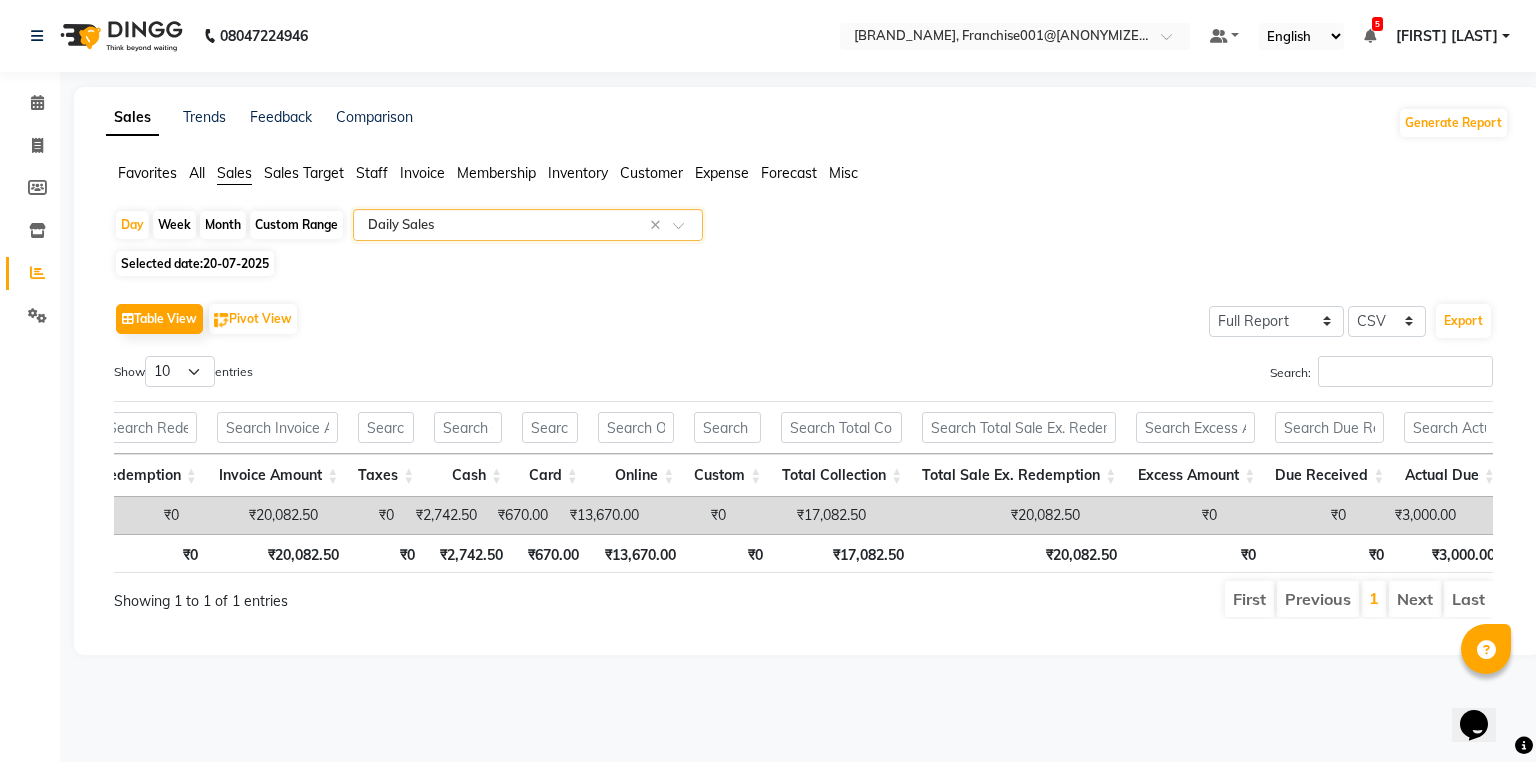 click on "Invoice" 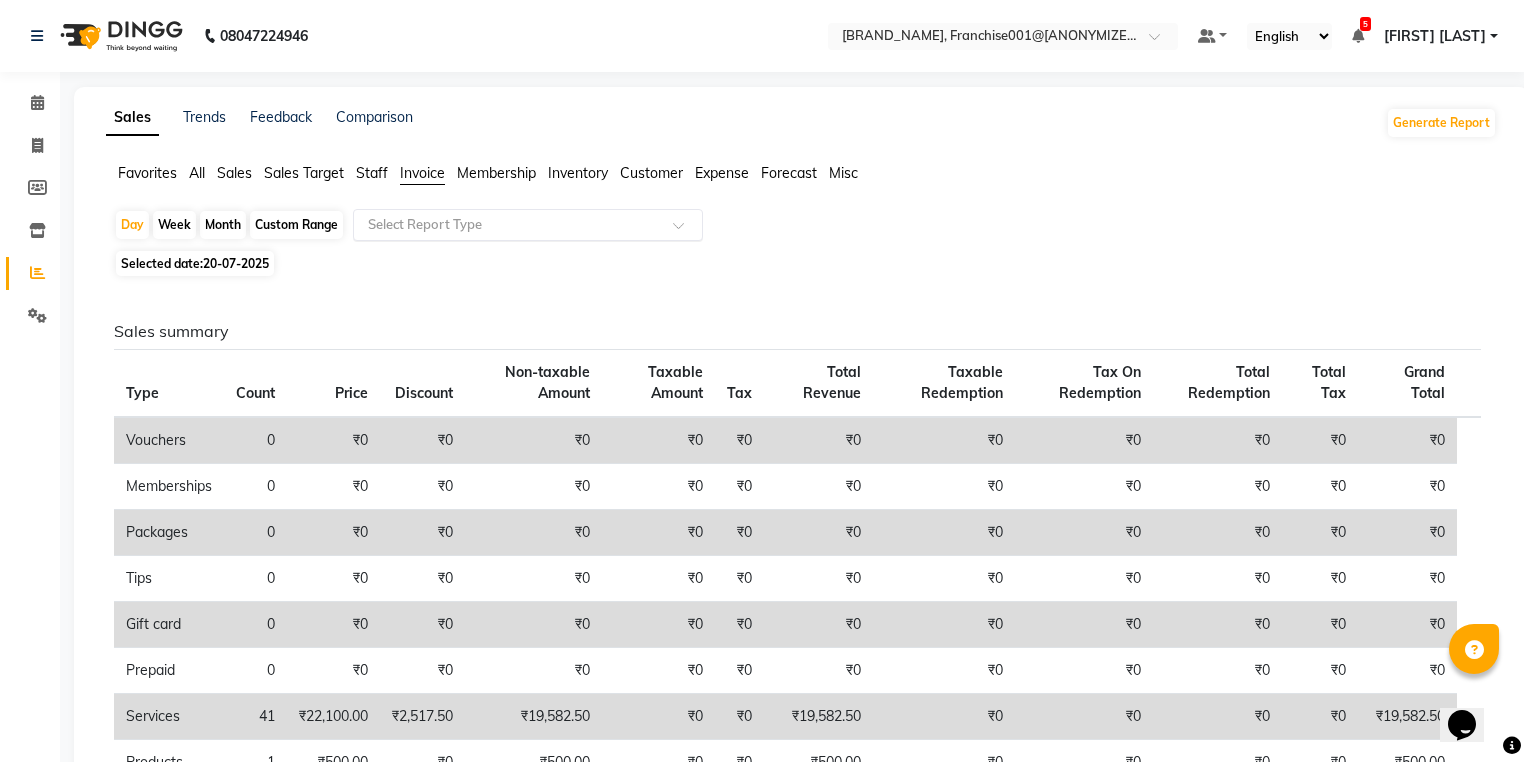click 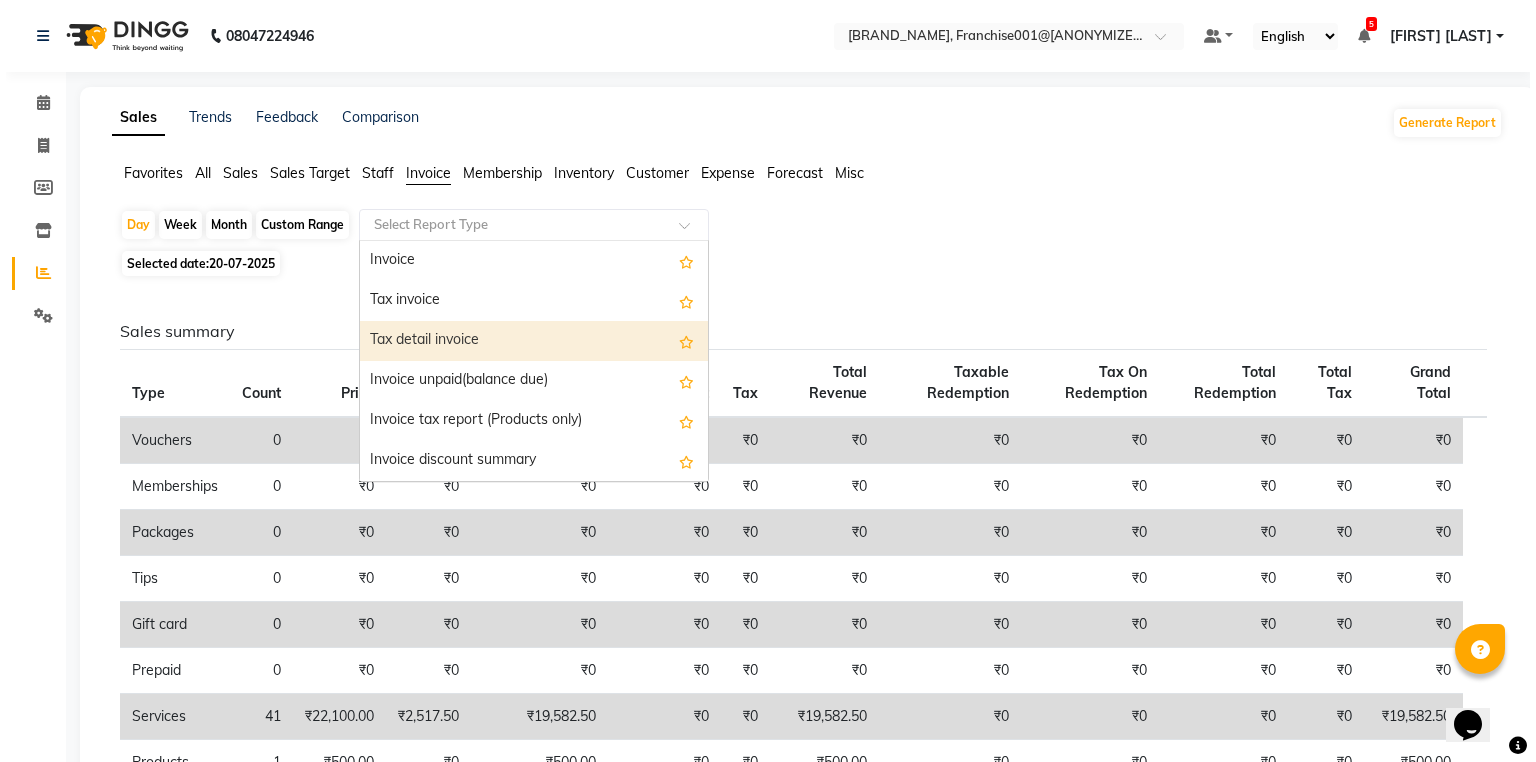 scroll, scrollTop: 80, scrollLeft: 0, axis: vertical 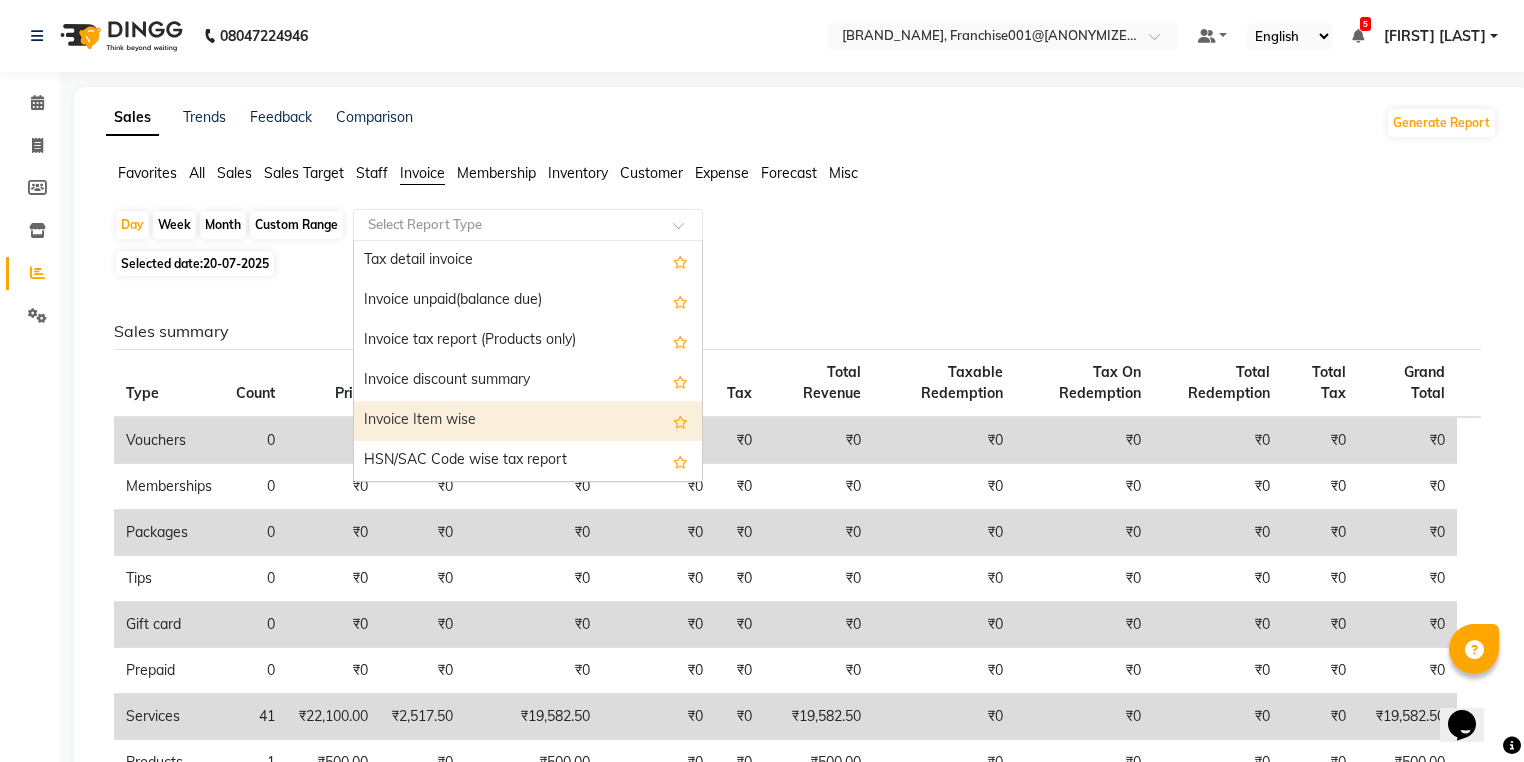 click on "Invoice Item wise" at bounding box center (528, 421) 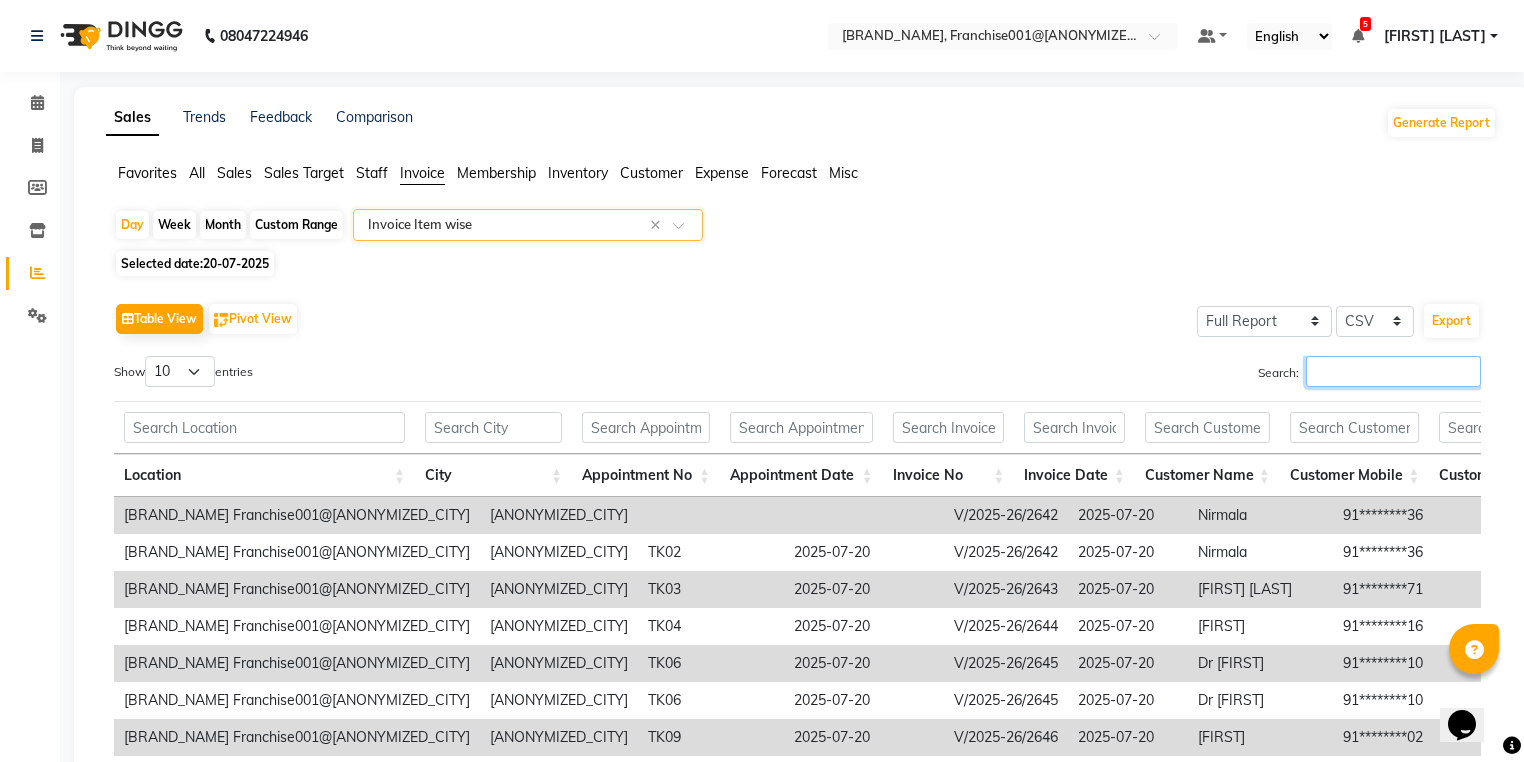 click on "Search:" at bounding box center [1393, 371] 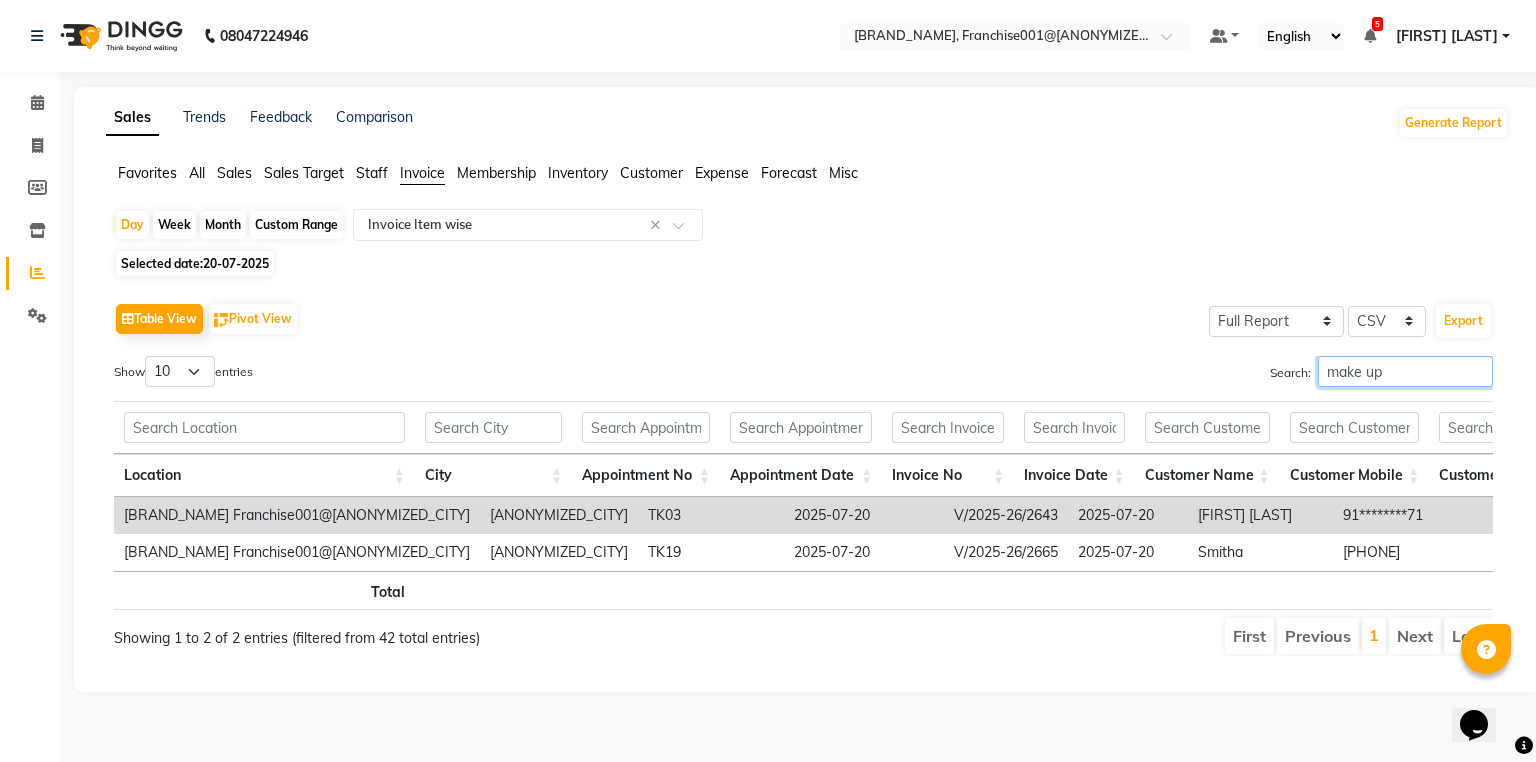 scroll, scrollTop: 0, scrollLeft: 213, axis: horizontal 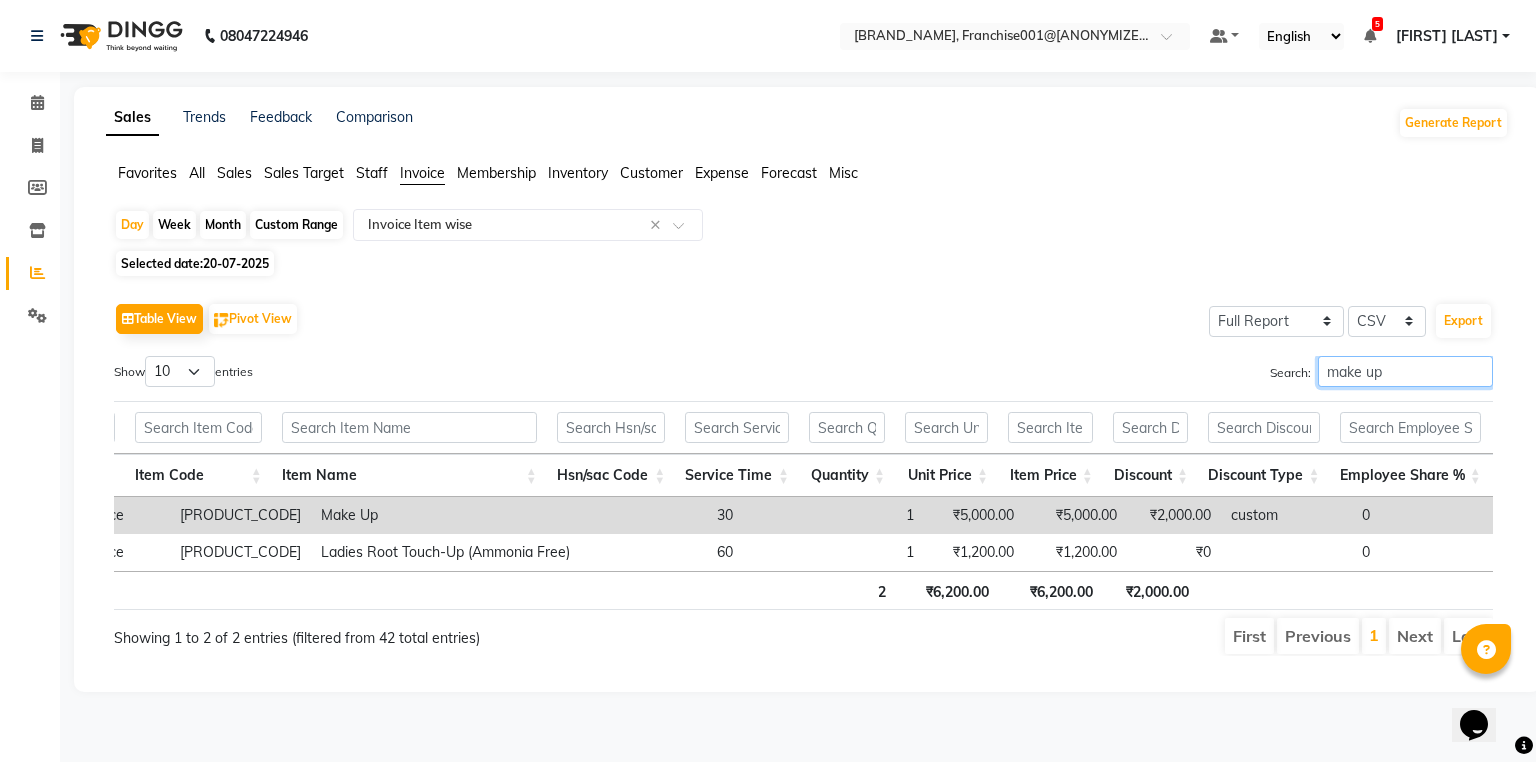 type on "make up" 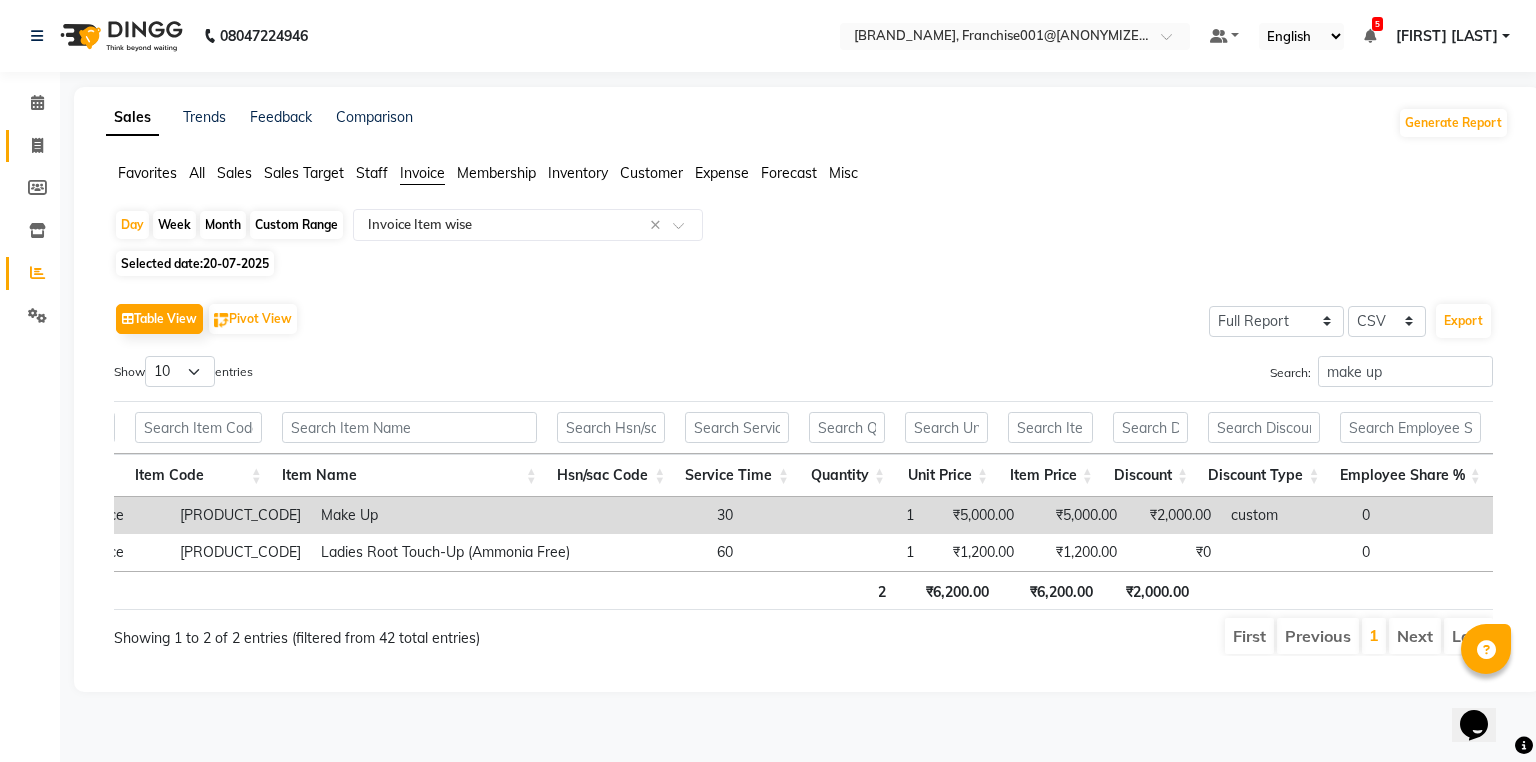 click 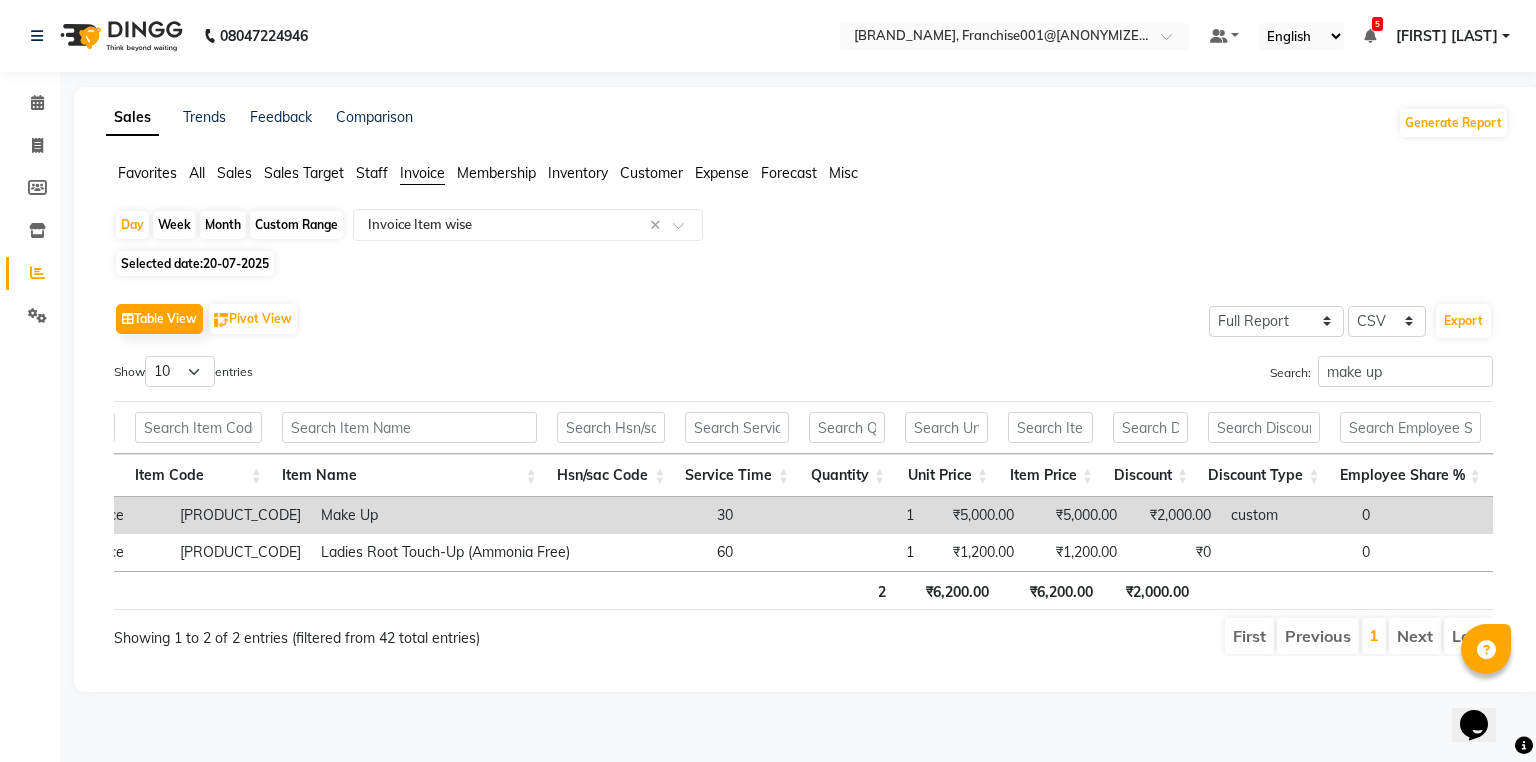 select on "service" 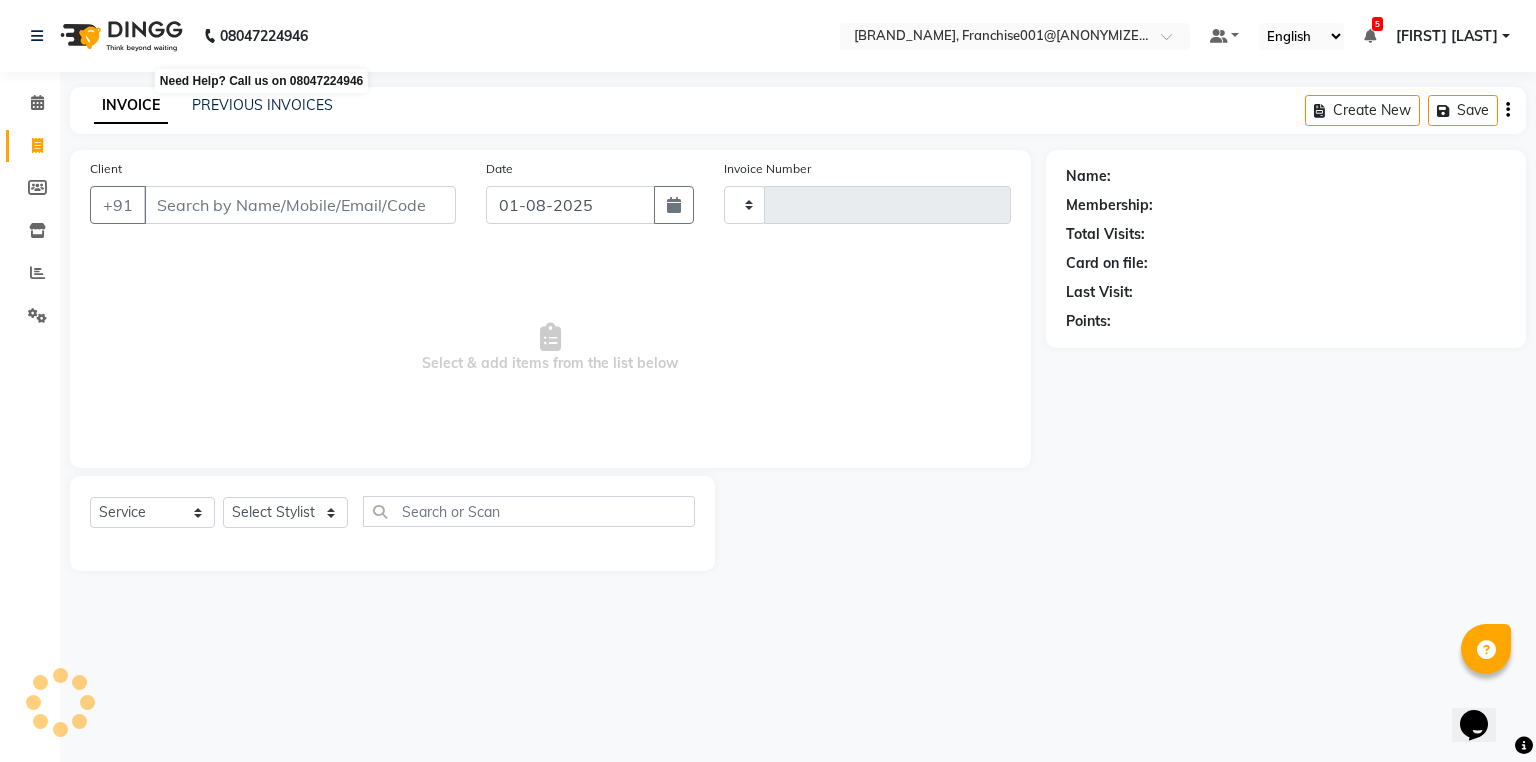 type on "2906" 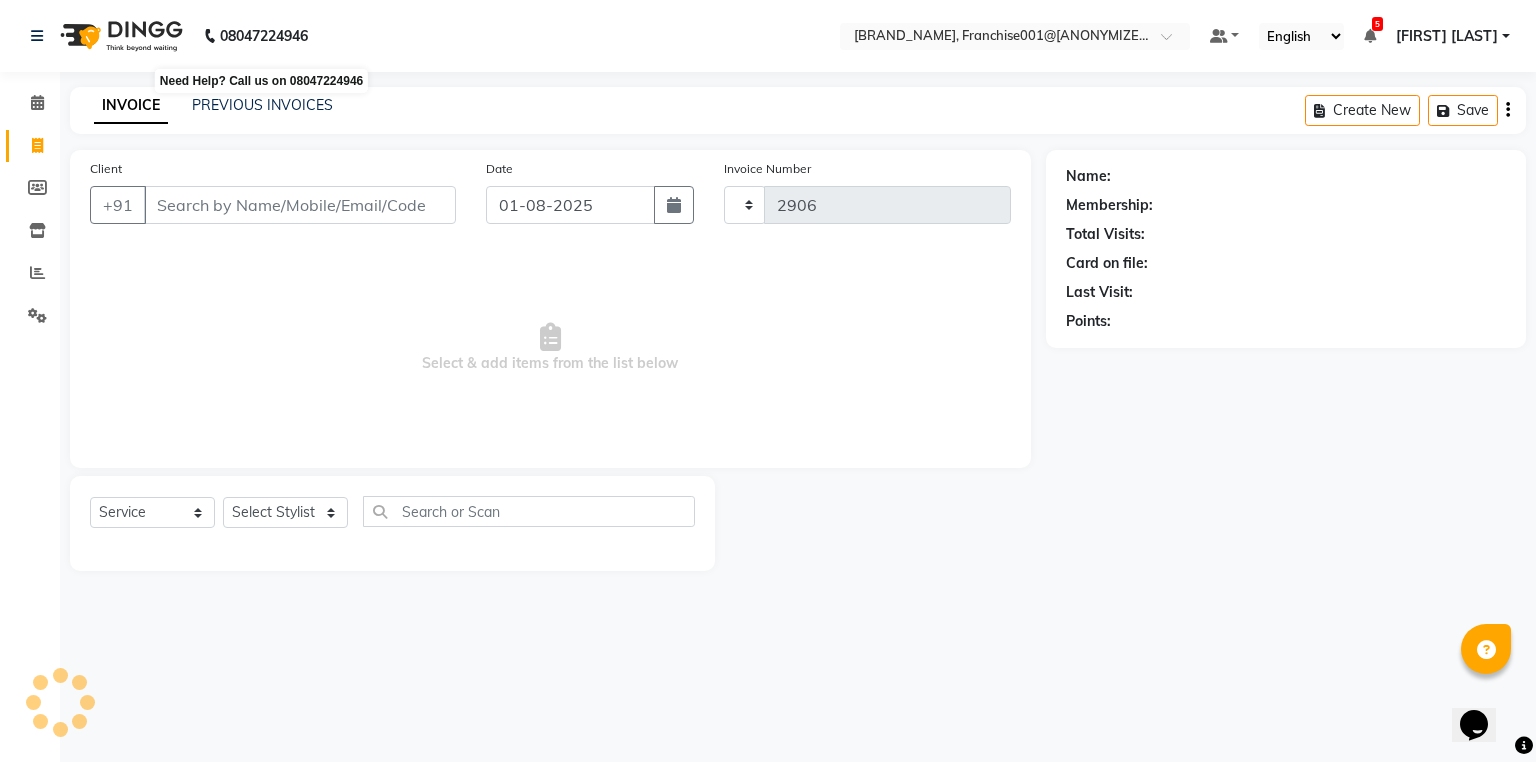 select on "6338" 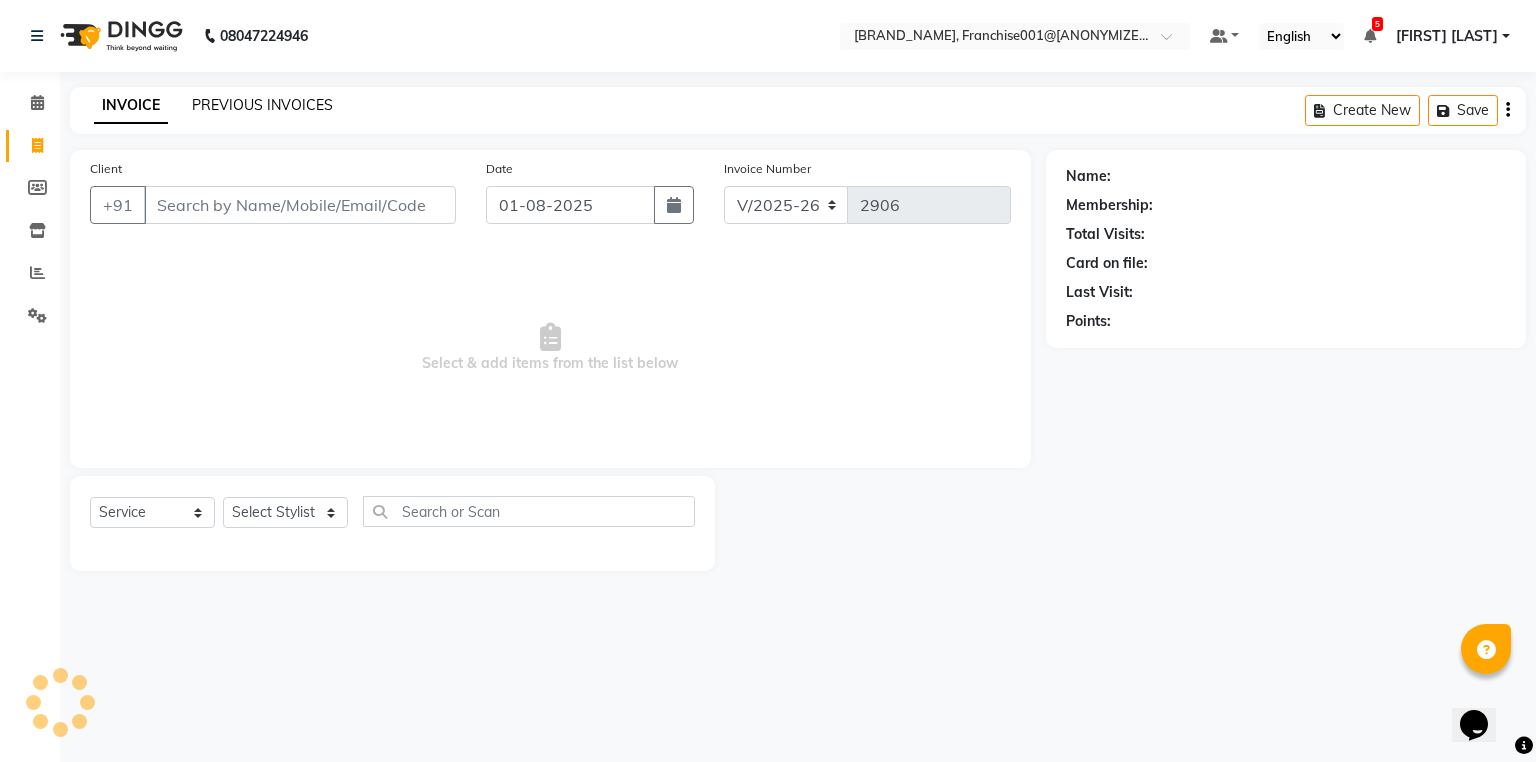 click on "PREVIOUS INVOICES" 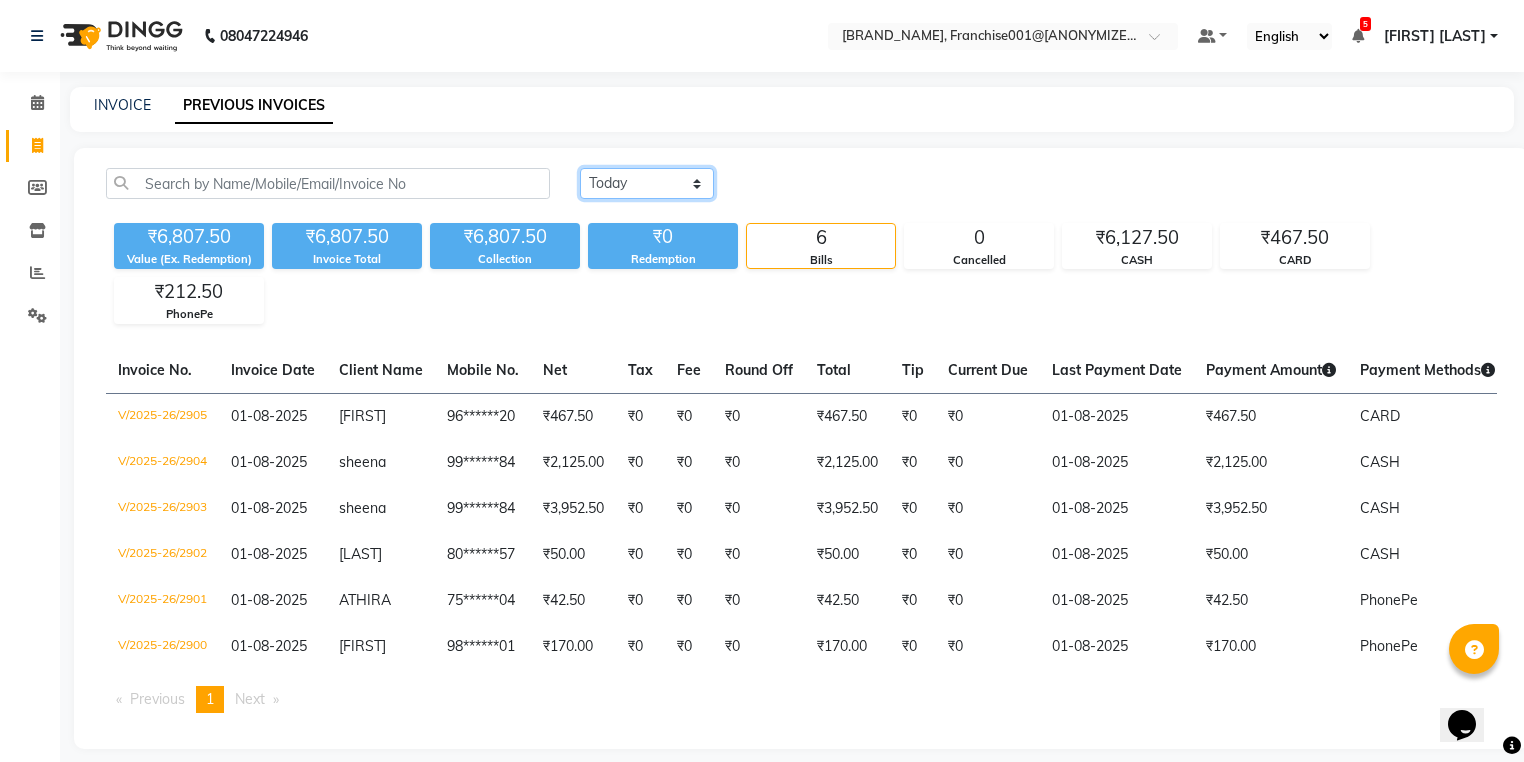 drag, startPoint x: 636, startPoint y: 180, endPoint x: 638, endPoint y: 196, distance: 16.124516 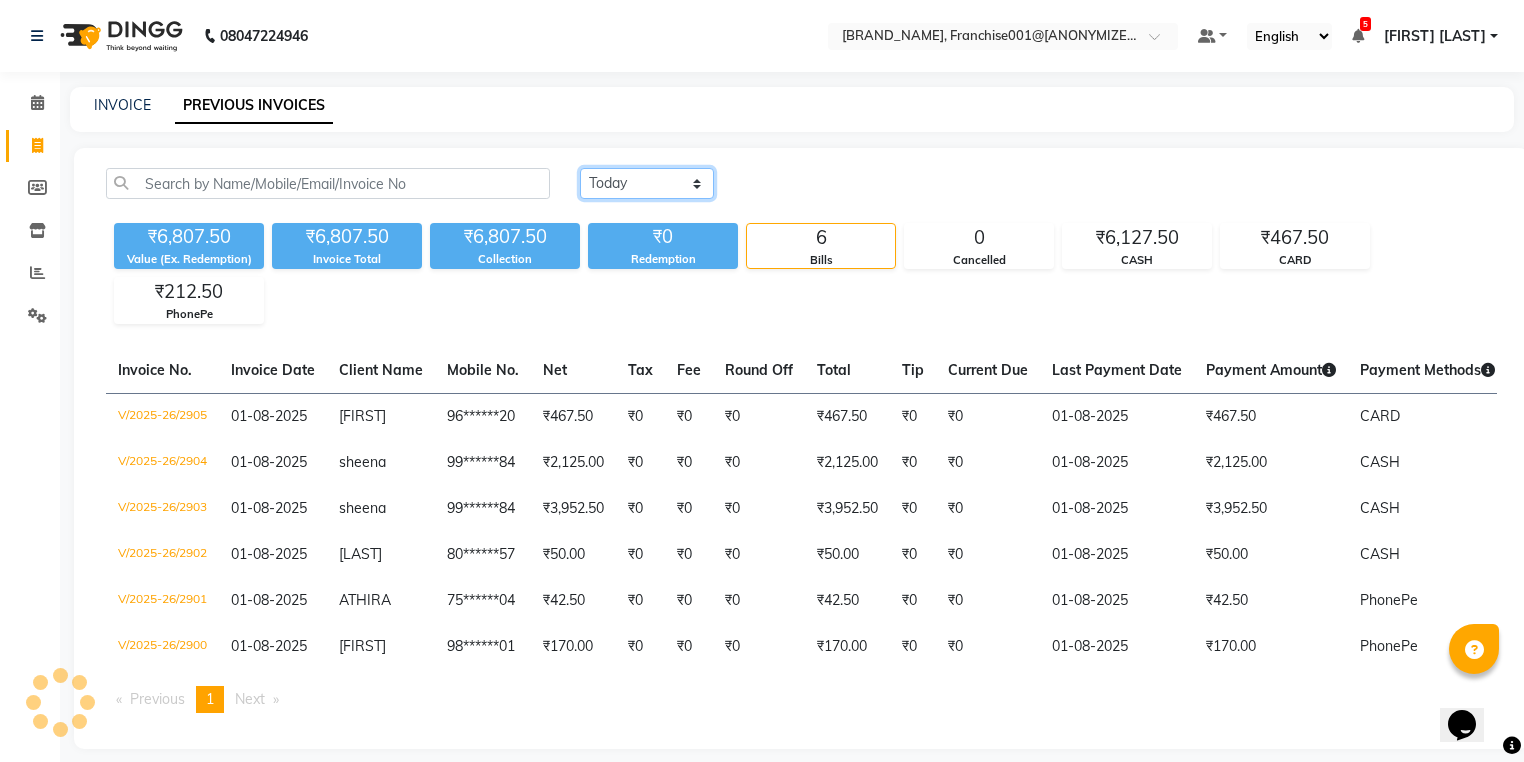 select on "range" 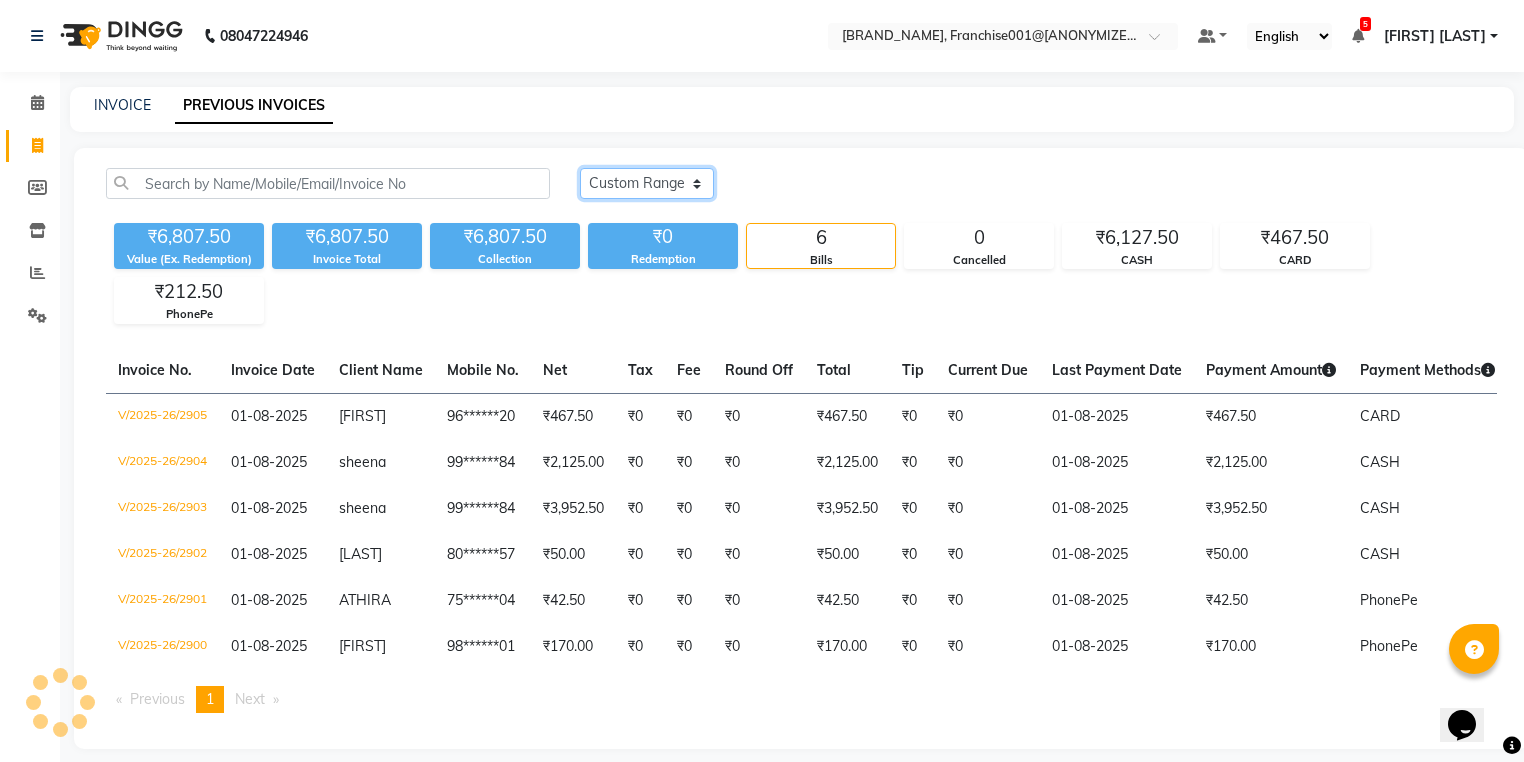 click on "Today Yesterday Custom Range" 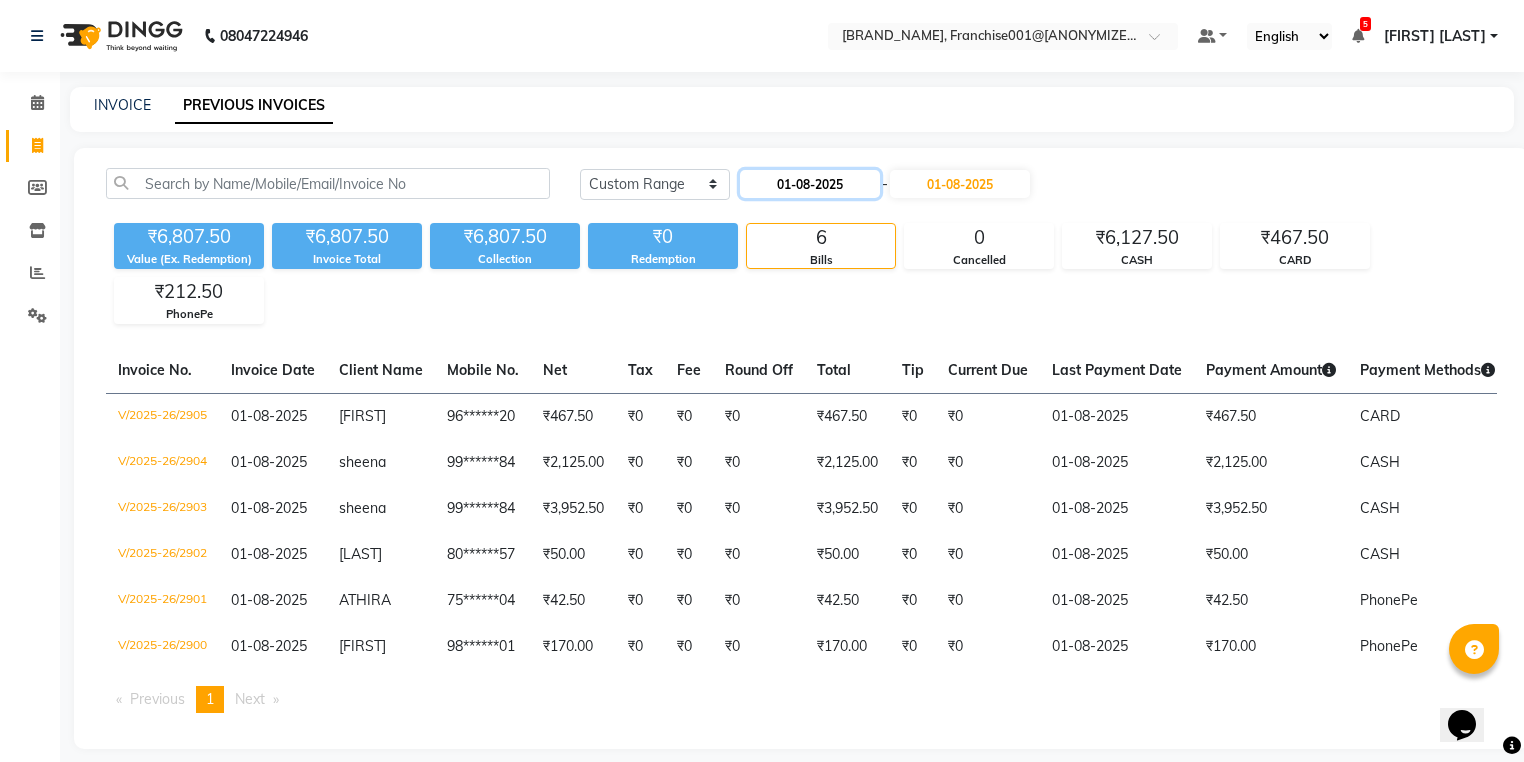 click on "01-08-2025" 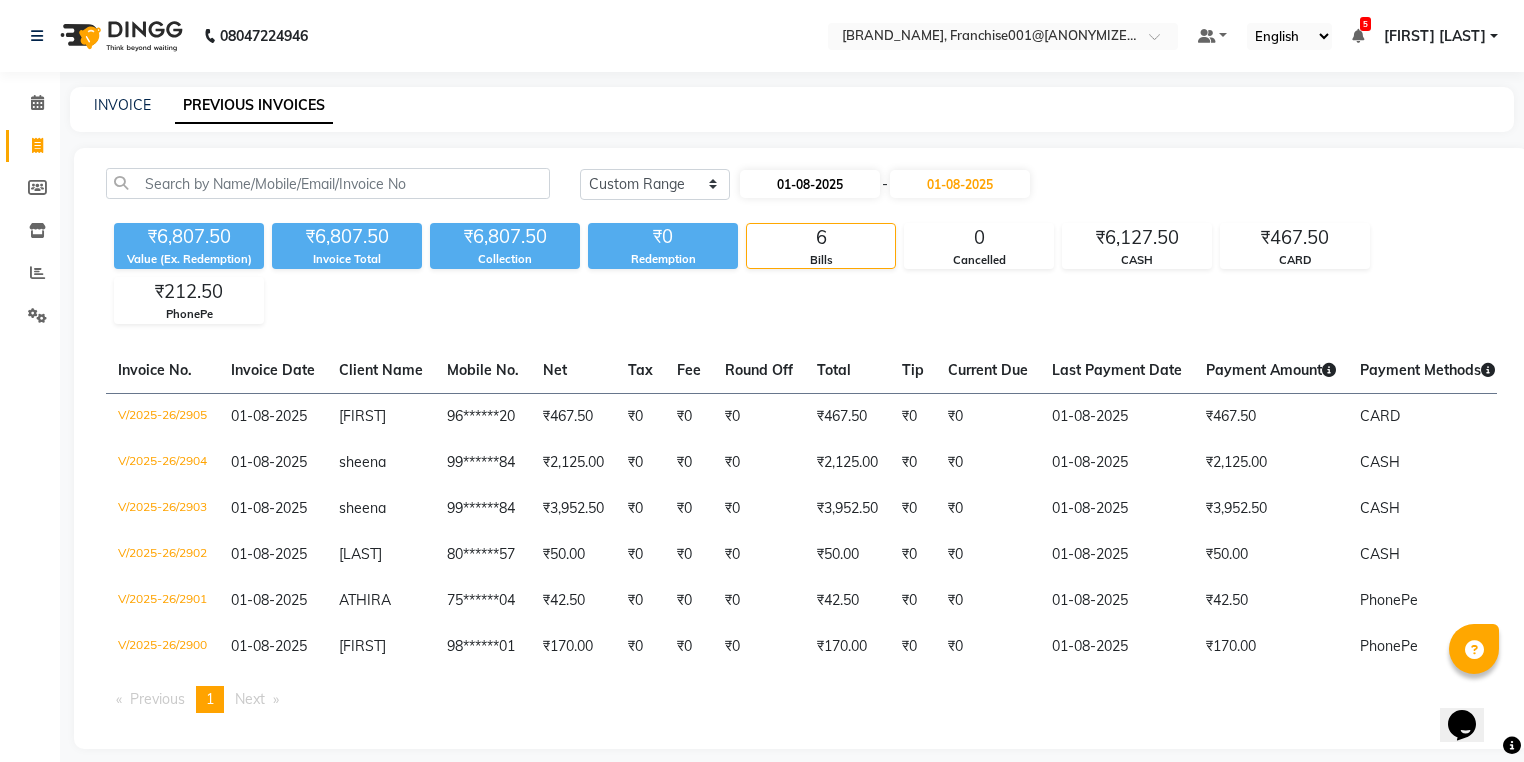 select on "8" 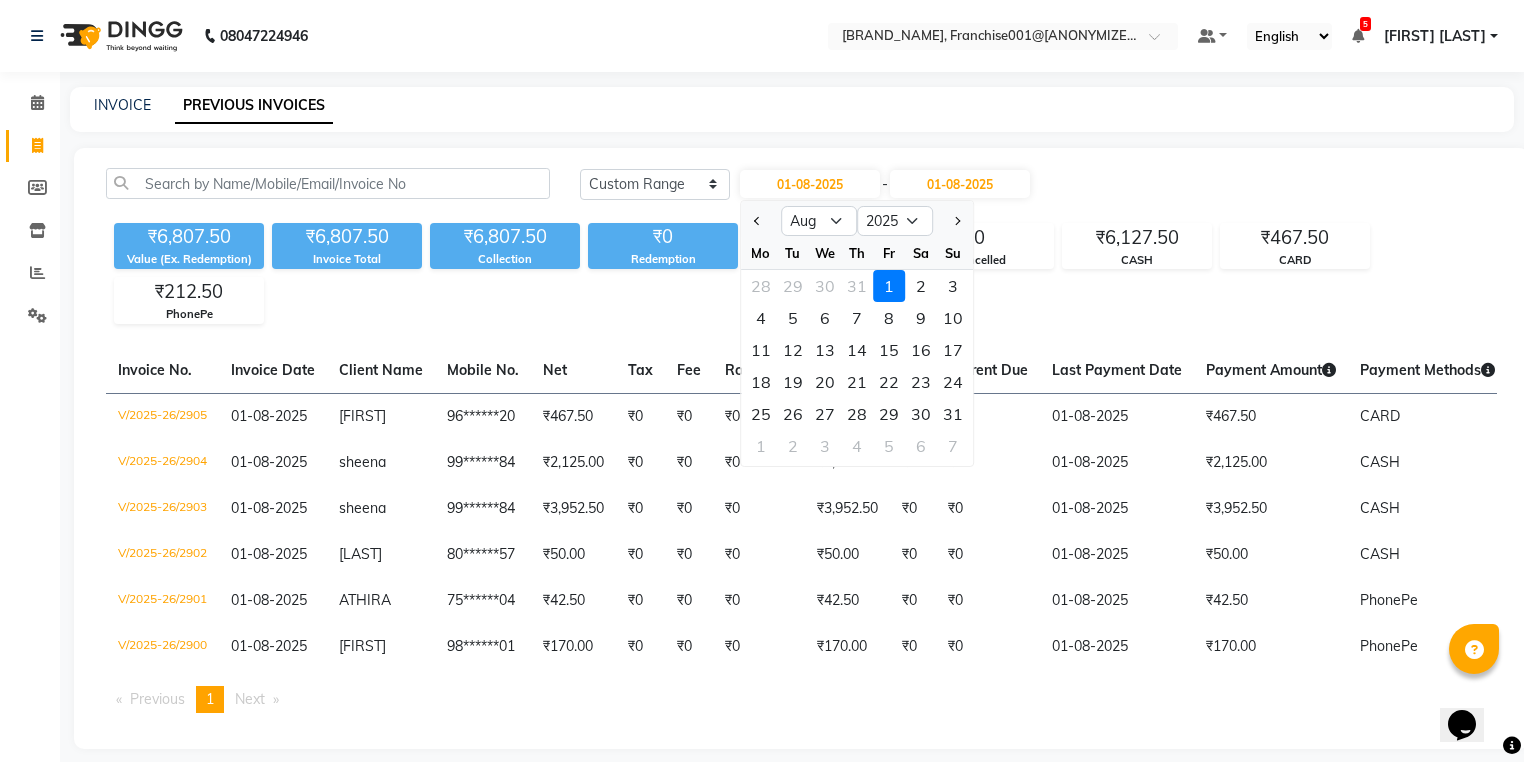 click 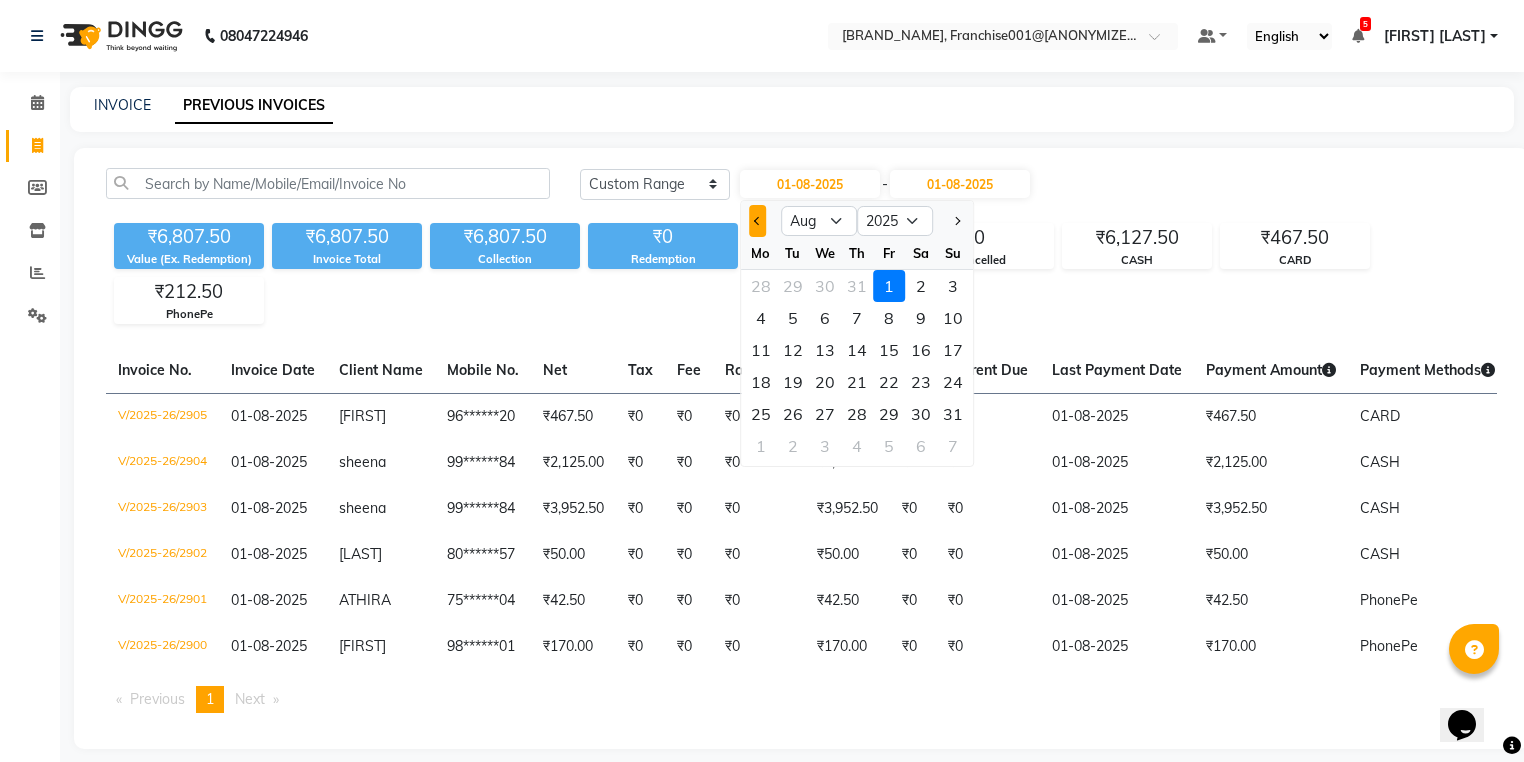click 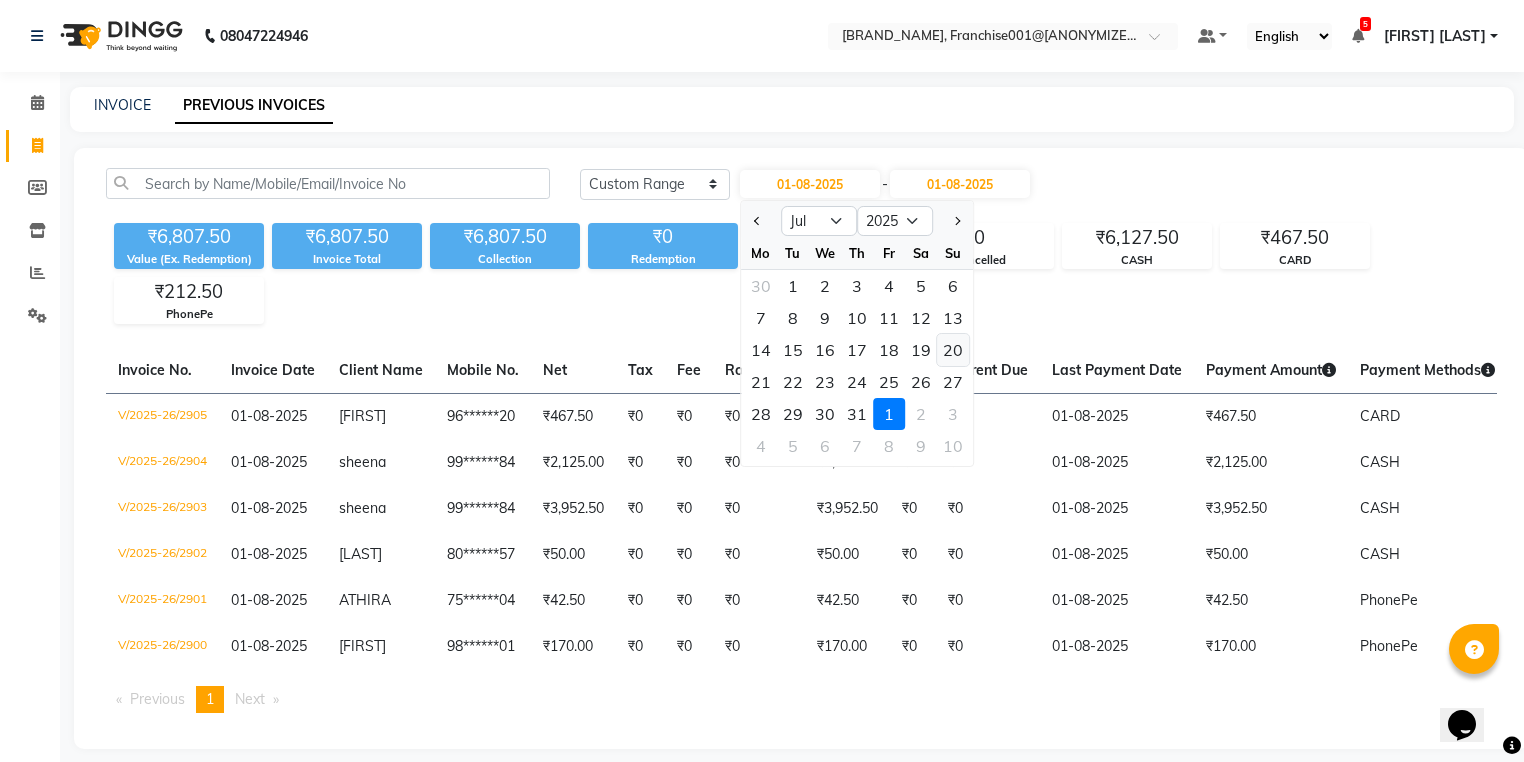click on "20" 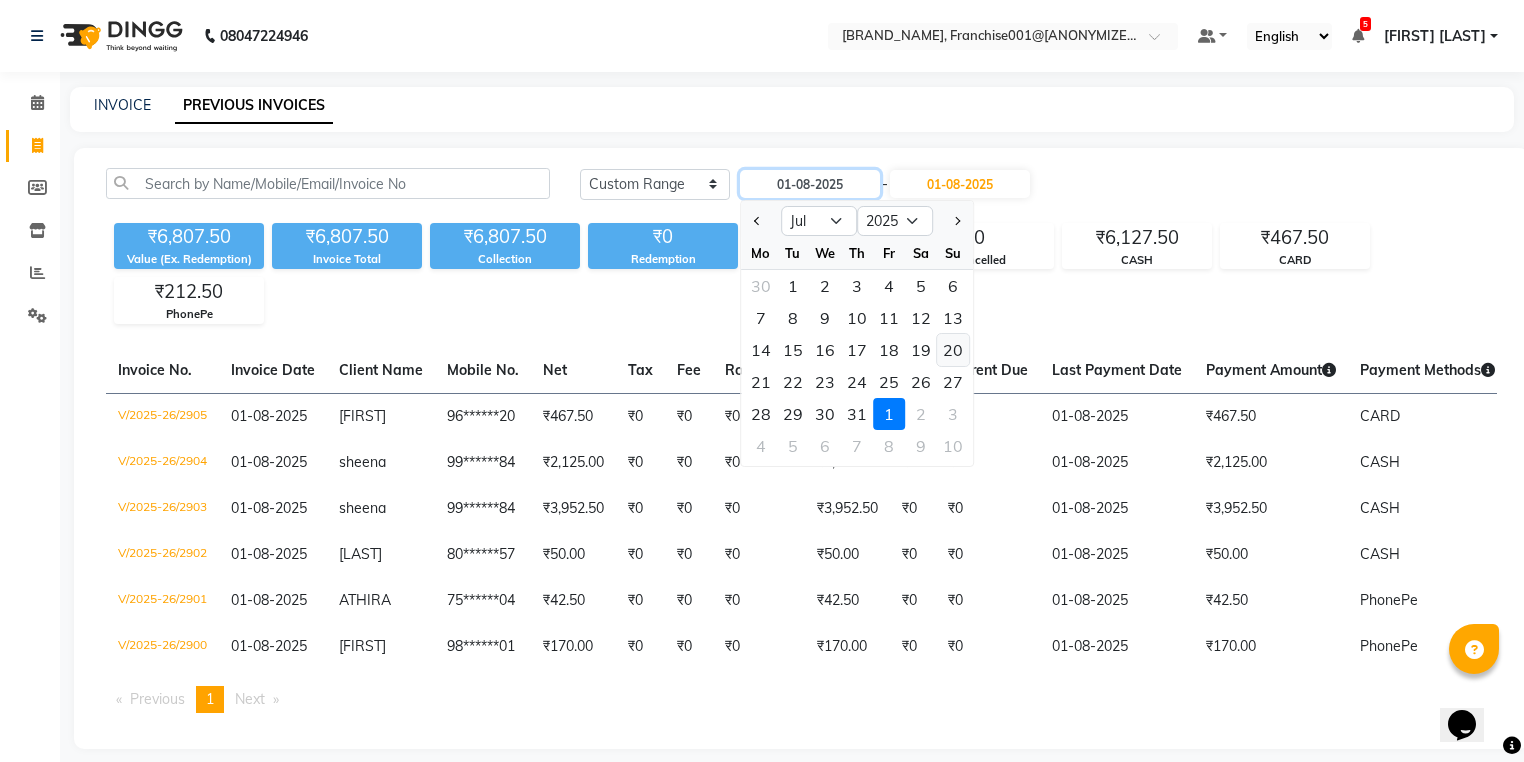 type on "20-07-2025" 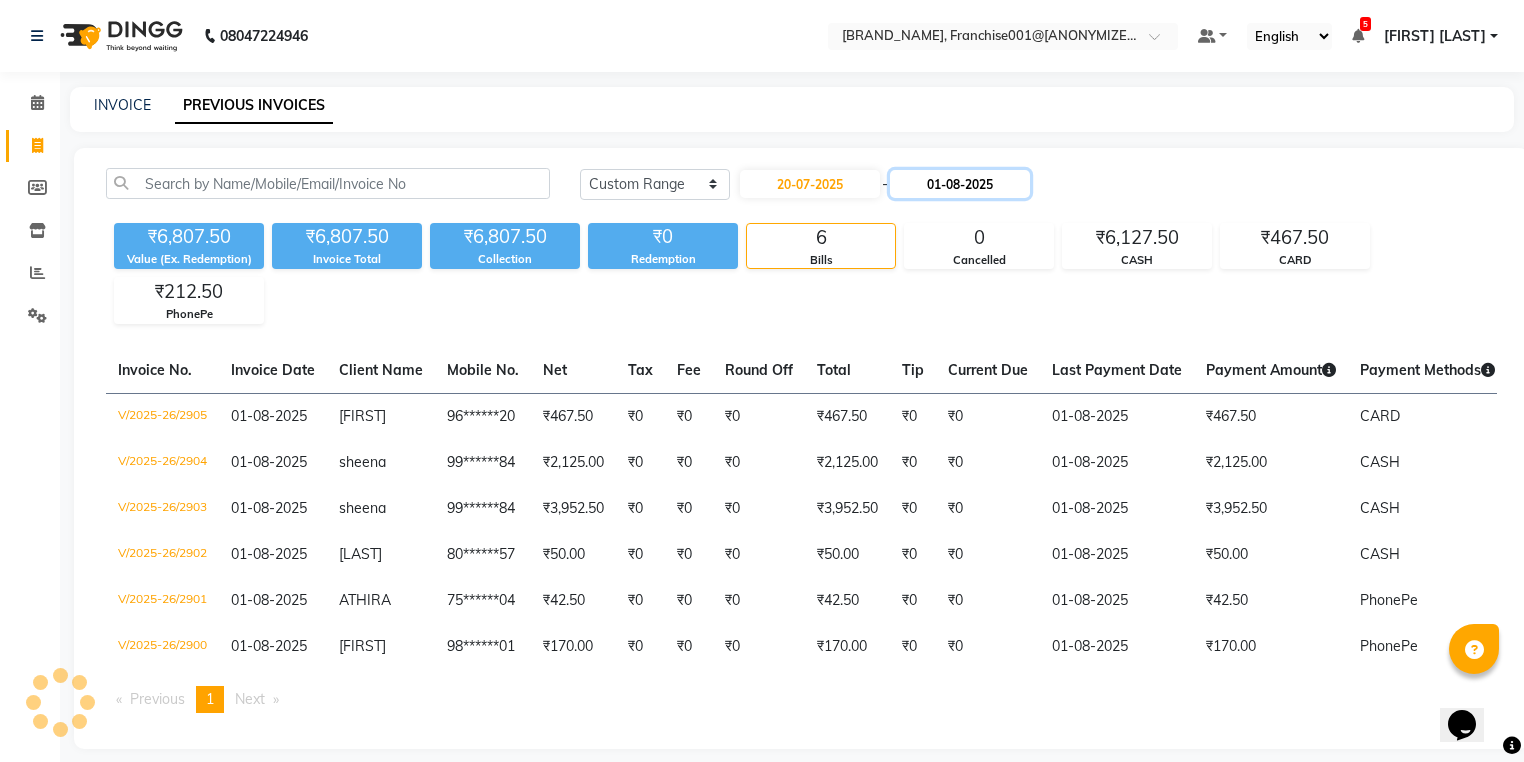click on "01-08-2025" 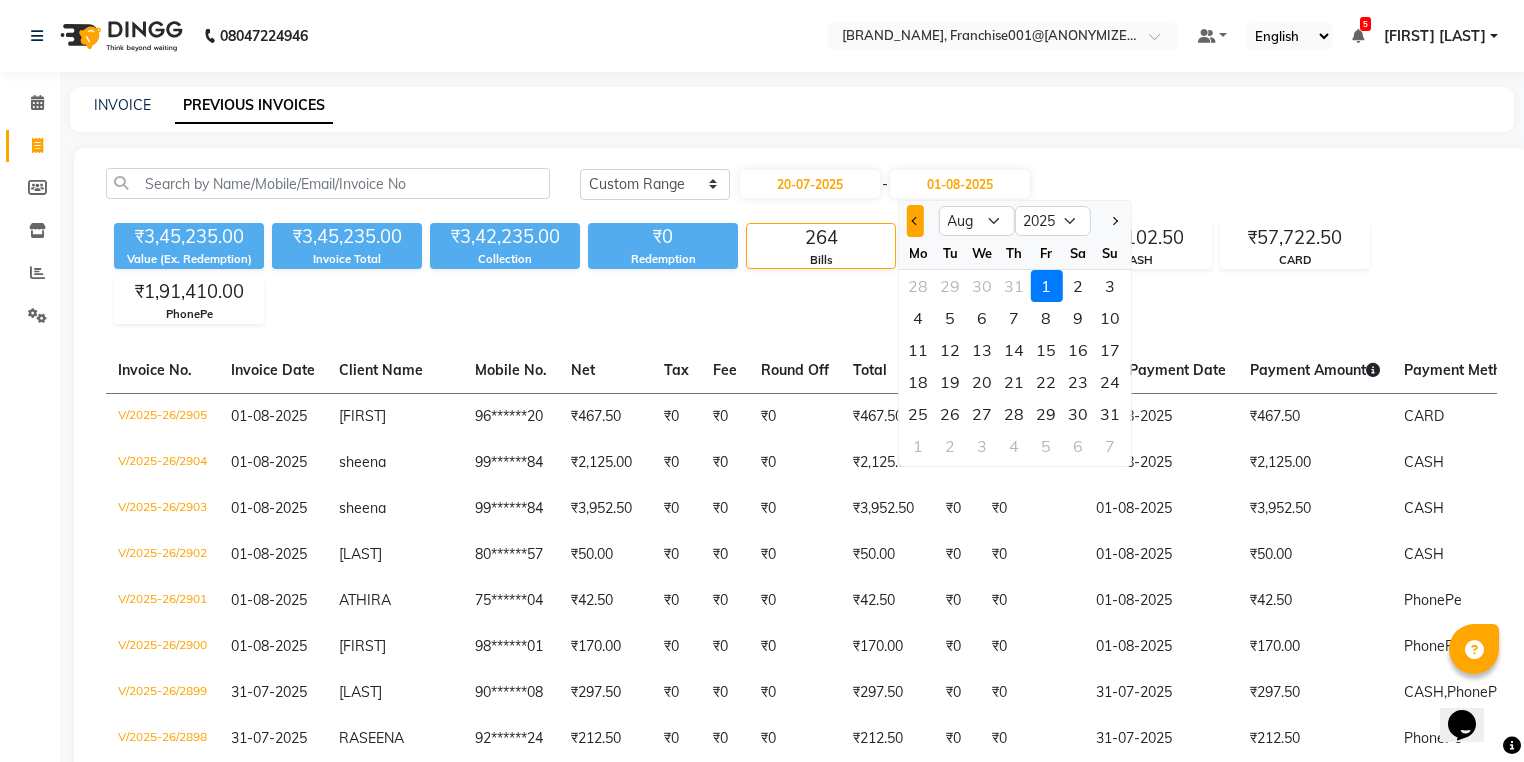 click 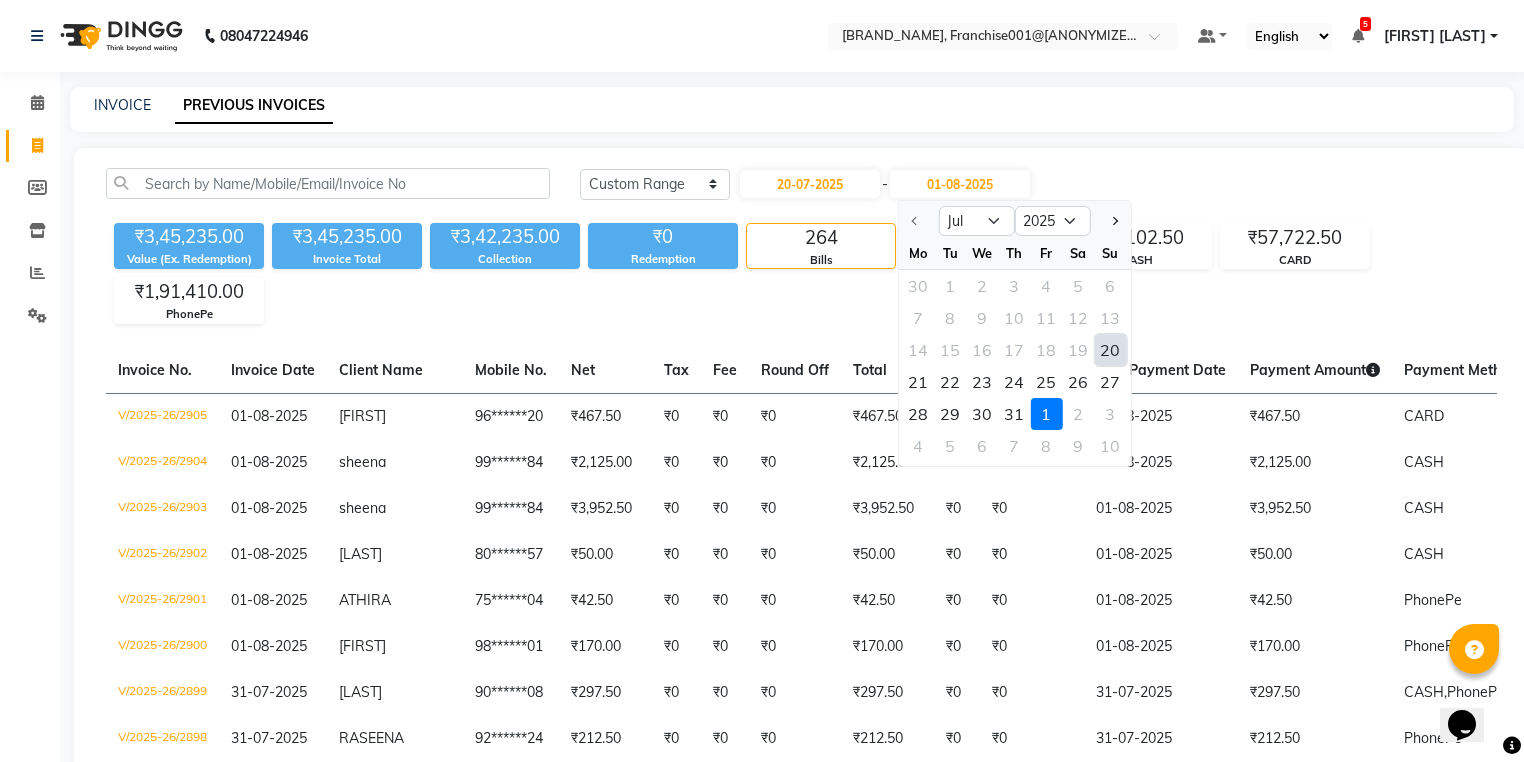 click on "20" 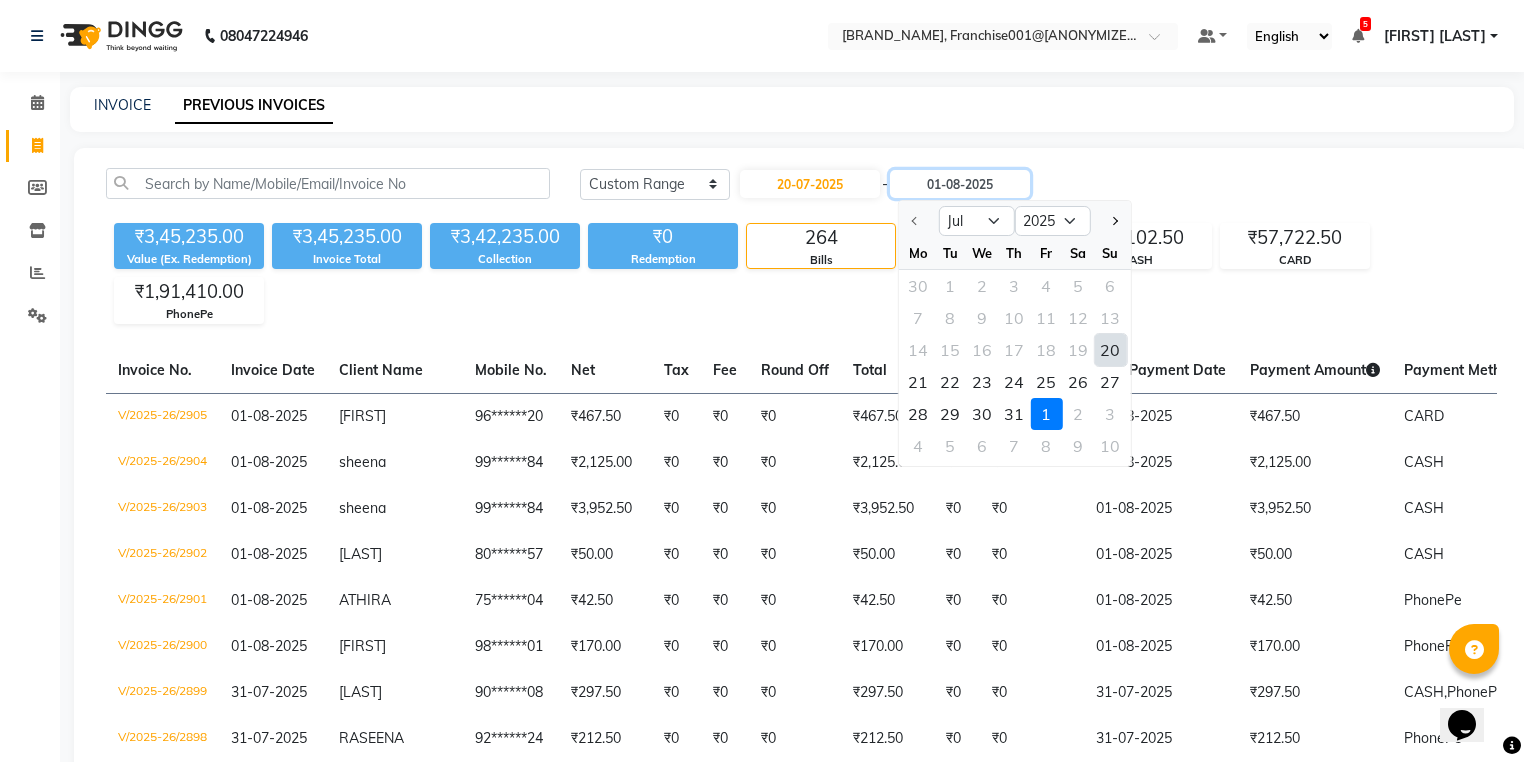 type on "20-07-2025" 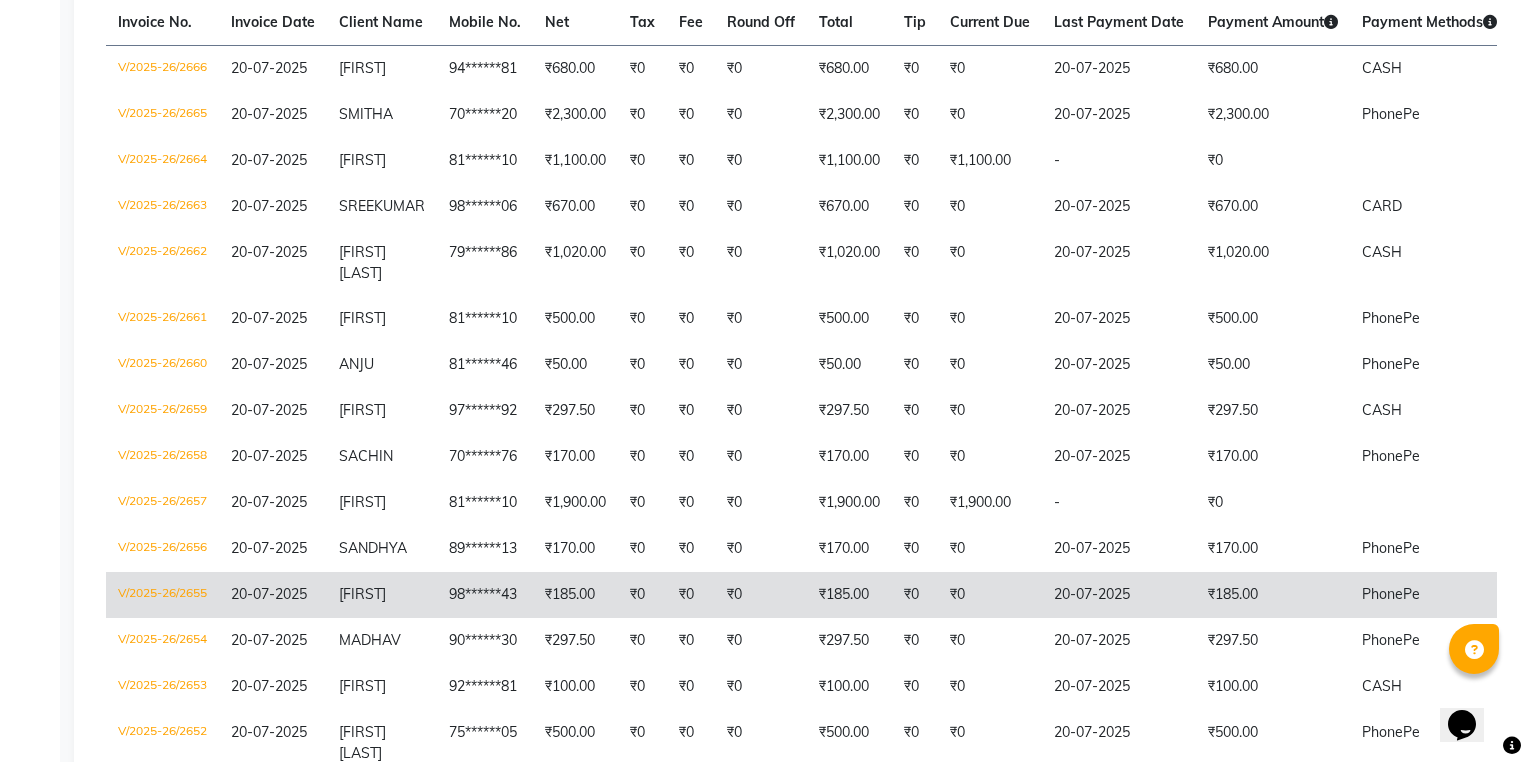 scroll, scrollTop: 146, scrollLeft: 0, axis: vertical 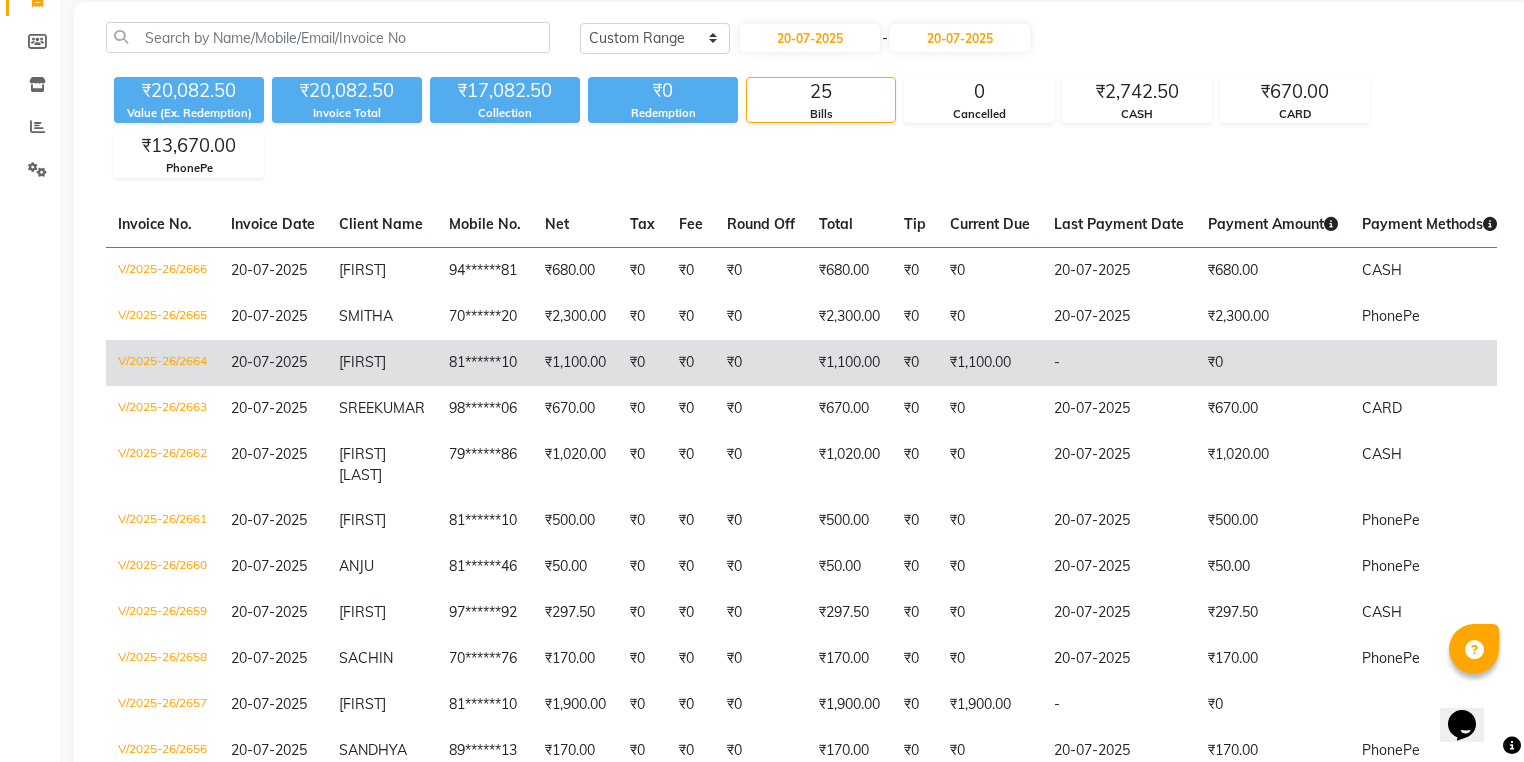 click on "[FIRST]" 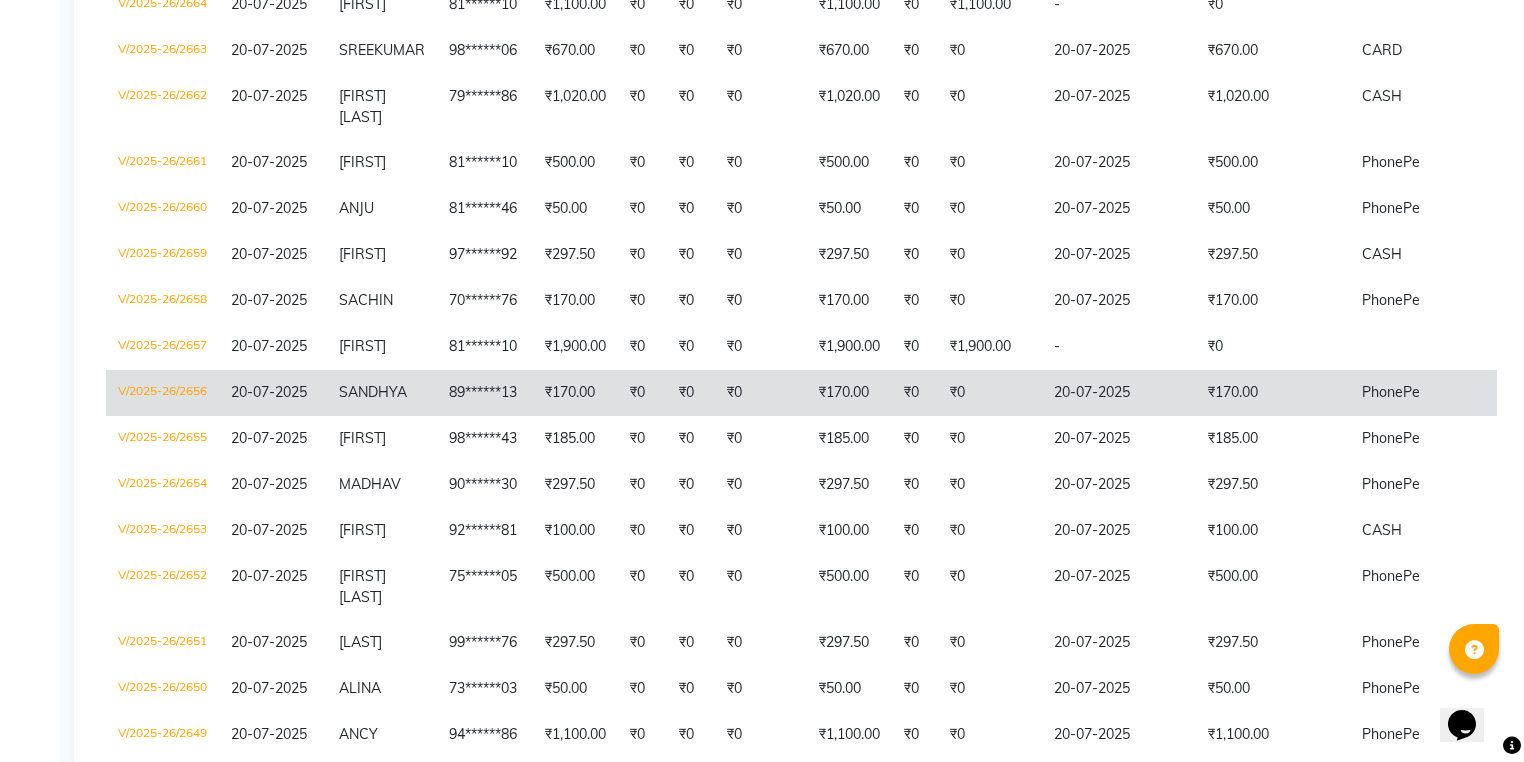 scroll, scrollTop: 466, scrollLeft: 0, axis: vertical 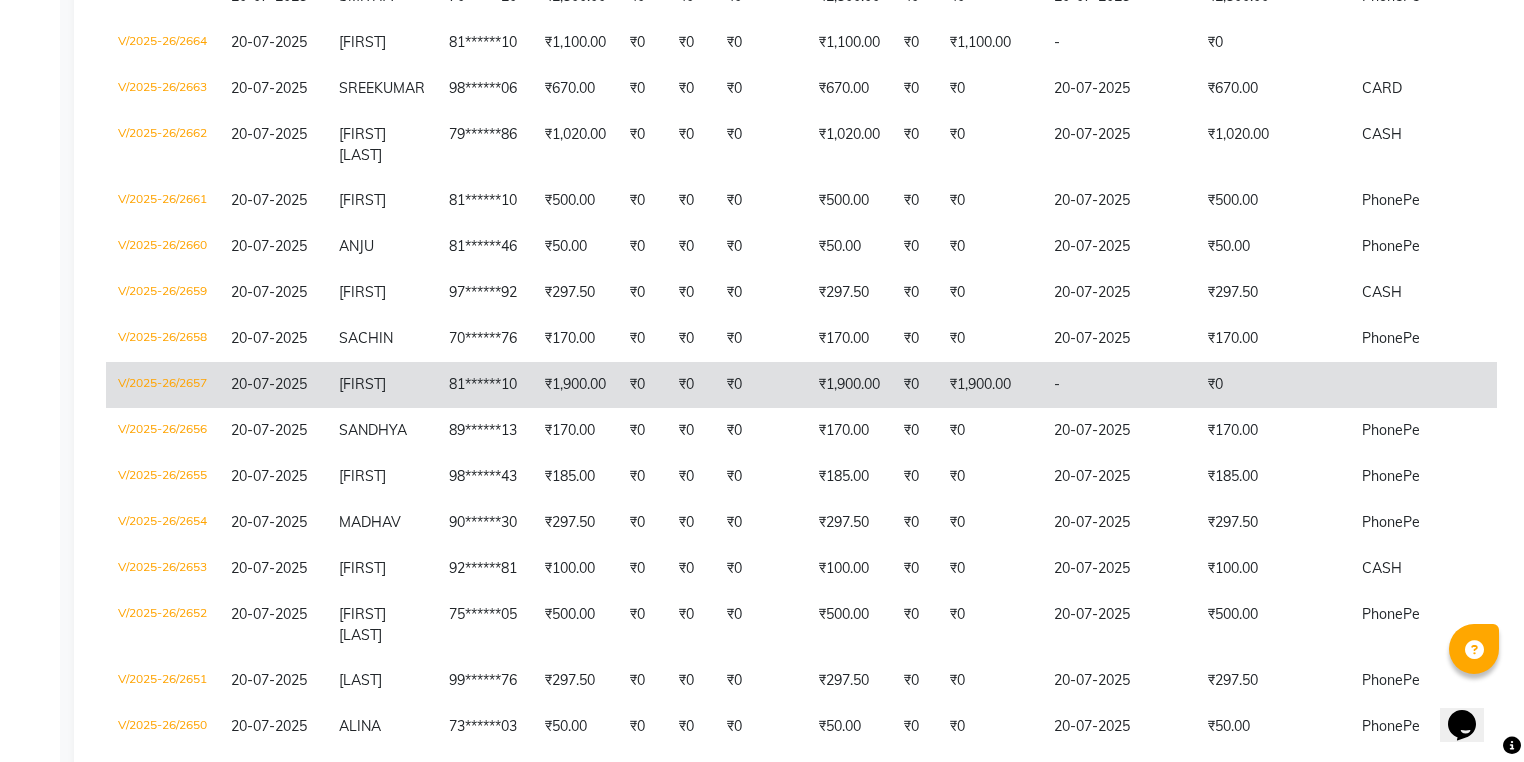 click on "81******10" 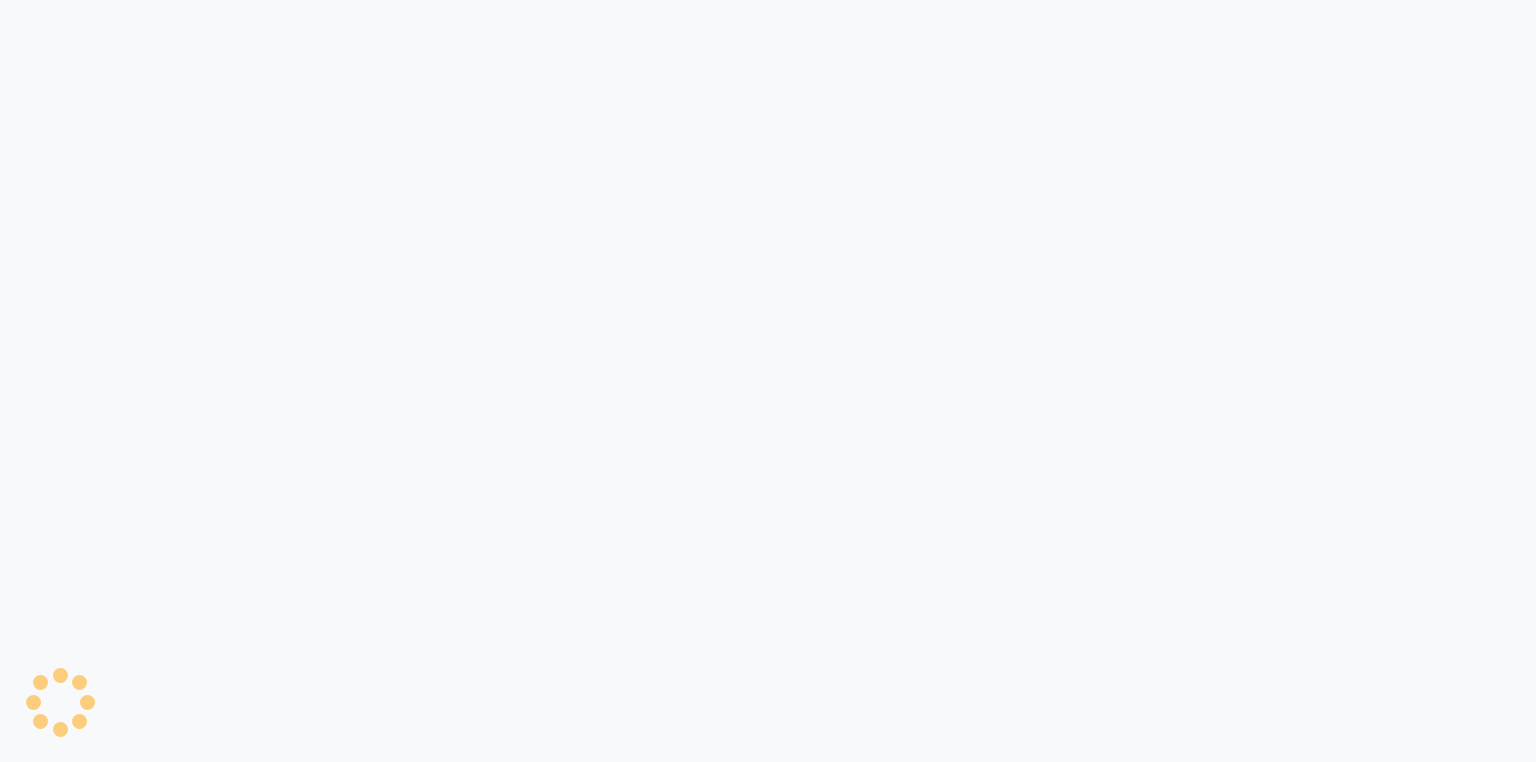 scroll, scrollTop: 0, scrollLeft: 0, axis: both 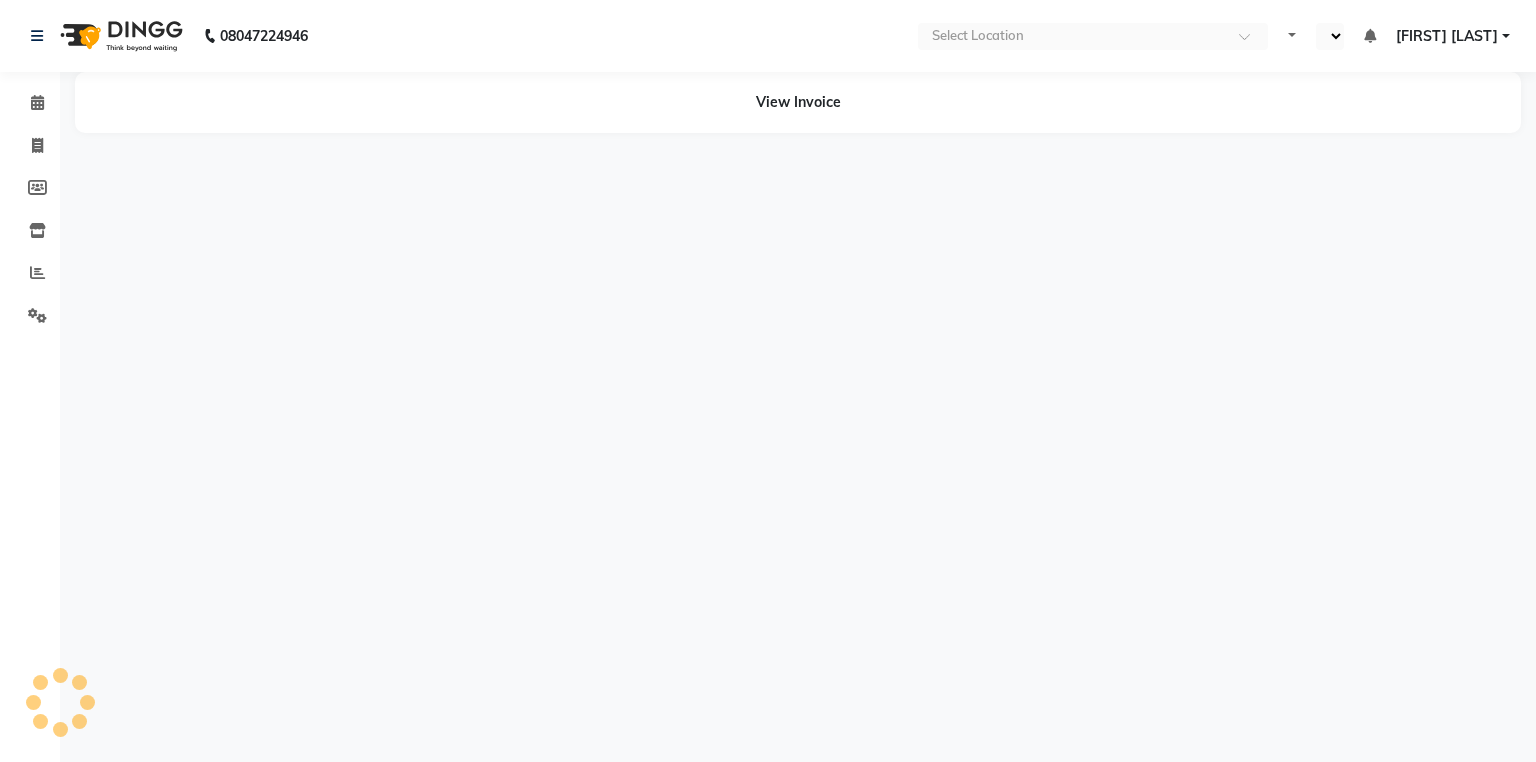 select on "en" 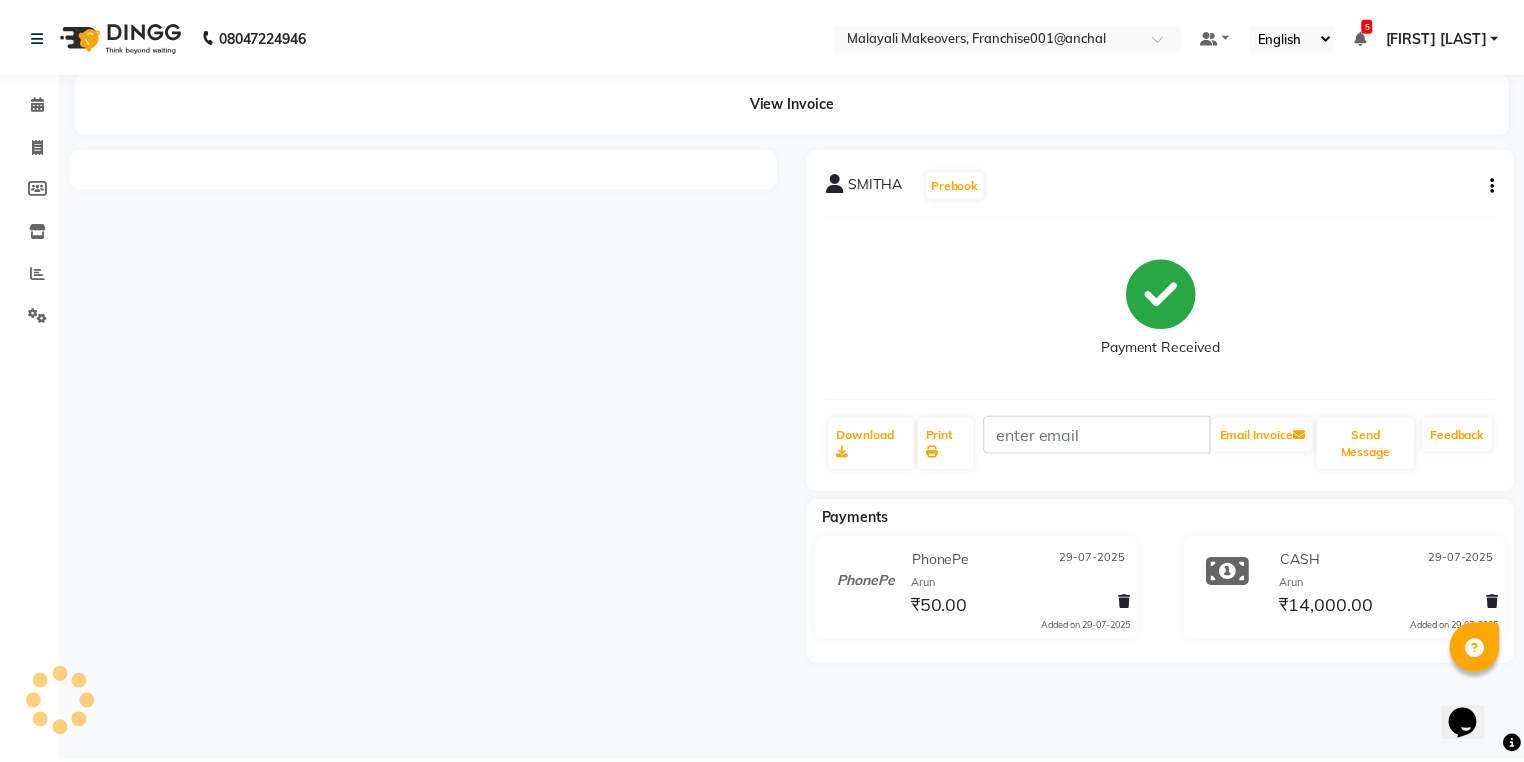 scroll, scrollTop: 0, scrollLeft: 0, axis: both 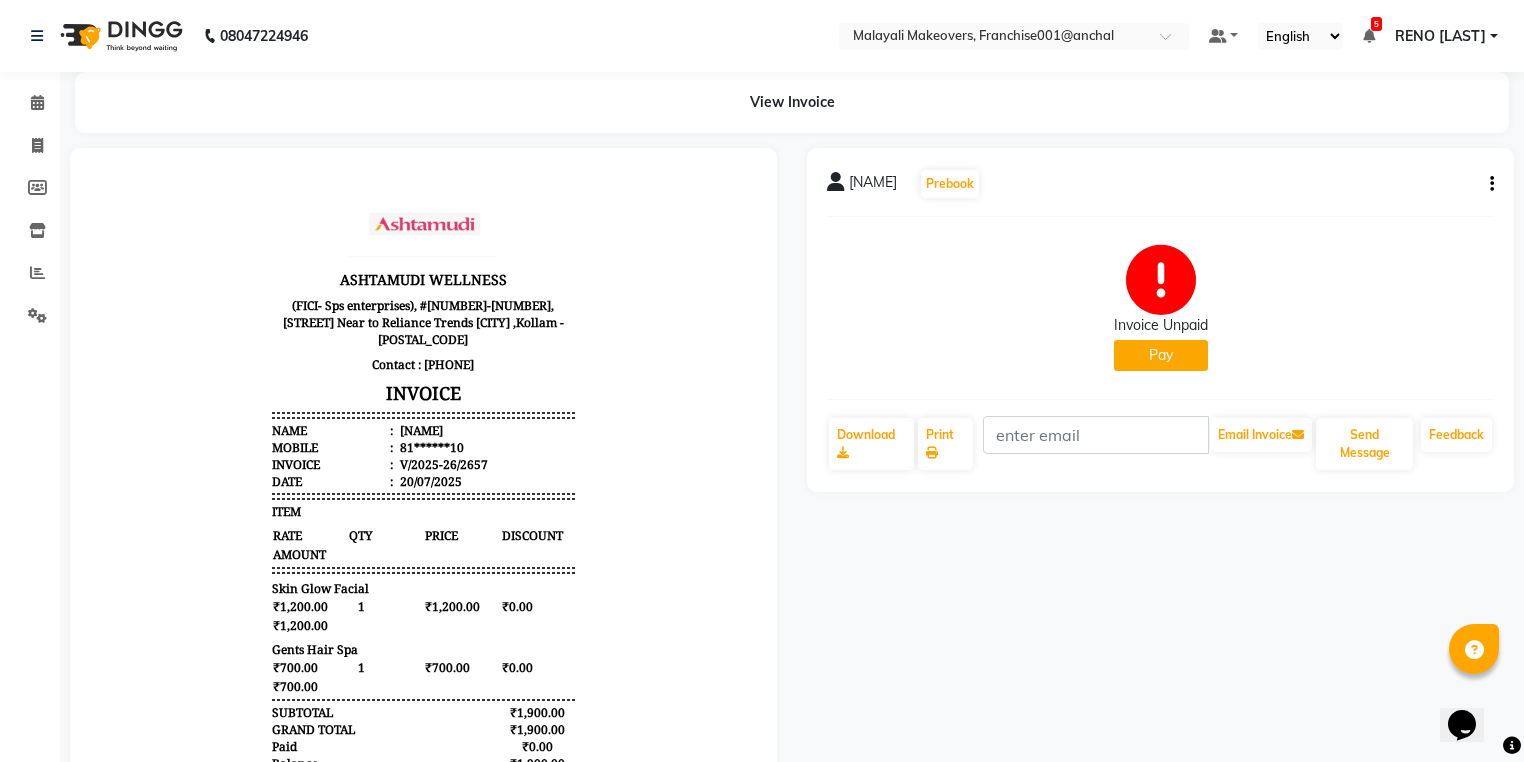 click on "[NAME]   Prebook   Invoice Unpaid   Pay  Download  Print   Email Invoice   Send Message Feedback" 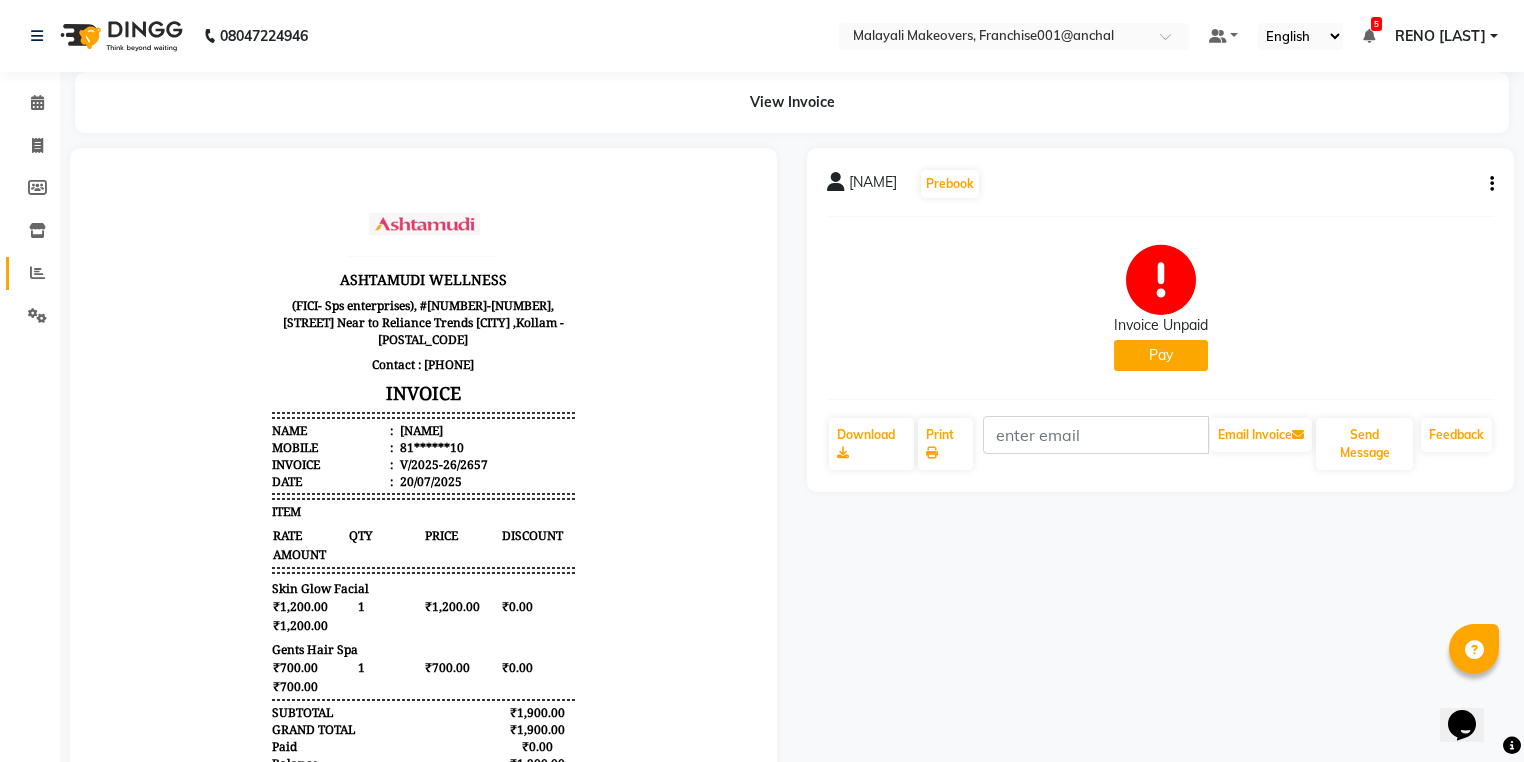 click 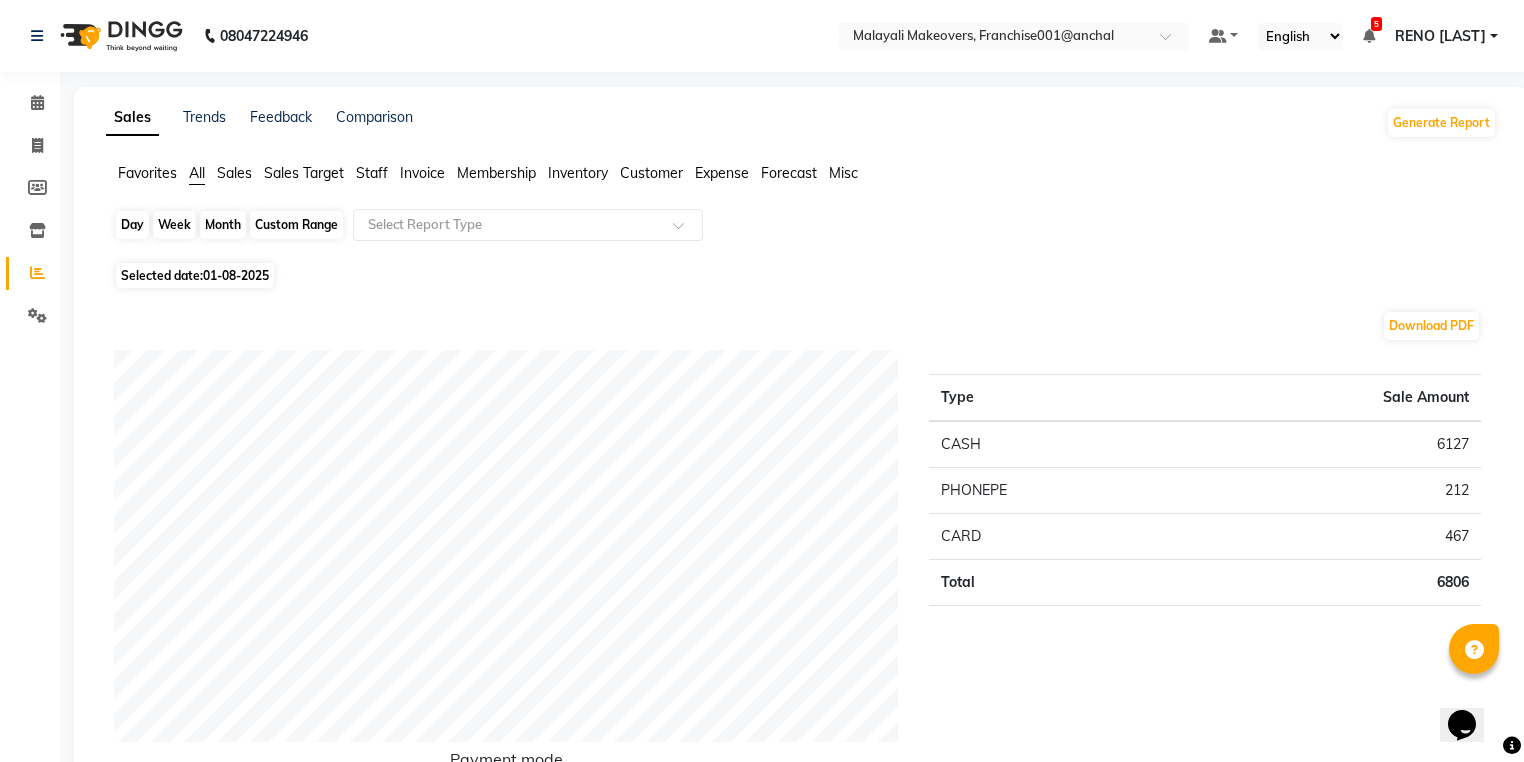 click on "Day" 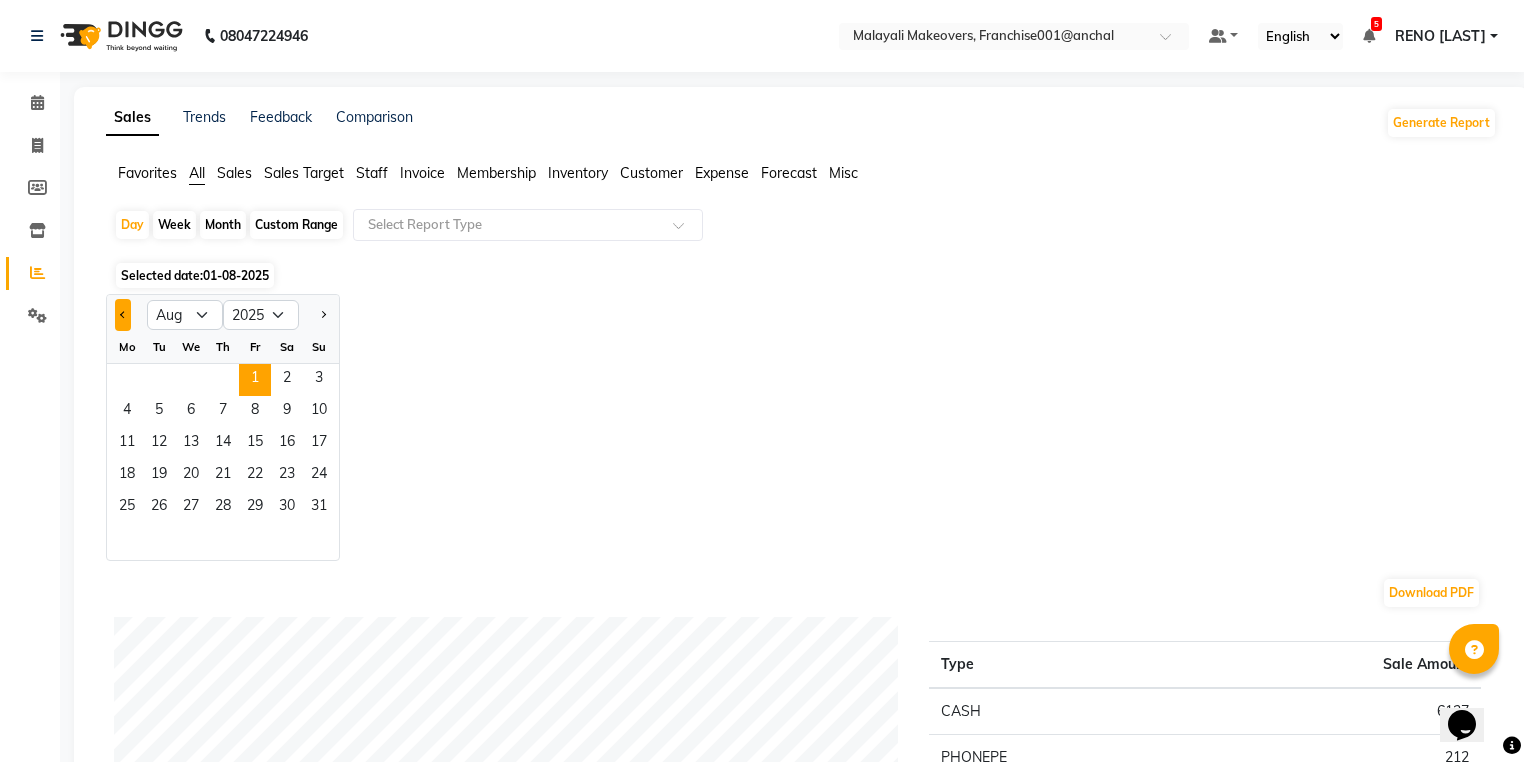 click 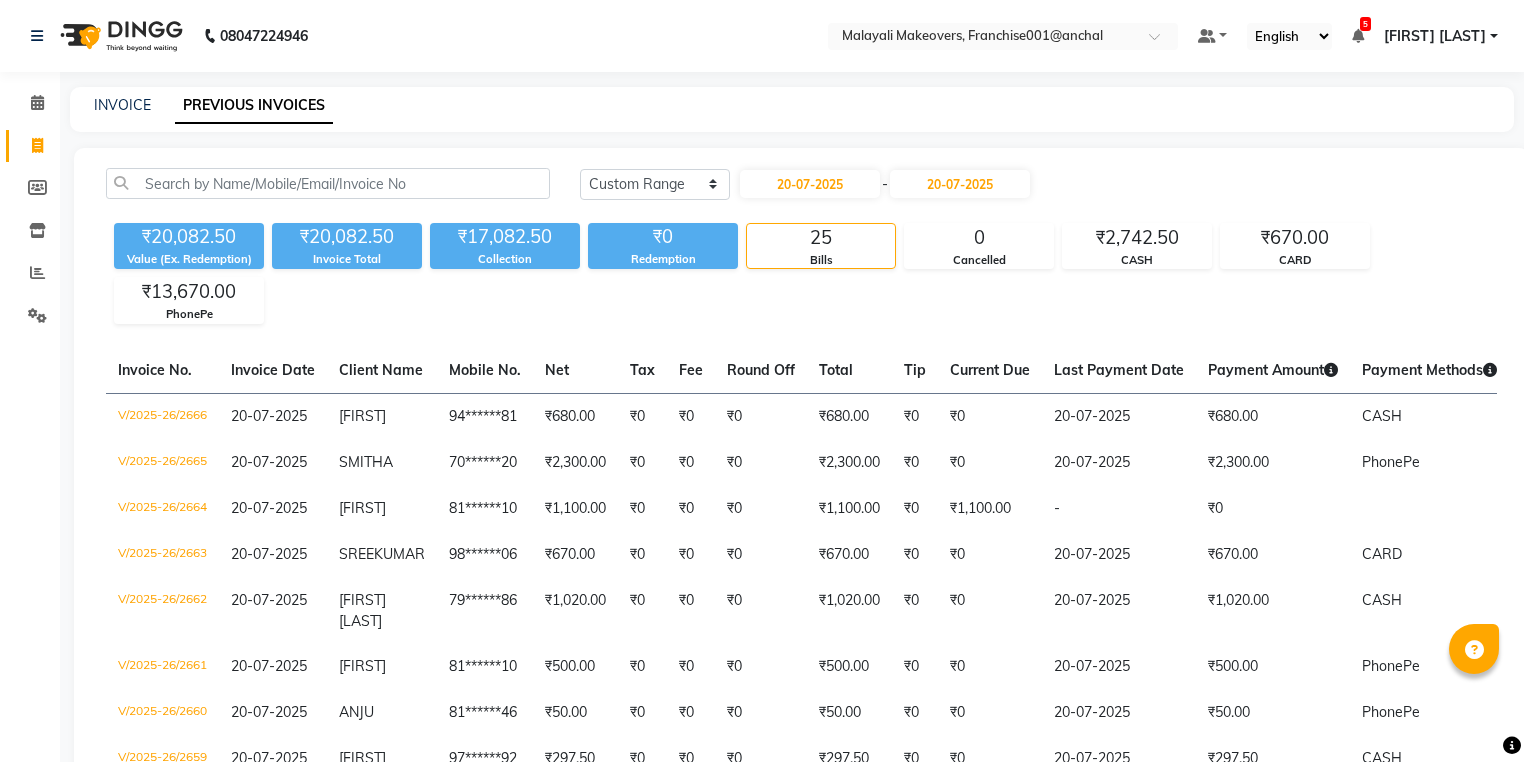 select on "range" 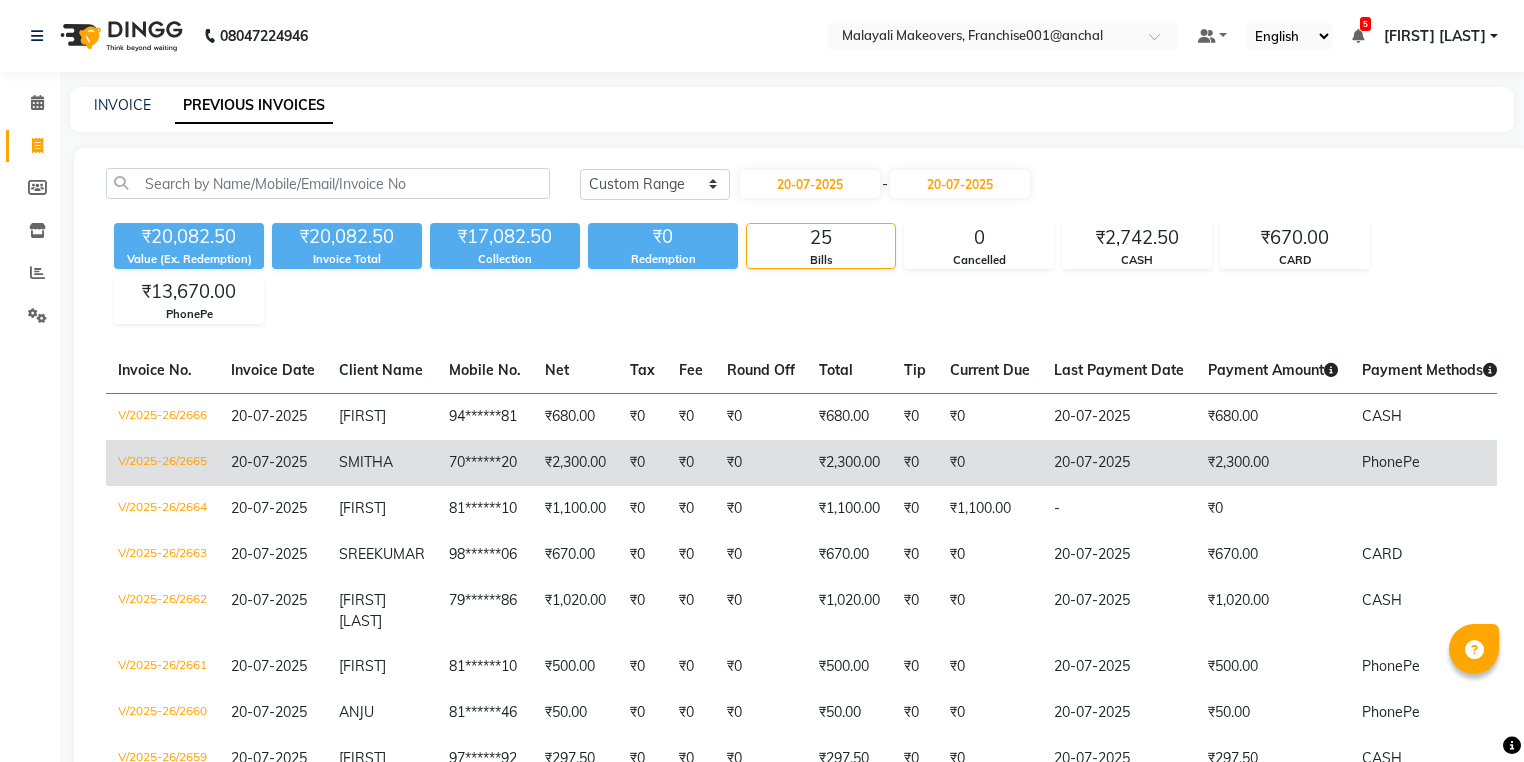 scroll, scrollTop: 466, scrollLeft: 0, axis: vertical 